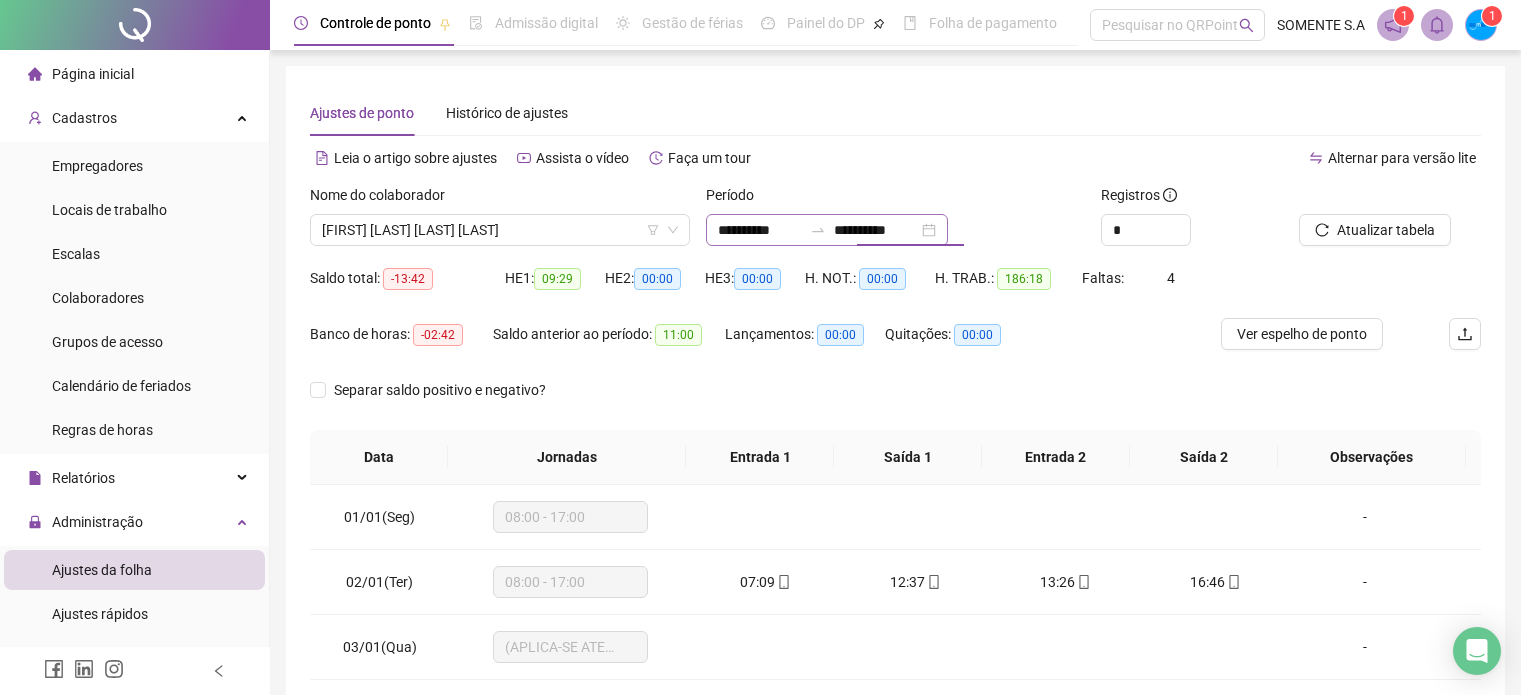 scroll, scrollTop: 0, scrollLeft: 0, axis: both 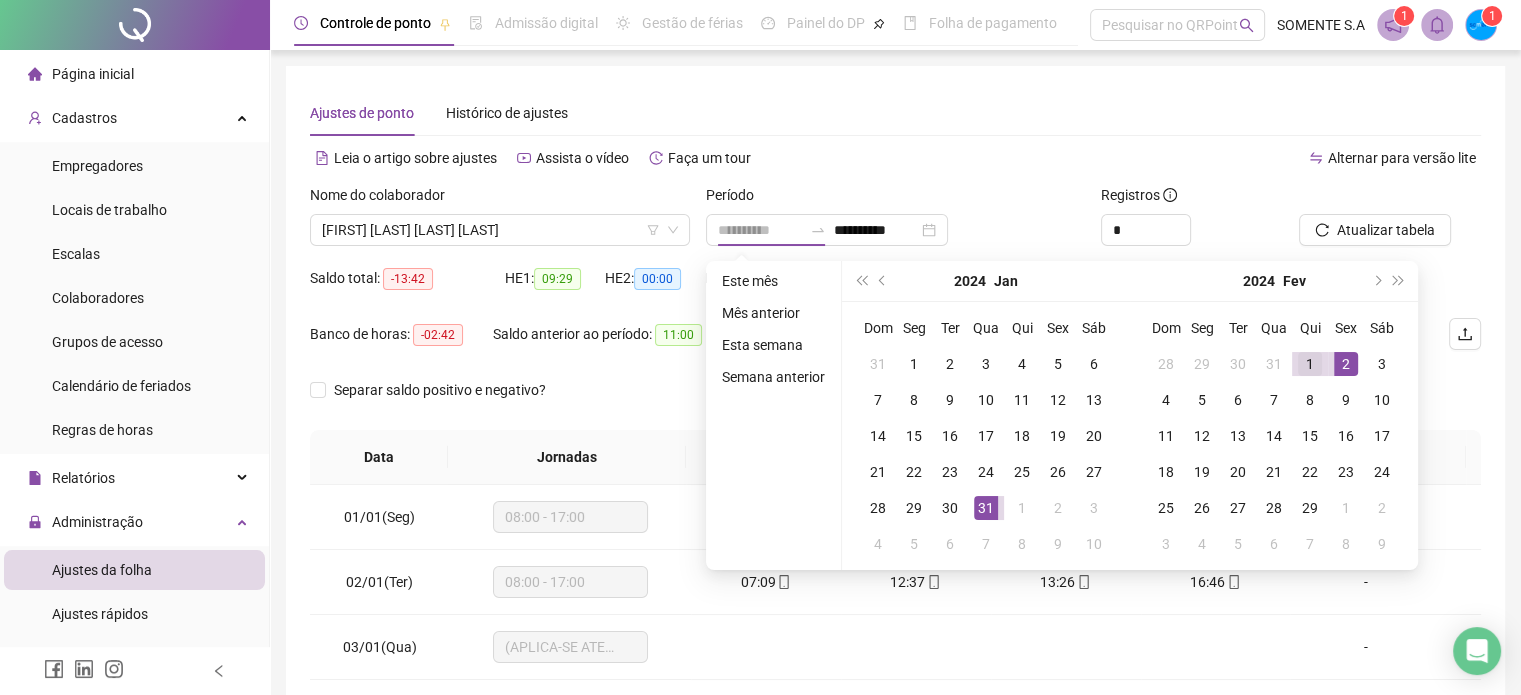 type on "**********" 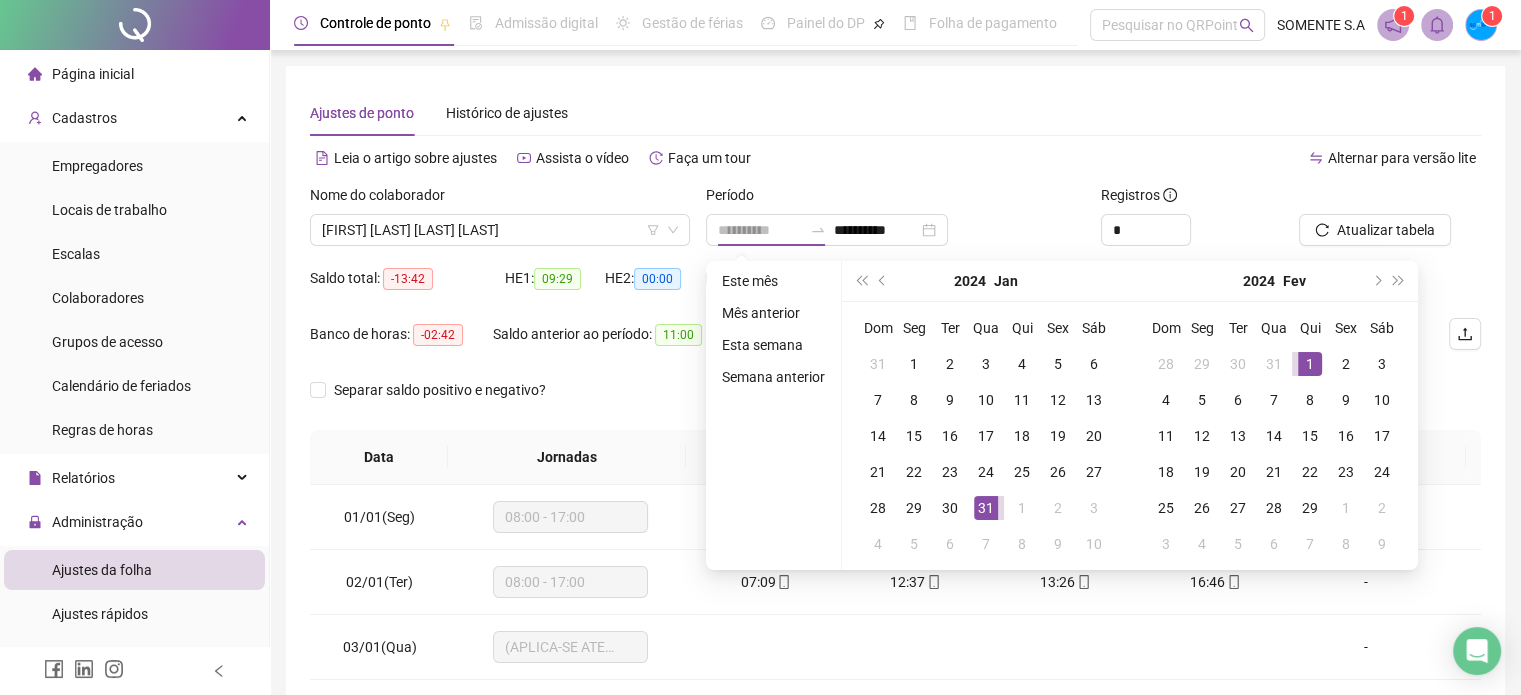 click on "1" at bounding box center [1310, 364] 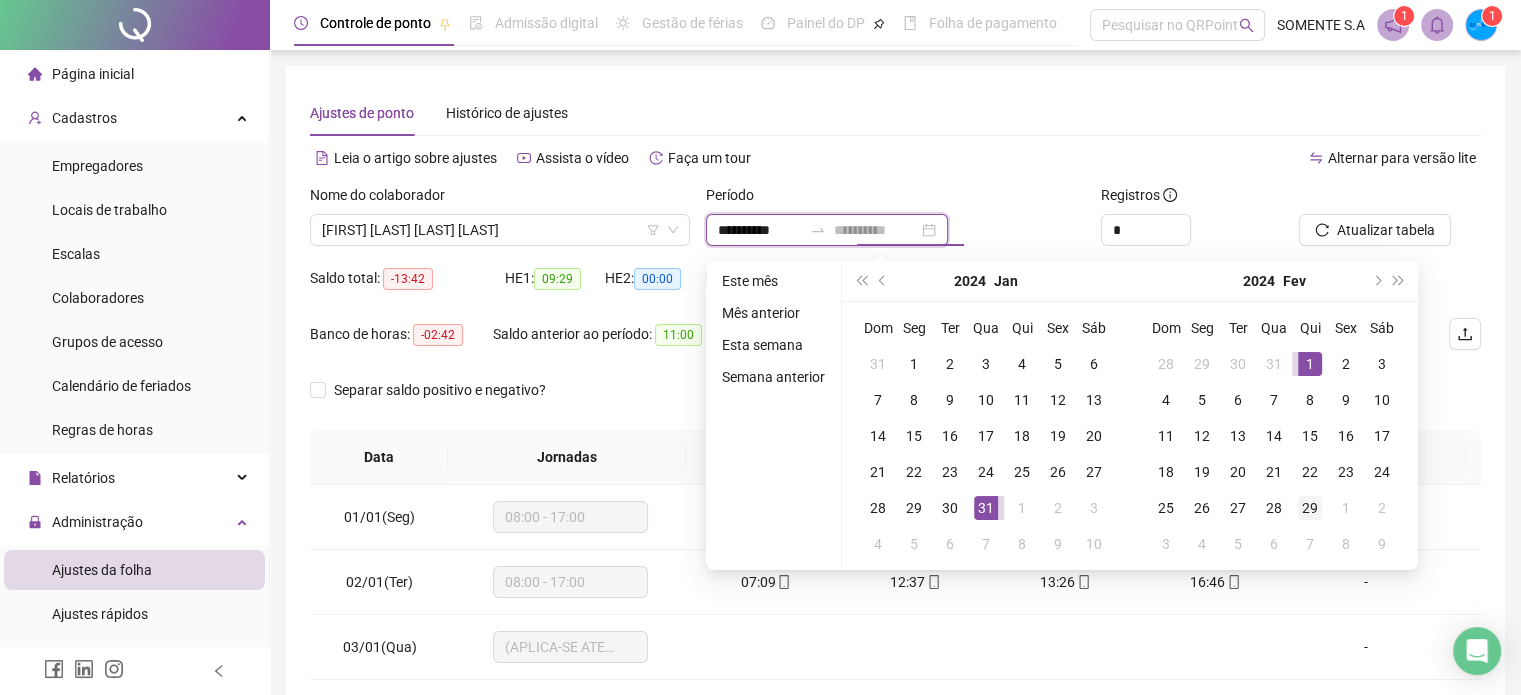 type on "**********" 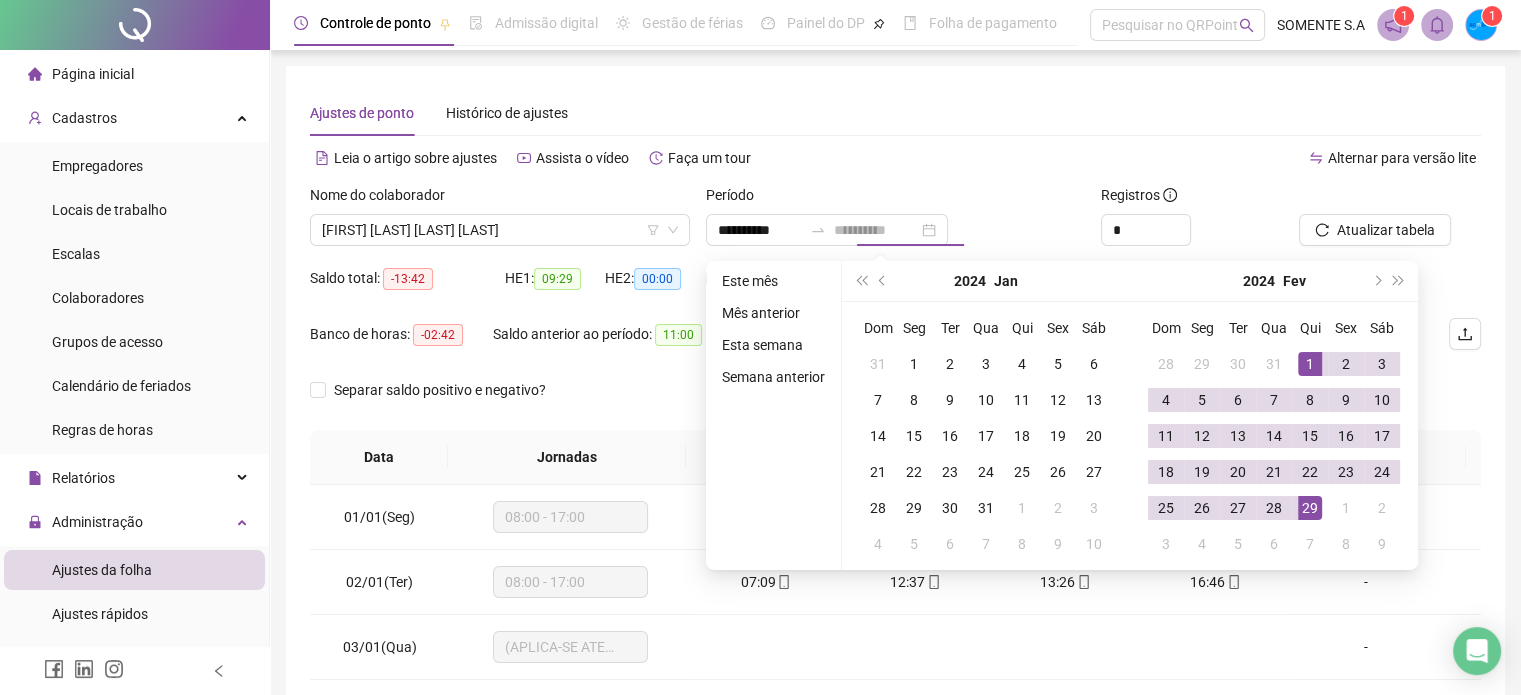 click on "29" at bounding box center (1310, 508) 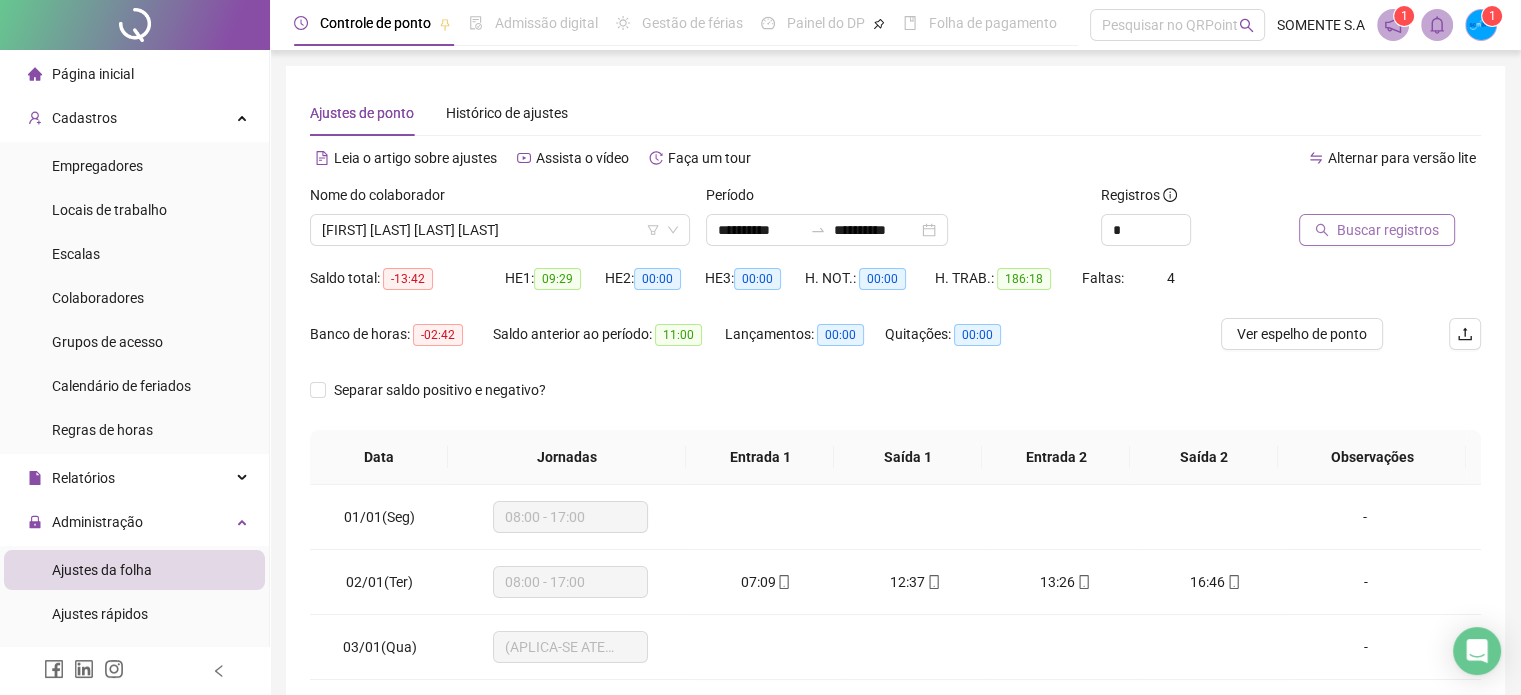 click on "Buscar registros" at bounding box center [1388, 230] 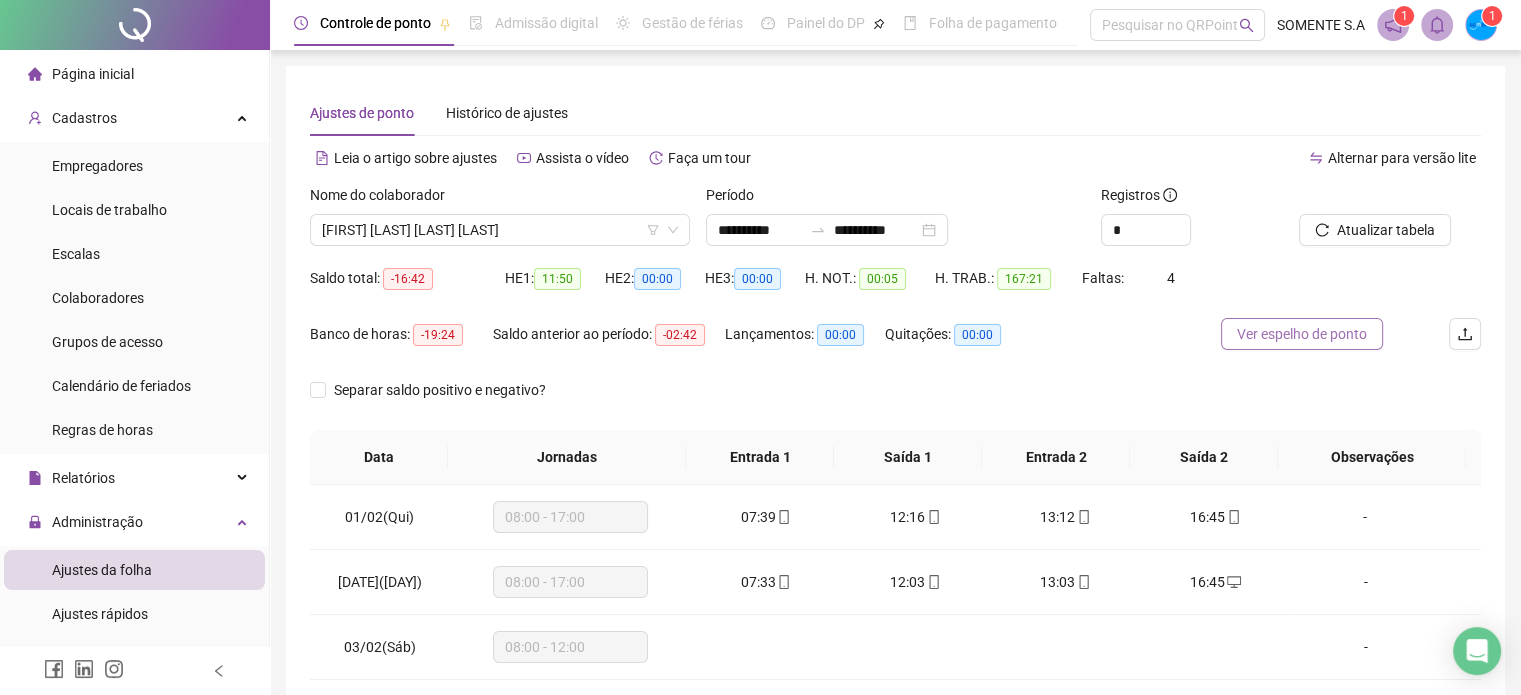 click on "Ver espelho de ponto" at bounding box center [1302, 334] 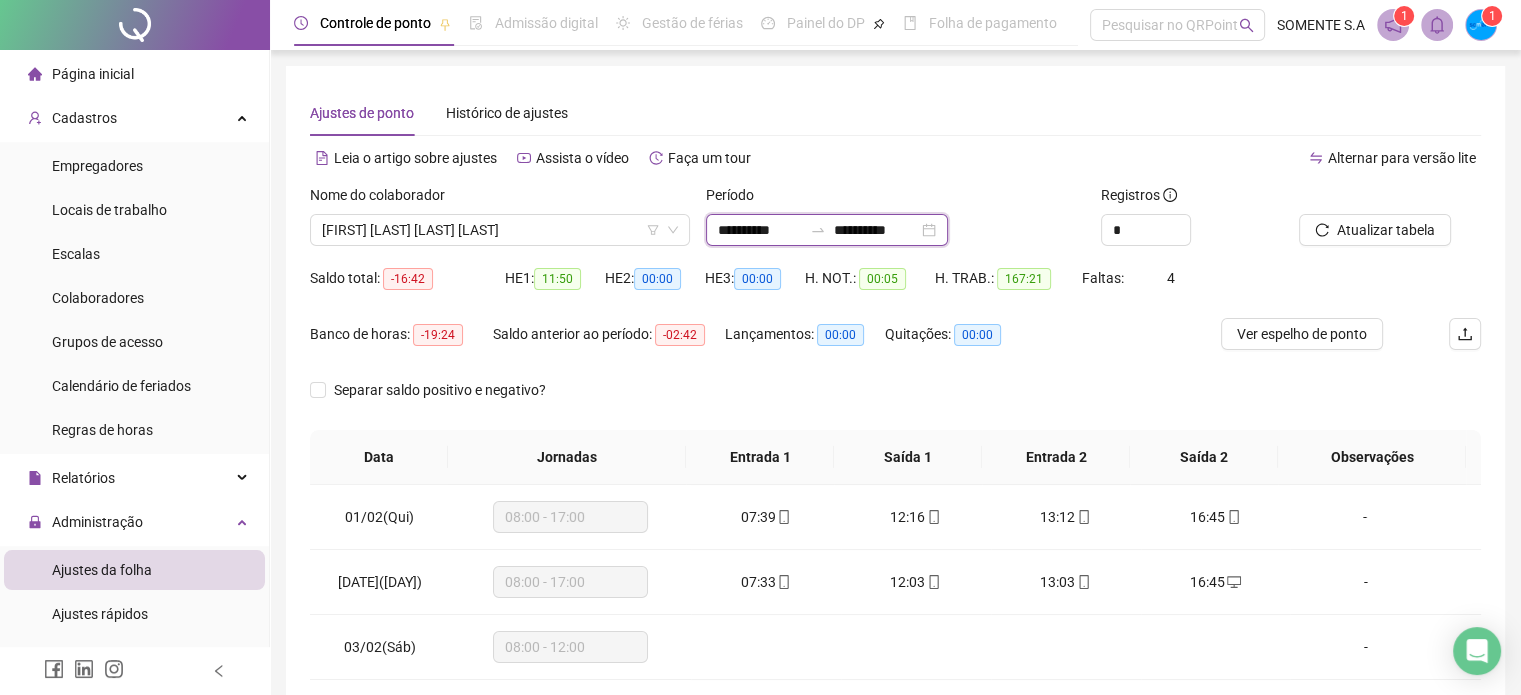 click on "**********" at bounding box center (760, 230) 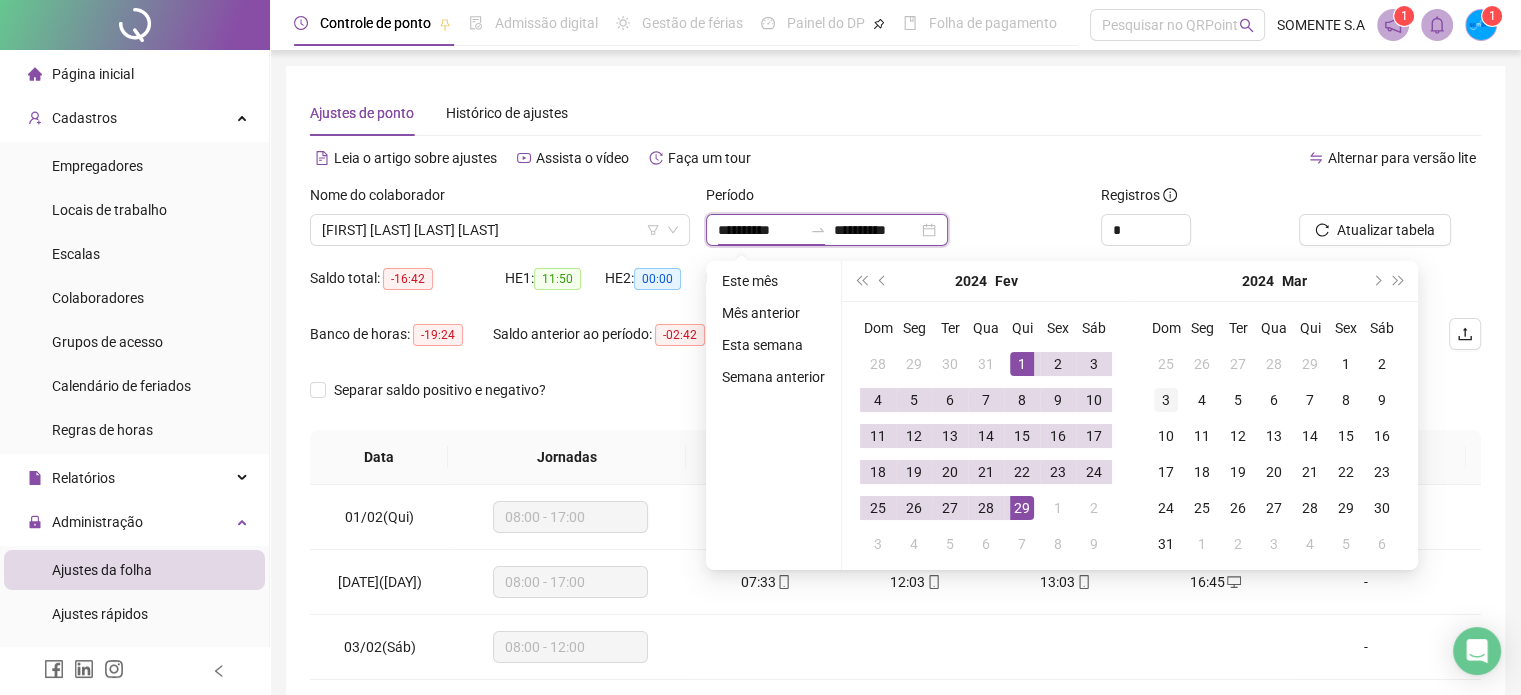 type on "**********" 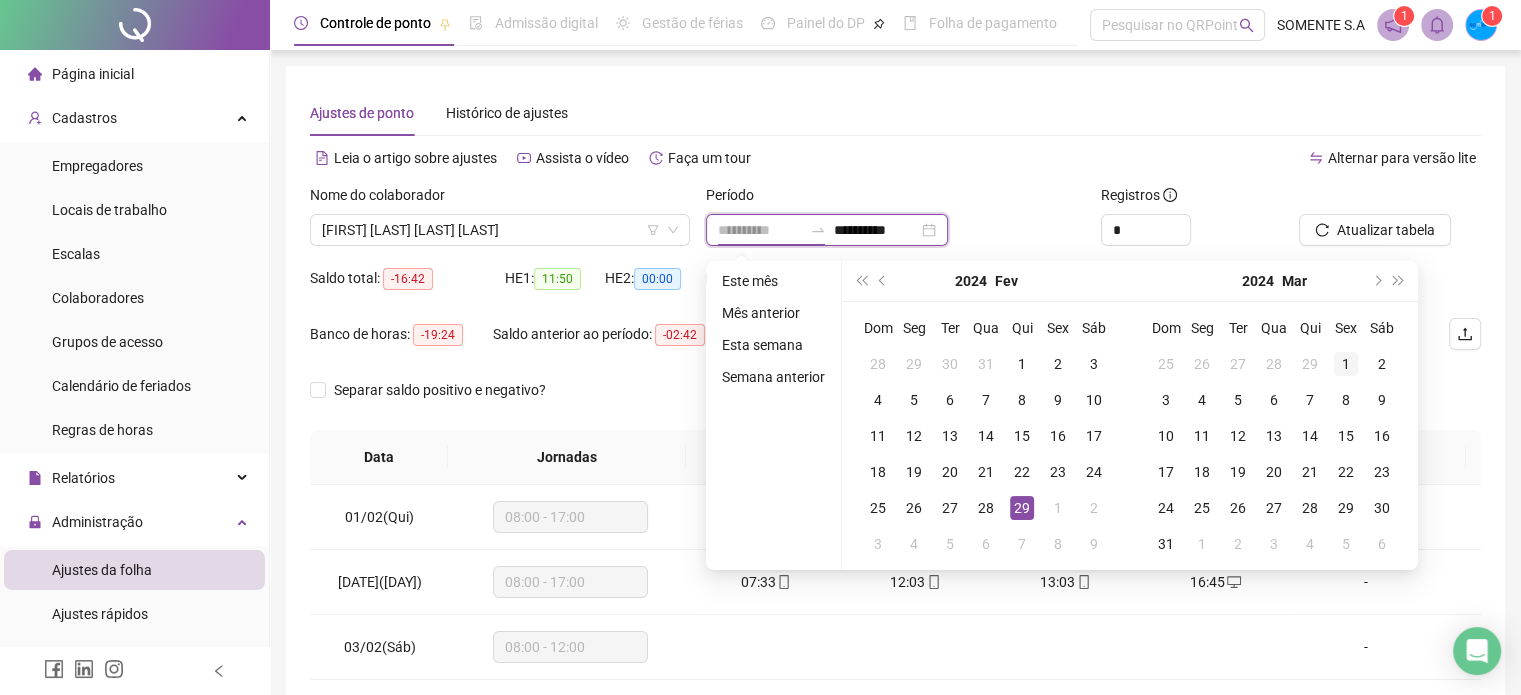 type on "**********" 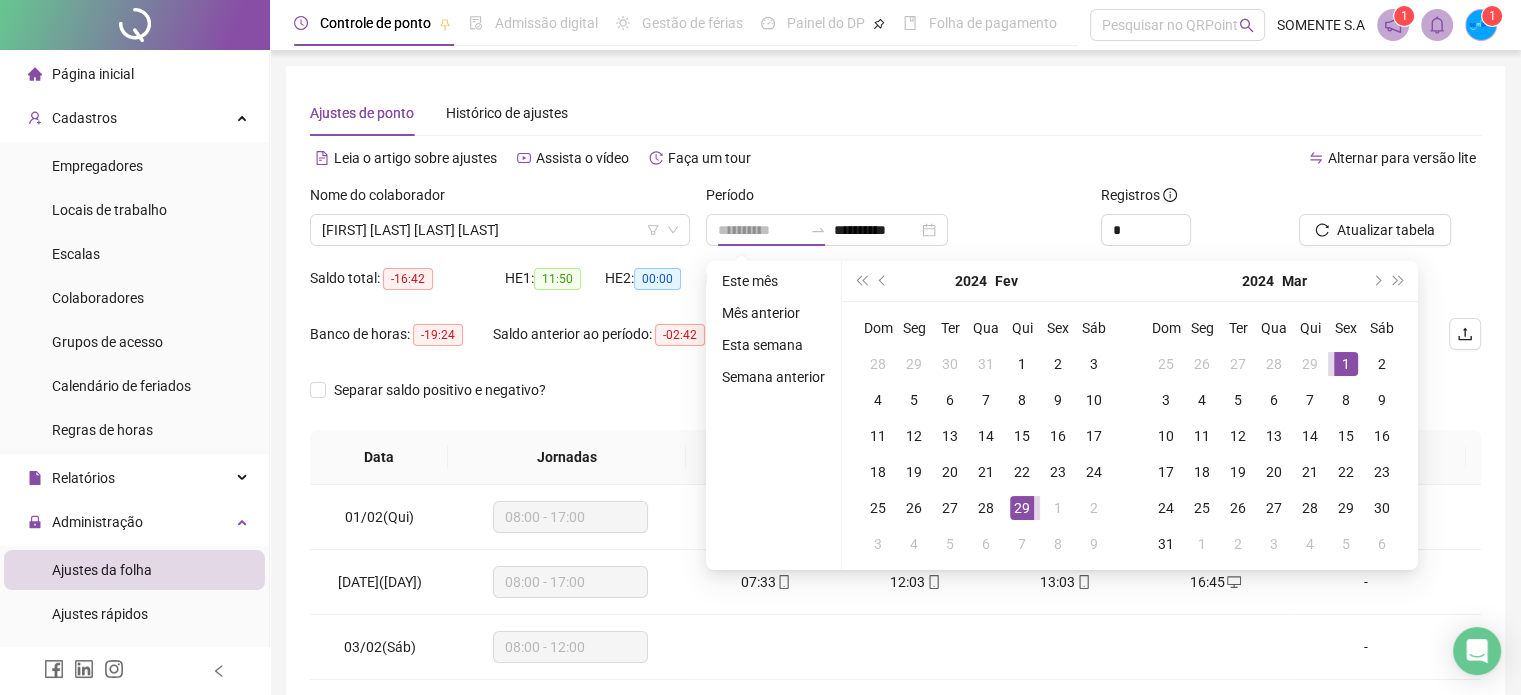 click on "1" at bounding box center (1346, 364) 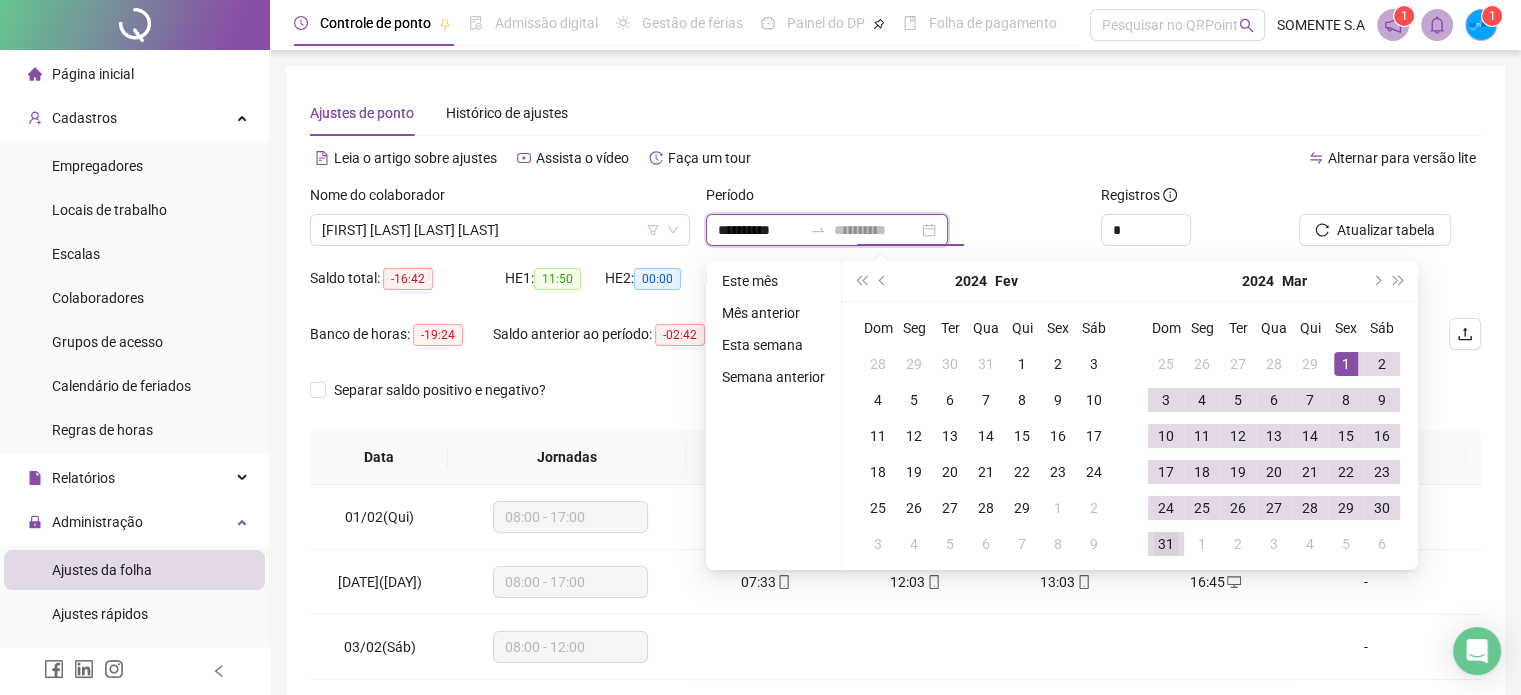 type on "**********" 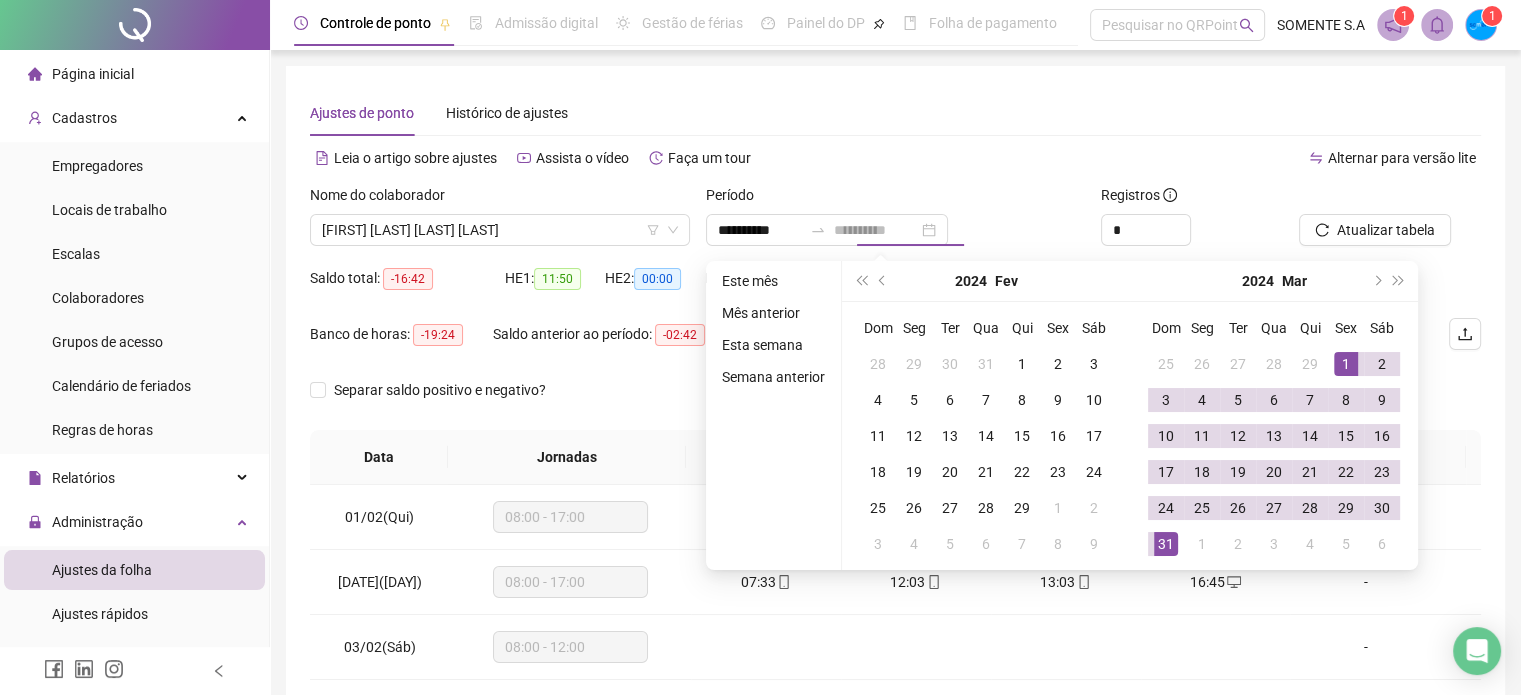 click on "31" at bounding box center [1166, 544] 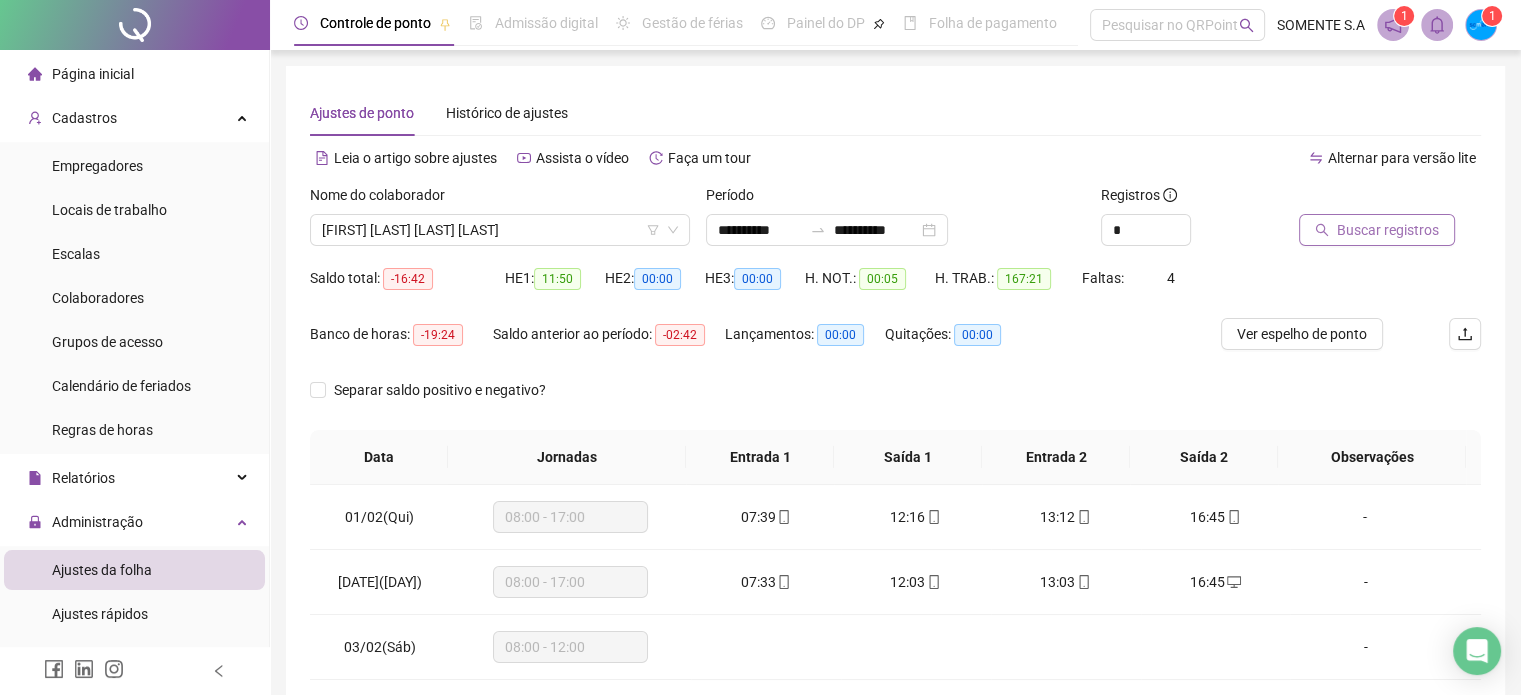 click on "Buscar registros" at bounding box center (1388, 230) 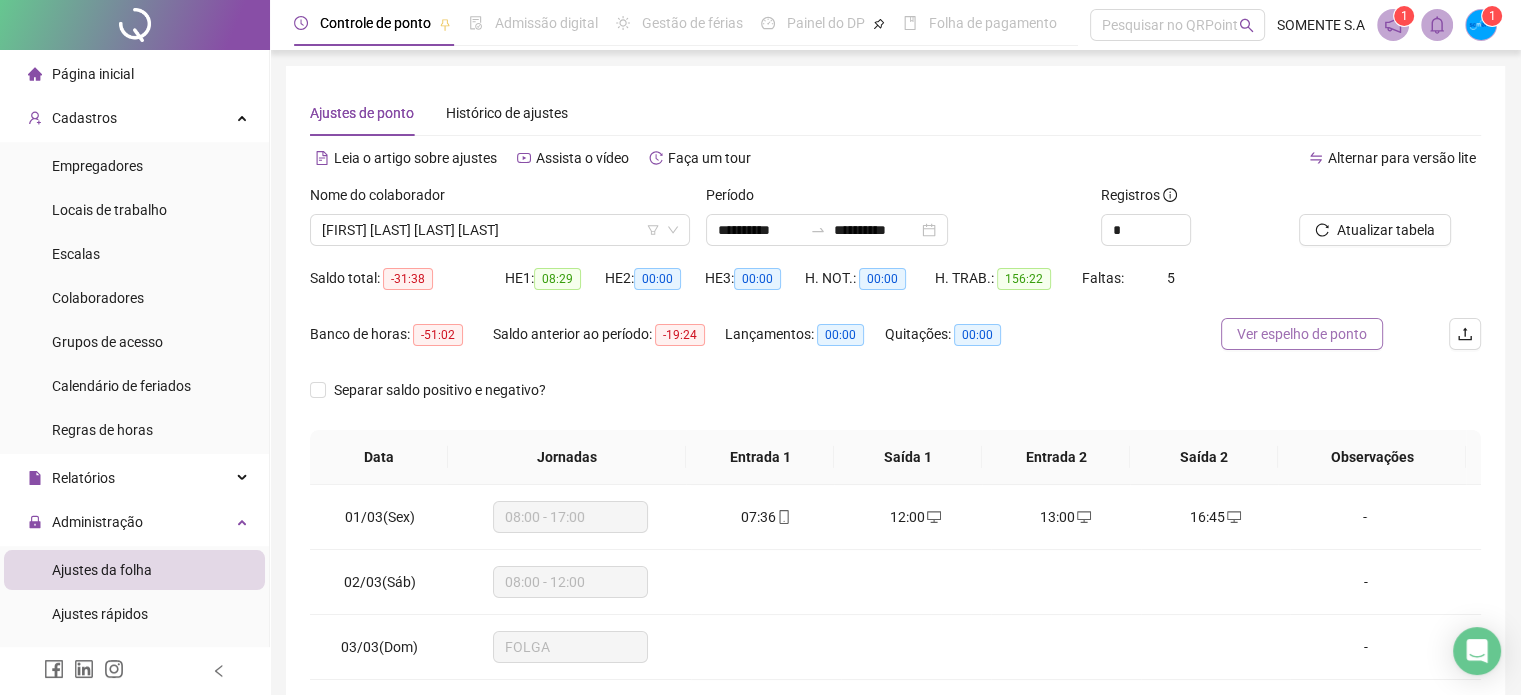 click on "Ver espelho de ponto" at bounding box center [1302, 334] 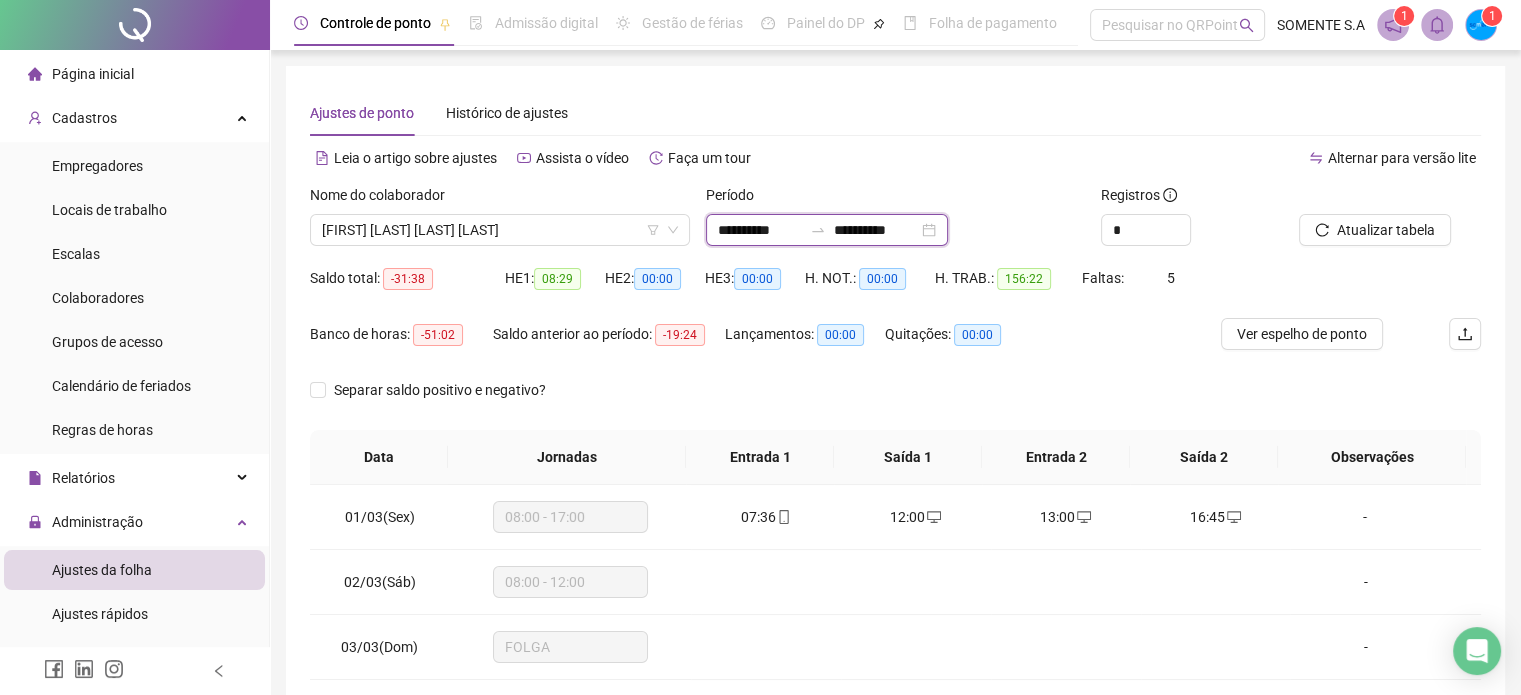 click on "**********" at bounding box center (760, 230) 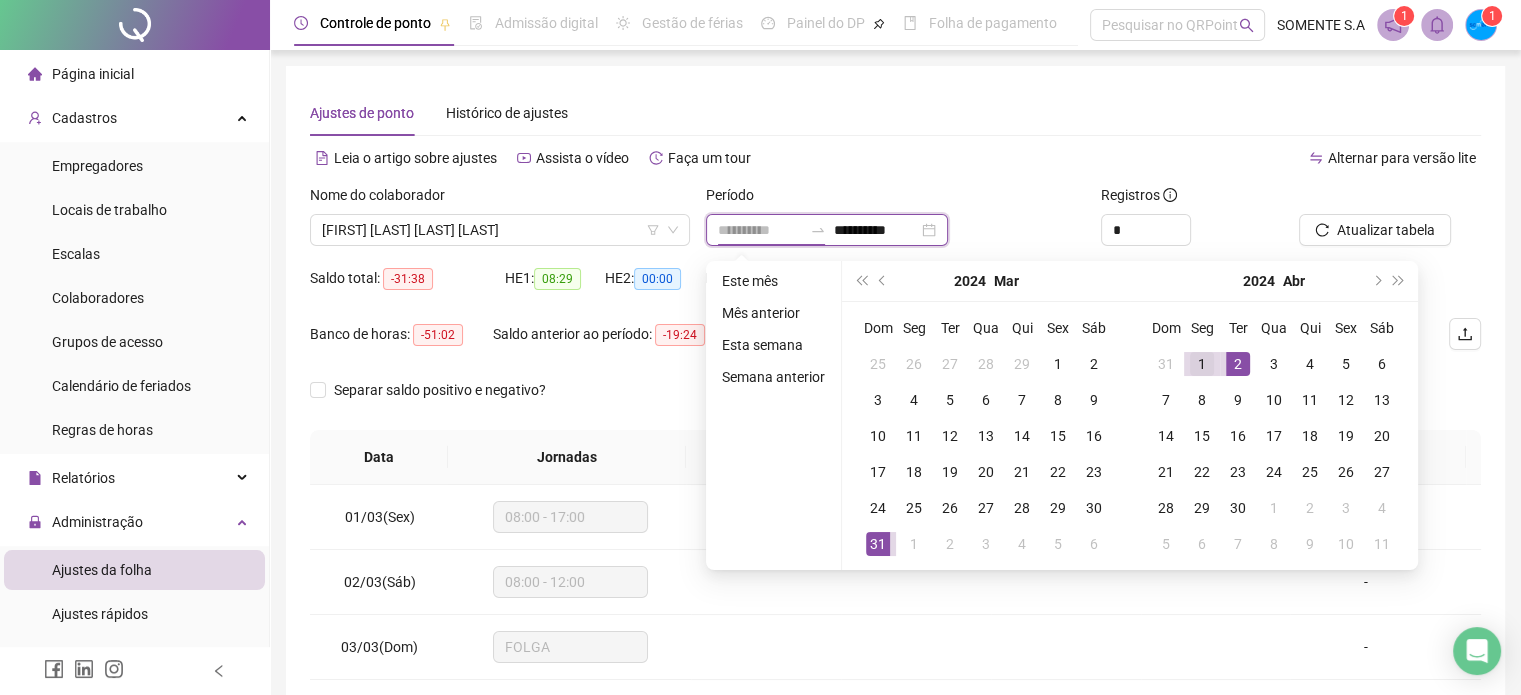 type on "**********" 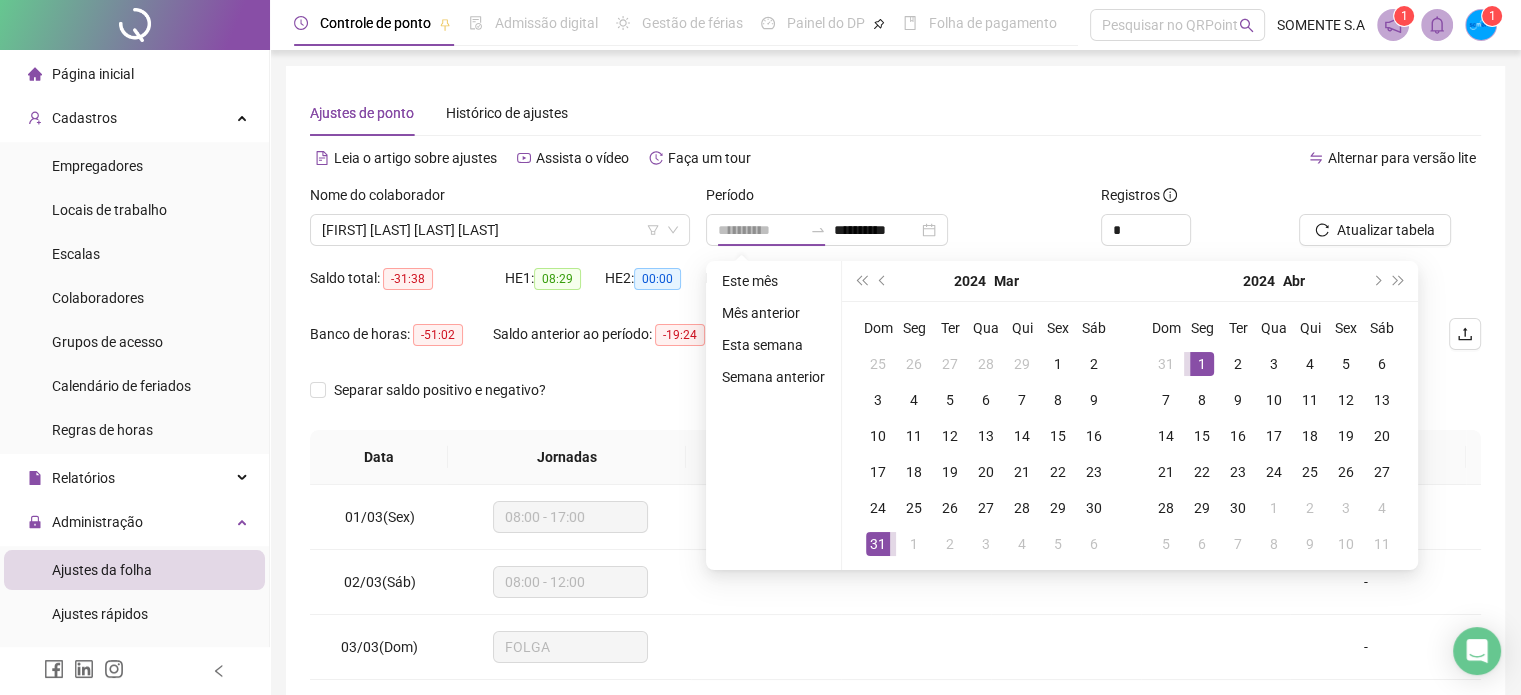 click on "1" at bounding box center [1202, 364] 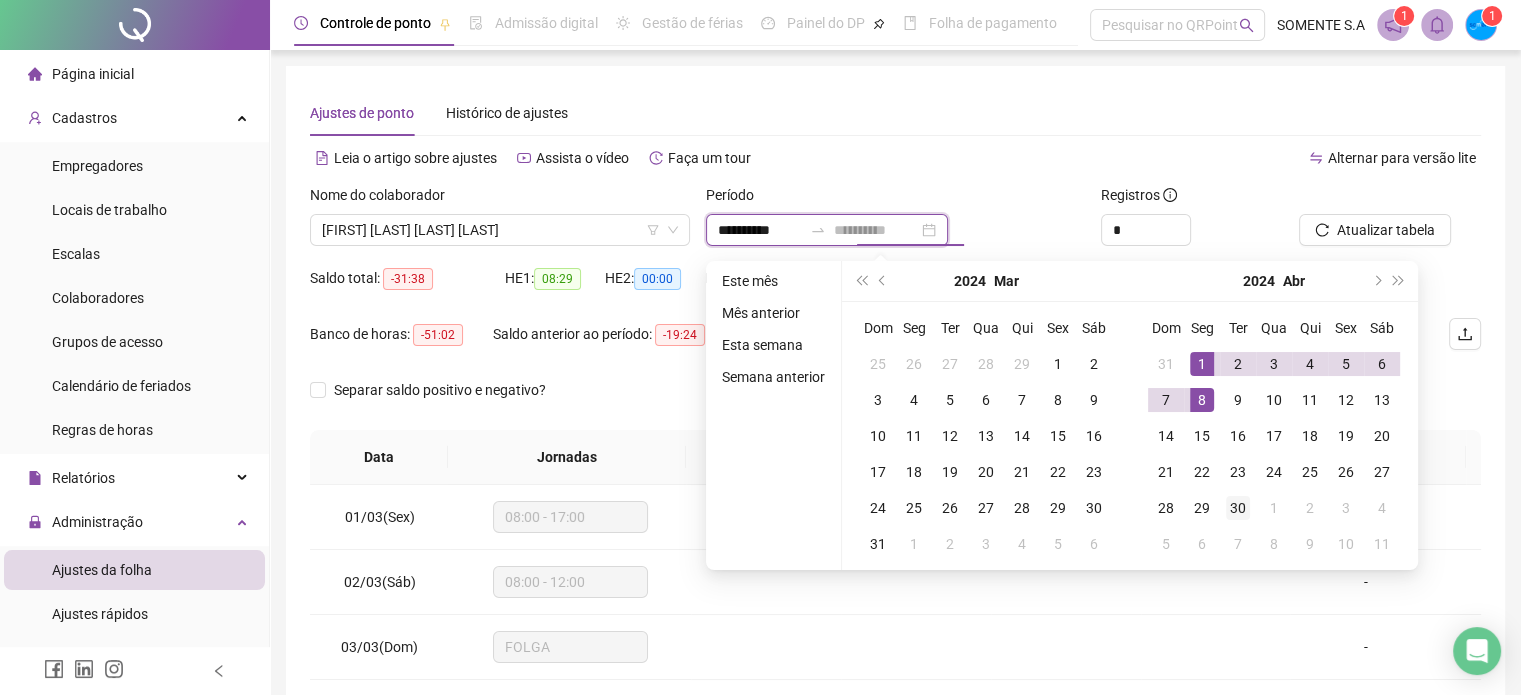 type on "**********" 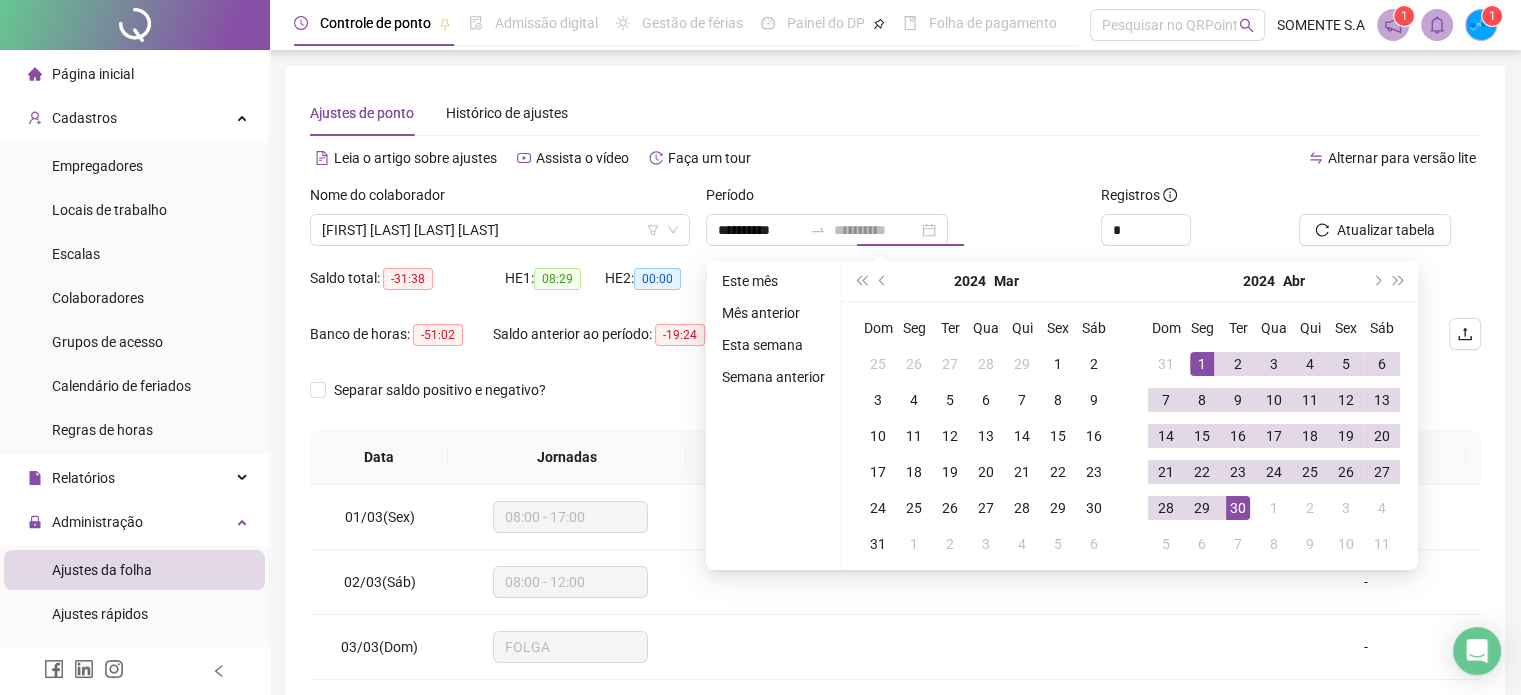 click on "30" at bounding box center (1238, 508) 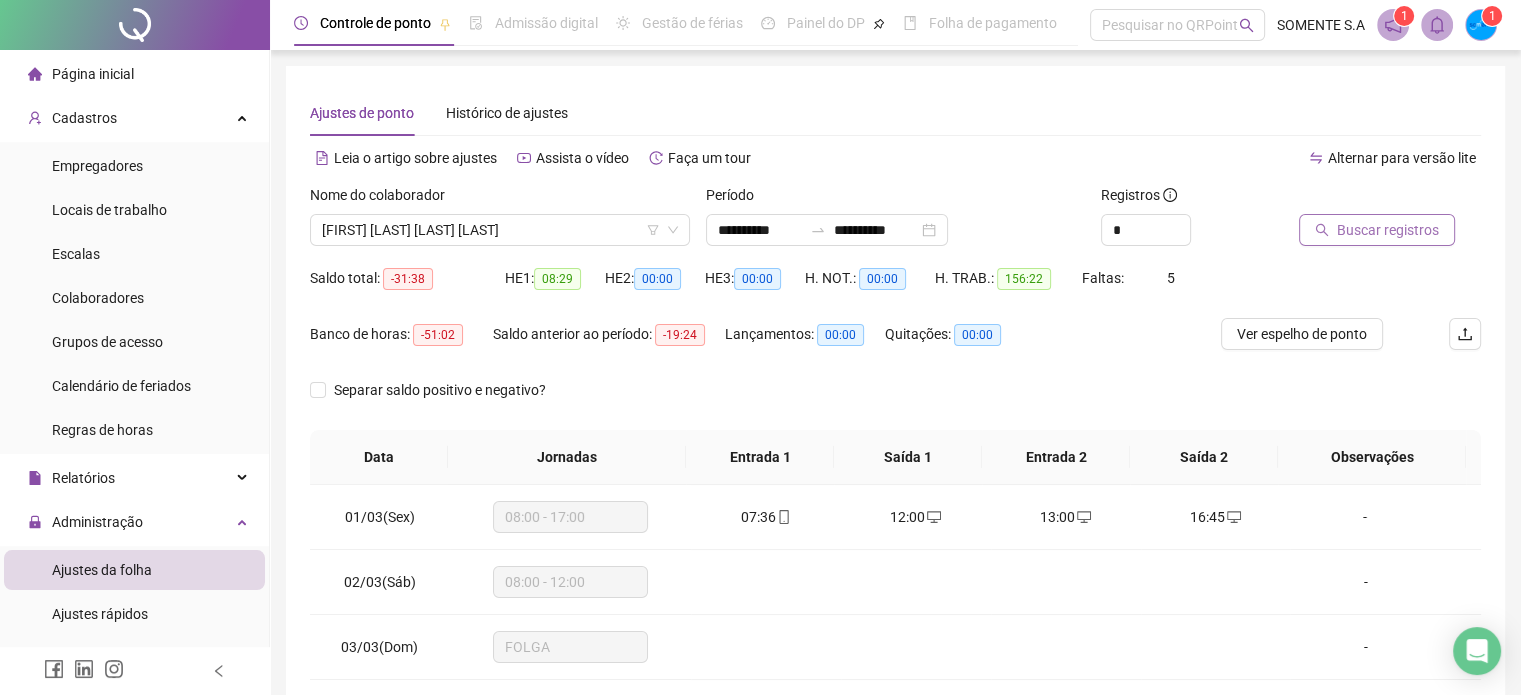 click on "Buscar registros" at bounding box center [1388, 230] 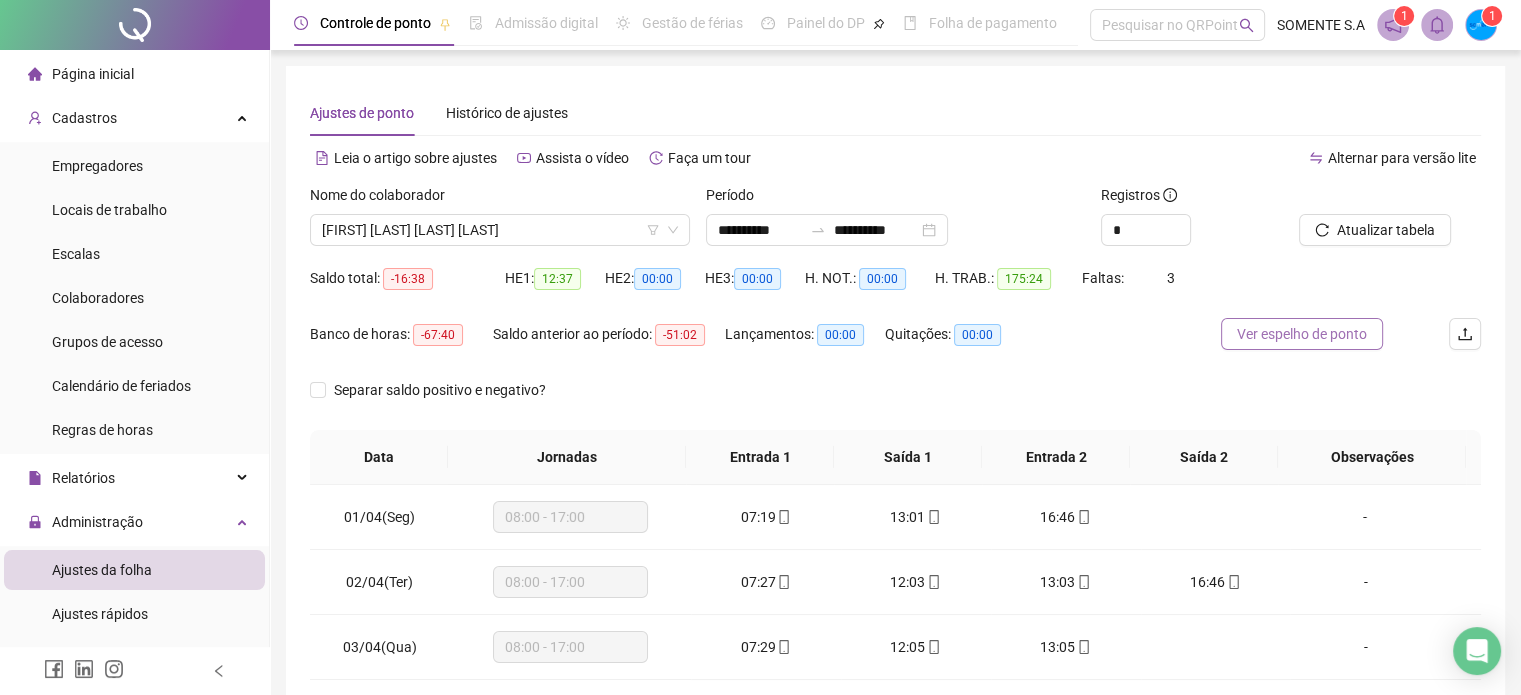 click on "Ver espelho de ponto" at bounding box center [1302, 334] 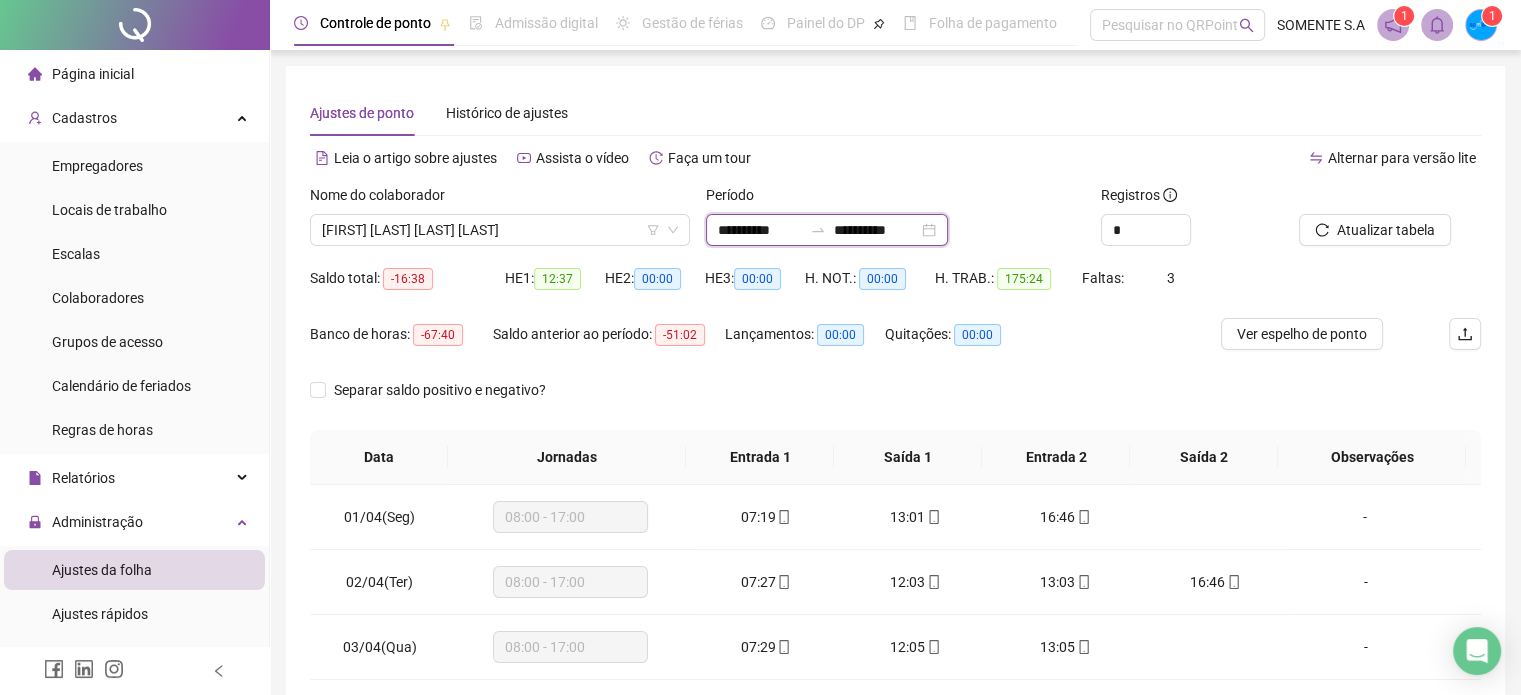 click on "**********" at bounding box center [760, 230] 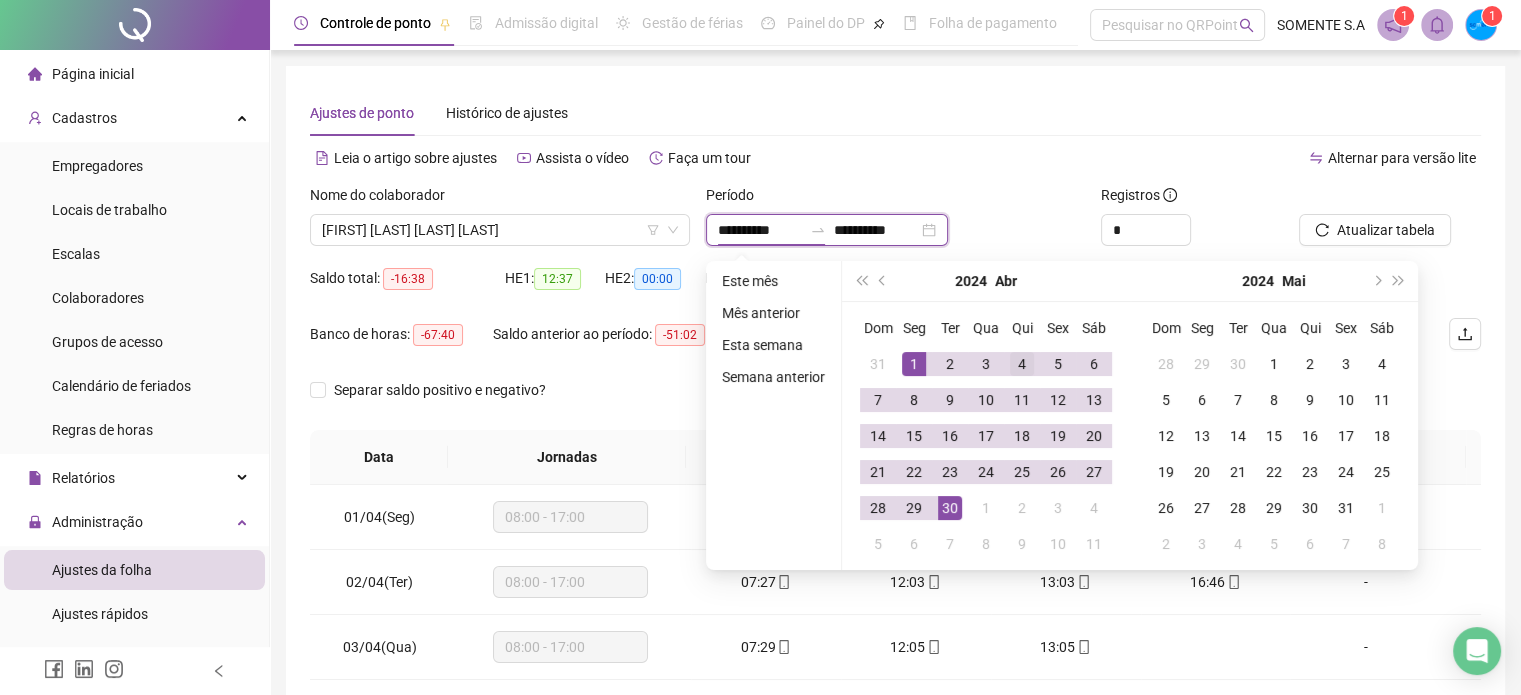 type on "**********" 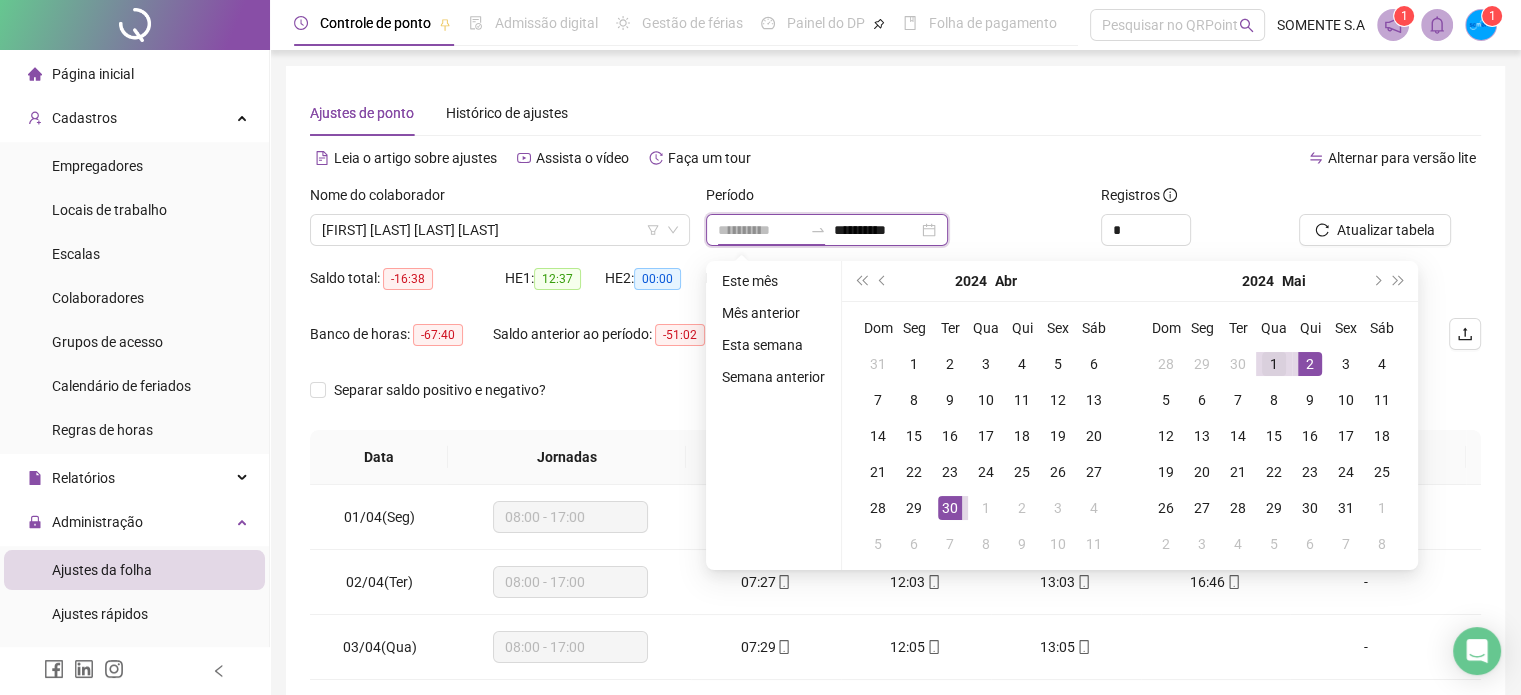type on "**********" 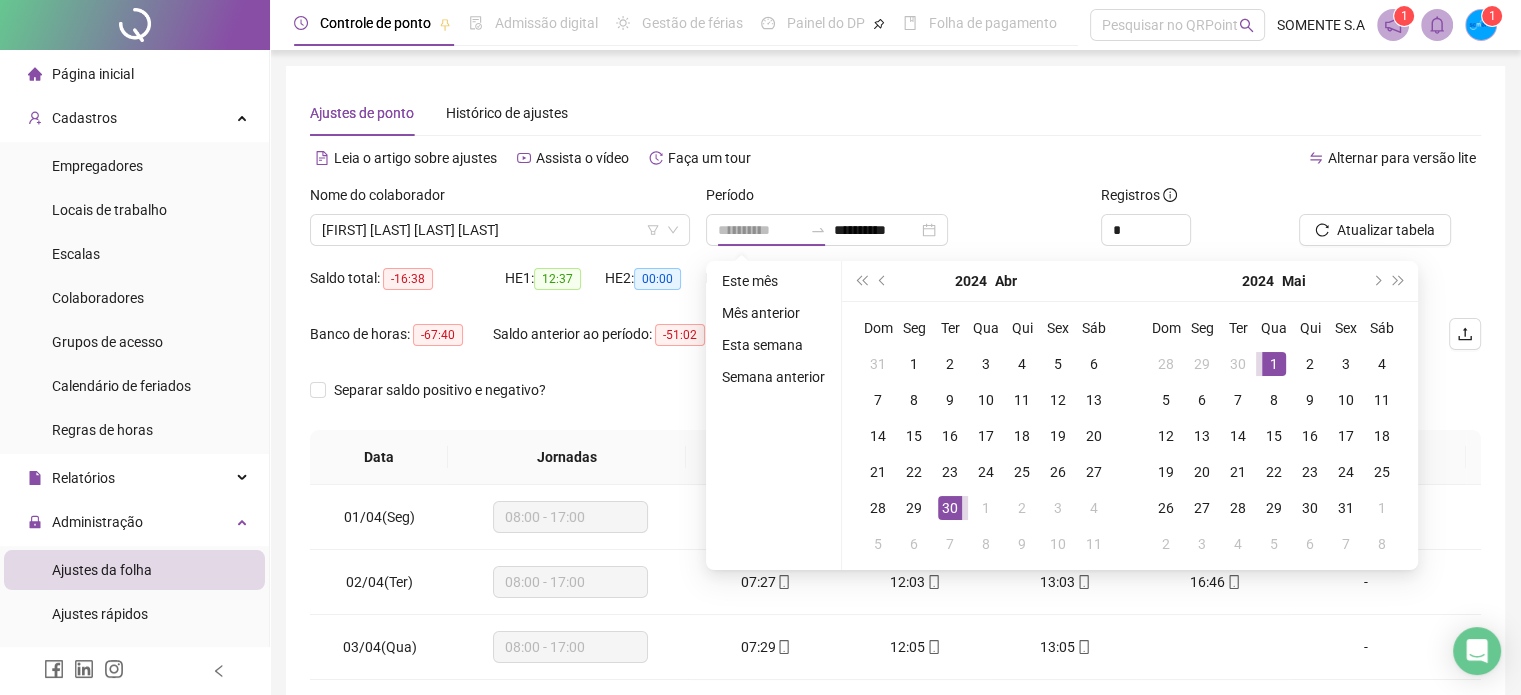 click on "1" at bounding box center [1274, 364] 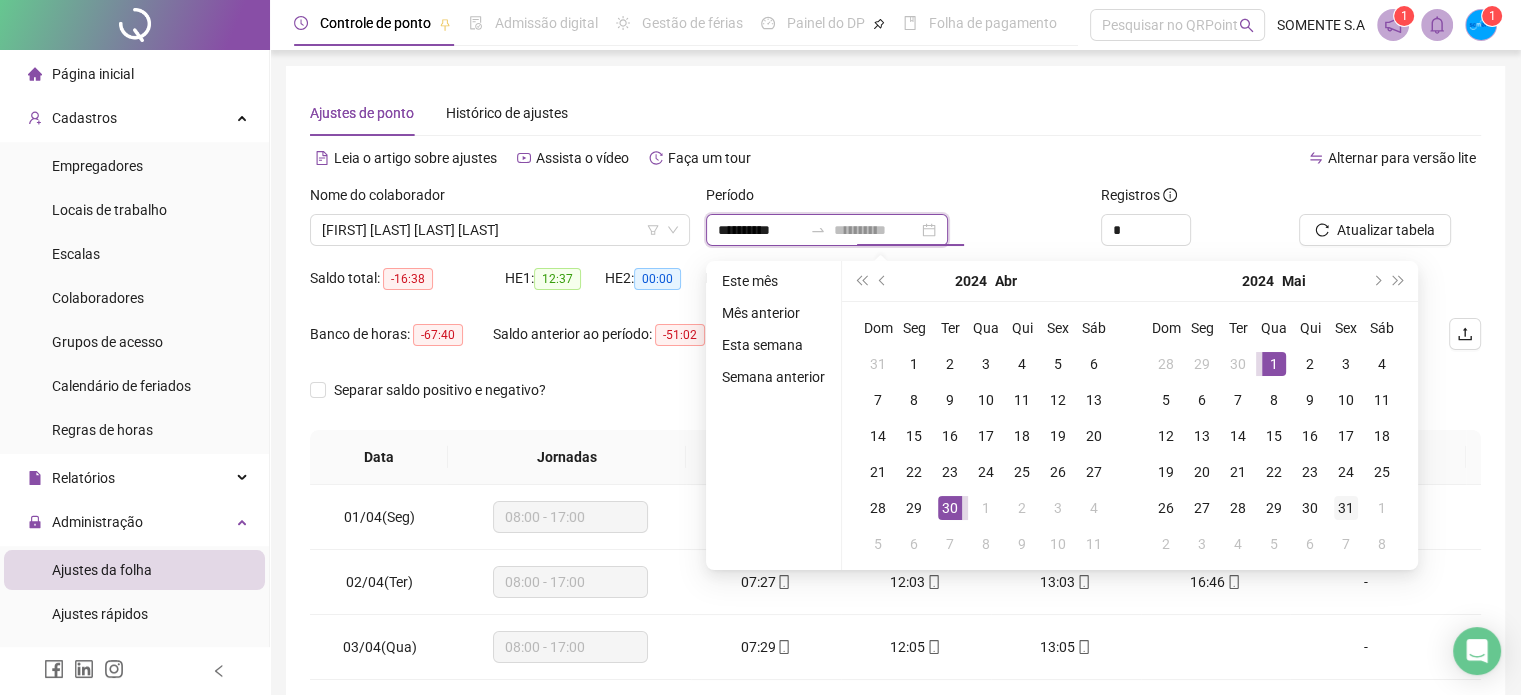 type on "**********" 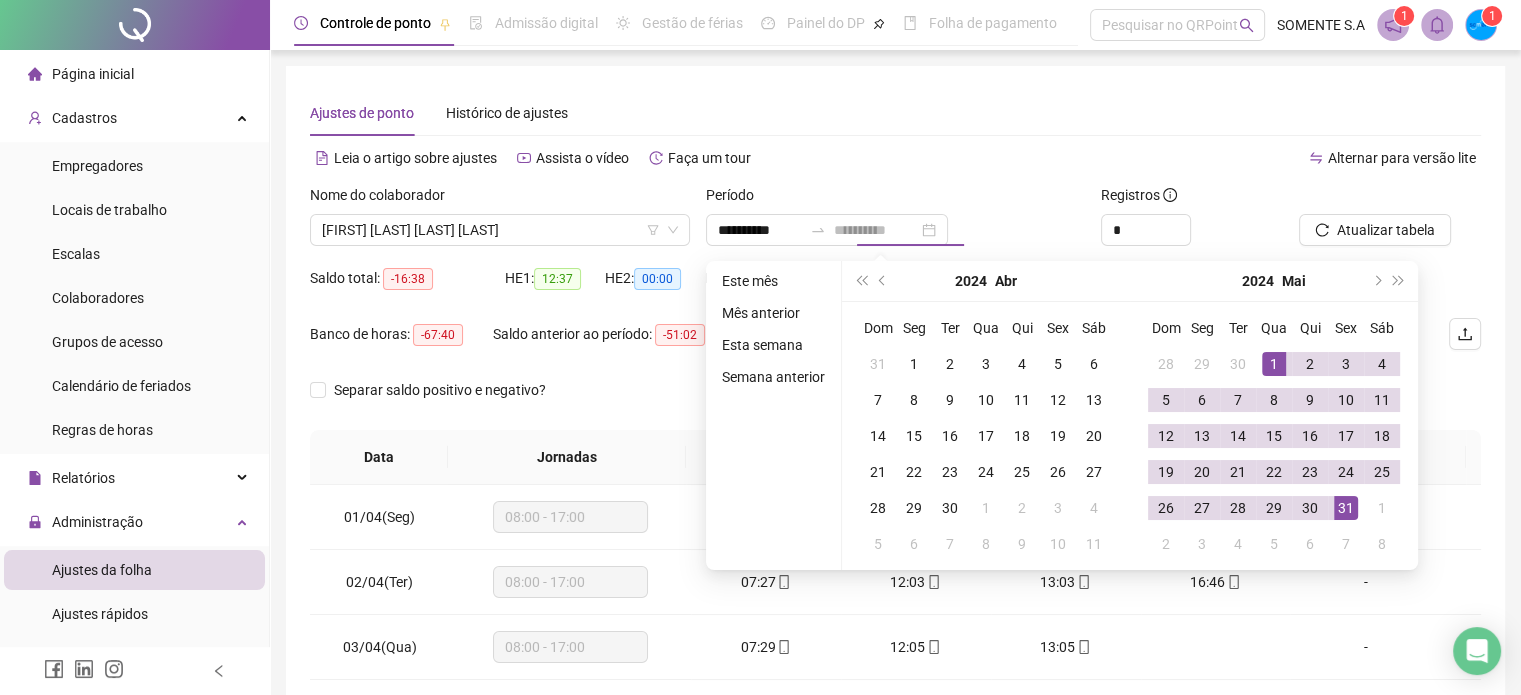 click on "31" at bounding box center (1346, 508) 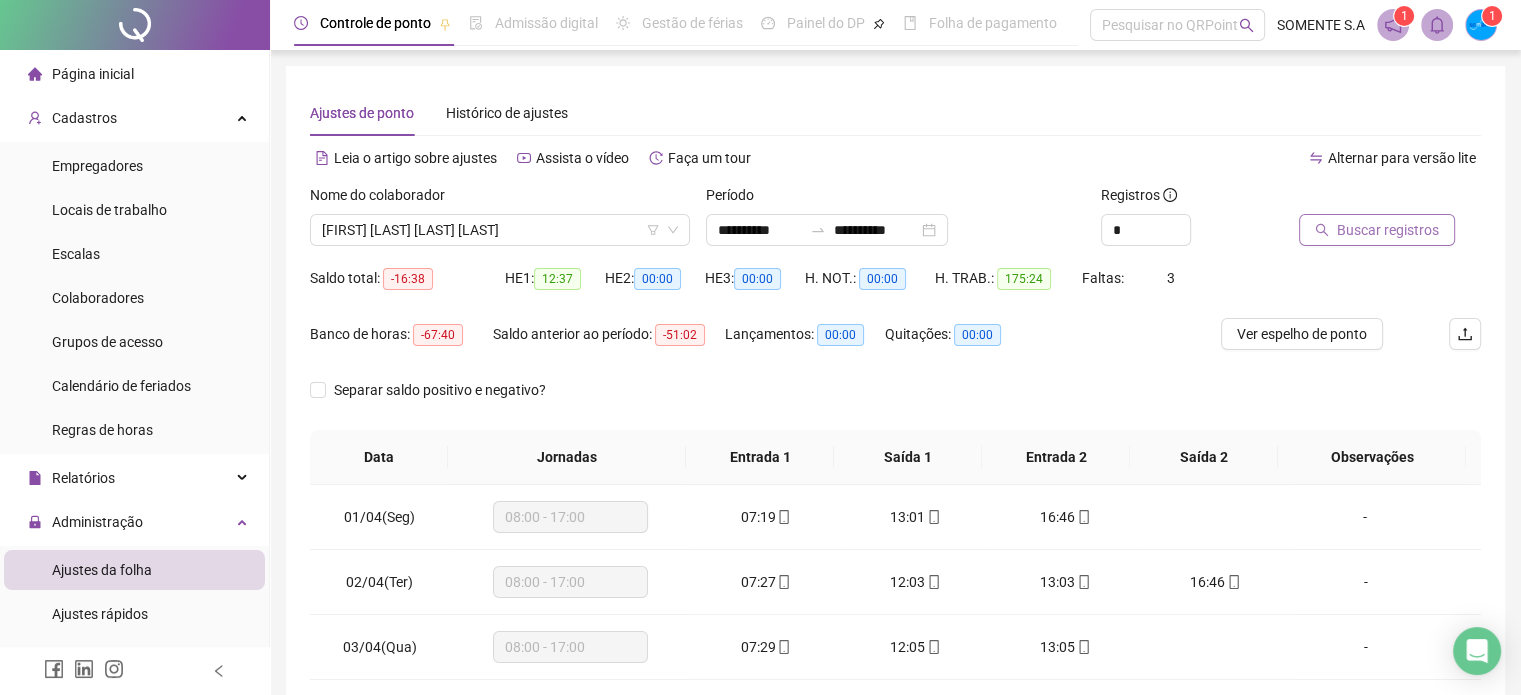click on "Buscar registros" at bounding box center (1388, 230) 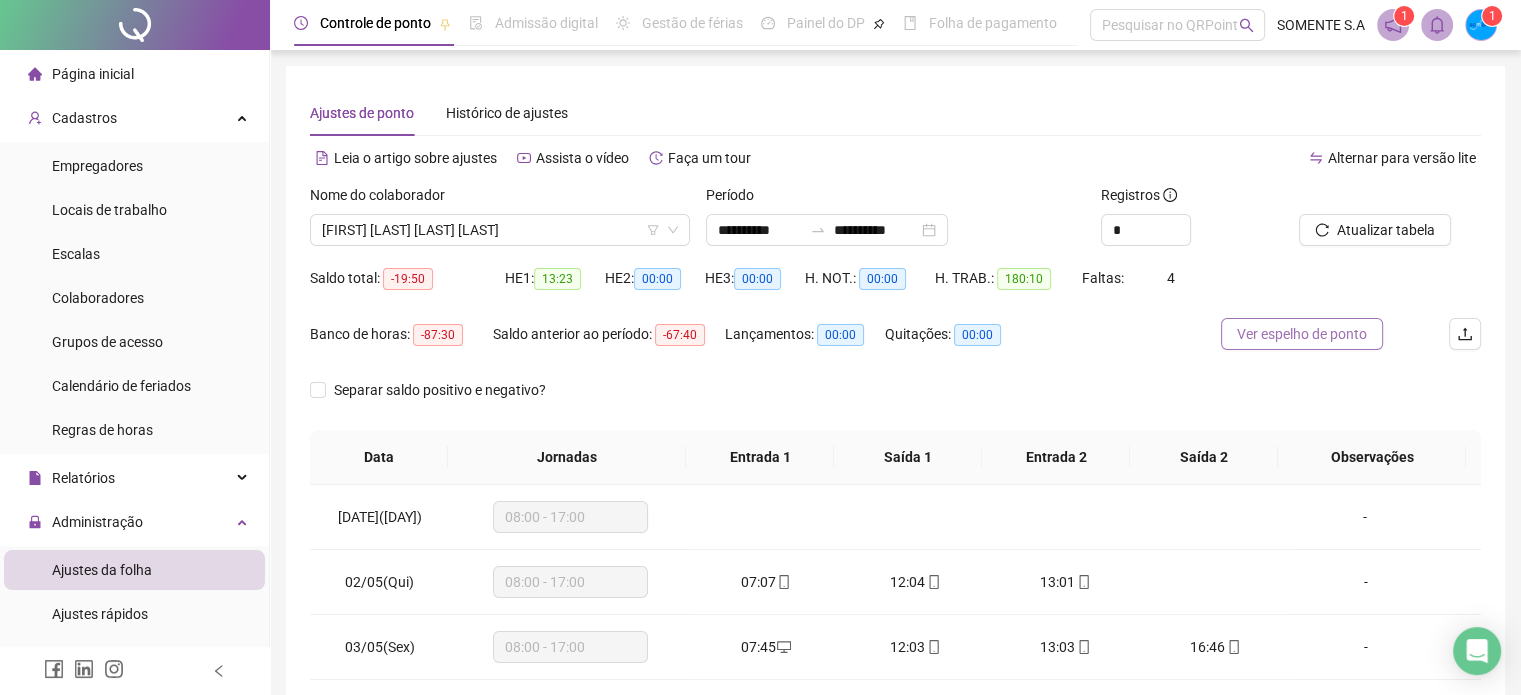 click on "Ver espelho de ponto" at bounding box center (1302, 334) 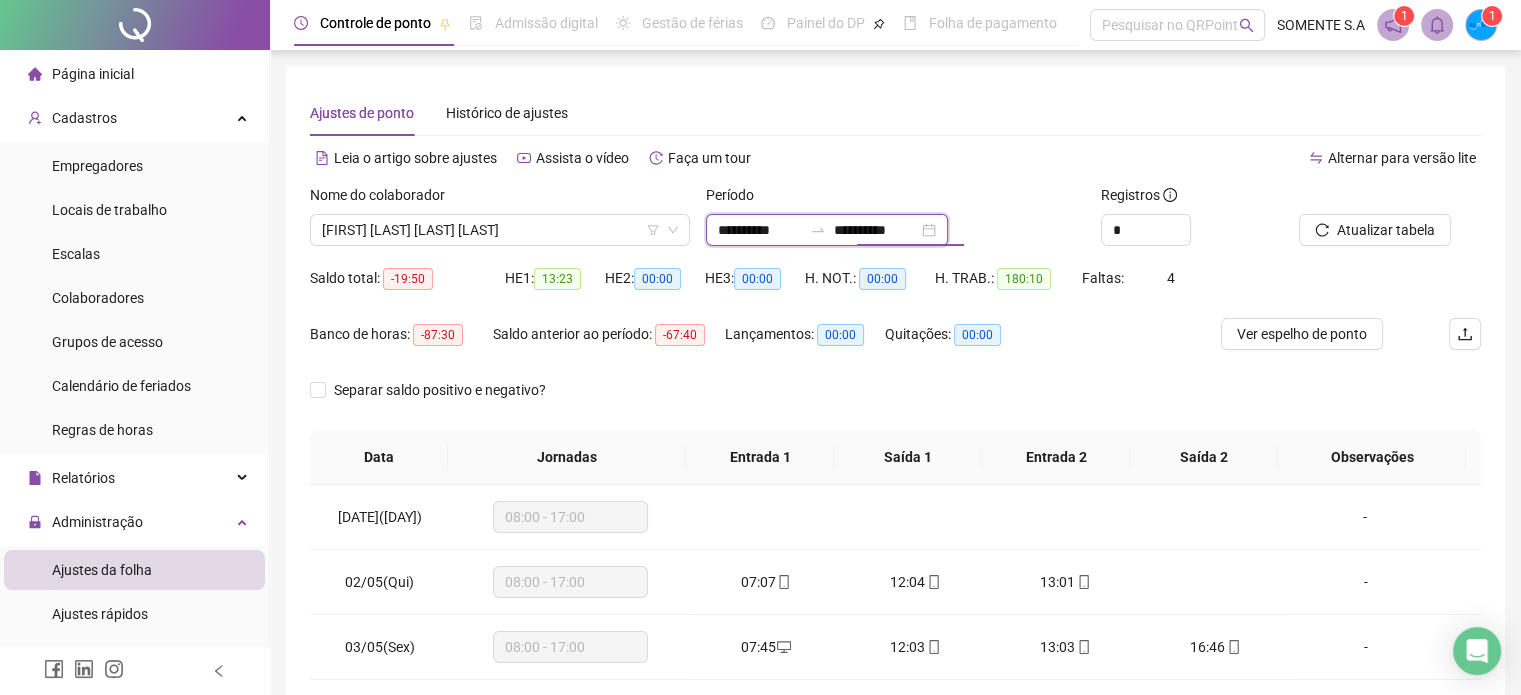 click on "**********" at bounding box center [760, 230] 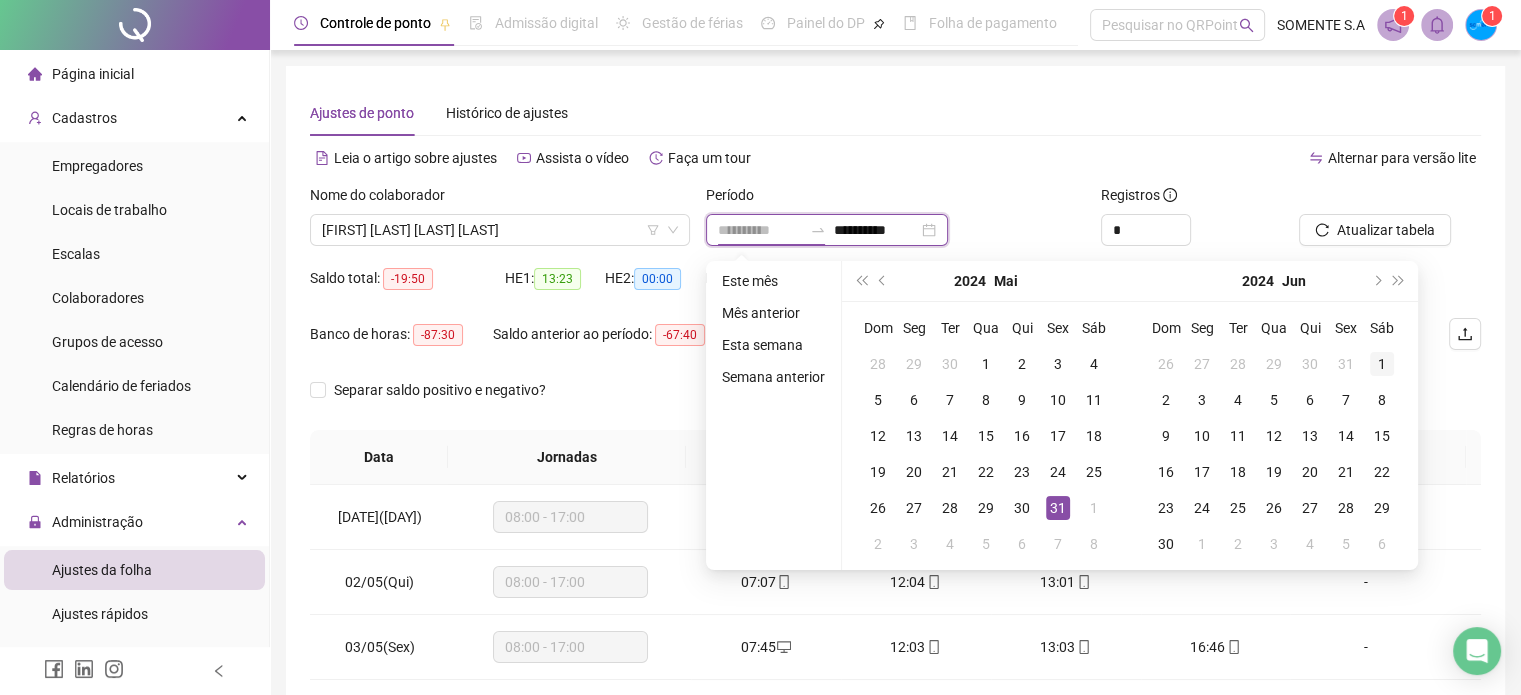 type on "**********" 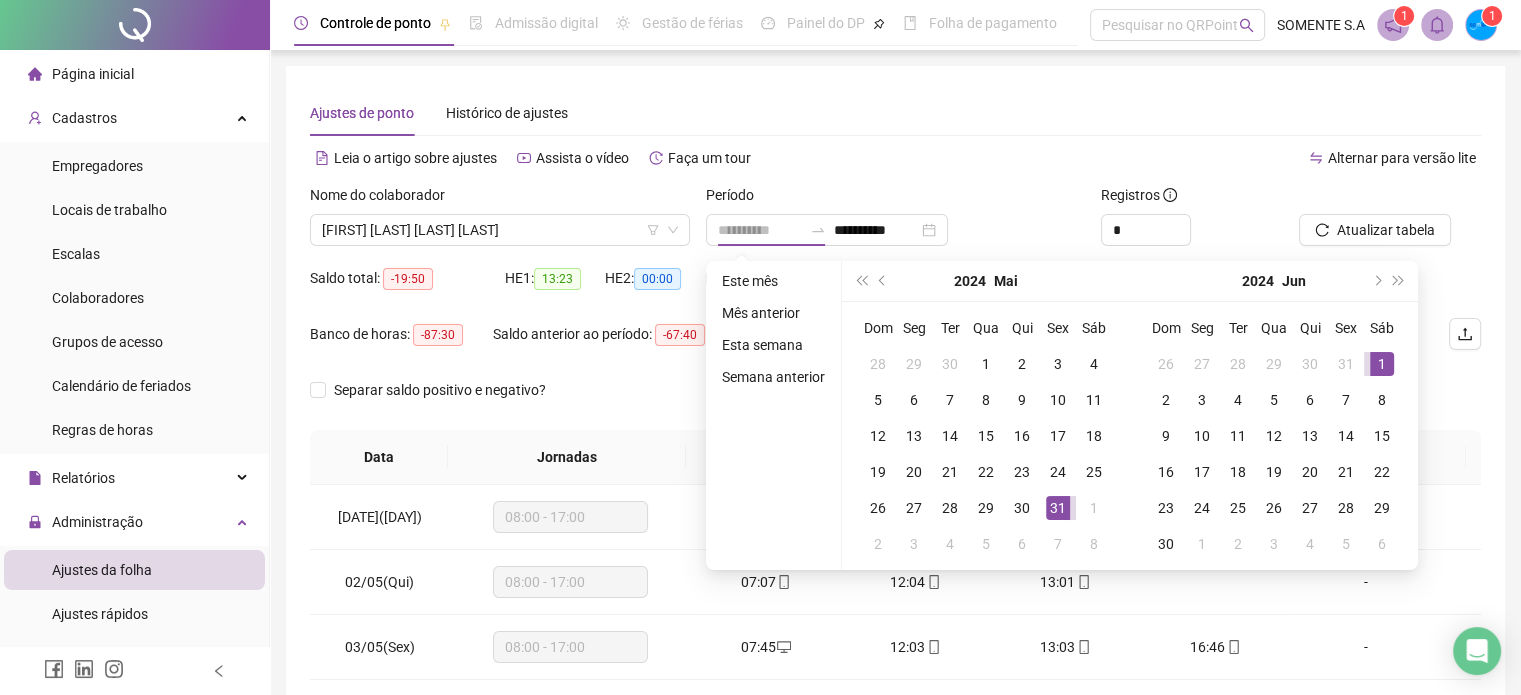 click on "1" at bounding box center (1382, 364) 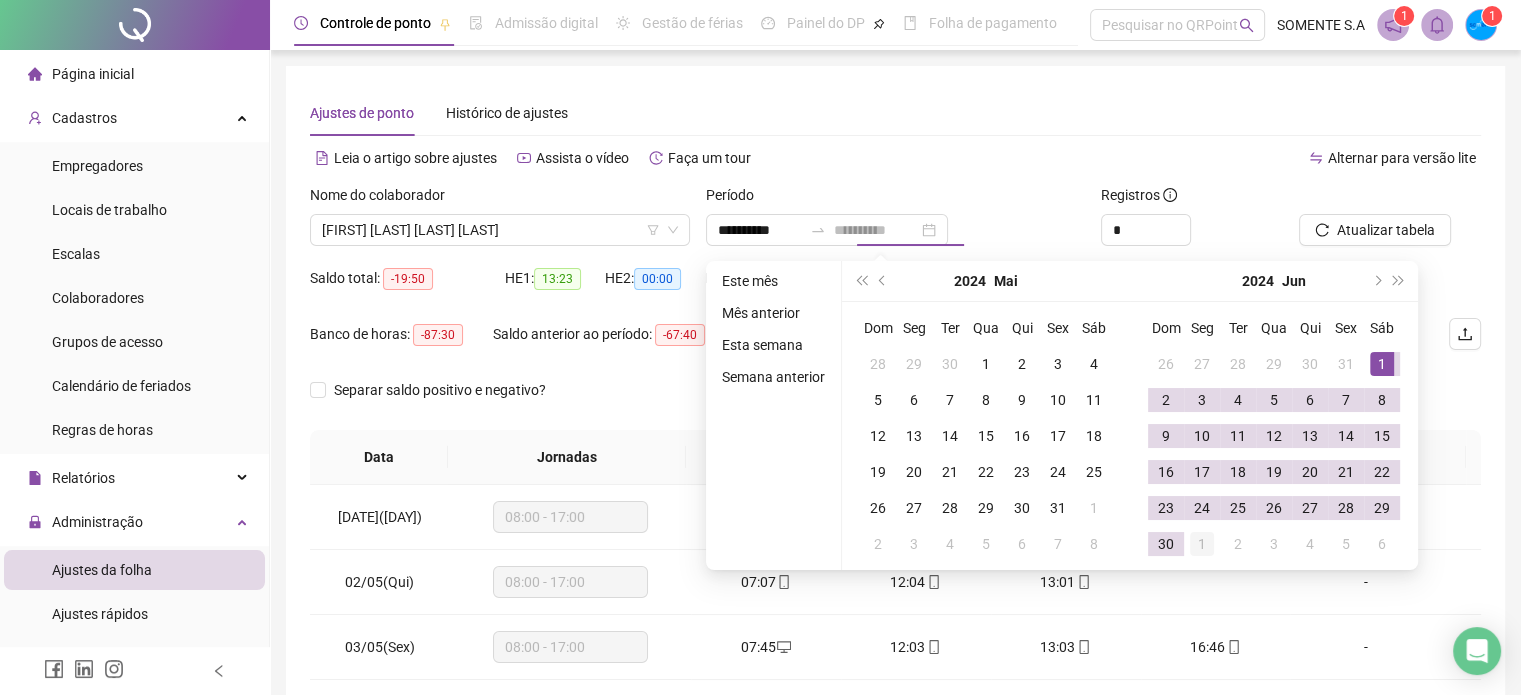 click on "1" at bounding box center (1202, 544) 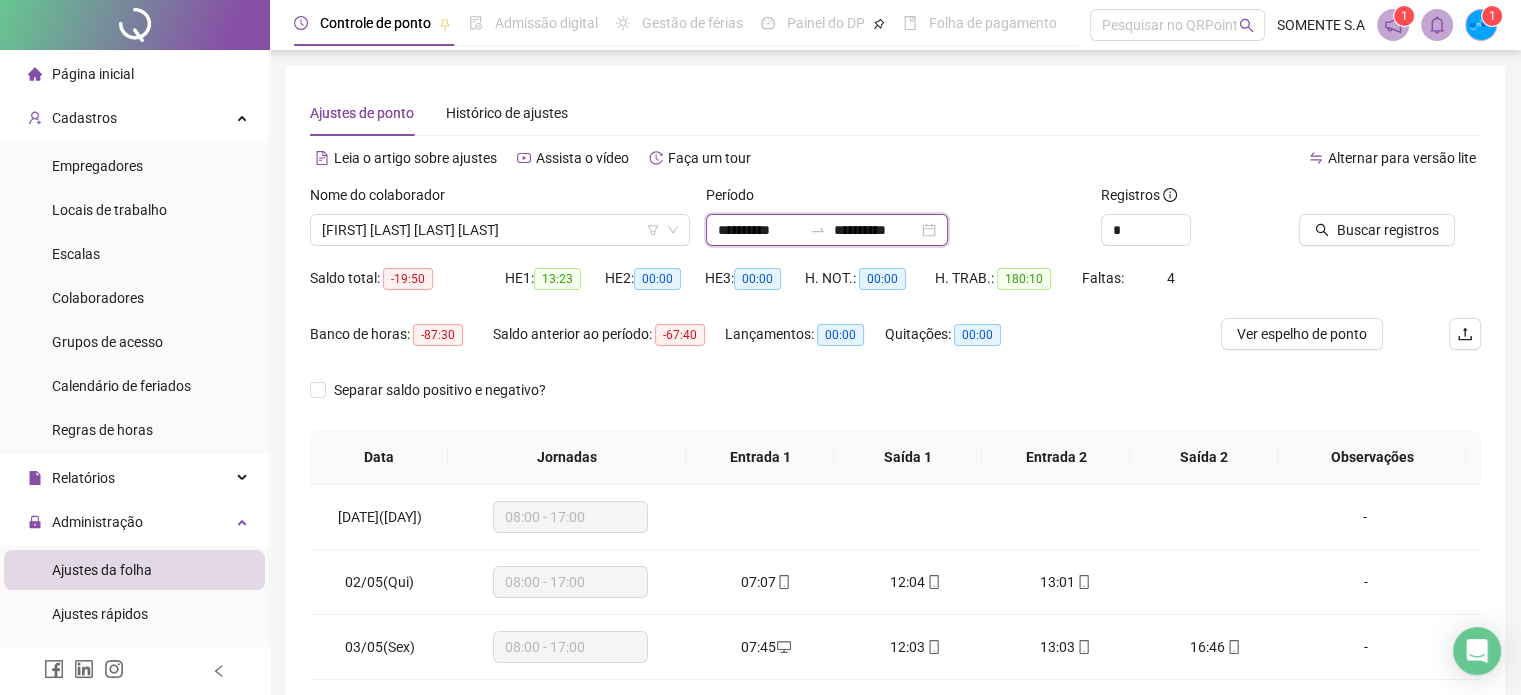 click on "**********" at bounding box center (876, 230) 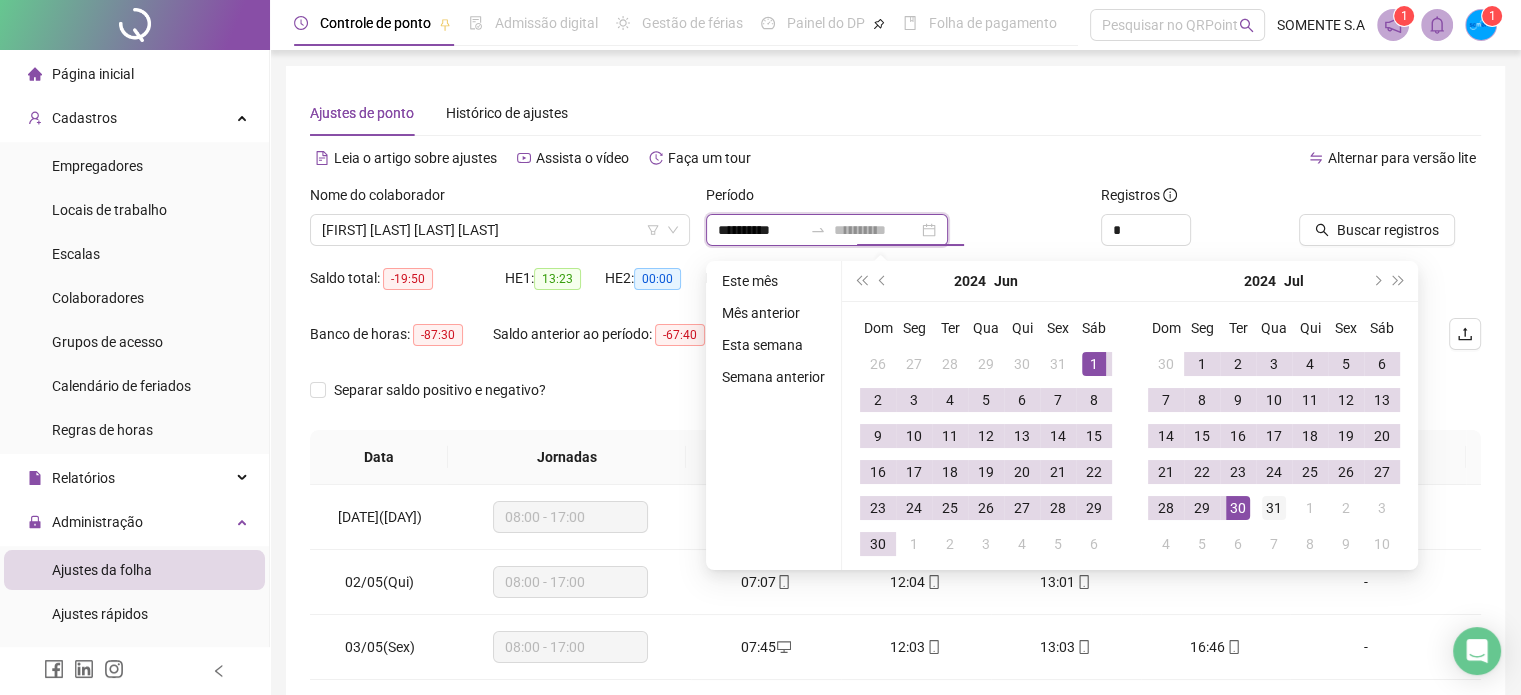 type on "**********" 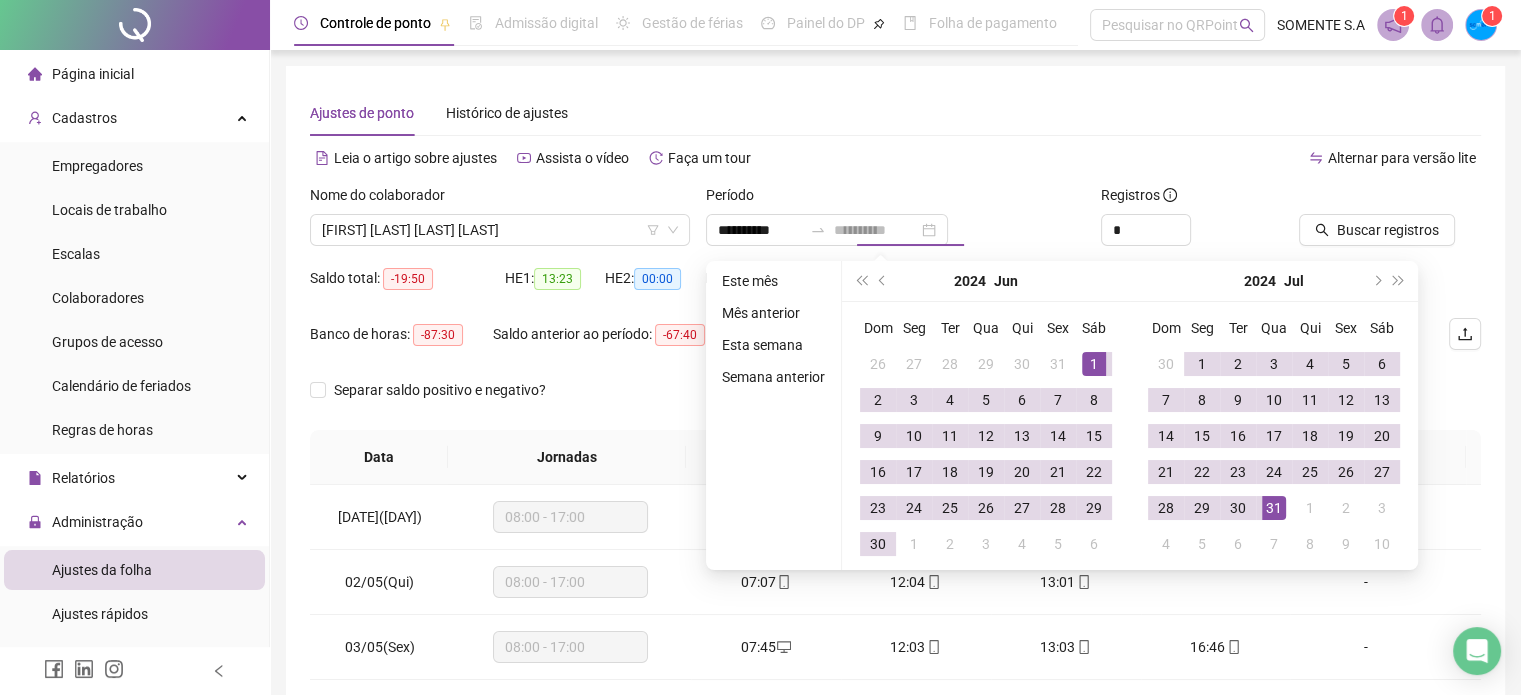 click on "31" at bounding box center (1274, 508) 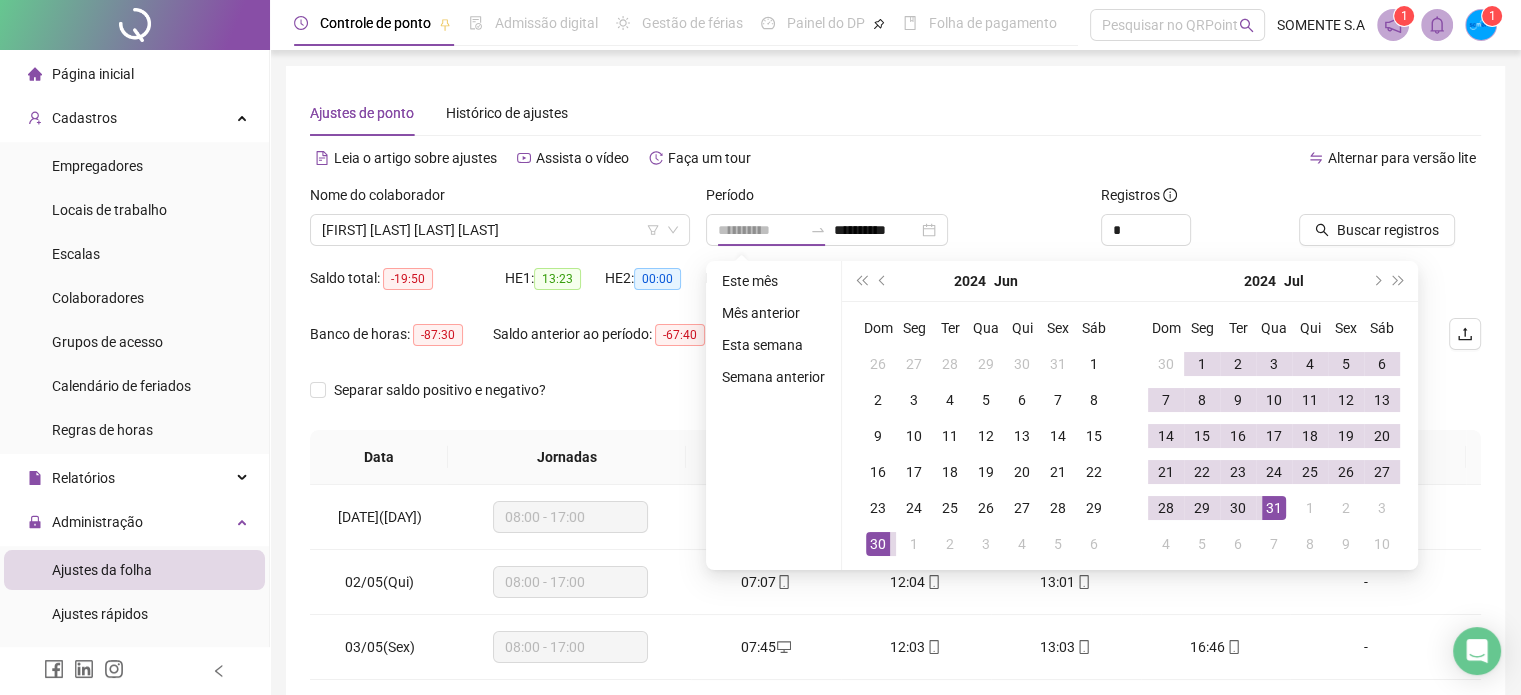 click on "30" at bounding box center [878, 544] 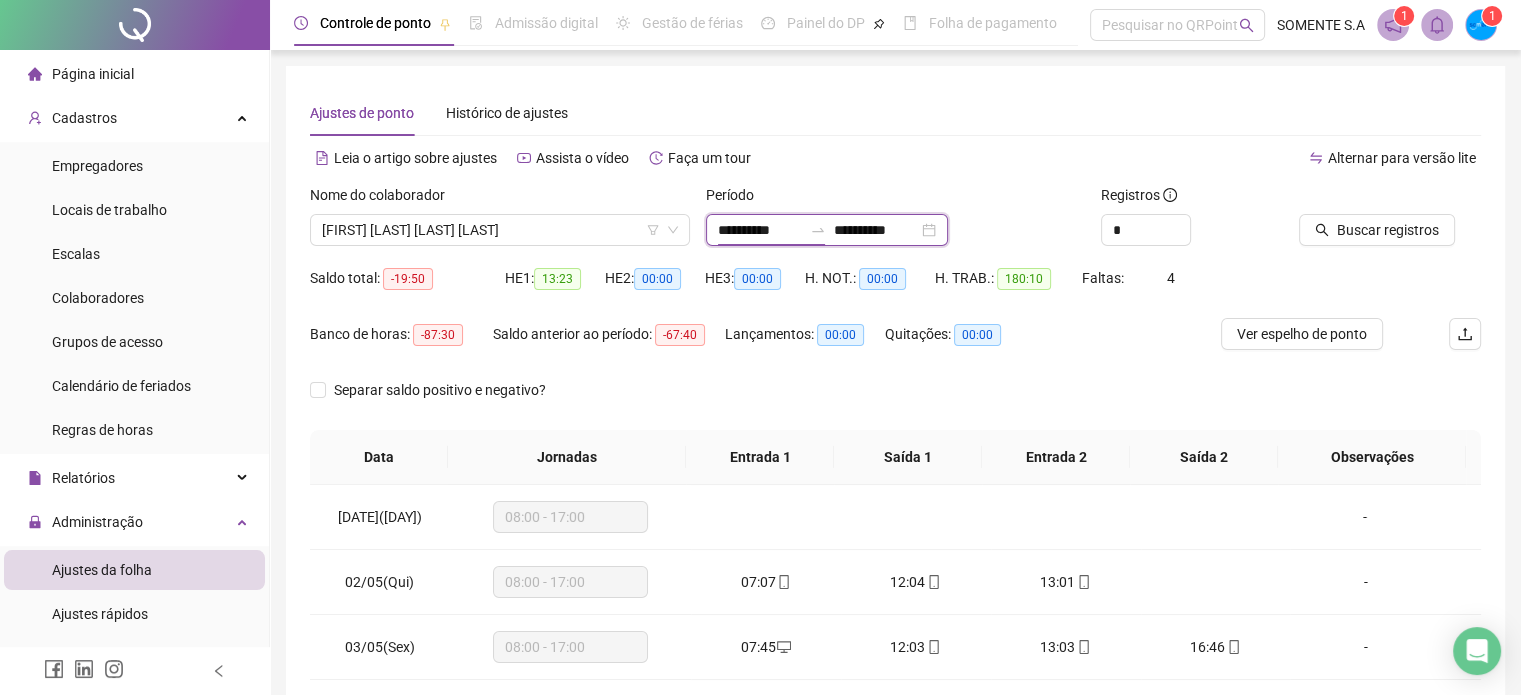 click on "**********" at bounding box center [760, 230] 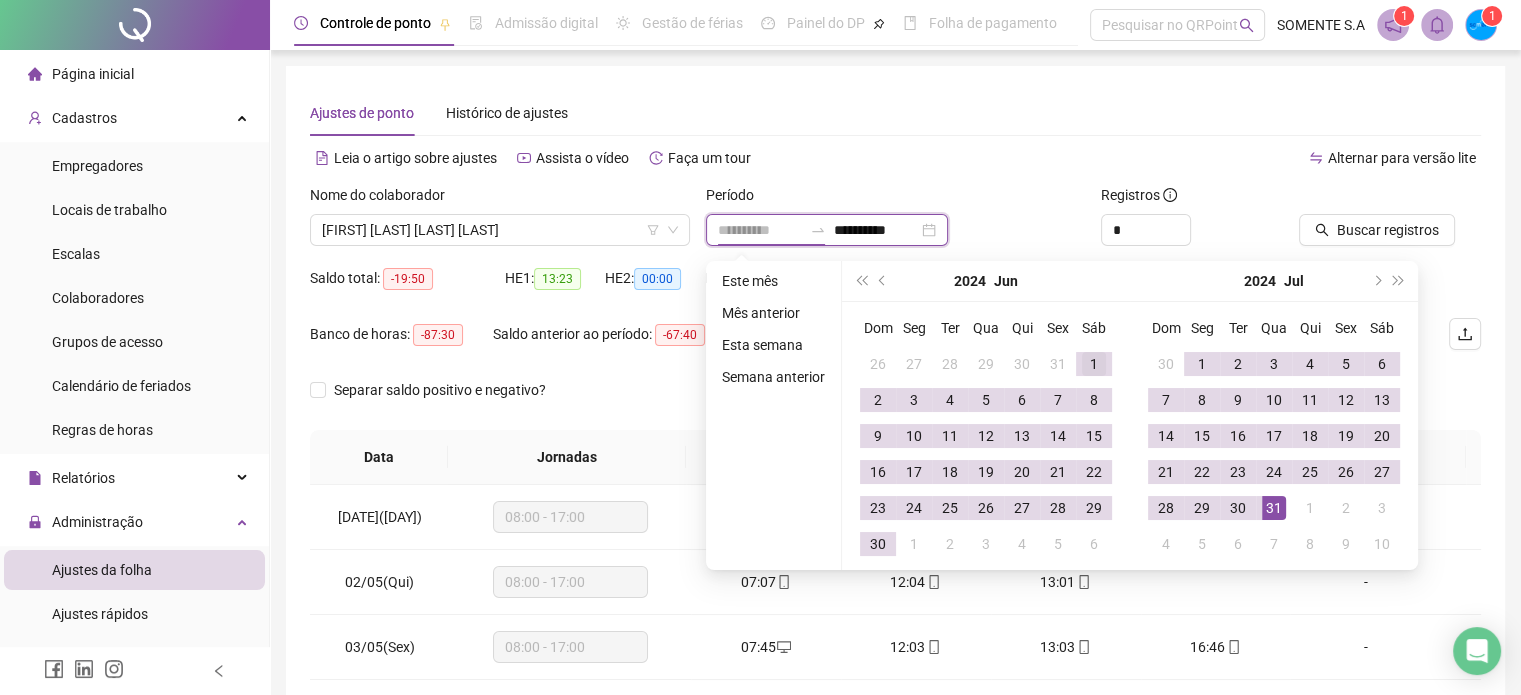 type on "**********" 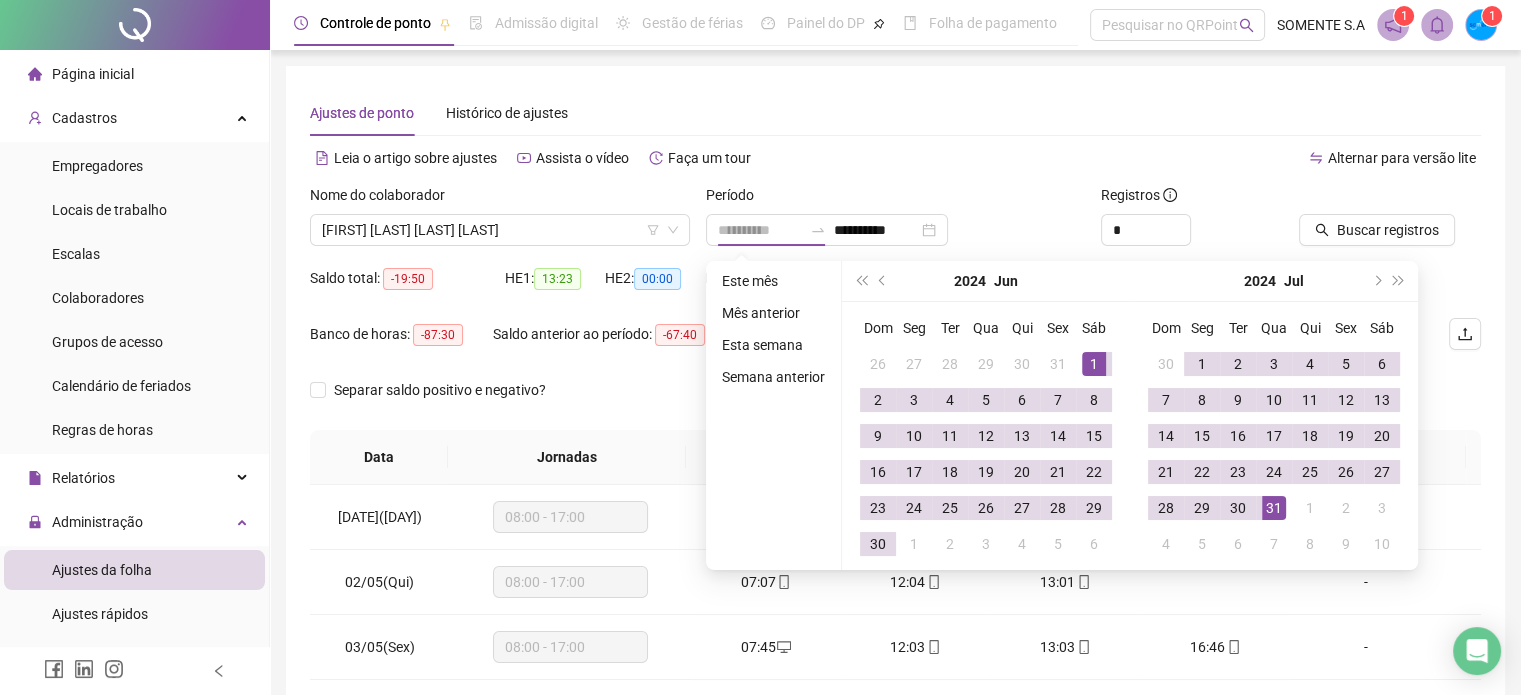 click on "1" at bounding box center [1094, 364] 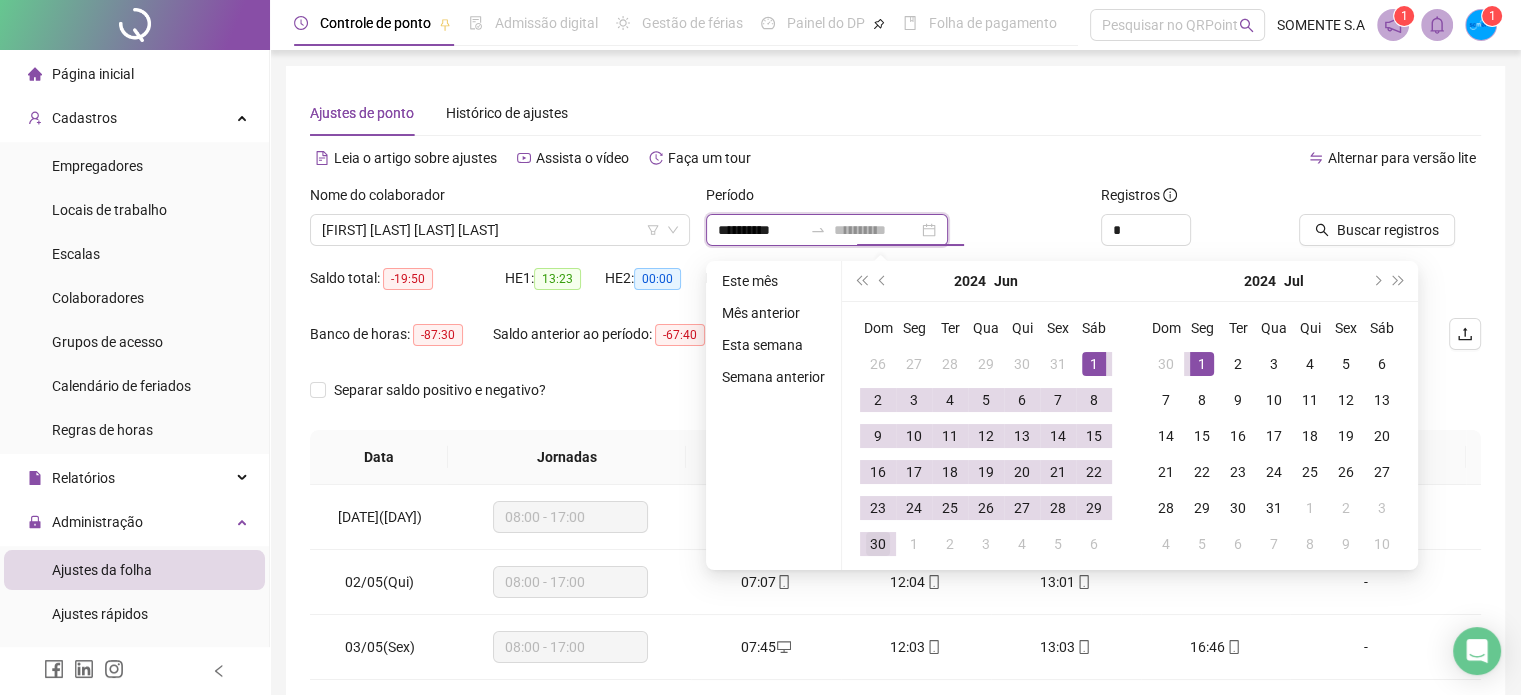 type on "**********" 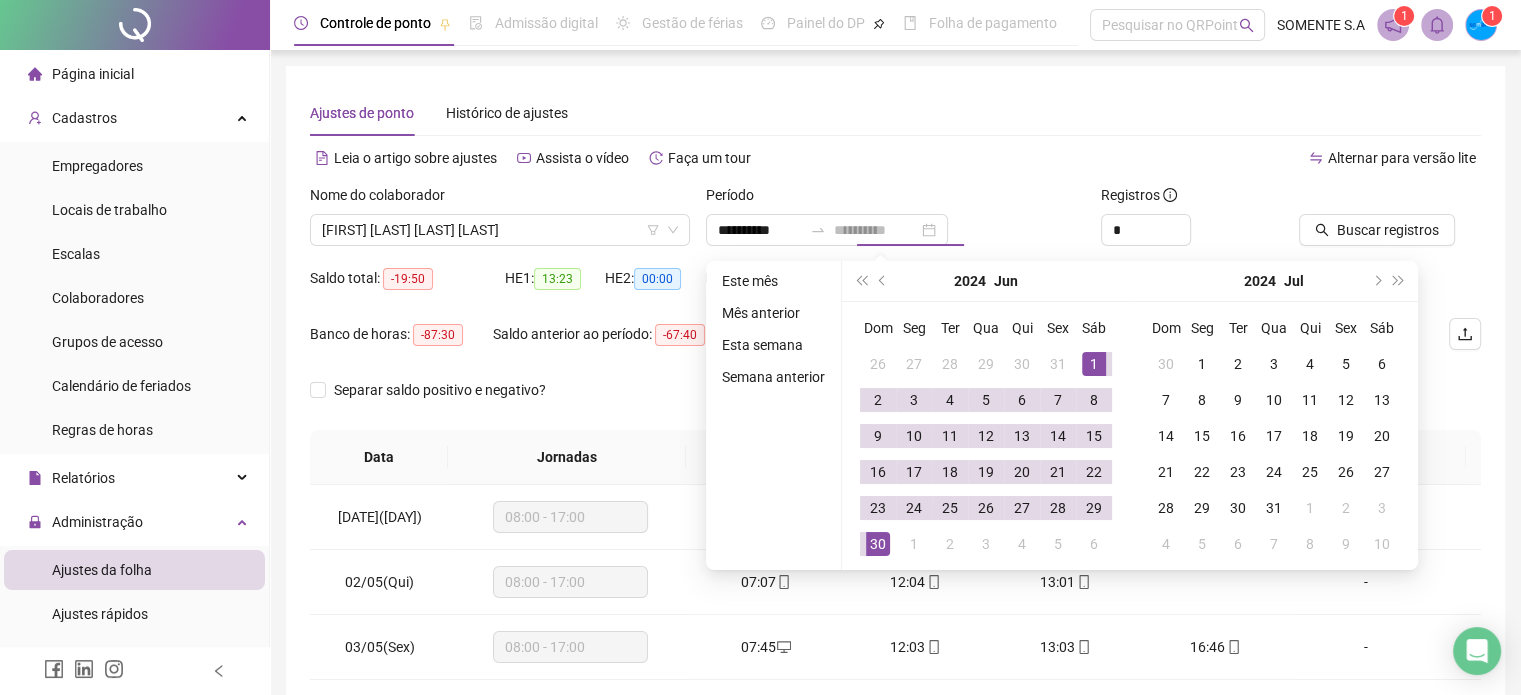 click on "30" at bounding box center (878, 544) 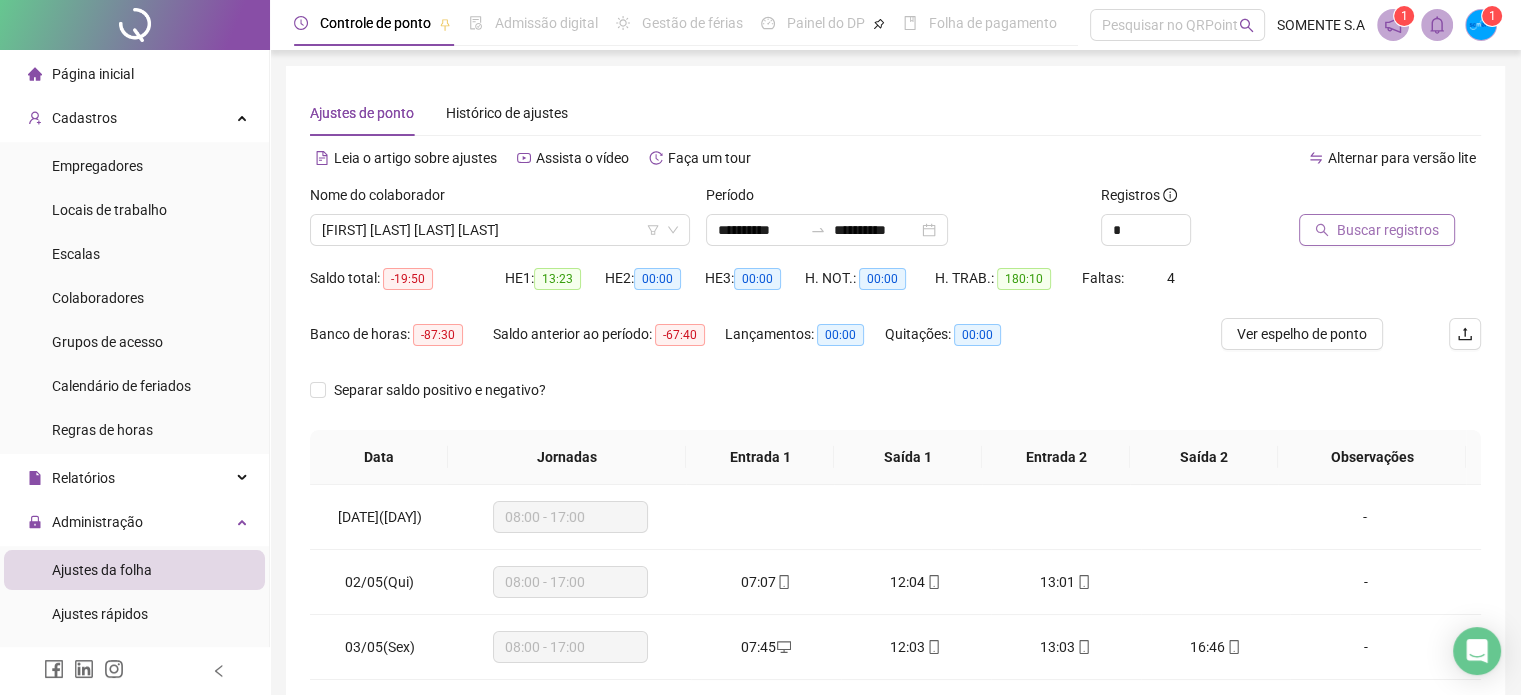click on "Buscar registros" at bounding box center [1388, 230] 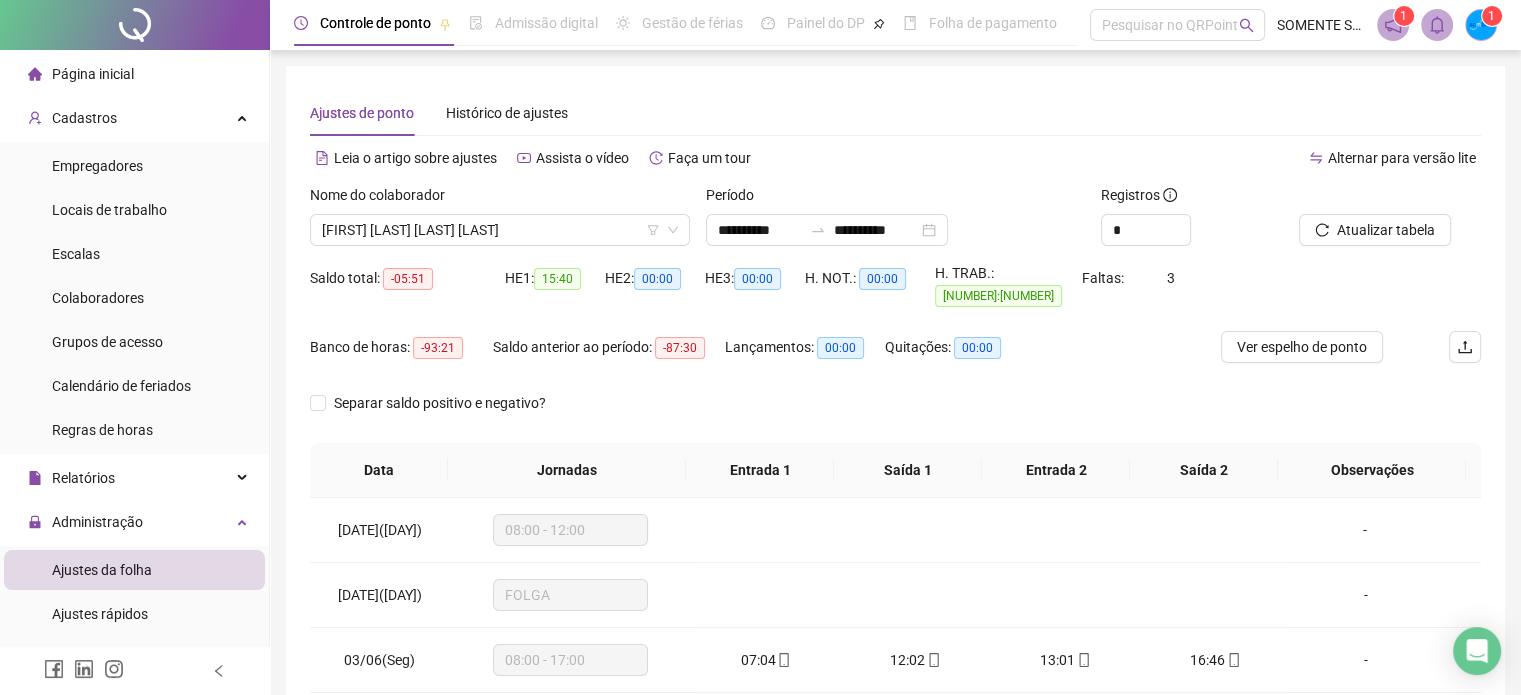 scroll, scrollTop: 100, scrollLeft: 0, axis: vertical 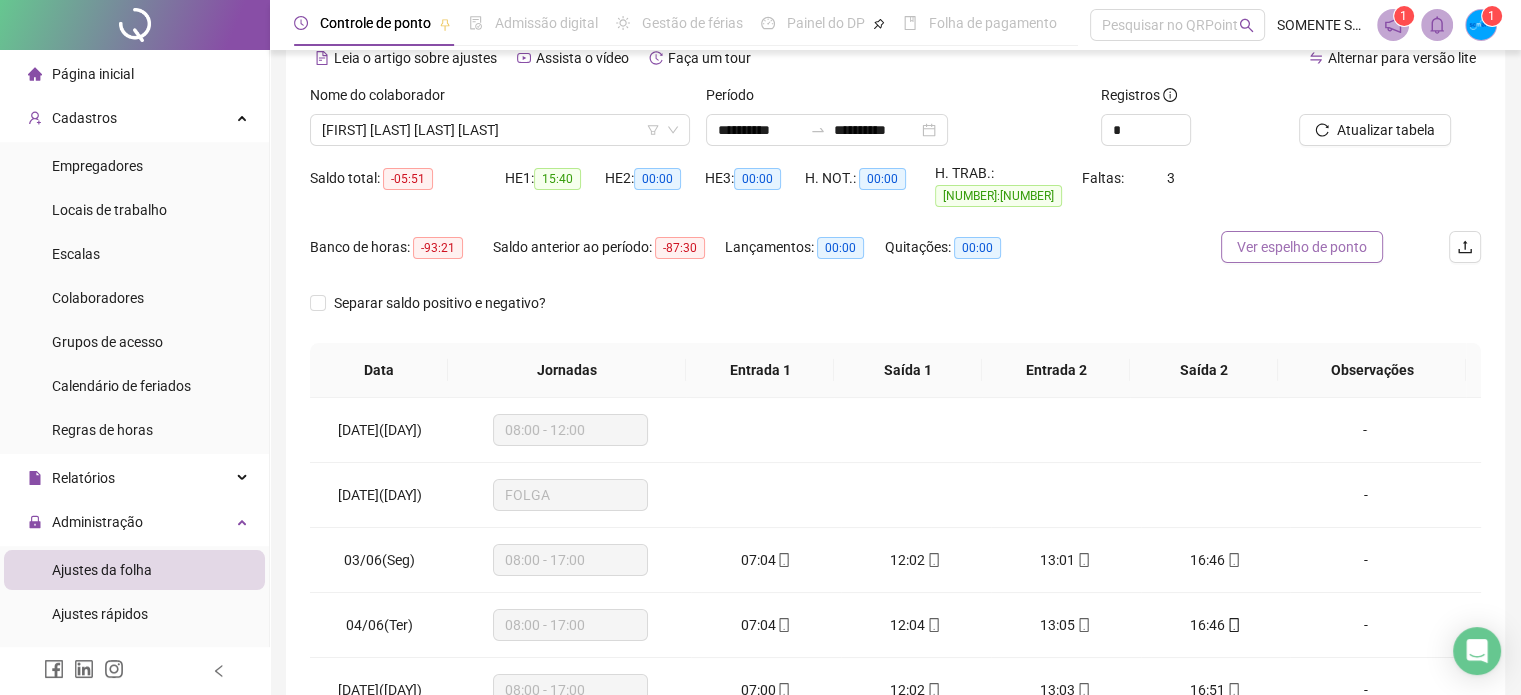 drag, startPoint x: 1305, startPoint y: 233, endPoint x: 1281, endPoint y: 240, distance: 25 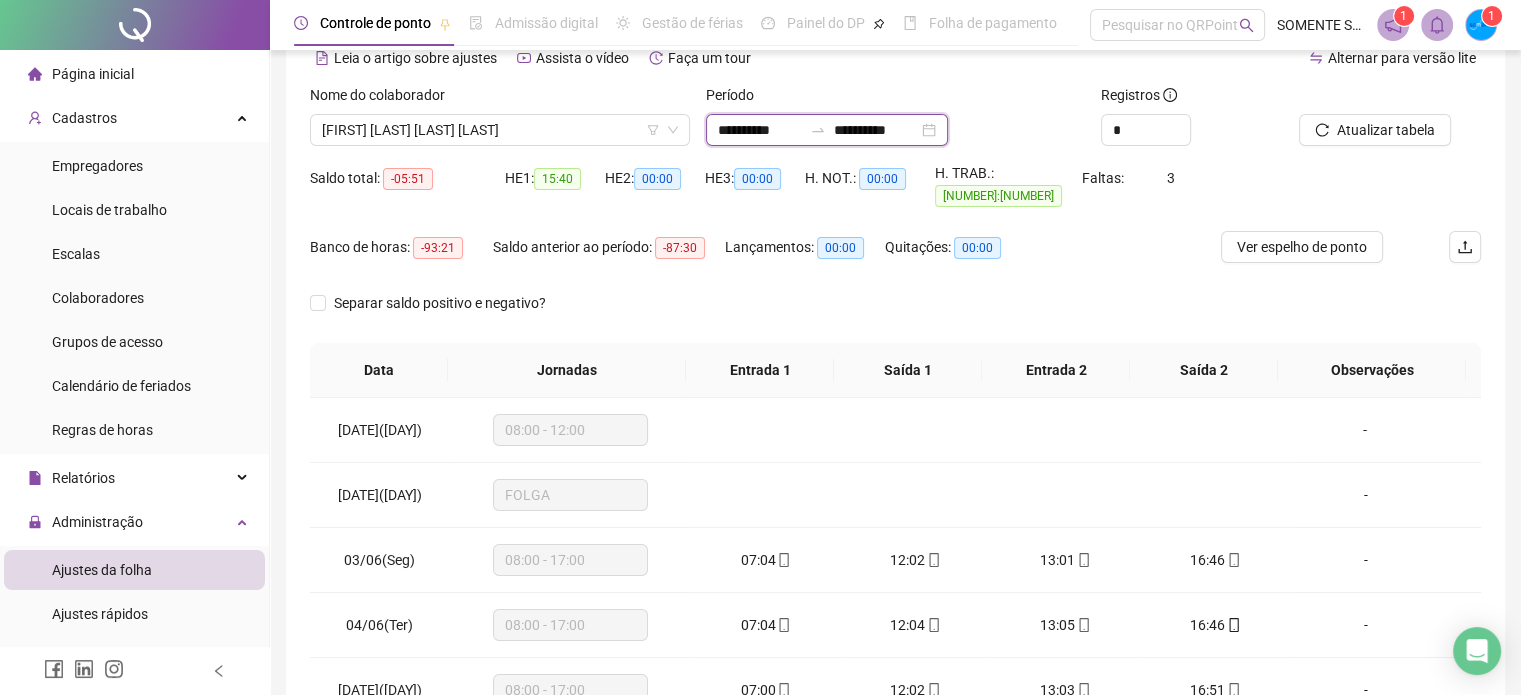 click on "**********" at bounding box center [760, 130] 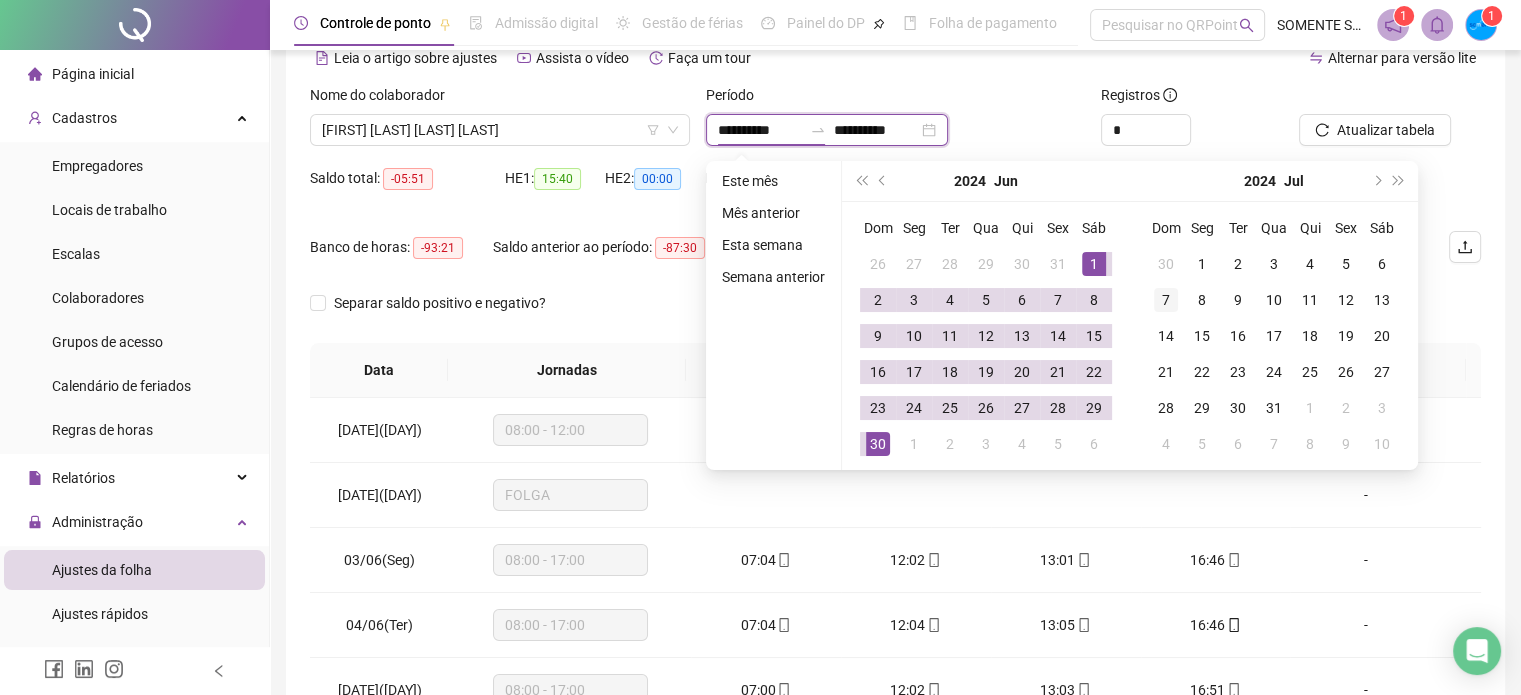type on "**********" 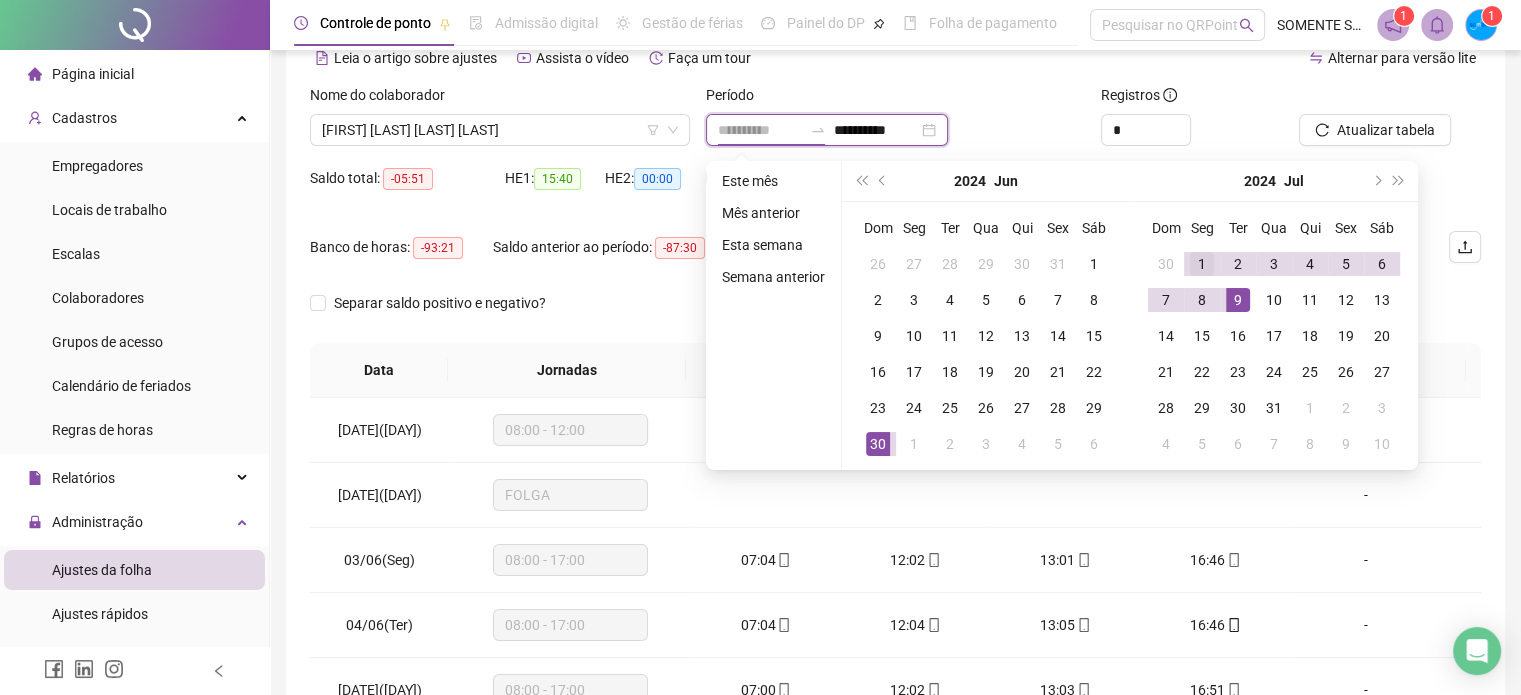 type on "**********" 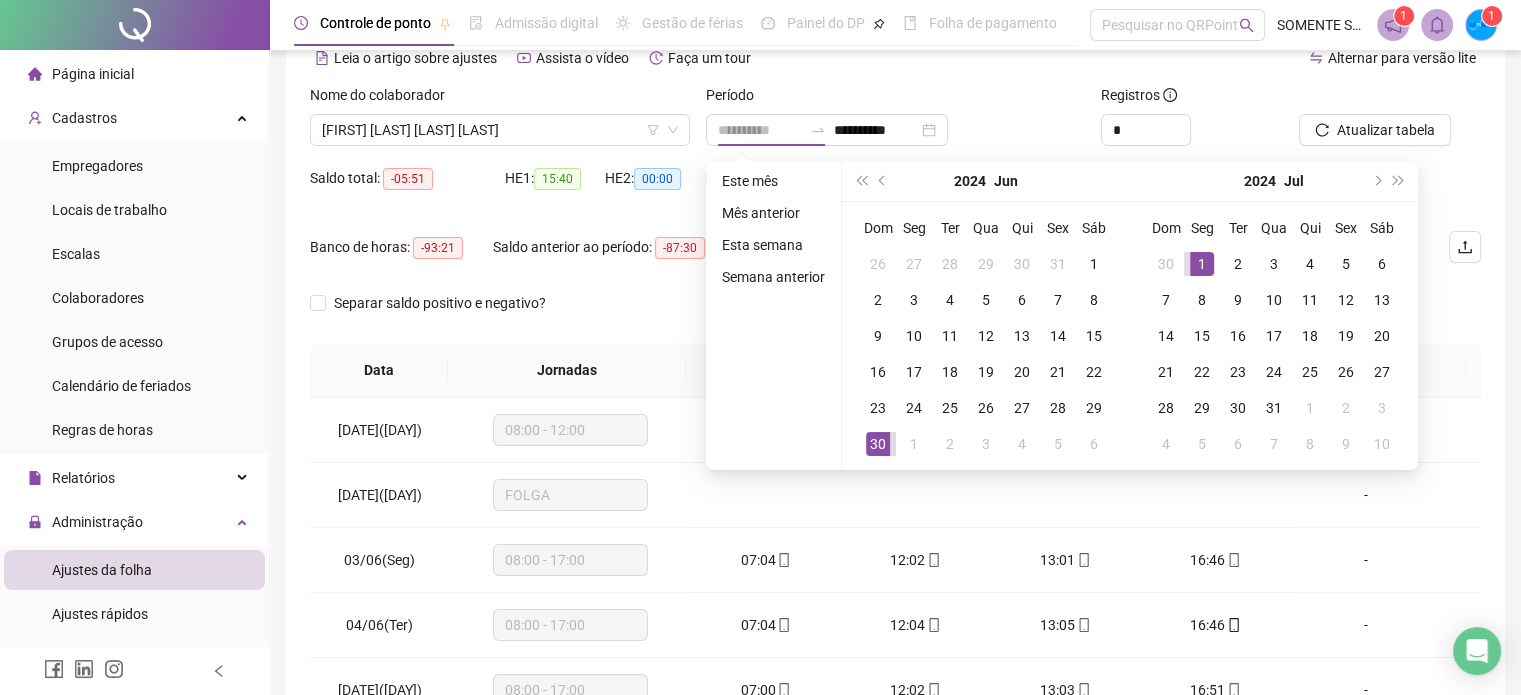 click on "1" at bounding box center [1202, 264] 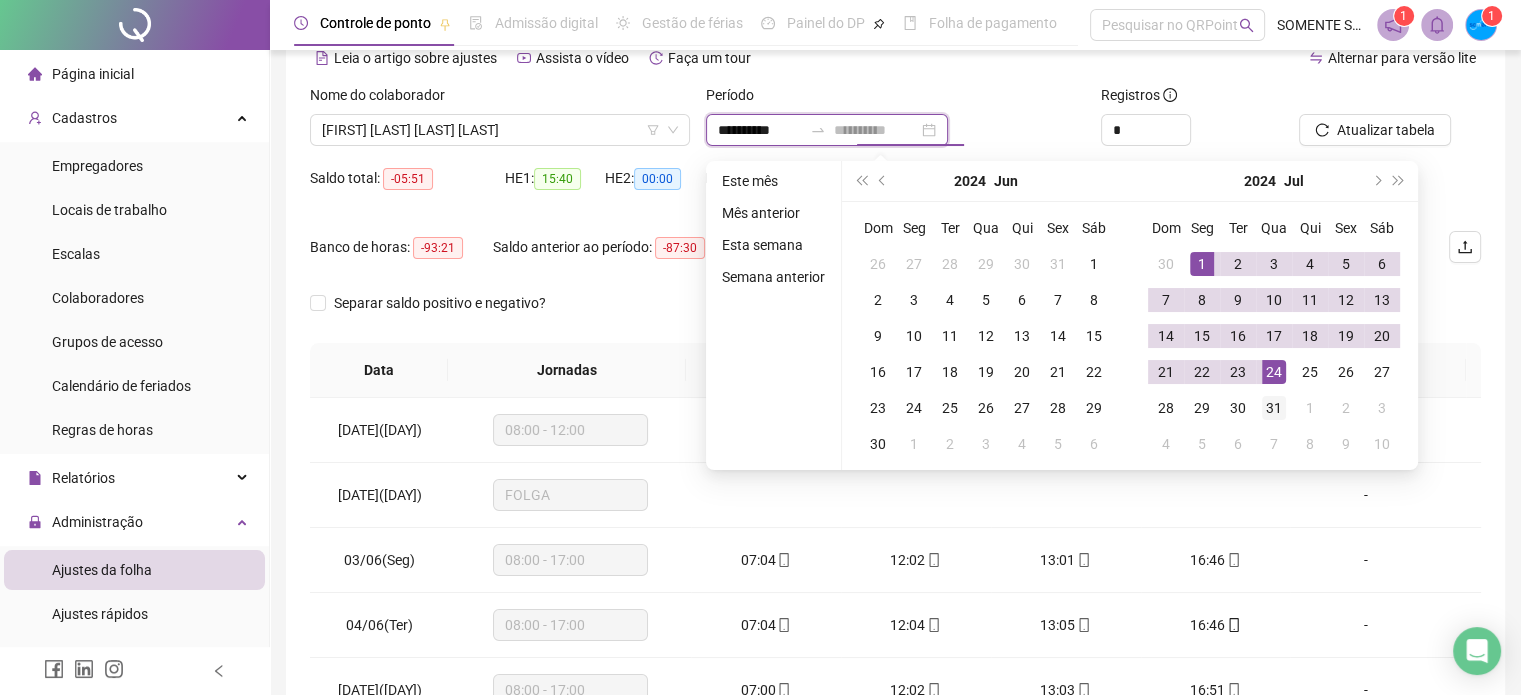 type on "**********" 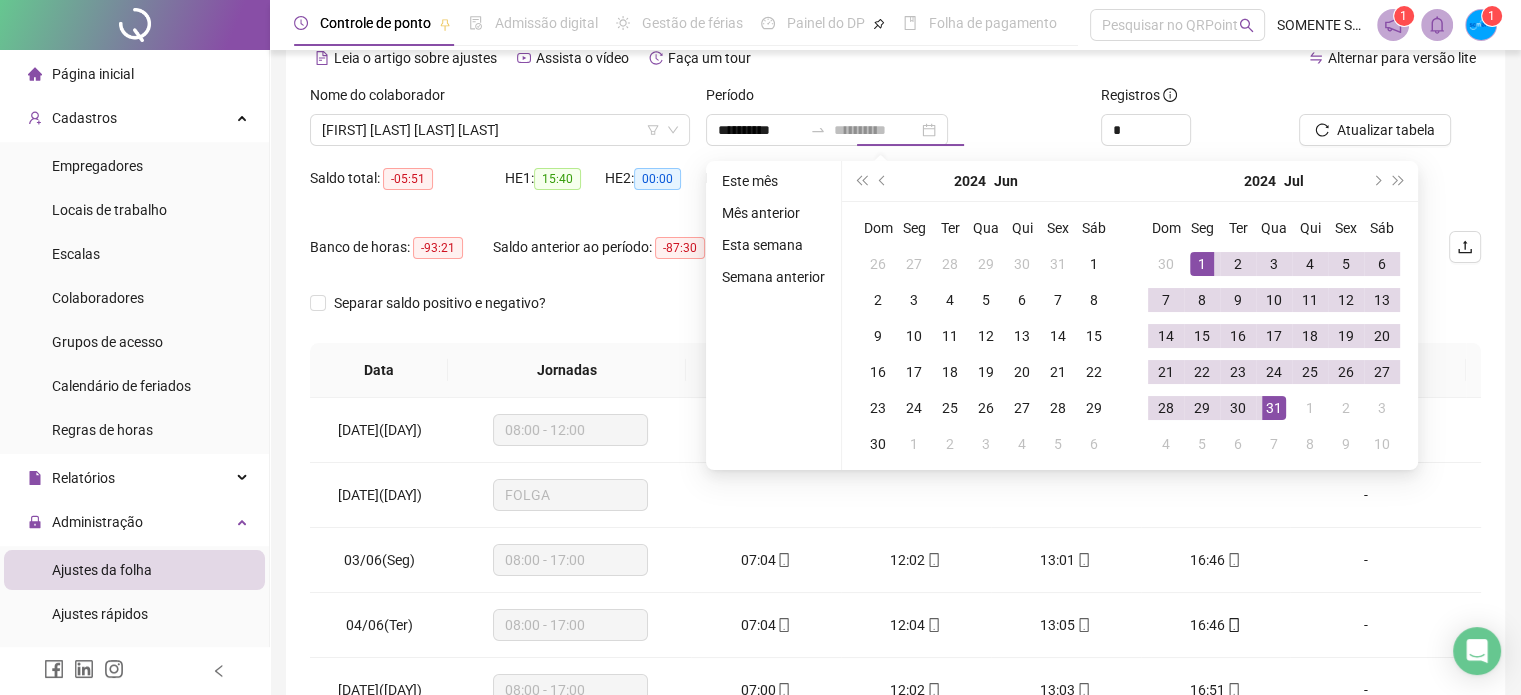 click on "31" at bounding box center (1274, 408) 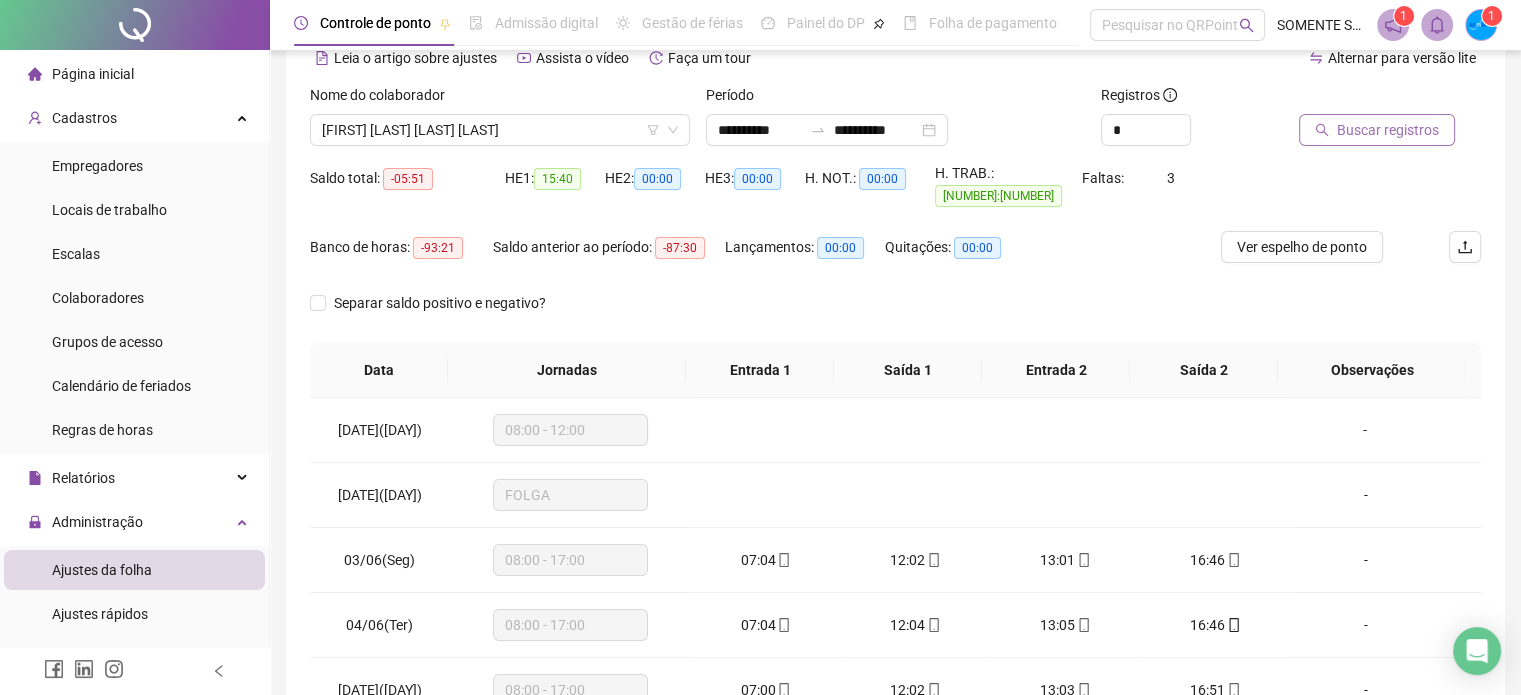 click on "Buscar registros" at bounding box center [1388, 130] 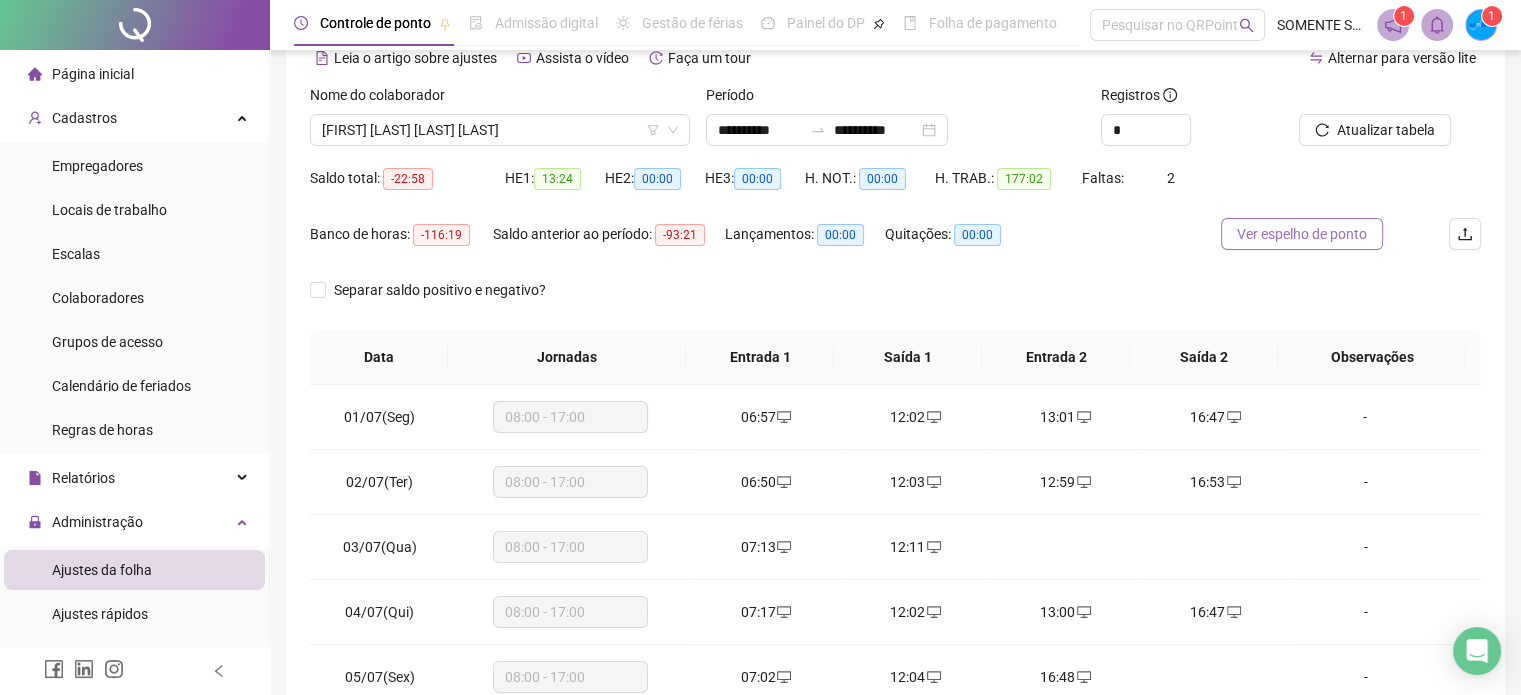 click on "Ver espelho de ponto" at bounding box center (1302, 234) 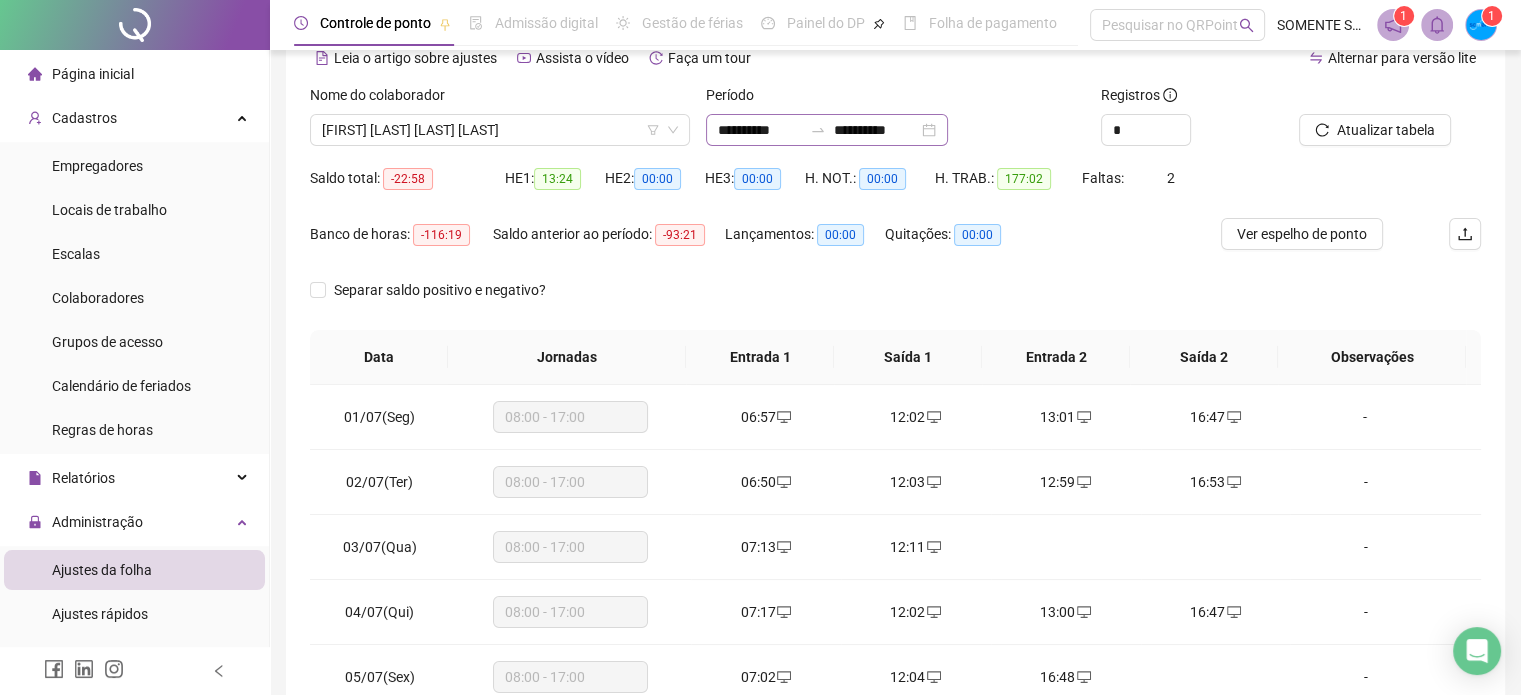 click on "**********" at bounding box center [827, 130] 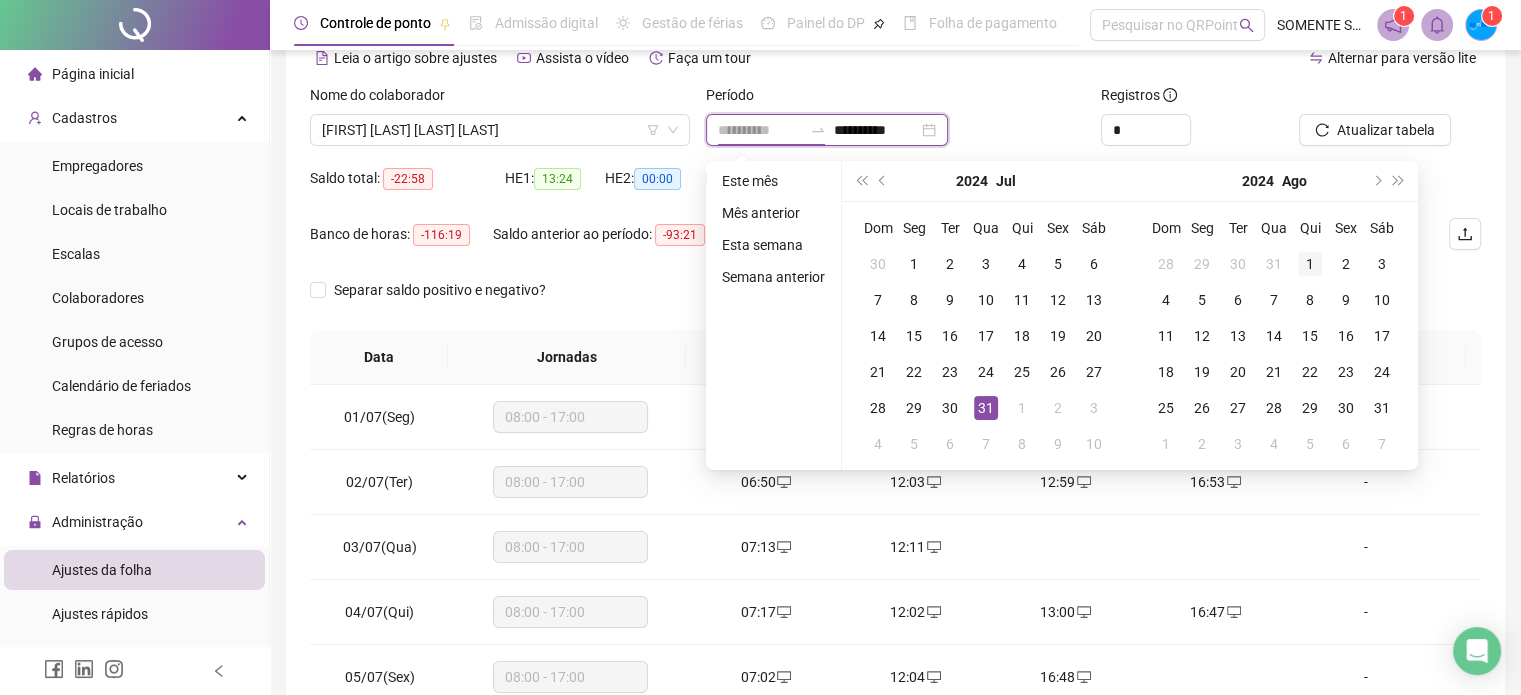 type on "**********" 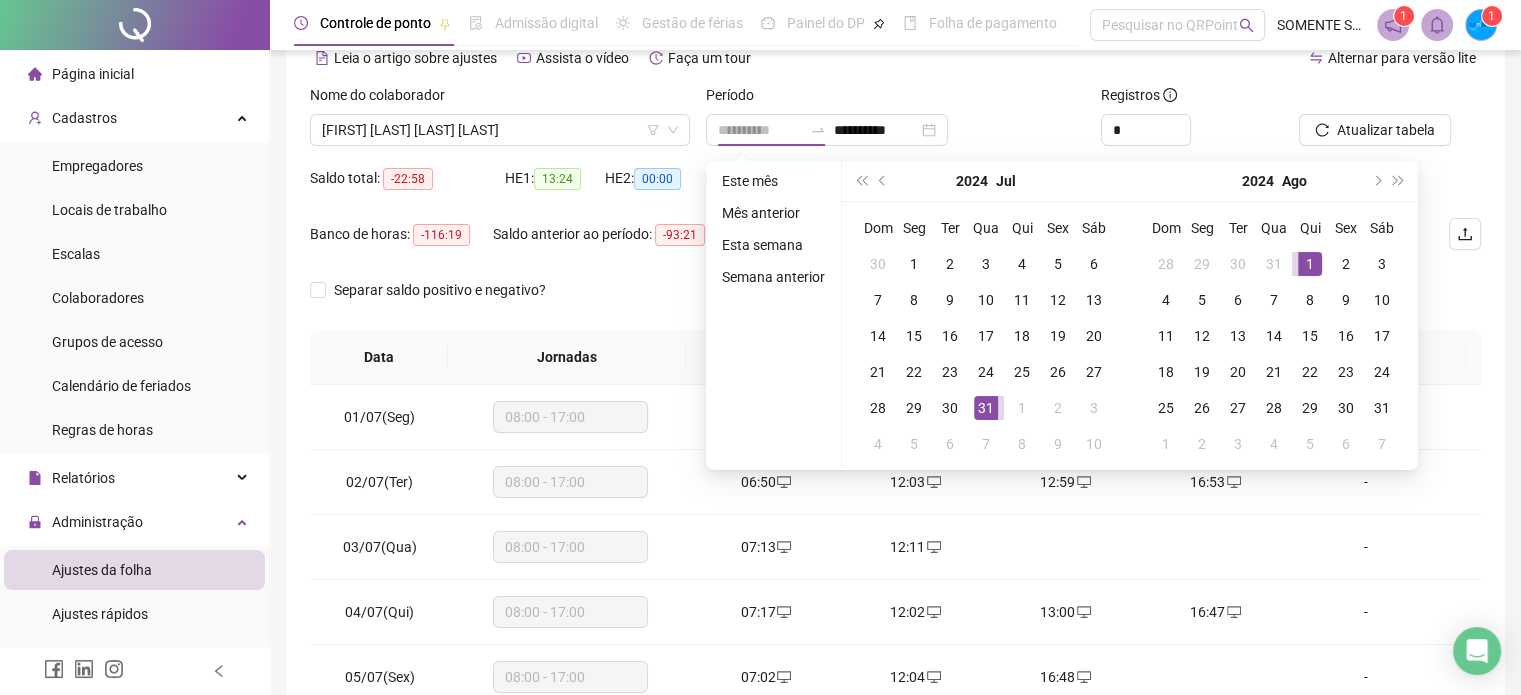 click on "1" at bounding box center [1310, 264] 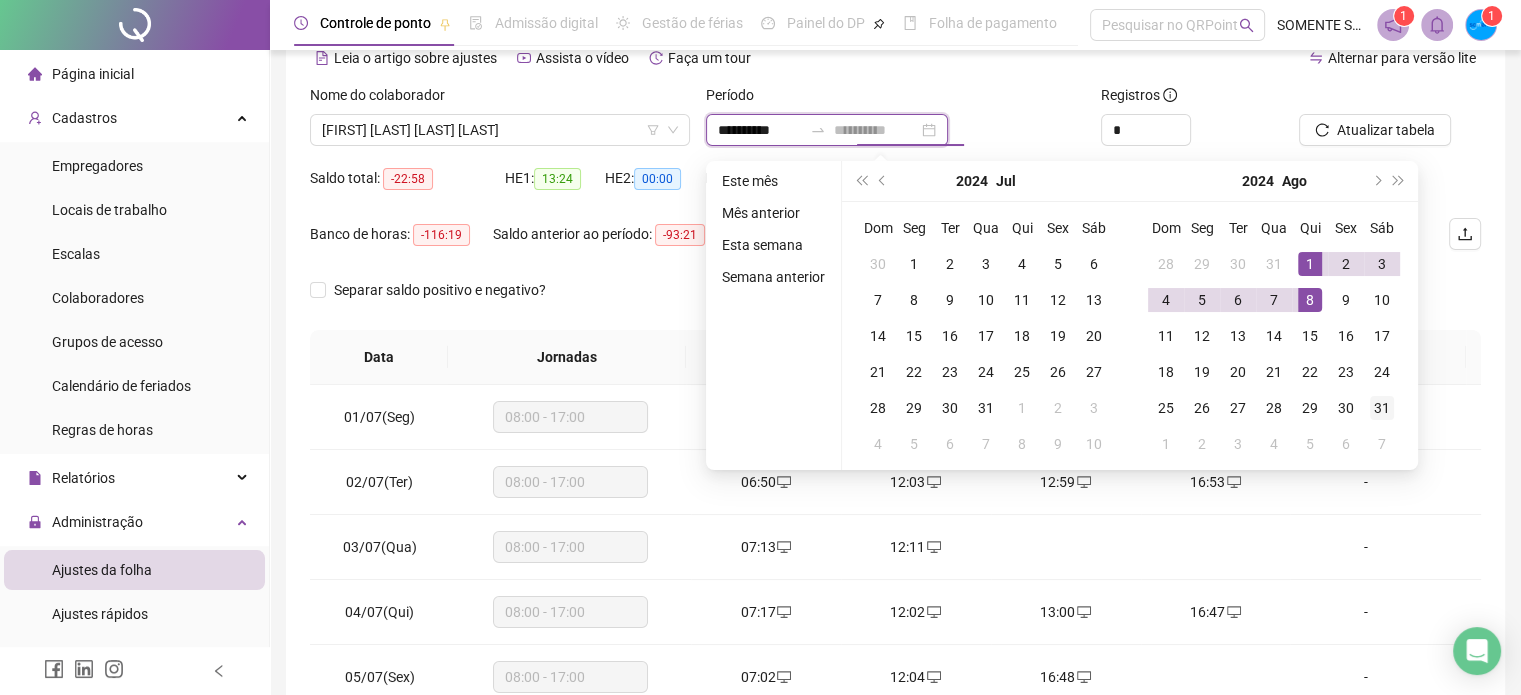 type on "**********" 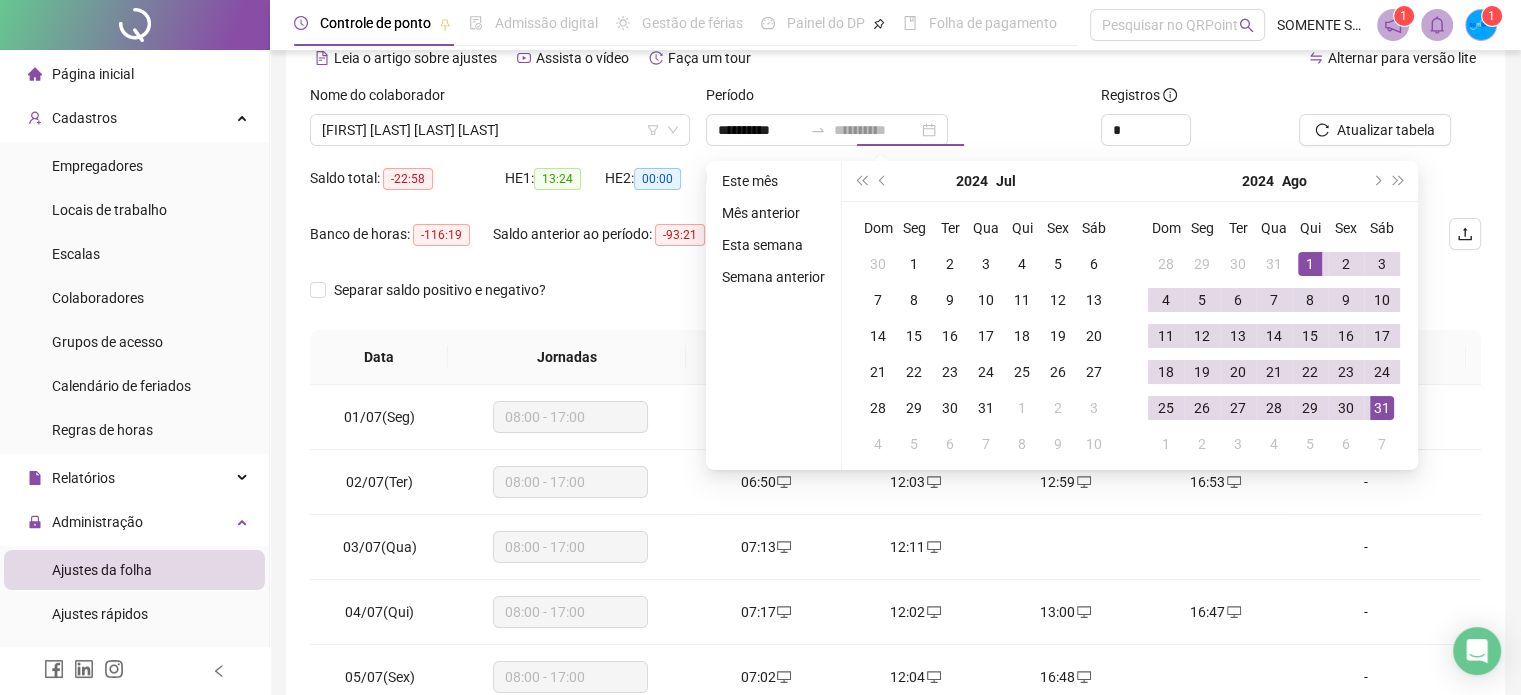 click on "31" at bounding box center (1382, 408) 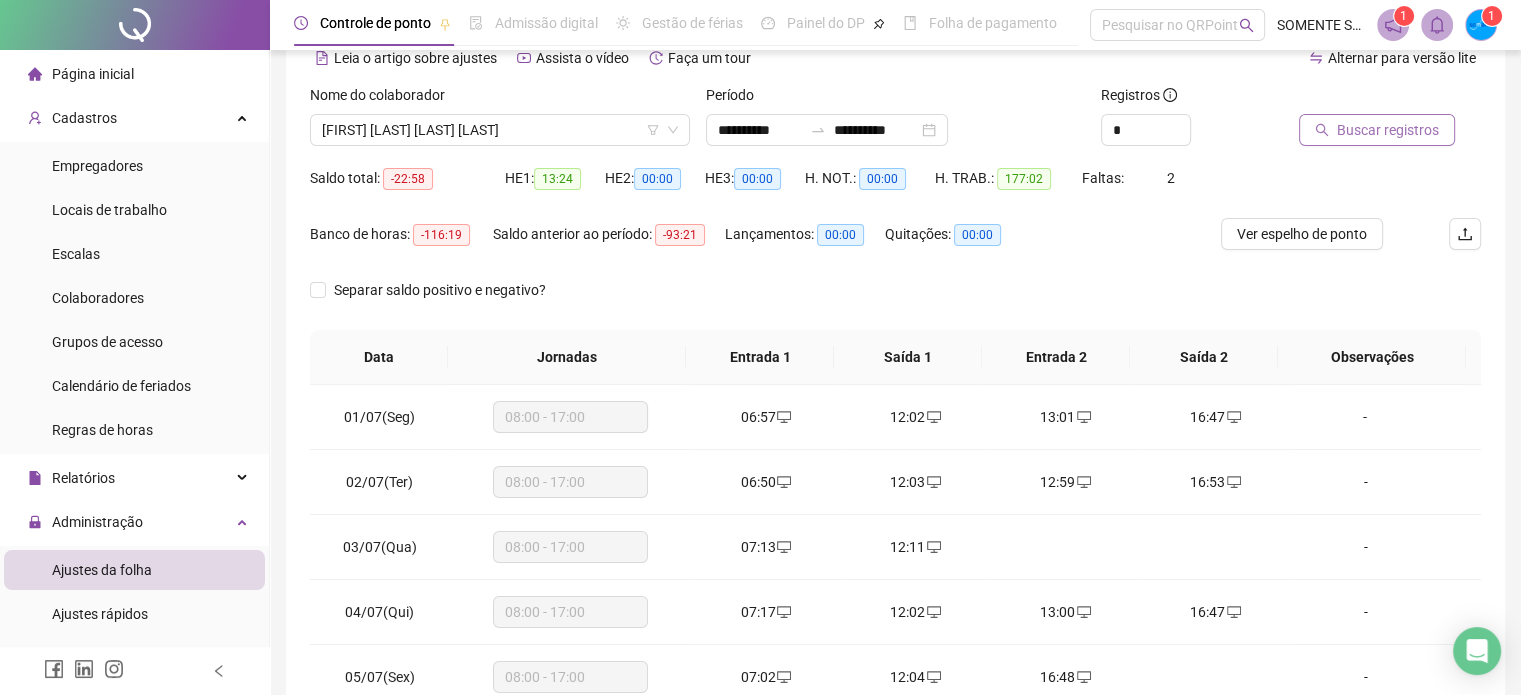 click on "Buscar registros" at bounding box center (1388, 130) 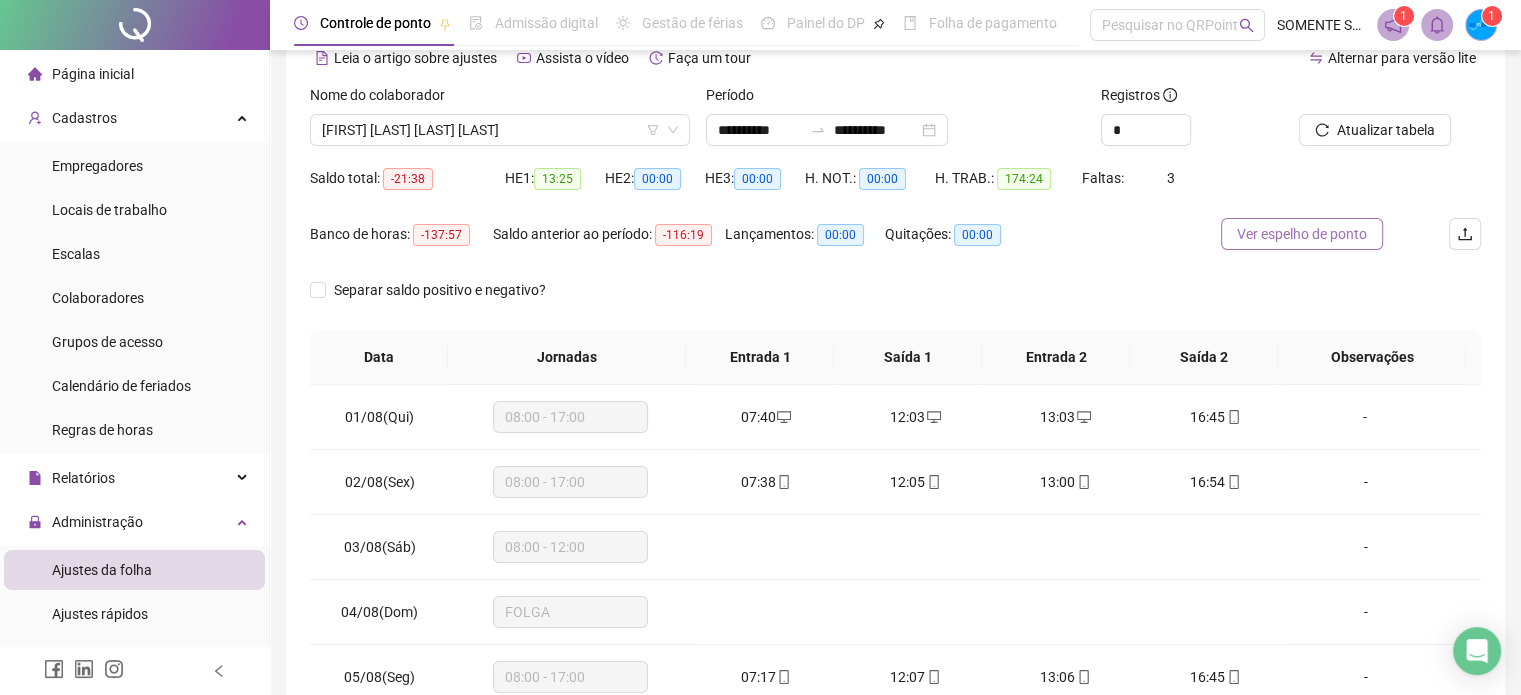 click on "Ver espelho de ponto" at bounding box center [1302, 234] 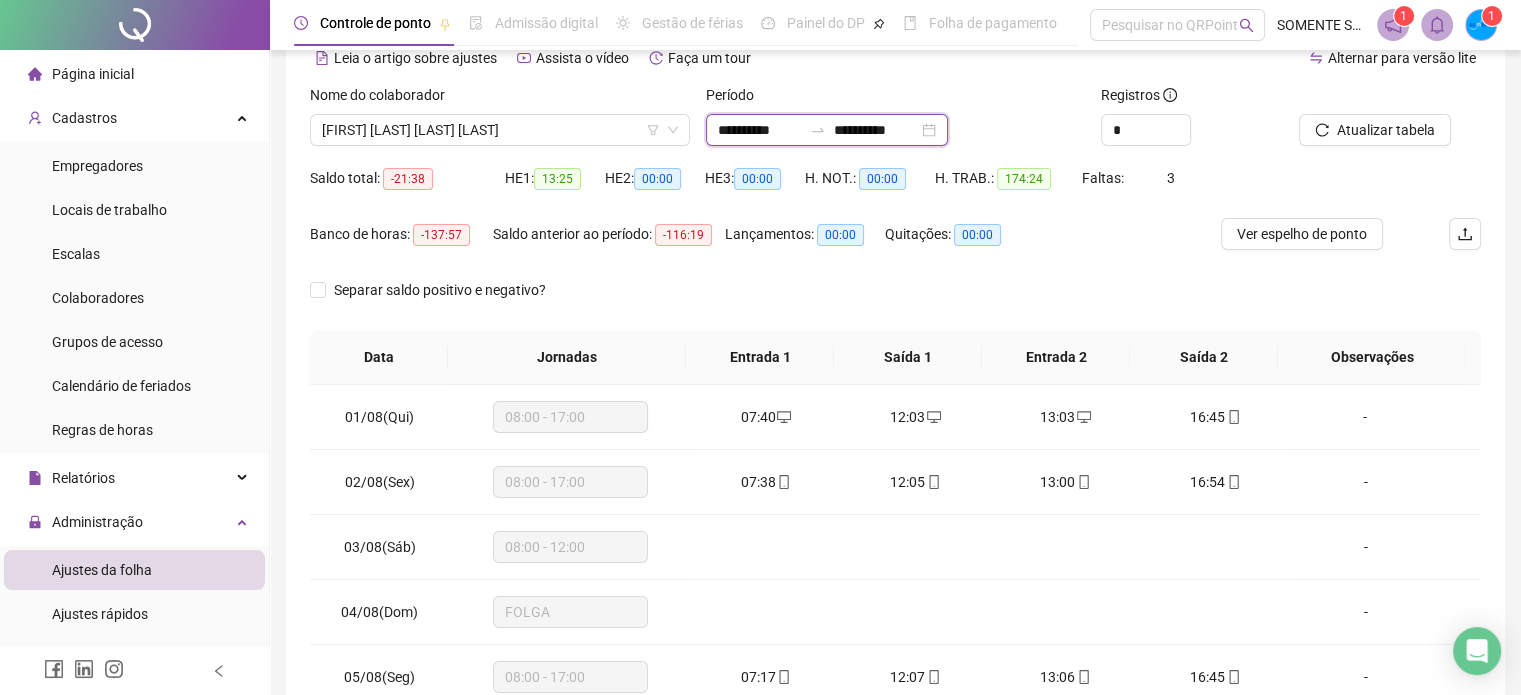 click on "**********" at bounding box center [760, 130] 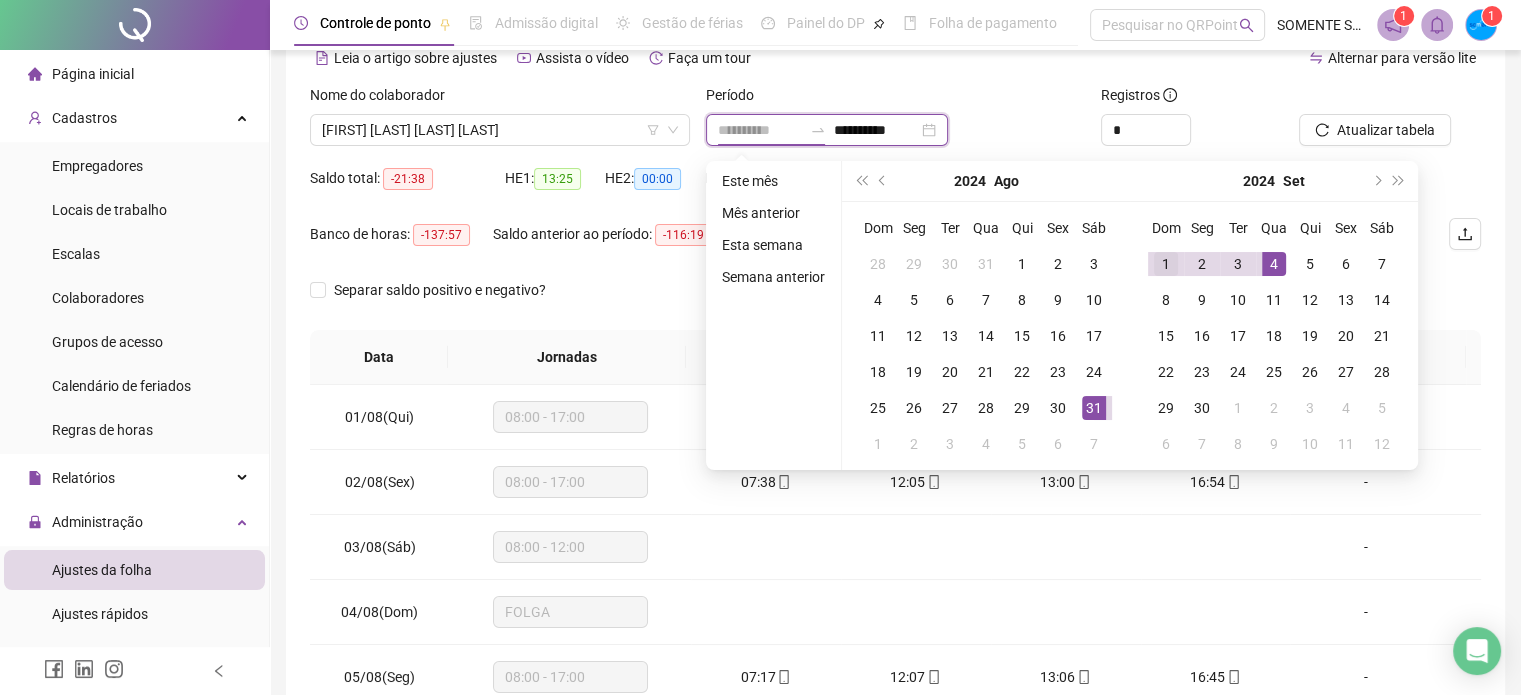 type on "**********" 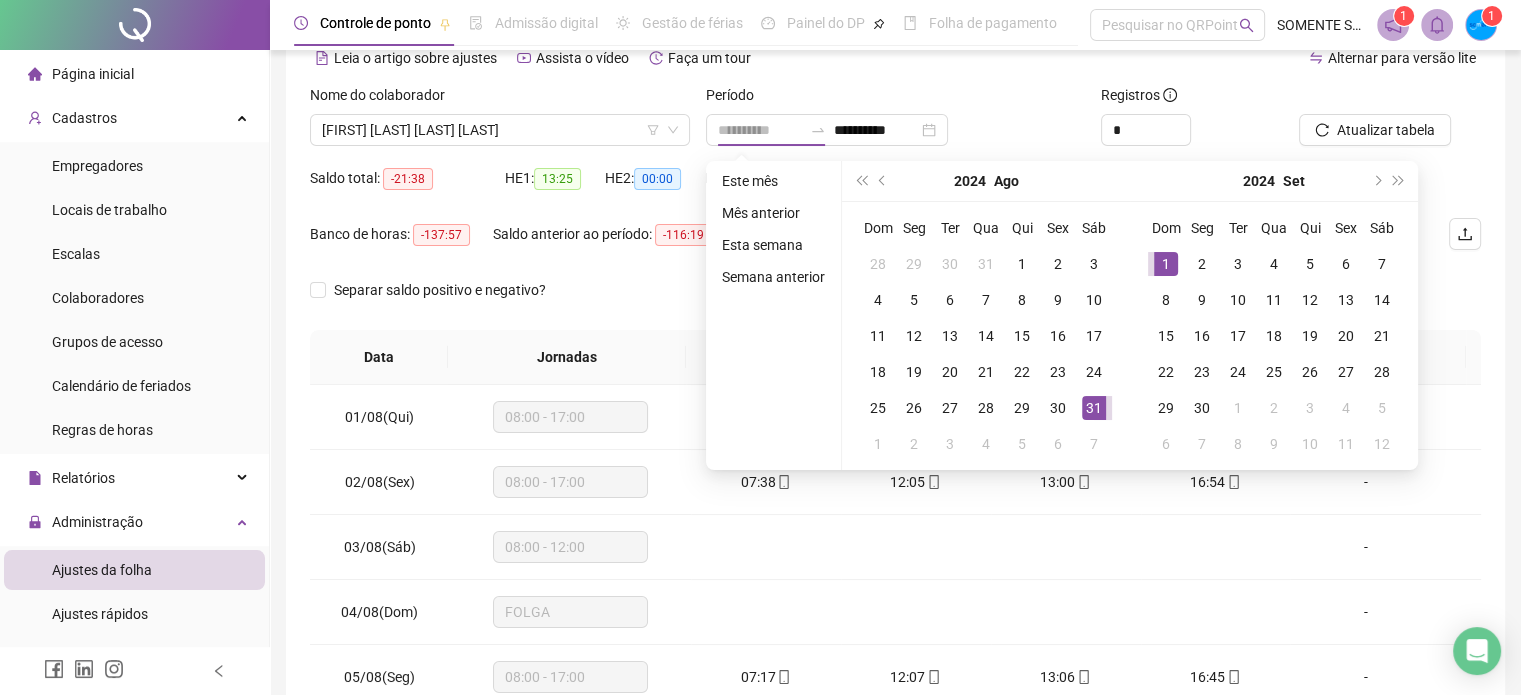 click on "1" at bounding box center [1166, 264] 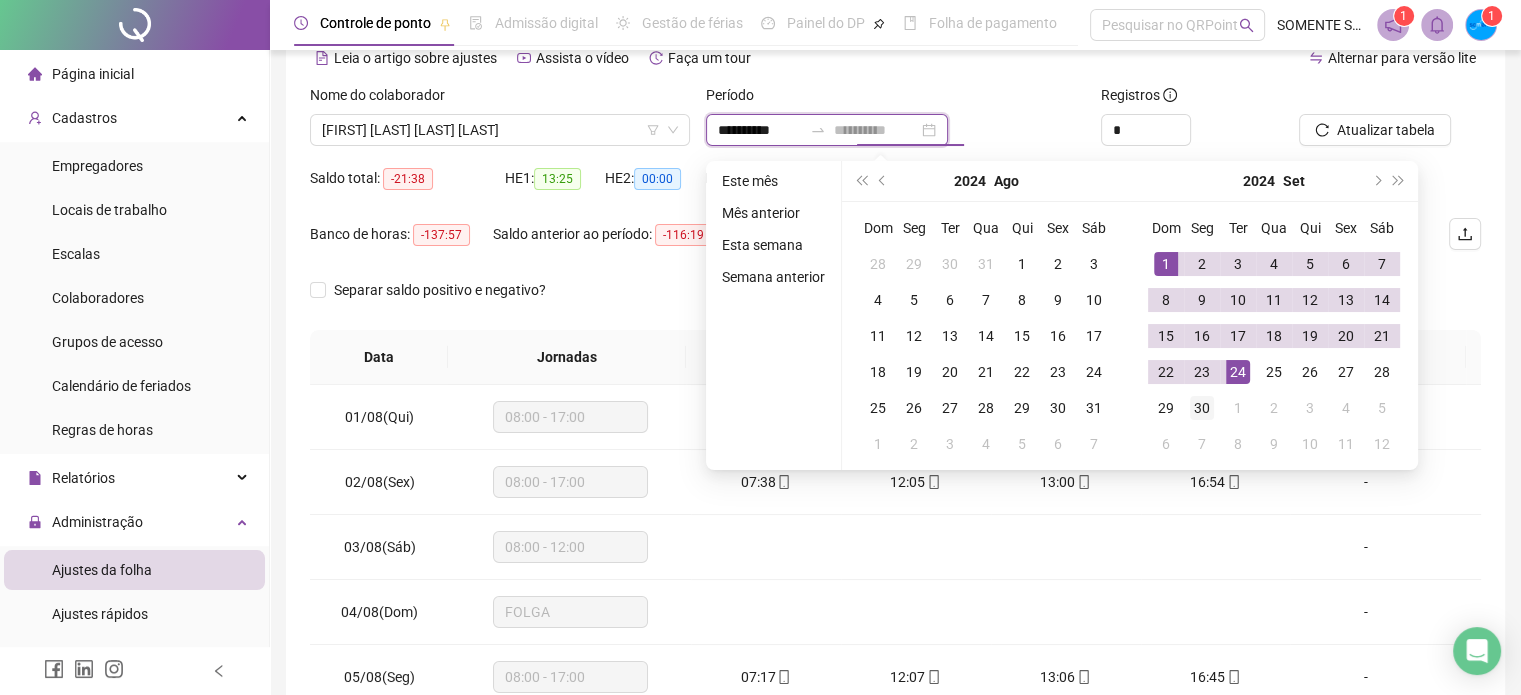 type on "**********" 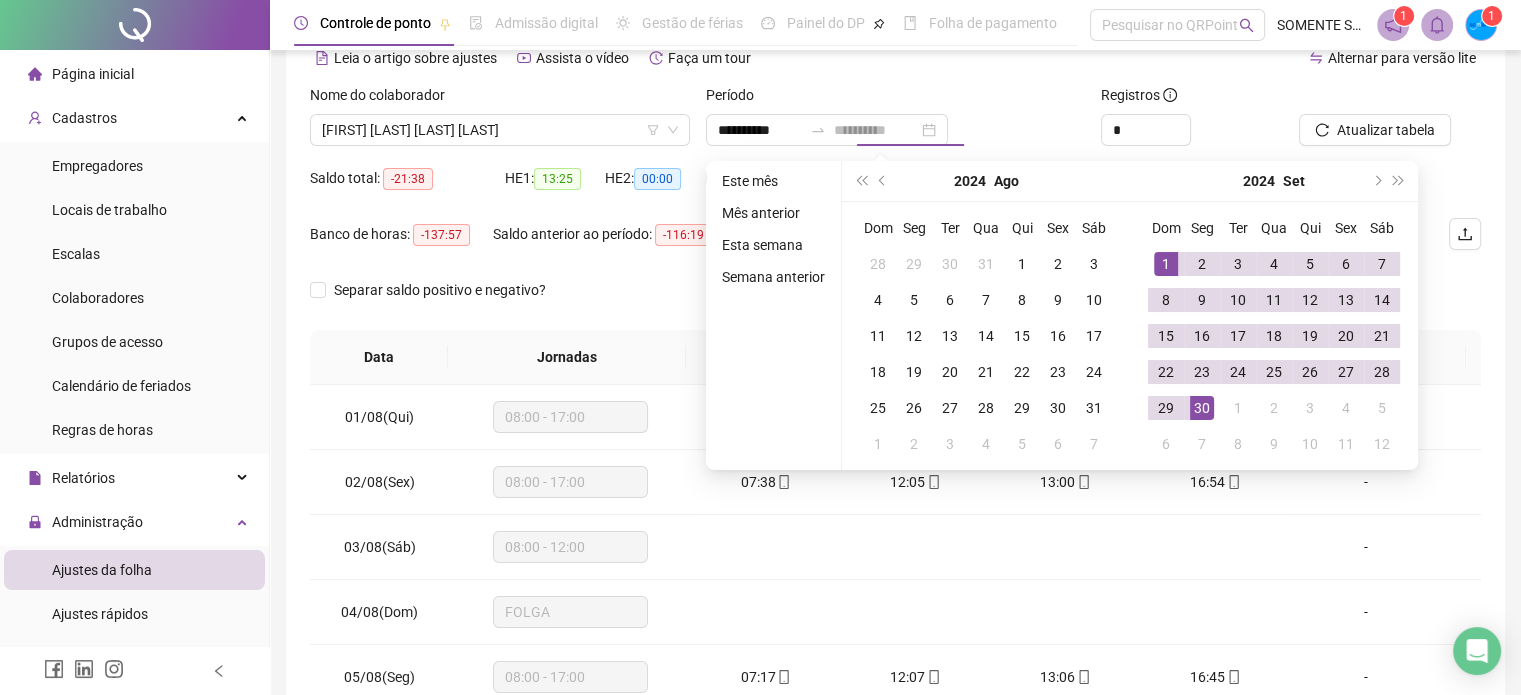 click on "30" at bounding box center (1202, 408) 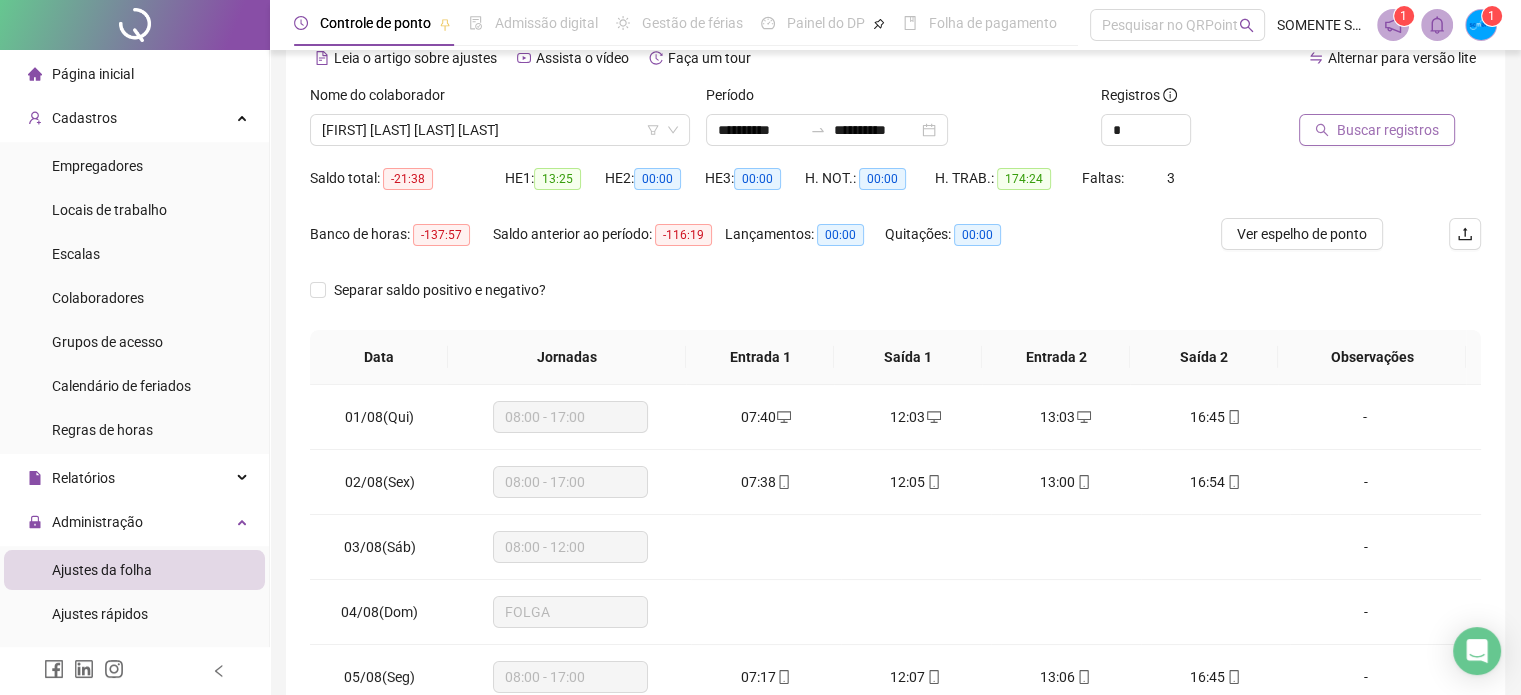 click on "Buscar registros" at bounding box center [1388, 130] 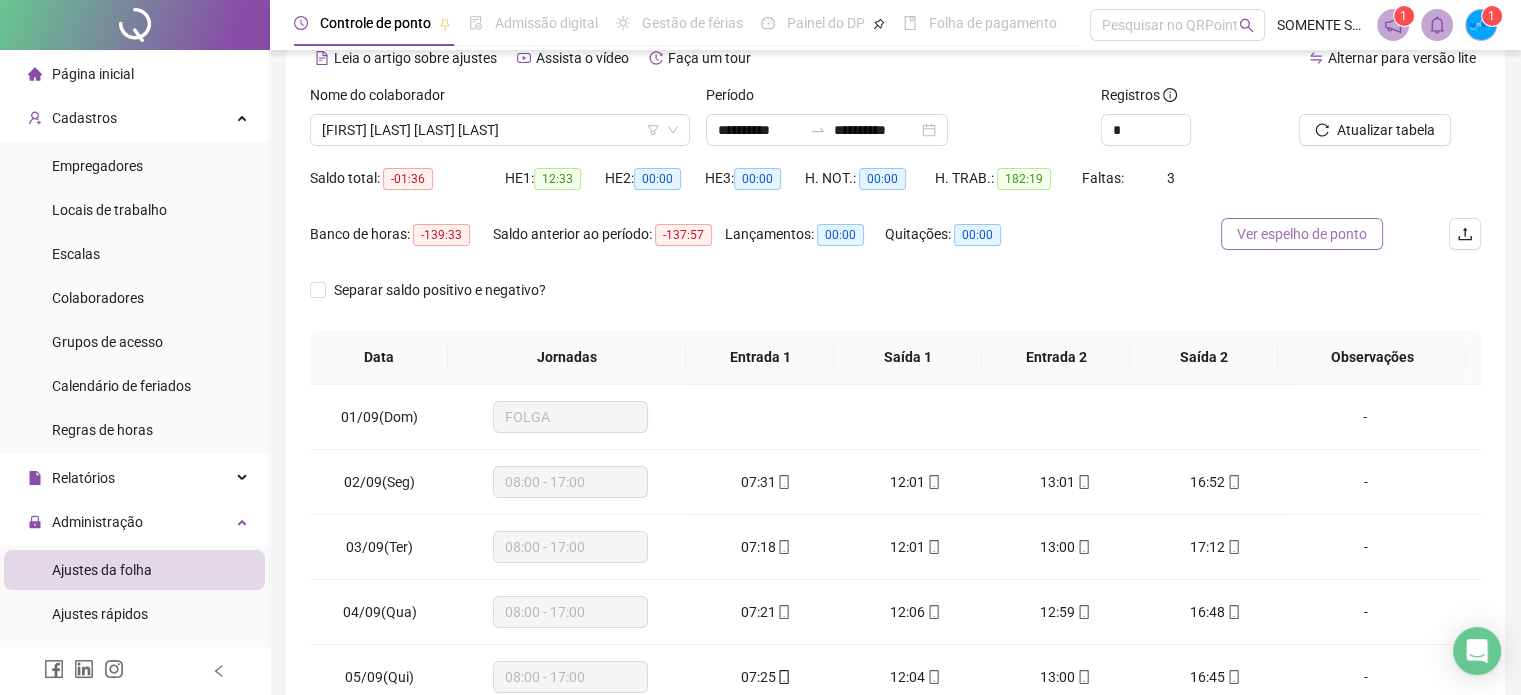 click on "Ver espelho de ponto" at bounding box center [1302, 234] 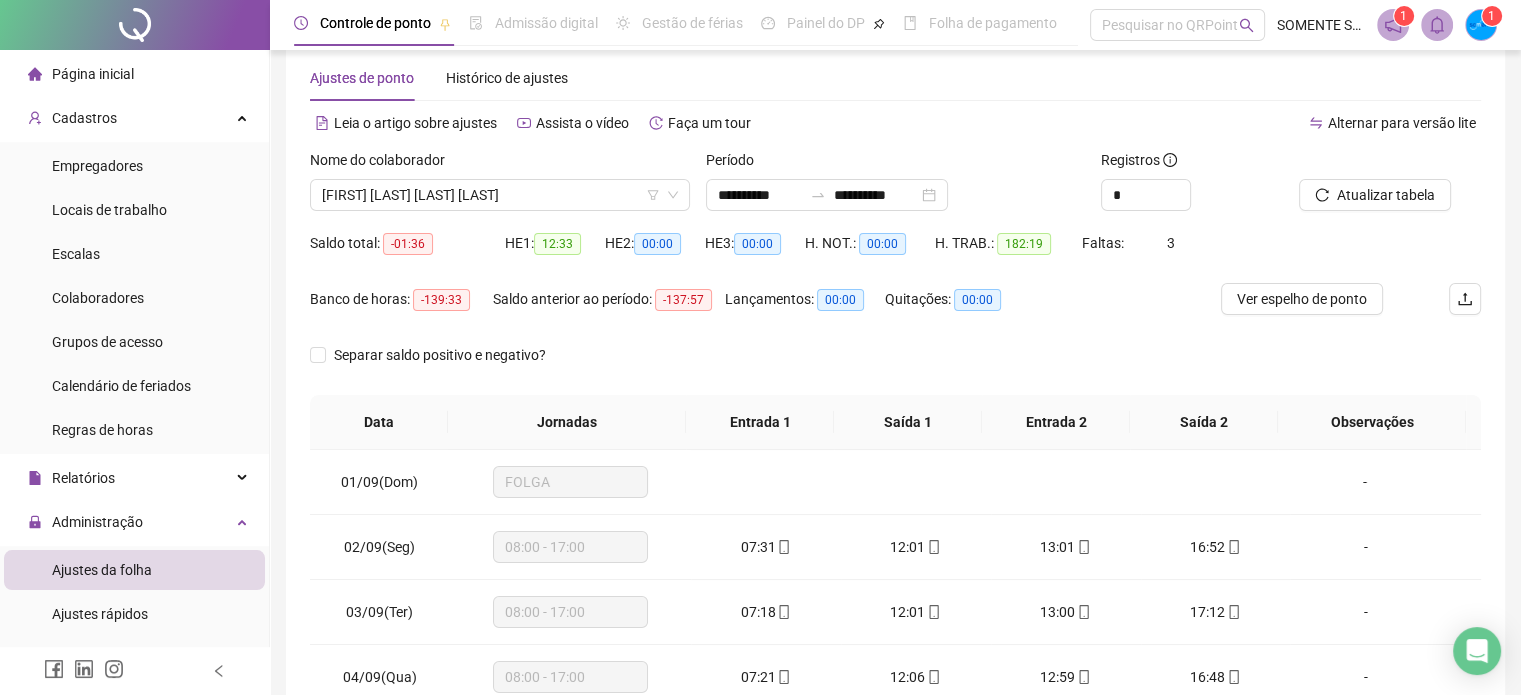 scroll, scrollTop: 0, scrollLeft: 0, axis: both 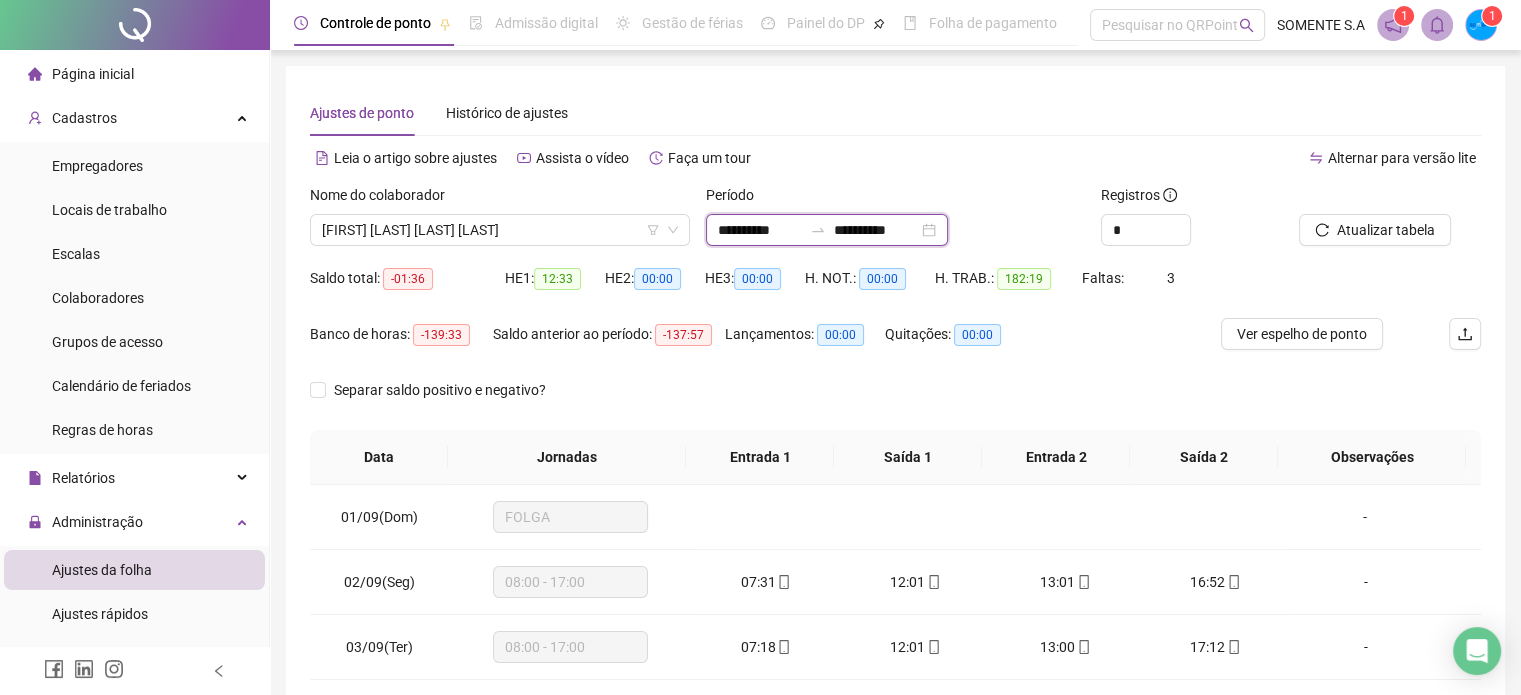 click on "**********" at bounding box center [760, 230] 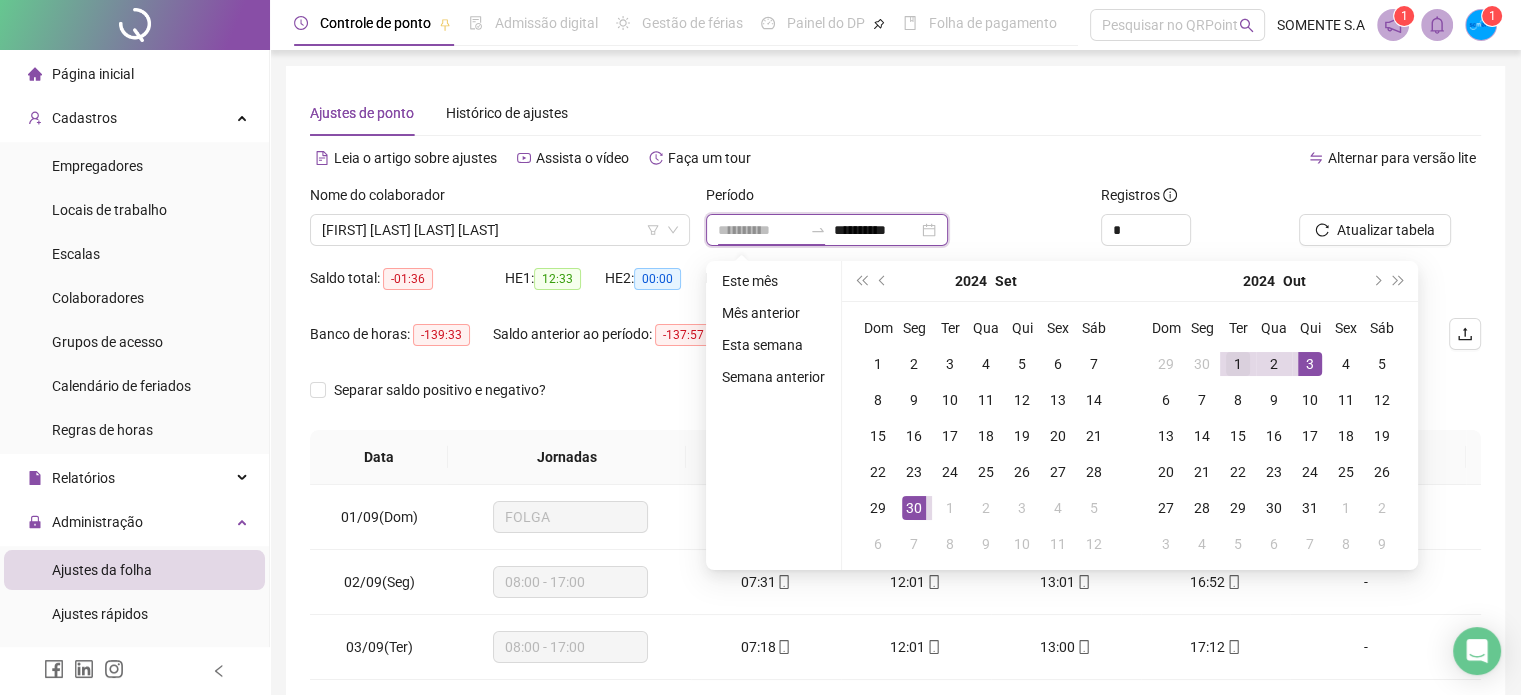 type on "**********" 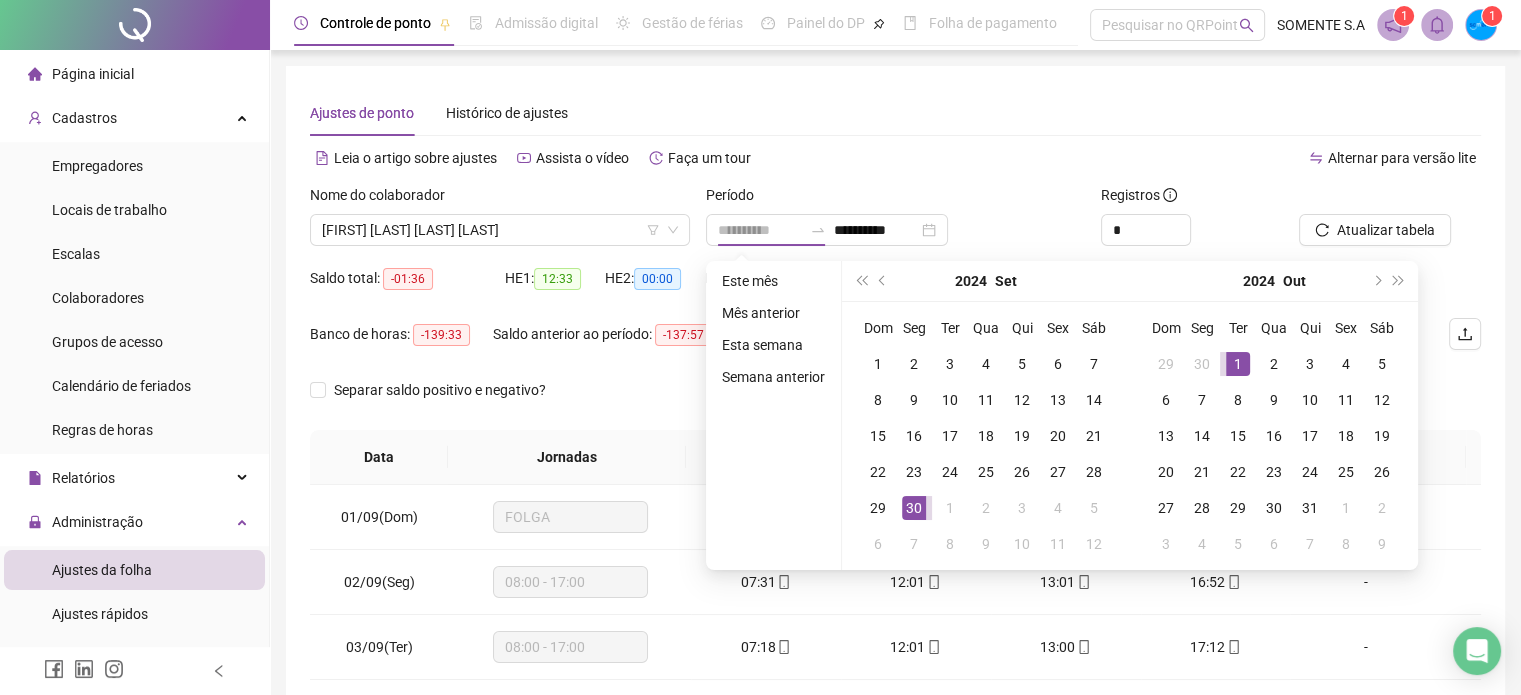 click on "1" at bounding box center [1238, 364] 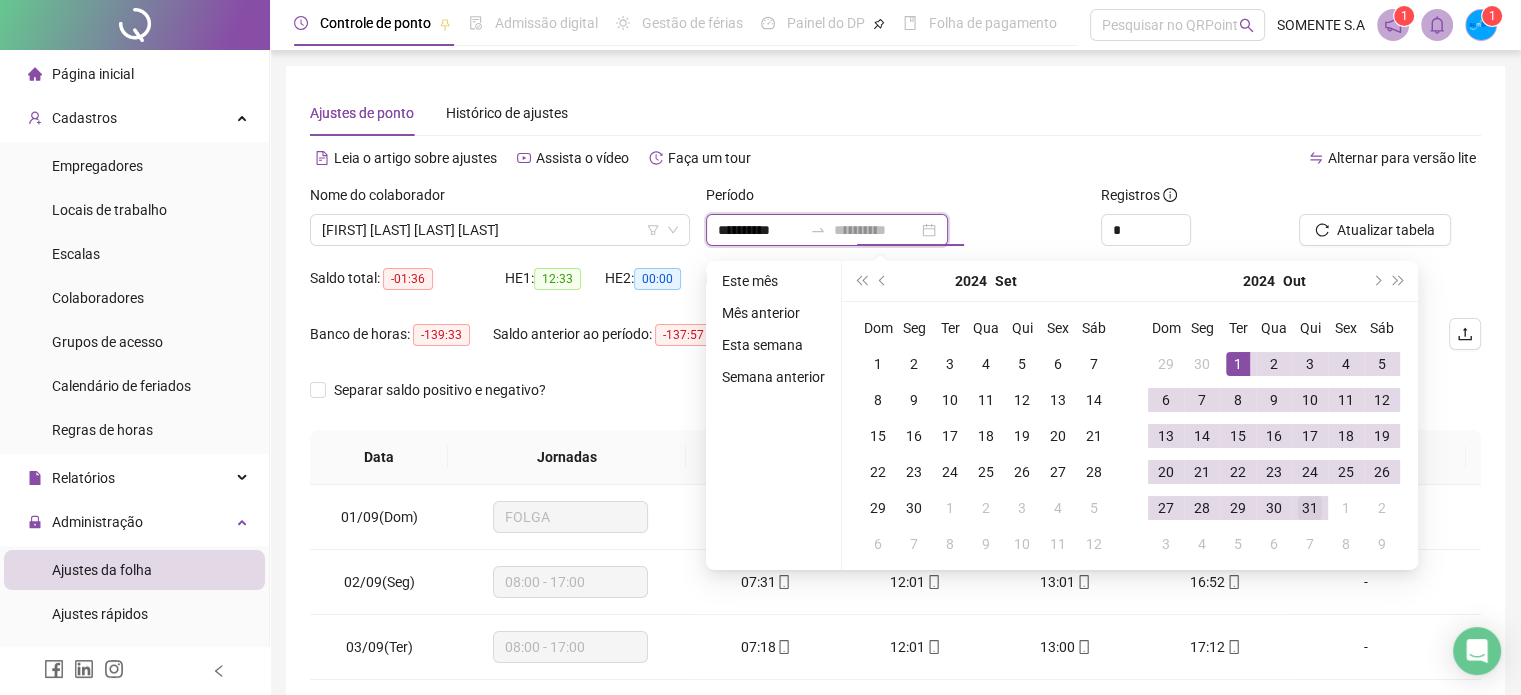 type on "**********" 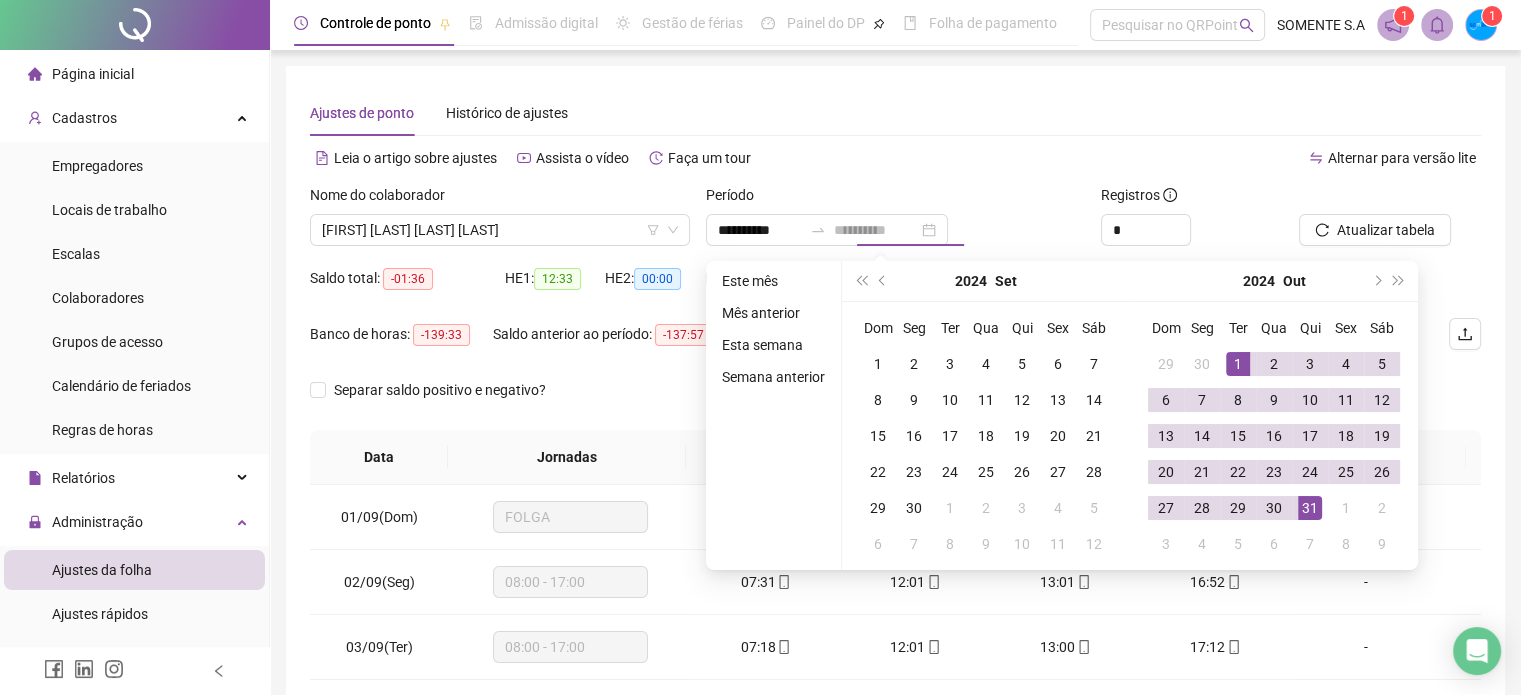 click on "31" at bounding box center [1310, 508] 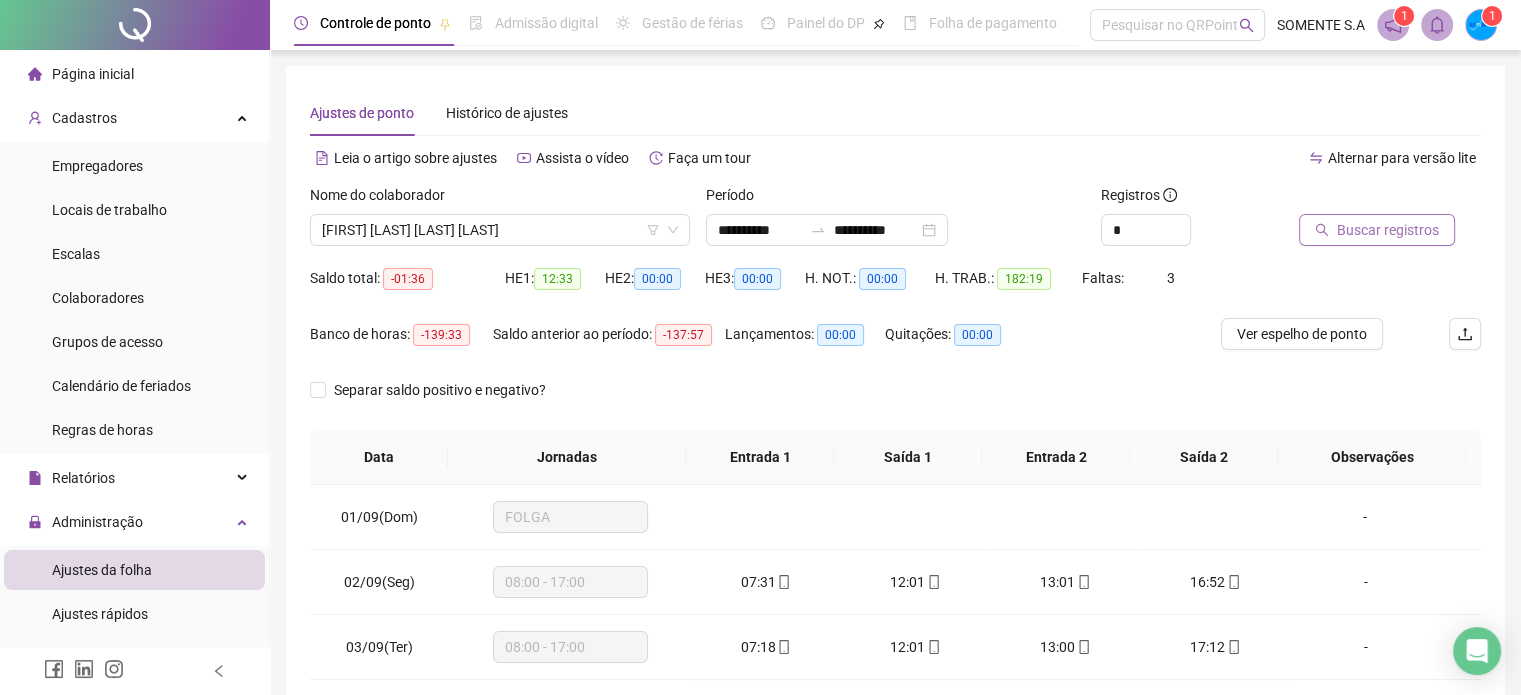 click on "Buscar registros" at bounding box center (1388, 230) 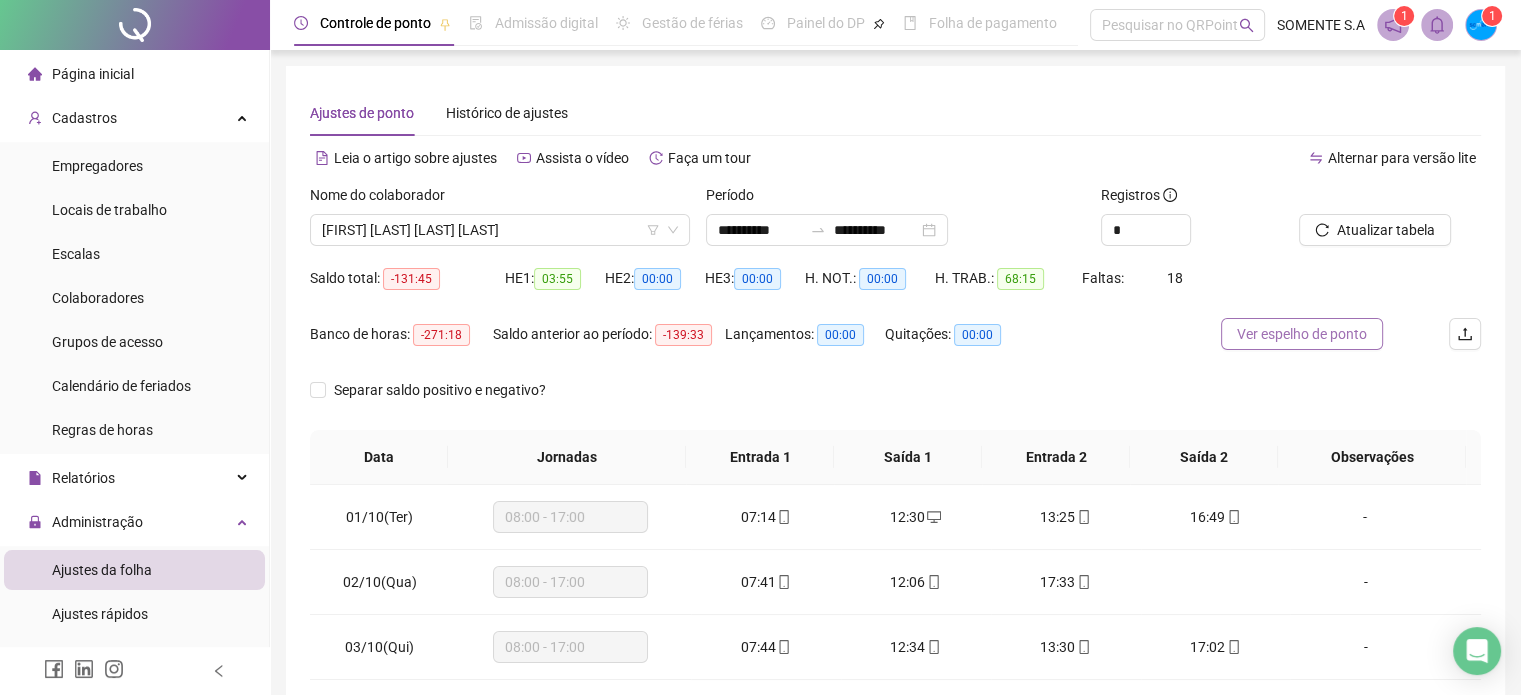 click on "Ver espelho de ponto" at bounding box center (1302, 334) 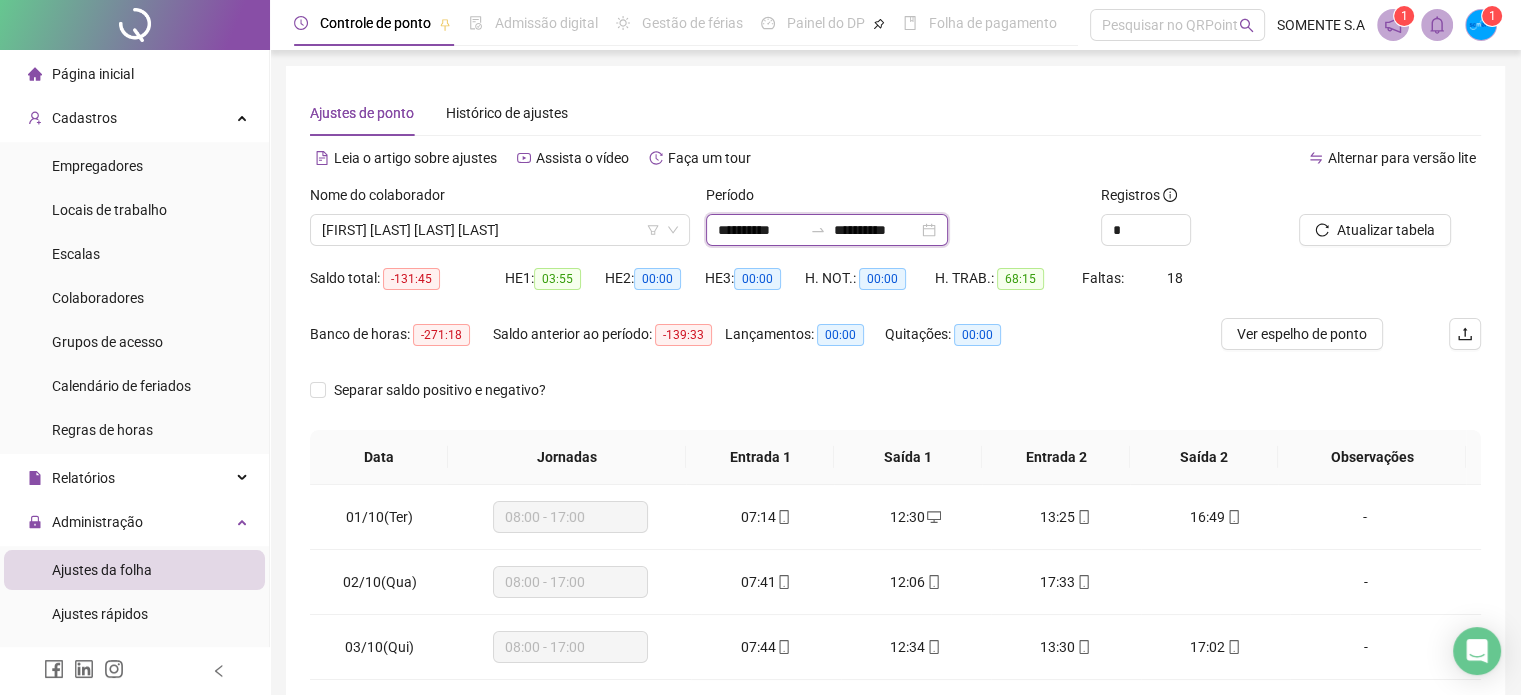 click on "**********" at bounding box center (760, 230) 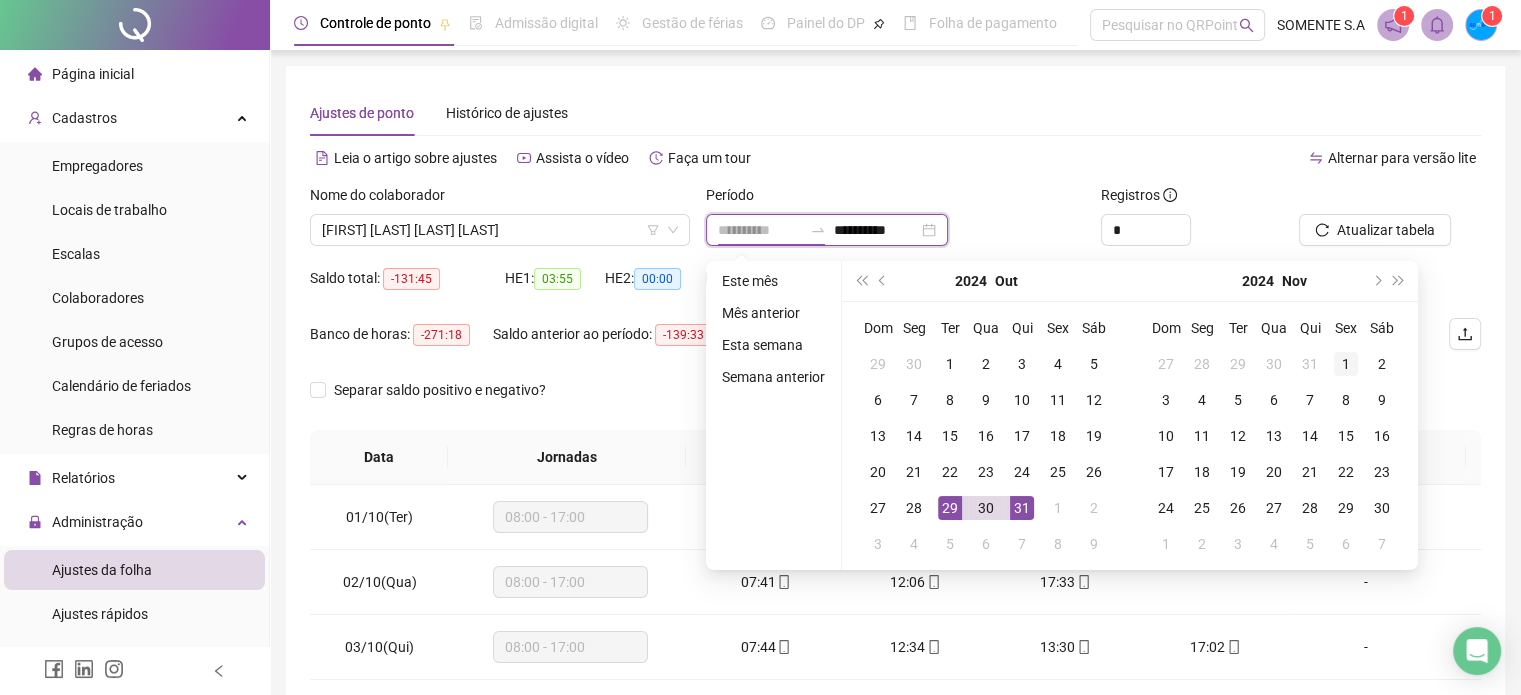 type on "**********" 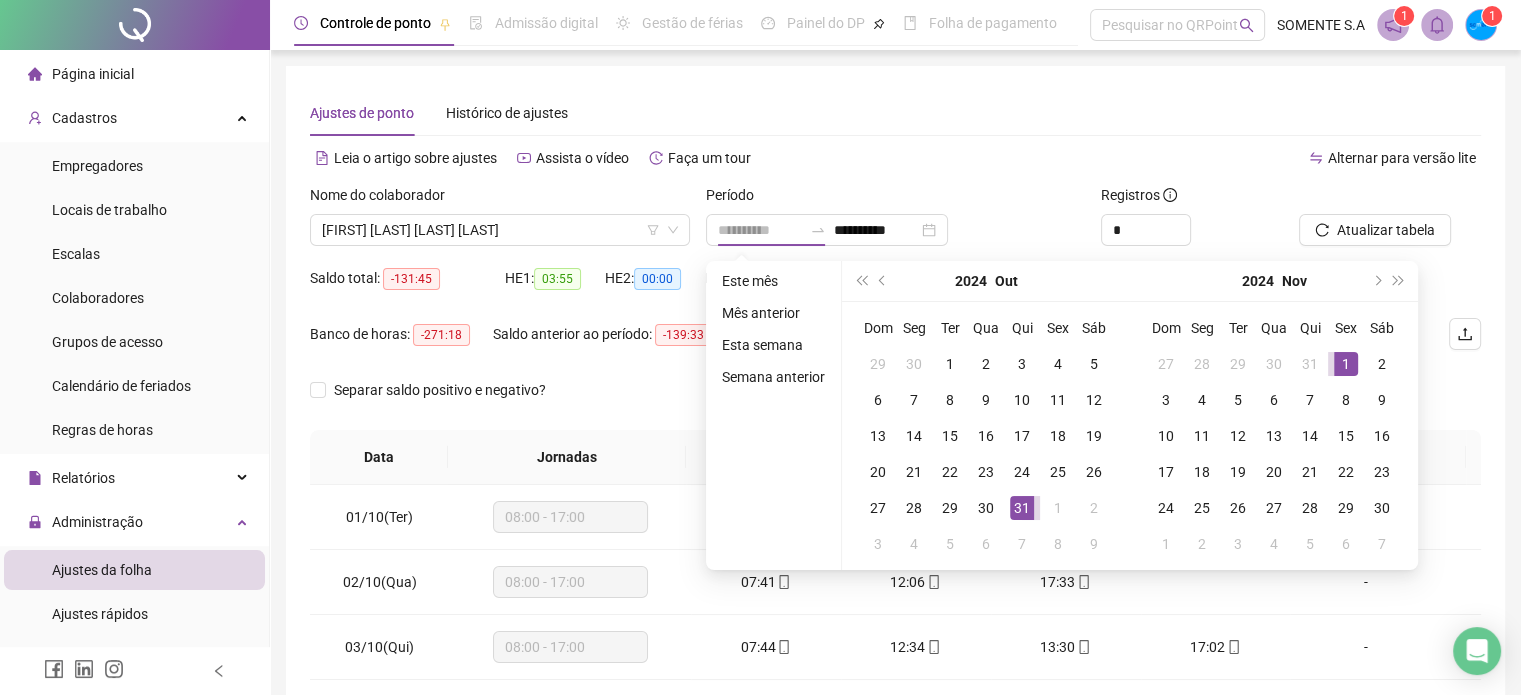 click on "1" at bounding box center (1346, 364) 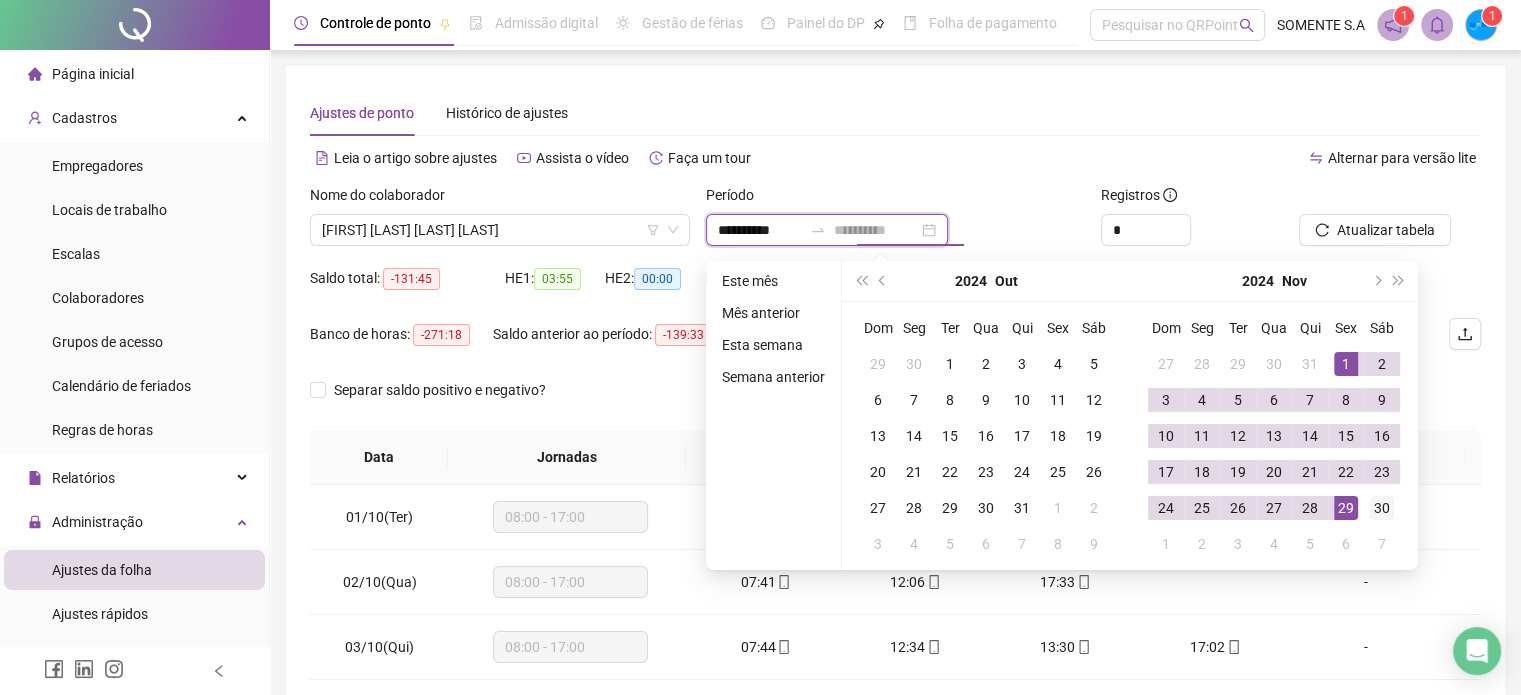type on "**********" 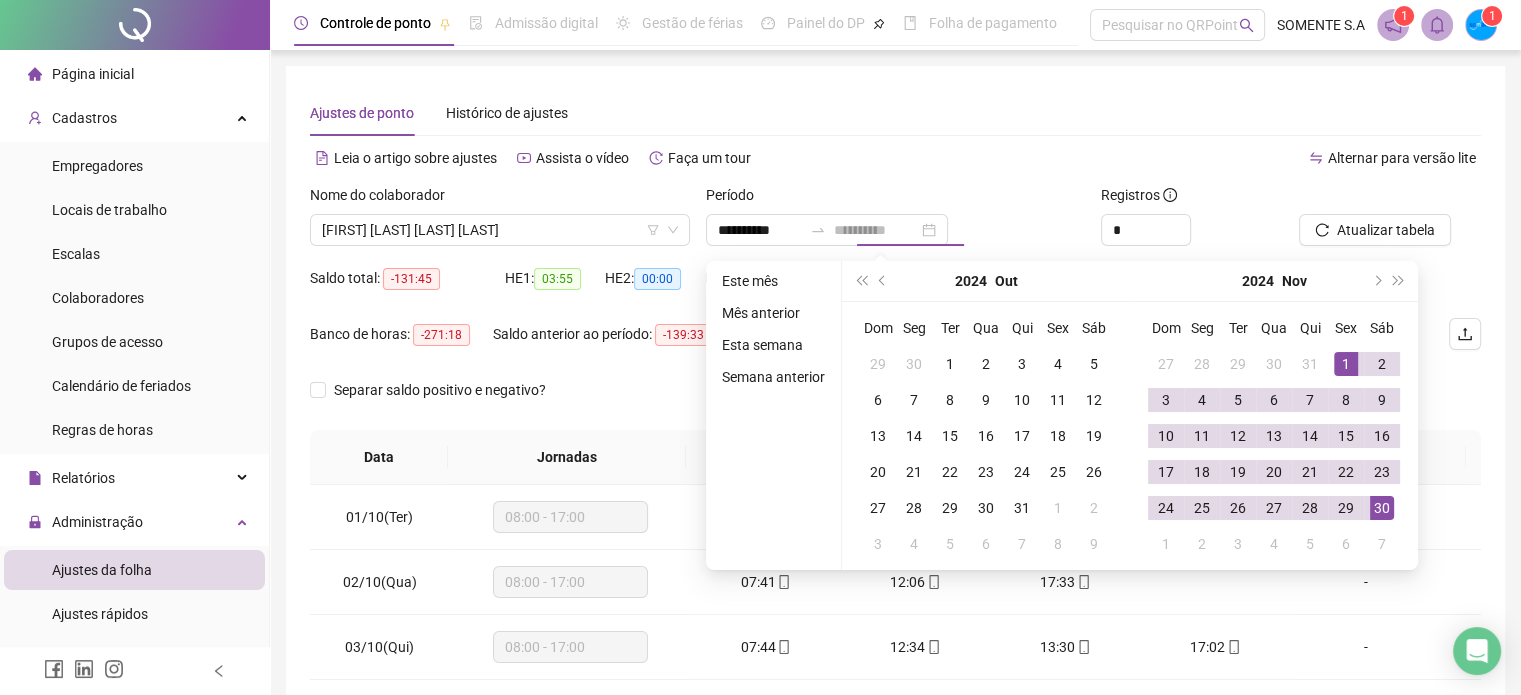 click on "30" at bounding box center (1382, 508) 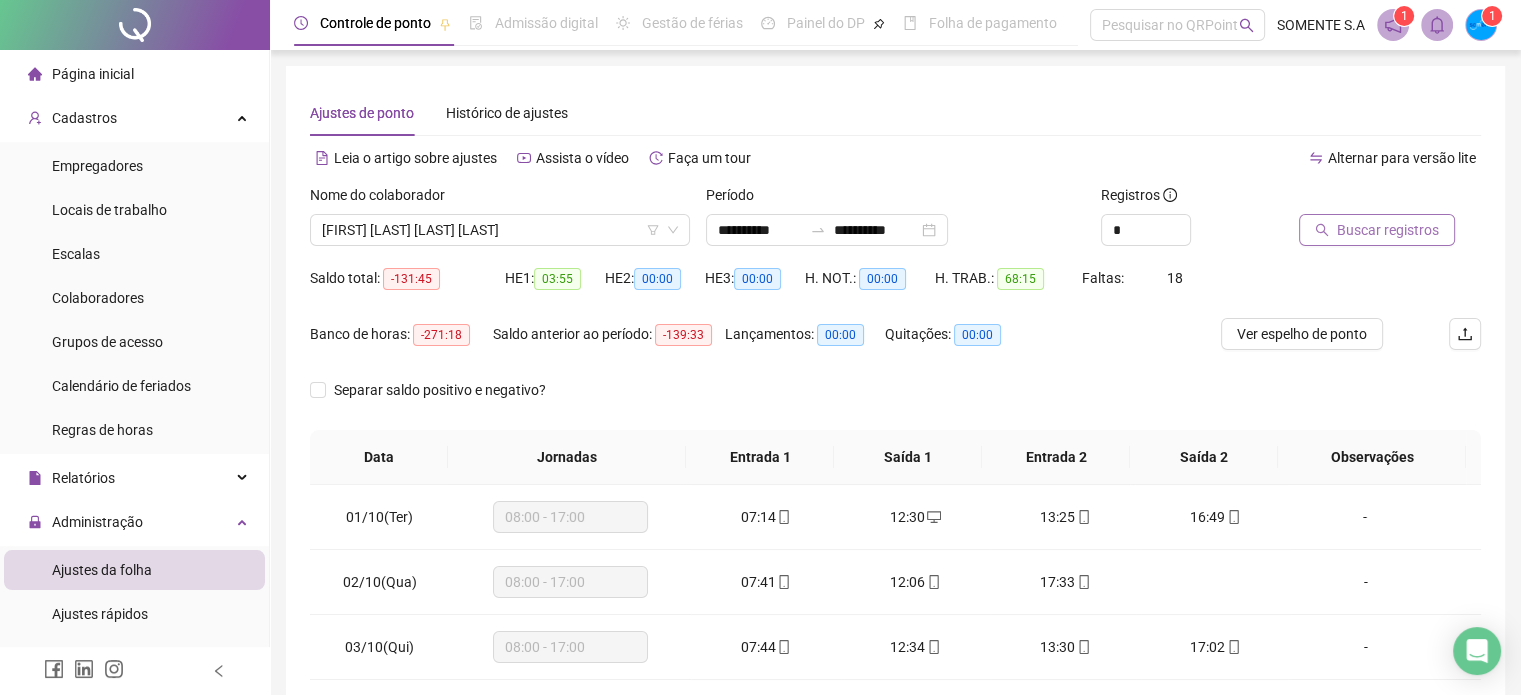 click on "Buscar registros" at bounding box center (1388, 230) 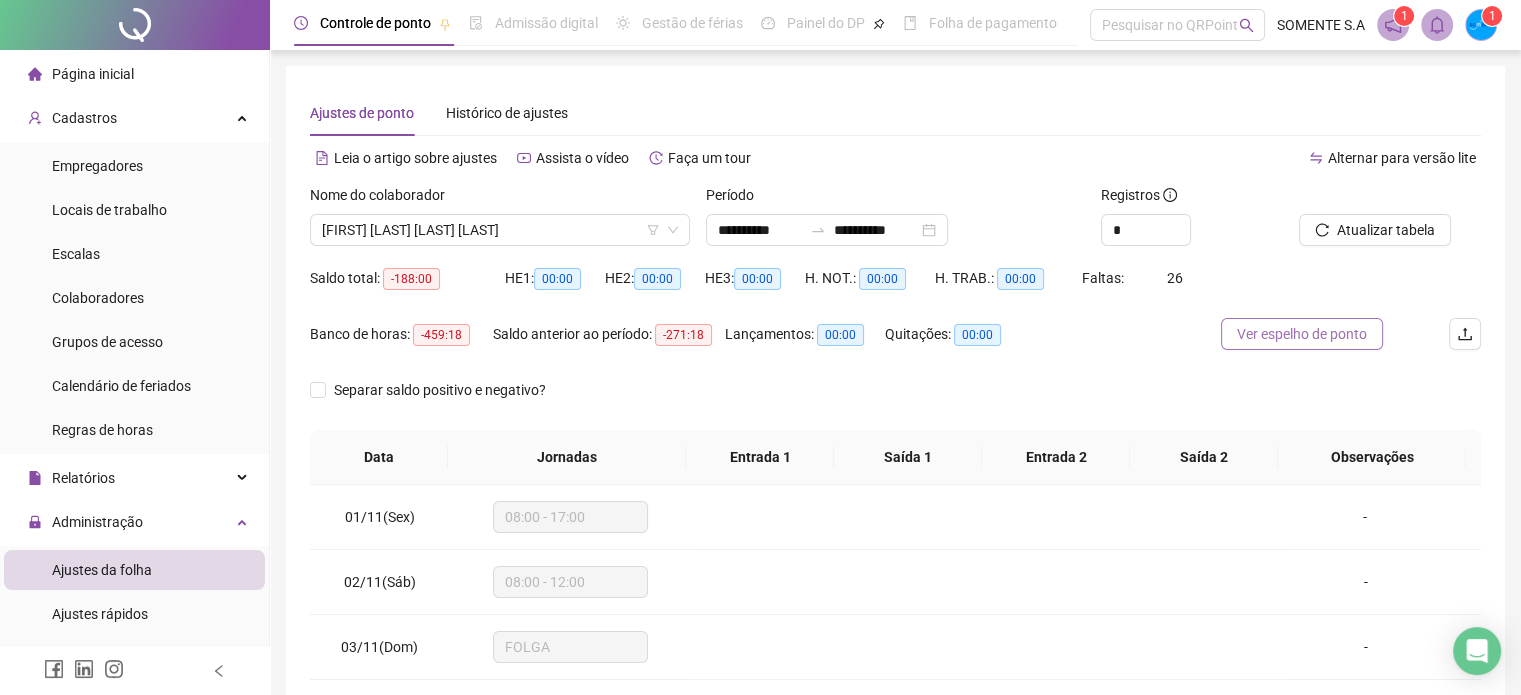 click on "Ver espelho de ponto" at bounding box center [1302, 334] 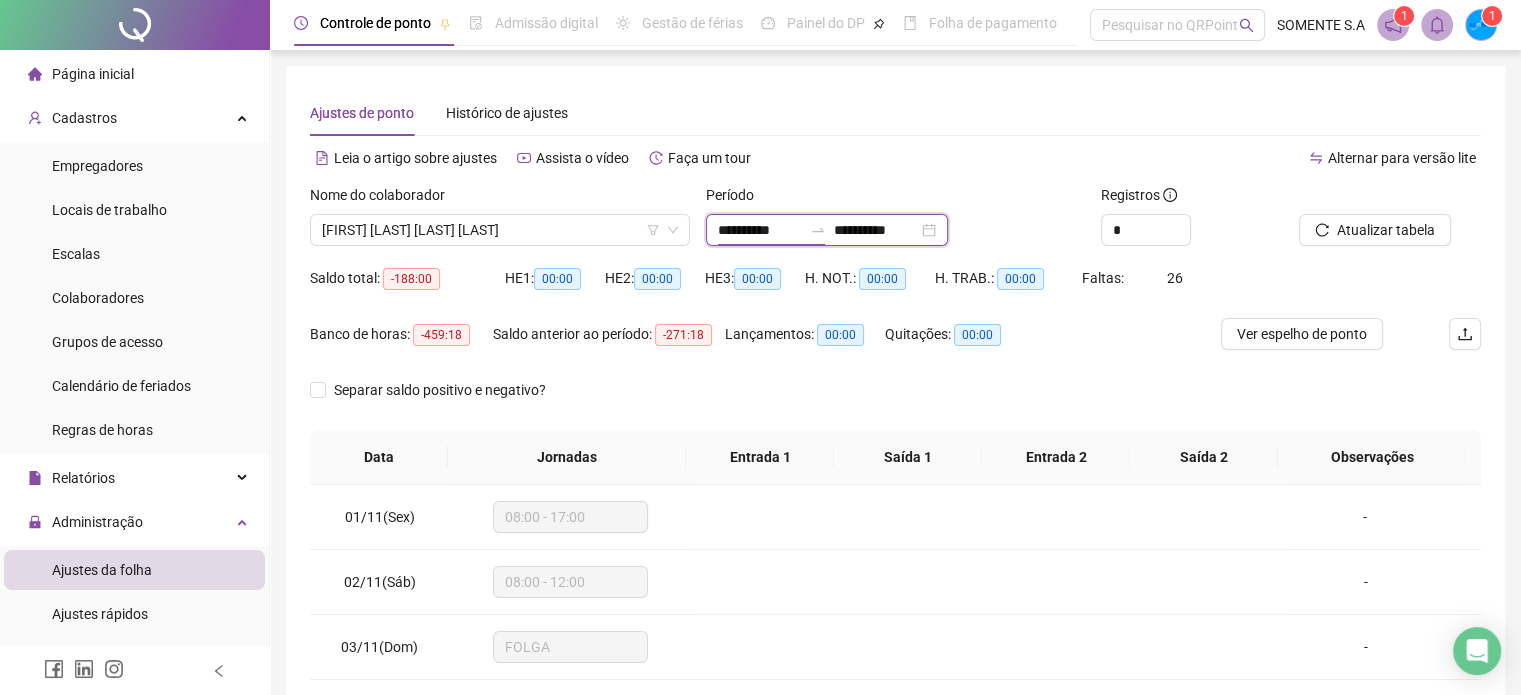 click on "**********" at bounding box center (760, 230) 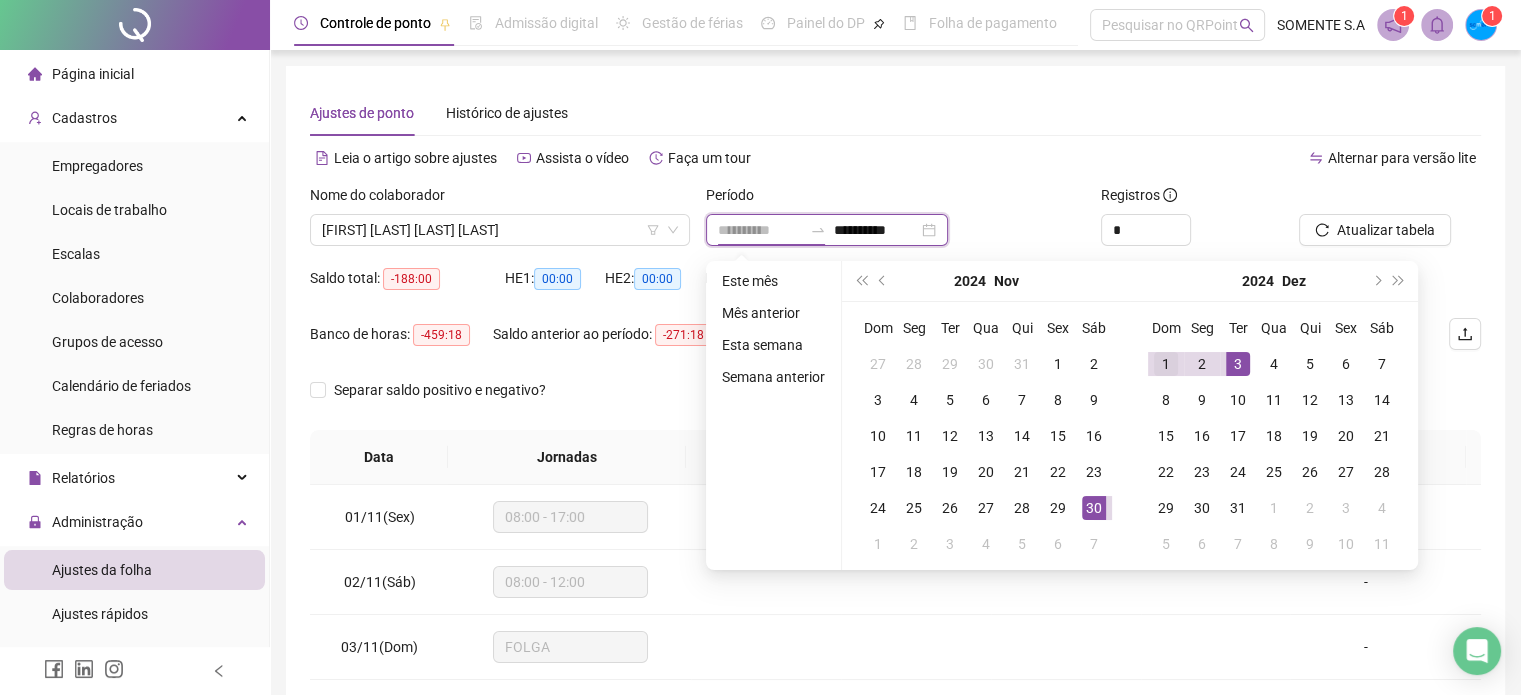 type on "**********" 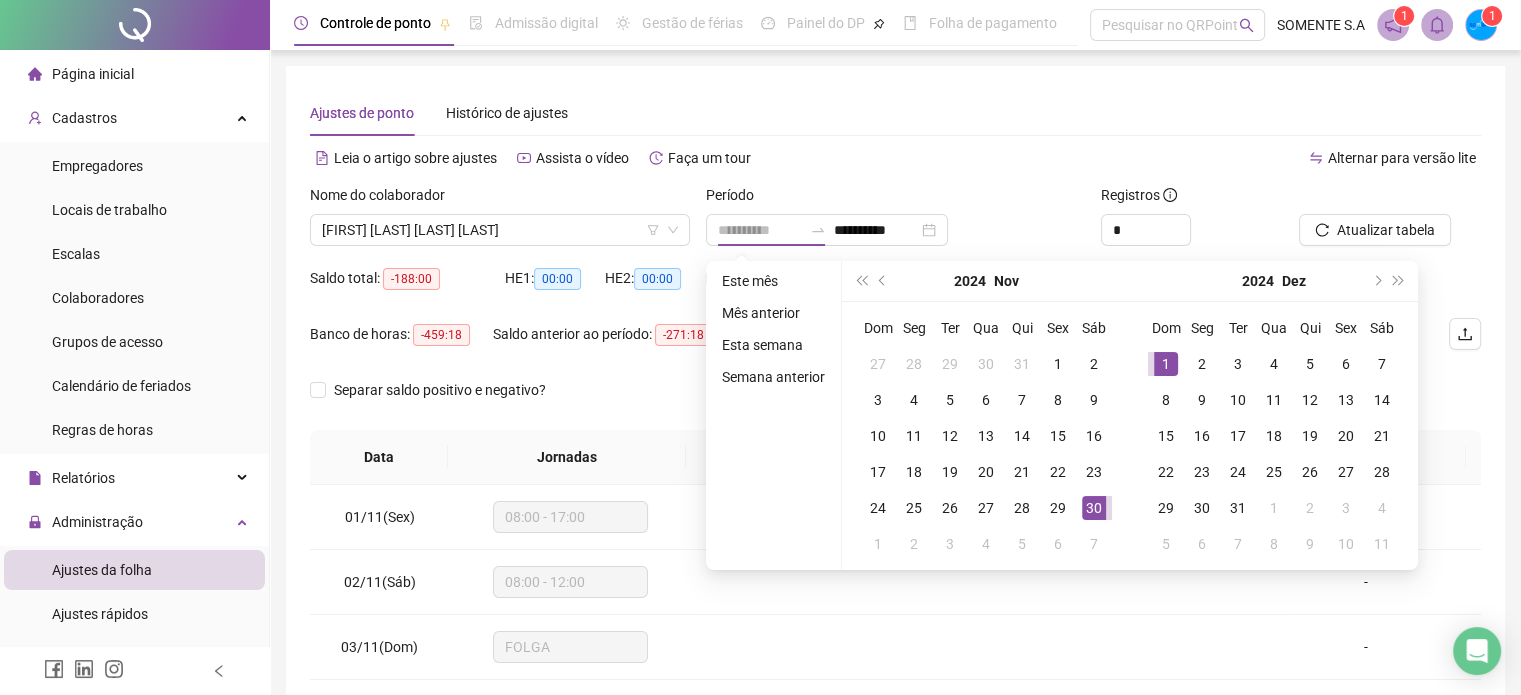 click on "1" at bounding box center [1166, 364] 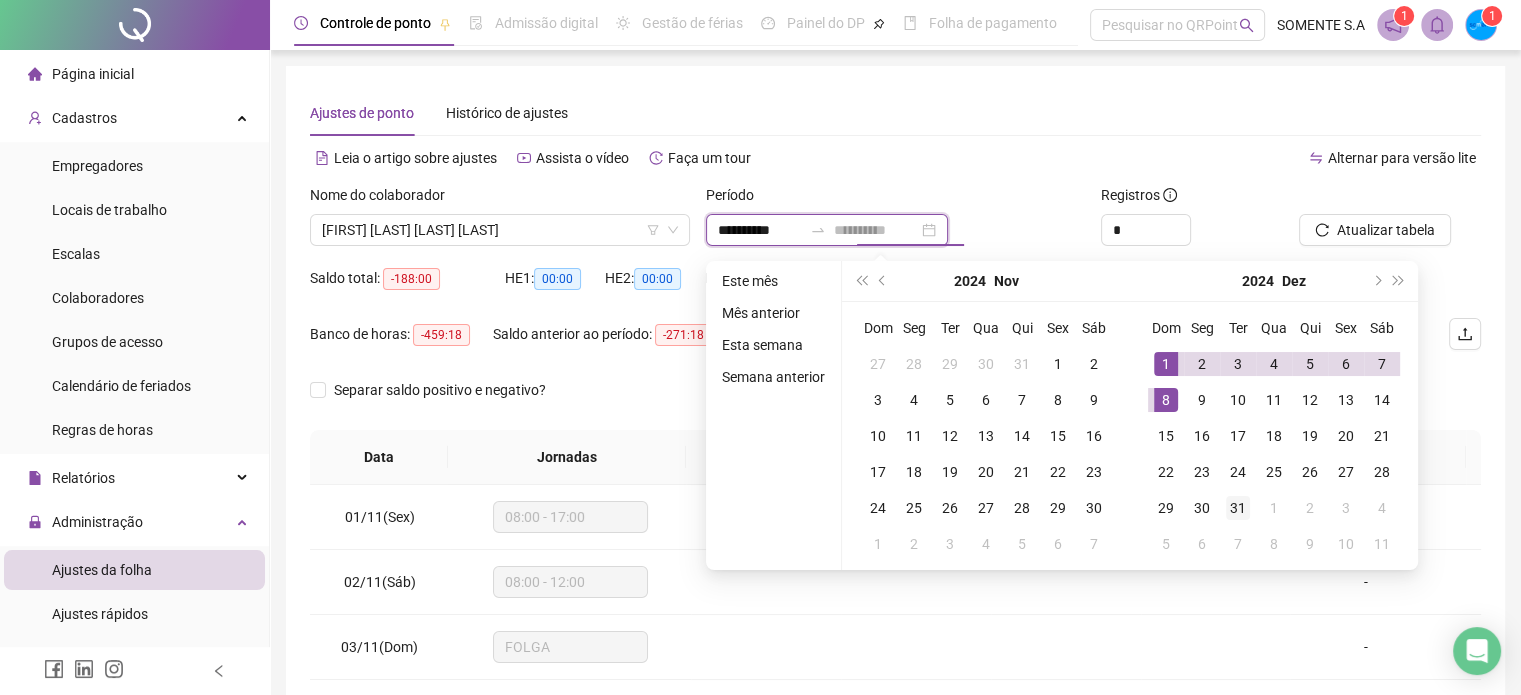 type on "**********" 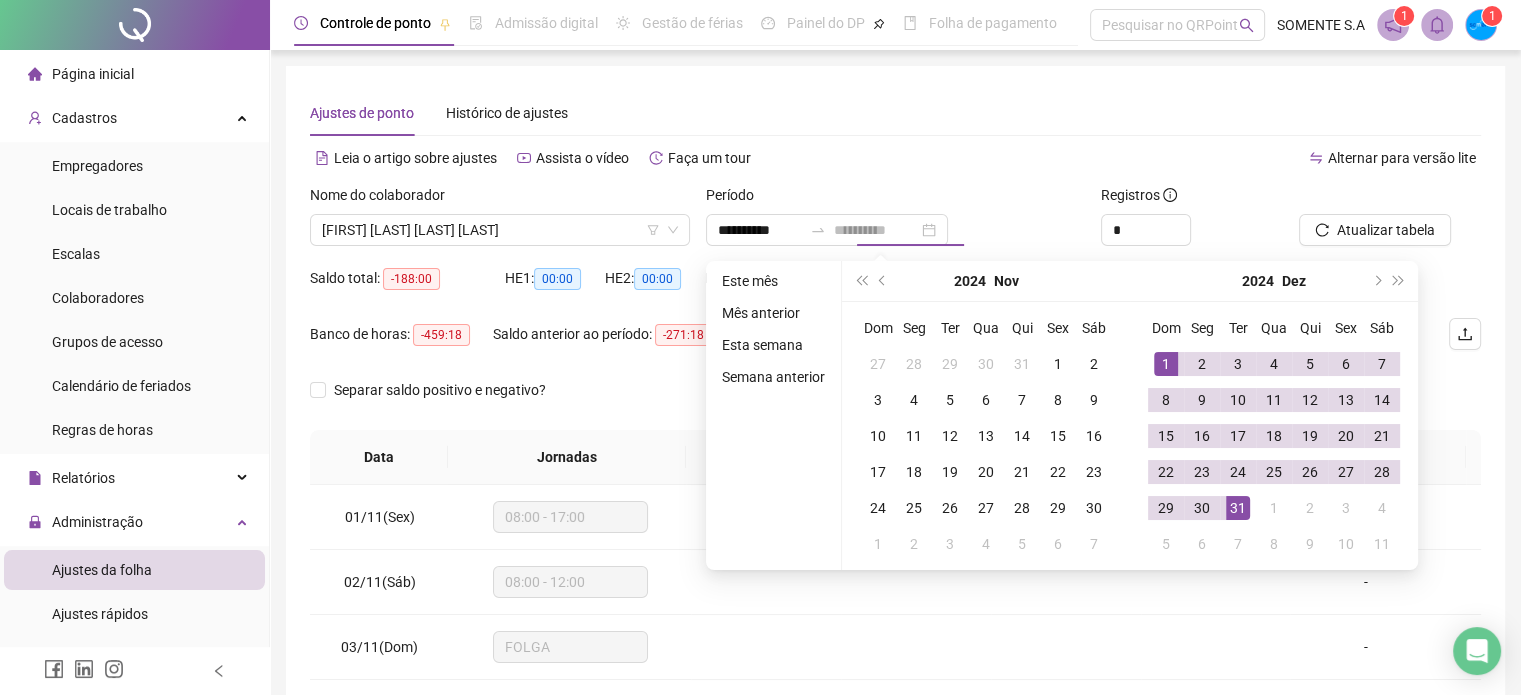click on "31" at bounding box center (1238, 508) 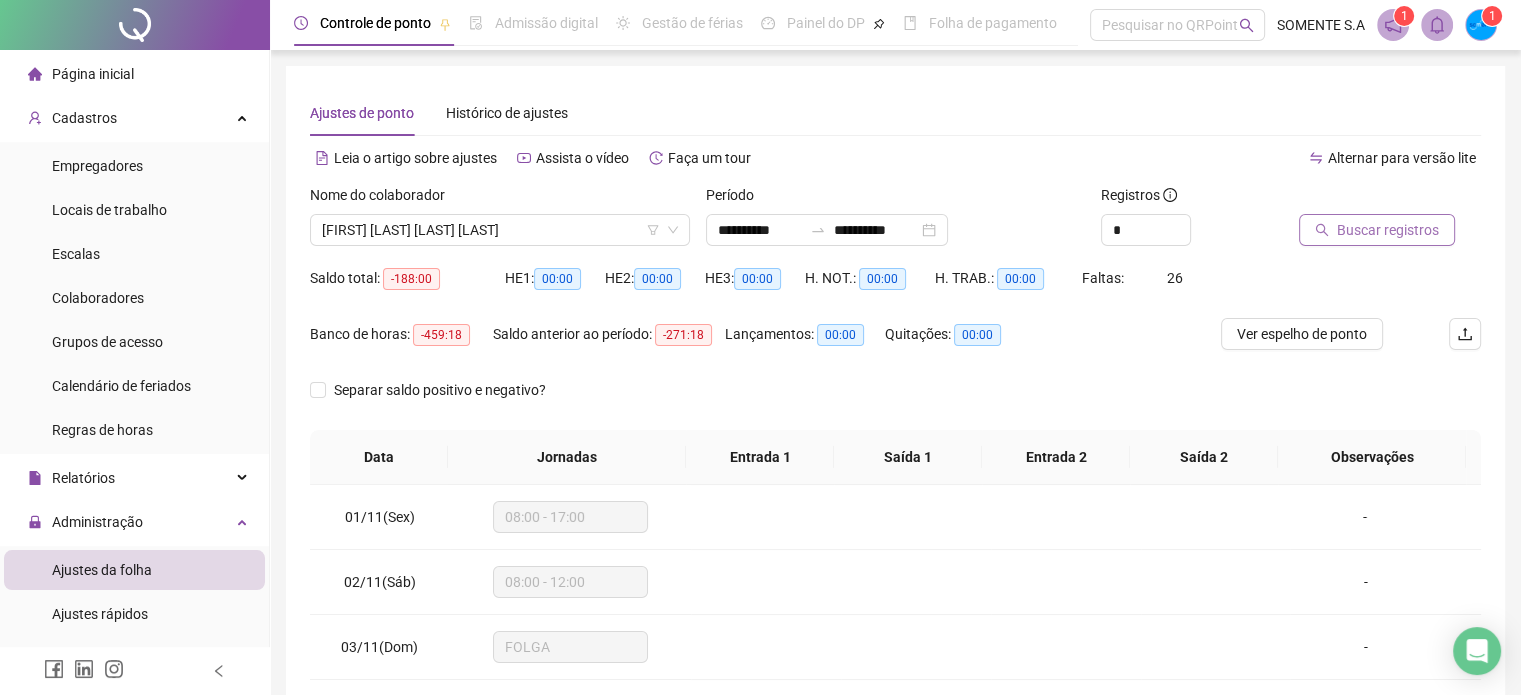 click on "Buscar registros" at bounding box center (1388, 230) 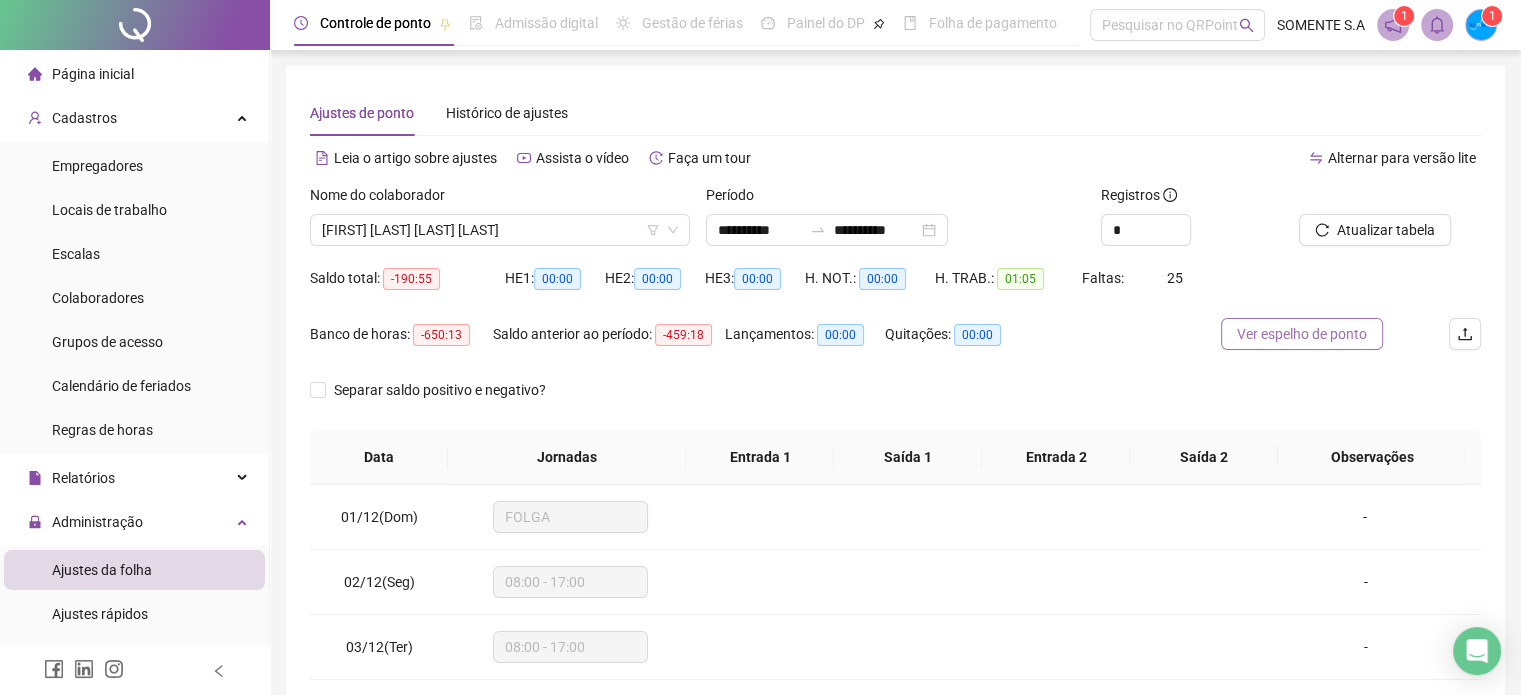 click on "Ver espelho de ponto" at bounding box center (1302, 334) 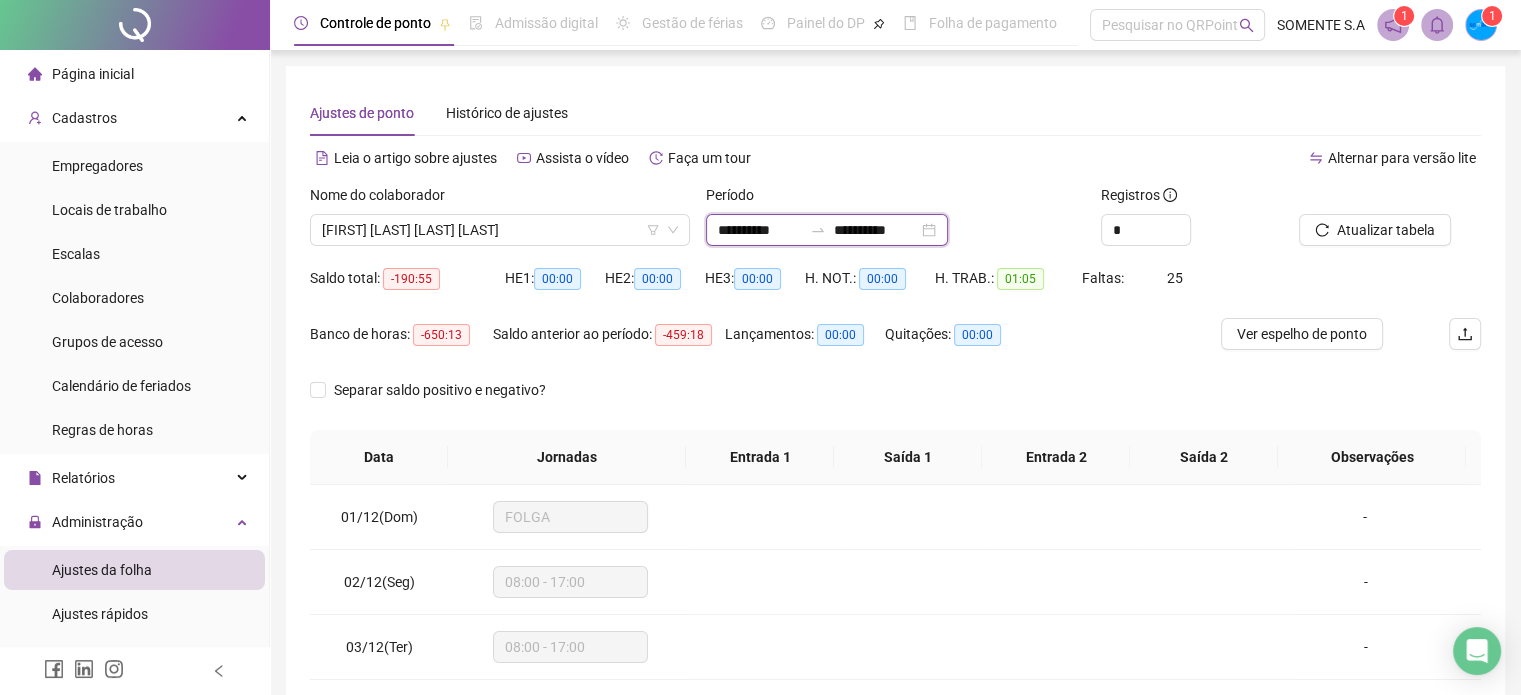 click on "**********" at bounding box center [760, 230] 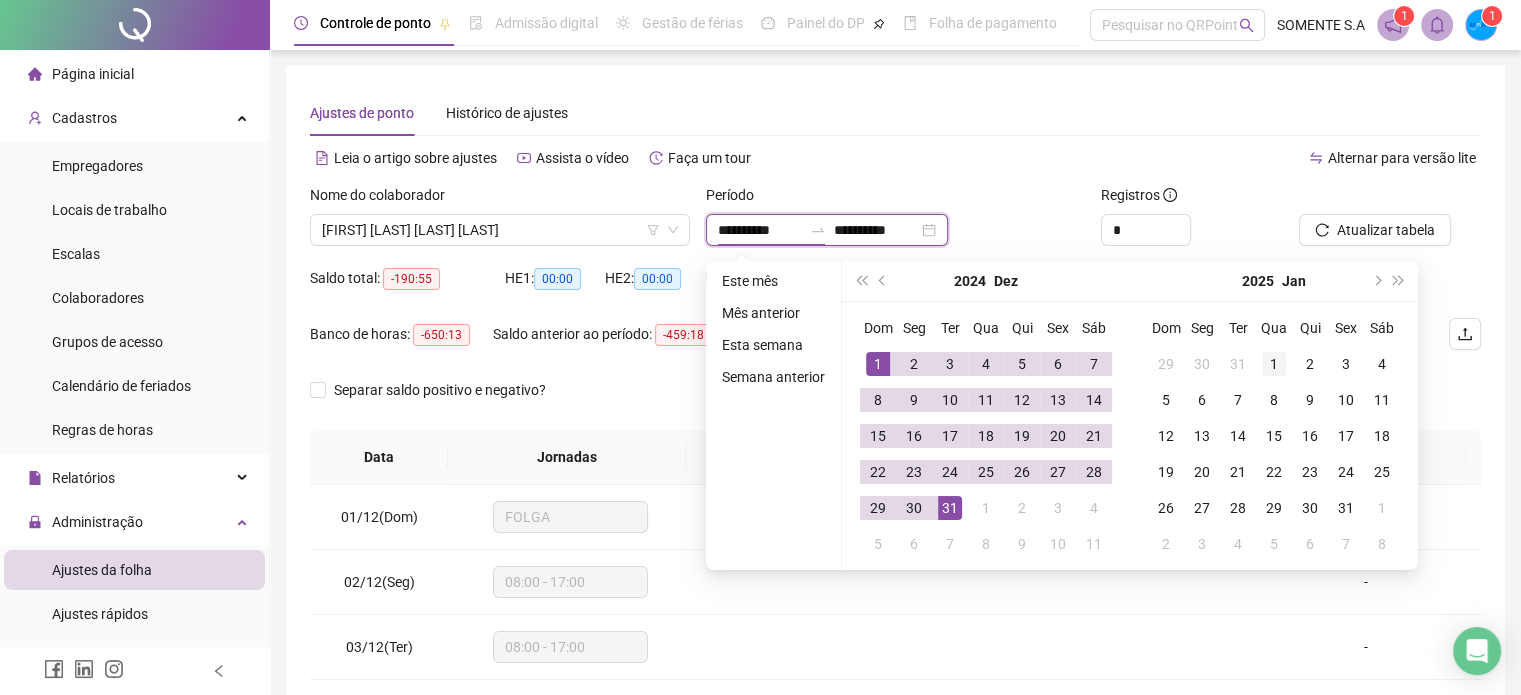 type on "**********" 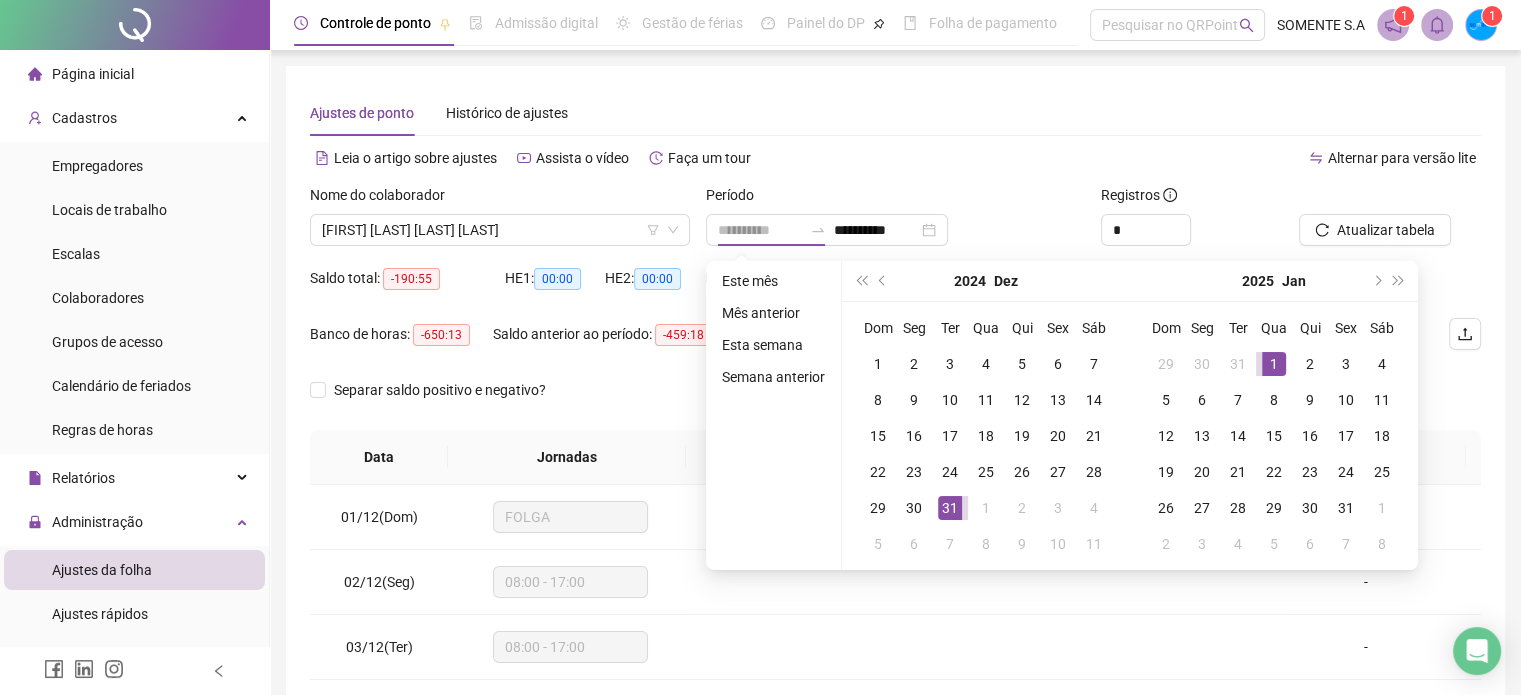 click on "1" at bounding box center [1274, 364] 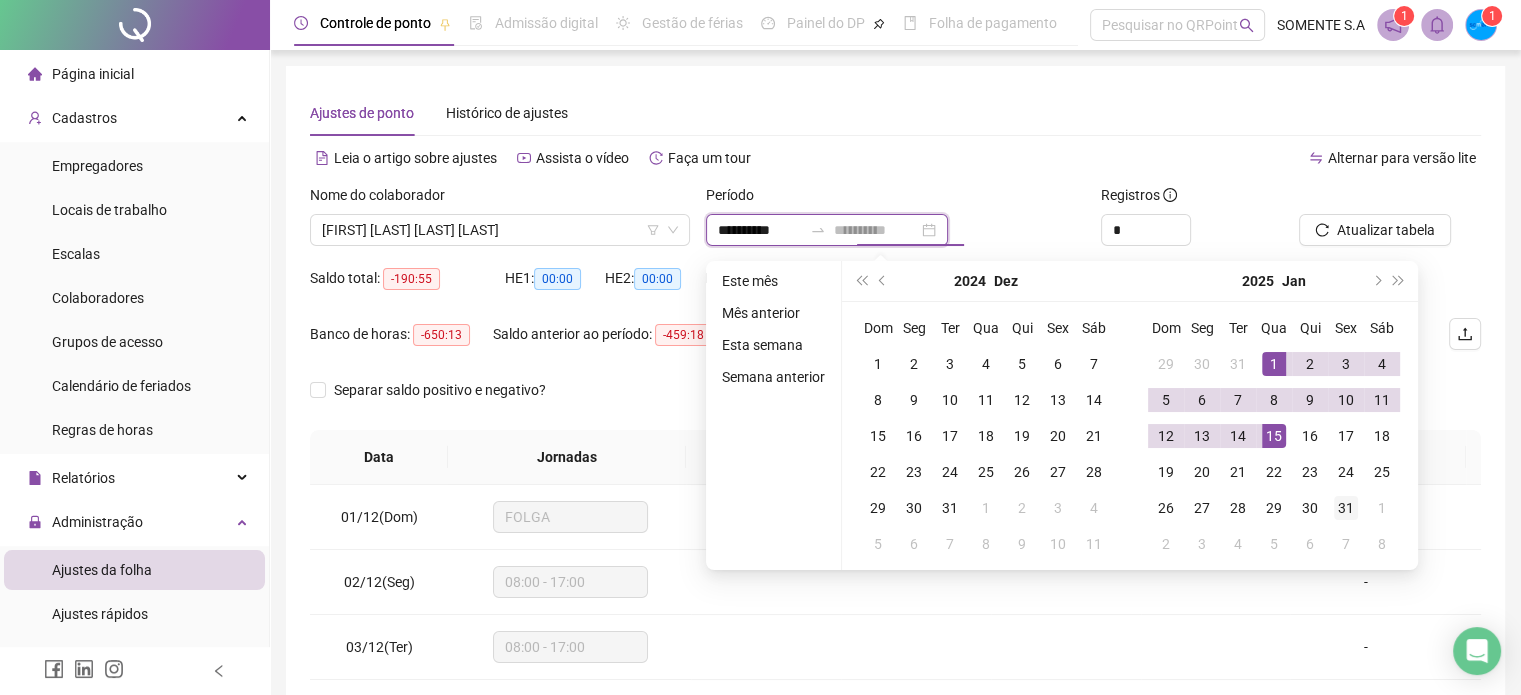 type on "**********" 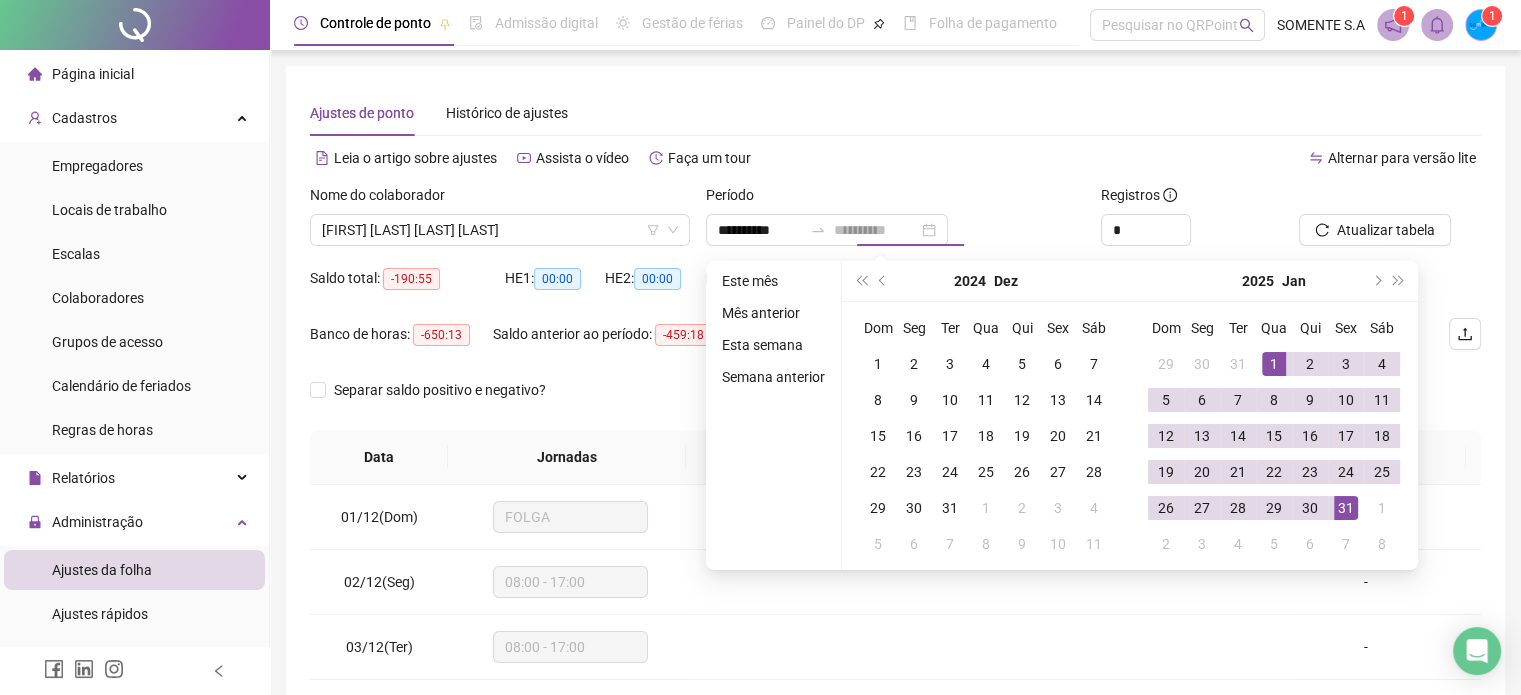 click on "31" at bounding box center [1346, 508] 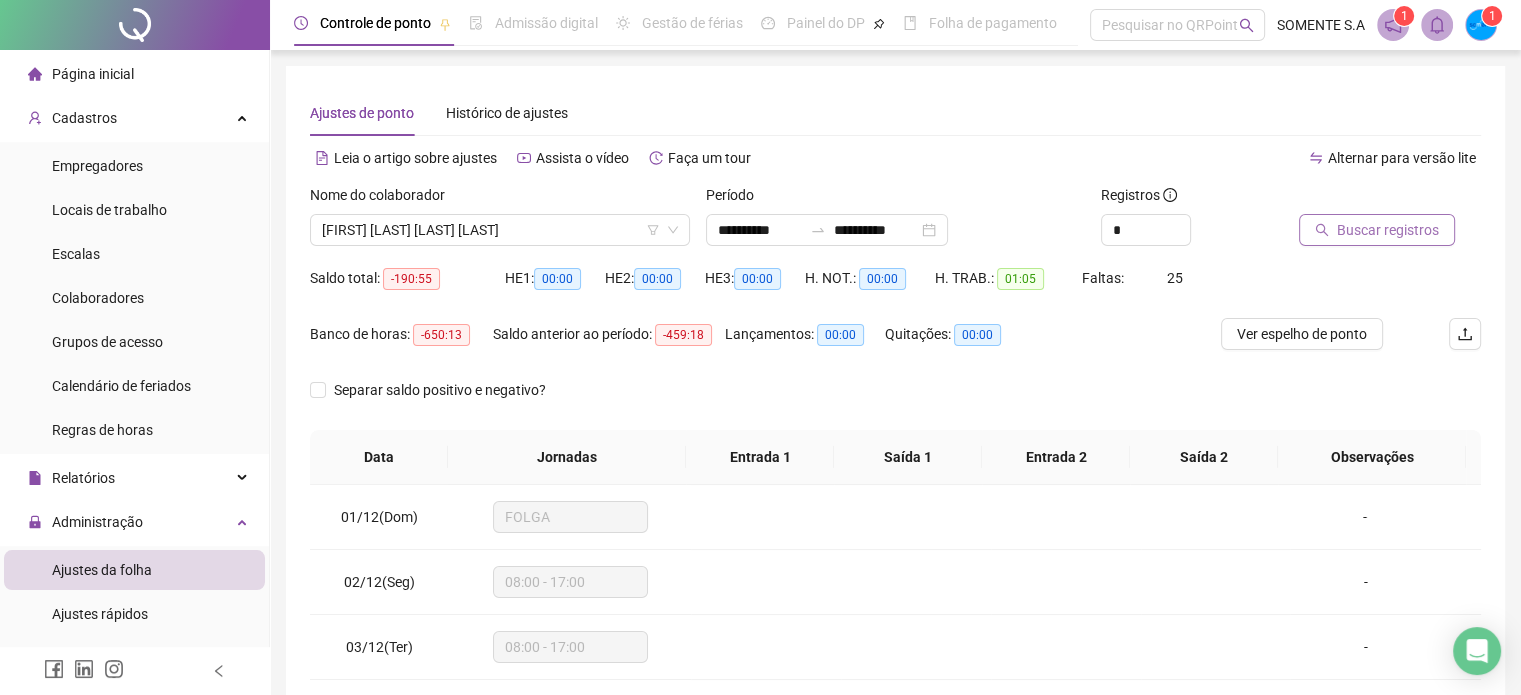 click on "Buscar registros" at bounding box center (1388, 230) 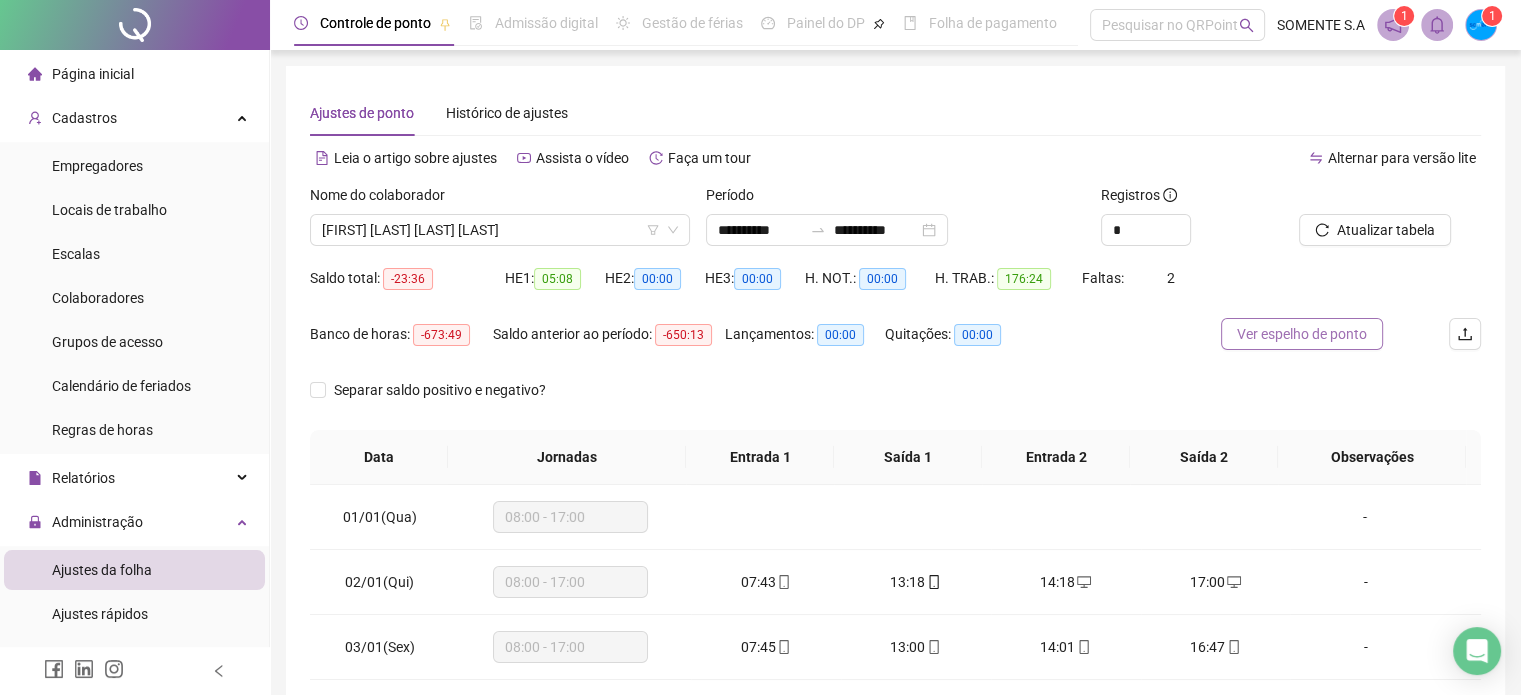 click on "Ver espelho de ponto" at bounding box center (1302, 334) 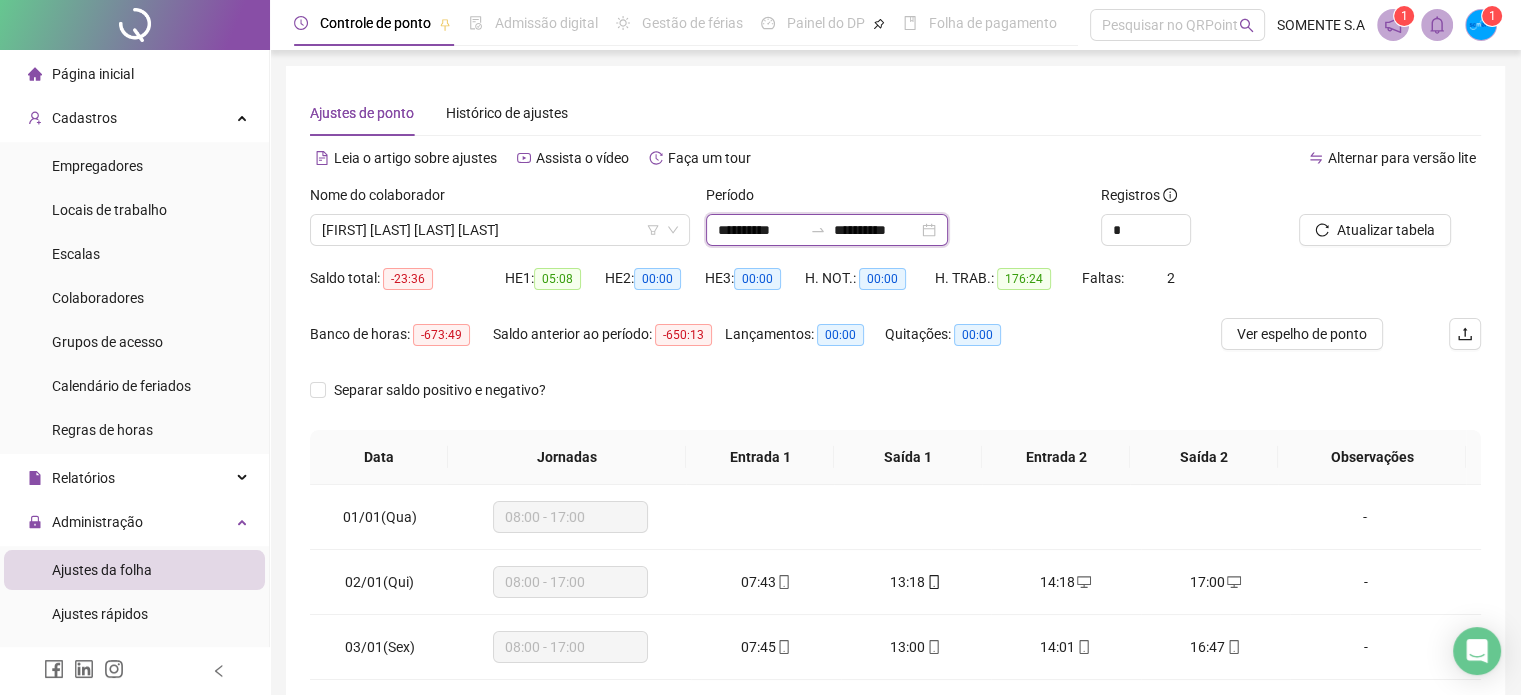 click on "**********" at bounding box center [760, 230] 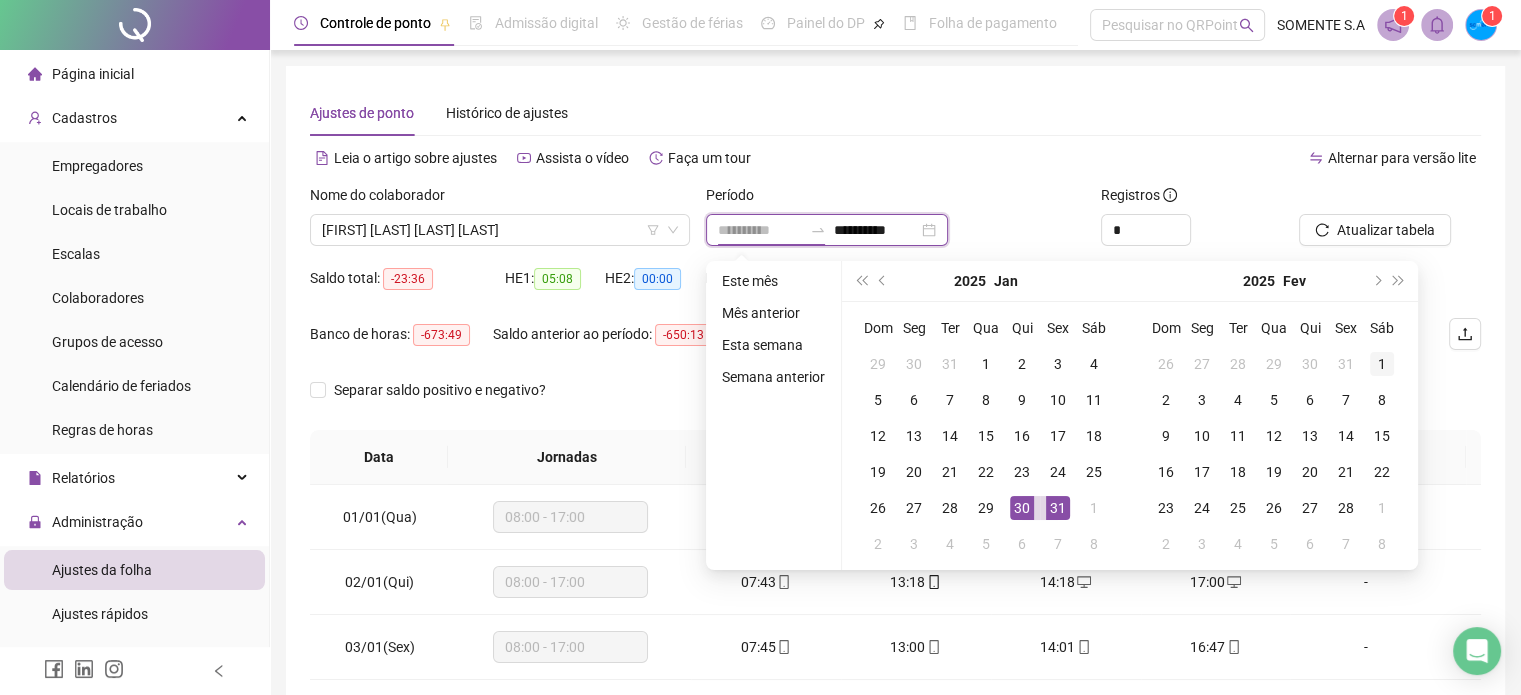 type on "**********" 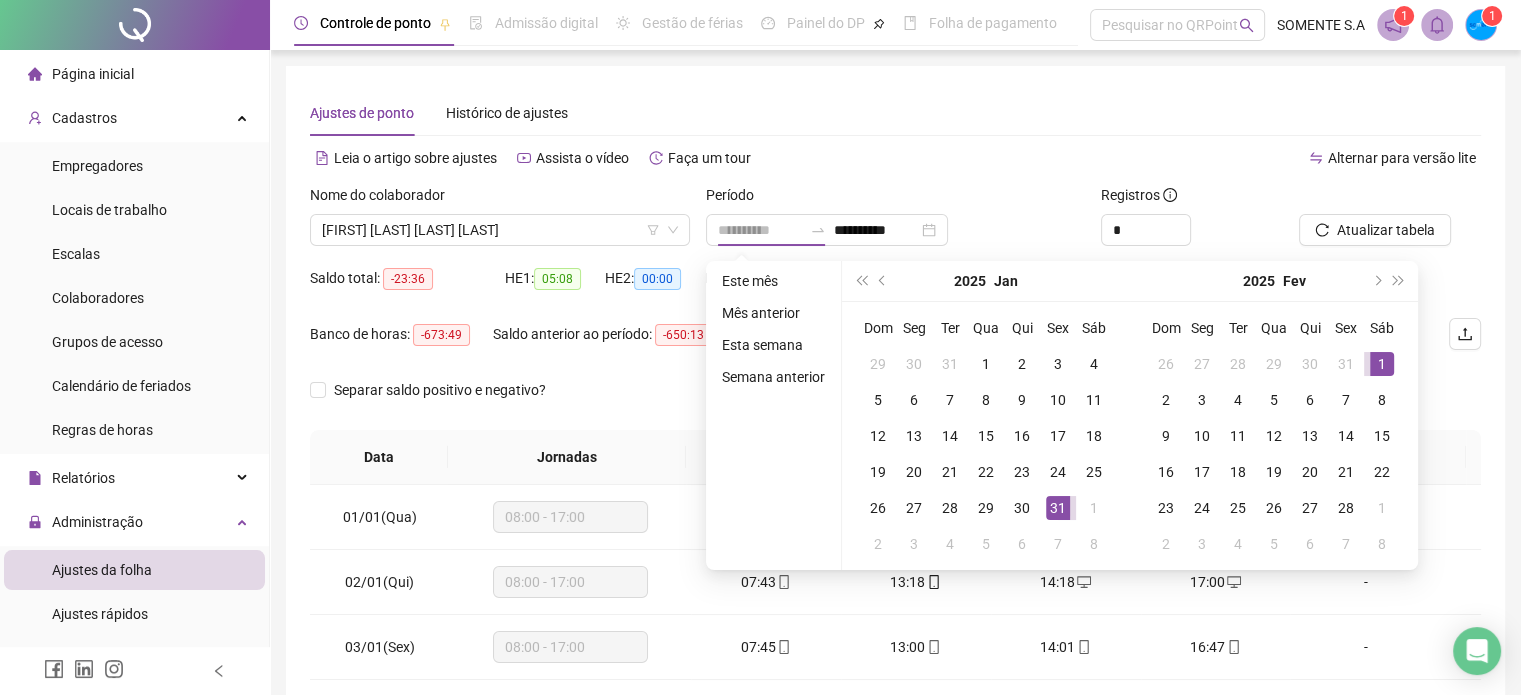 click on "1" at bounding box center [1382, 364] 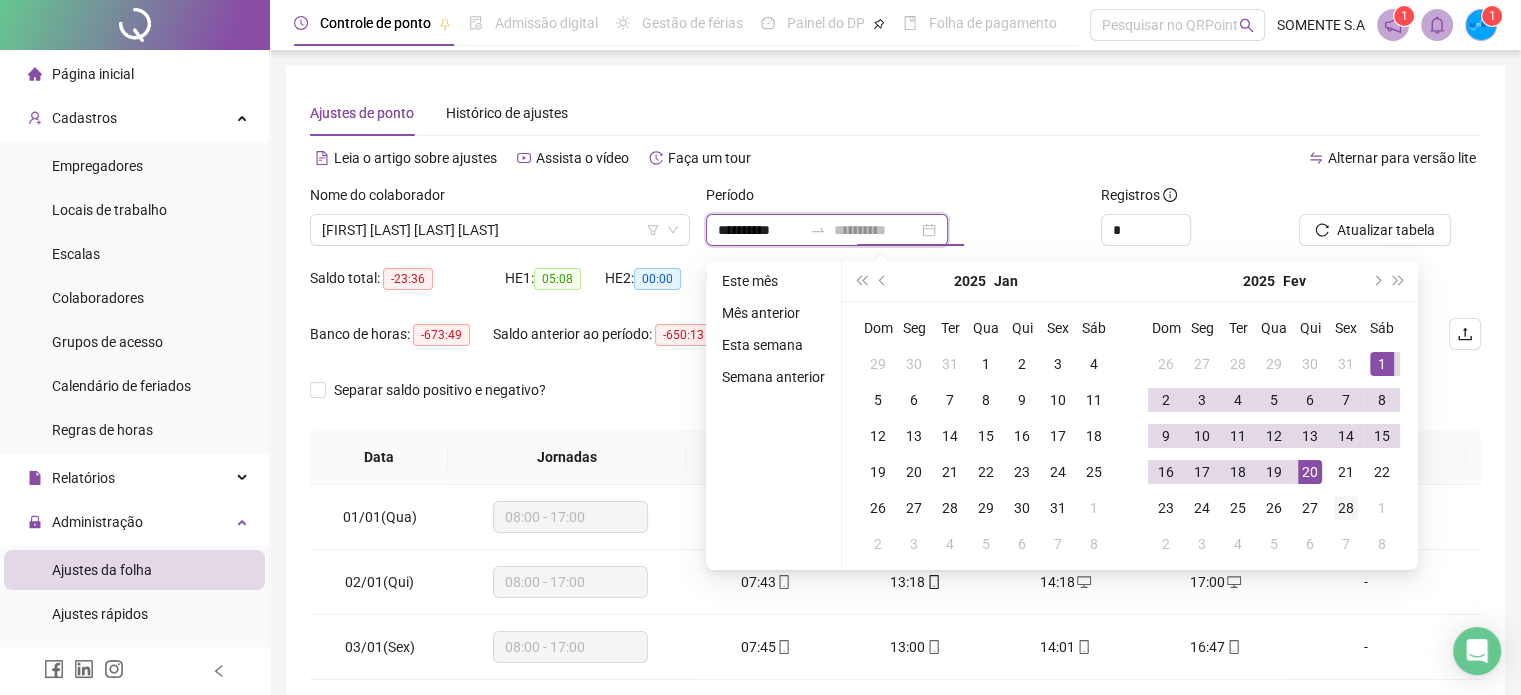 type on "**********" 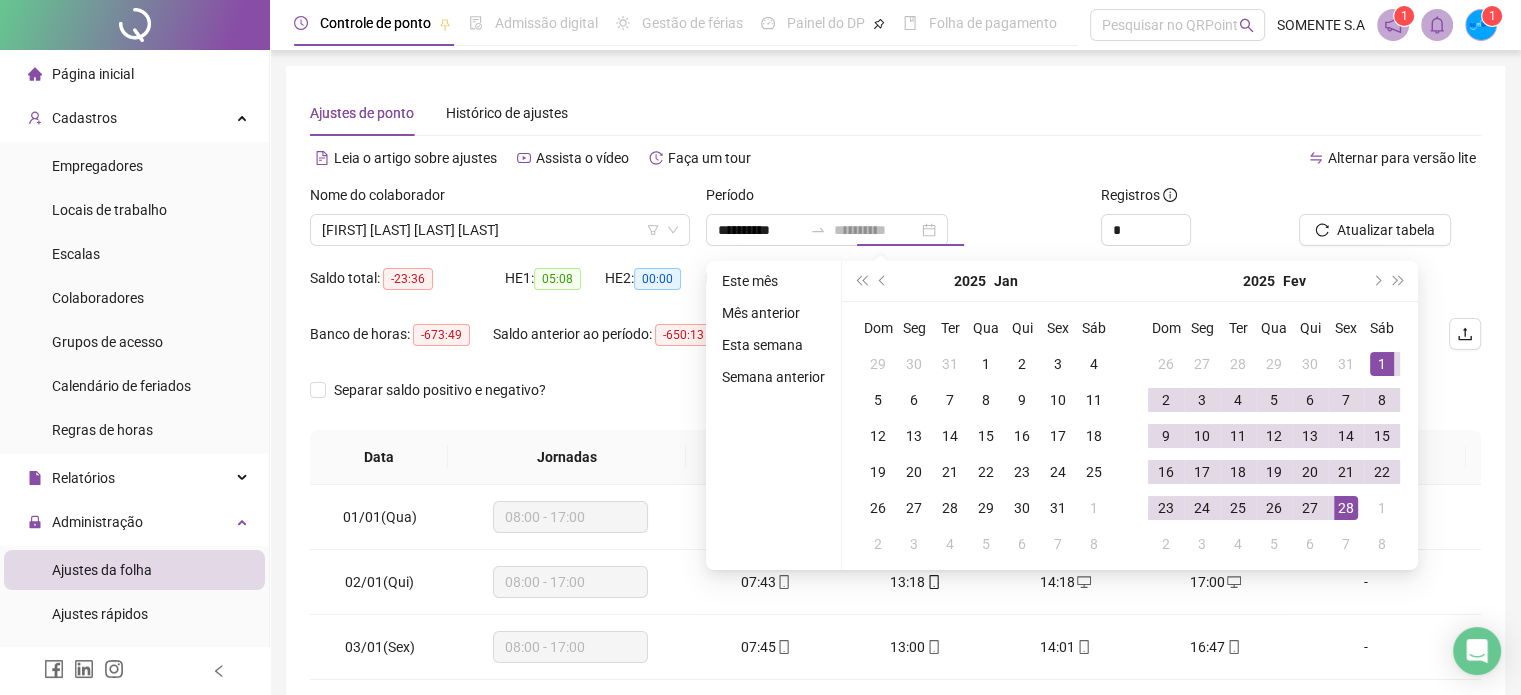 click on "28" at bounding box center [1346, 508] 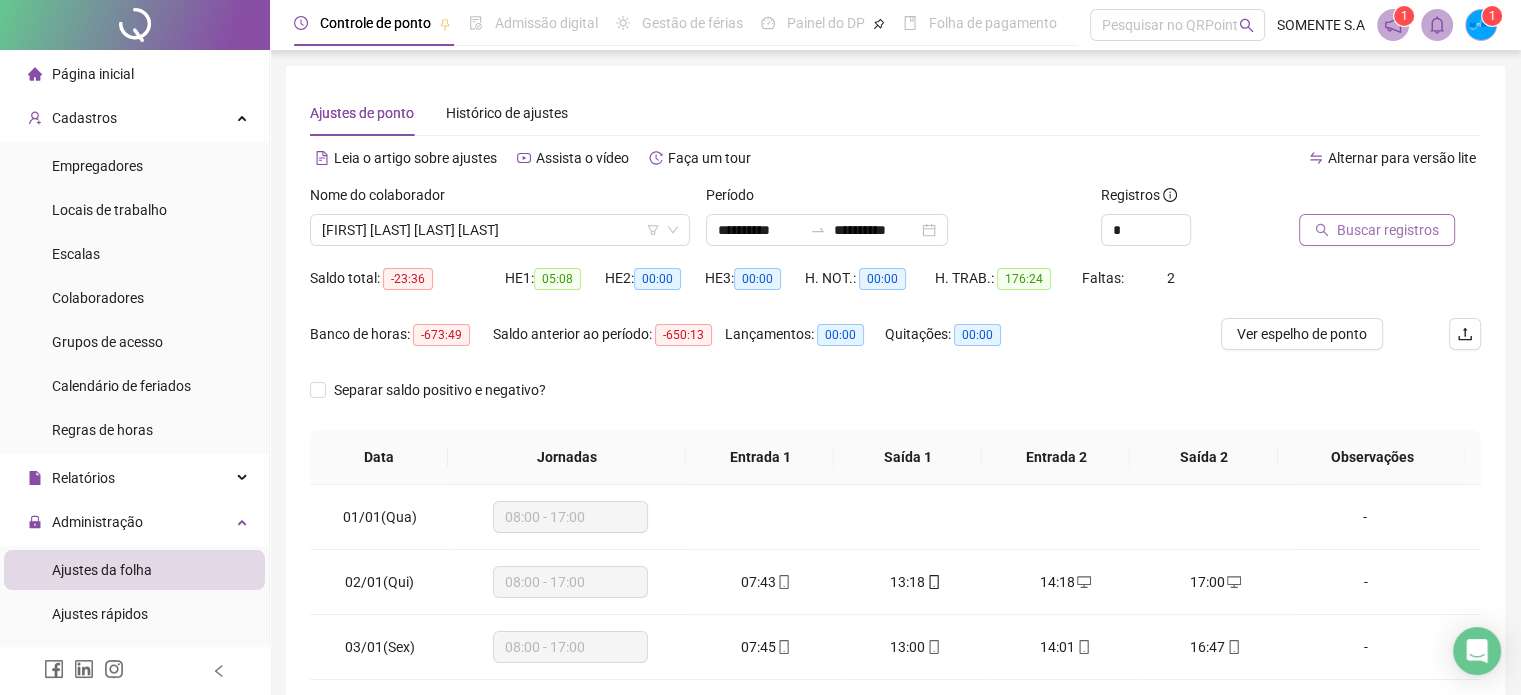 click on "Buscar registros" at bounding box center [1388, 230] 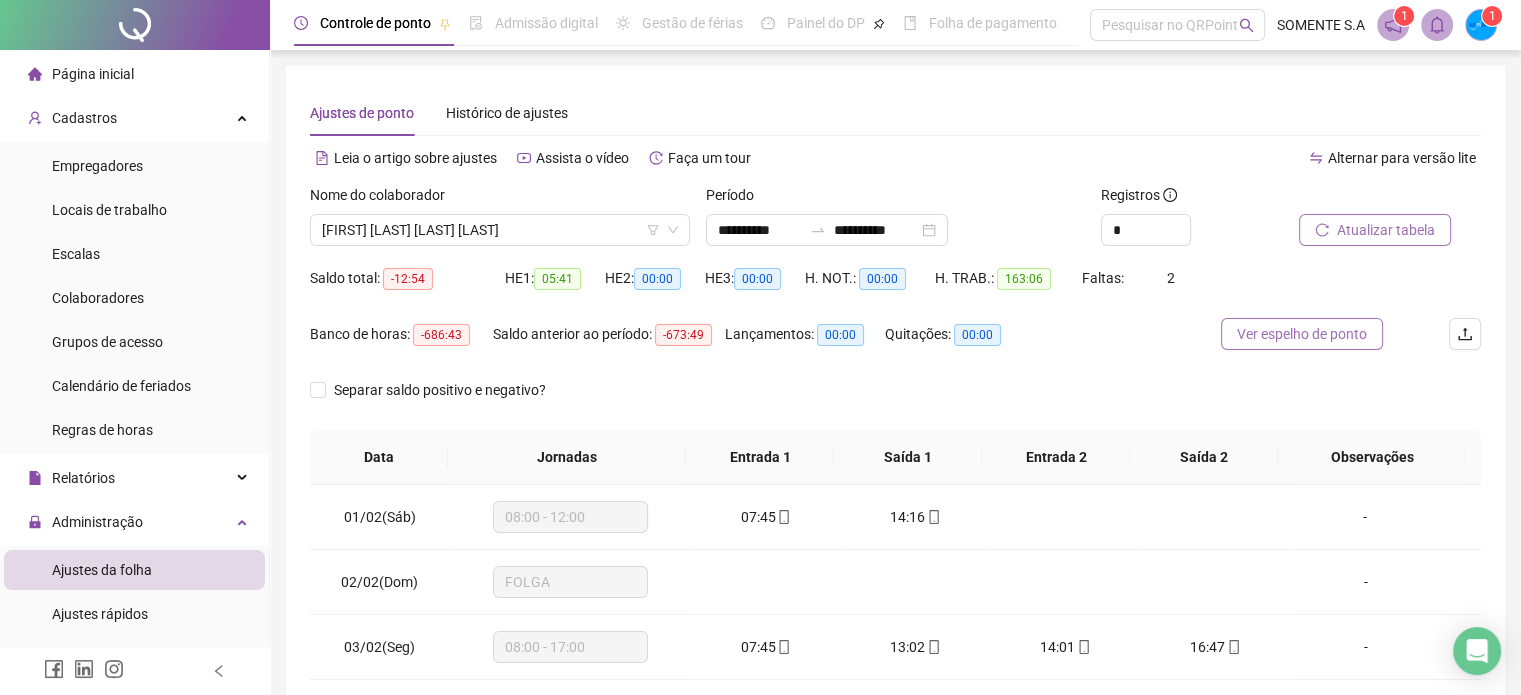 click on "Ver espelho de ponto" at bounding box center [1302, 334] 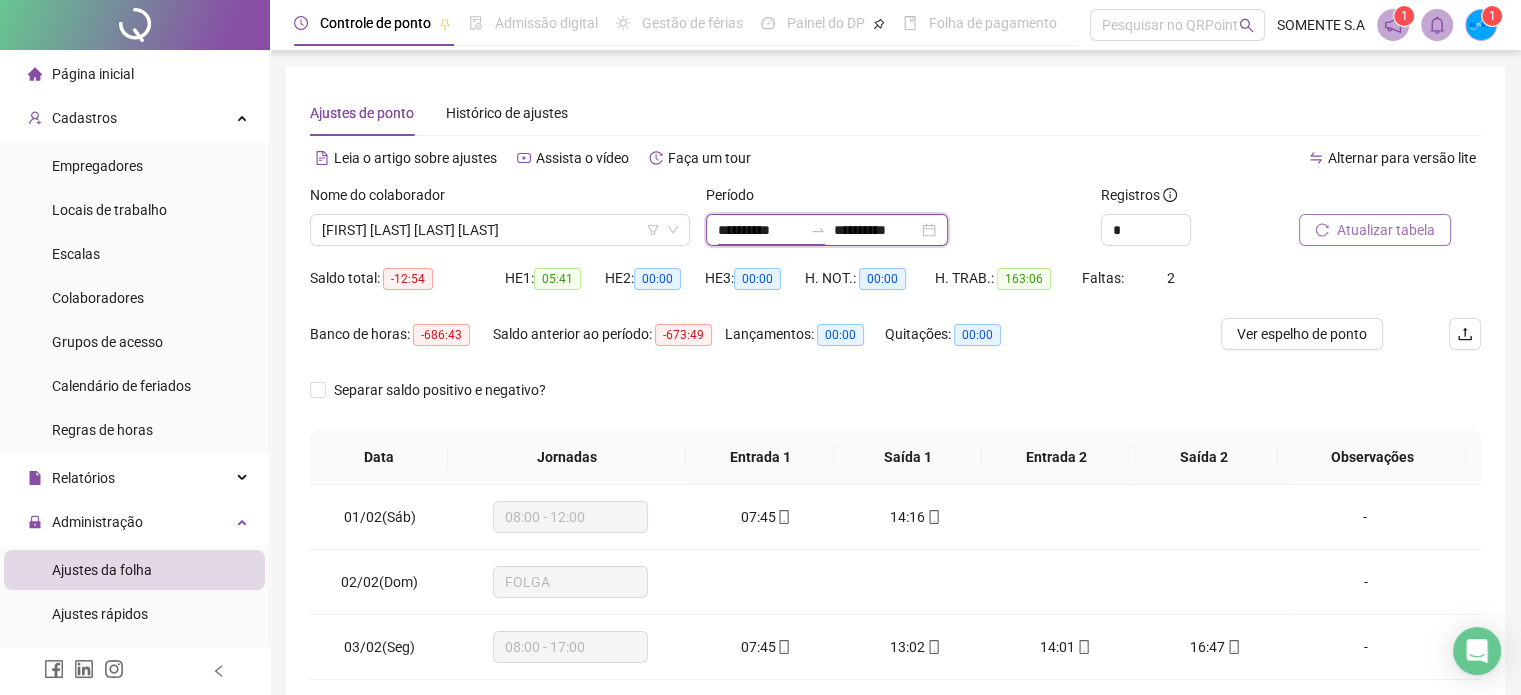 click on "**********" at bounding box center [760, 230] 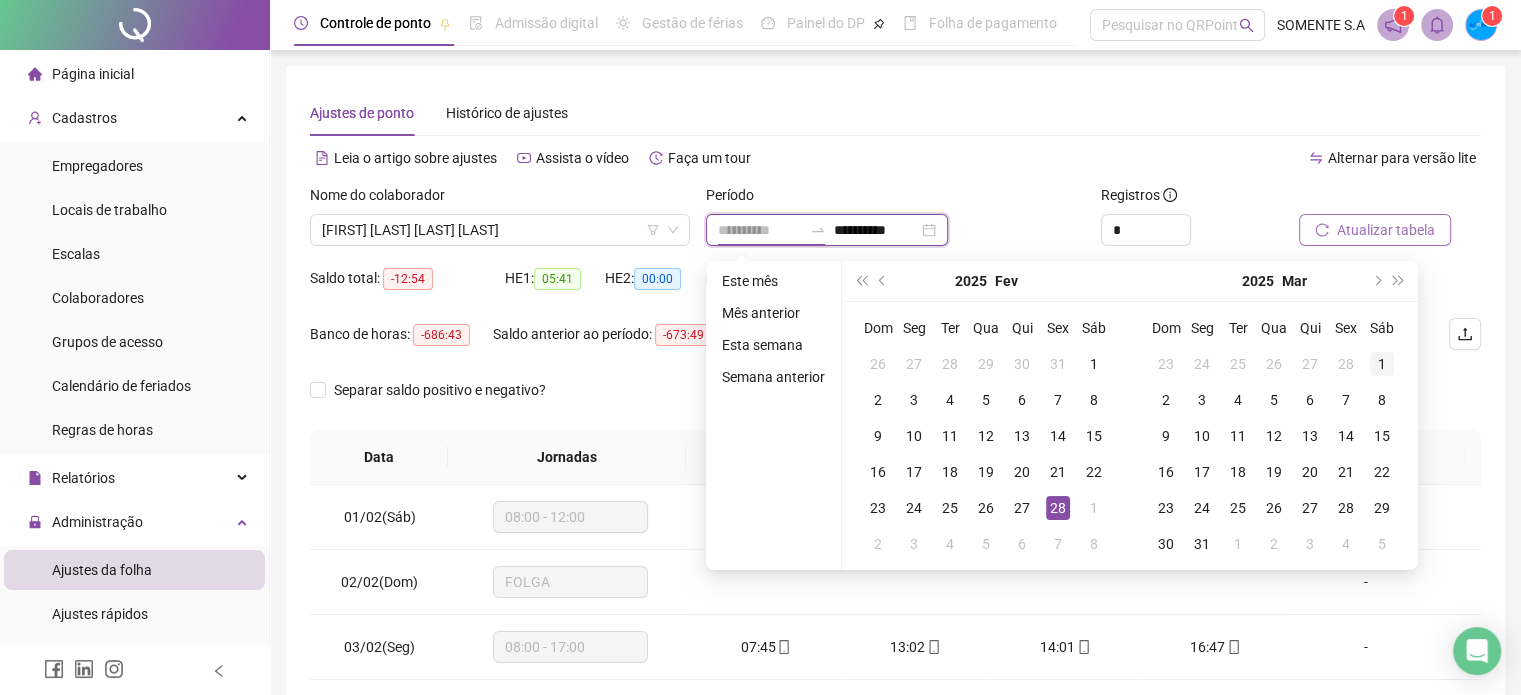 type on "**********" 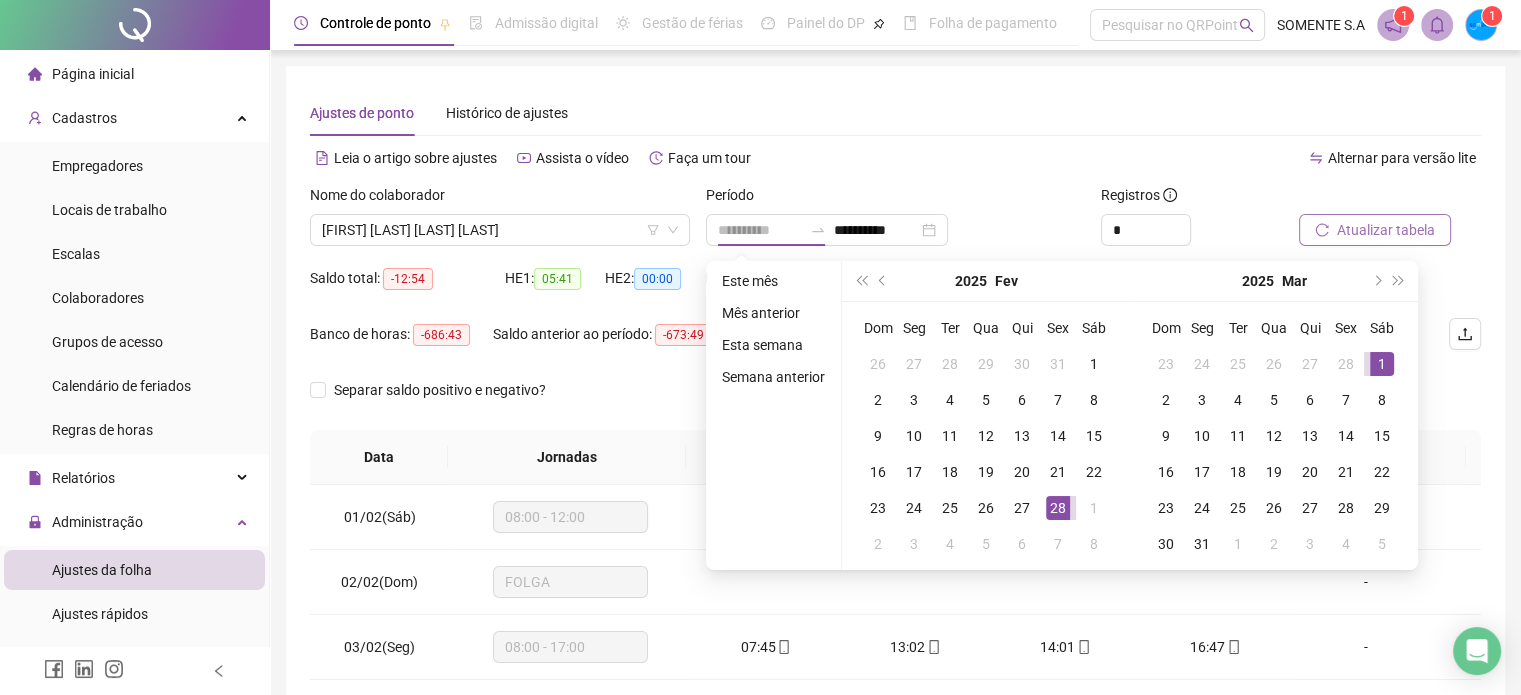 click on "1" at bounding box center [1382, 364] 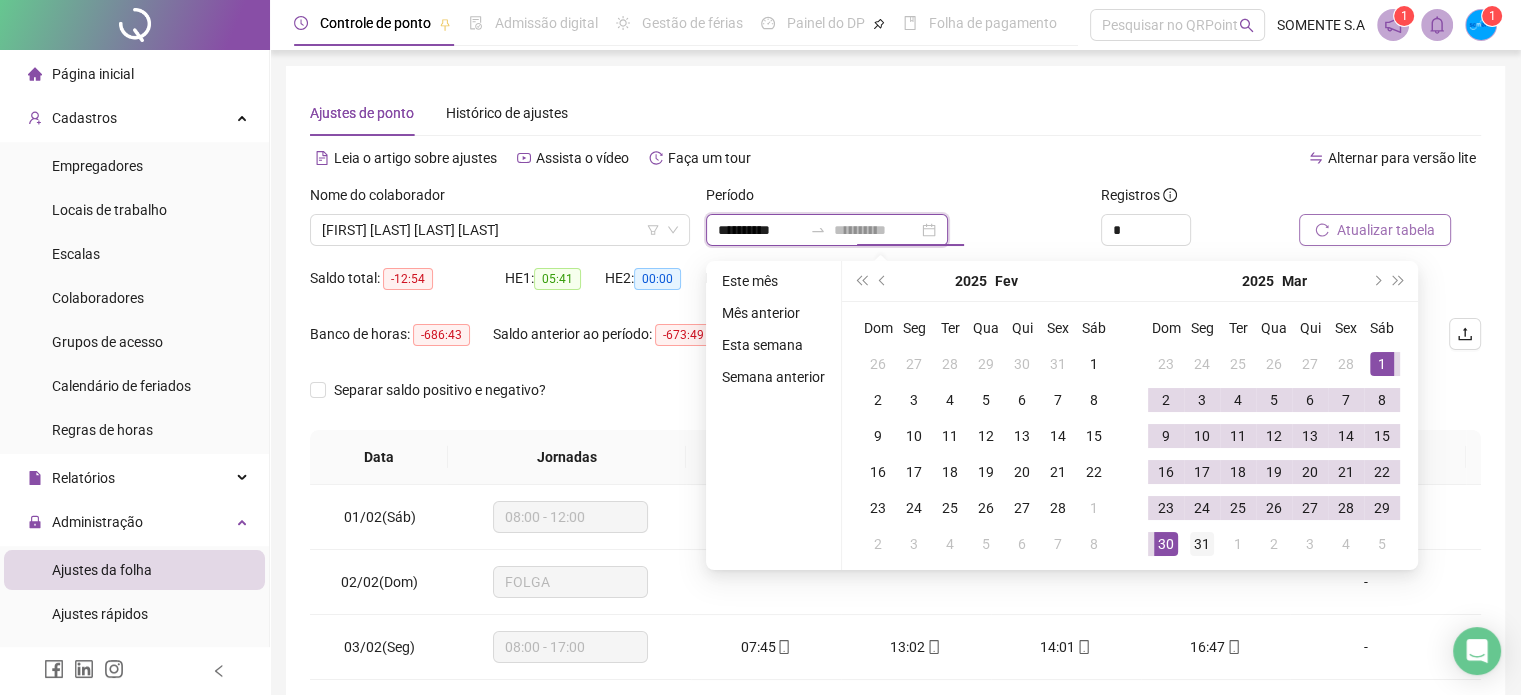 type on "**********" 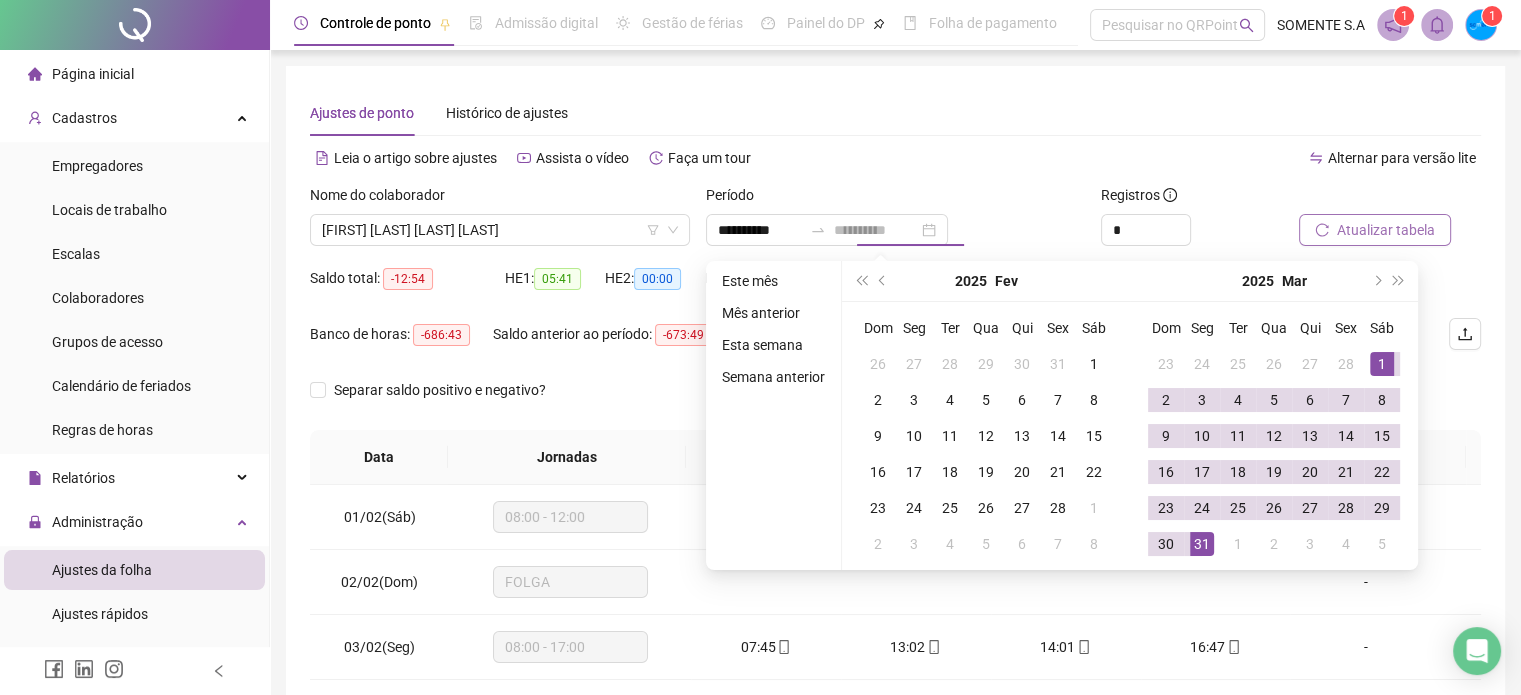 click on "31" at bounding box center [1202, 544] 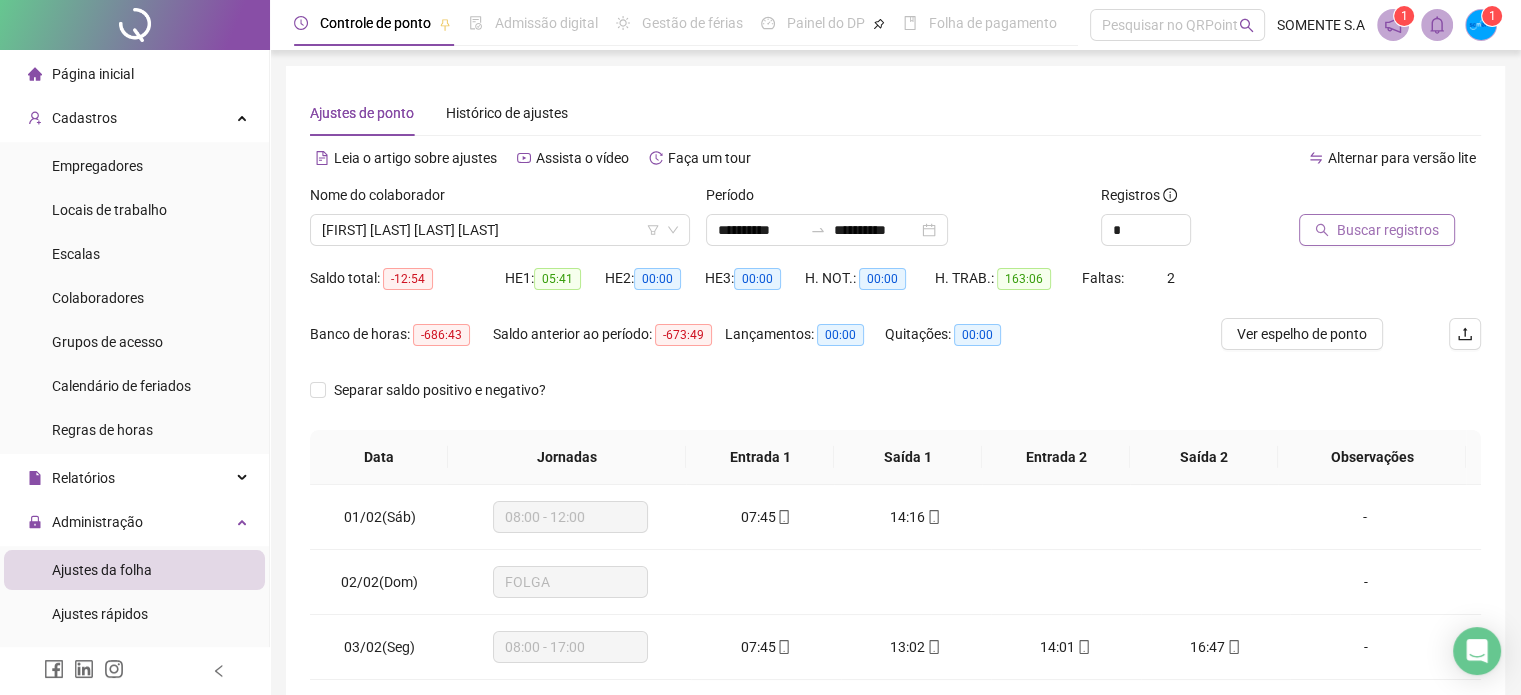 click on "Buscar registros" at bounding box center [1388, 230] 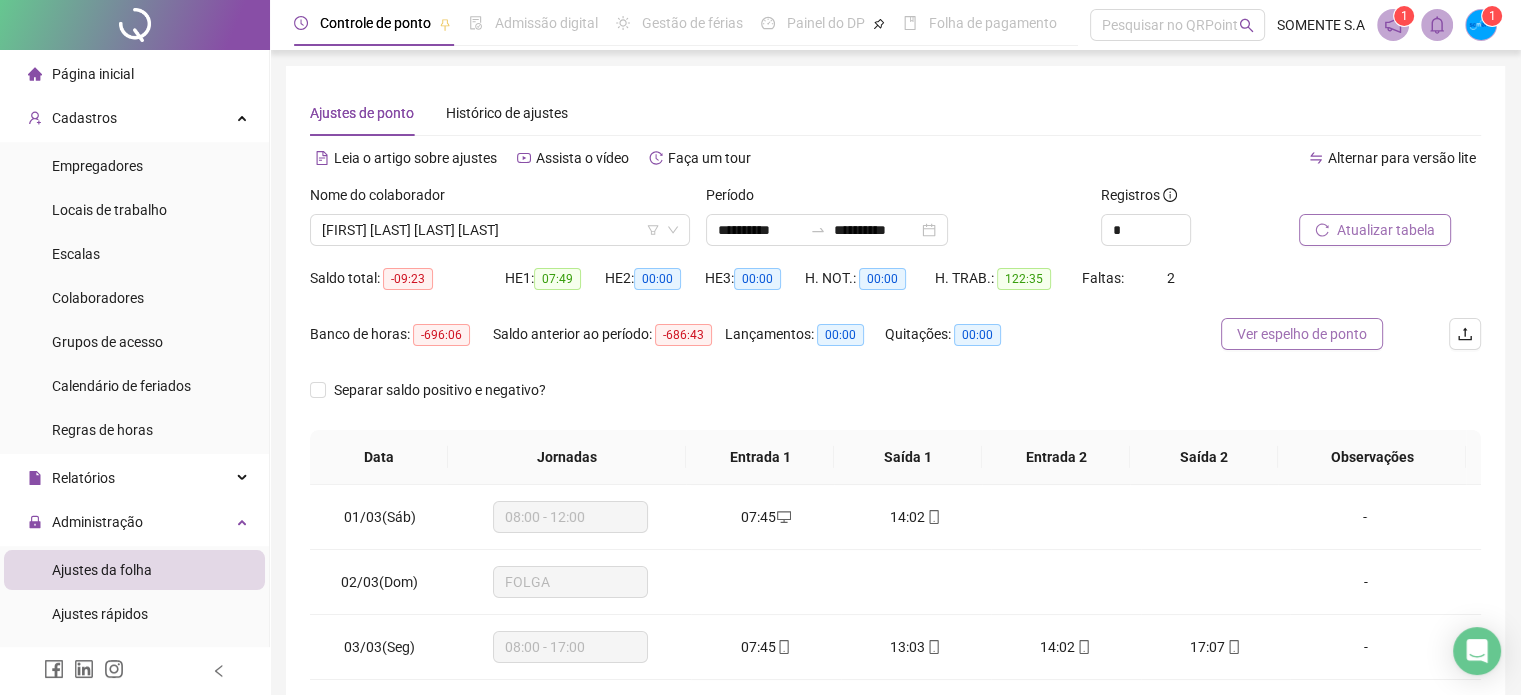 click on "Ver espelho de ponto" at bounding box center (1302, 334) 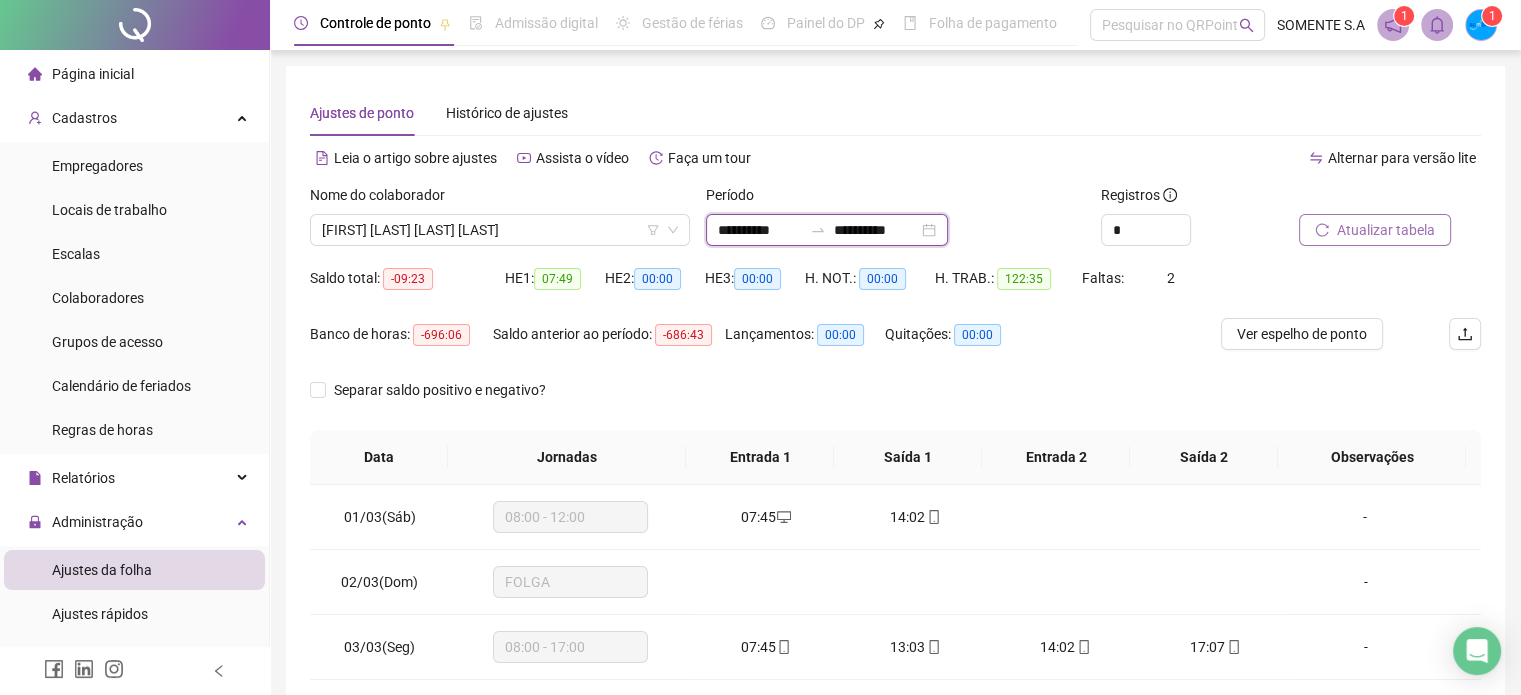 click on "**********" at bounding box center [760, 230] 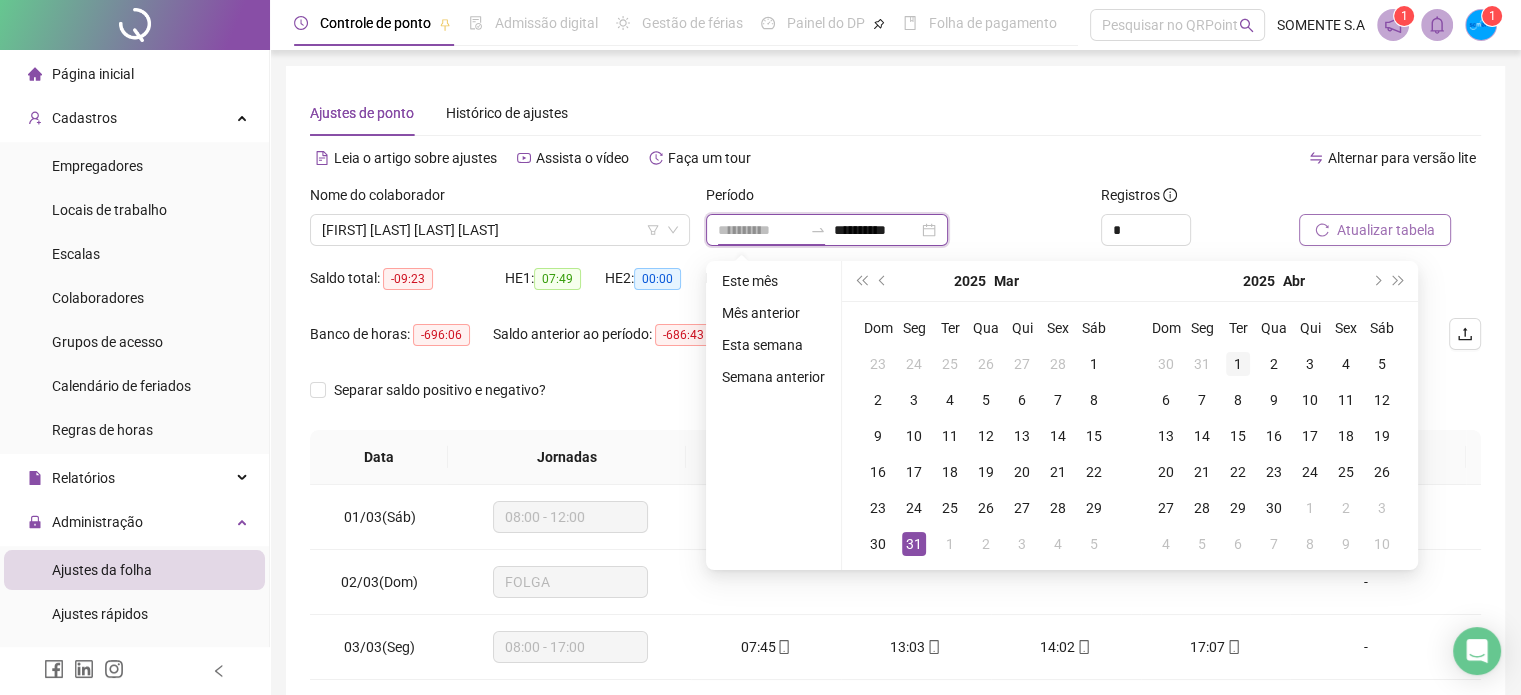 type on "**********" 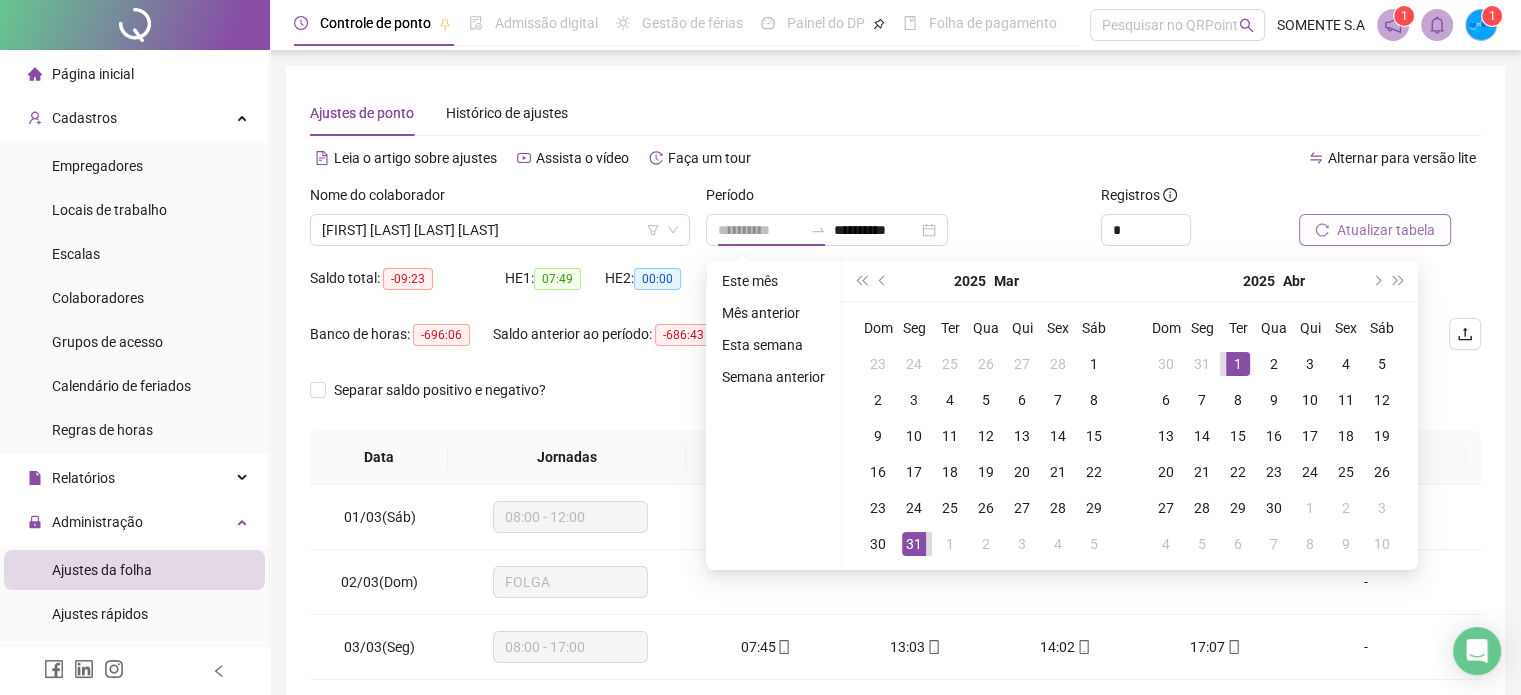 click on "1" at bounding box center (1238, 364) 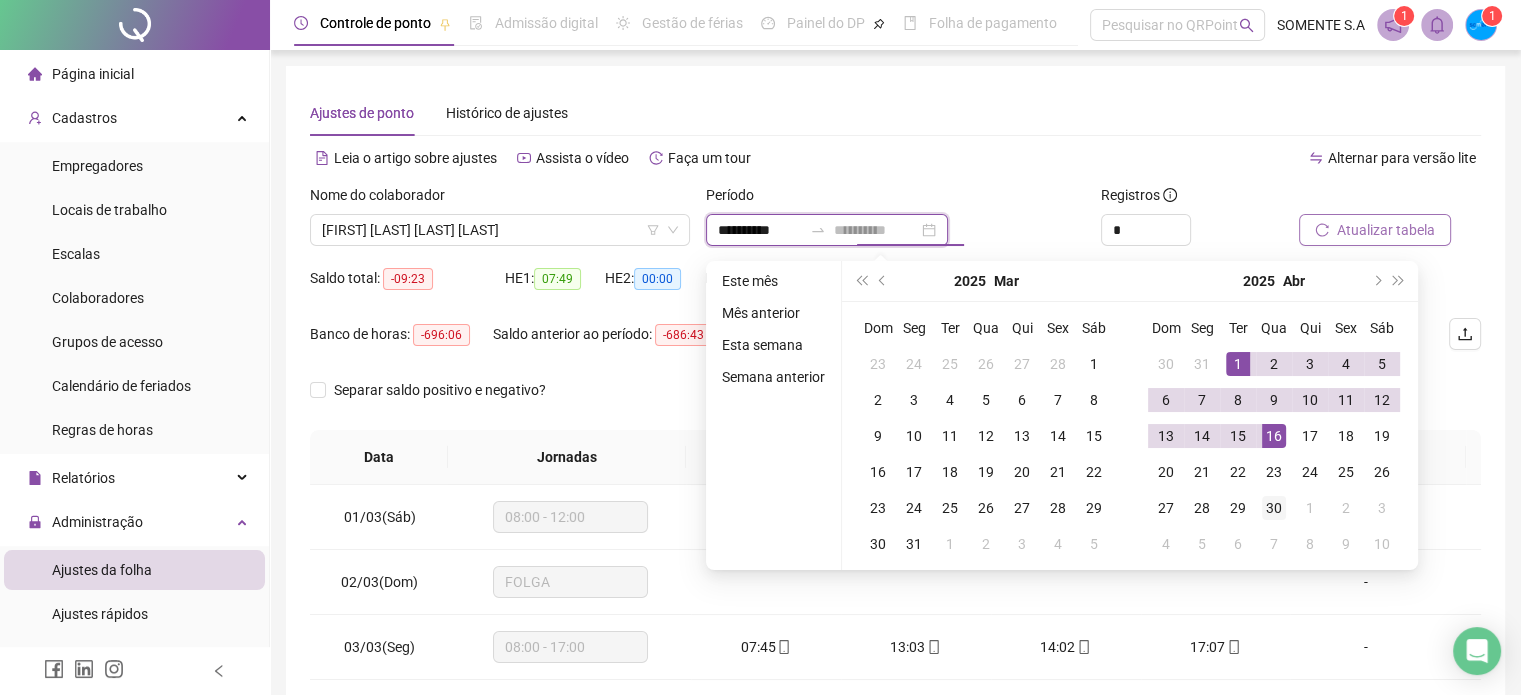 type on "**********" 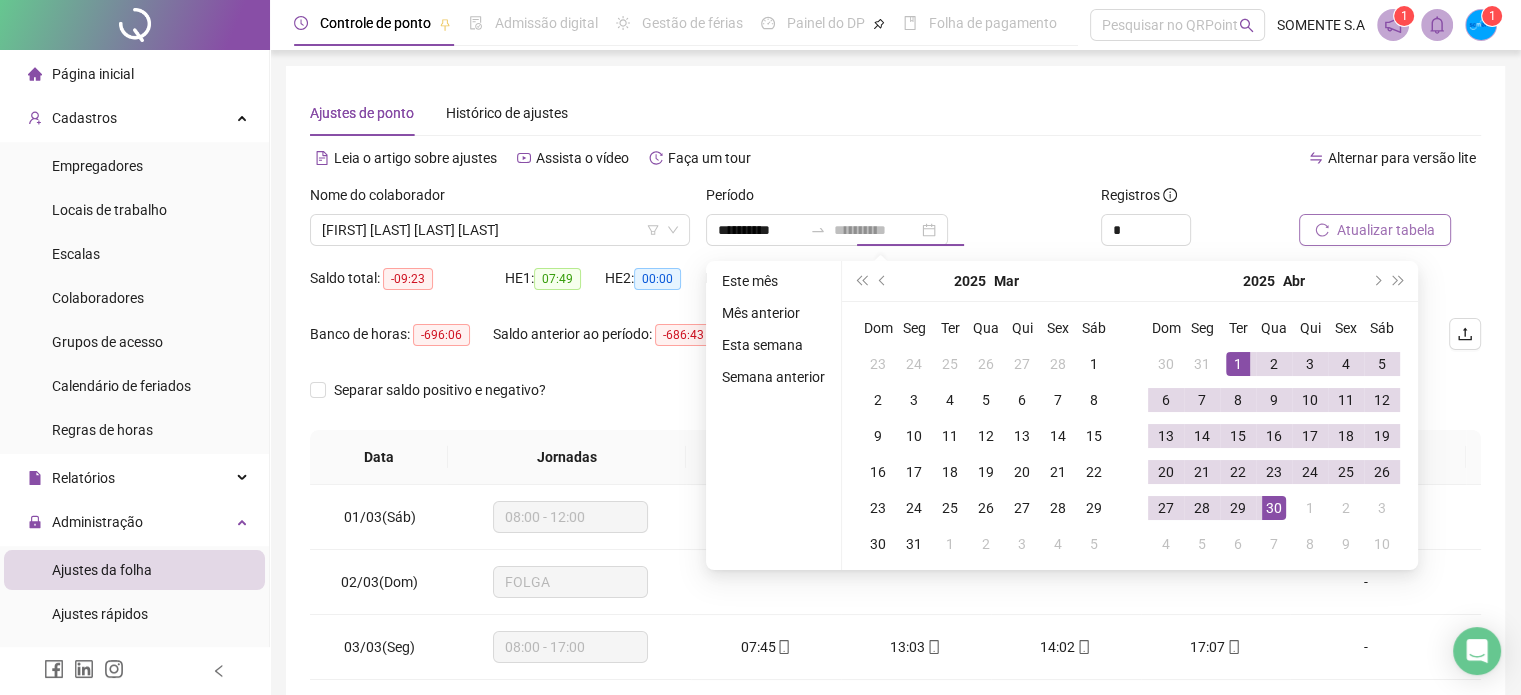 click on "30" at bounding box center (1274, 508) 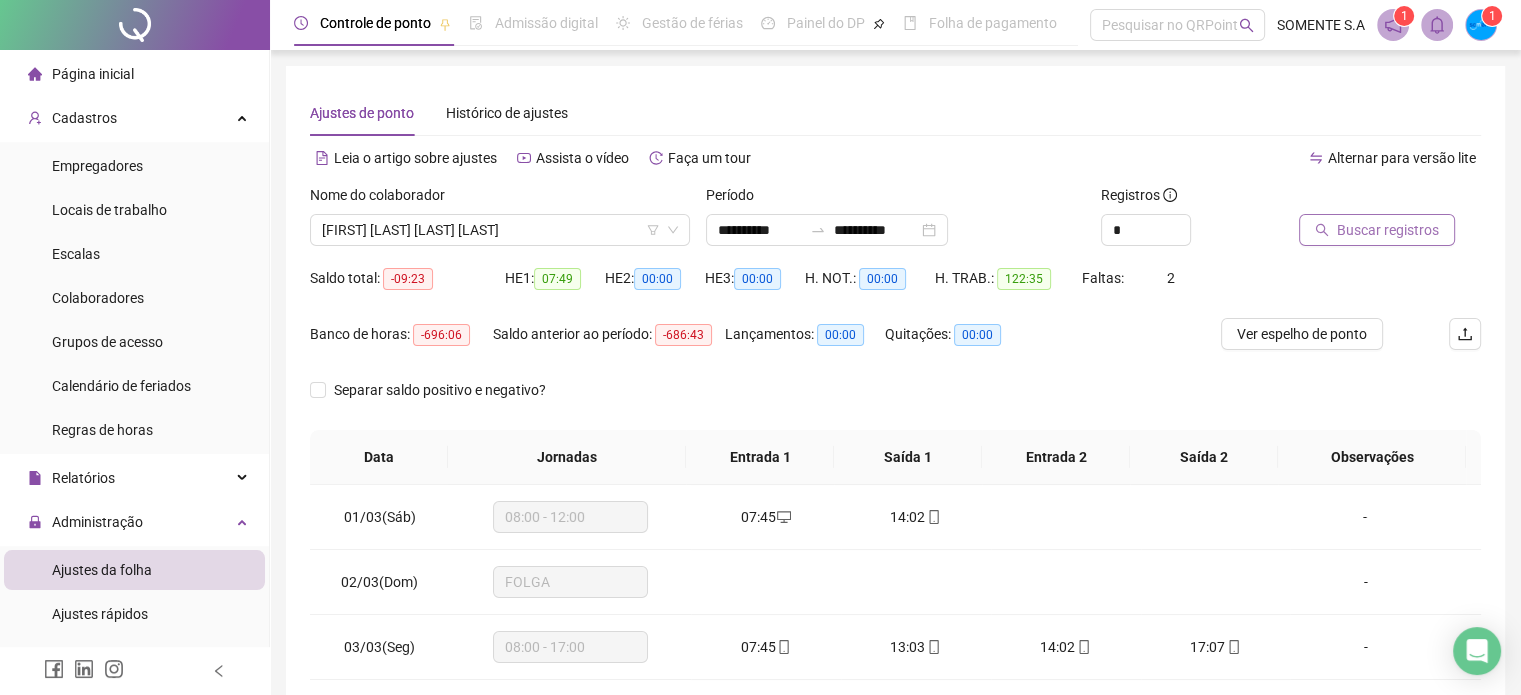 click on "Buscar registros" at bounding box center [1388, 230] 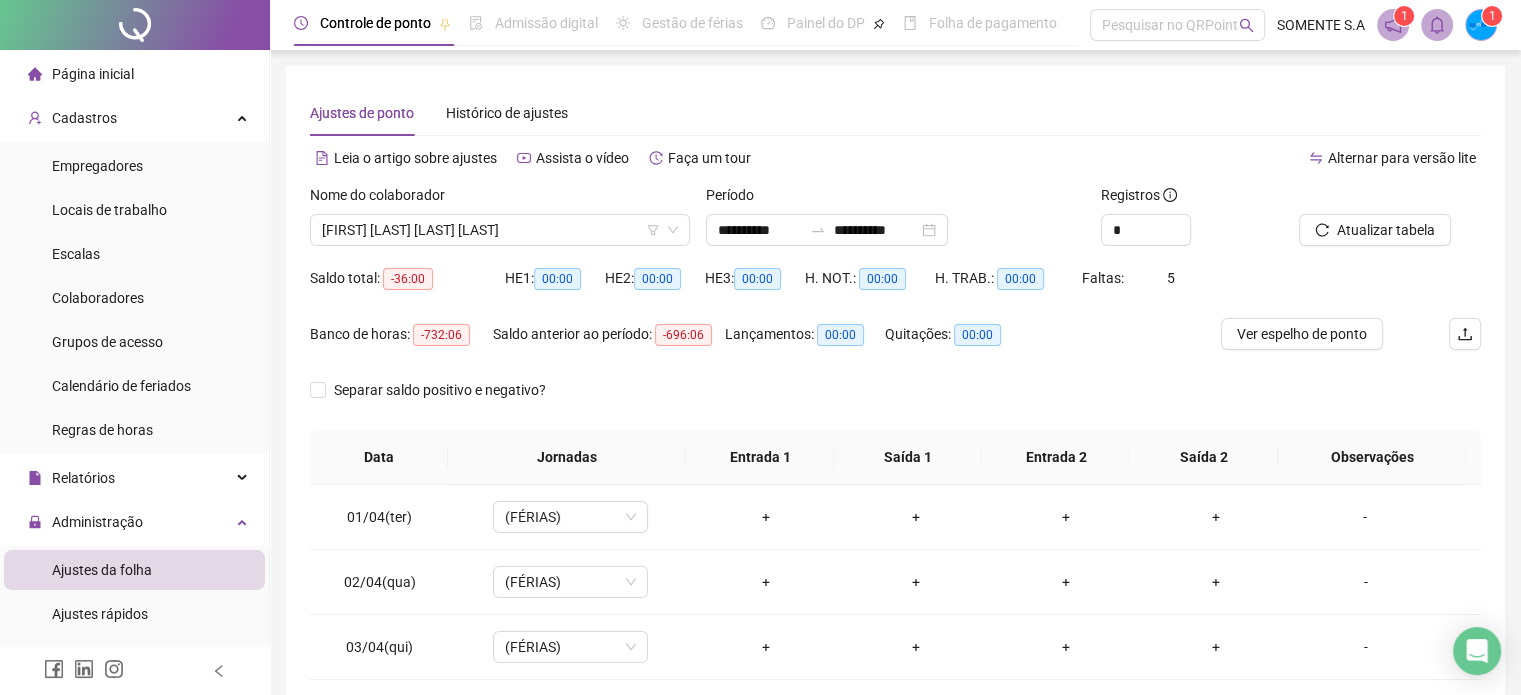 click on "**********" at bounding box center [895, 511] 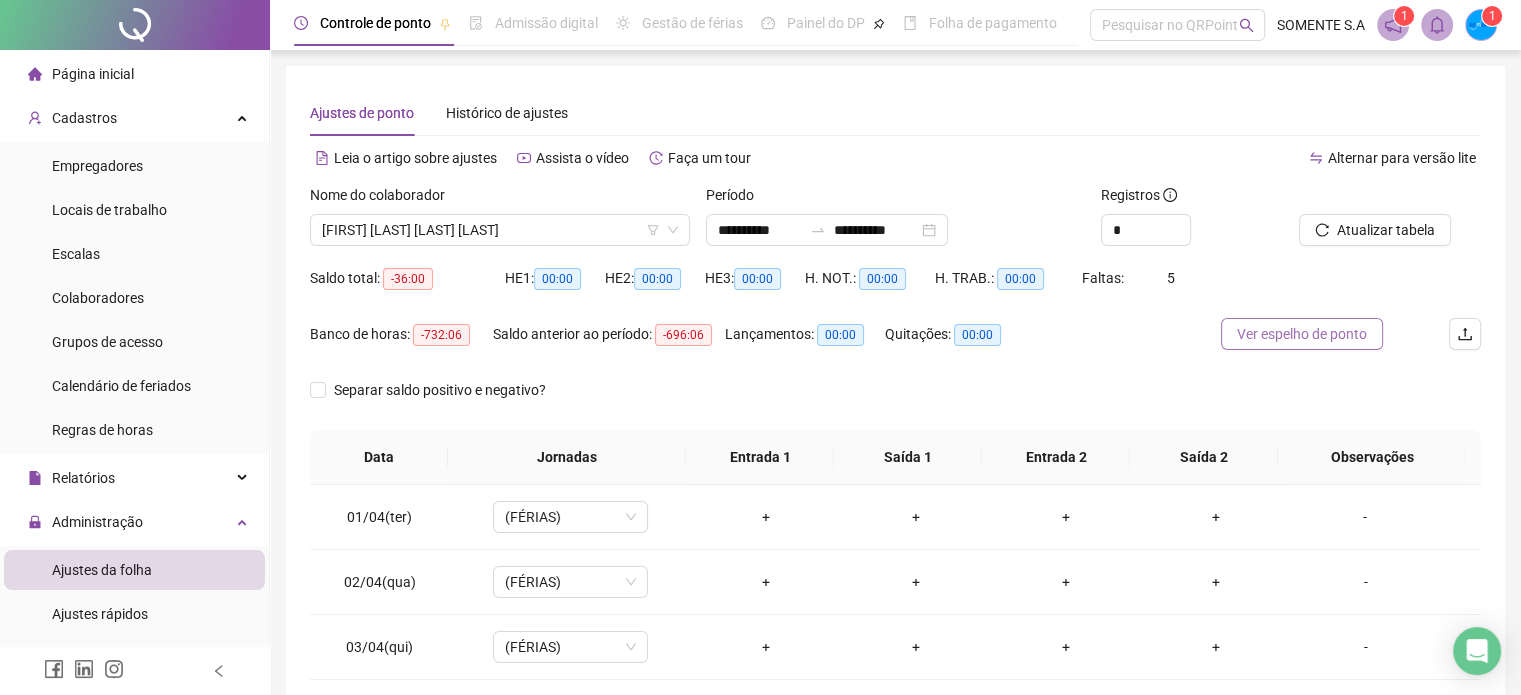 click on "Ver espelho de ponto" at bounding box center (1302, 334) 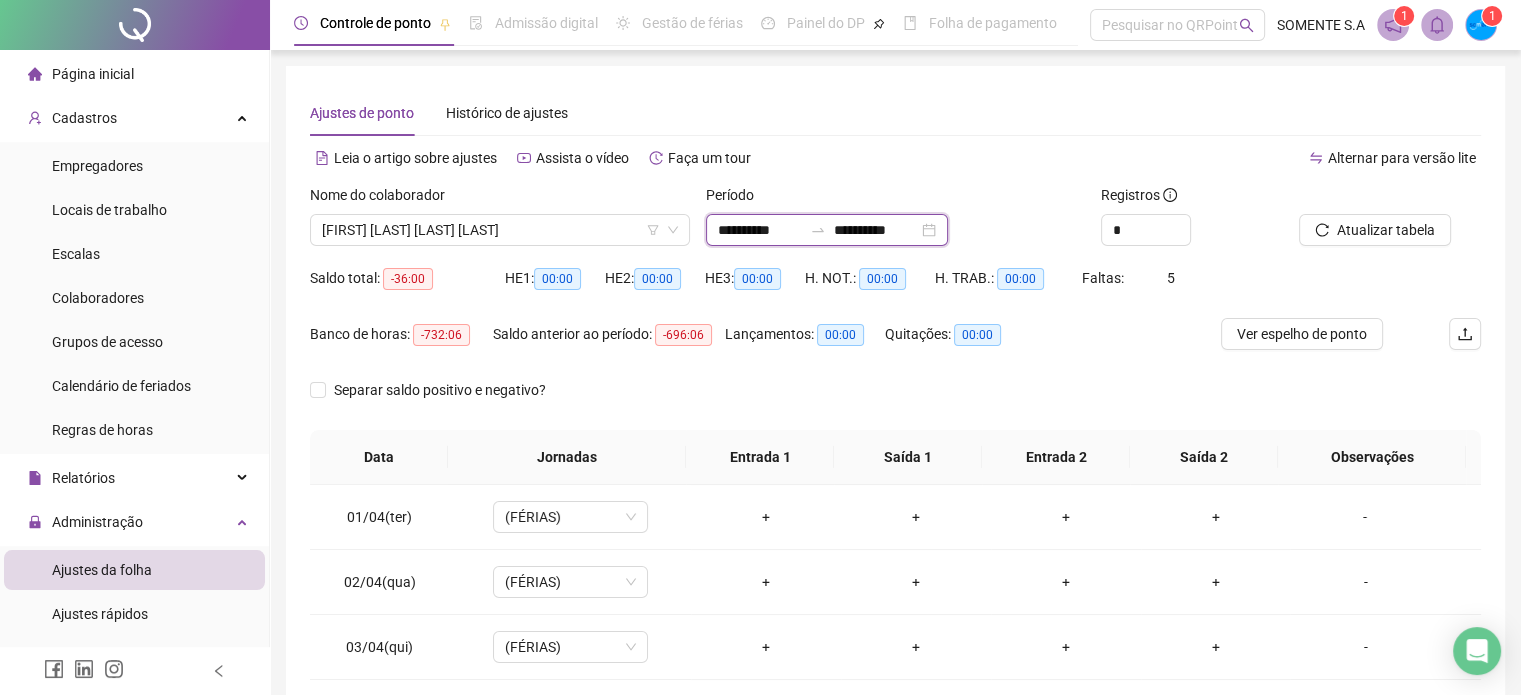 click on "**********" at bounding box center (760, 230) 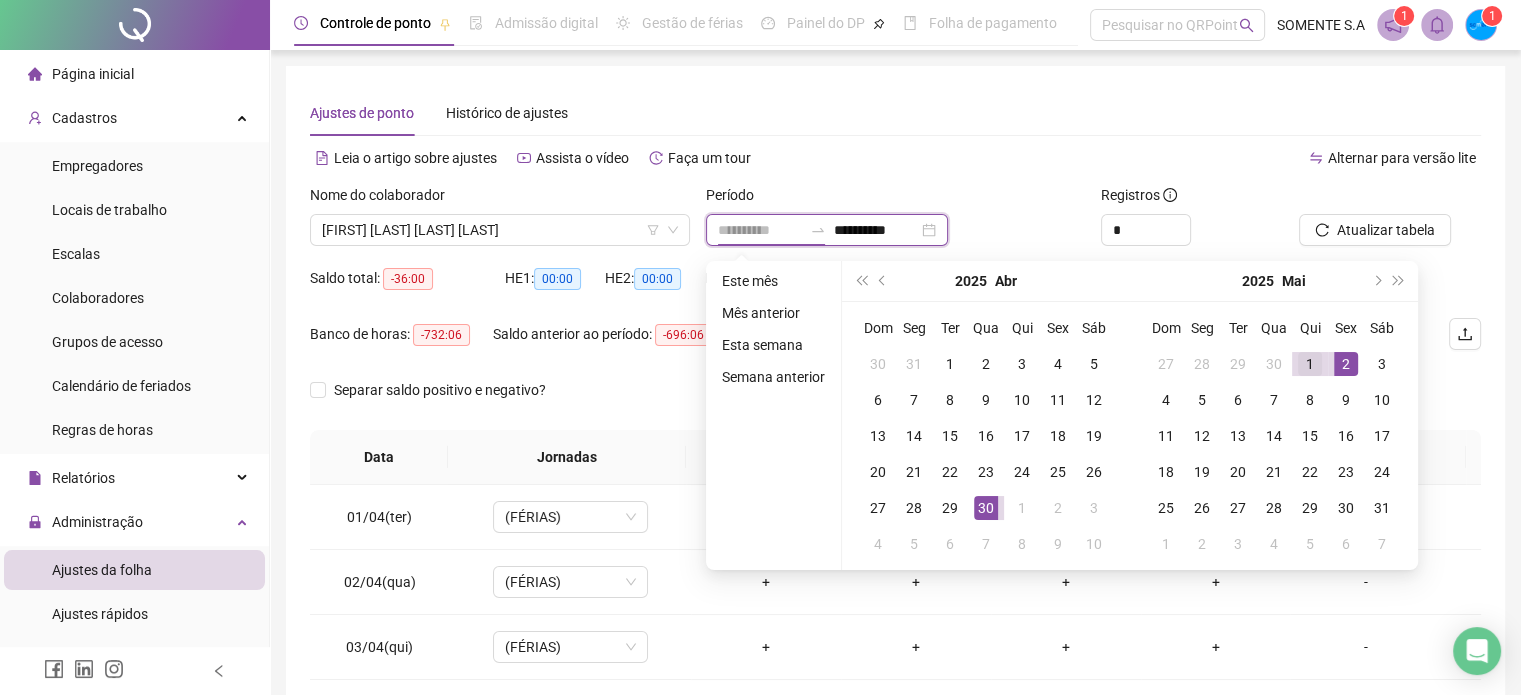 type on "**********" 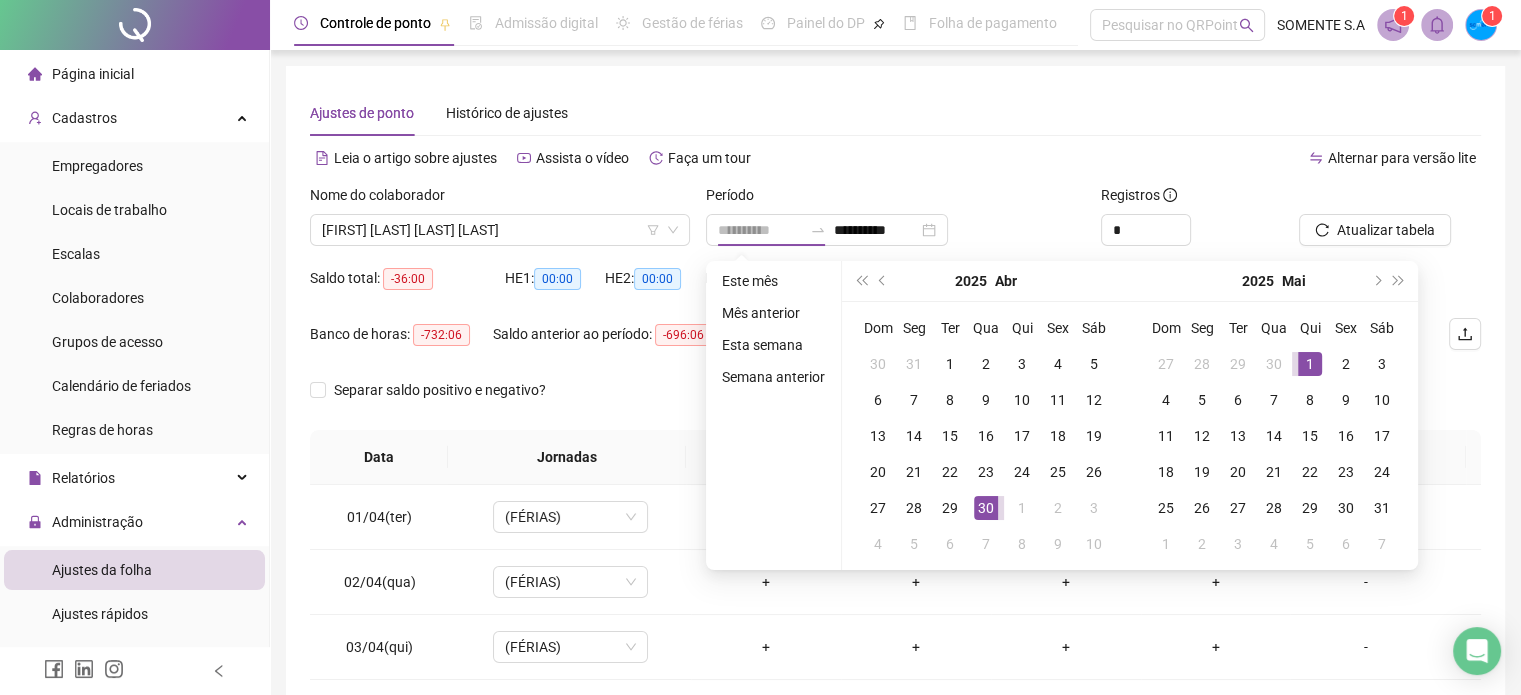 click on "1" at bounding box center [1310, 364] 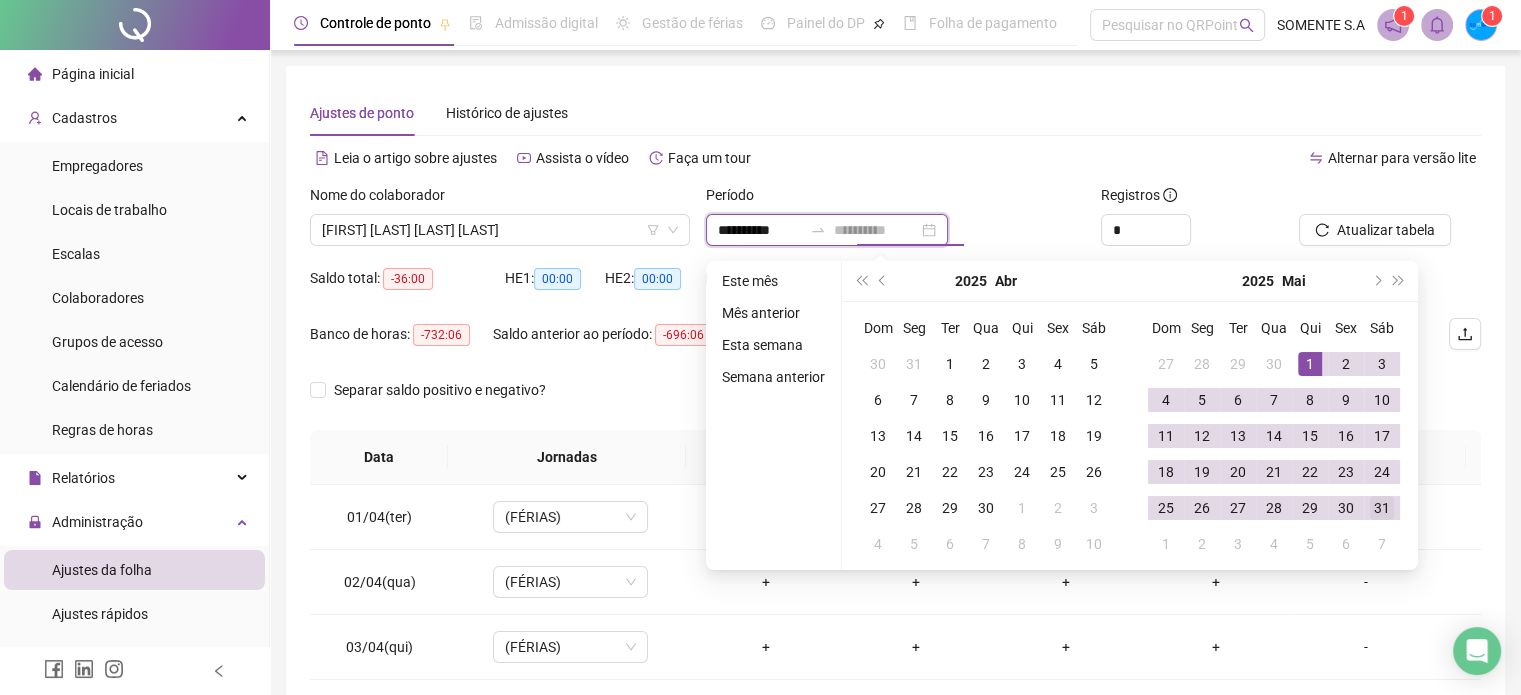type on "**********" 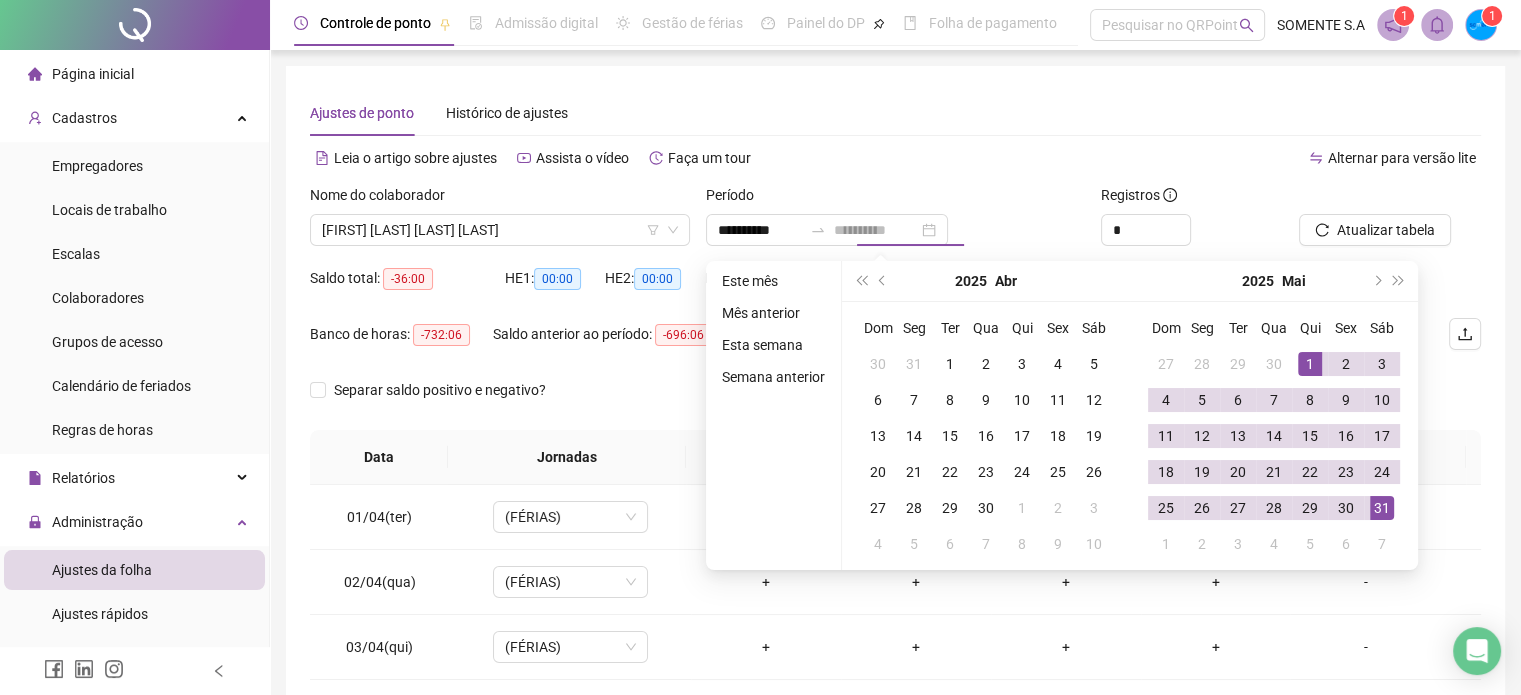 click on "31" at bounding box center [1382, 508] 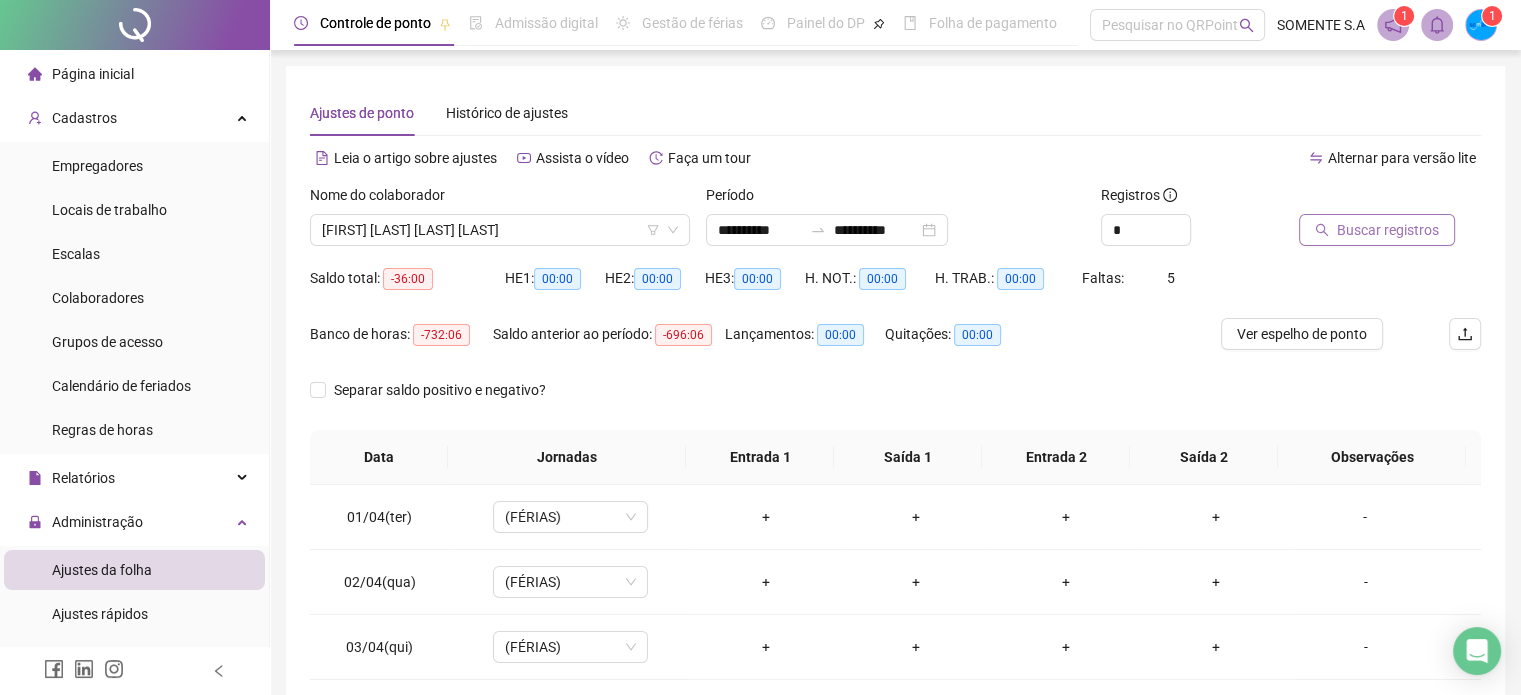 click on "Buscar registros" at bounding box center (1388, 230) 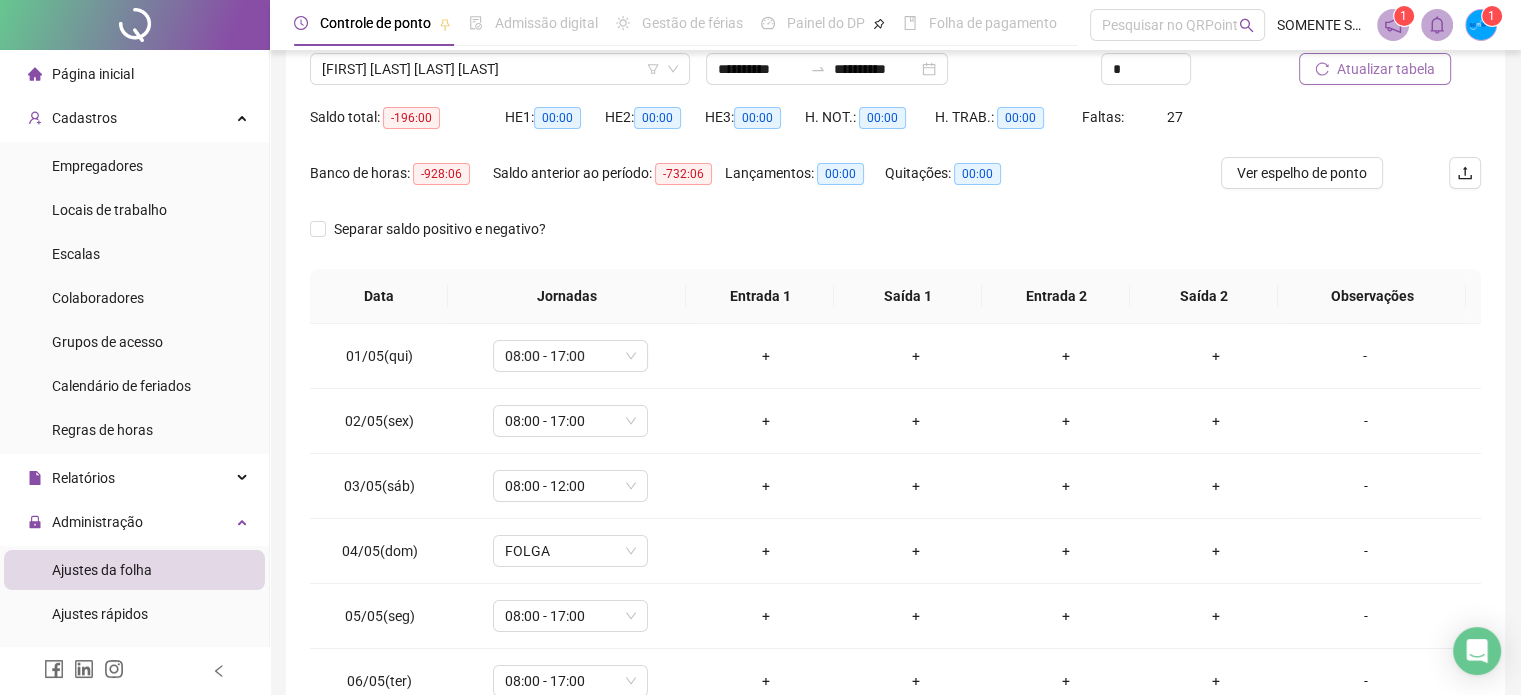 scroll, scrollTop: 326, scrollLeft: 0, axis: vertical 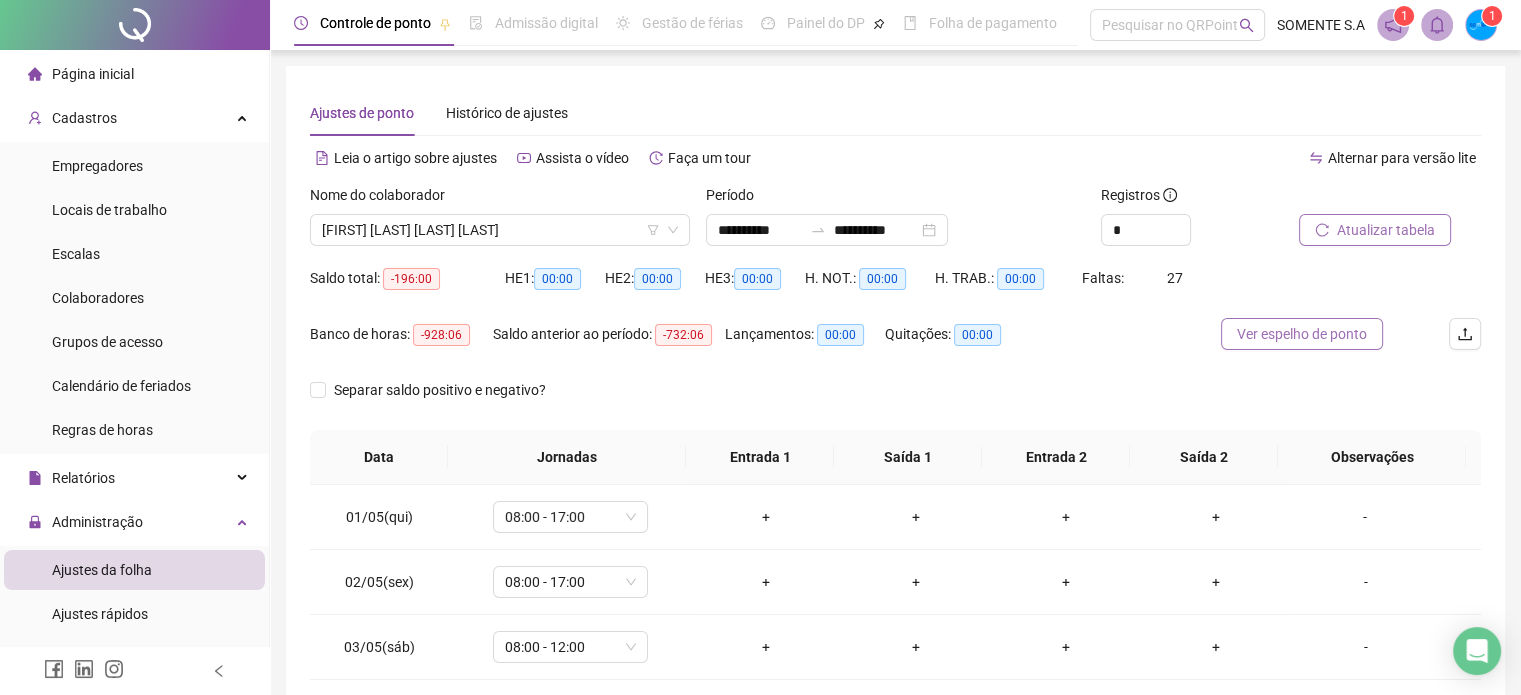 click on "Ver espelho de ponto" at bounding box center [1302, 334] 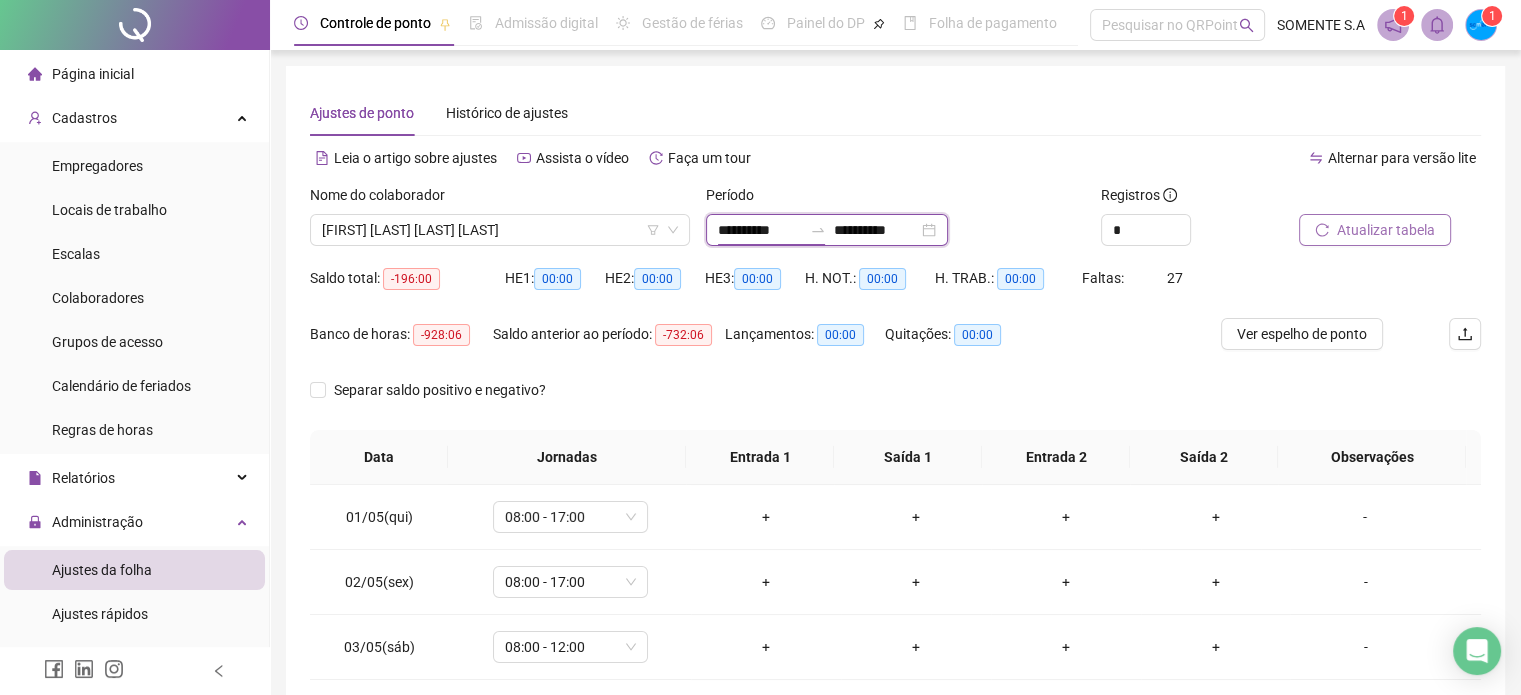 click on "**********" at bounding box center [760, 230] 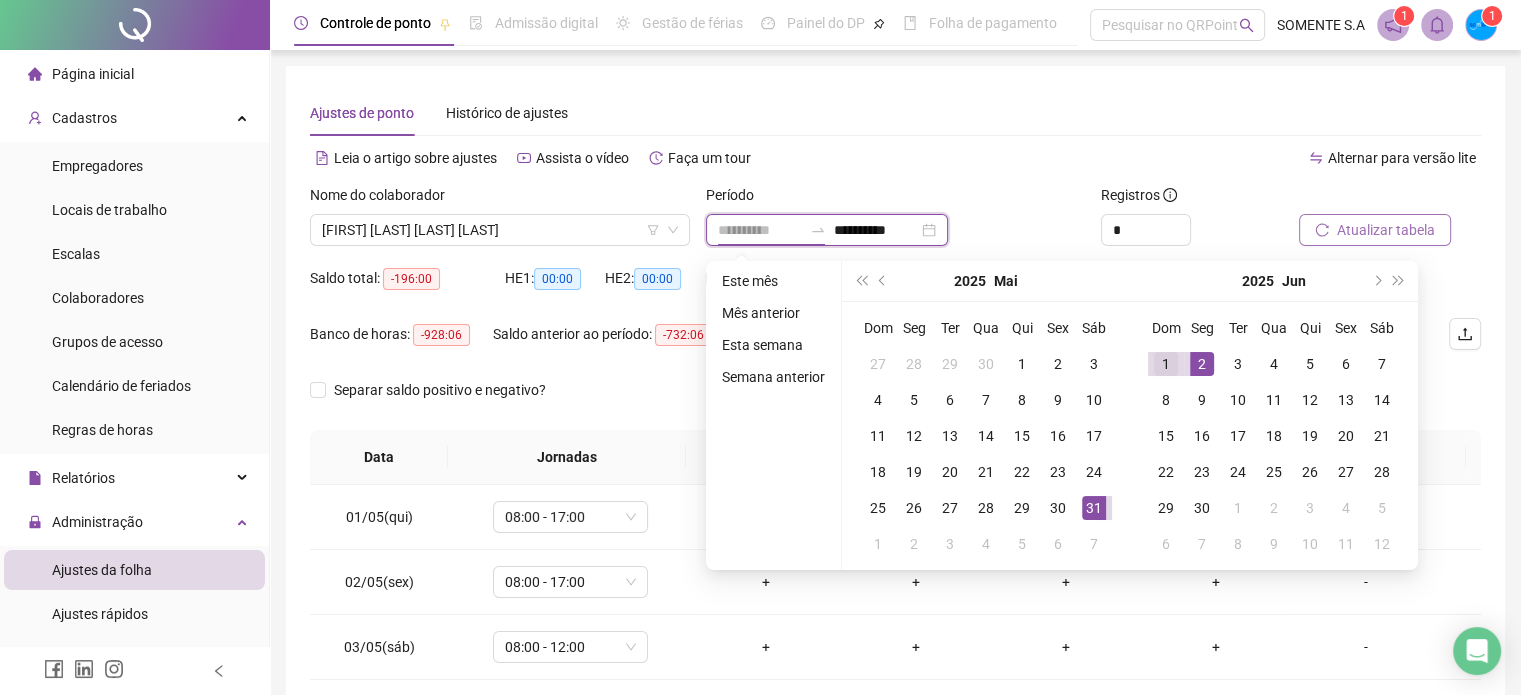 type on "**********" 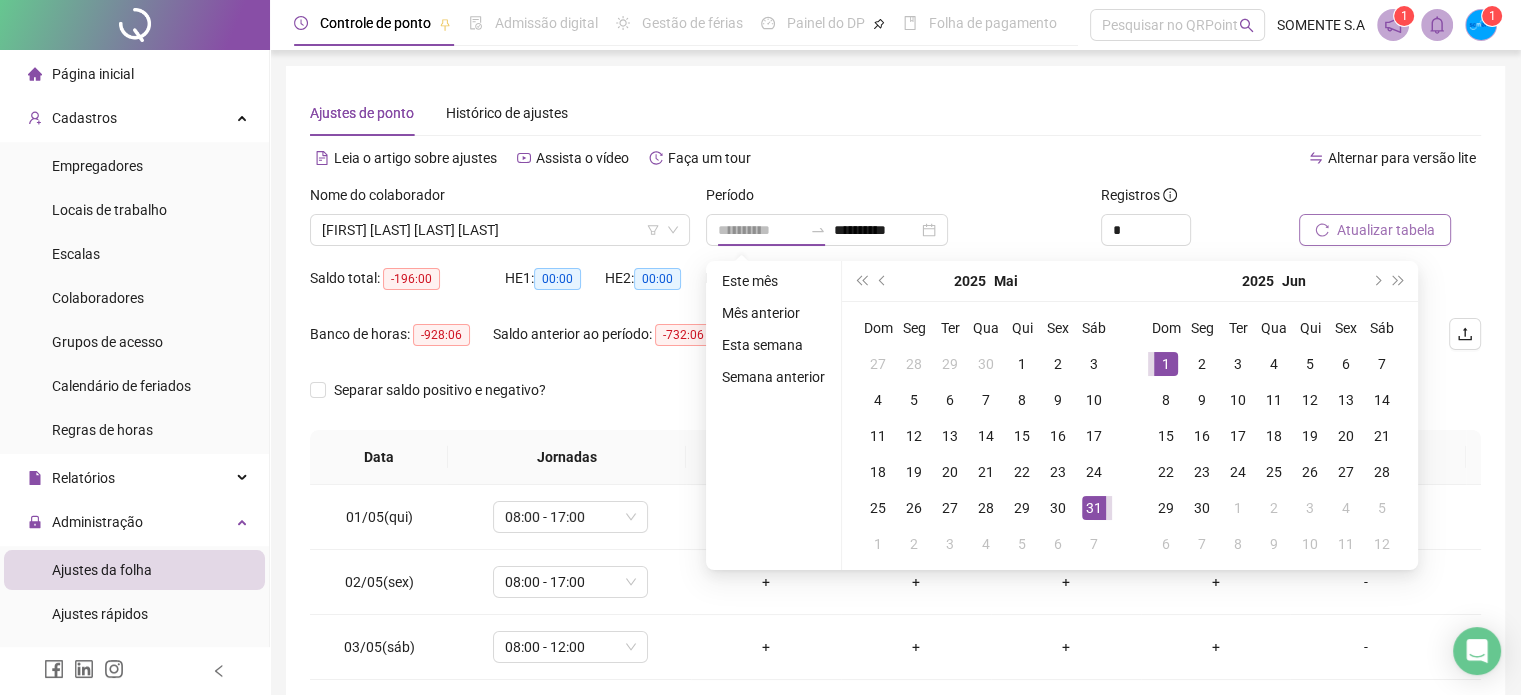 click on "1" at bounding box center (1166, 364) 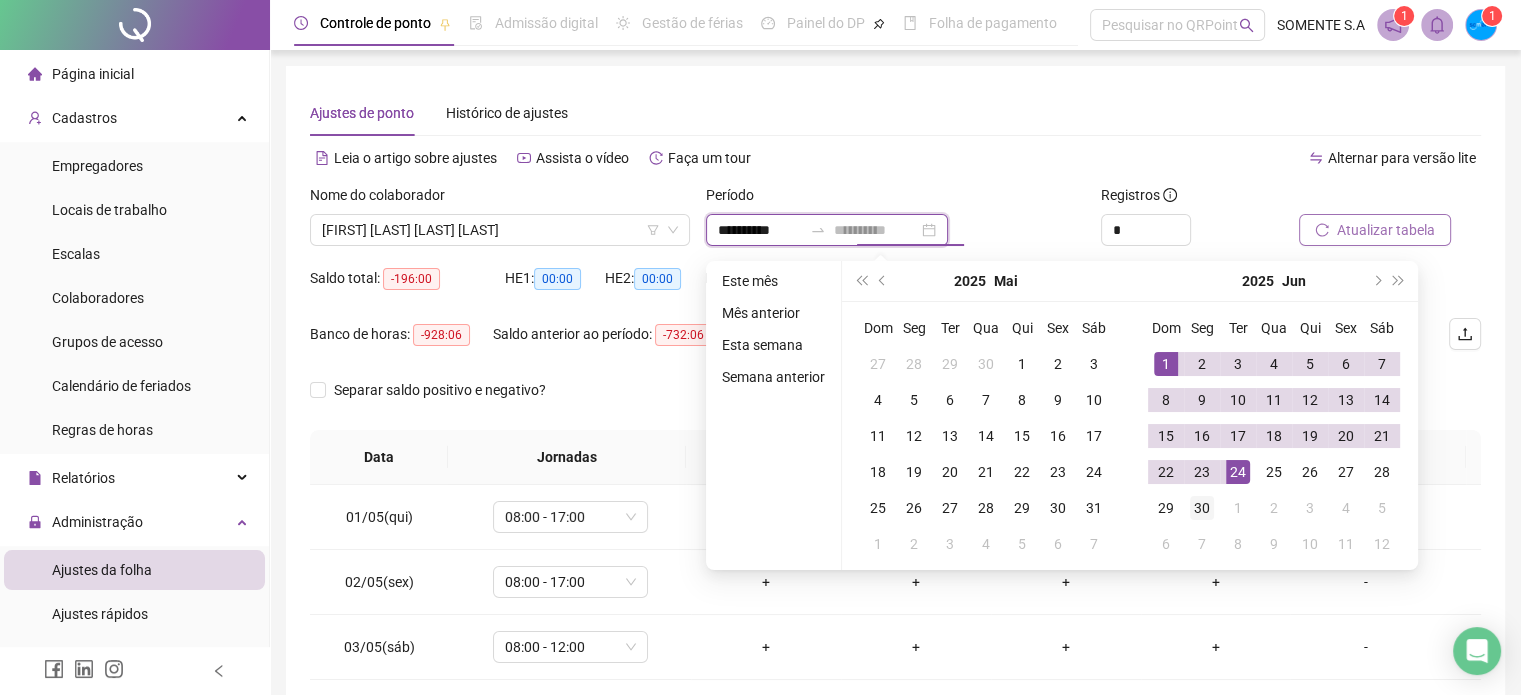 type on "**********" 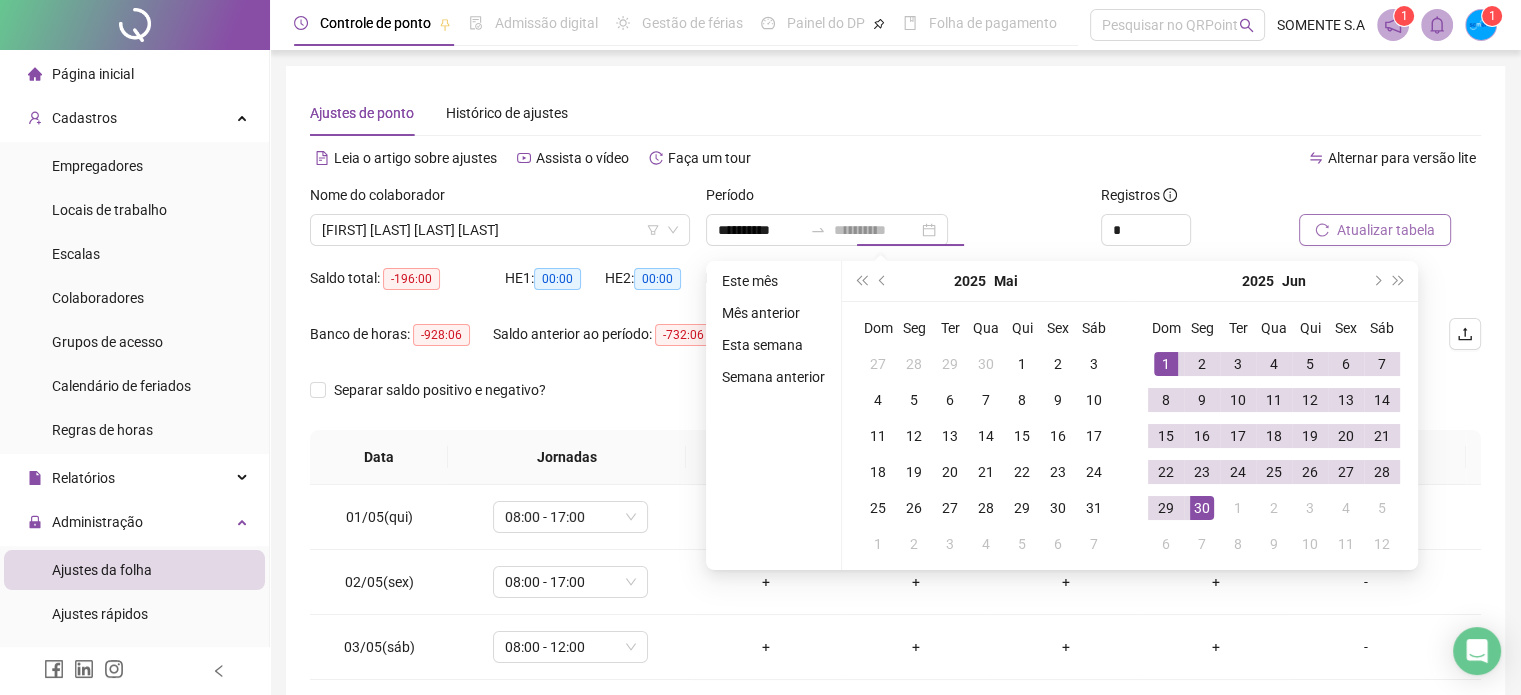 click on "30" at bounding box center [1202, 508] 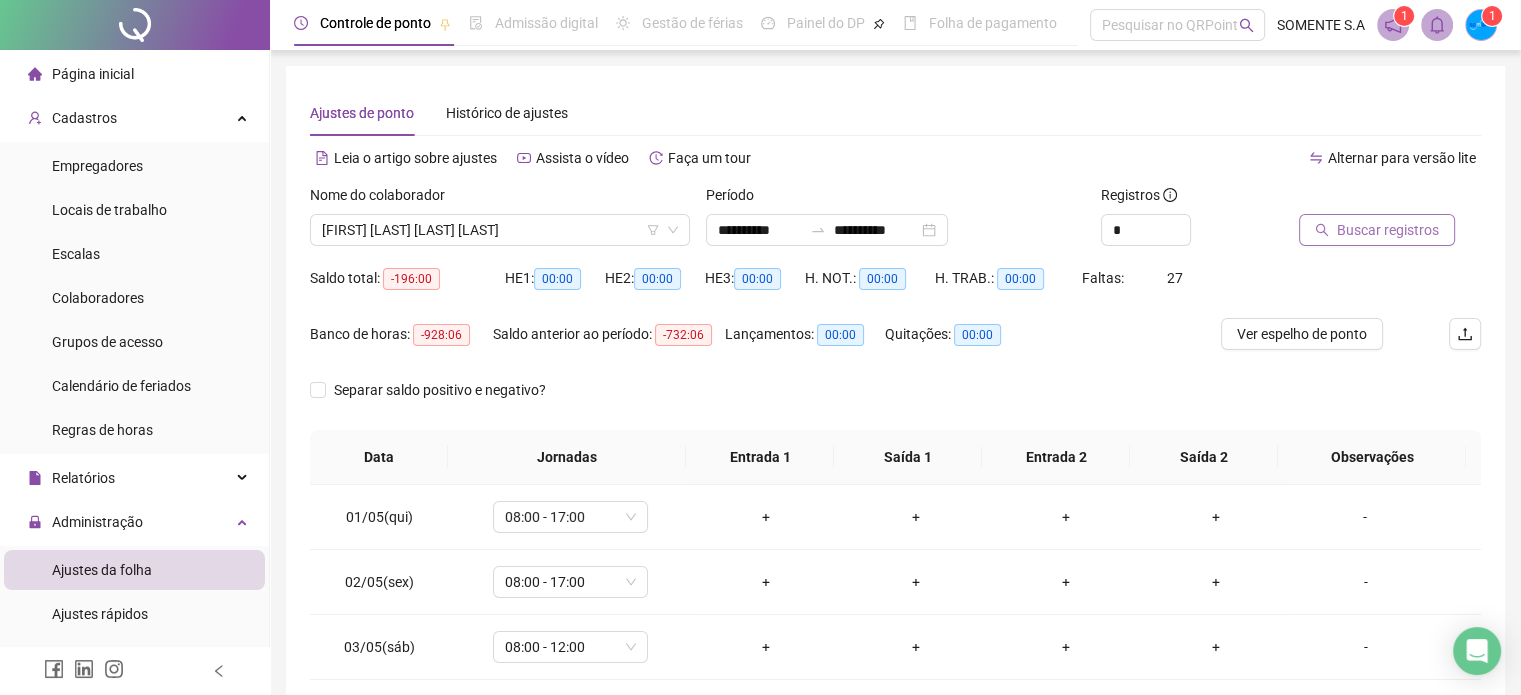 click on "Buscar registros" at bounding box center [1388, 230] 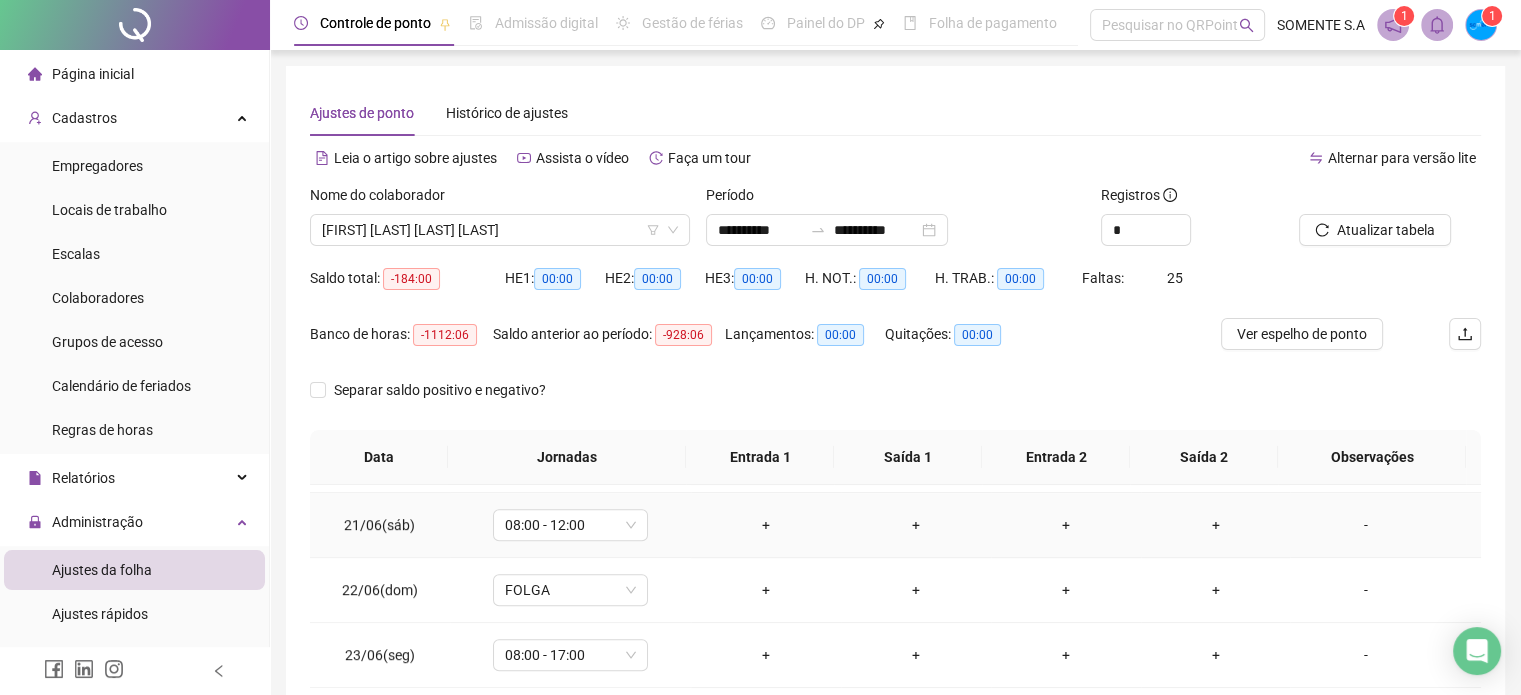 scroll, scrollTop: 1516, scrollLeft: 0, axis: vertical 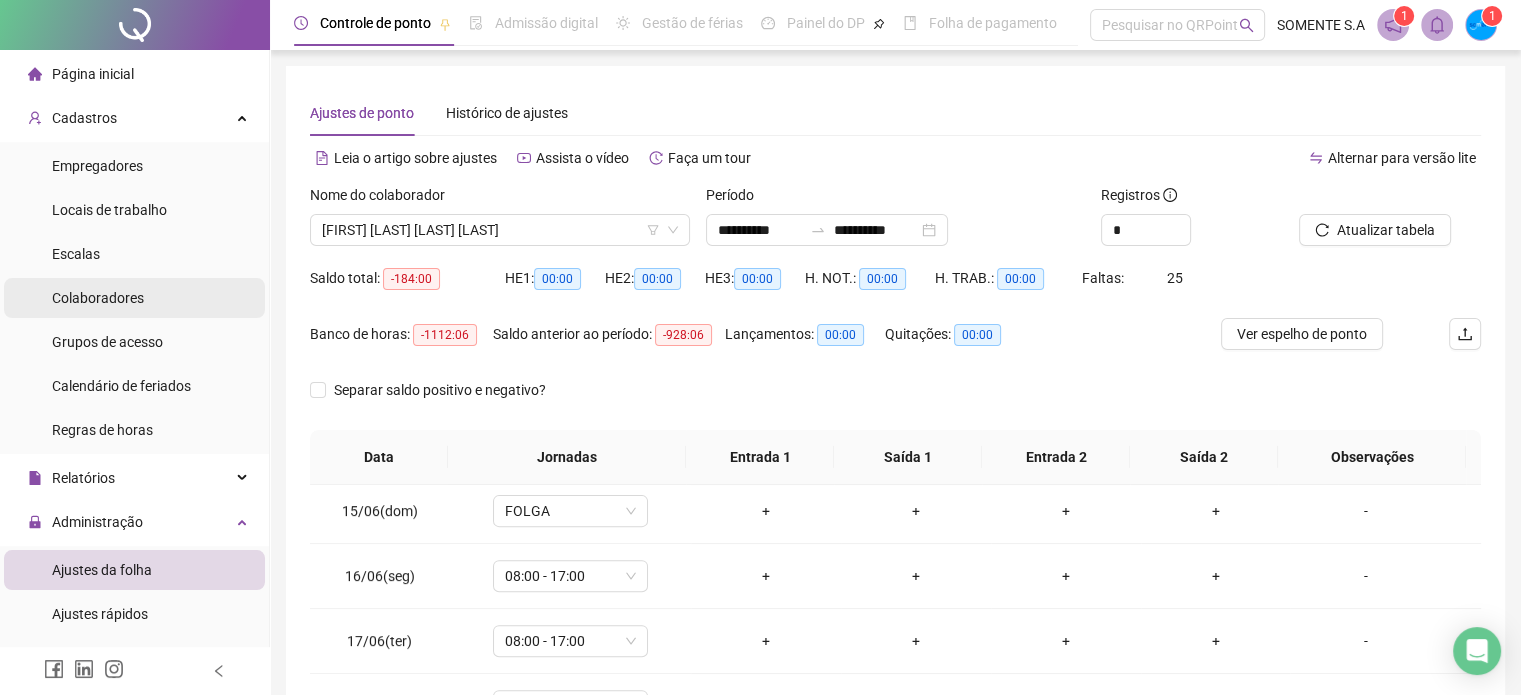 click on "Colaboradores" at bounding box center (98, 298) 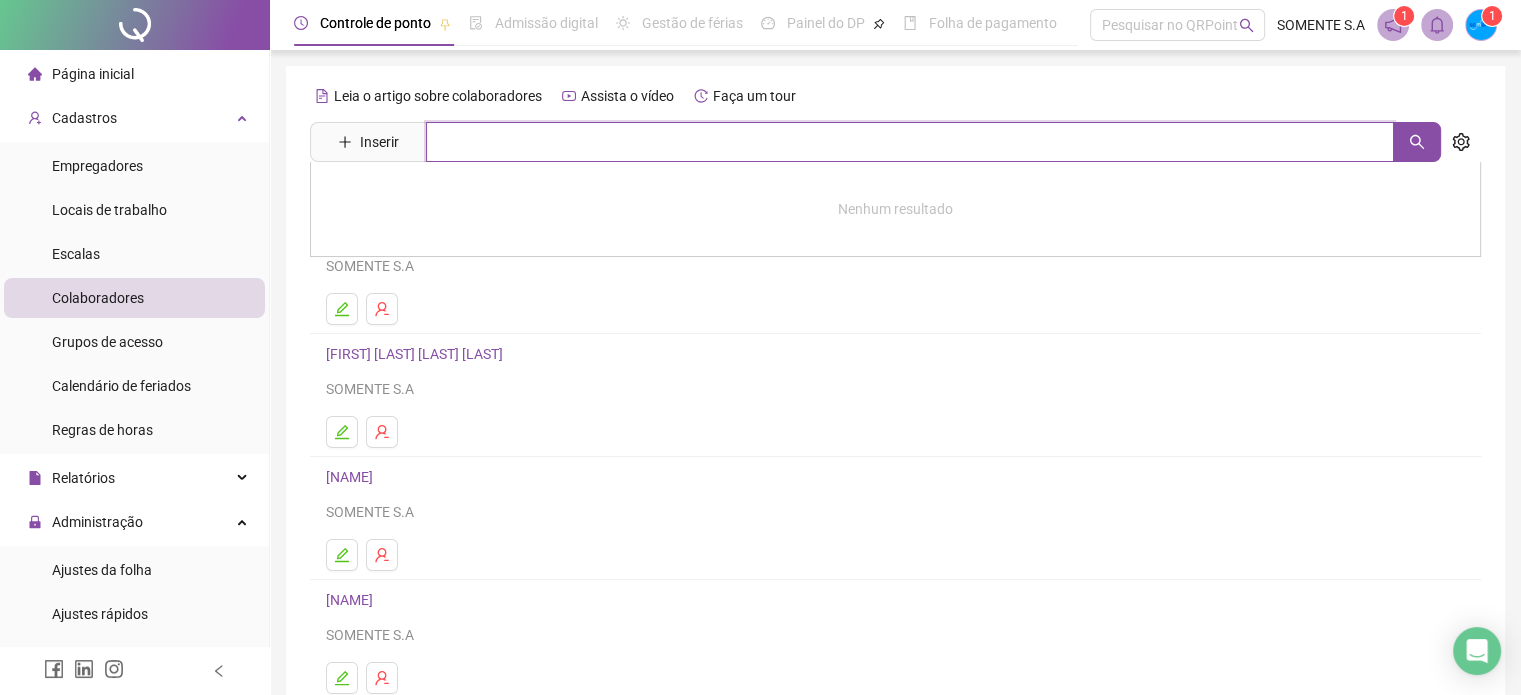 click at bounding box center [910, 142] 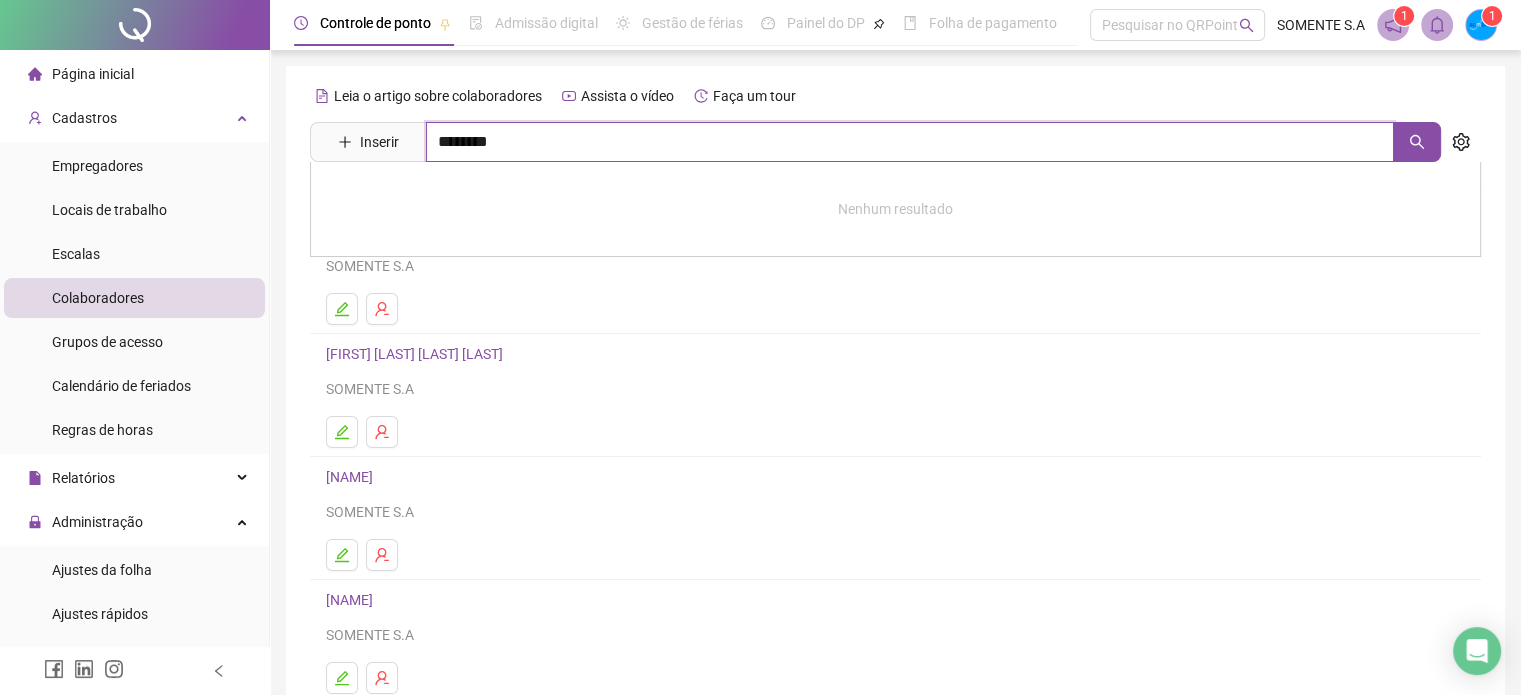 type on "********" 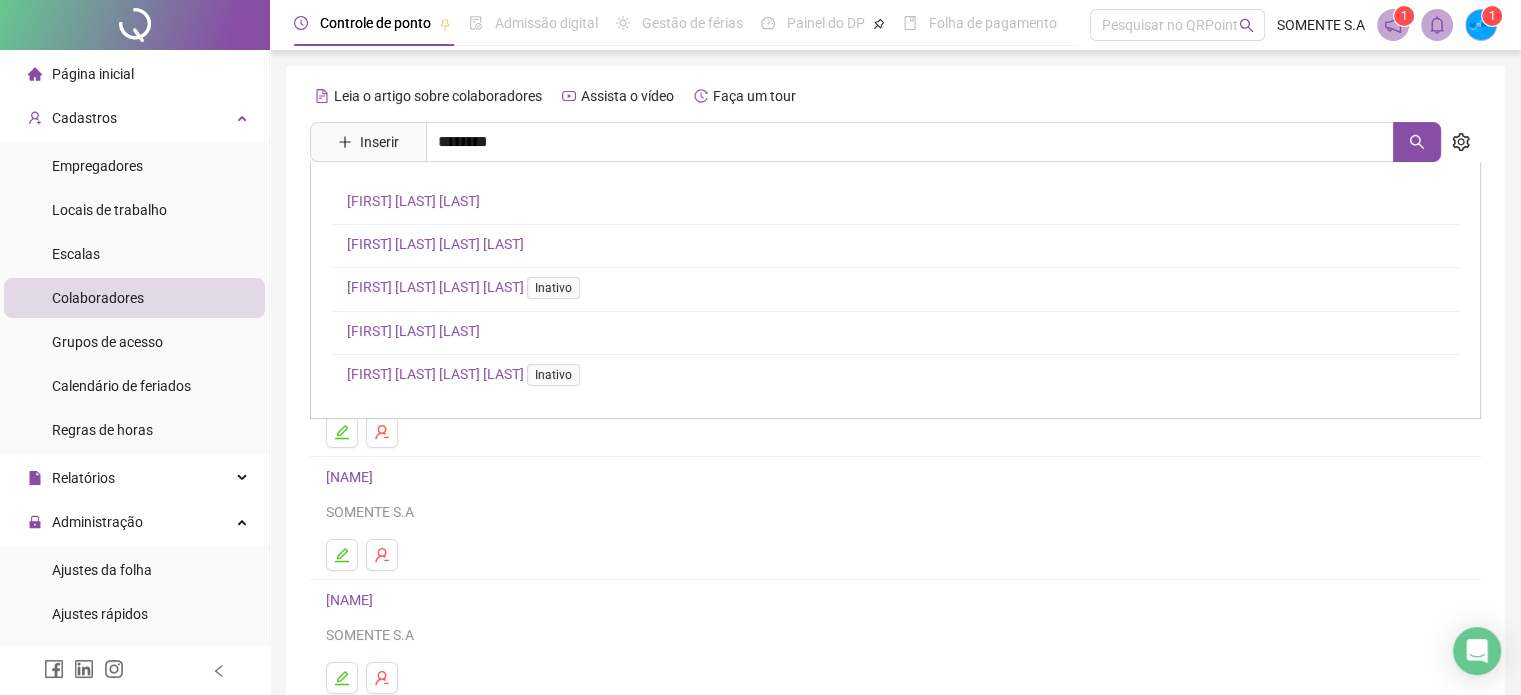 click on "[FIRST] [LAST] [LAST] [LAST]" at bounding box center [435, 244] 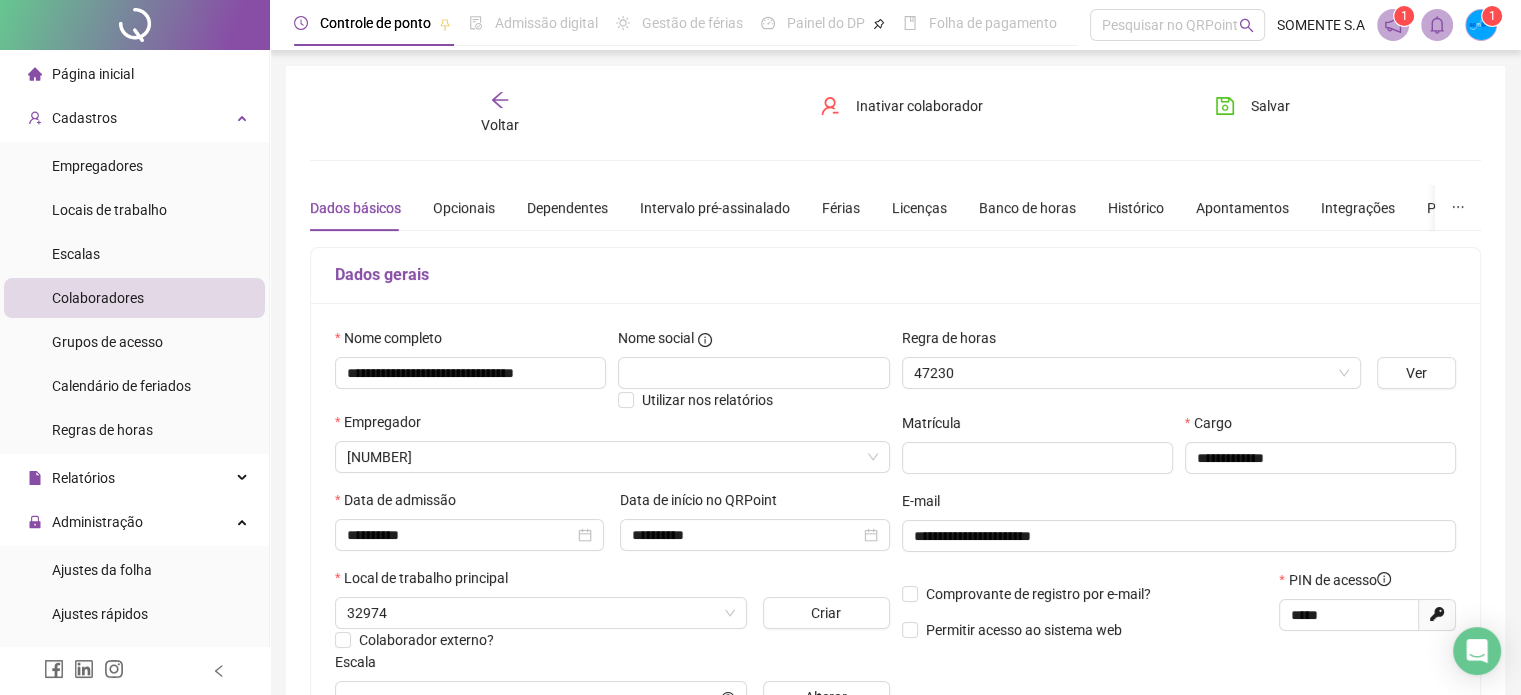 type on "*****" 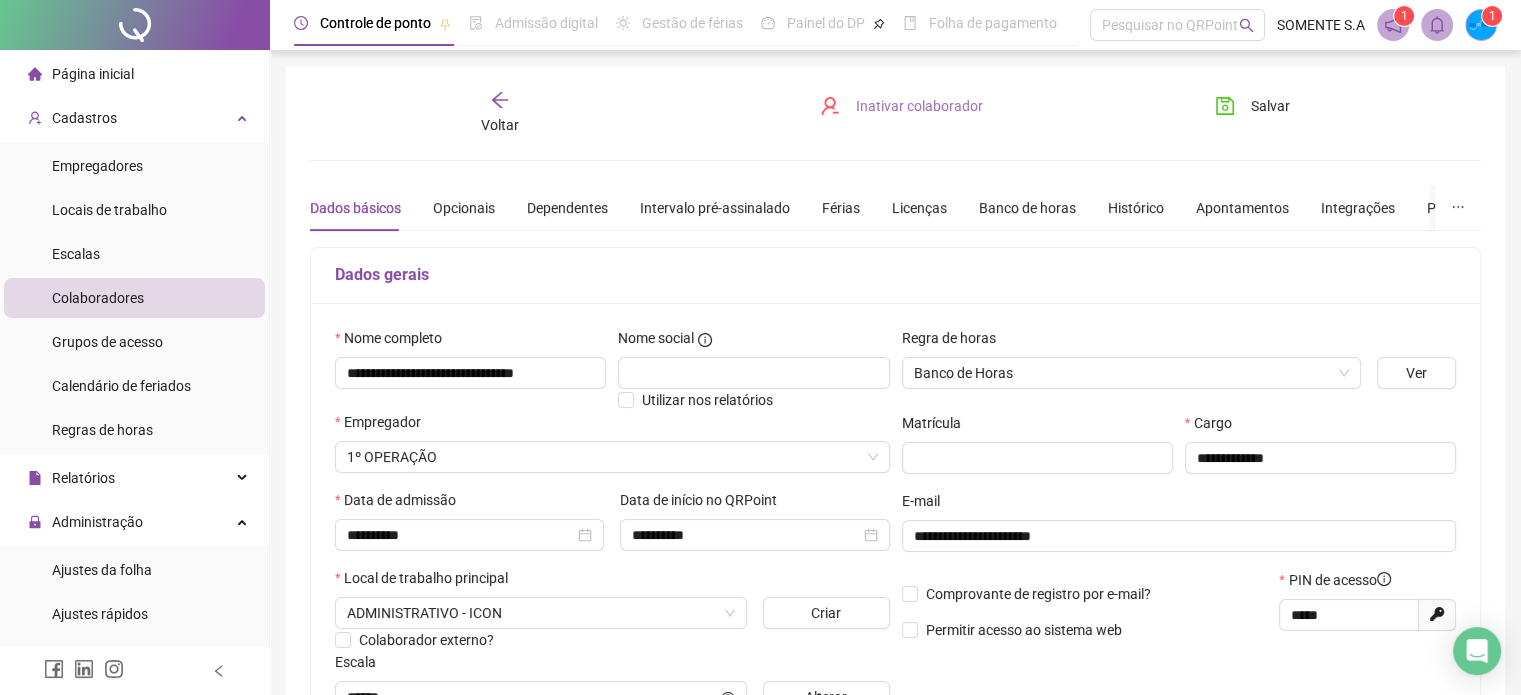 click on "Inativar colaborador" at bounding box center (919, 106) 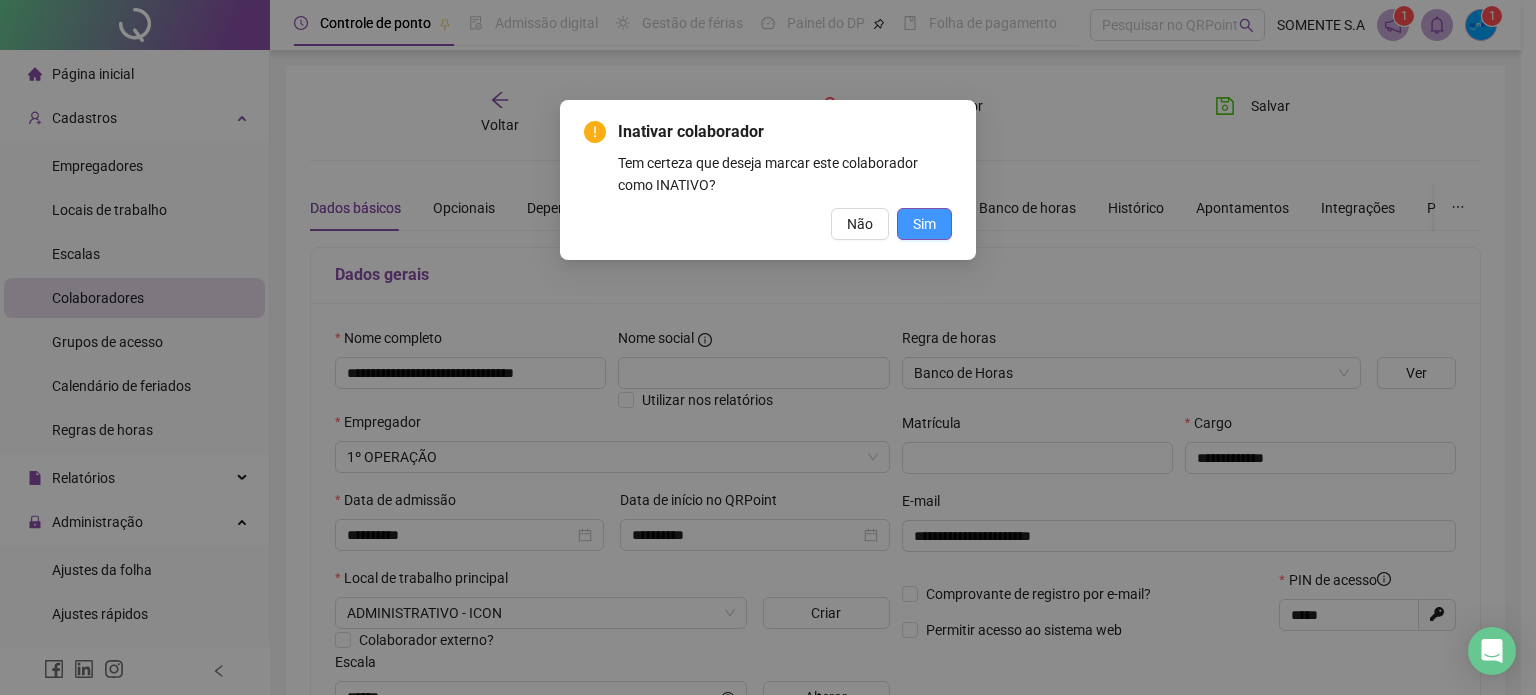 click on "Sim" at bounding box center [924, 224] 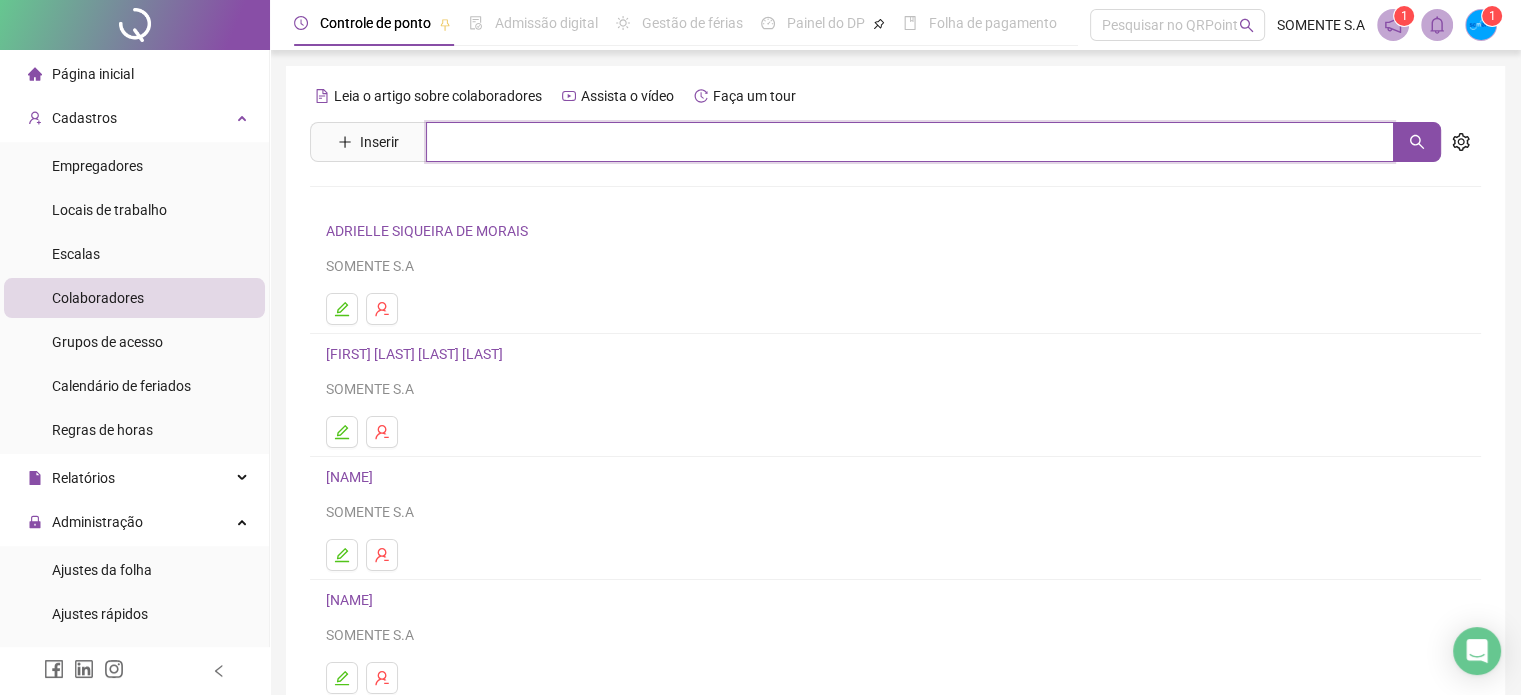 click at bounding box center (910, 142) 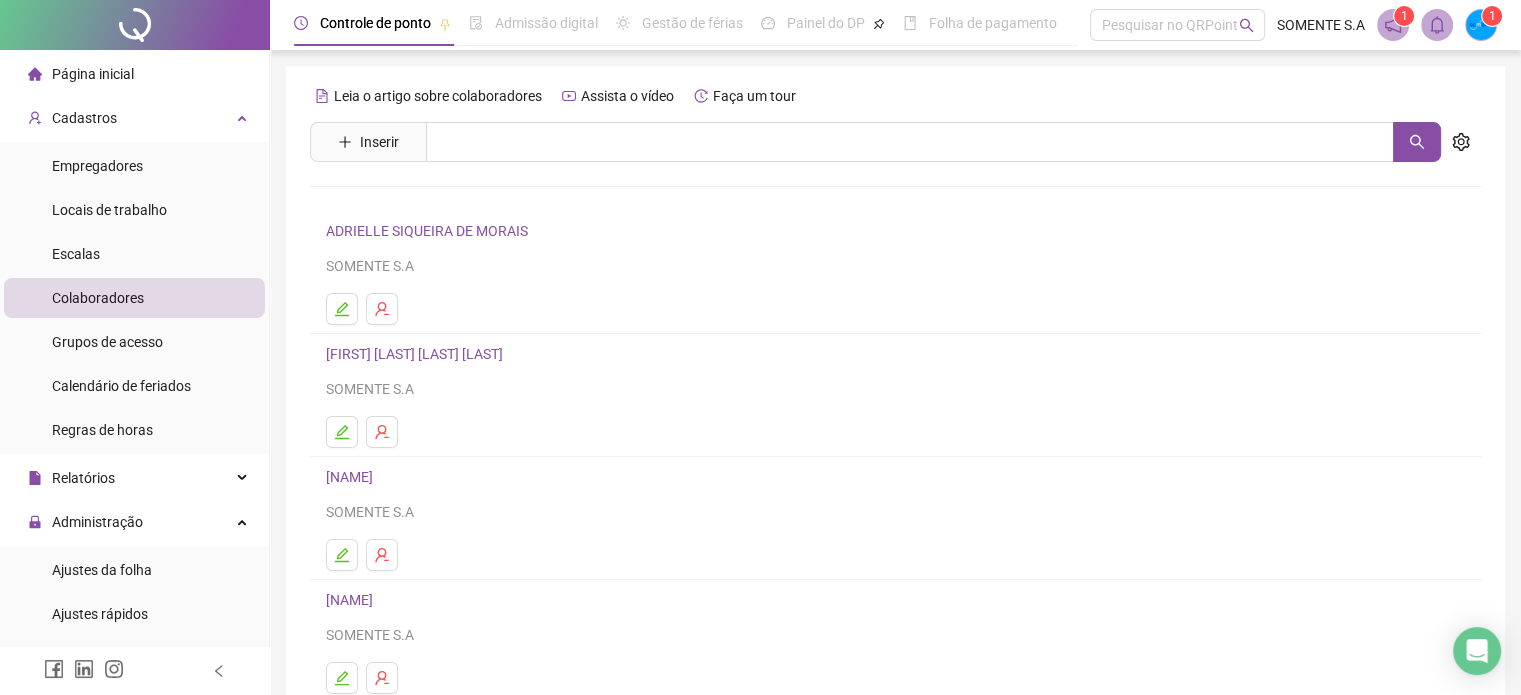 click on "Colaboradores" at bounding box center [98, 298] 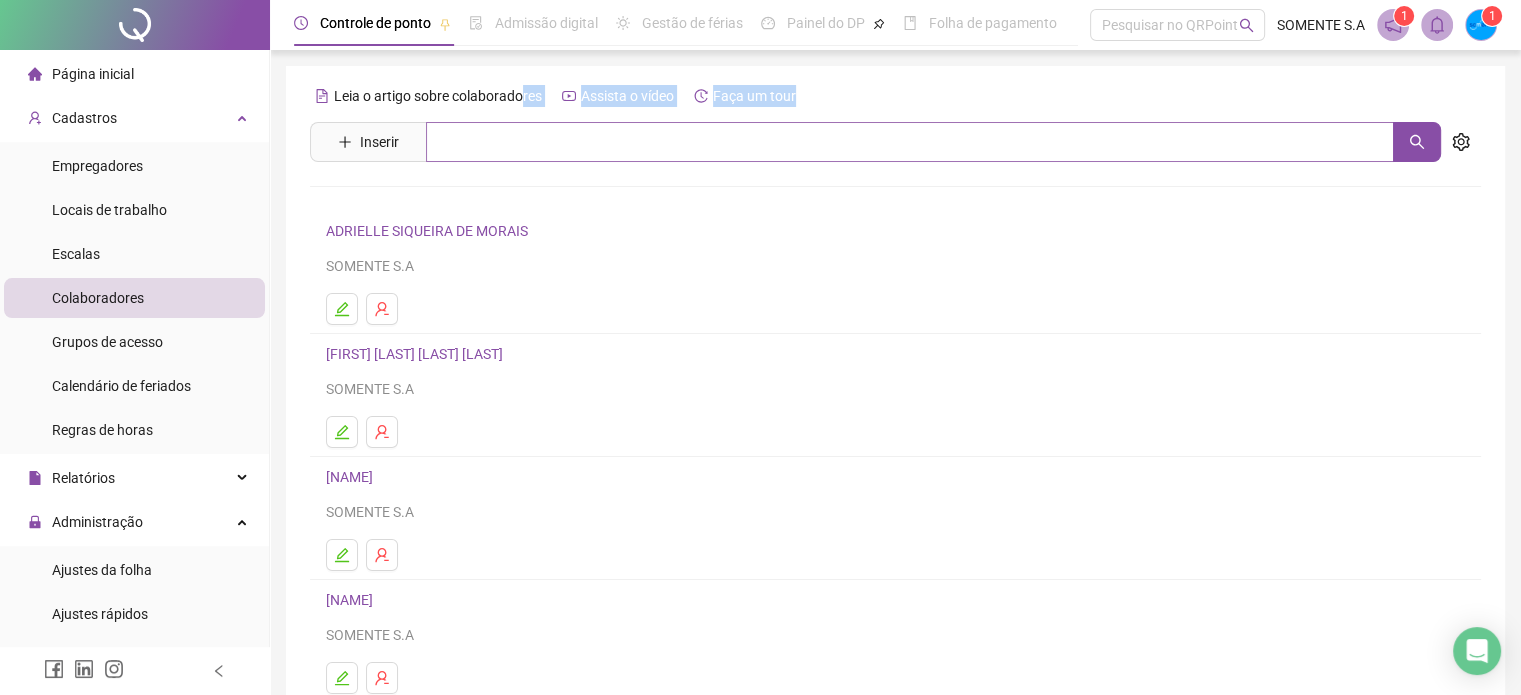click on "Leia o artigo sobre colaboradores Assista o vídeo Faça um tour Inserir Nenhum resultado [NAME]     SOMENTE S.A  [NAME]    SOMENTE S.A  [NAME]    SOMENTE S.A [NAME]    SOMENTE S.A [NAME]    SOMENTE S.A  1 2 3 4 5 ••• 25" at bounding box center [895, 468] 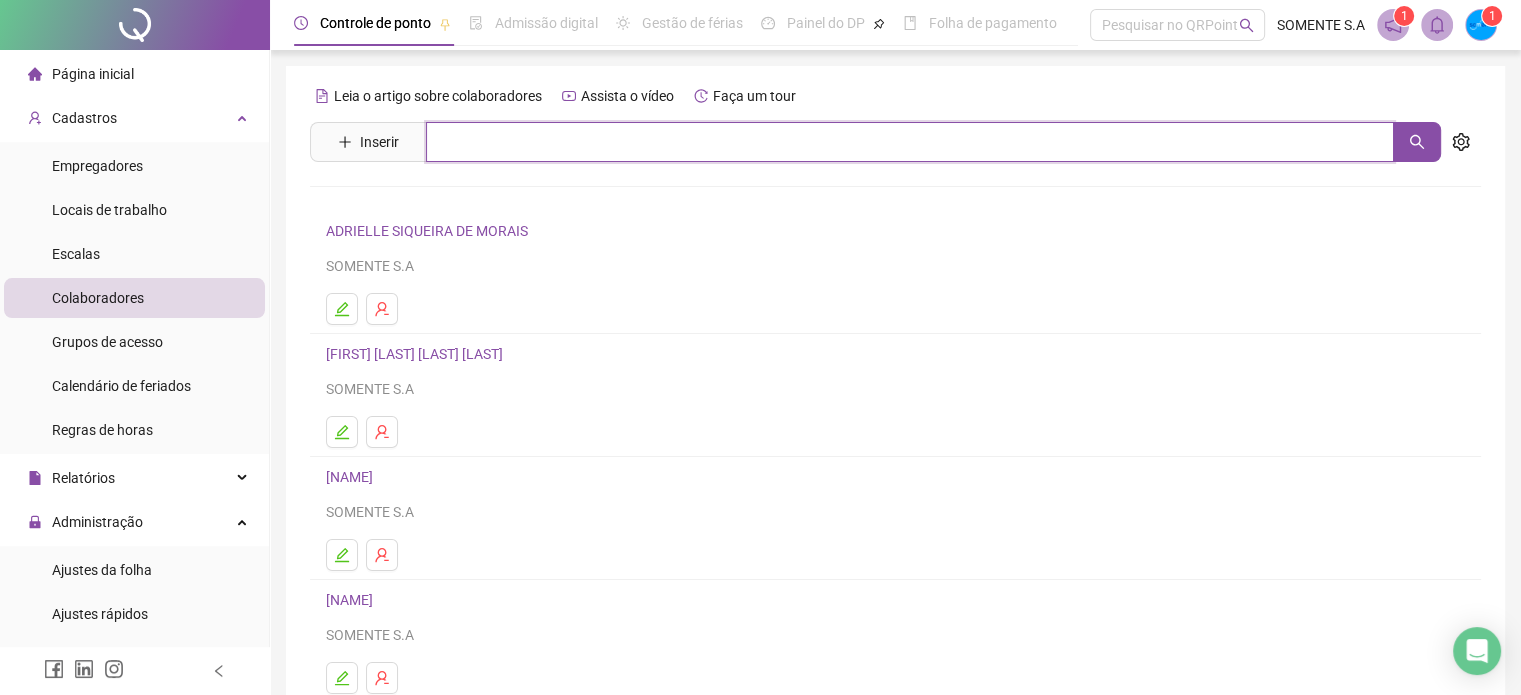 click at bounding box center (910, 142) 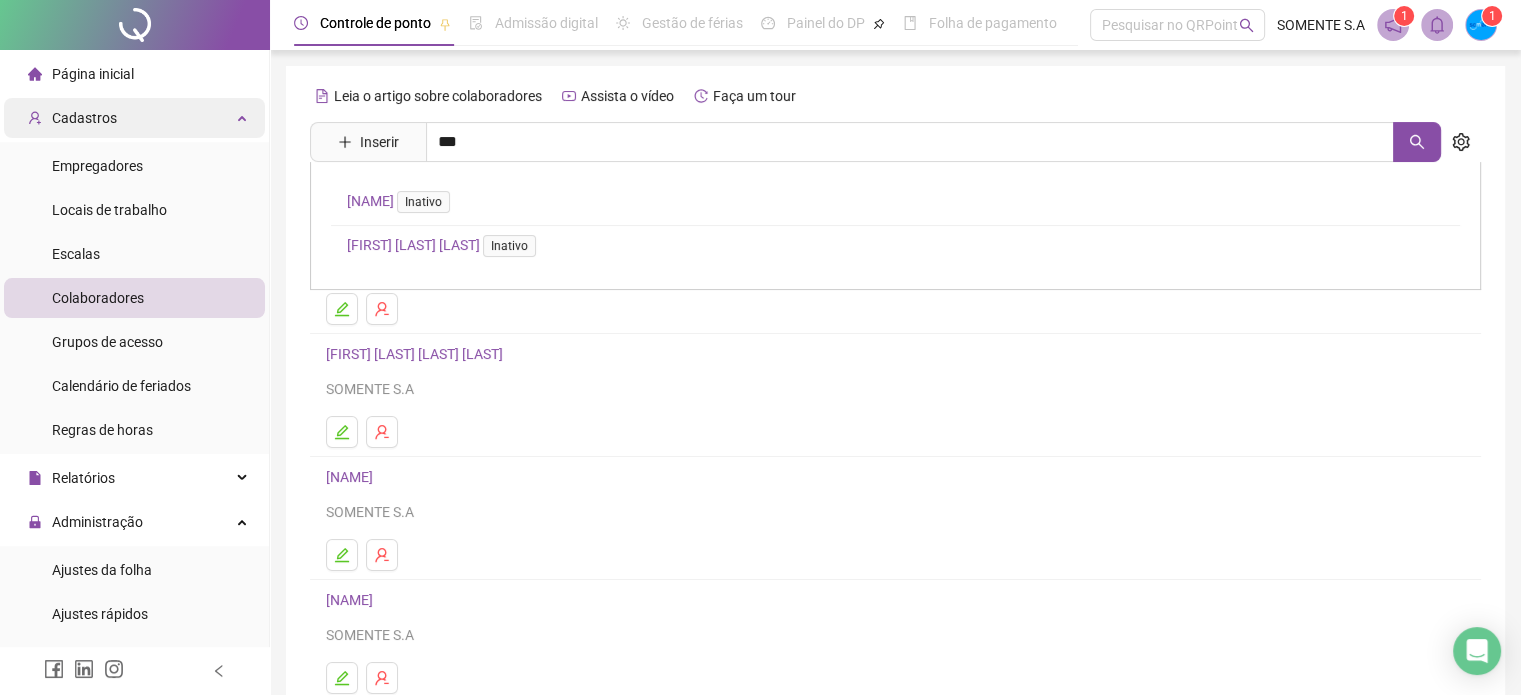 click on "Cadastros" at bounding box center (72, 118) 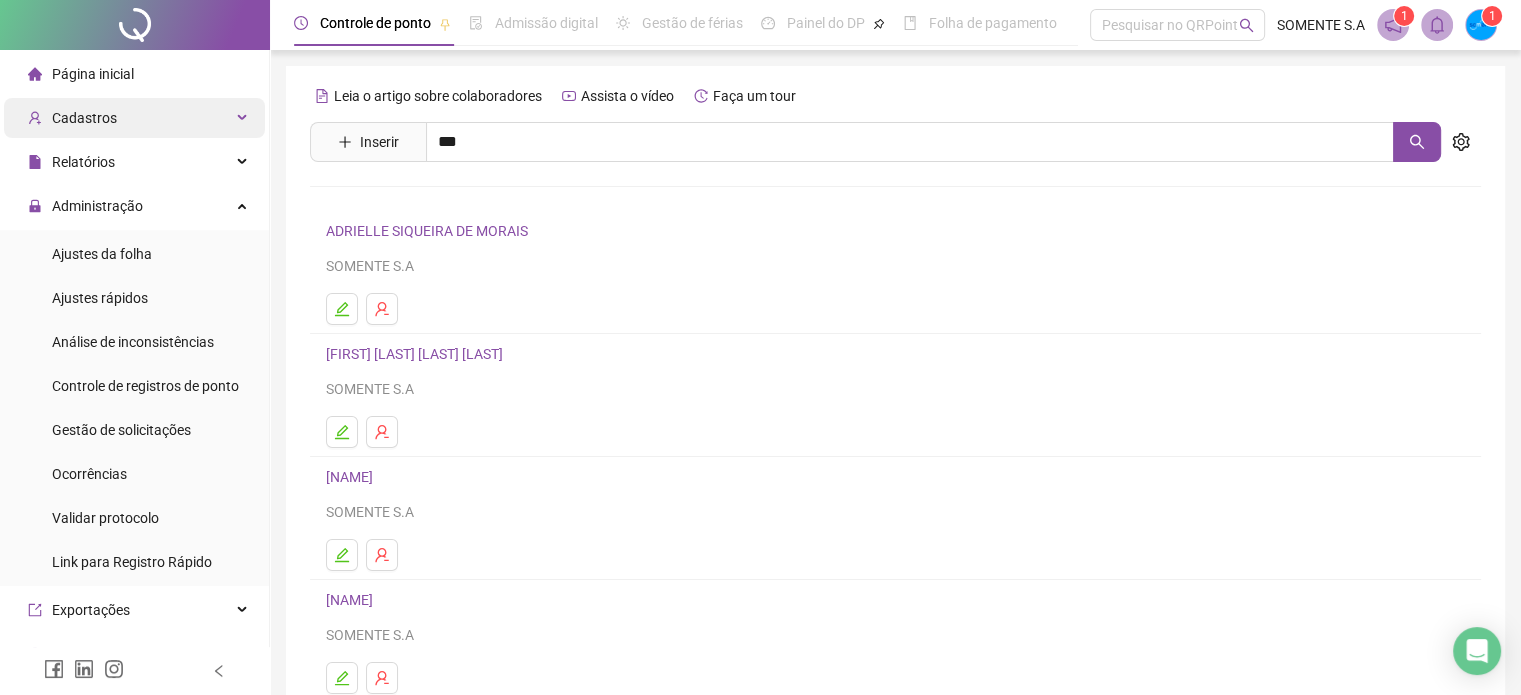 click on "Cadastros" at bounding box center (134, 118) 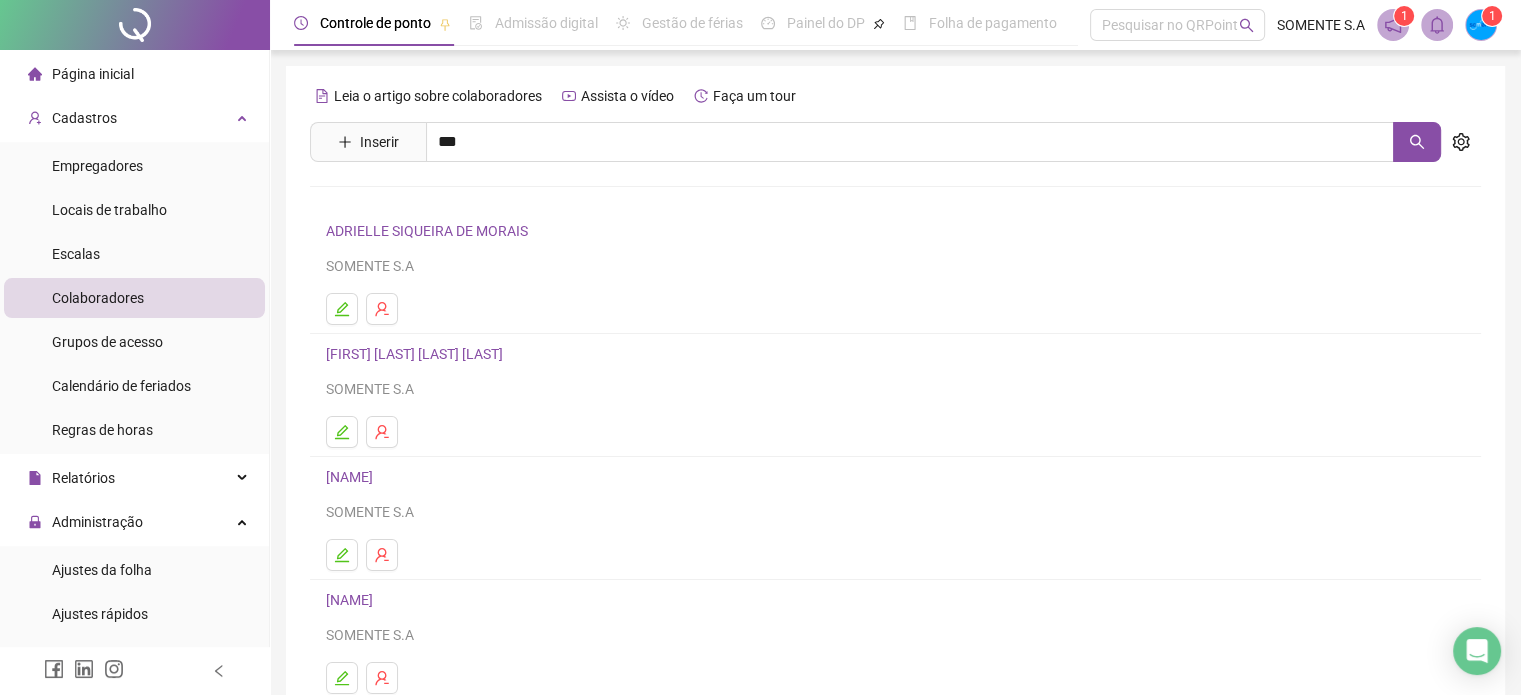 click on "Colaboradores" at bounding box center [98, 298] 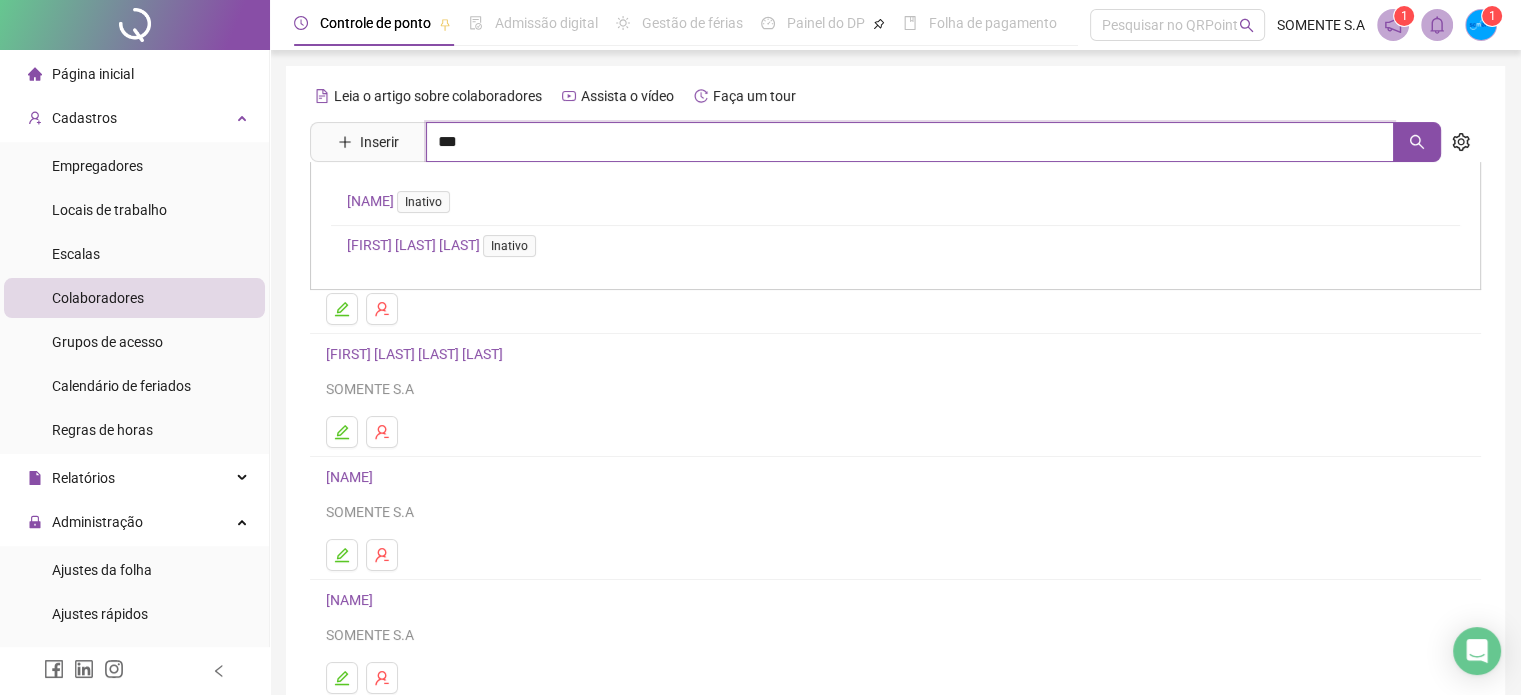 click on "***" at bounding box center (910, 142) 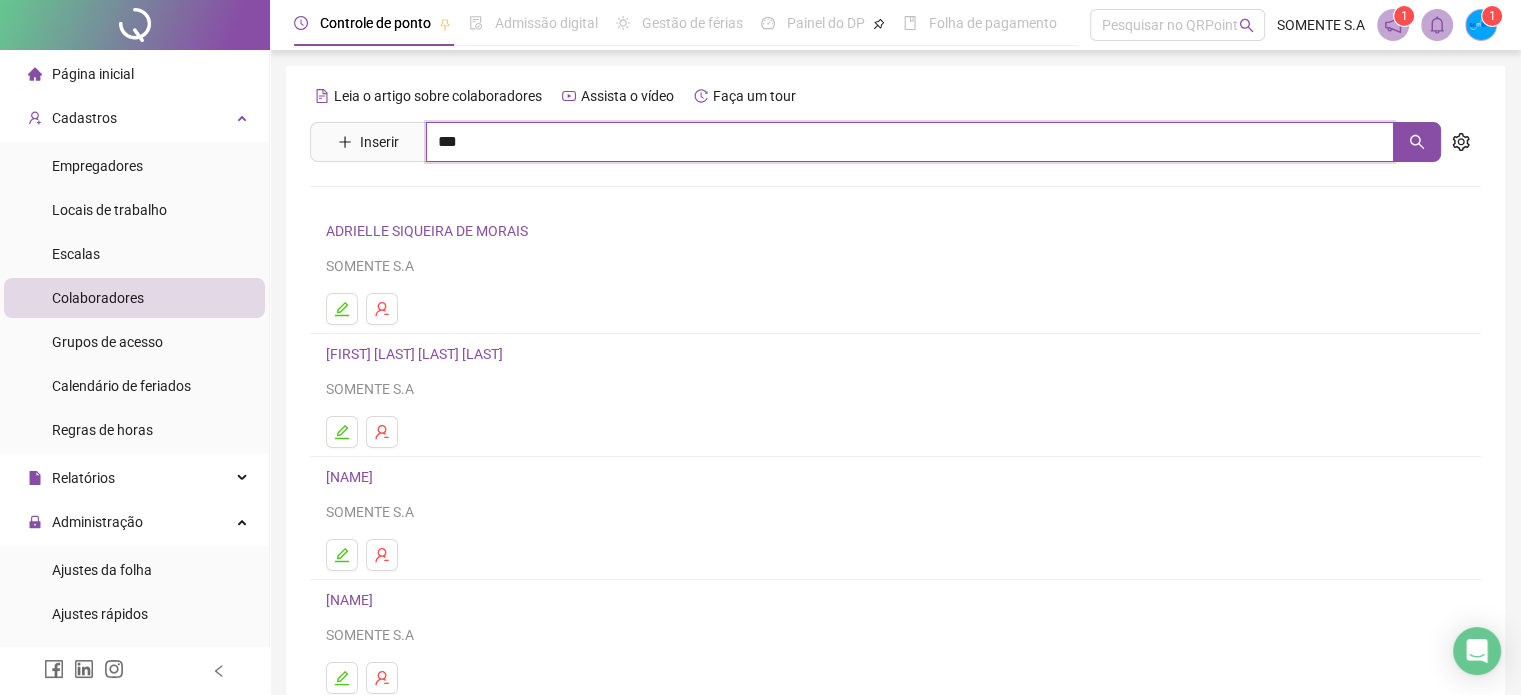 click on "***" at bounding box center (910, 142) 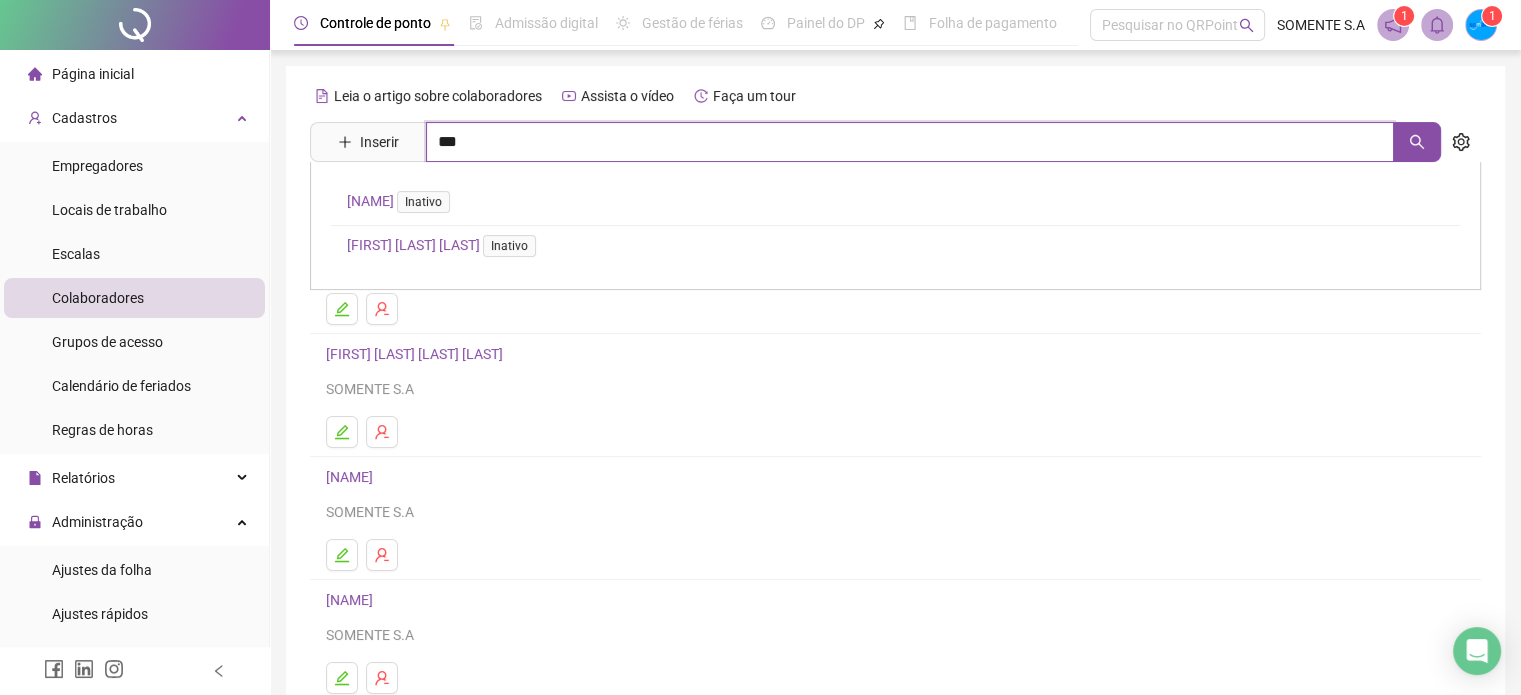 click on "***" at bounding box center (910, 142) 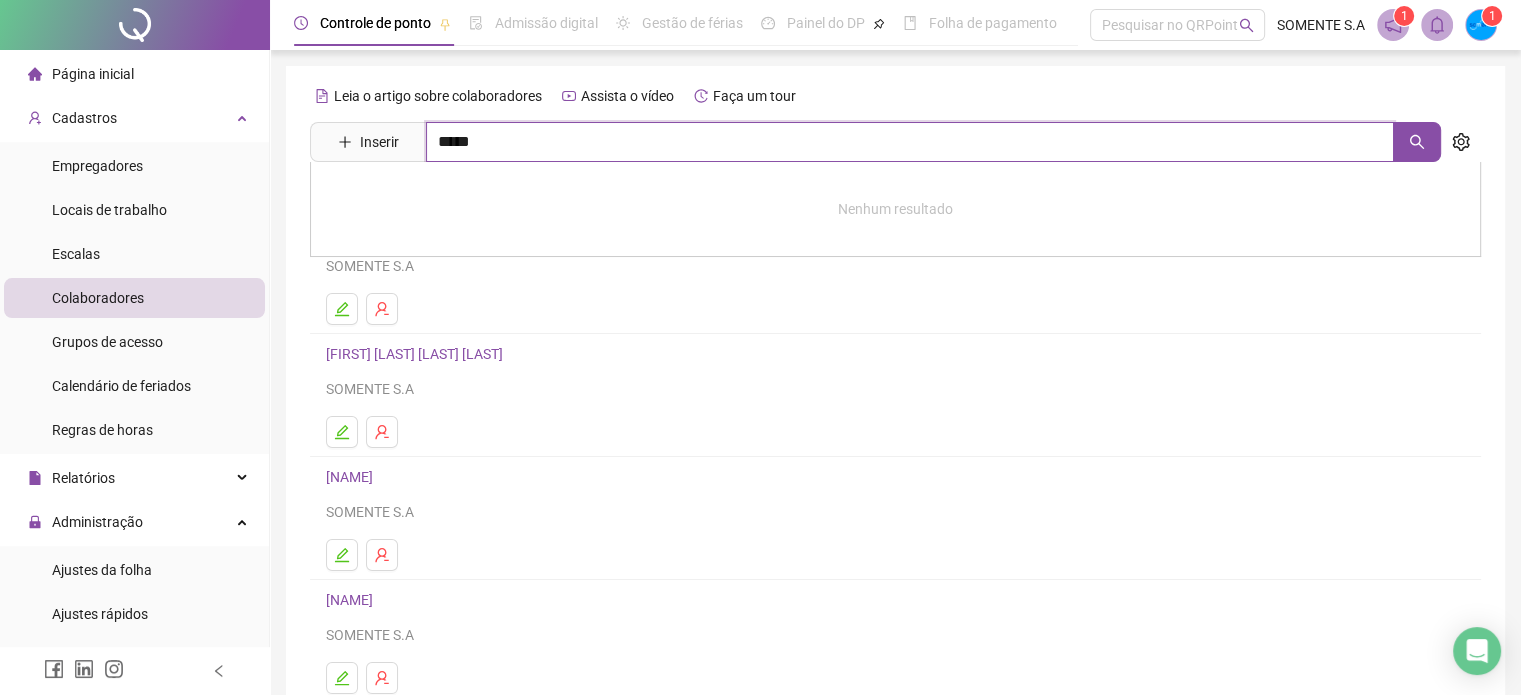 click on "*****" at bounding box center (910, 142) 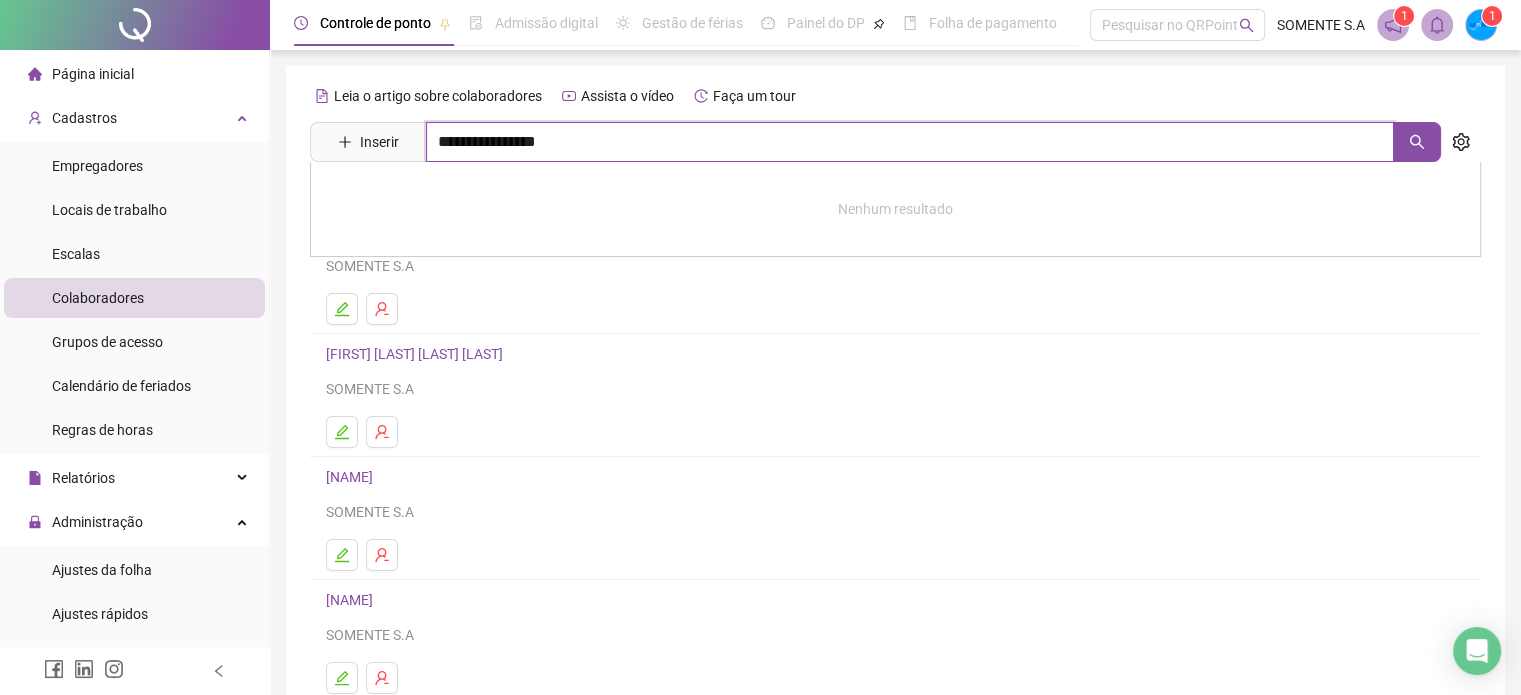 drag, startPoint x: 594, startPoint y: 147, endPoint x: 511, endPoint y: 147, distance: 83 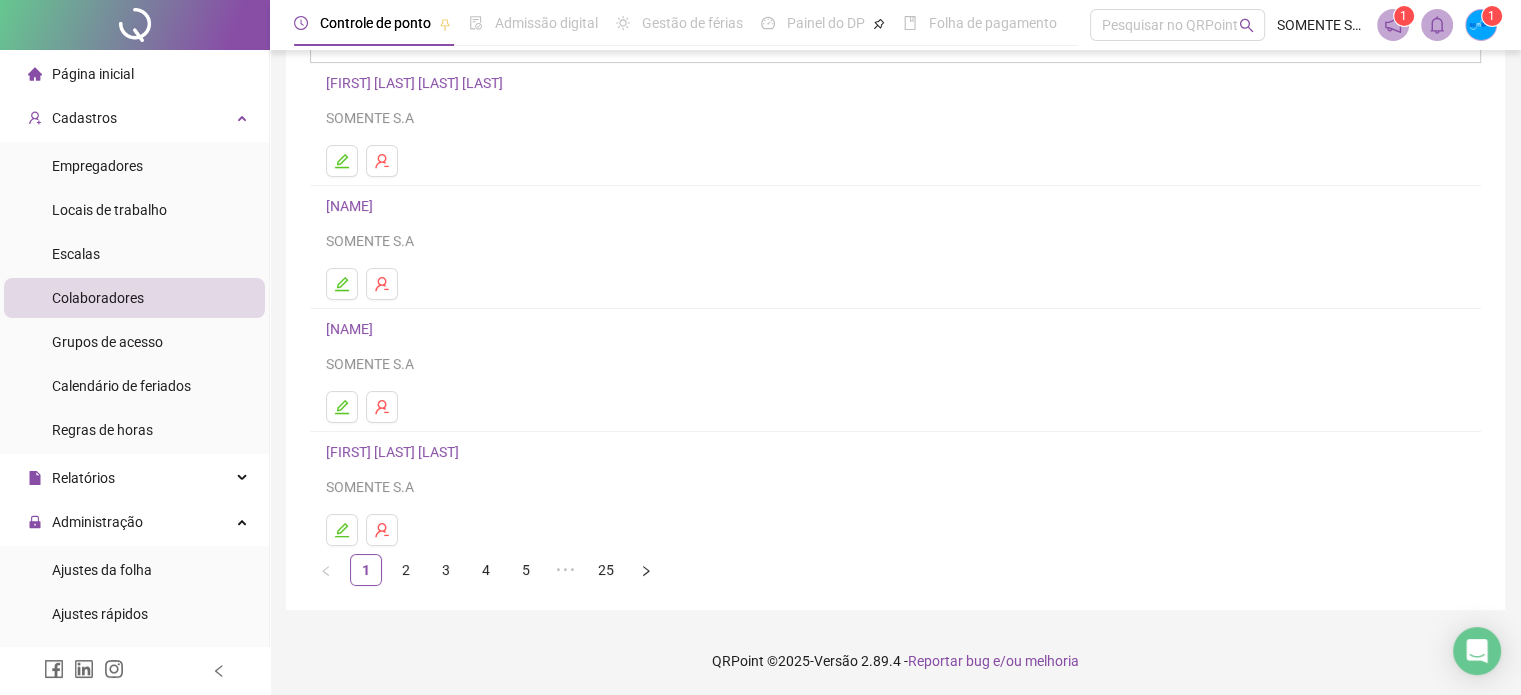 scroll, scrollTop: 0, scrollLeft: 0, axis: both 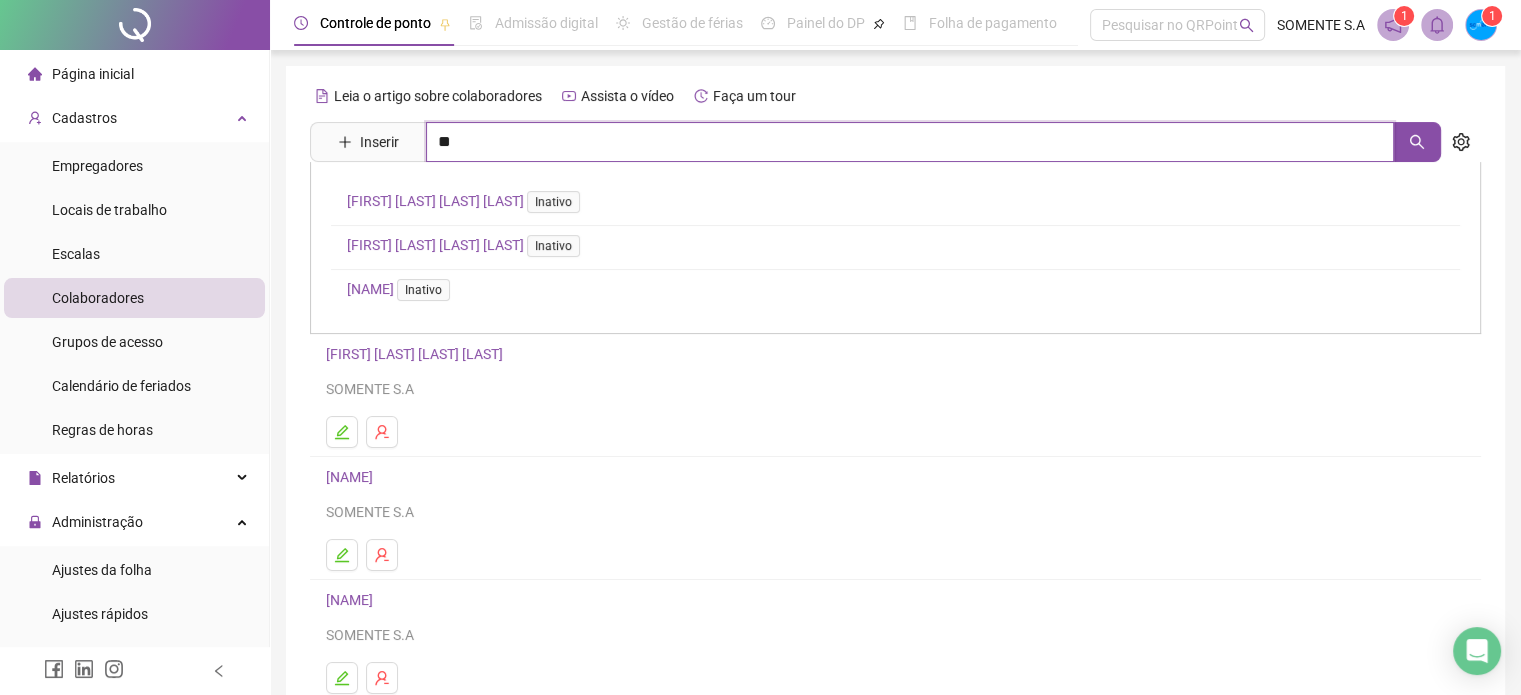 type on "*" 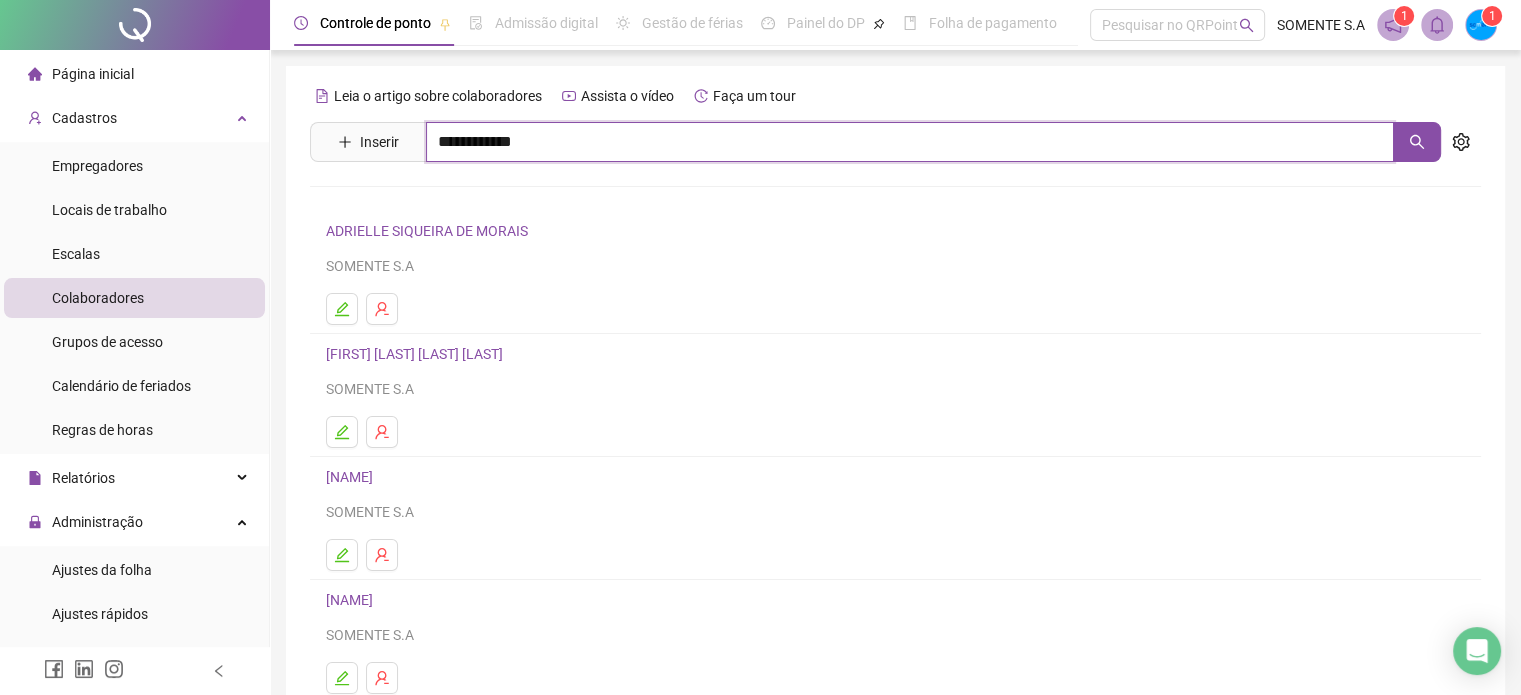 click on "**********" at bounding box center (910, 142) 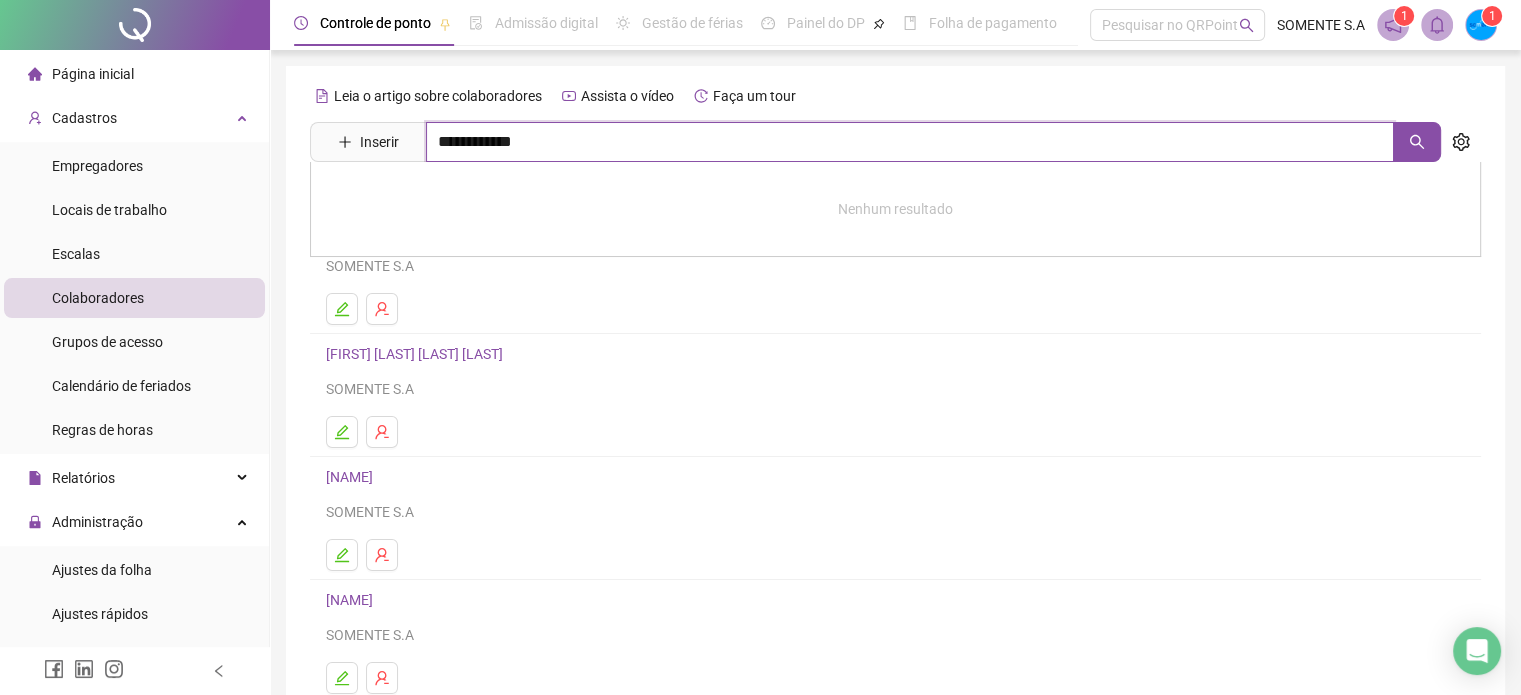 click on "**********" at bounding box center [910, 142] 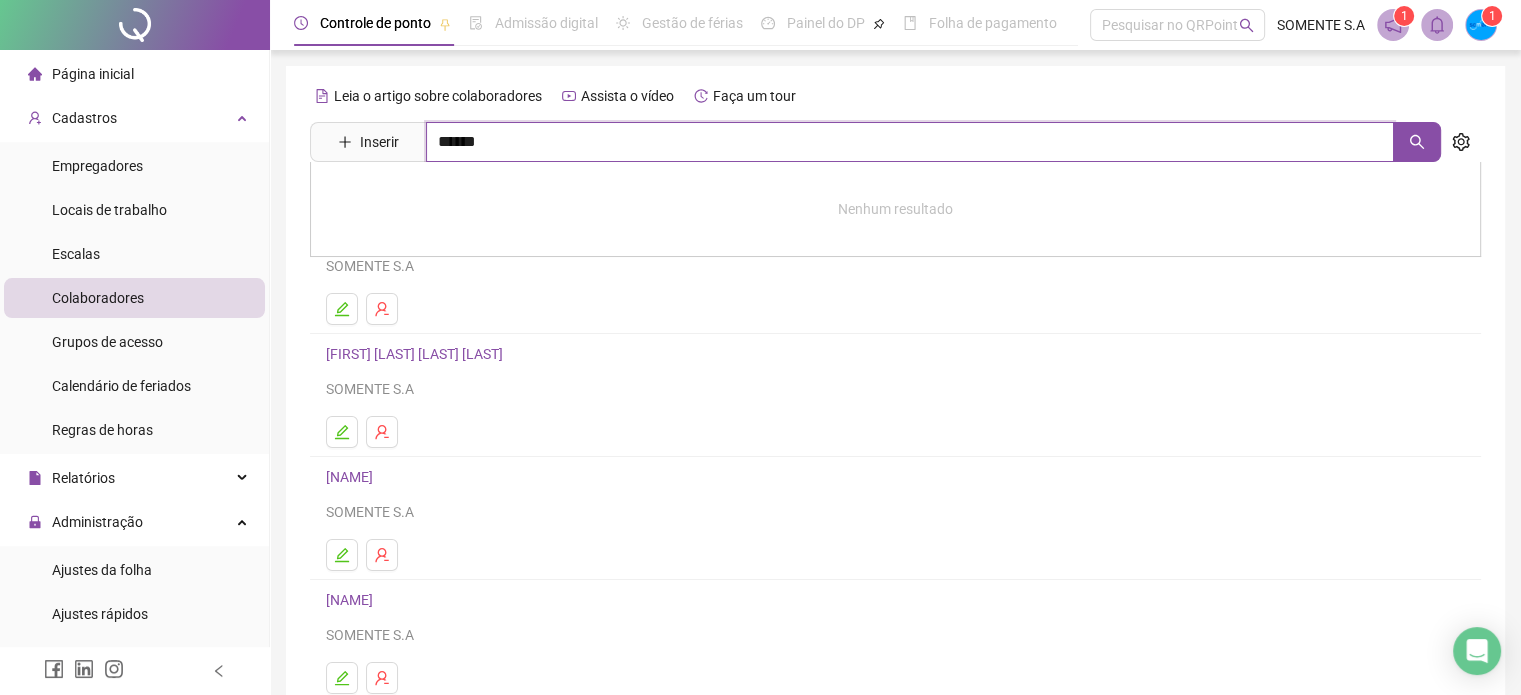 type on "******" 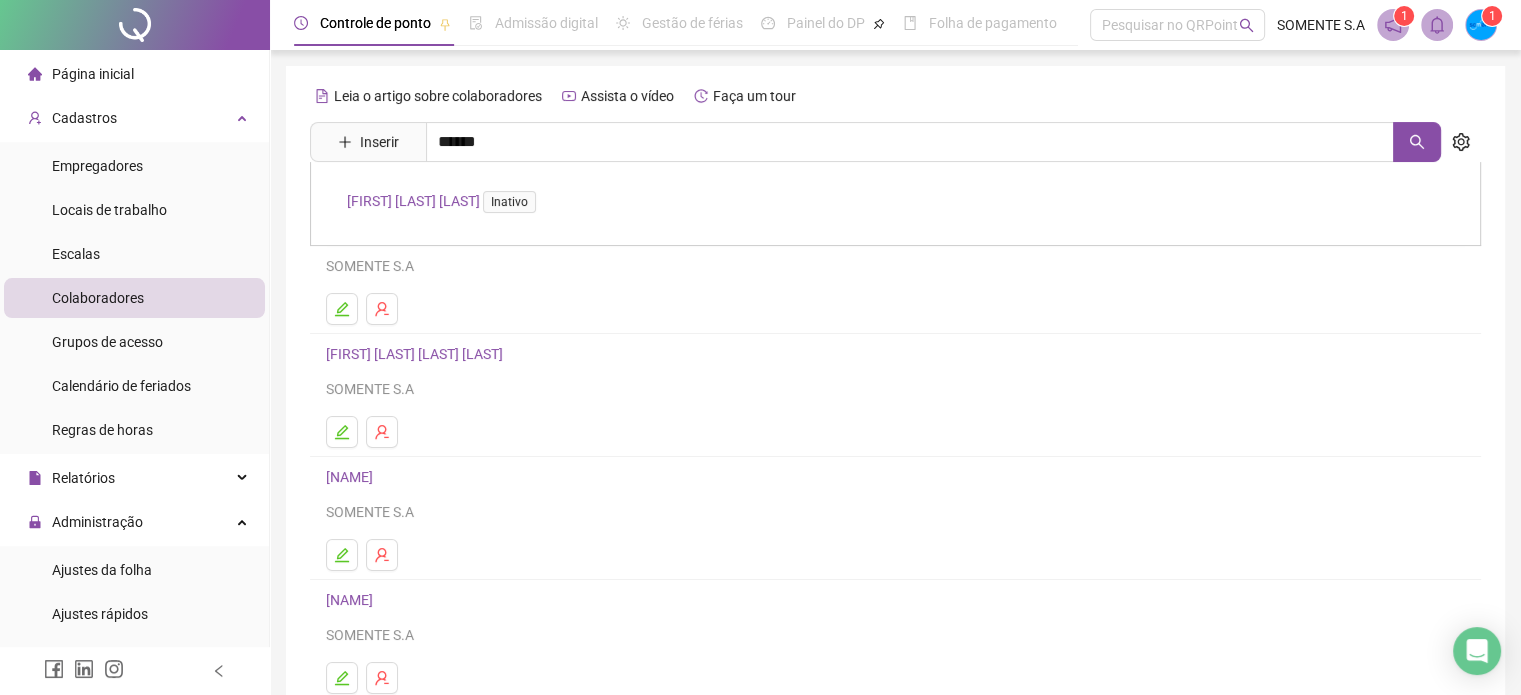 click on "GIULIA FERNANDES DE OLIVEIRA   Inativo" at bounding box center [895, 204] 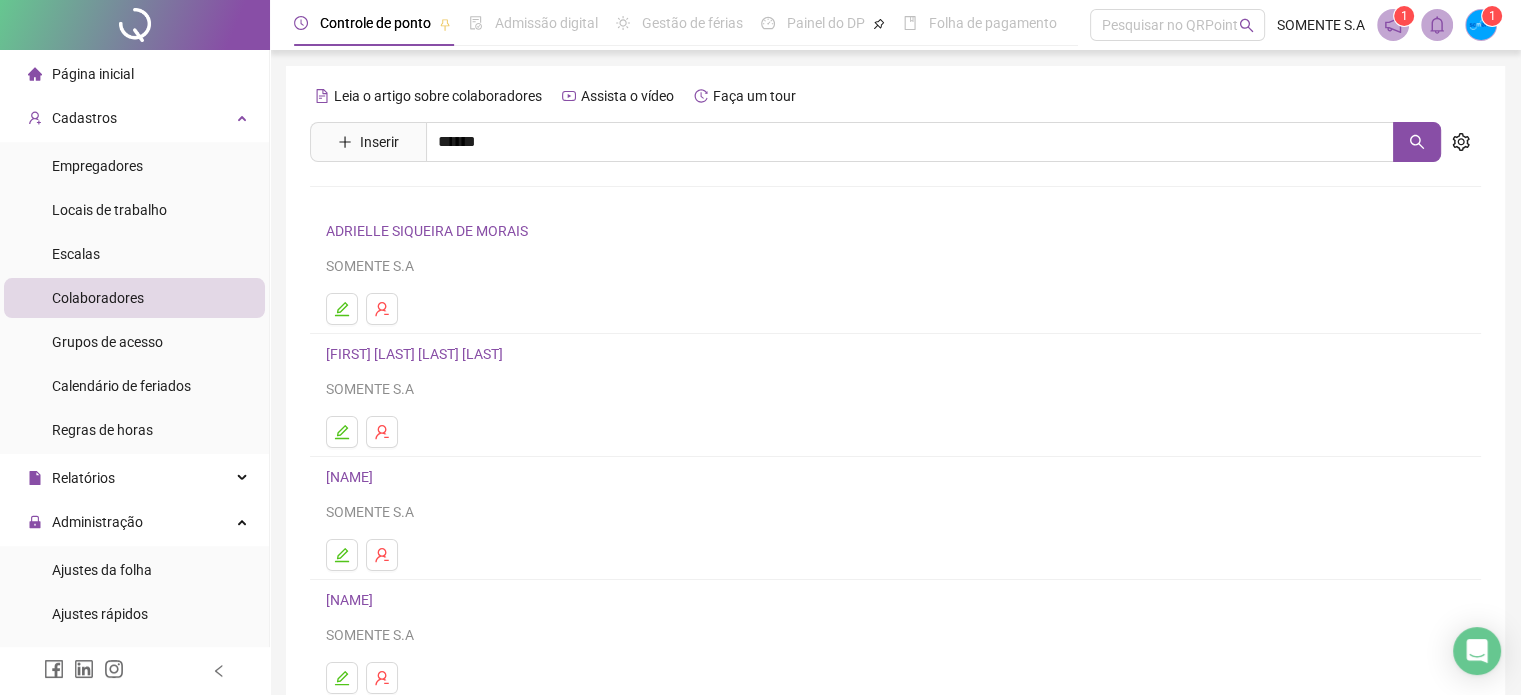 click on "Leia o artigo sobre colaboradores Assista o vídeo Faça um tour Inserir ****** [NAME]   Inativo [NAME]     SOMENTE S.A  [NAME]    SOMENTE S.A  [NAME]    SOMENTE S.A [NAME]    SOMENTE S.A [NAME]    SOMENTE S.A  1 2 3 4 5 ••• 25" at bounding box center (895, 468) 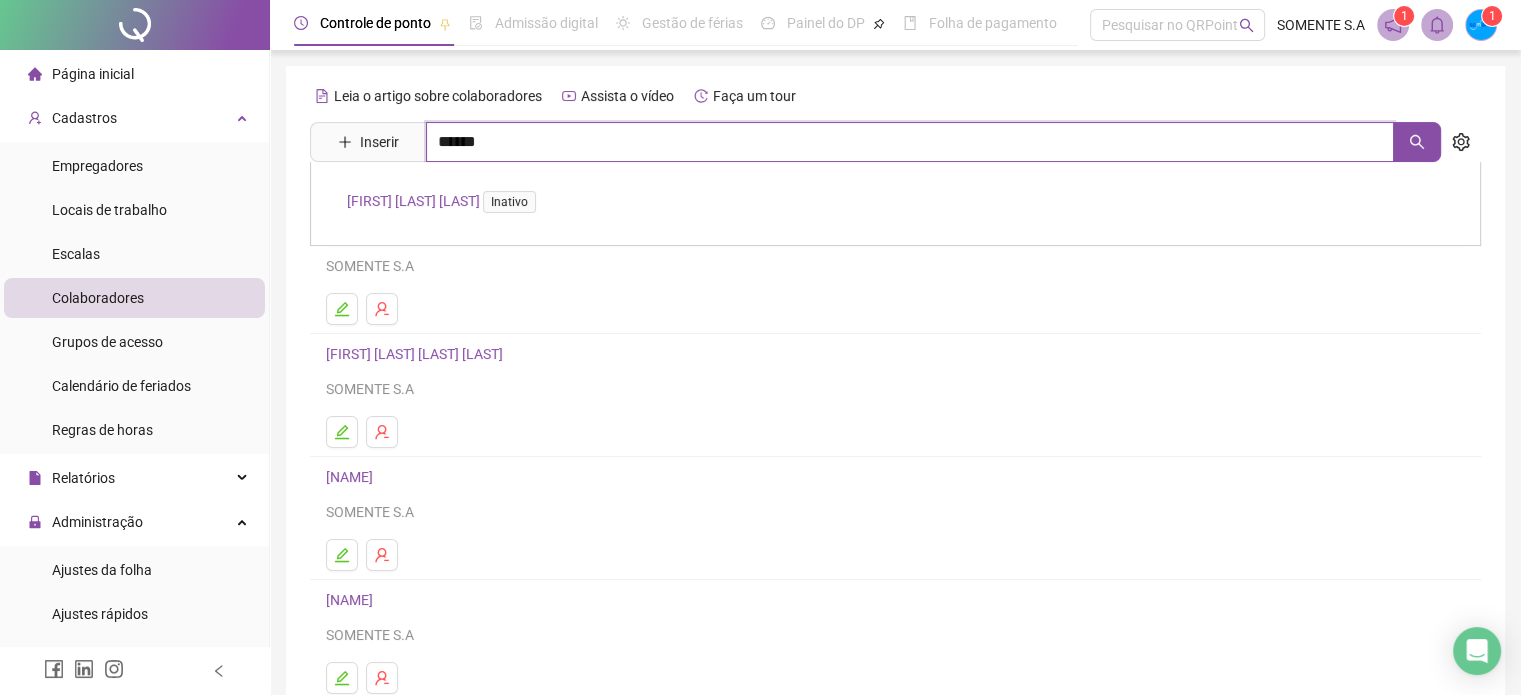 click on "******" at bounding box center (910, 142) 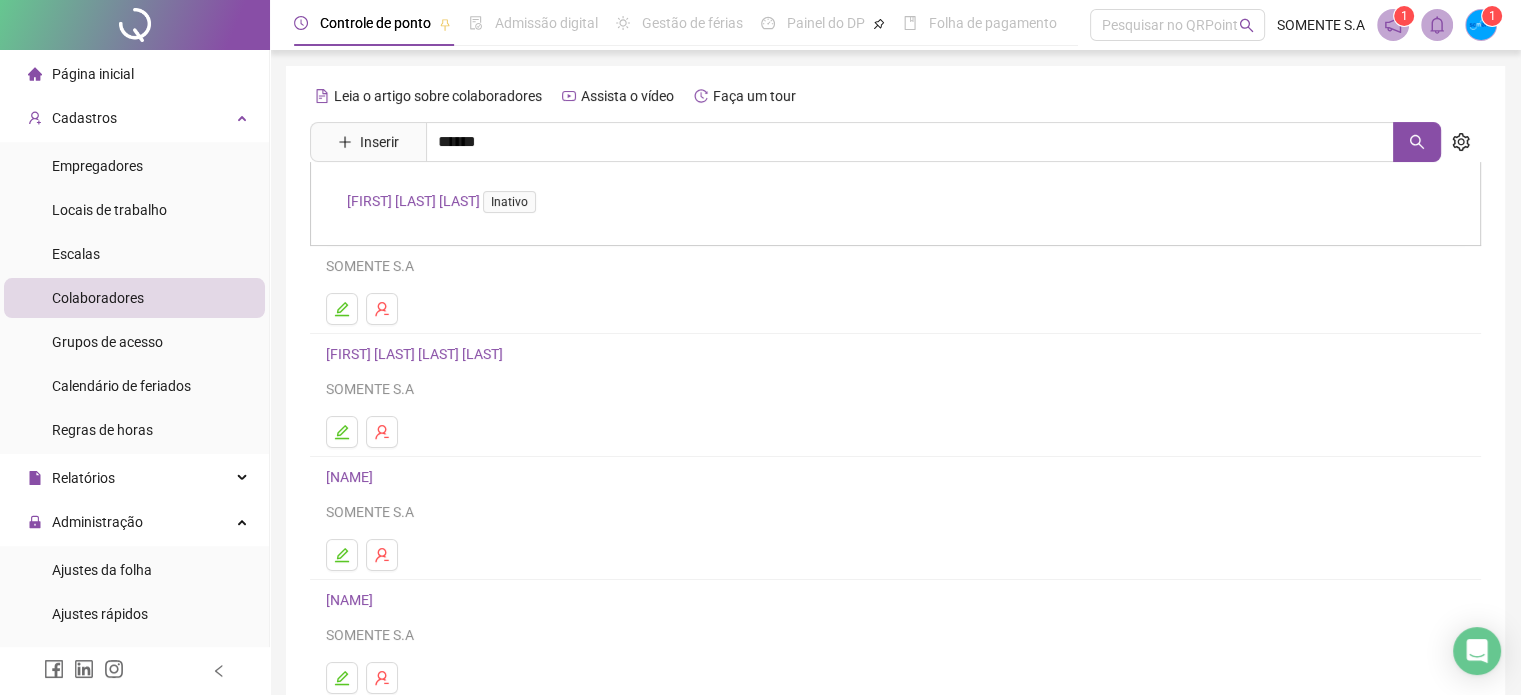 click on "GIULIA FERNANDES DE OLIVEIRA   Inativo" at bounding box center [445, 201] 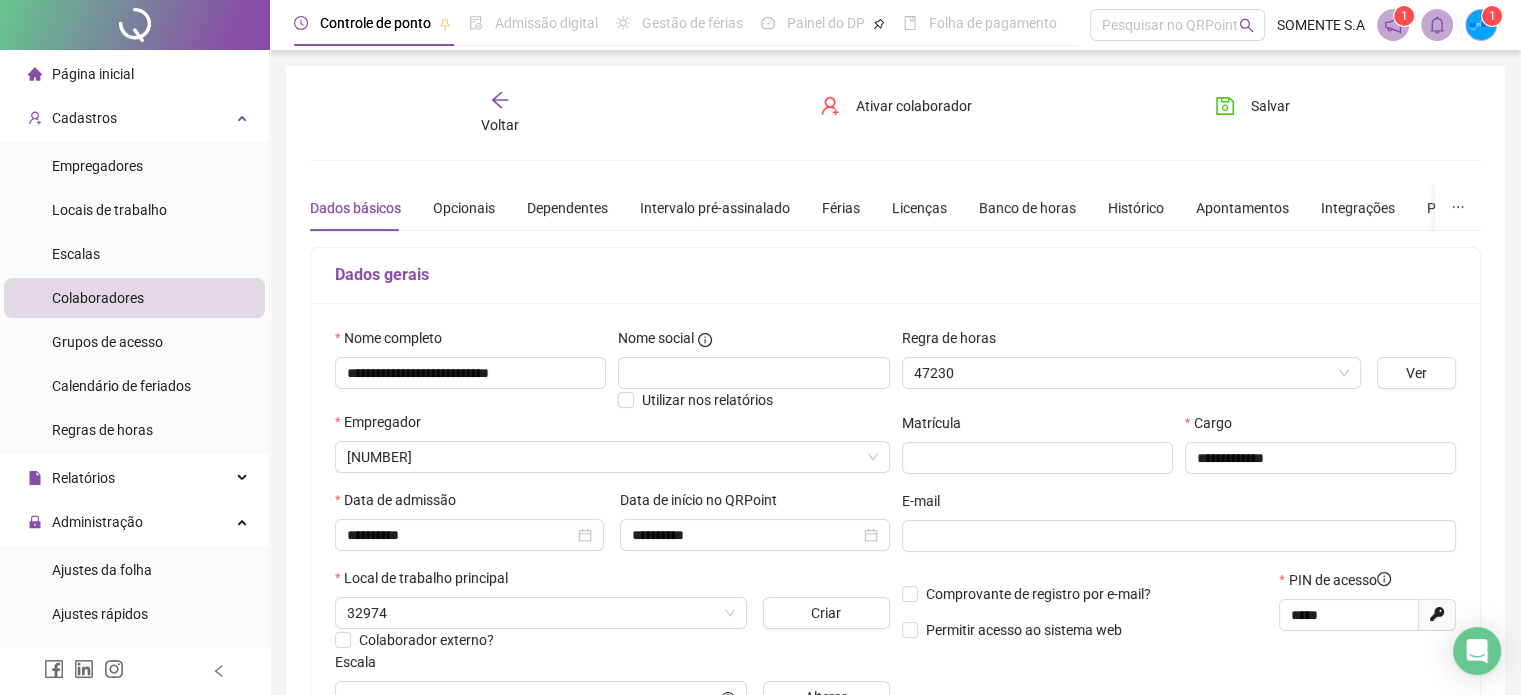 type on "*****" 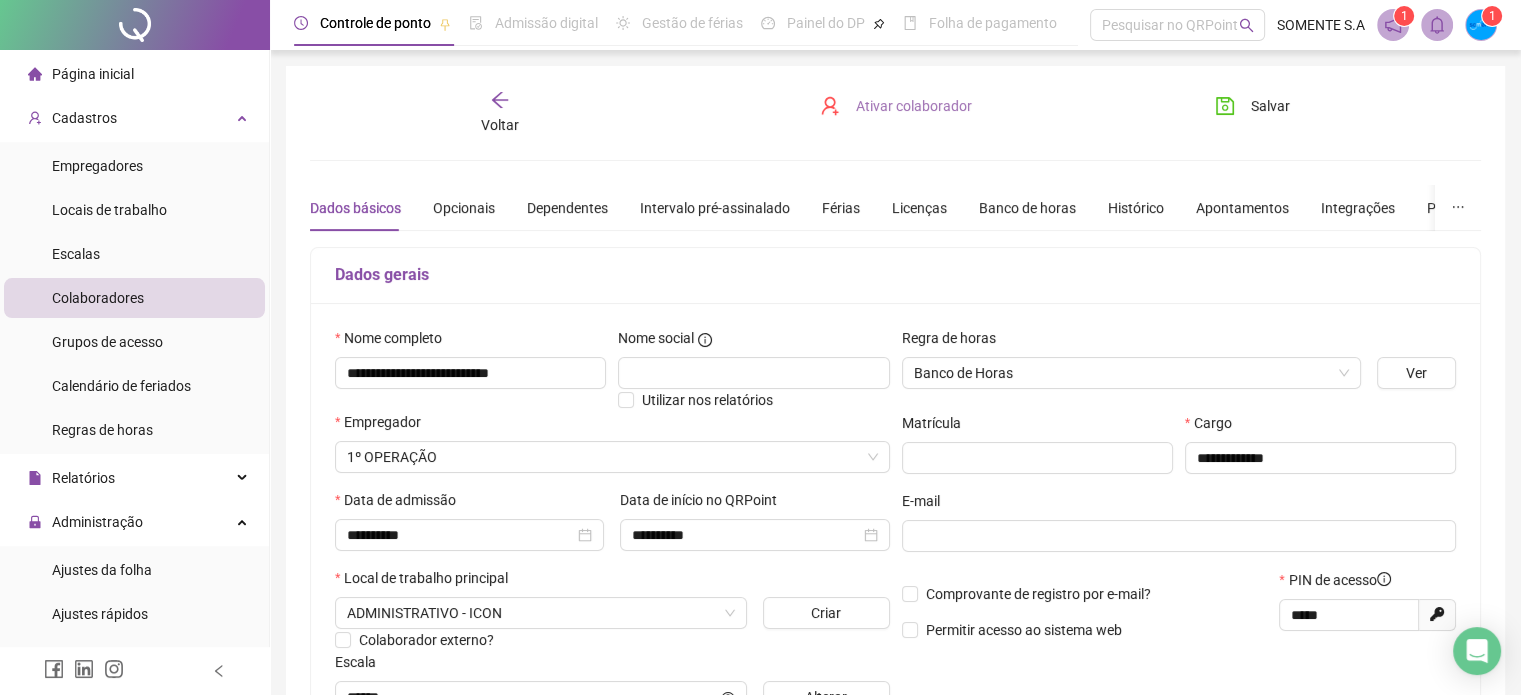 click on "Ativar colaborador" at bounding box center [896, 106] 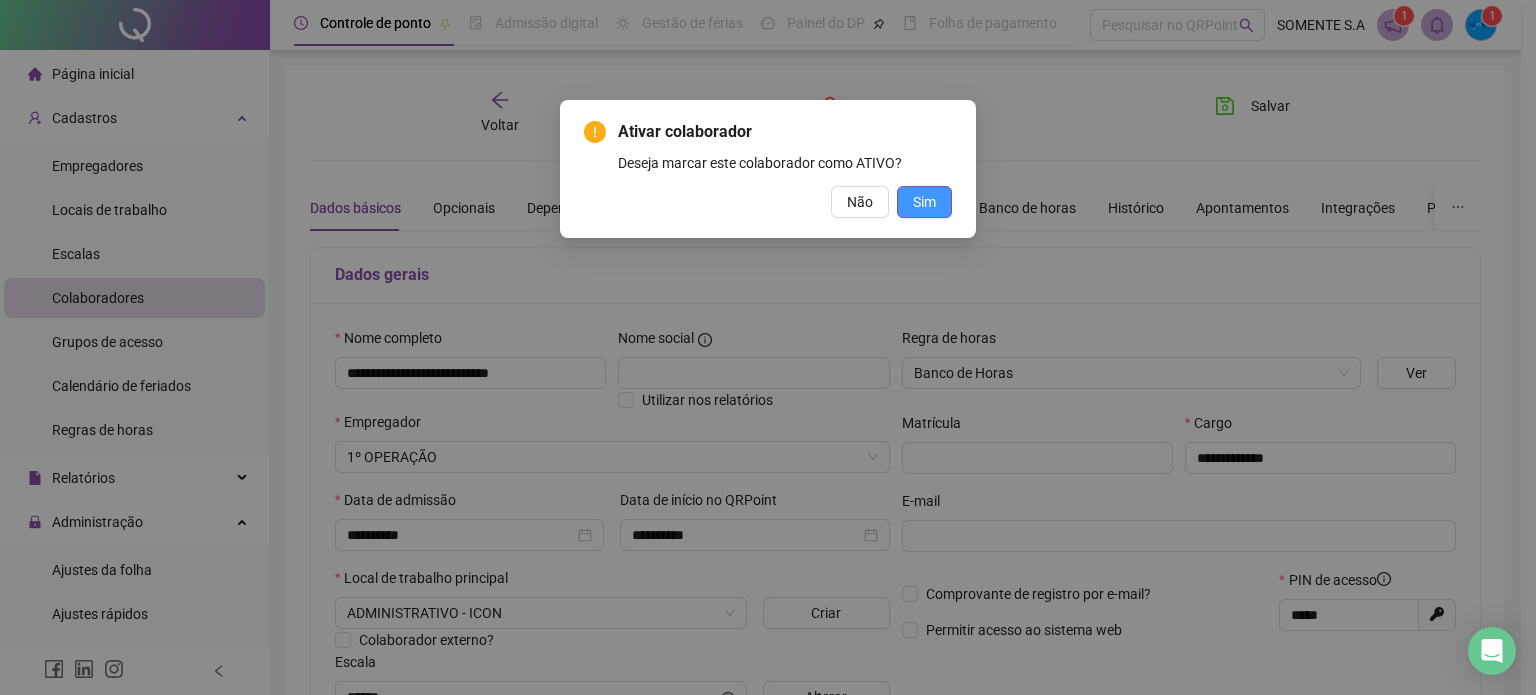 click on "Sim" at bounding box center (924, 202) 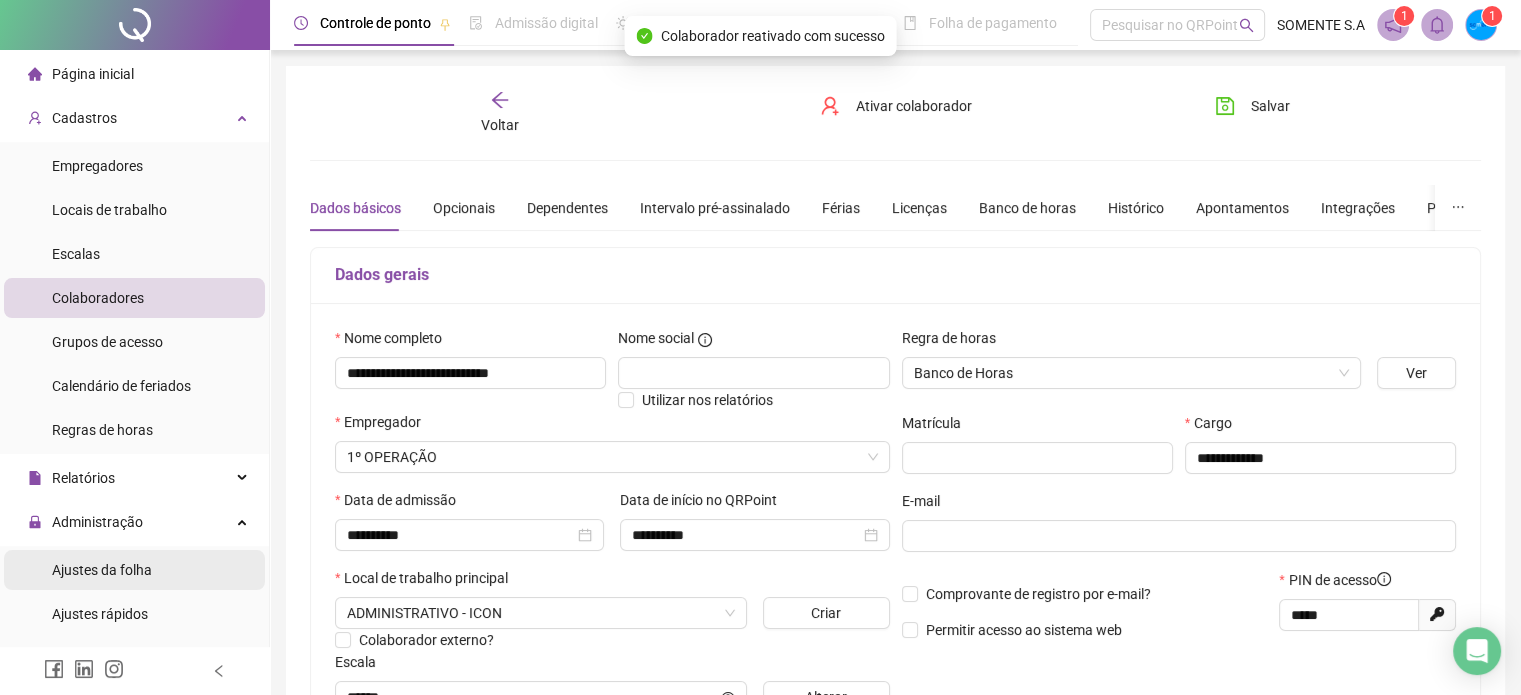 click on "Ajustes da folha" at bounding box center [102, 570] 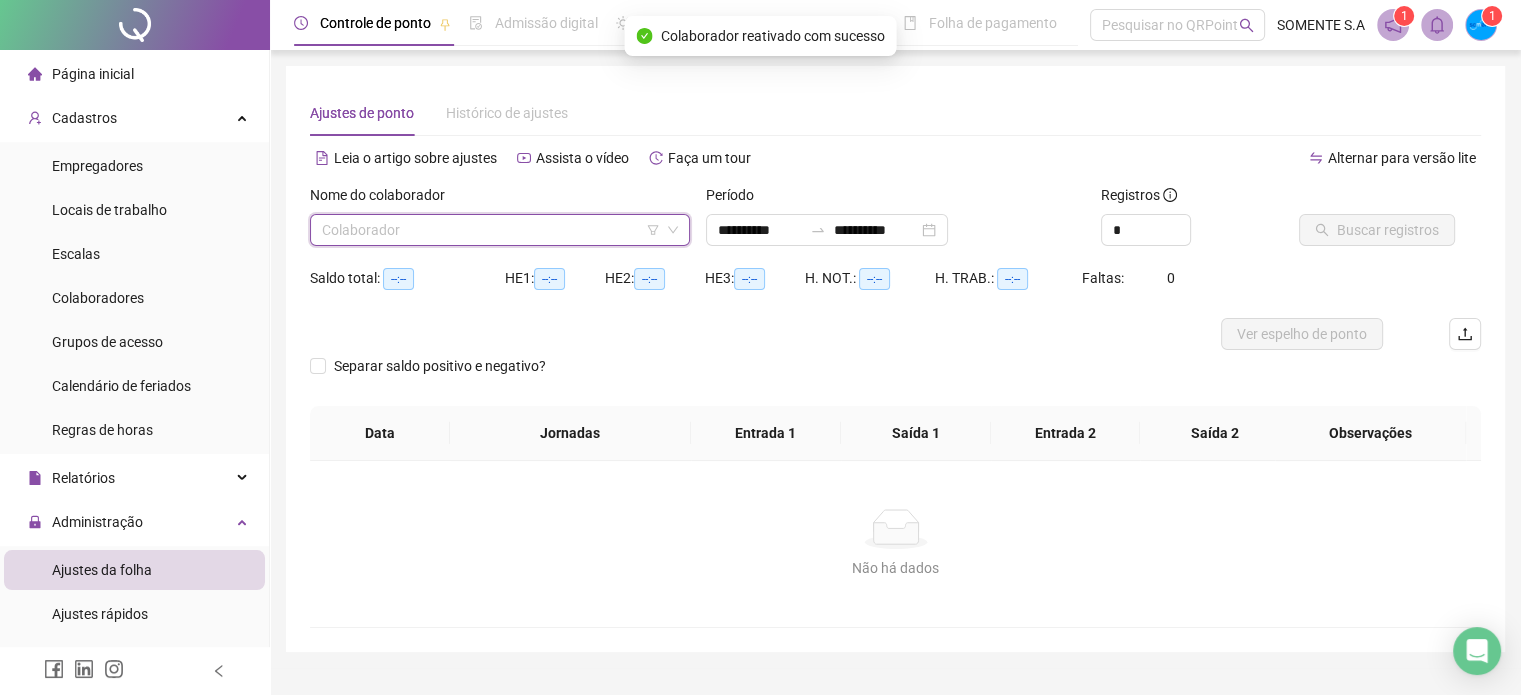 click at bounding box center [491, 230] 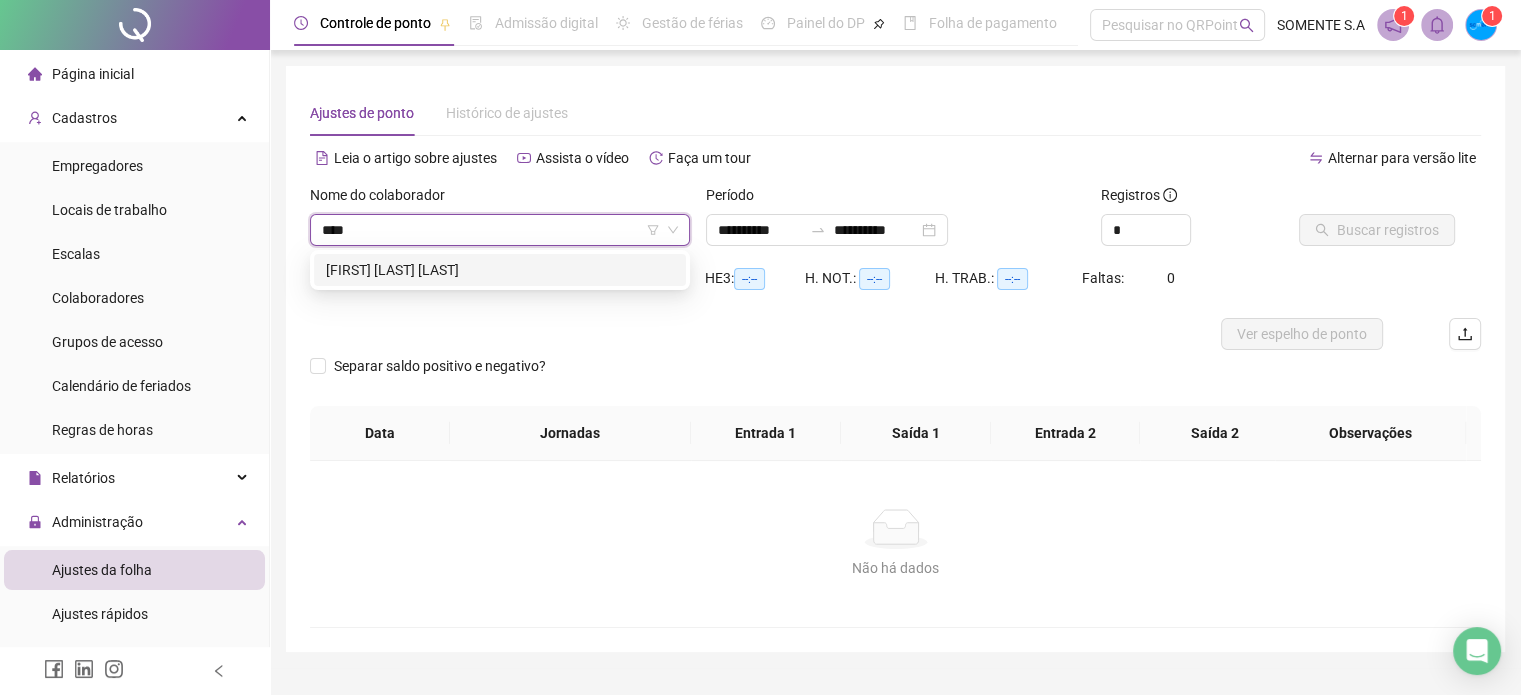 type on "*****" 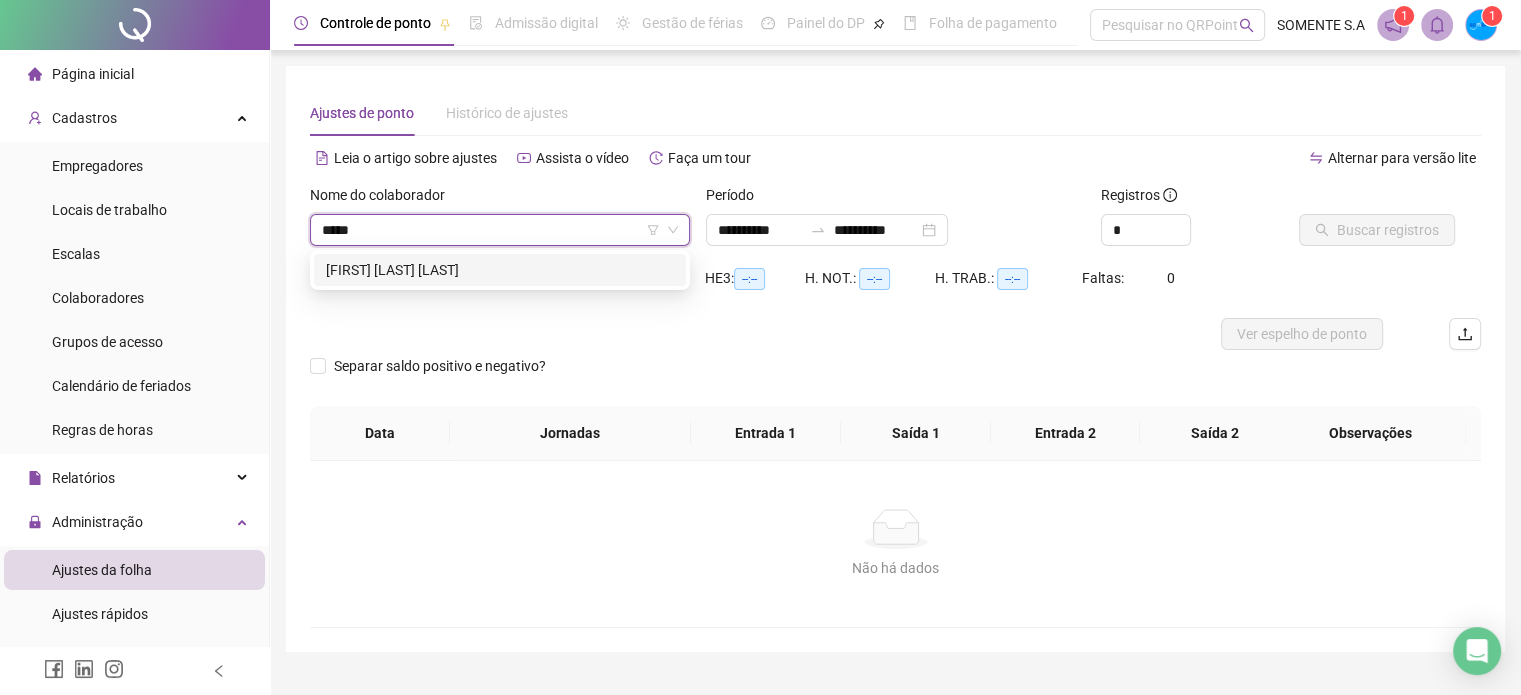 click on "[FIRST] [LAST] [LAST]" at bounding box center [500, 270] 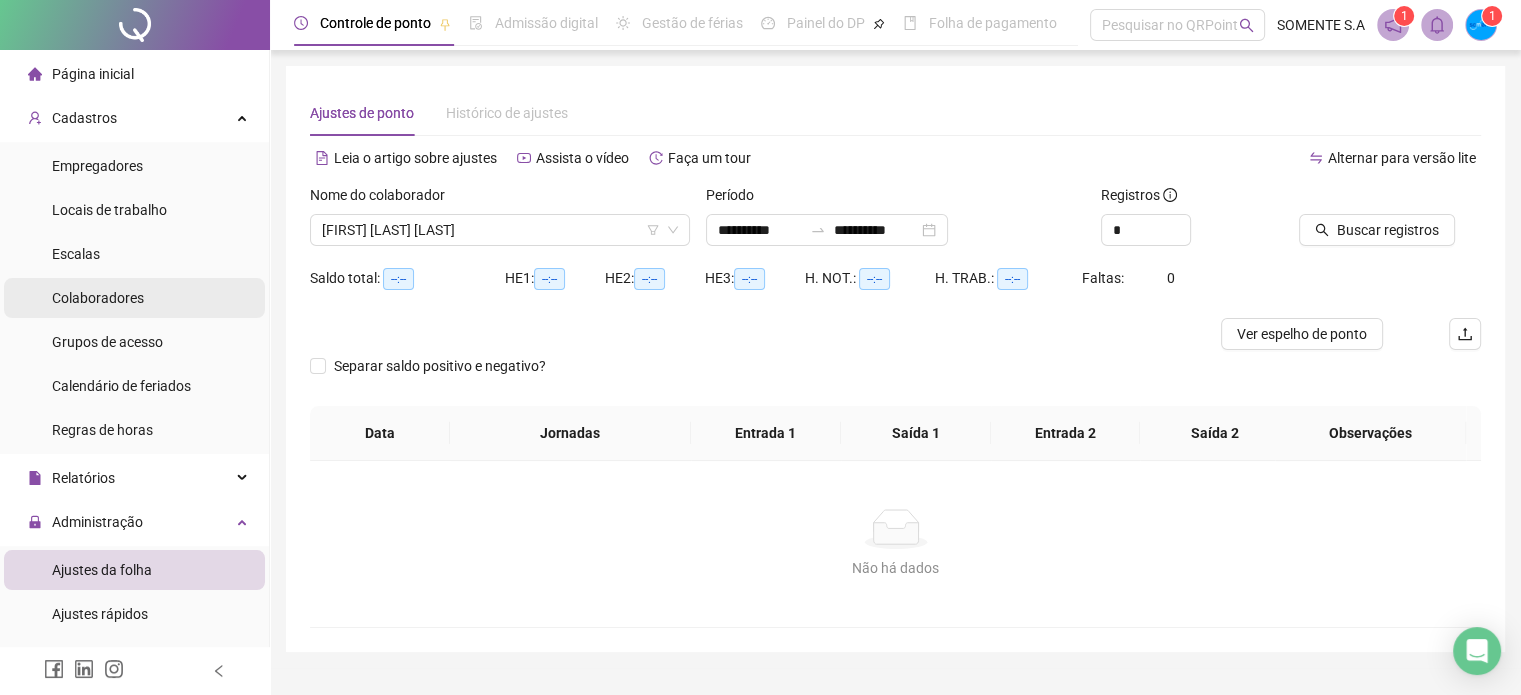 click on "Colaboradores" at bounding box center [98, 298] 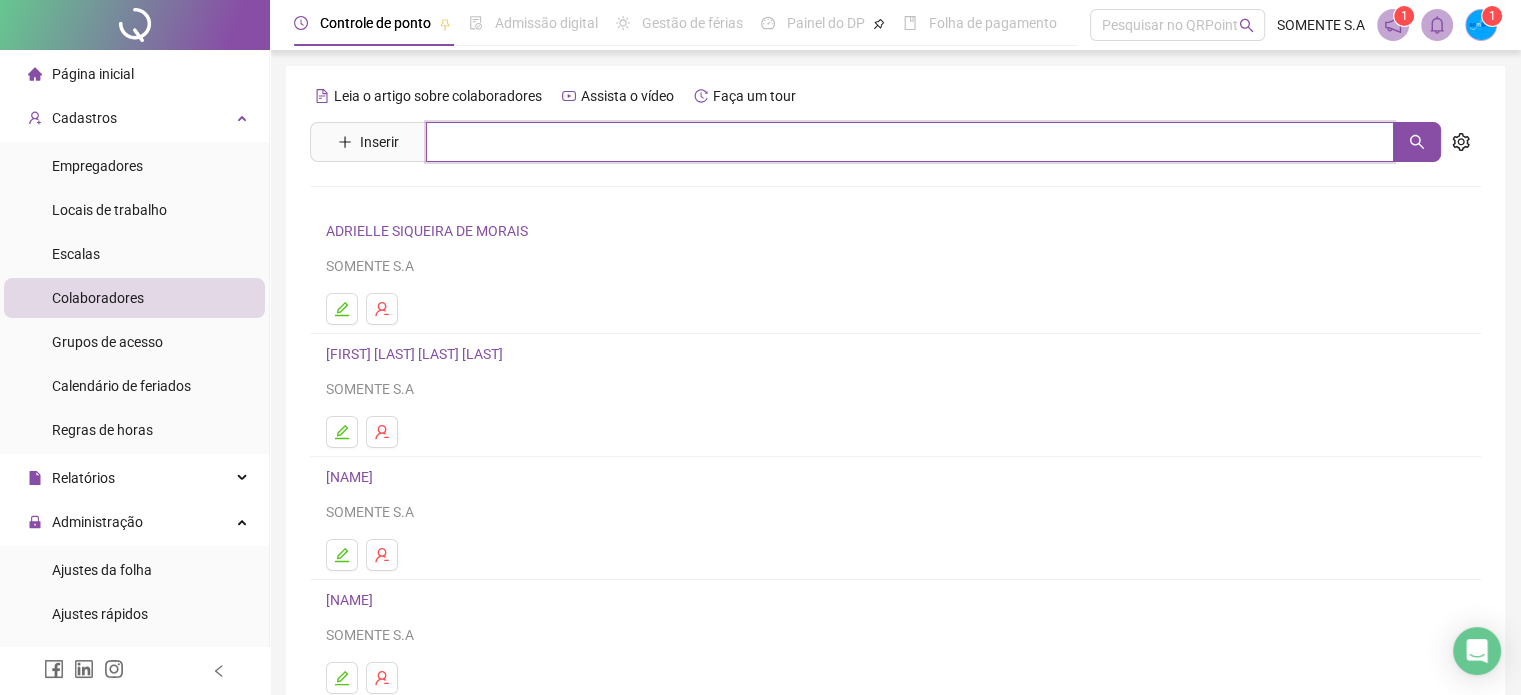 click at bounding box center [910, 142] 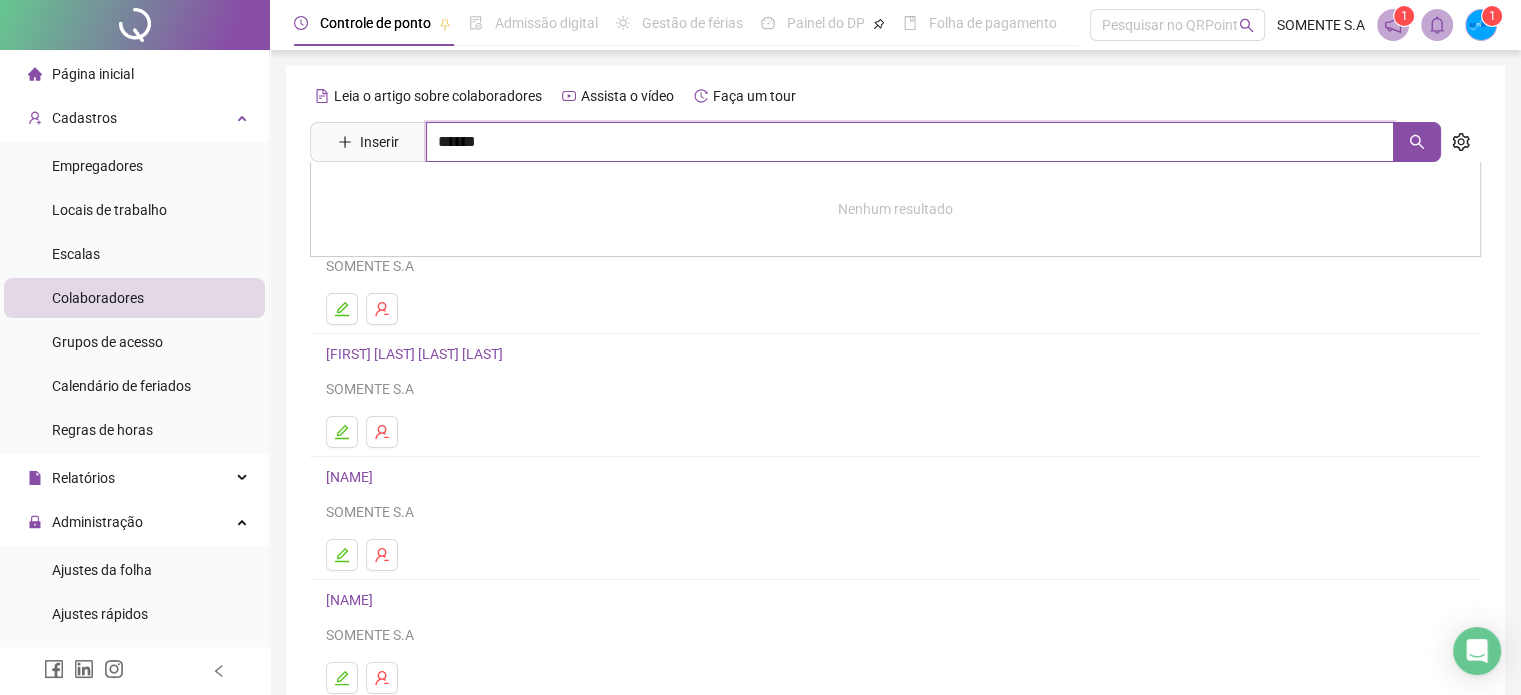 type on "******" 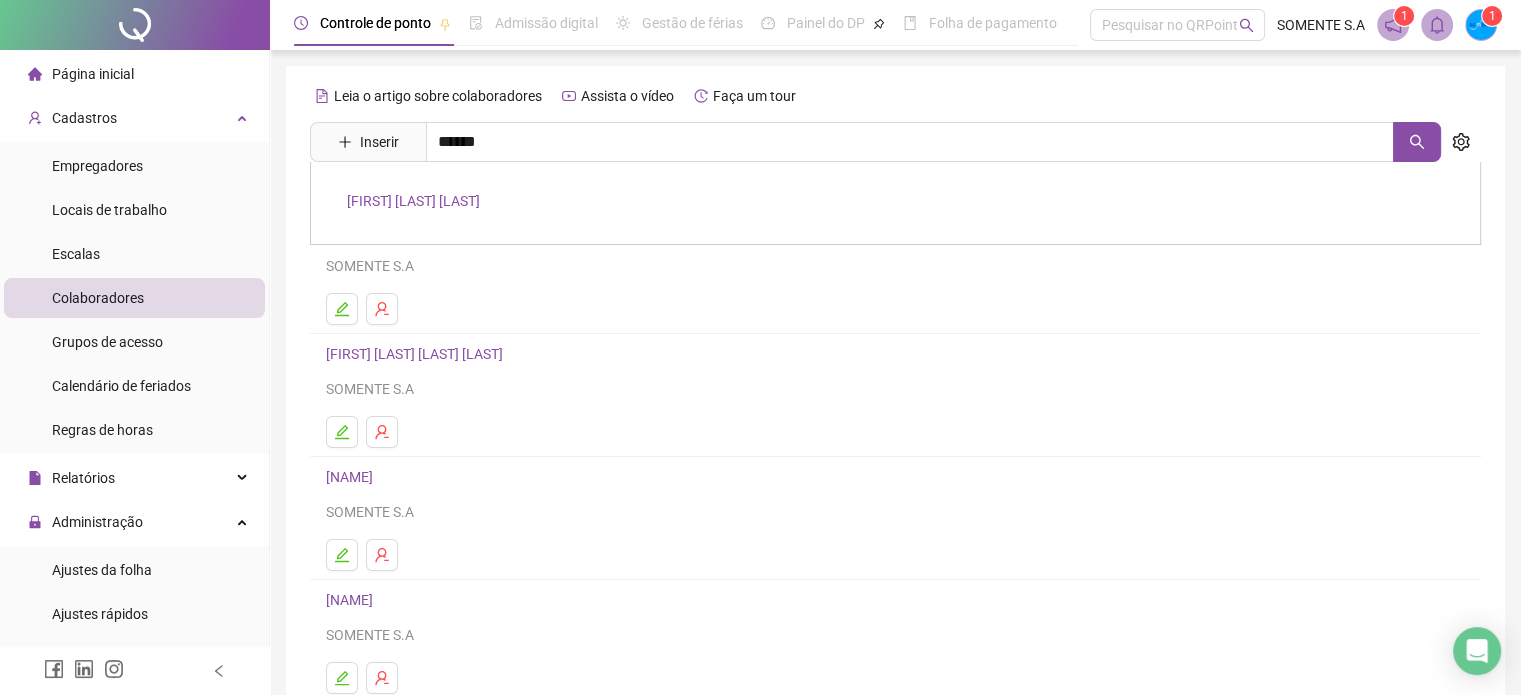 click on "[FIRST] [LAST] [LAST]" at bounding box center [413, 201] 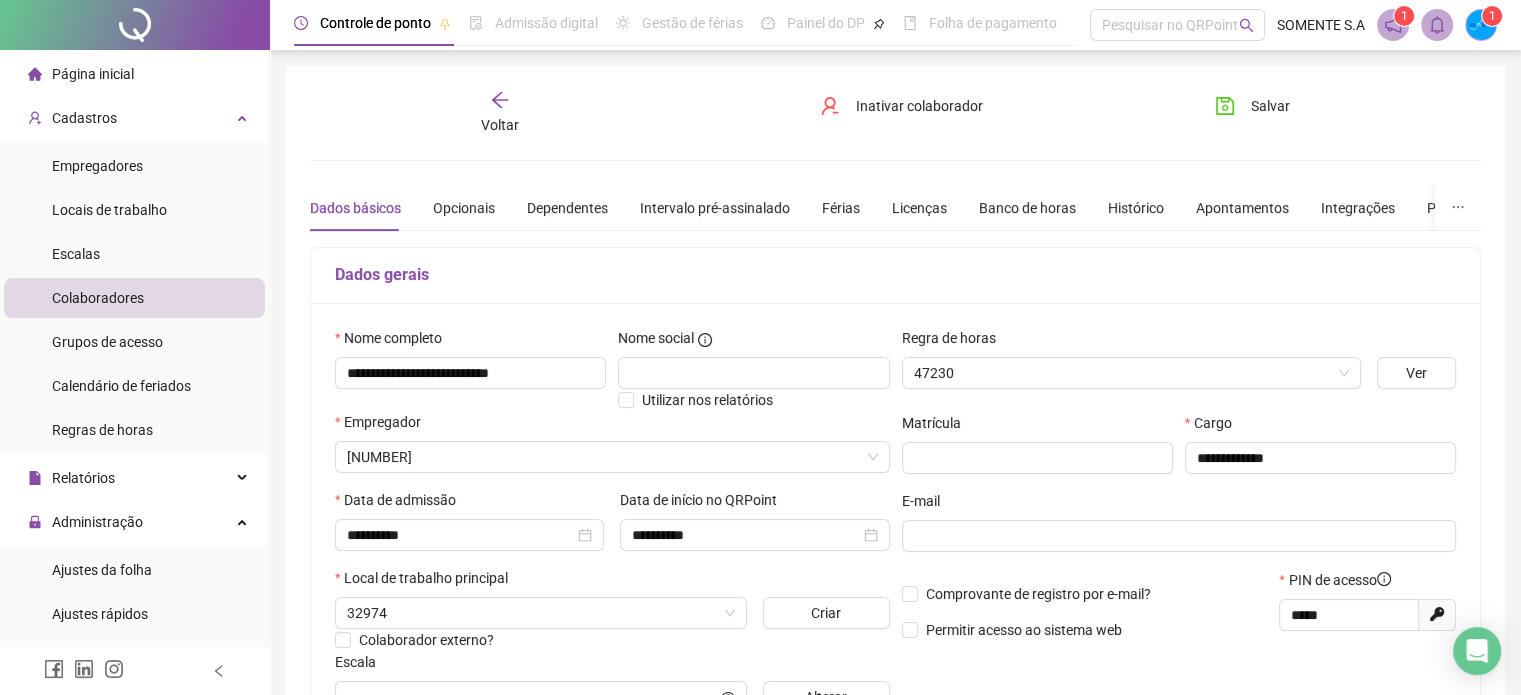 type on "*****" 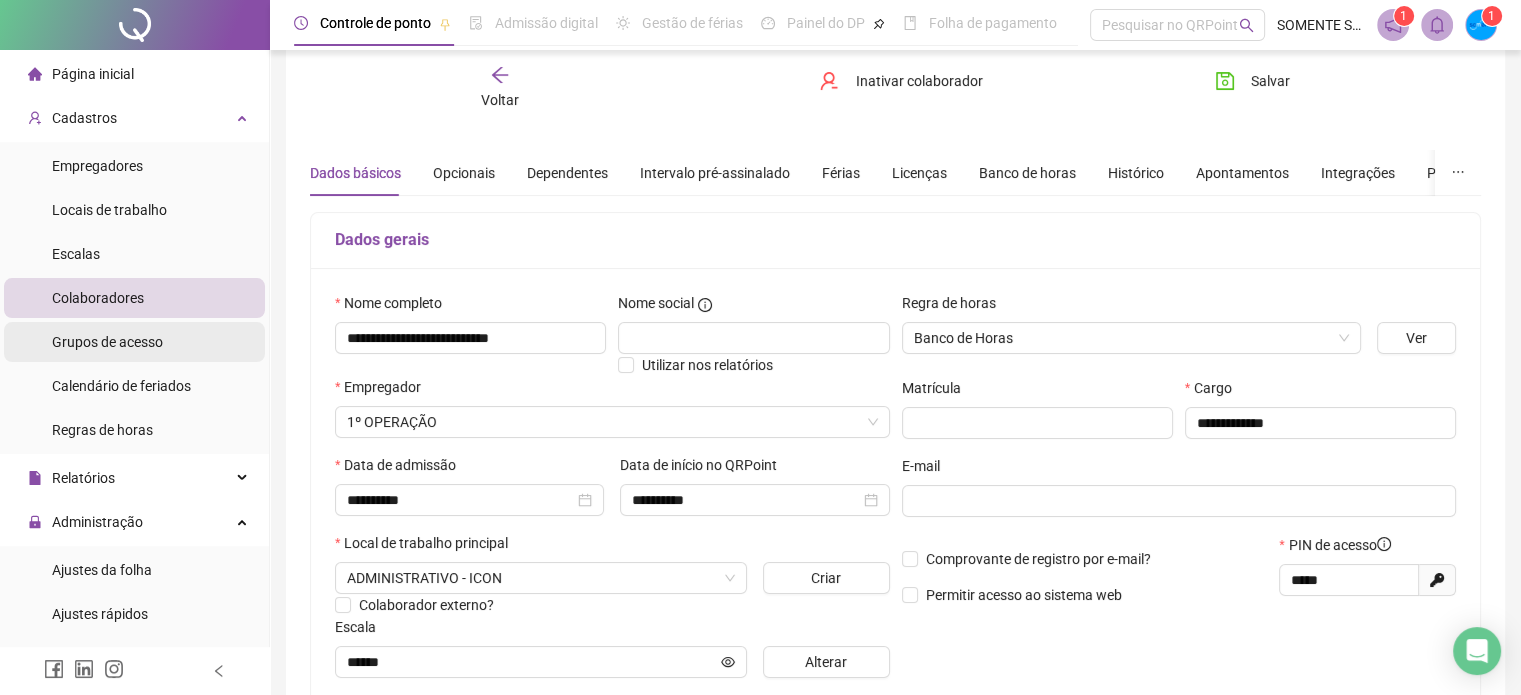 scroll, scrollTop: 0, scrollLeft: 0, axis: both 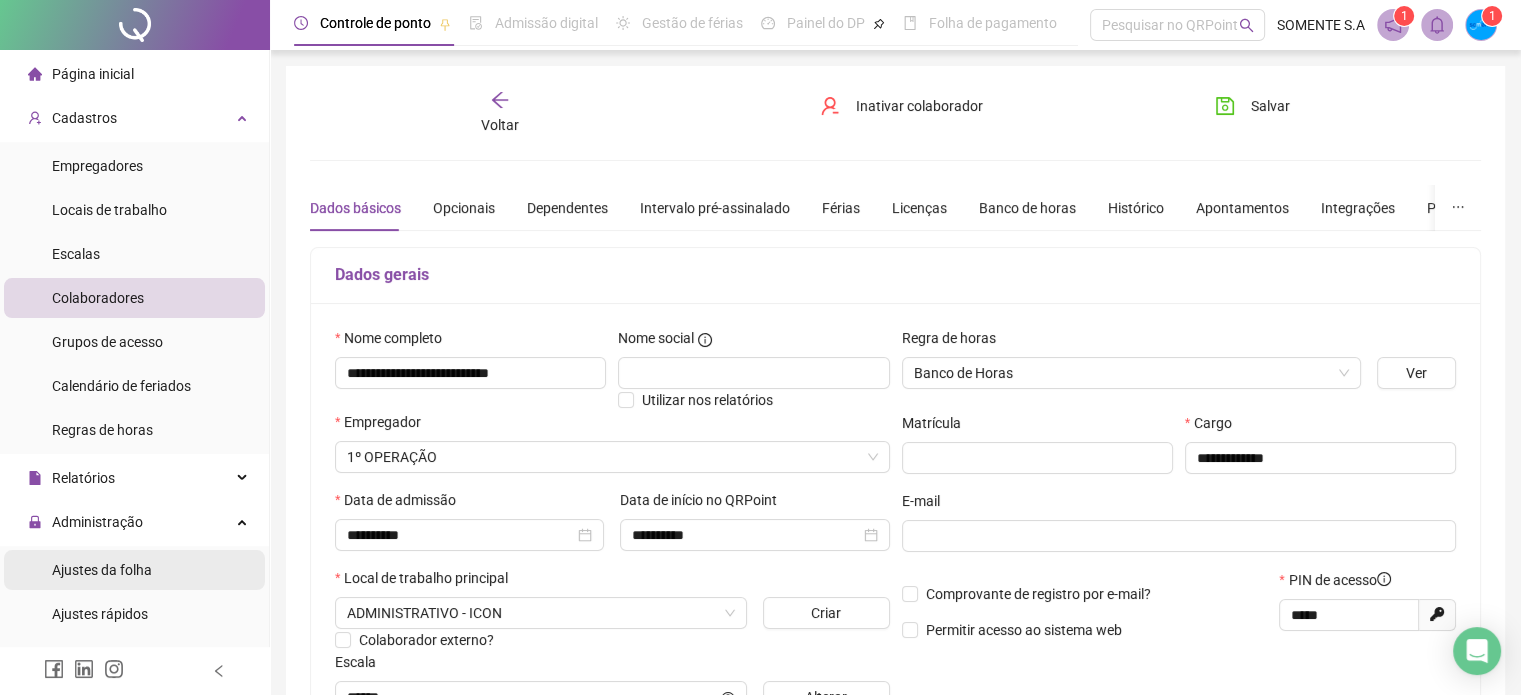 click on "Ajustes da folha" at bounding box center [102, 570] 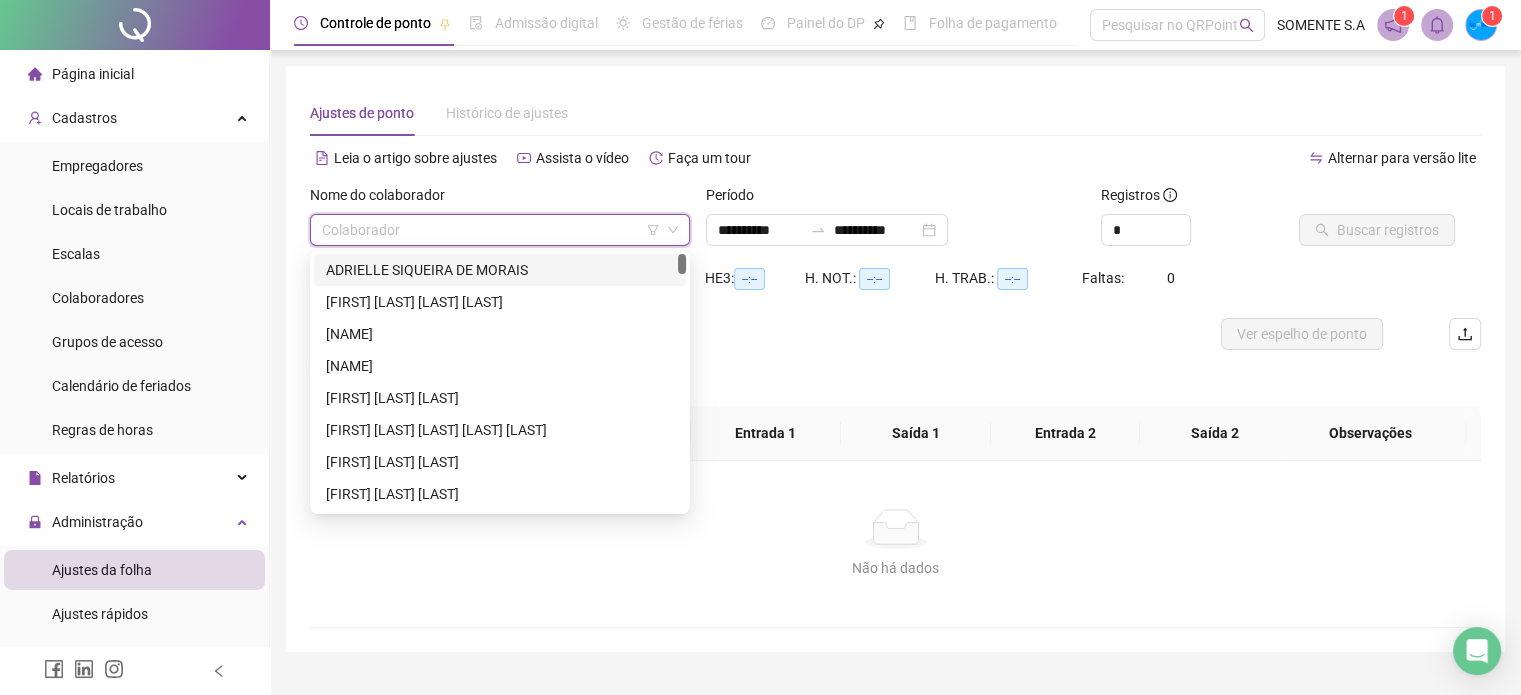 click at bounding box center [491, 230] 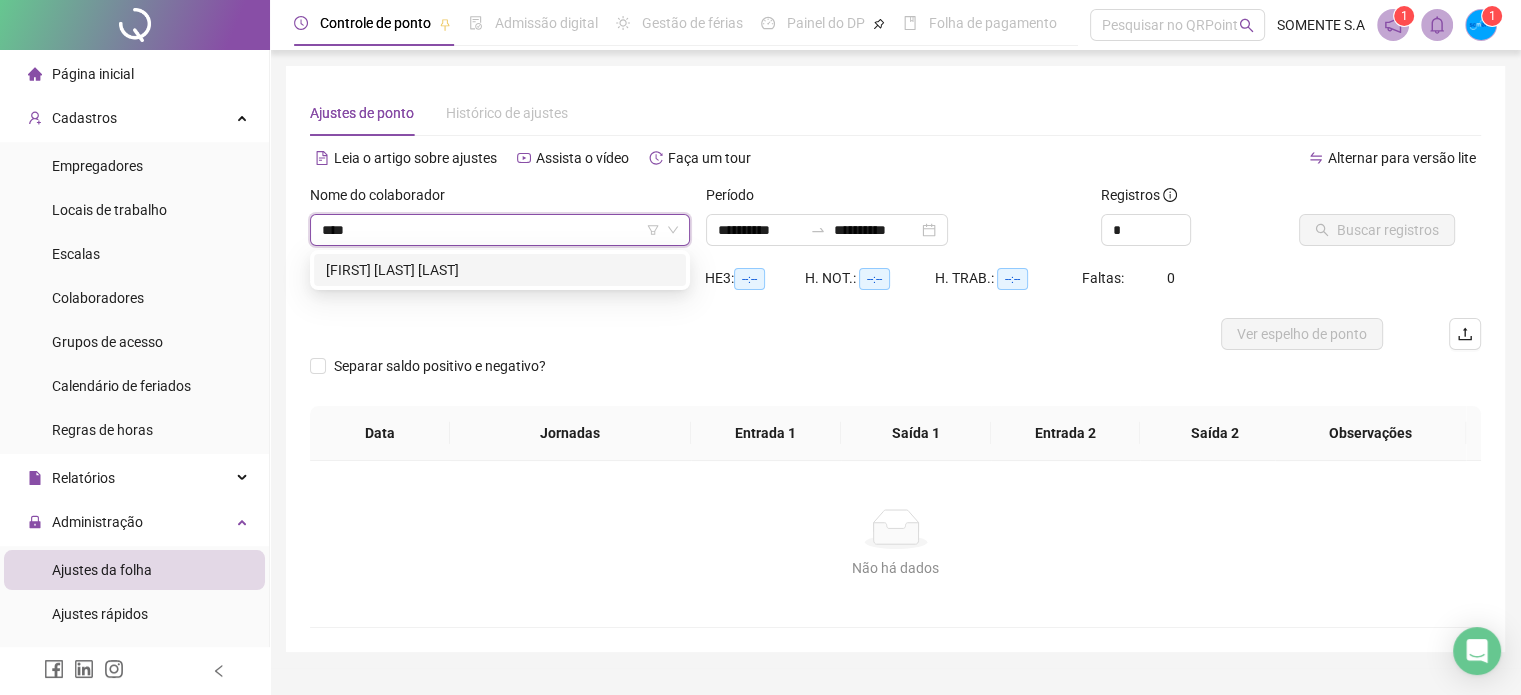 type on "*****" 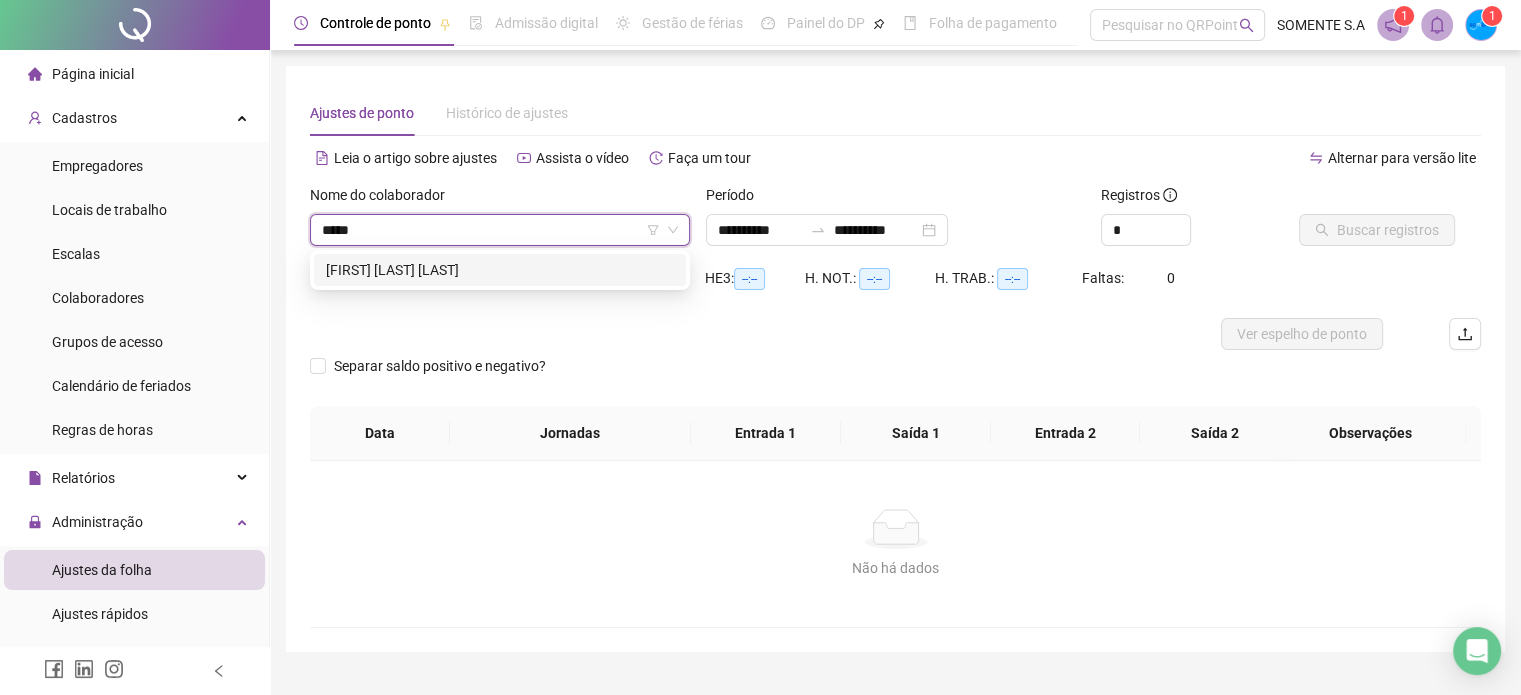 click on "[FIRST] [LAST] [LAST]" at bounding box center (500, 270) 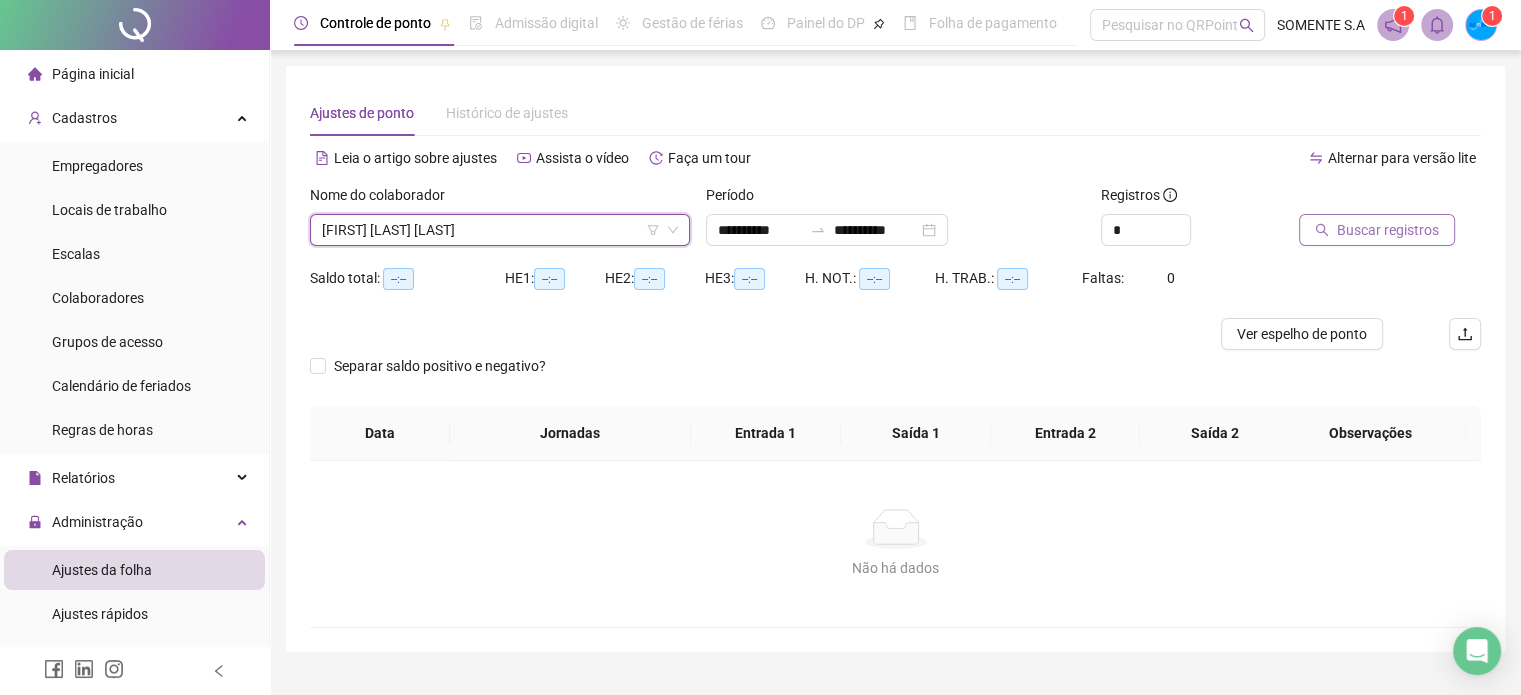 click on "Buscar registros" at bounding box center (1388, 230) 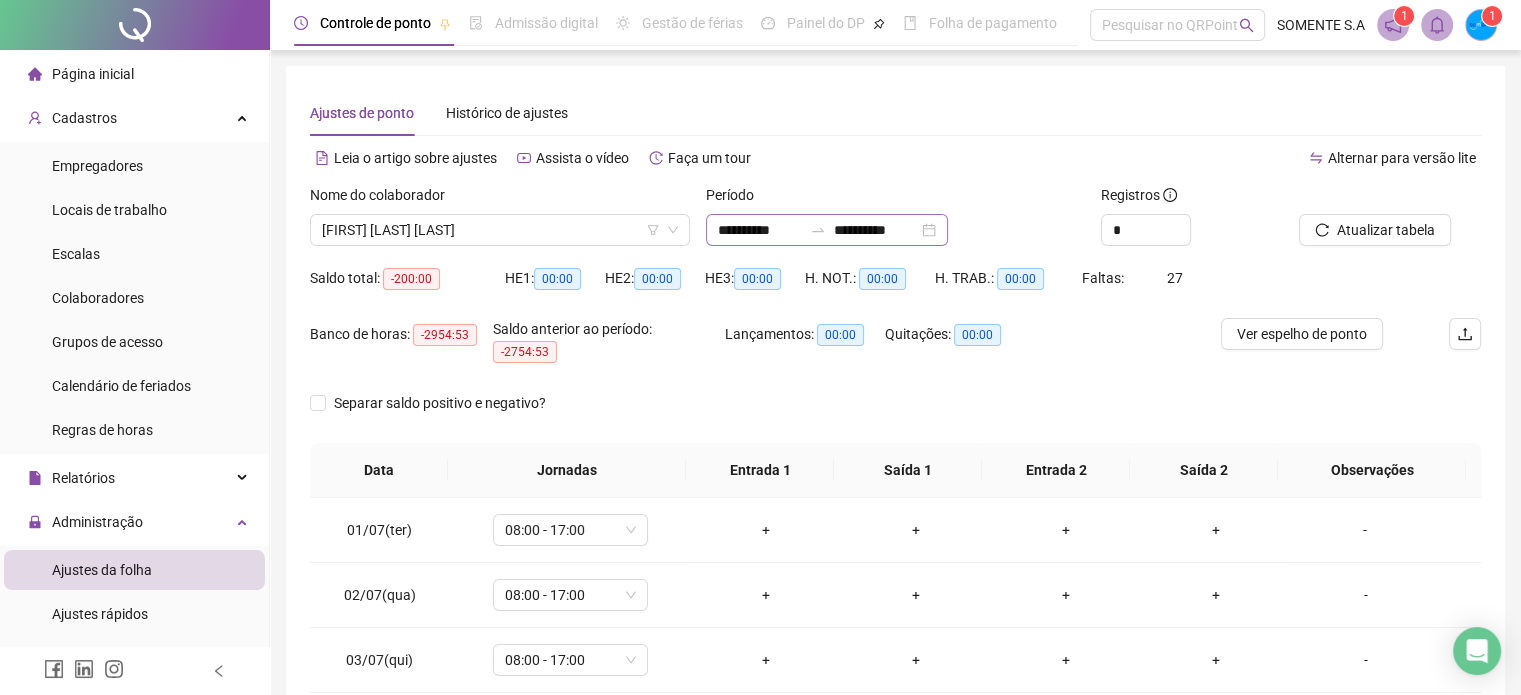 drag, startPoint x: 712, startPoint y: 229, endPoint x: 751, endPoint y: 224, distance: 39.319206 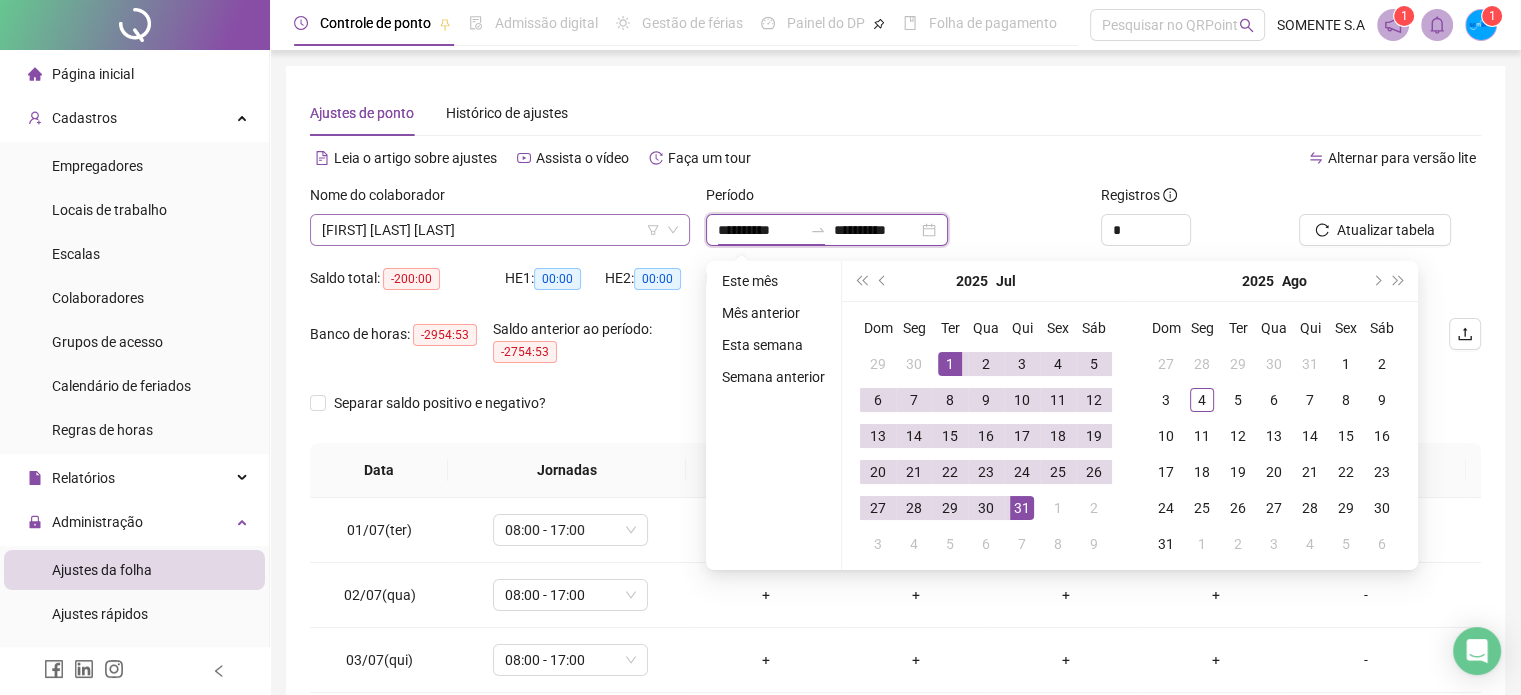 drag, startPoint x: 788, startPoint y: 227, endPoint x: 681, endPoint y: 227, distance: 107 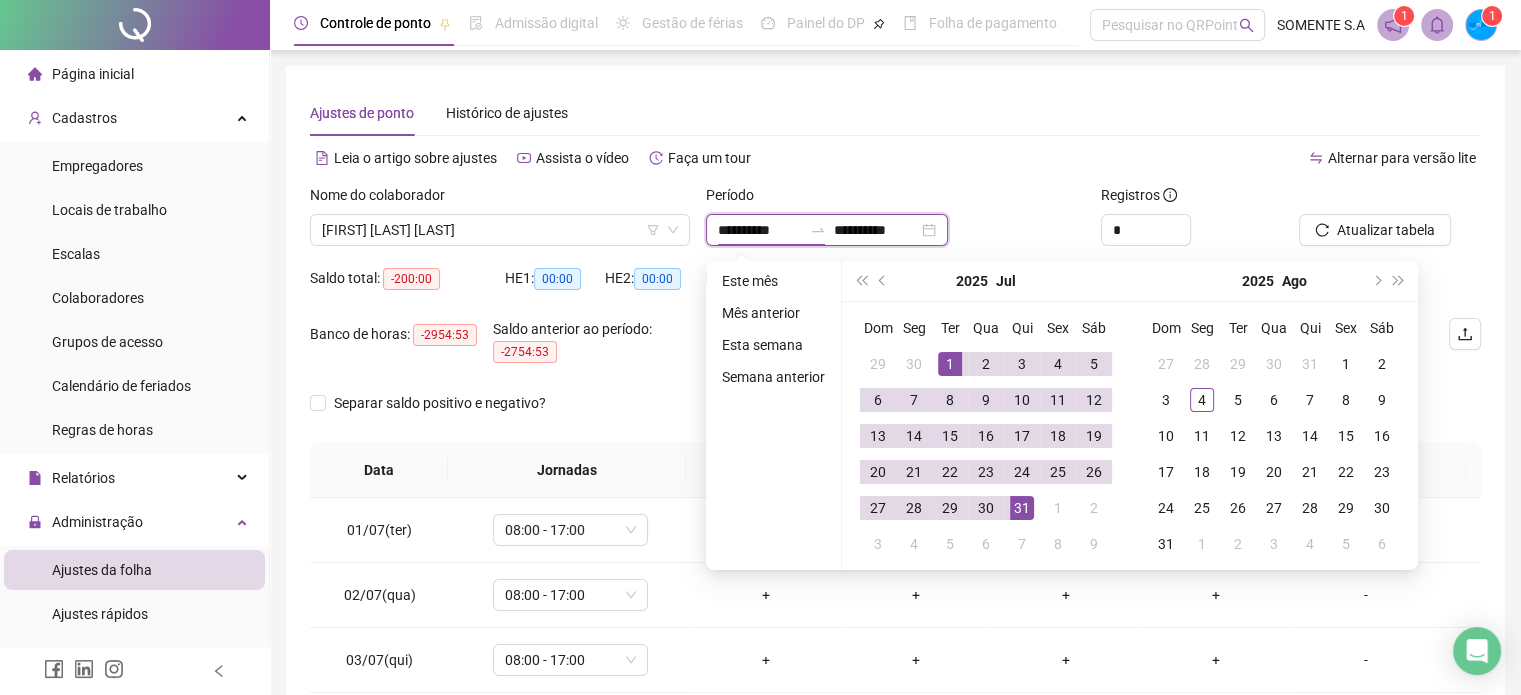 drag, startPoint x: 799, startPoint y: 228, endPoint x: 708, endPoint y: 233, distance: 91.13726 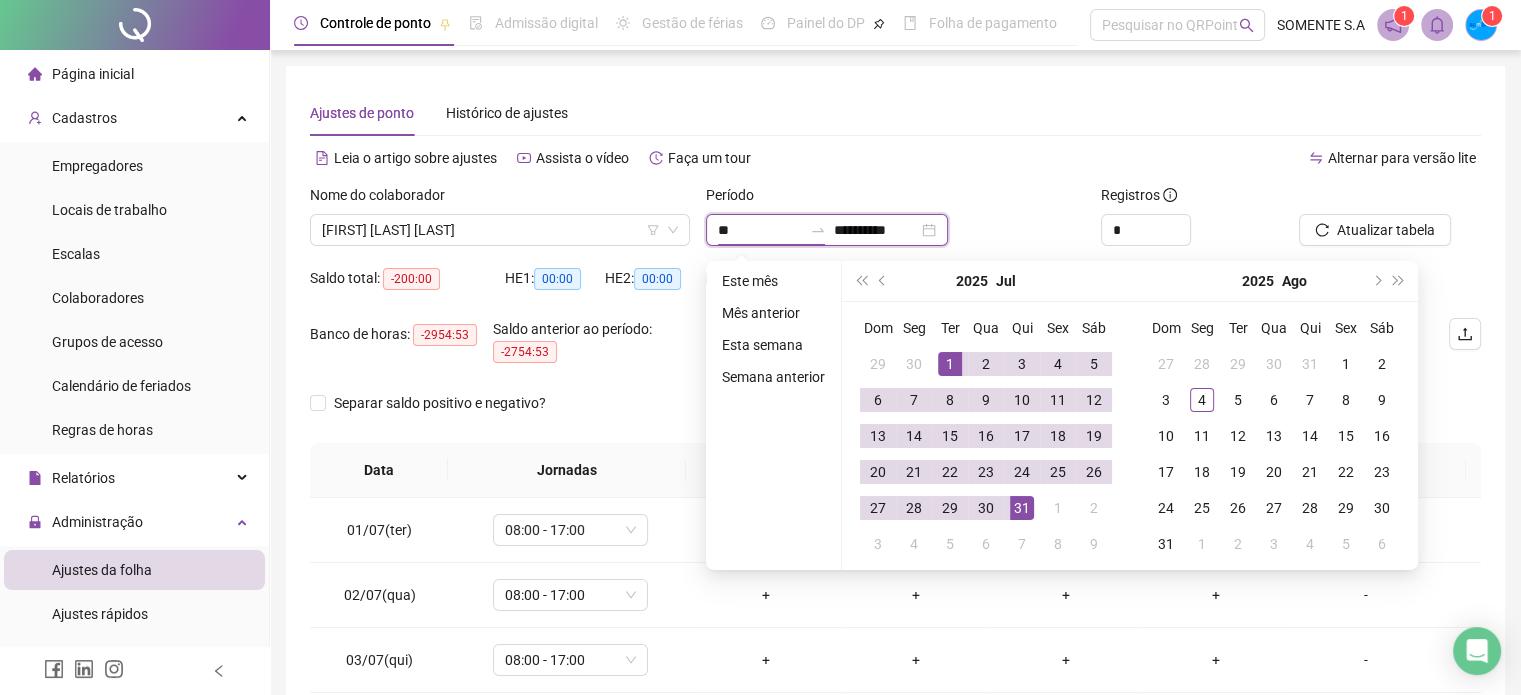 type on "*" 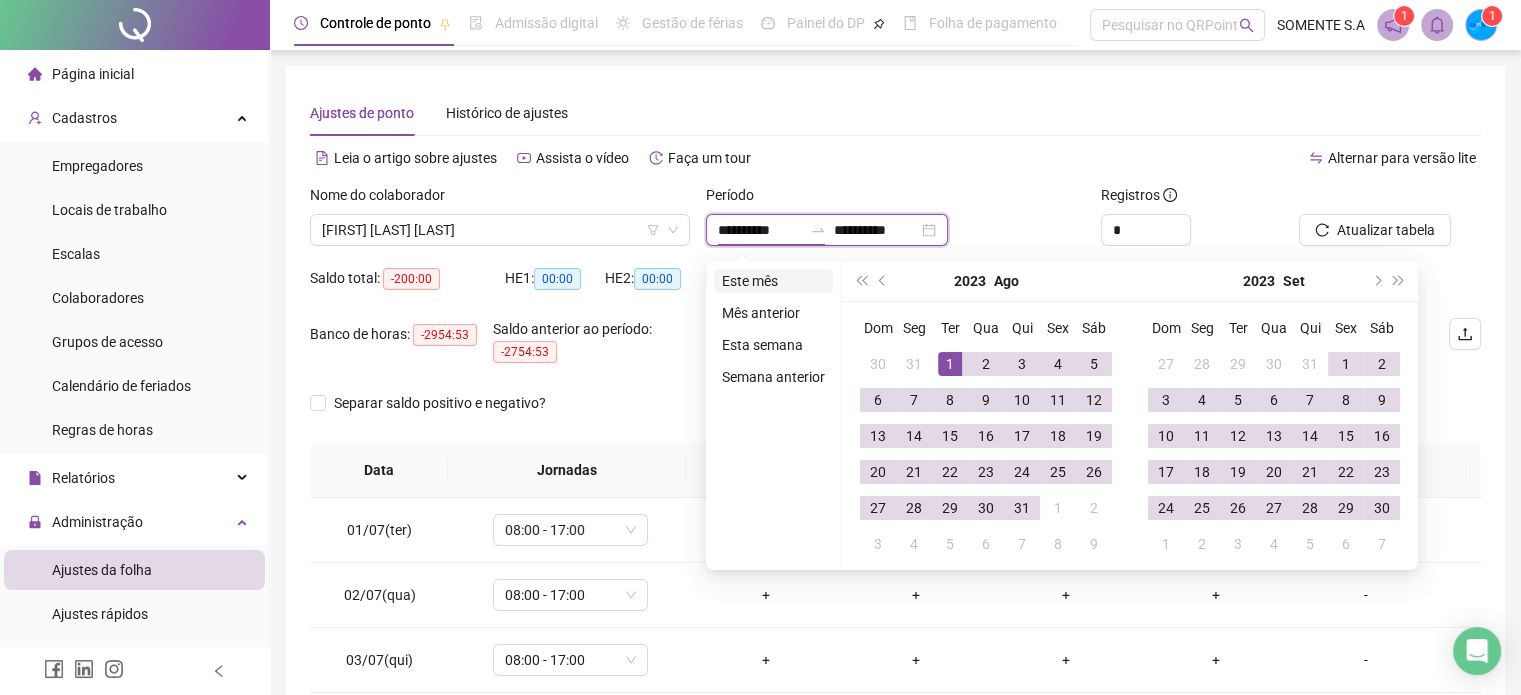 type on "**********" 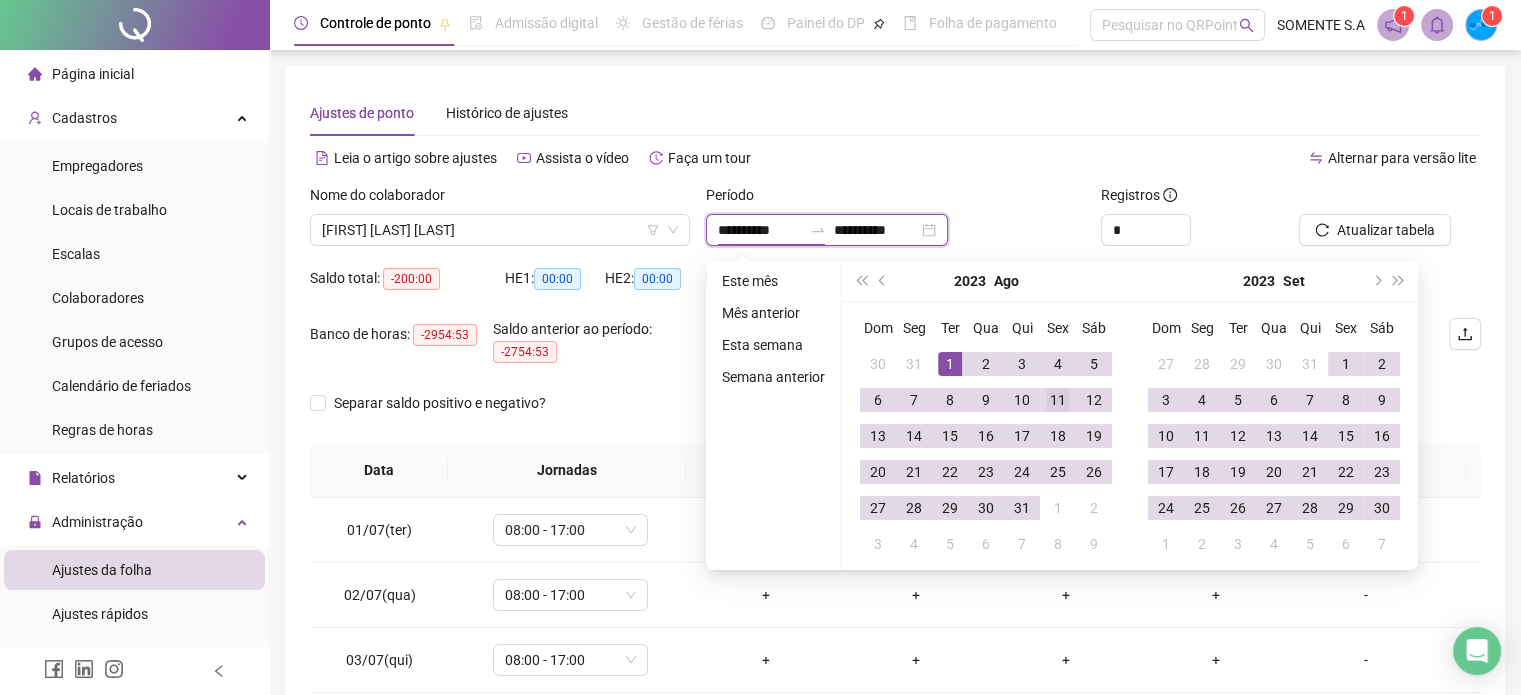type on "**********" 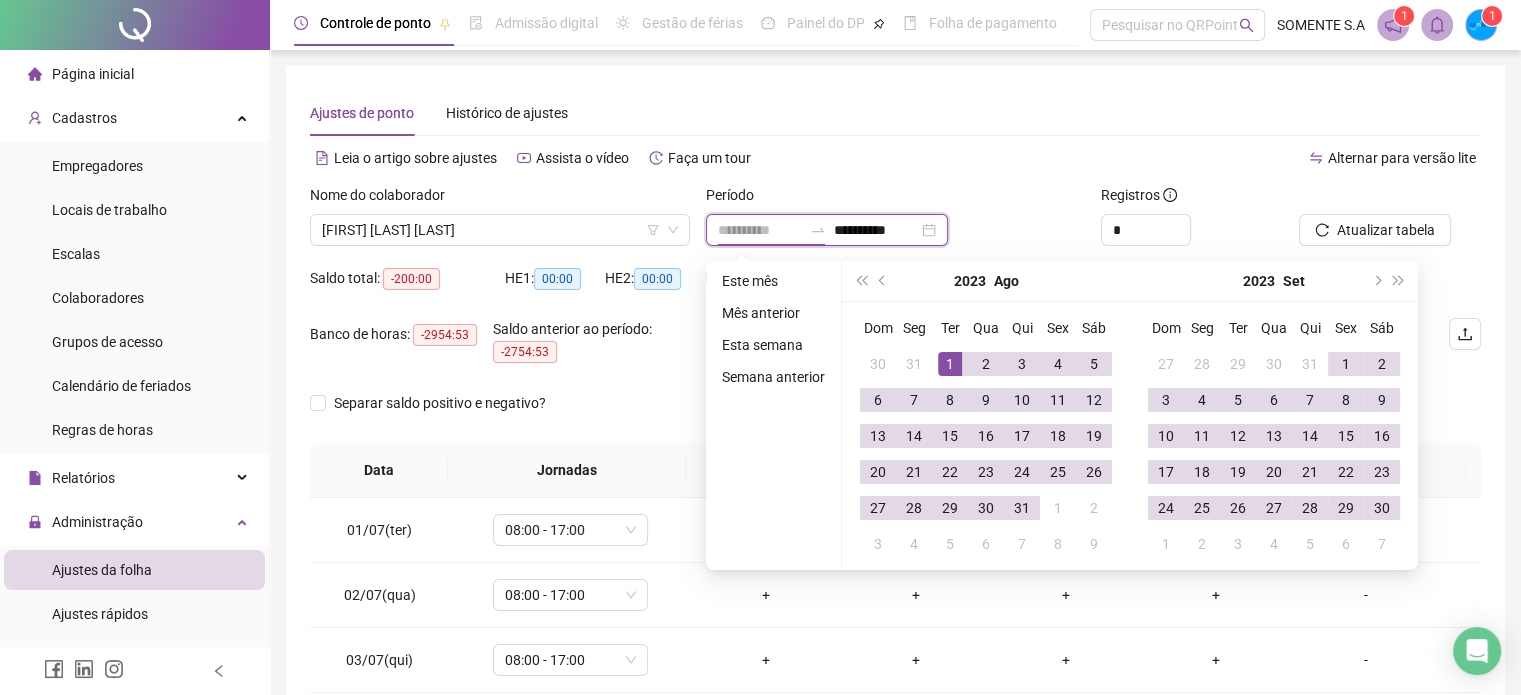 type on "**********" 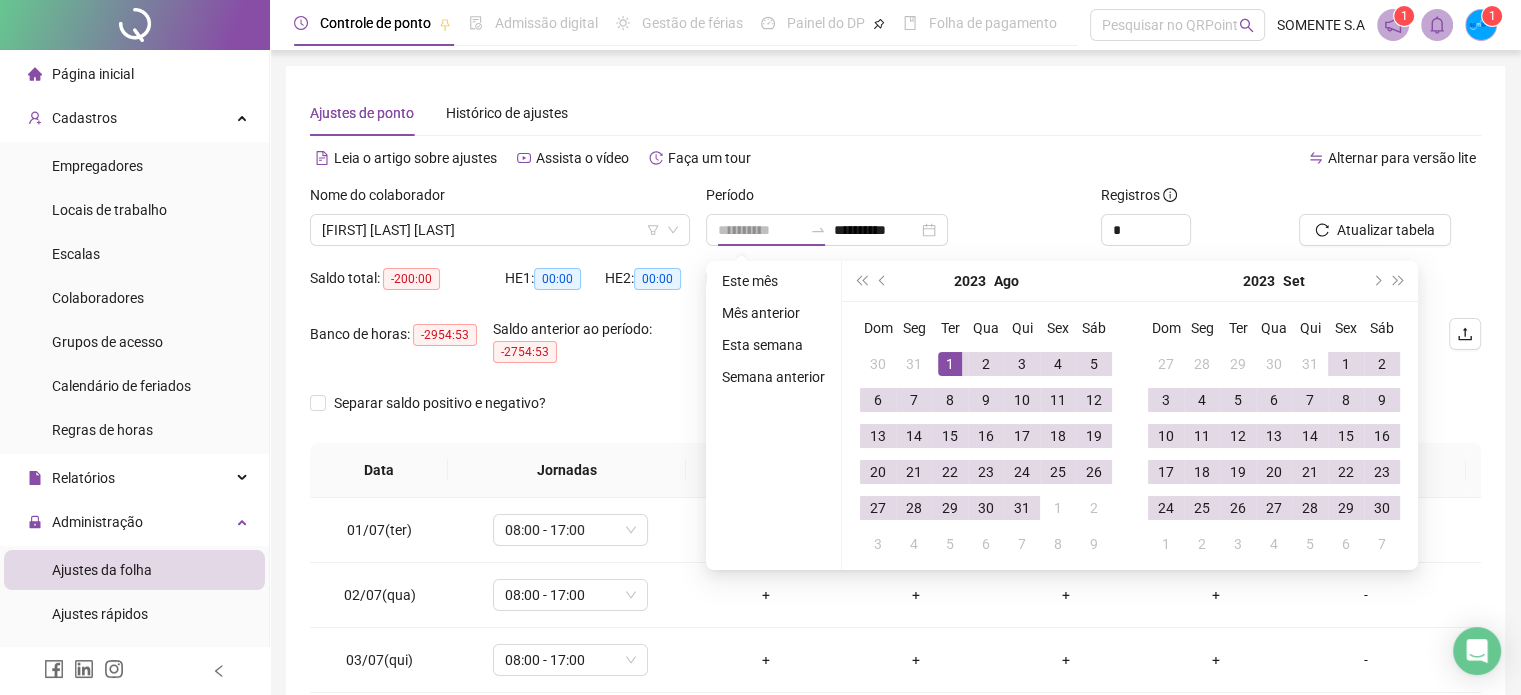click on "1" at bounding box center [950, 364] 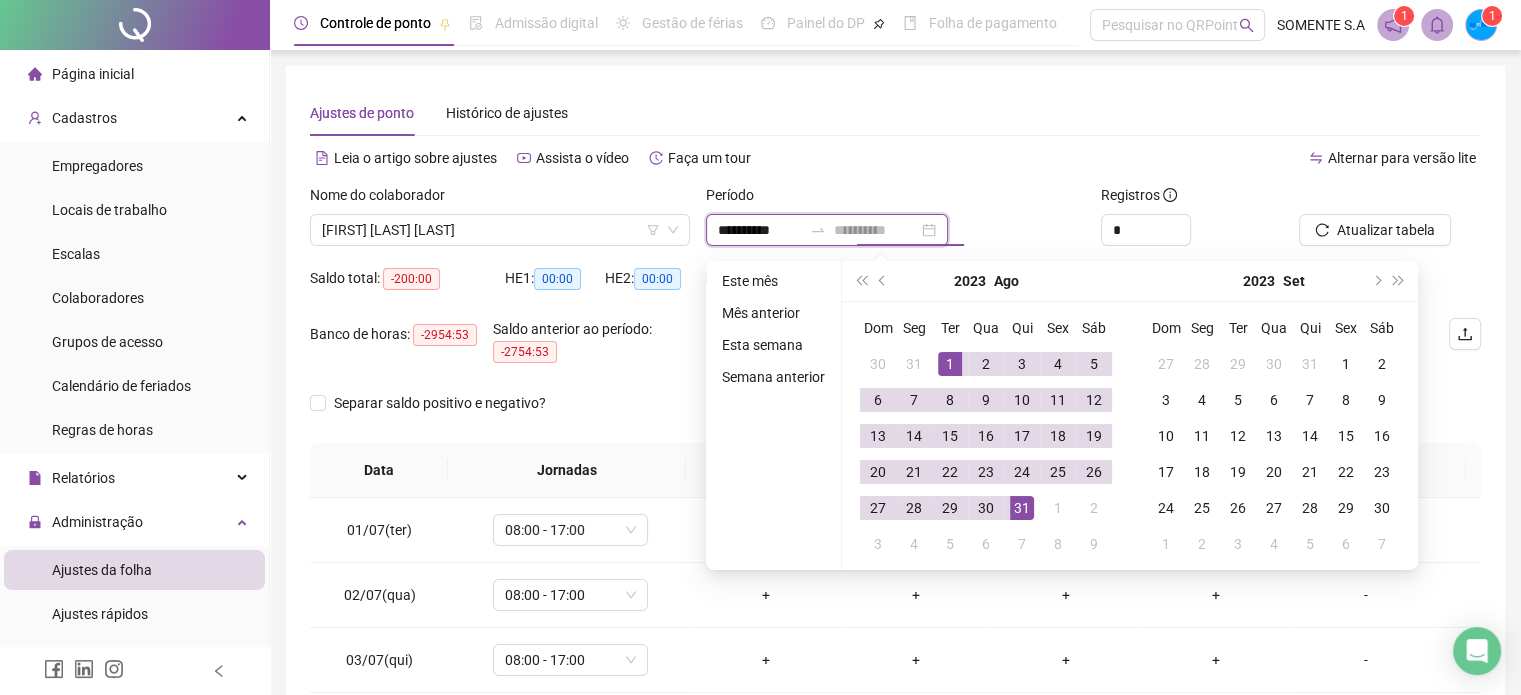 type on "**********" 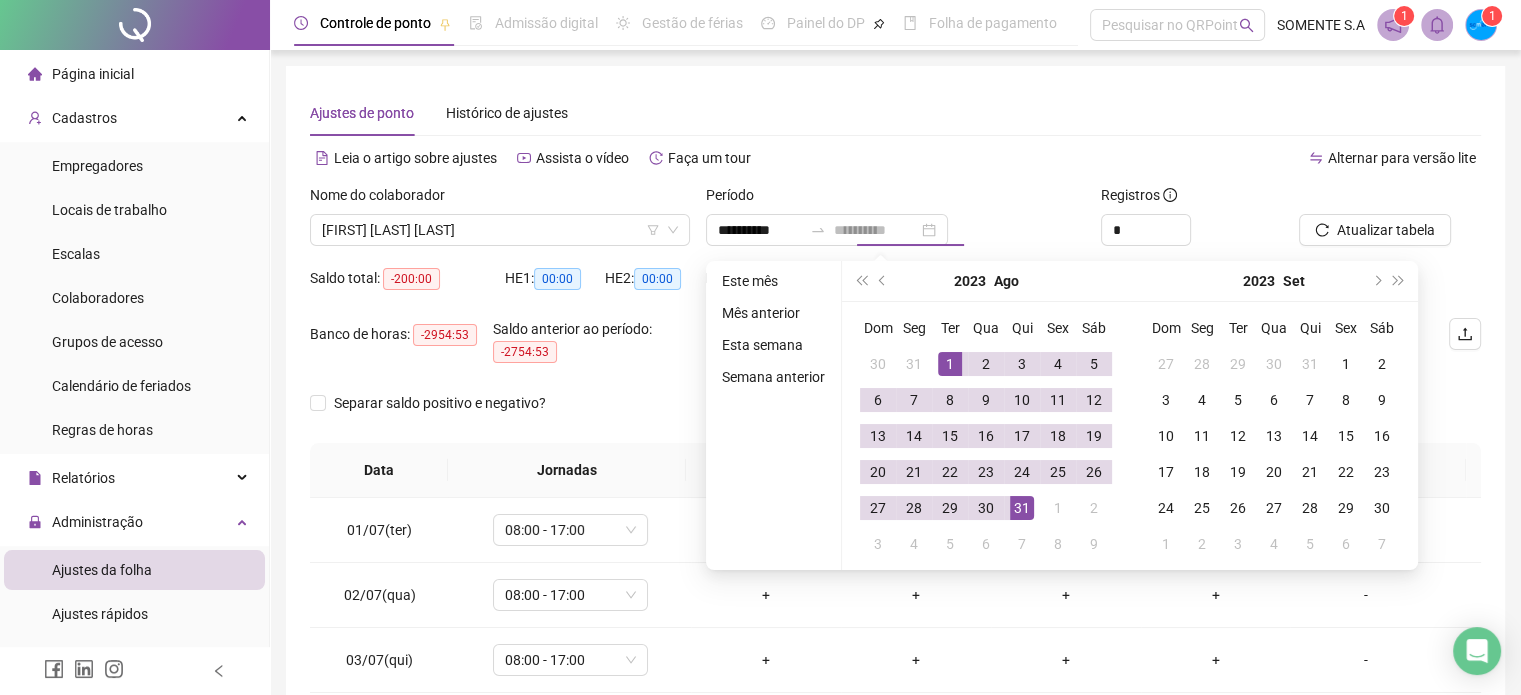click on "31" at bounding box center (1022, 508) 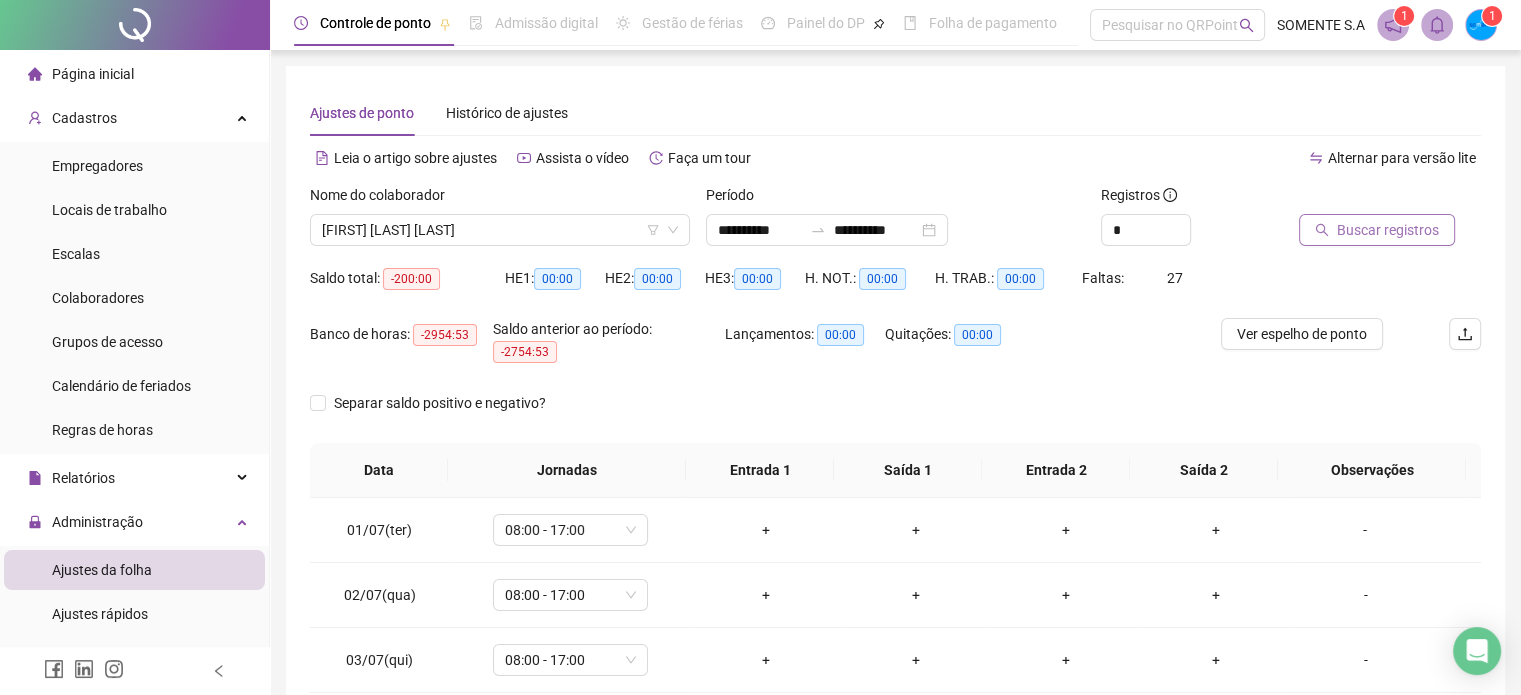 click on "Buscar registros" at bounding box center [1388, 230] 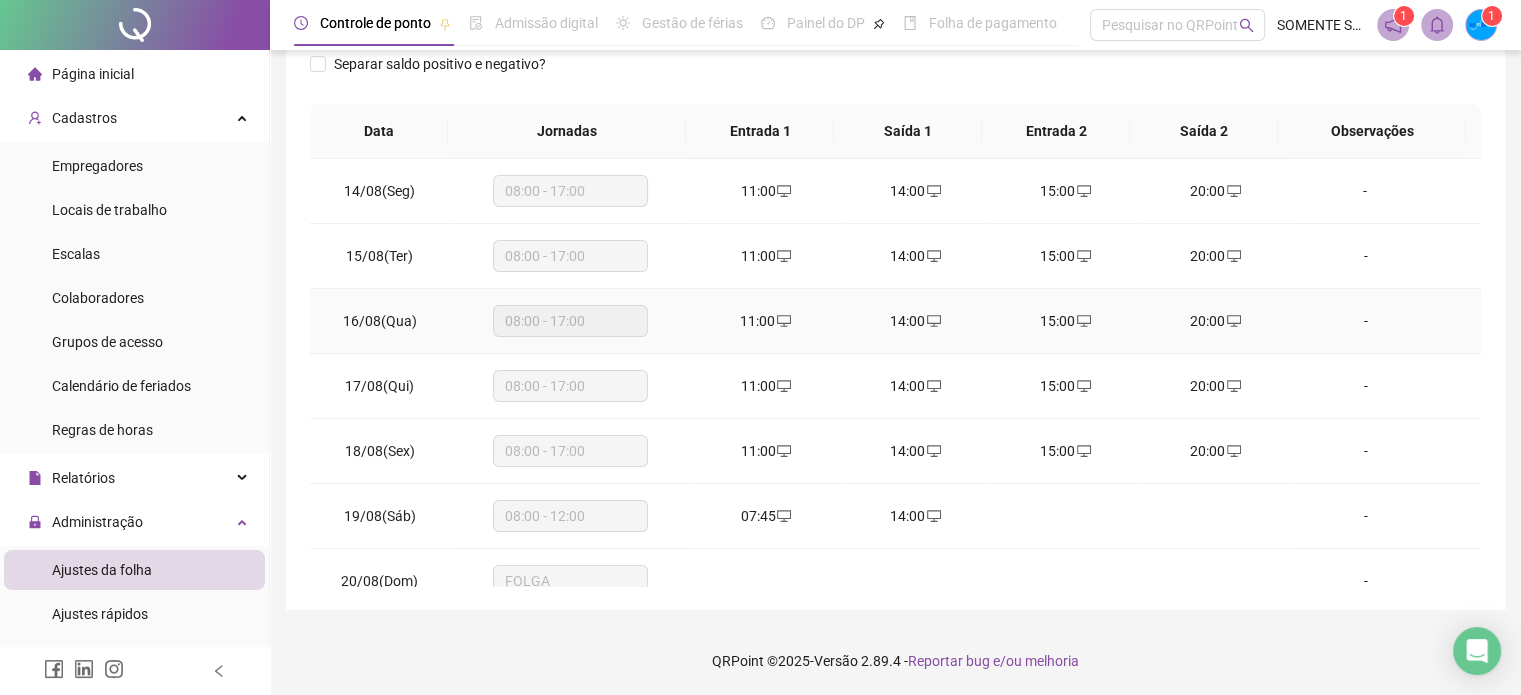 scroll, scrollTop: 0, scrollLeft: 0, axis: both 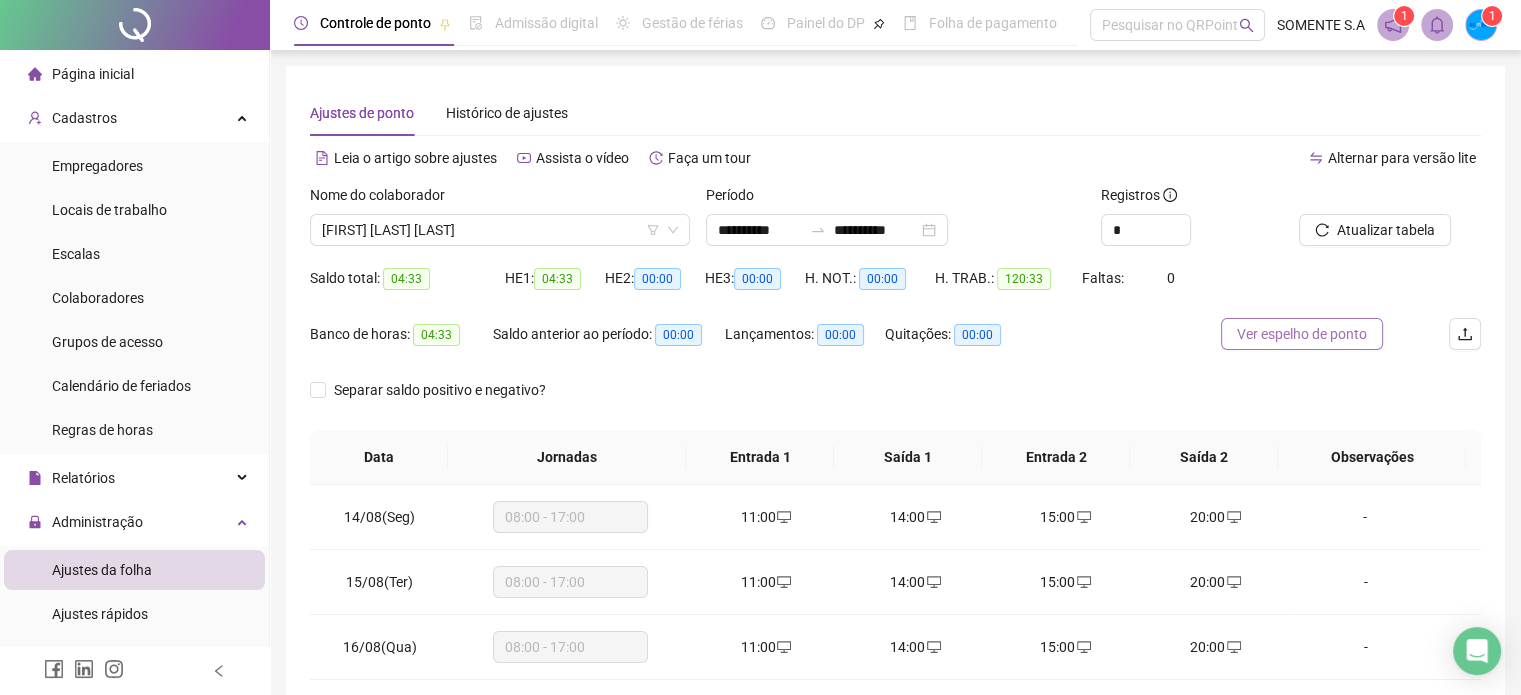 click on "Ver espelho de ponto" at bounding box center [1302, 334] 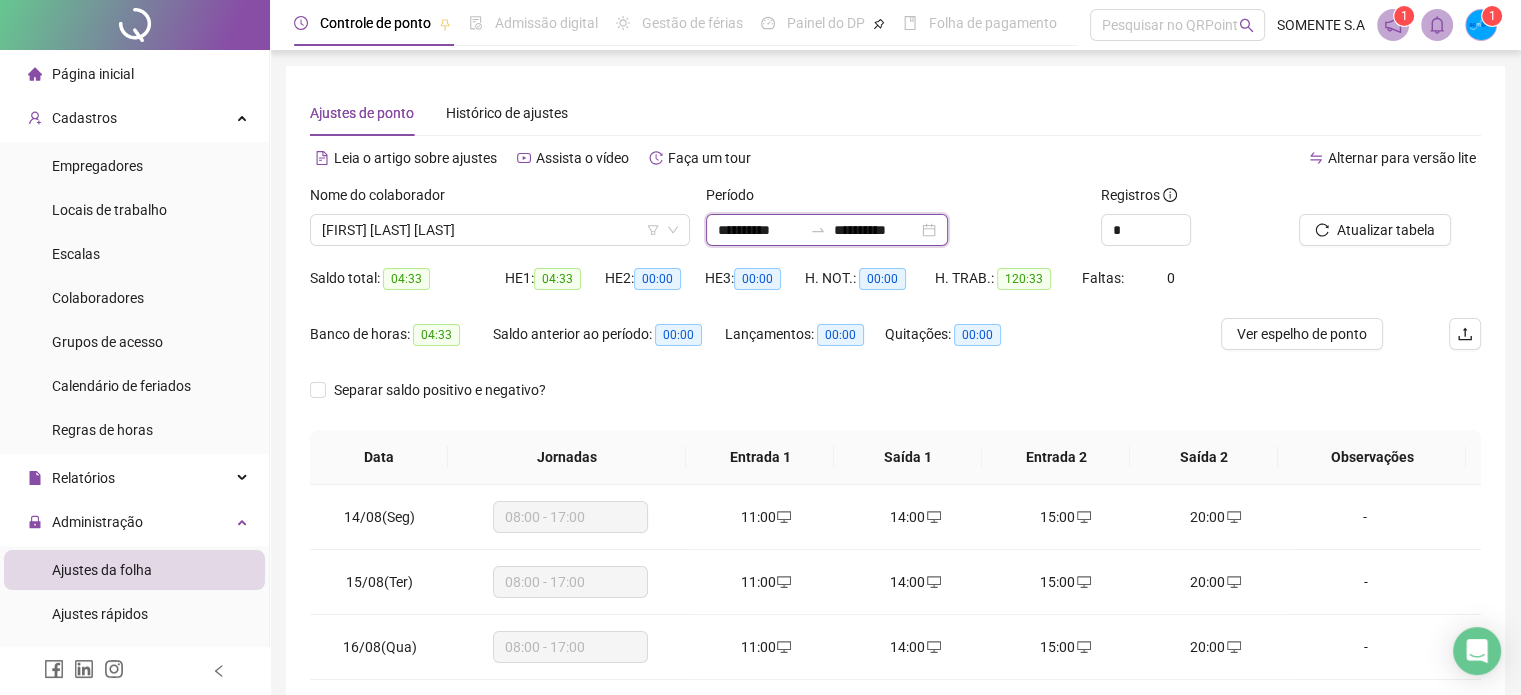 click on "**********" at bounding box center (760, 230) 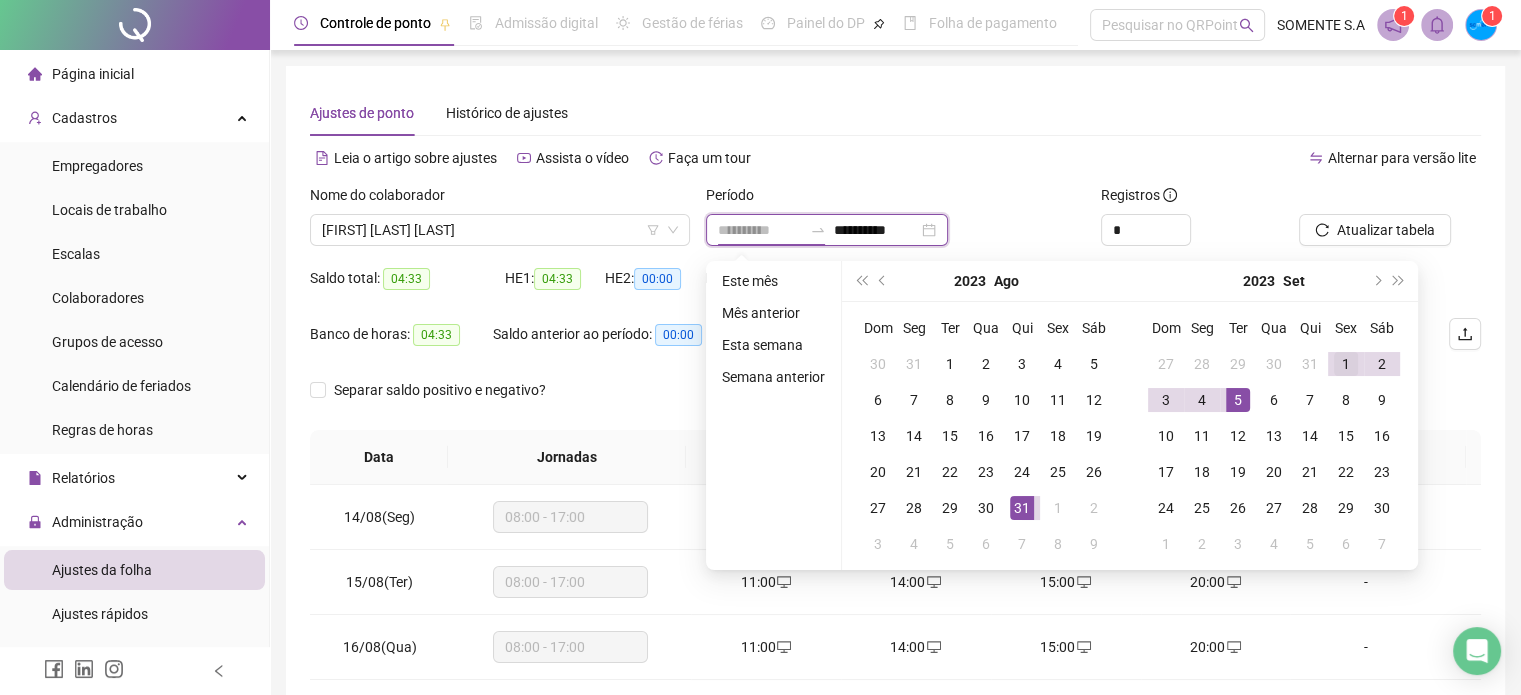 type on "**********" 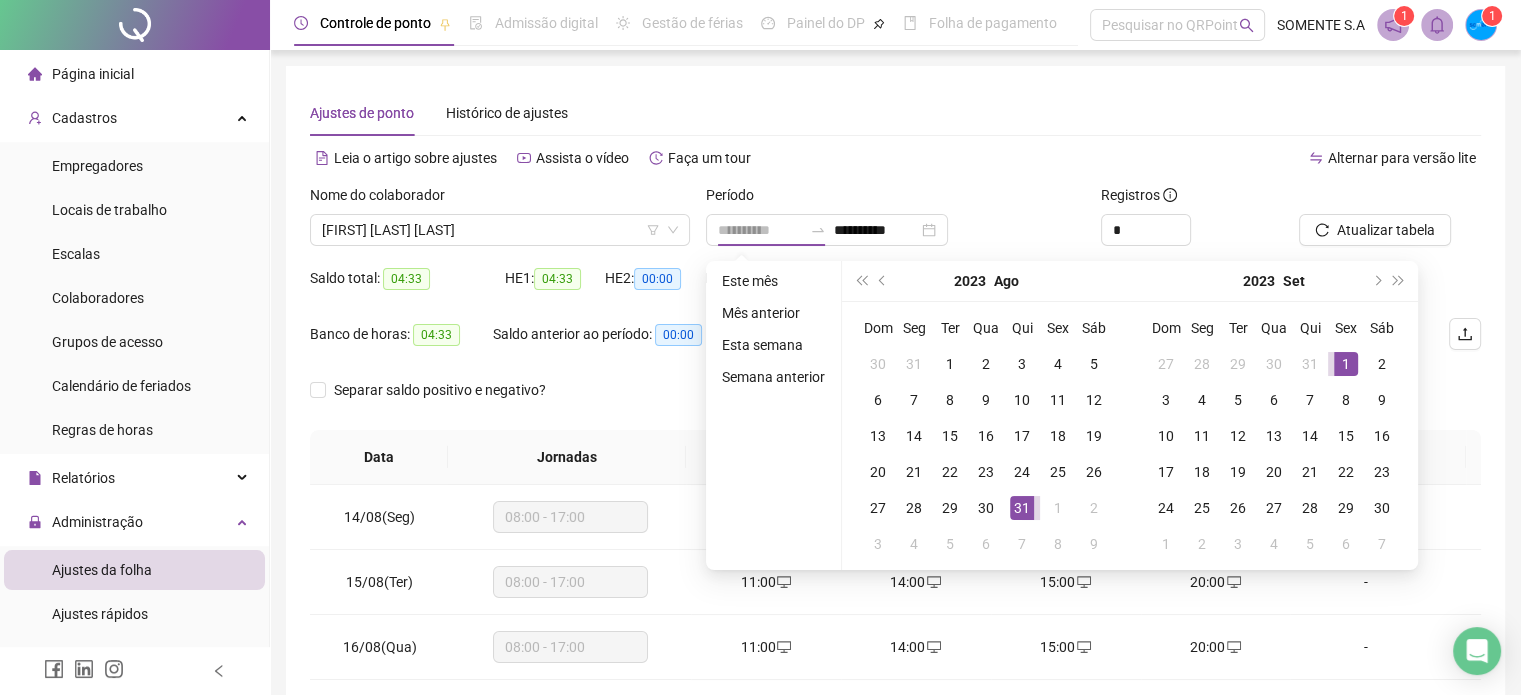click on "1" at bounding box center [1346, 364] 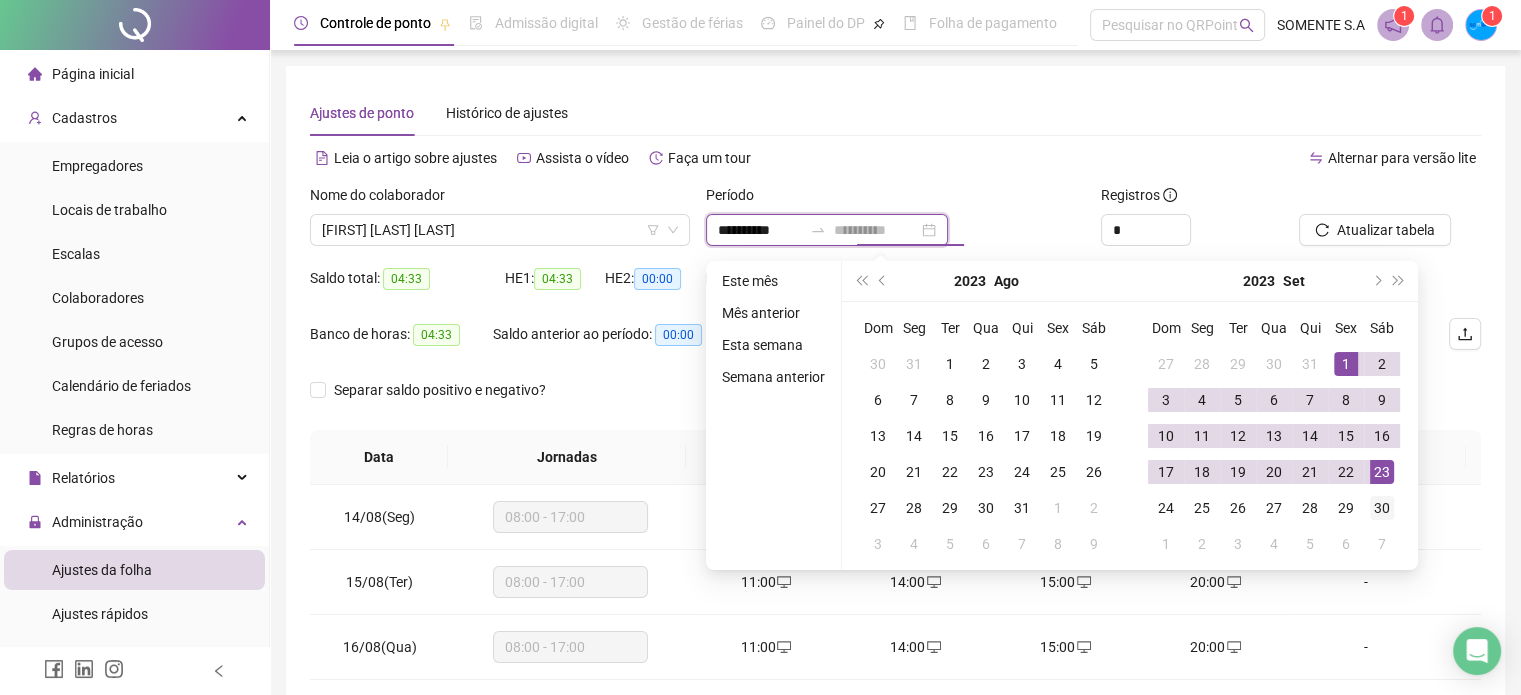 type on "**********" 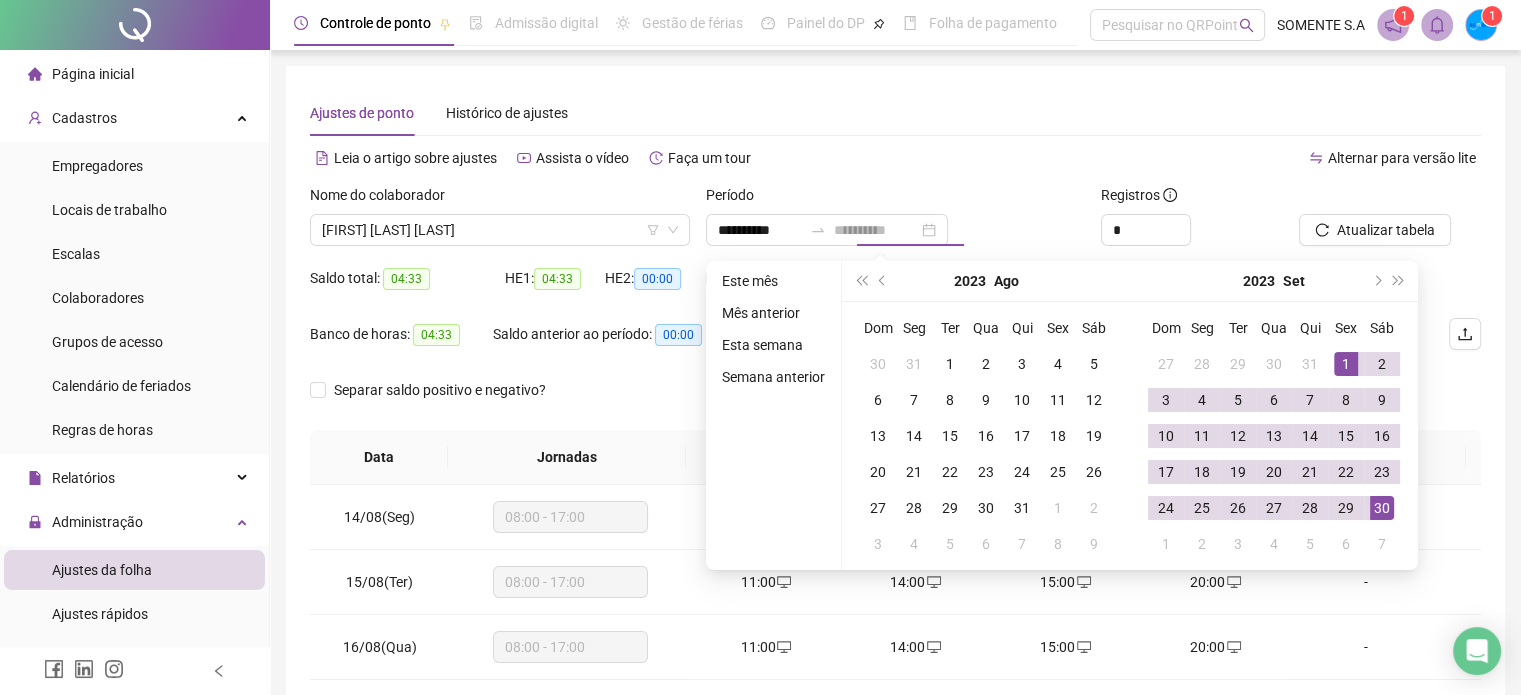click on "30" at bounding box center [1382, 508] 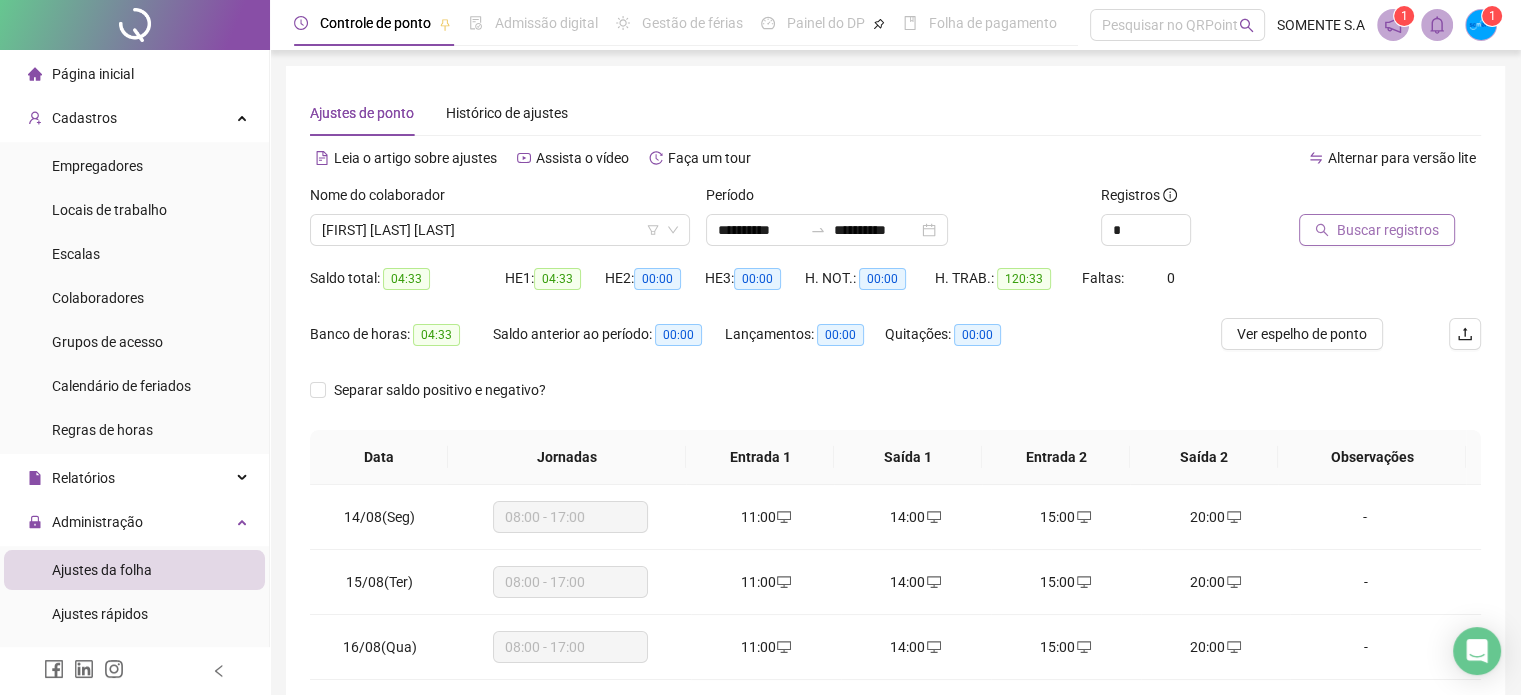 click on "Buscar registros" at bounding box center [1388, 230] 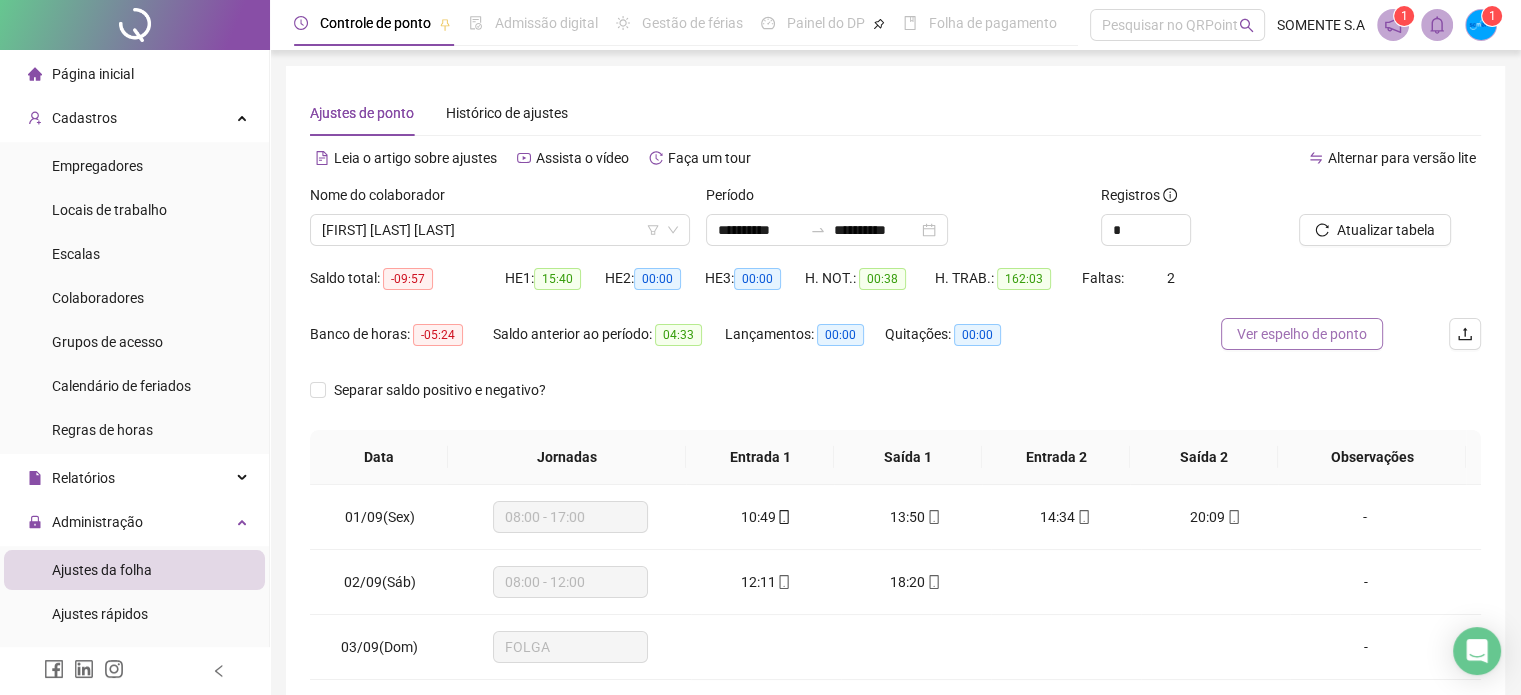 click on "Ver espelho de ponto" at bounding box center (1302, 334) 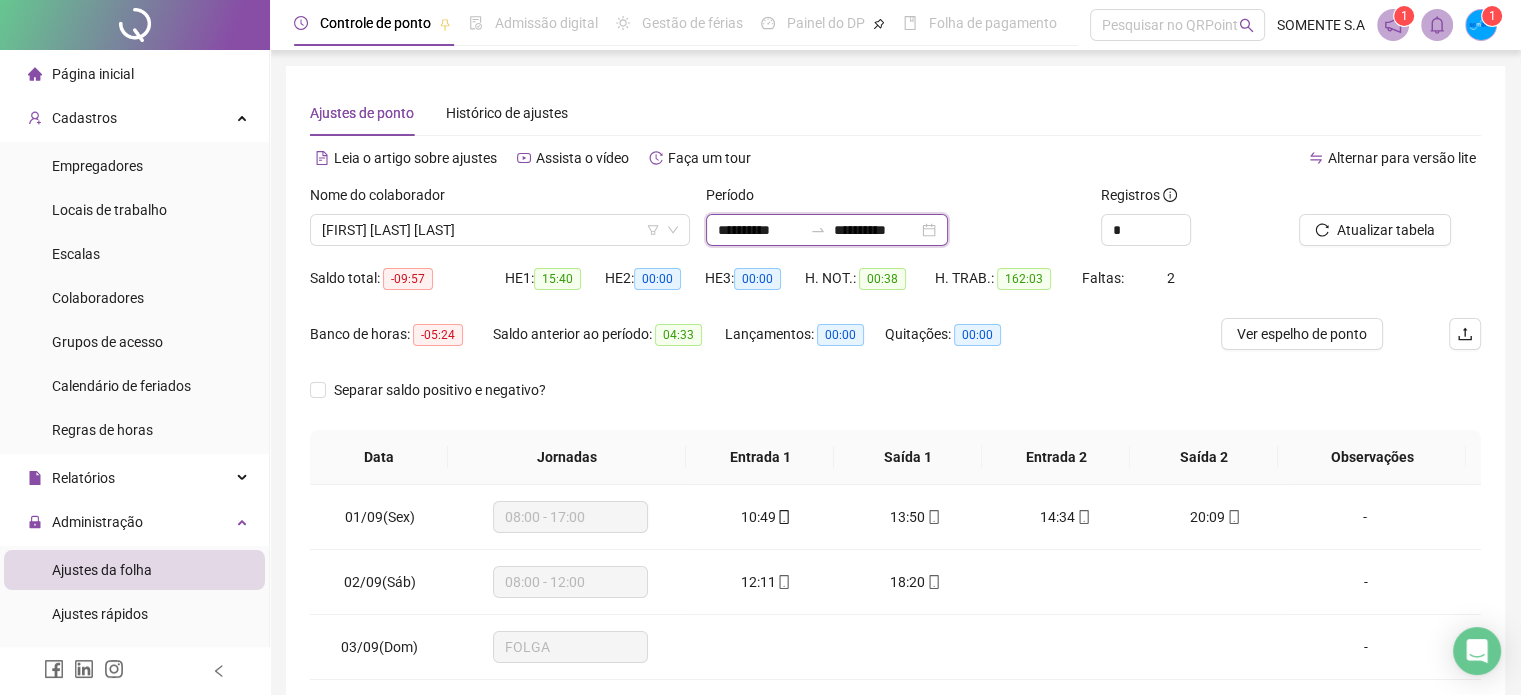 click on "**********" at bounding box center [760, 230] 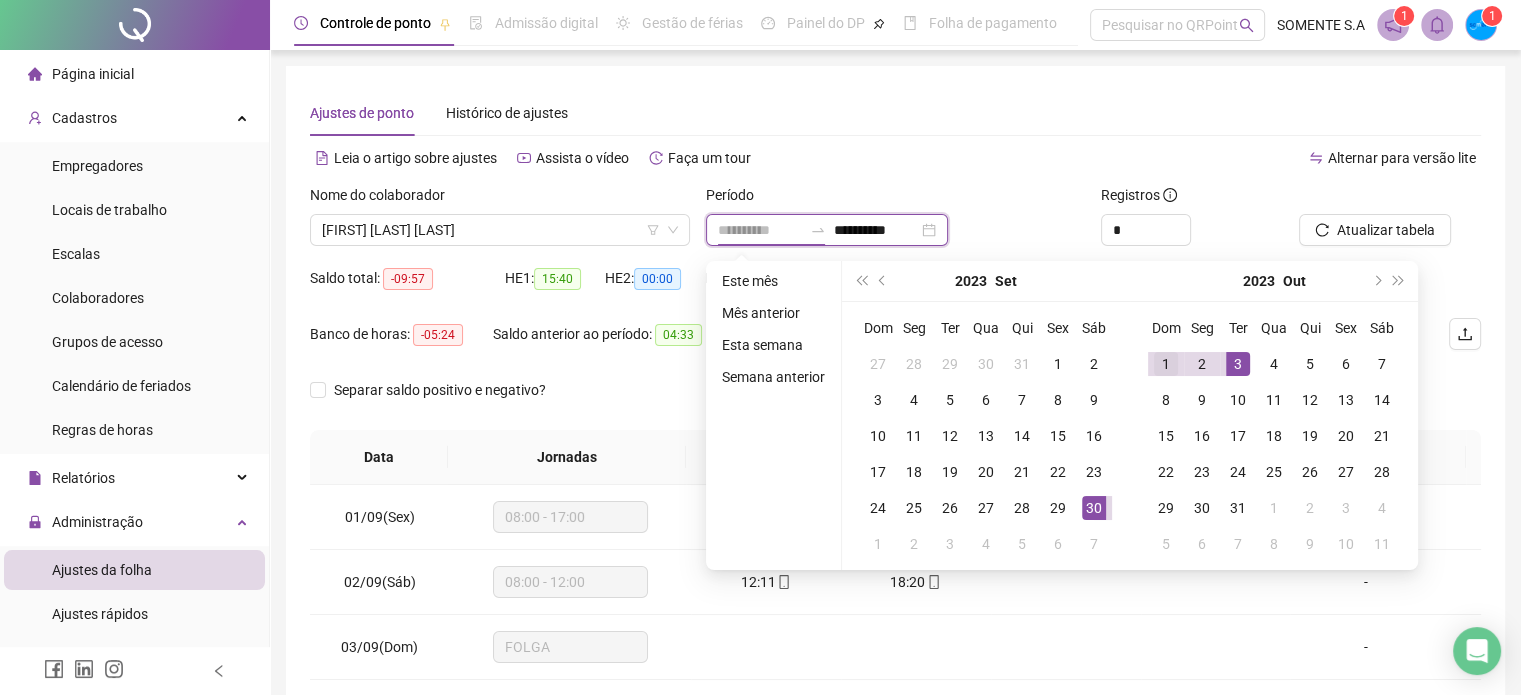 type on "**********" 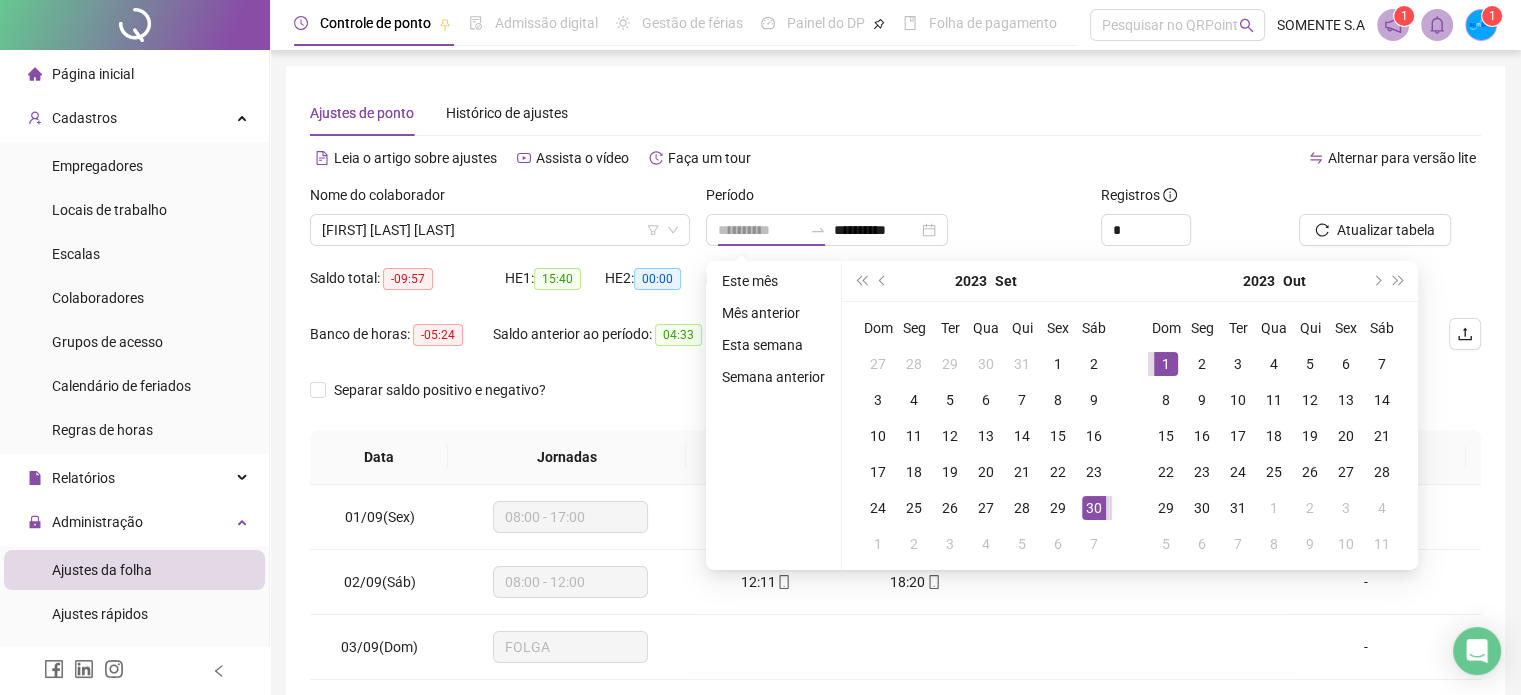 click on "1" at bounding box center (1166, 364) 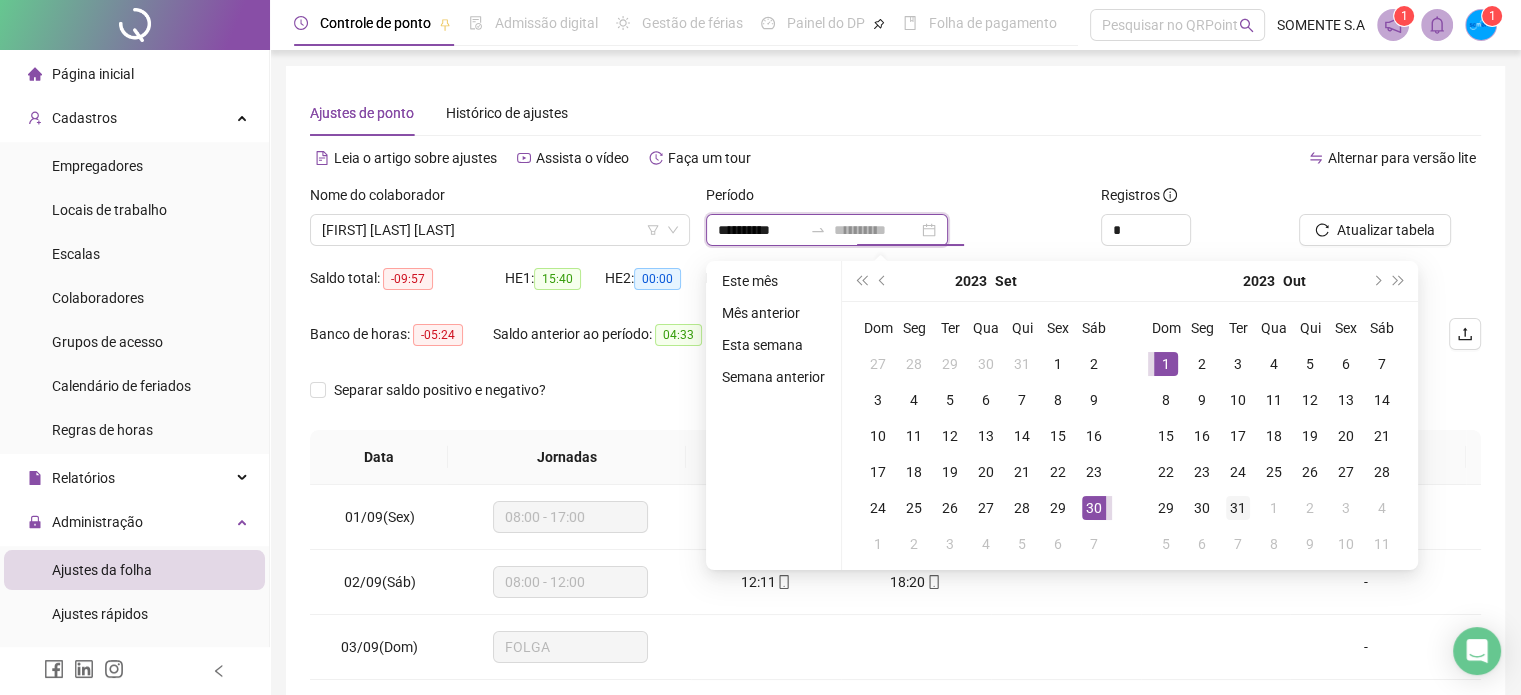 type on "**********" 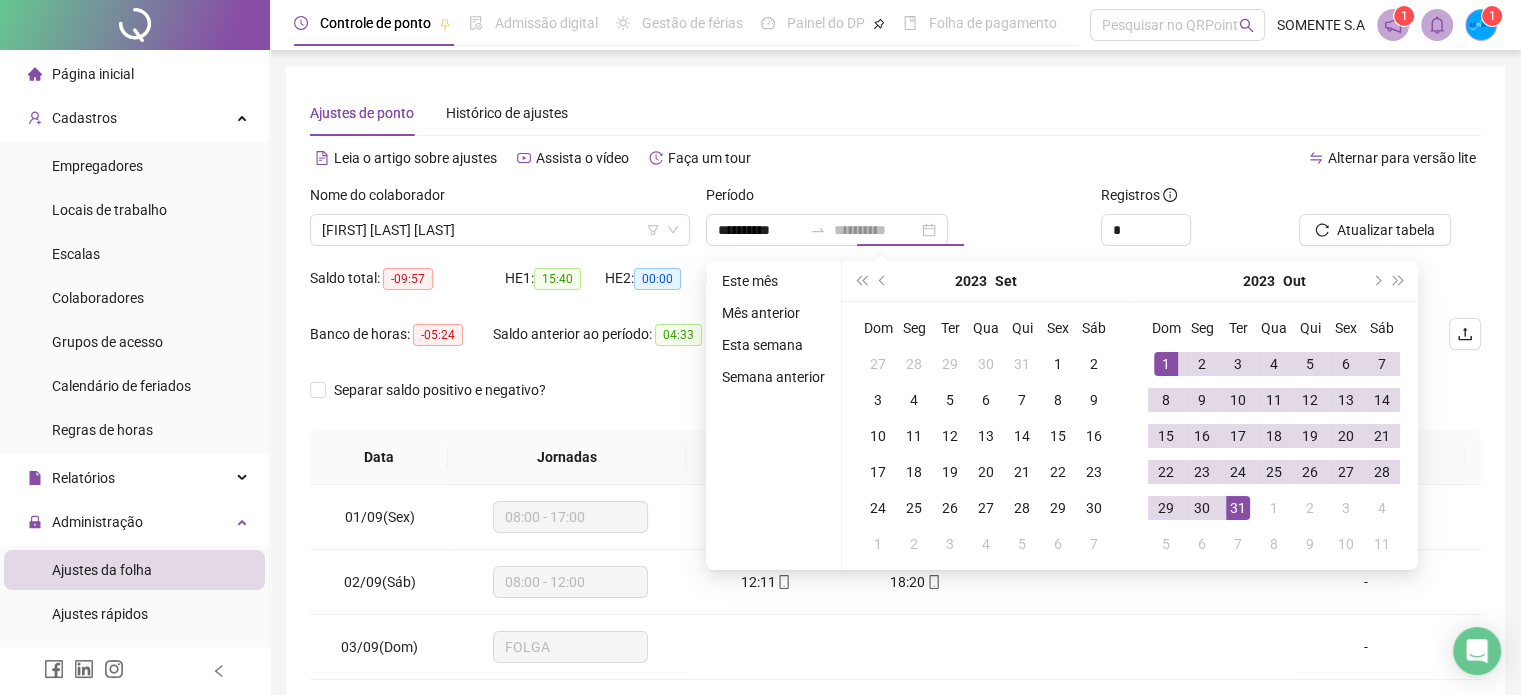 click on "31" at bounding box center (1238, 508) 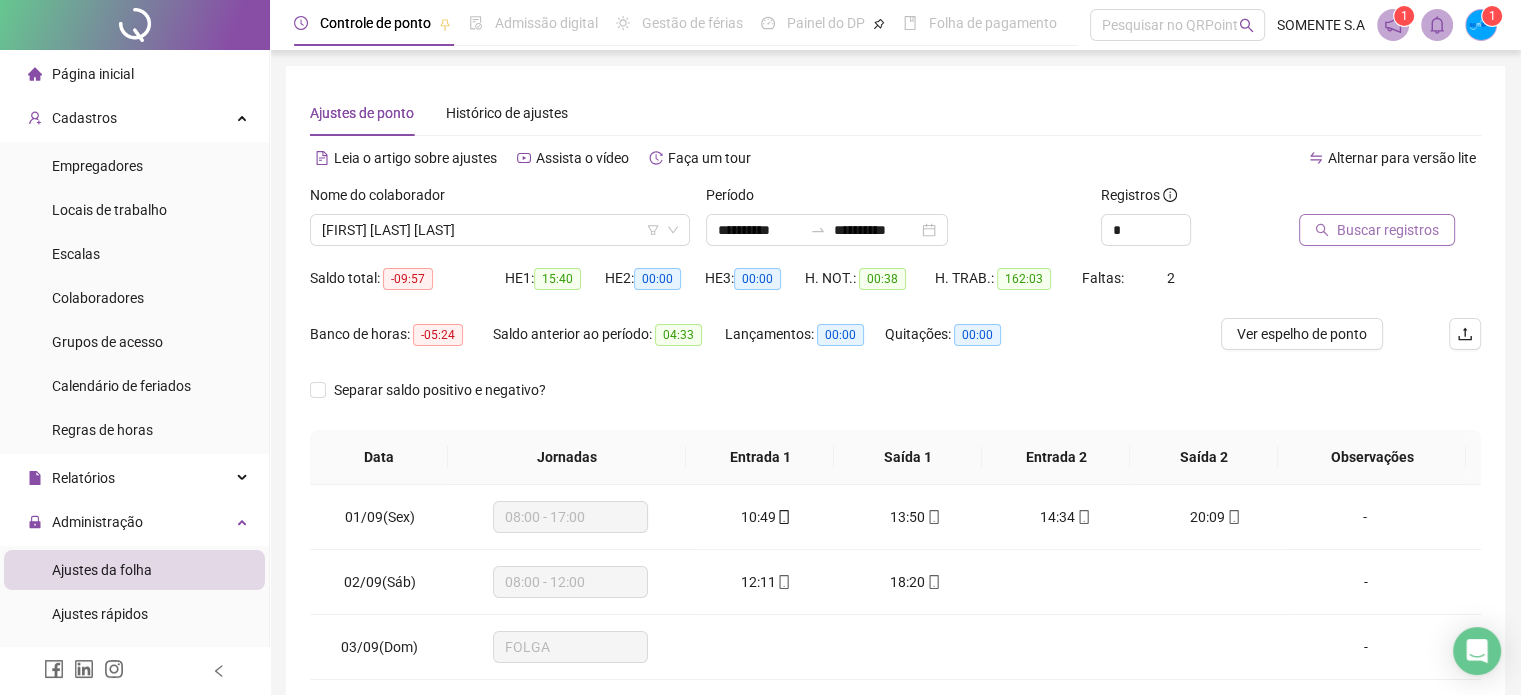 click on "Buscar registros" at bounding box center [1388, 230] 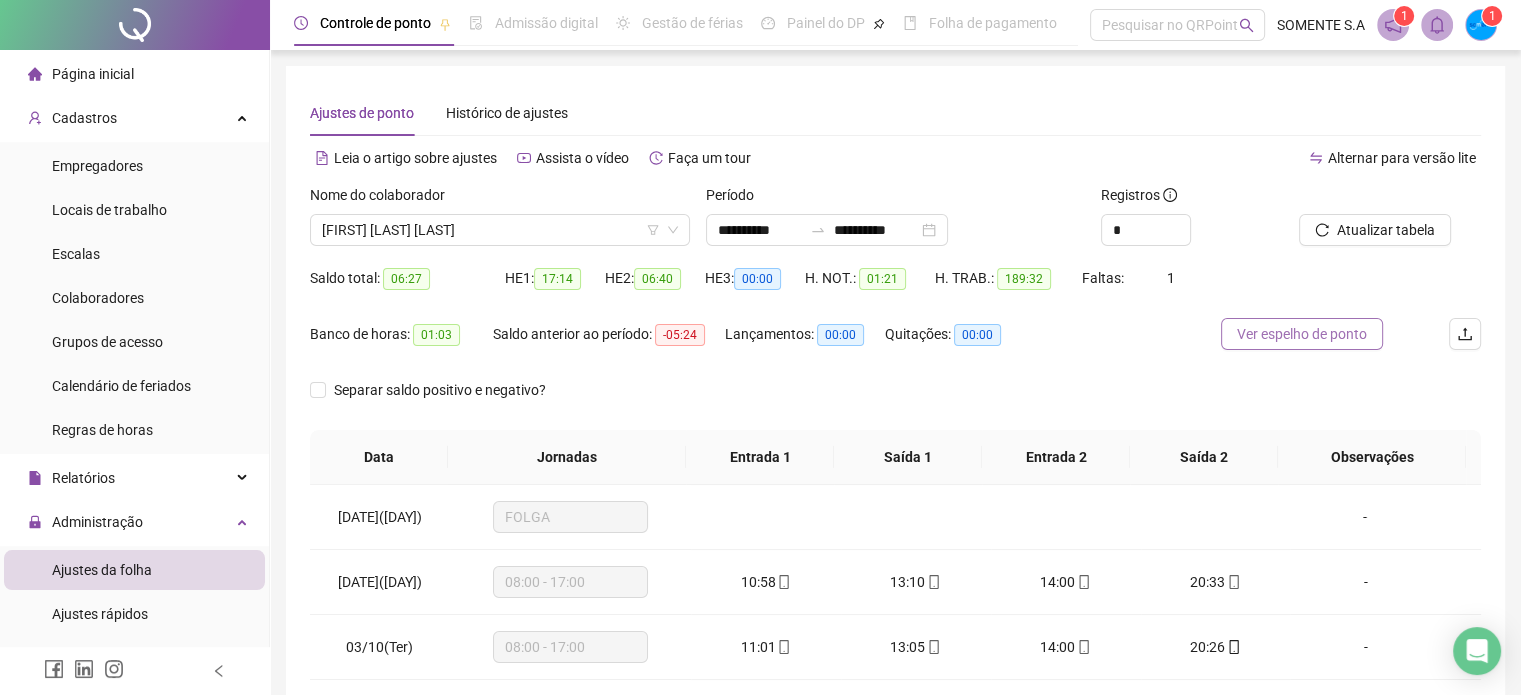 click on "Ver espelho de ponto" at bounding box center [1302, 334] 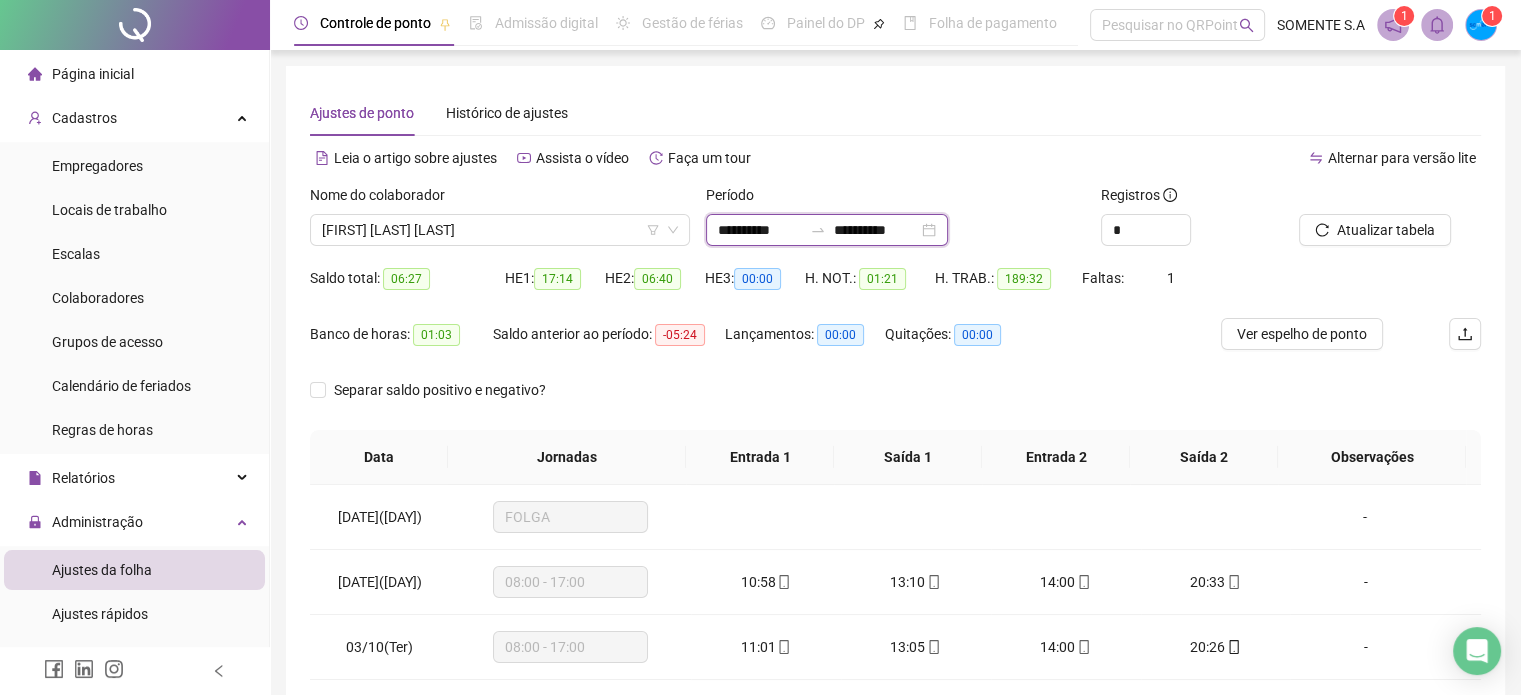 click on "**********" at bounding box center [760, 230] 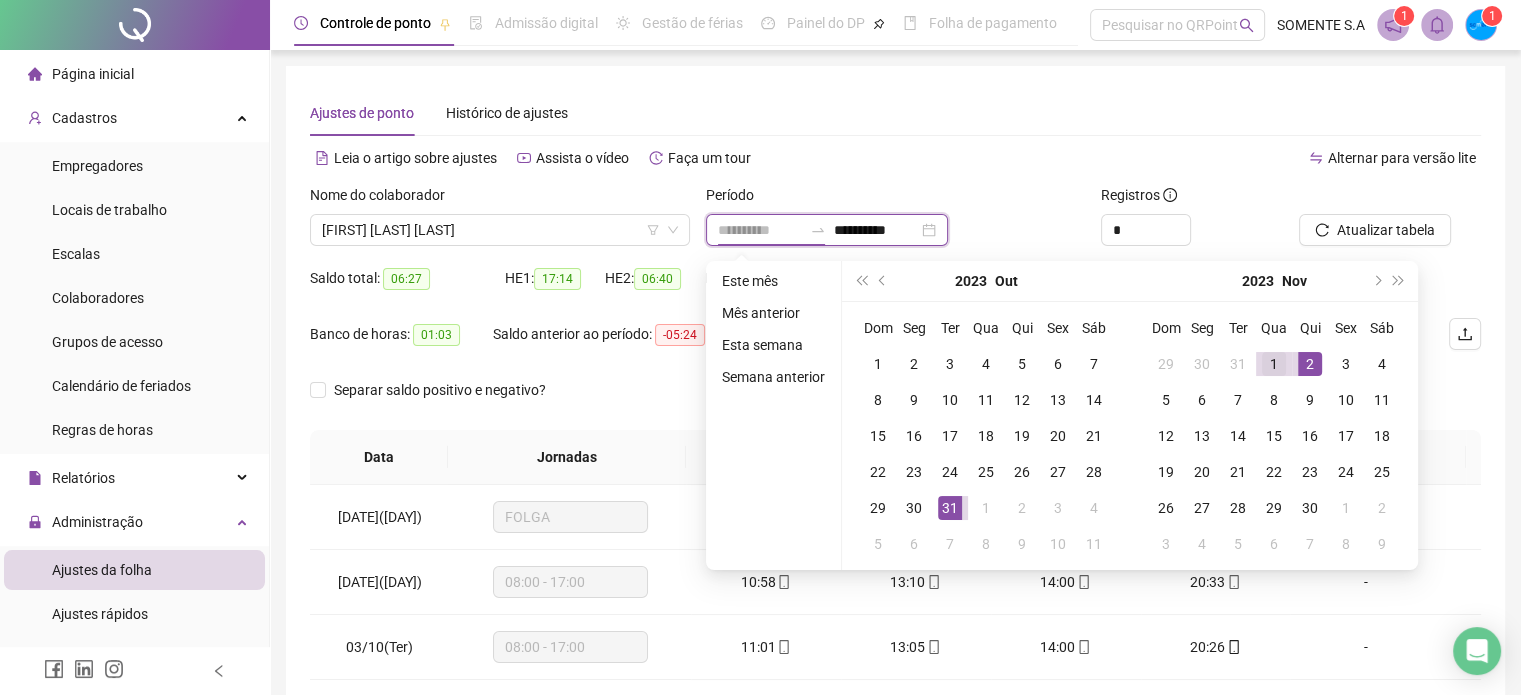 type on "**********" 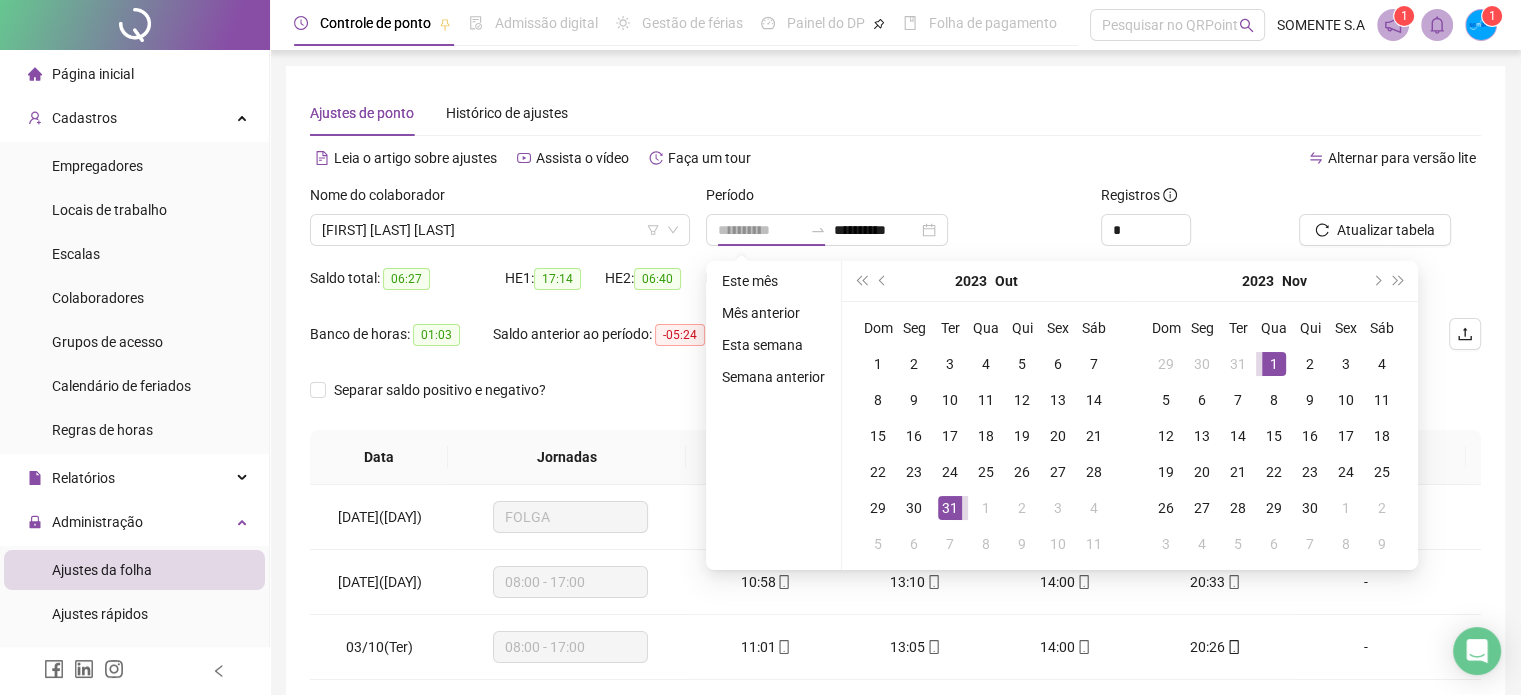 click on "1" at bounding box center (1274, 364) 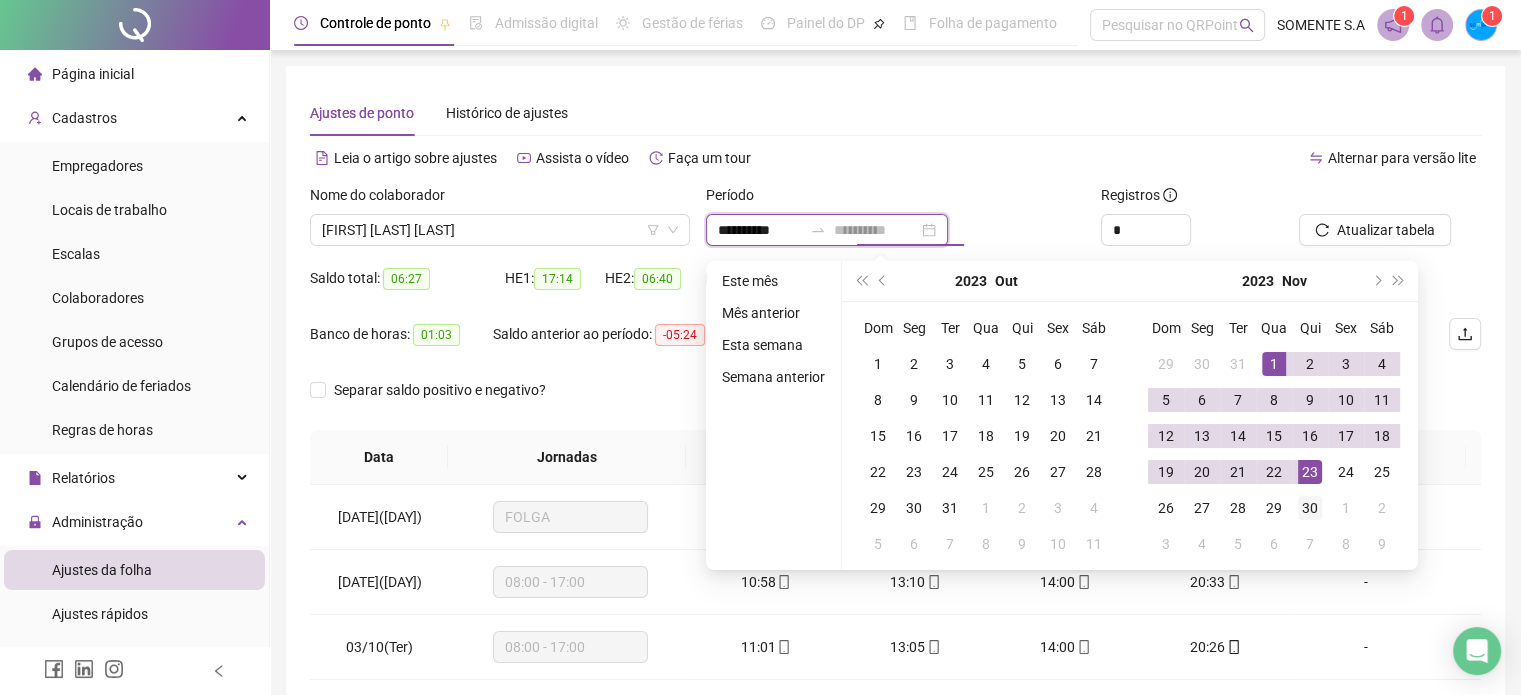 type on "**********" 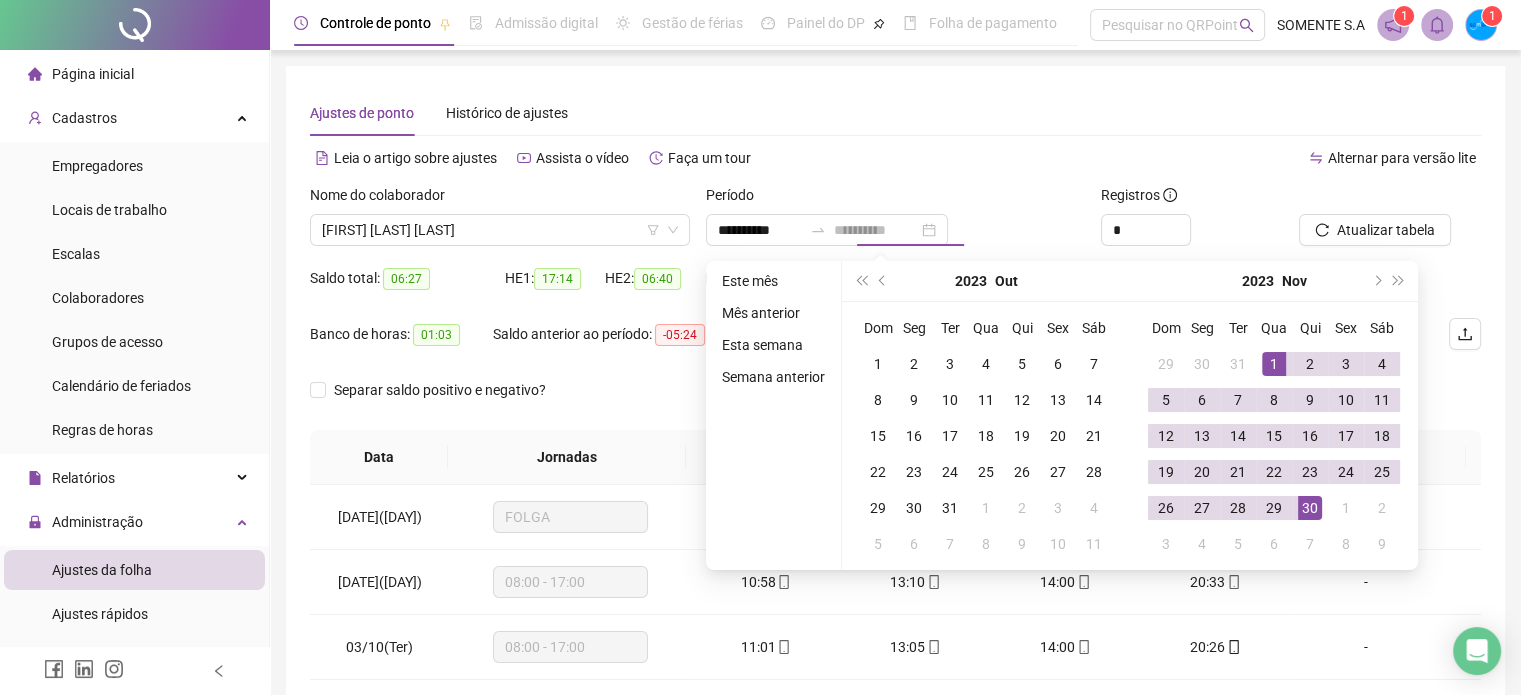 click on "30" at bounding box center (1310, 508) 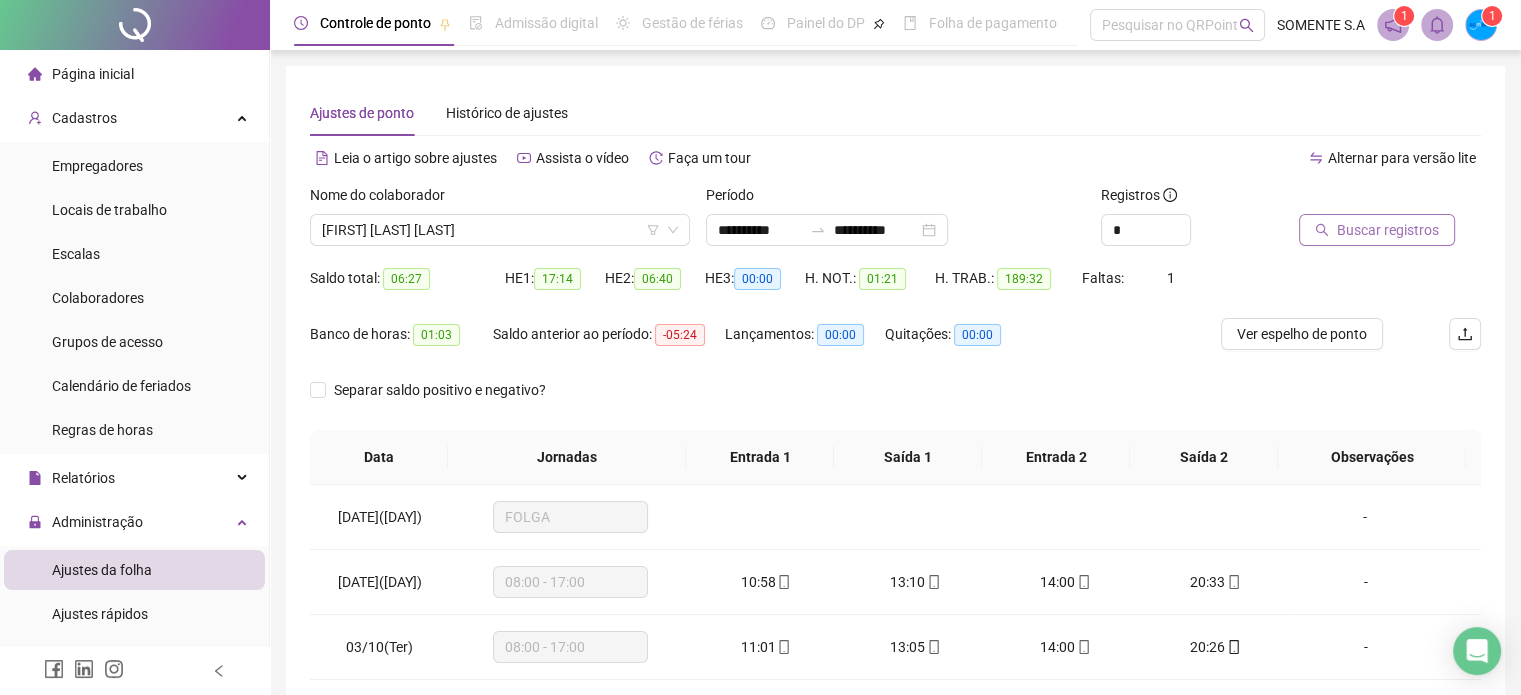 click on "Buscar registros" at bounding box center (1388, 230) 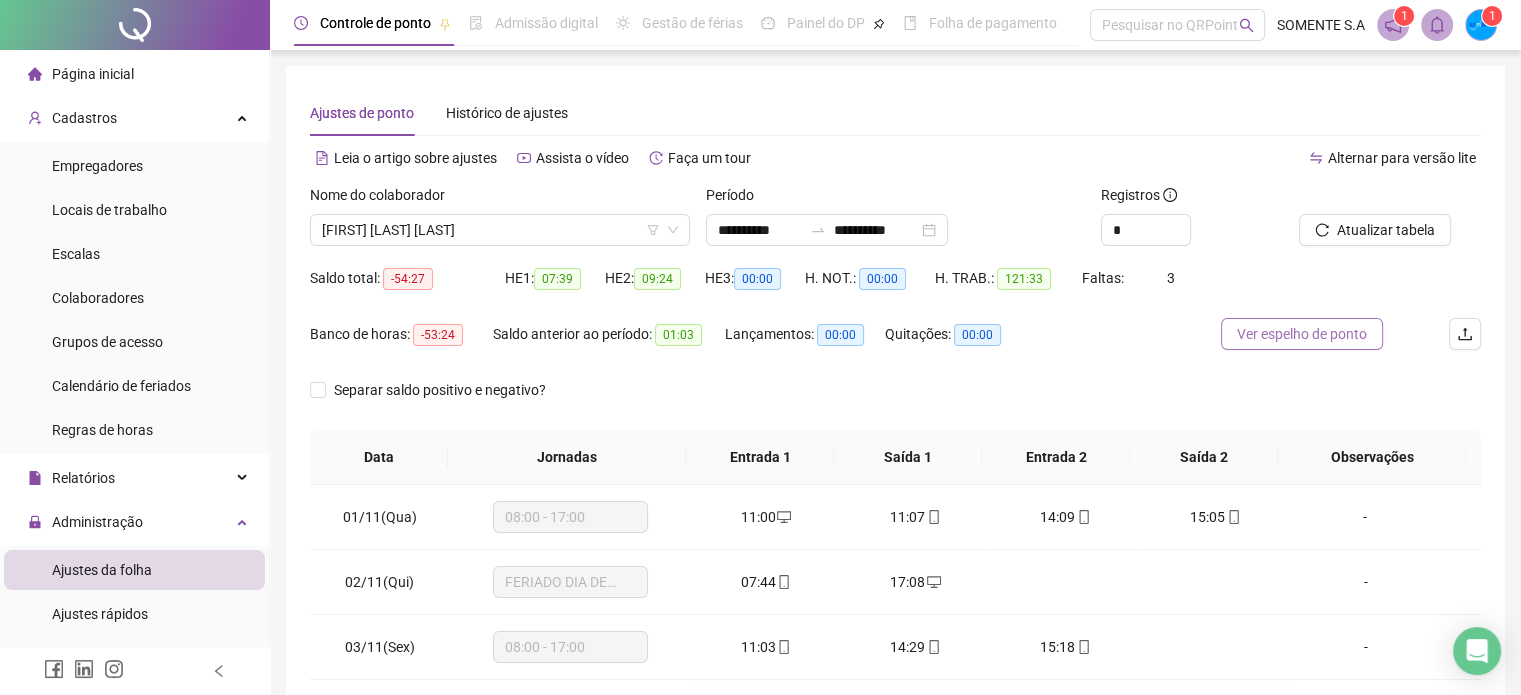 click on "Ver espelho de ponto" at bounding box center [1302, 334] 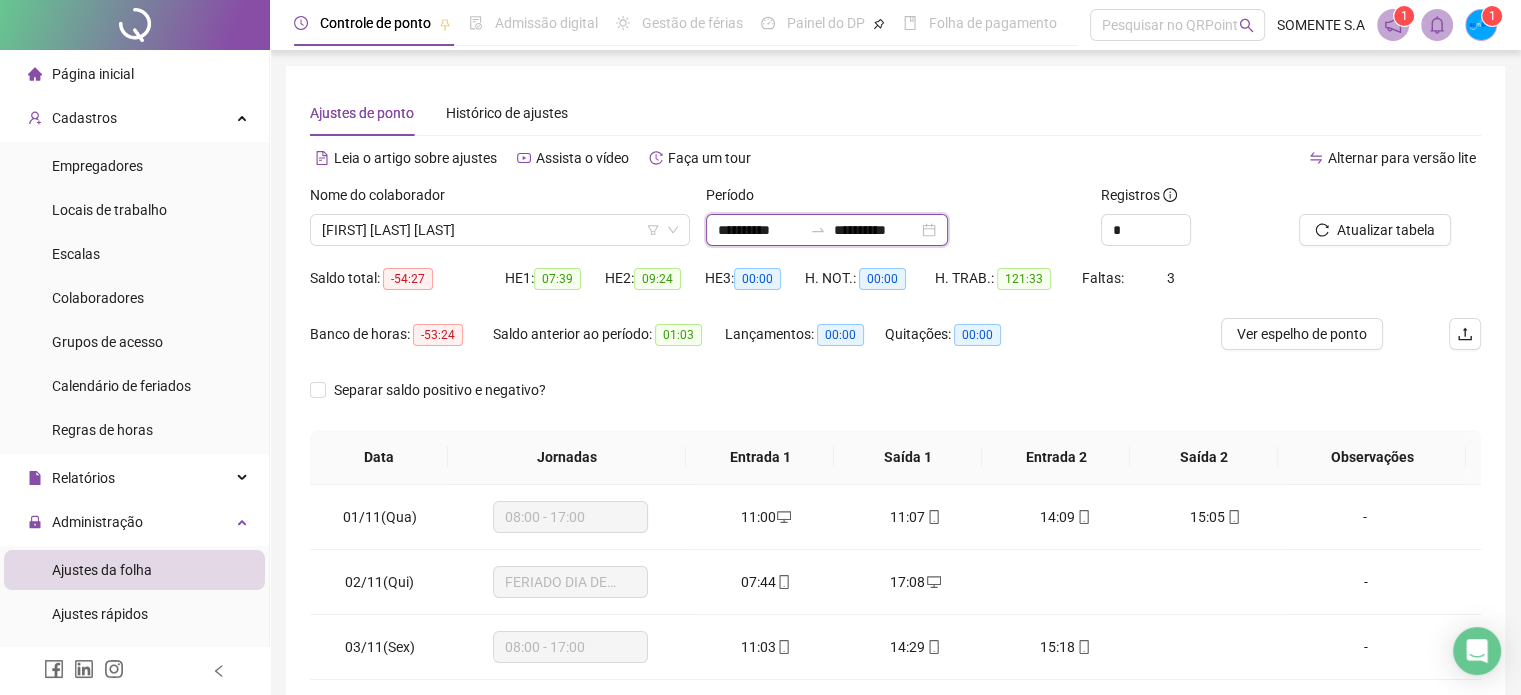 click on "**********" at bounding box center (760, 230) 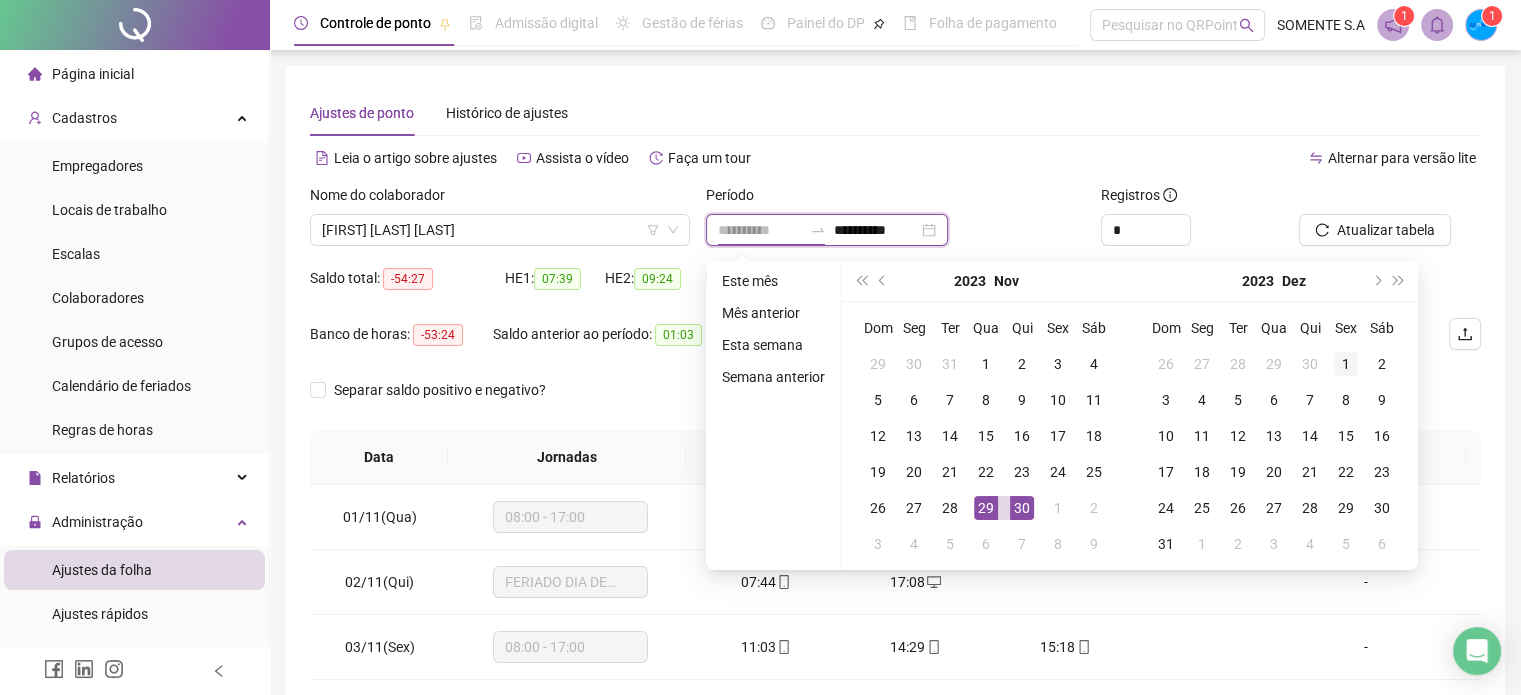 type on "**********" 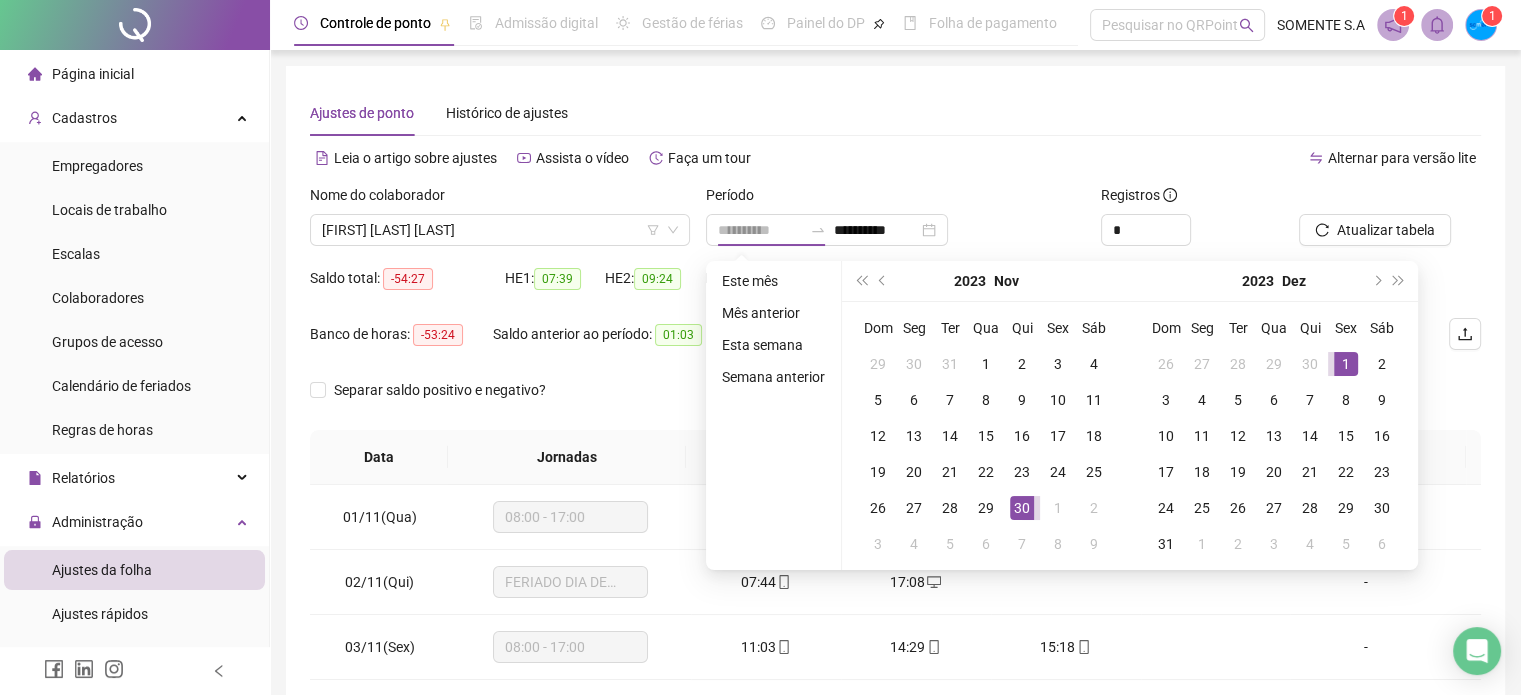 click on "1" at bounding box center [1346, 364] 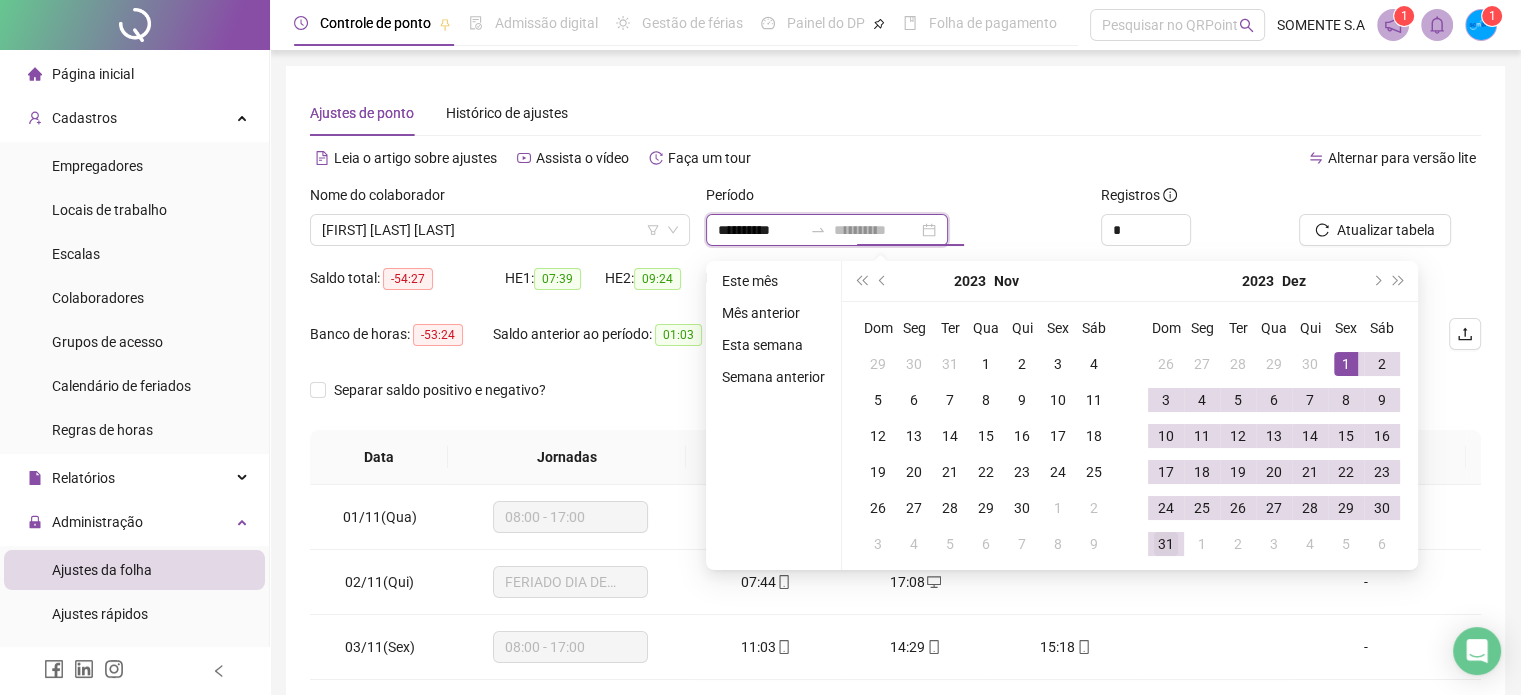 type on "**********" 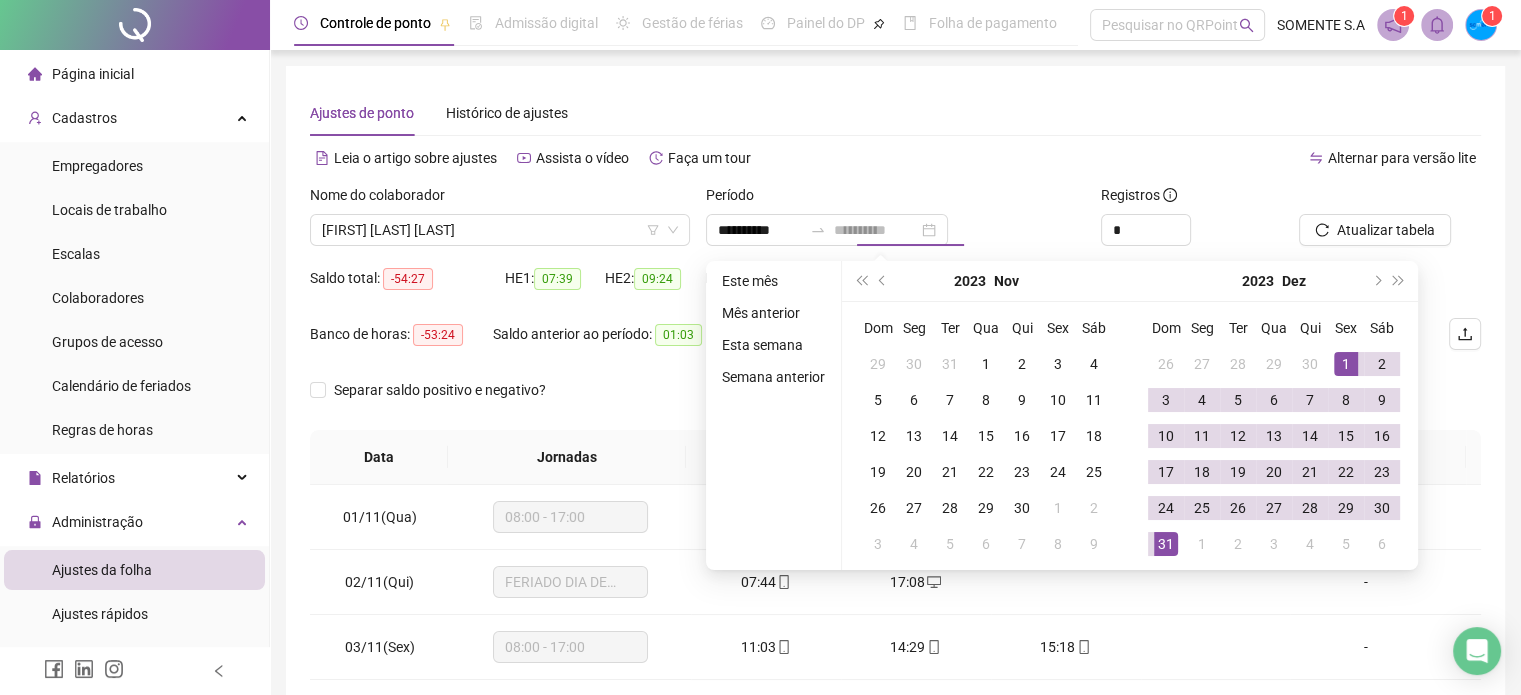 click on "31" at bounding box center (1166, 544) 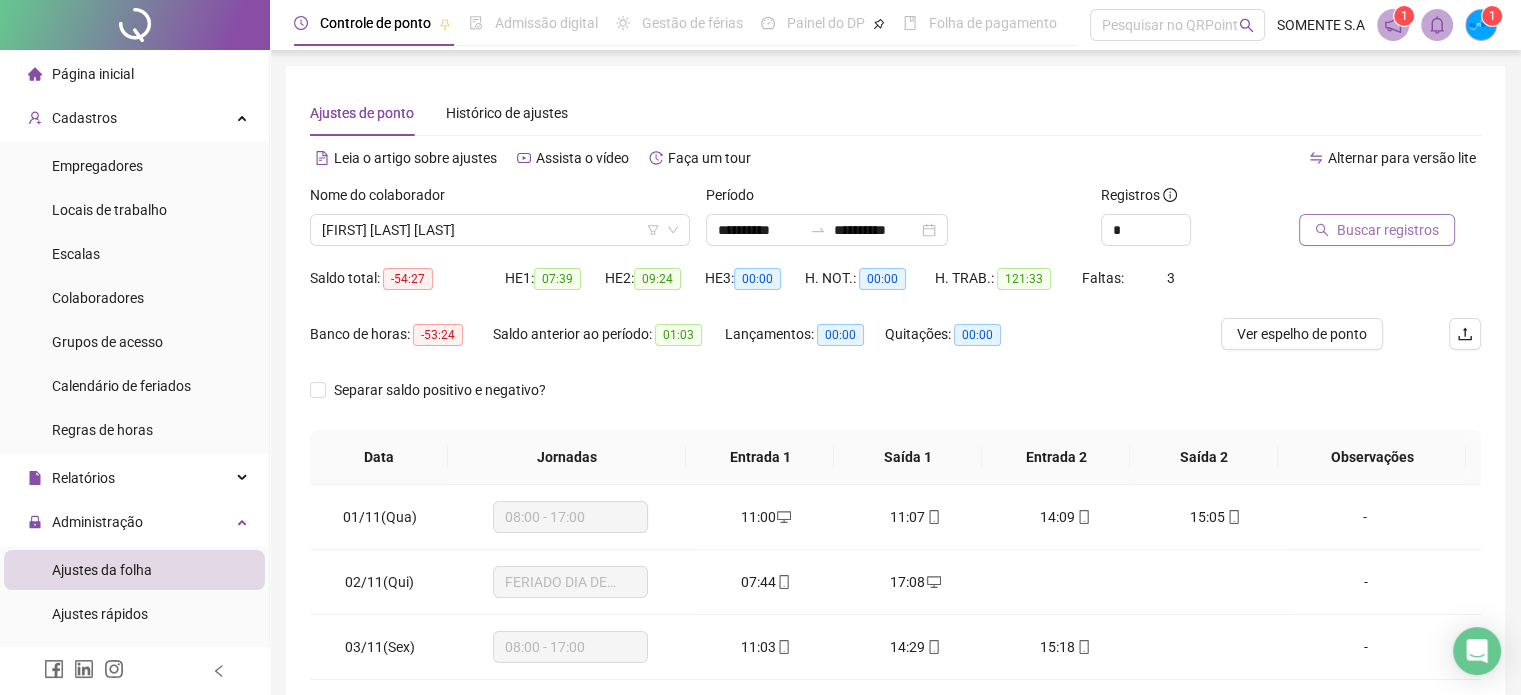 click on "Buscar registros" at bounding box center [1388, 230] 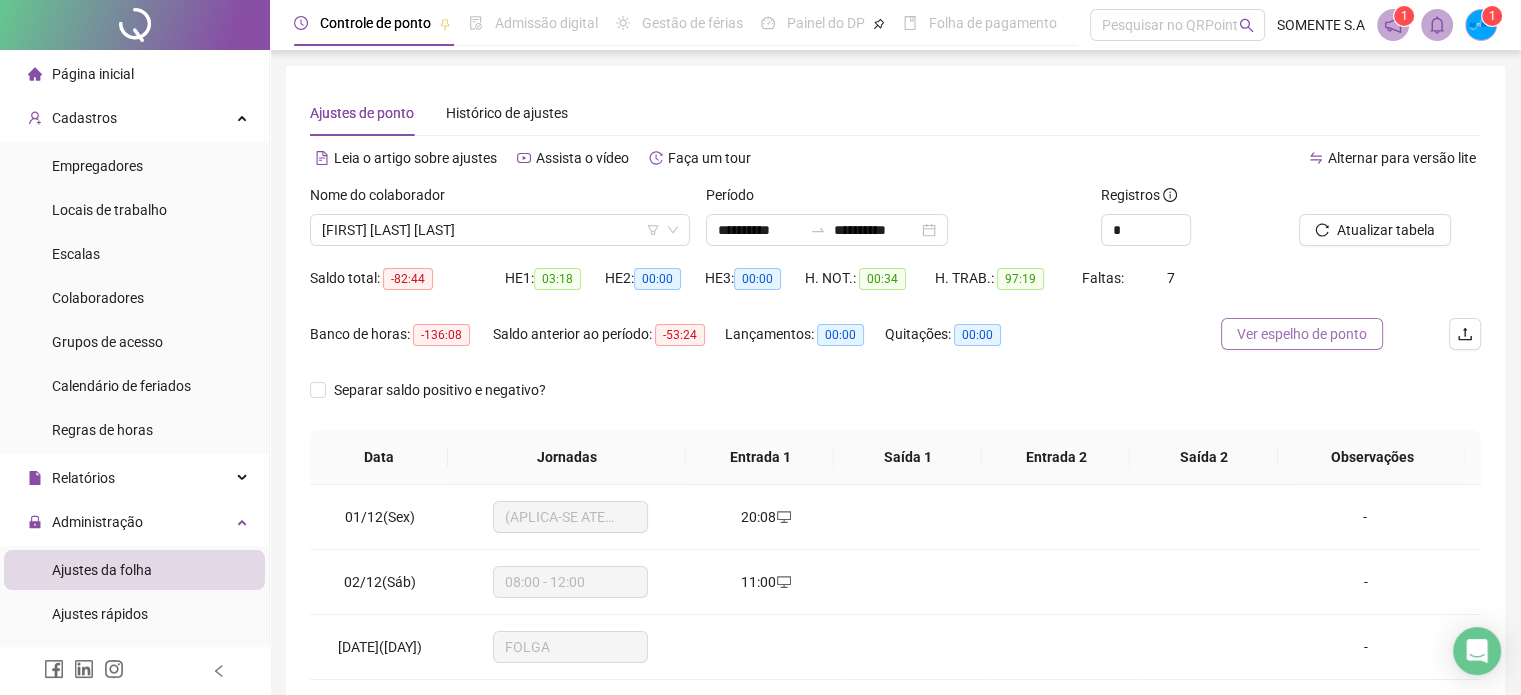 click on "Ver espelho de ponto" at bounding box center (1302, 334) 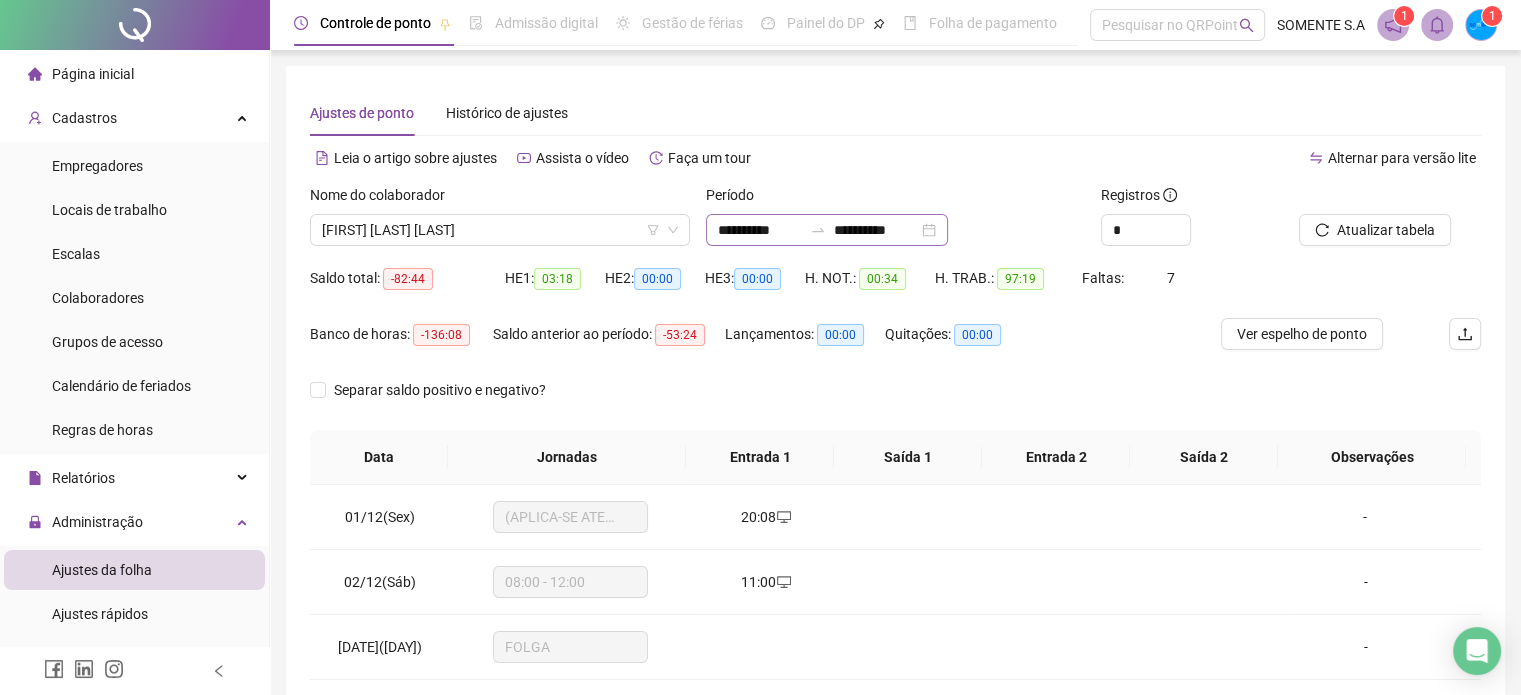 click on "**********" at bounding box center [827, 230] 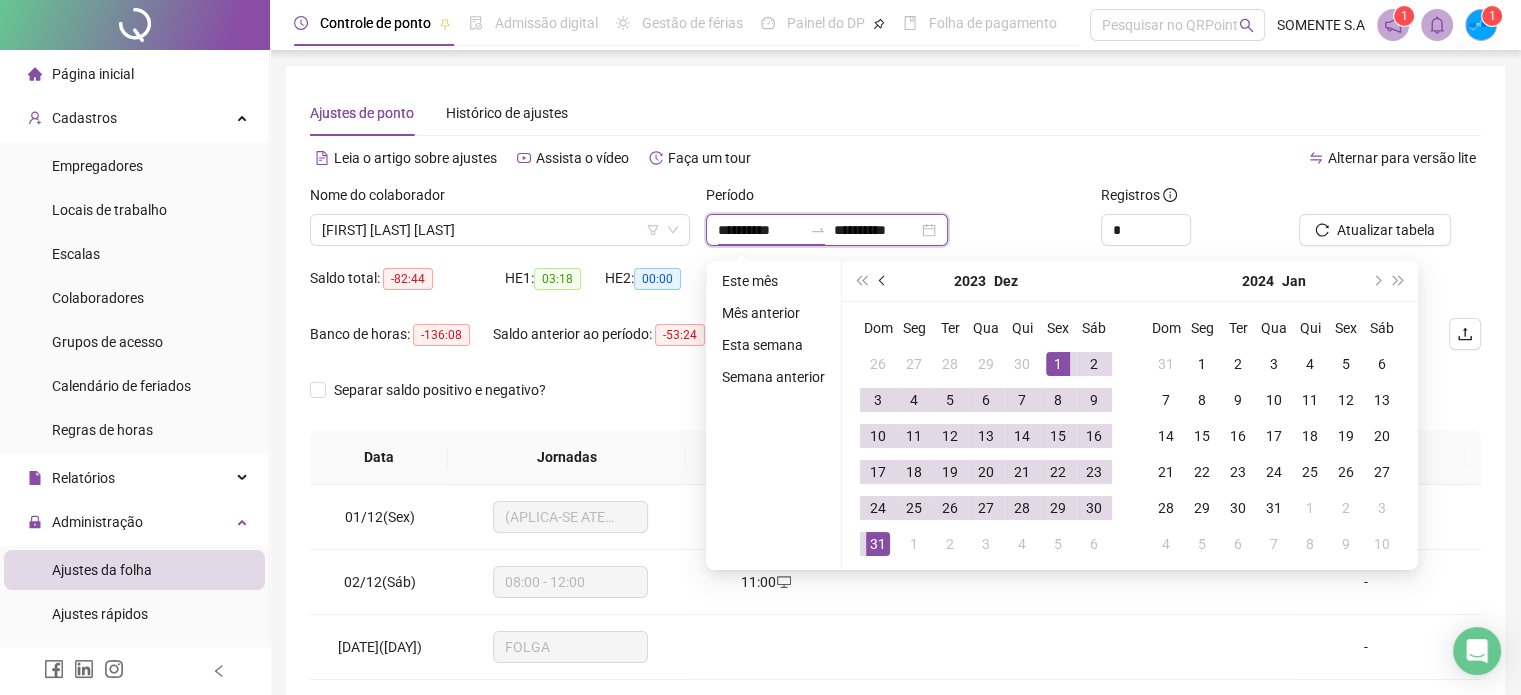 type on "**********" 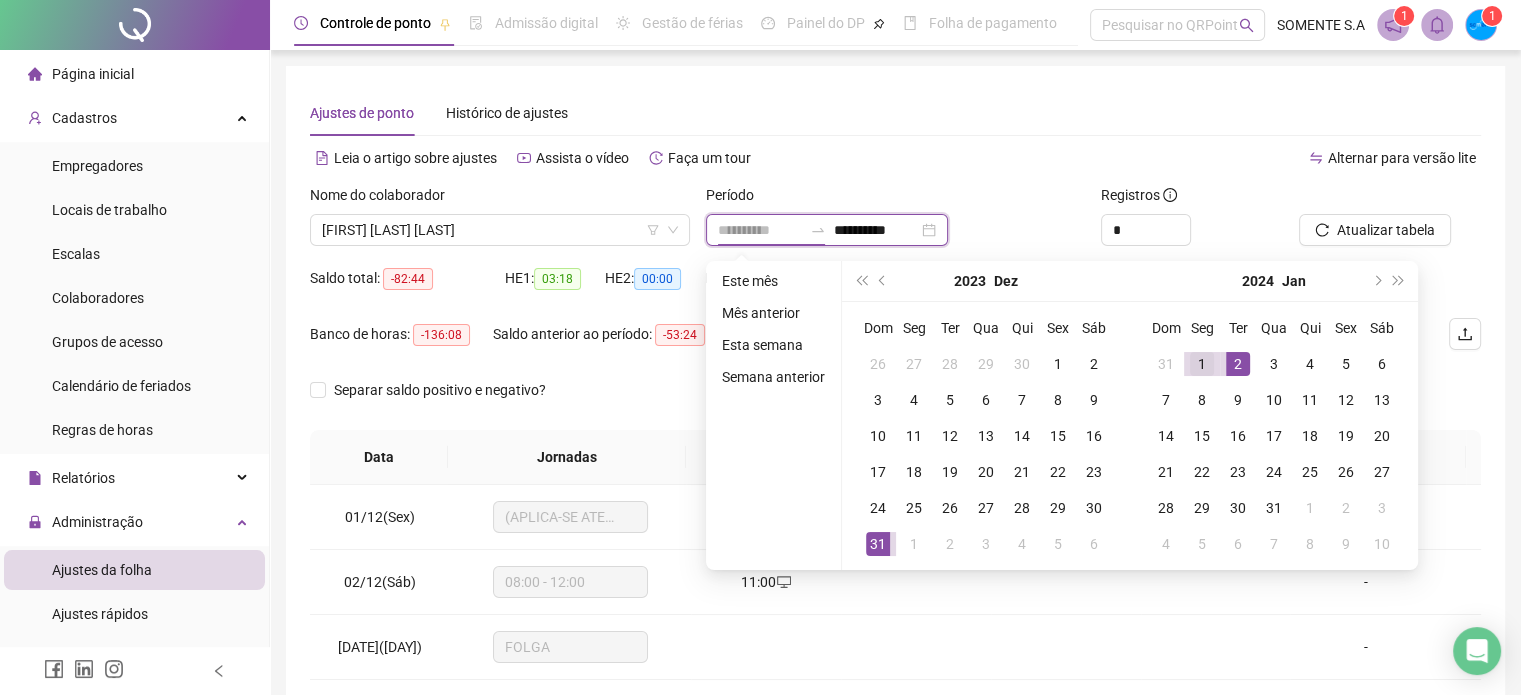type on "**********" 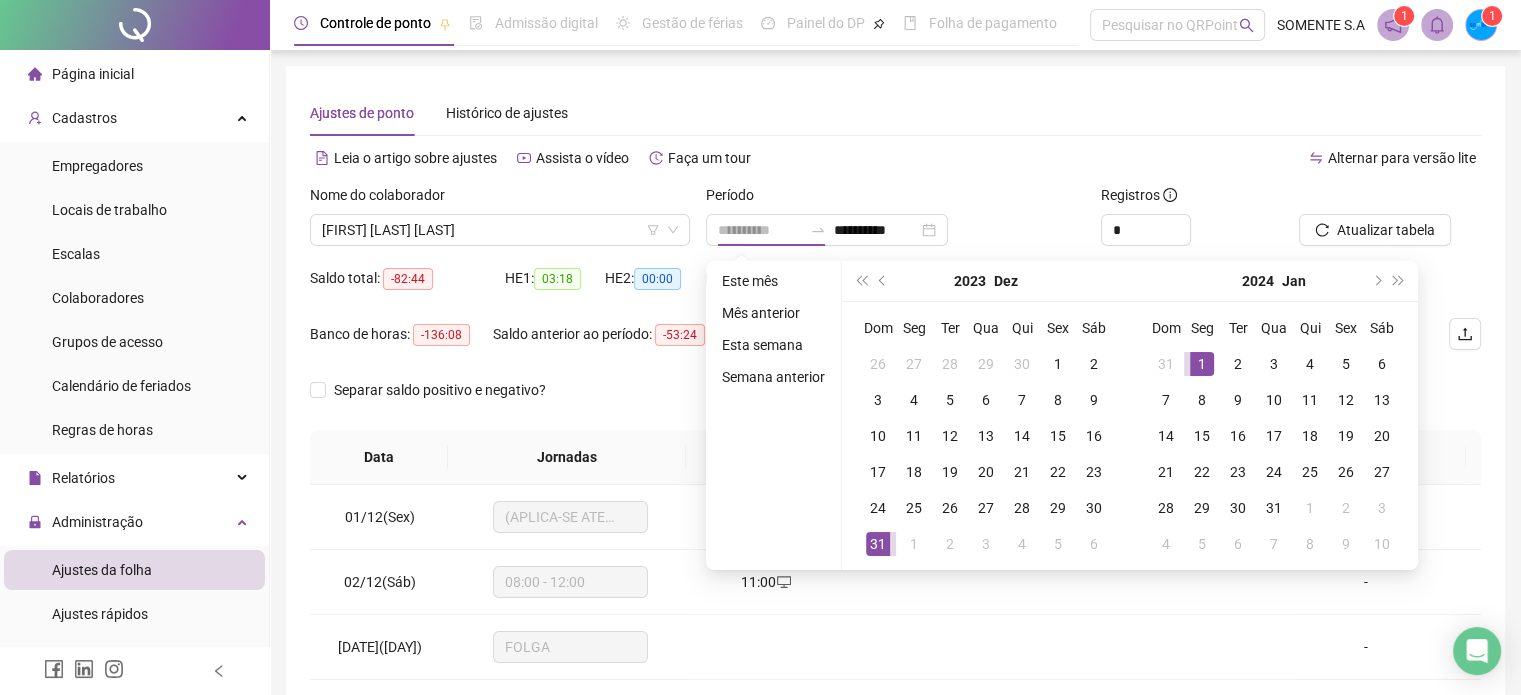 click on "1" at bounding box center [1202, 364] 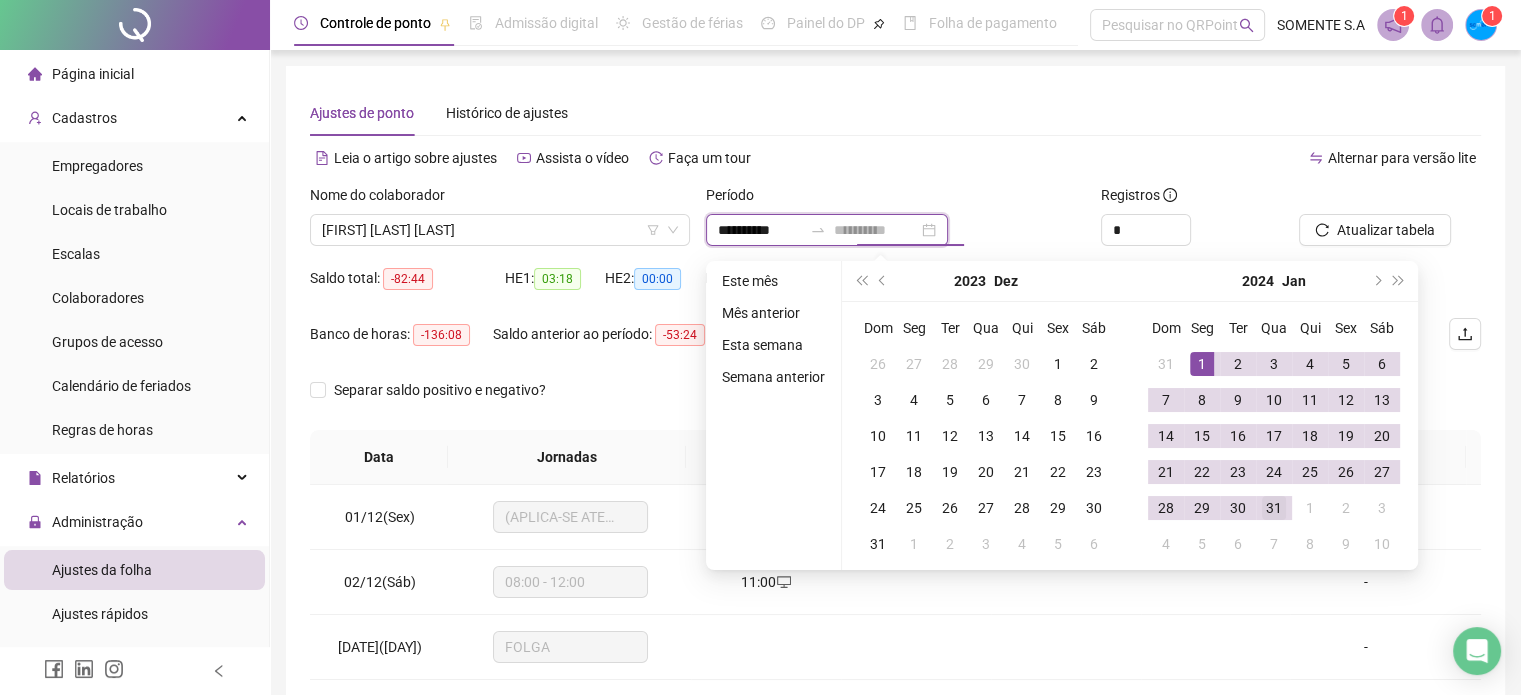 type on "**********" 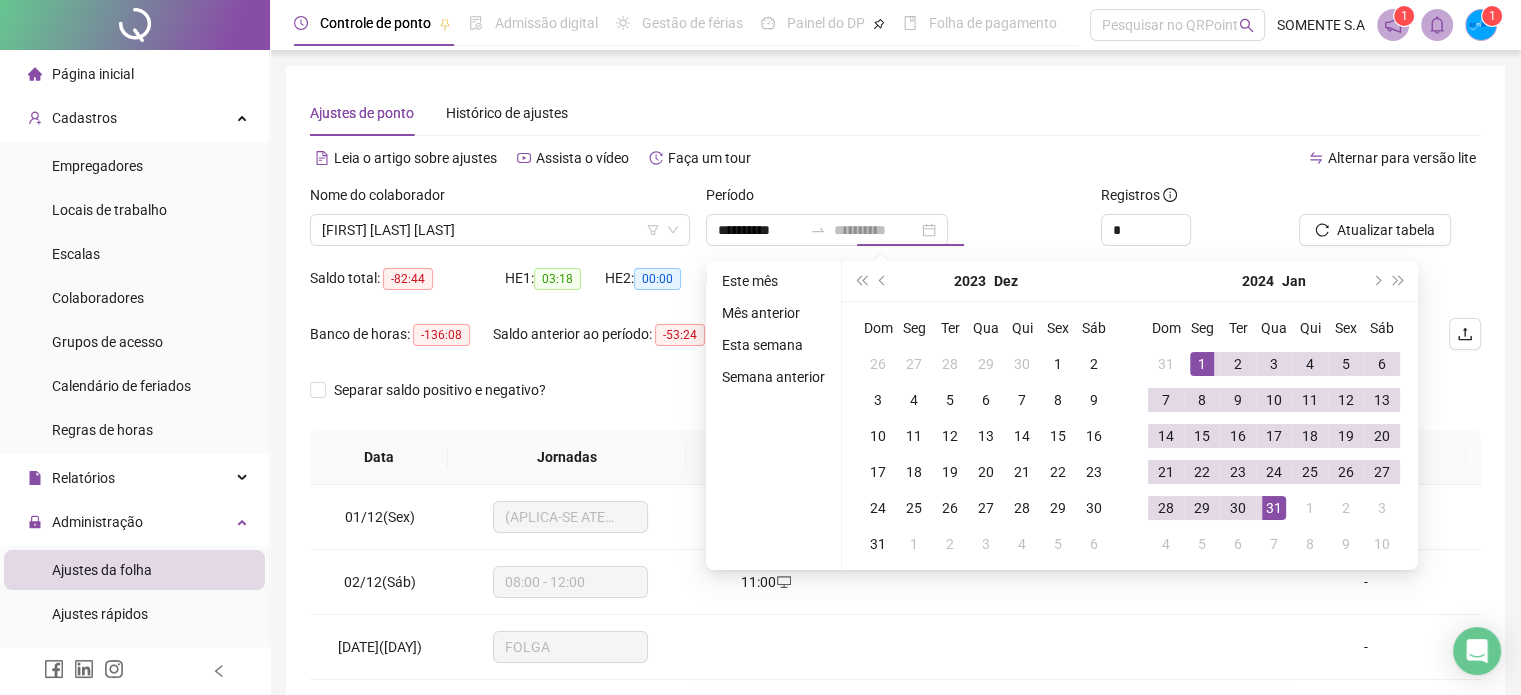 click on "31" at bounding box center [1274, 508] 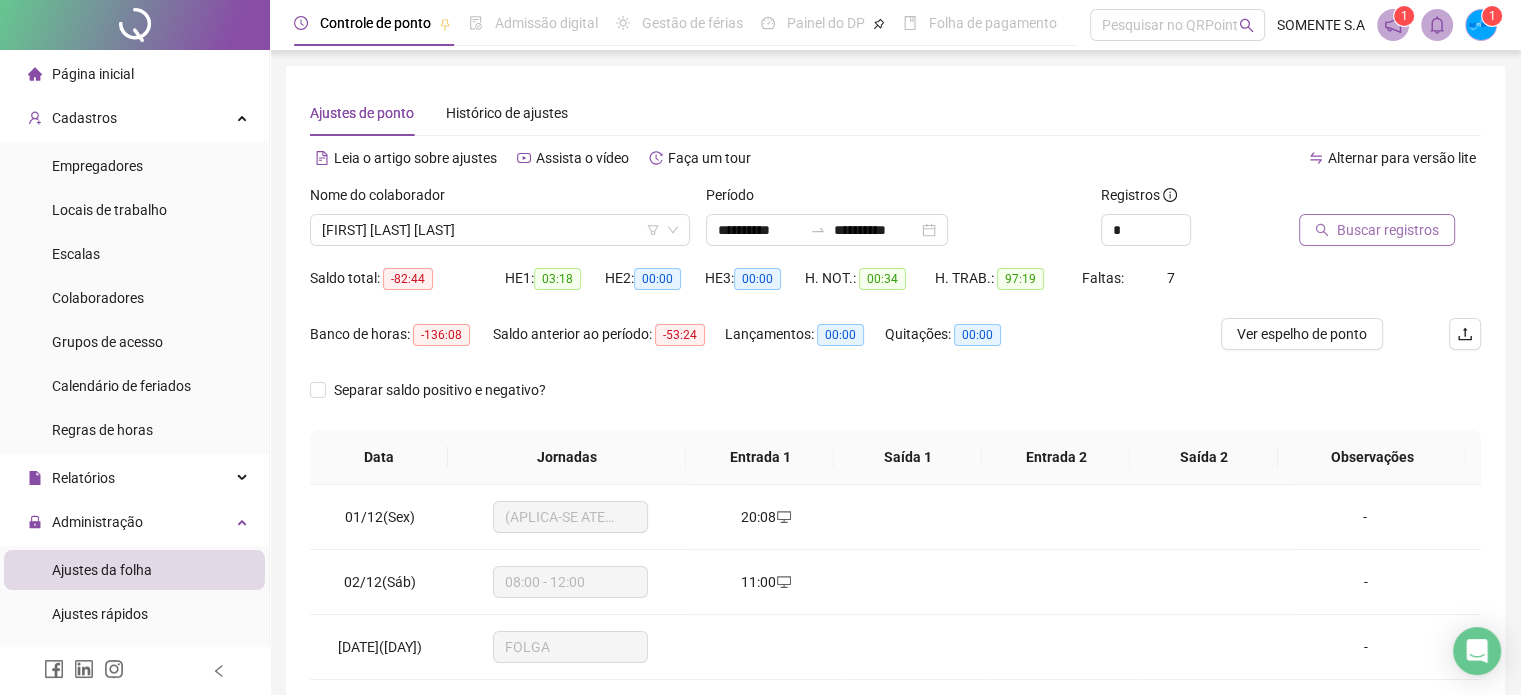 click on "Buscar registros" at bounding box center (1388, 230) 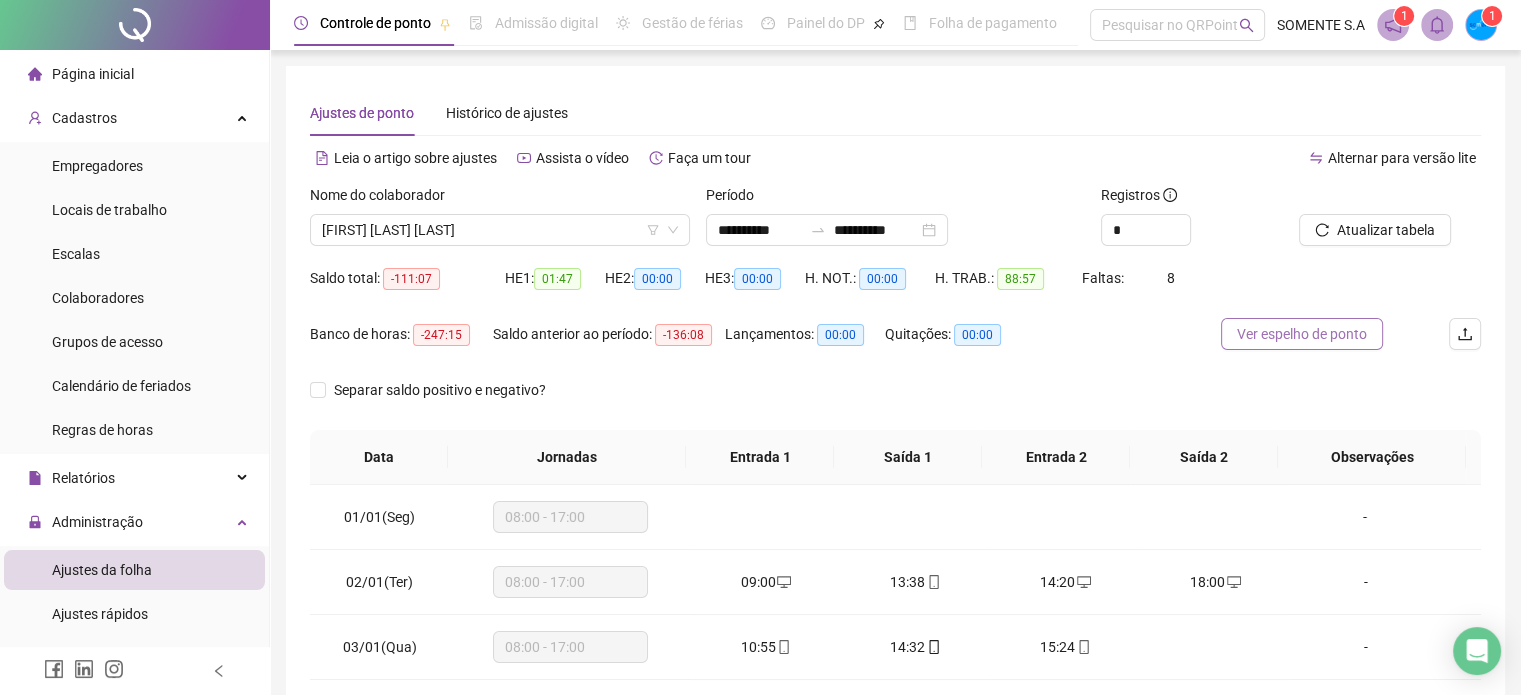 click on "Ver espelho de ponto" at bounding box center [1302, 334] 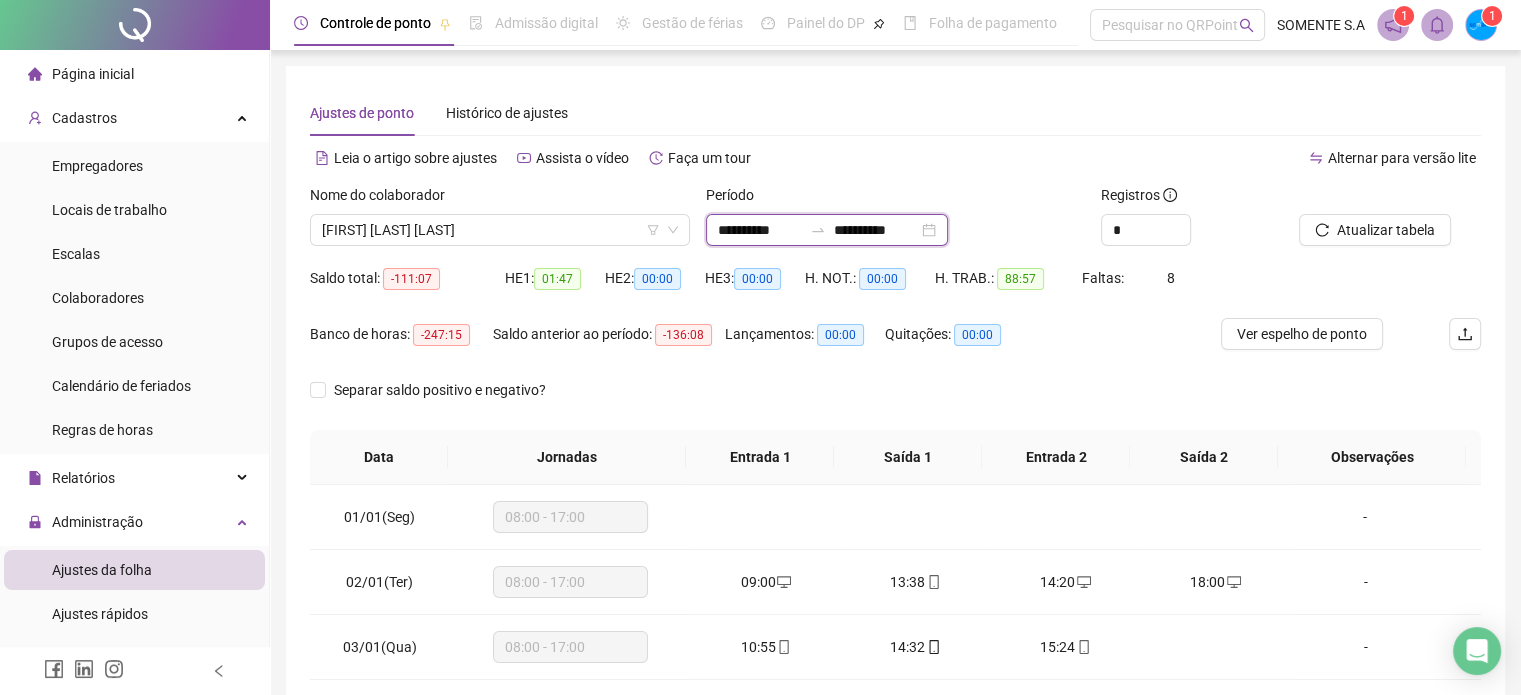 click on "**********" at bounding box center [760, 230] 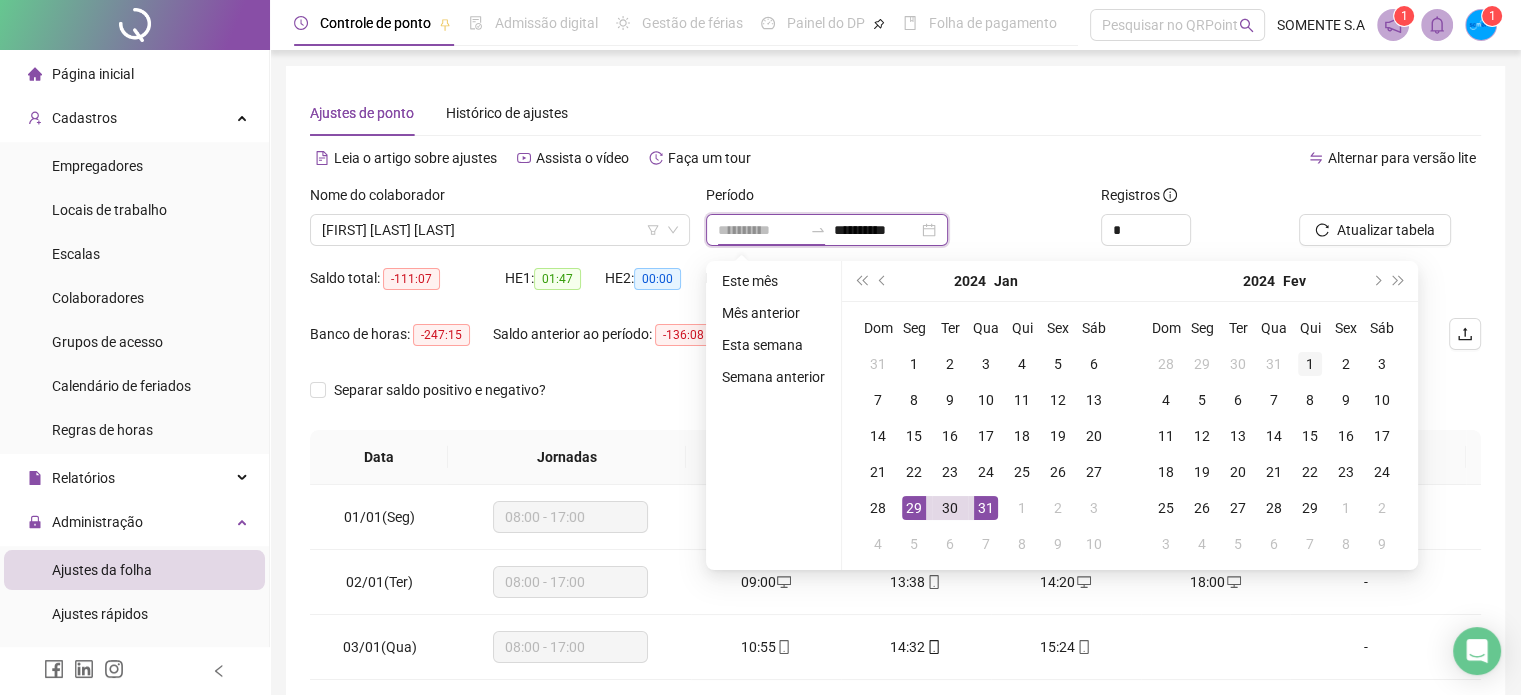 type on "**********" 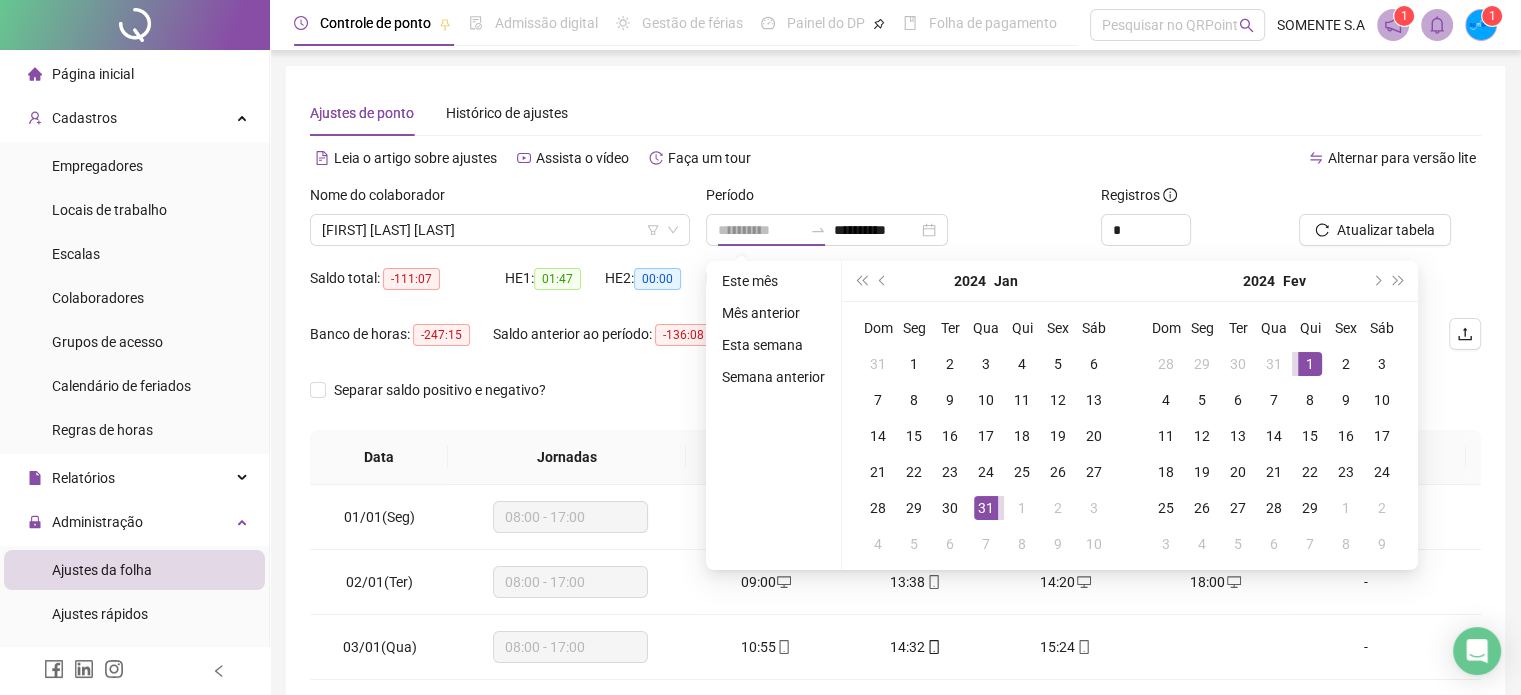click on "1" at bounding box center (1310, 364) 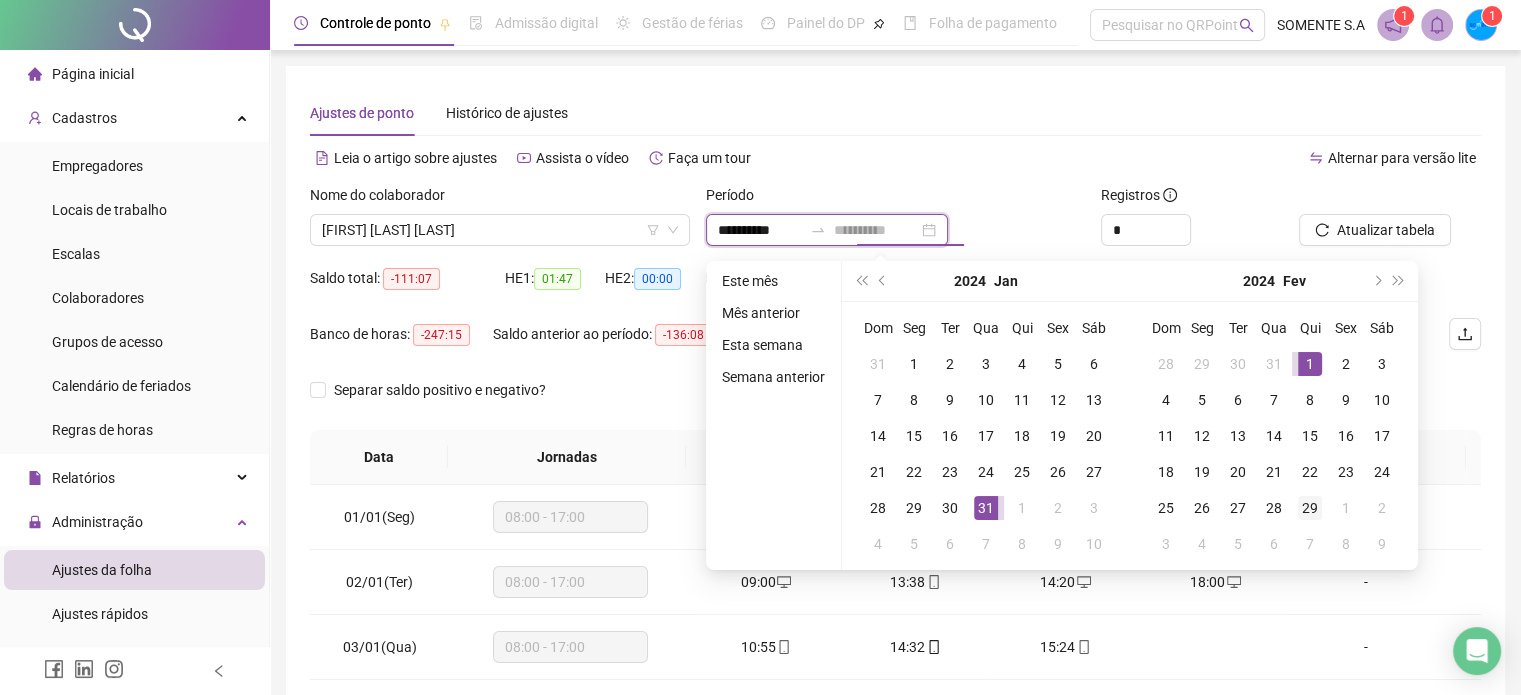type on "**********" 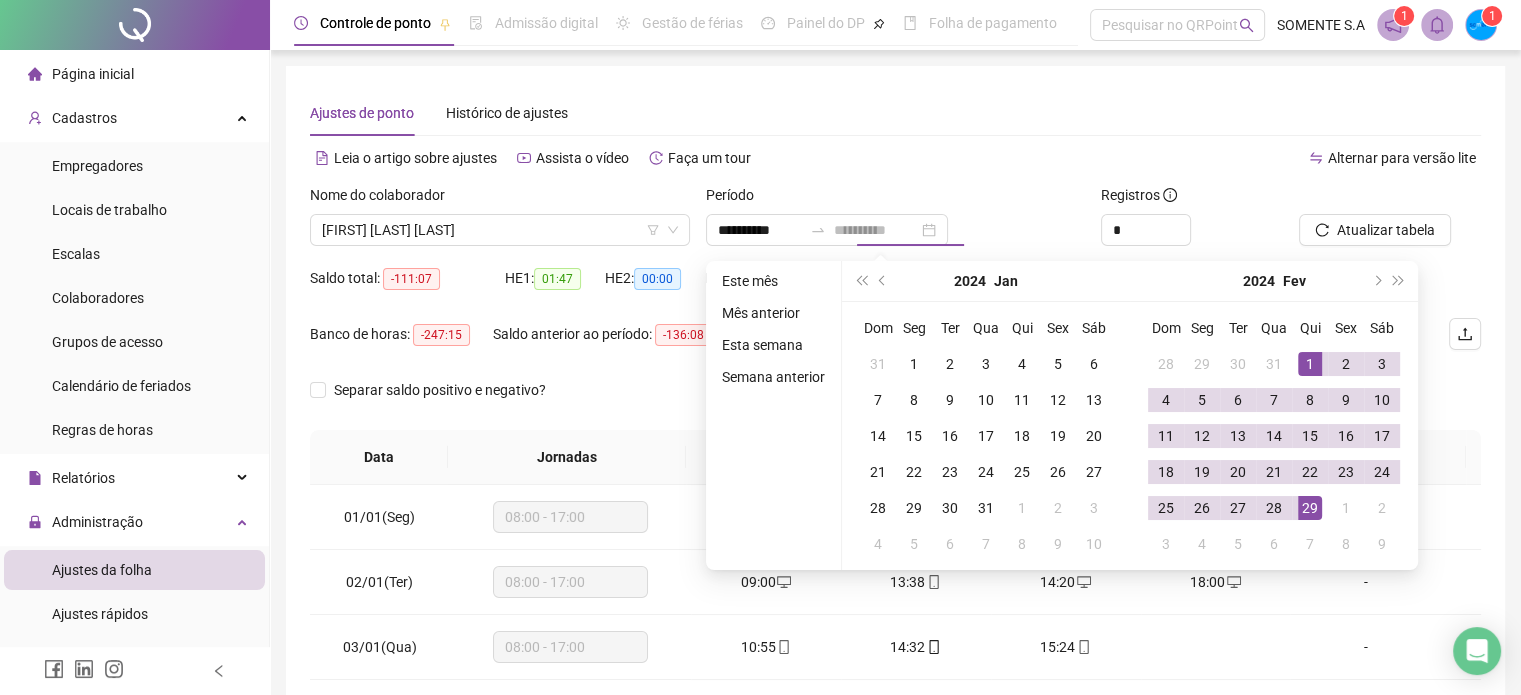 click on "29" at bounding box center (1310, 508) 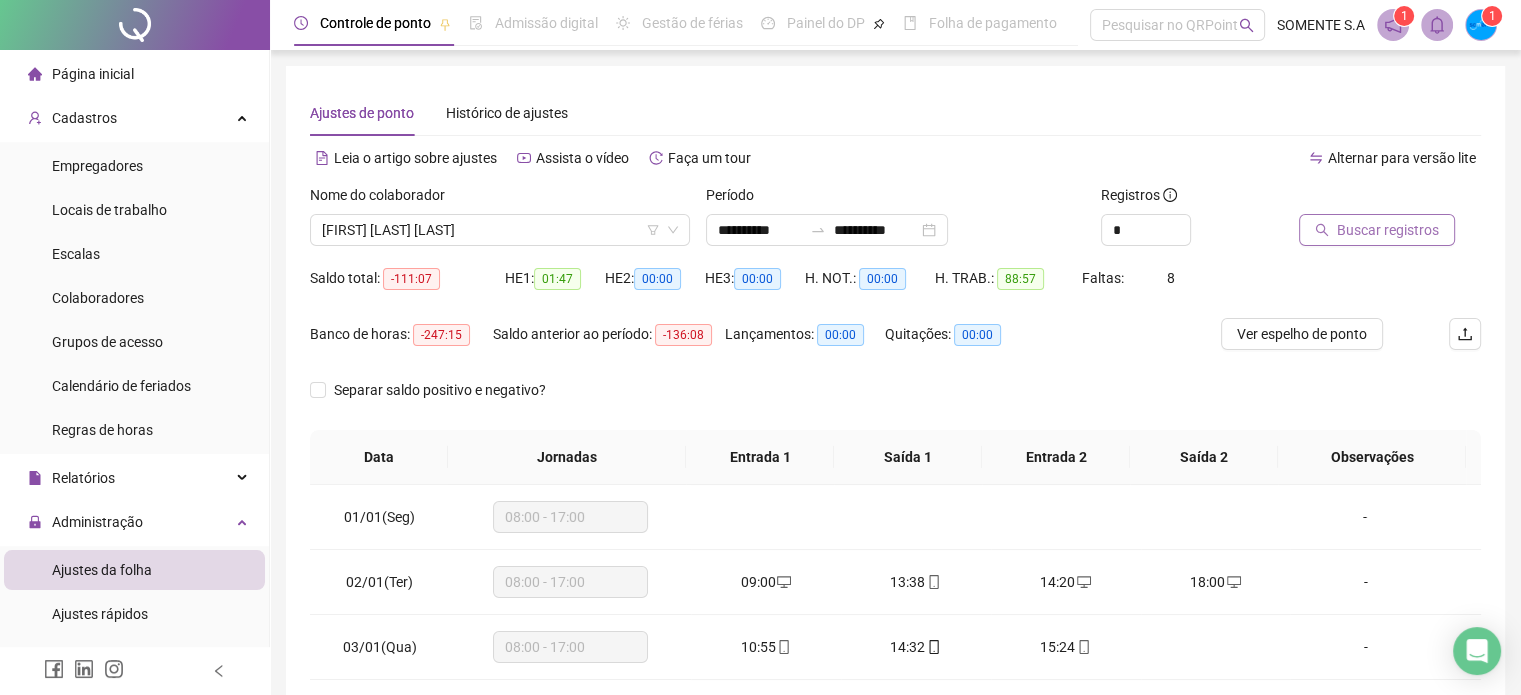 click on "Buscar registros" at bounding box center [1388, 230] 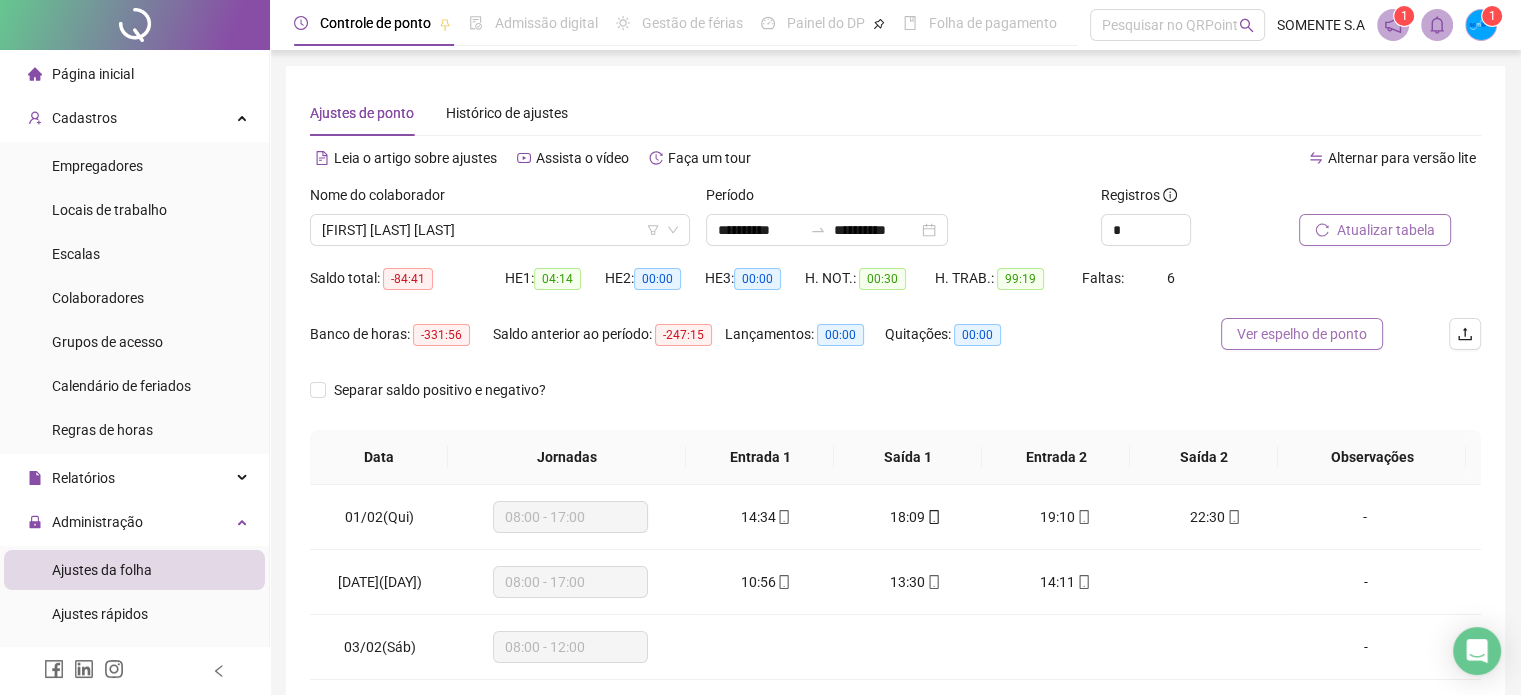click on "Ver espelho de ponto" at bounding box center (1302, 334) 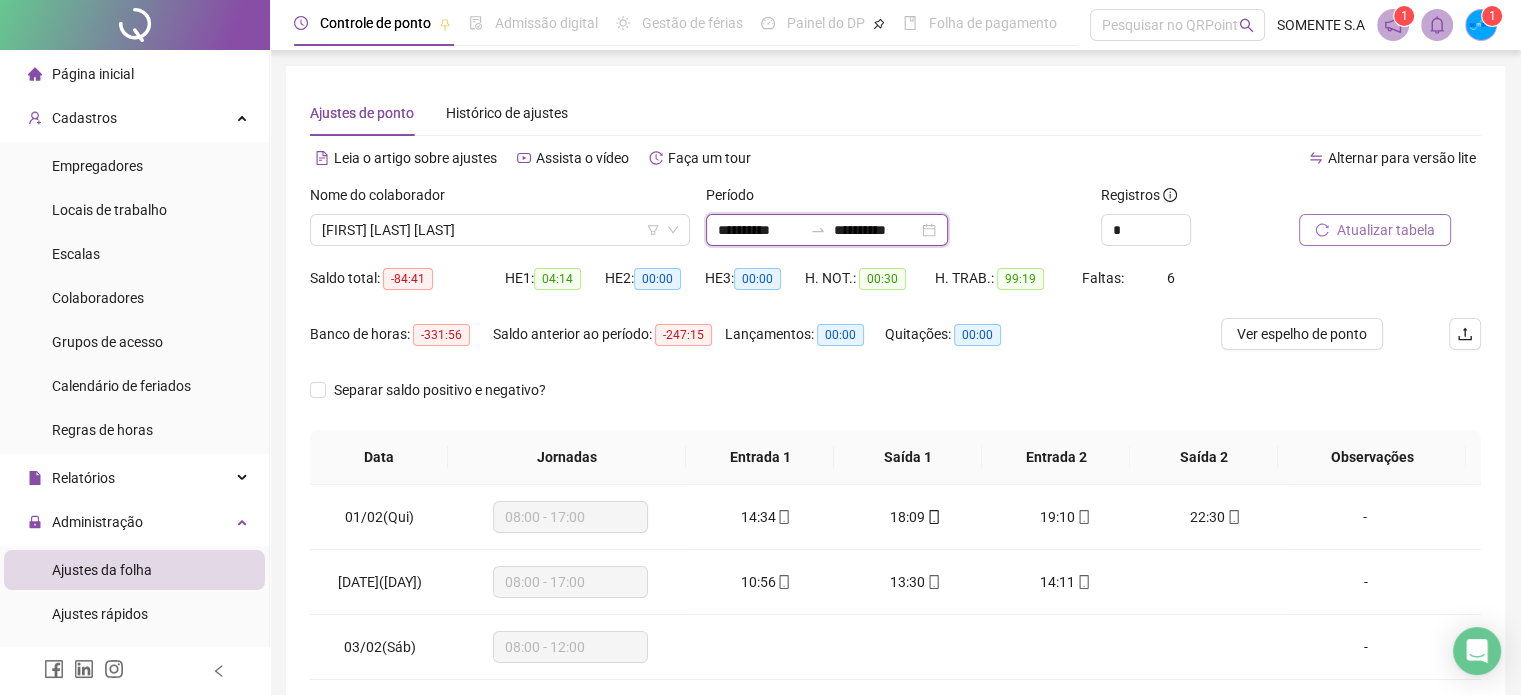 click on "**********" at bounding box center [760, 230] 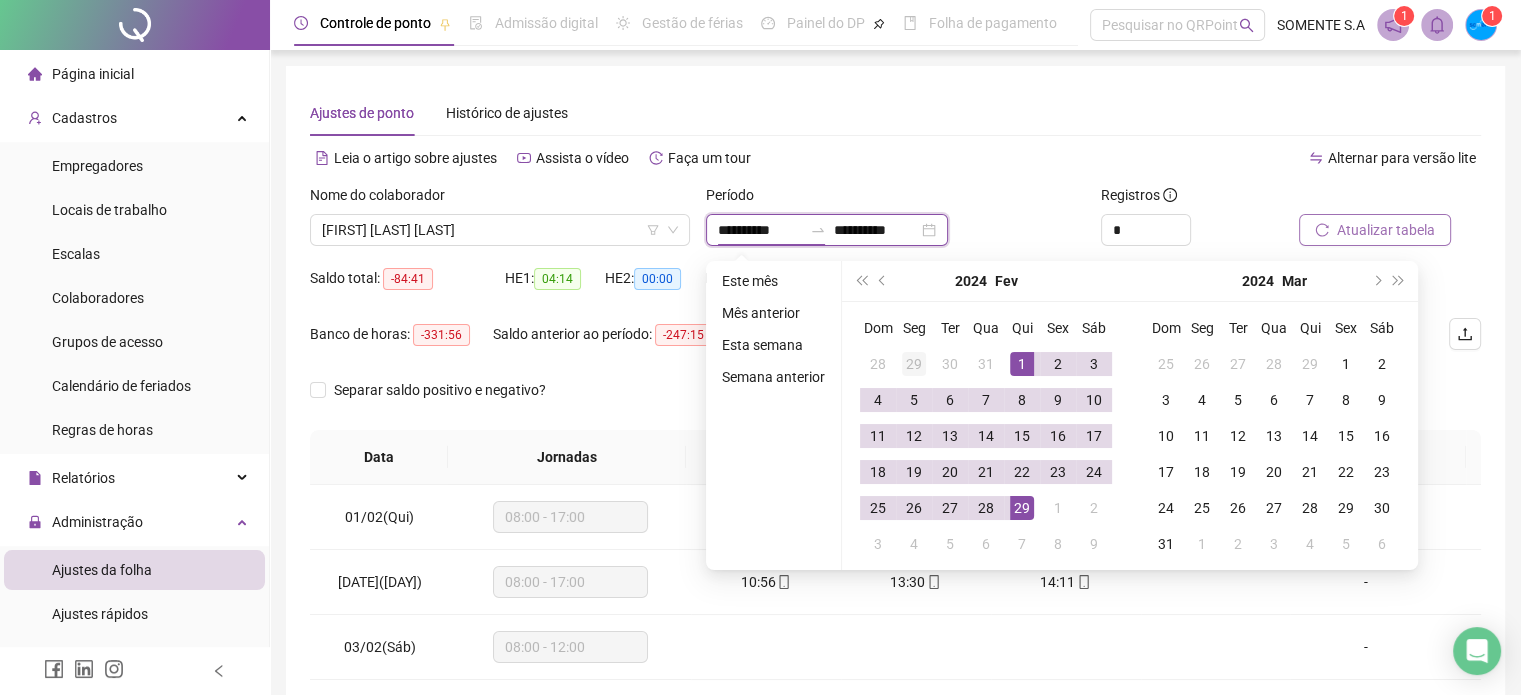 type on "**********" 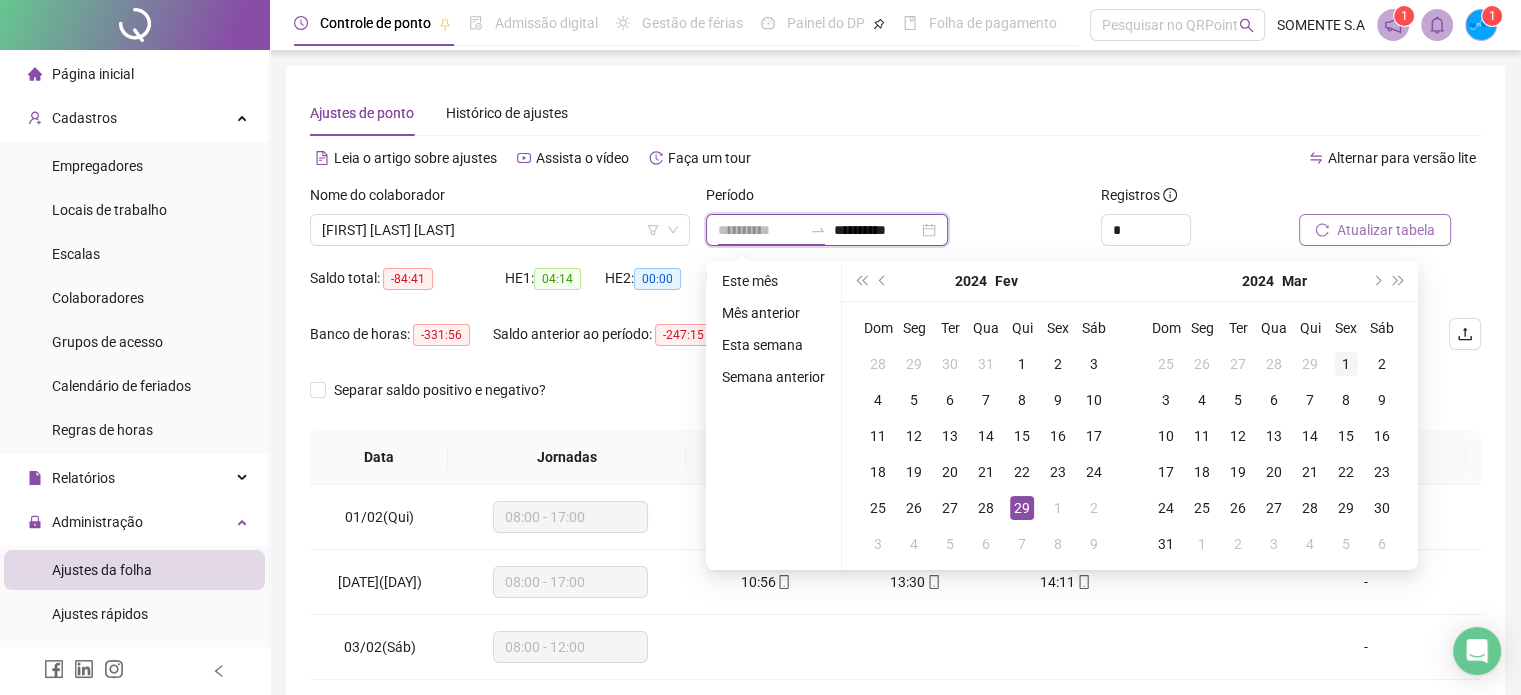 type on "**********" 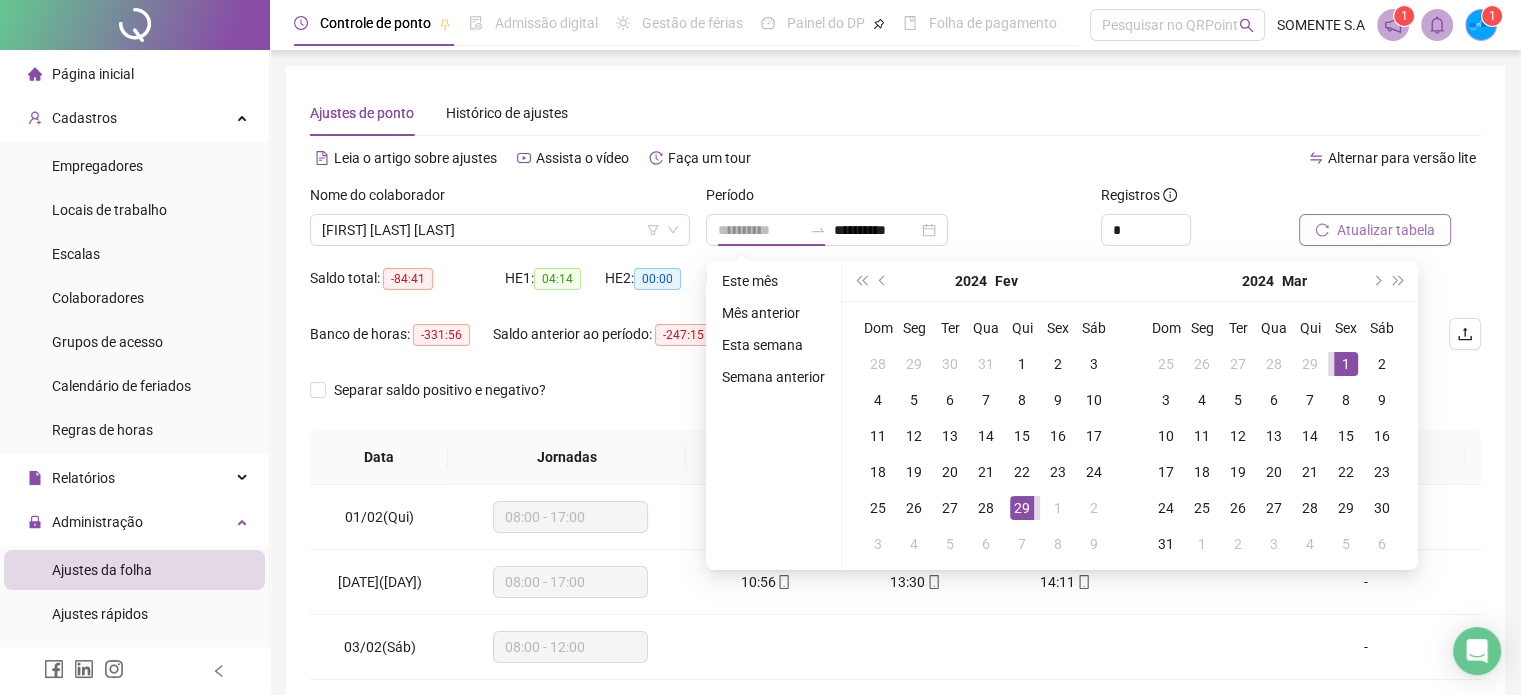 click on "1" at bounding box center (1346, 364) 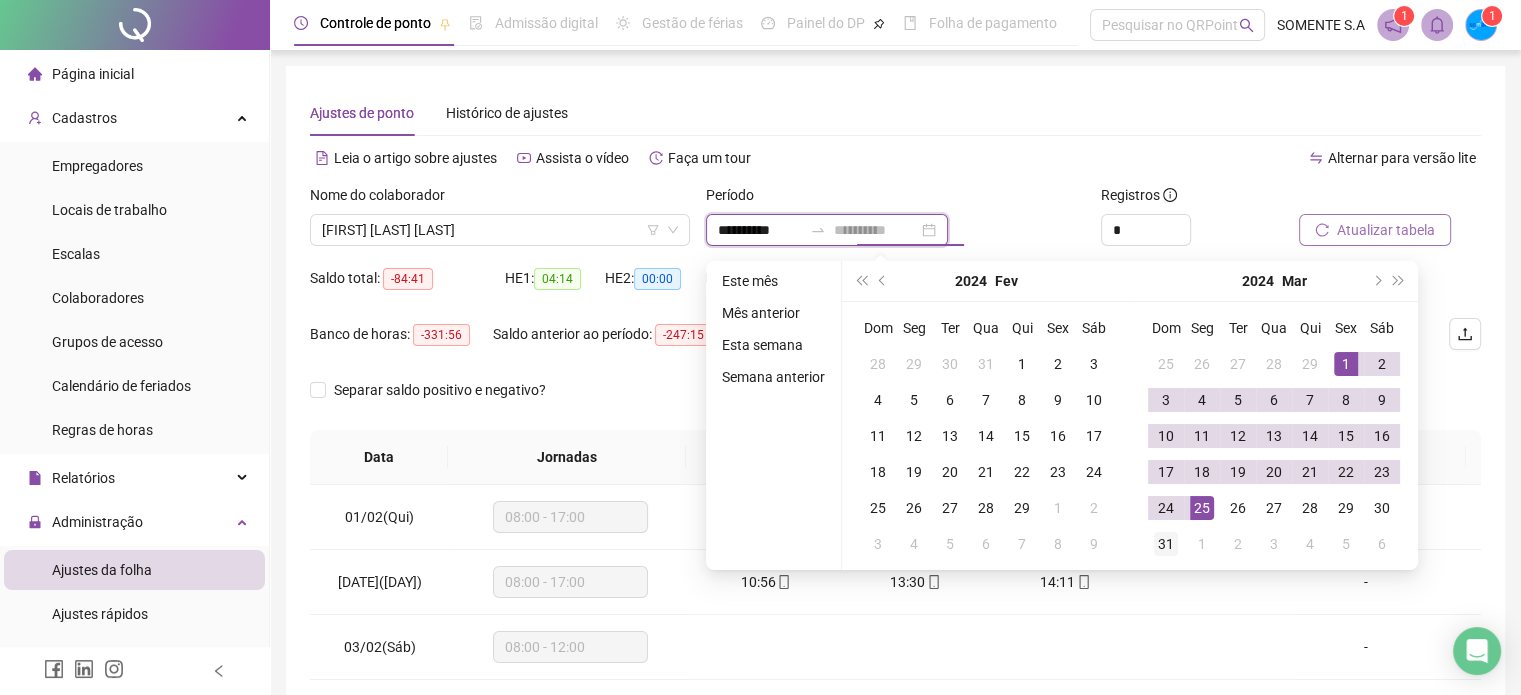 type on "**********" 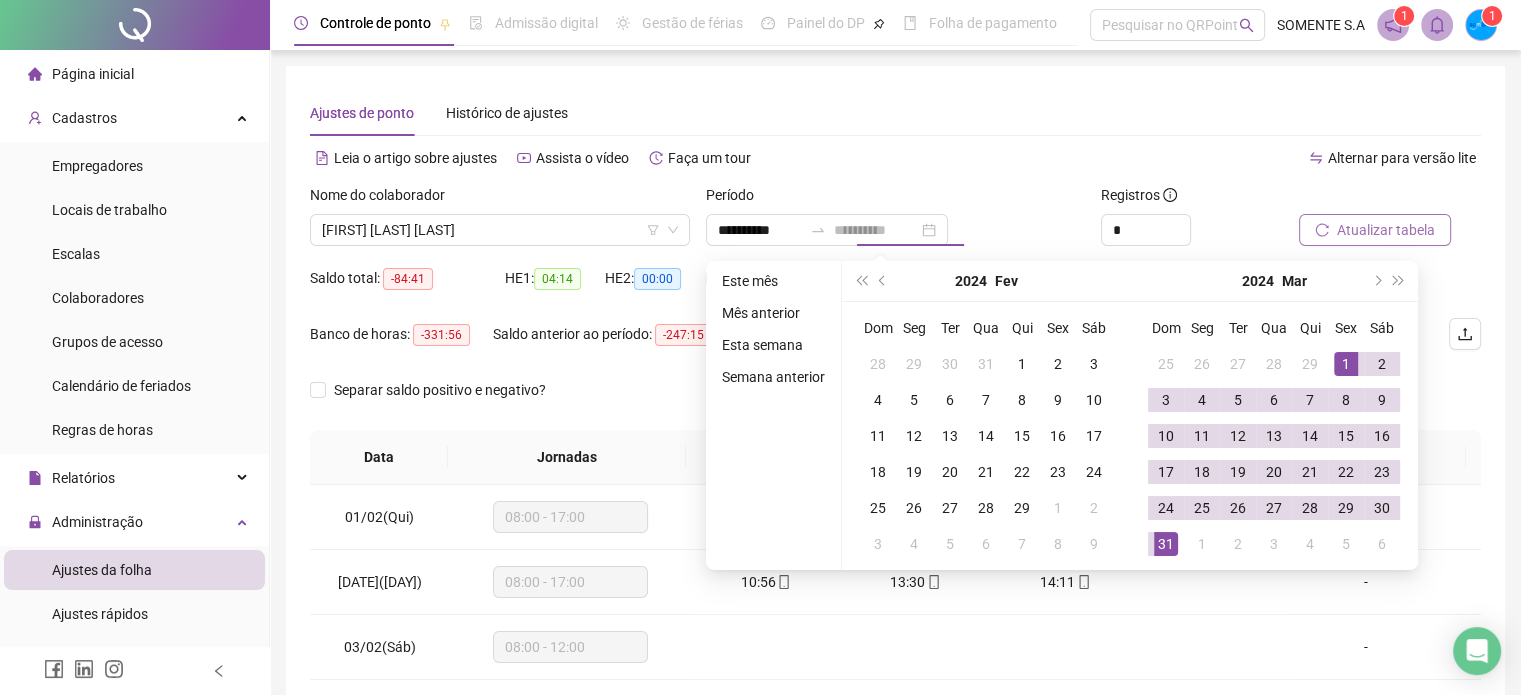 click on "31" at bounding box center [1166, 544] 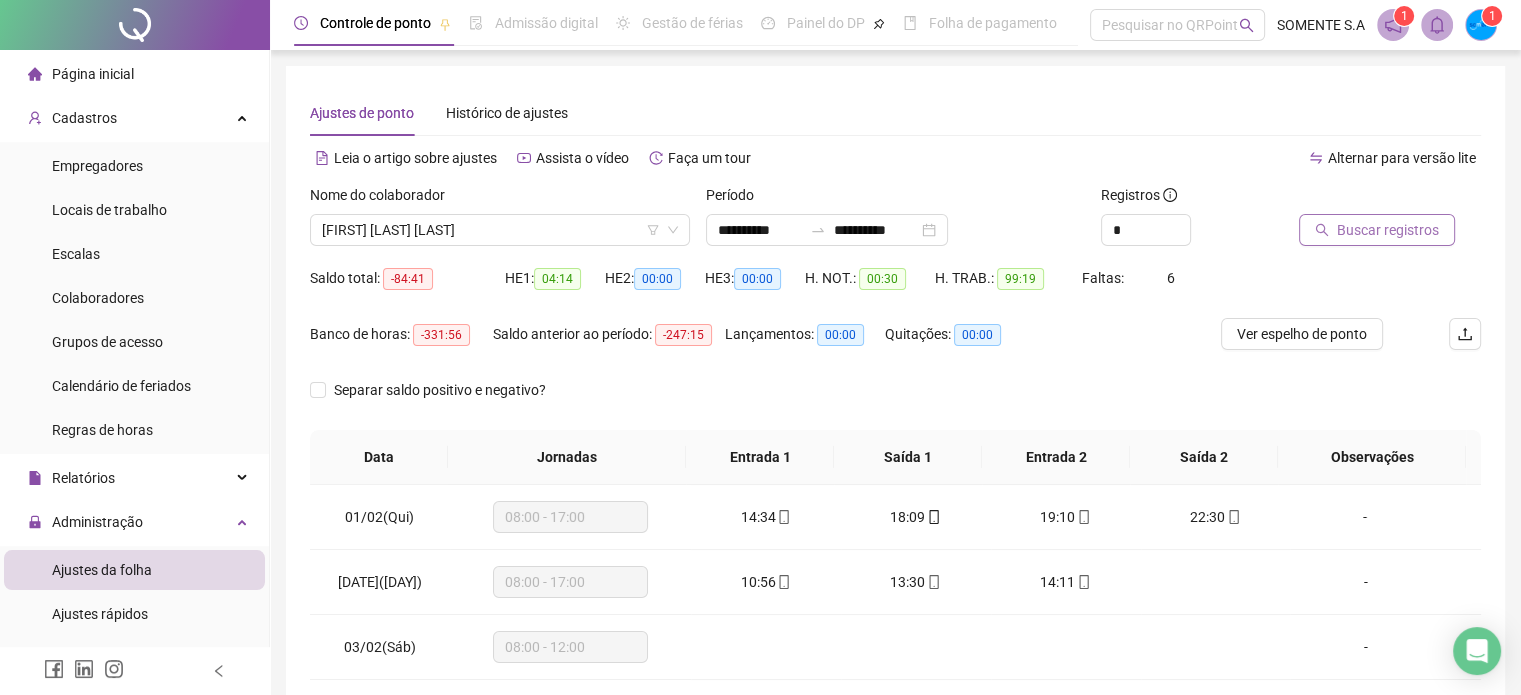 click on "Buscar registros" at bounding box center [1388, 230] 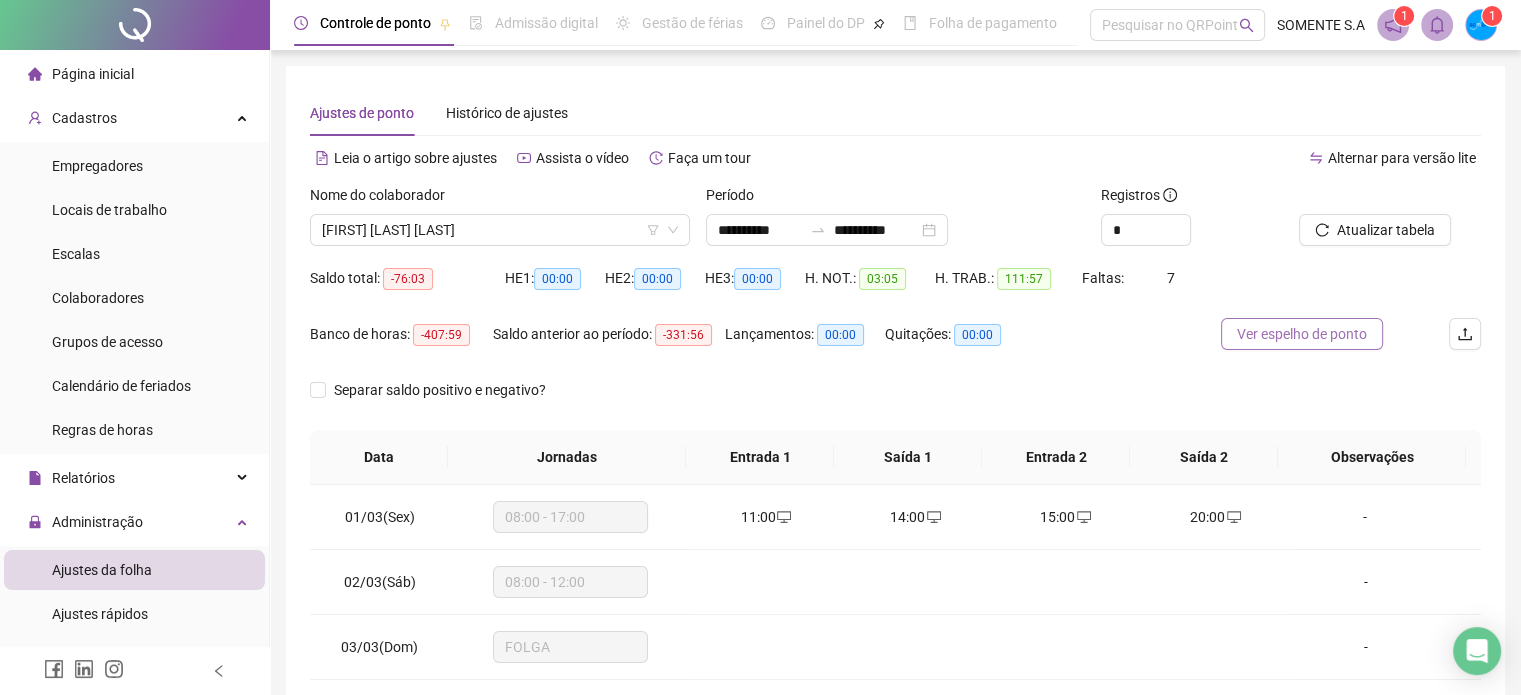 click on "Ver espelho de ponto" at bounding box center (1302, 334) 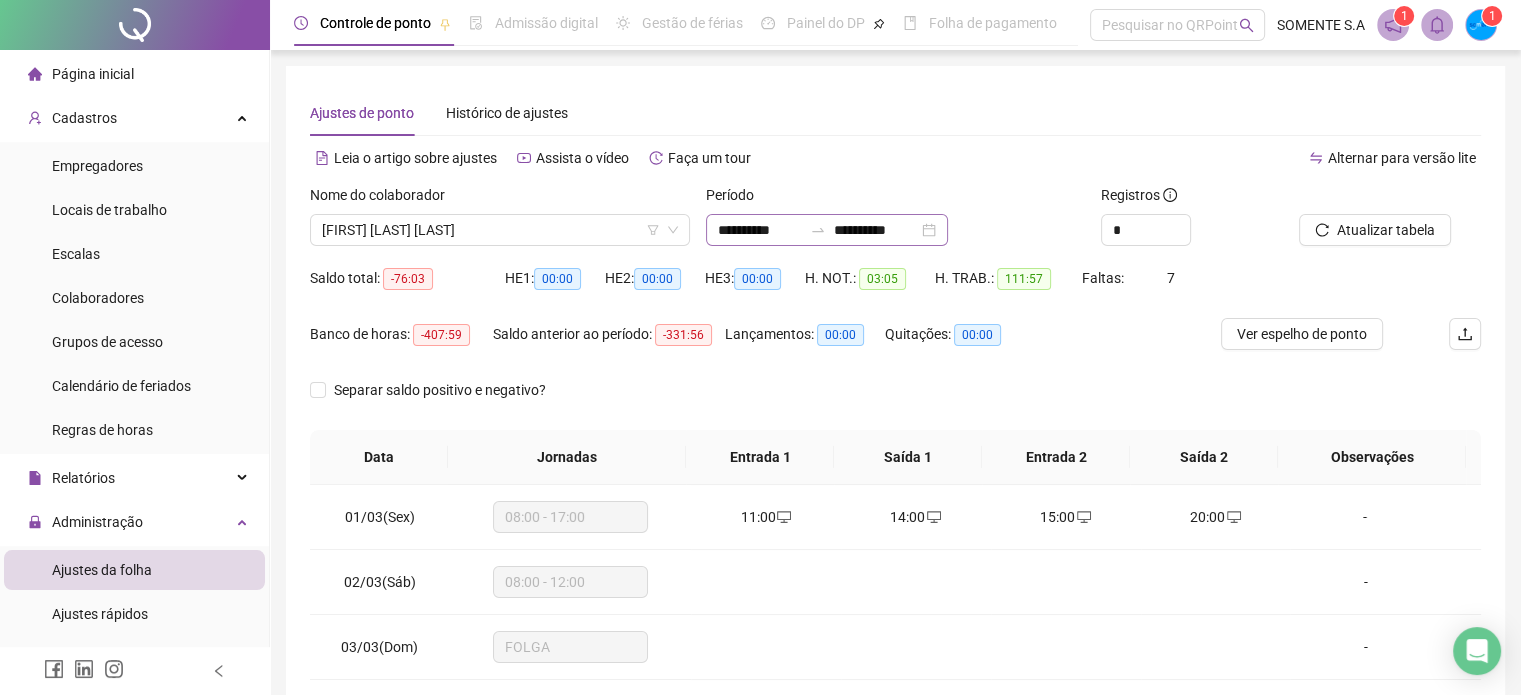 click on "**********" at bounding box center (827, 230) 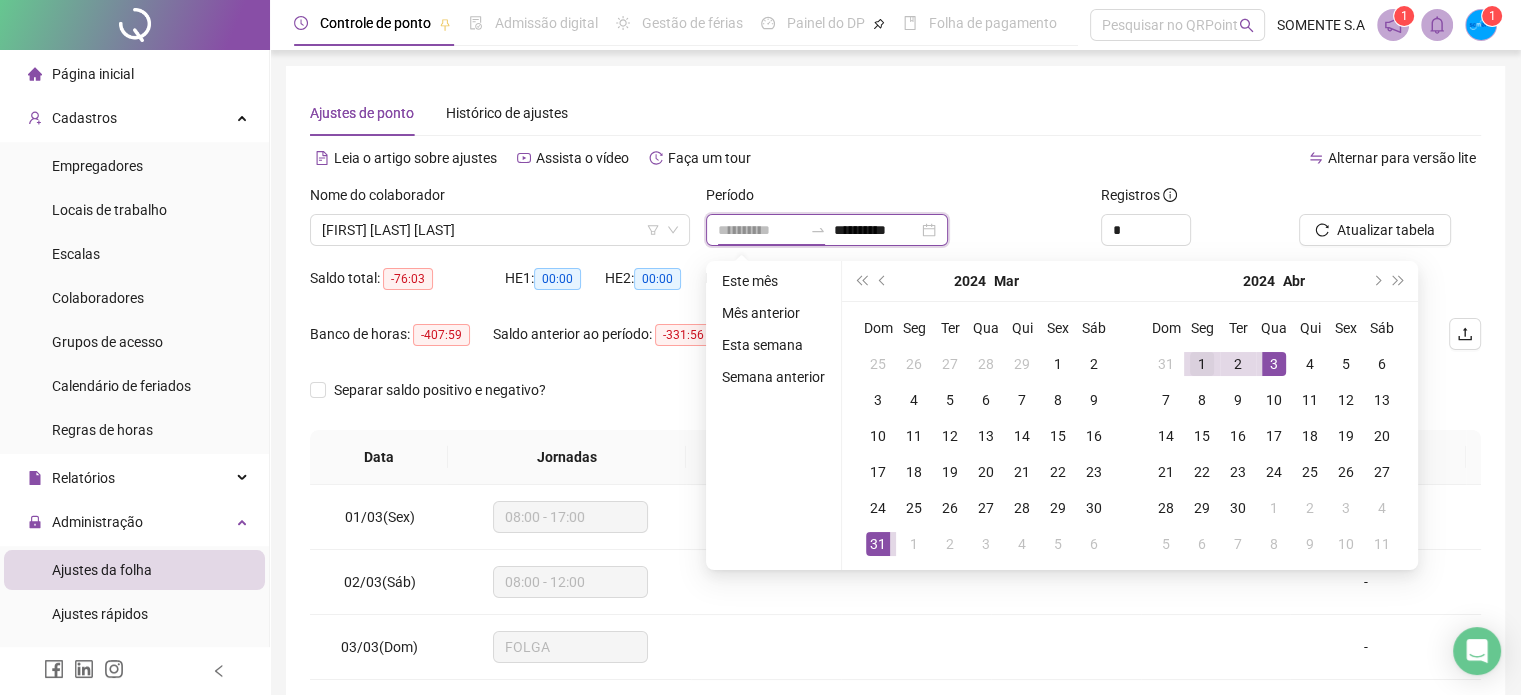 type on "**********" 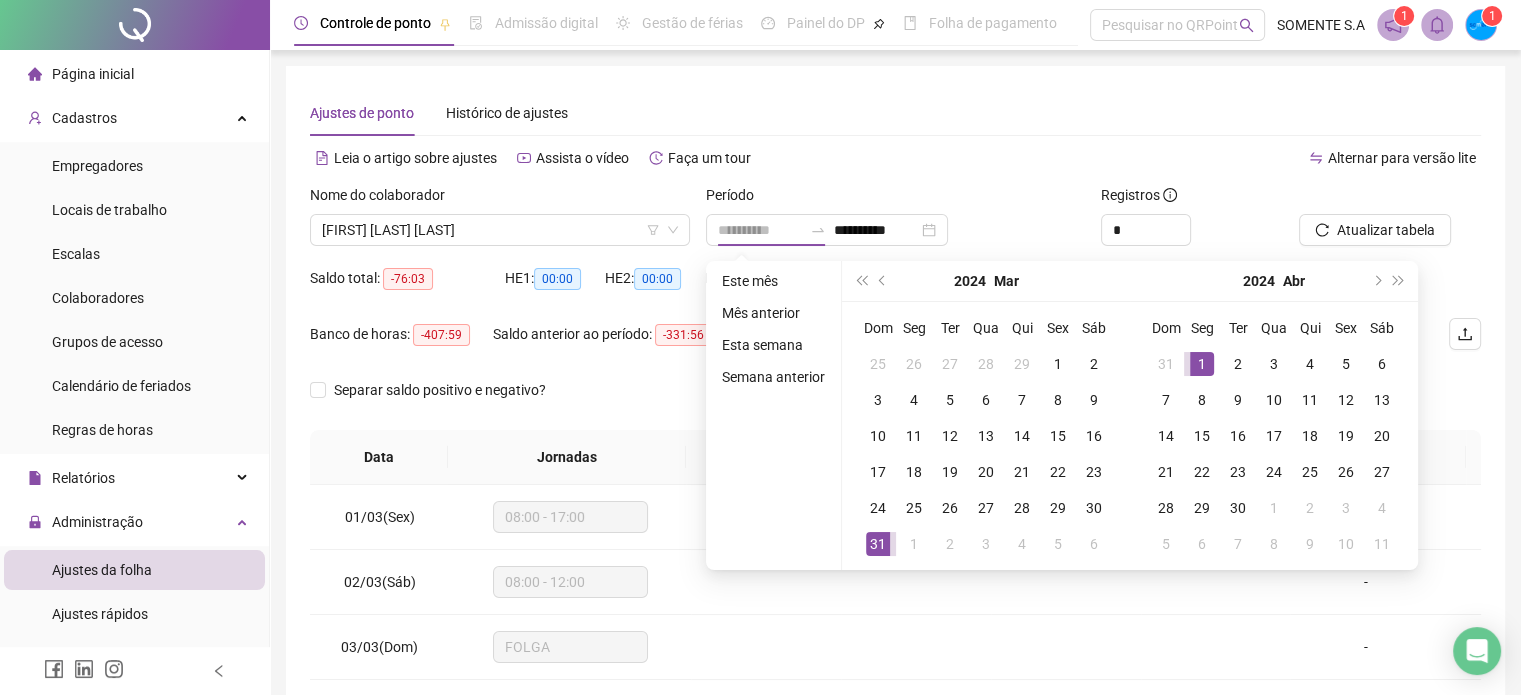 click on "1" at bounding box center (1202, 364) 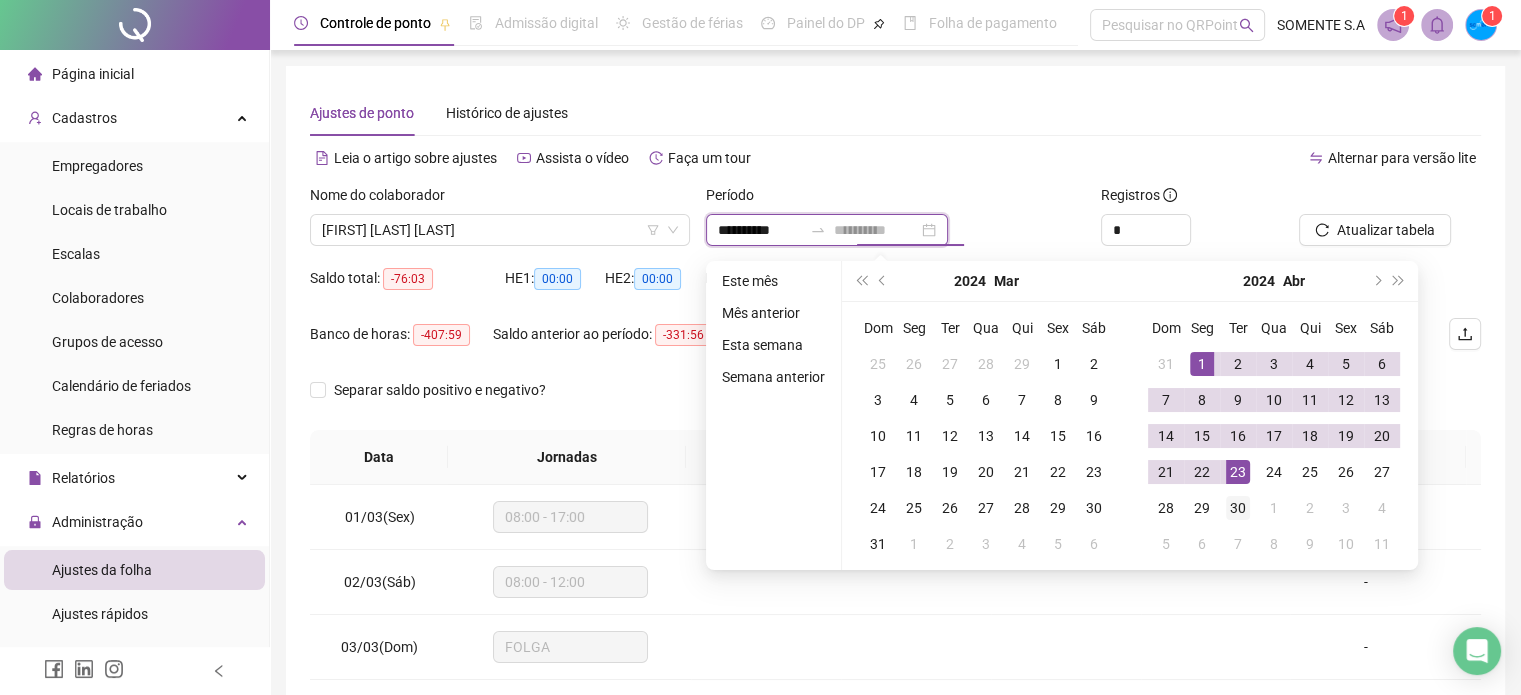 type on "**********" 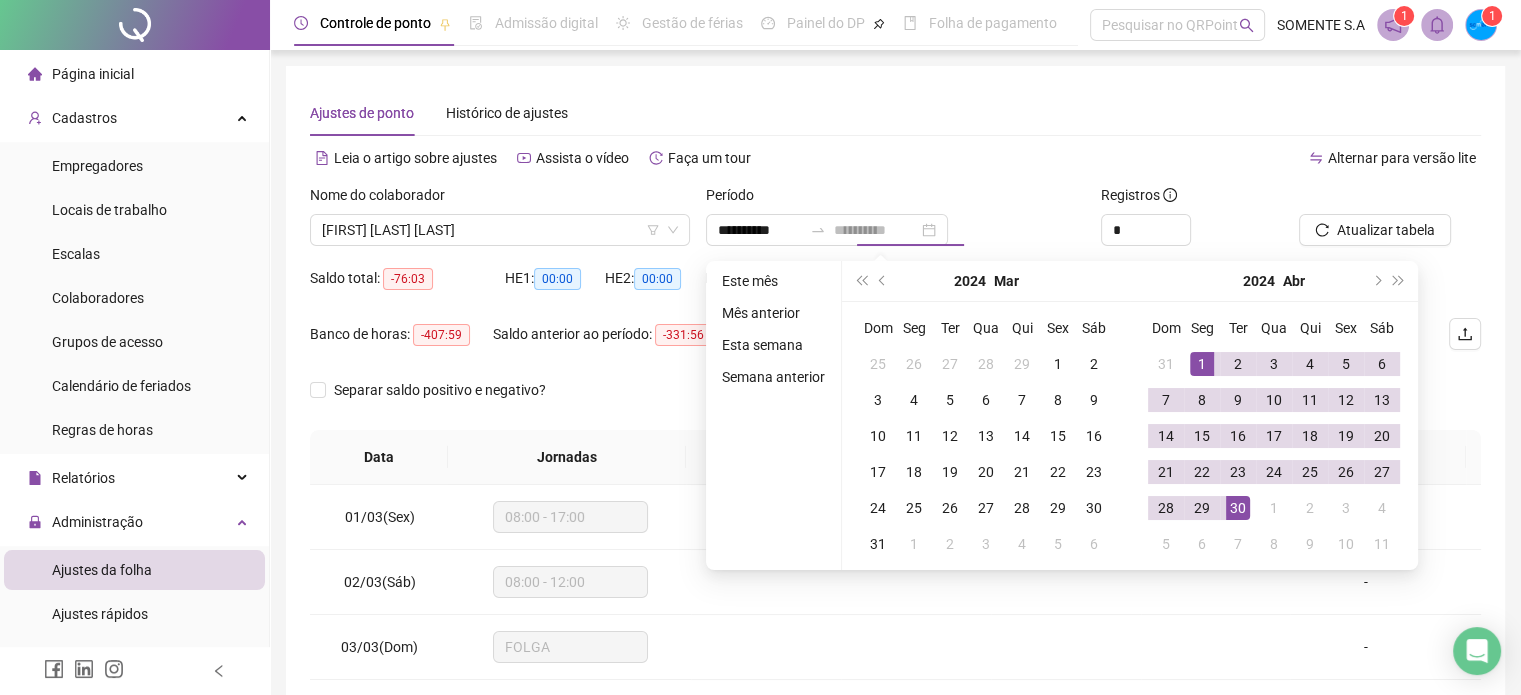 click on "30" at bounding box center [1238, 508] 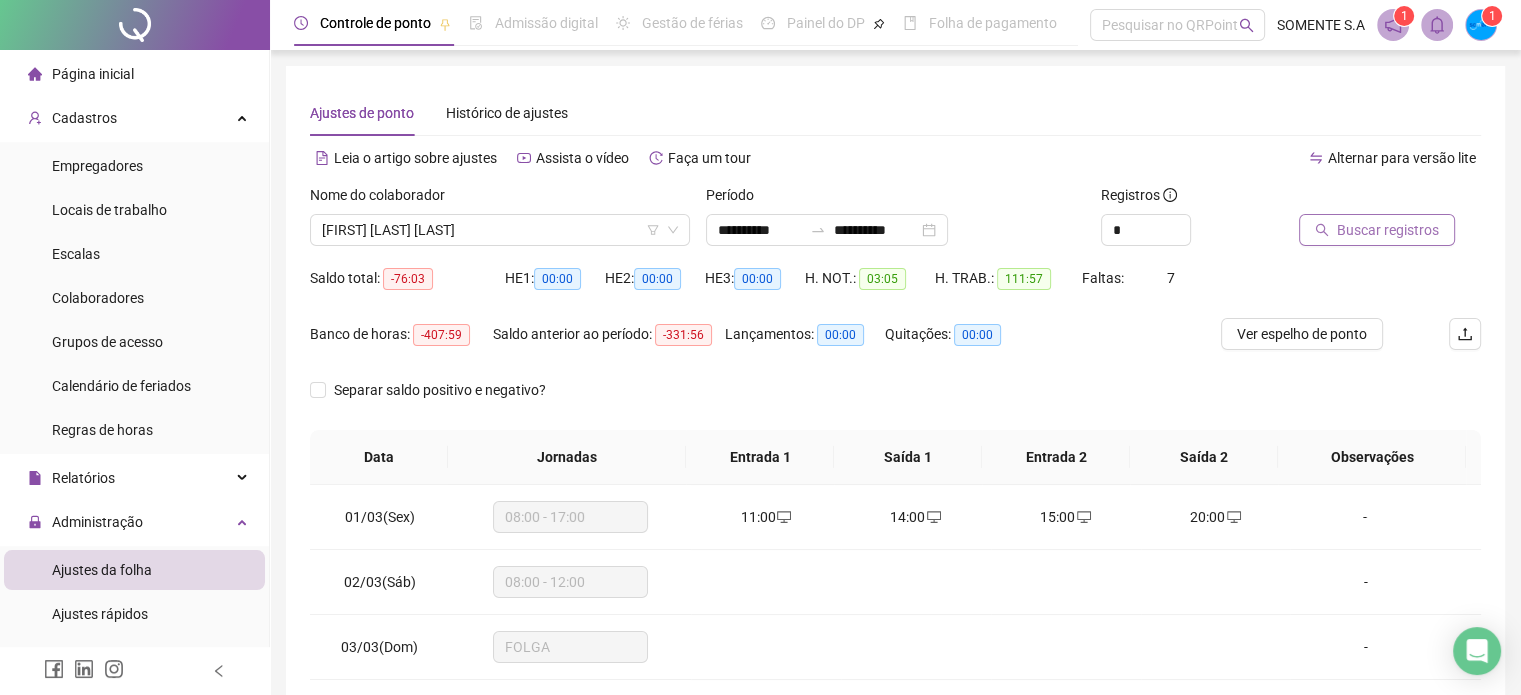 click on "Buscar registros" at bounding box center (1388, 230) 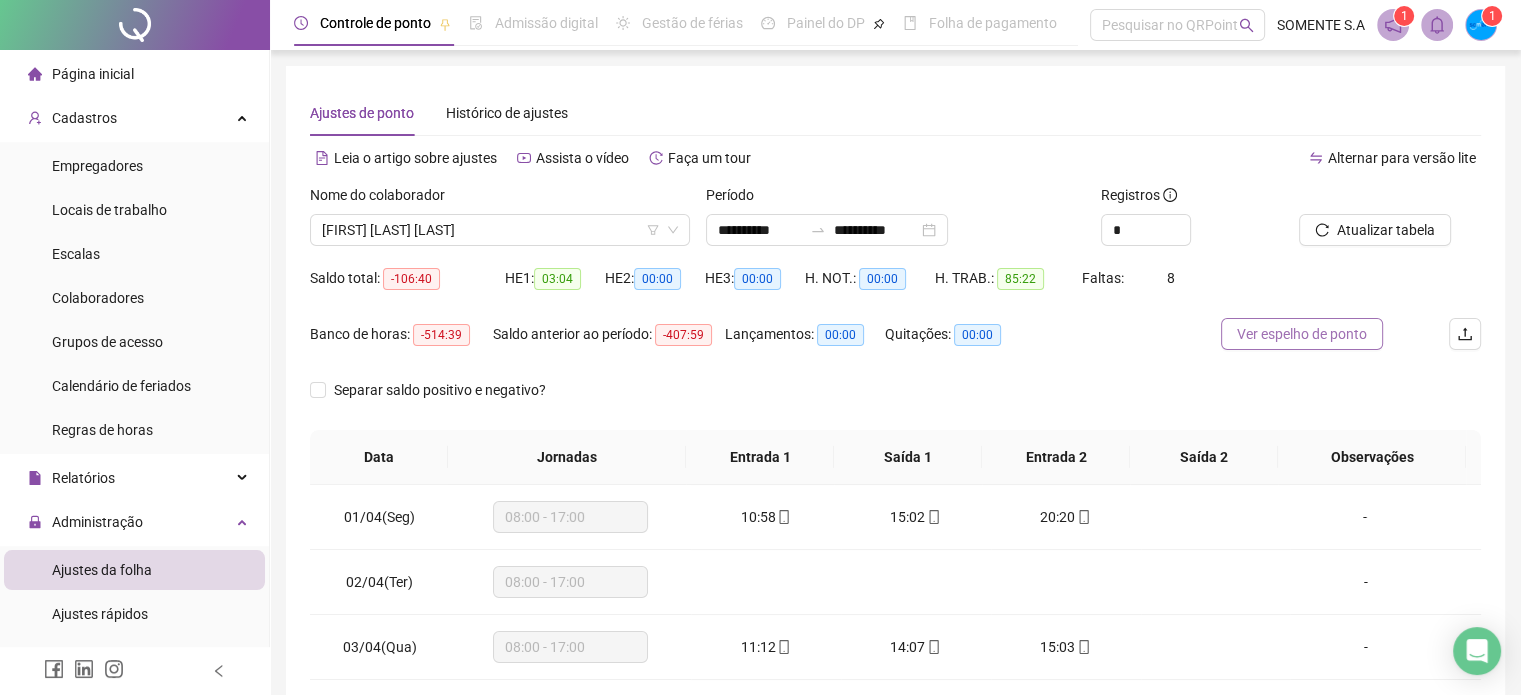 click on "Ver espelho de ponto" at bounding box center (1302, 334) 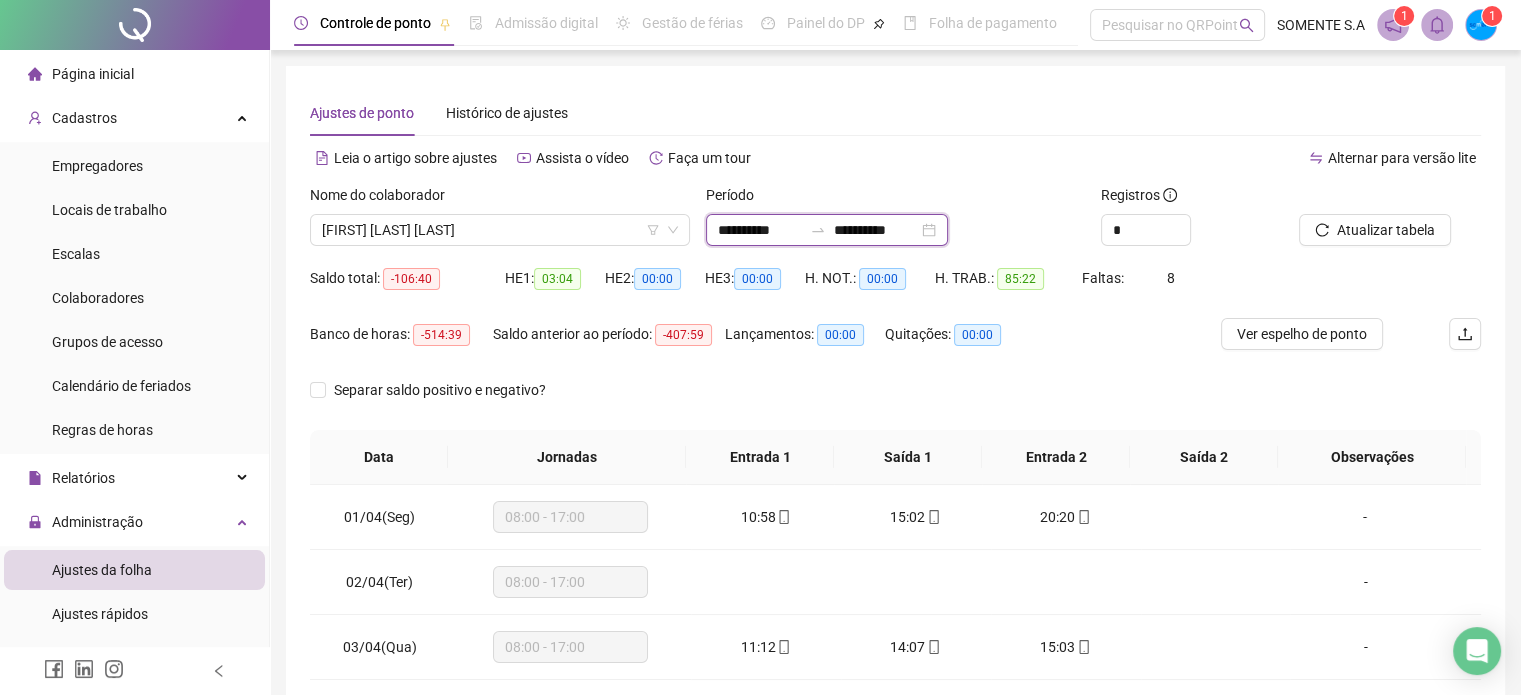 click on "**********" at bounding box center (760, 230) 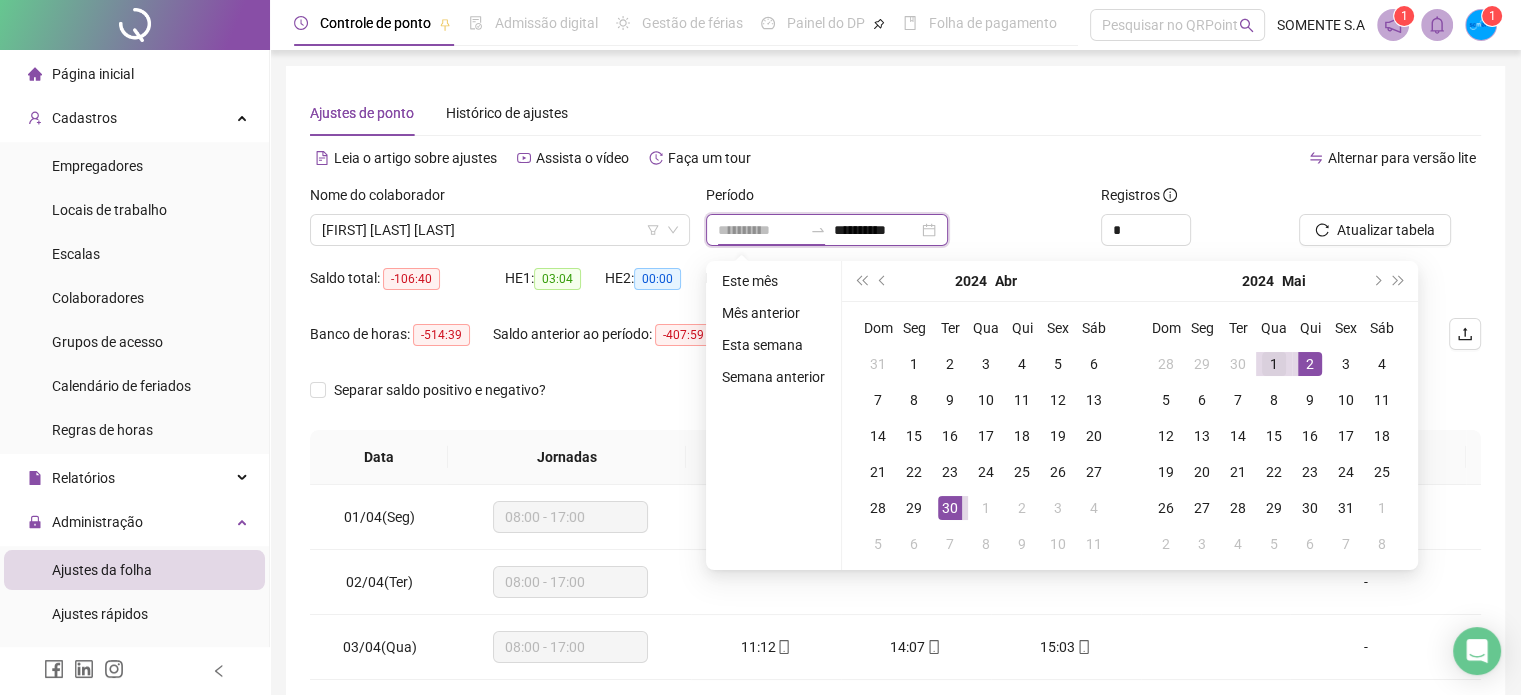 type on "**********" 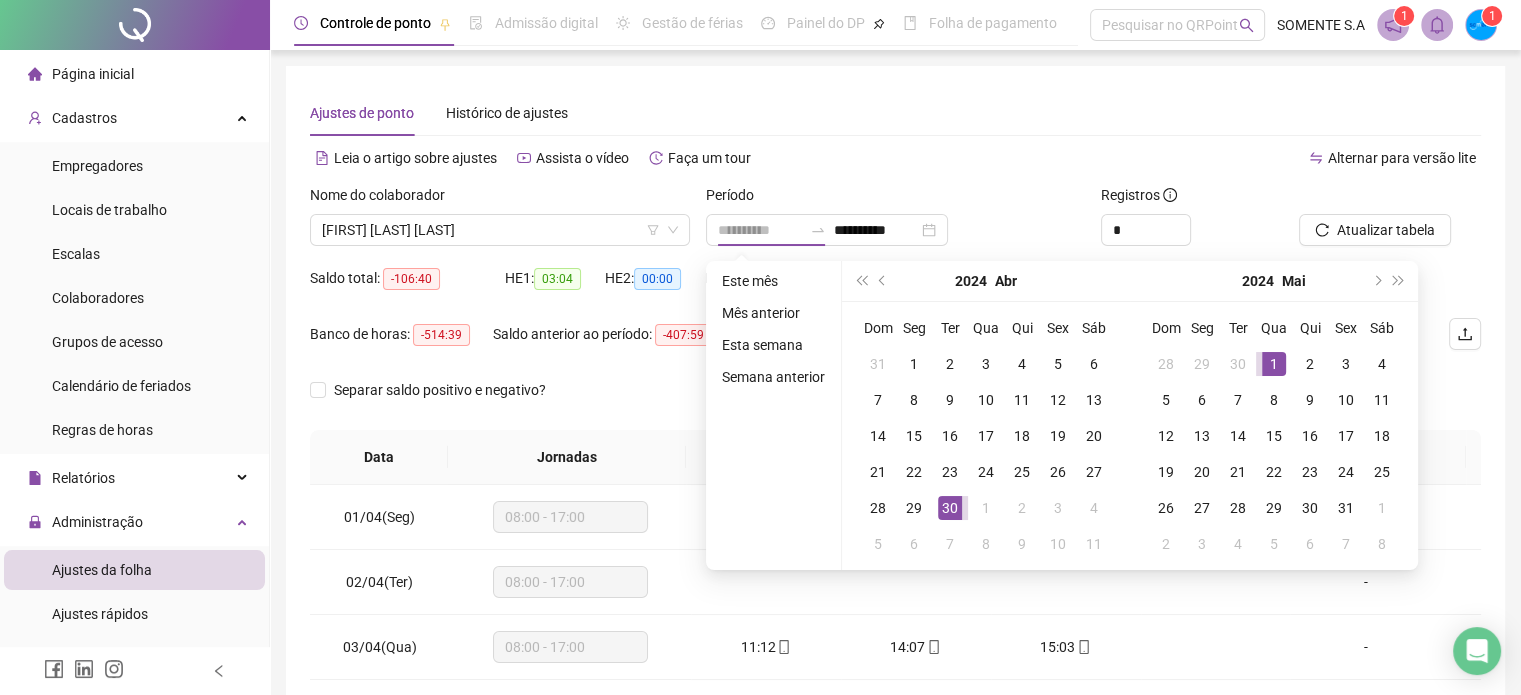 click on "1" at bounding box center [1274, 364] 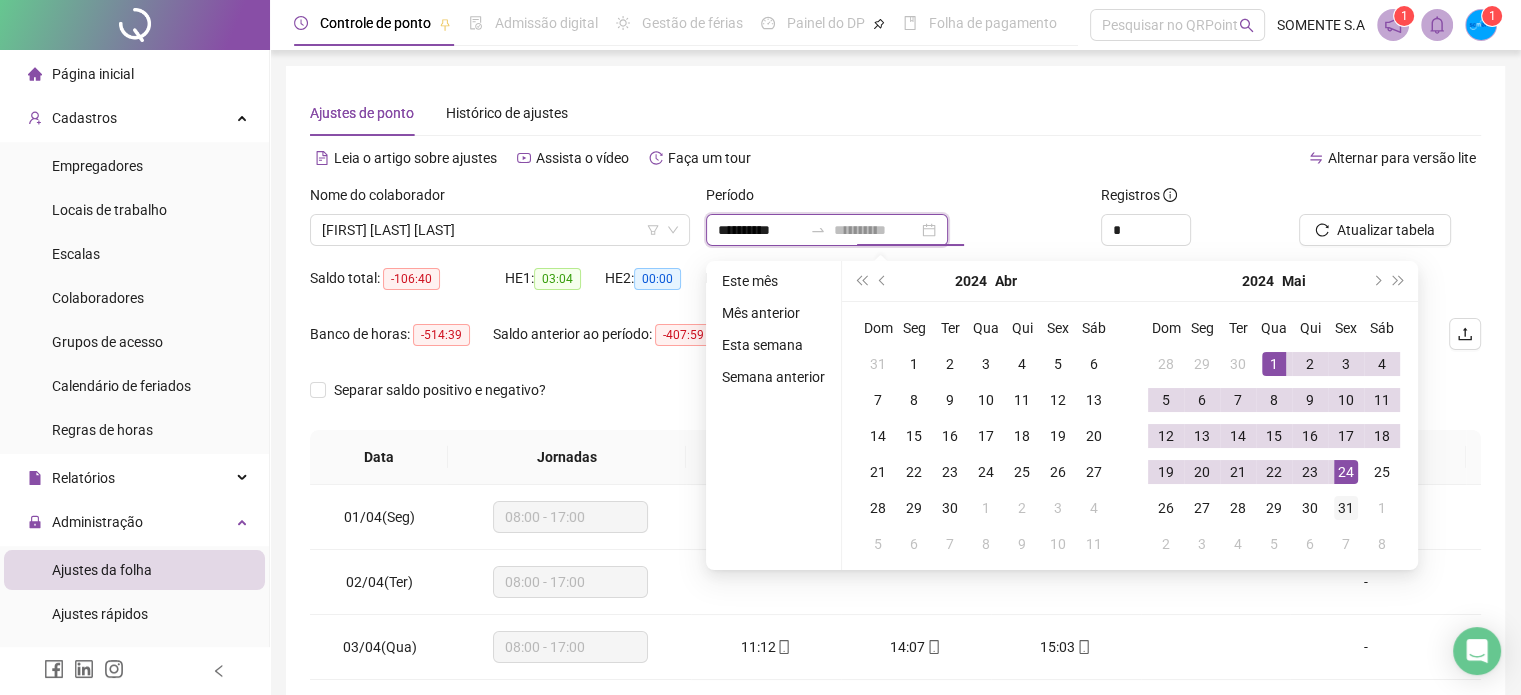 type on "**********" 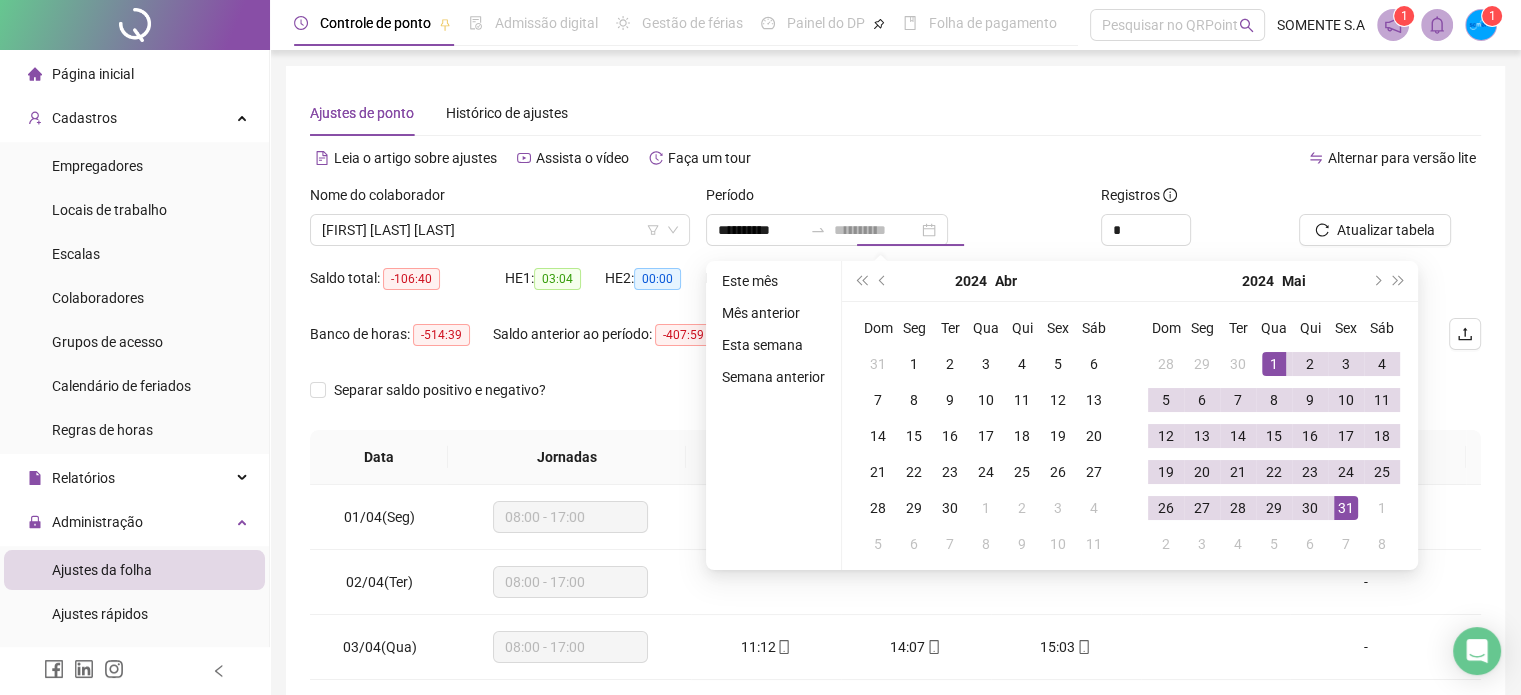 click on "31" at bounding box center (1346, 508) 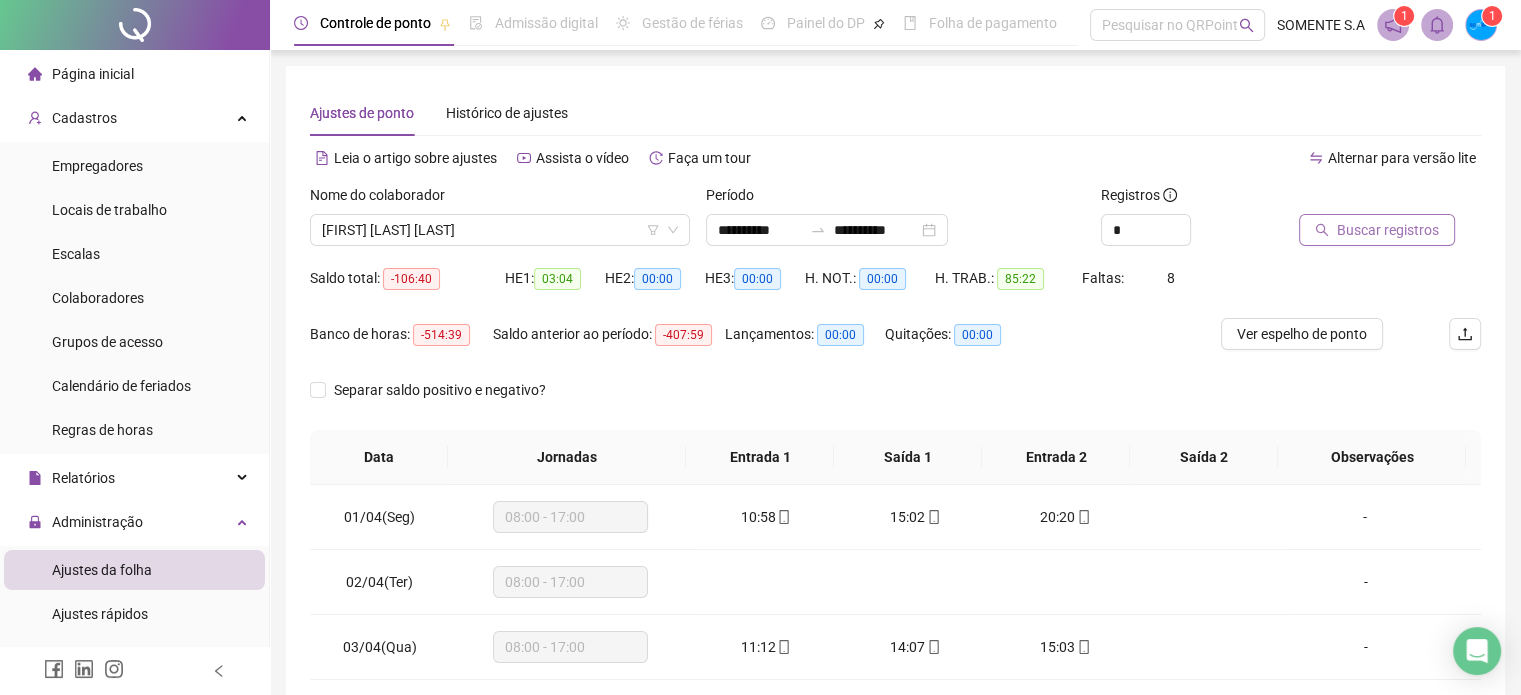 click on "Buscar registros" at bounding box center (1388, 230) 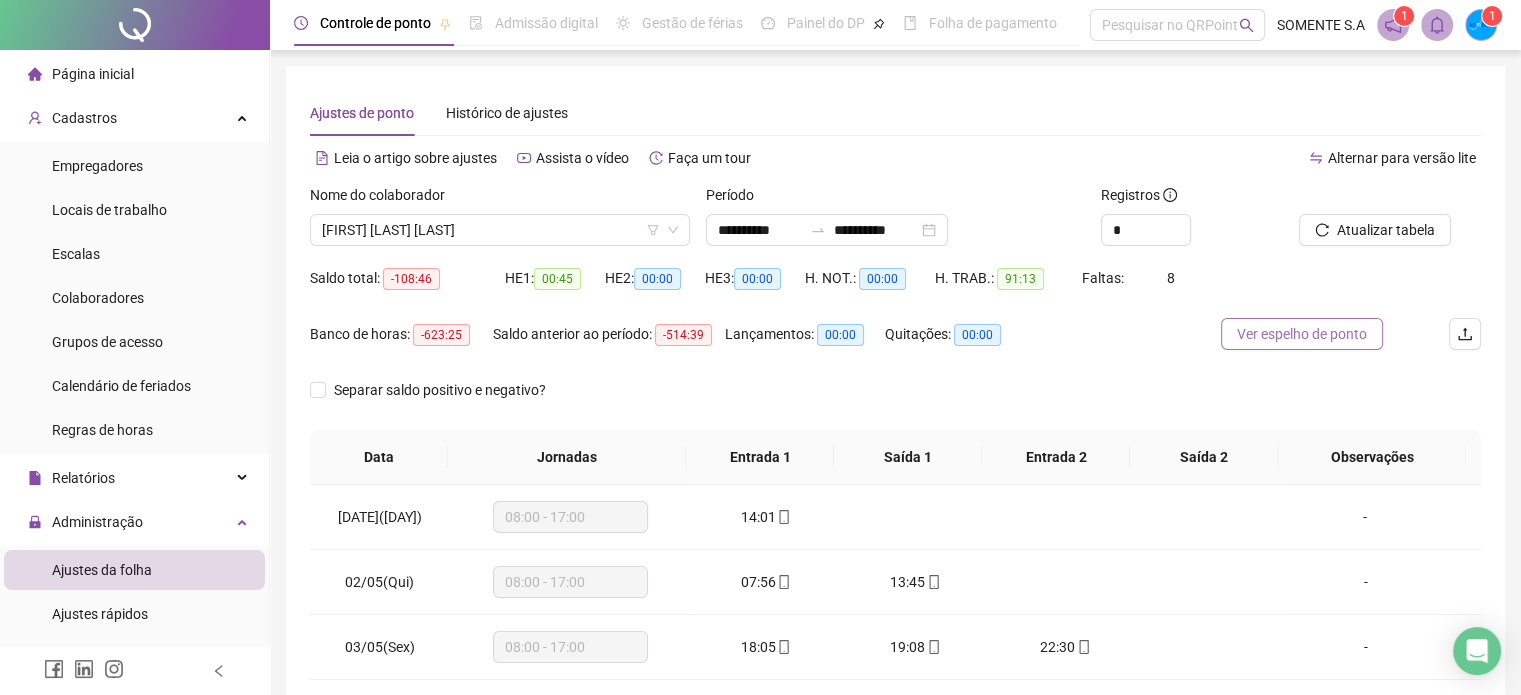 click on "Ver espelho de ponto" at bounding box center [1302, 334] 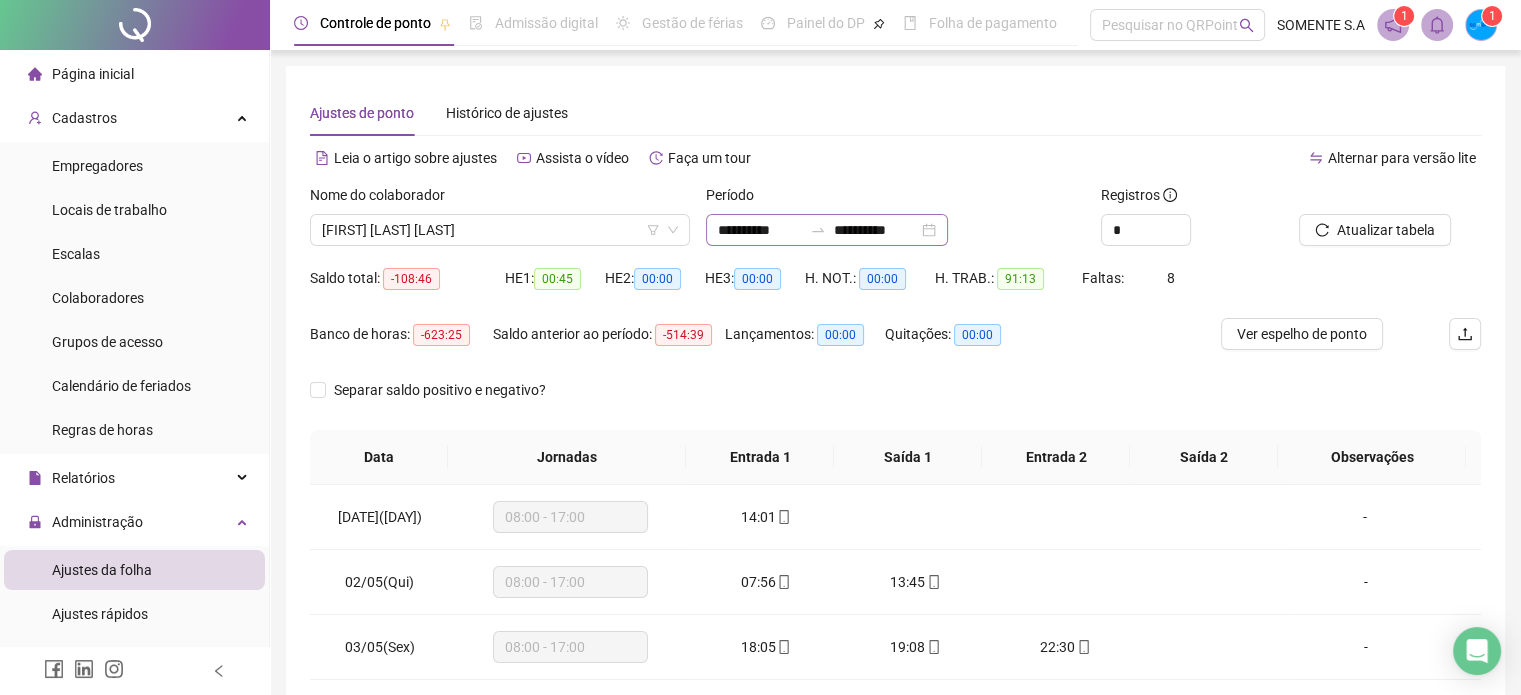 click on "**********" at bounding box center [827, 230] 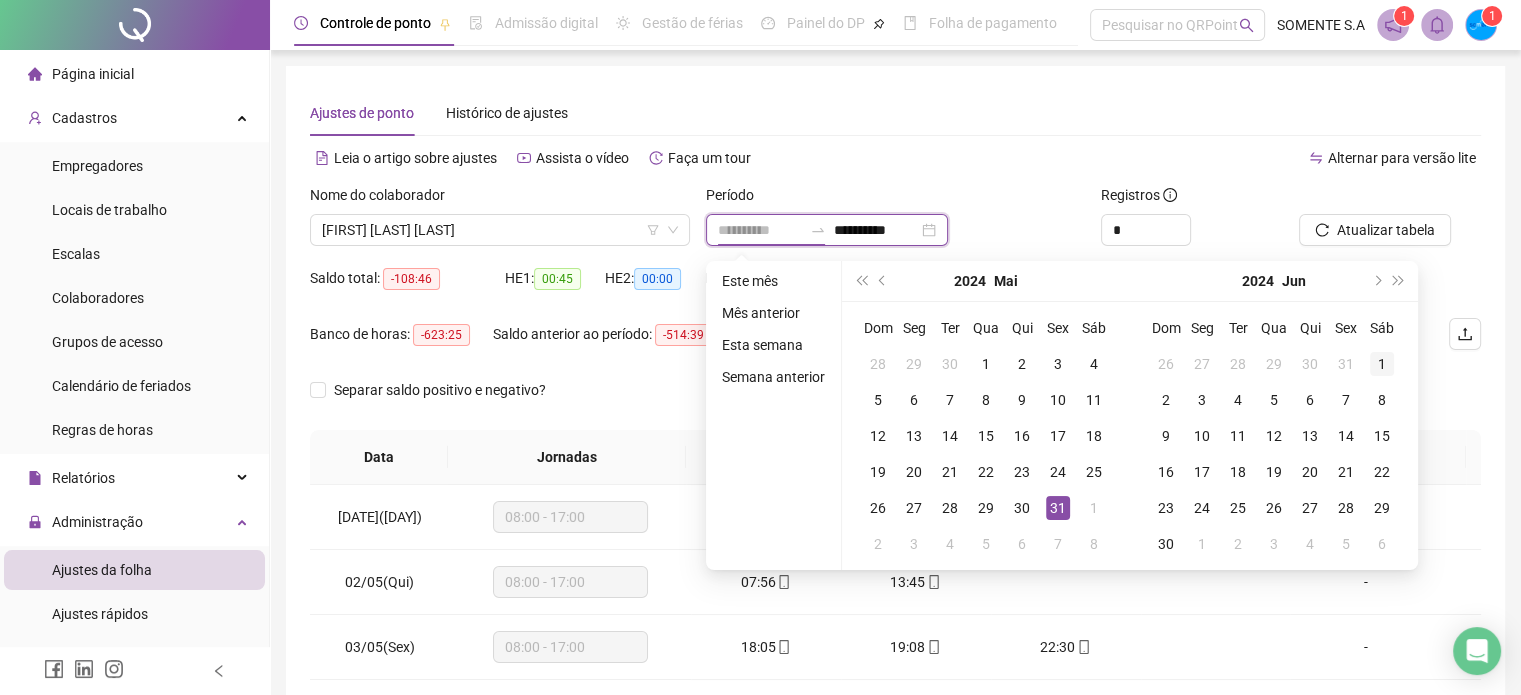 type on "**********" 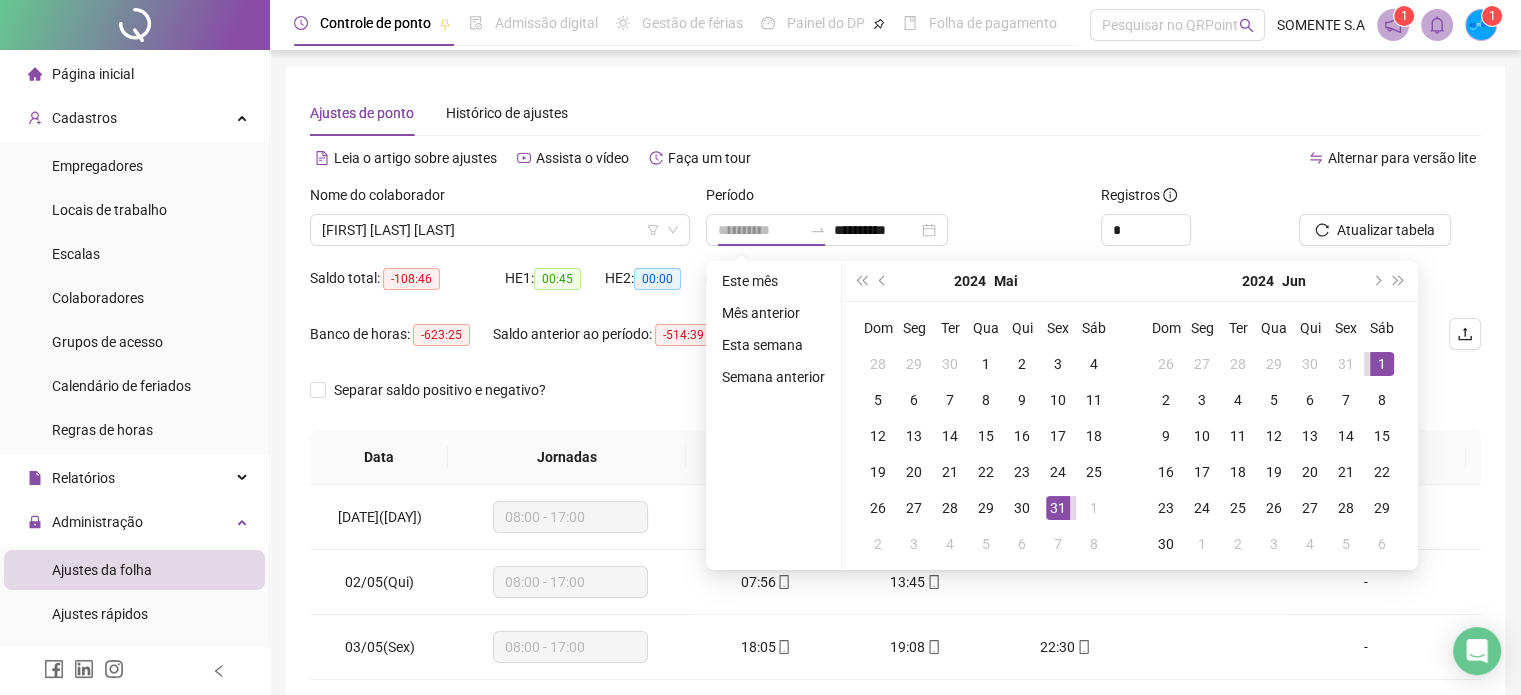 click on "1" at bounding box center (1382, 364) 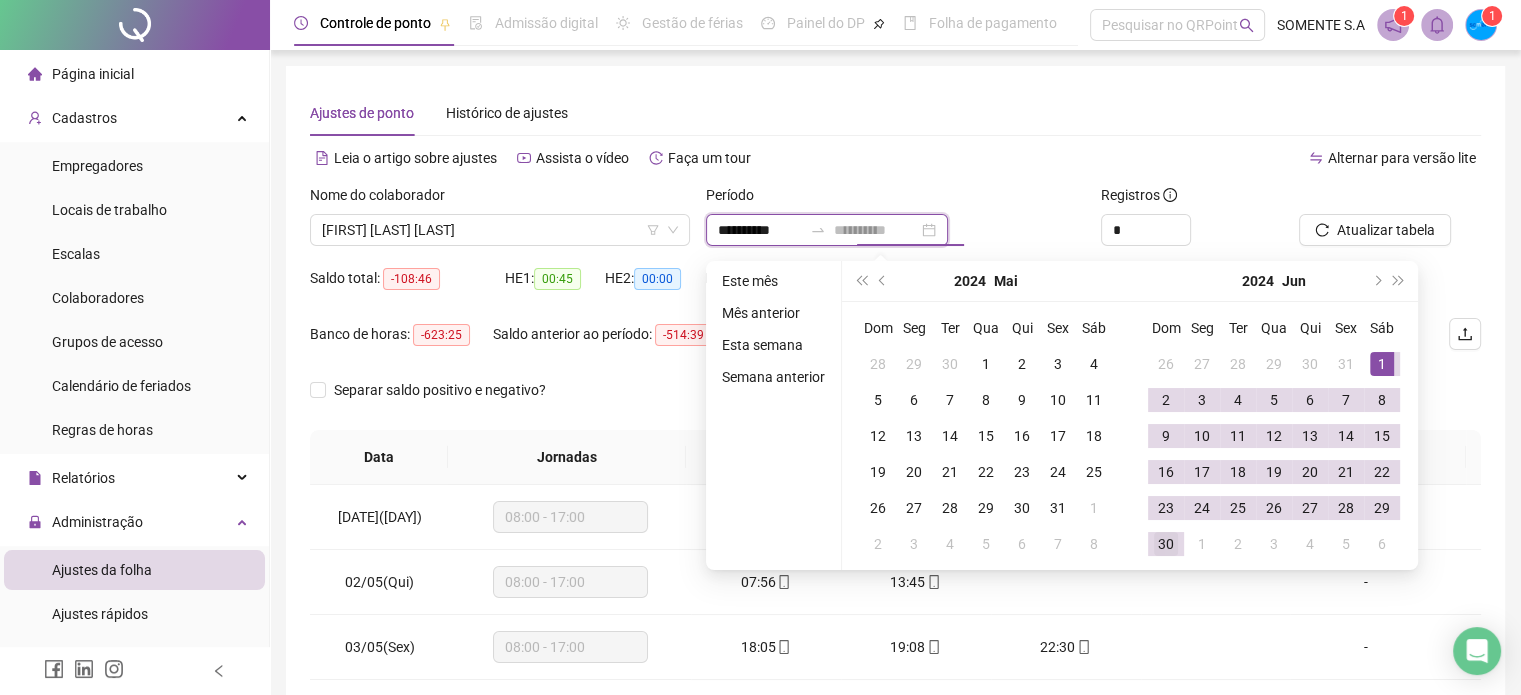 type on "**********" 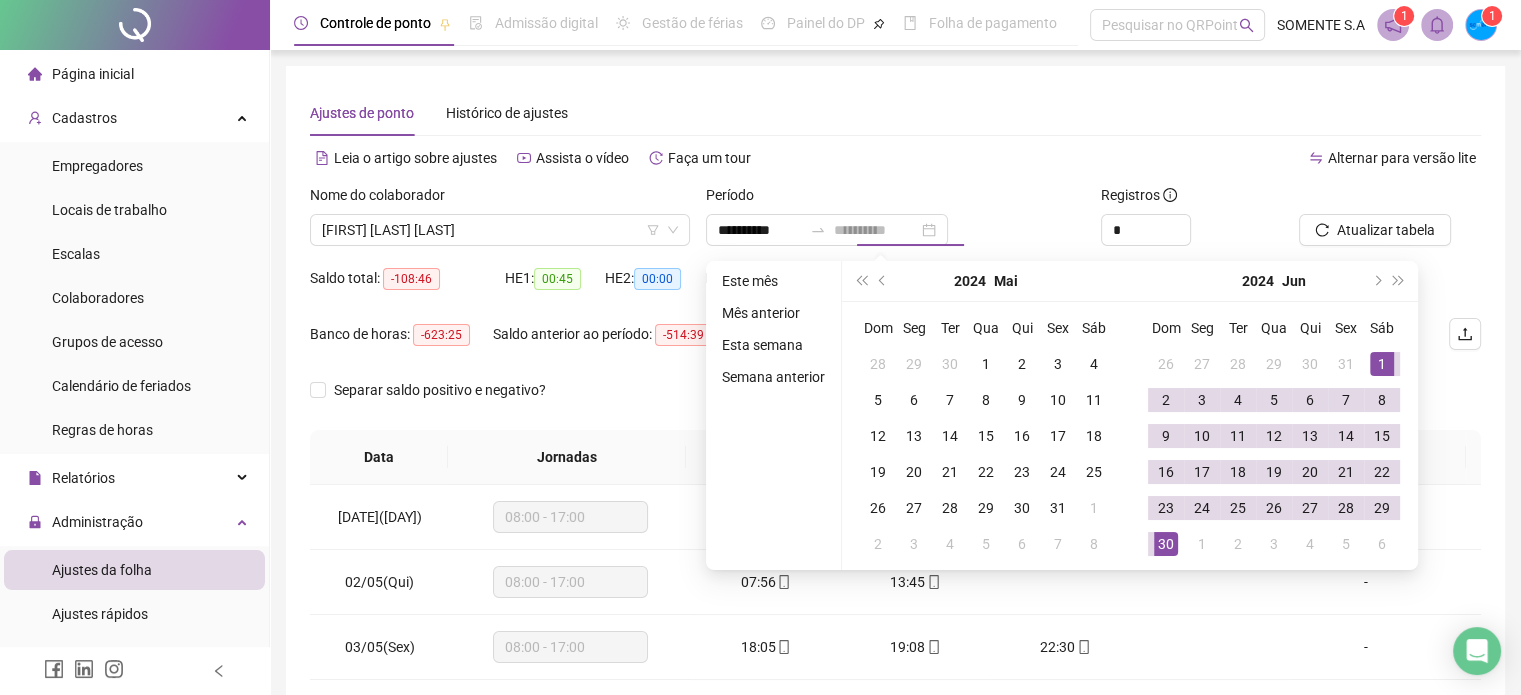 click on "30" at bounding box center [1166, 544] 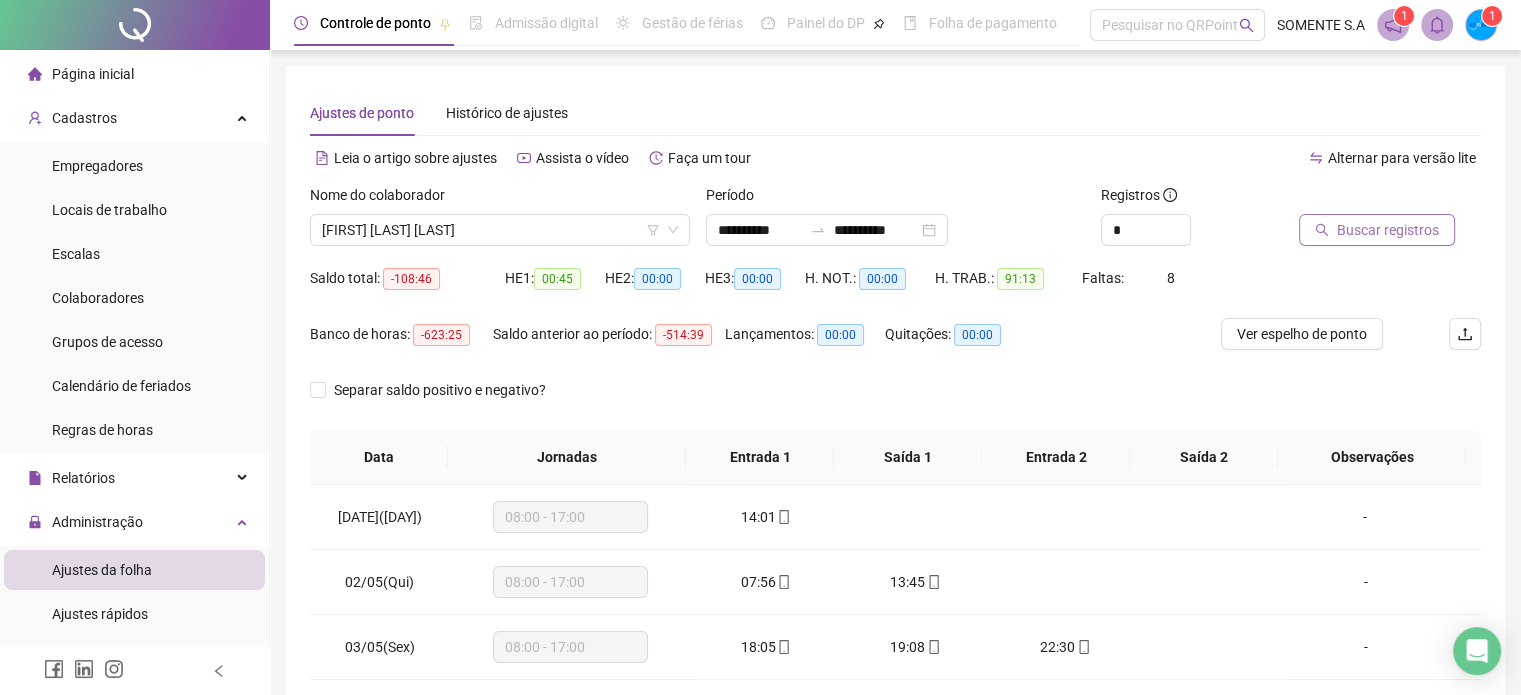 click on "Buscar registros" at bounding box center [1388, 230] 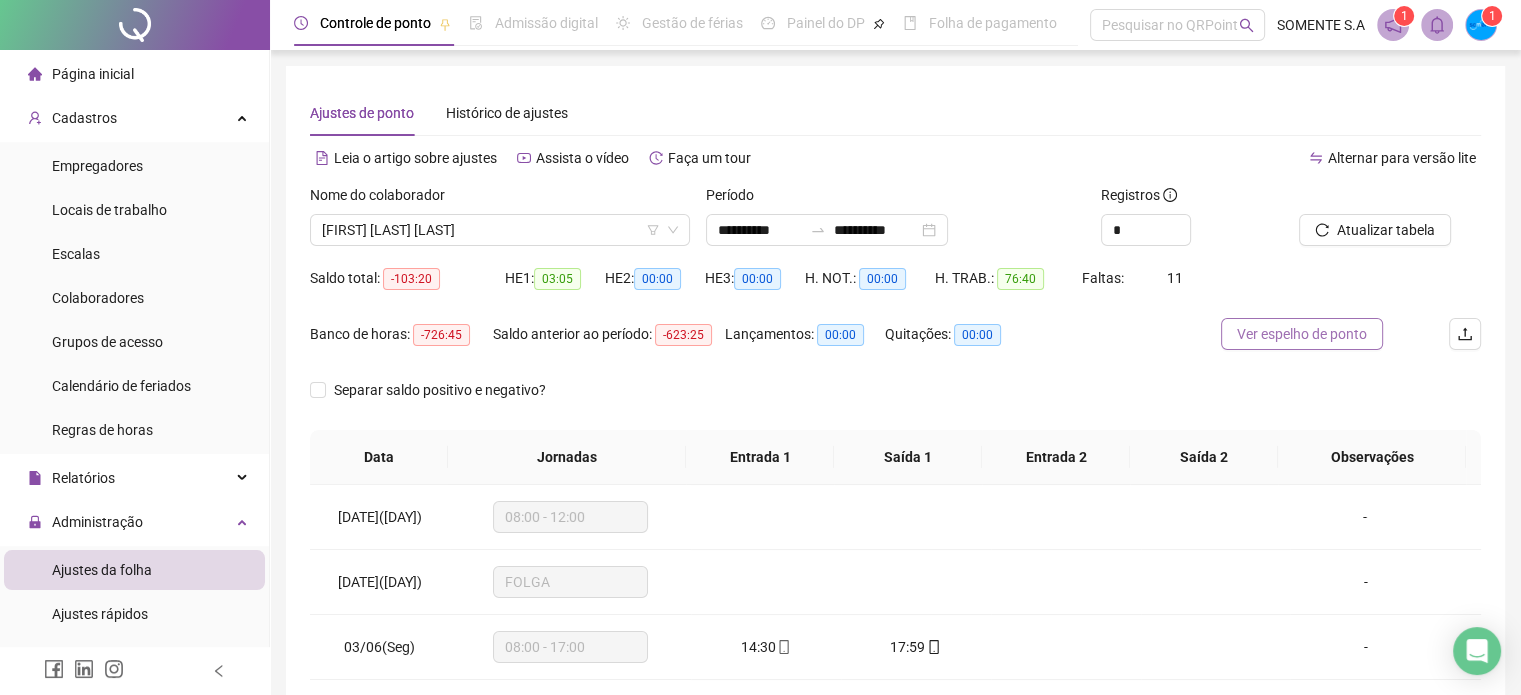 click on "Ver espelho de ponto" at bounding box center (1302, 334) 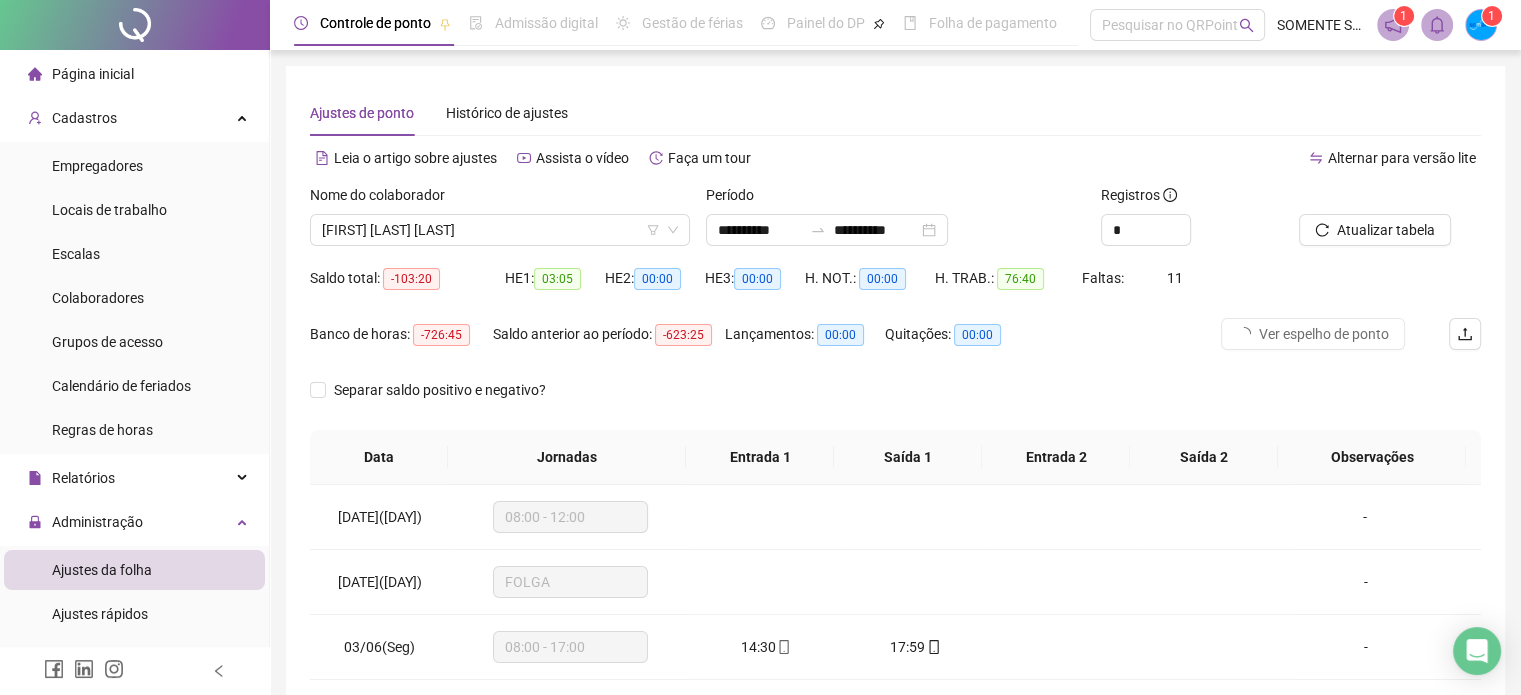 scroll, scrollTop: 300, scrollLeft: 0, axis: vertical 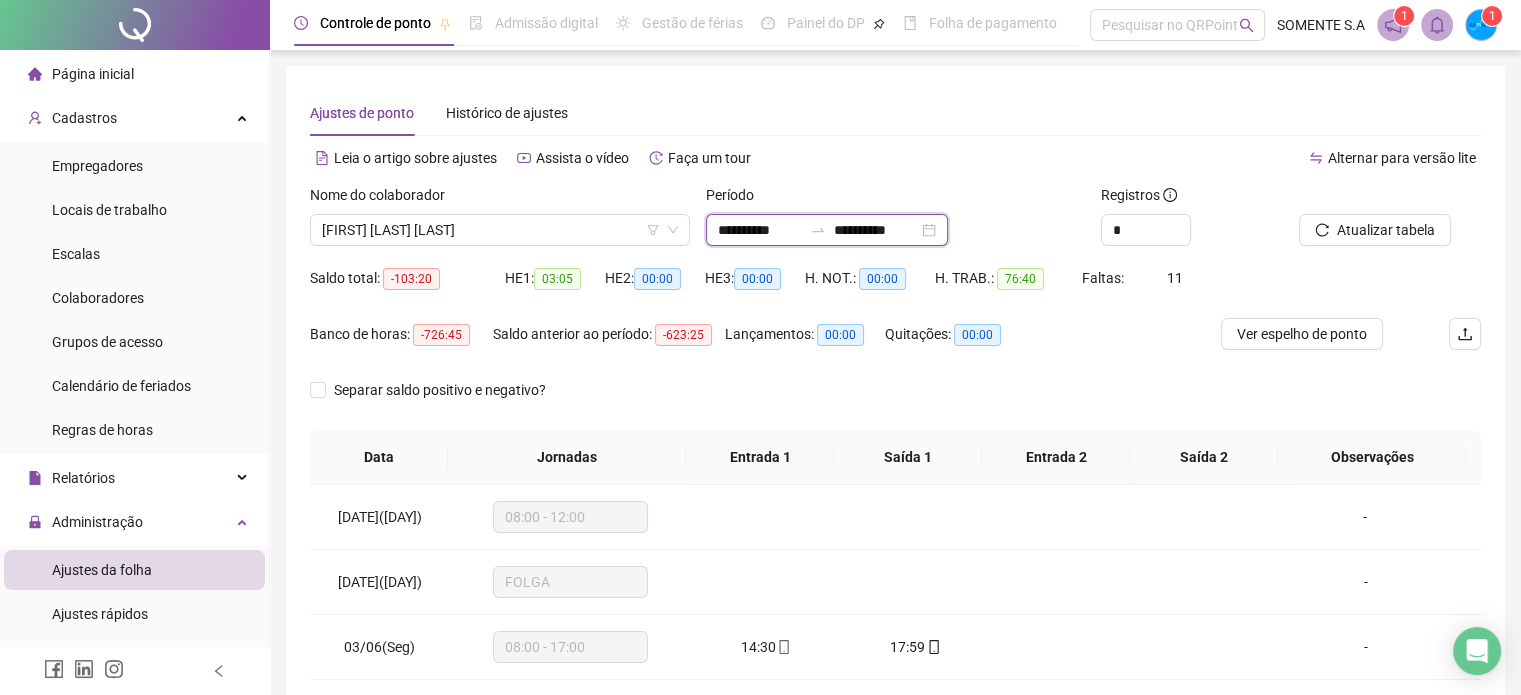 click on "**********" at bounding box center [760, 230] 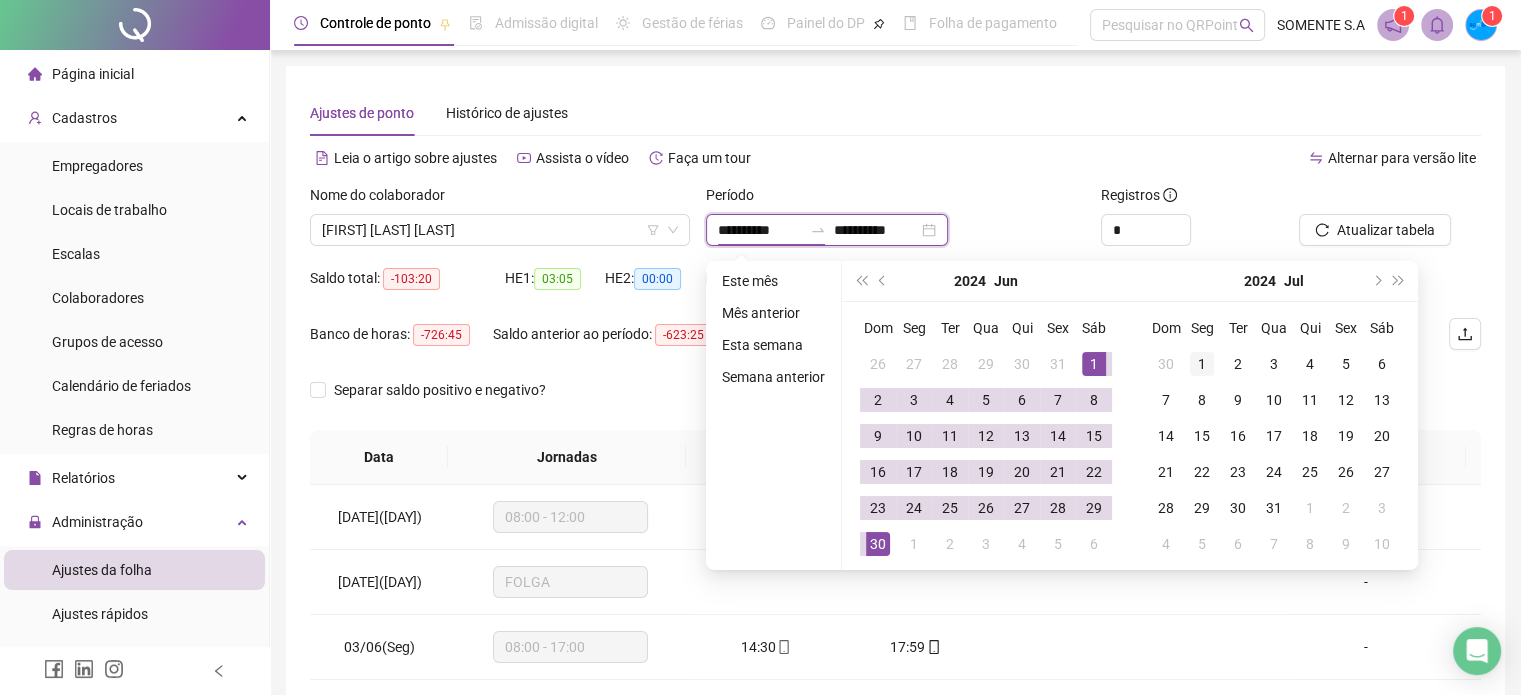 type on "**********" 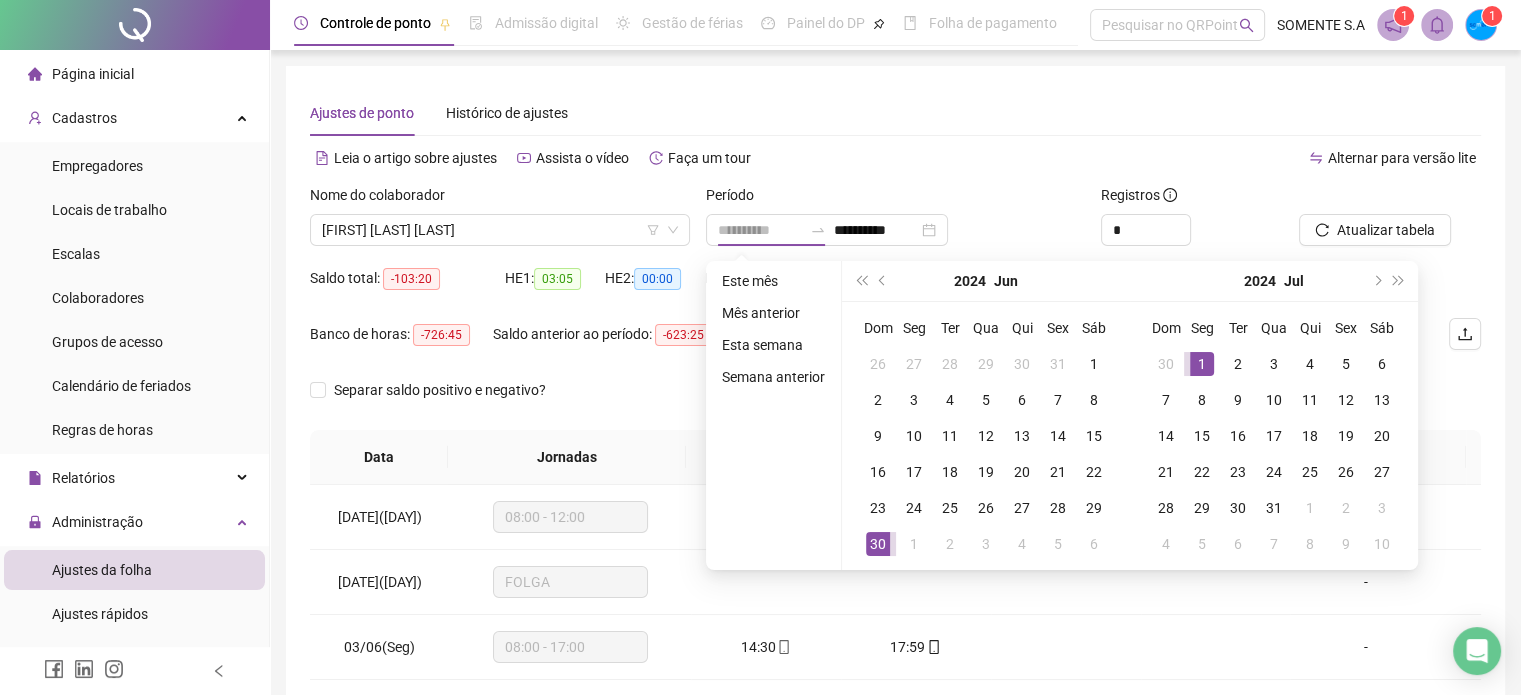 click on "1" at bounding box center (1202, 364) 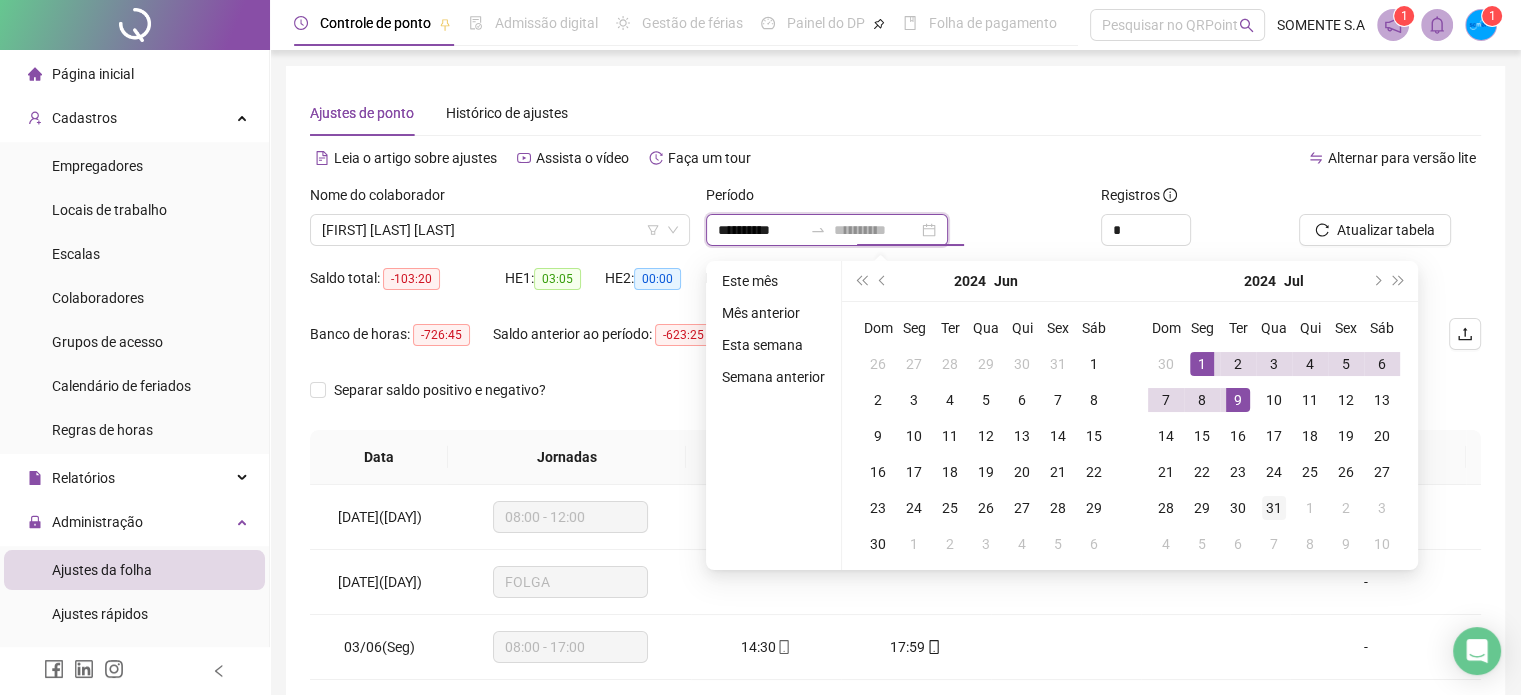 type on "**********" 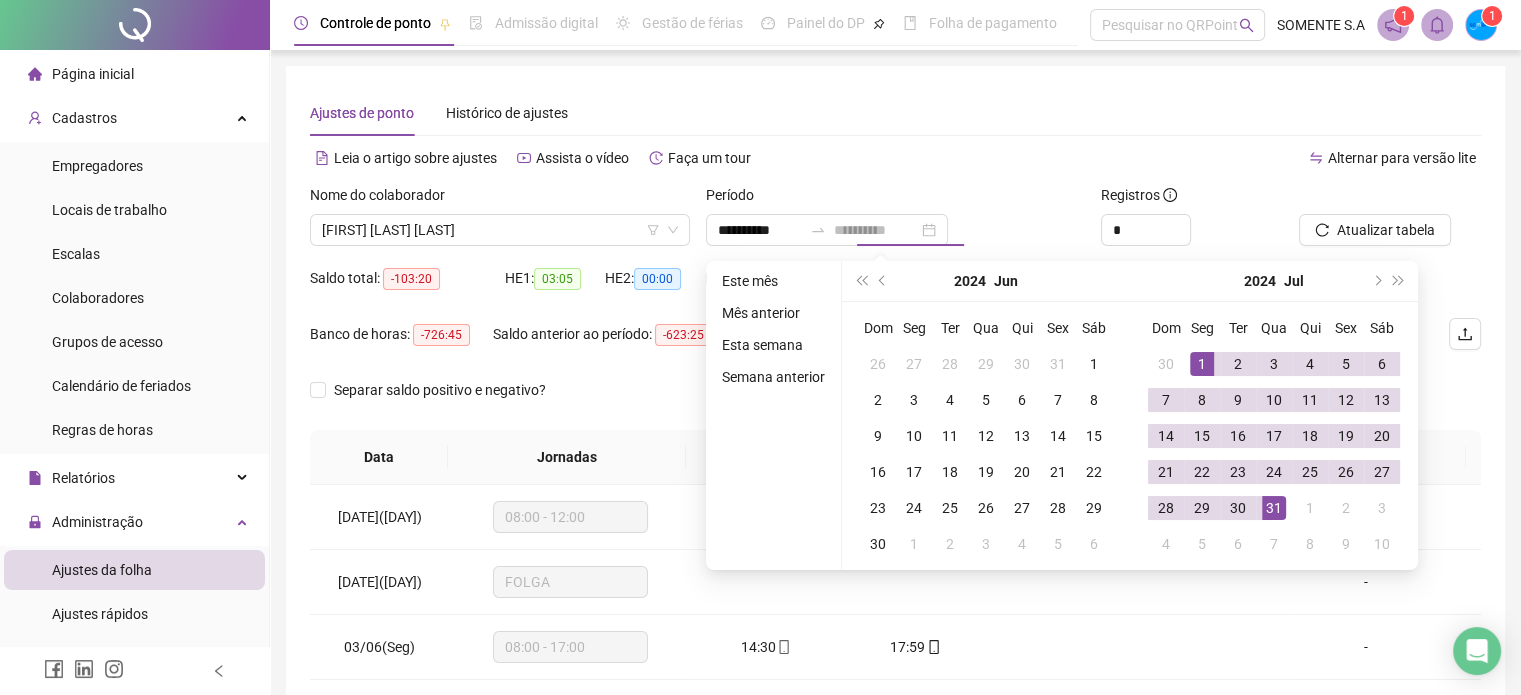 click on "31" at bounding box center [1274, 508] 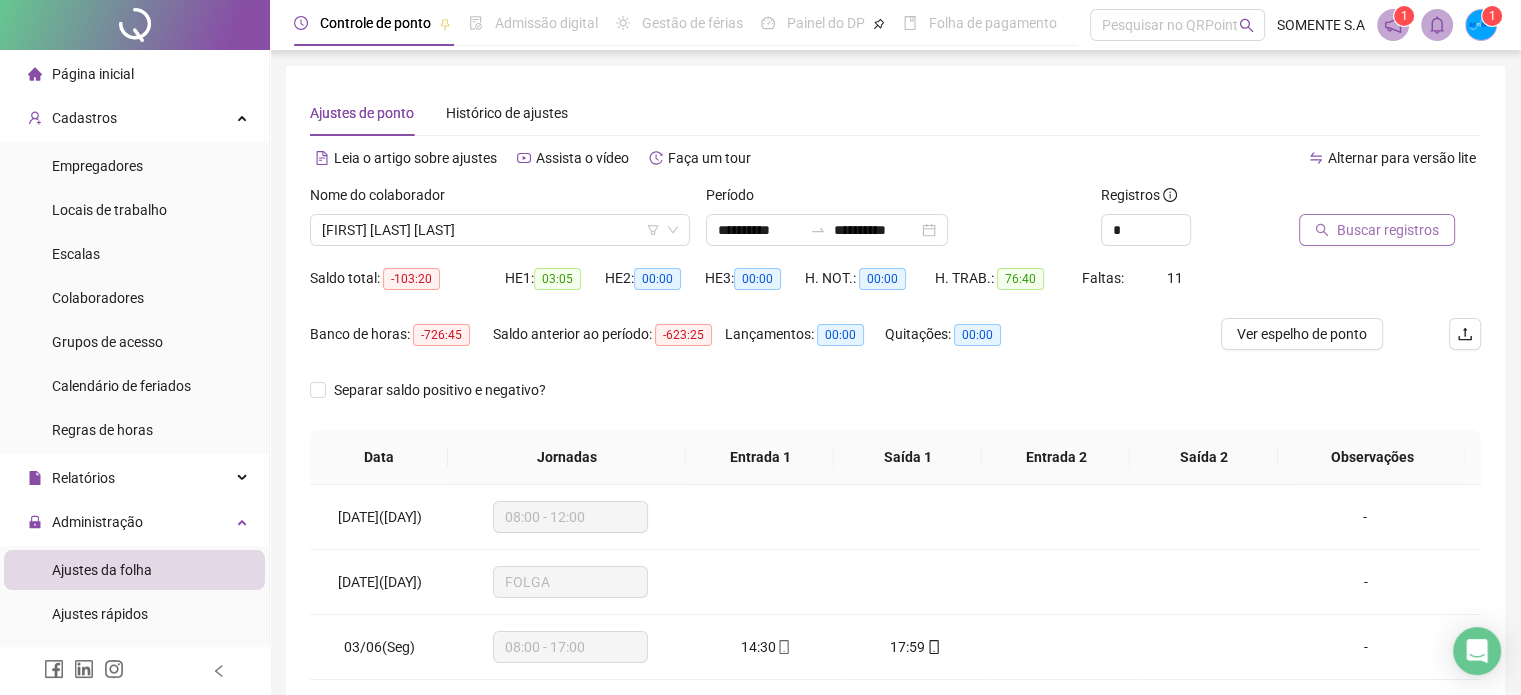 click on "Buscar registros" at bounding box center [1388, 230] 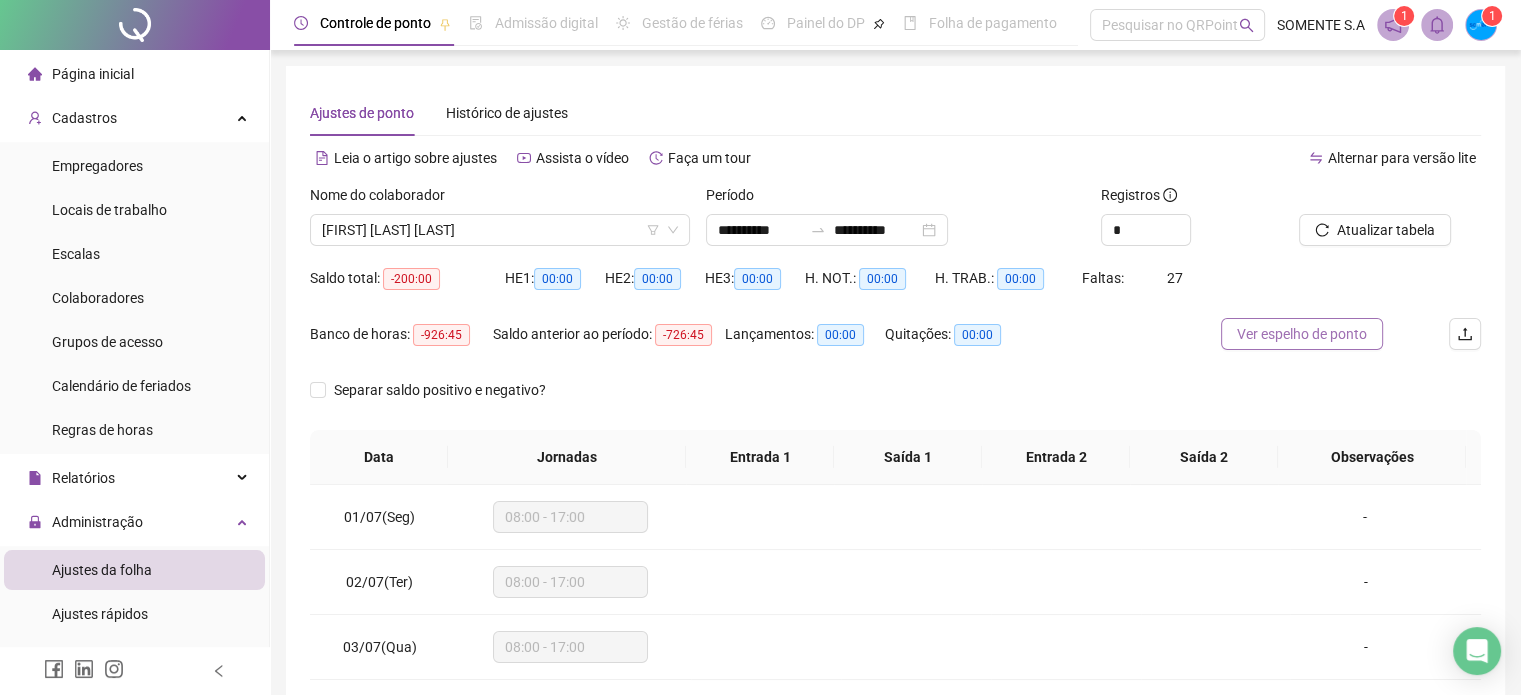 click on "Ver espelho de ponto" at bounding box center [1302, 334] 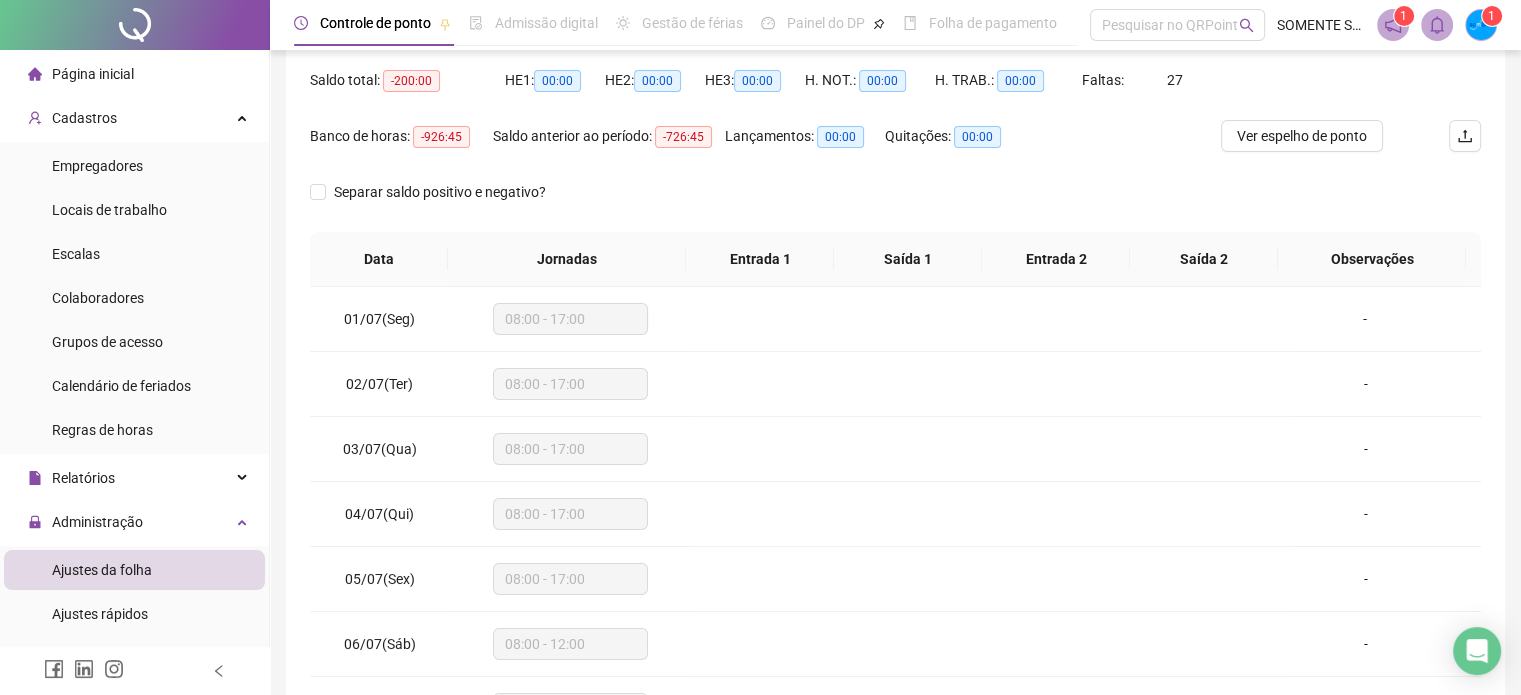 scroll, scrollTop: 200, scrollLeft: 0, axis: vertical 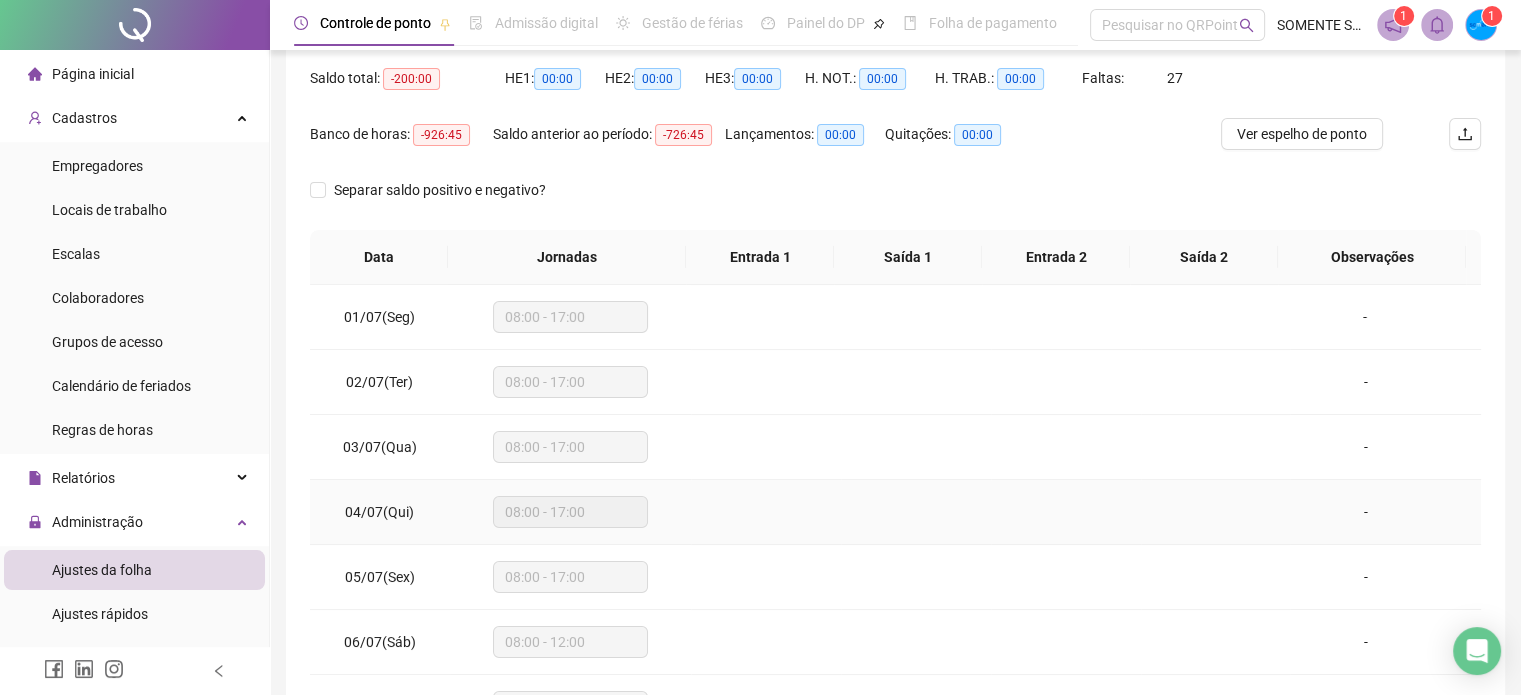 drag, startPoint x: 667, startPoint y: 540, endPoint x: 700, endPoint y: 574, distance: 47.38143 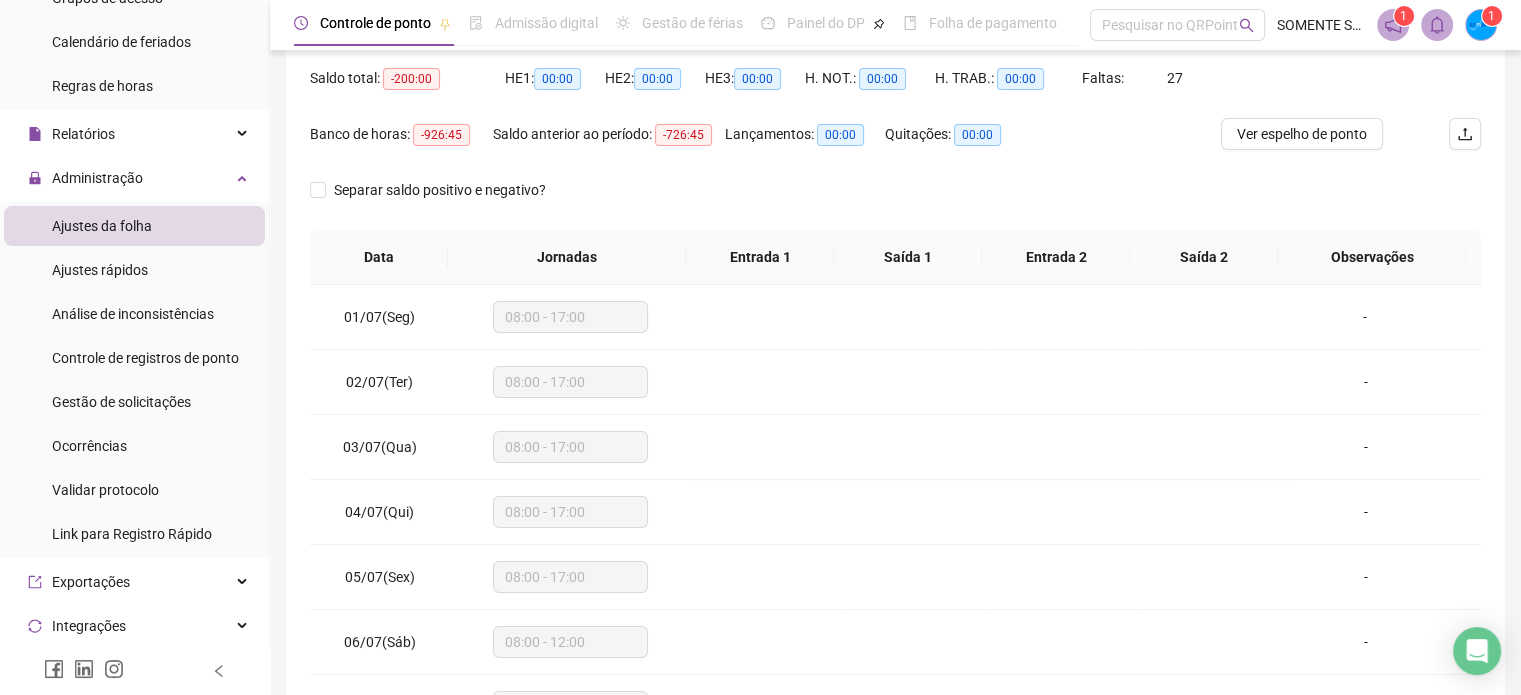 scroll, scrollTop: 500, scrollLeft: 0, axis: vertical 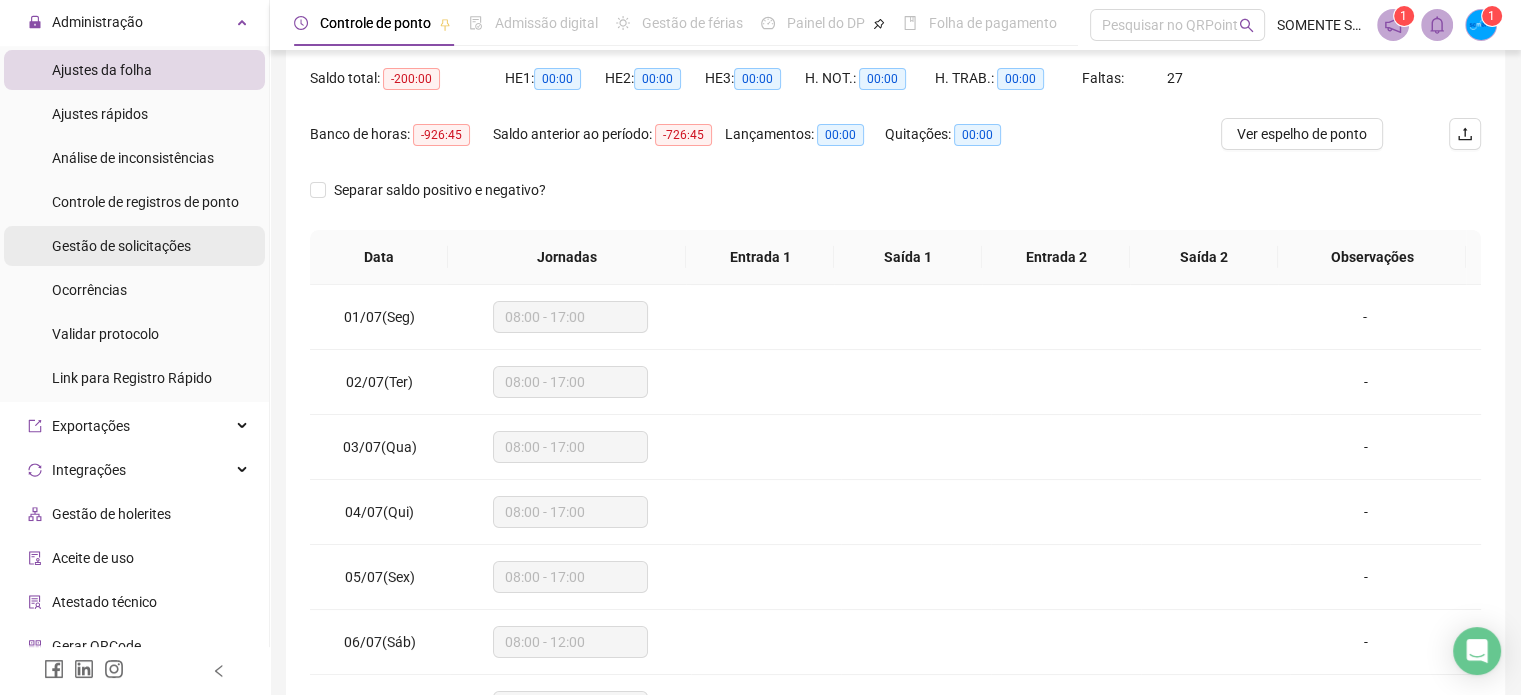 click on "Gestão de solicitações" at bounding box center (121, 246) 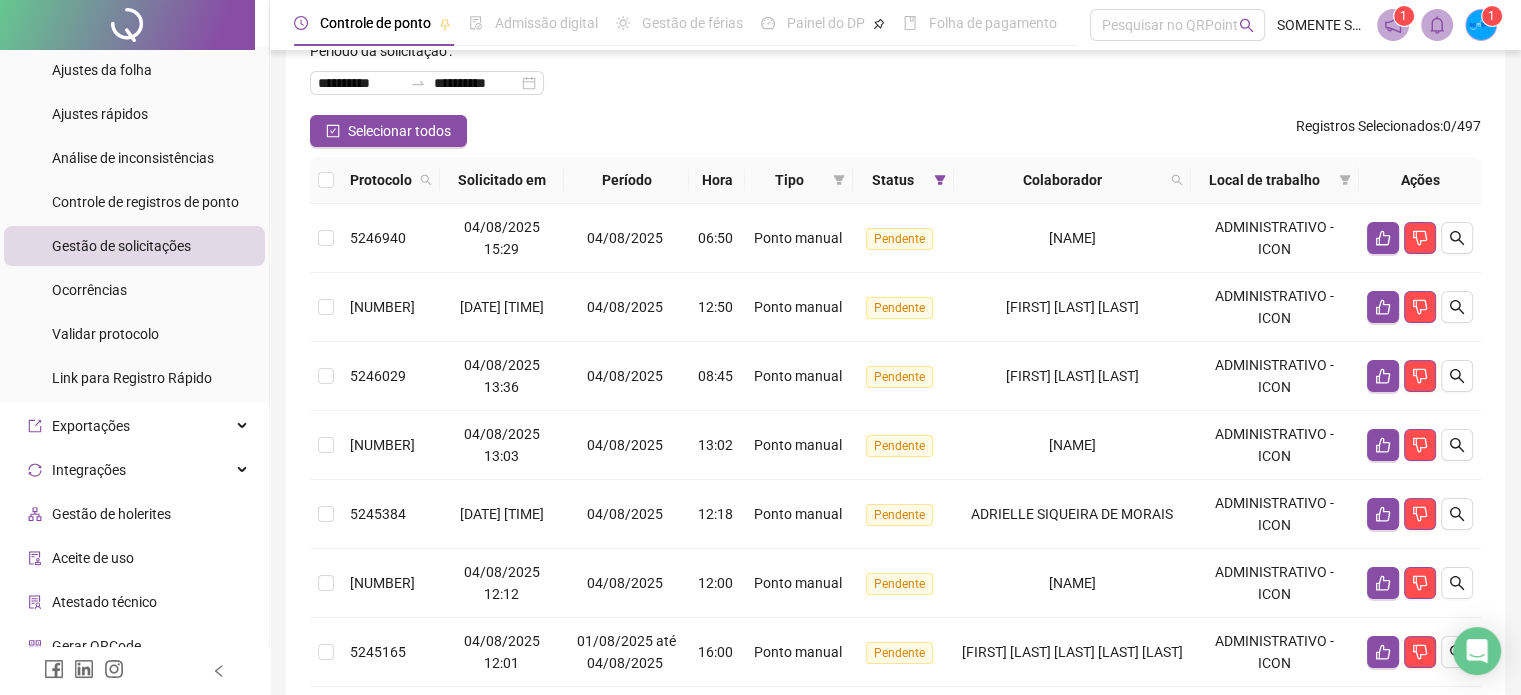 scroll, scrollTop: 0, scrollLeft: 0, axis: both 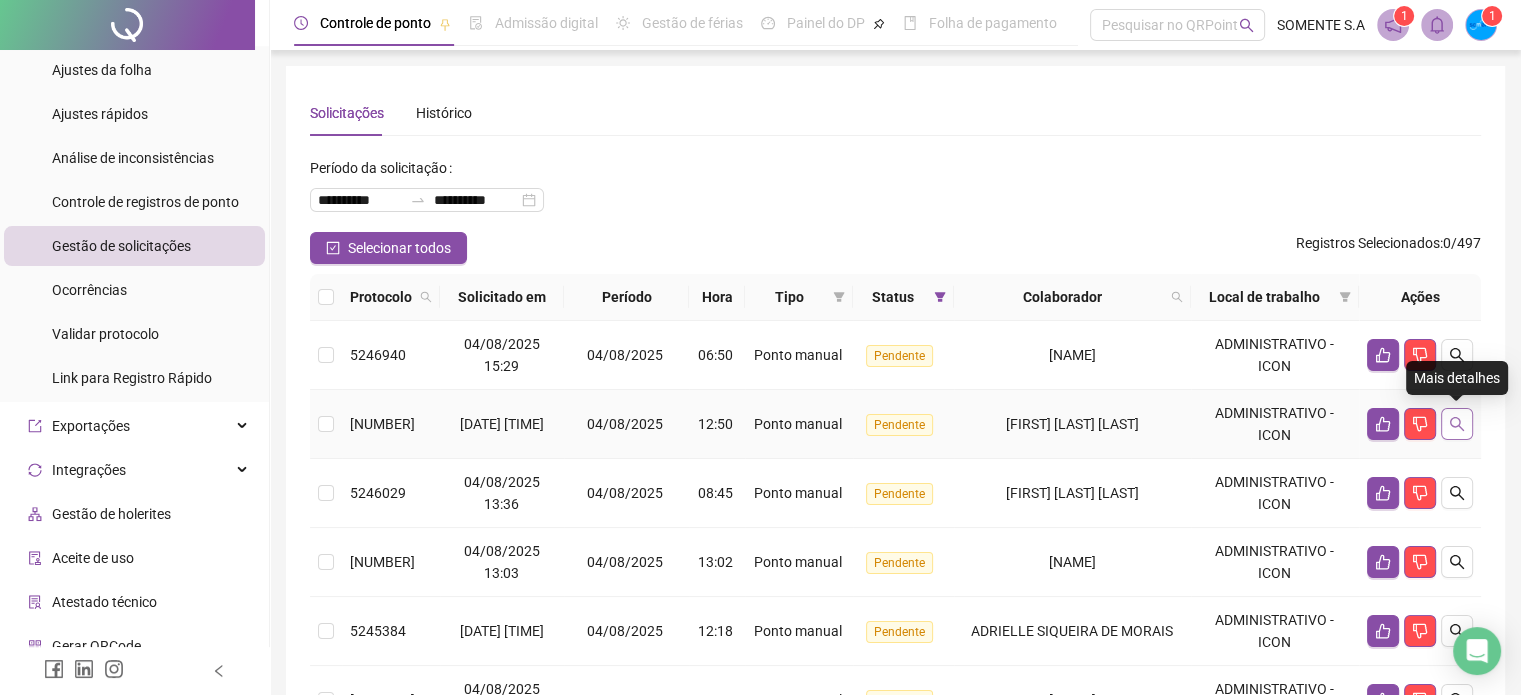 click 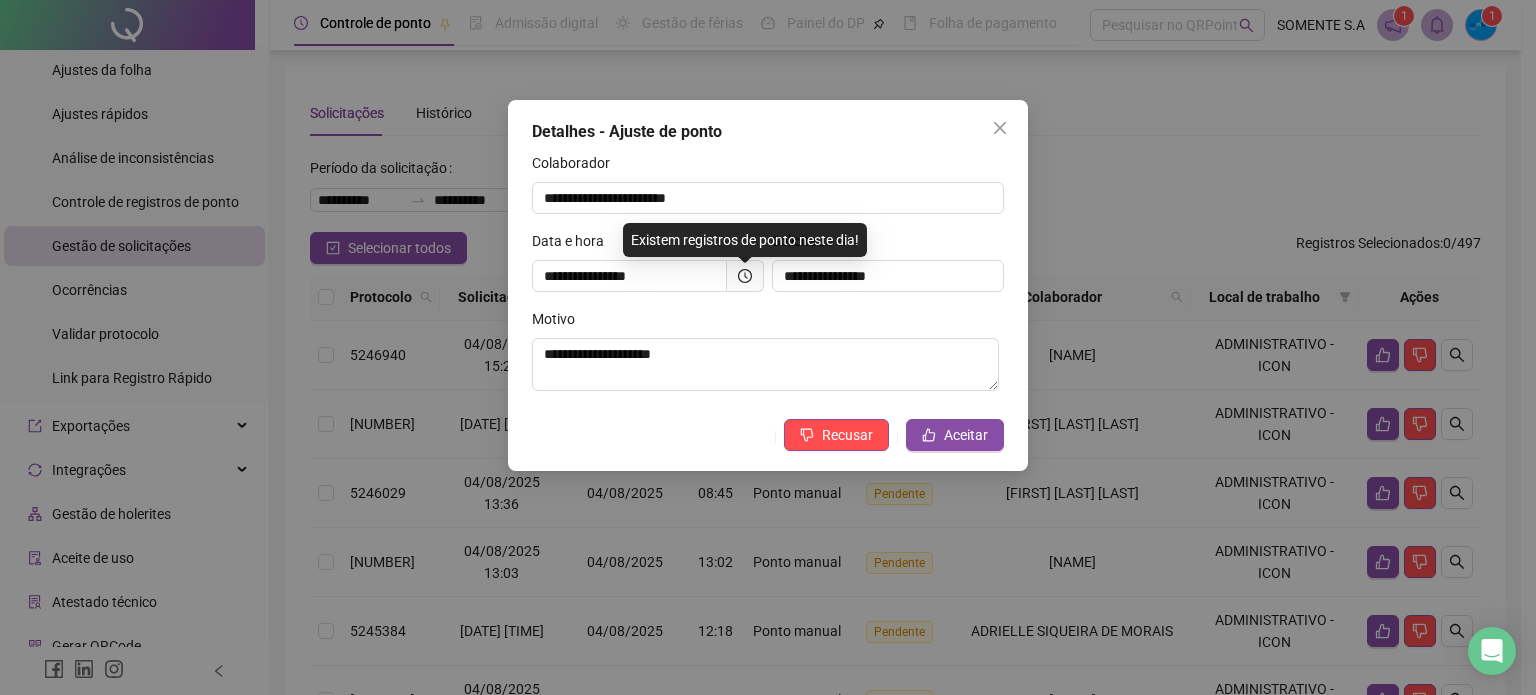 drag, startPoint x: 993, startPoint y: 119, endPoint x: 1014, endPoint y: 136, distance: 27.018513 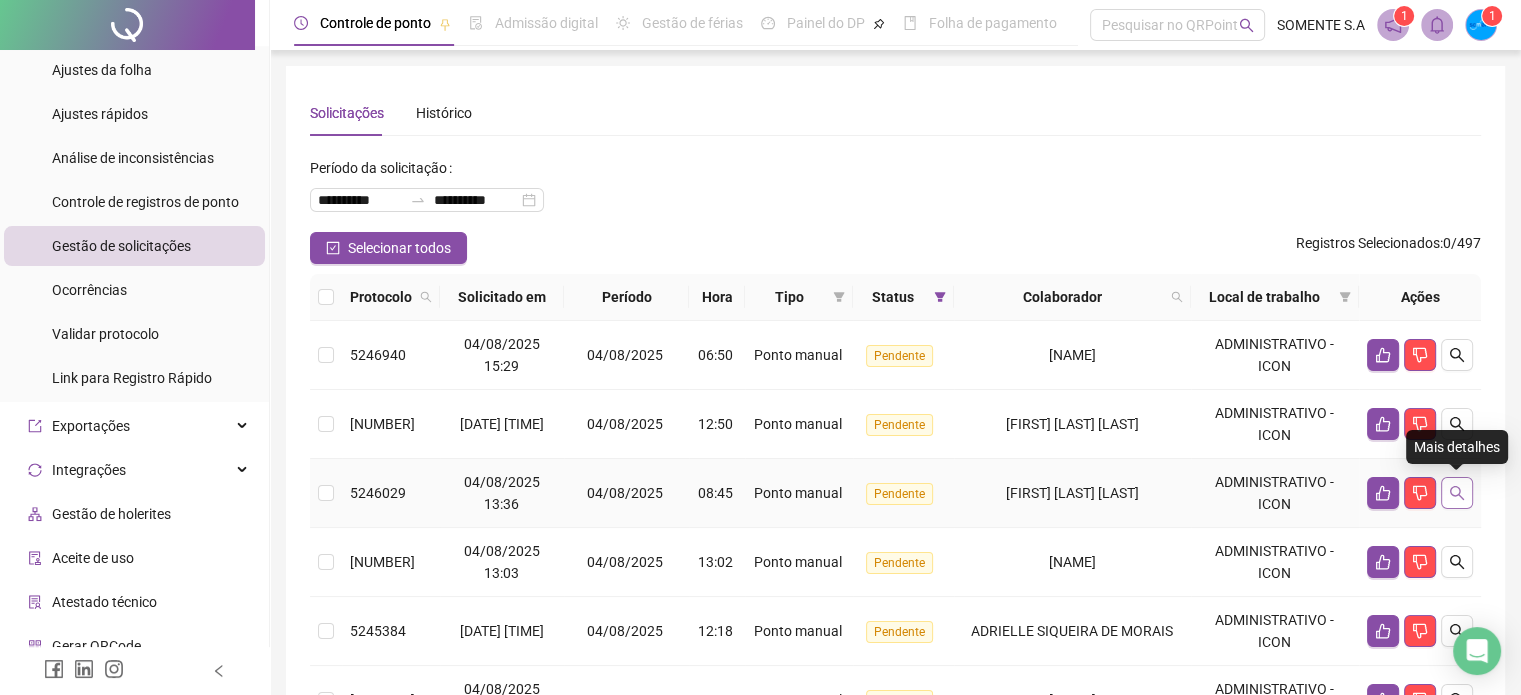 click at bounding box center (1457, 493) 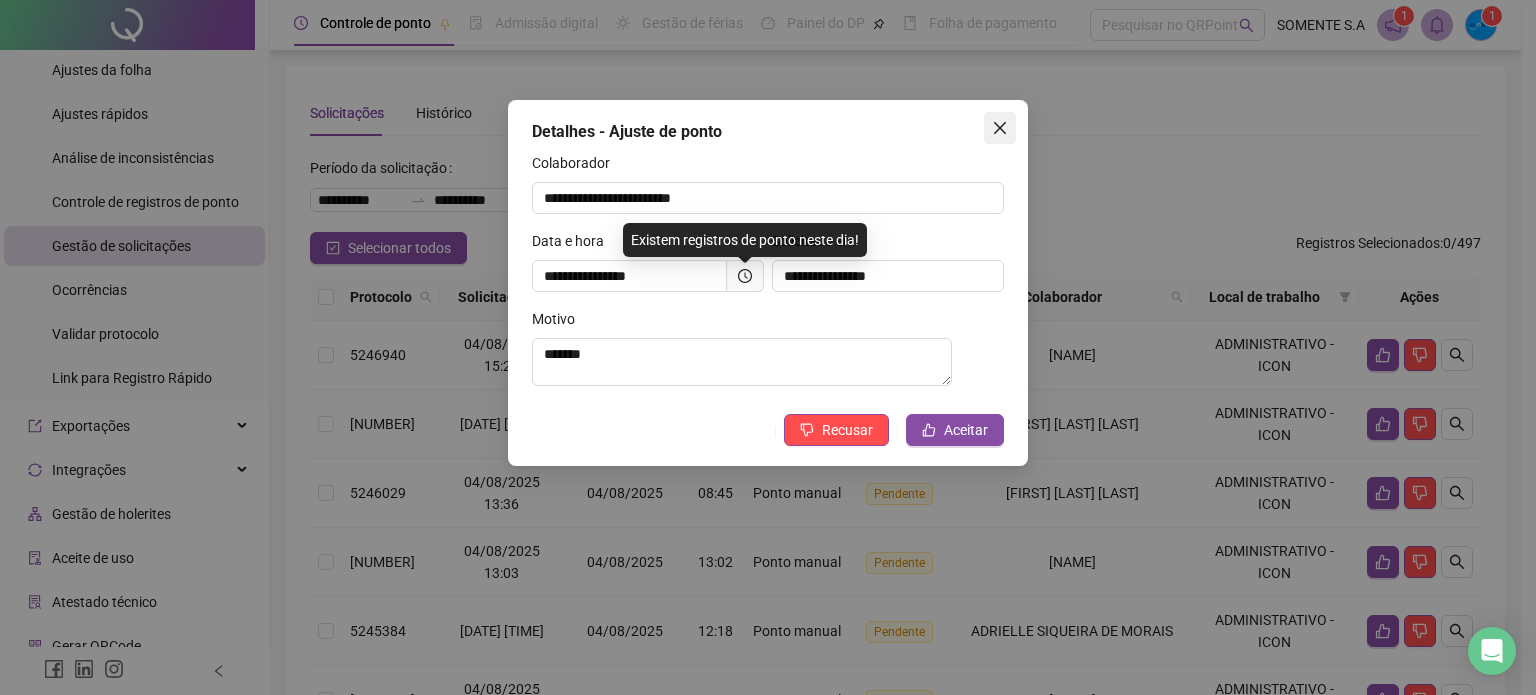 click 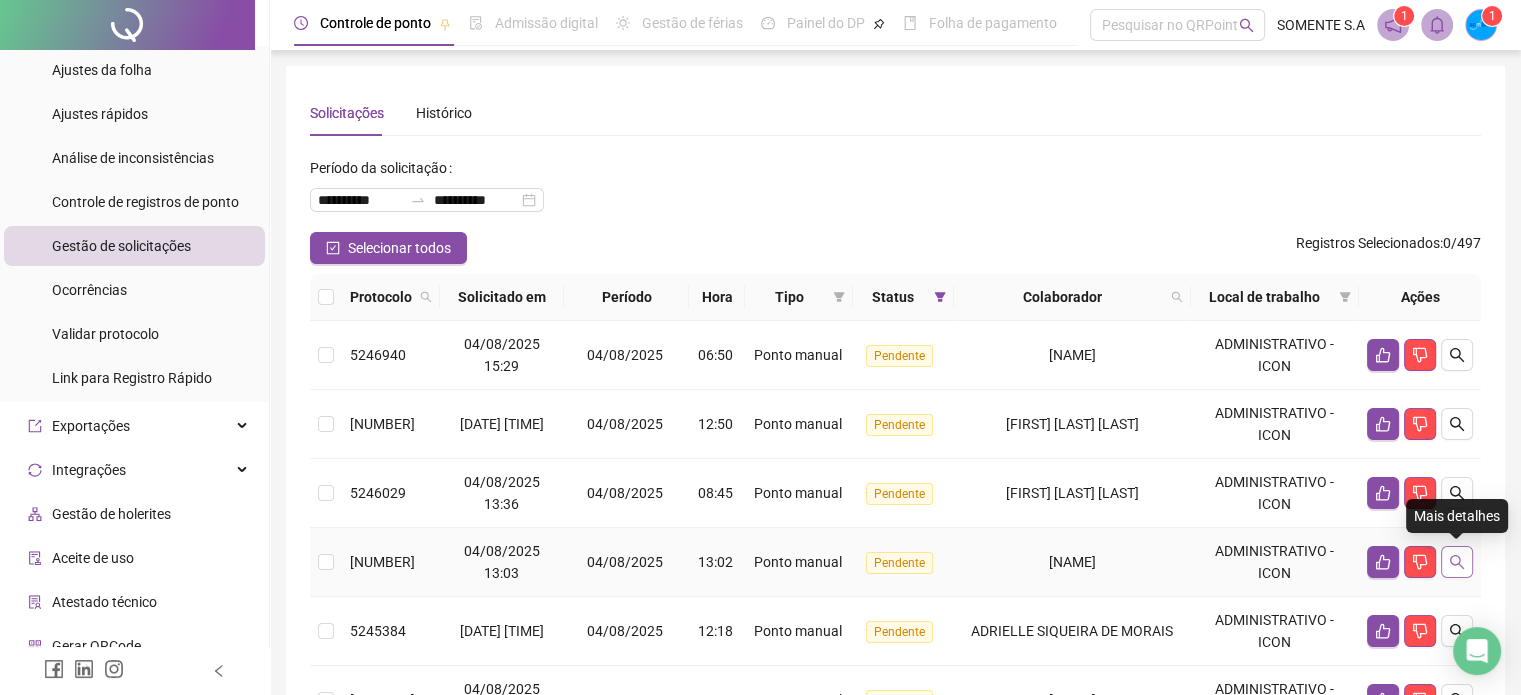 click 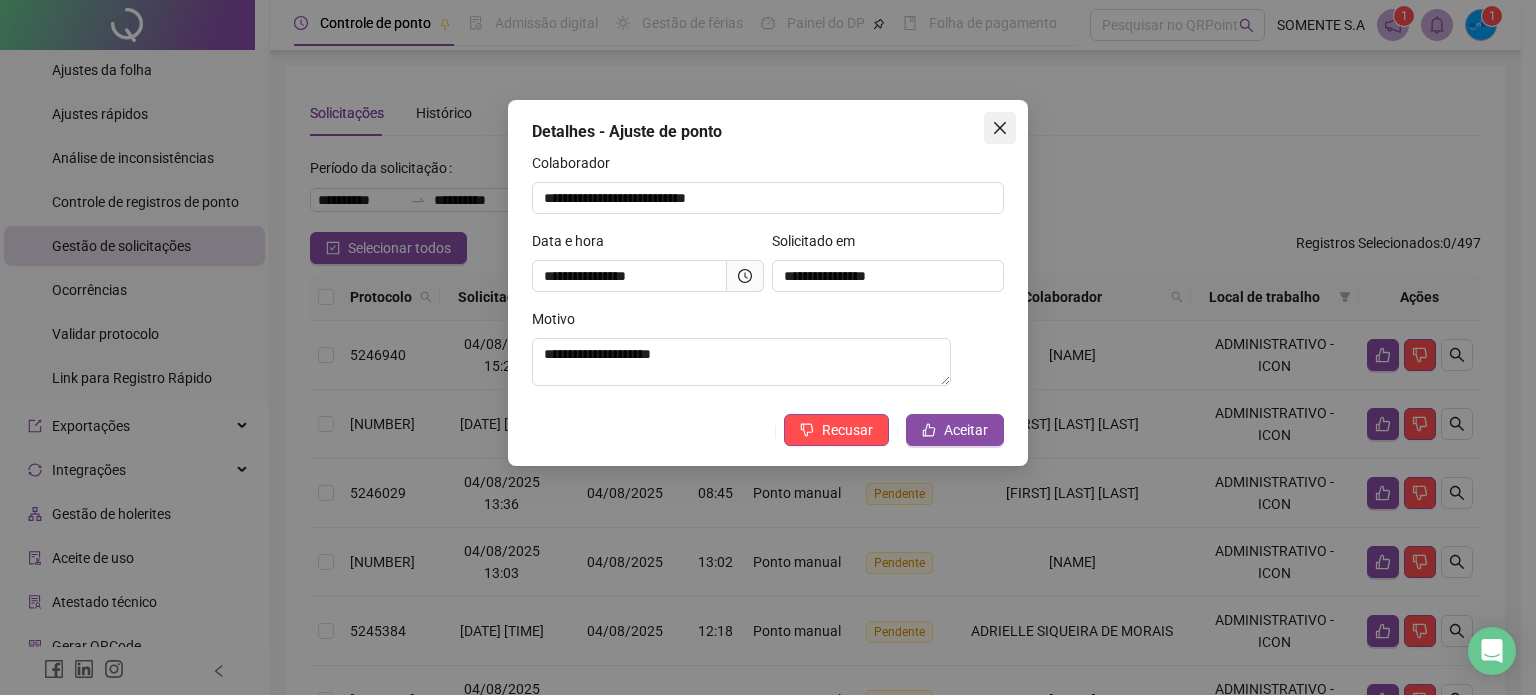 click at bounding box center (1000, 128) 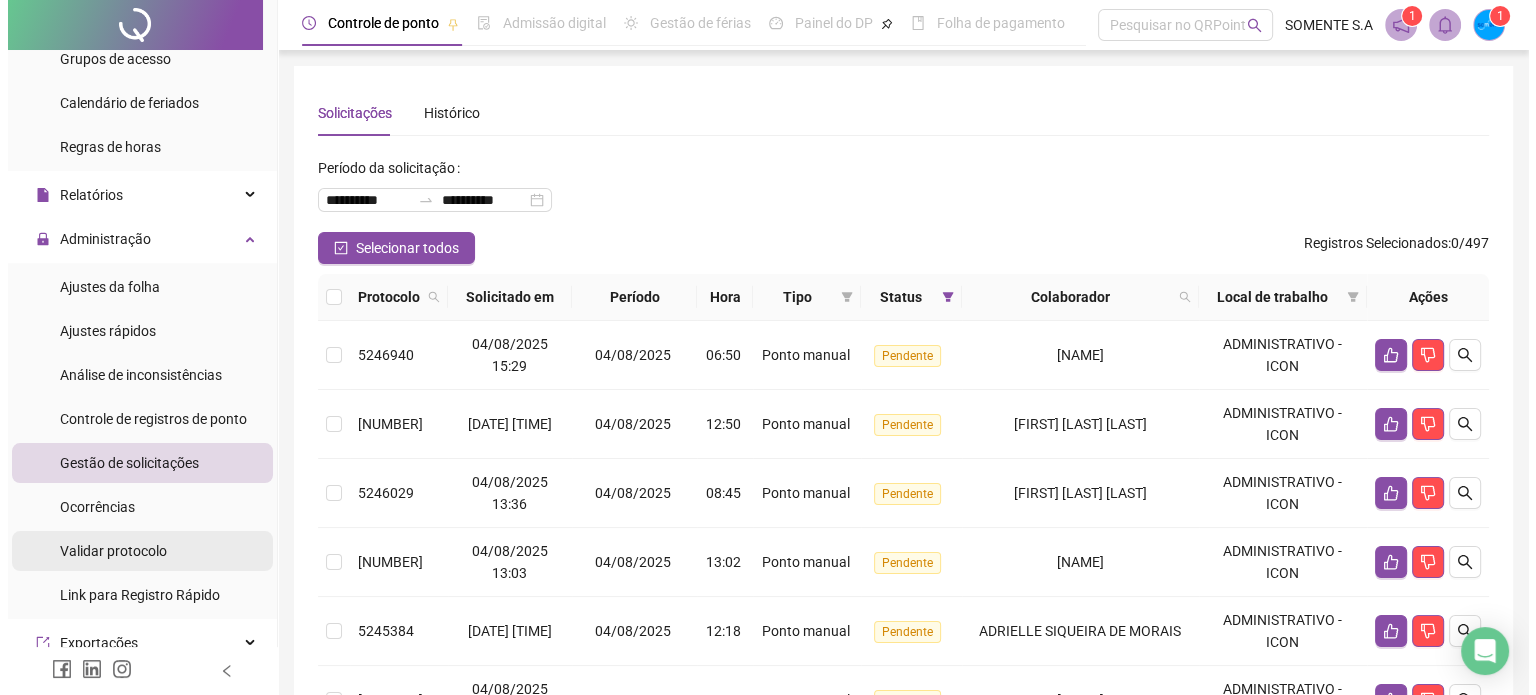 scroll, scrollTop: 0, scrollLeft: 0, axis: both 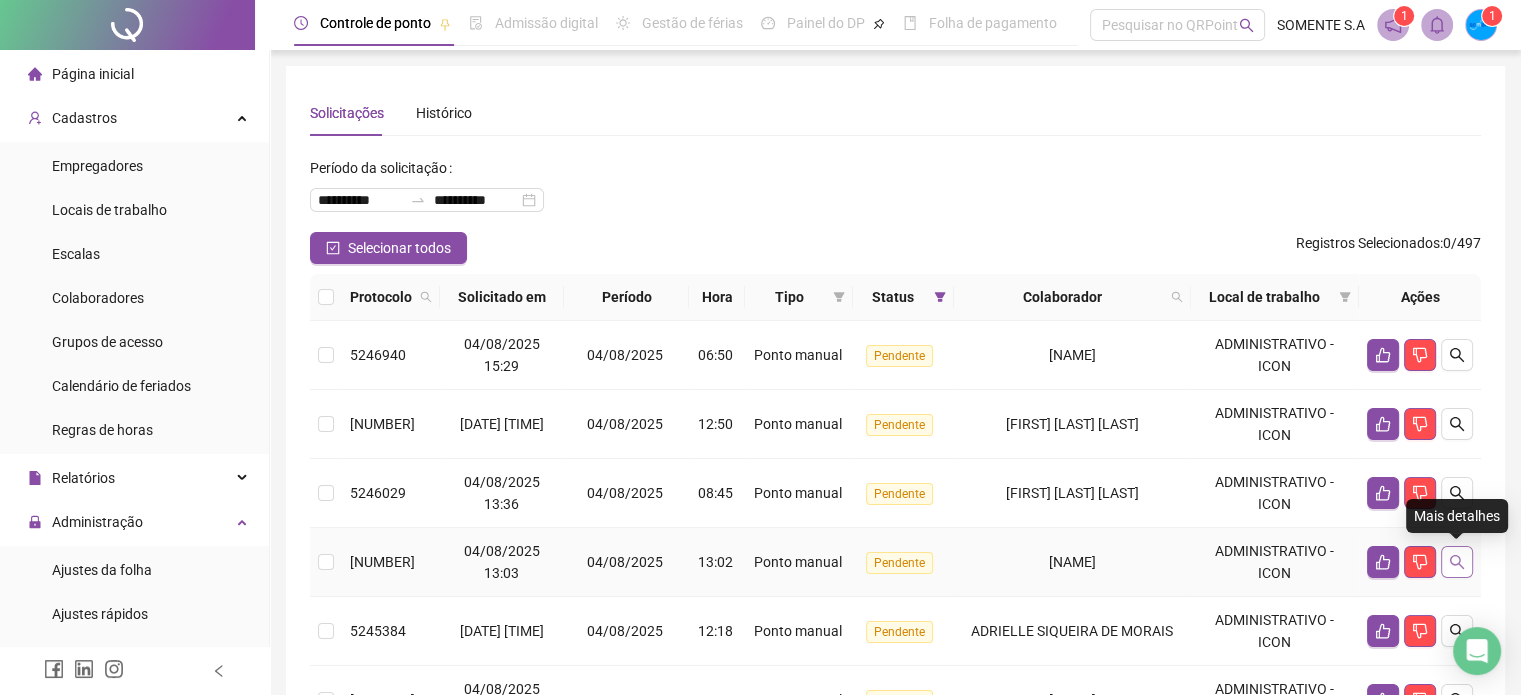 click 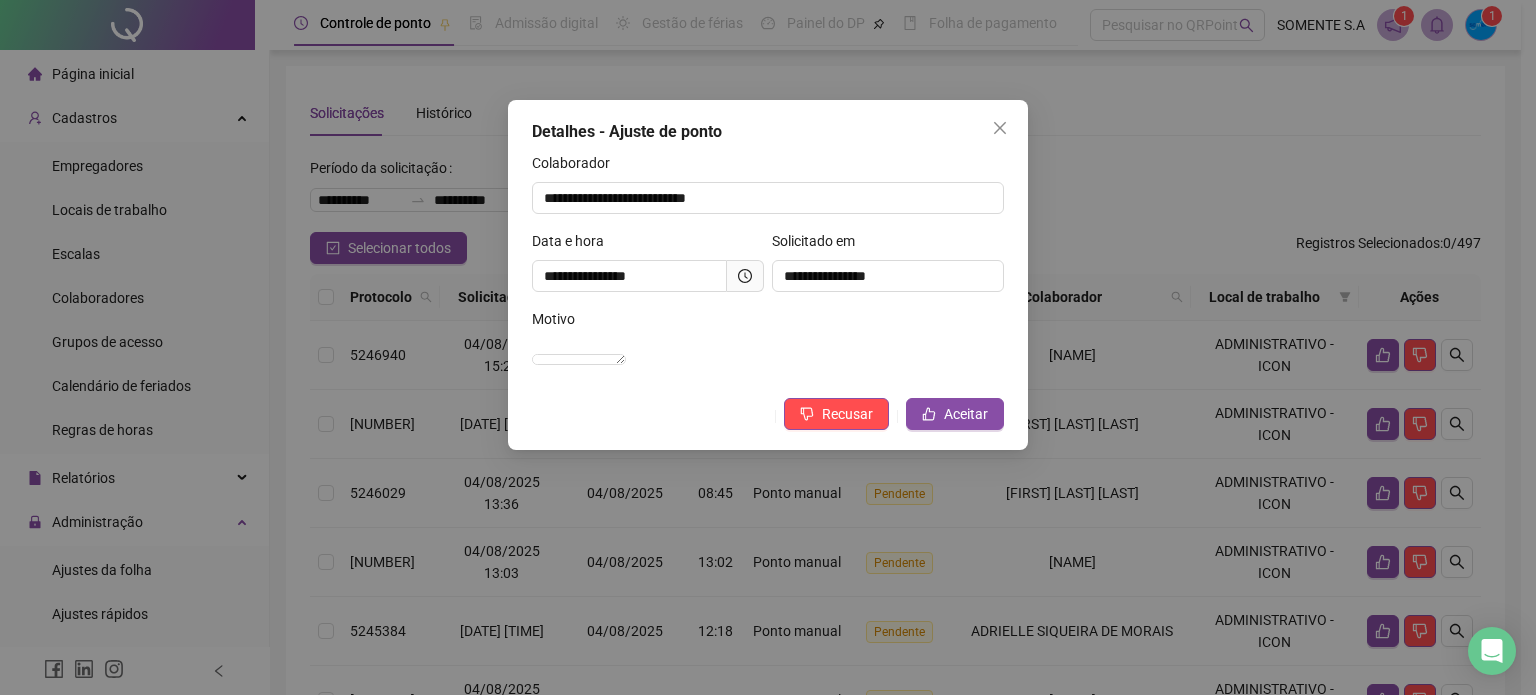 click on "**********" at bounding box center (768, 275) 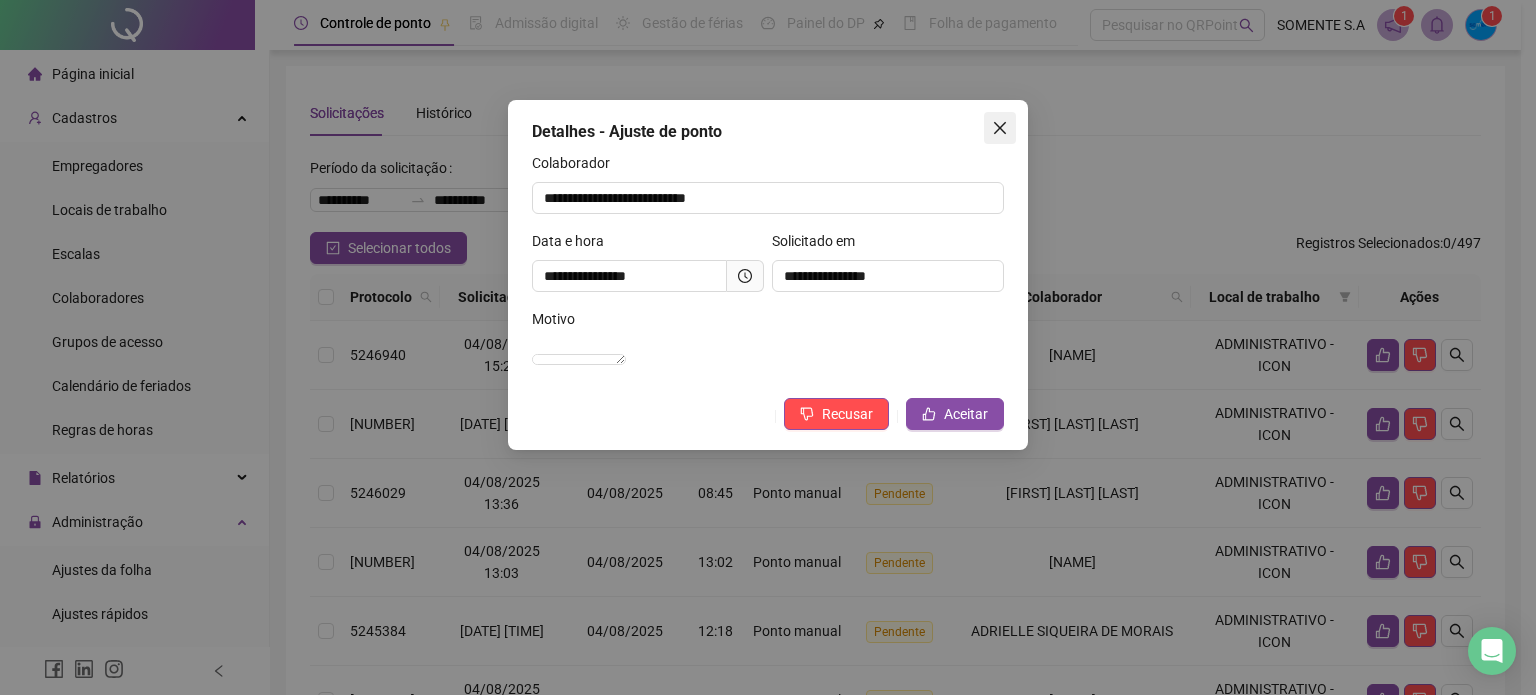 click 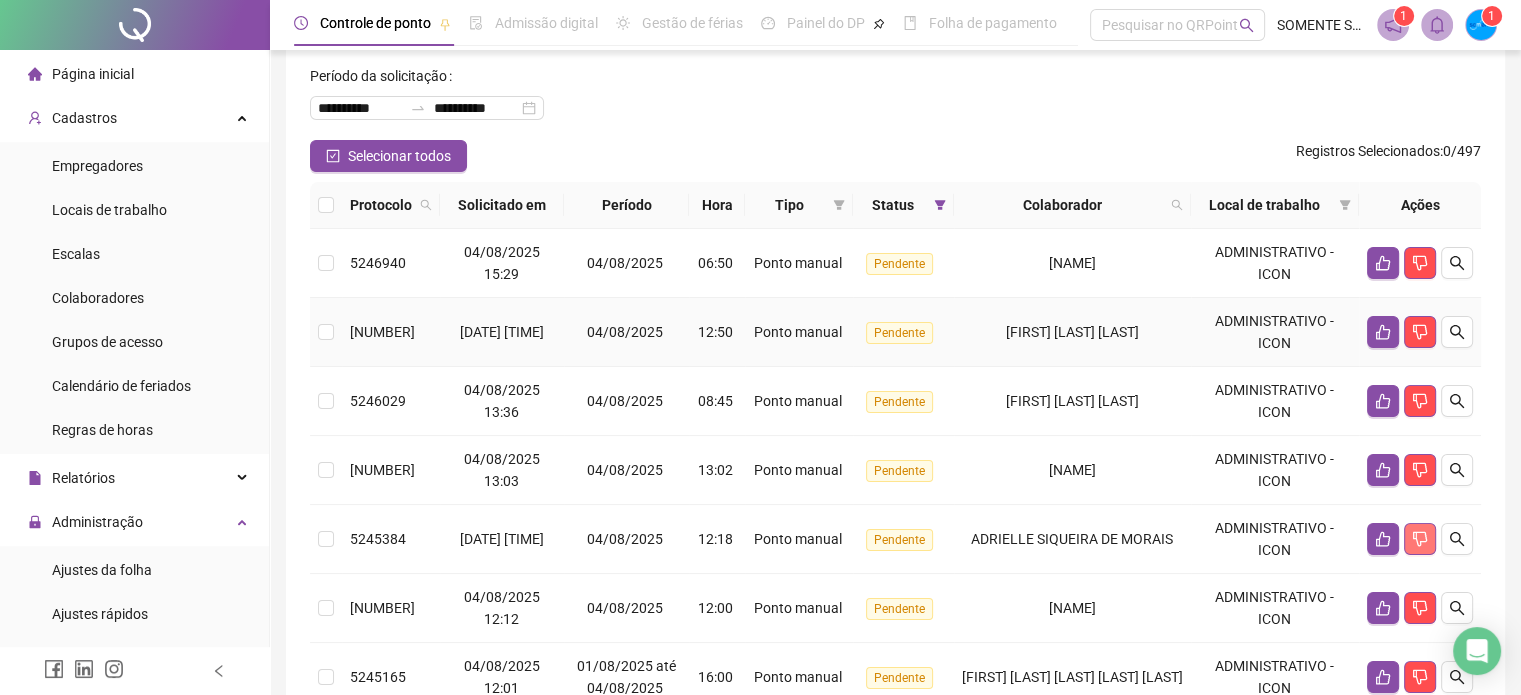 scroll, scrollTop: 200, scrollLeft: 0, axis: vertical 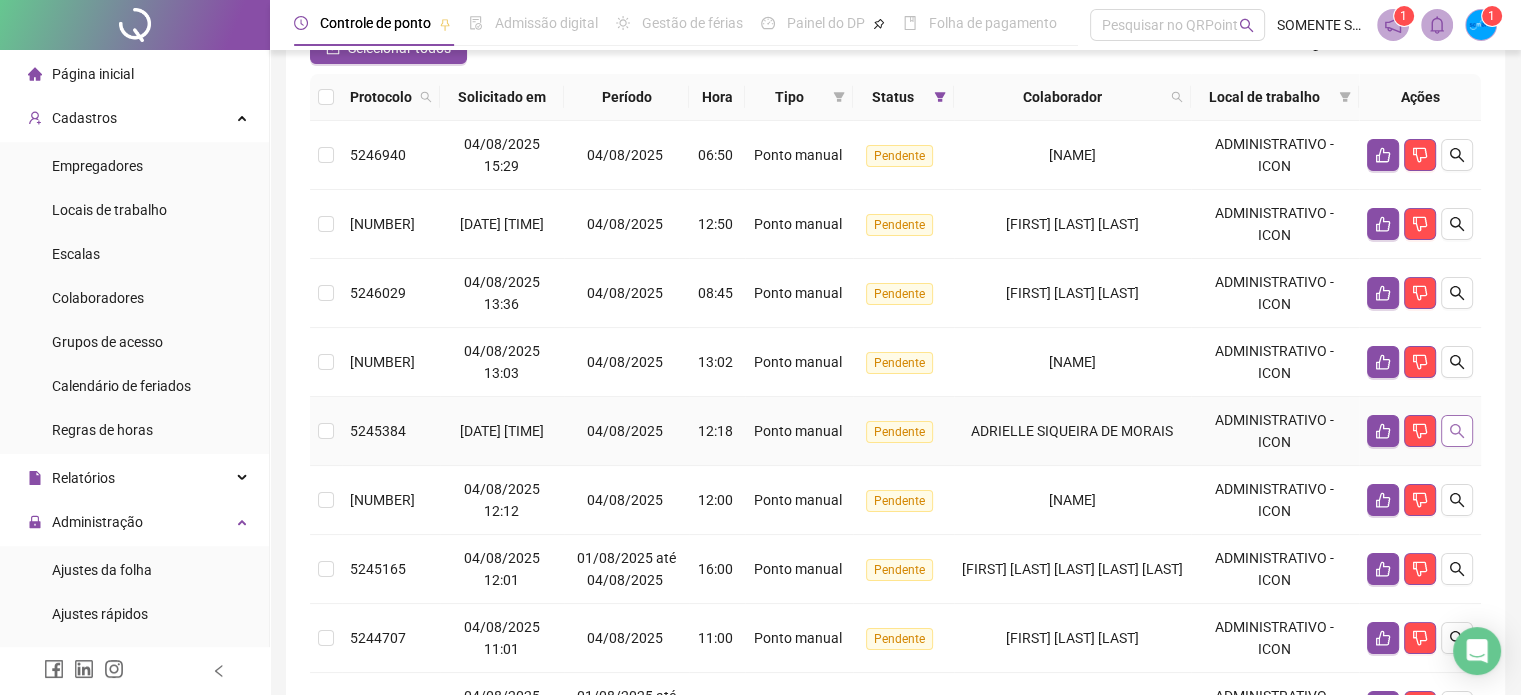 click at bounding box center (1457, 431) 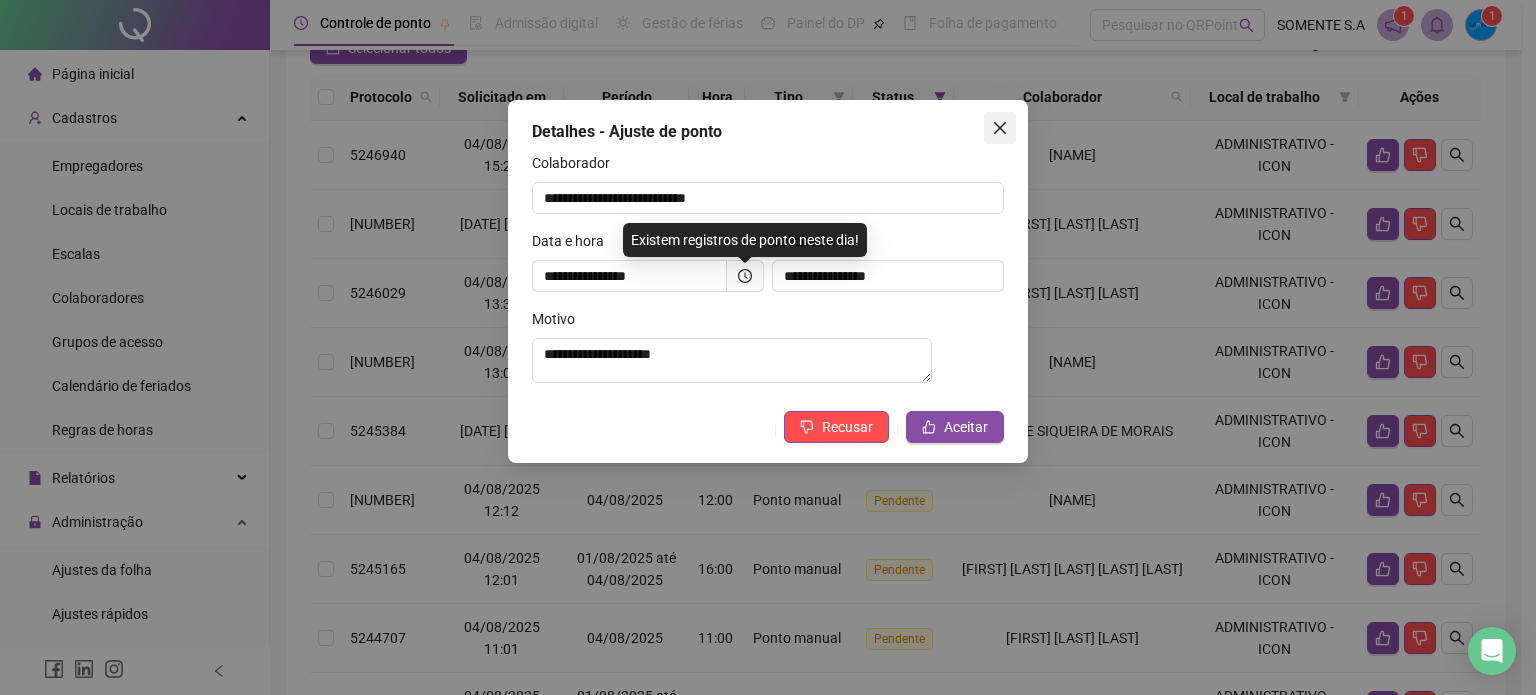 click 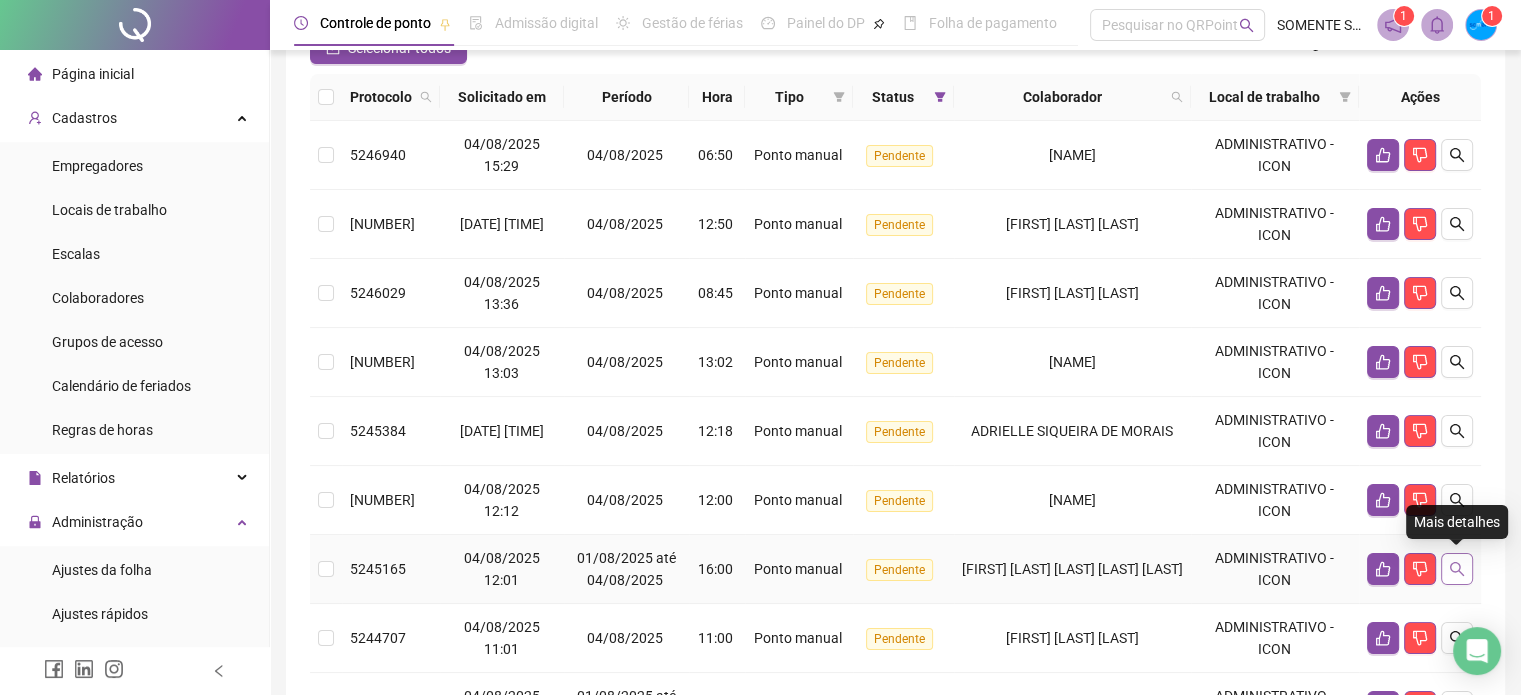 click at bounding box center [1457, 569] 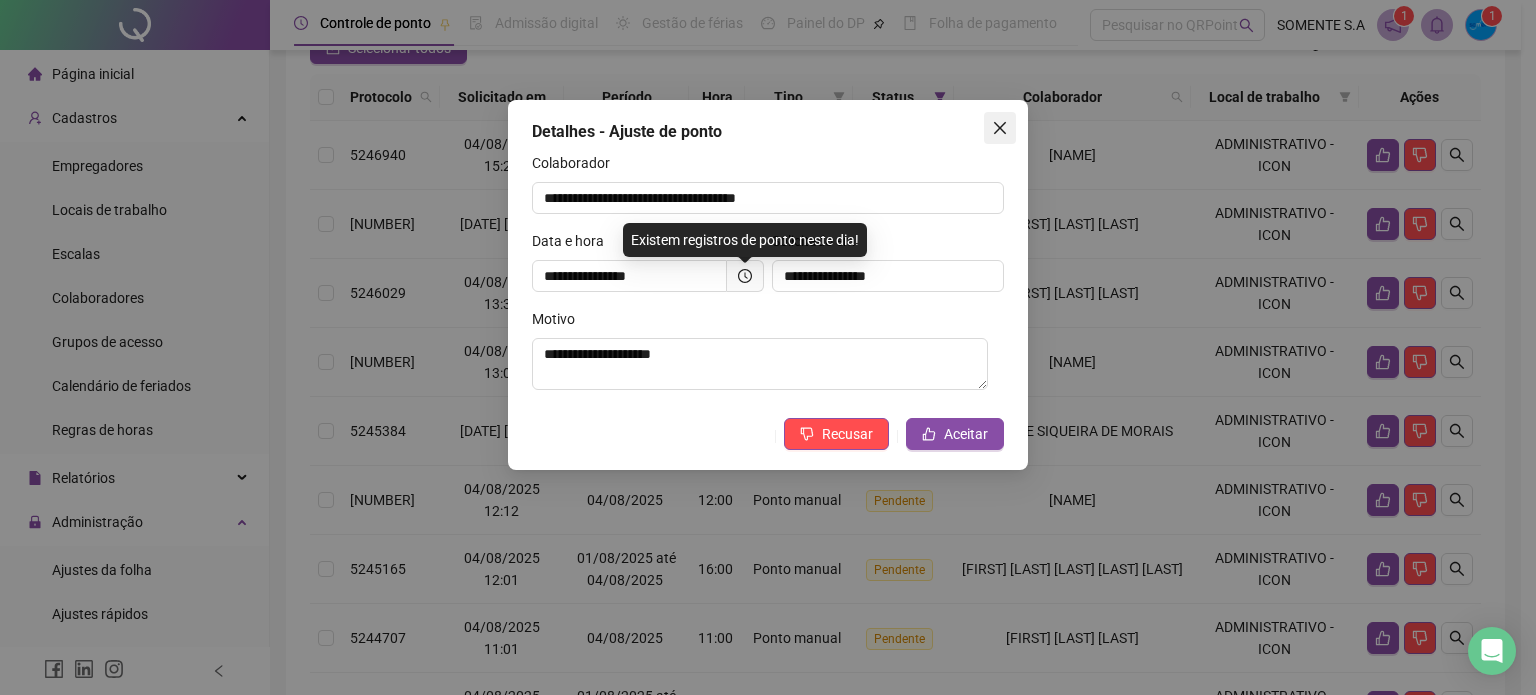 click 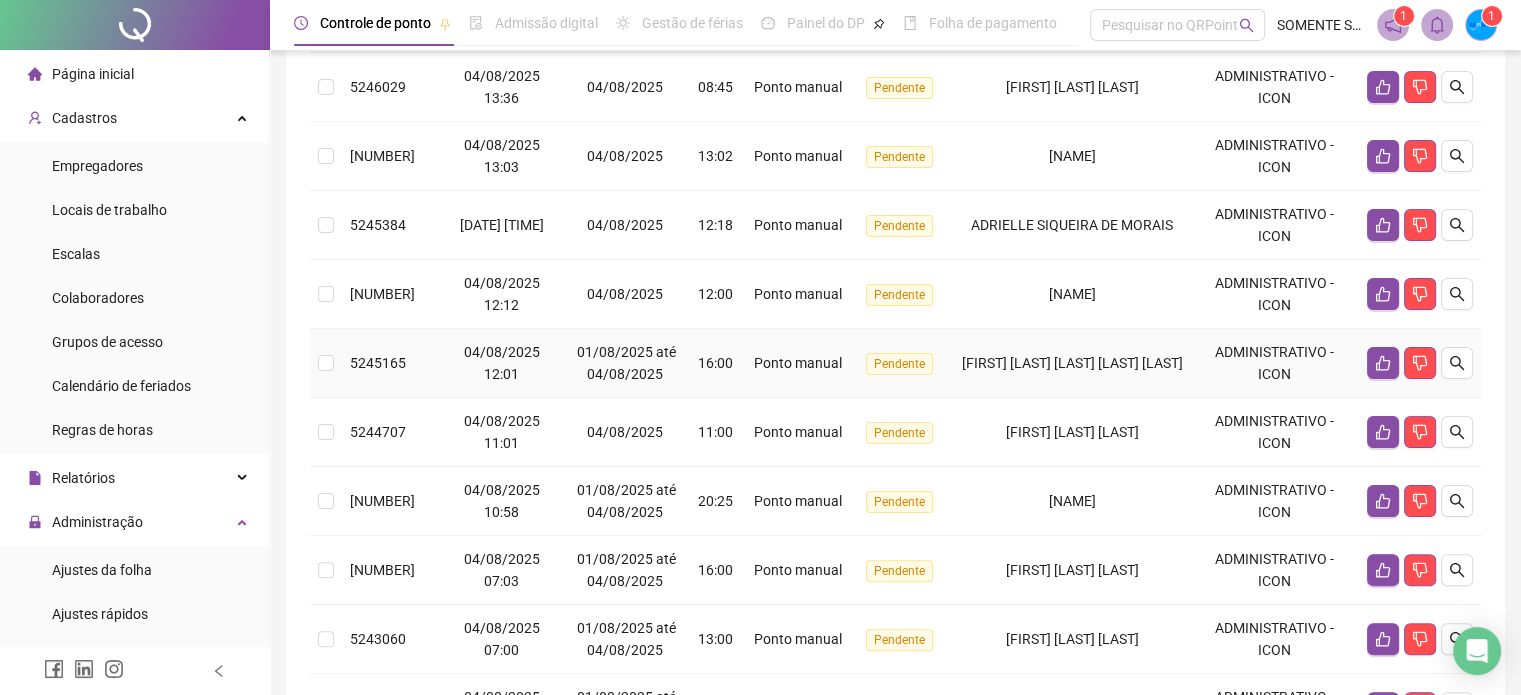 scroll, scrollTop: 500, scrollLeft: 0, axis: vertical 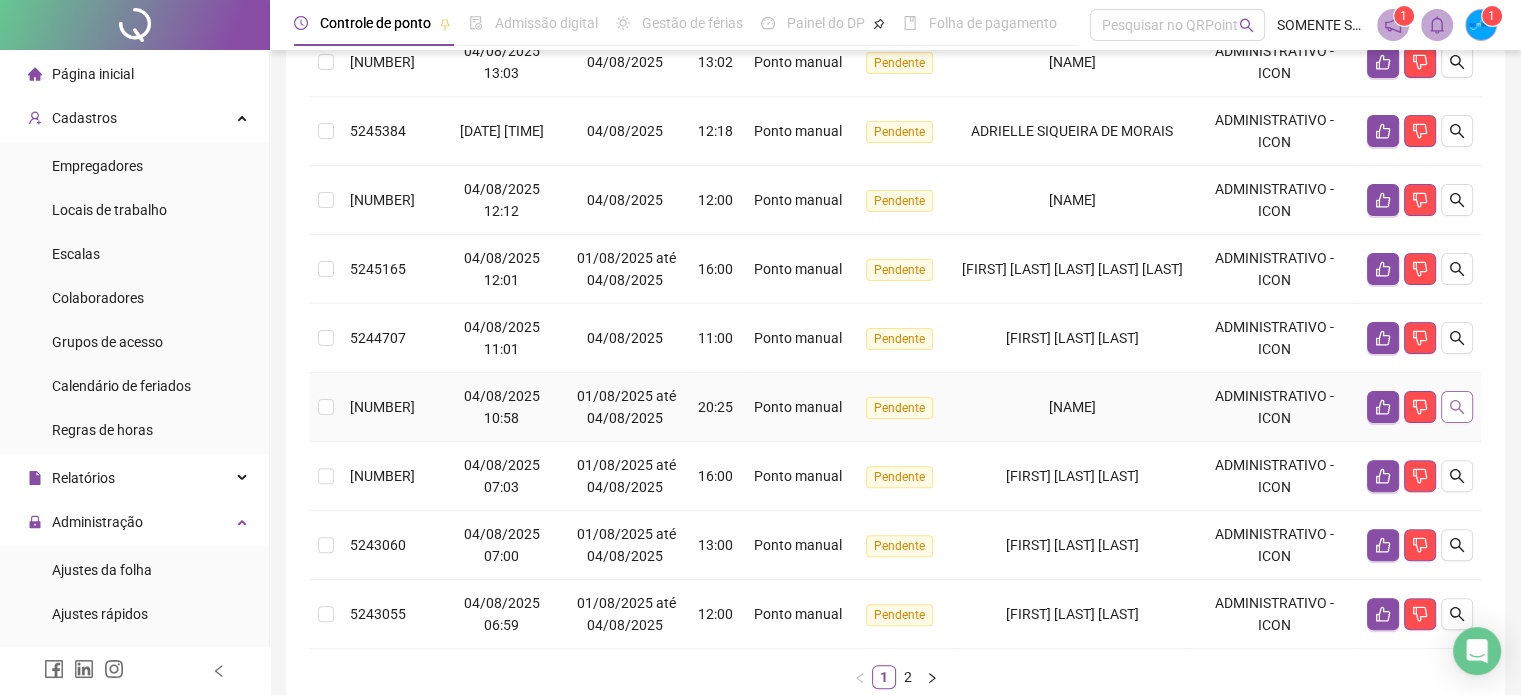 click 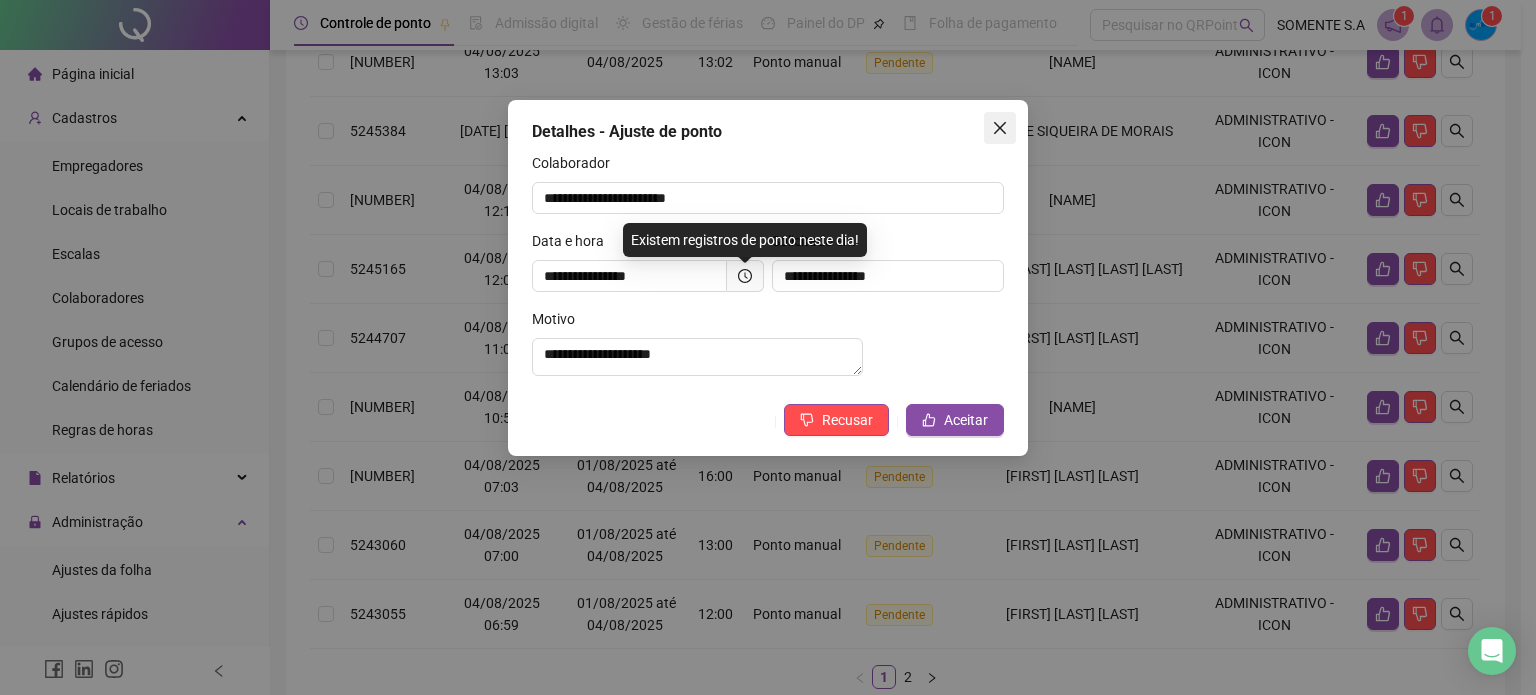 click at bounding box center [1000, 128] 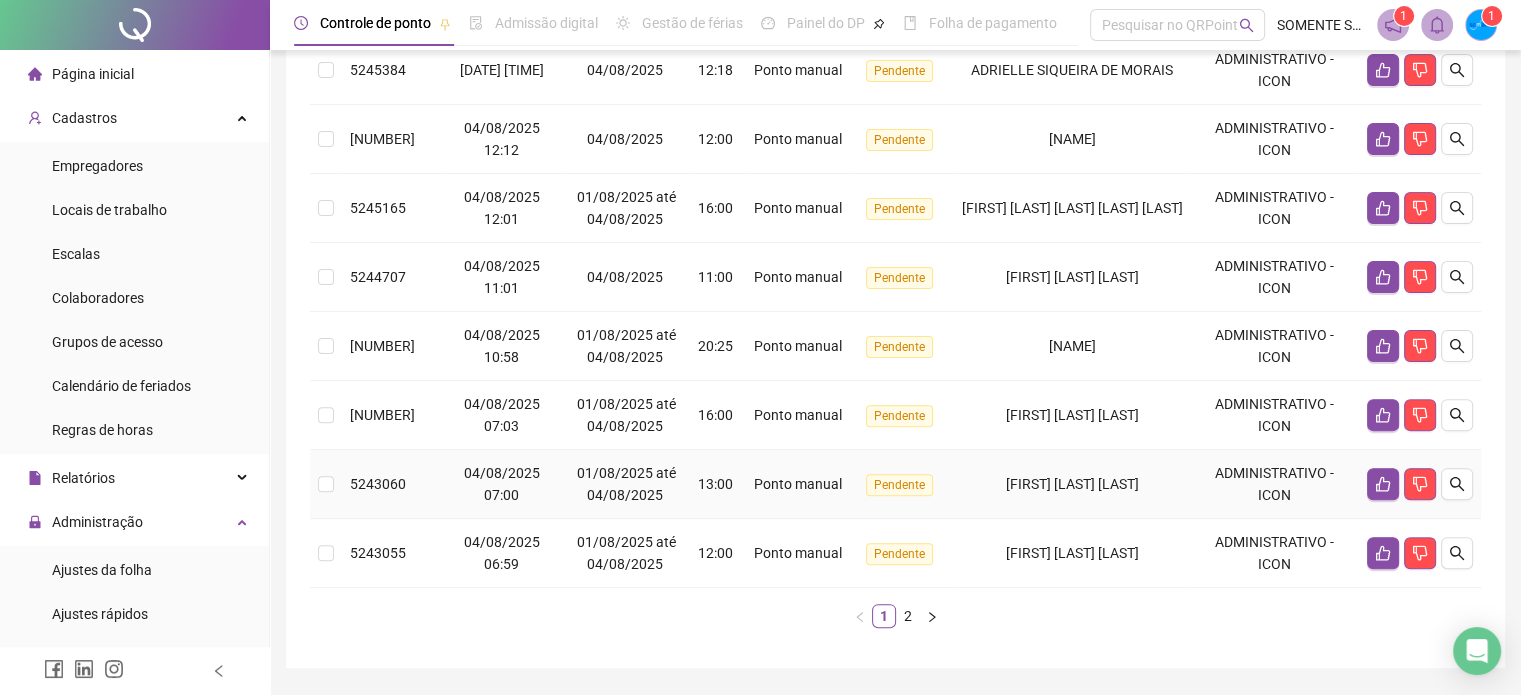 scroll, scrollTop: 617, scrollLeft: 0, axis: vertical 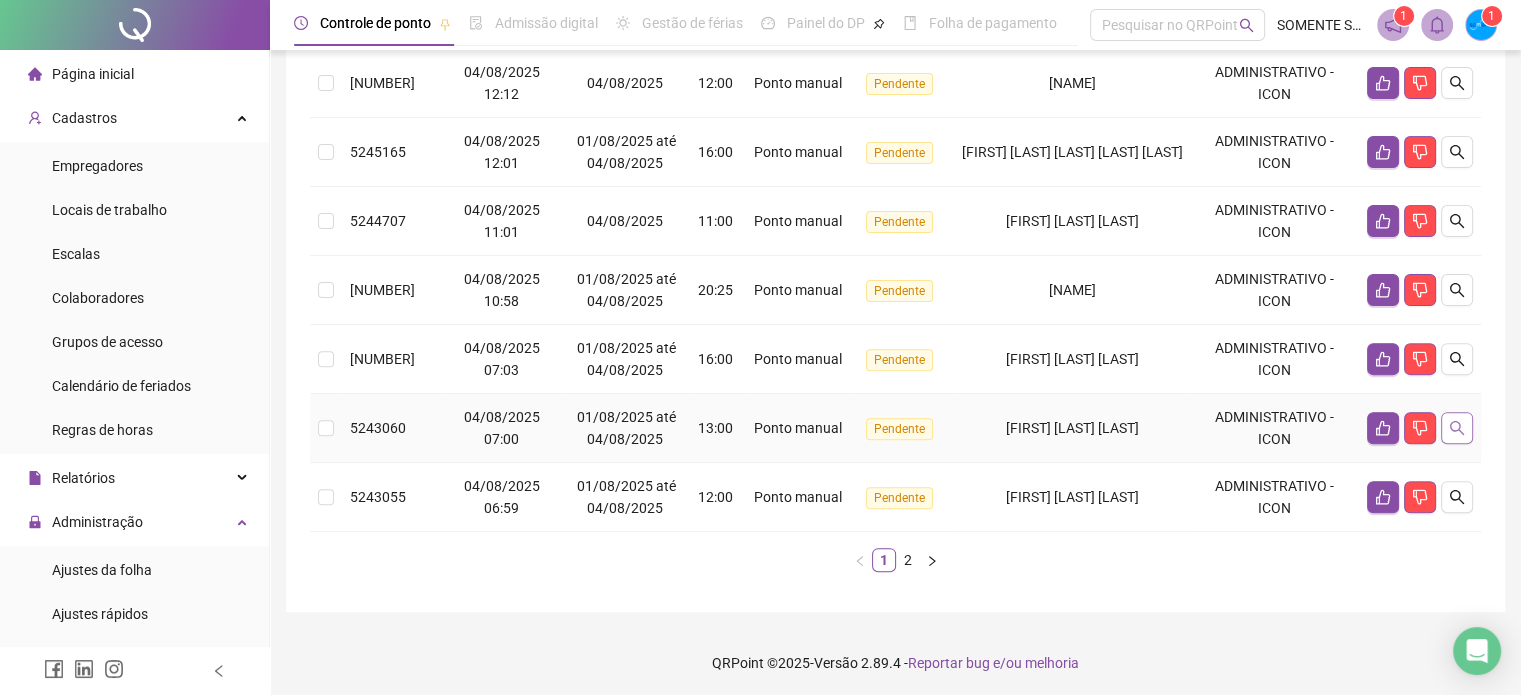 click 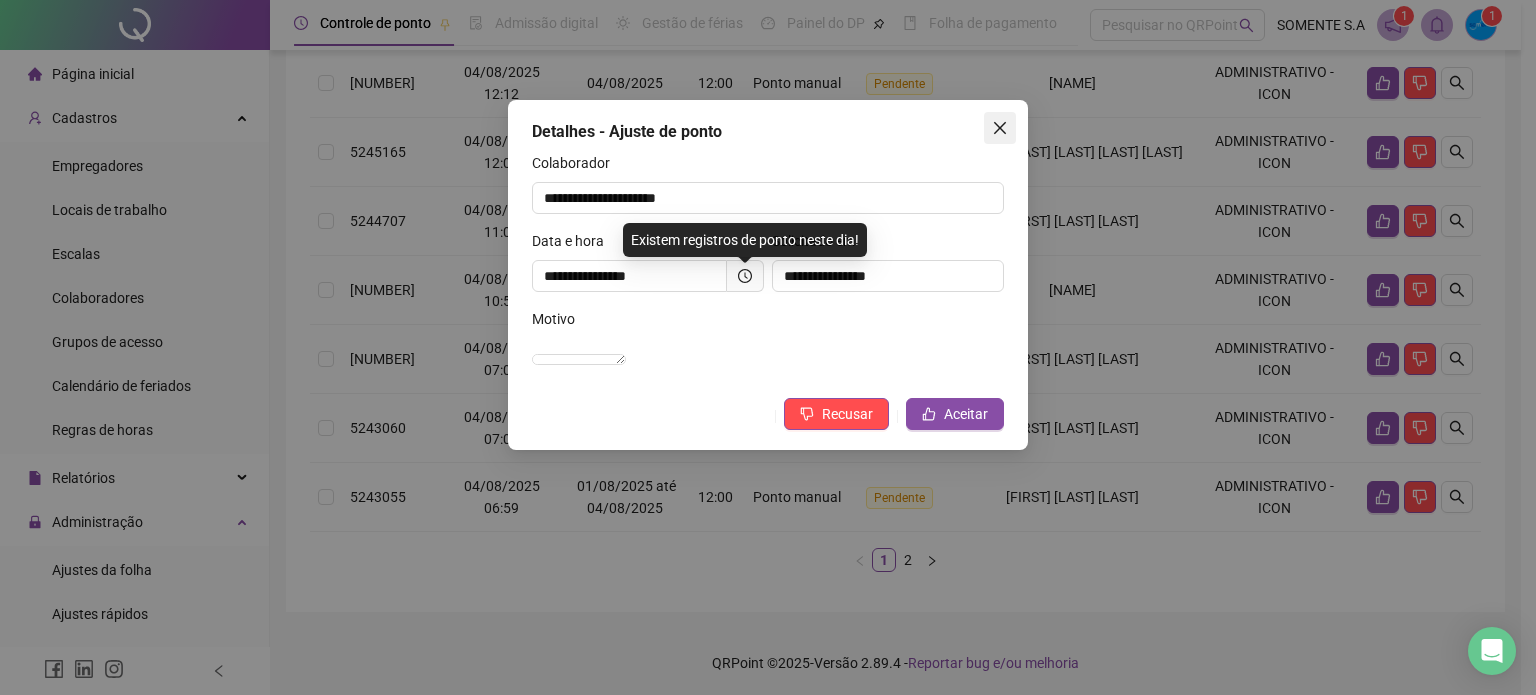 click at bounding box center (1000, 128) 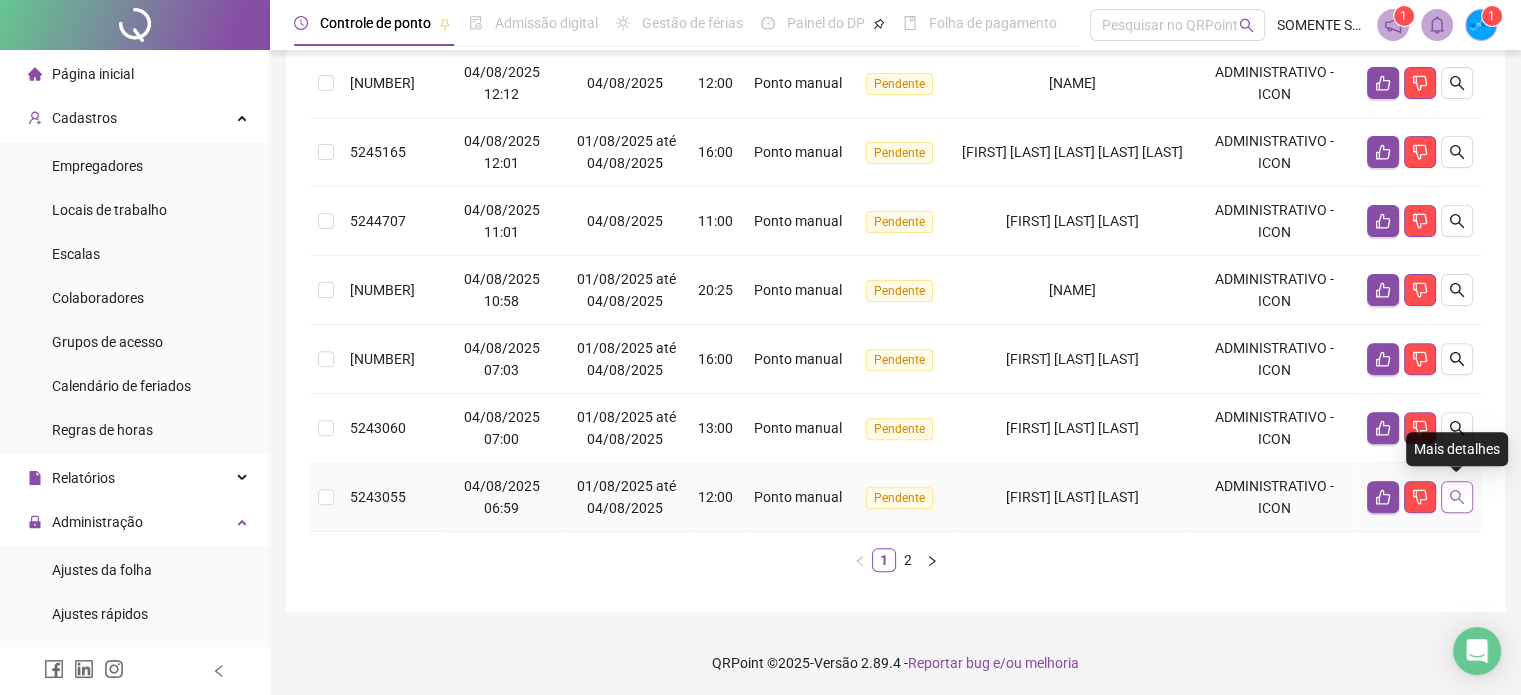 click 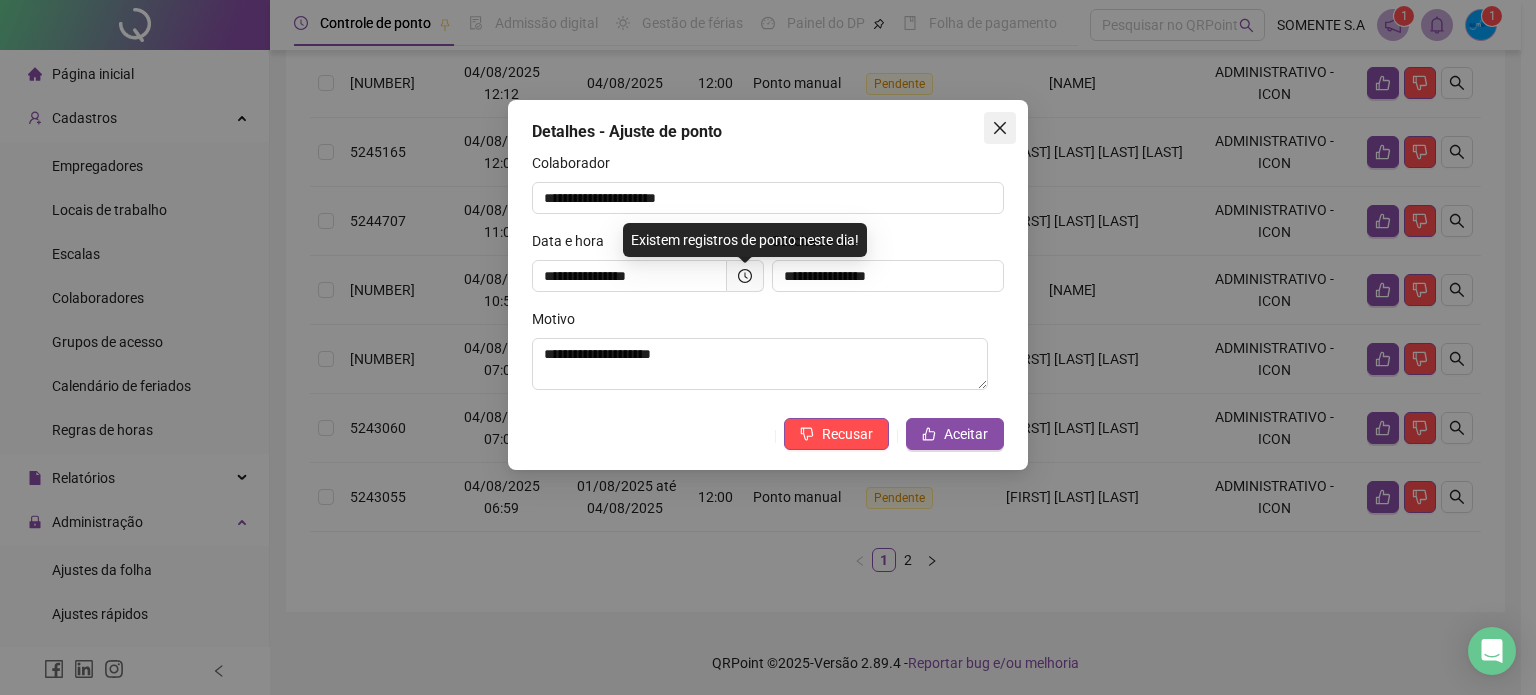 click 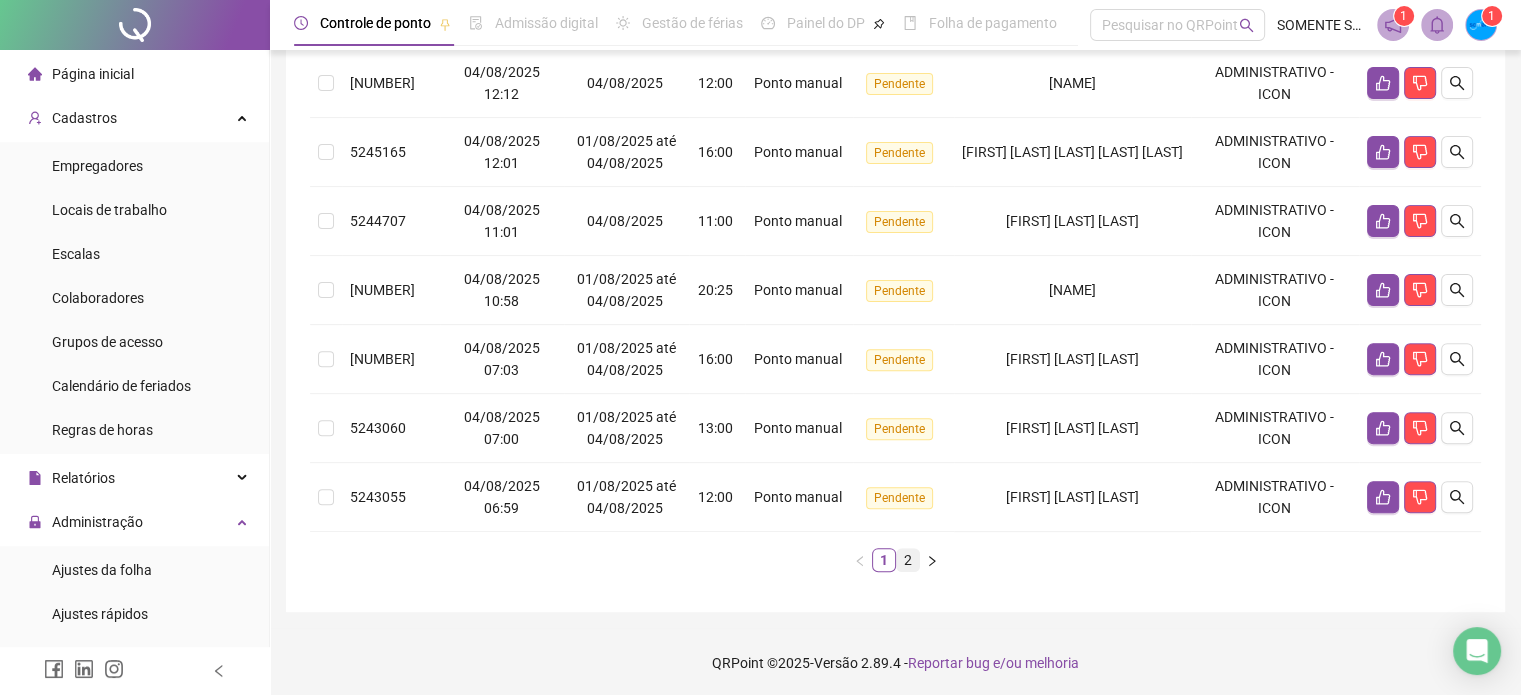 click on "2" at bounding box center [908, 560] 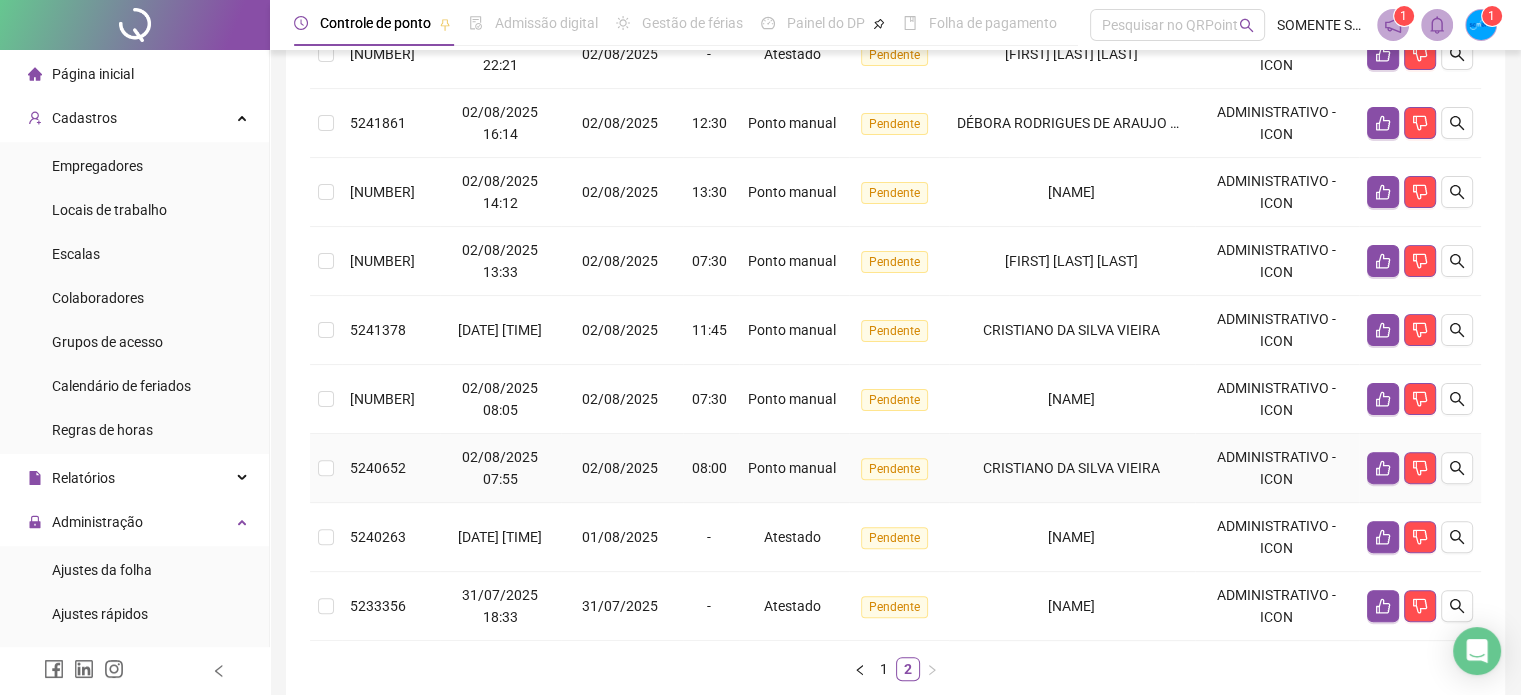 scroll, scrollTop: 617, scrollLeft: 0, axis: vertical 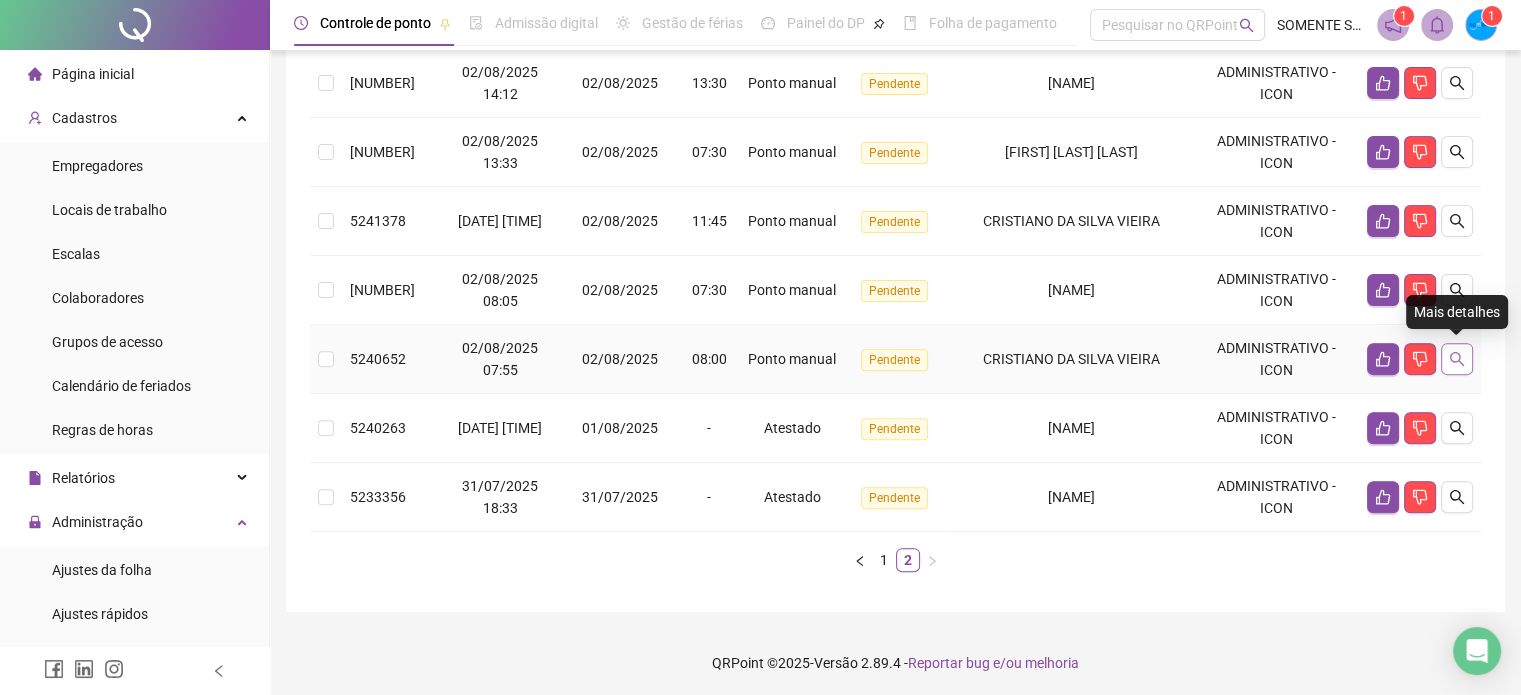 click 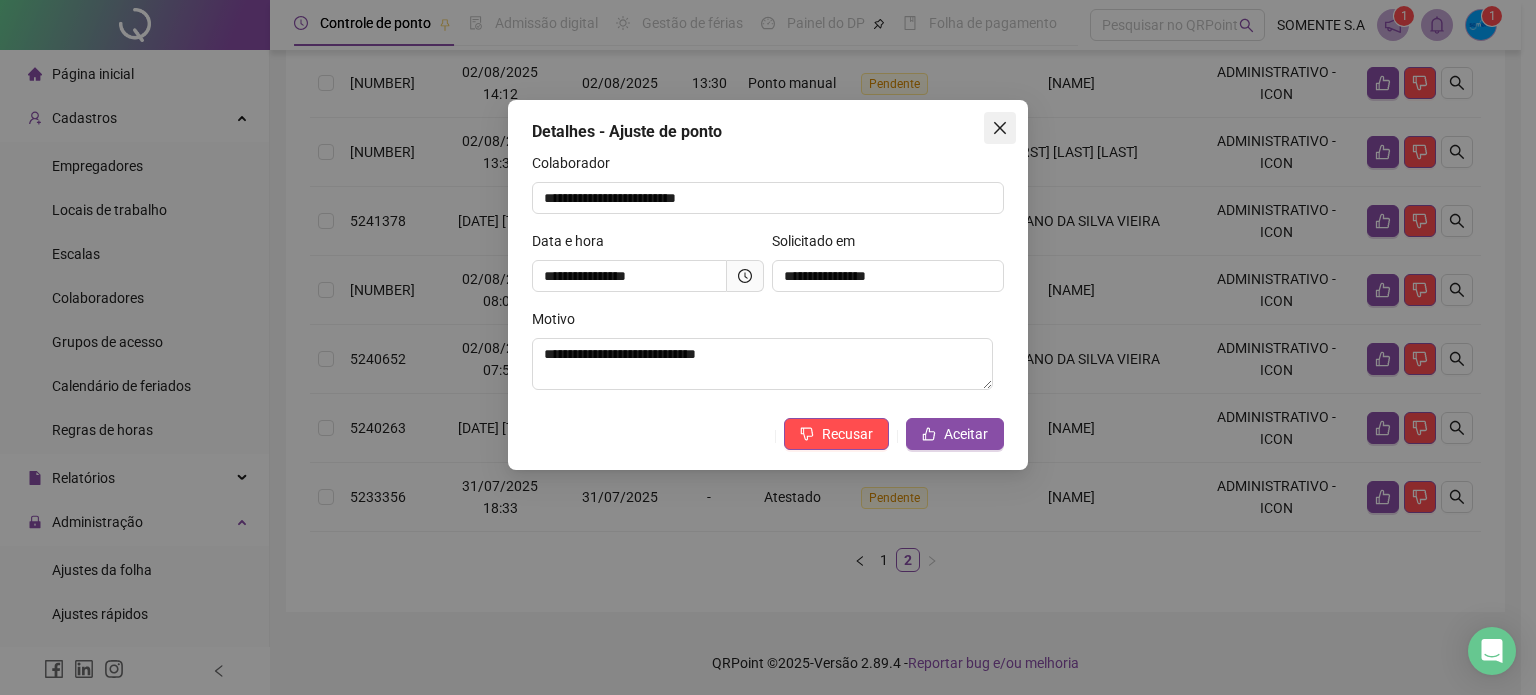 click 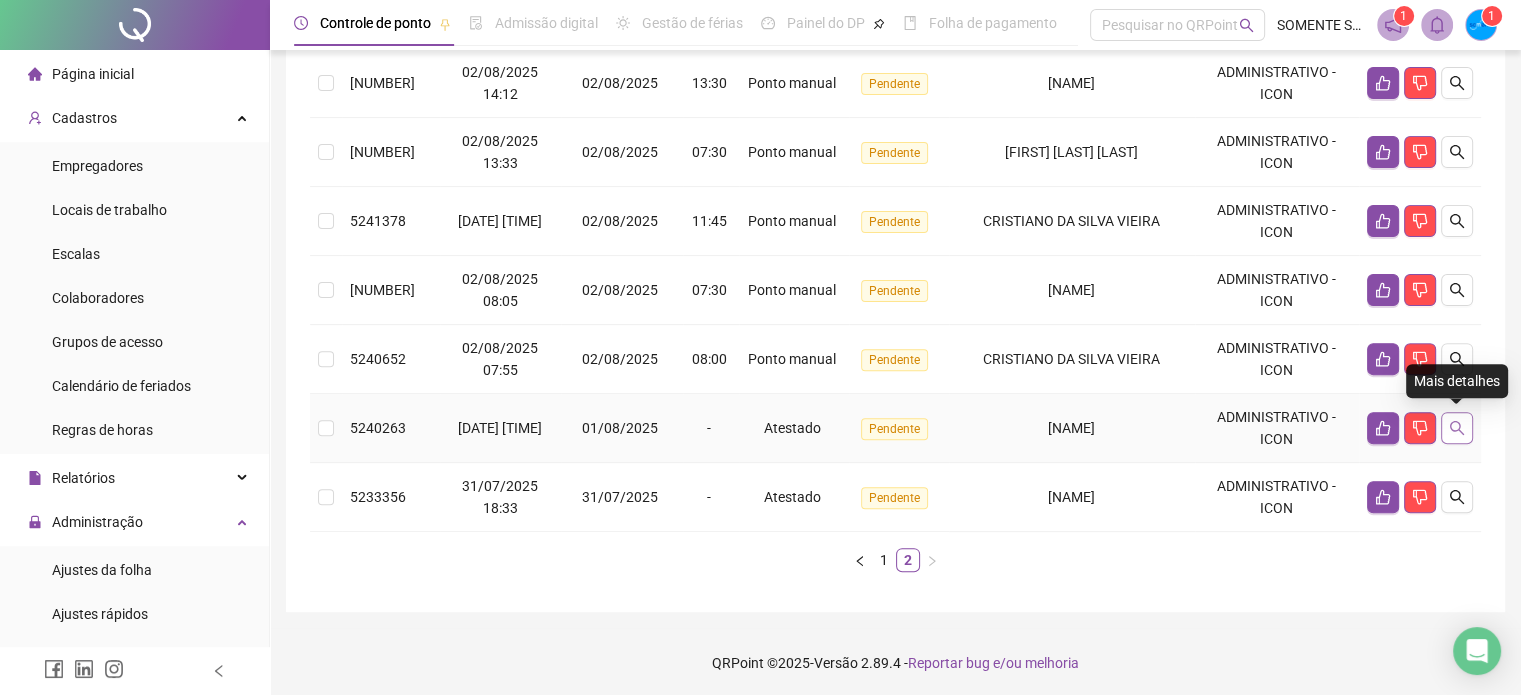 click 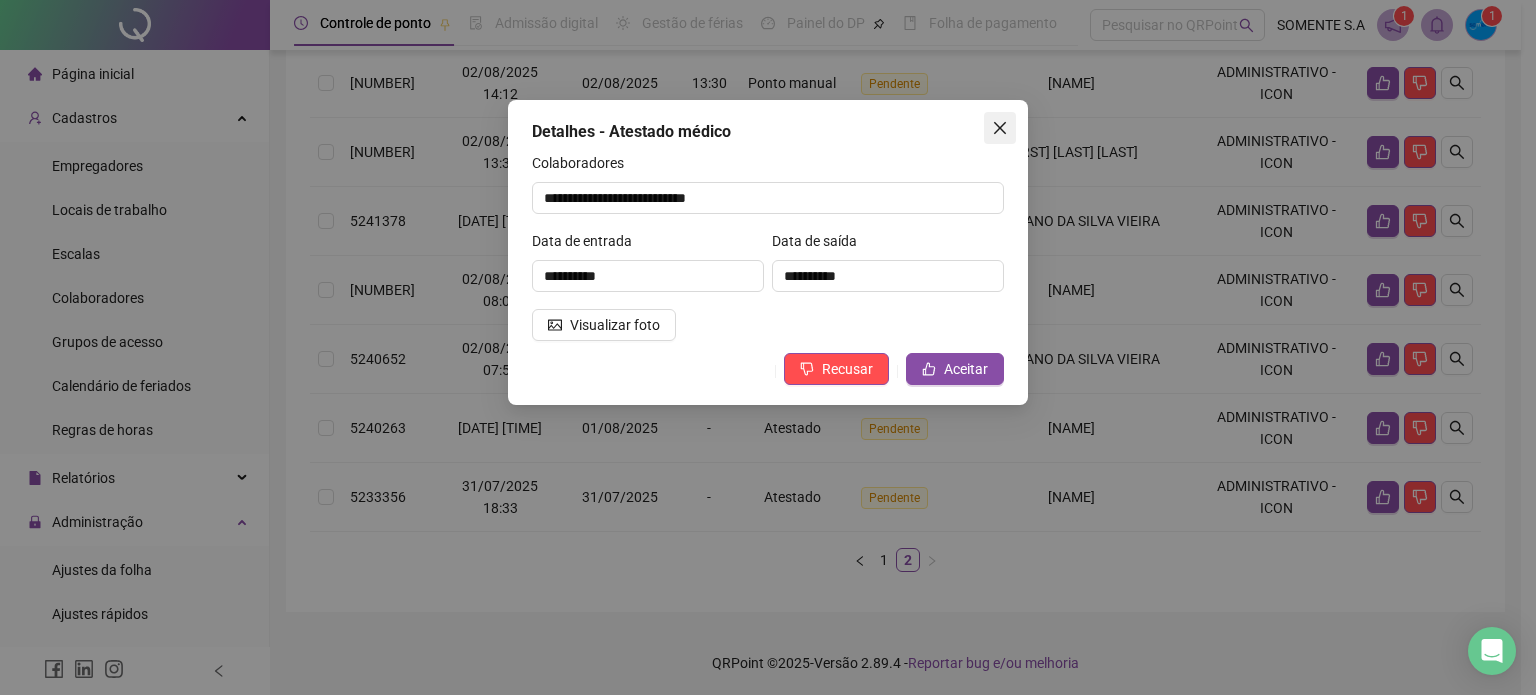 click 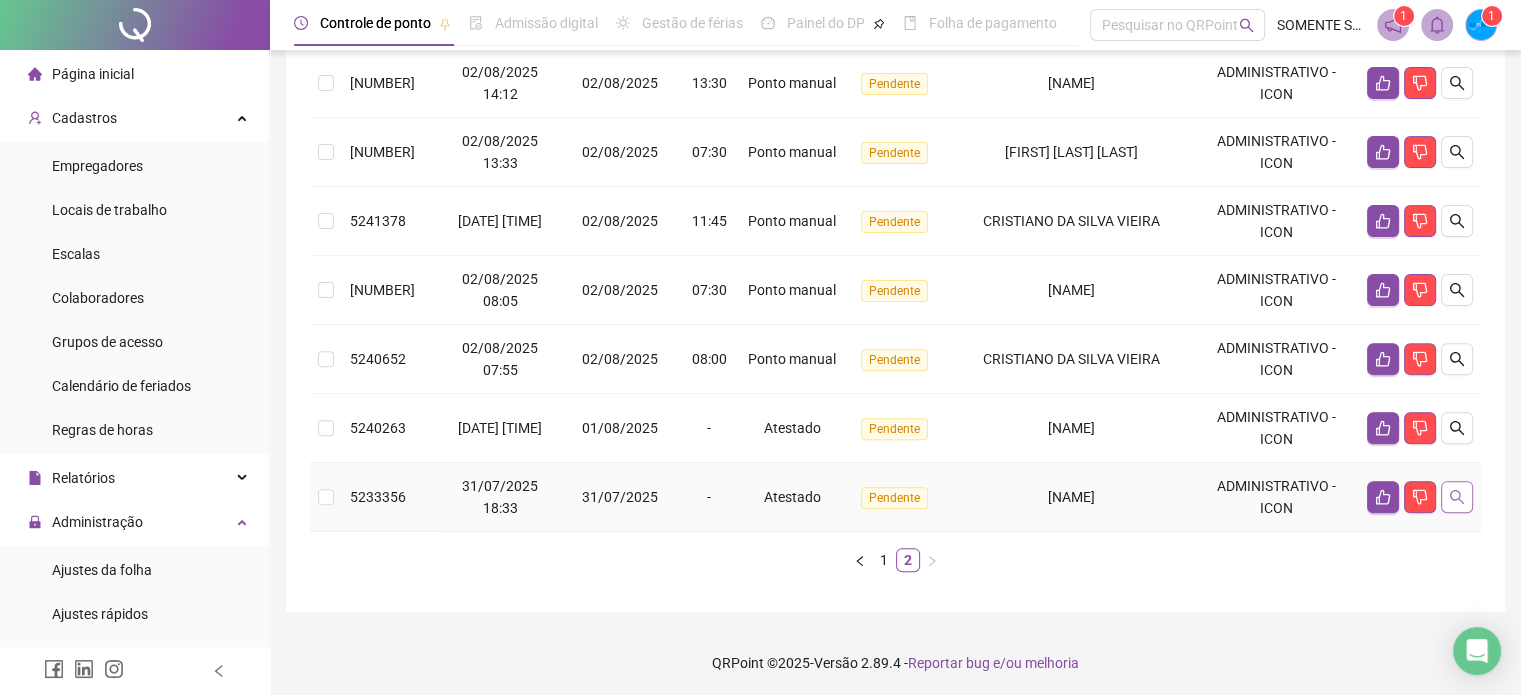 click 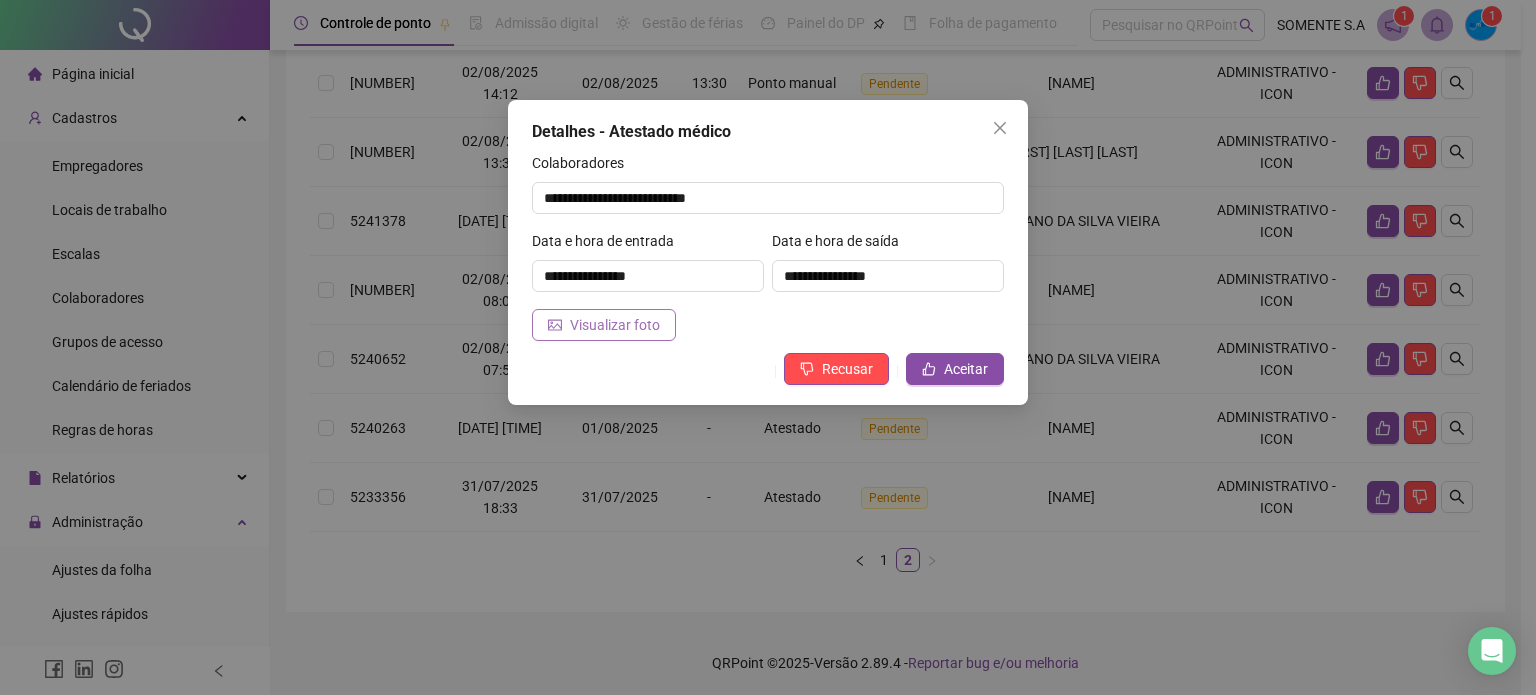 click on "Visualizar foto" at bounding box center (615, 325) 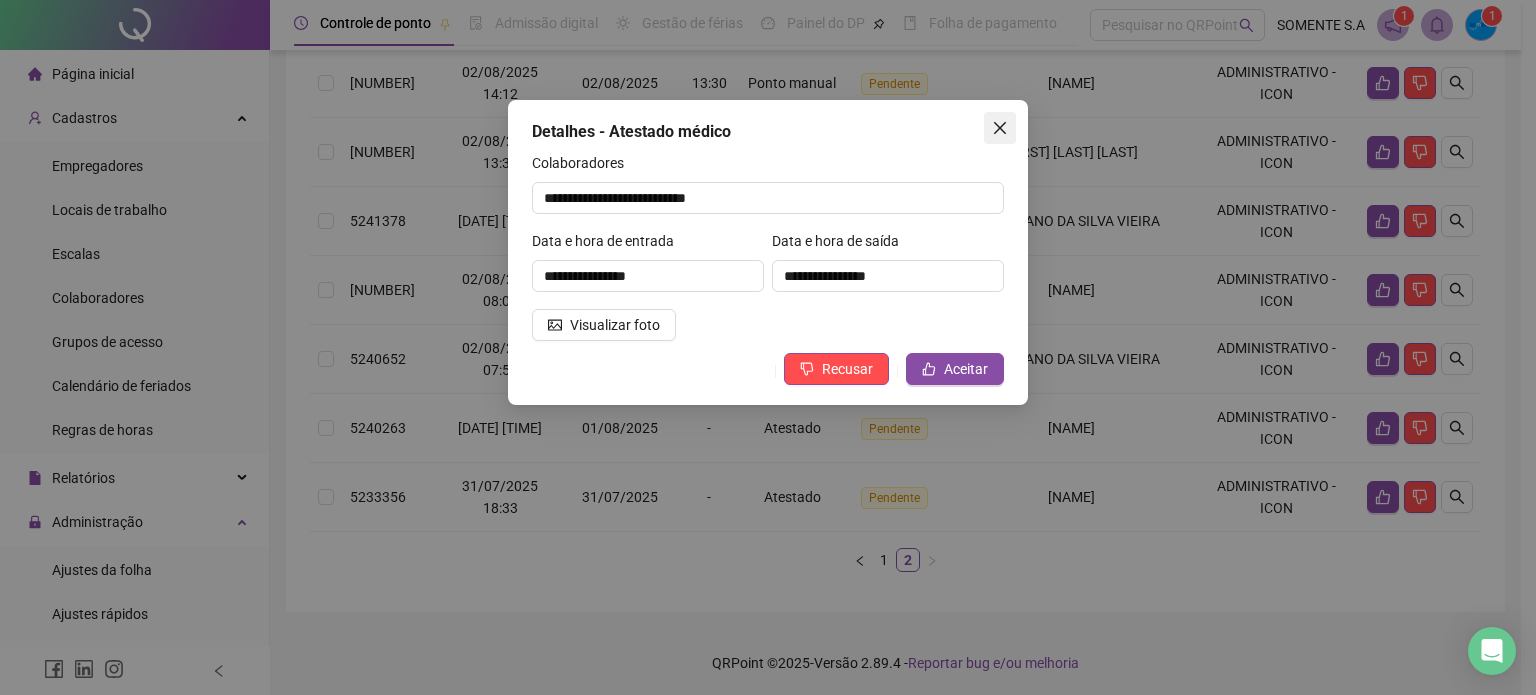 click 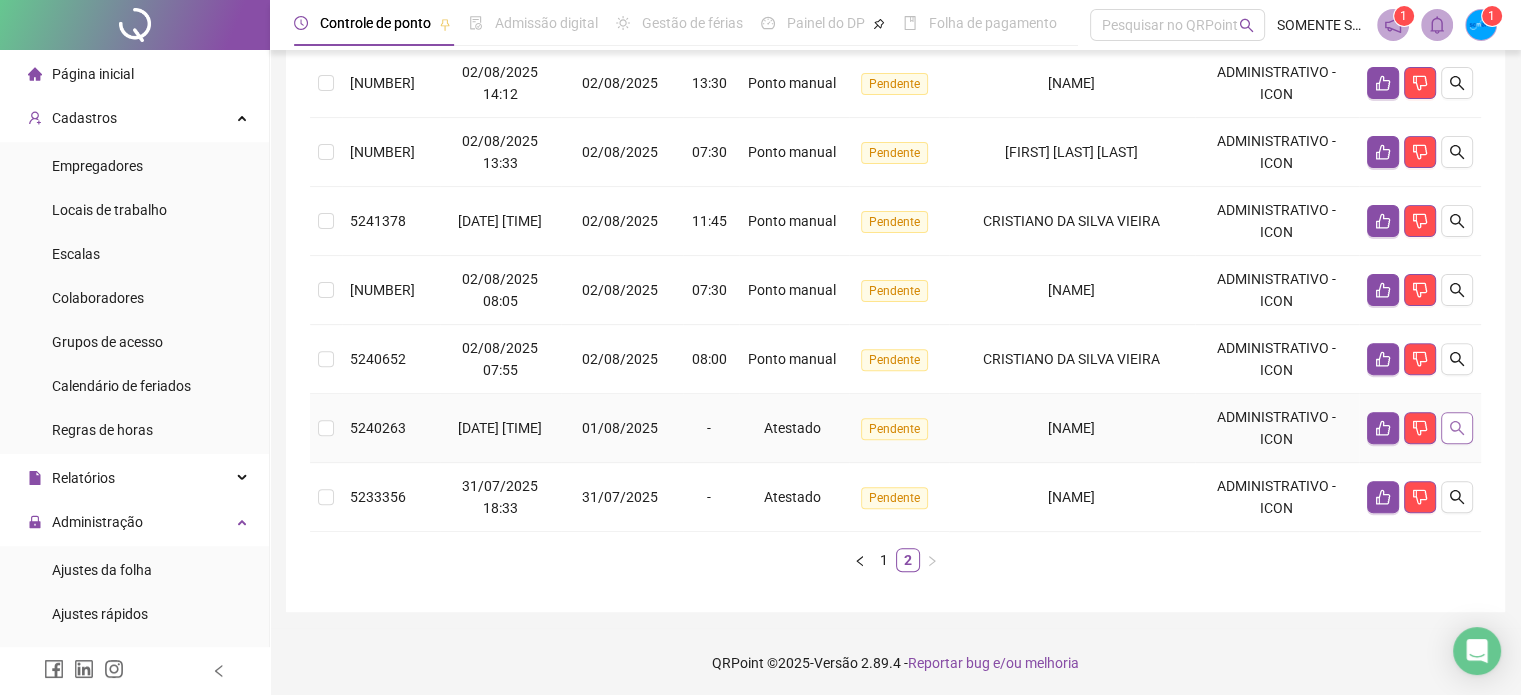 click 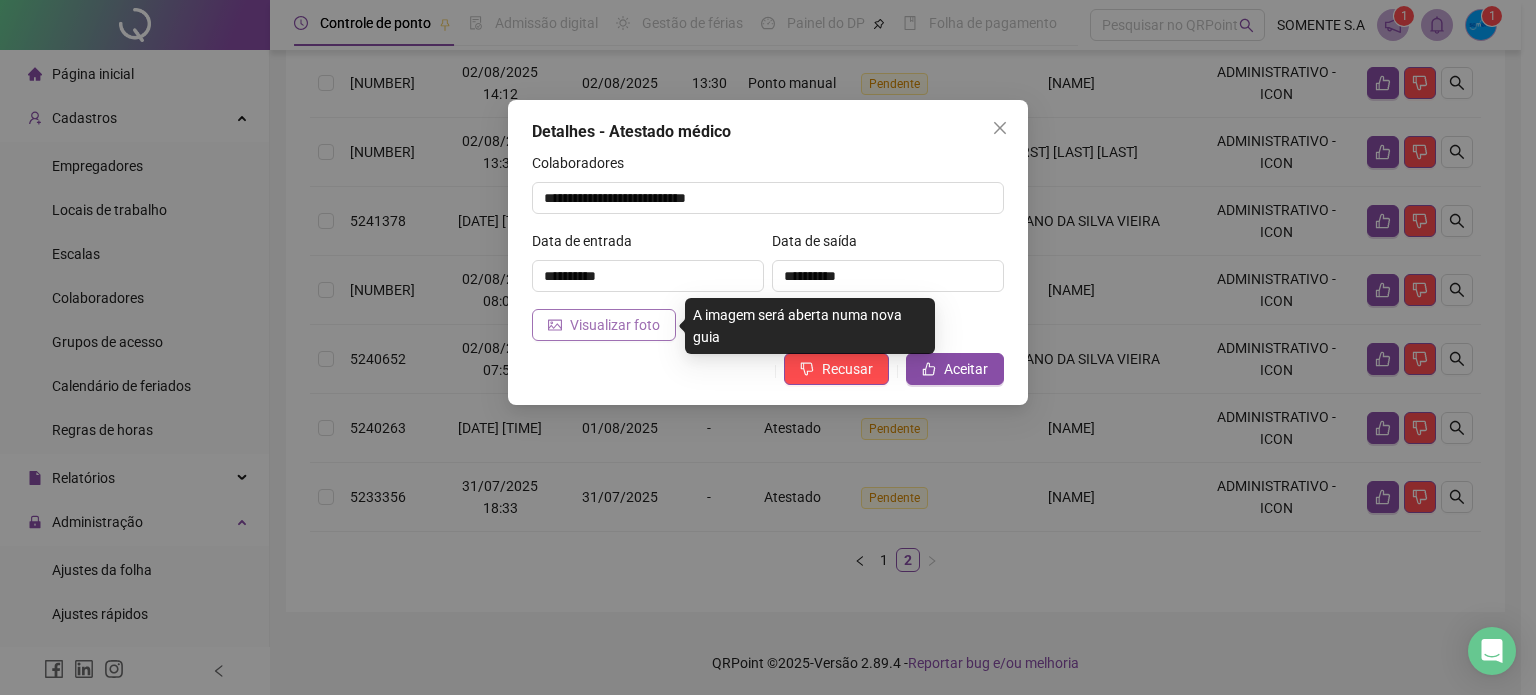 click on "Visualizar foto" at bounding box center [615, 325] 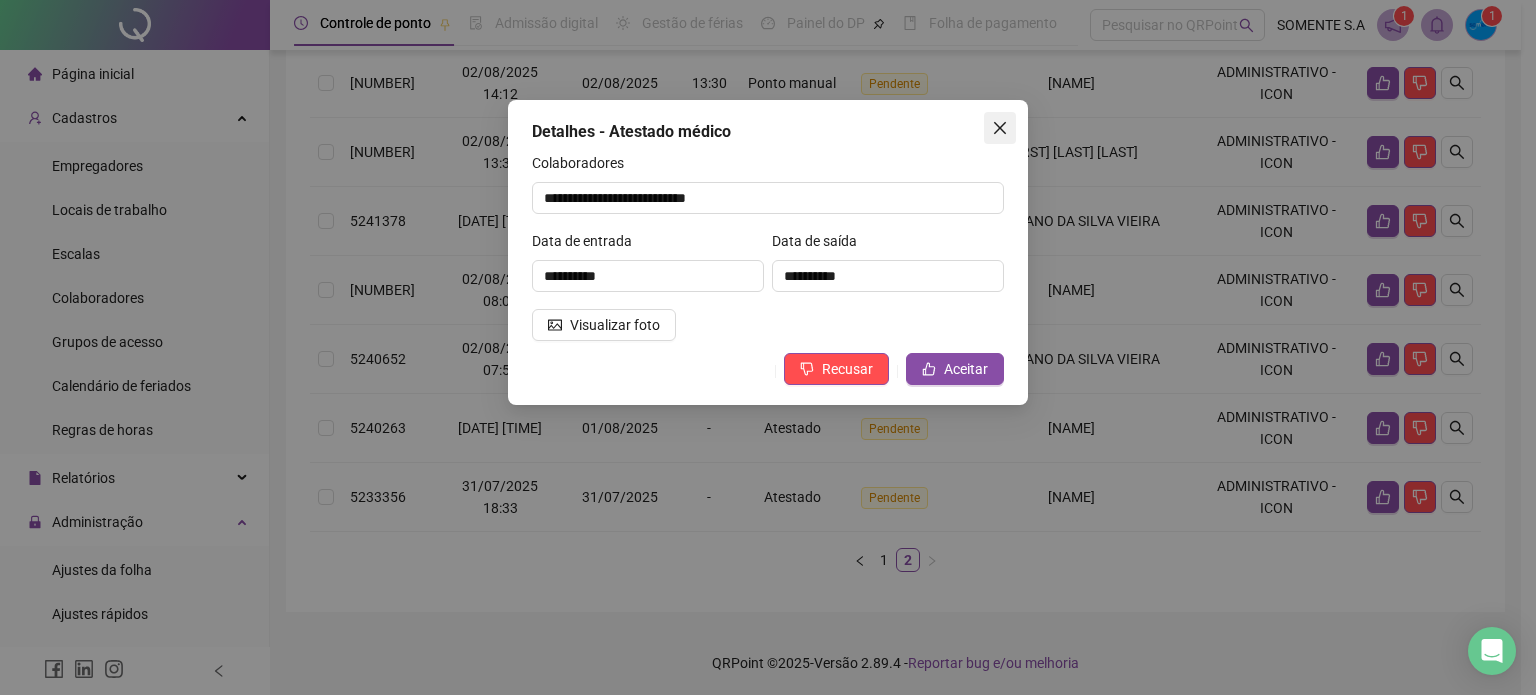 click 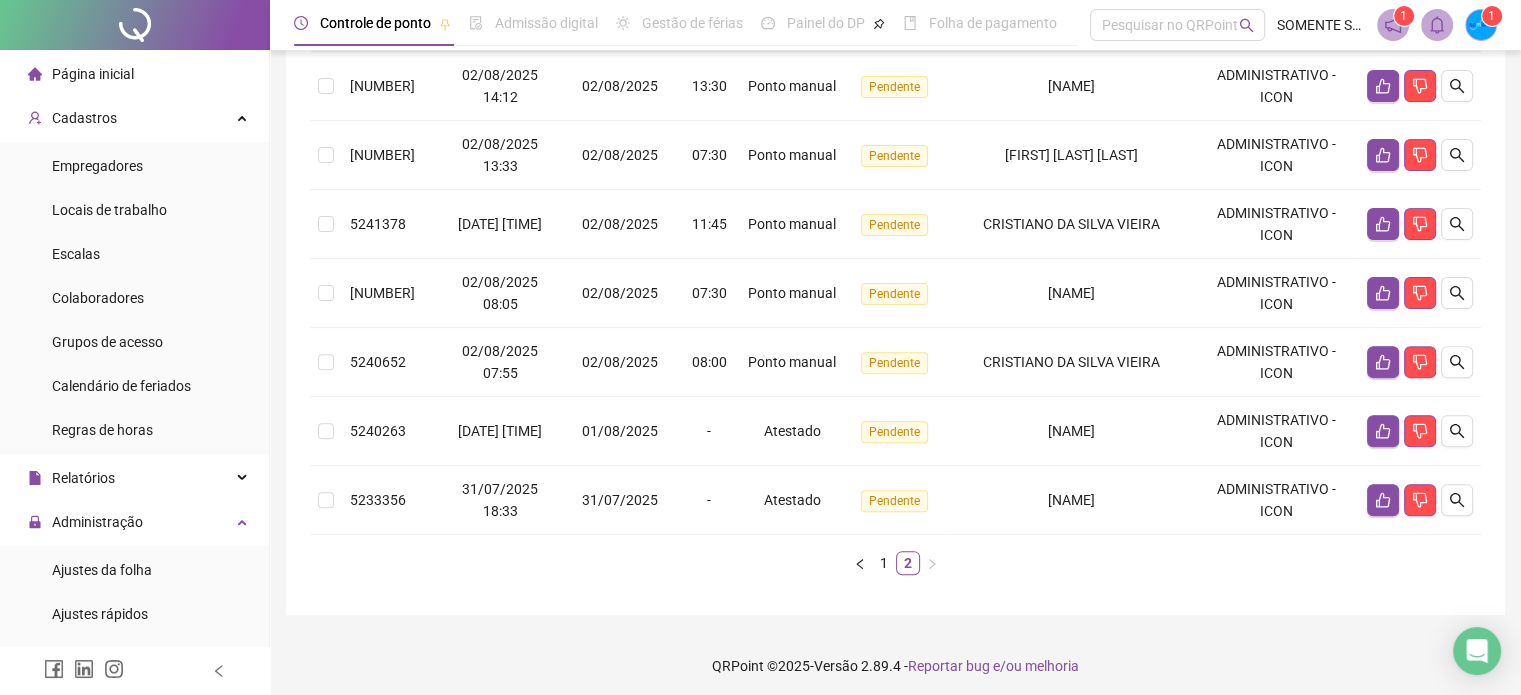 scroll, scrollTop: 617, scrollLeft: 0, axis: vertical 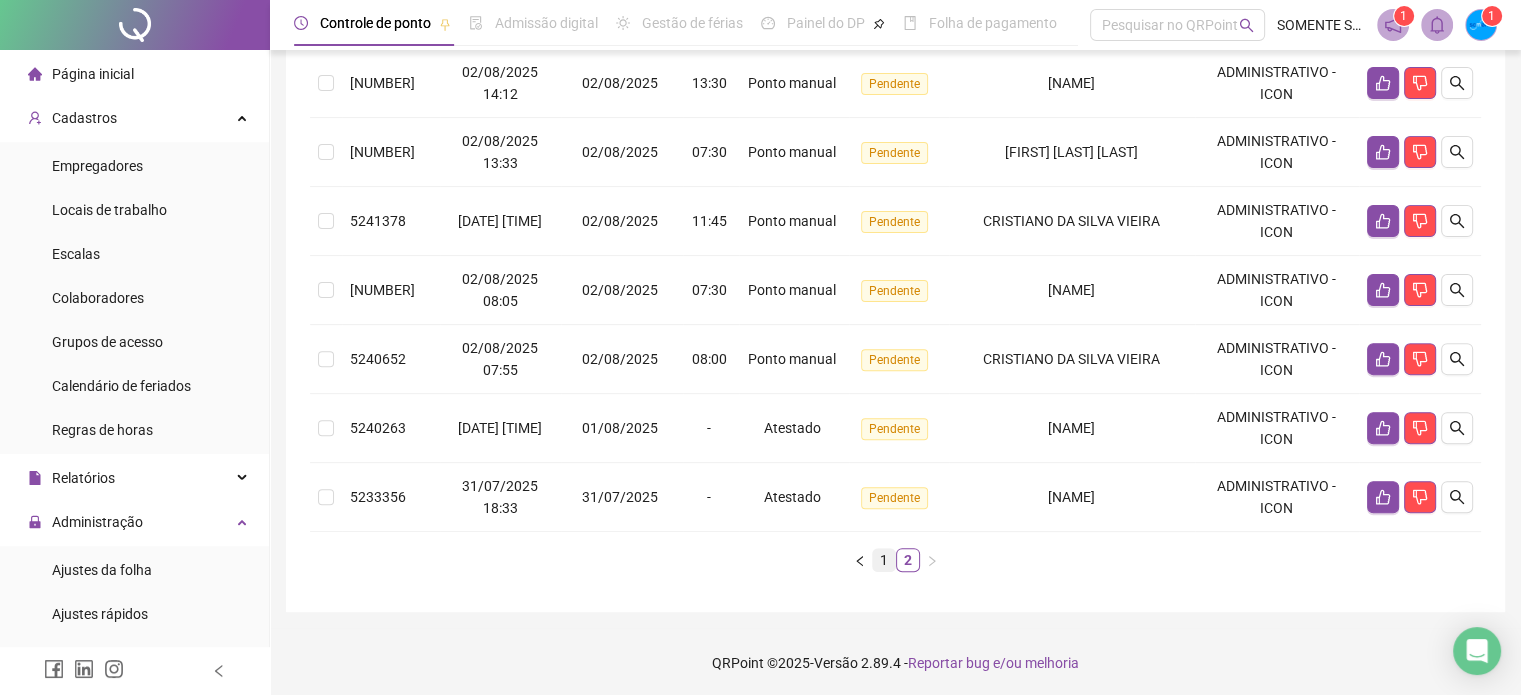 click on "1" at bounding box center (884, 560) 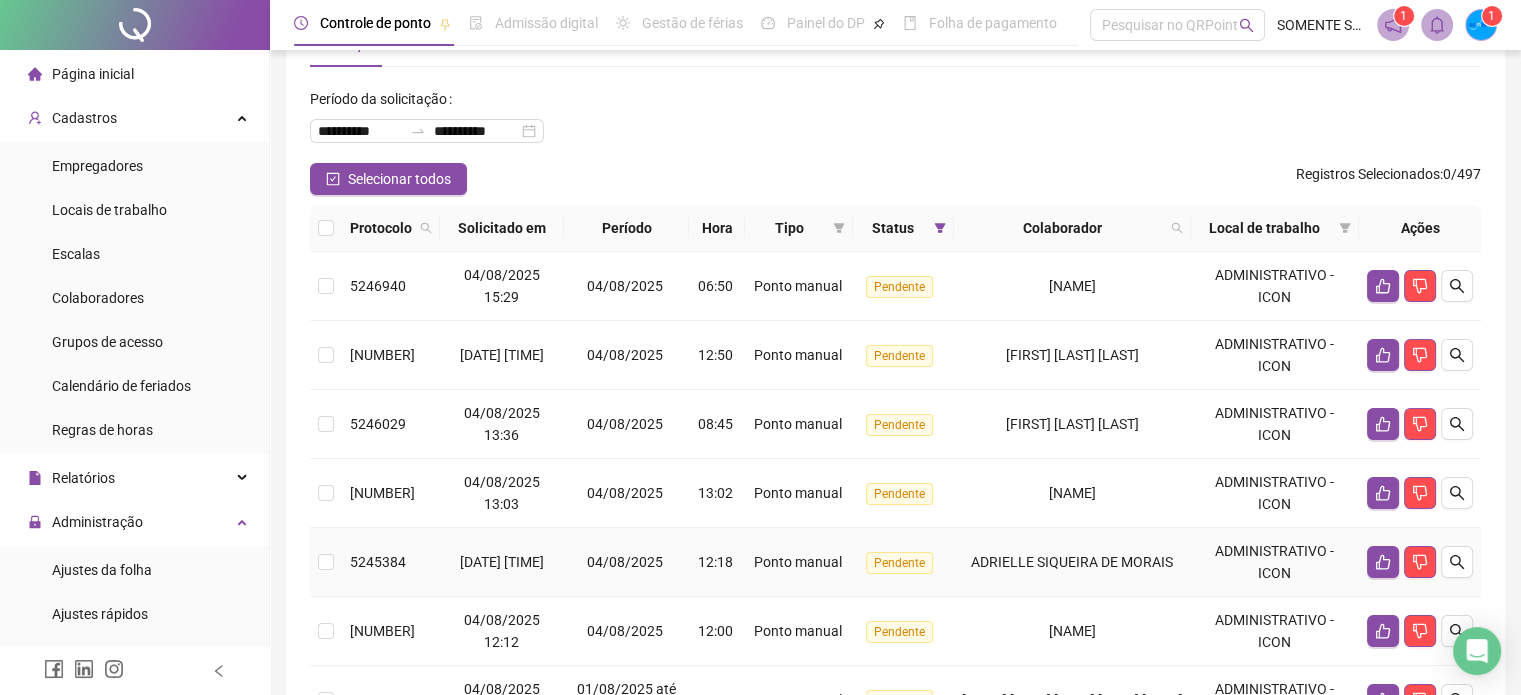 scroll, scrollTop: 200, scrollLeft: 0, axis: vertical 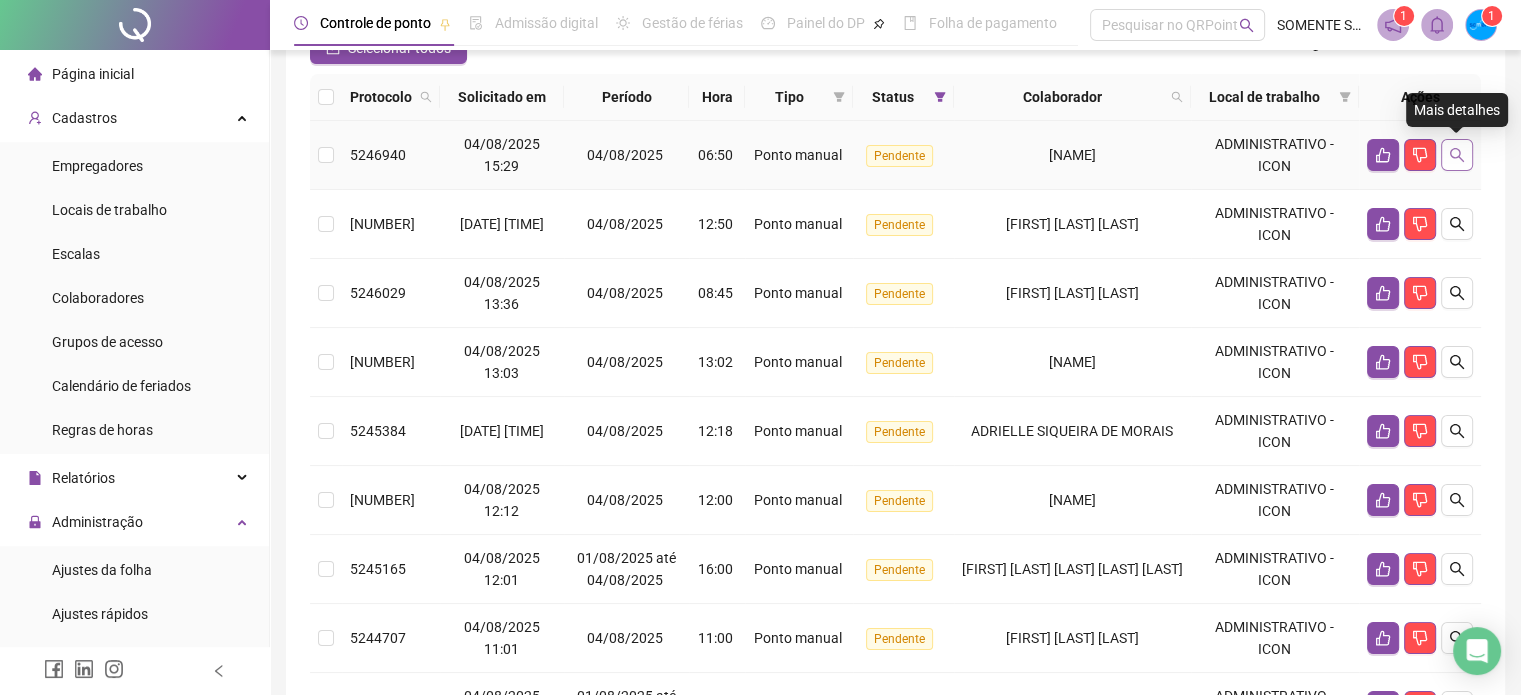 click 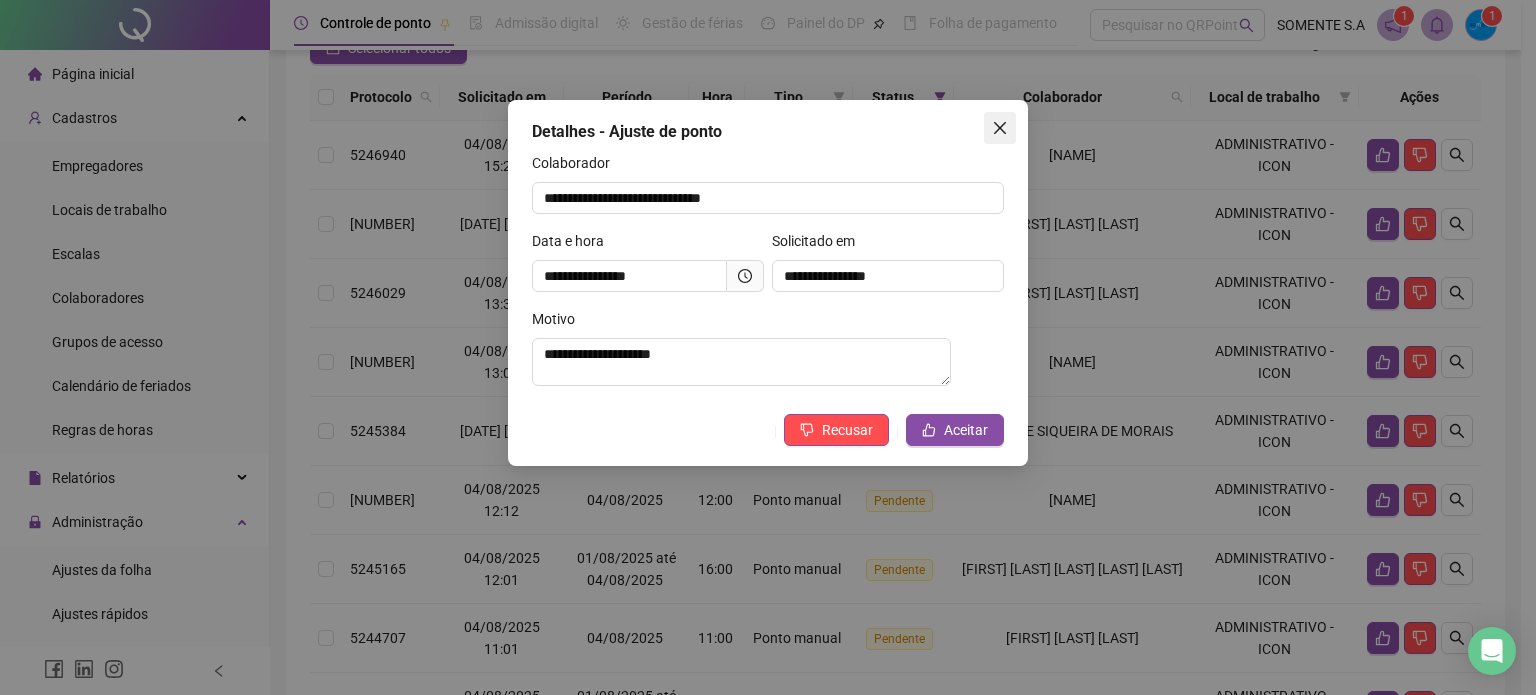 click 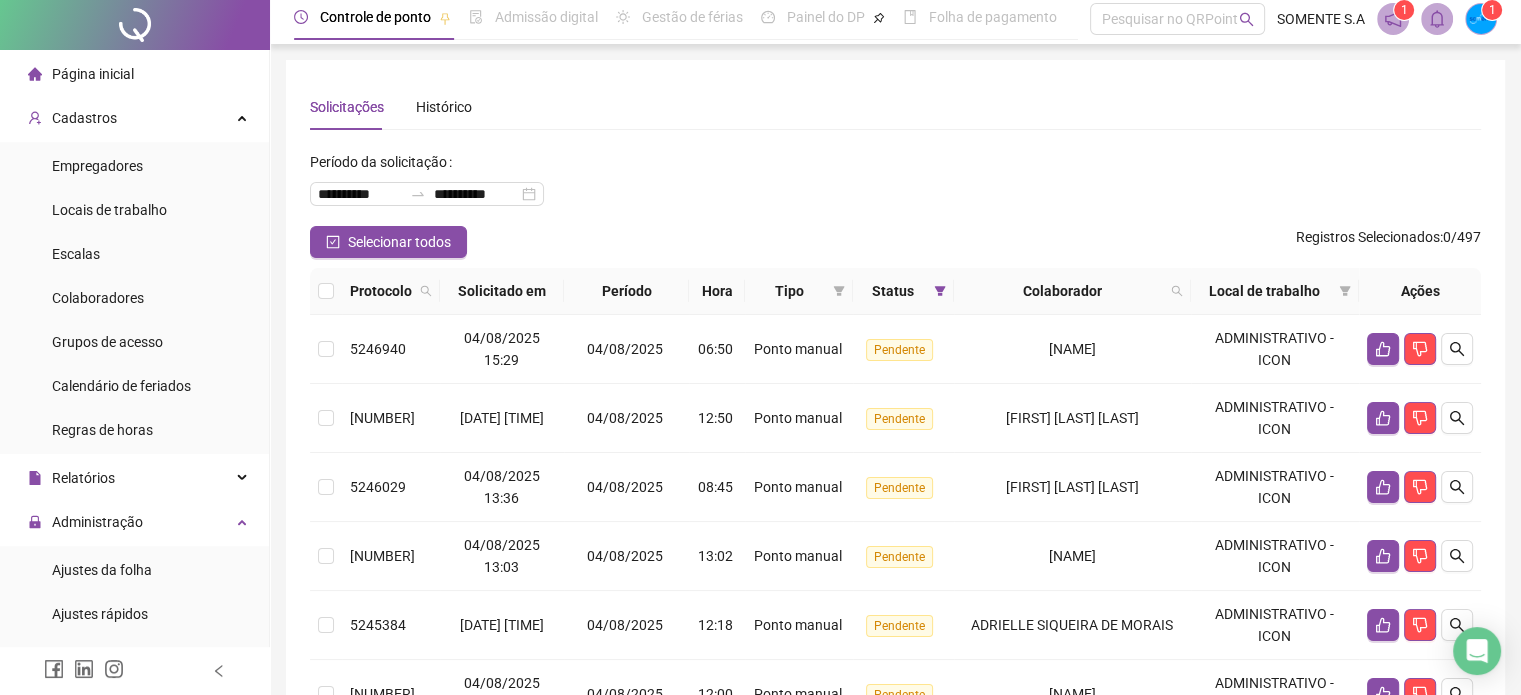 scroll, scrollTop: 0, scrollLeft: 0, axis: both 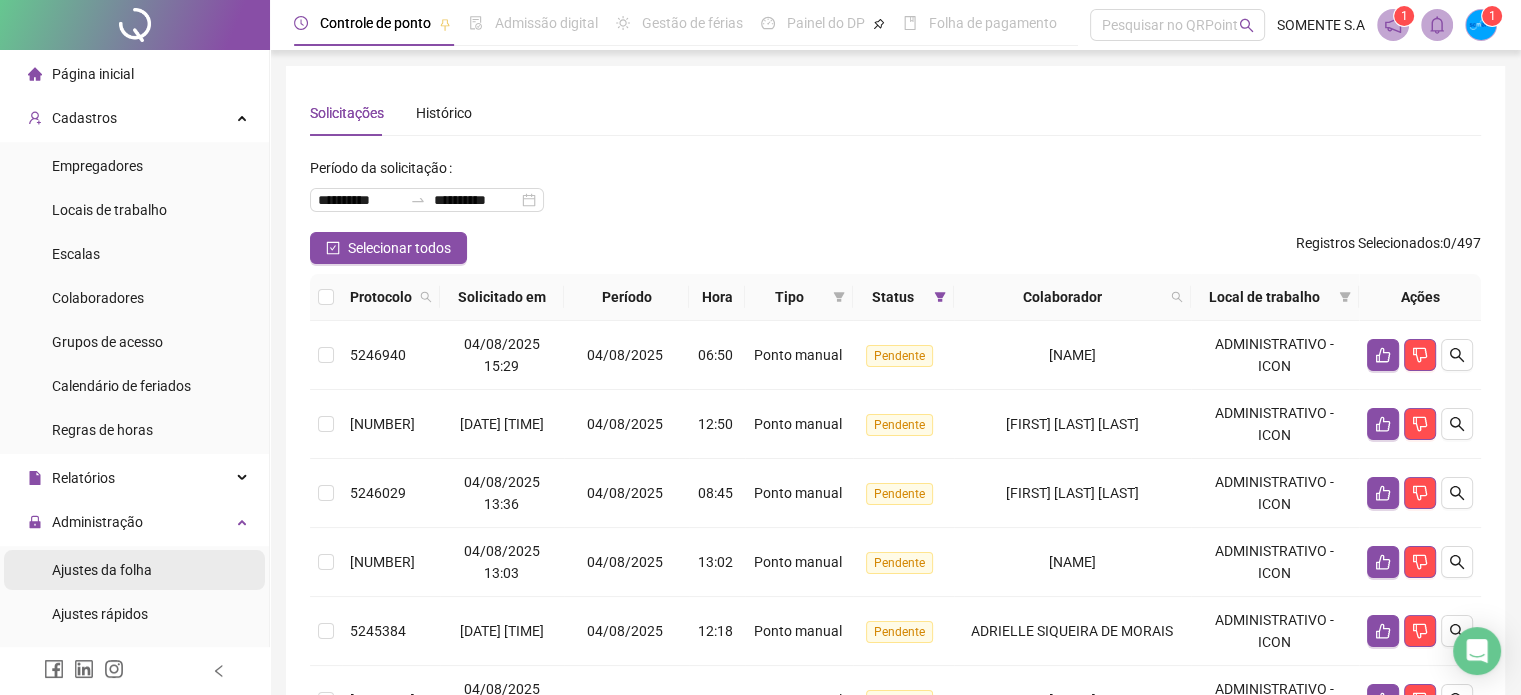 click on "Ajustes da folha" at bounding box center [102, 570] 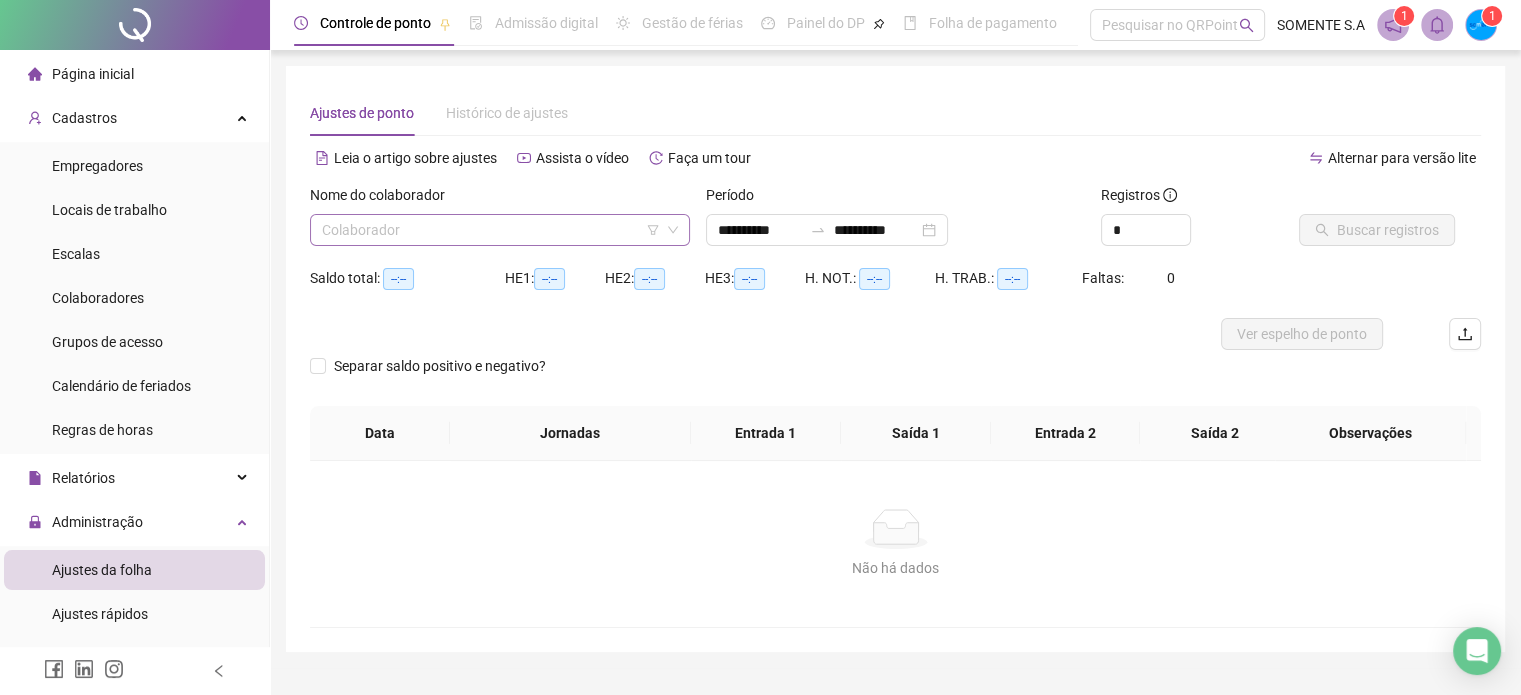 click at bounding box center [491, 230] 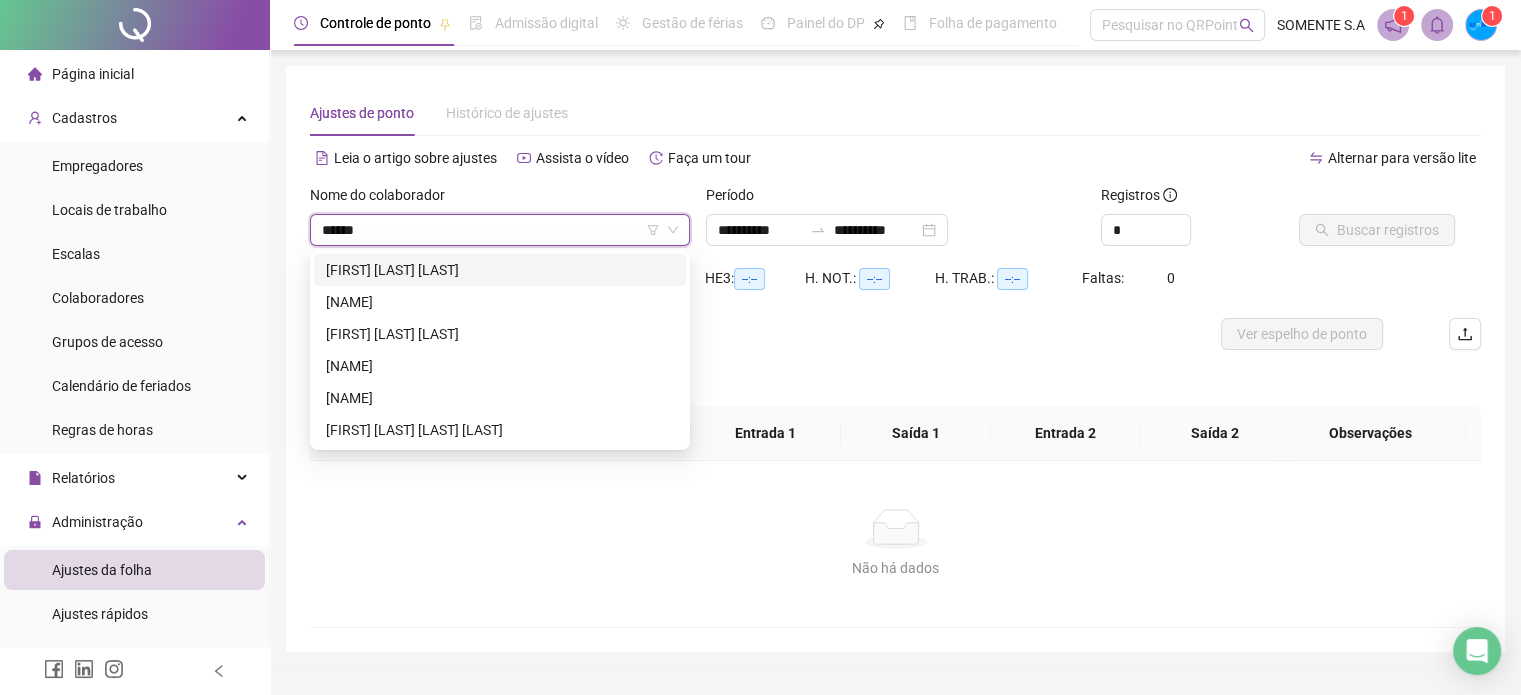 type on "*******" 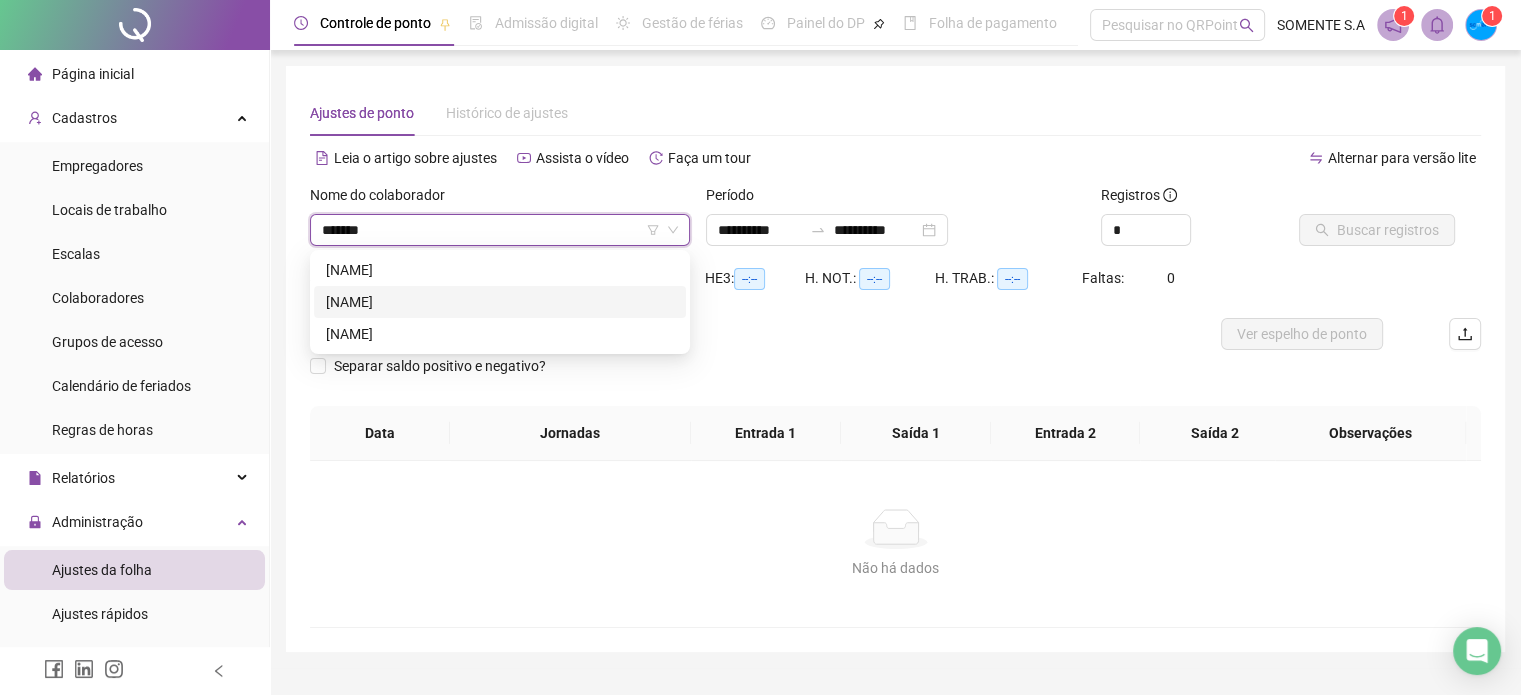 click on "[NAME]" at bounding box center (500, 302) 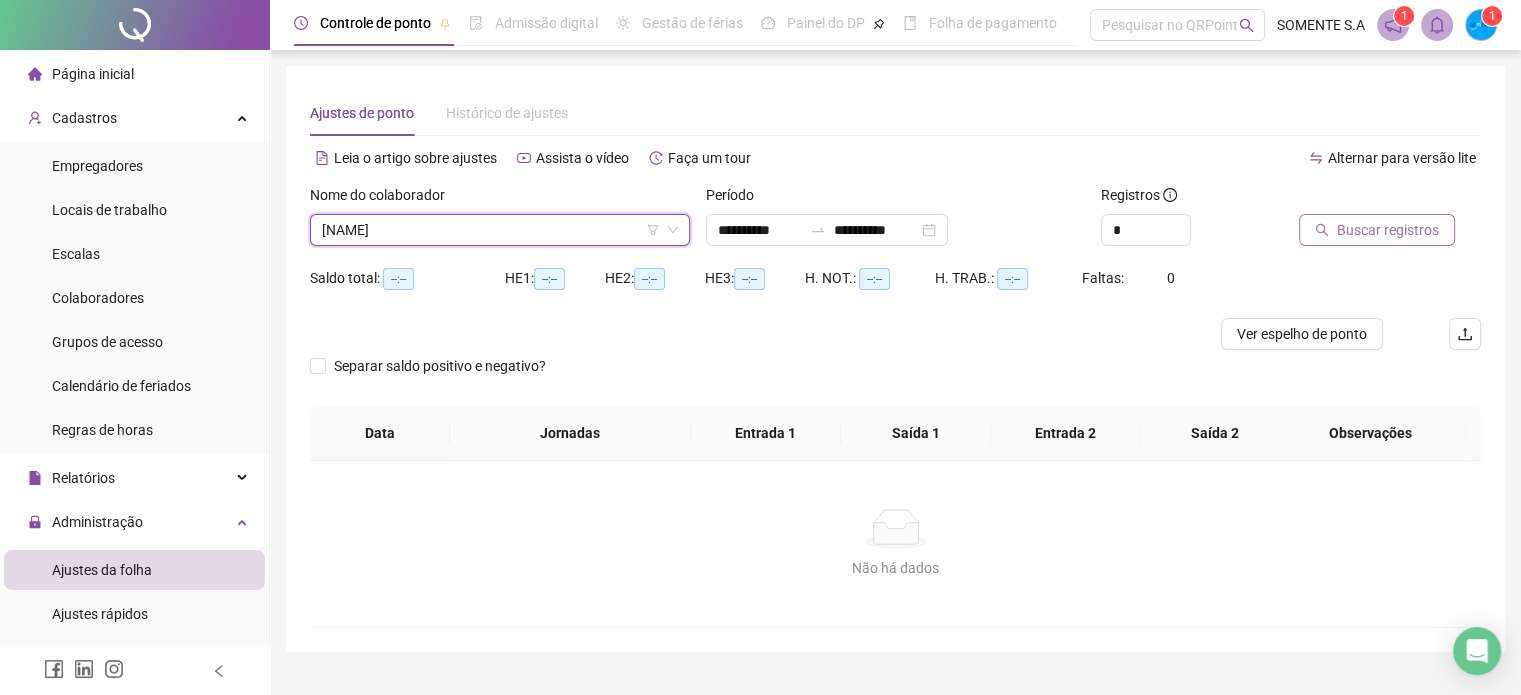 click on "Buscar registros" at bounding box center (1377, 230) 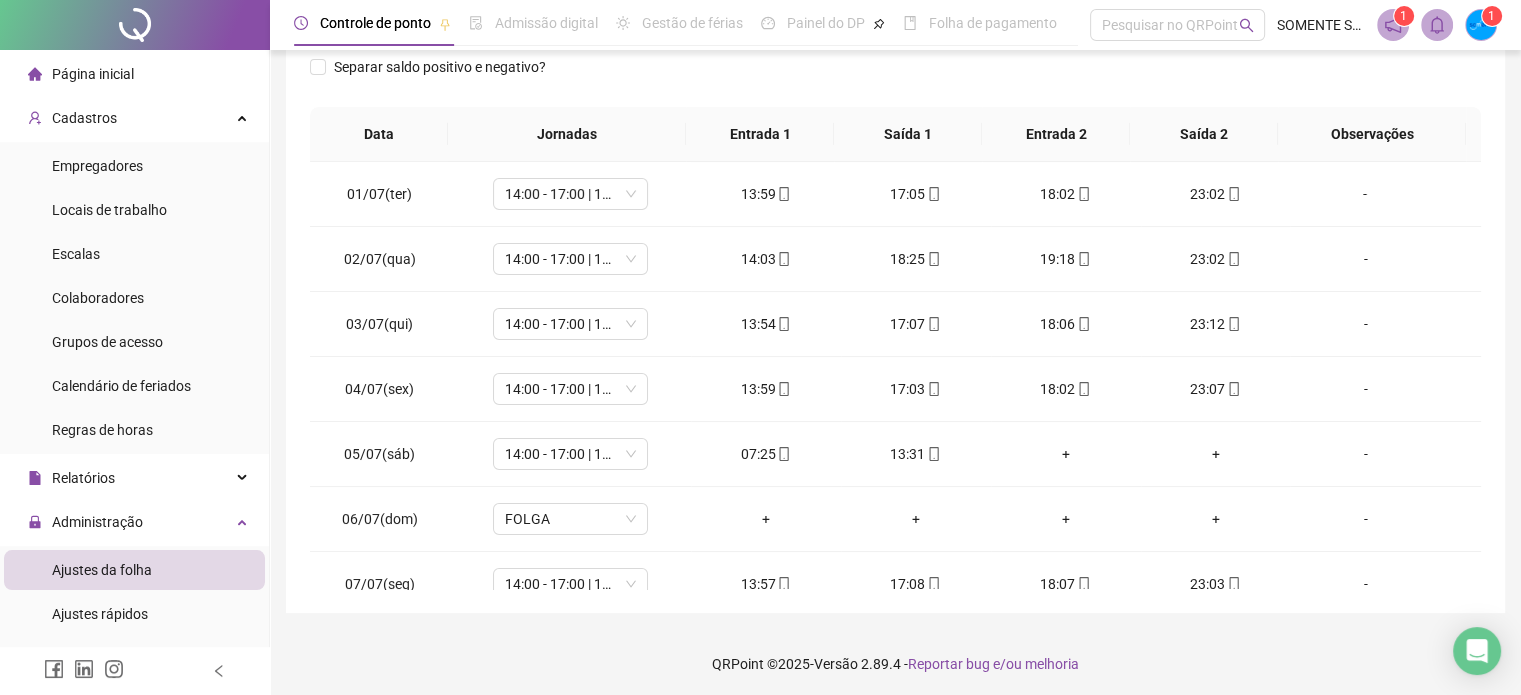 scroll, scrollTop: 326, scrollLeft: 0, axis: vertical 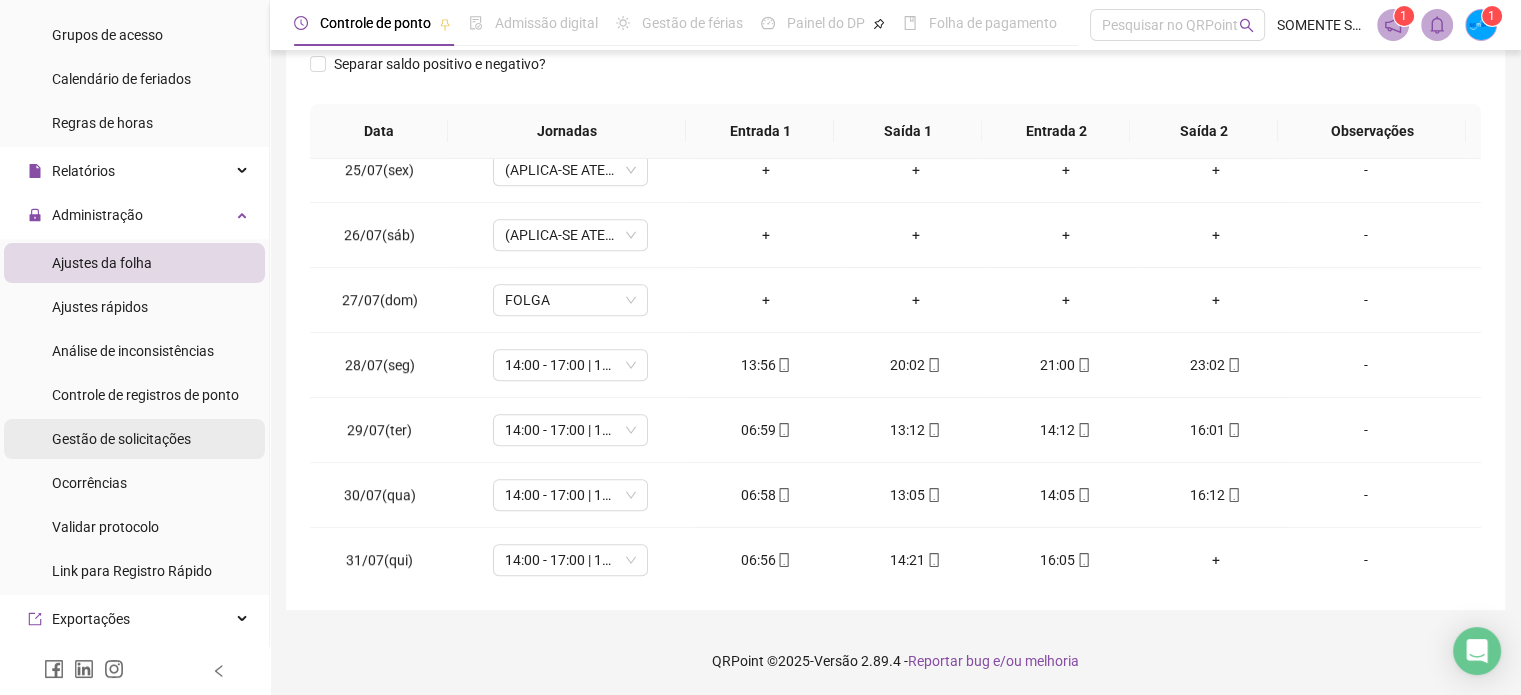 click on "Gestão de solicitações" at bounding box center [121, 439] 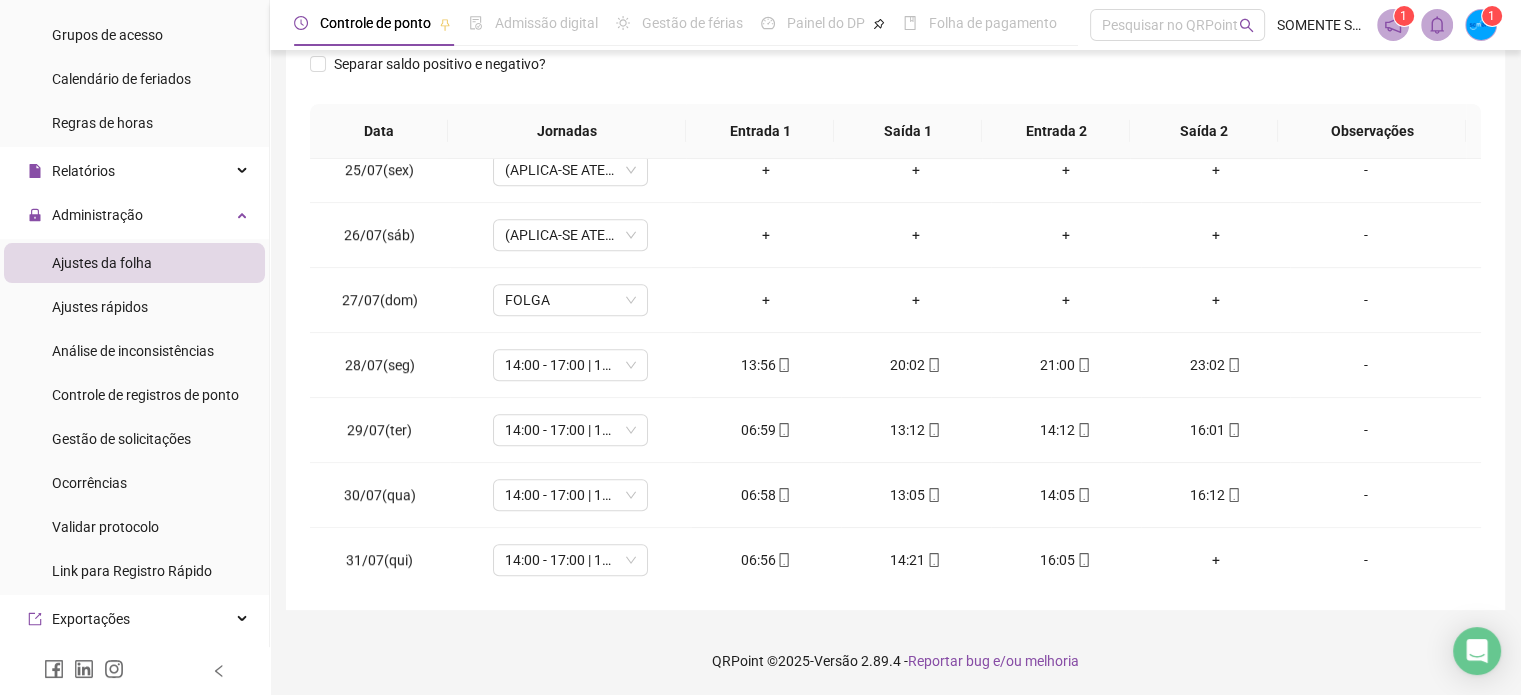 scroll, scrollTop: 0, scrollLeft: 0, axis: both 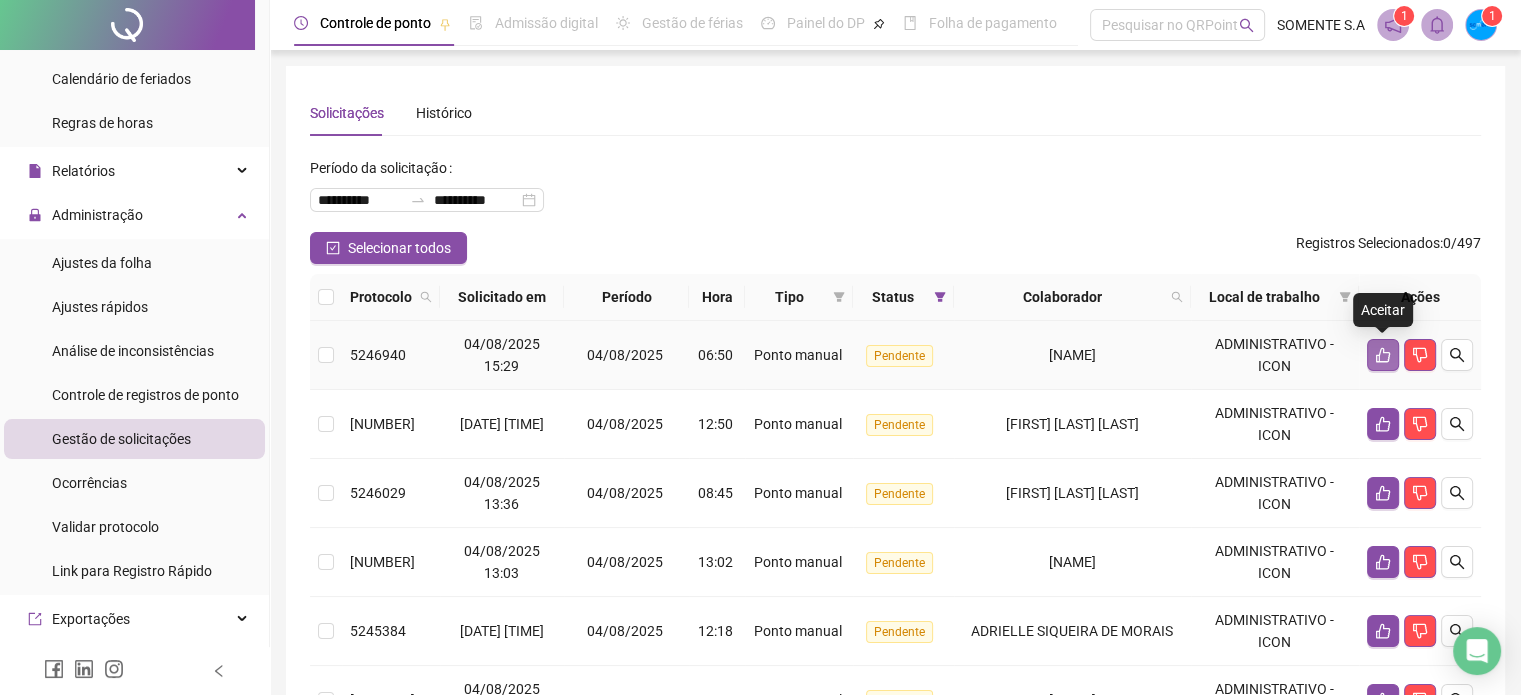 click 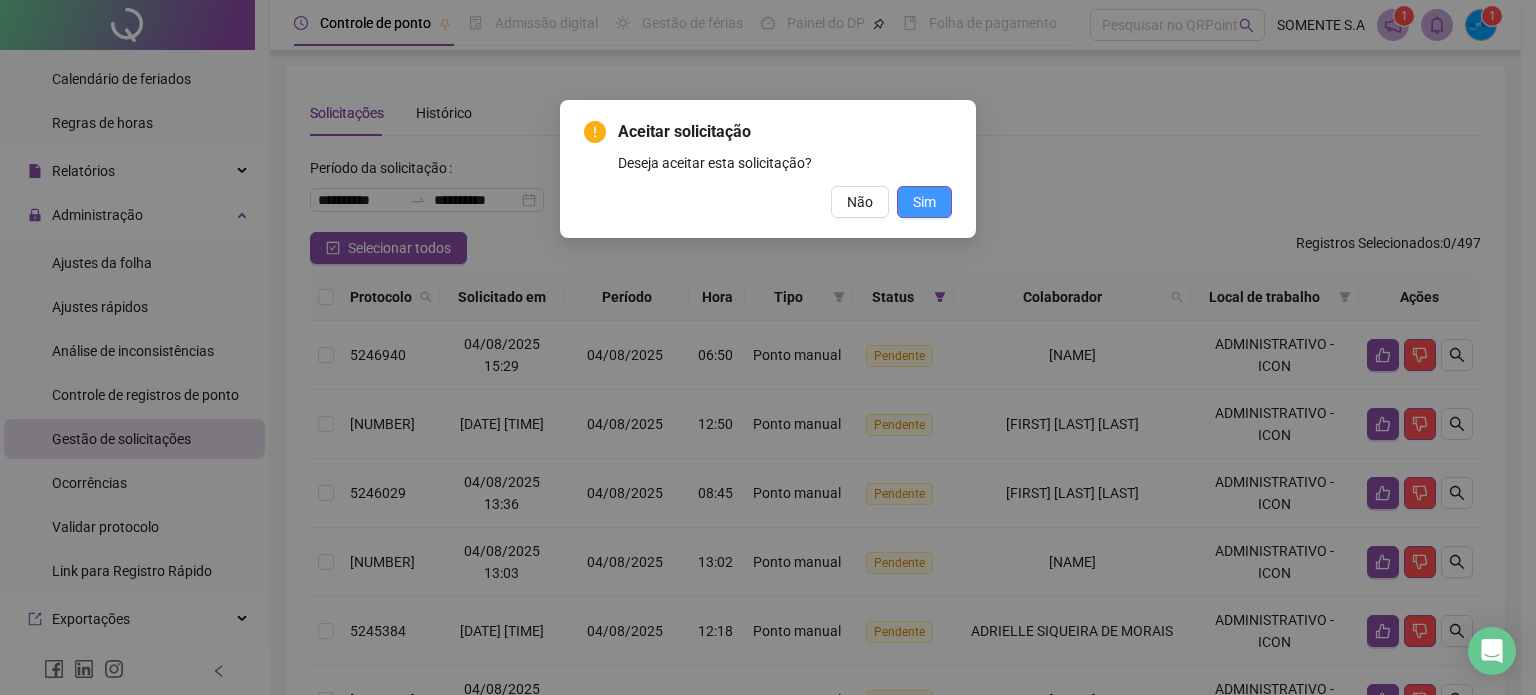 click on "Sim" at bounding box center [924, 202] 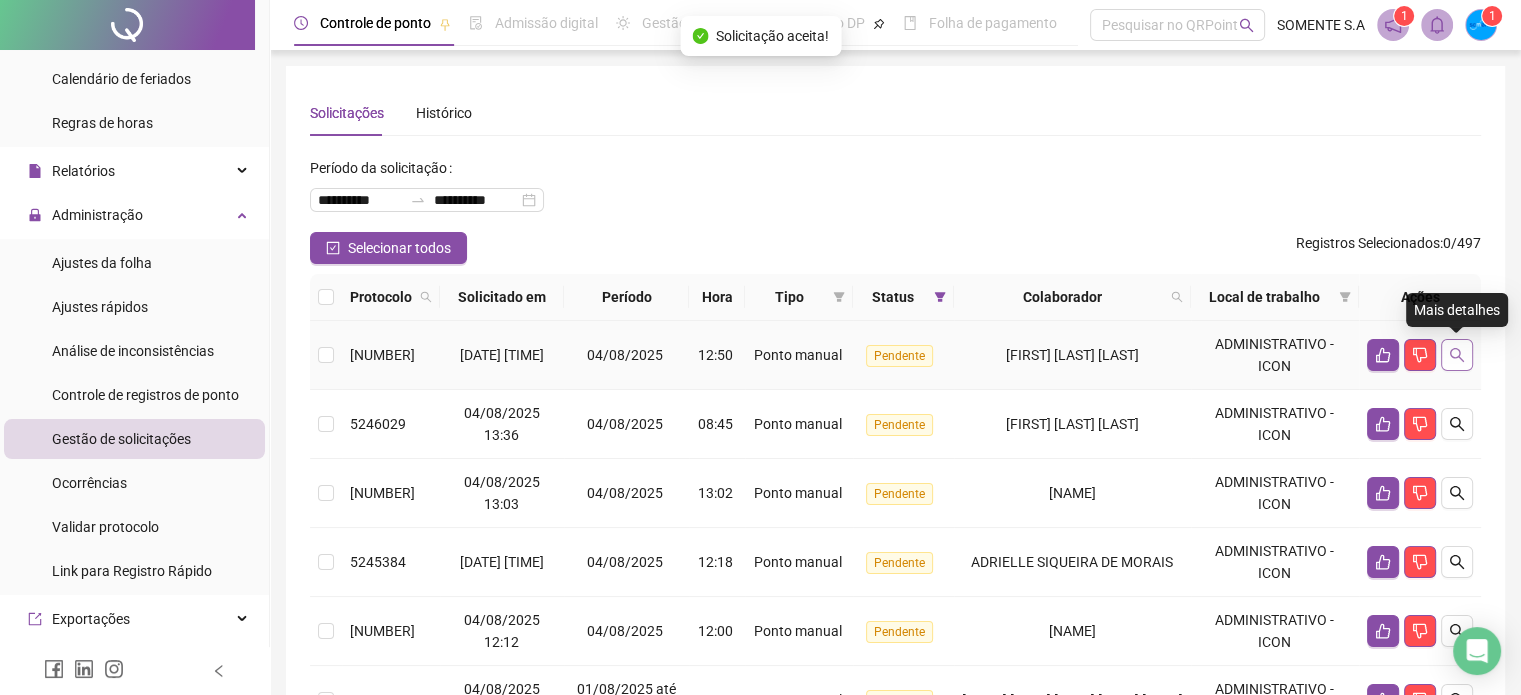 click 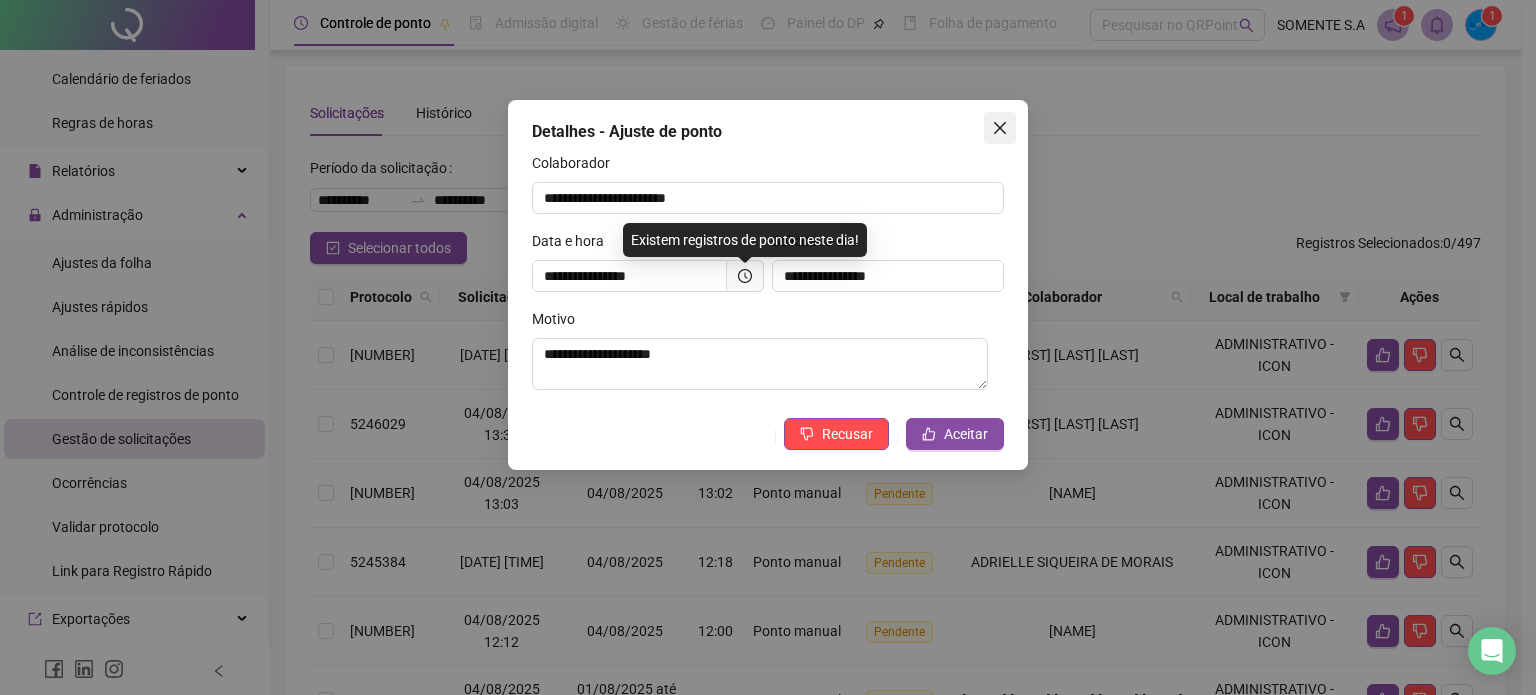click 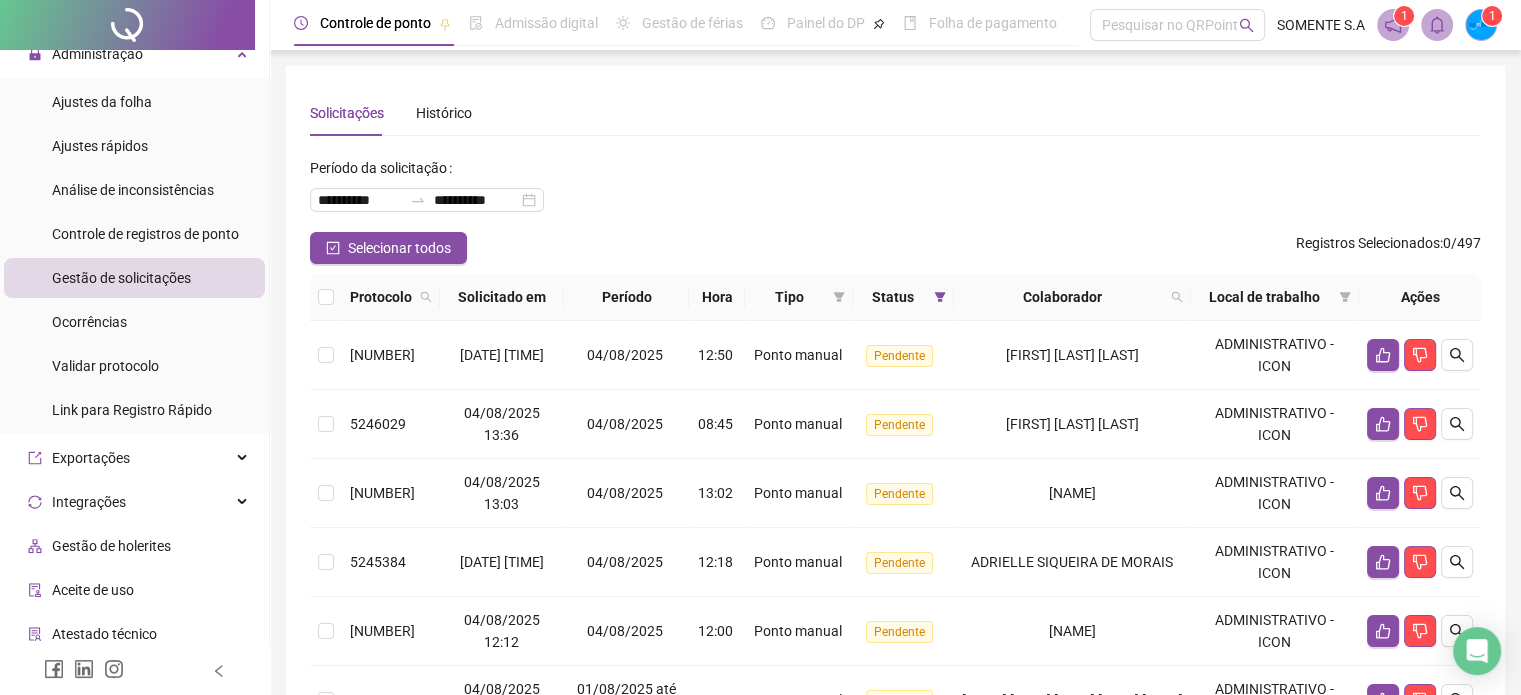 scroll, scrollTop: 307, scrollLeft: 0, axis: vertical 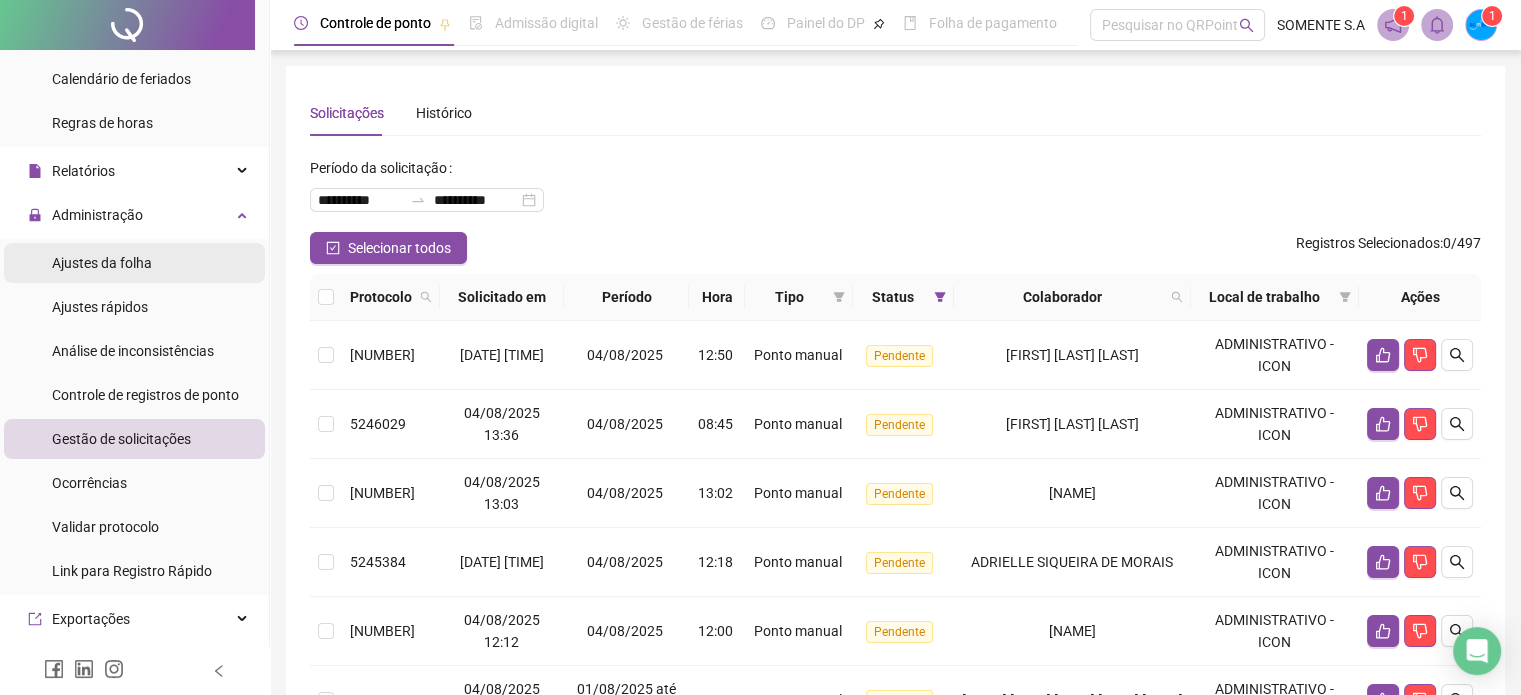 click on "Ajustes da folha" at bounding box center (134, 263) 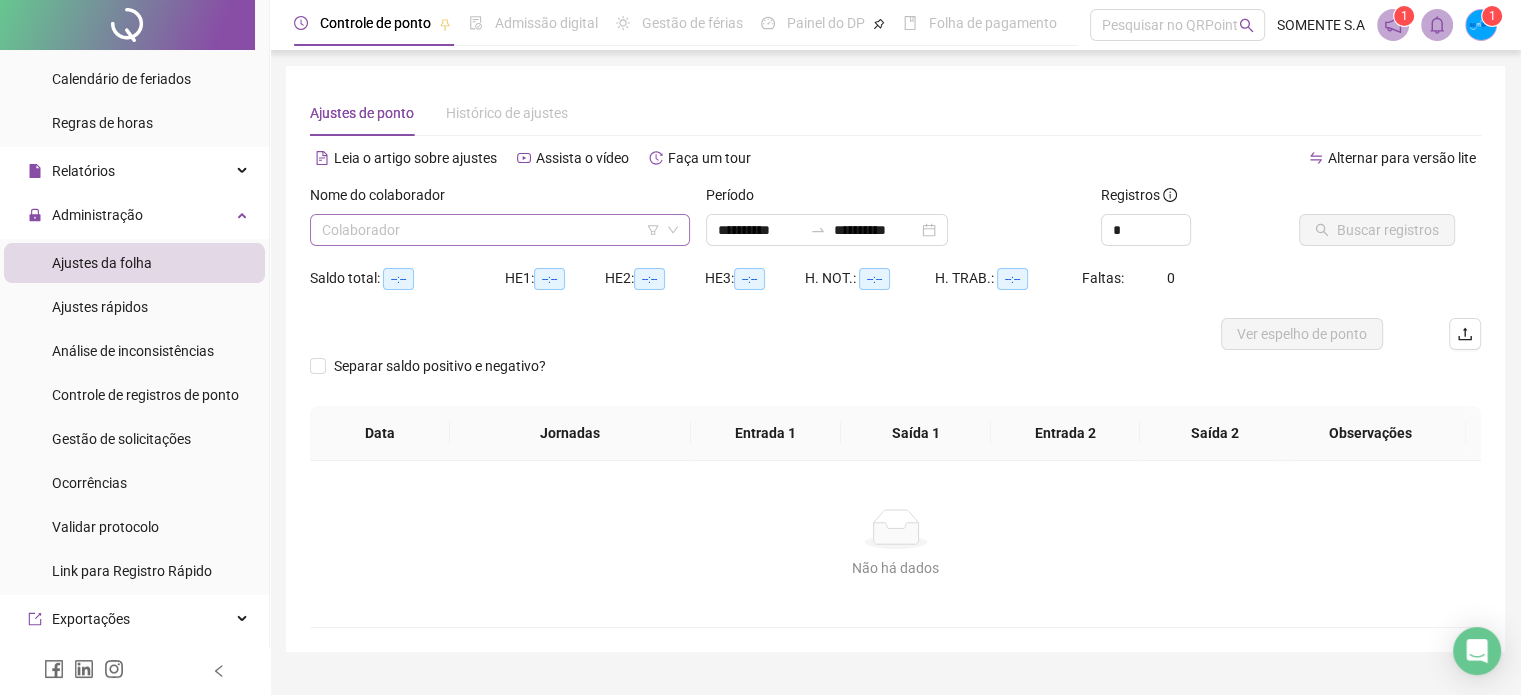 click at bounding box center (491, 230) 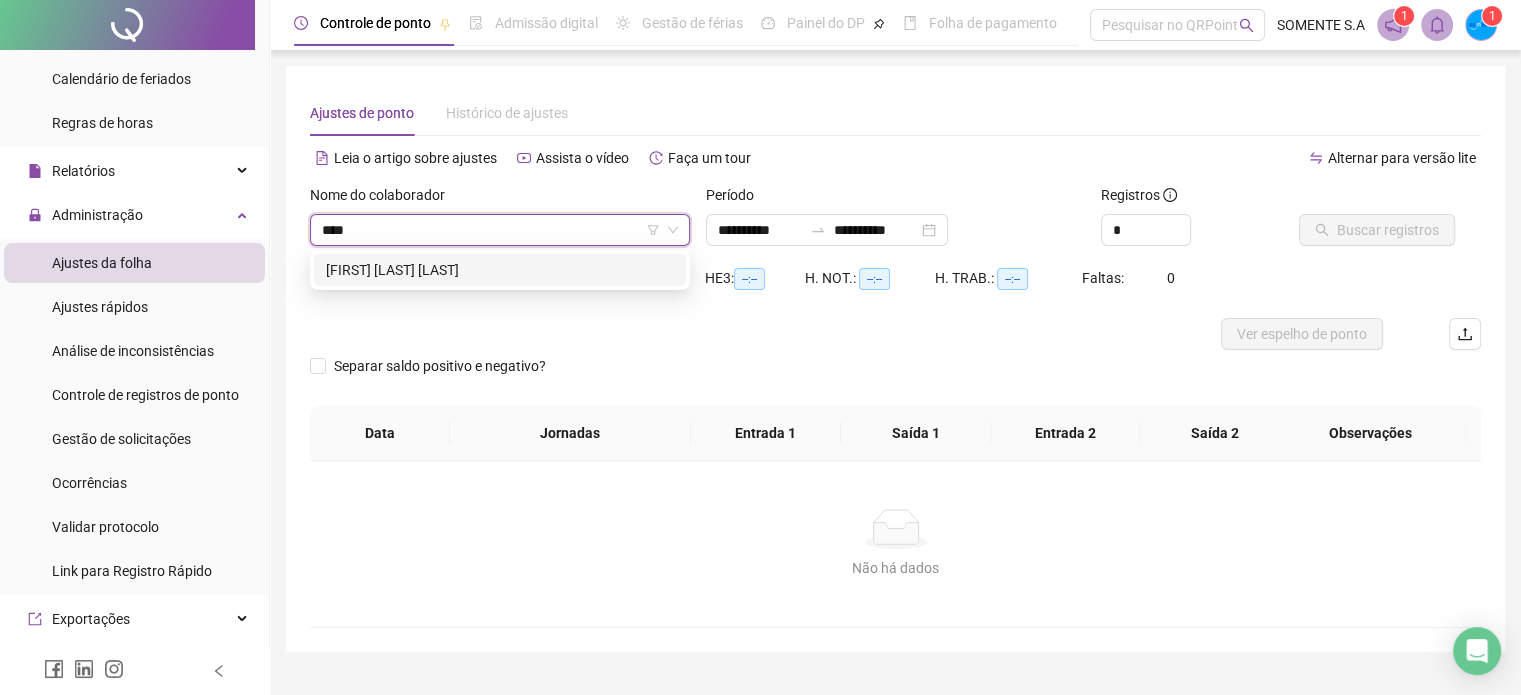 type on "*****" 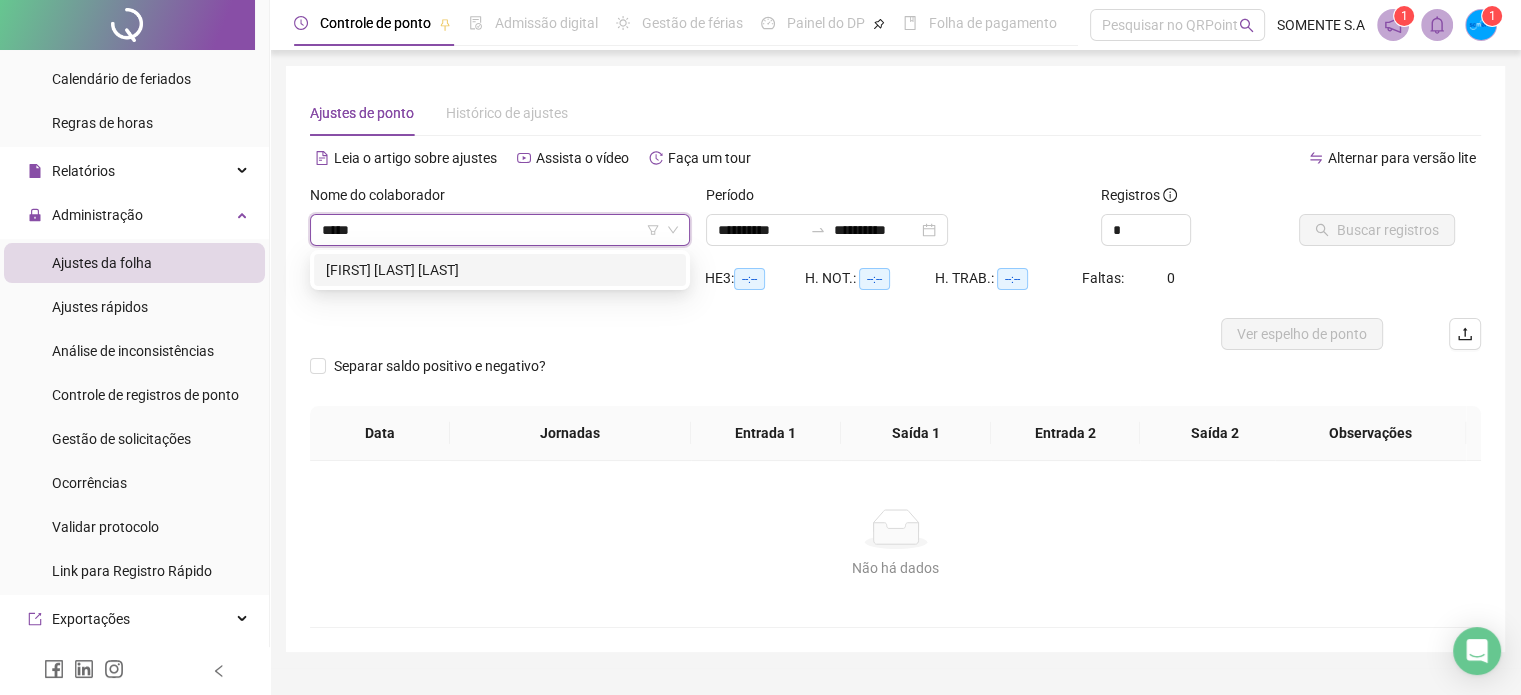 click on "[FIRST] [LAST] [LAST]" at bounding box center [500, 270] 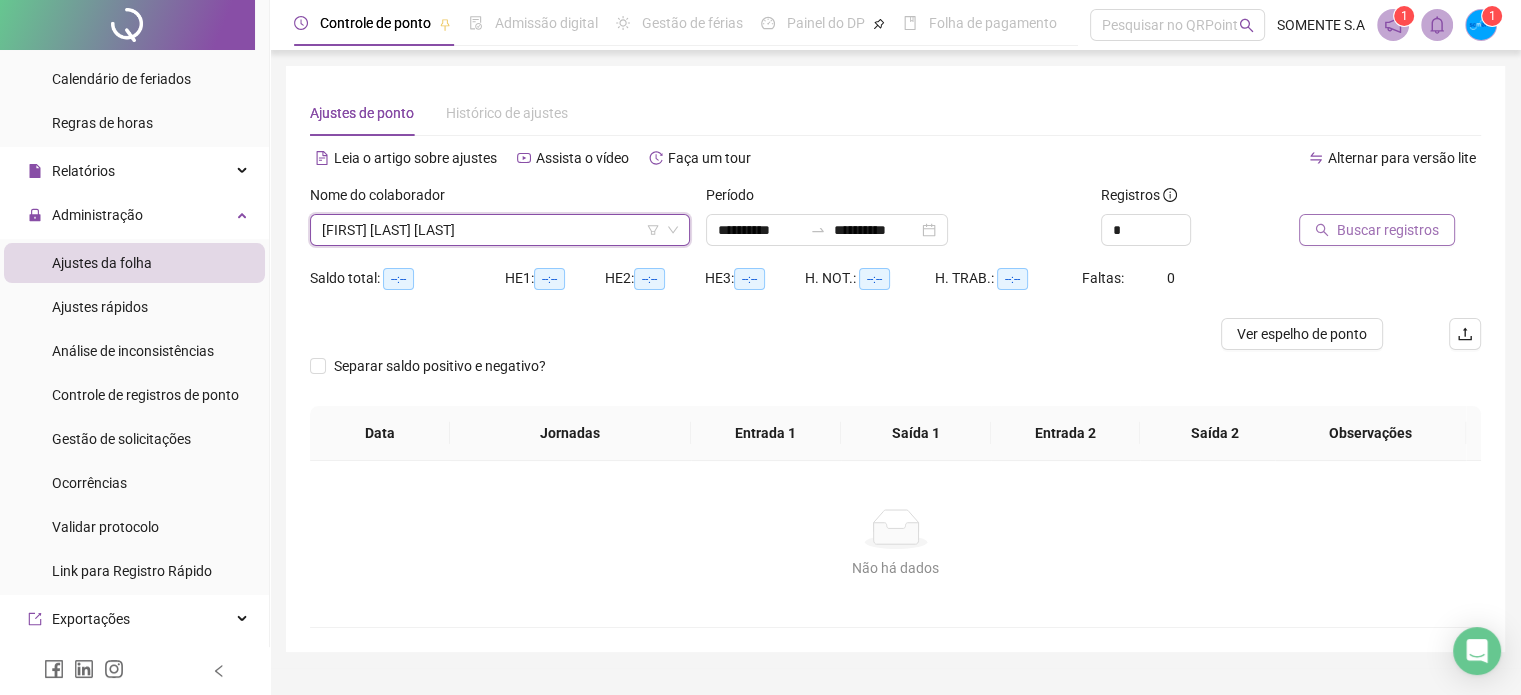 click on "Buscar registros" at bounding box center [1388, 230] 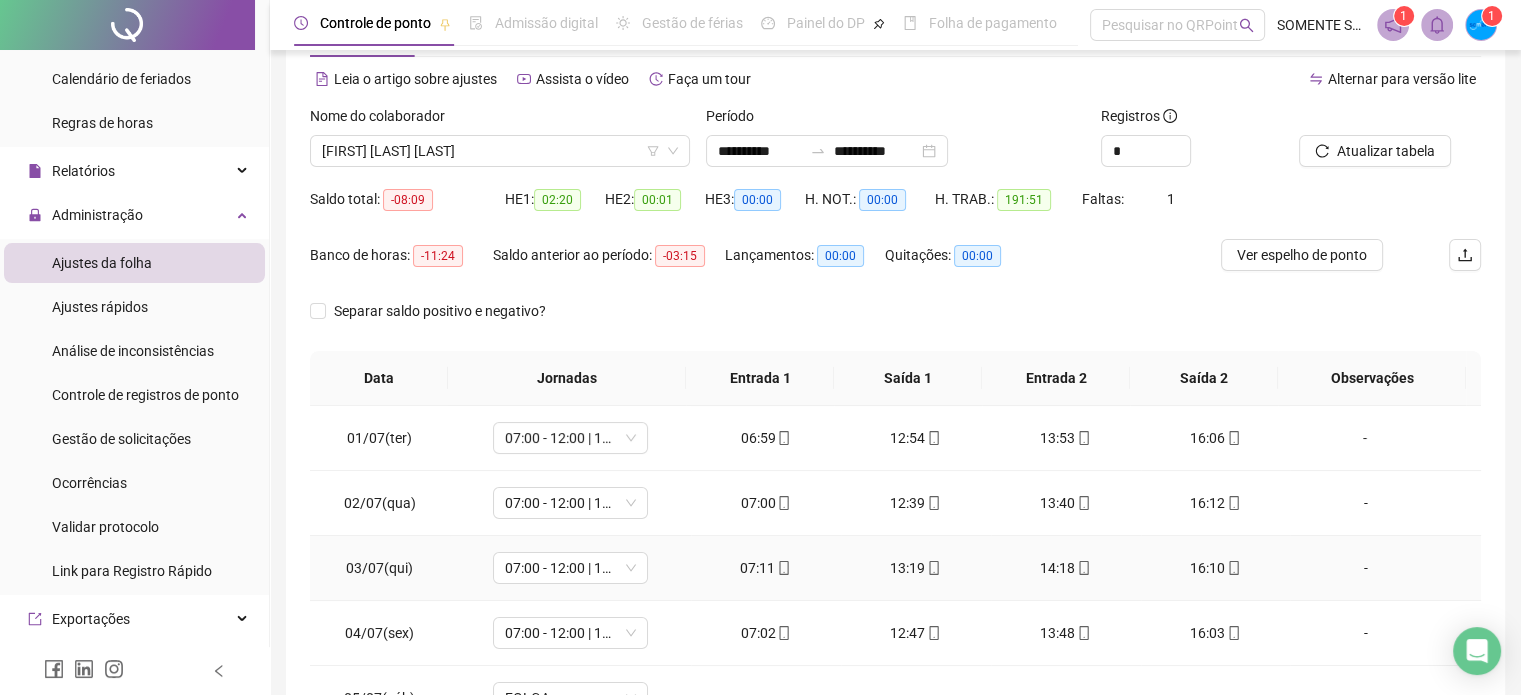 scroll, scrollTop: 326, scrollLeft: 0, axis: vertical 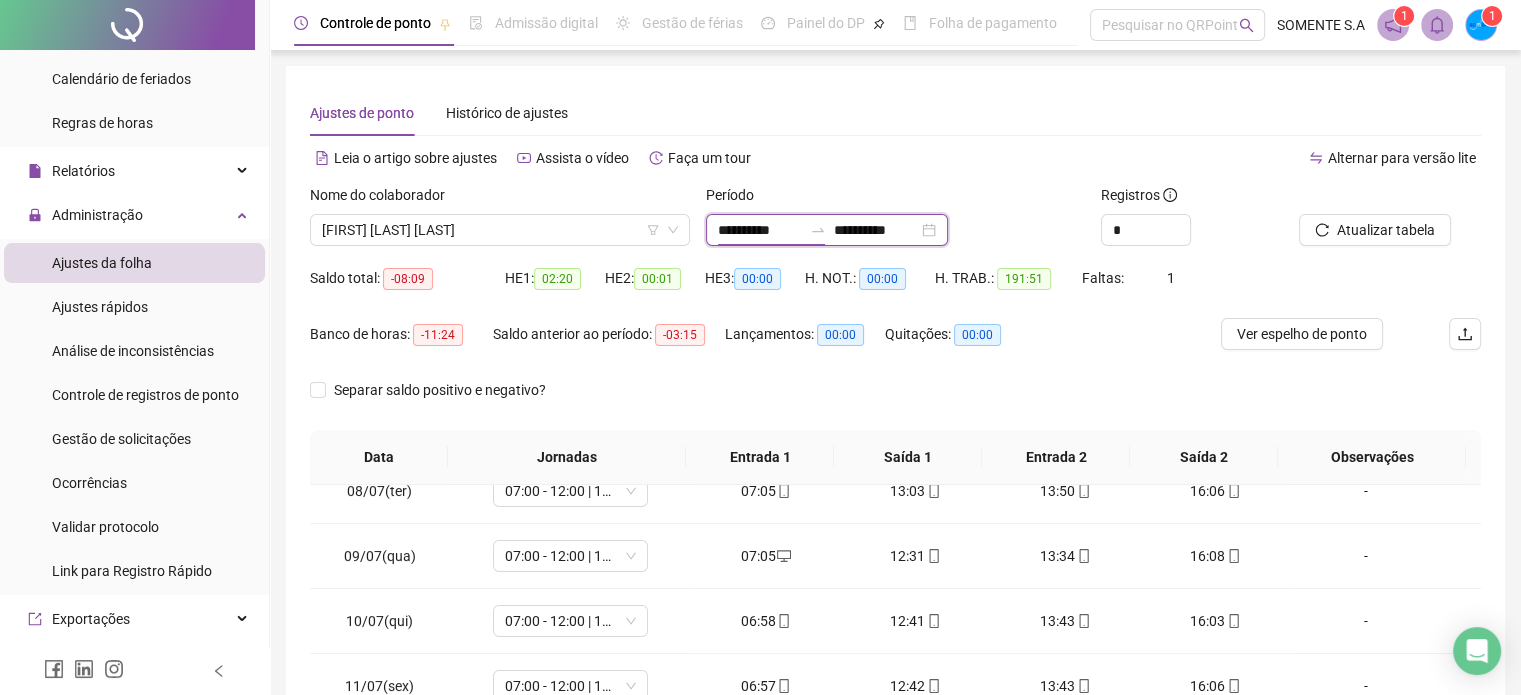 click on "**********" at bounding box center (760, 230) 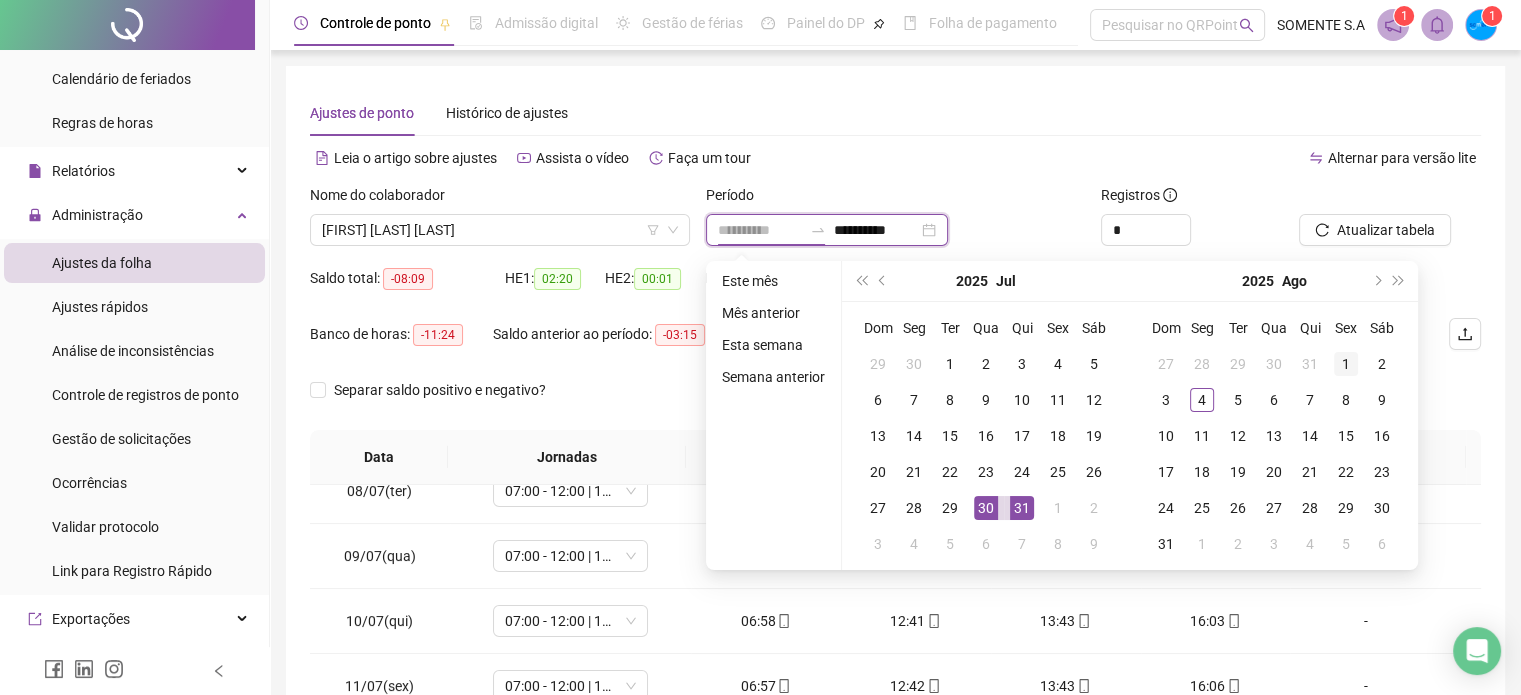 type on "**********" 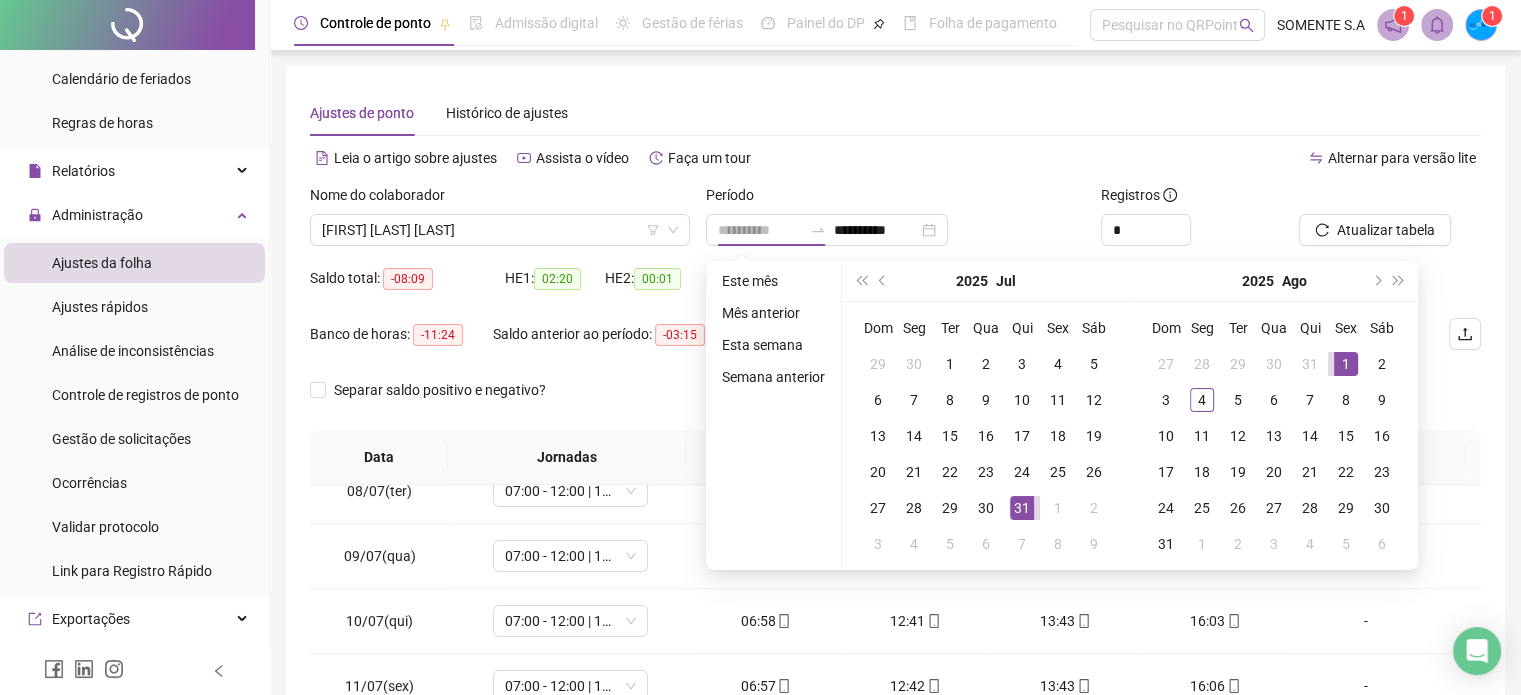 click on "1" at bounding box center [1346, 364] 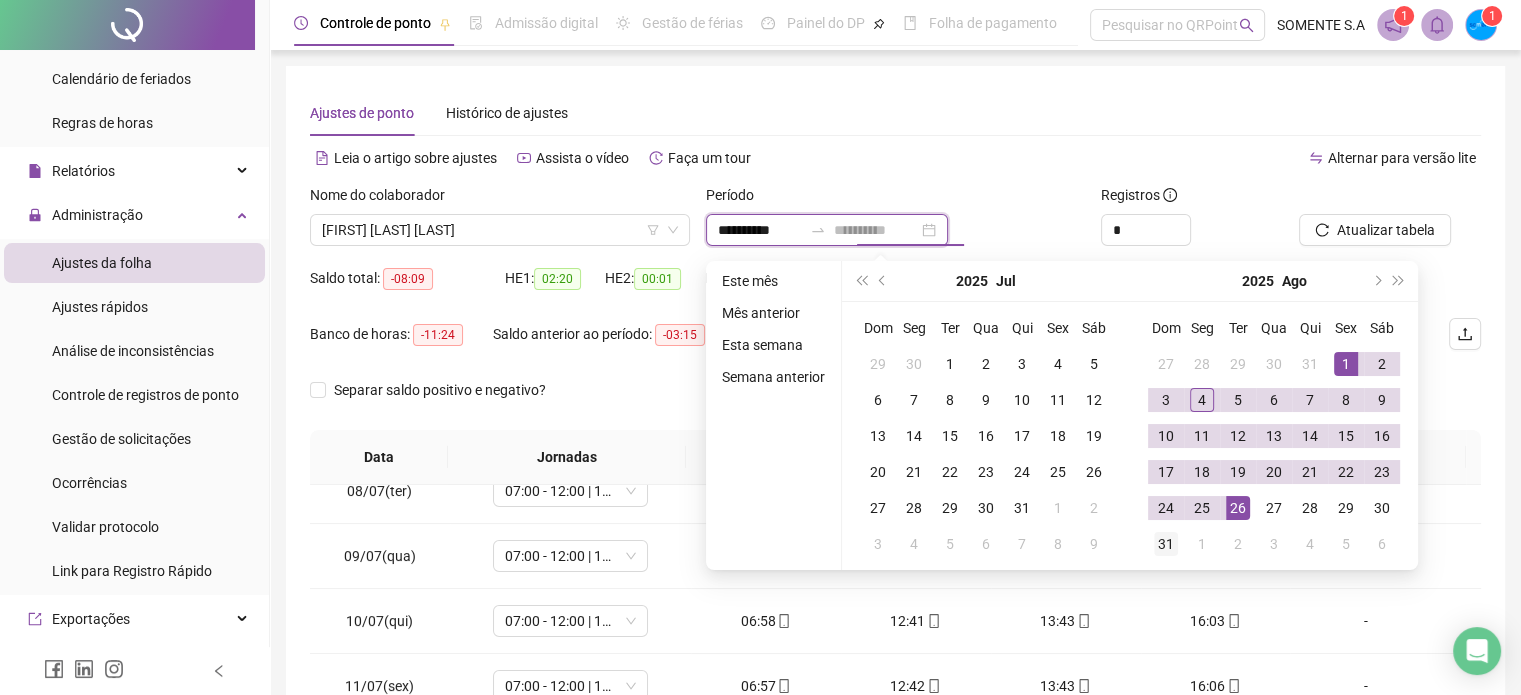 type on "**********" 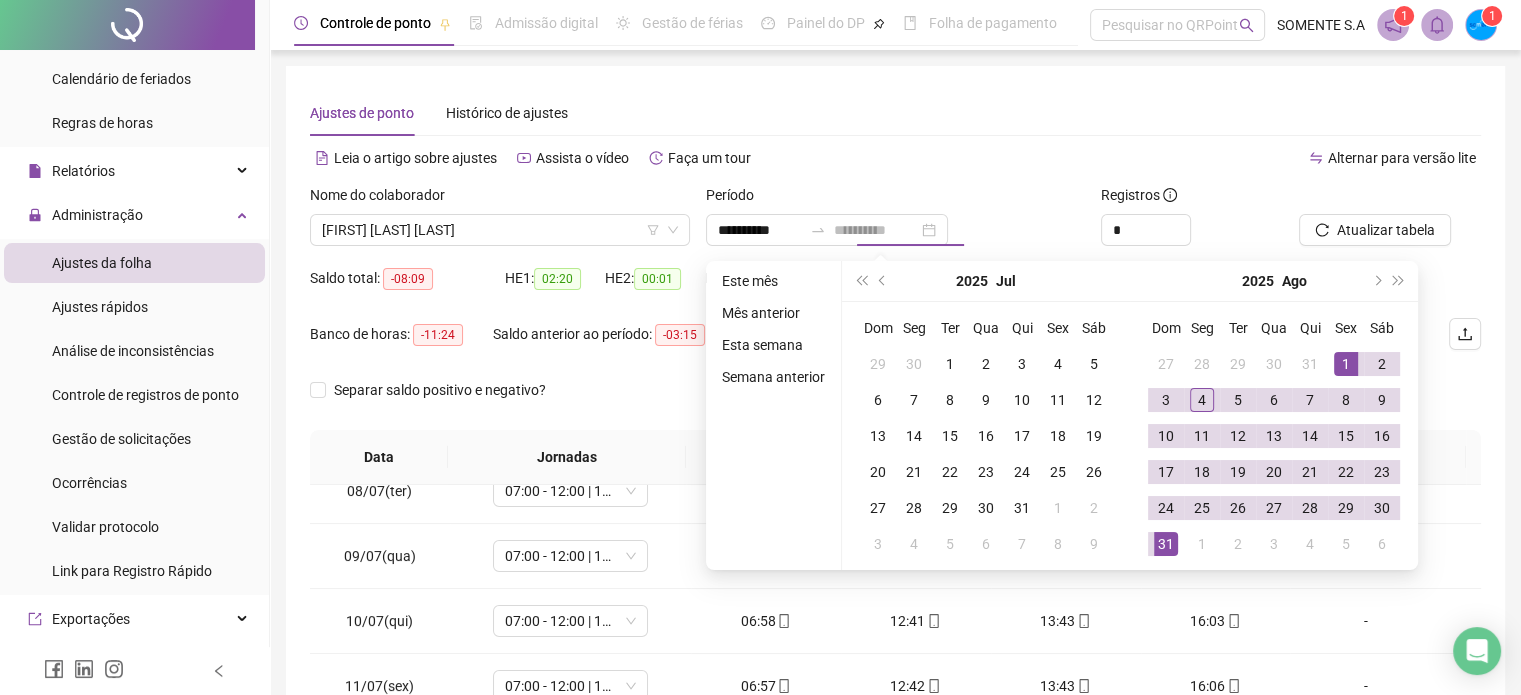 click on "31" at bounding box center (1166, 544) 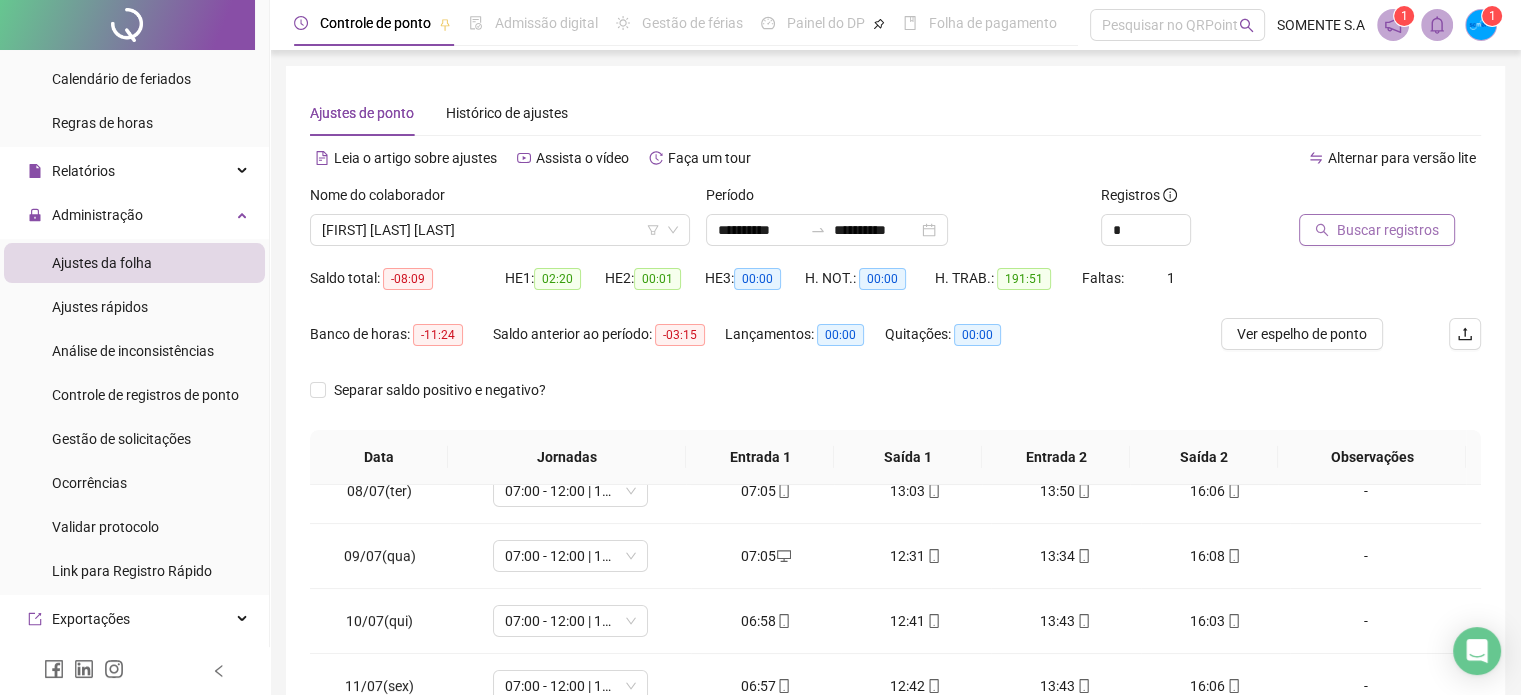click on "Buscar registros" at bounding box center (1388, 230) 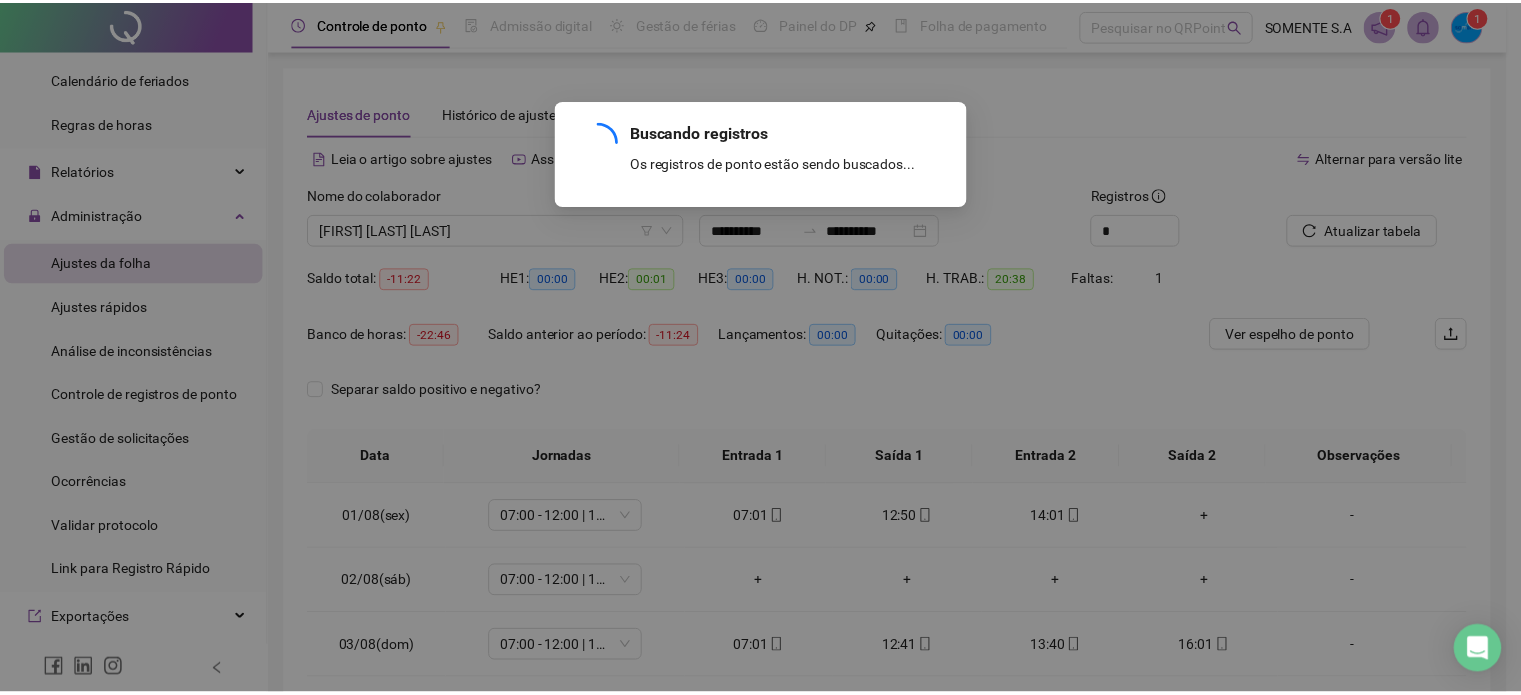 scroll, scrollTop: 0, scrollLeft: 0, axis: both 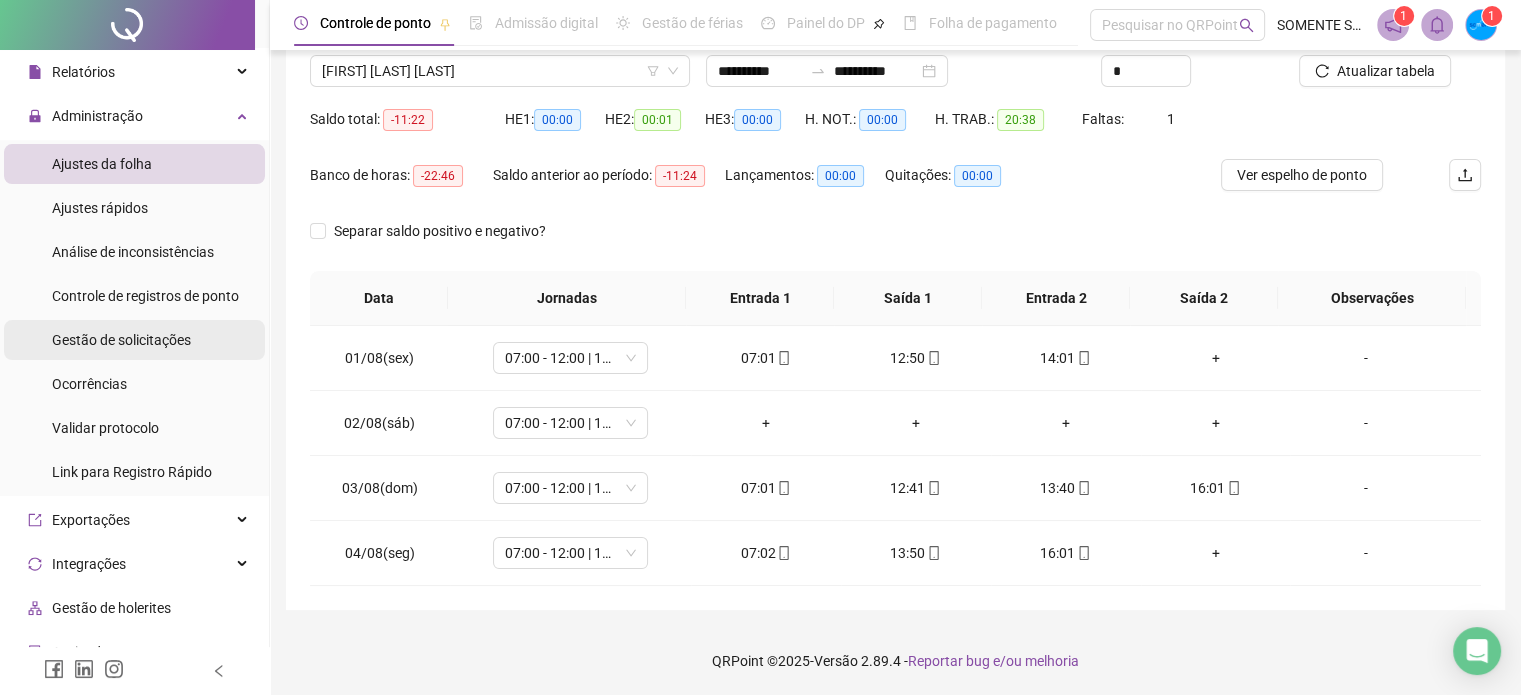 click on "Gestão de solicitações" at bounding box center [121, 340] 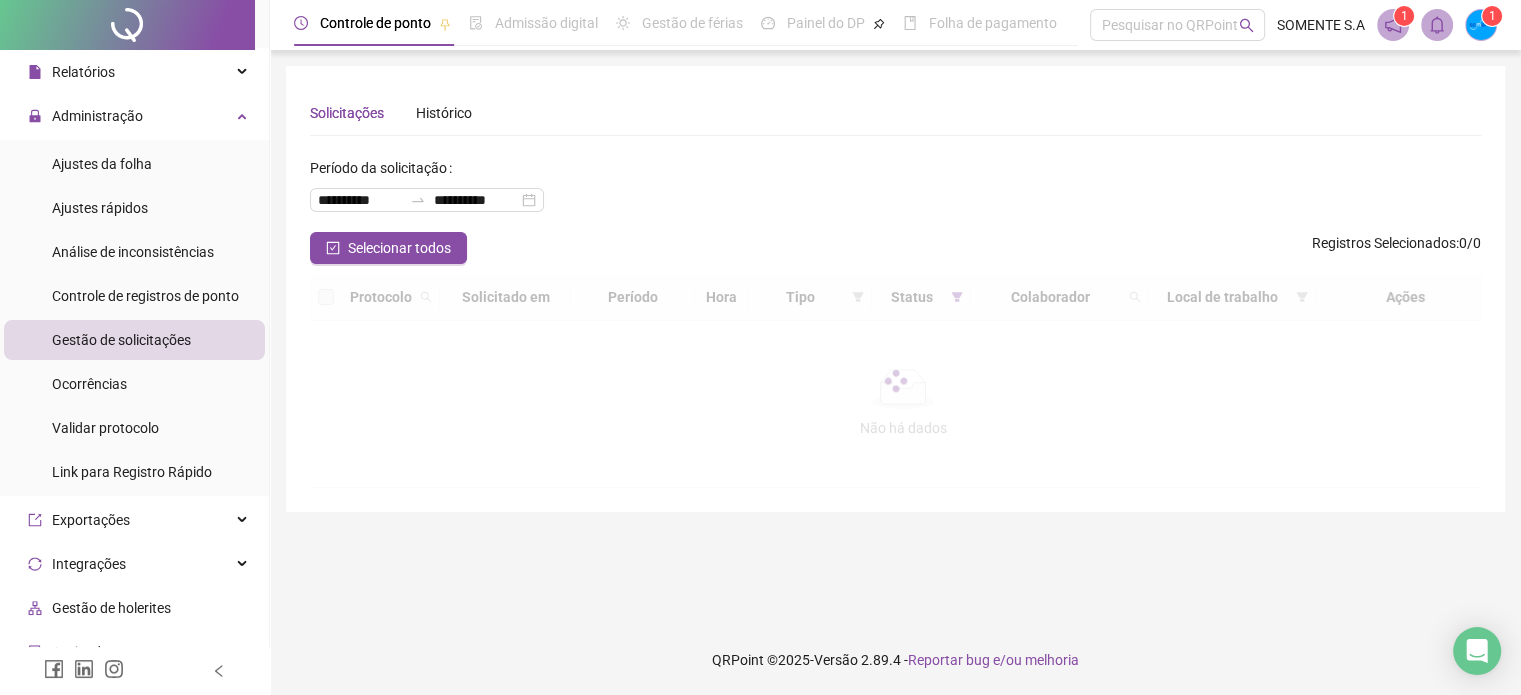 scroll, scrollTop: 0, scrollLeft: 0, axis: both 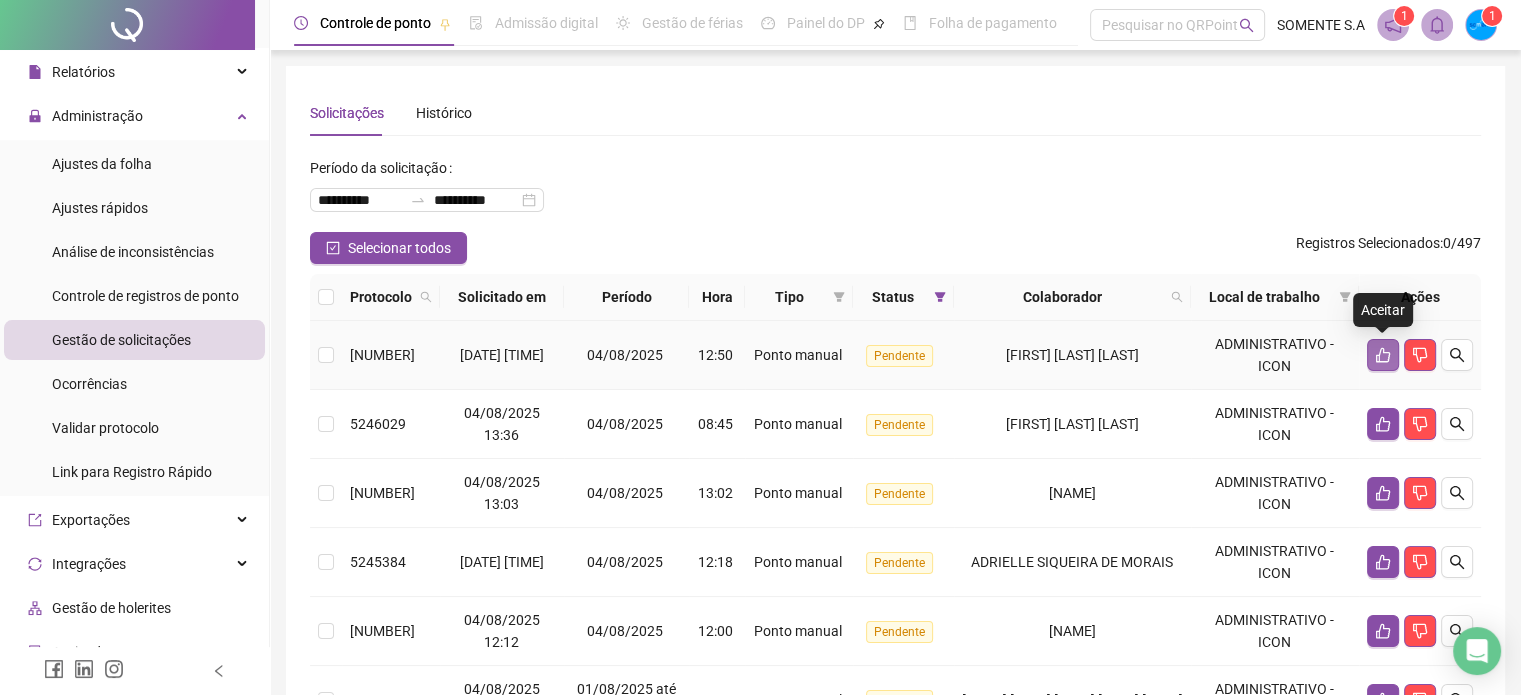 click 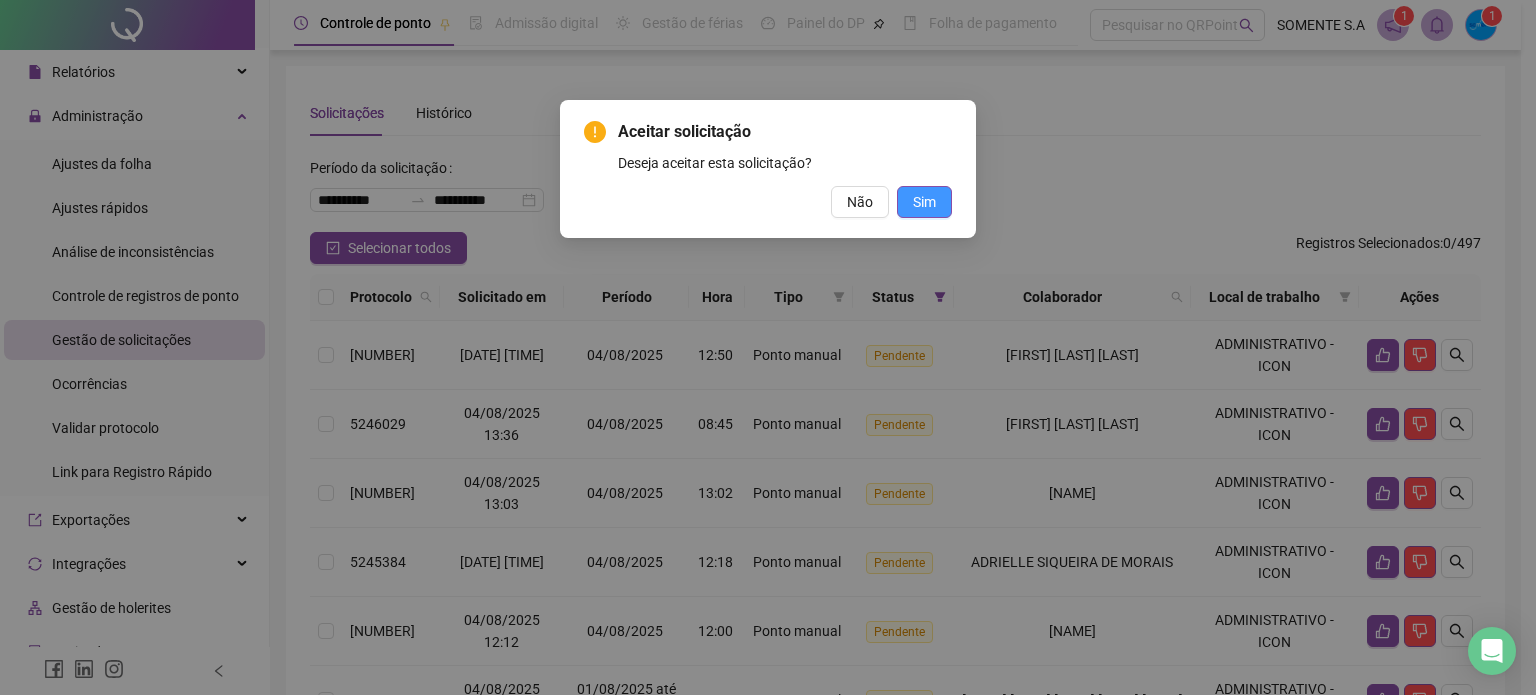 click on "Sim" at bounding box center [924, 202] 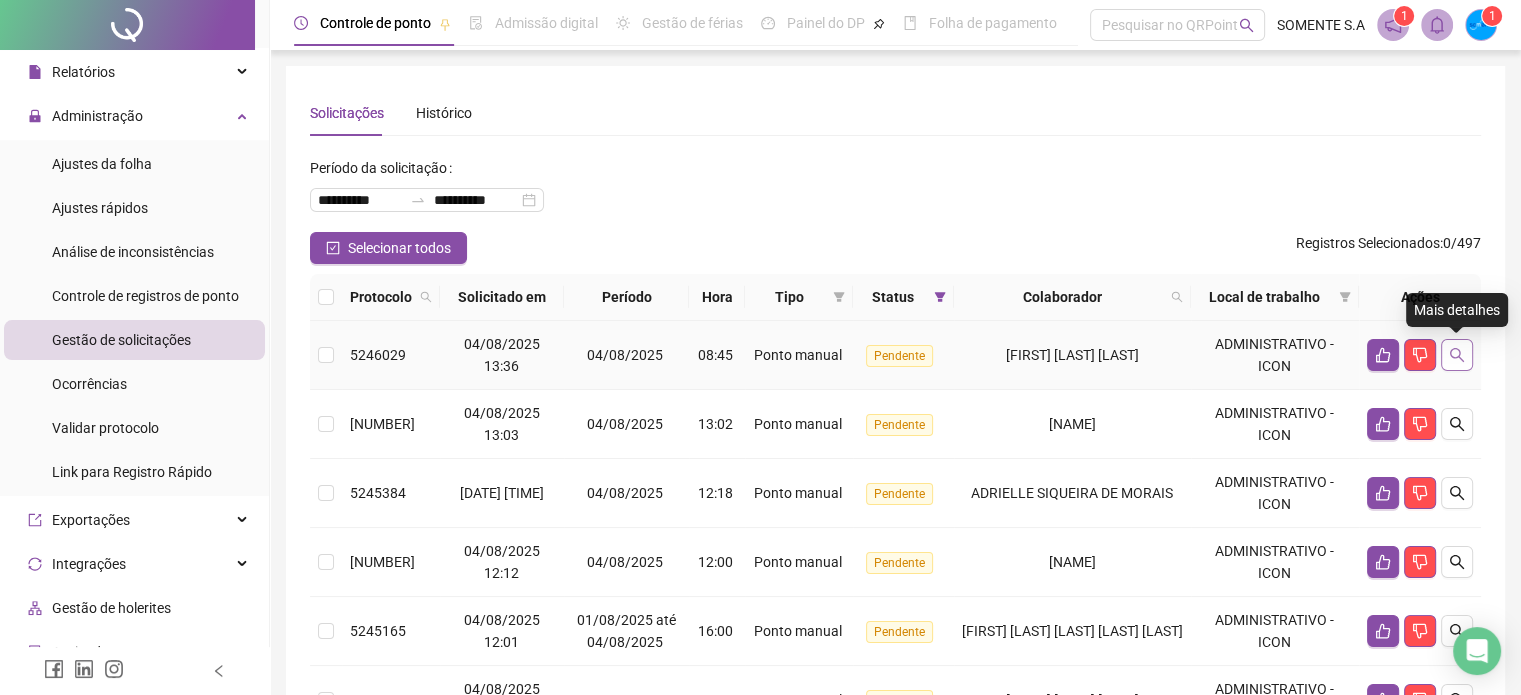 click 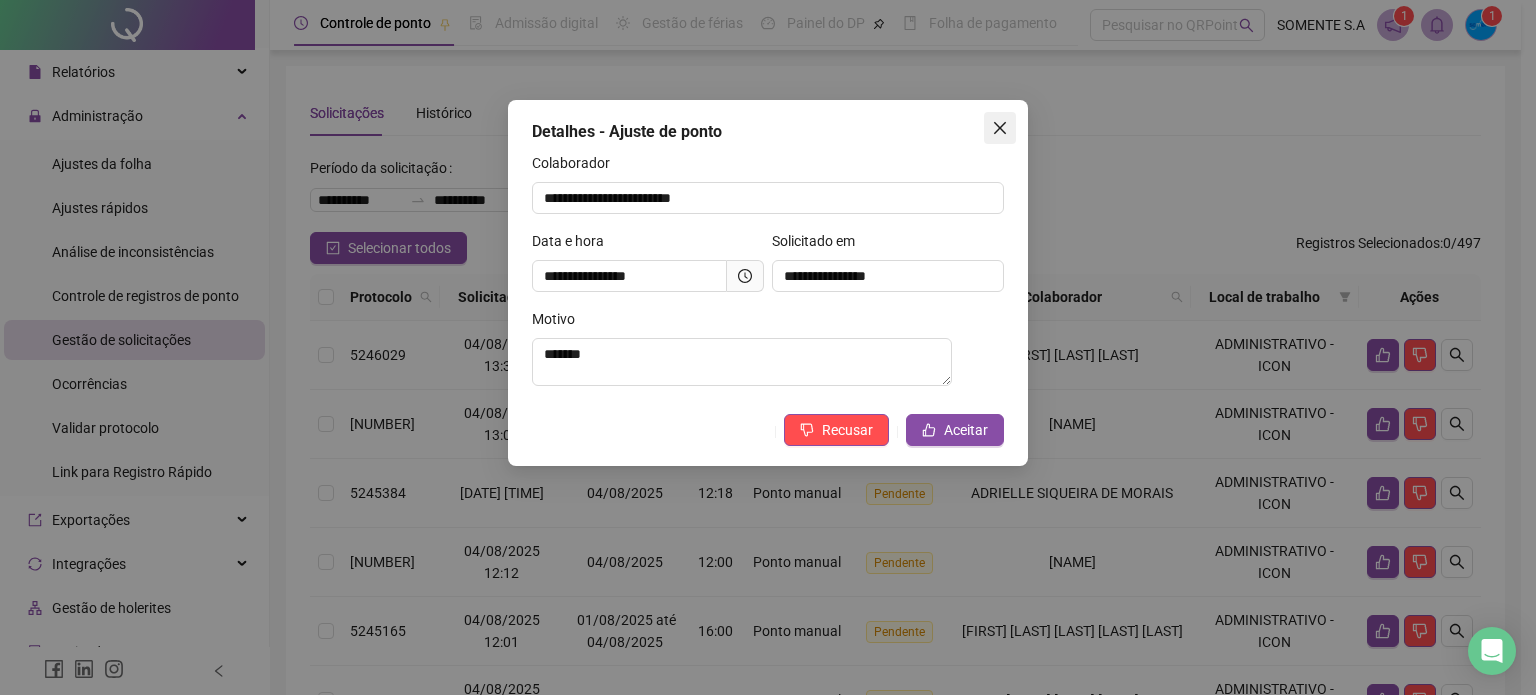 click 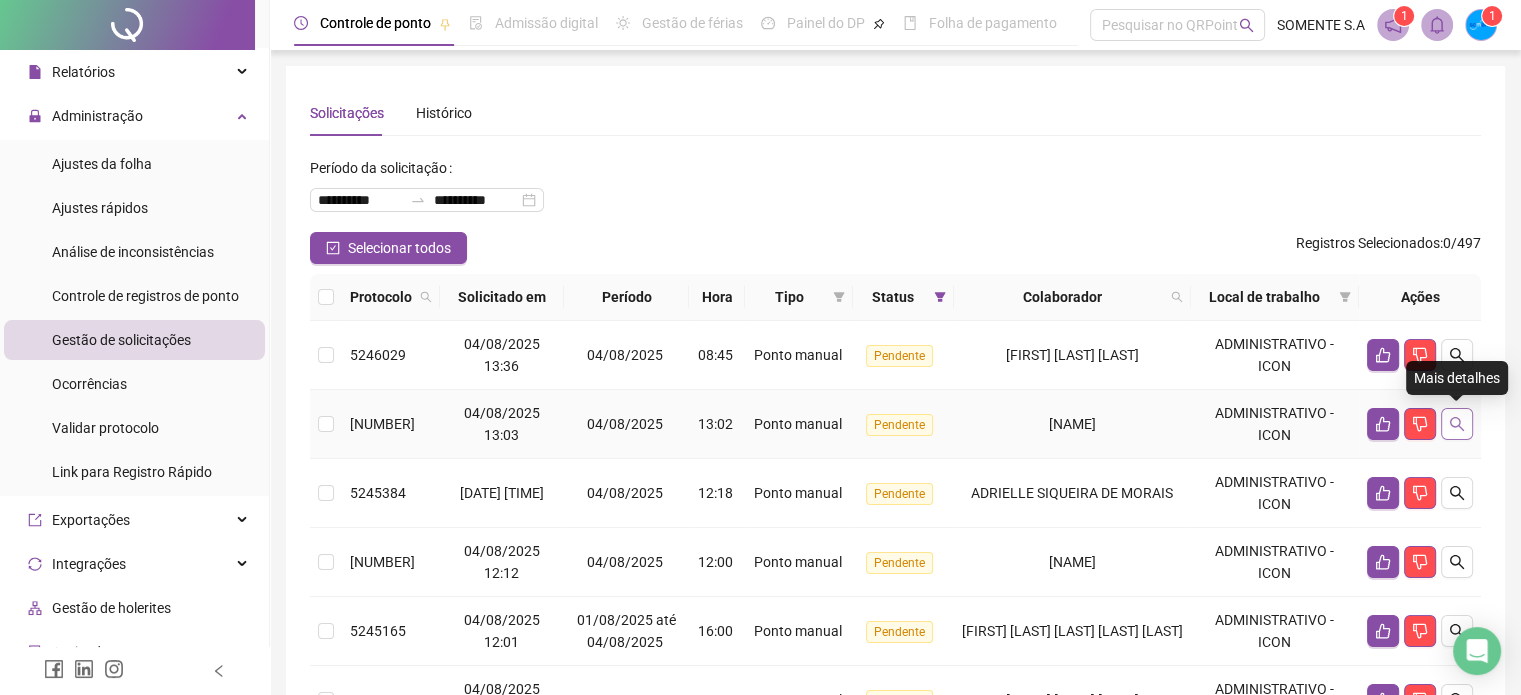 click 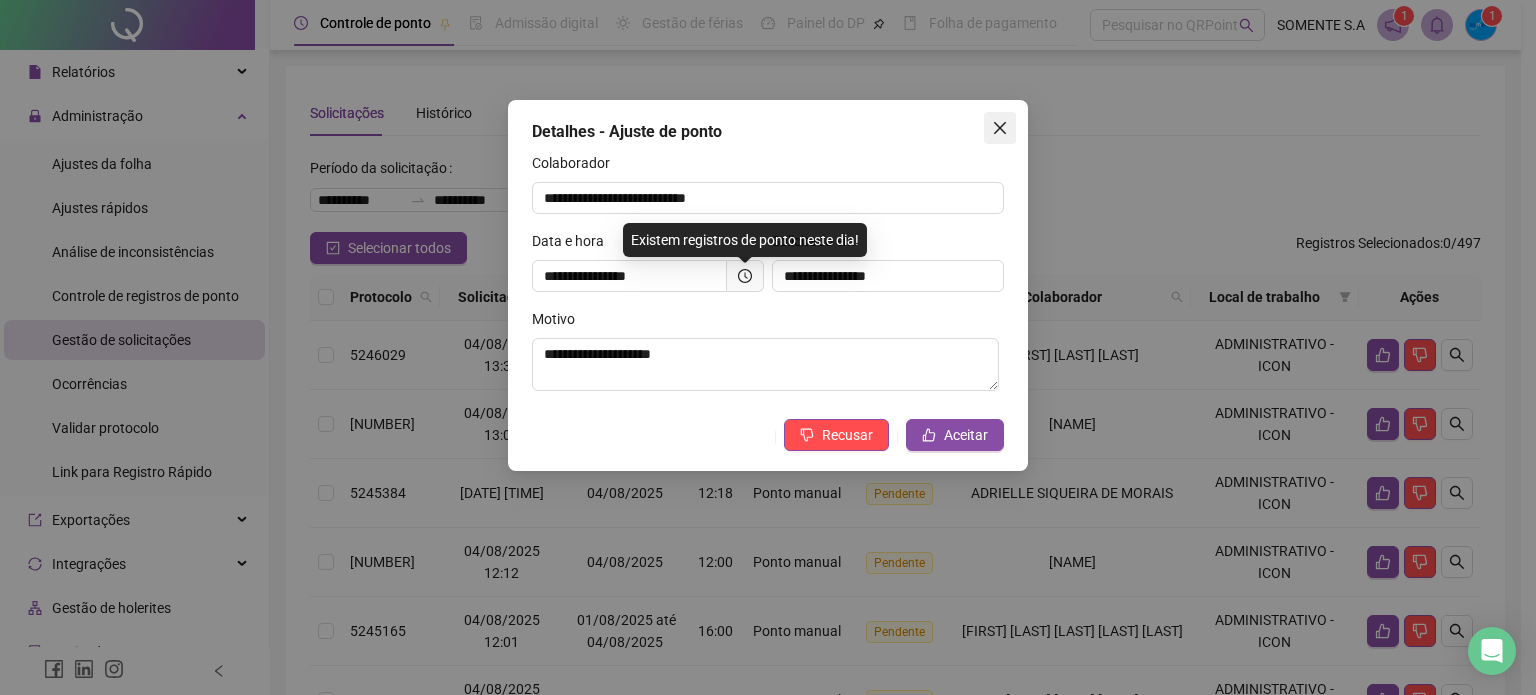 click 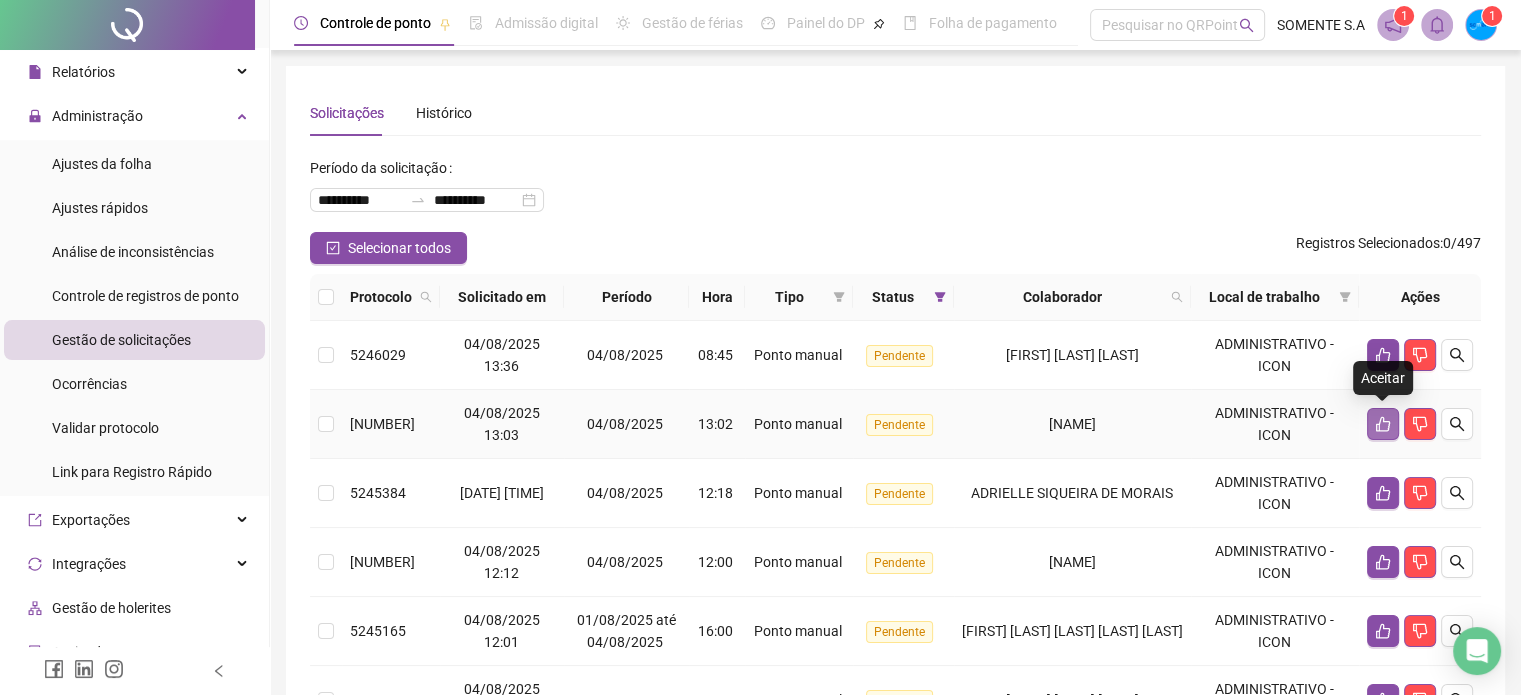 click 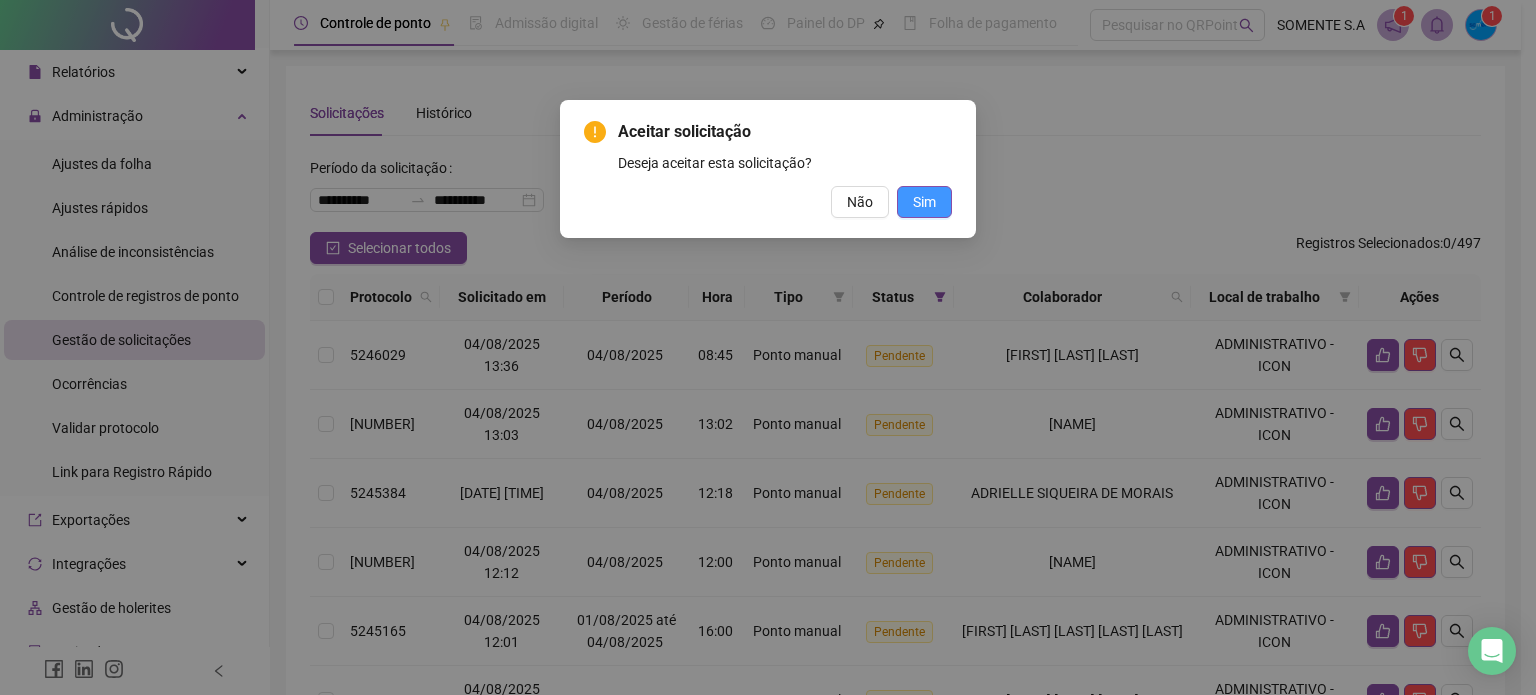 click on "Sim" at bounding box center (924, 202) 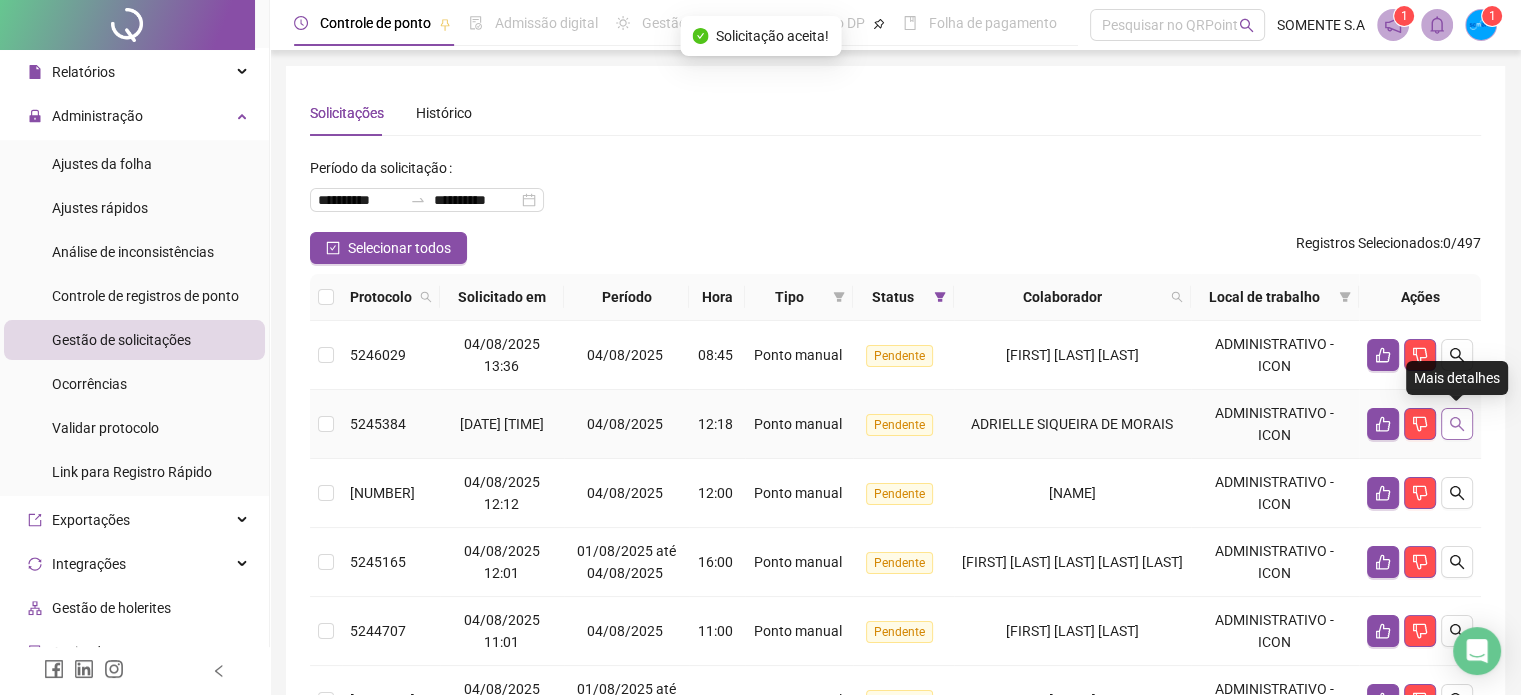 click 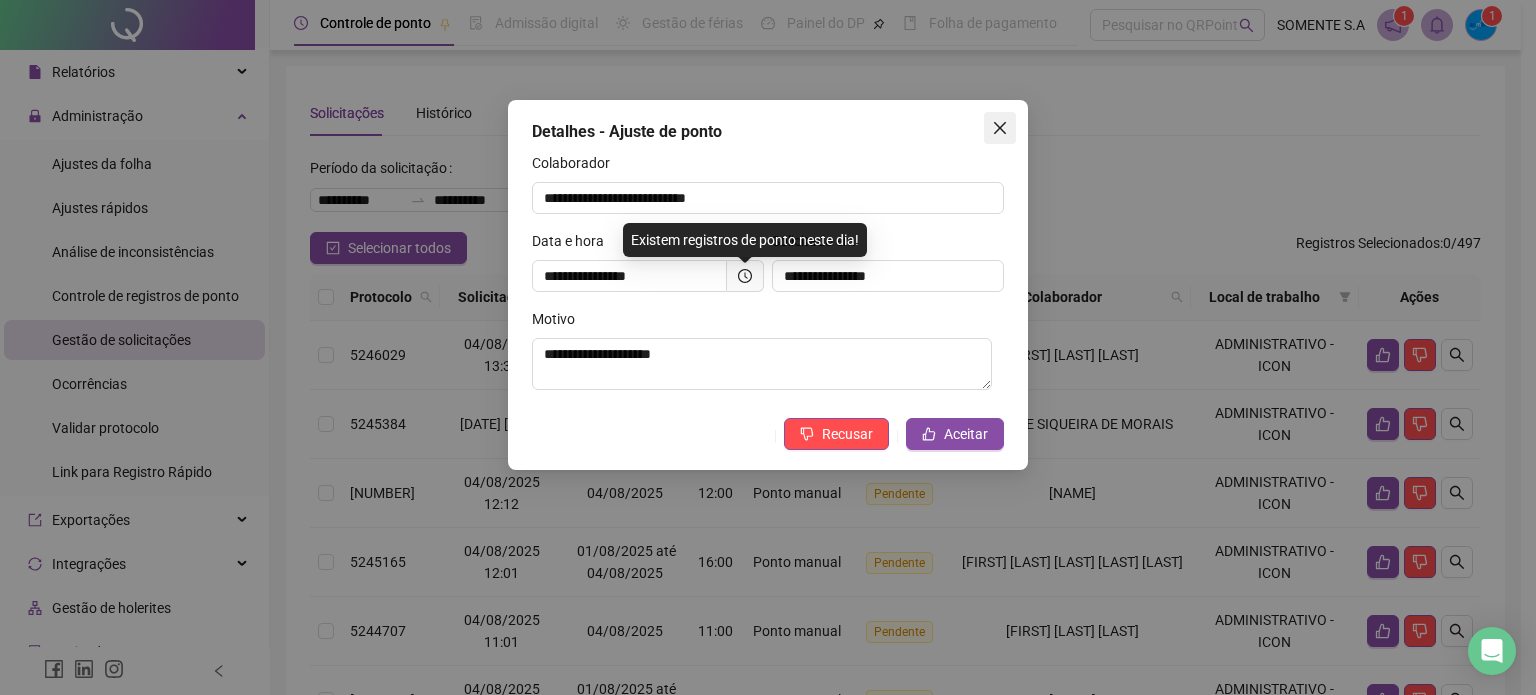 click 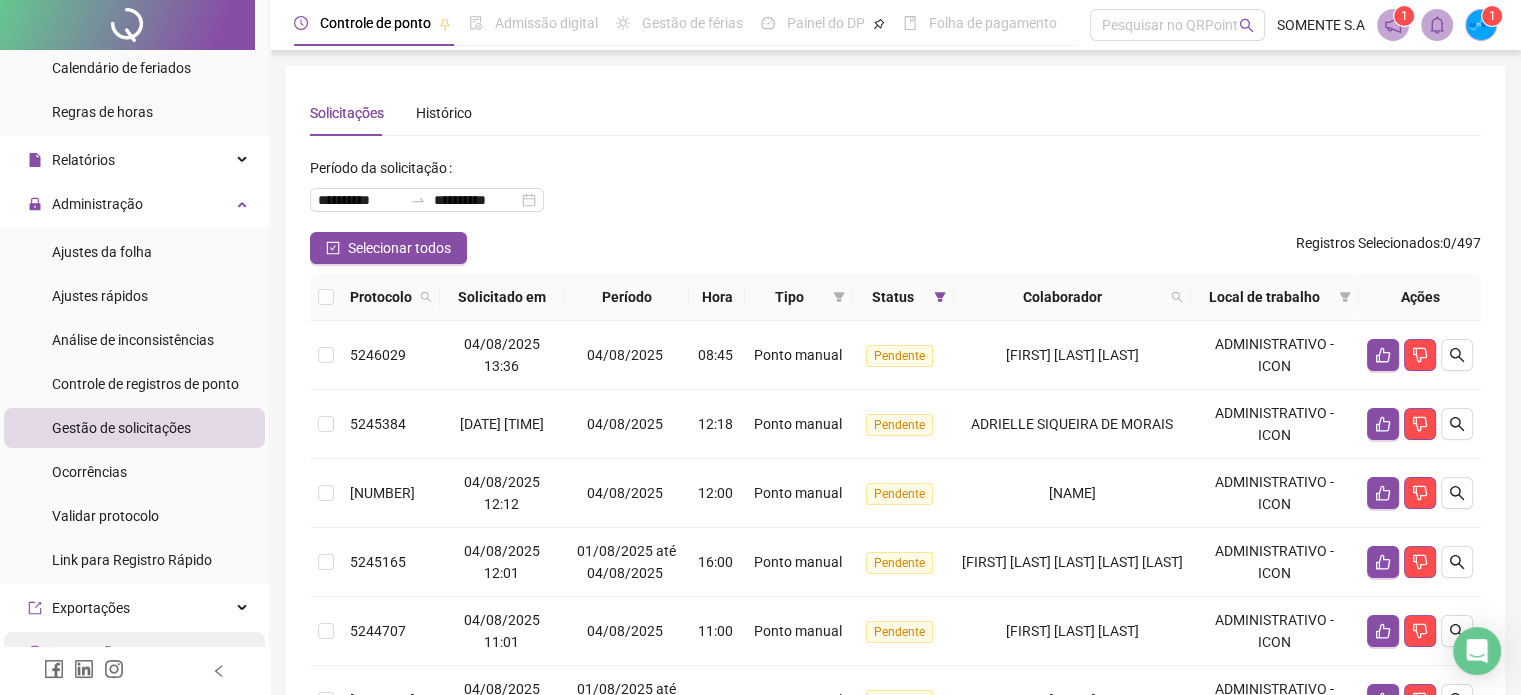 scroll, scrollTop: 307, scrollLeft: 0, axis: vertical 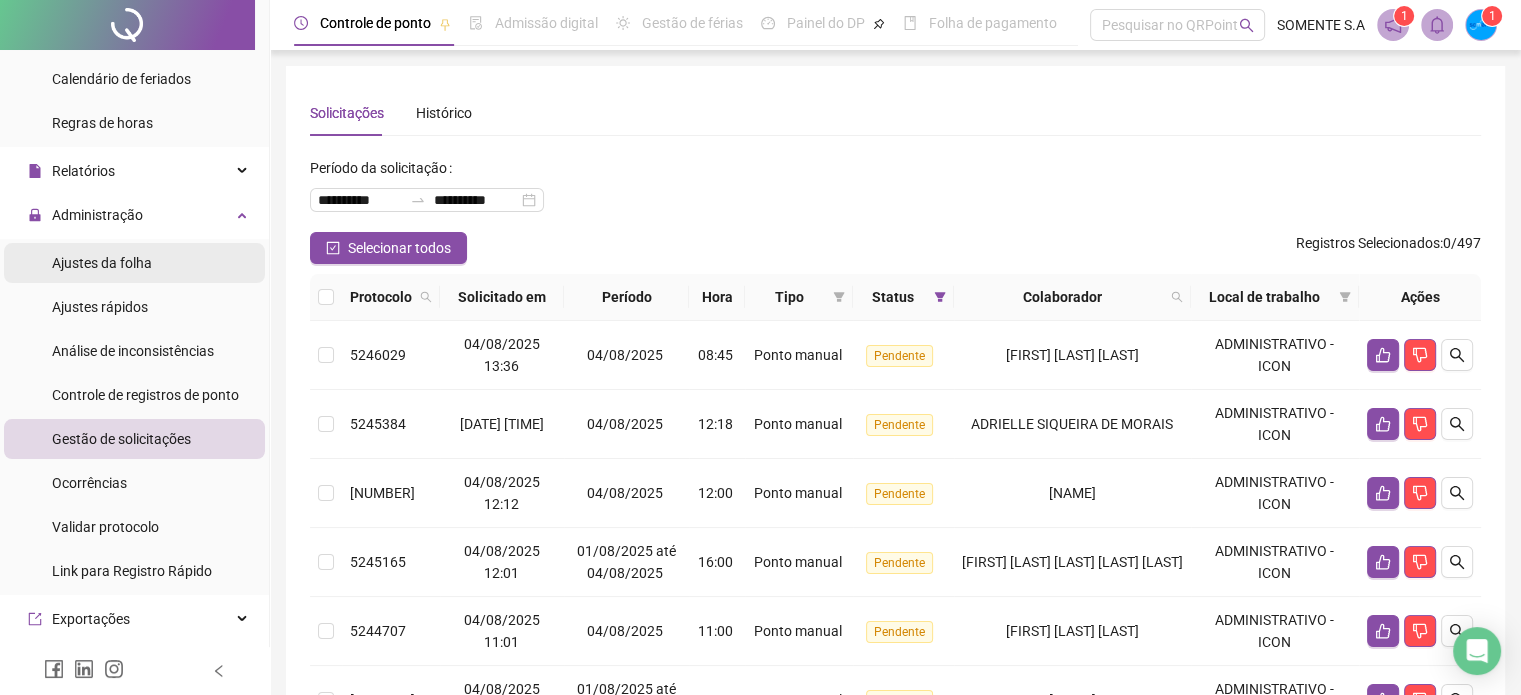 click on "Ajustes da folha" at bounding box center [102, 263] 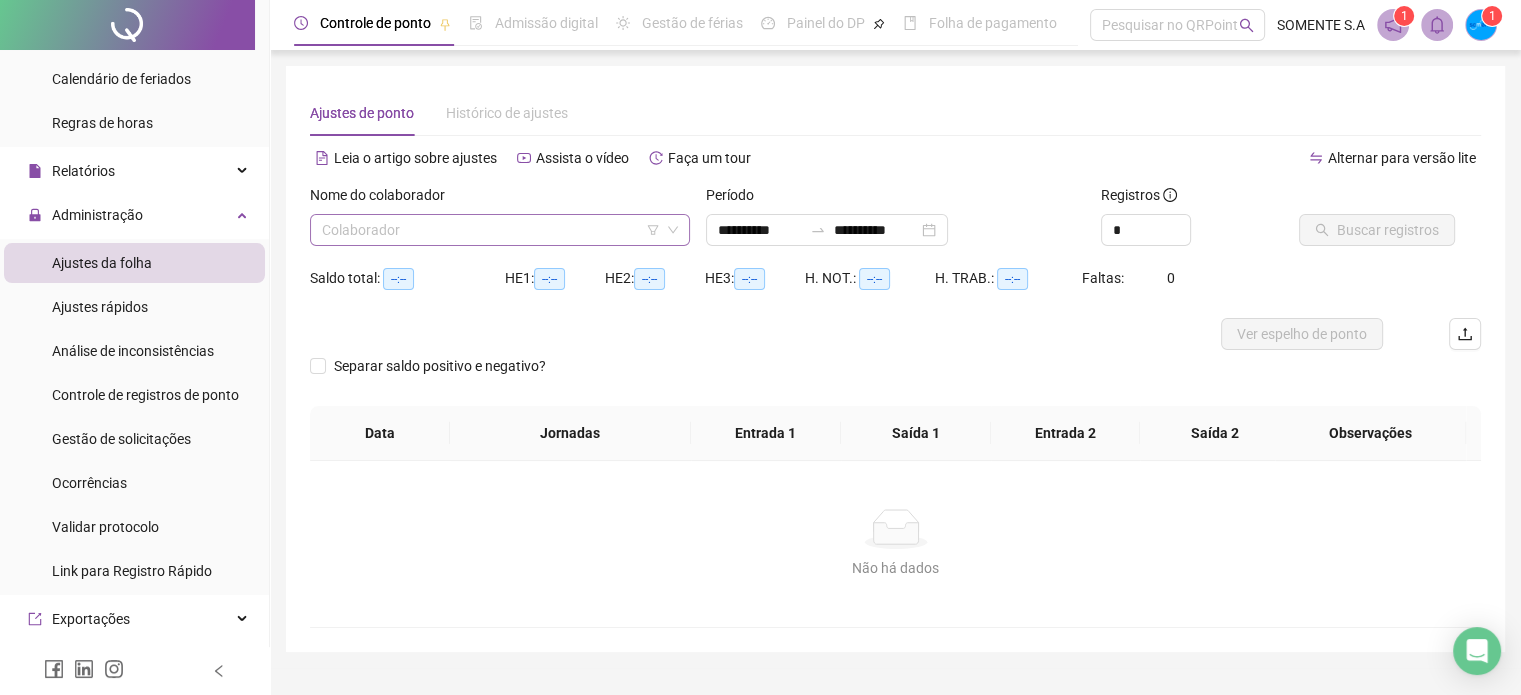 click at bounding box center (491, 230) 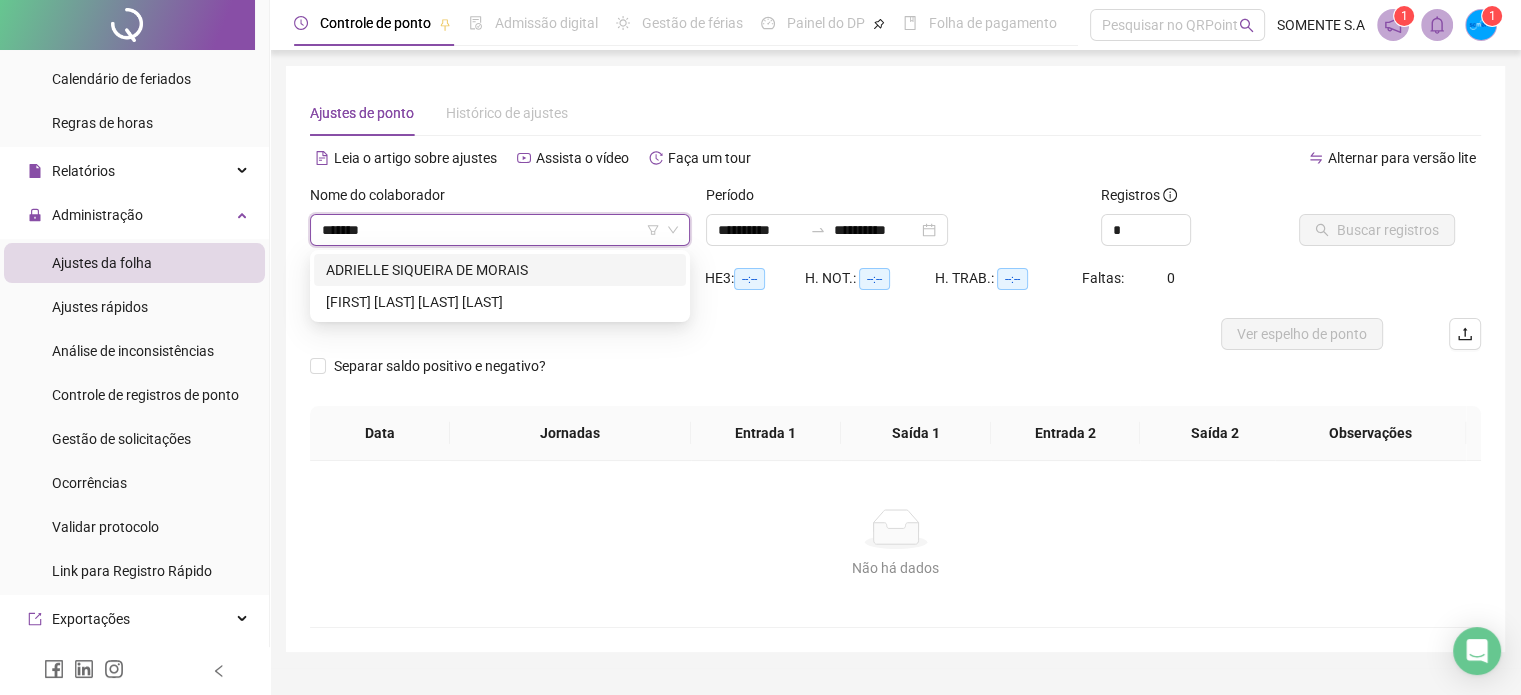 type on "********" 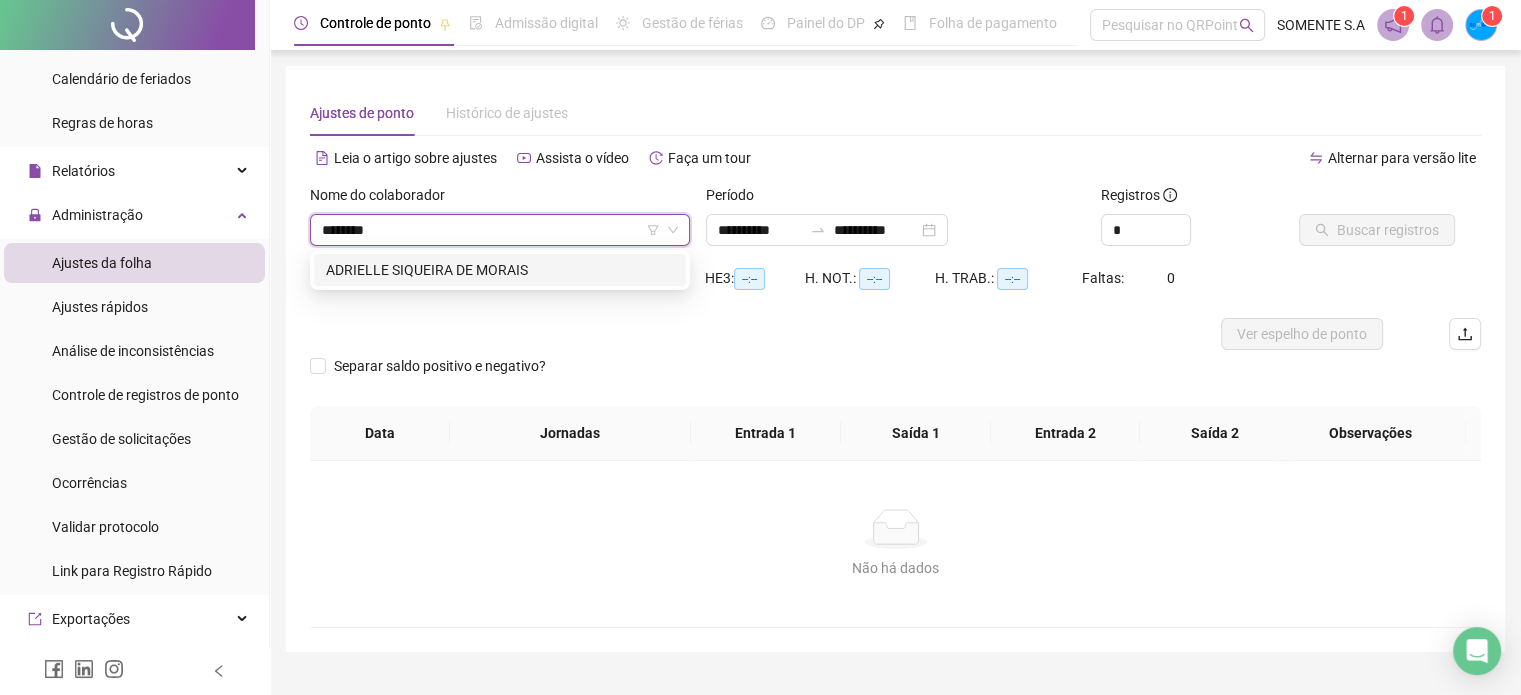 click on "ADRIELLE SIQUEIRA DE MORAIS" at bounding box center [500, 270] 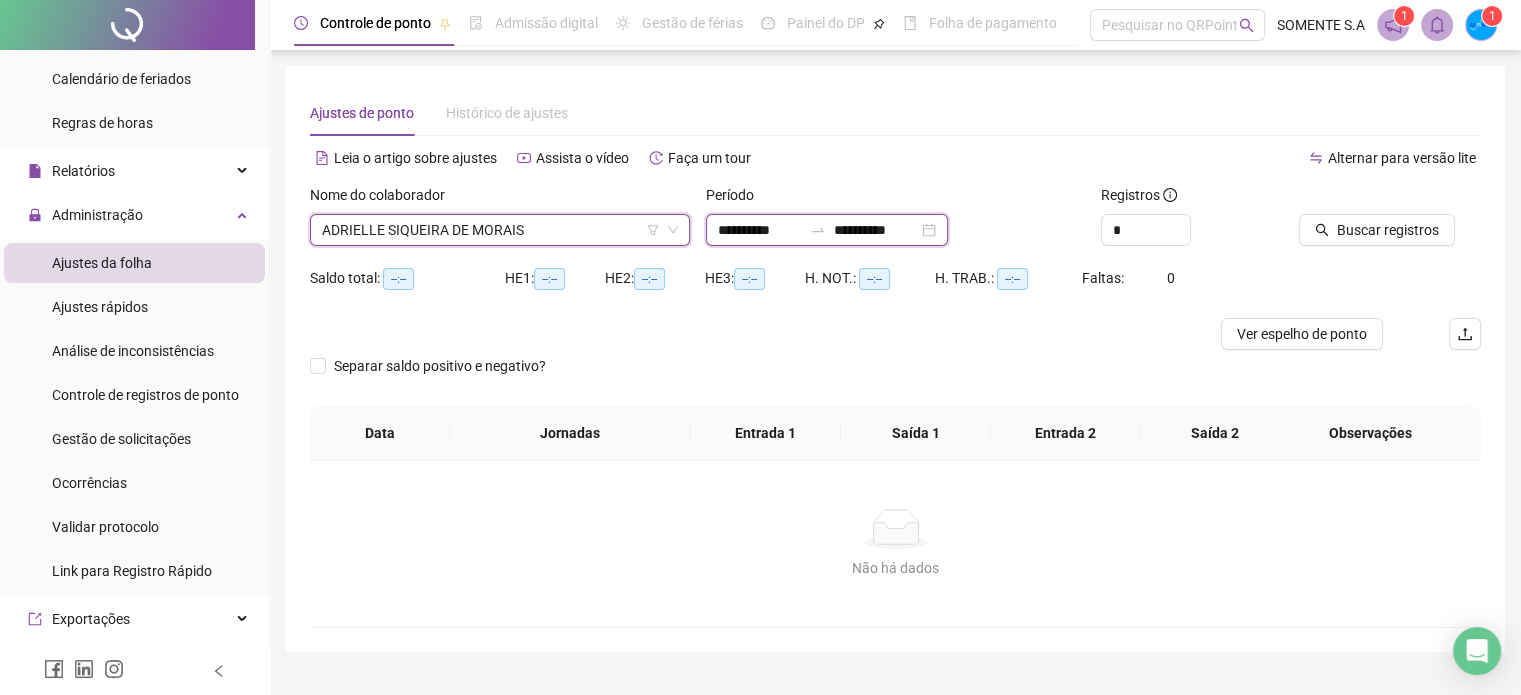 click on "**********" at bounding box center (760, 230) 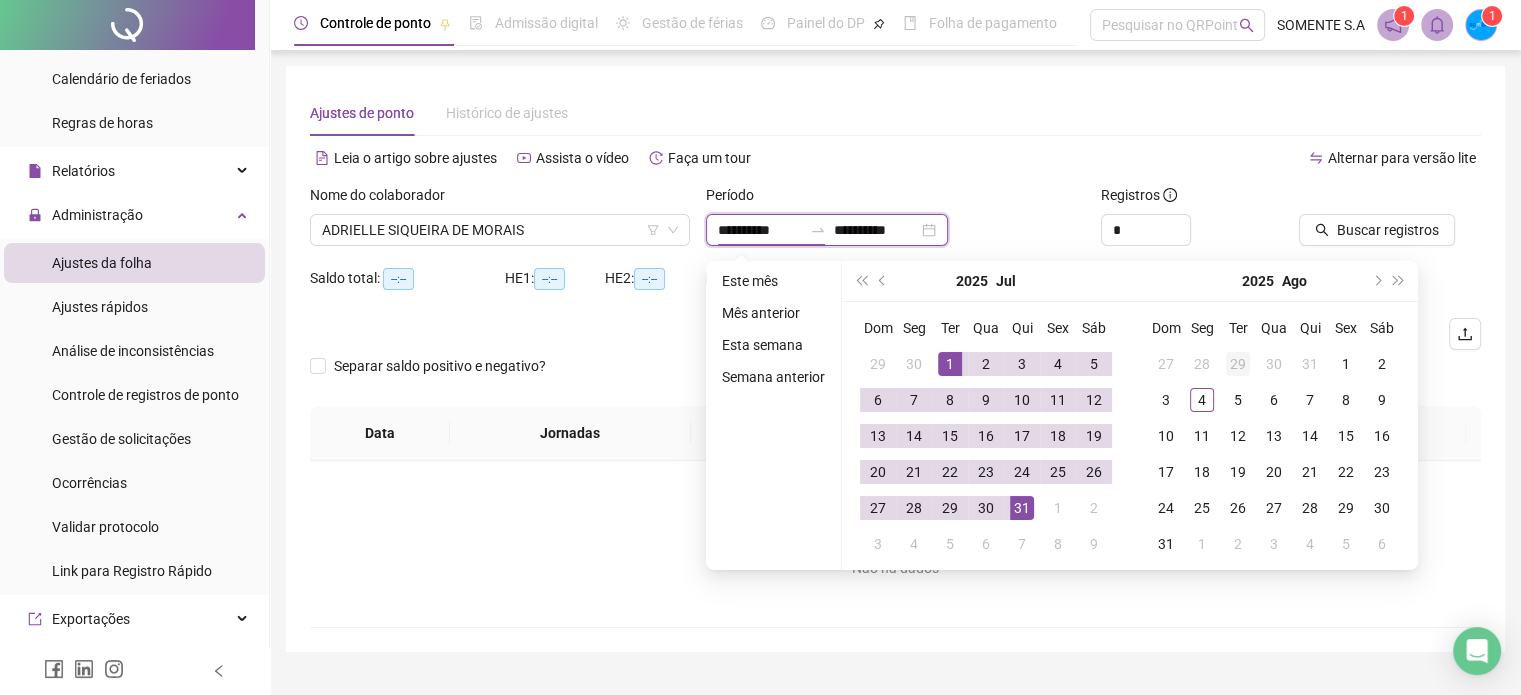 type on "**********" 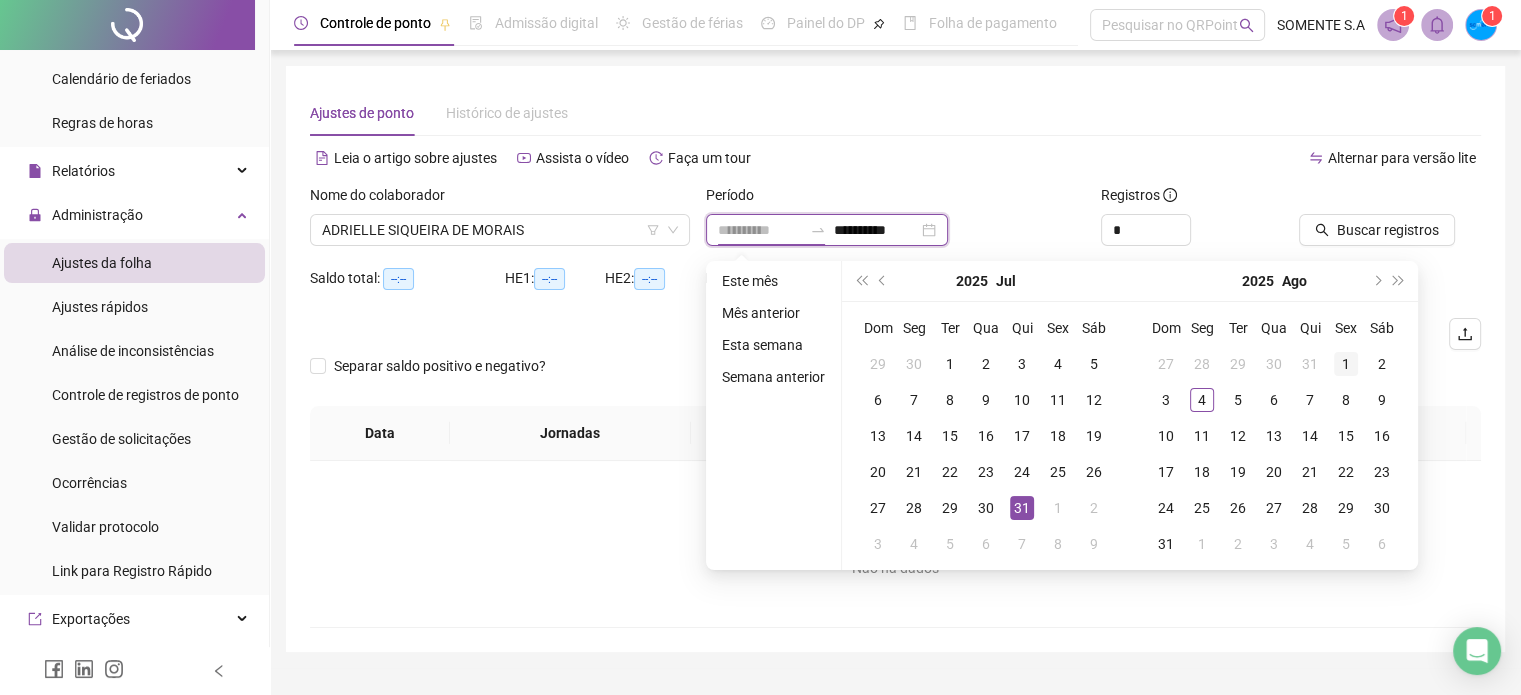 type on "**********" 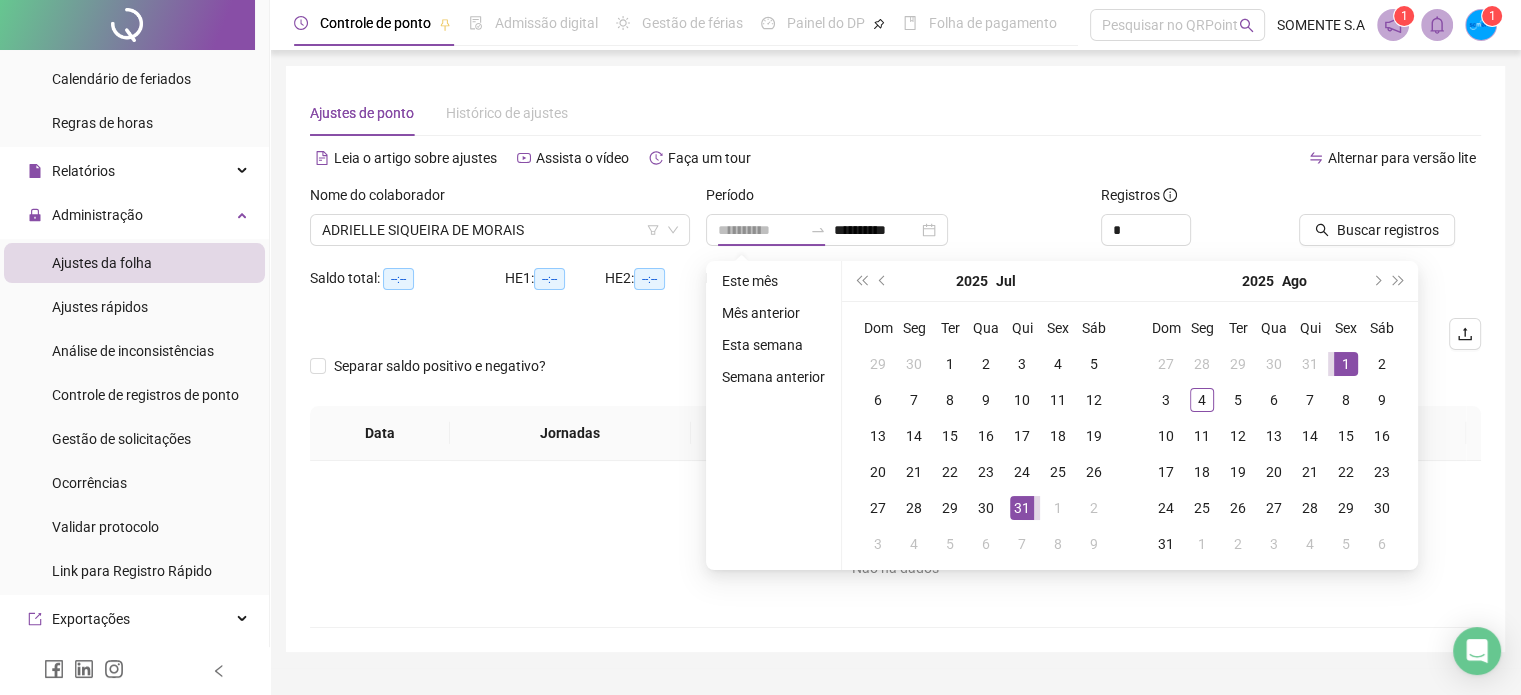 click on "1" at bounding box center (1346, 364) 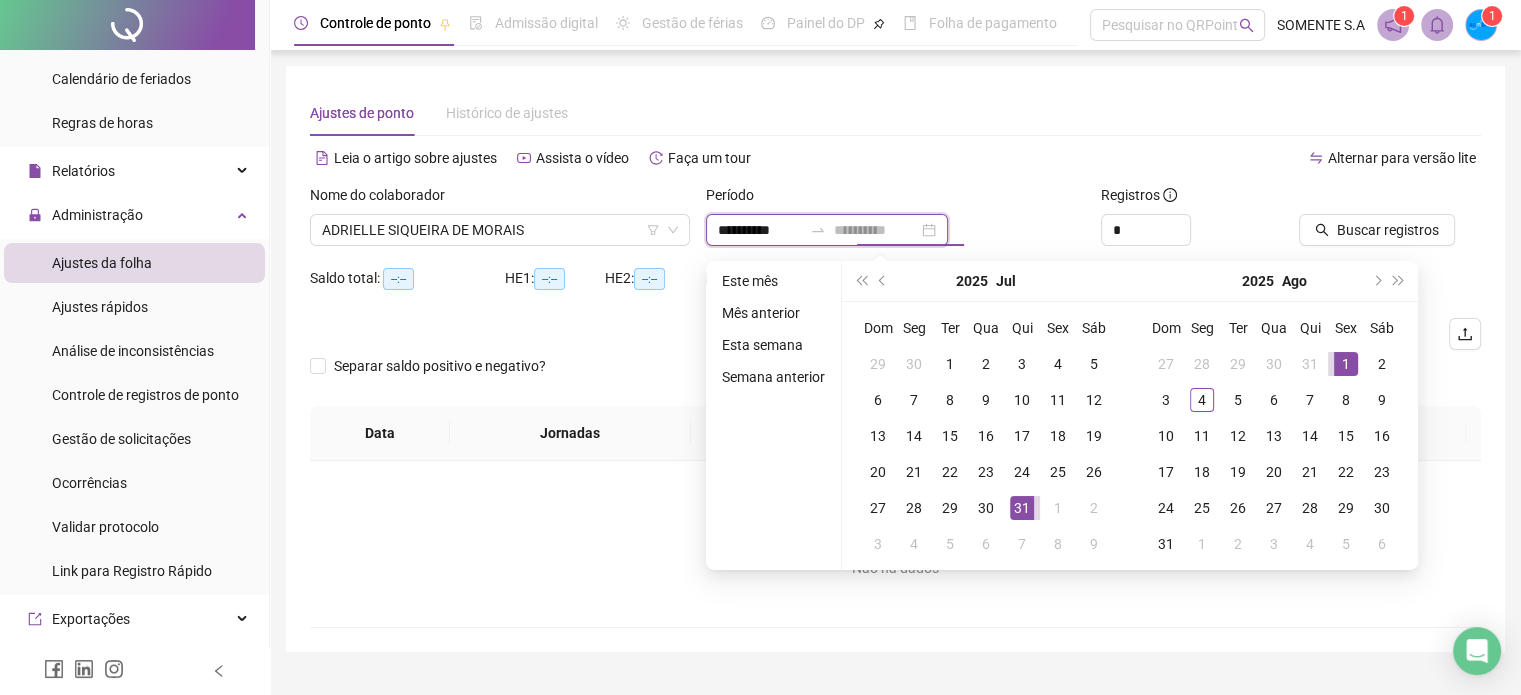 type on "**********" 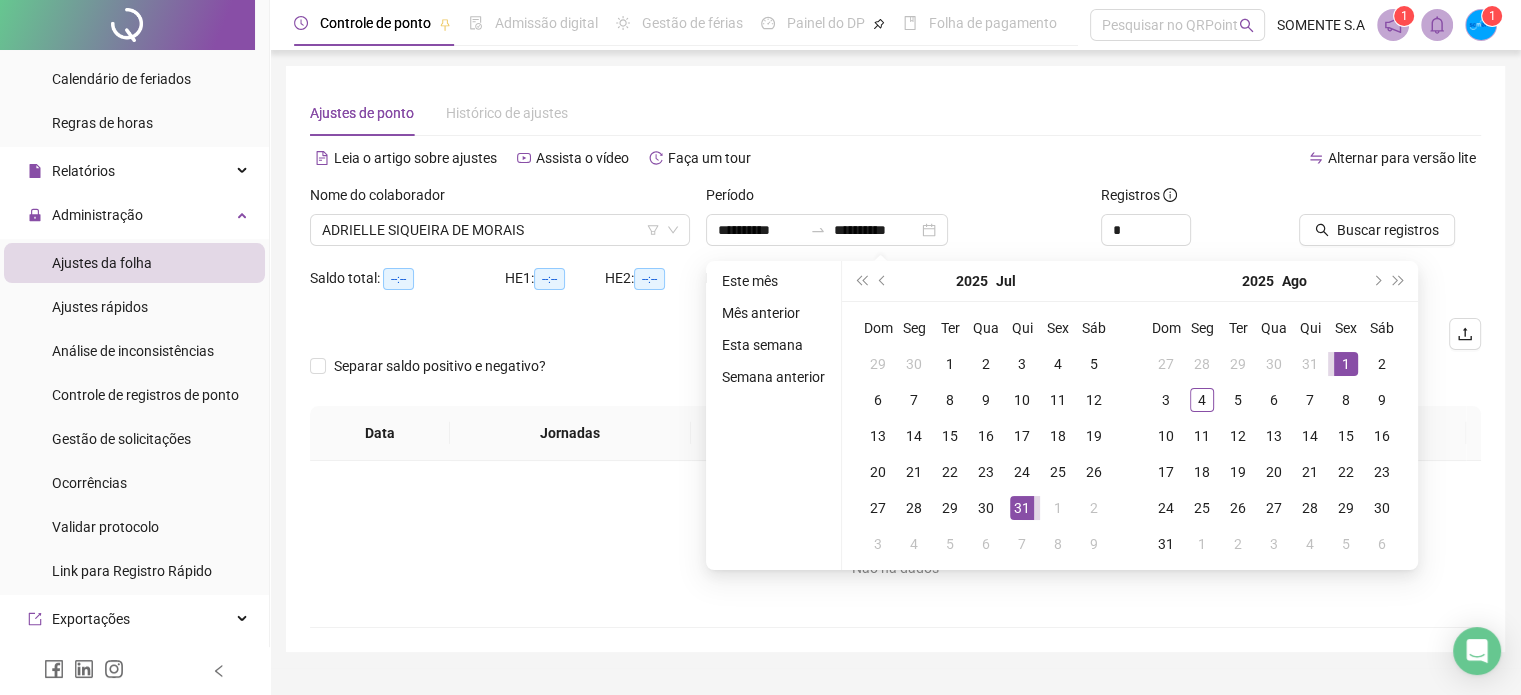type on "**********" 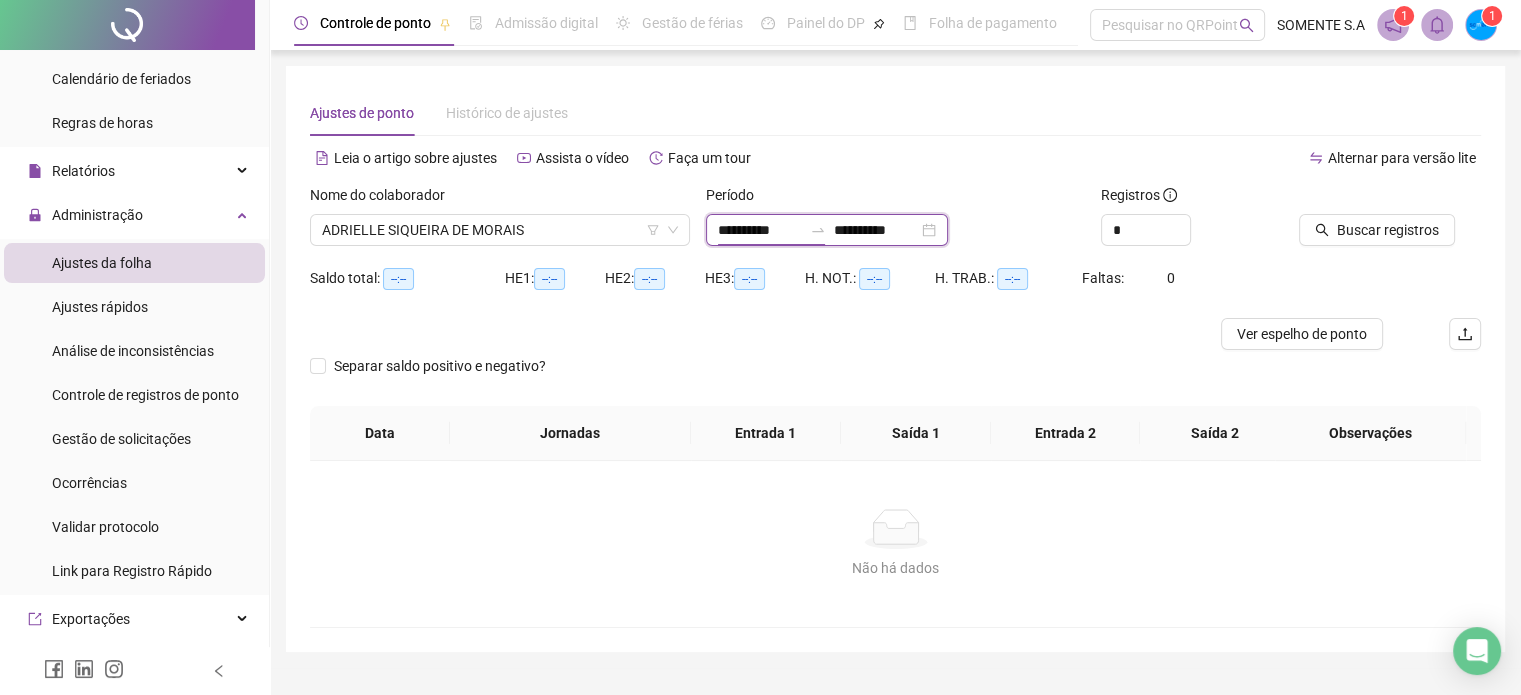 click on "**********" at bounding box center (760, 230) 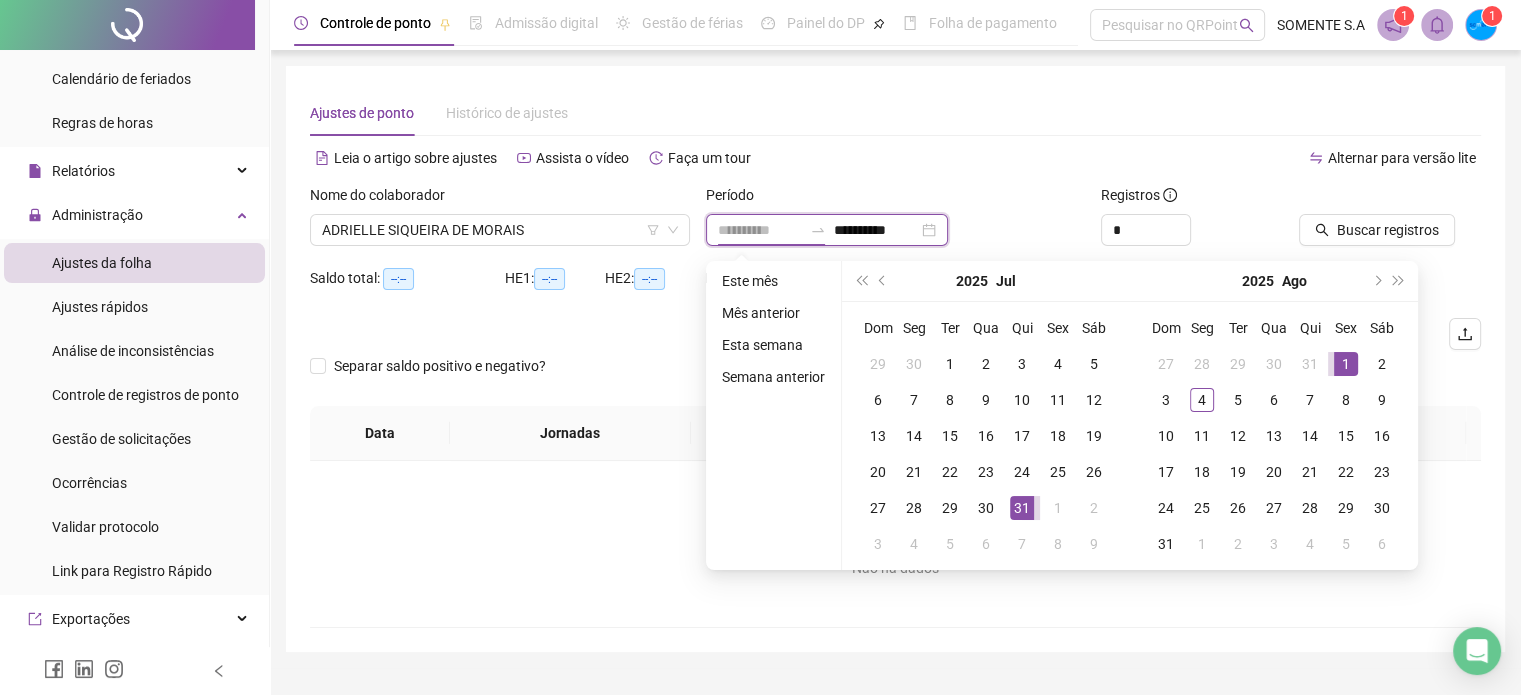 type on "**********" 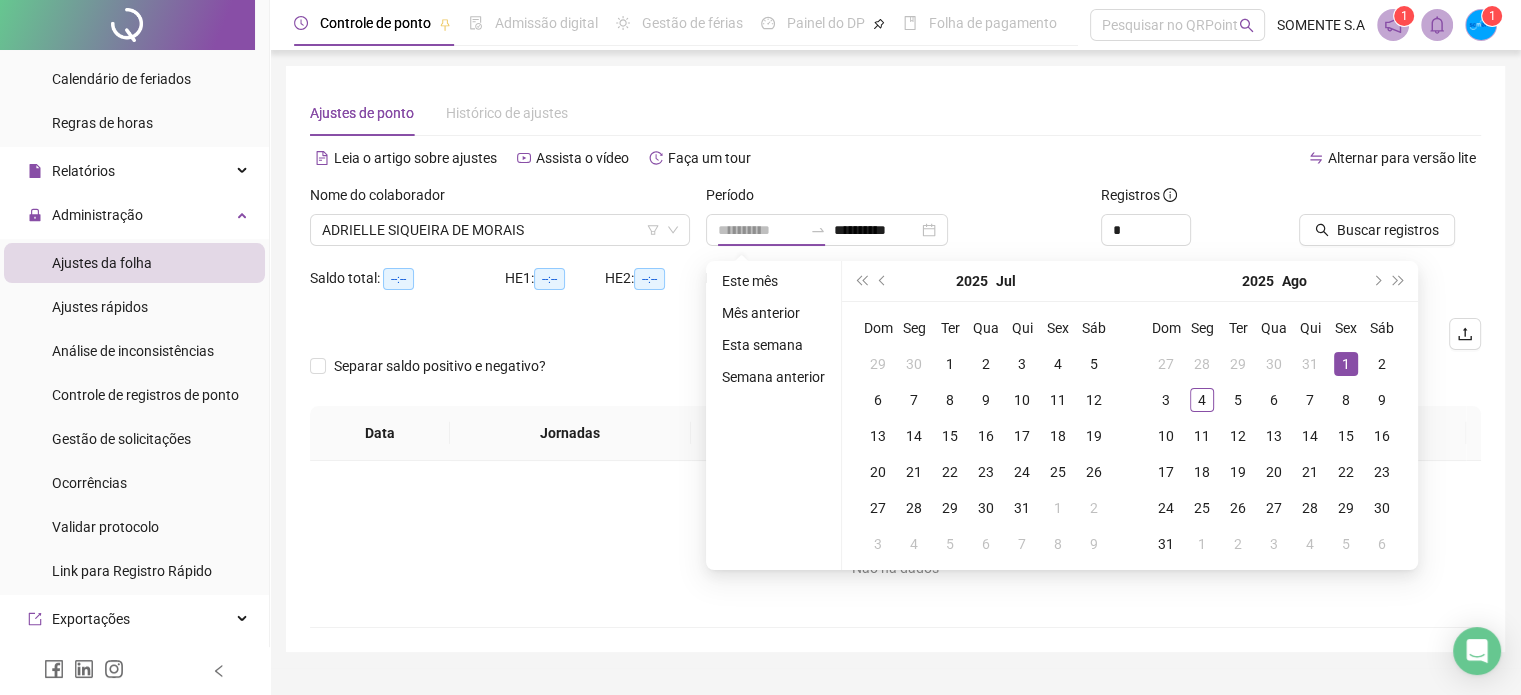 click on "1" at bounding box center [1346, 364] 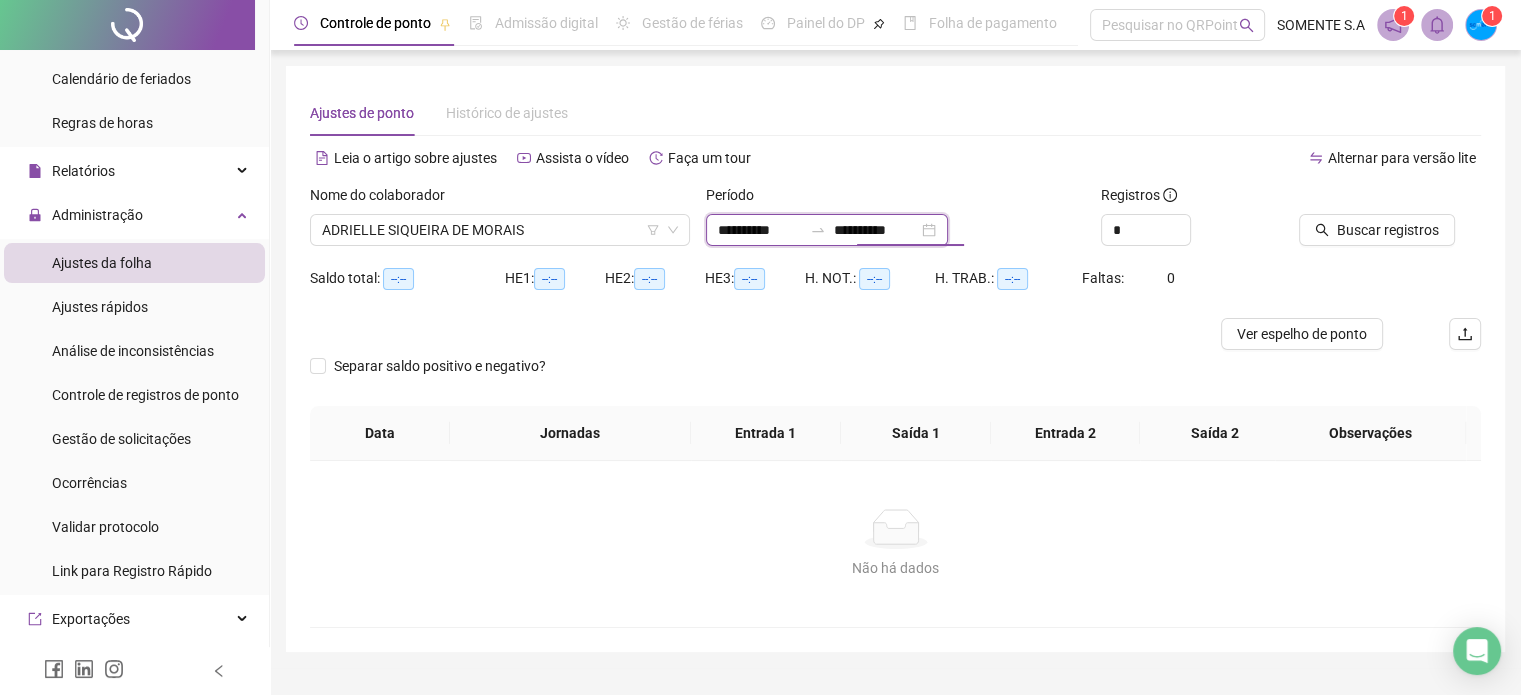 click on "**********" at bounding box center (876, 230) 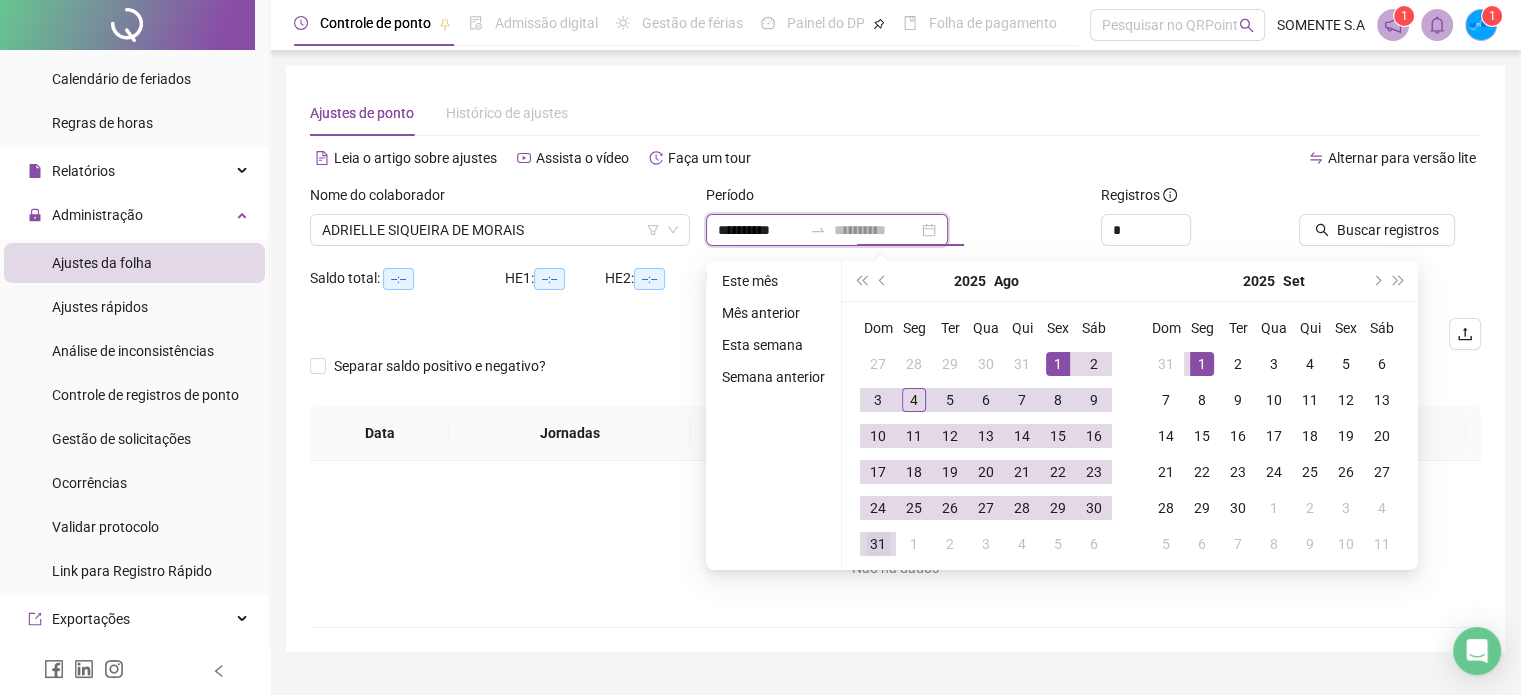 type on "**********" 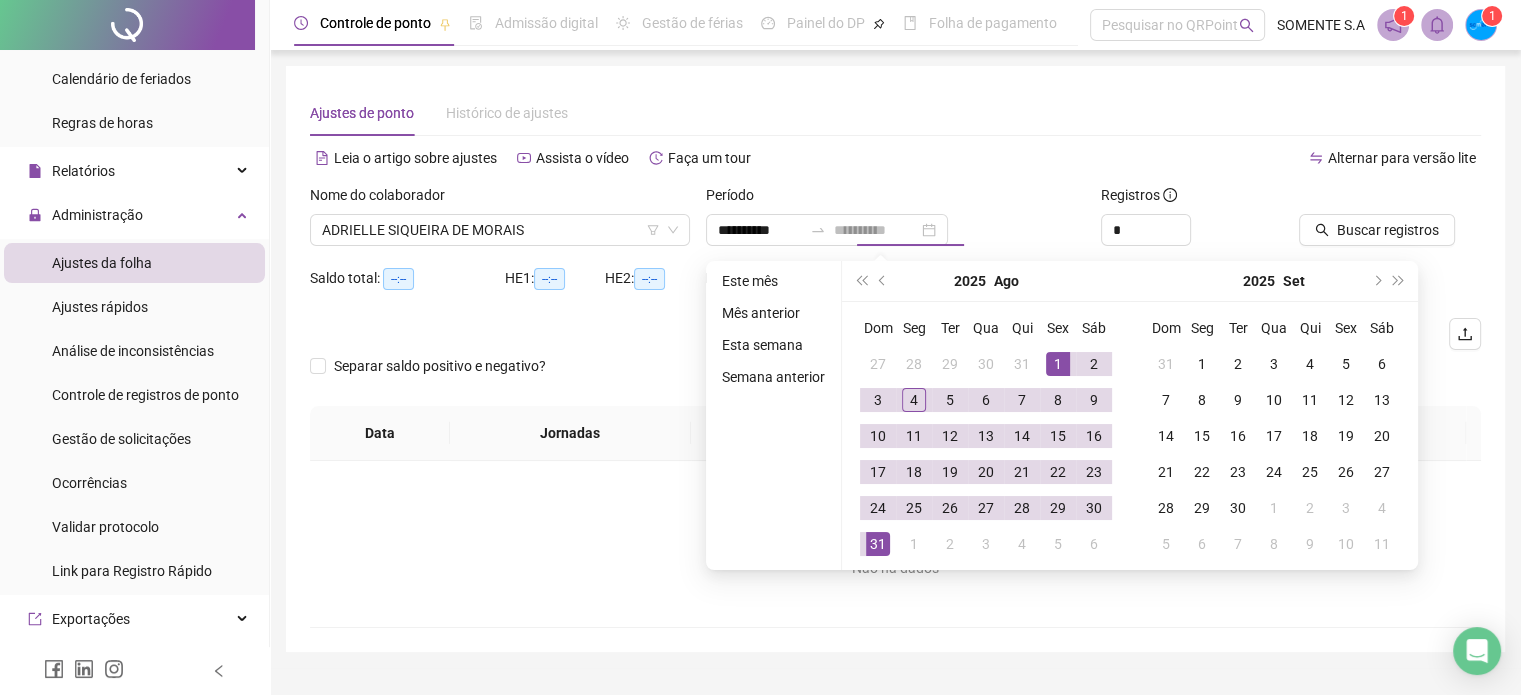 click on "31" at bounding box center [878, 544] 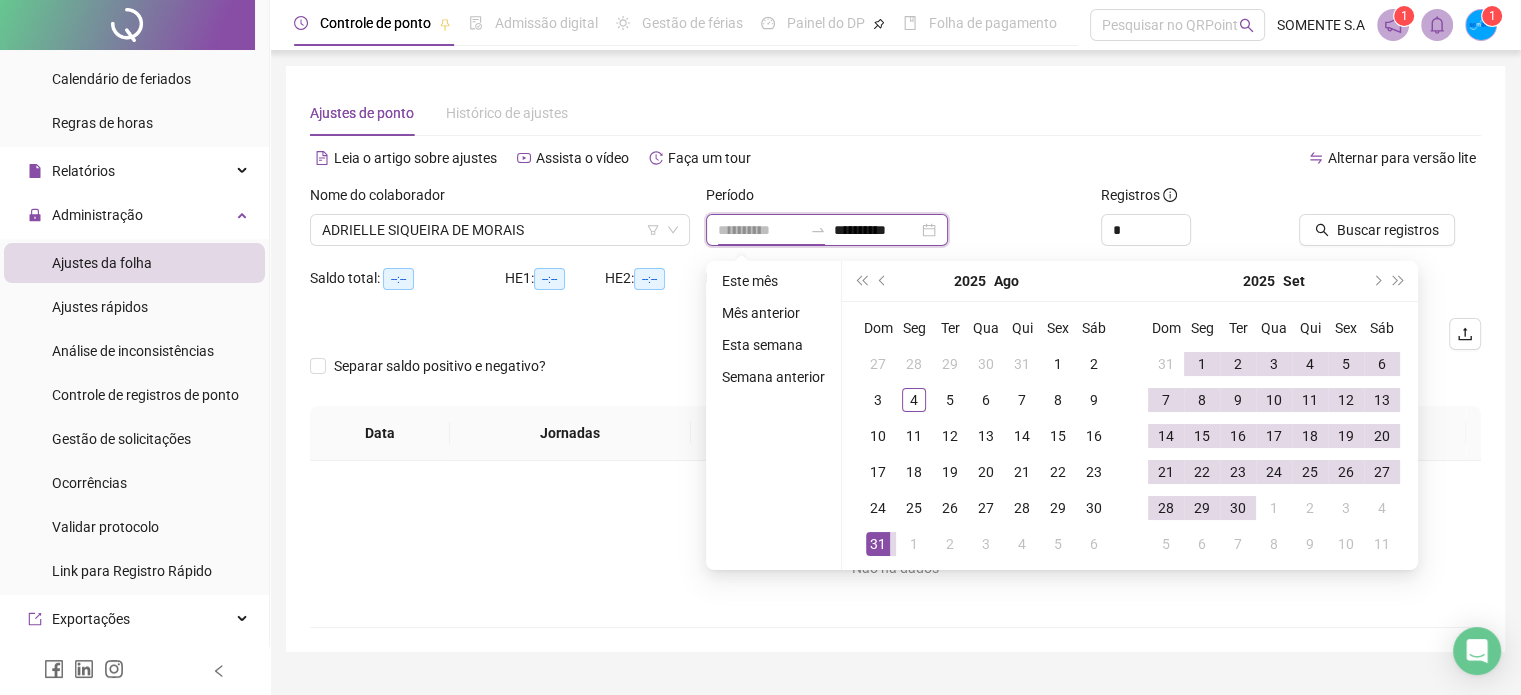 type on "**********" 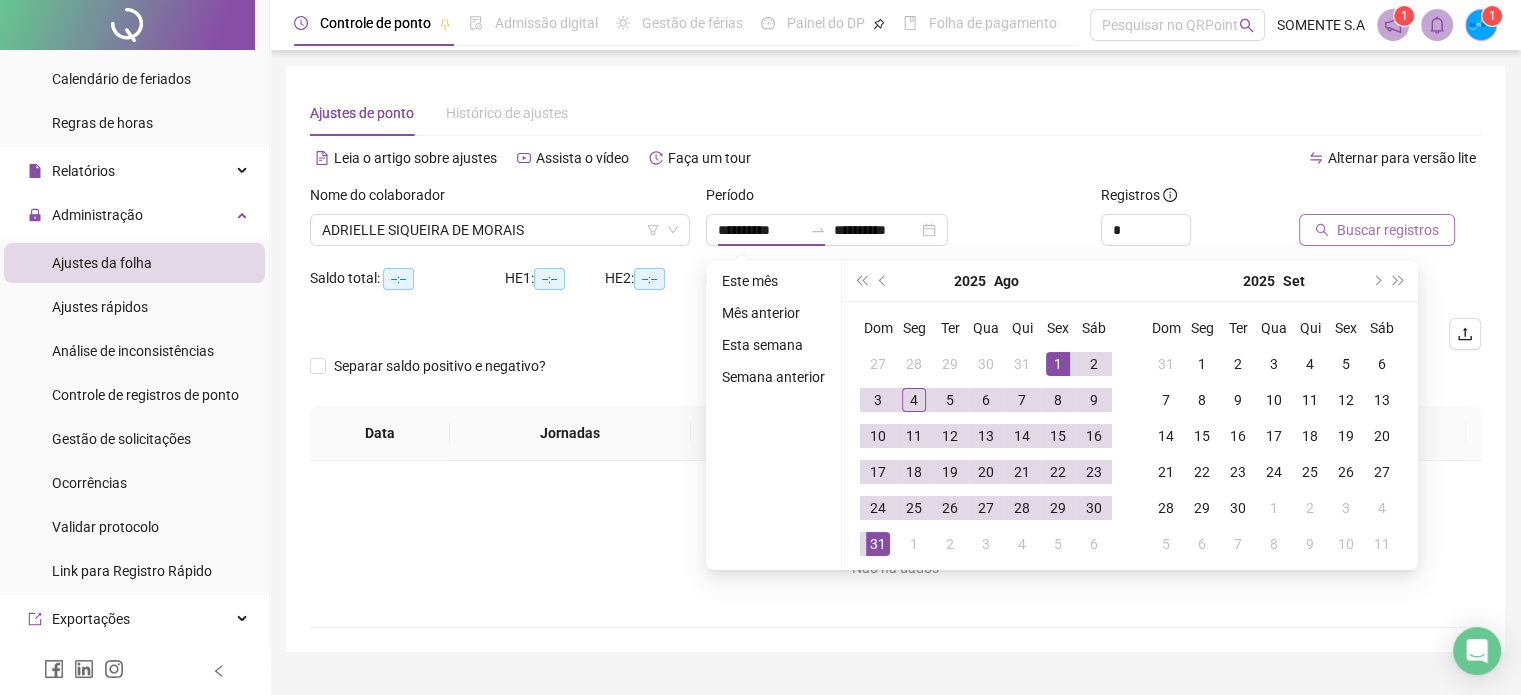 click on "Buscar registros" at bounding box center (1377, 230) 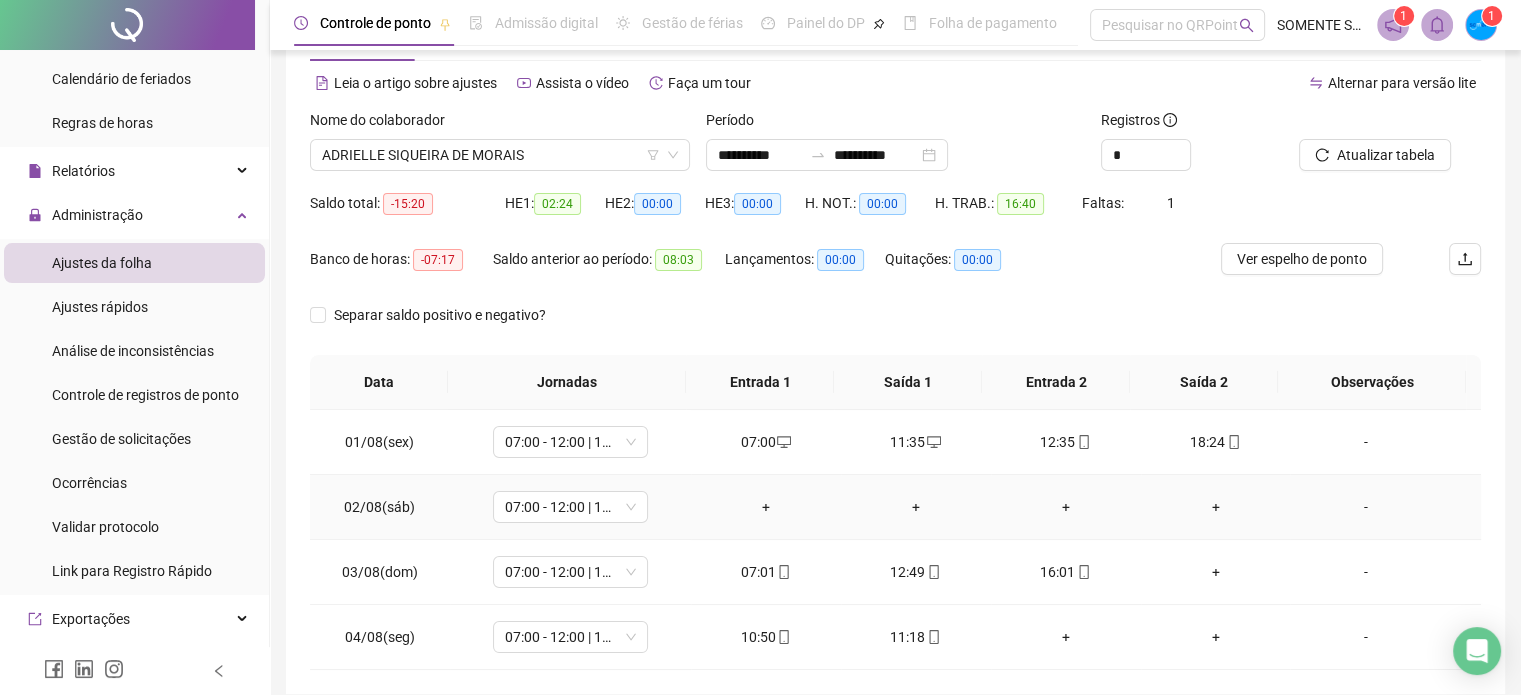 scroll, scrollTop: 159, scrollLeft: 0, axis: vertical 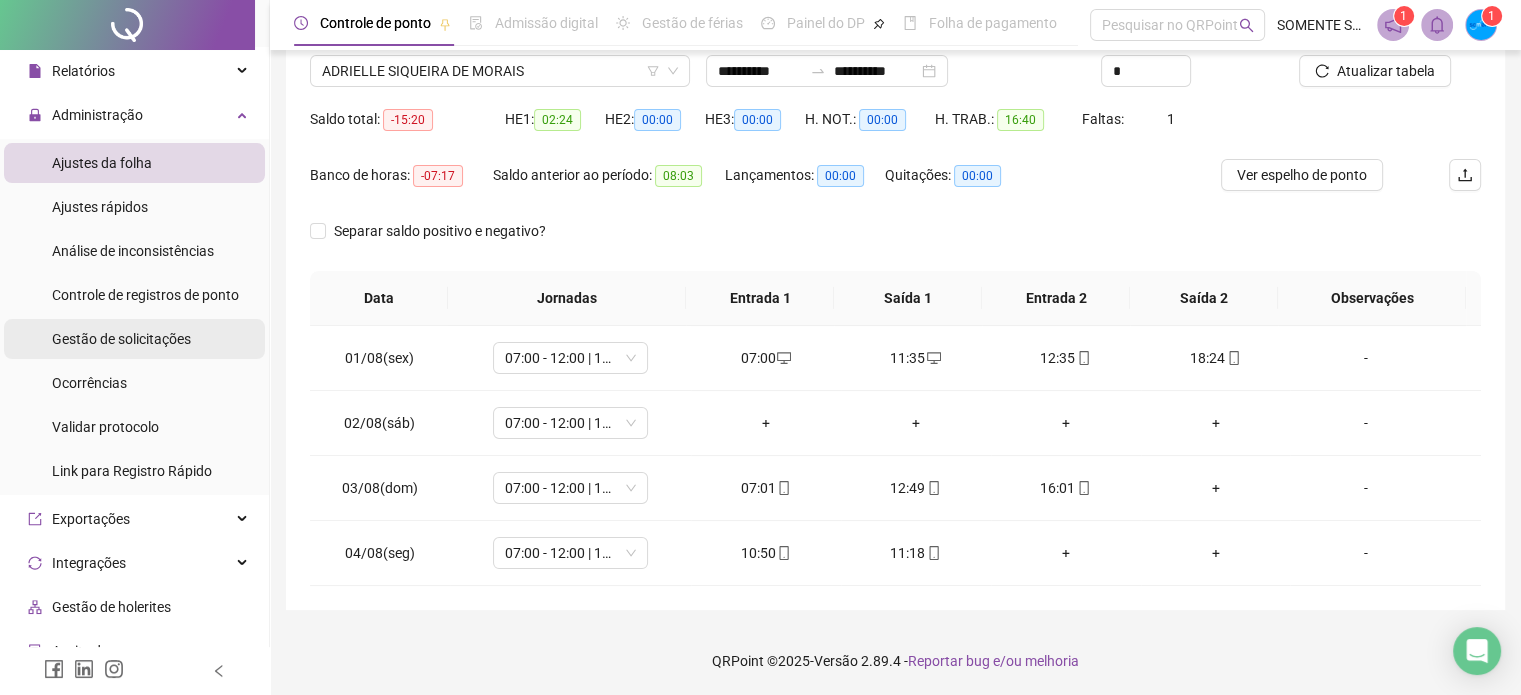 click on "Gestão de solicitações" at bounding box center [121, 339] 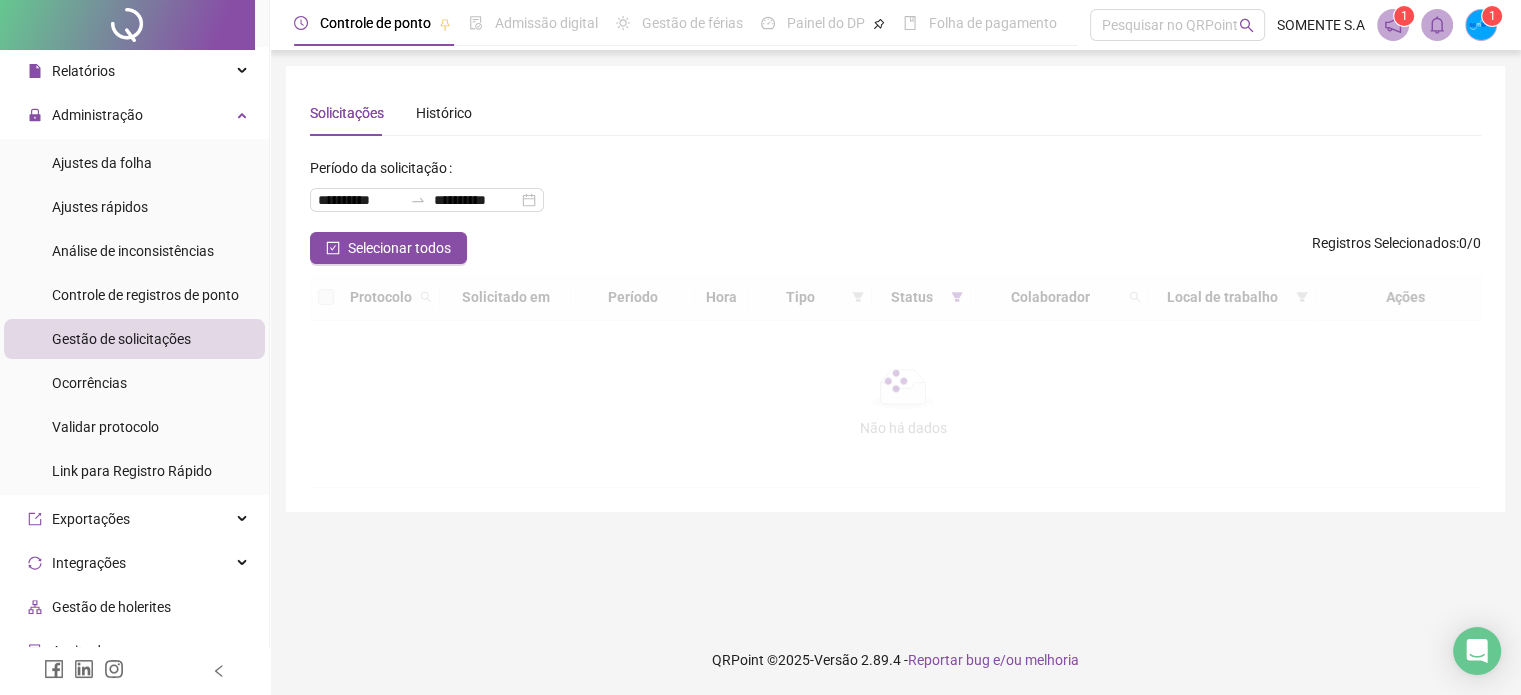 scroll, scrollTop: 0, scrollLeft: 0, axis: both 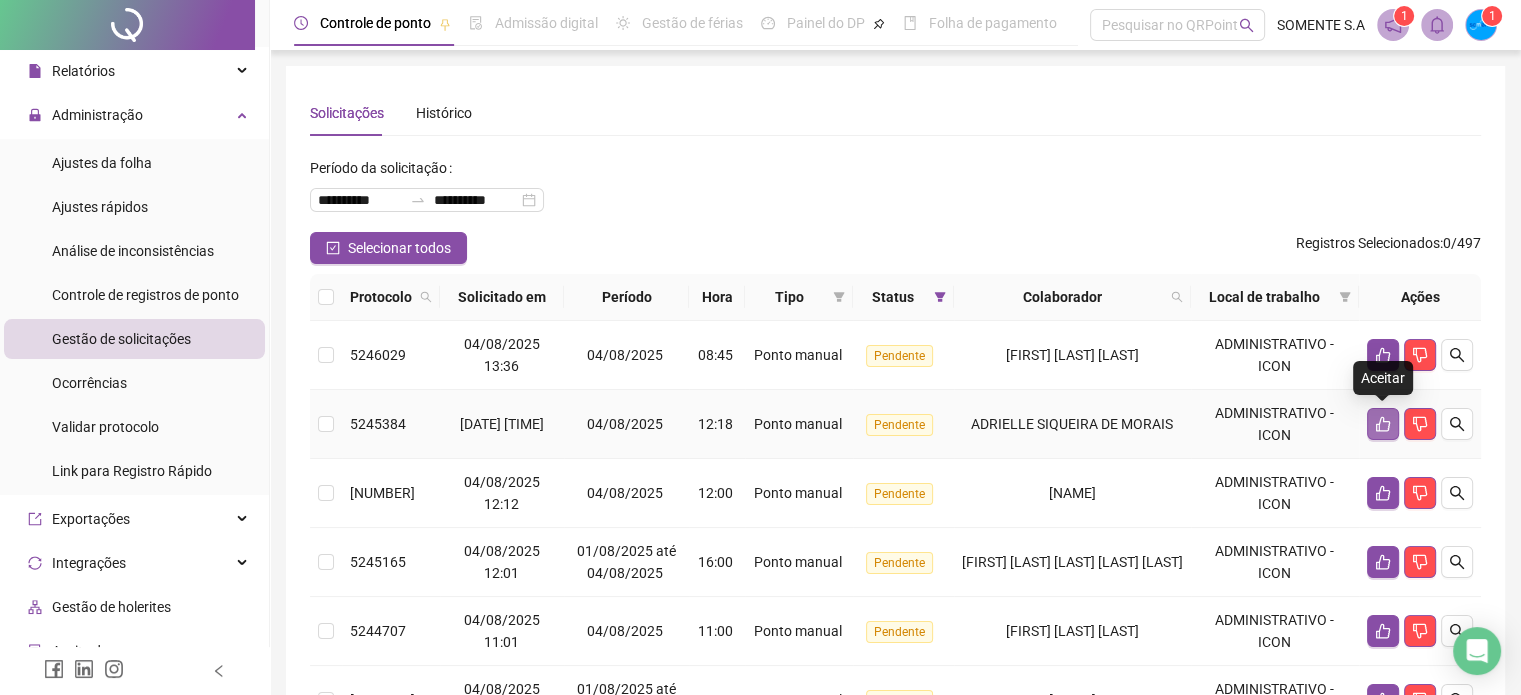 click 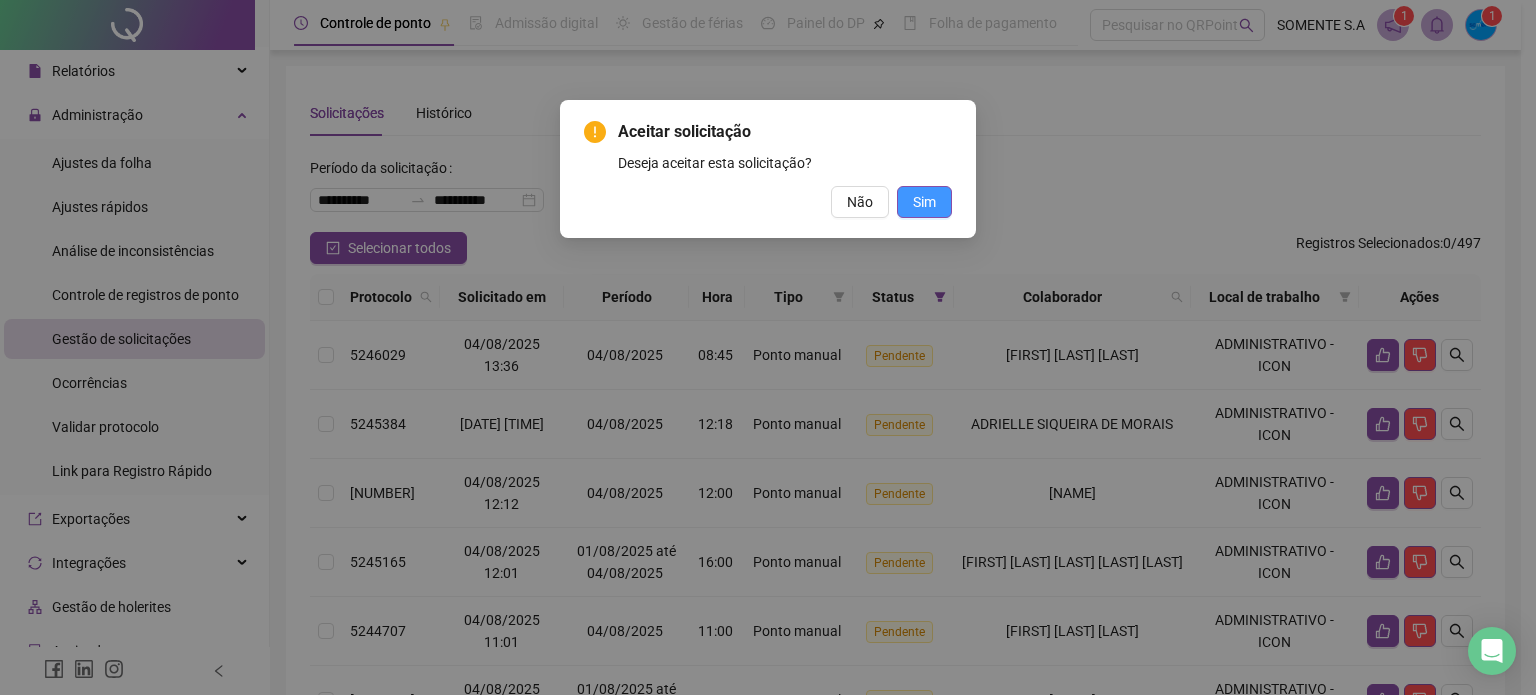 click on "Sim" at bounding box center (924, 202) 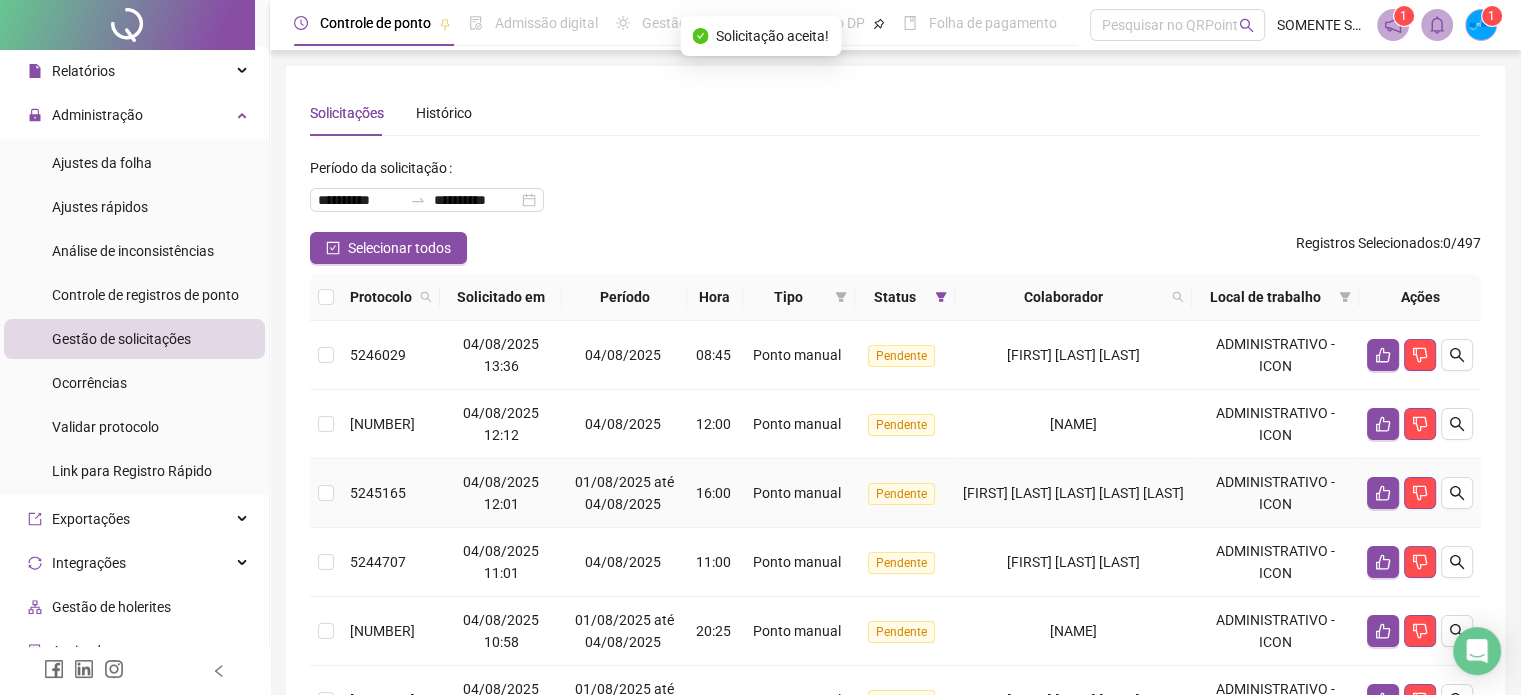 scroll, scrollTop: 100, scrollLeft: 0, axis: vertical 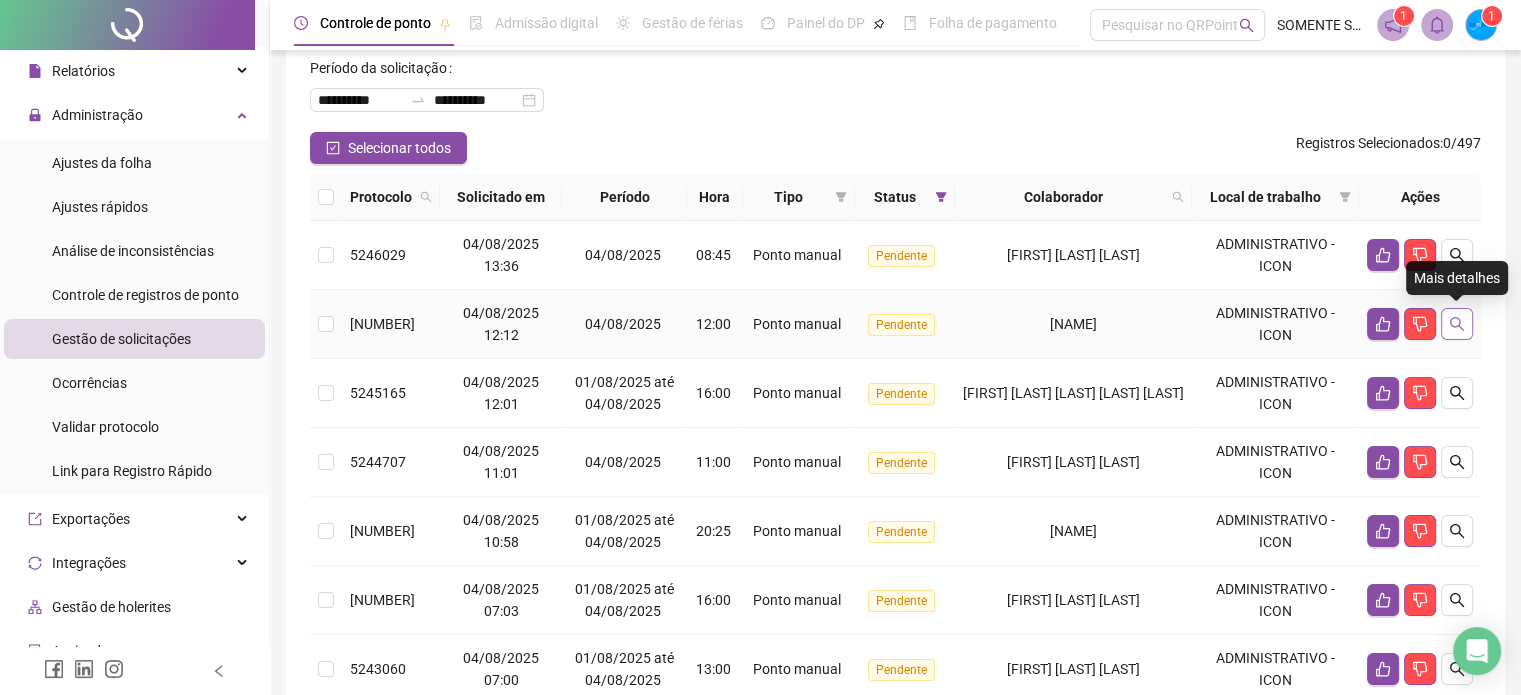 click 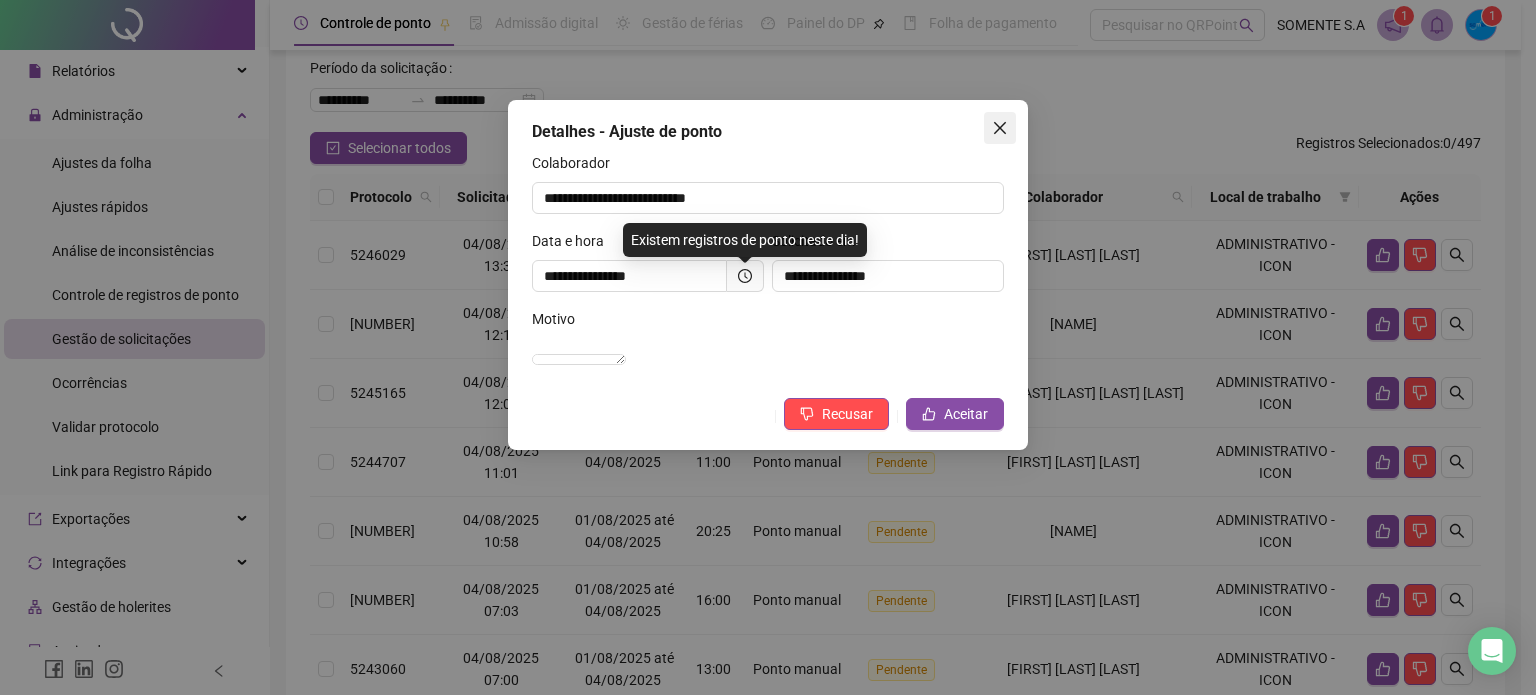 click 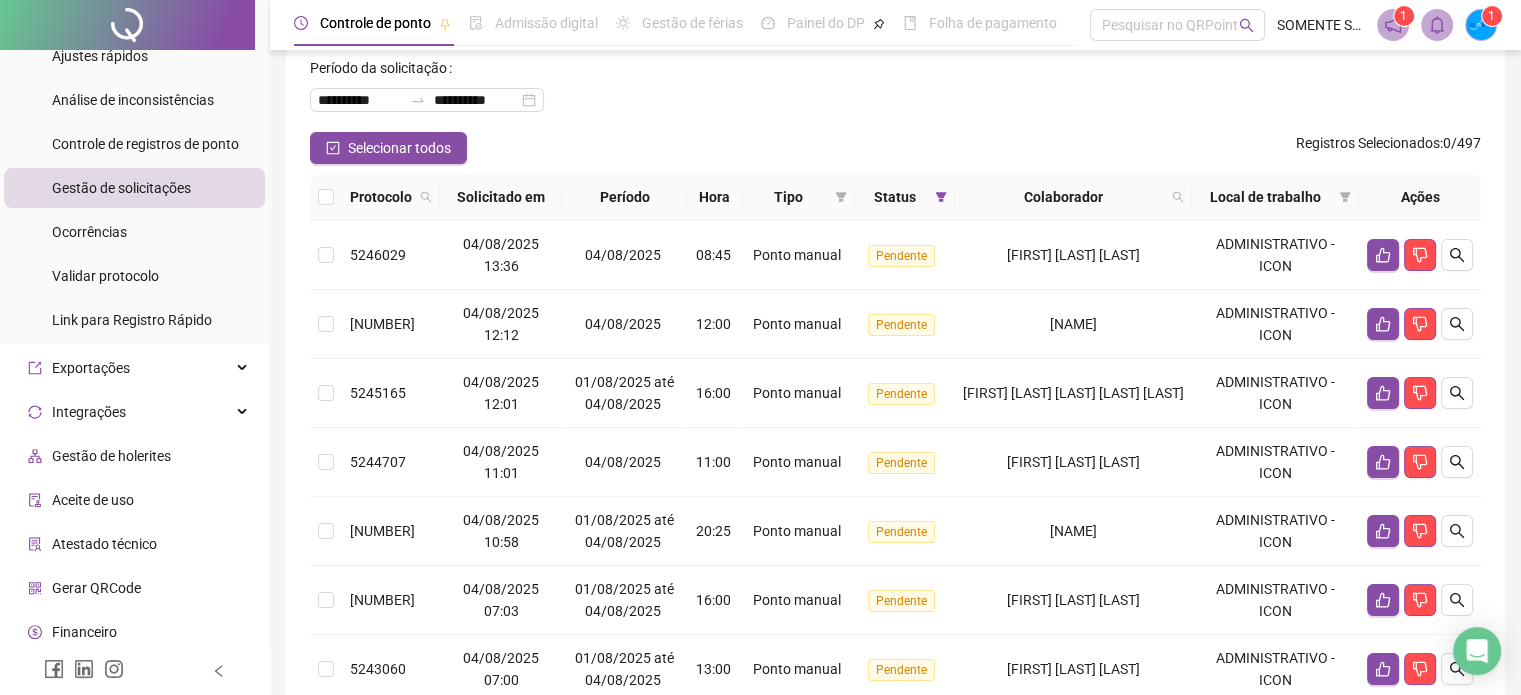 scroll, scrollTop: 607, scrollLeft: 0, axis: vertical 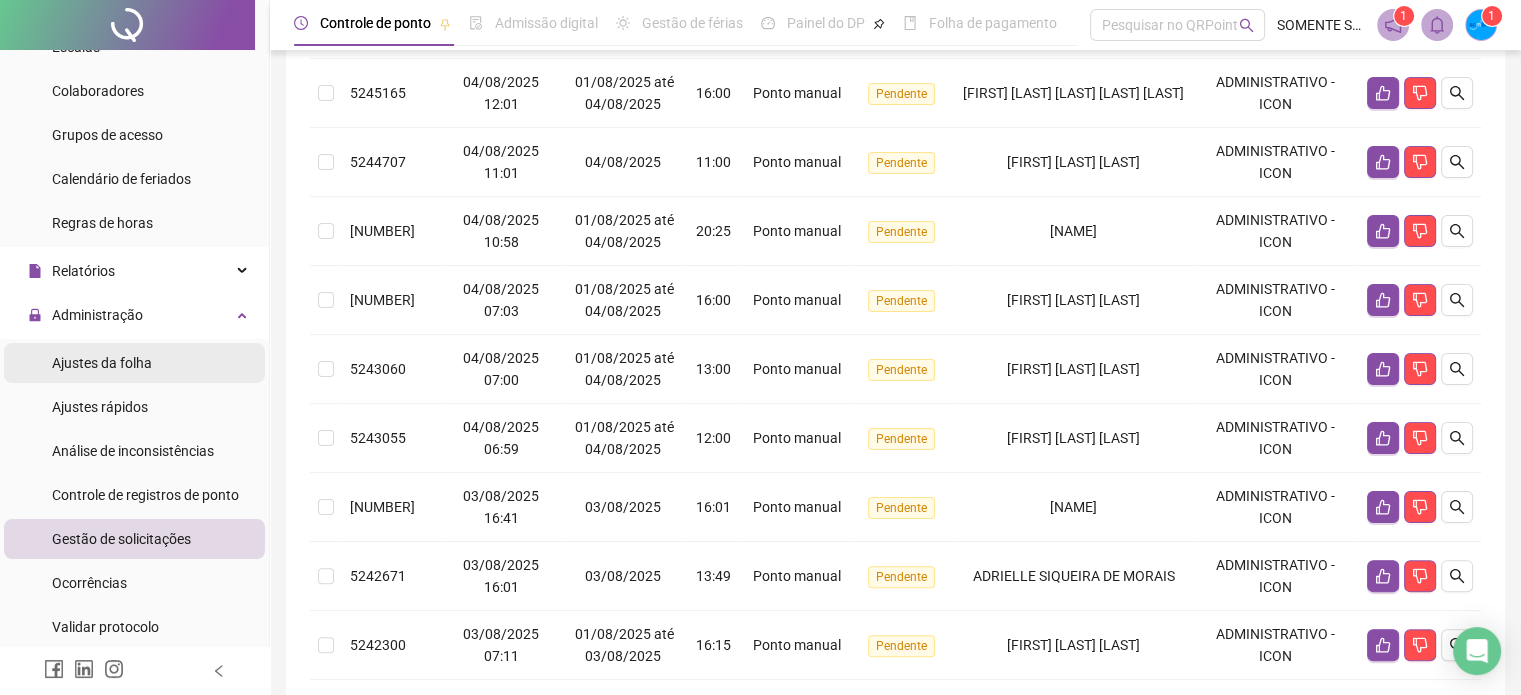 click on "Ajustes da folha" at bounding box center (102, 363) 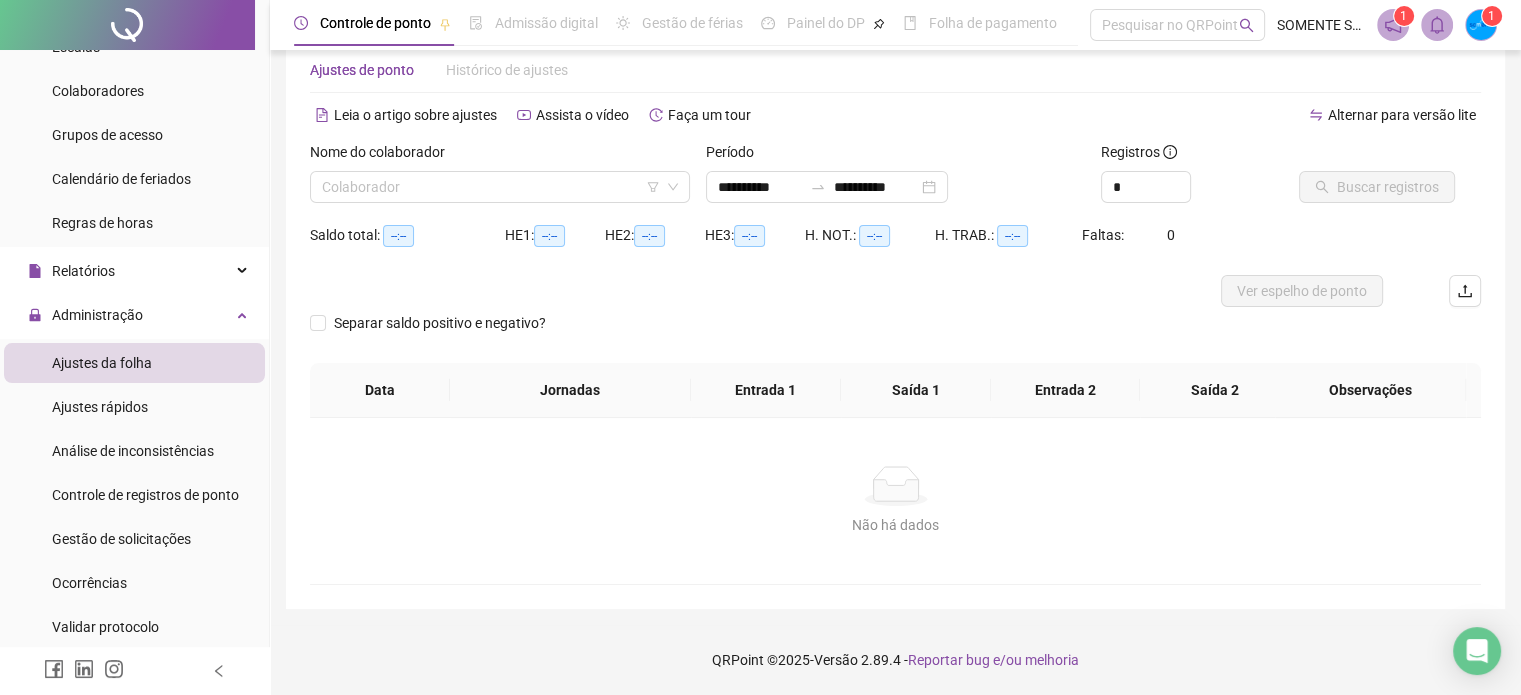 scroll, scrollTop: 42, scrollLeft: 0, axis: vertical 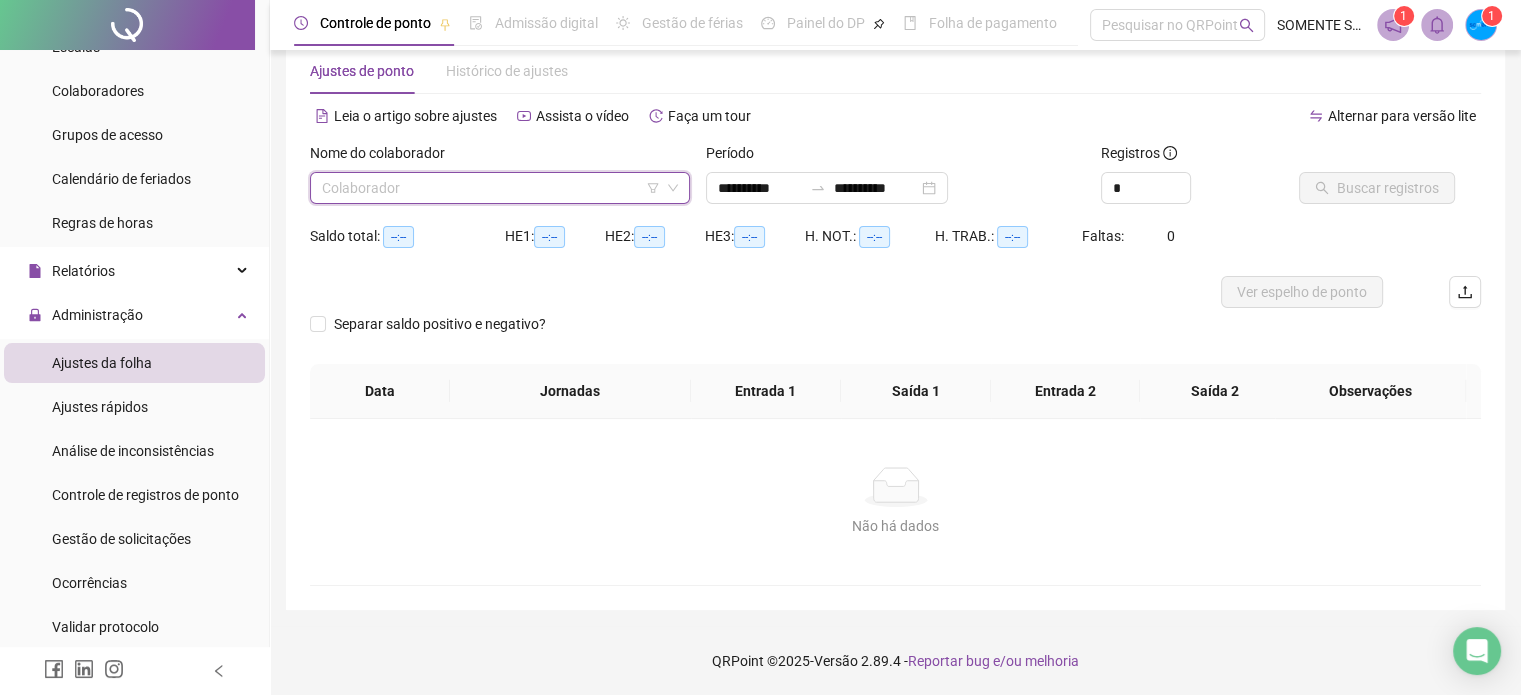 click at bounding box center (491, 188) 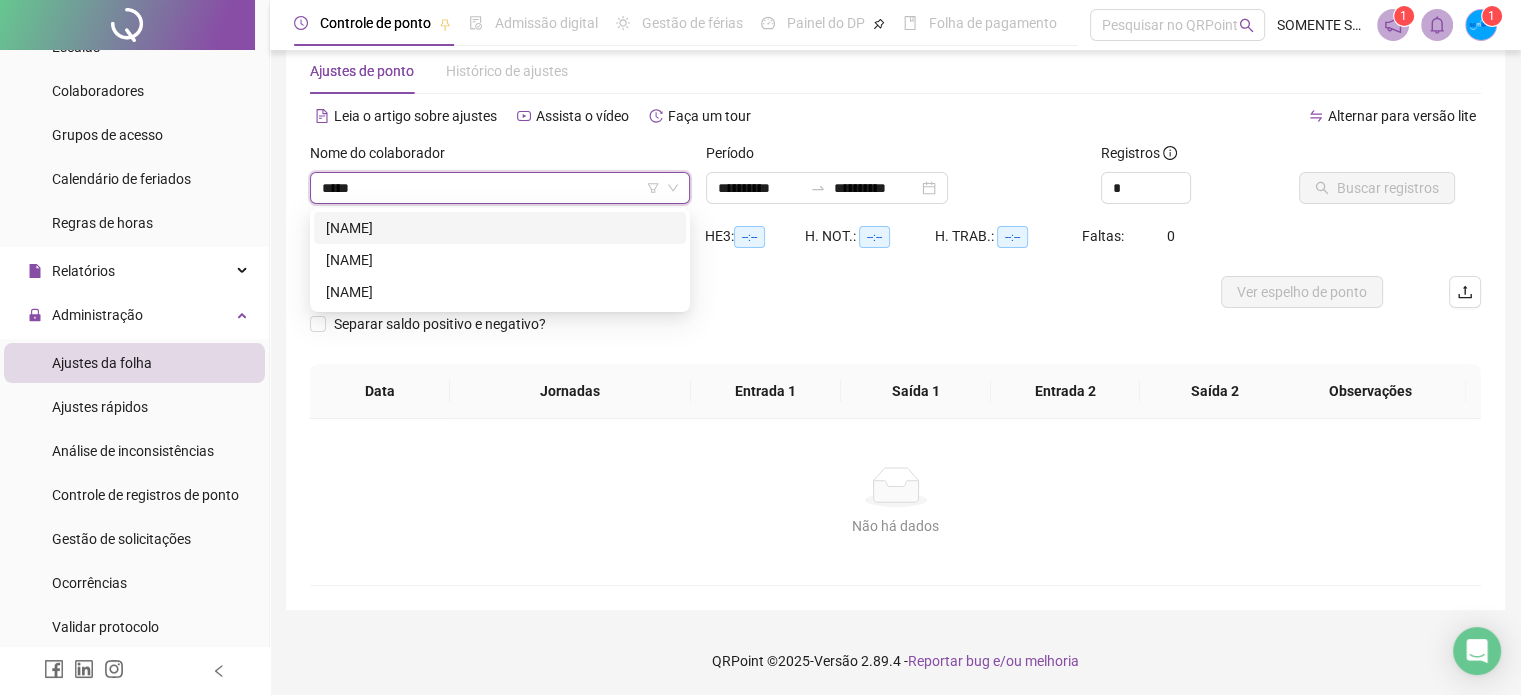 type on "******" 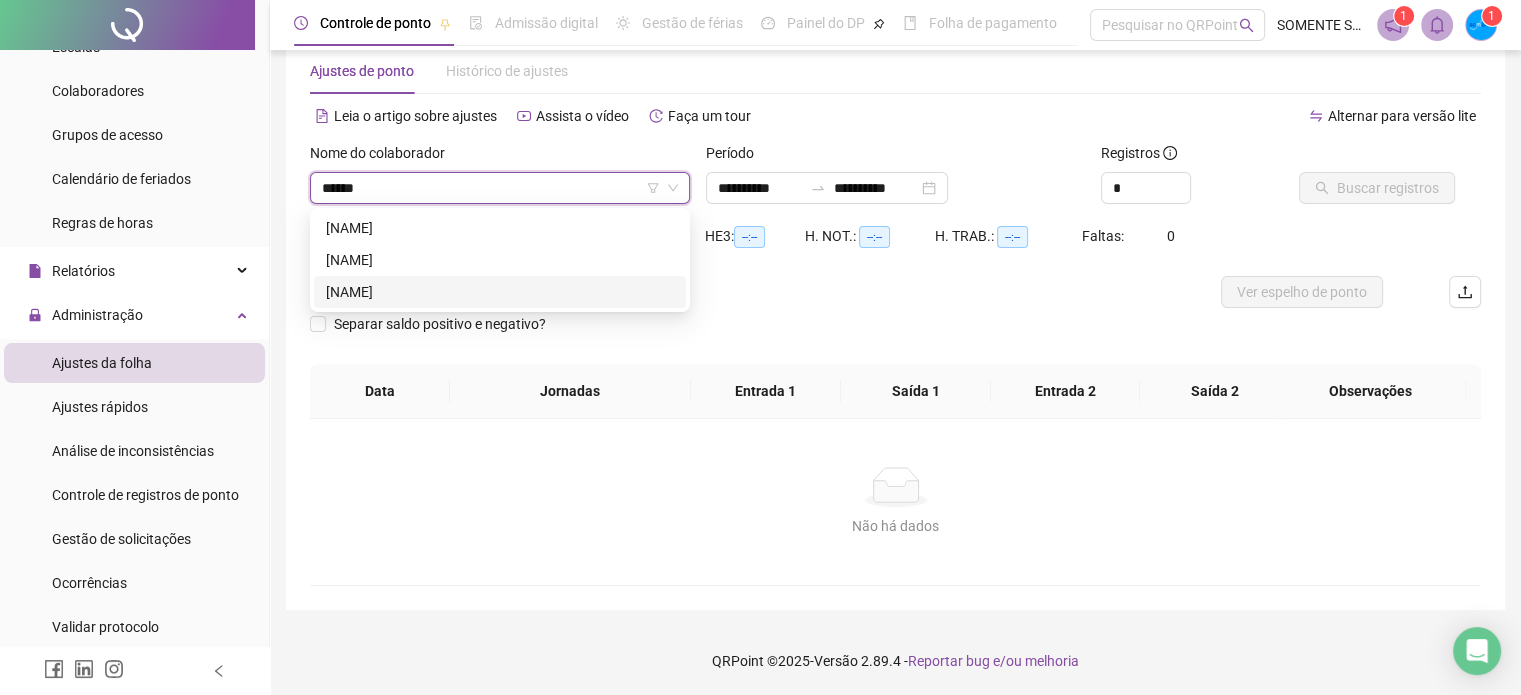 click on "[NAME]" at bounding box center [500, 292] 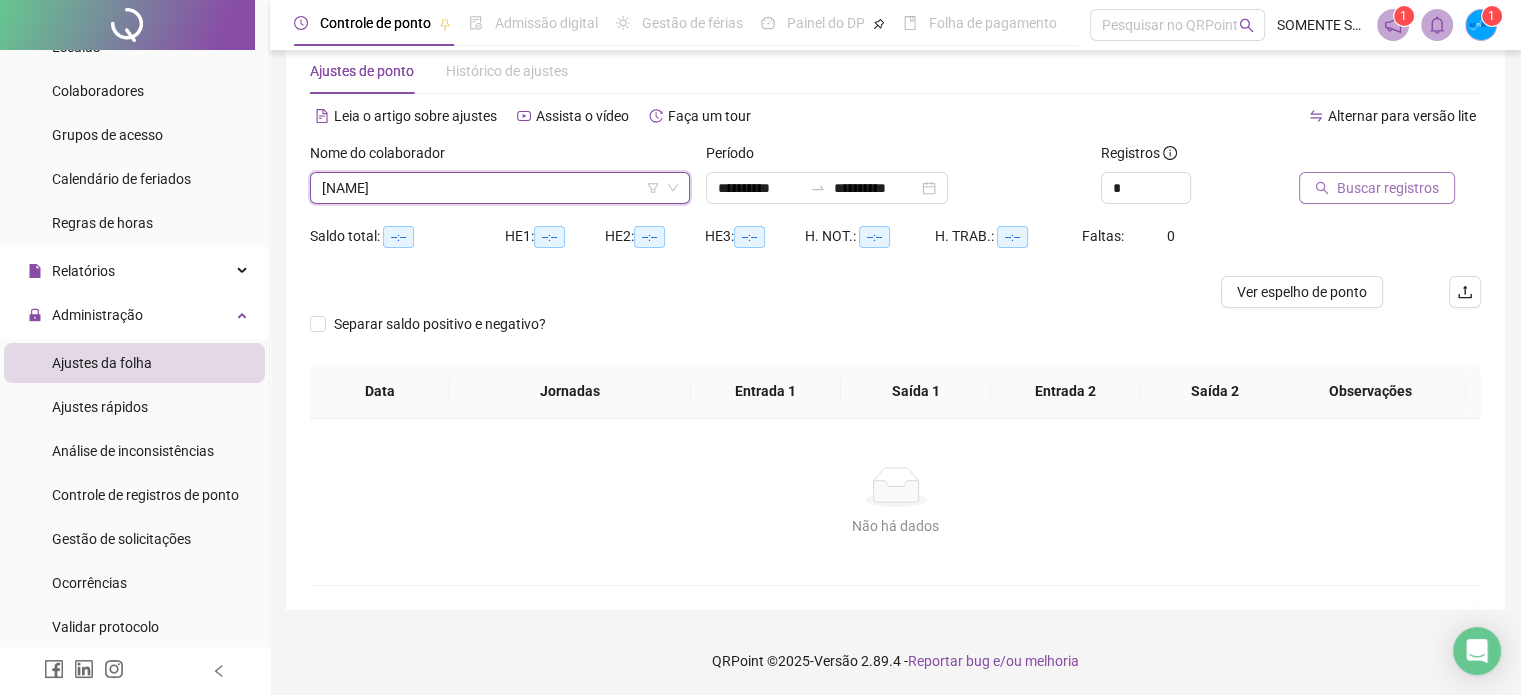 click on "Buscar registros" at bounding box center [1388, 188] 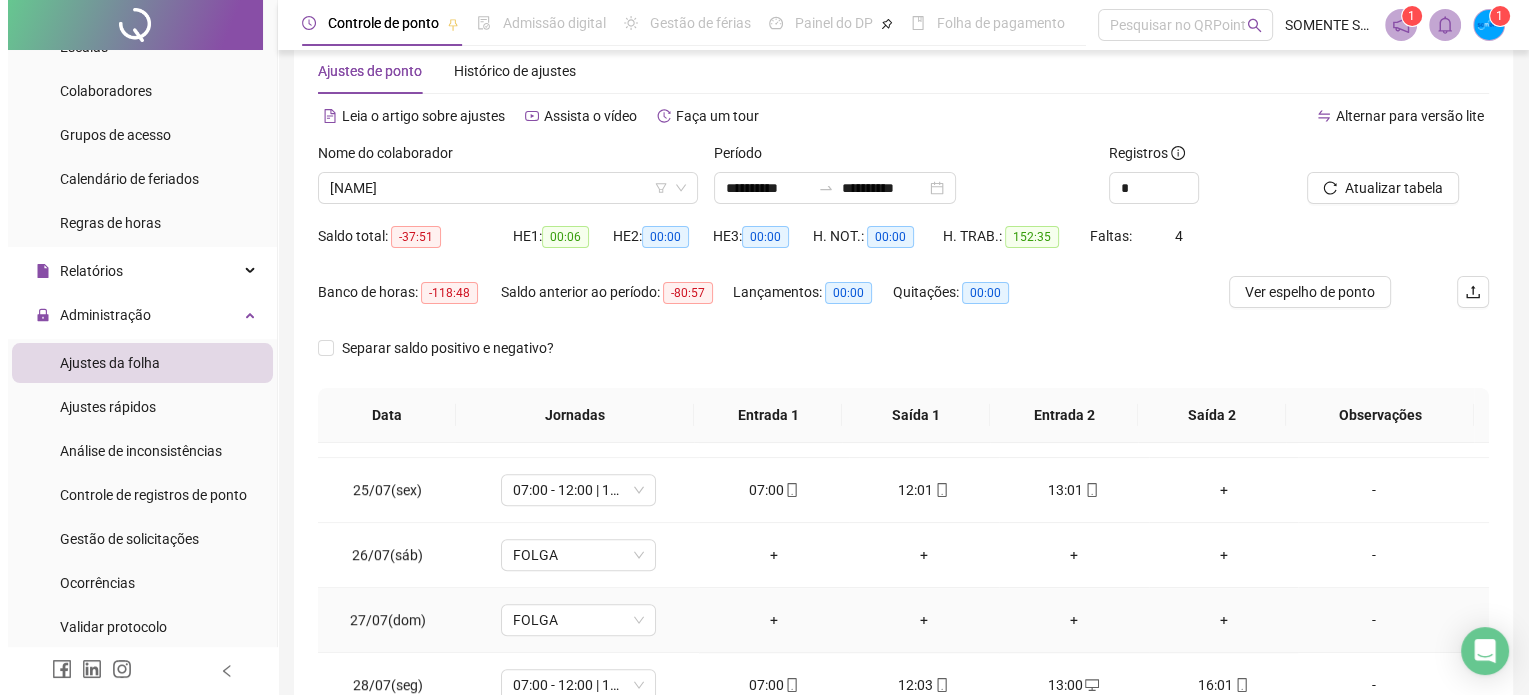 scroll, scrollTop: 1581, scrollLeft: 0, axis: vertical 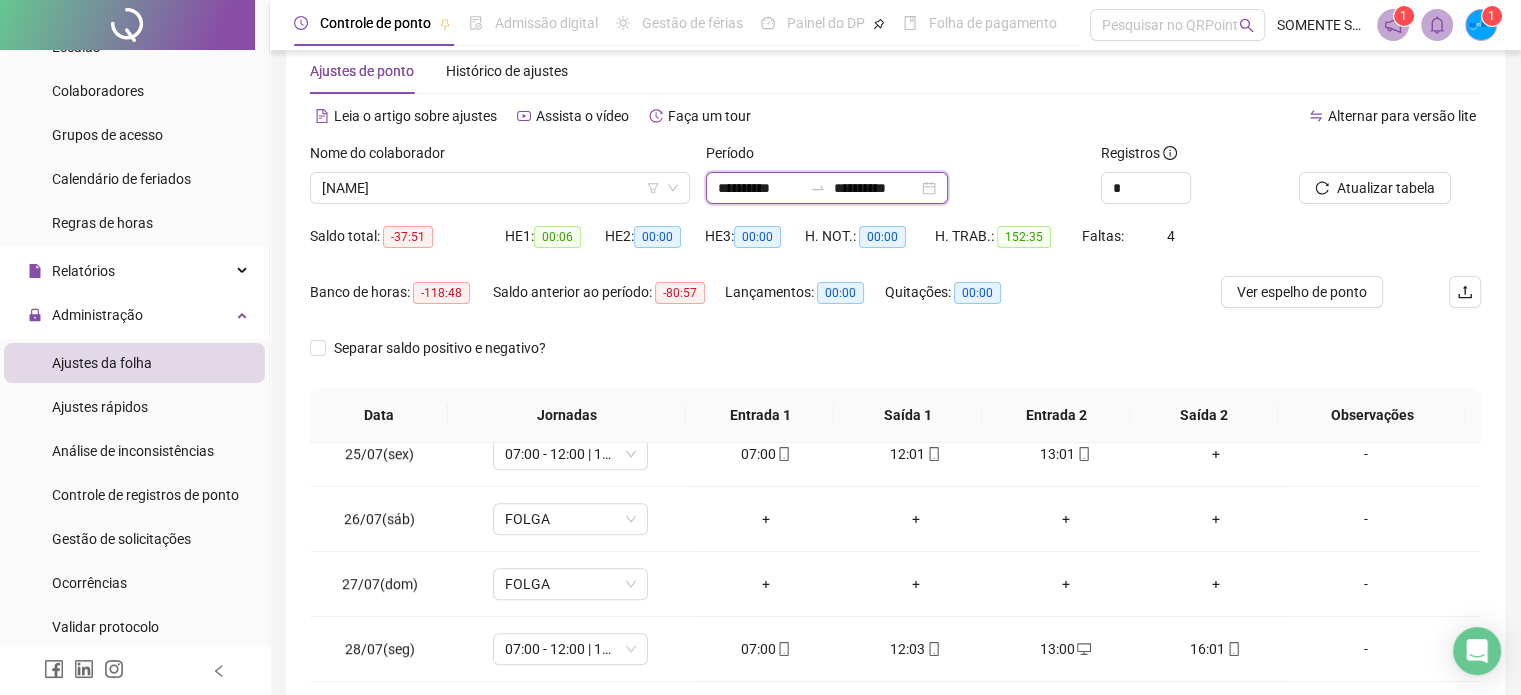 click on "**********" at bounding box center (760, 188) 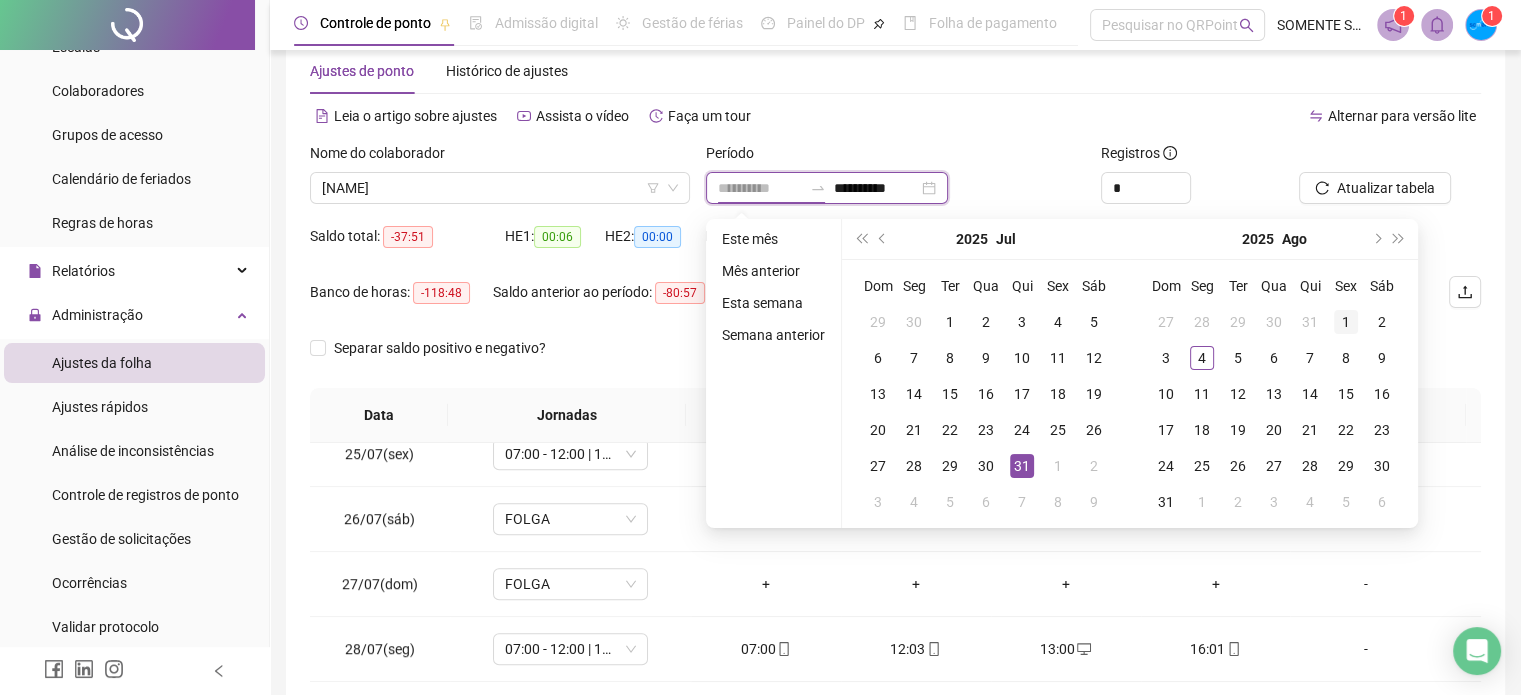 type on "**********" 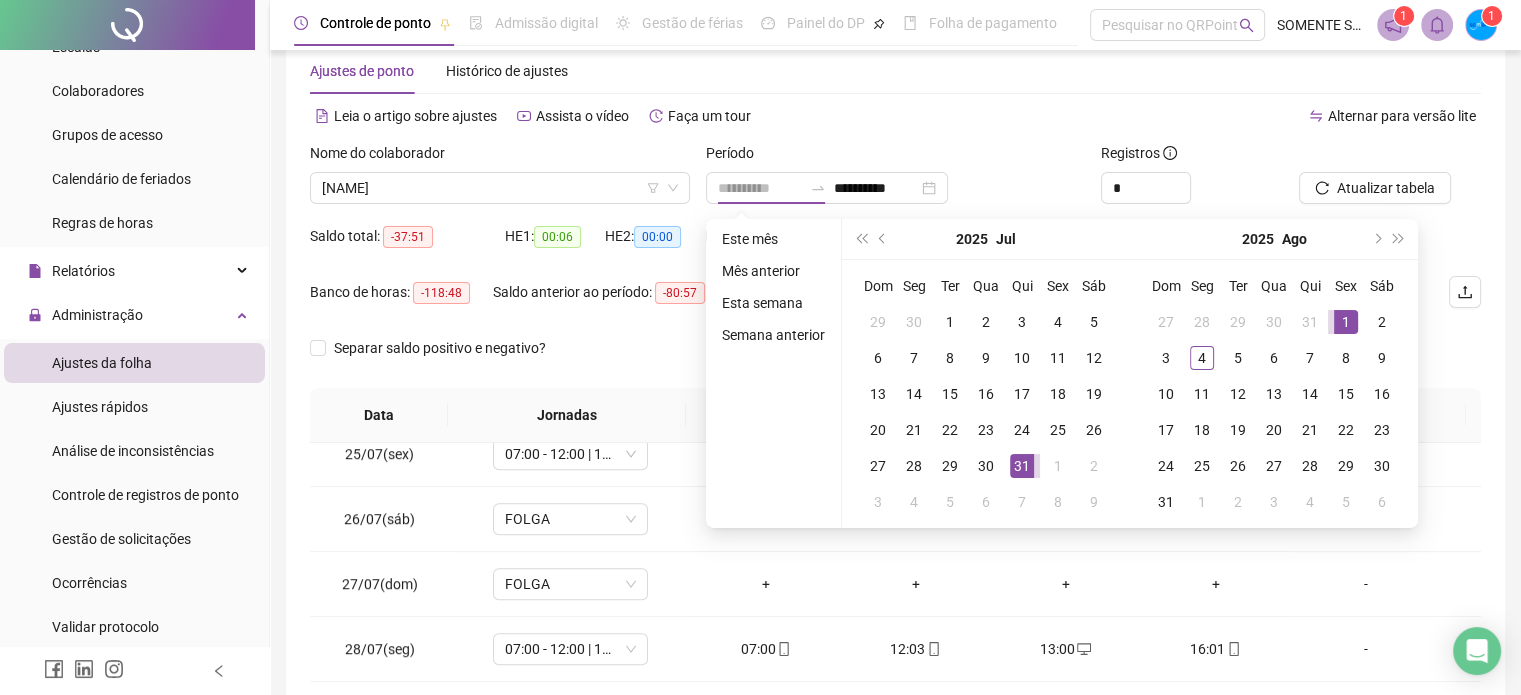click on "1" at bounding box center [1346, 322] 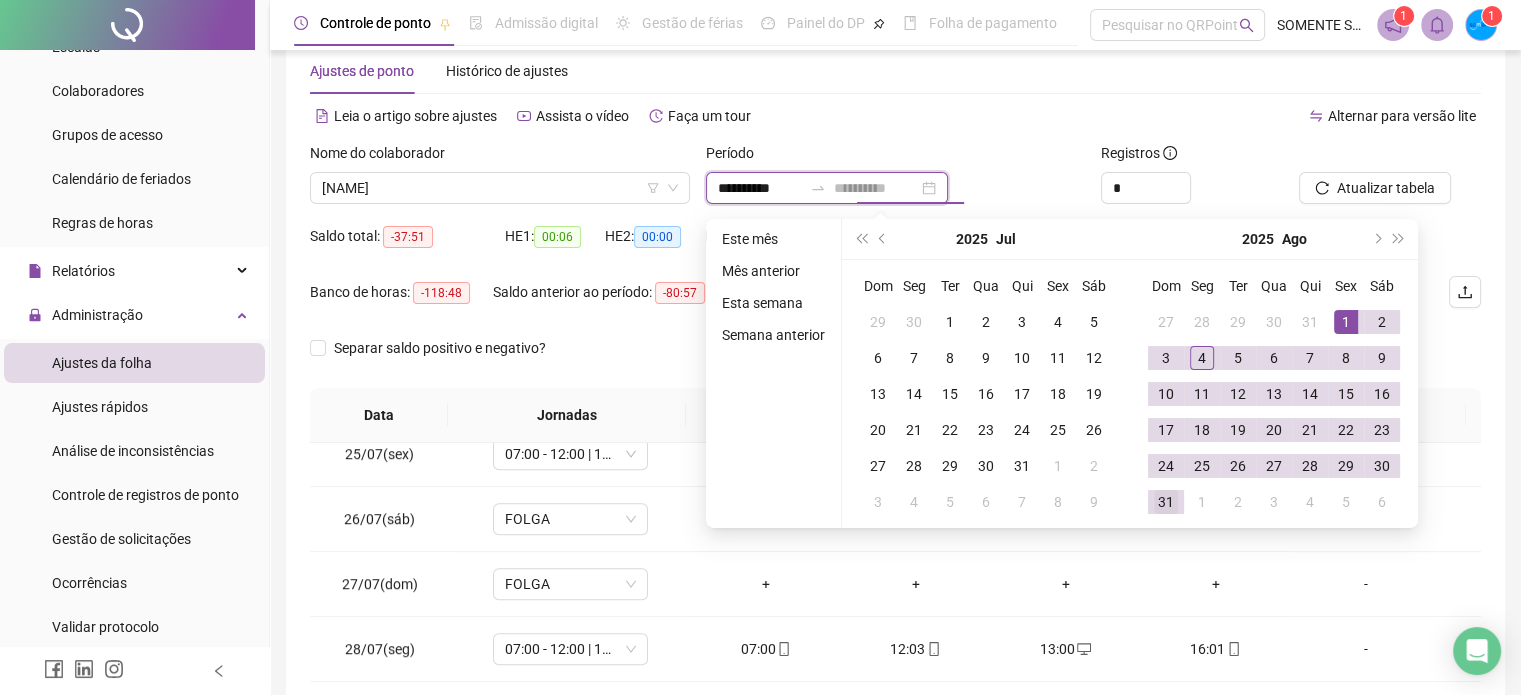 type on "**********" 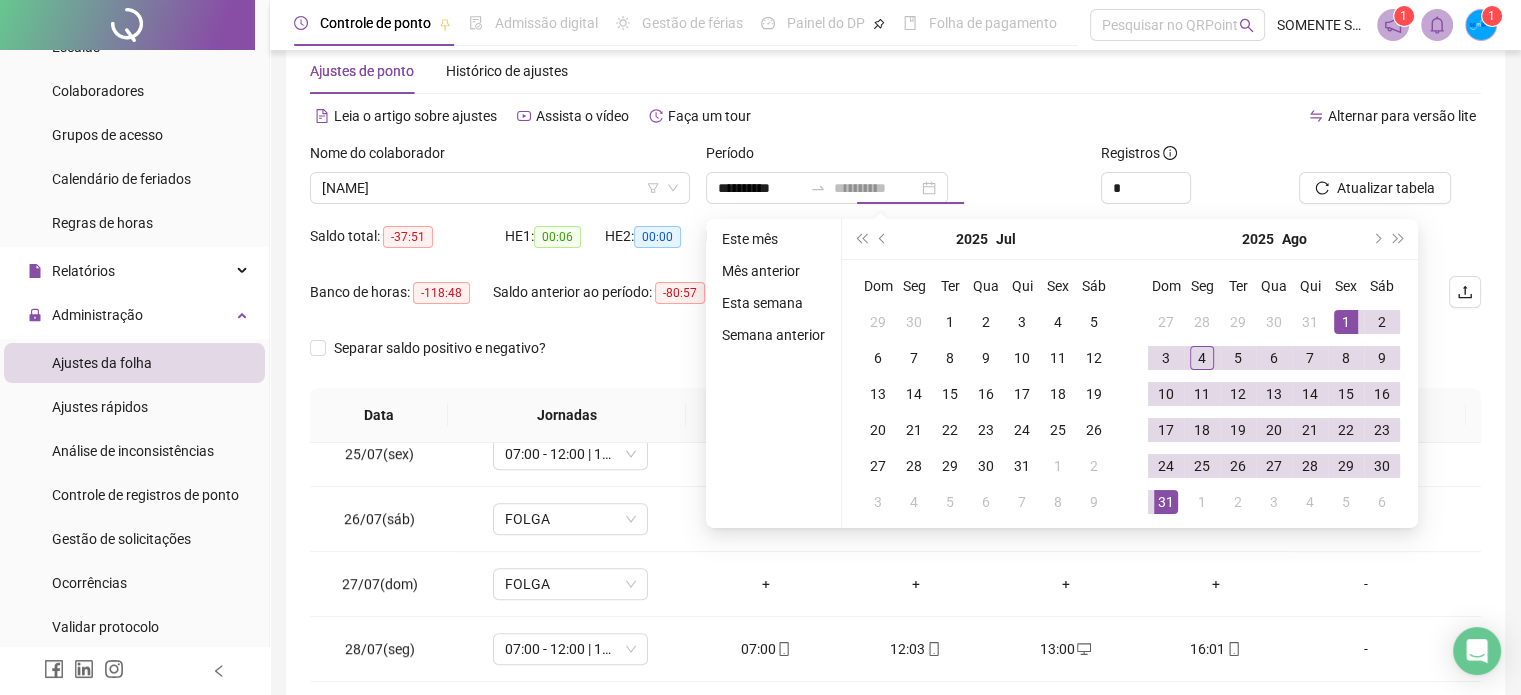 click on "31" at bounding box center (1166, 502) 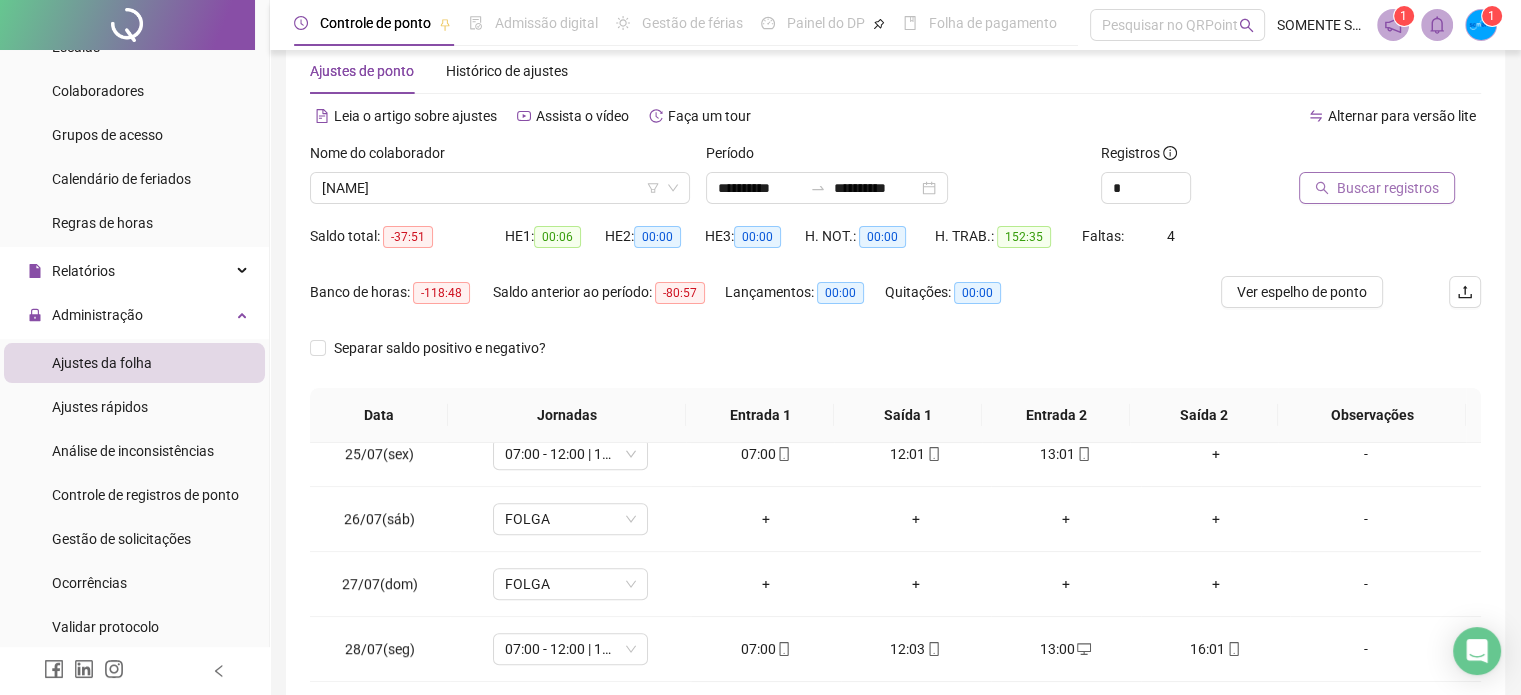 click on "Buscar registros" at bounding box center [1388, 188] 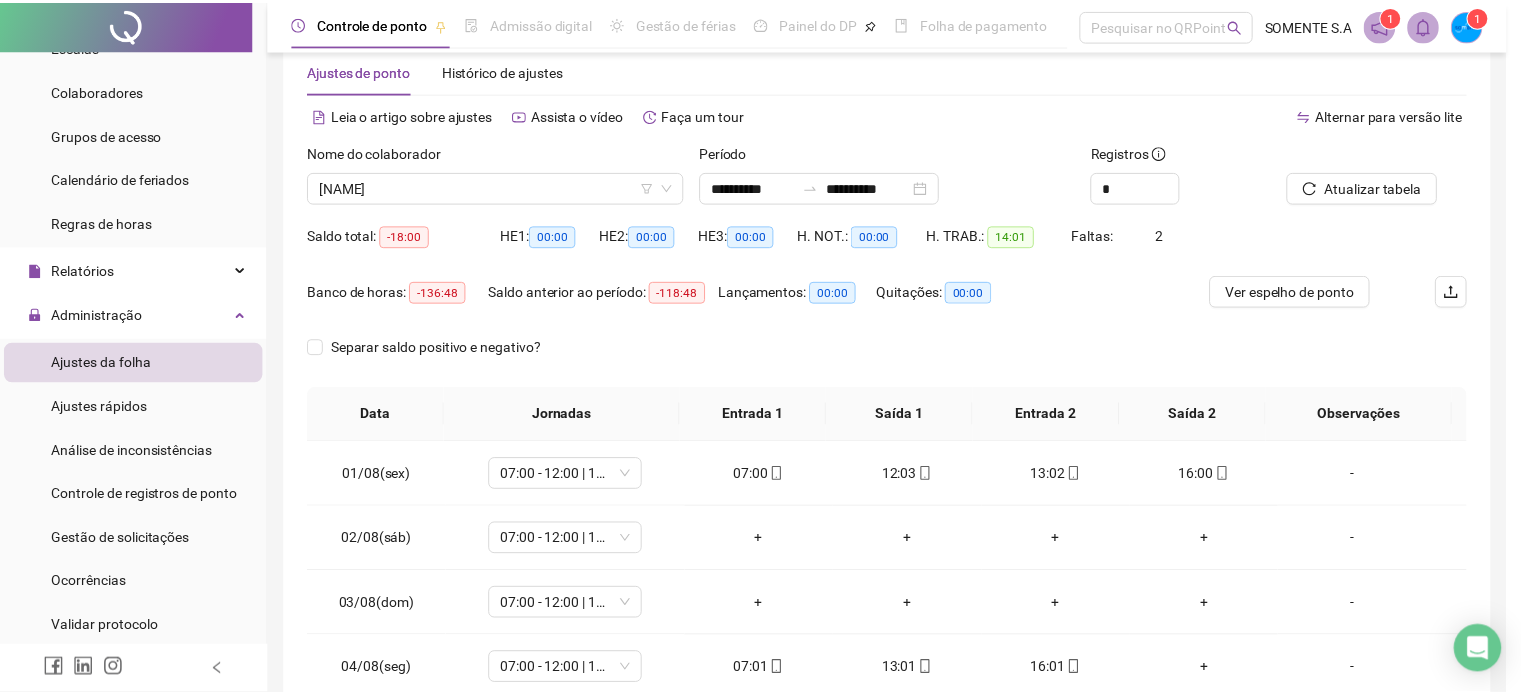 scroll, scrollTop: 0, scrollLeft: 0, axis: both 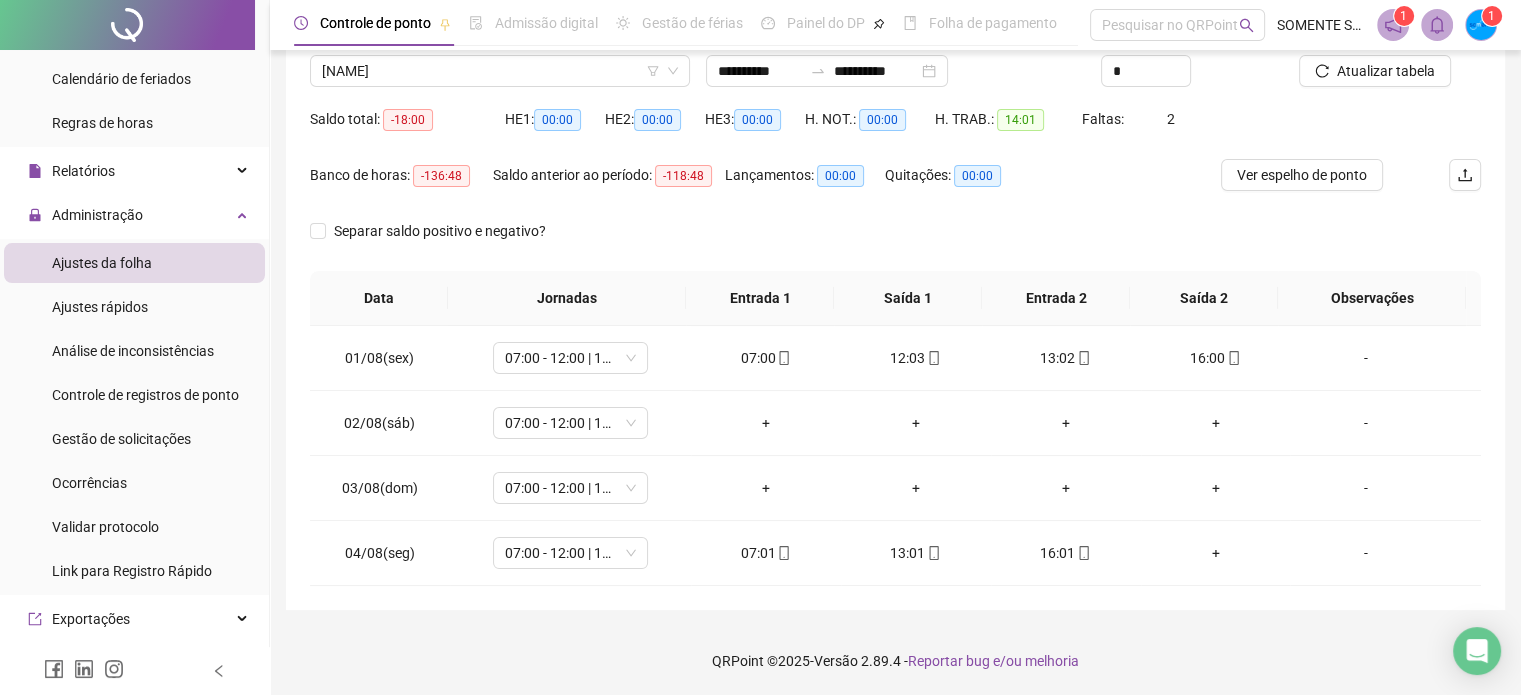 drag, startPoint x: 162, startPoint y: 433, endPoint x: 1304, endPoint y: 555, distance: 1148.4982 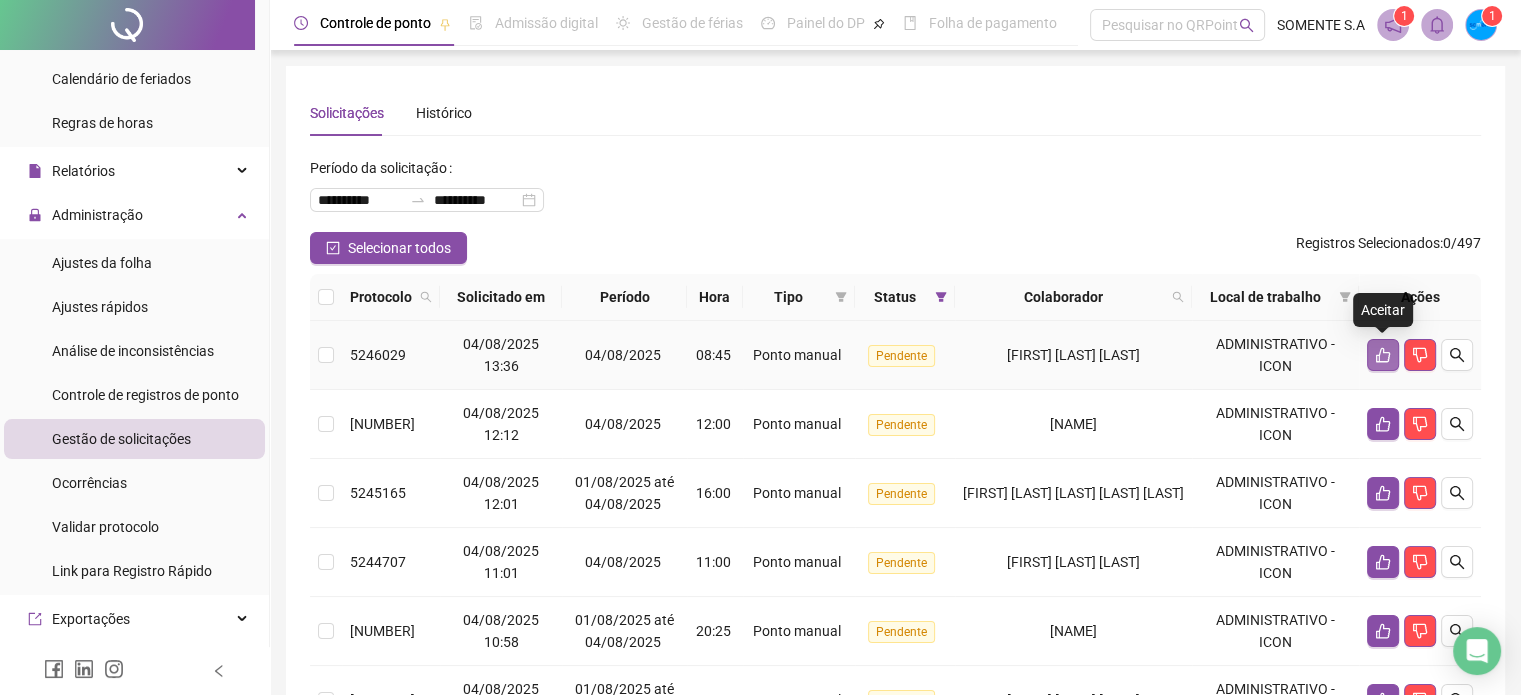 click 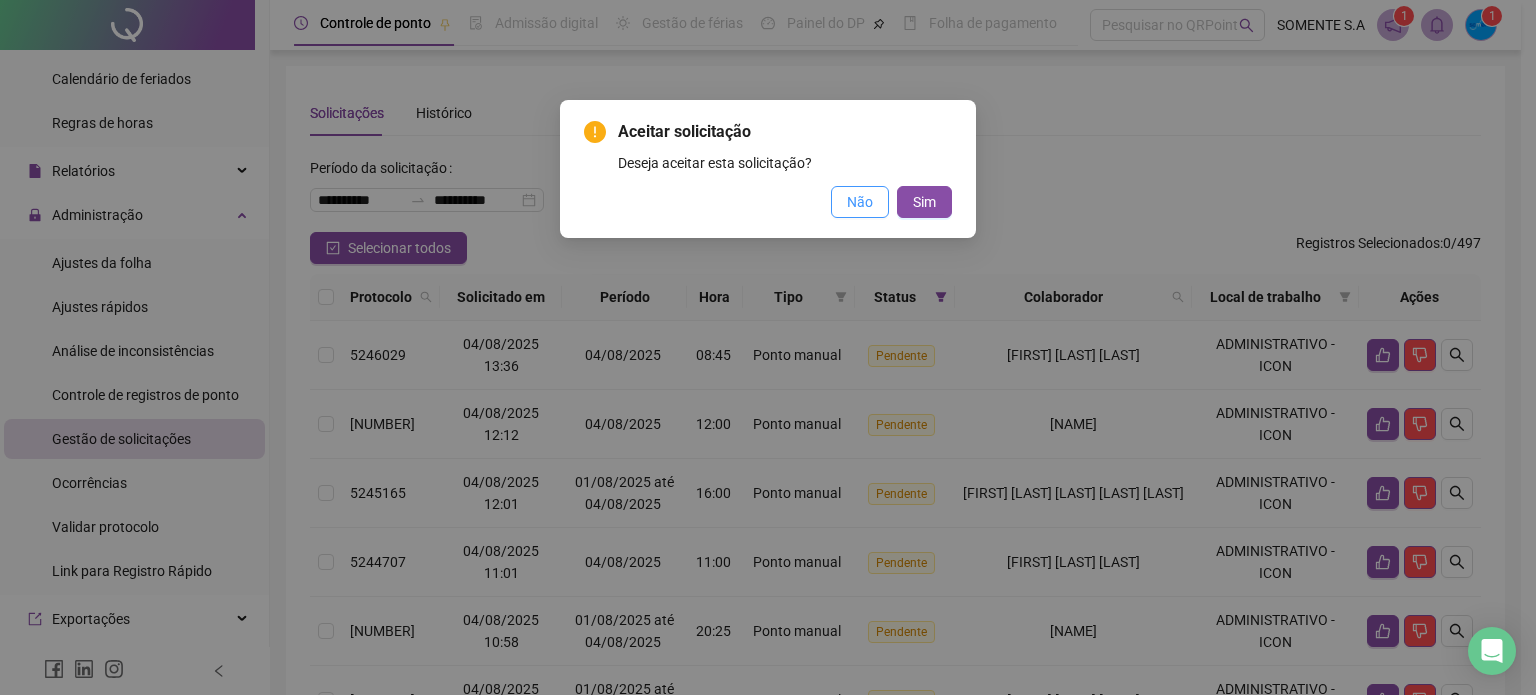 click on "Não" at bounding box center (860, 202) 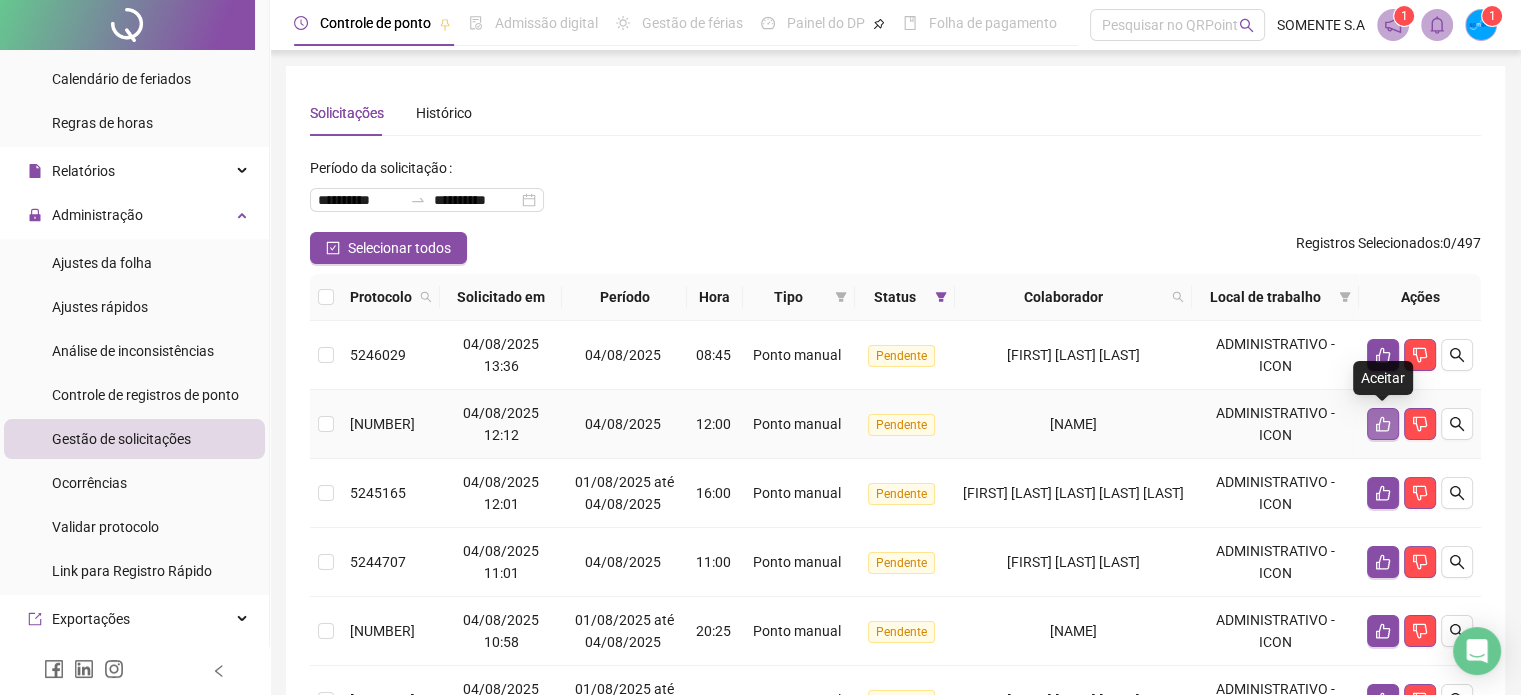 click 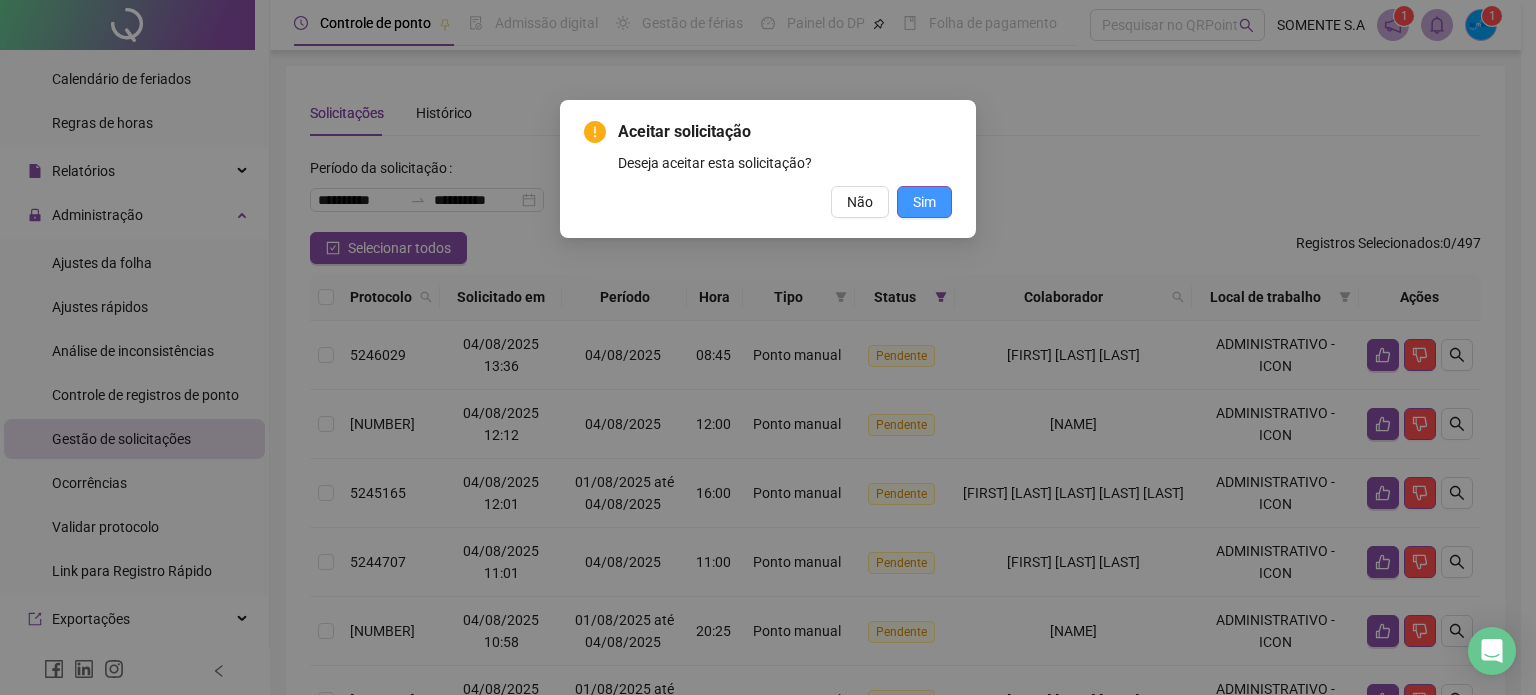 click on "Sim" at bounding box center (924, 202) 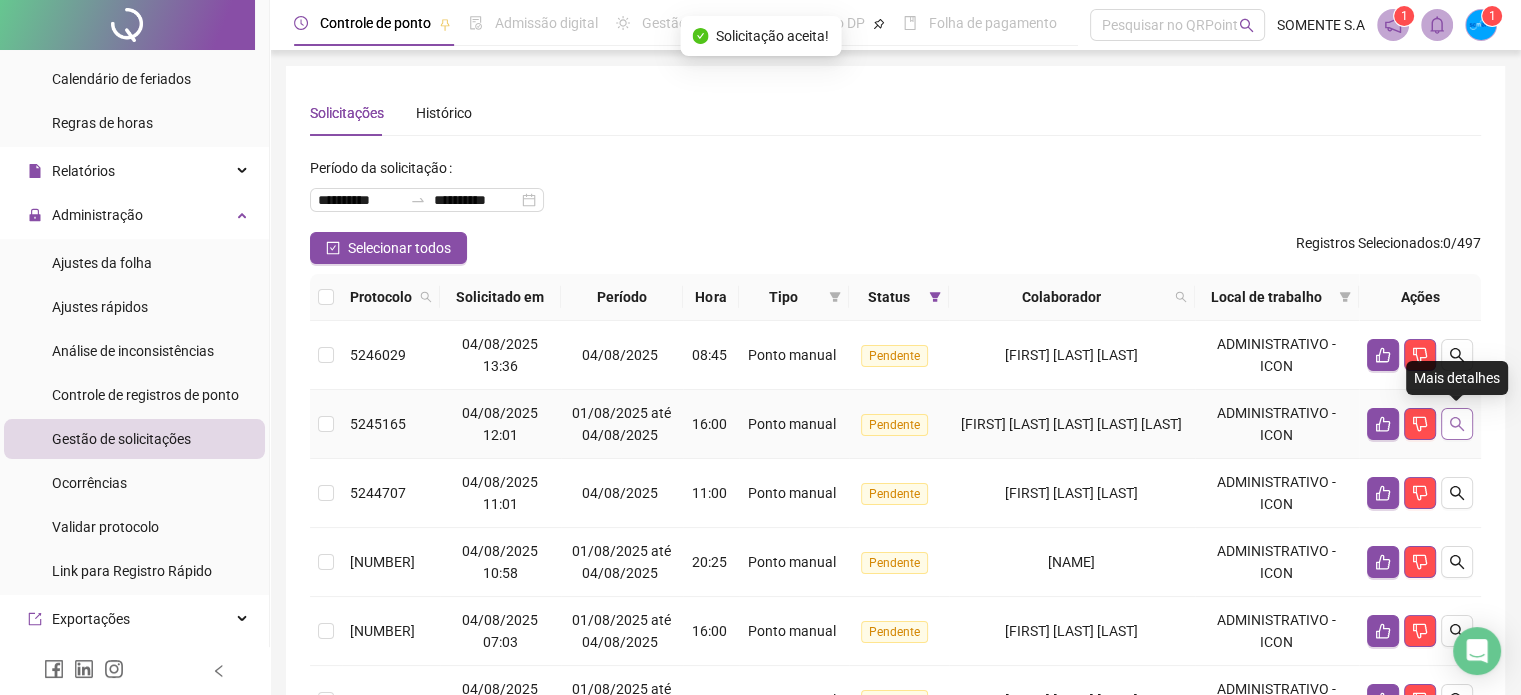 click 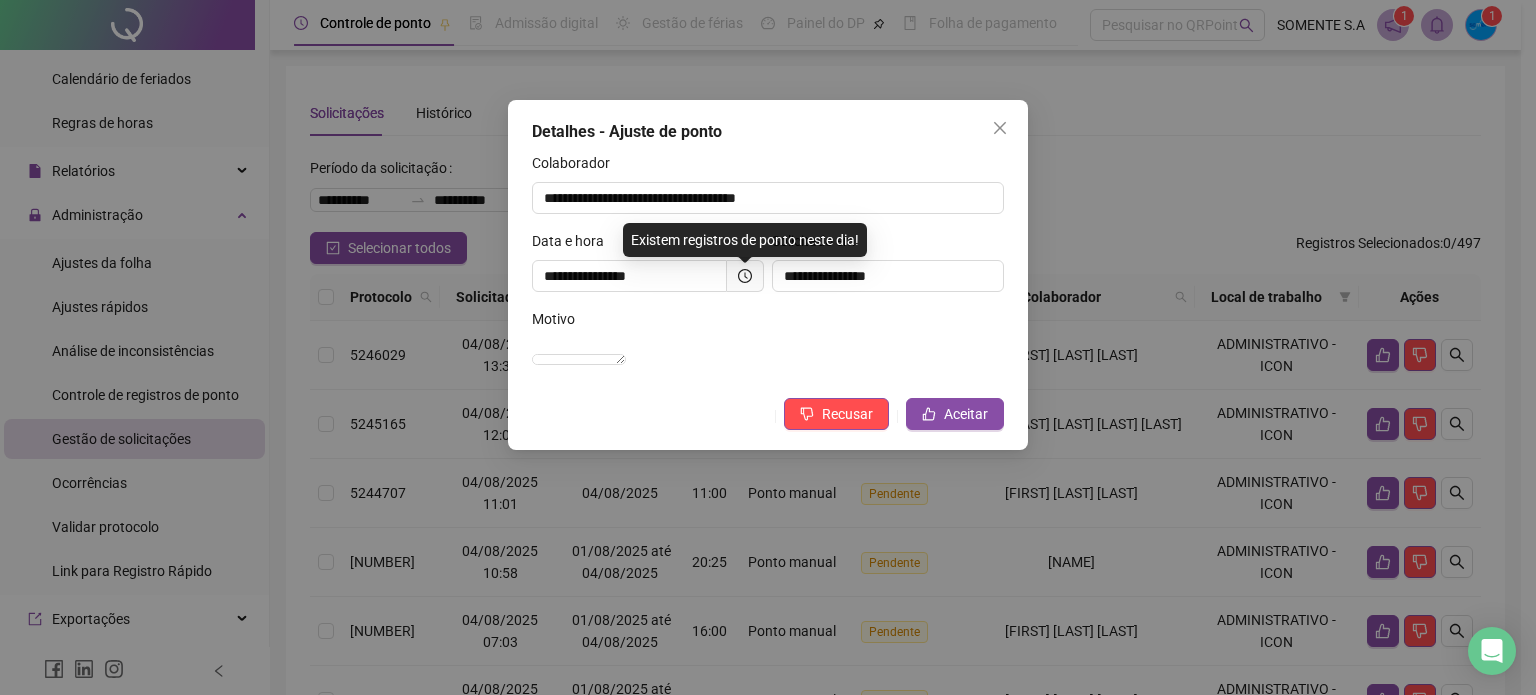 click on "Solicitado em" at bounding box center (888, 245) 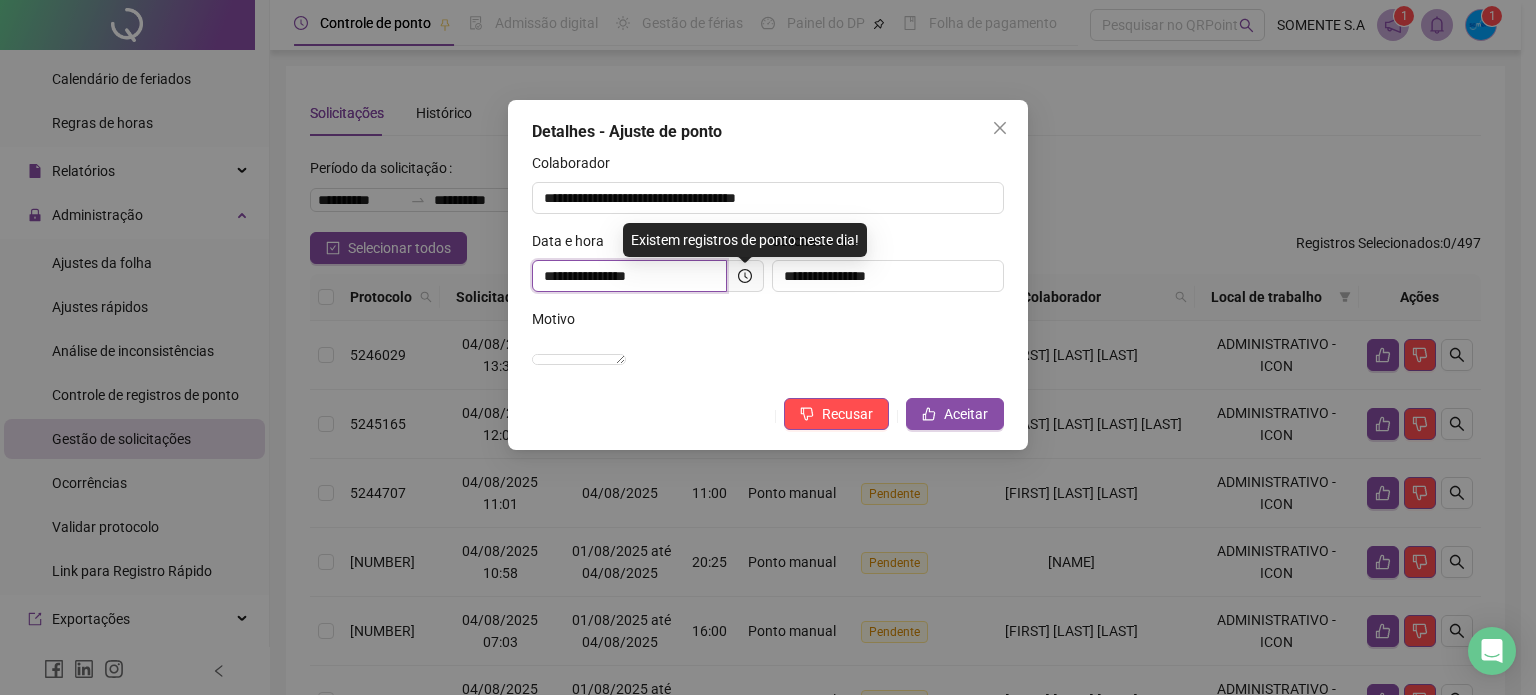 click on "**********" at bounding box center (629, 276) 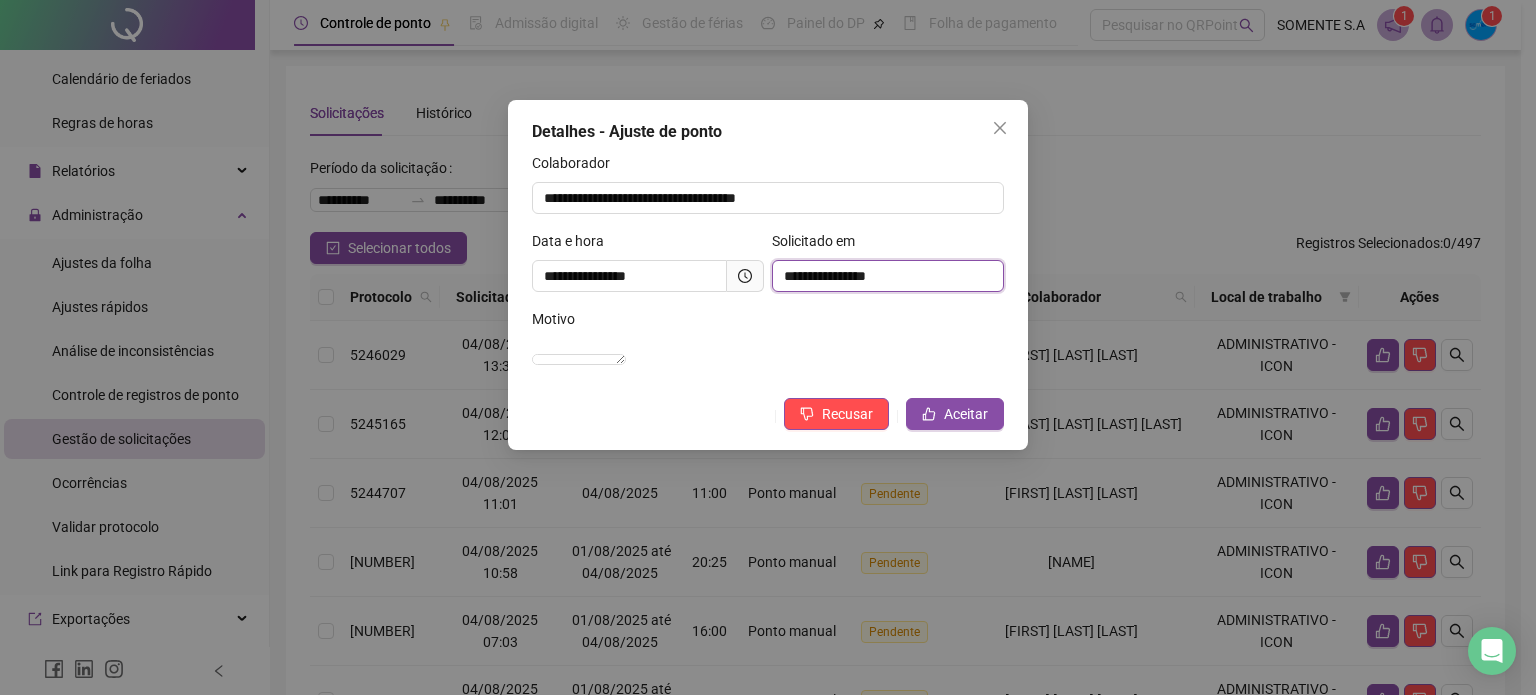 click on "**********" at bounding box center [888, 276] 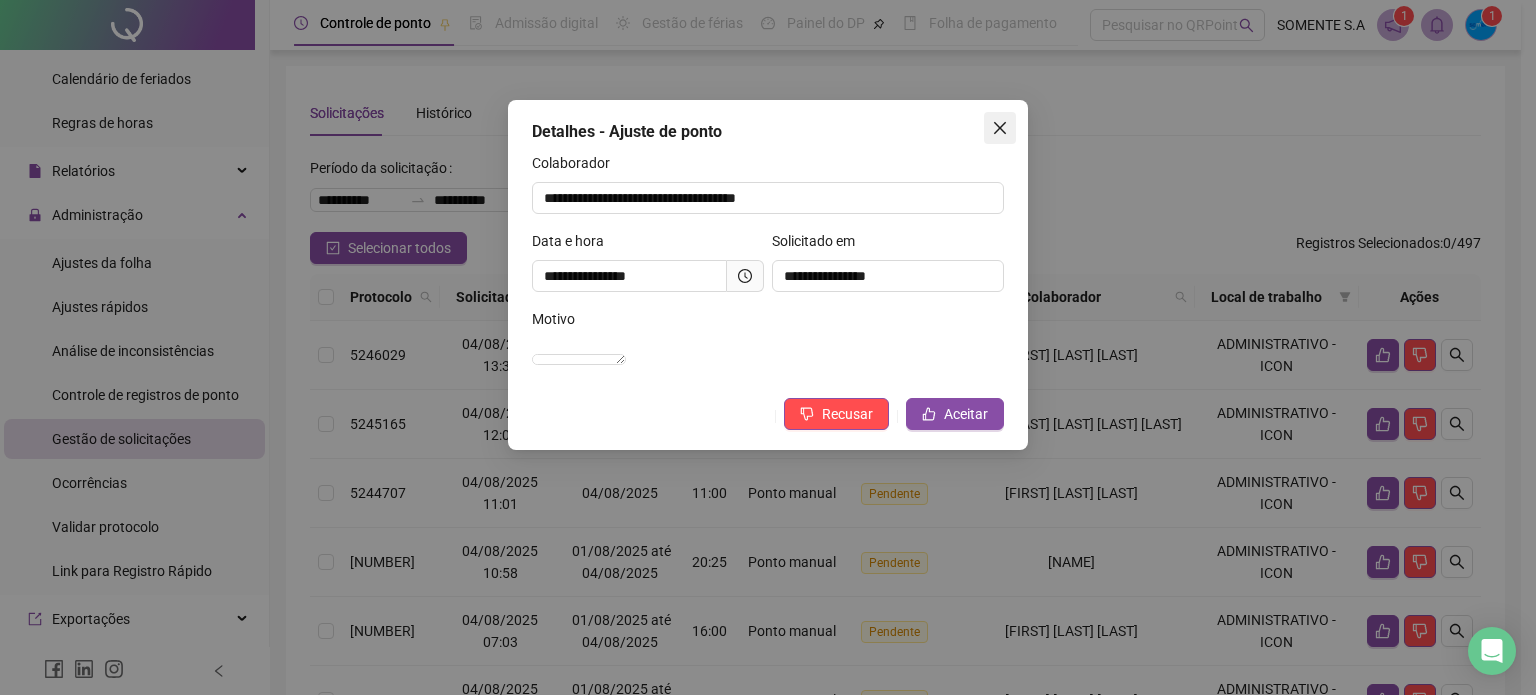 click 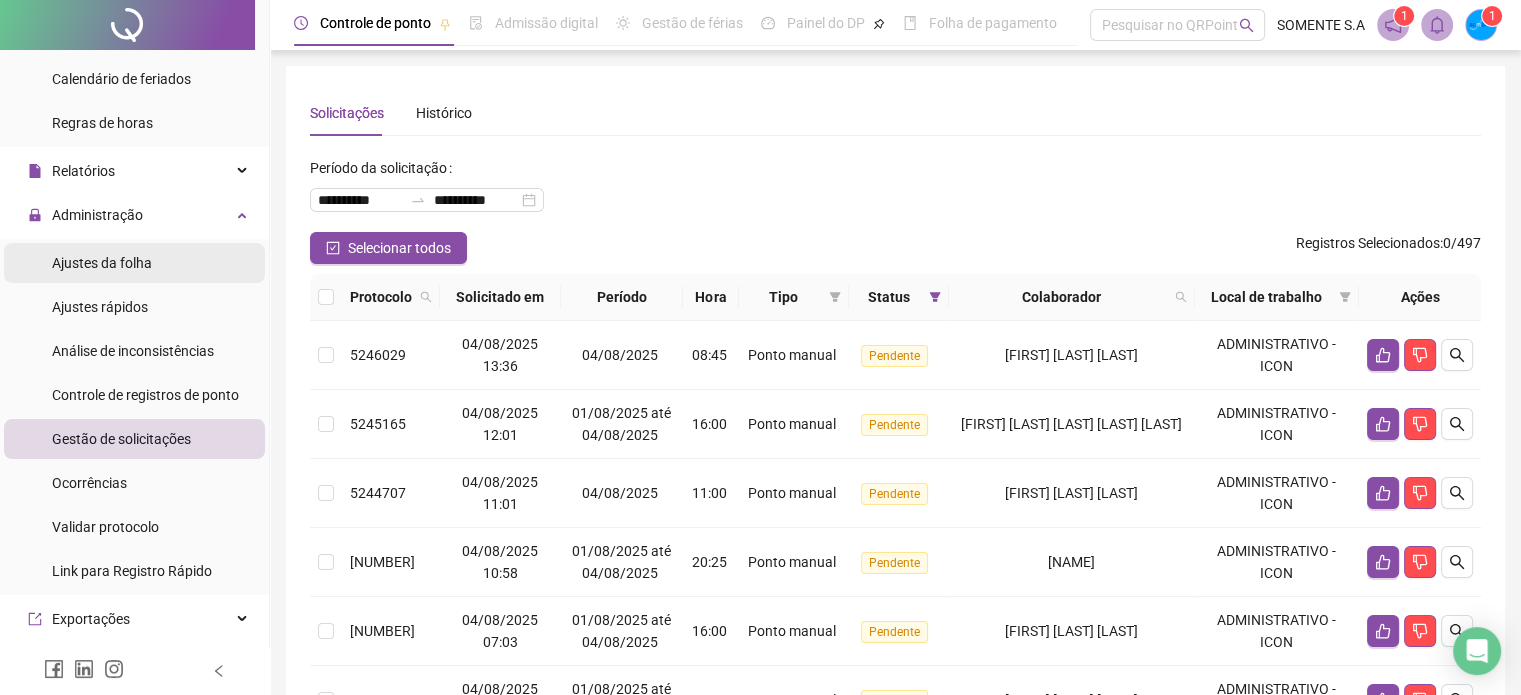click on "Ajustes da folha" at bounding box center (102, 263) 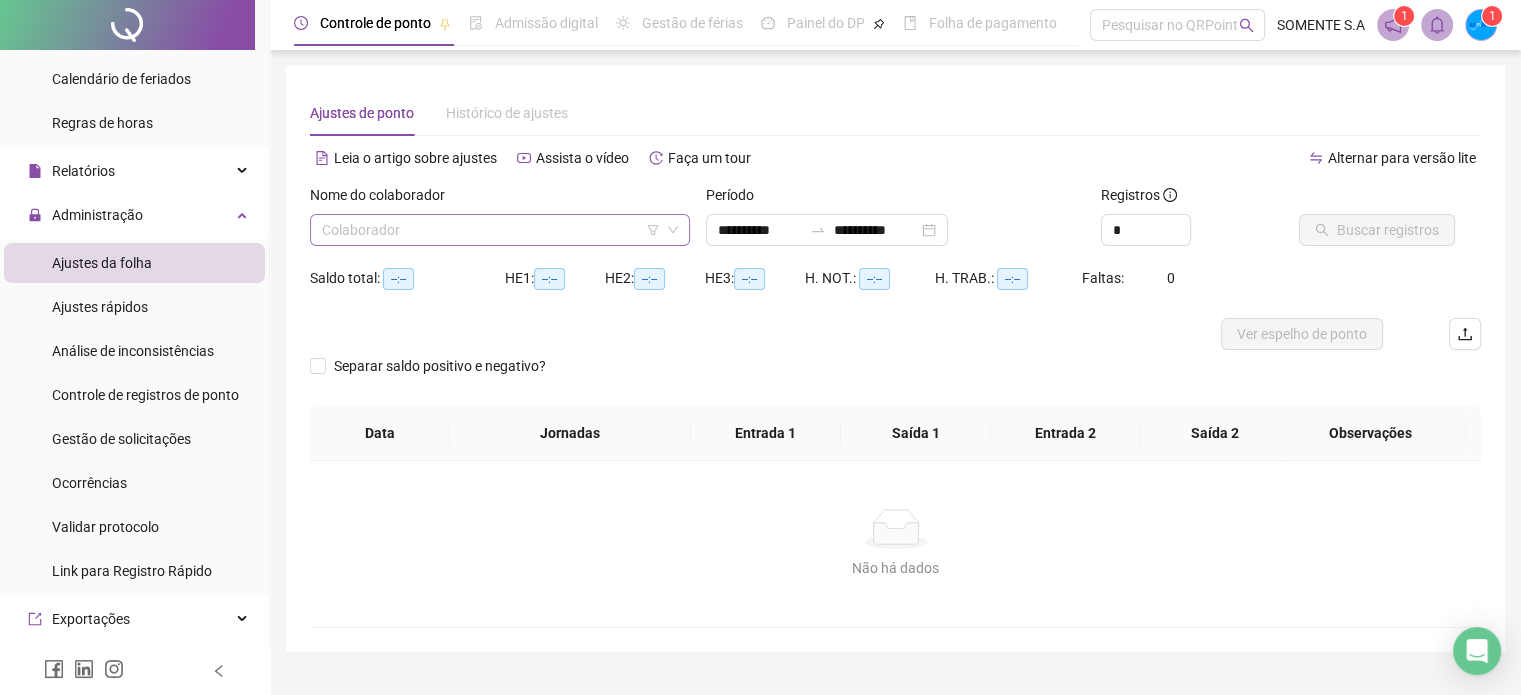 click at bounding box center (491, 230) 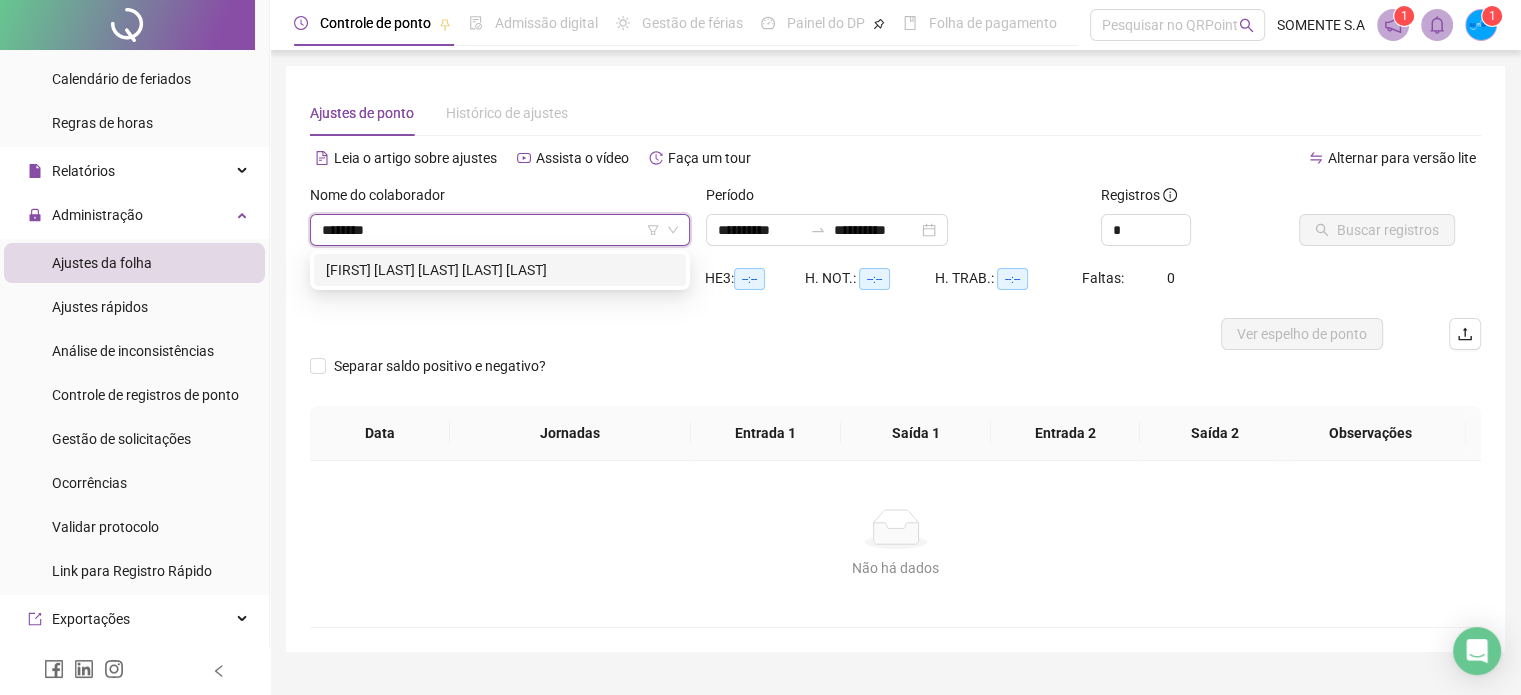 type on "*********" 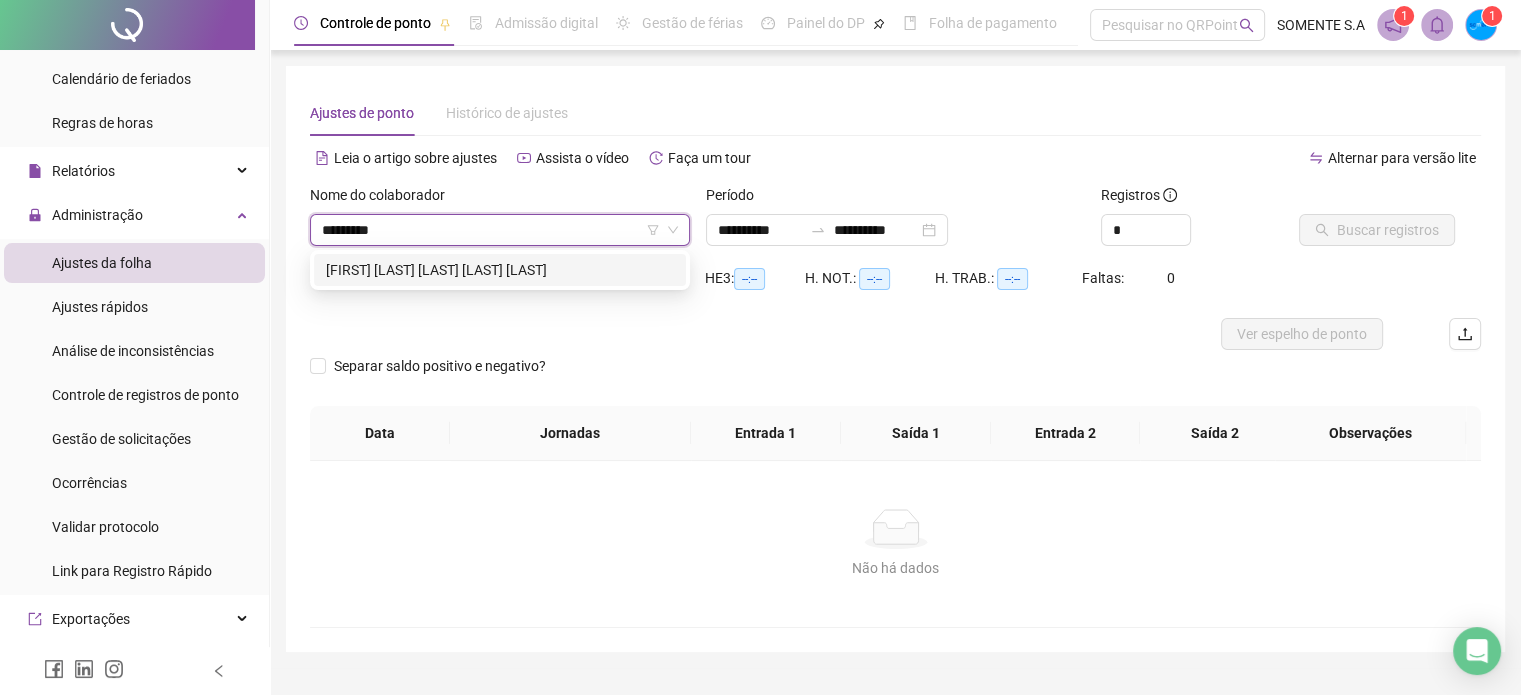 click on "[FIRST] [LAST] [LAST] [LAST] [LAST]" at bounding box center [500, 270] 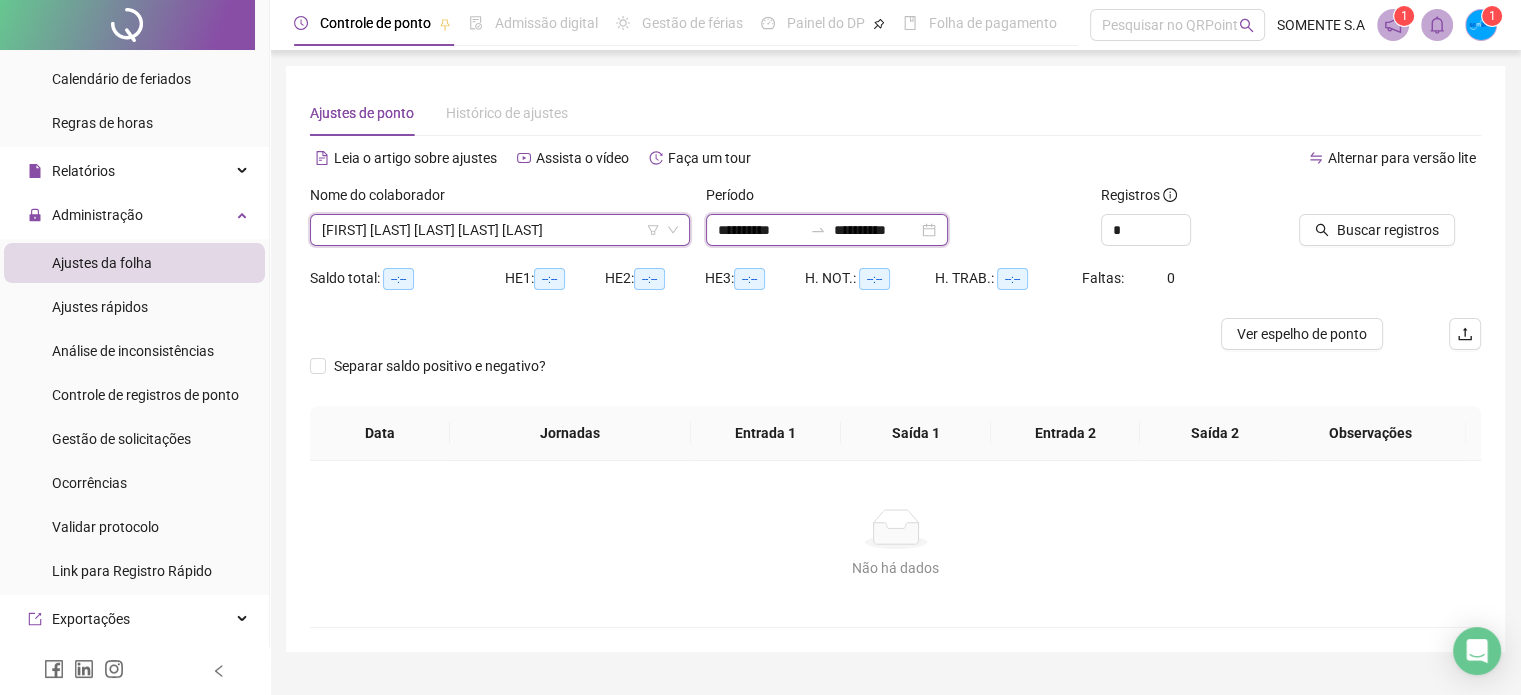 click on "**********" at bounding box center [760, 230] 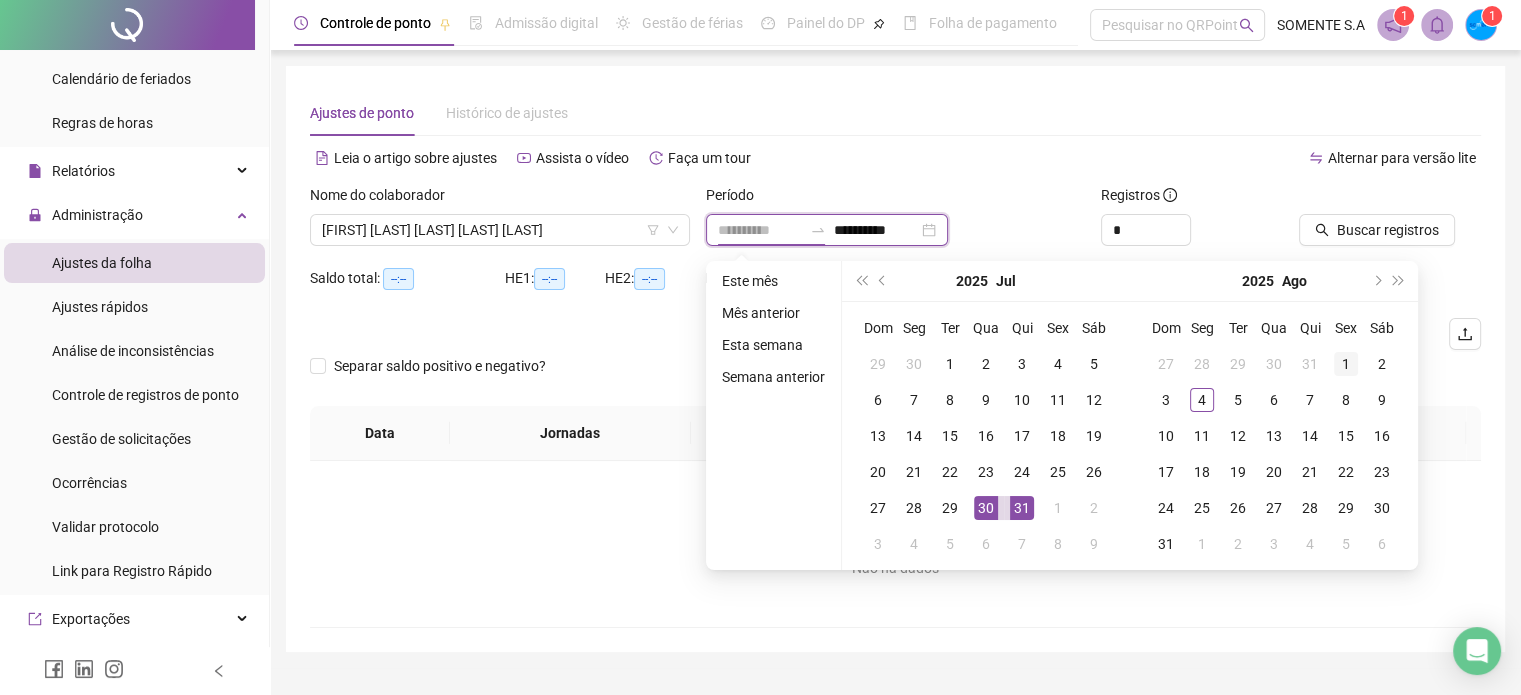type on "**********" 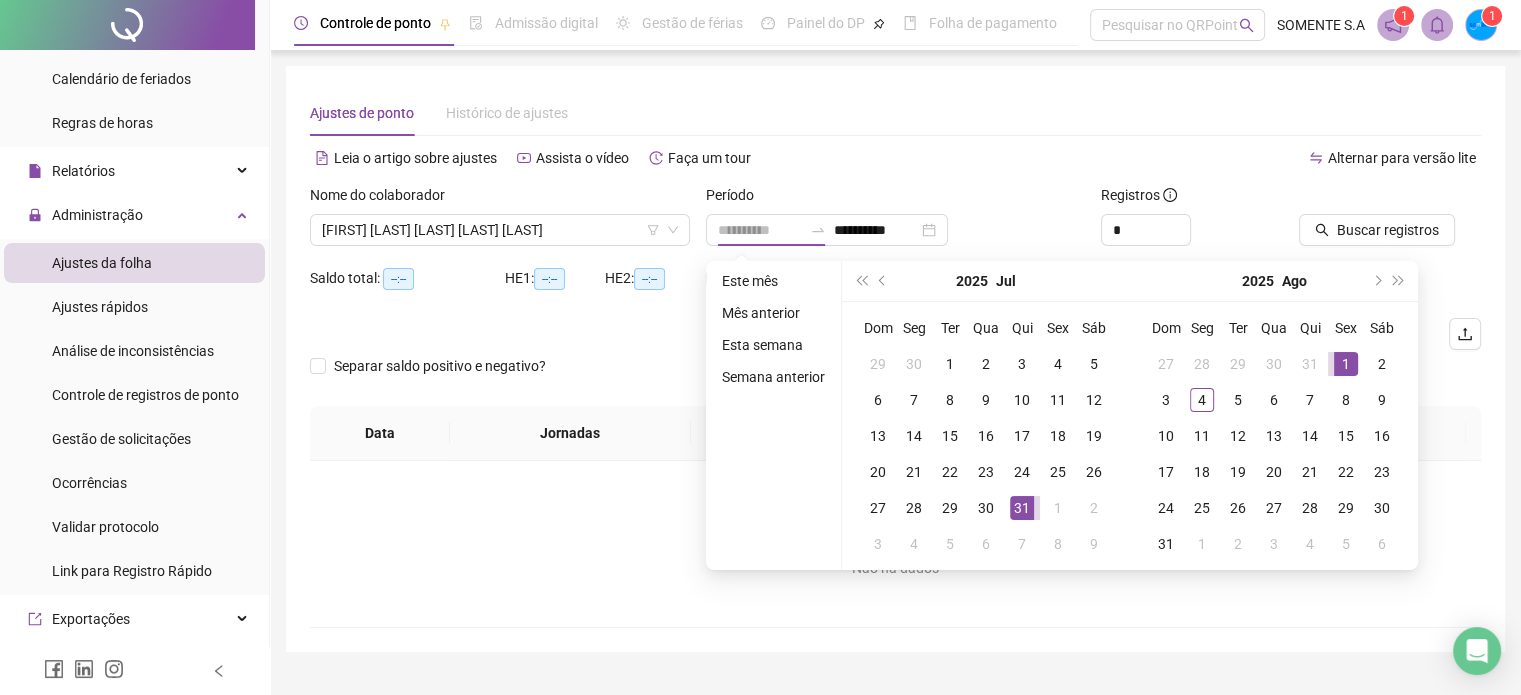click on "1" at bounding box center [1346, 364] 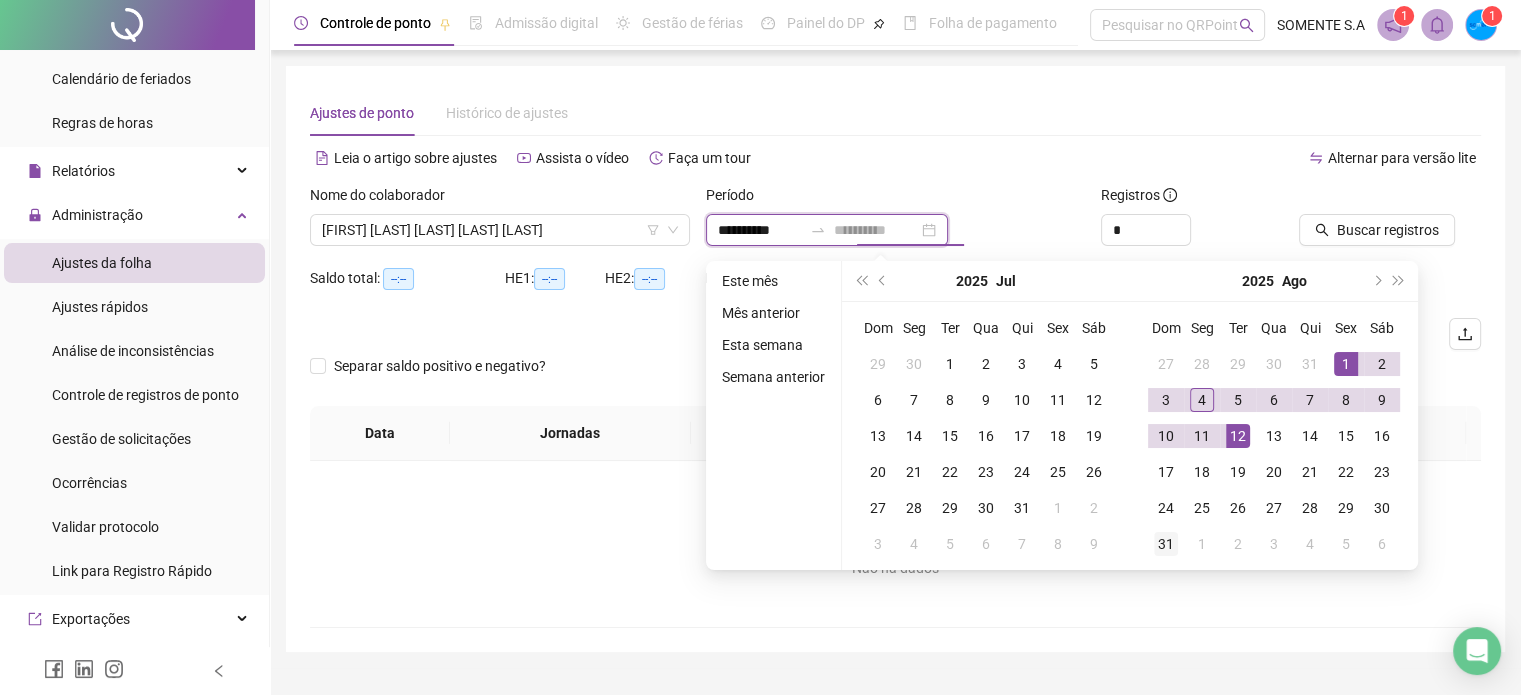type on "**********" 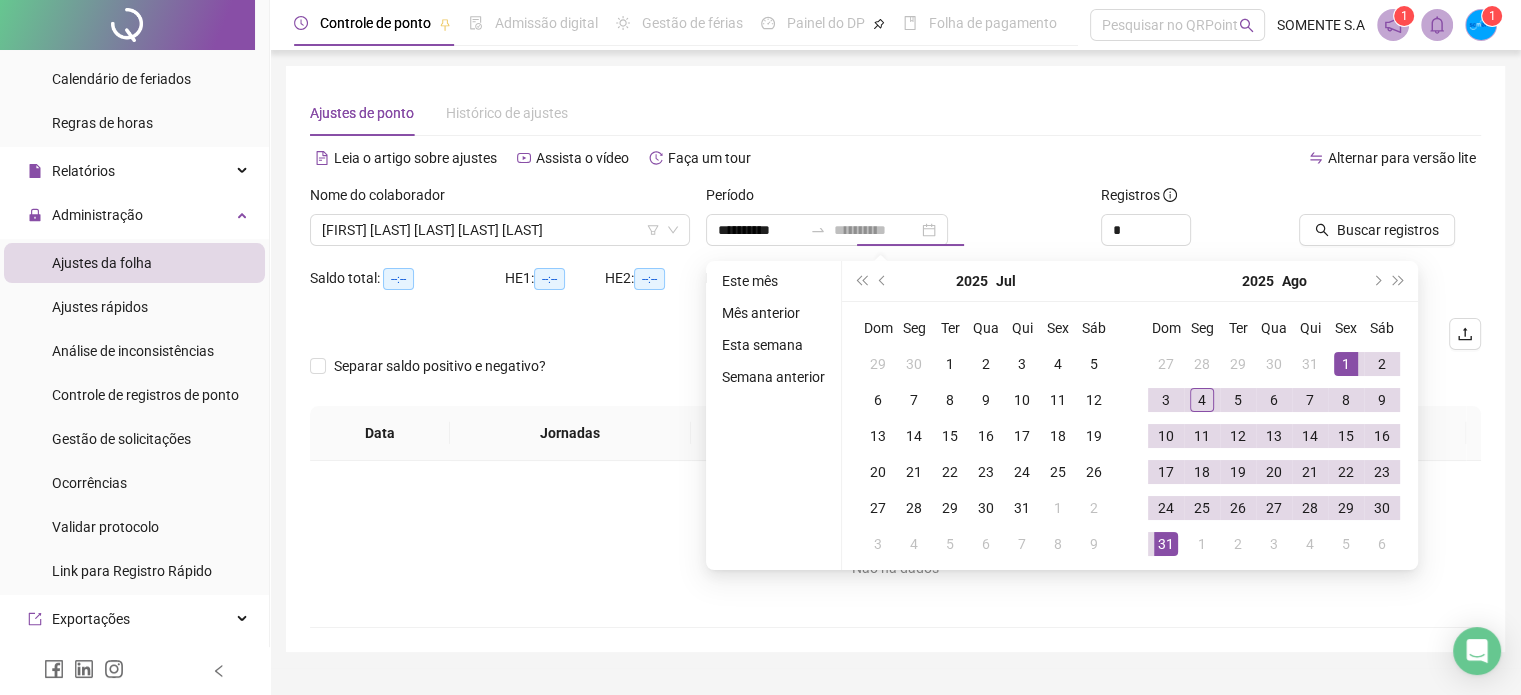 click on "31" at bounding box center (1166, 544) 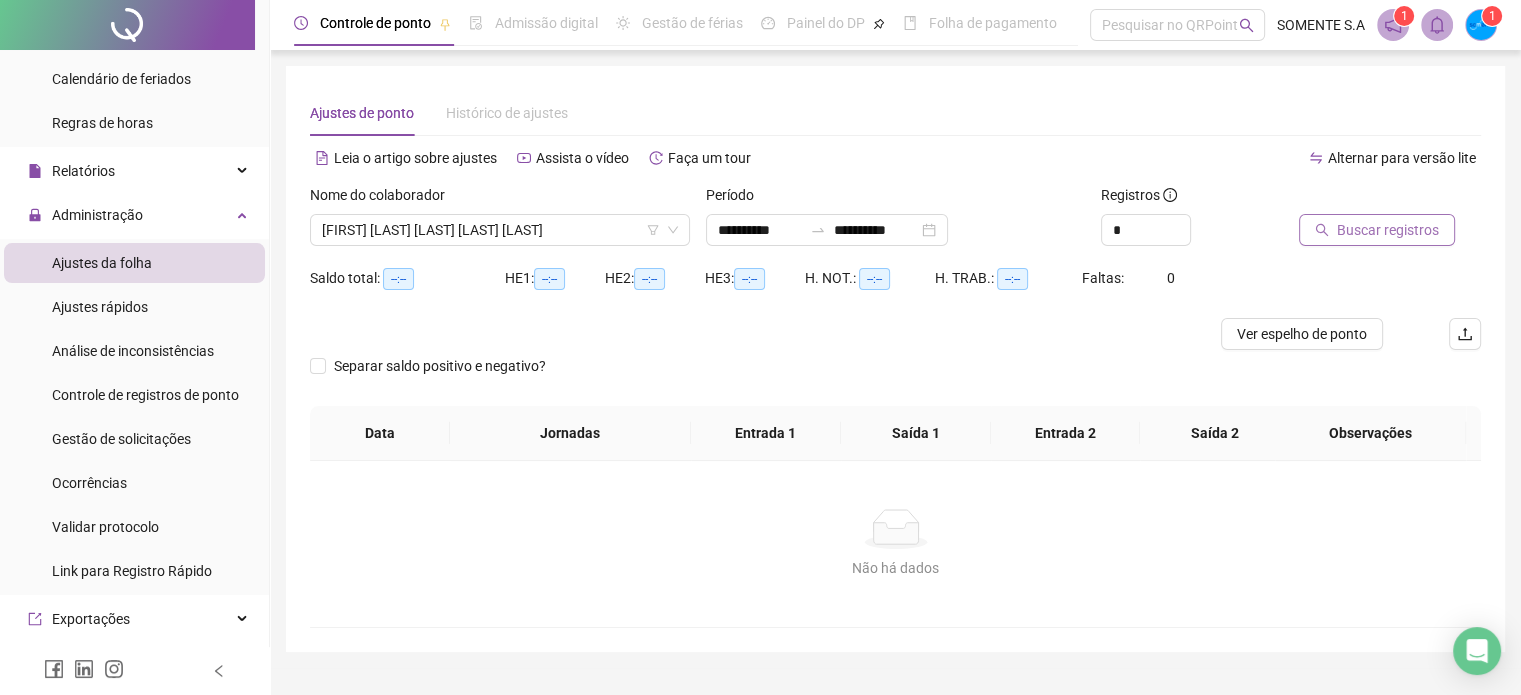 click on "Buscar registros" at bounding box center [1388, 230] 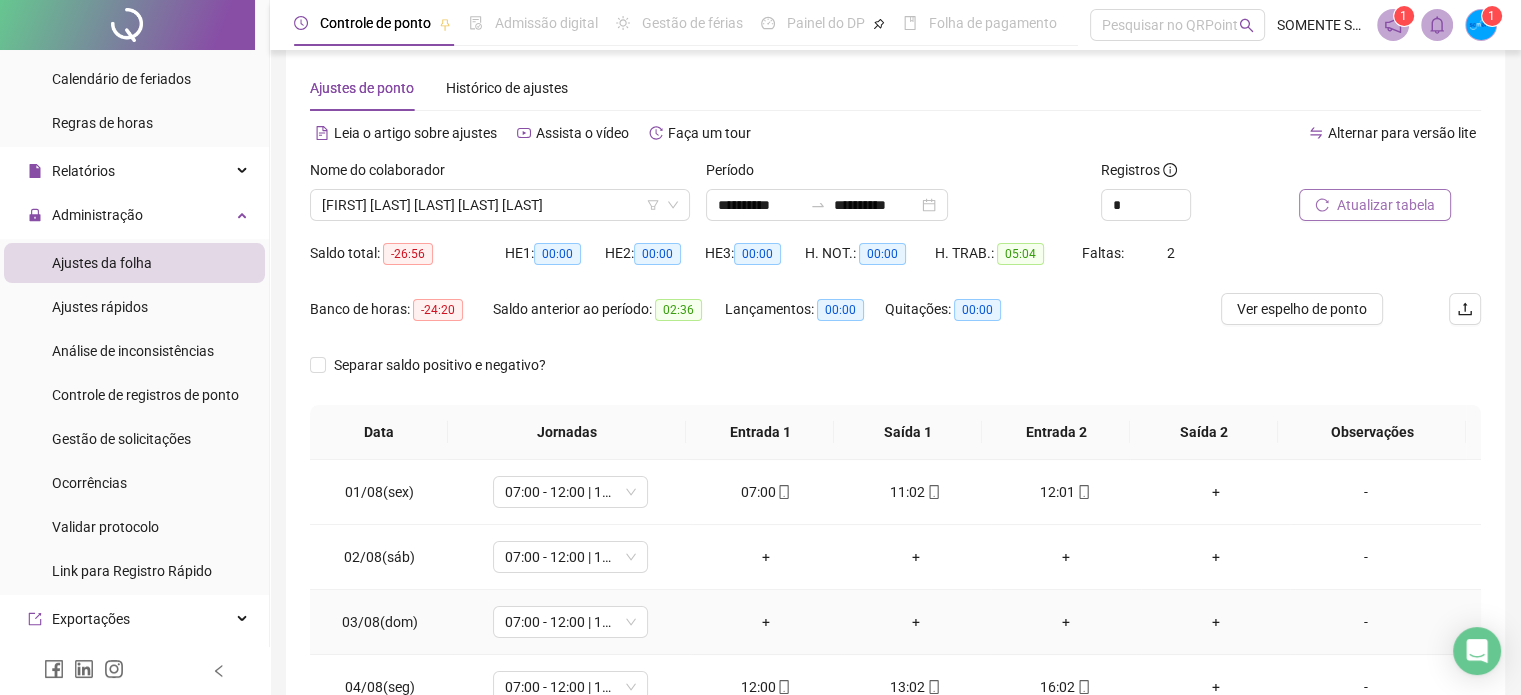 scroll, scrollTop: 0, scrollLeft: 0, axis: both 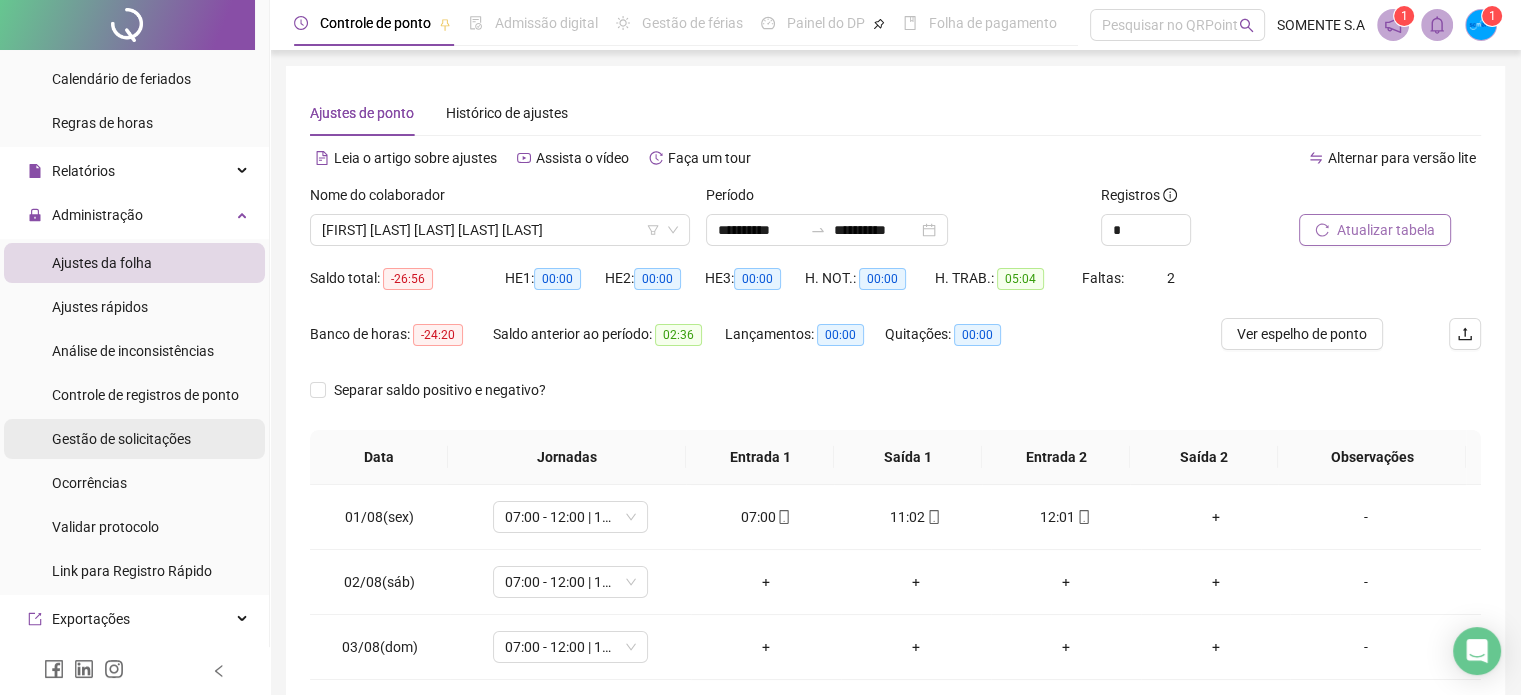 click on "Gestão de solicitações" at bounding box center (121, 439) 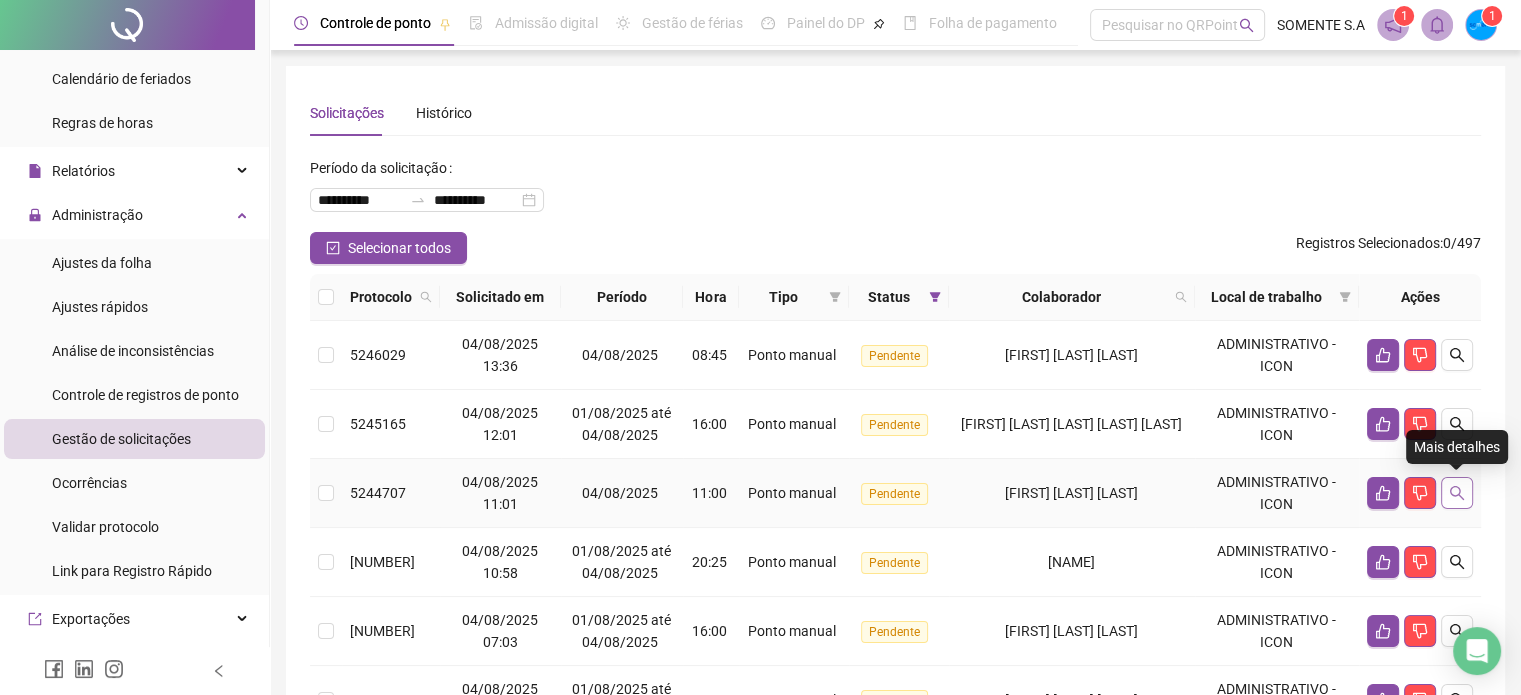 click 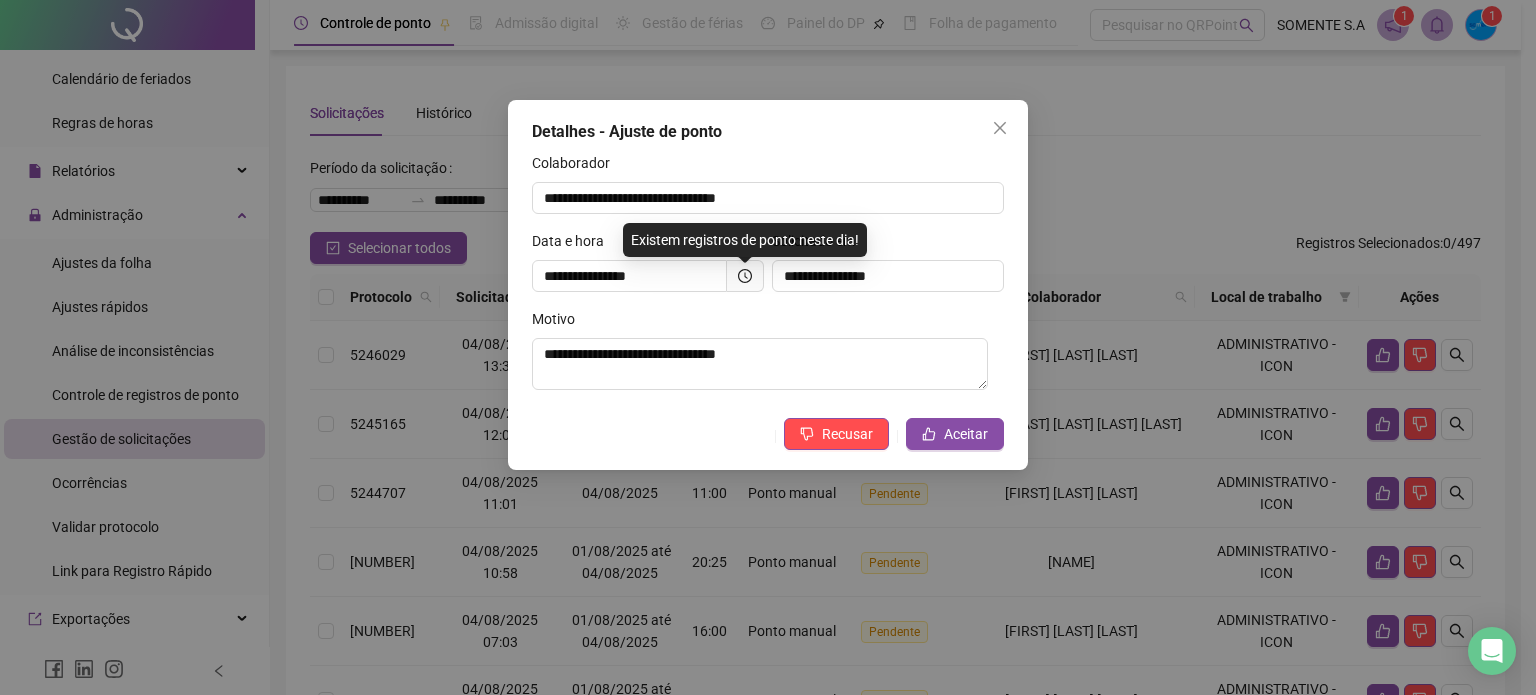 click 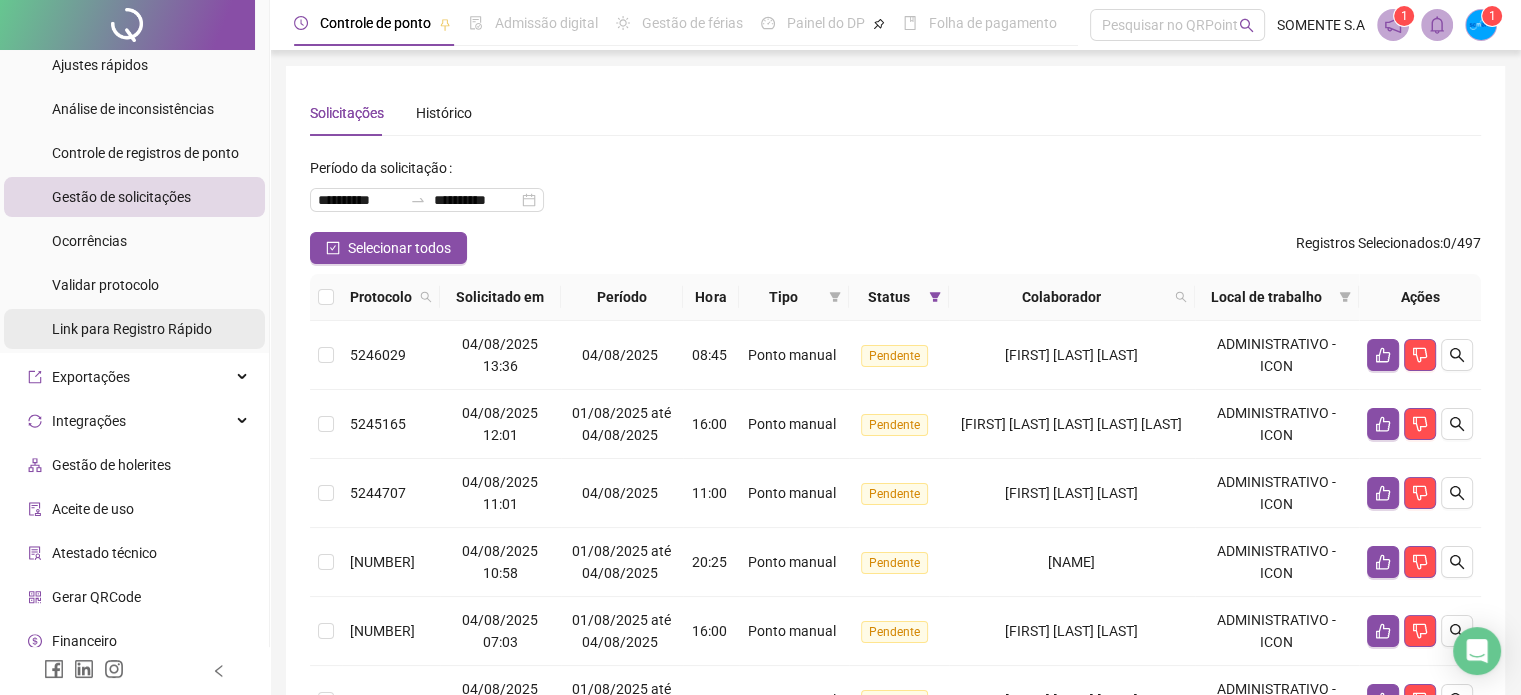 scroll, scrollTop: 607, scrollLeft: 0, axis: vertical 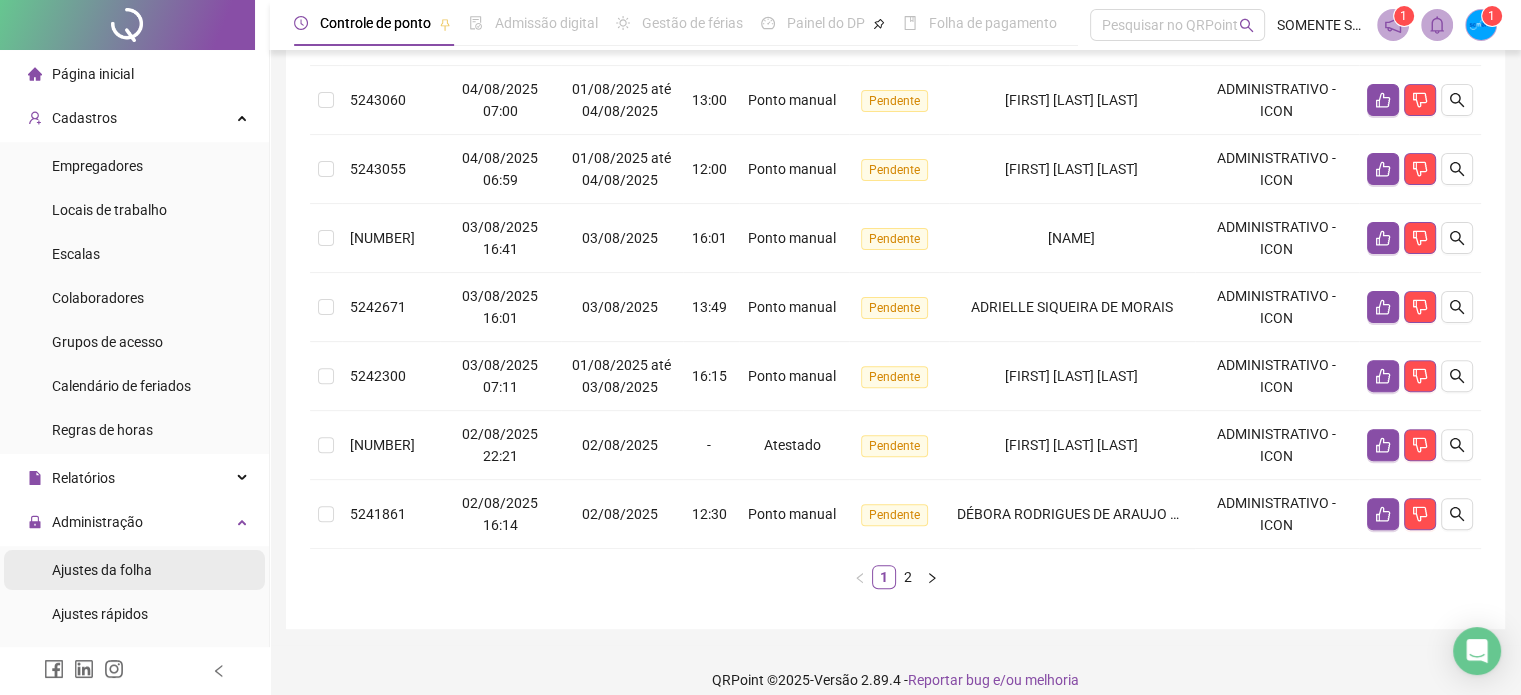 click on "Ajustes da folha" at bounding box center (102, 570) 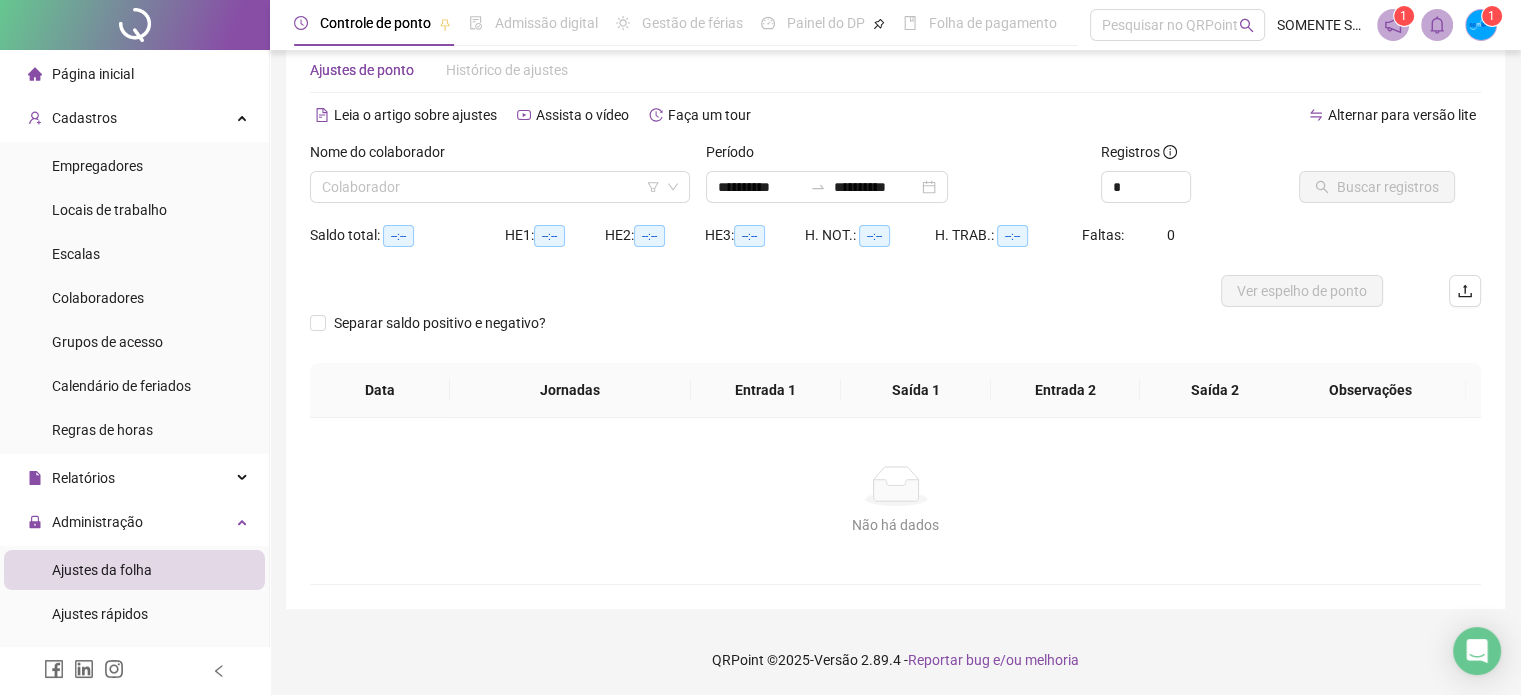 scroll, scrollTop: 42, scrollLeft: 0, axis: vertical 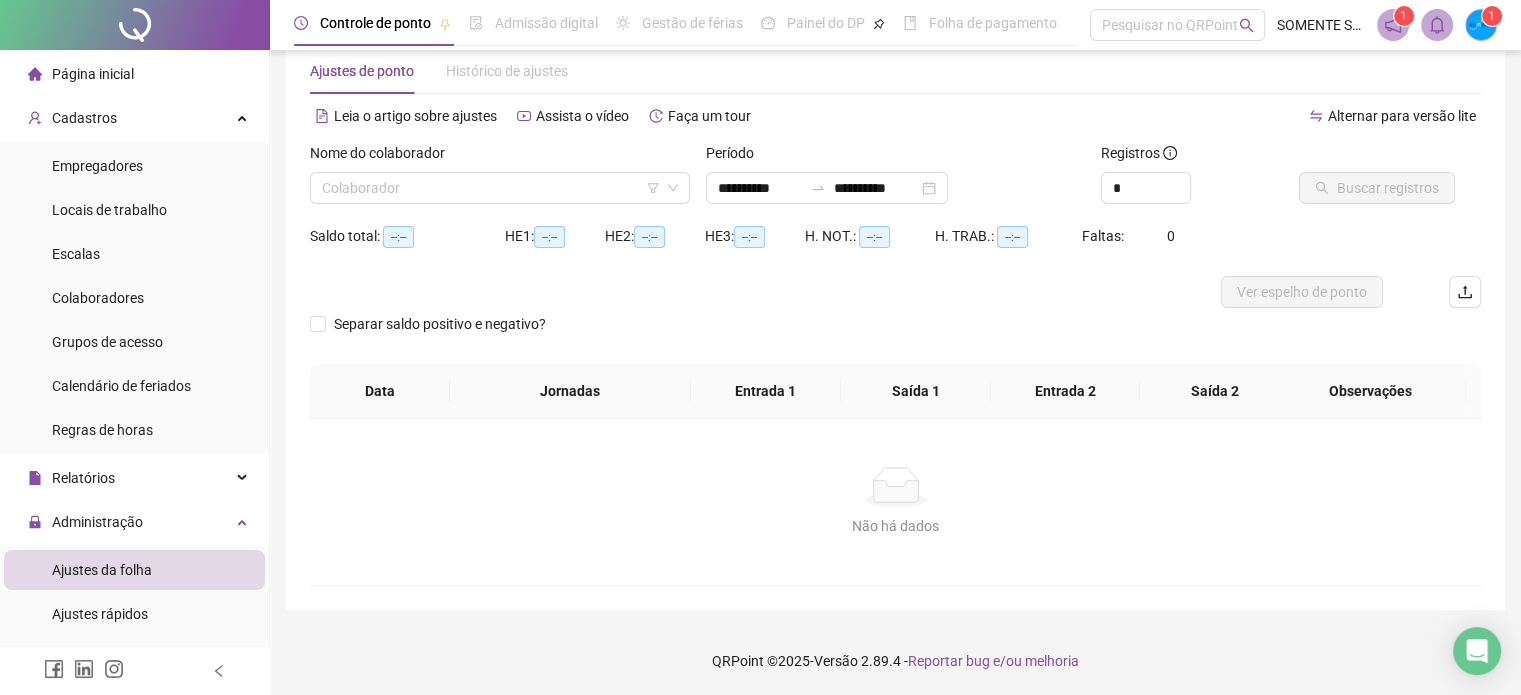 click on "Nome do colaborador Colaborador" at bounding box center (500, 181) 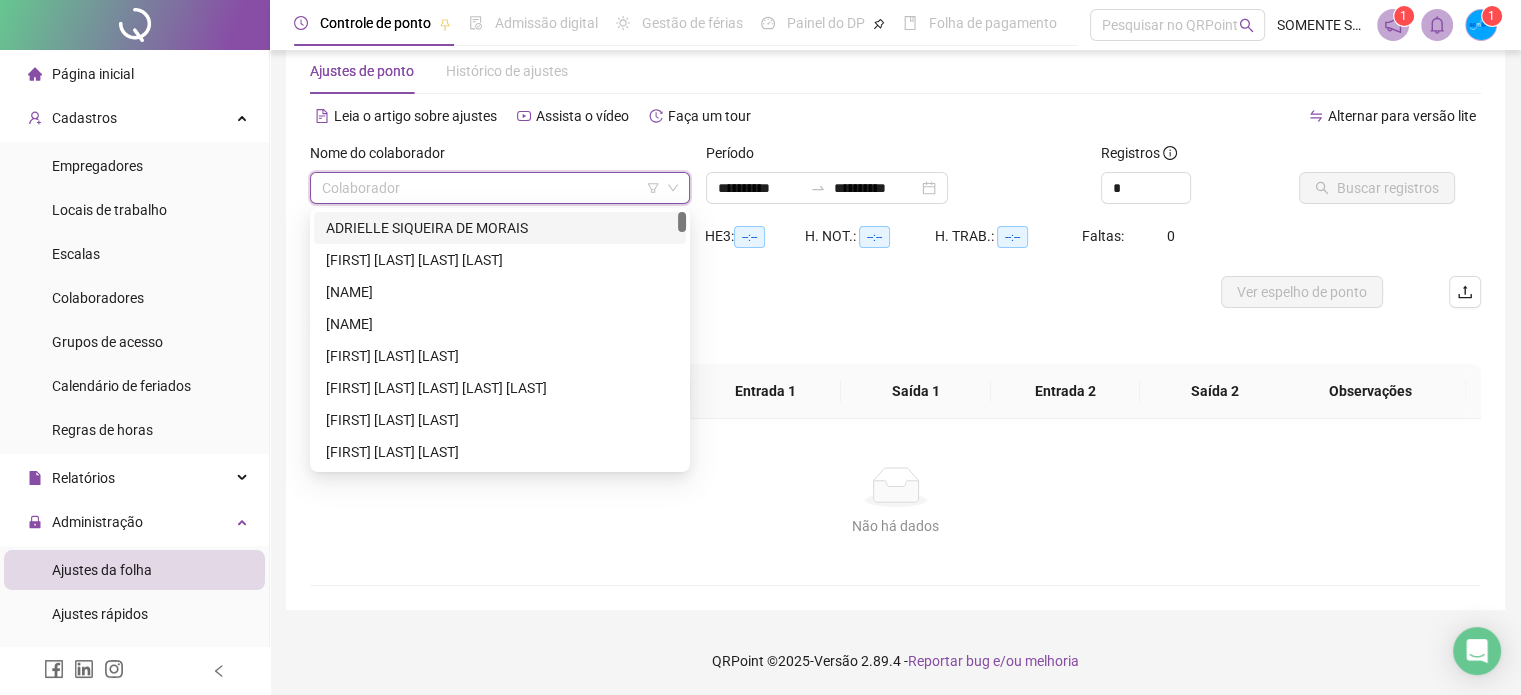 click at bounding box center (491, 188) 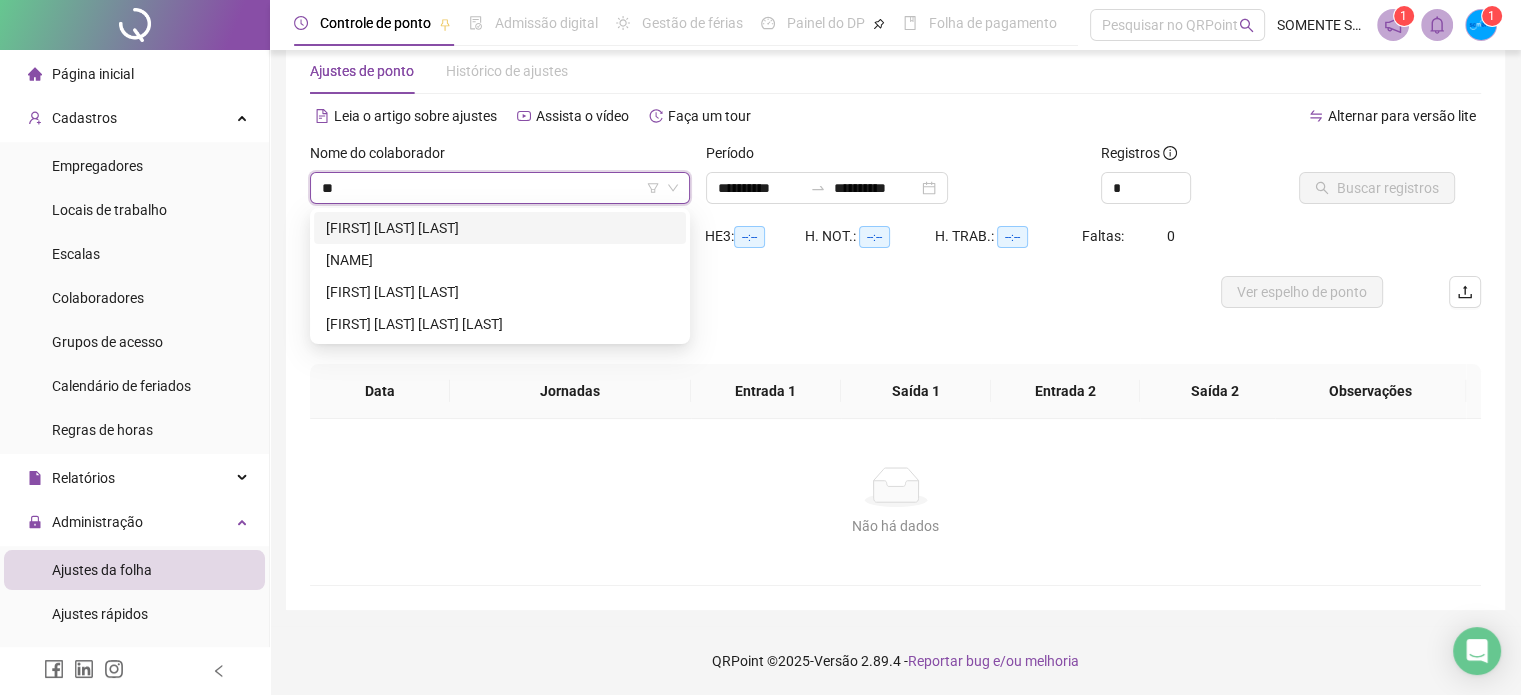 type on "*" 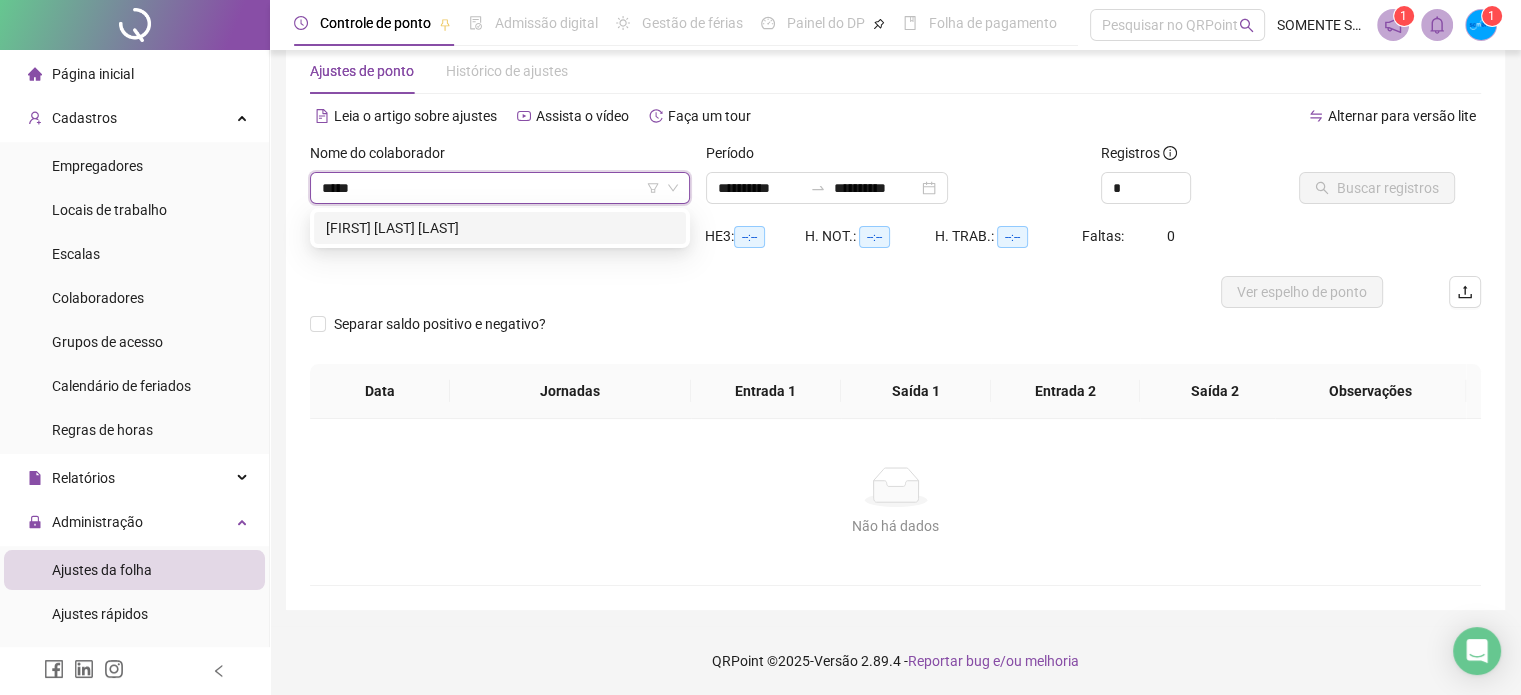 type on "******" 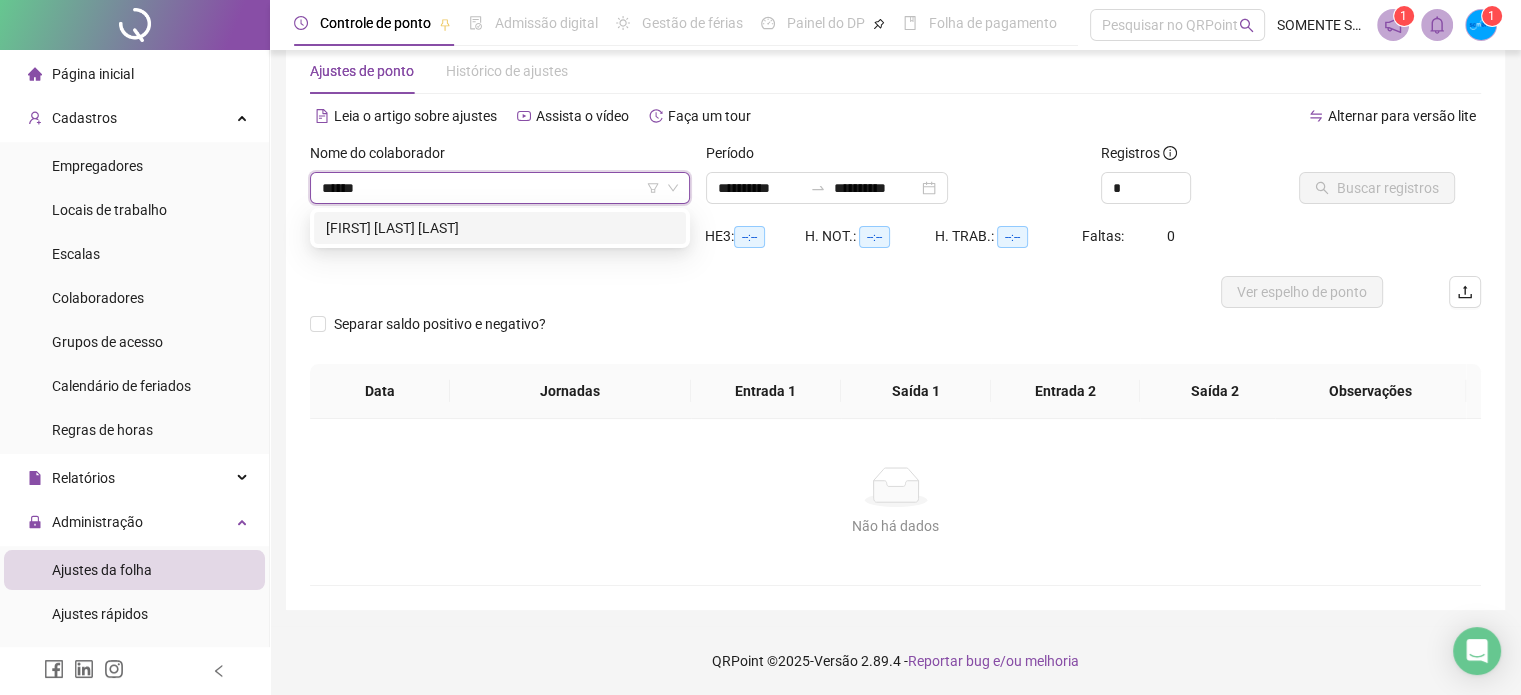click on "[FIRST] [LAST] [LAST]" at bounding box center (500, 228) 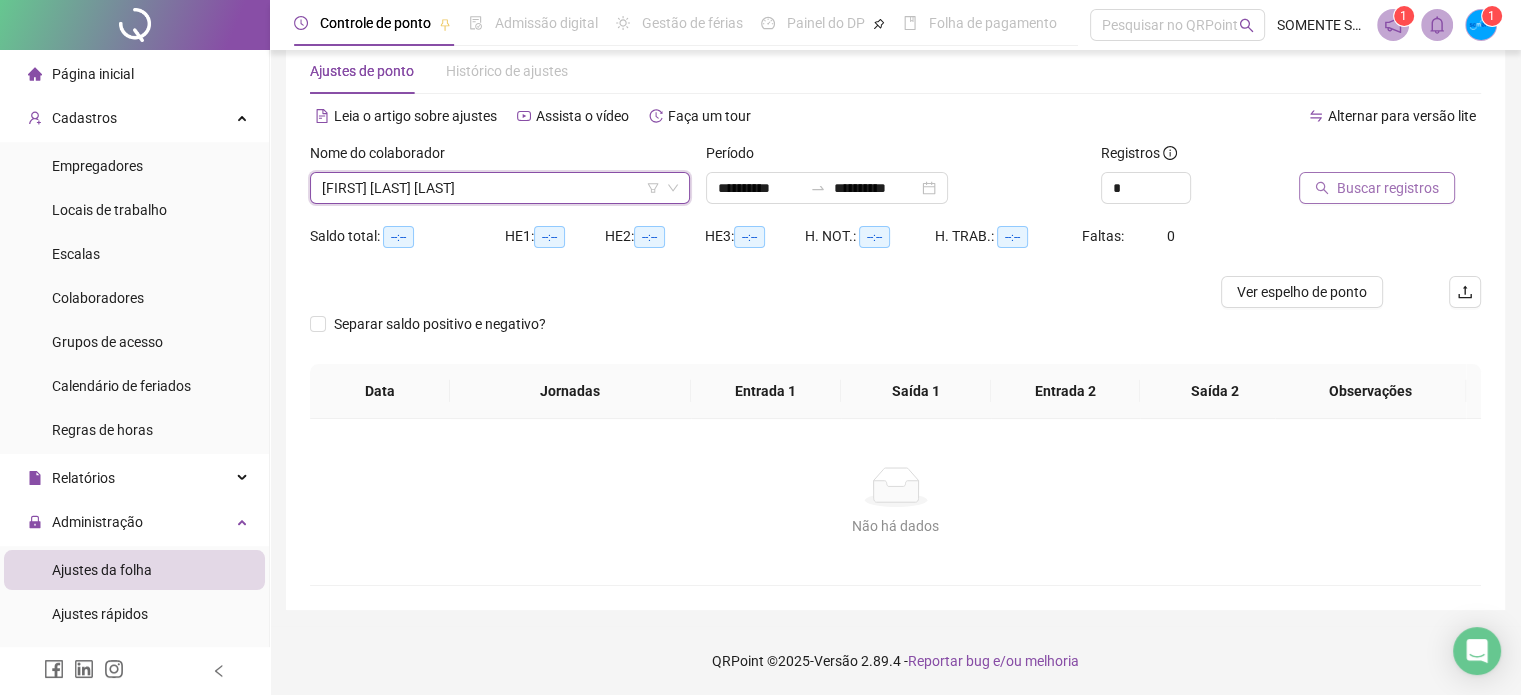click on "Buscar registros" at bounding box center [1388, 188] 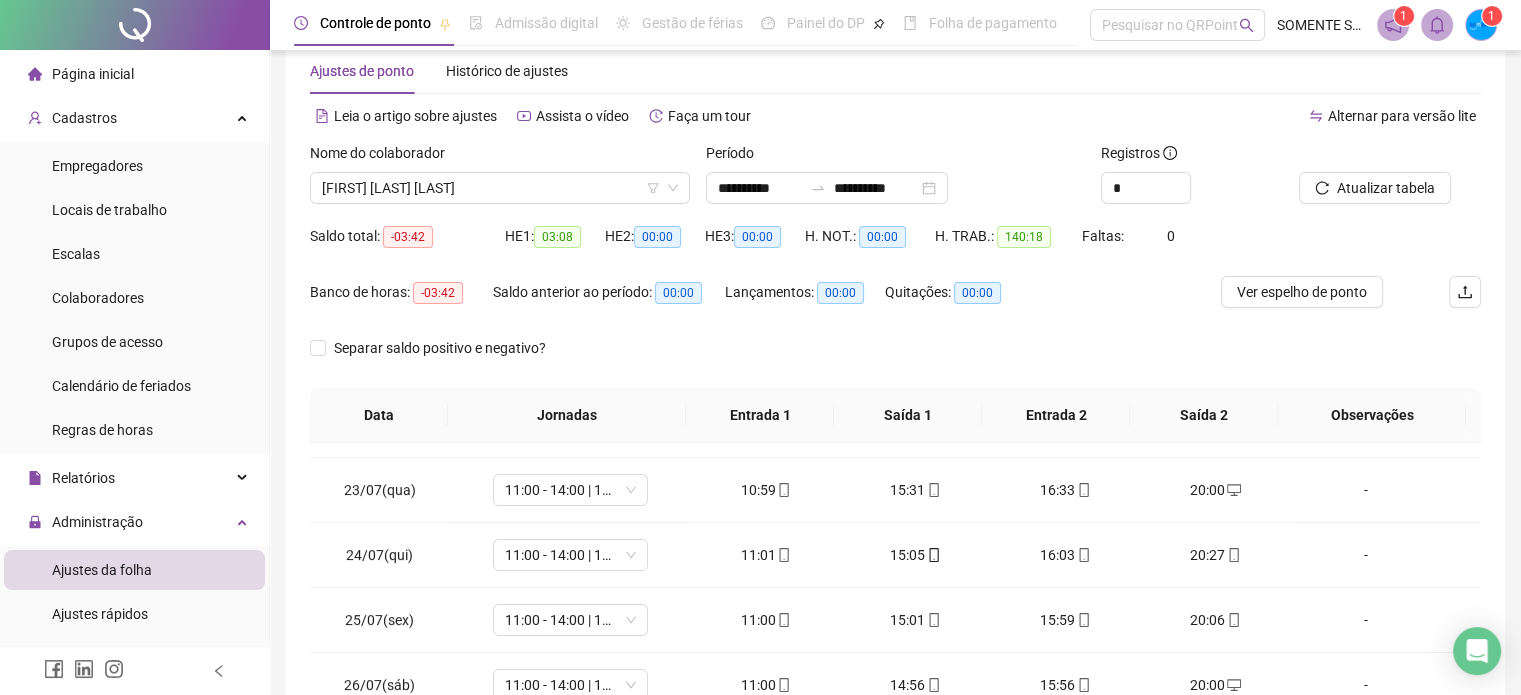 scroll, scrollTop: 868, scrollLeft: 0, axis: vertical 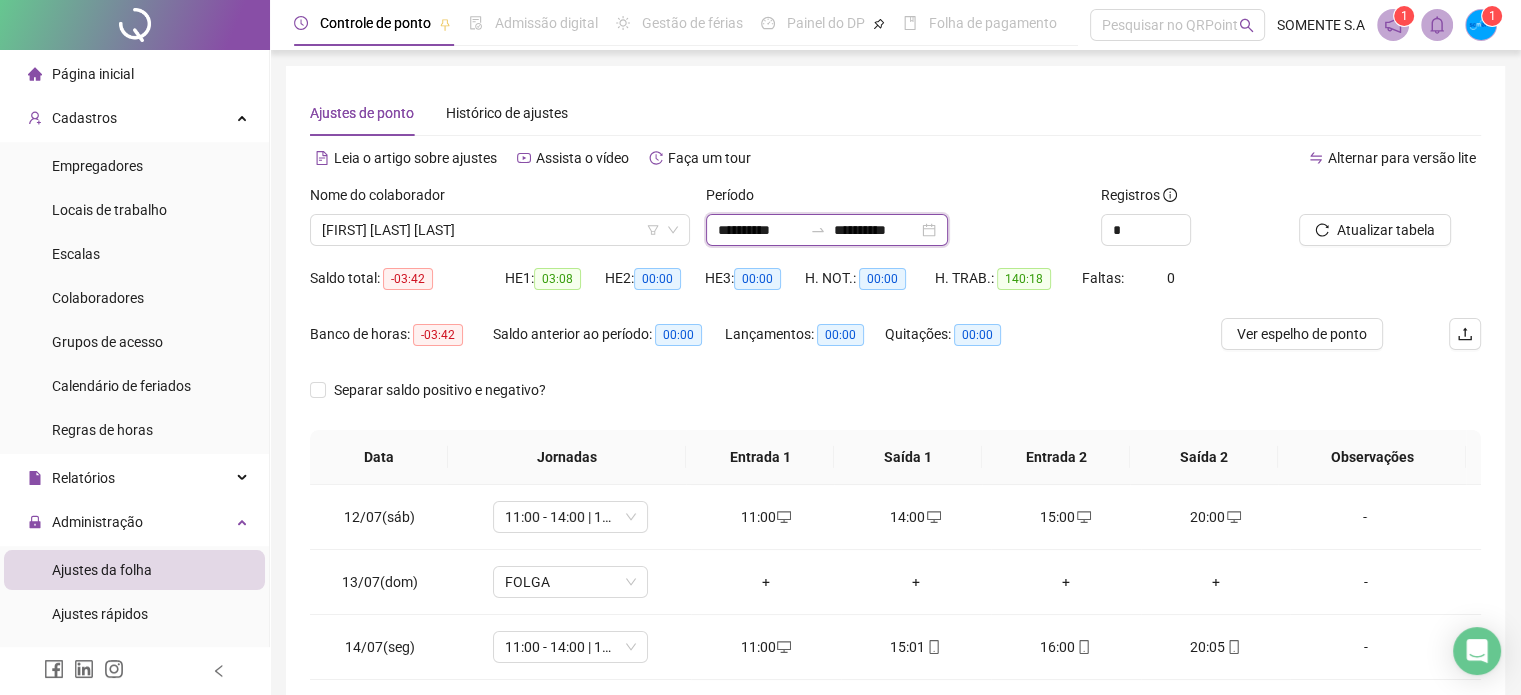 click on "**********" at bounding box center [760, 230] 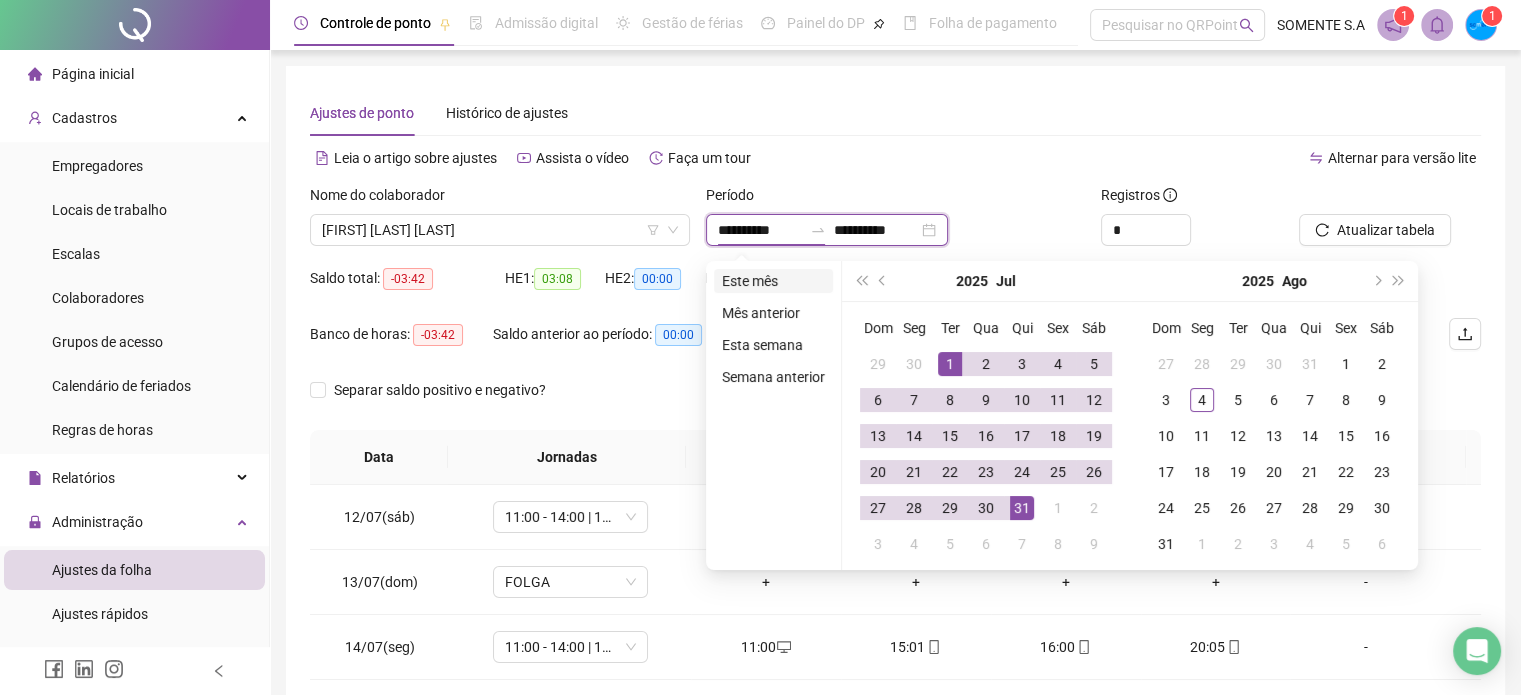 type on "**********" 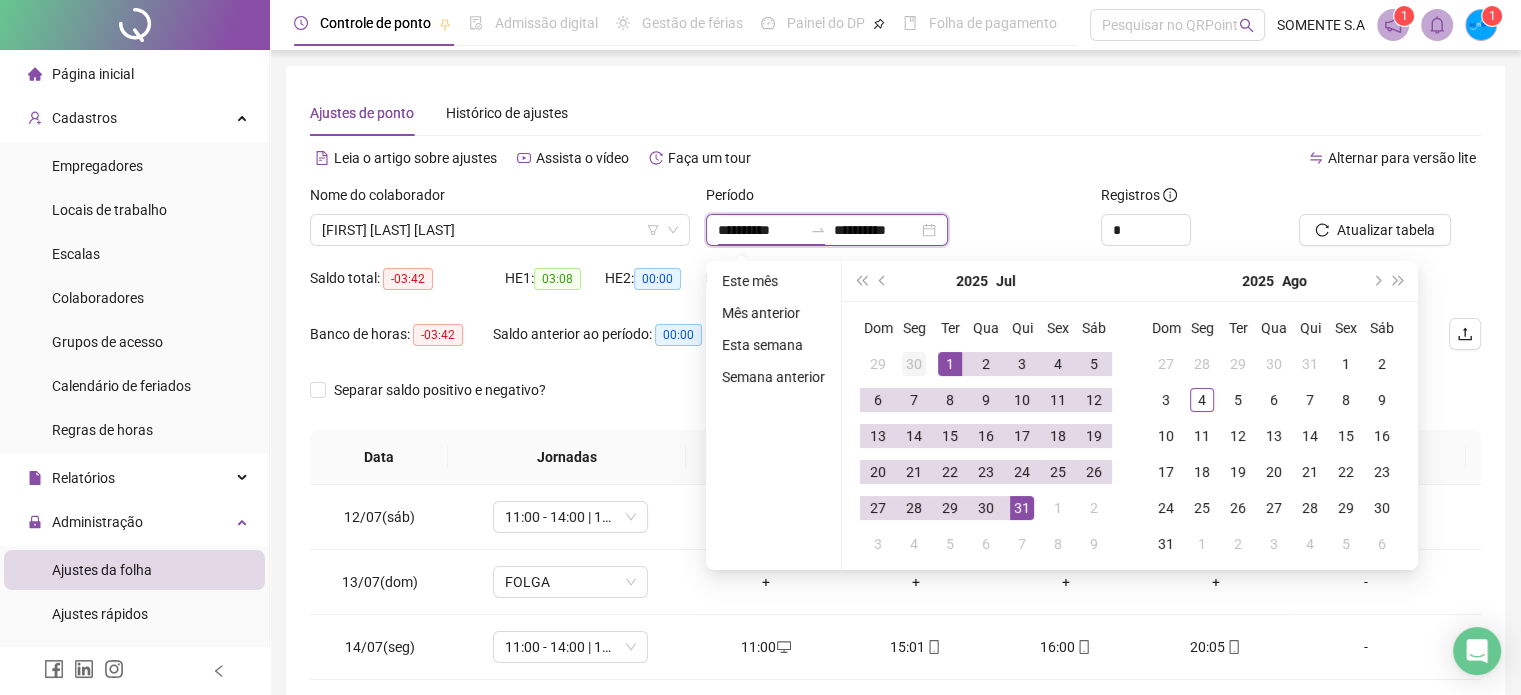 type on "**********" 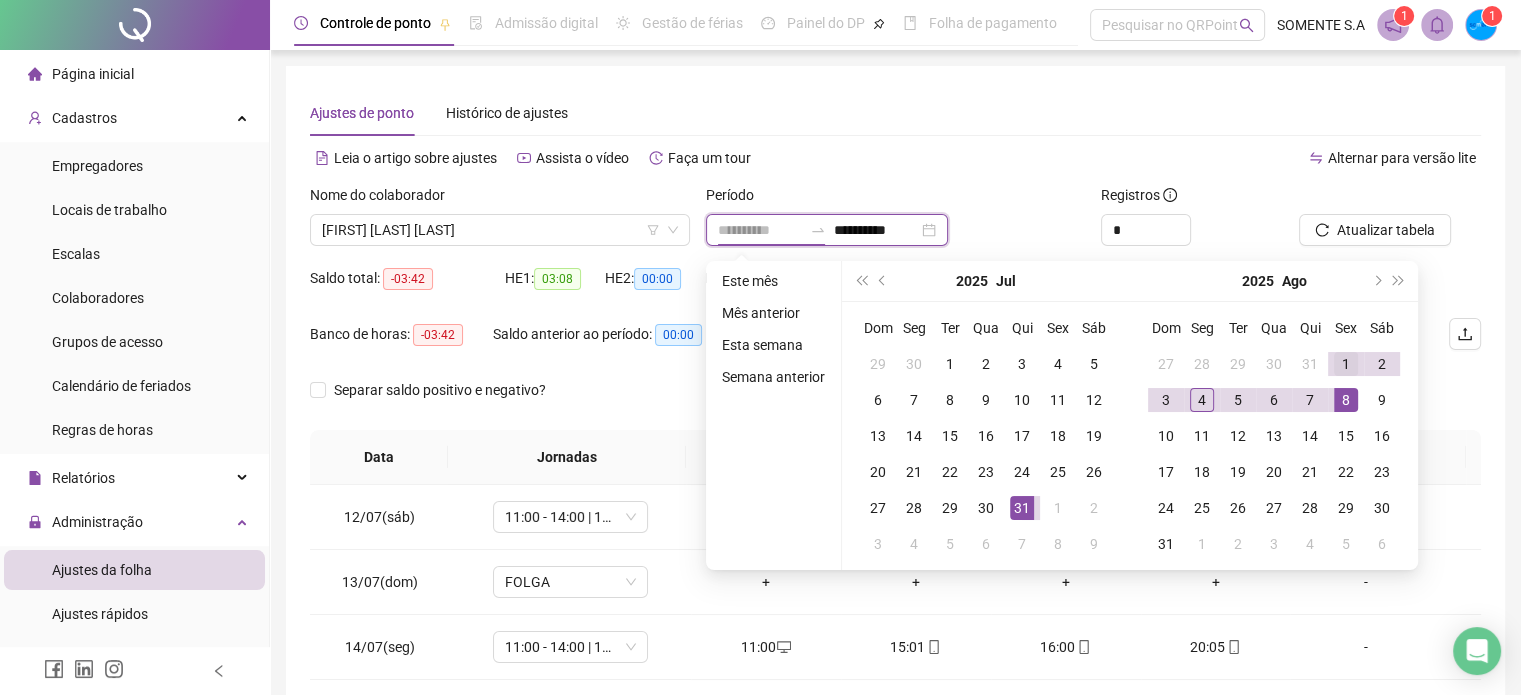 type on "**********" 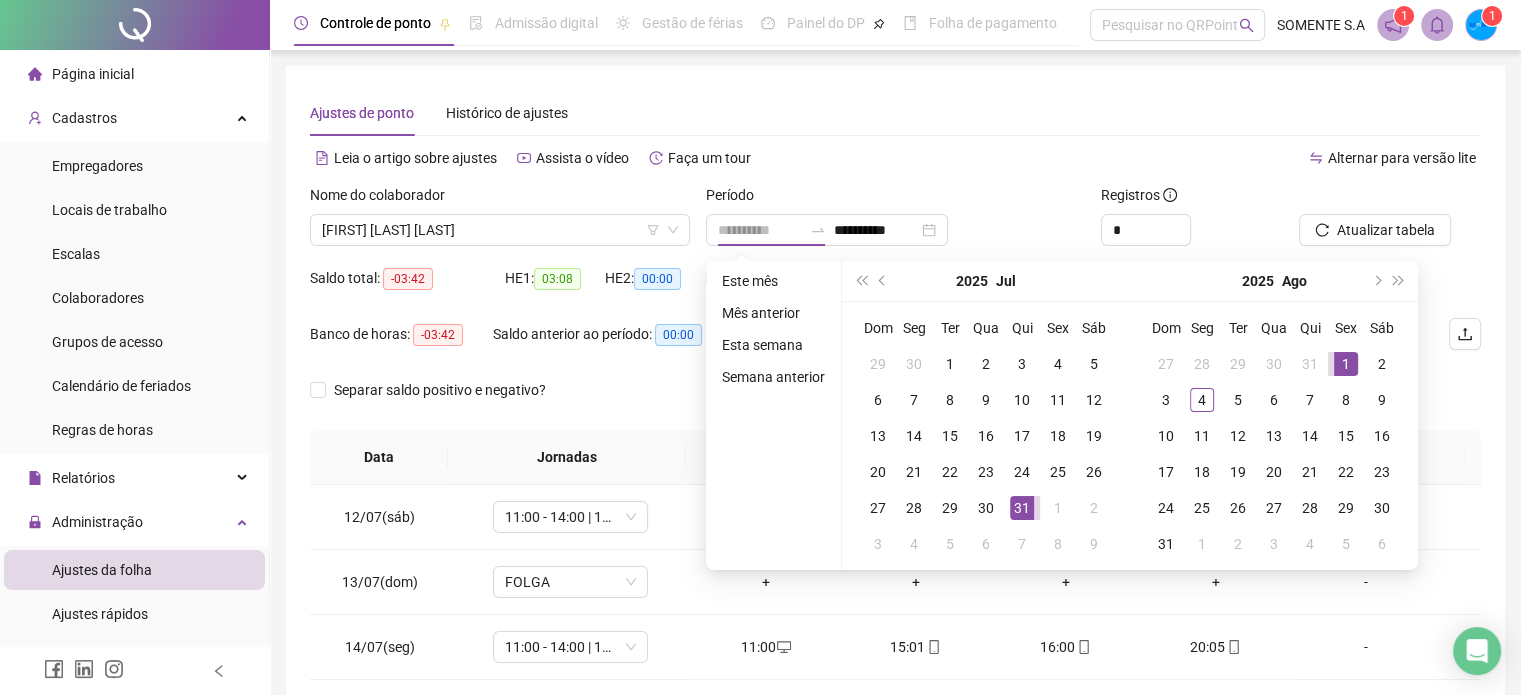 click on "1" at bounding box center (1346, 364) 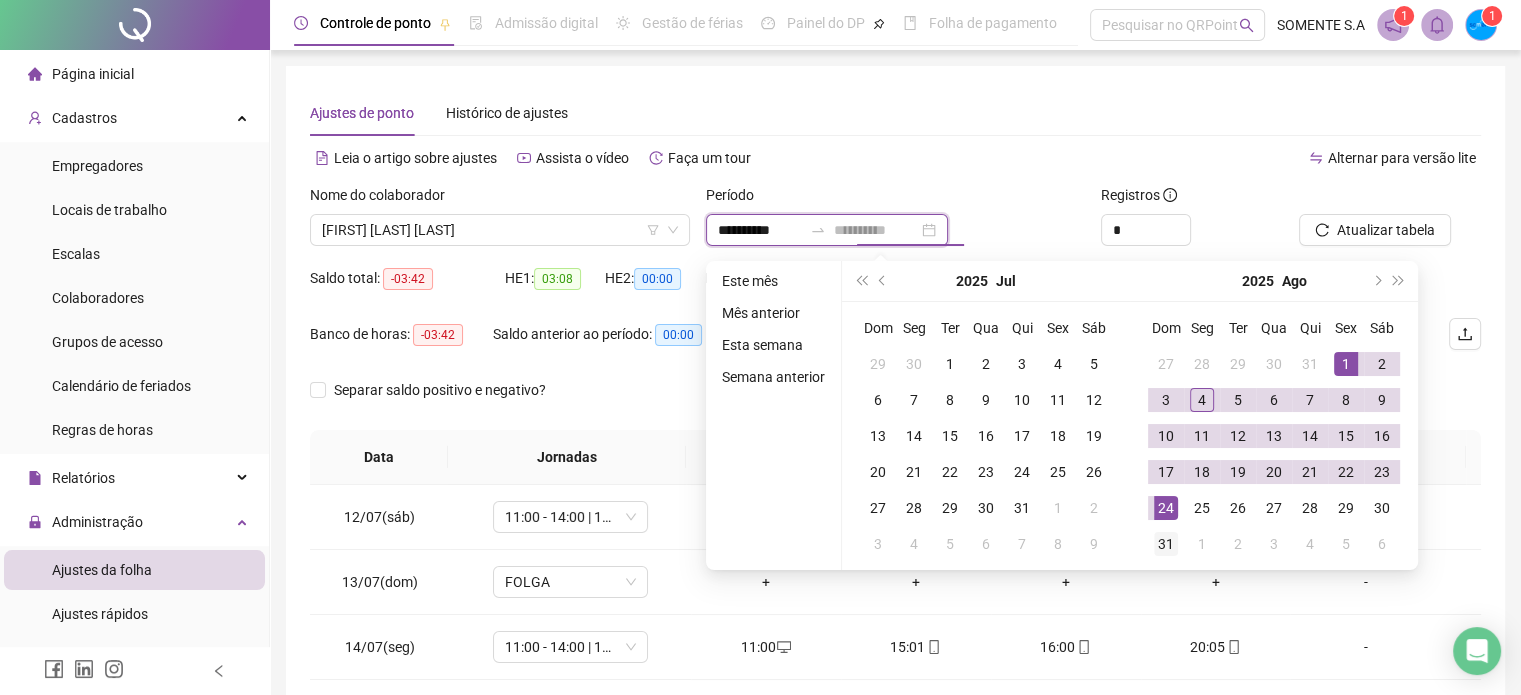 type on "**********" 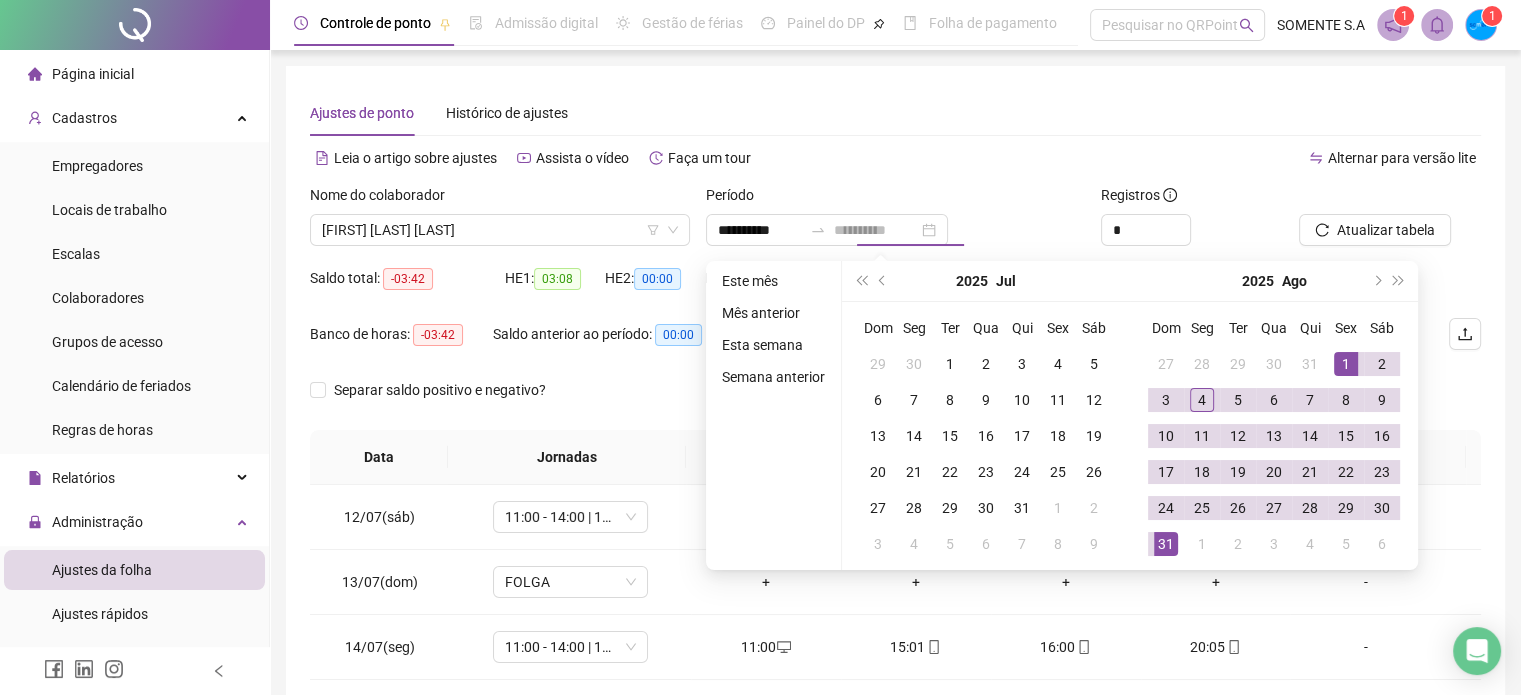 click on "31" at bounding box center (1166, 544) 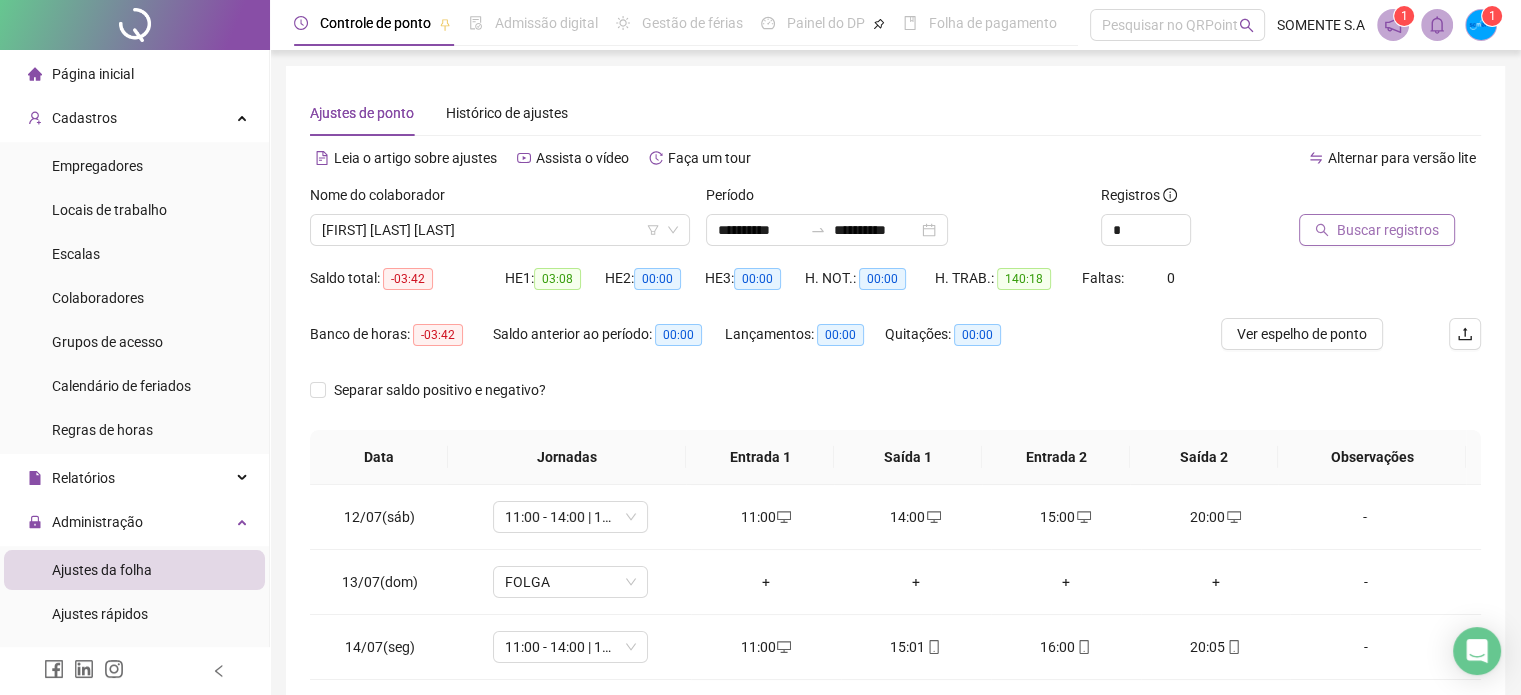 click on "Buscar registros" at bounding box center [1388, 230] 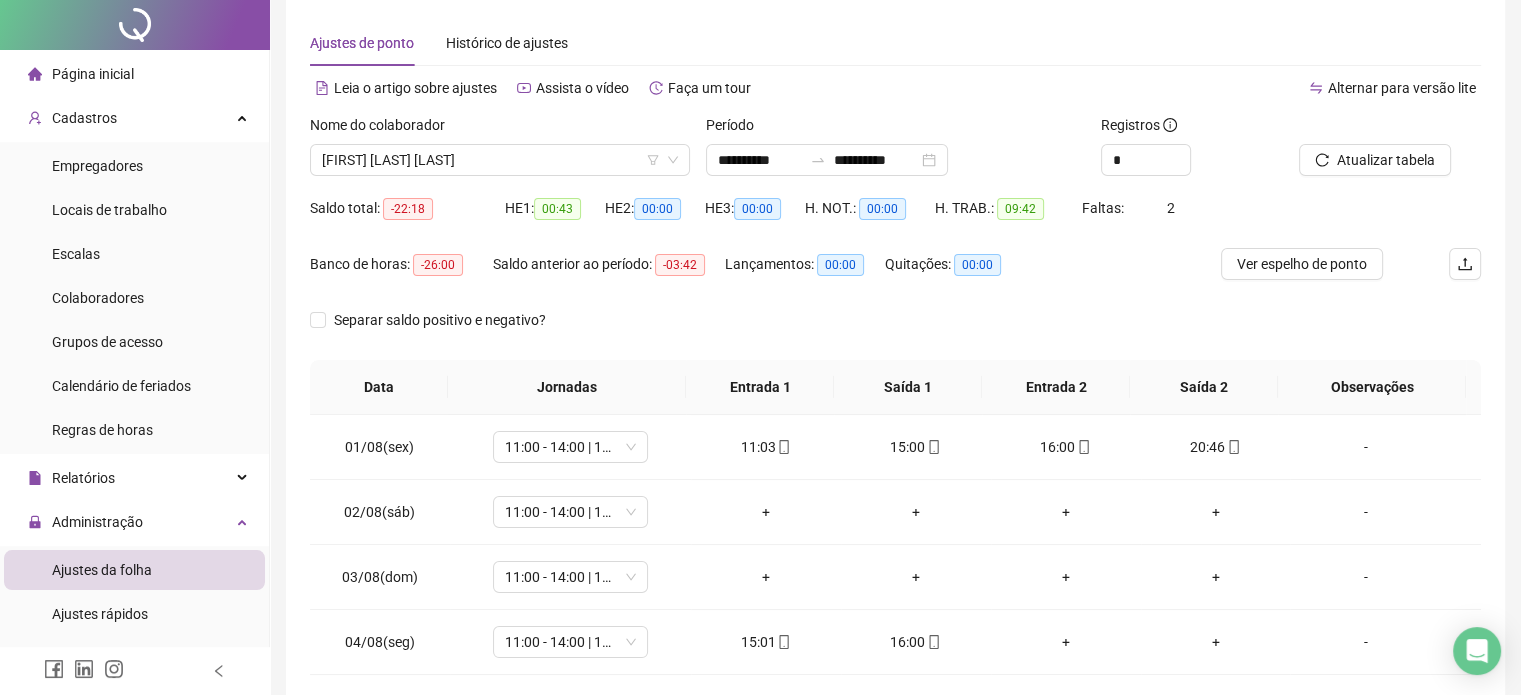 scroll, scrollTop: 0, scrollLeft: 0, axis: both 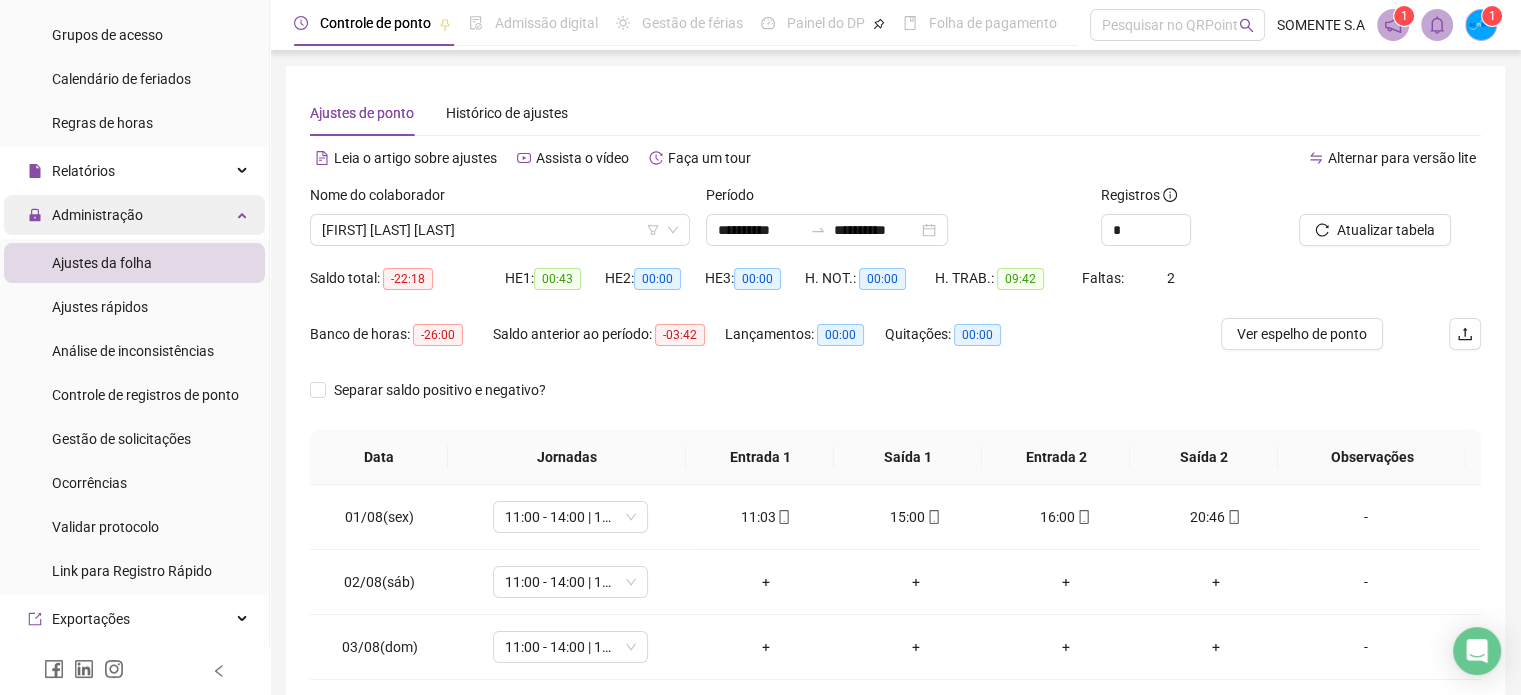 click on "Administração" at bounding box center (134, 215) 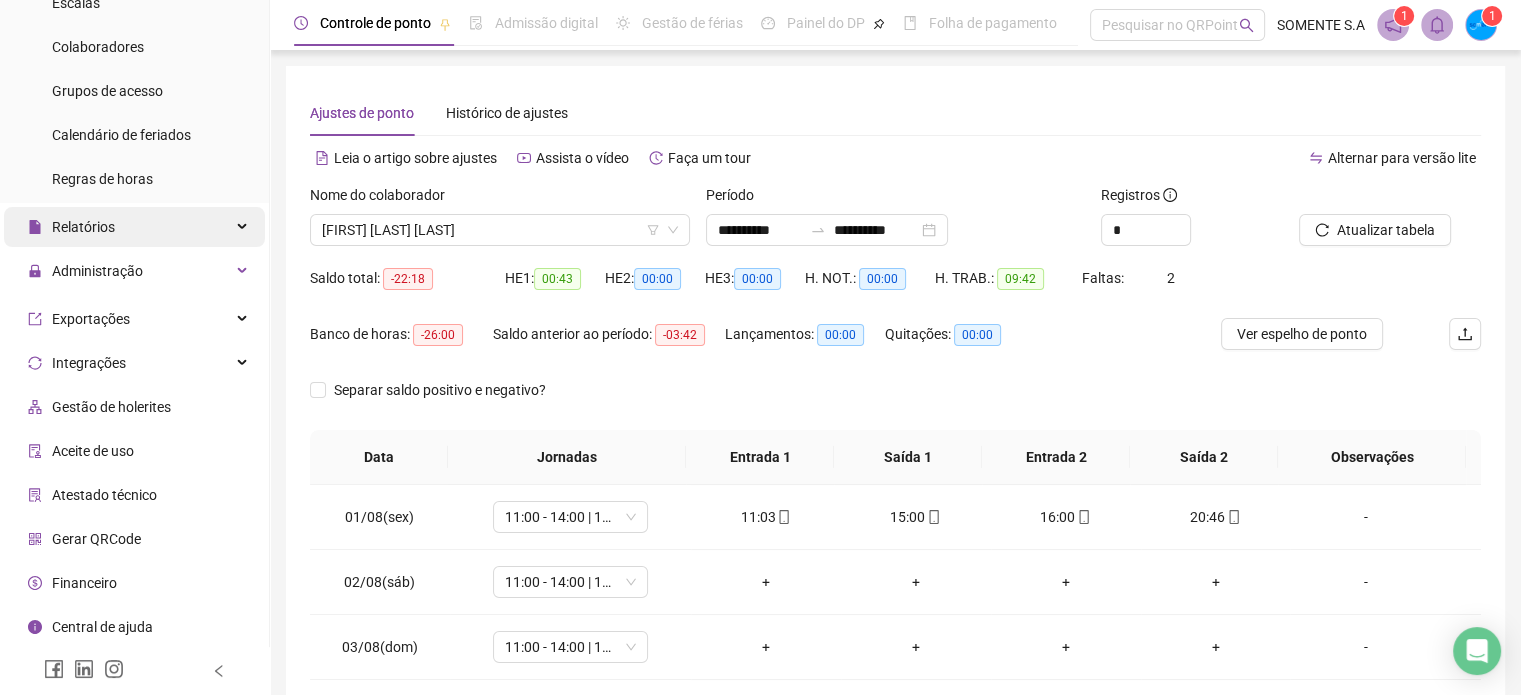 scroll, scrollTop: 247, scrollLeft: 0, axis: vertical 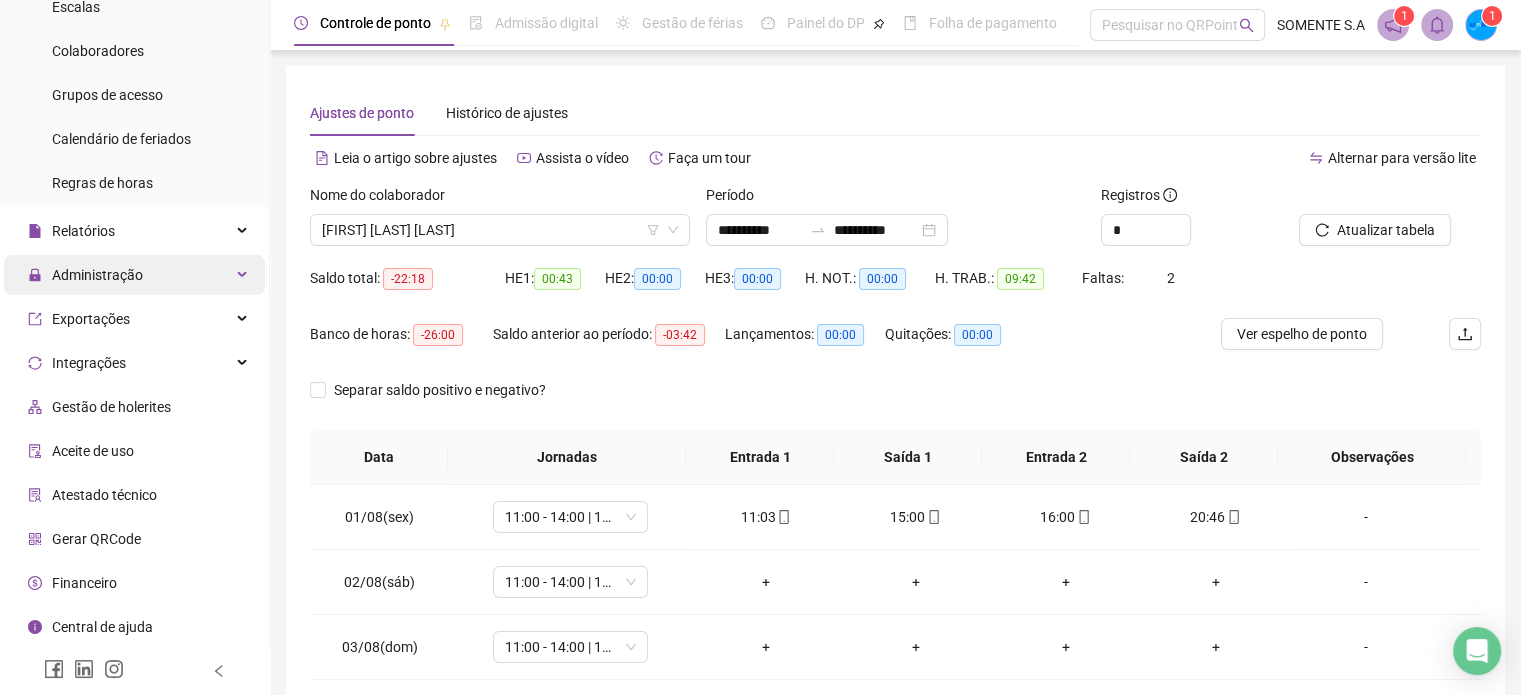 click on "Administração" at bounding box center [97, 275] 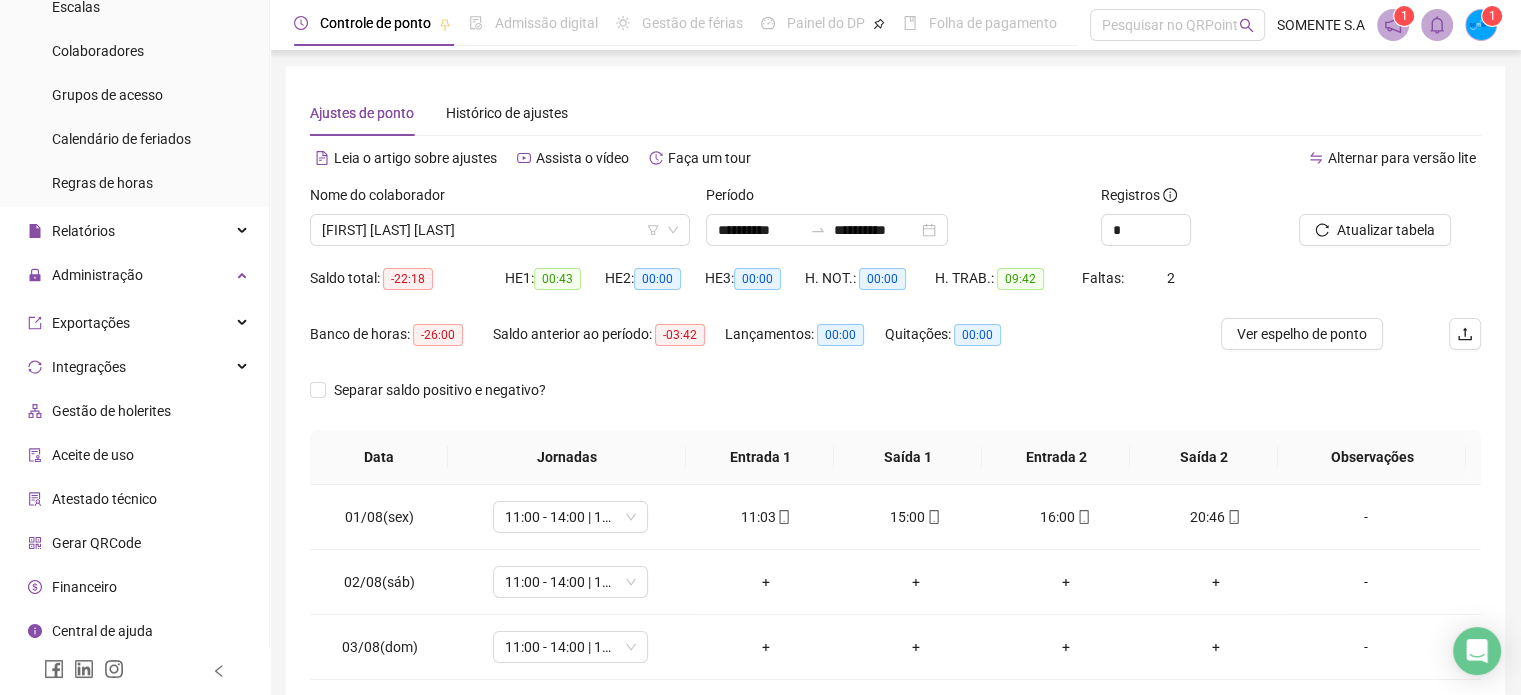 scroll, scrollTop: 307, scrollLeft: 0, axis: vertical 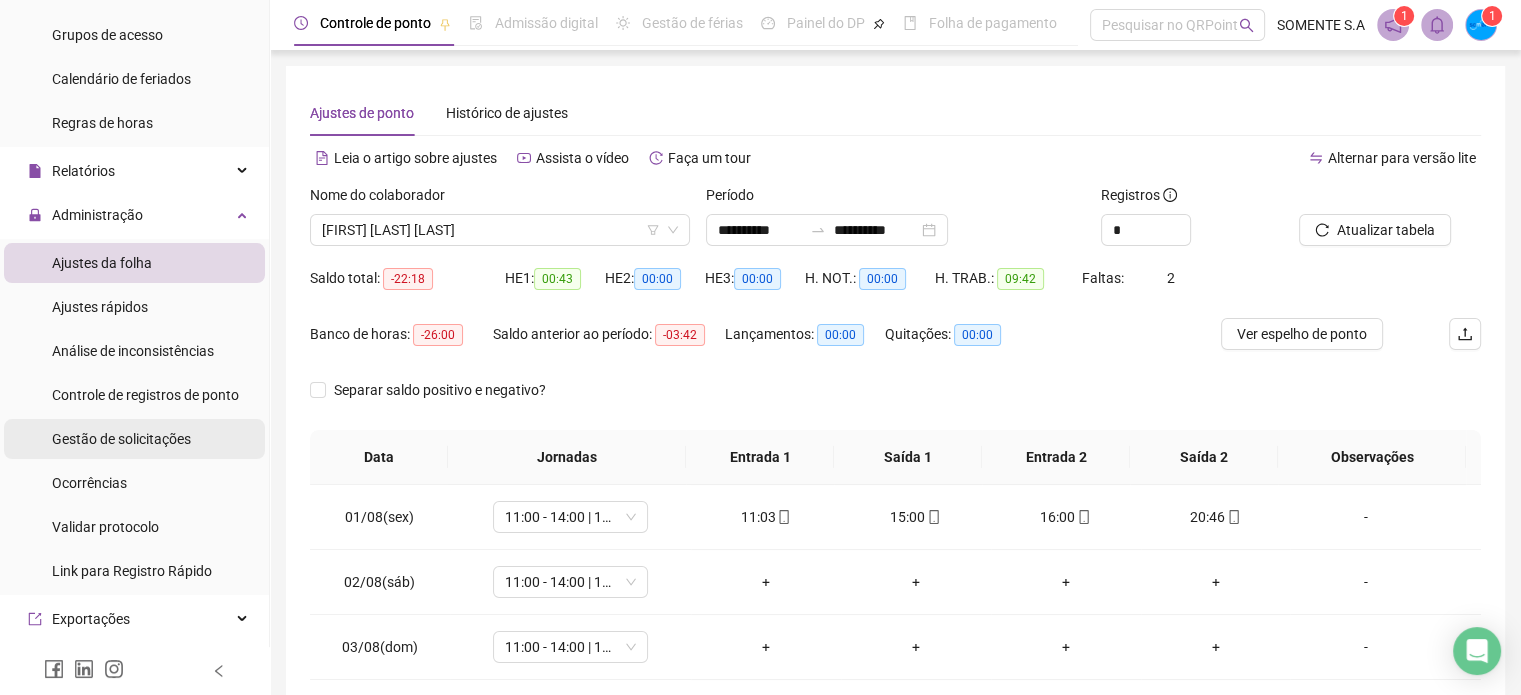 click on "Gestão de solicitações" at bounding box center [121, 439] 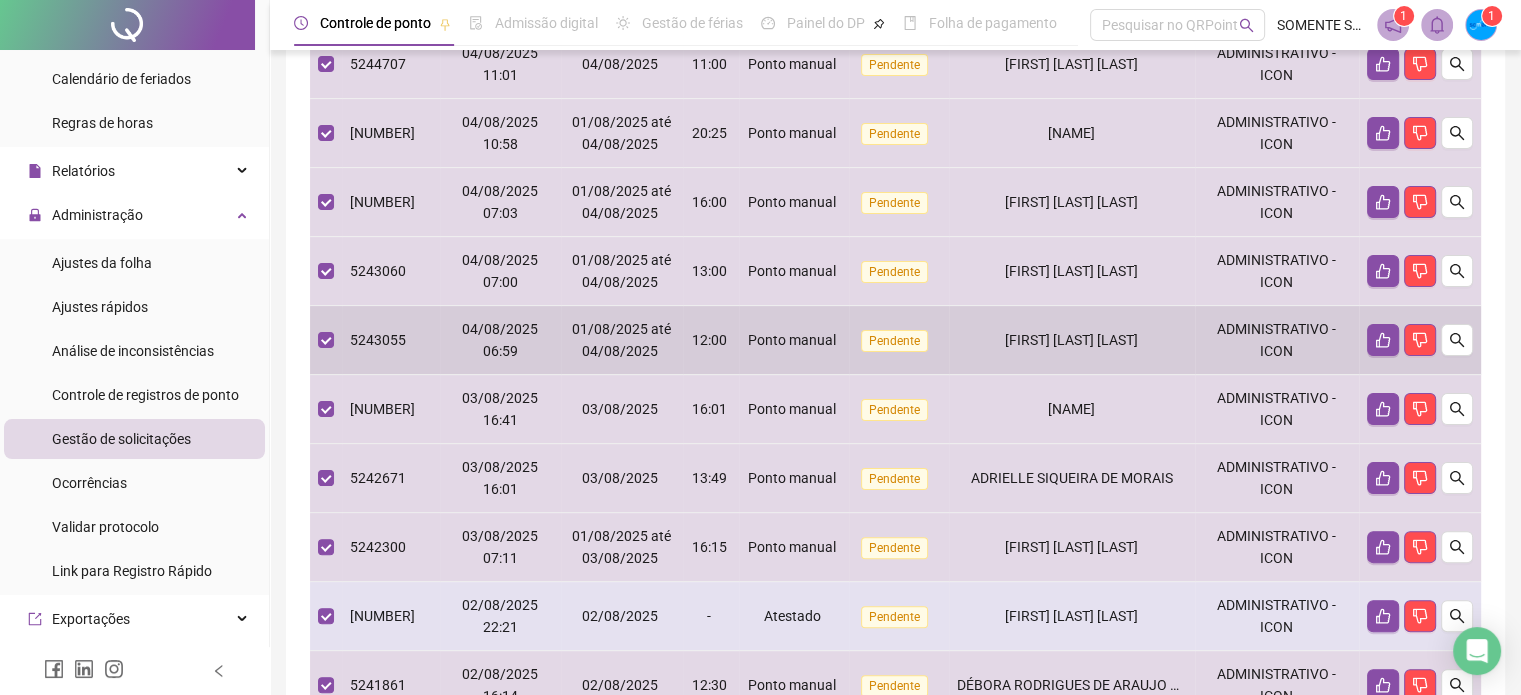 scroll, scrollTop: 619, scrollLeft: 0, axis: vertical 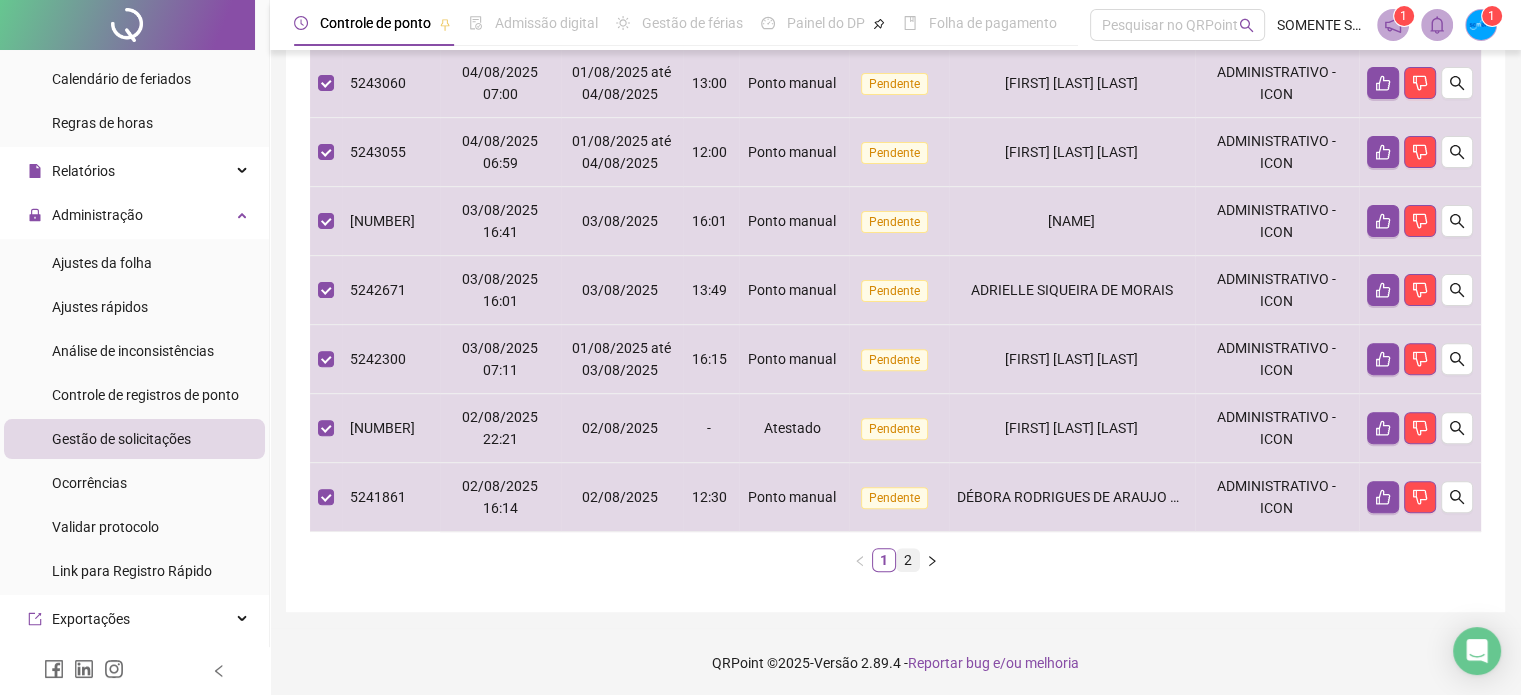 click on "2" at bounding box center (908, 560) 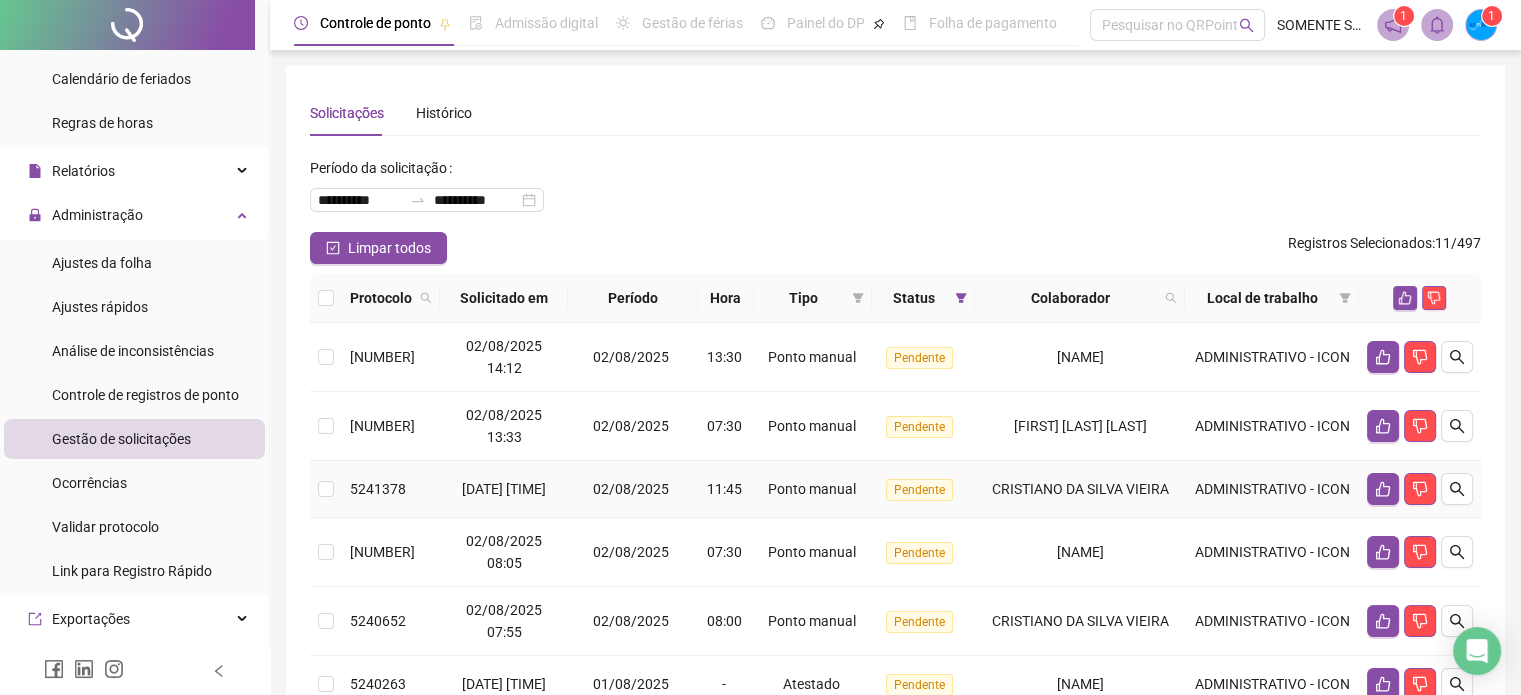 scroll, scrollTop: 0, scrollLeft: 0, axis: both 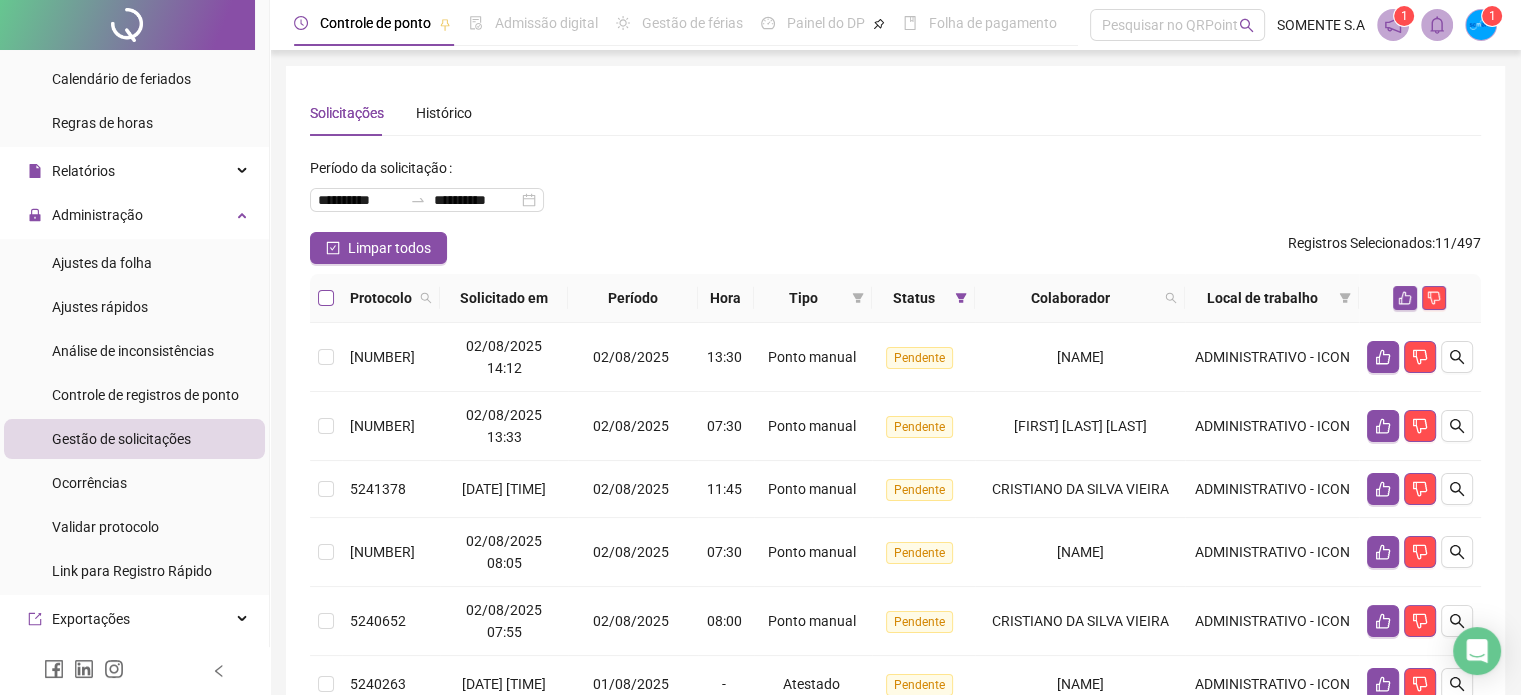 click at bounding box center [326, 298] 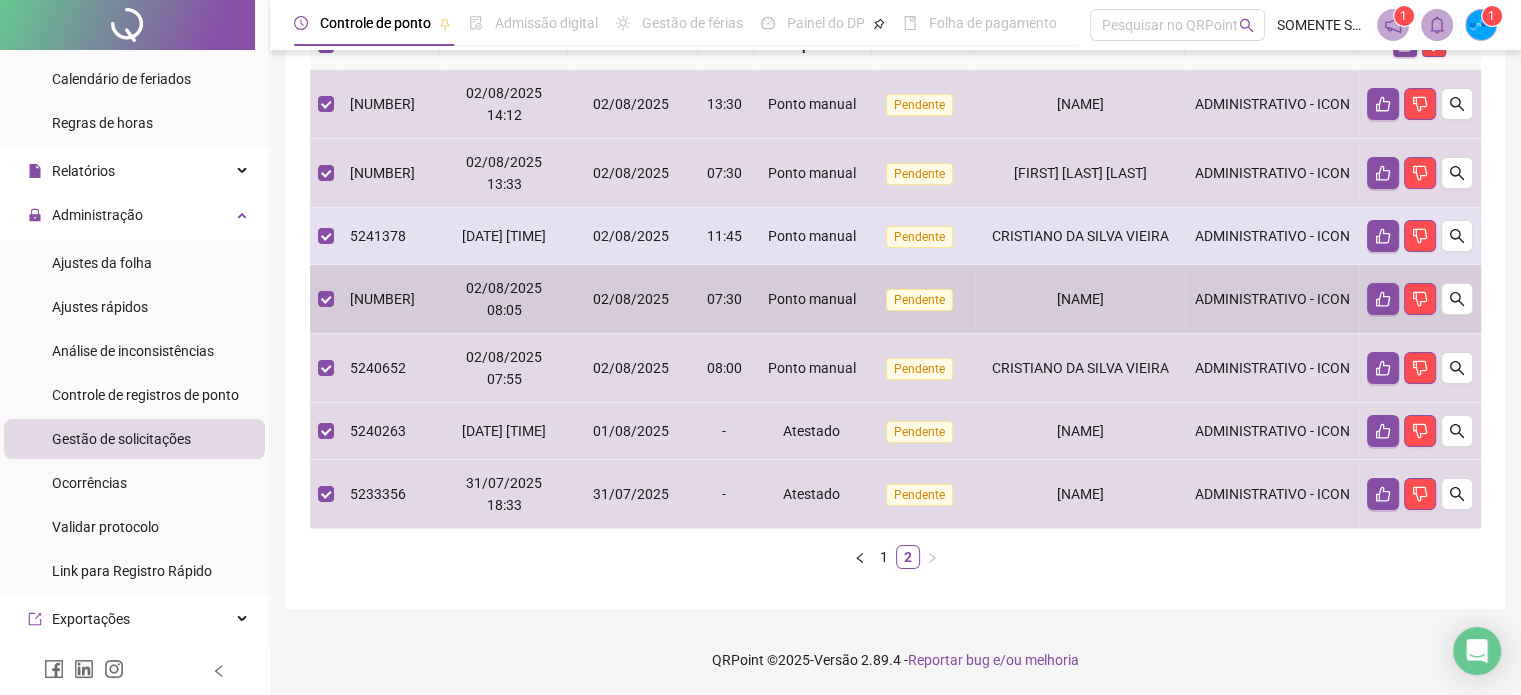 scroll, scrollTop: 275, scrollLeft: 0, axis: vertical 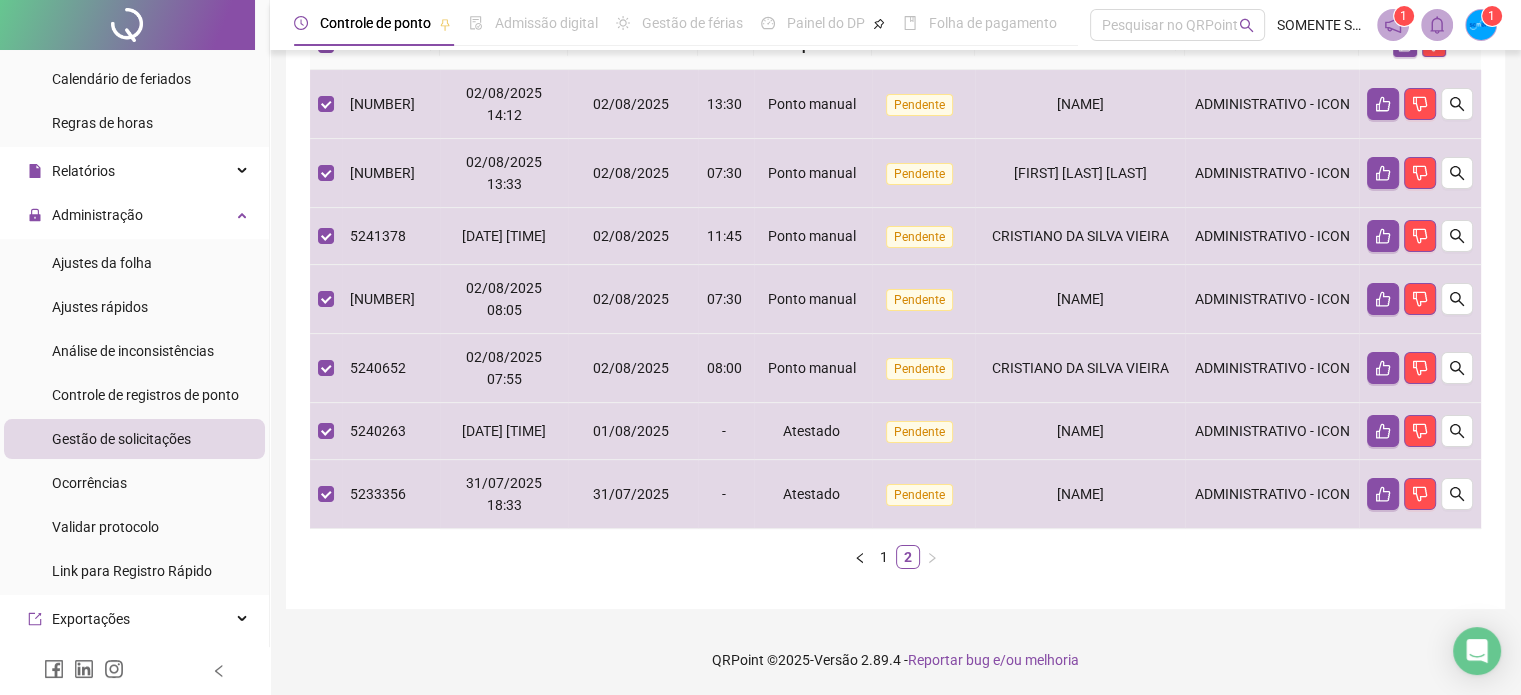 click on "**********" at bounding box center [895, 211] 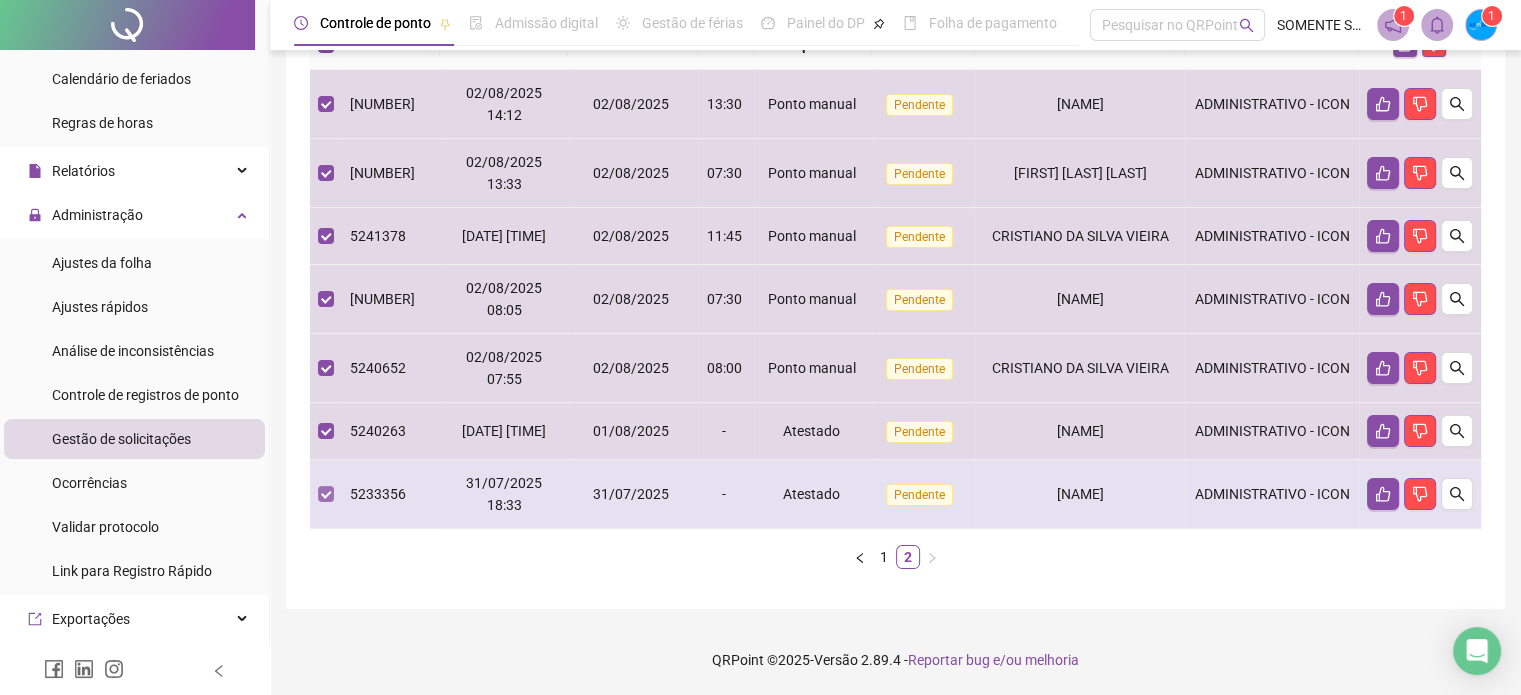 click at bounding box center (326, 494) 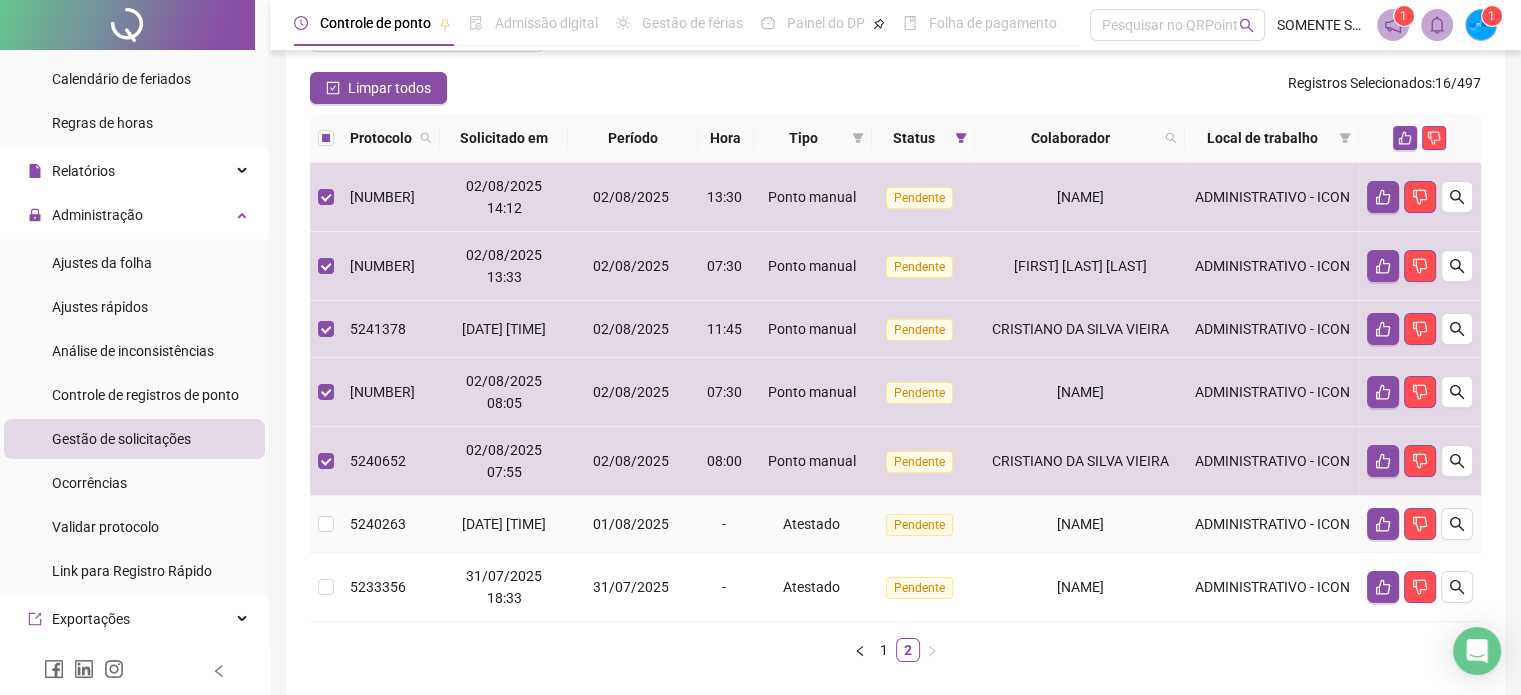 scroll, scrollTop: 275, scrollLeft: 0, axis: vertical 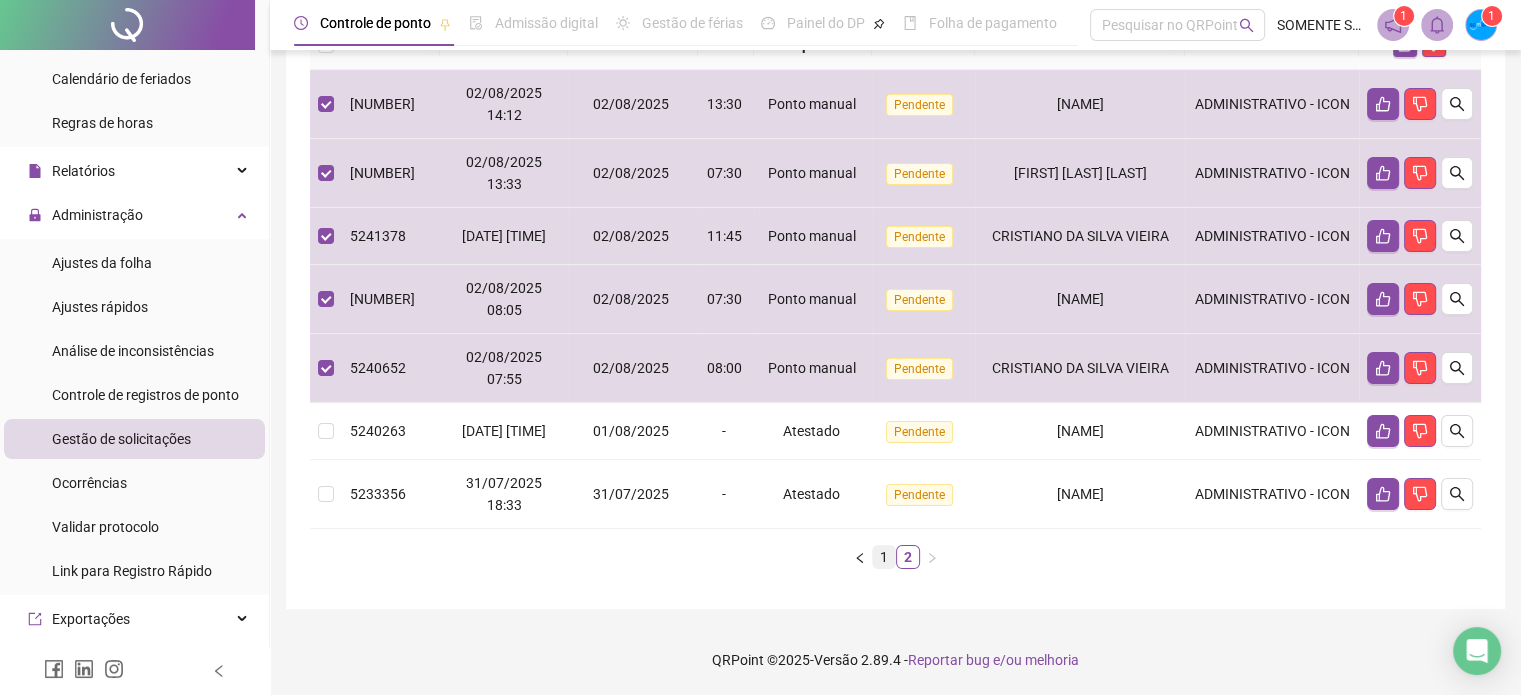 click on "1" at bounding box center [884, 557] 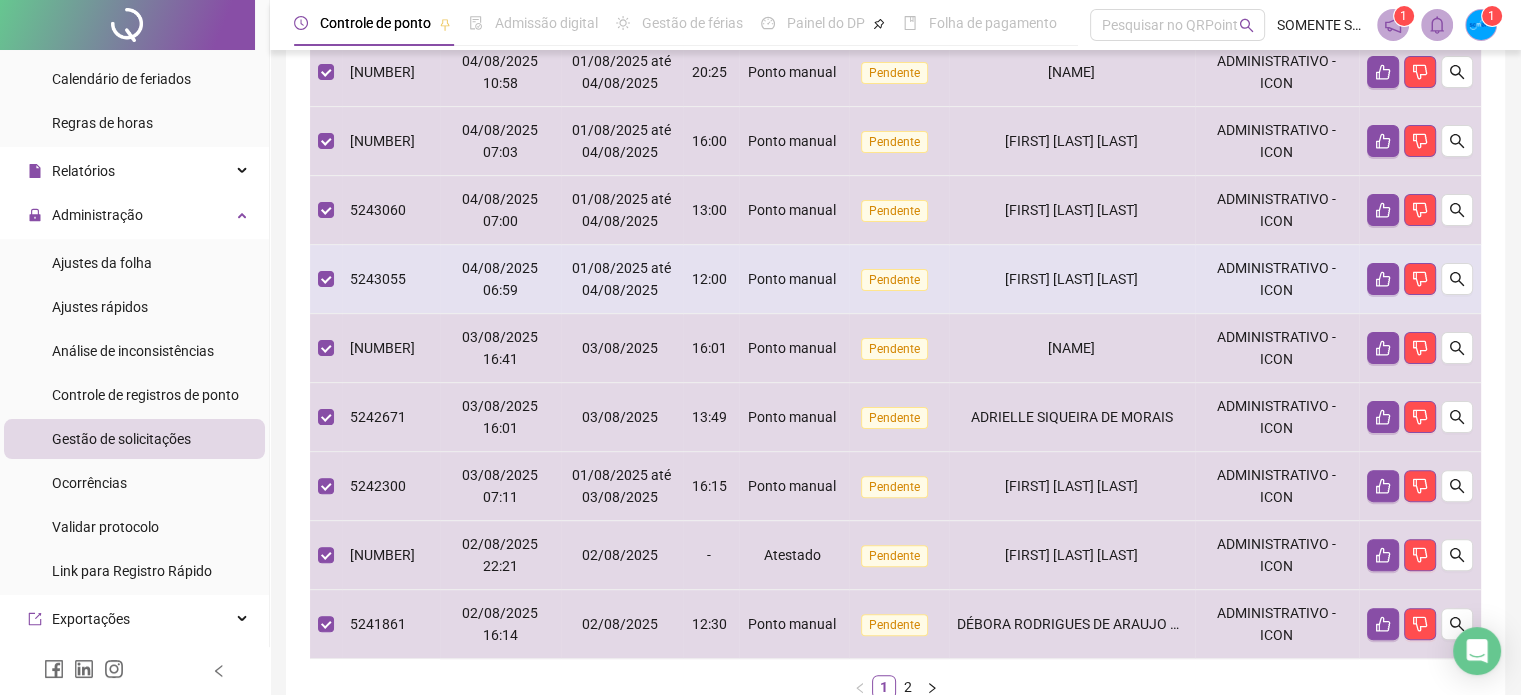 scroll, scrollTop: 619, scrollLeft: 0, axis: vertical 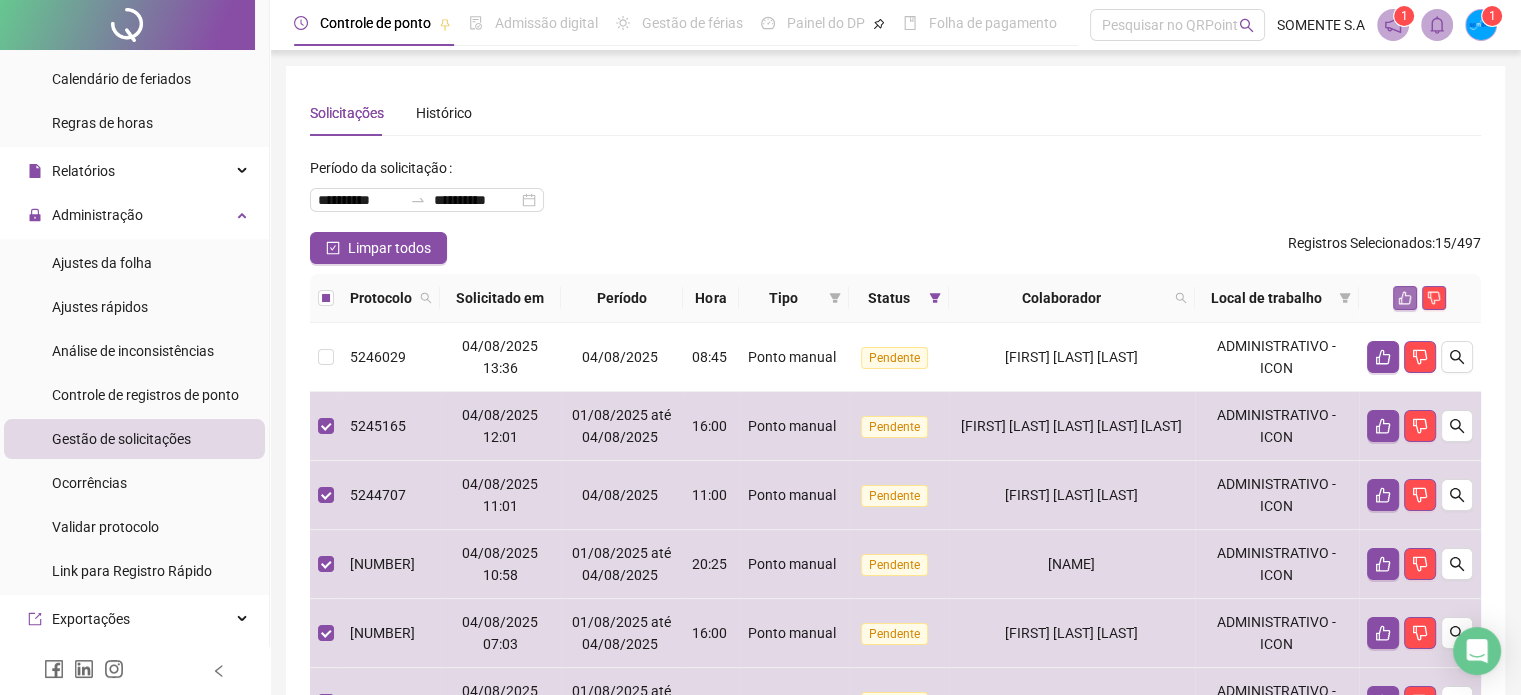 click 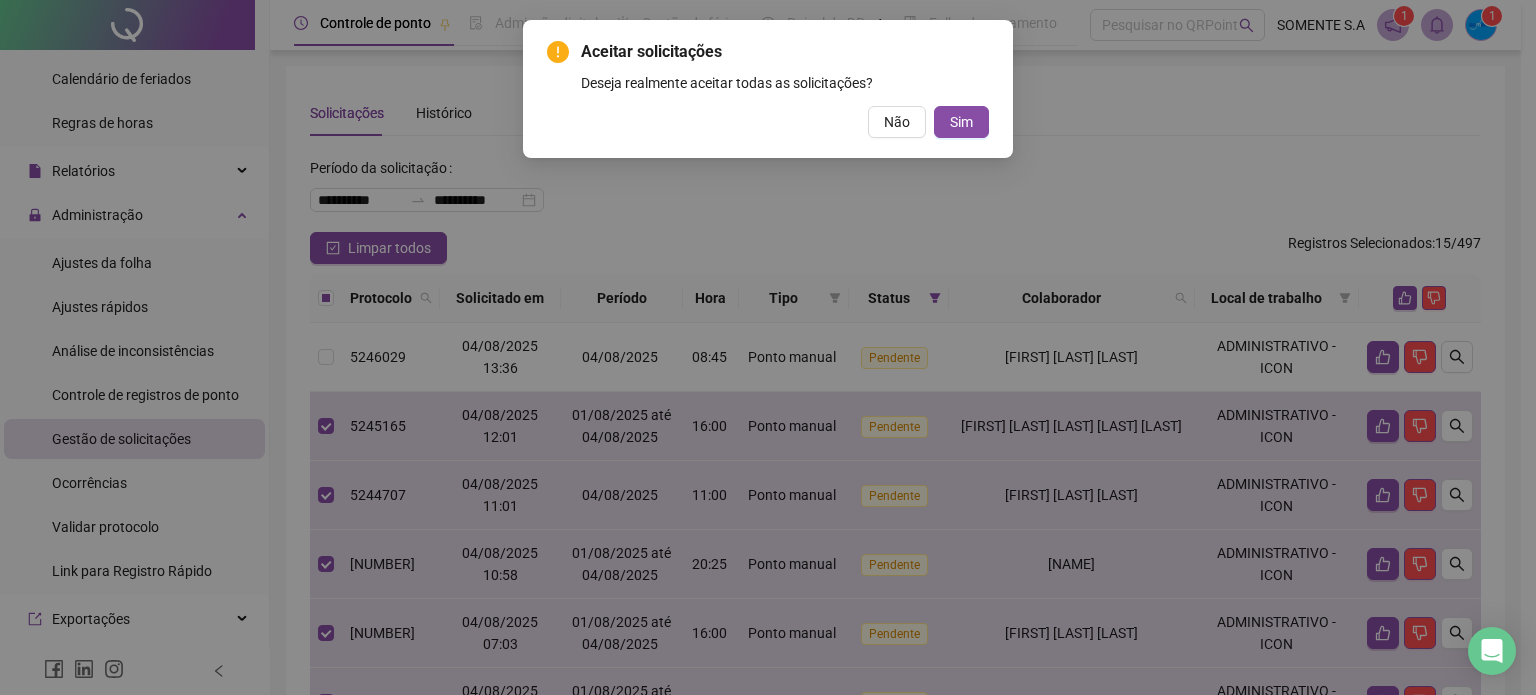 click on "Sim" at bounding box center [961, 122] 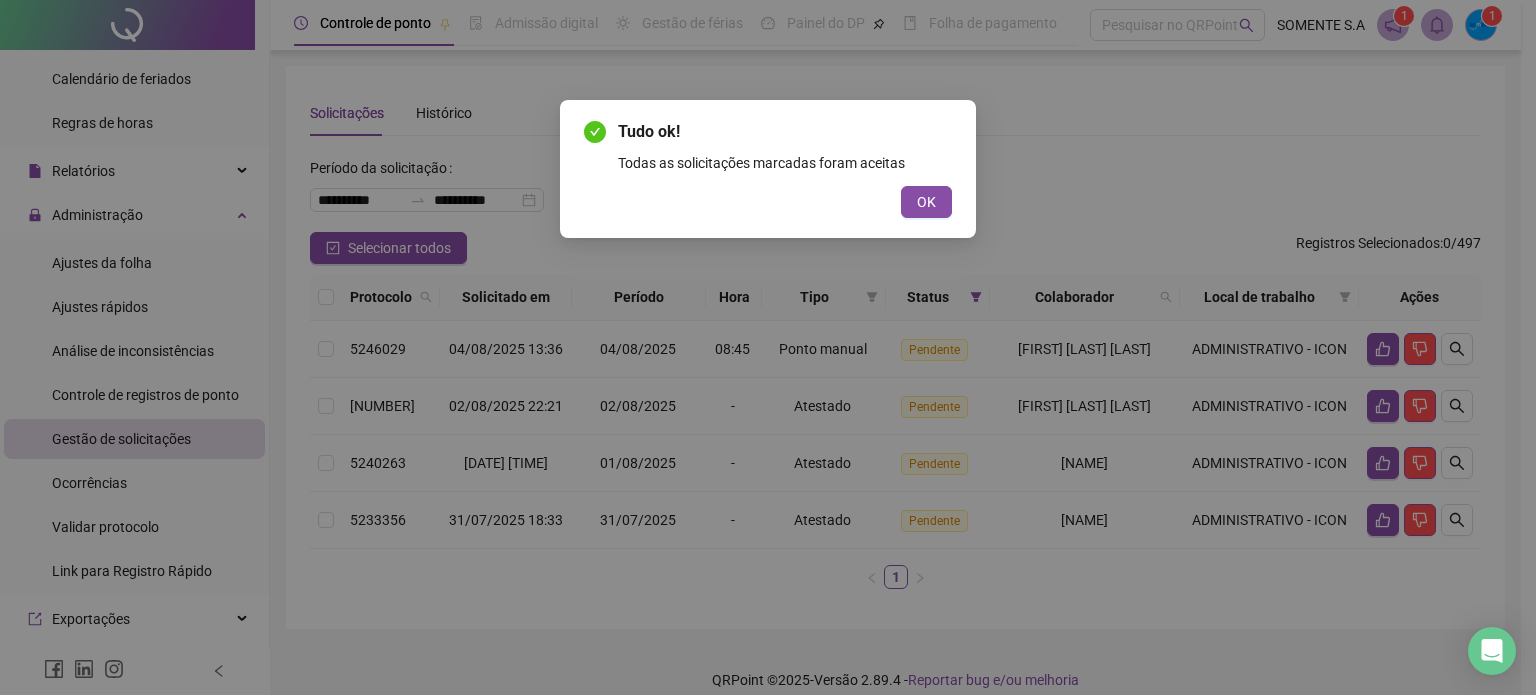 click on "Tudo ok! Todas as solicitações marcadas foram aceitas OK" at bounding box center (768, 169) 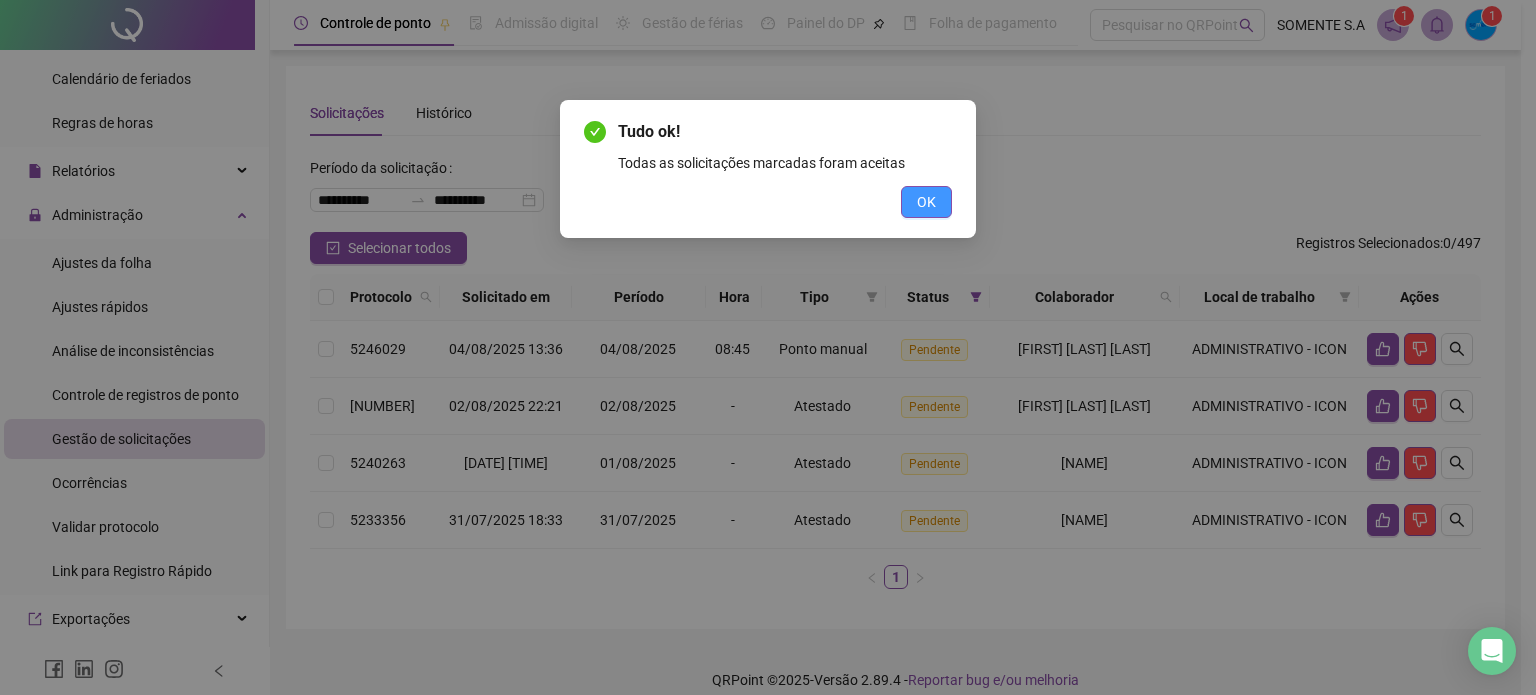 click on "OK" at bounding box center [926, 202] 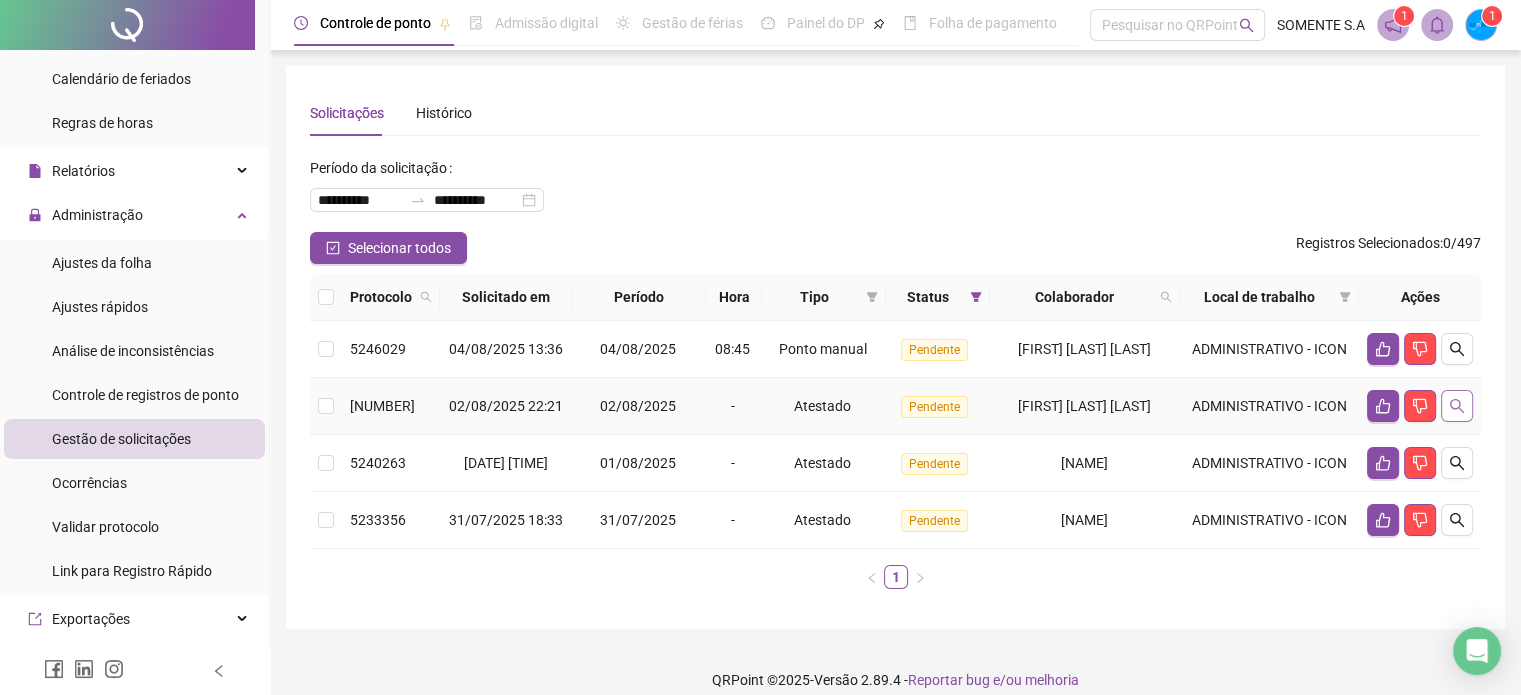click 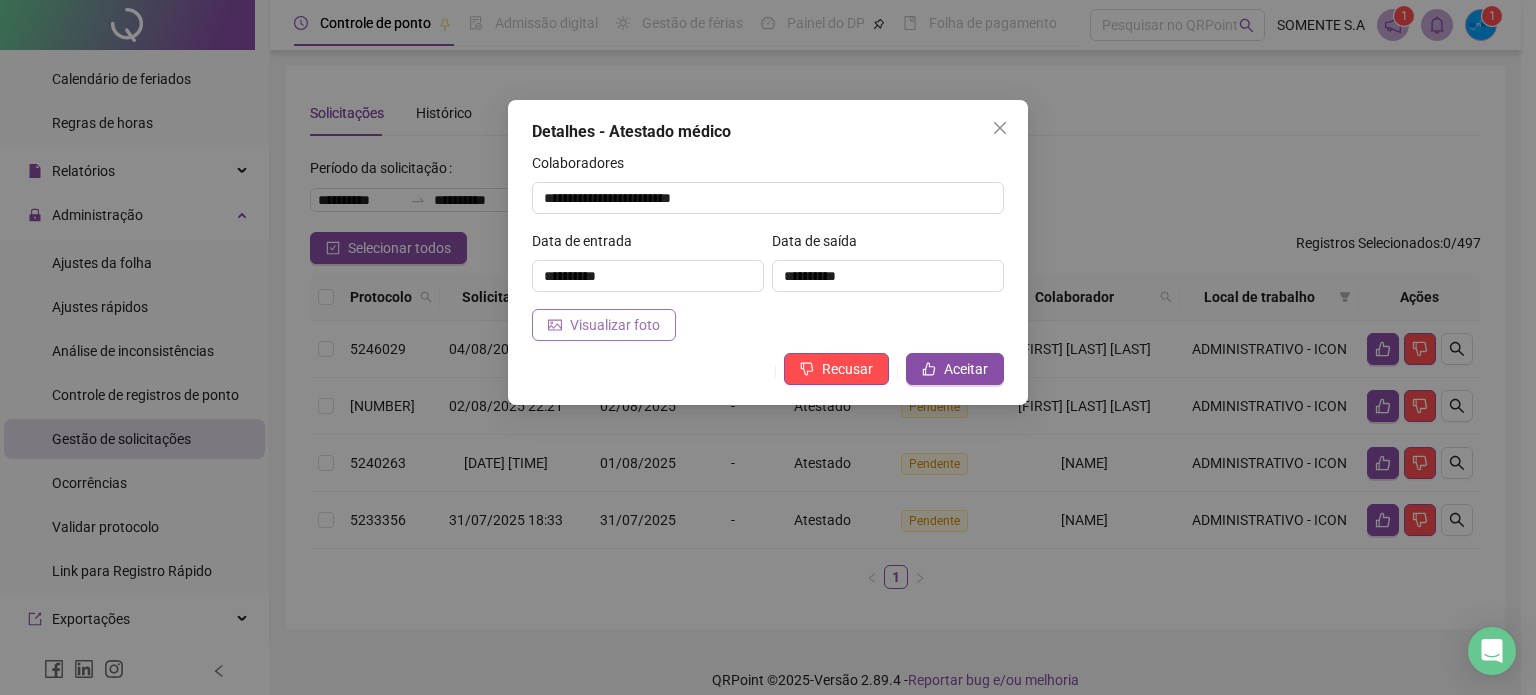 click on "Visualizar foto" at bounding box center (615, 325) 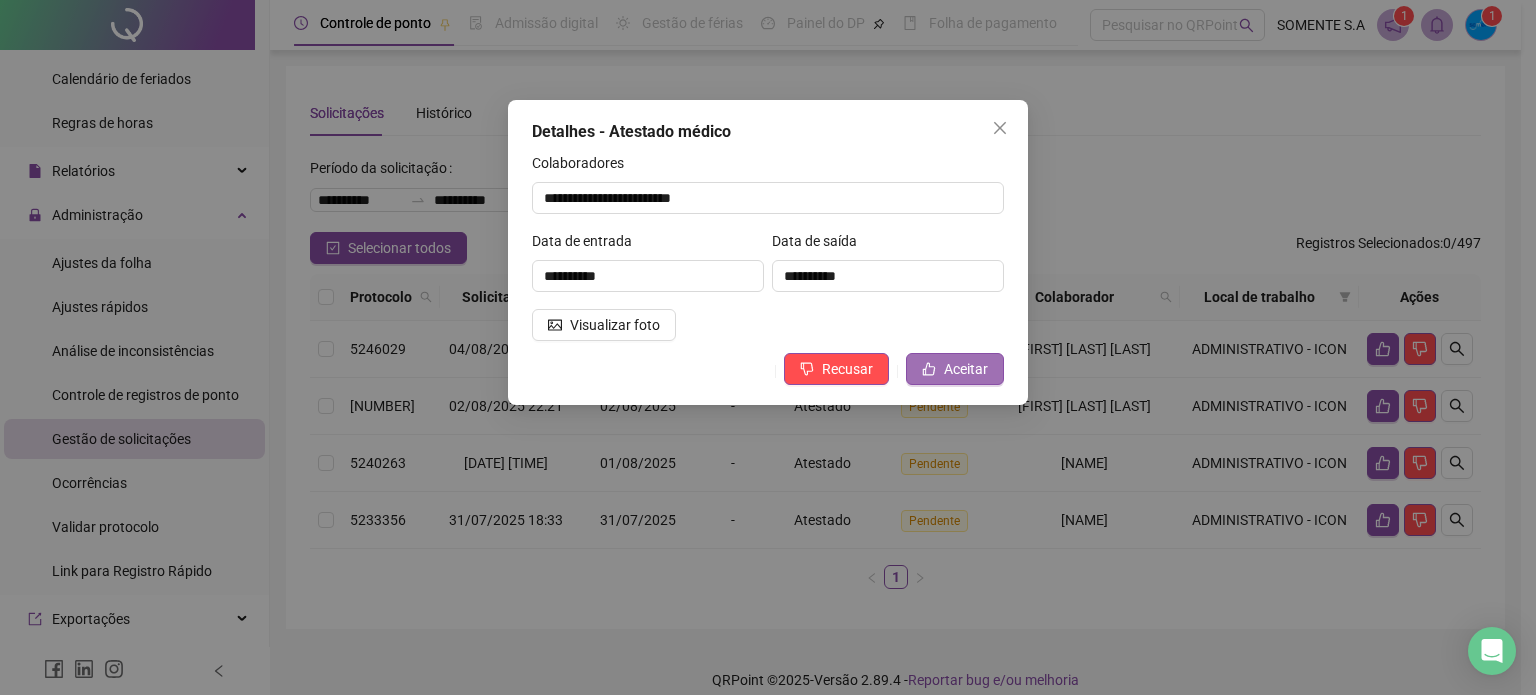 click on "Aceitar" at bounding box center [966, 369] 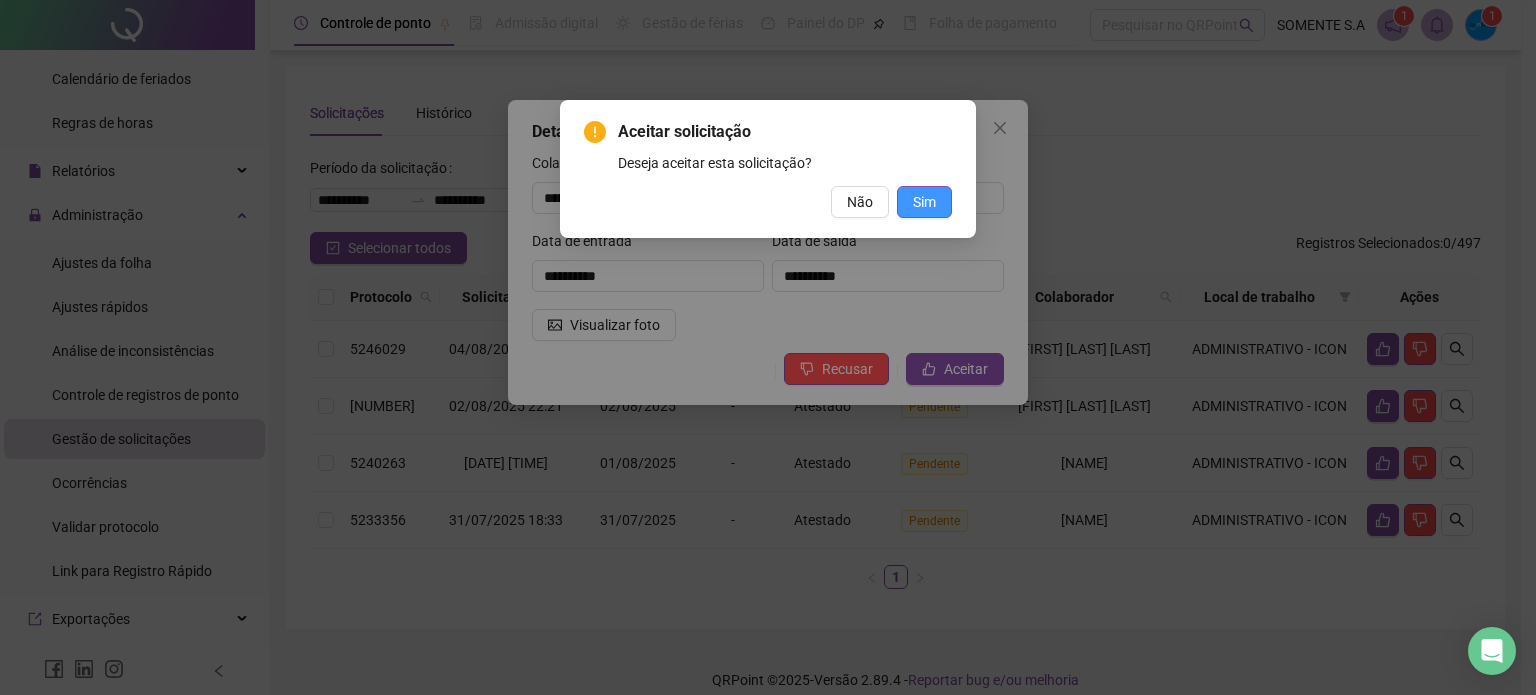 click on "Sim" at bounding box center (924, 202) 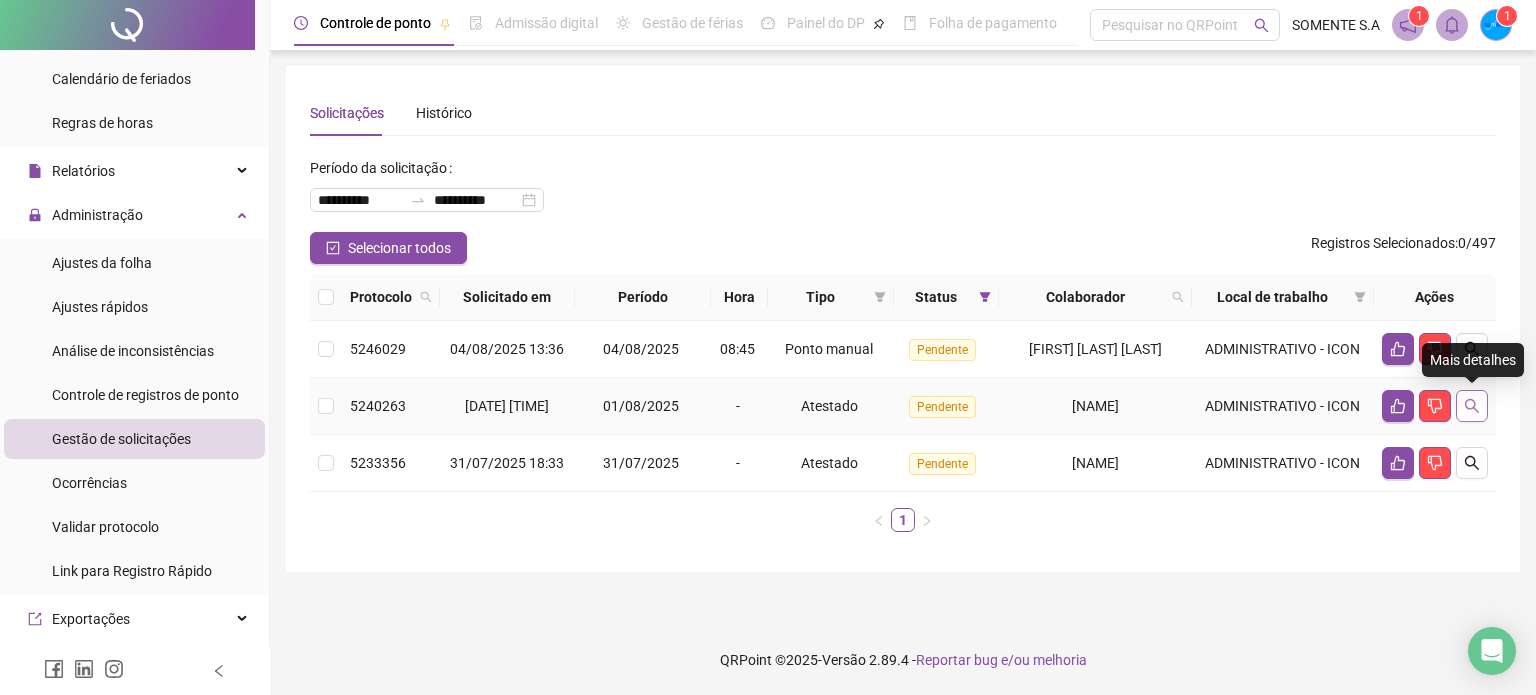 click 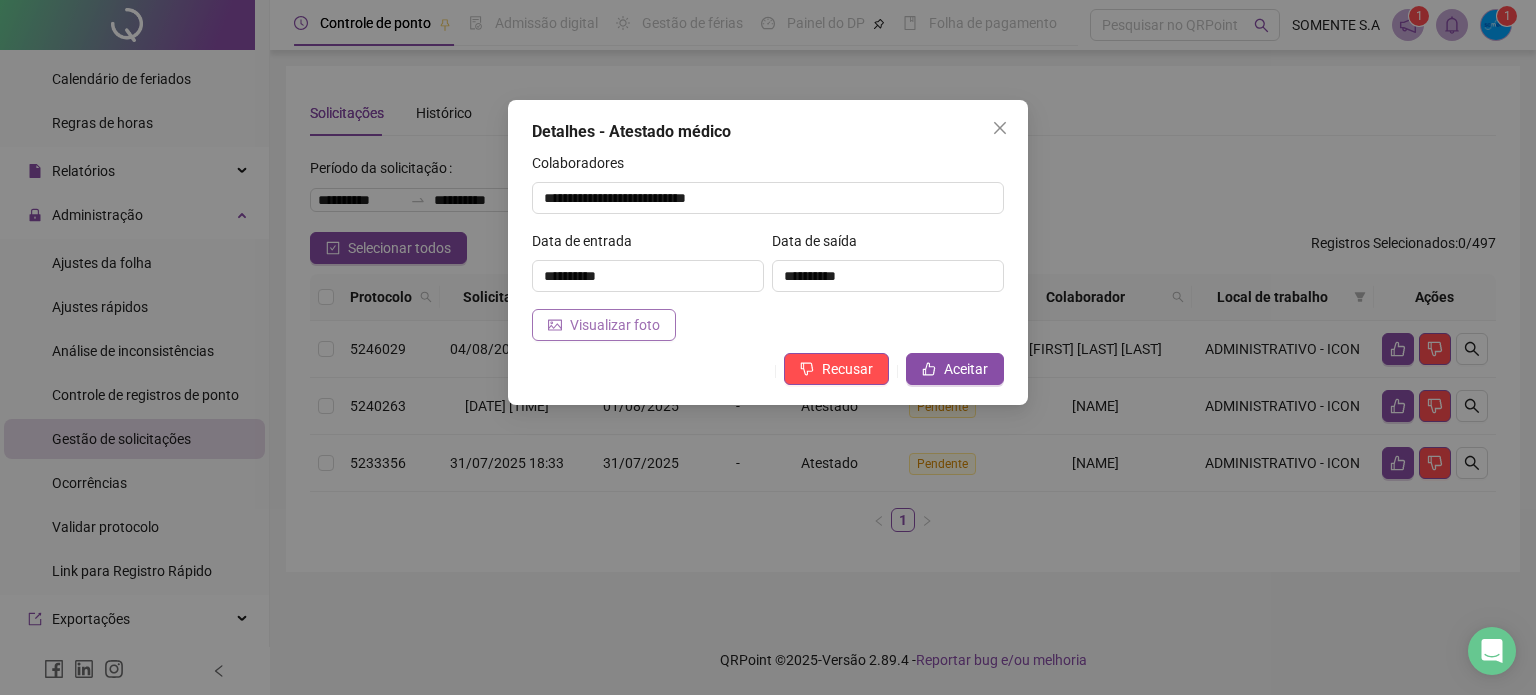 click on "Visualizar foto" at bounding box center (615, 325) 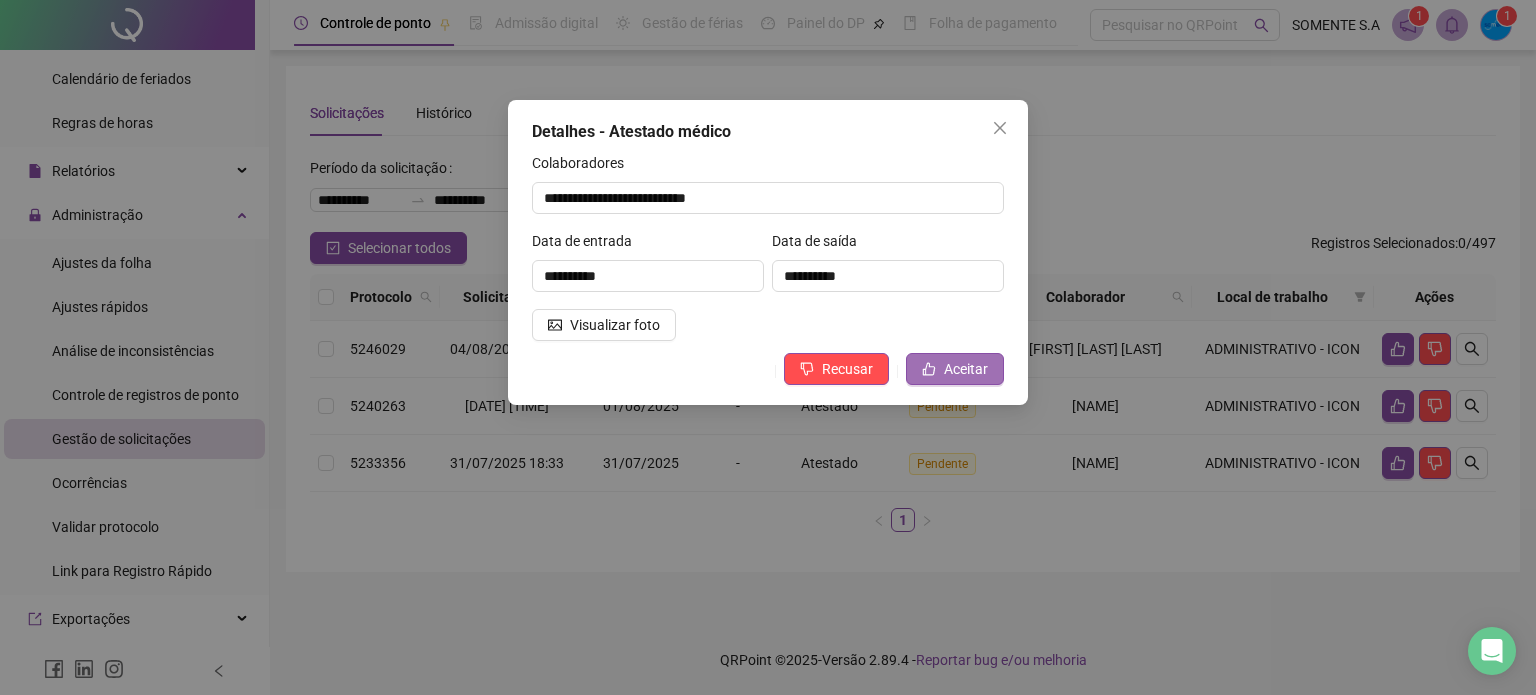 click on "Aceitar" at bounding box center (966, 369) 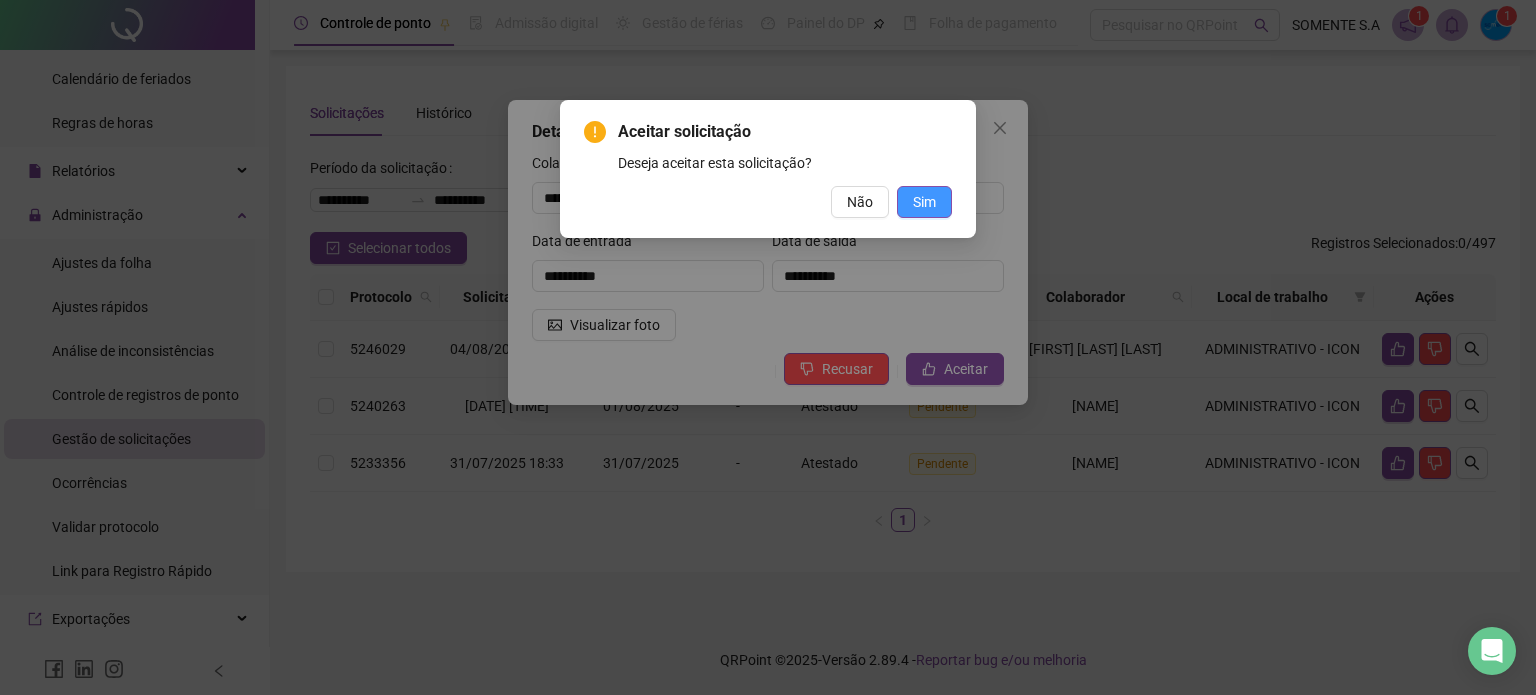 click on "Sim" at bounding box center (924, 202) 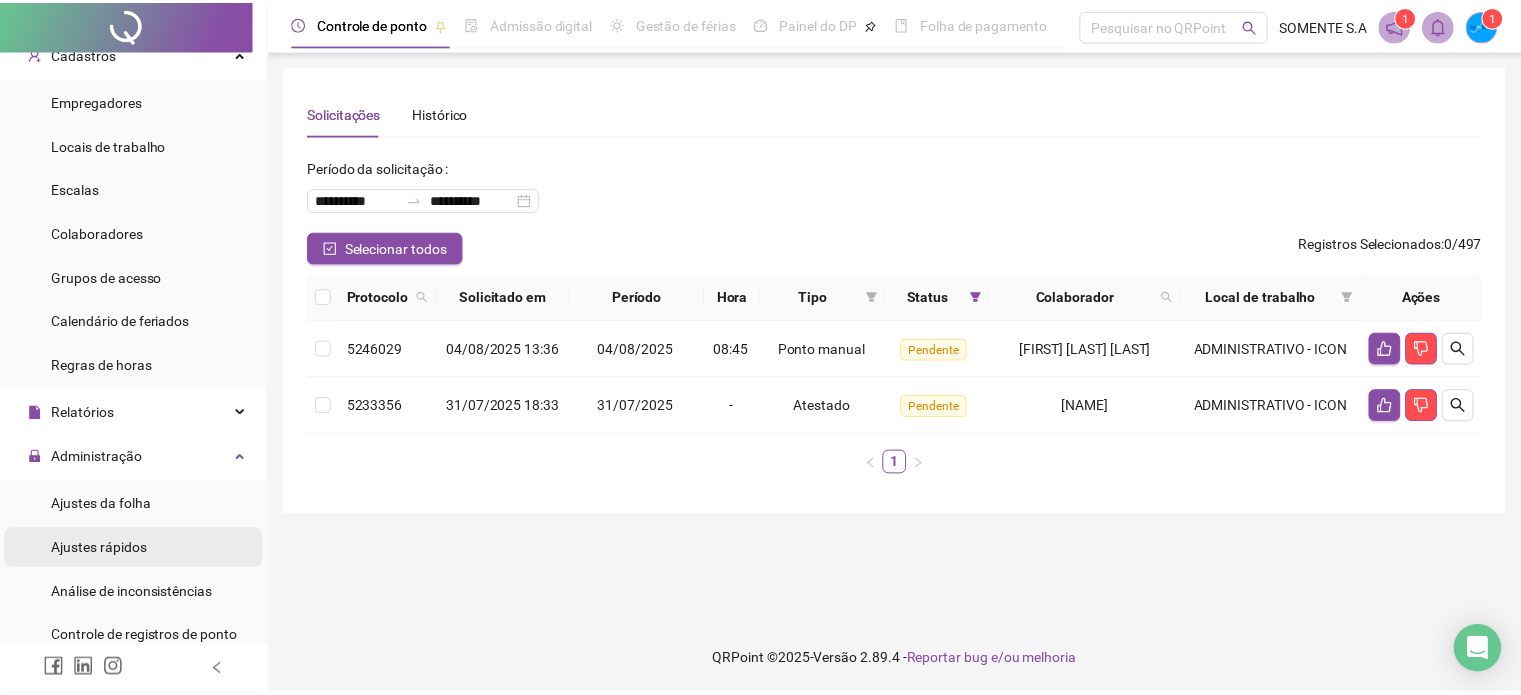 scroll, scrollTop: 100, scrollLeft: 0, axis: vertical 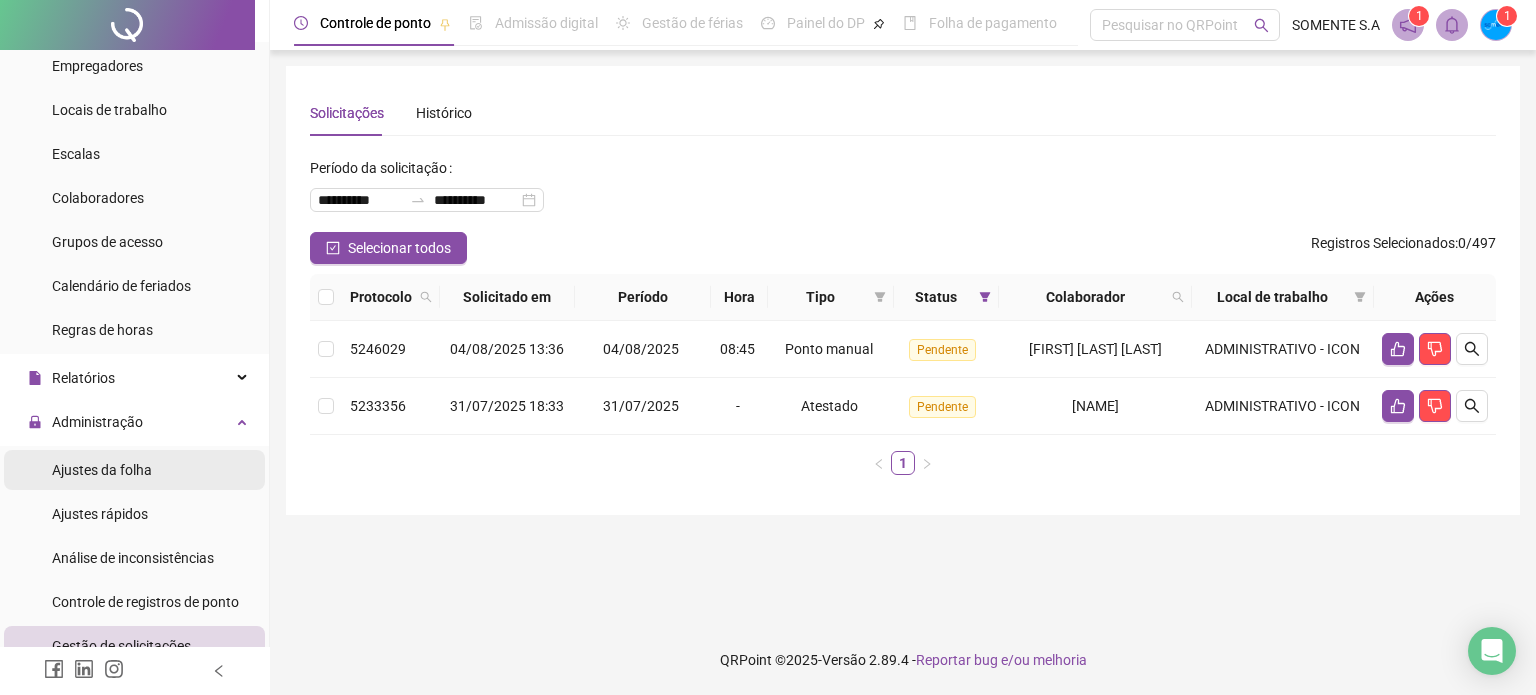 click on "Ajustes da folha" at bounding box center (134, 470) 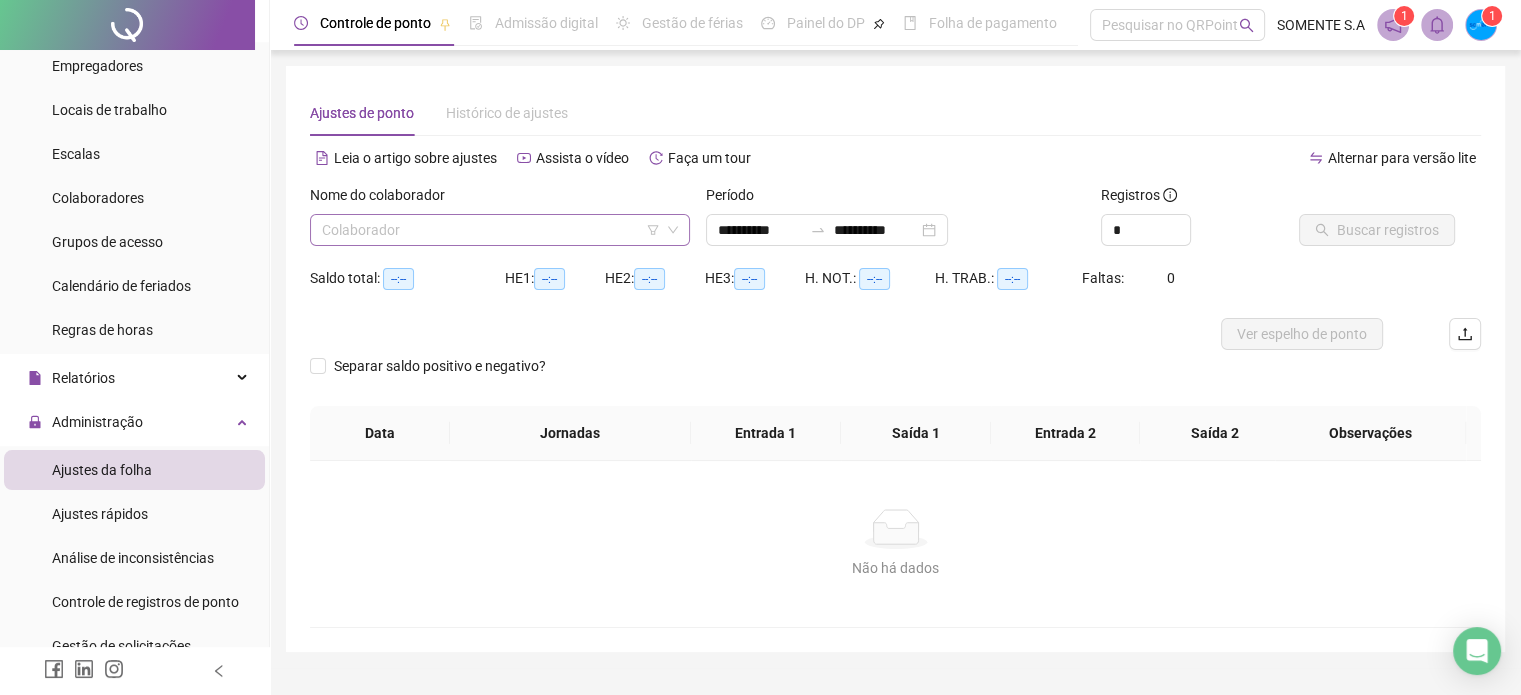 click at bounding box center (491, 230) 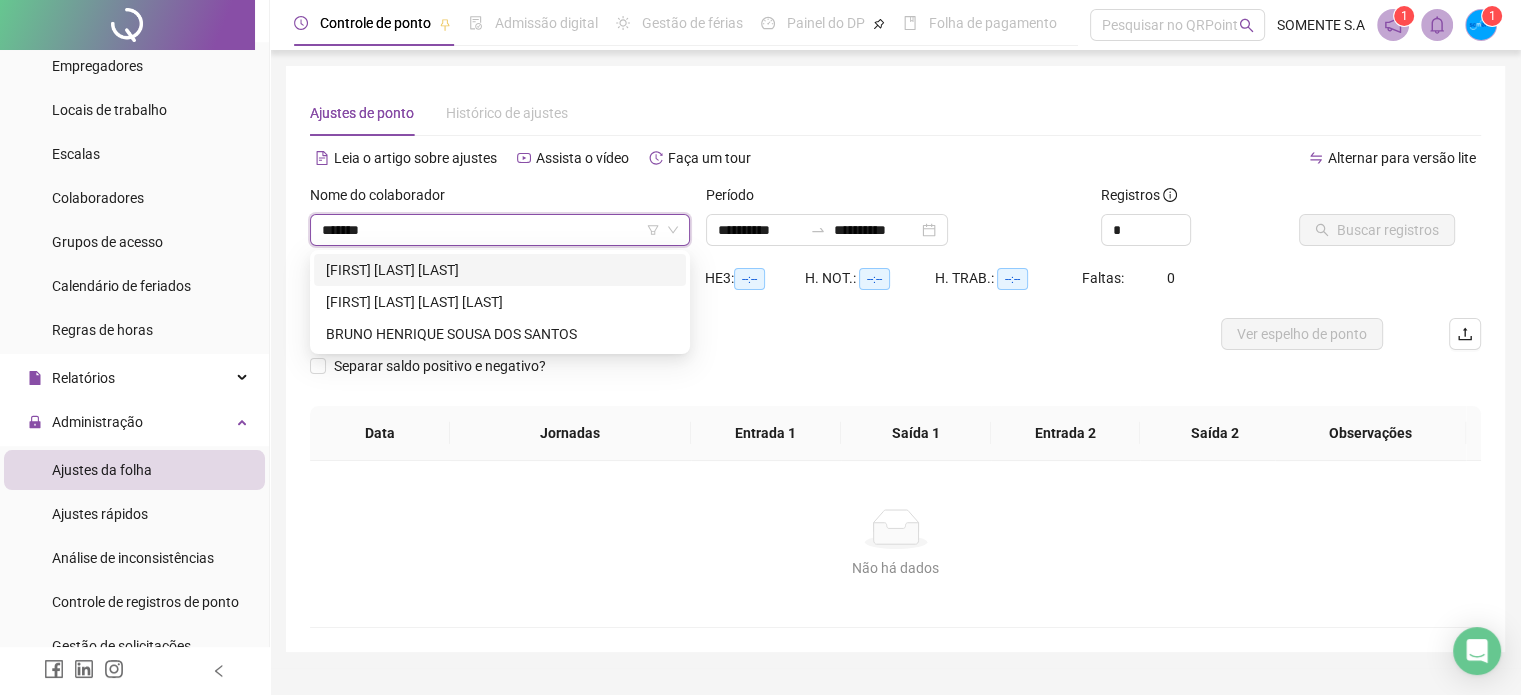 type on "********" 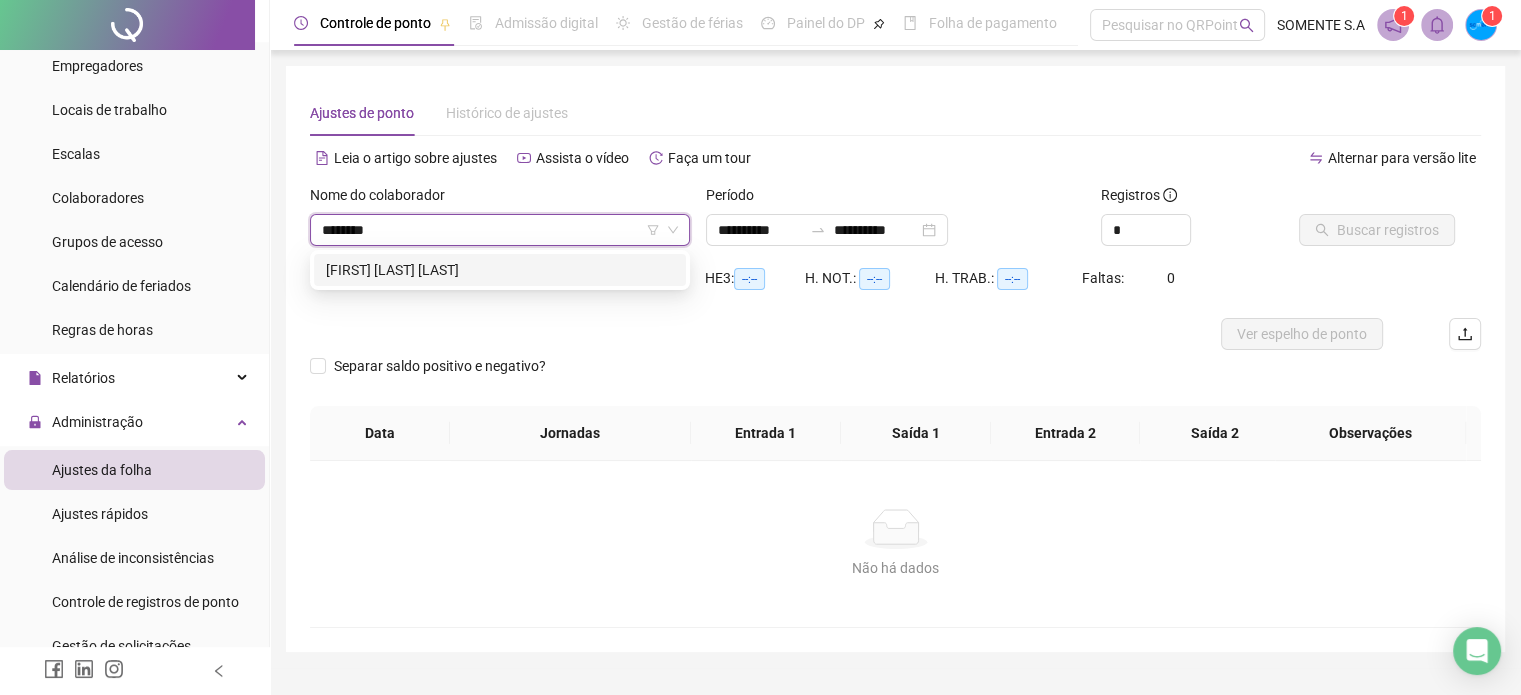 click on "[FIRST] [LAST] [LAST]" at bounding box center (500, 270) 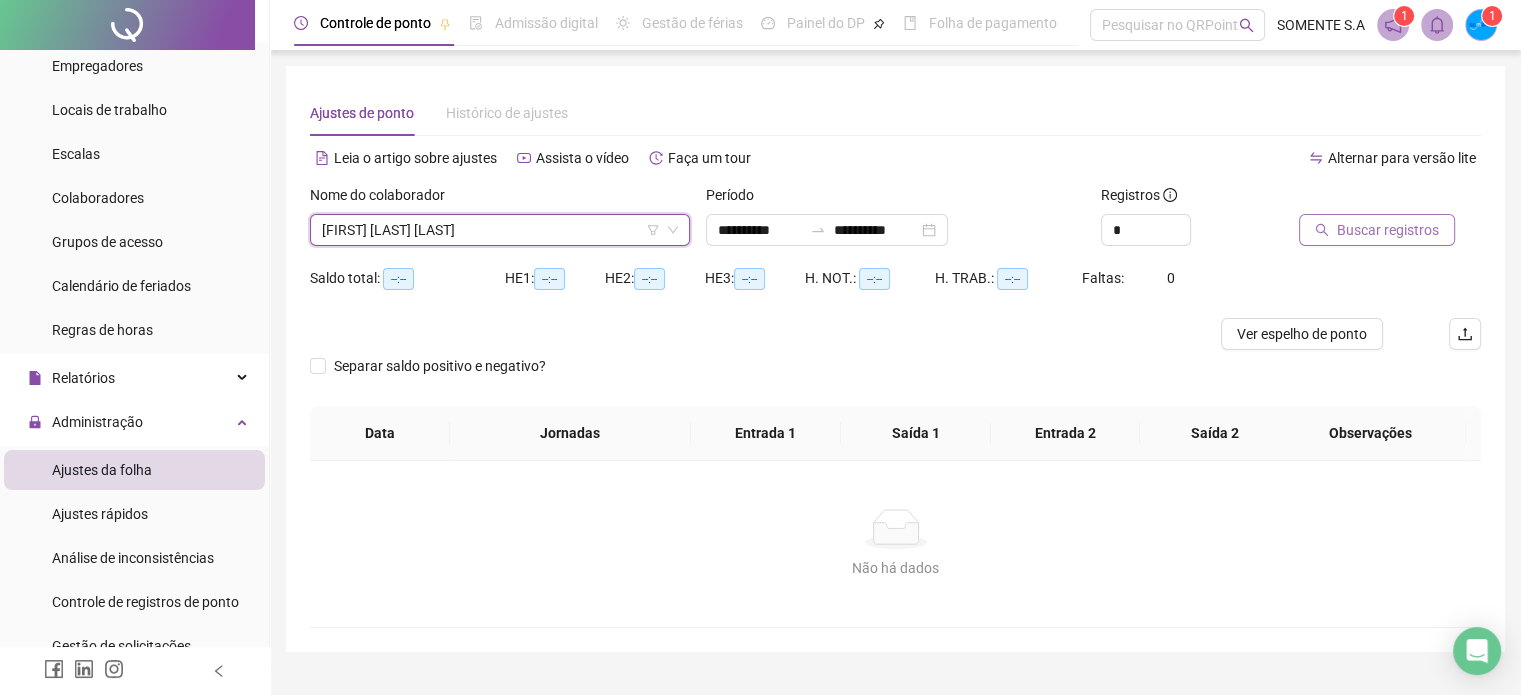 click on "Buscar registros" at bounding box center (1388, 230) 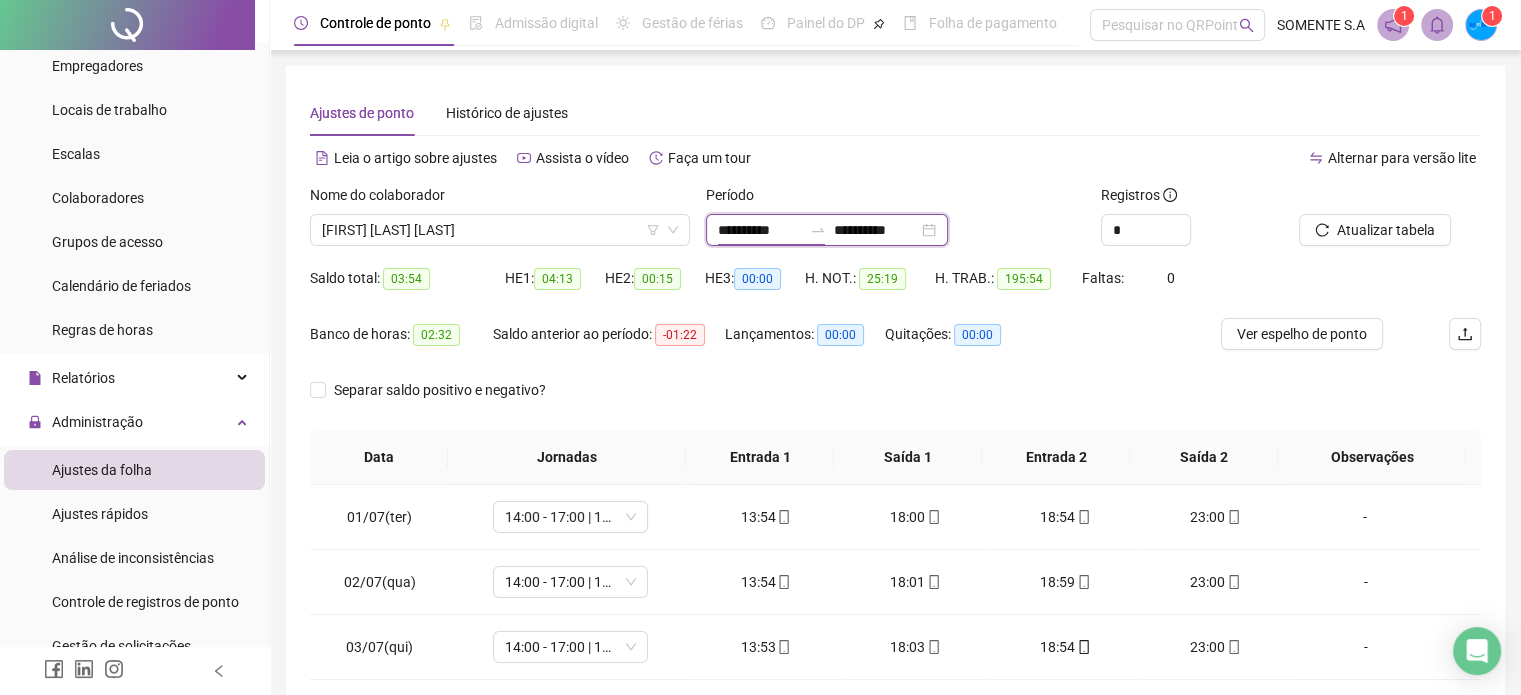 click on "**********" at bounding box center (760, 230) 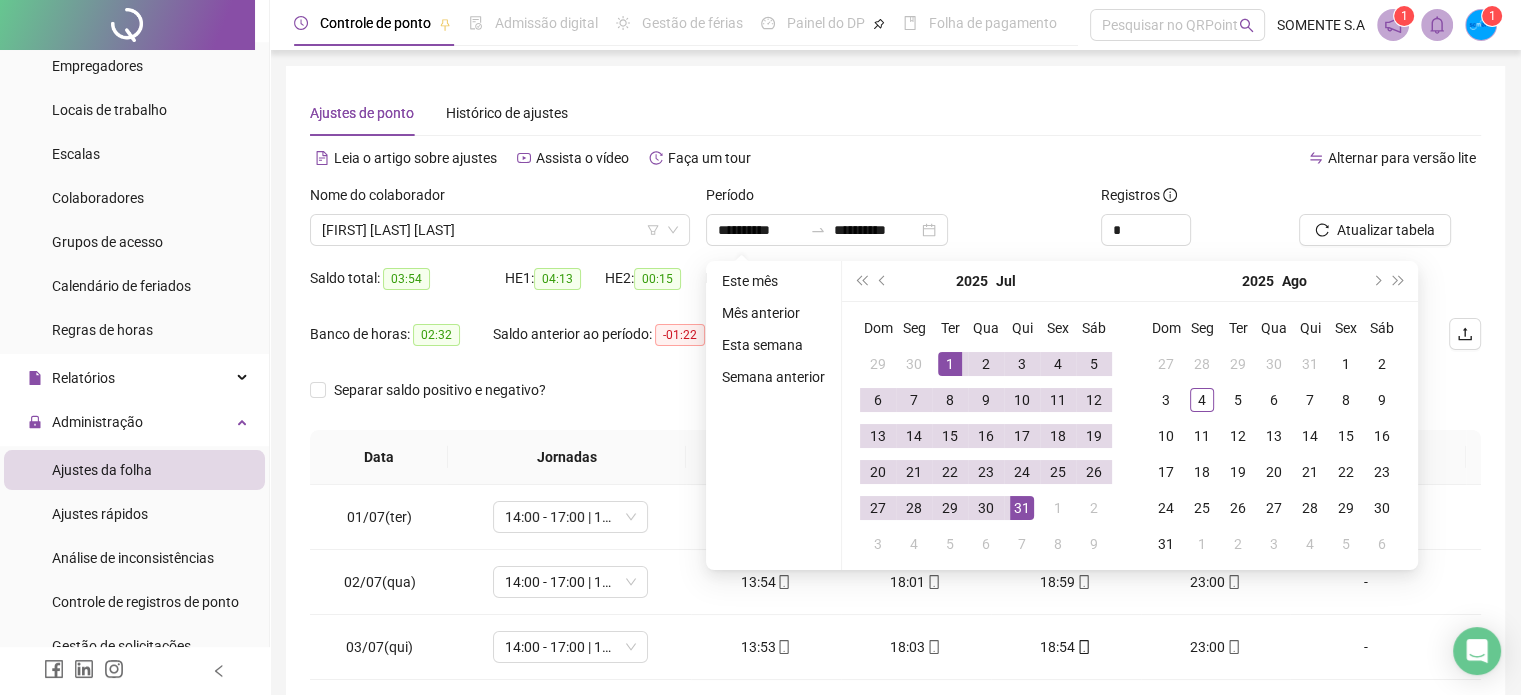 click on "Saldo total:   03:54 HE 1:   04:13 HE 2:   00:15 HE 3:   00:00 H. NOT.:   25:19 H. TRAB.:   195:54 Faltas:   0" at bounding box center [895, 290] 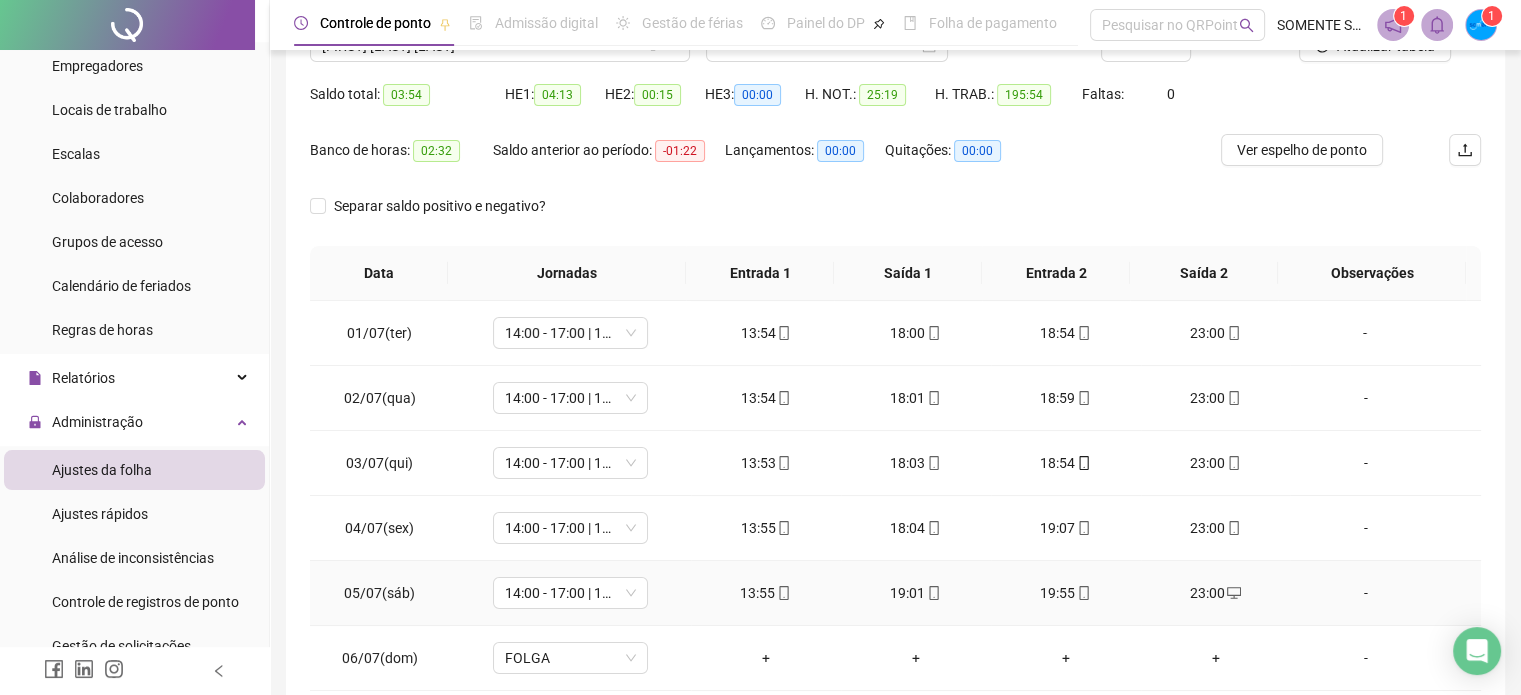 scroll, scrollTop: 326, scrollLeft: 0, axis: vertical 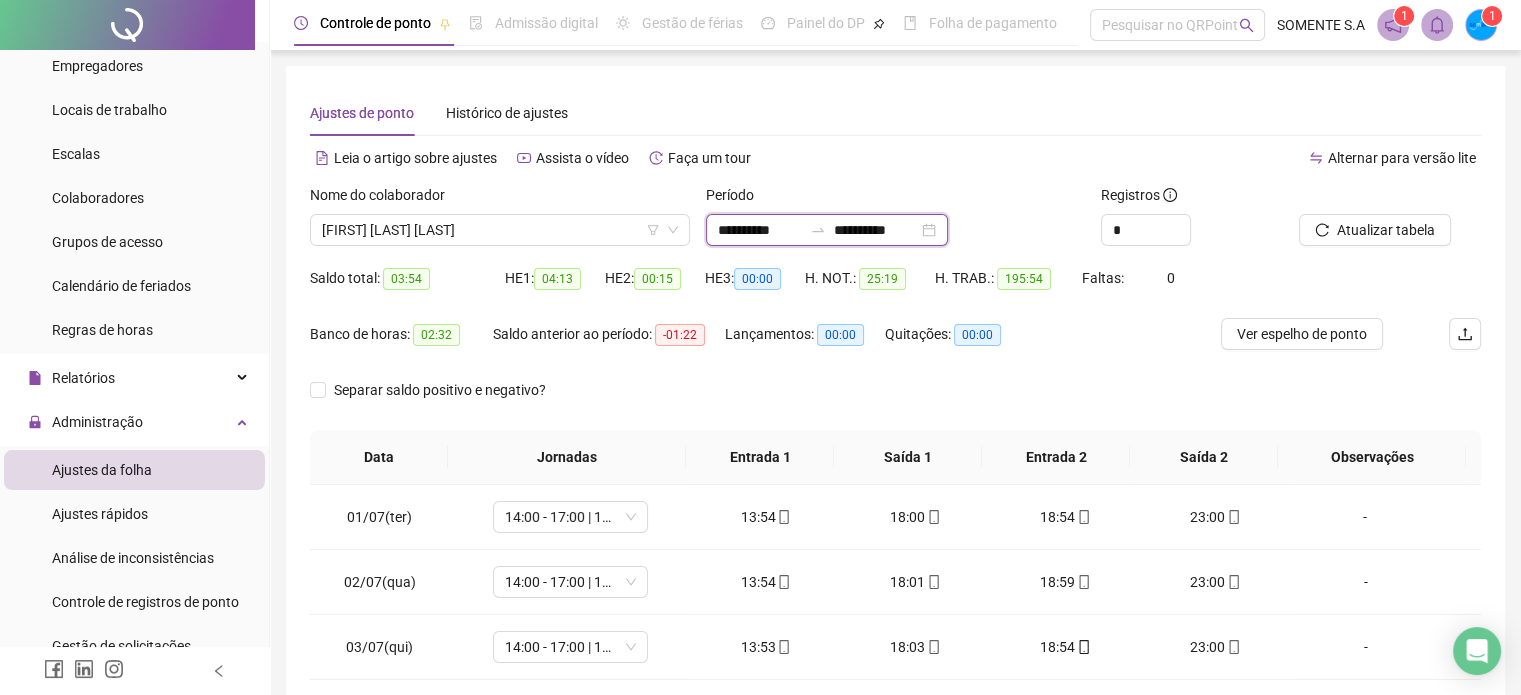 click on "**********" at bounding box center (760, 230) 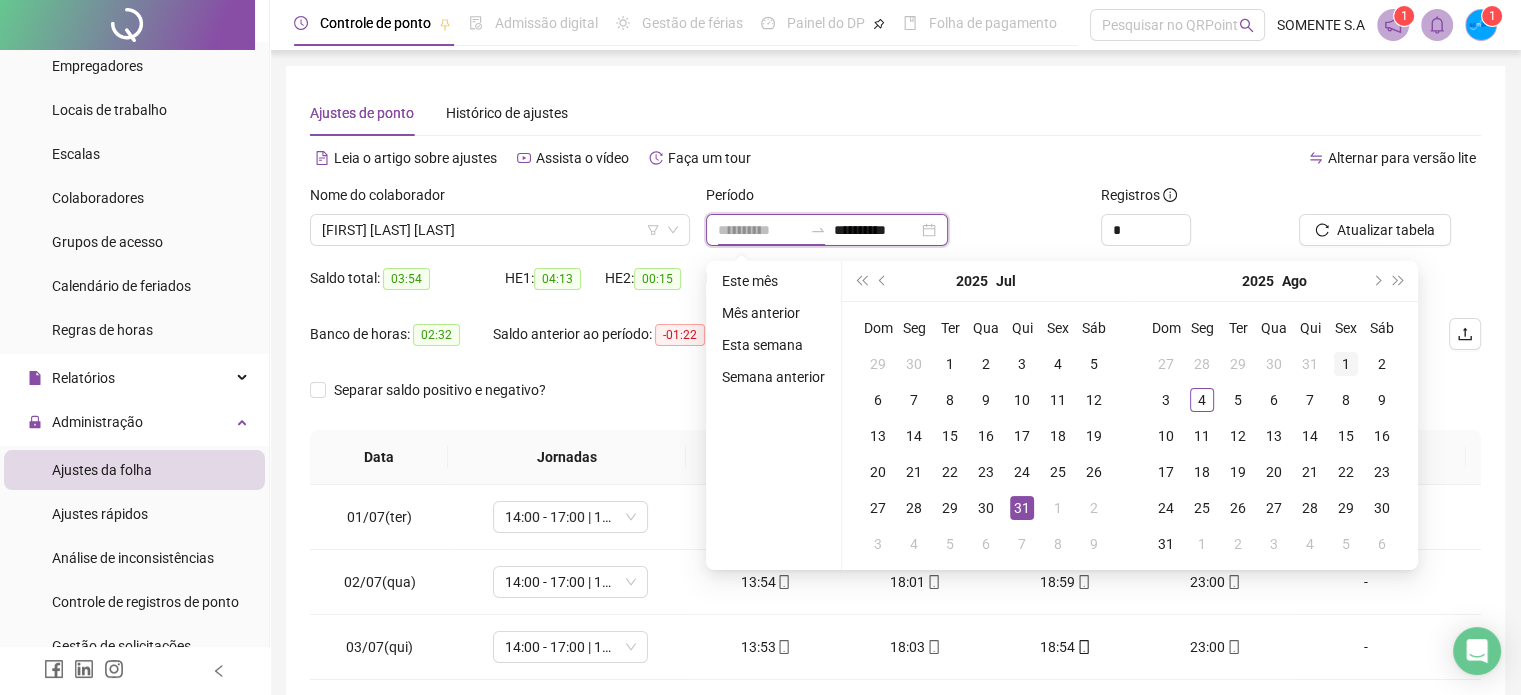 type on "**********" 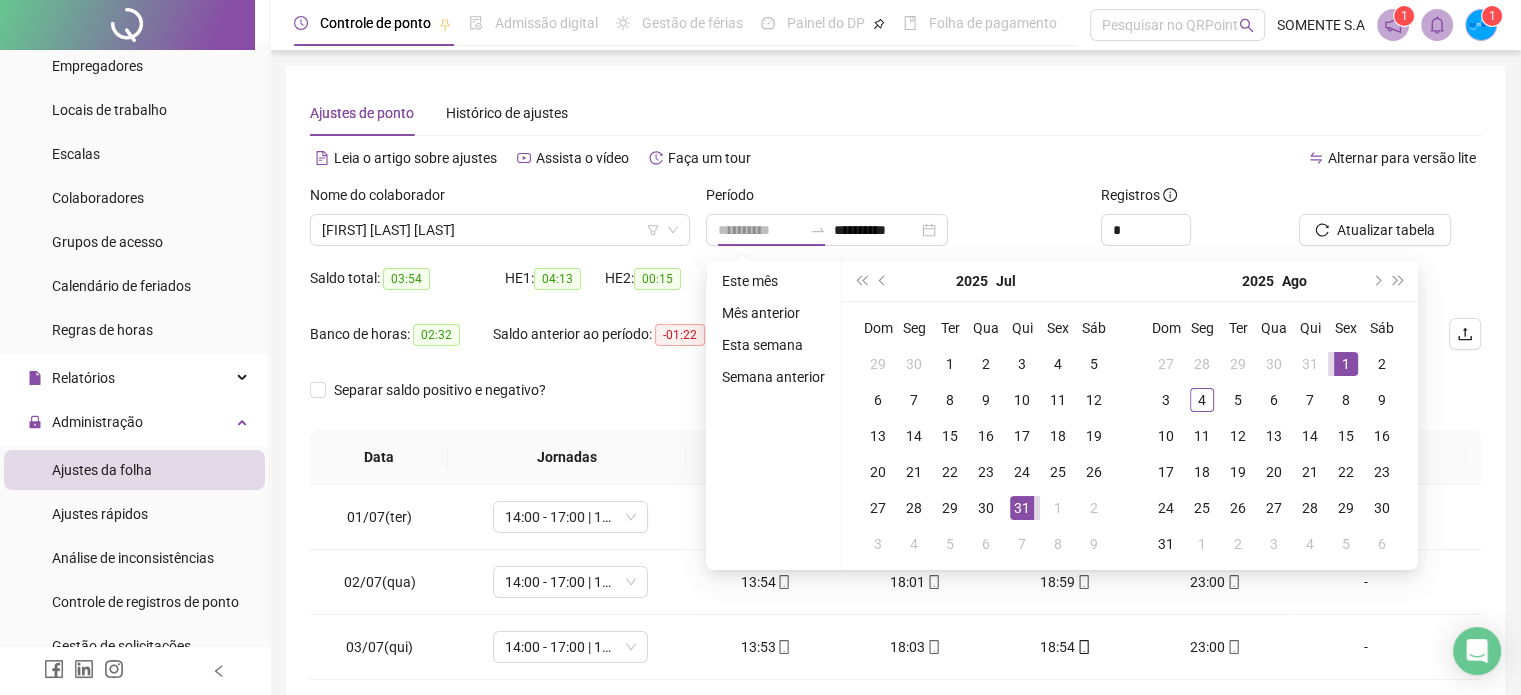 click on "1" at bounding box center (1346, 364) 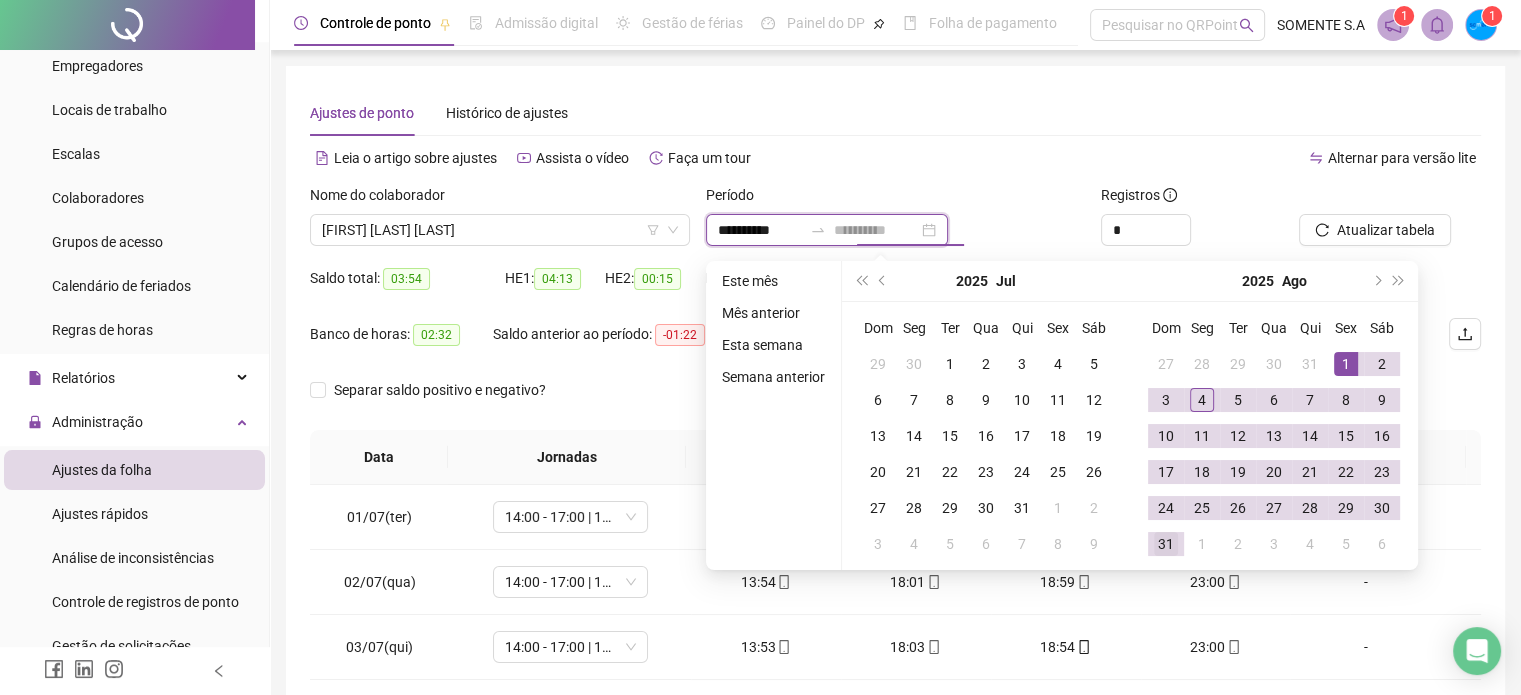 type on "**********" 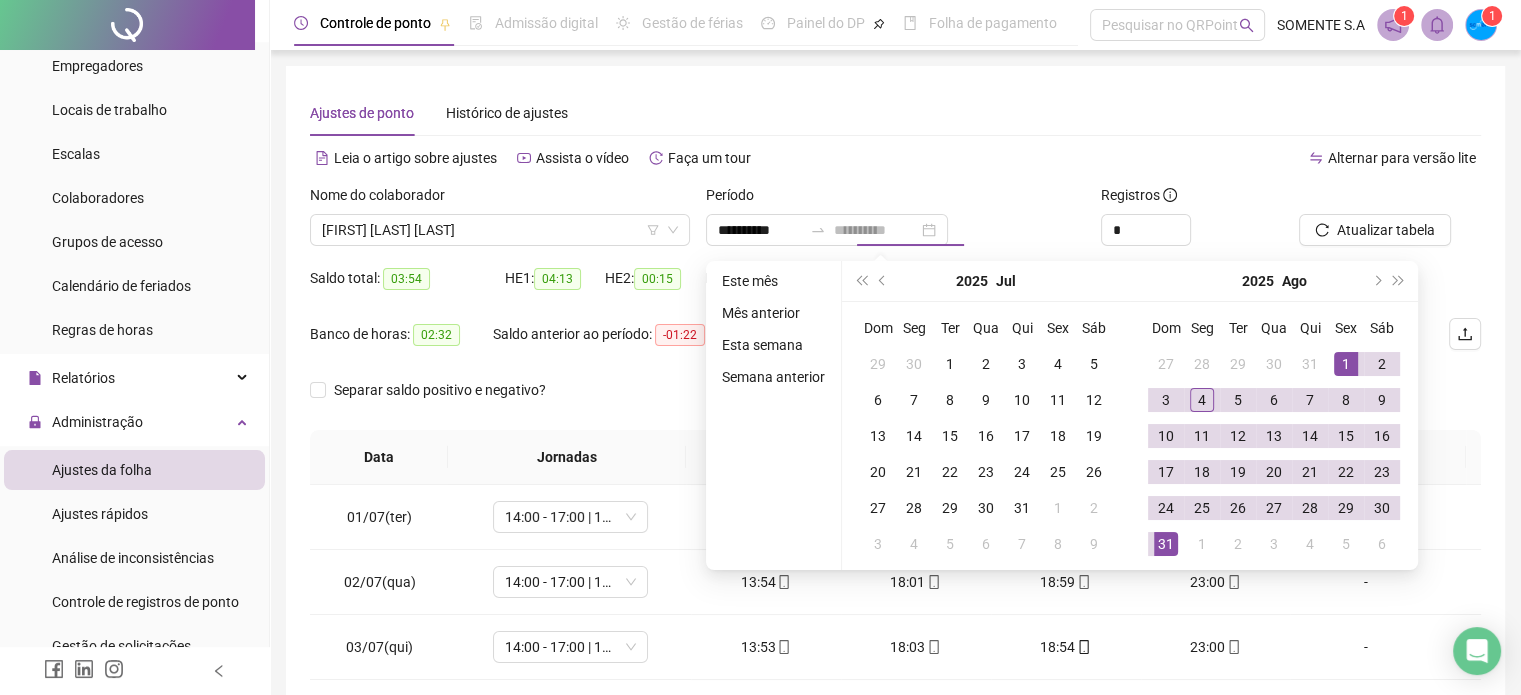 click on "31" at bounding box center (1166, 544) 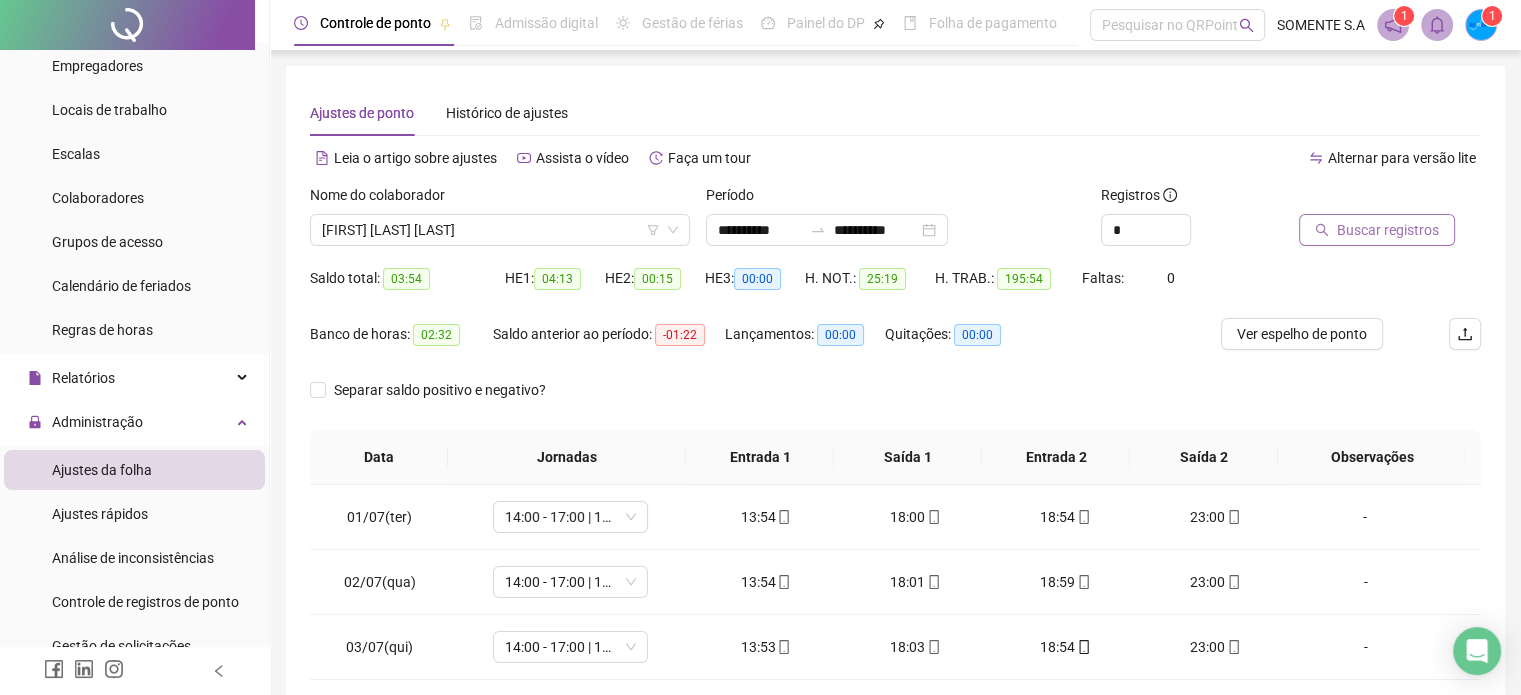 click on "Buscar registros" at bounding box center [1388, 230] 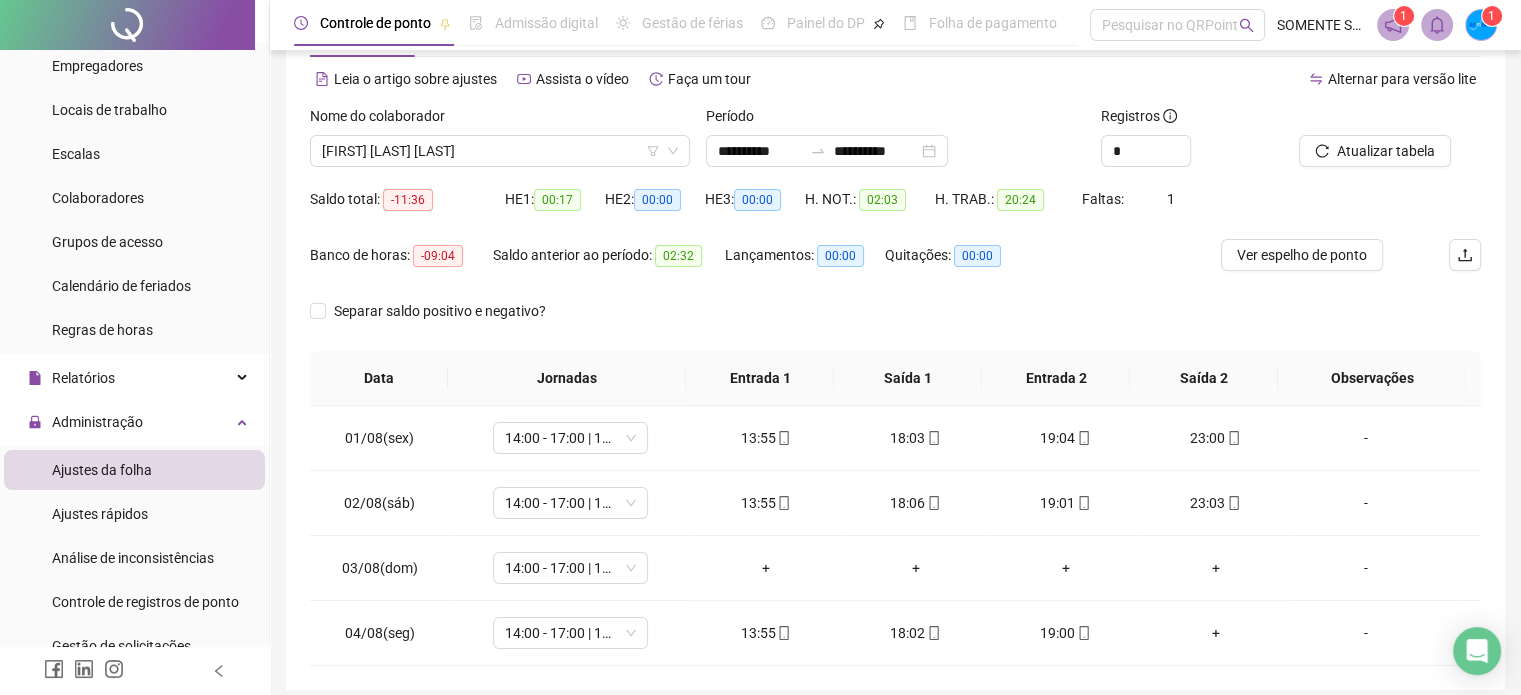 scroll, scrollTop: 159, scrollLeft: 0, axis: vertical 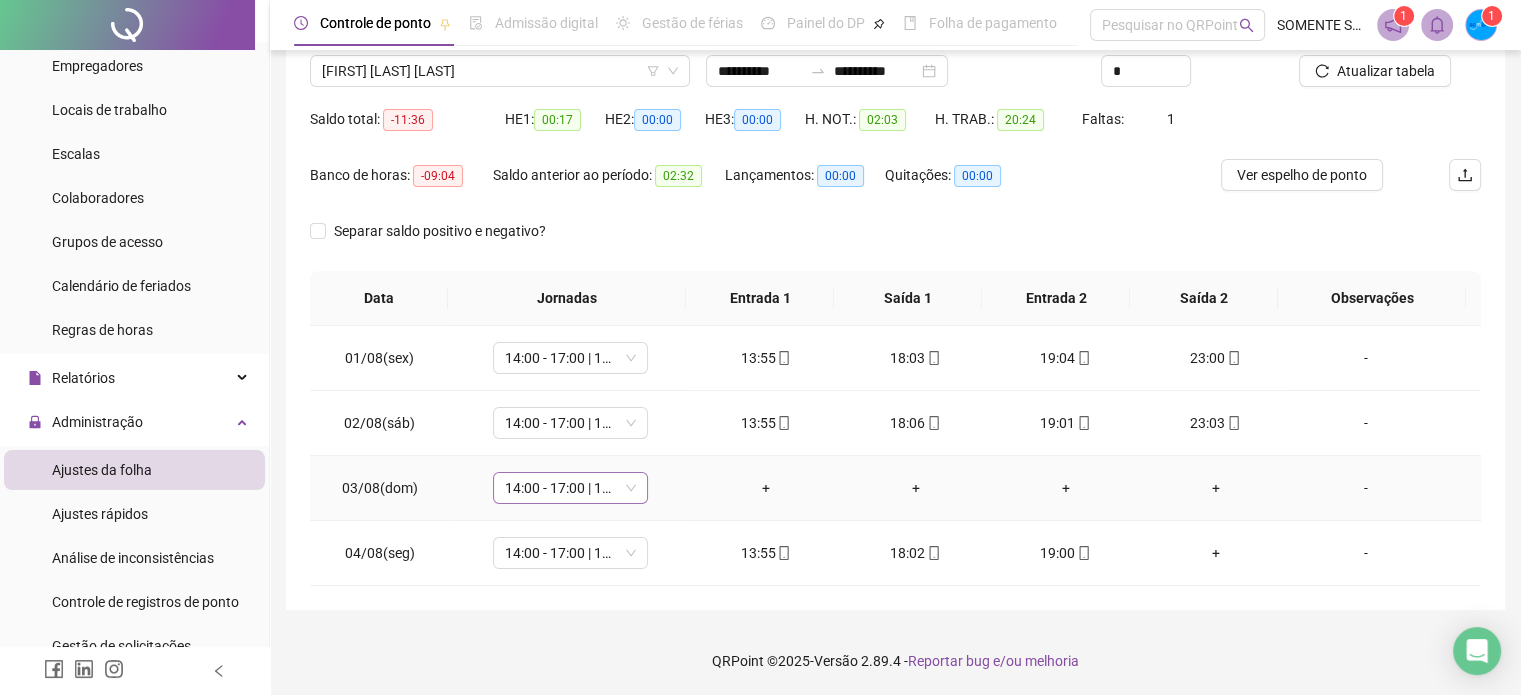click on "14:00 - 17:00 | 18:00 - 23:00" at bounding box center [570, 488] 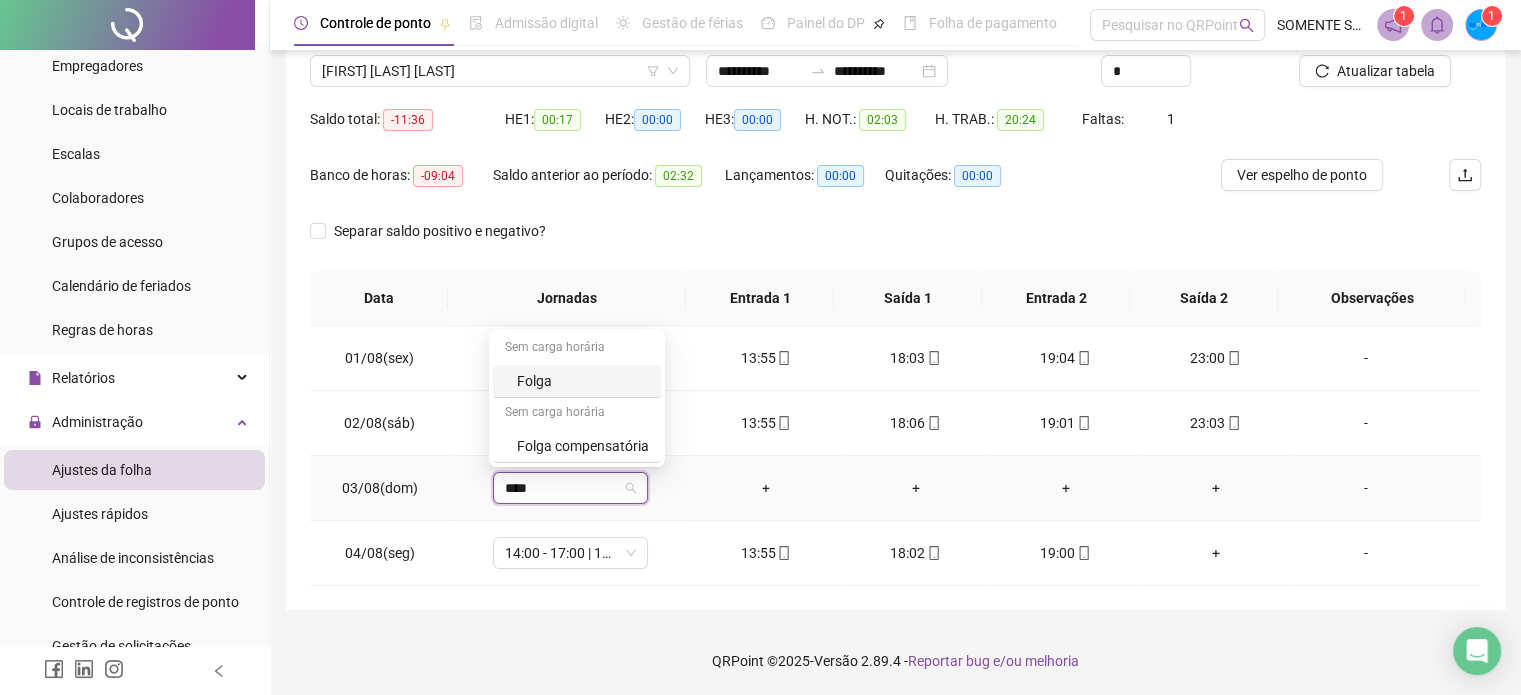 type on "*****" 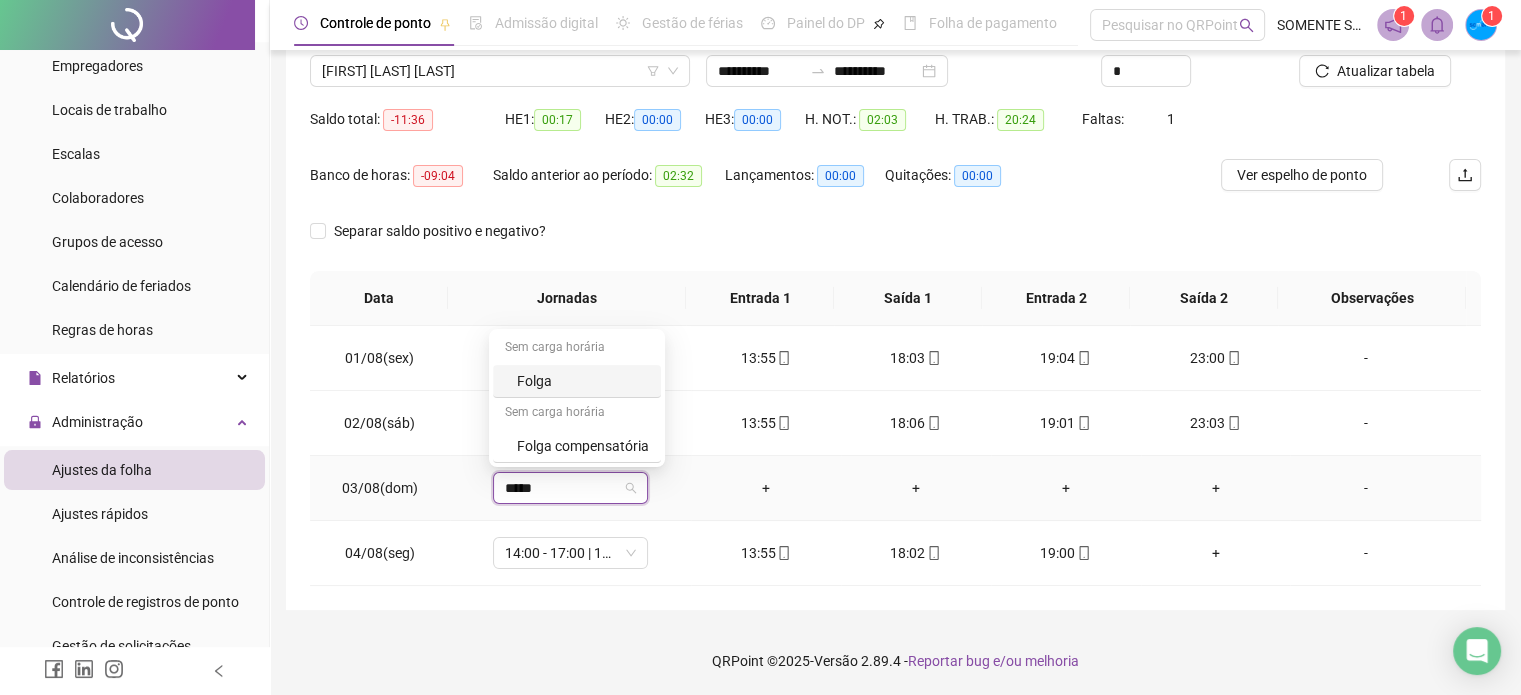 click on "Folga" at bounding box center [583, 381] 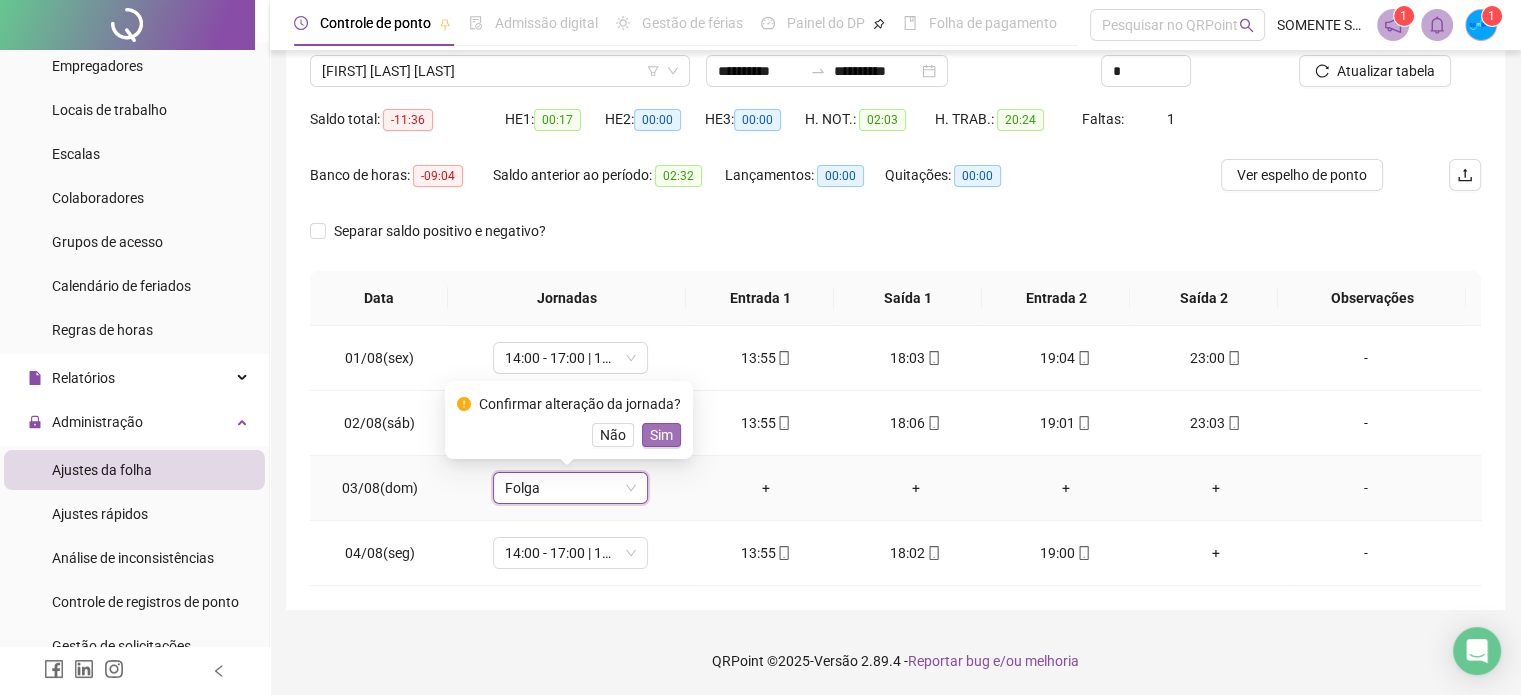 click on "Sim" at bounding box center (661, 435) 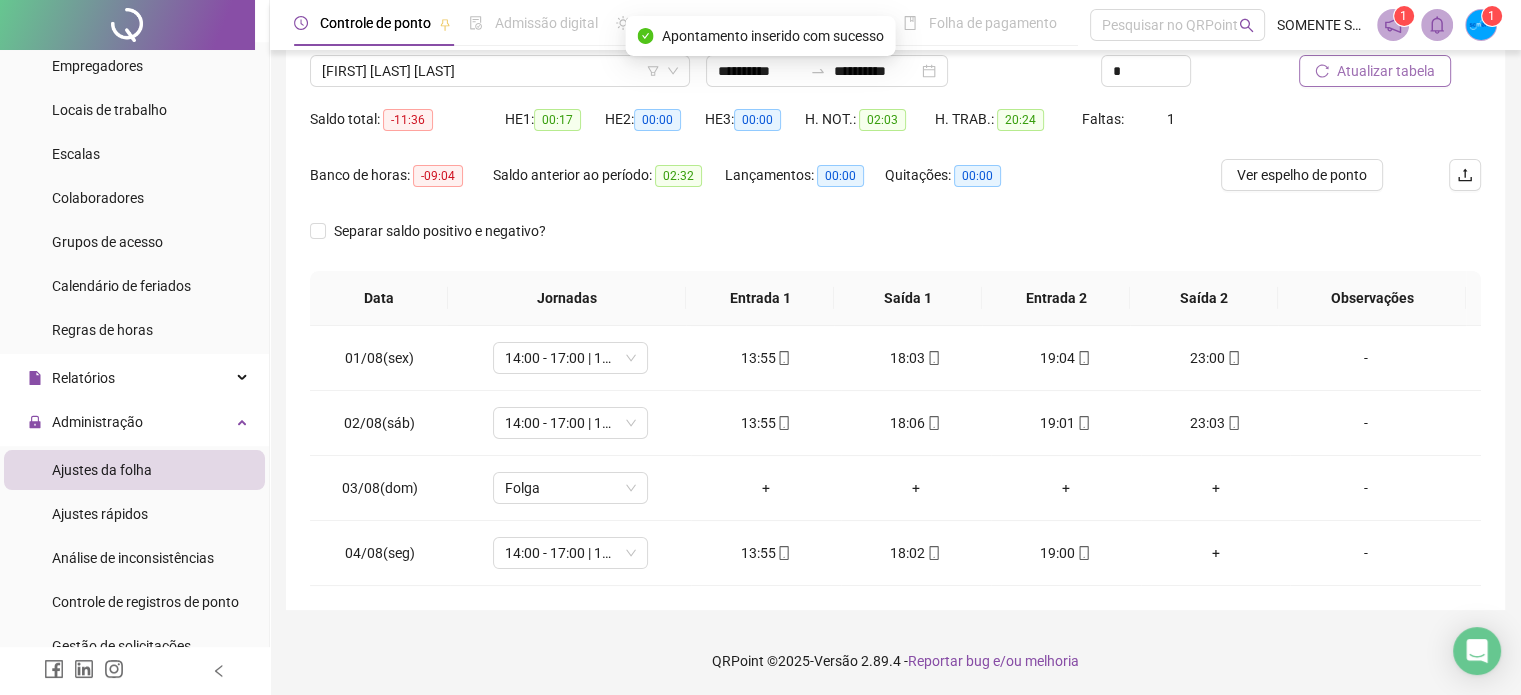 click on "Atualizar tabela" at bounding box center (1386, 71) 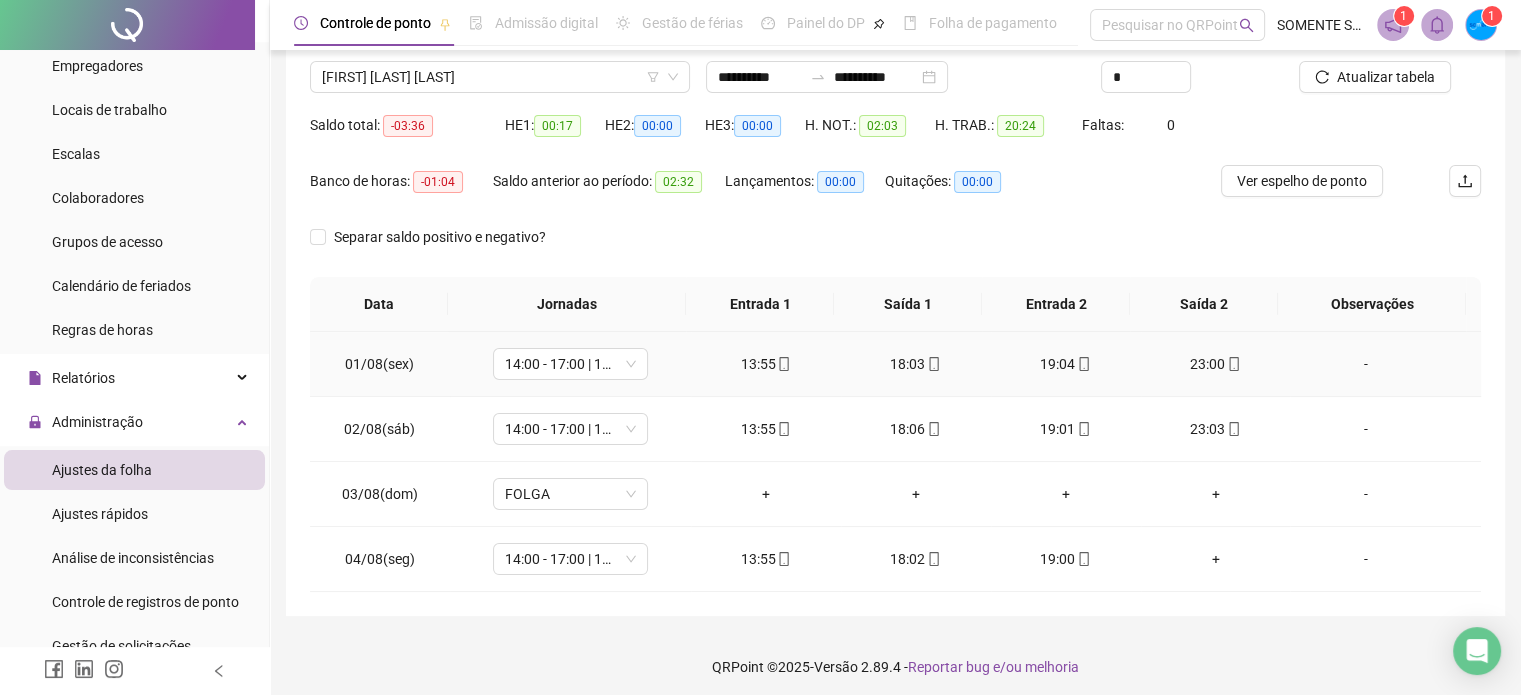 scroll, scrollTop: 159, scrollLeft: 0, axis: vertical 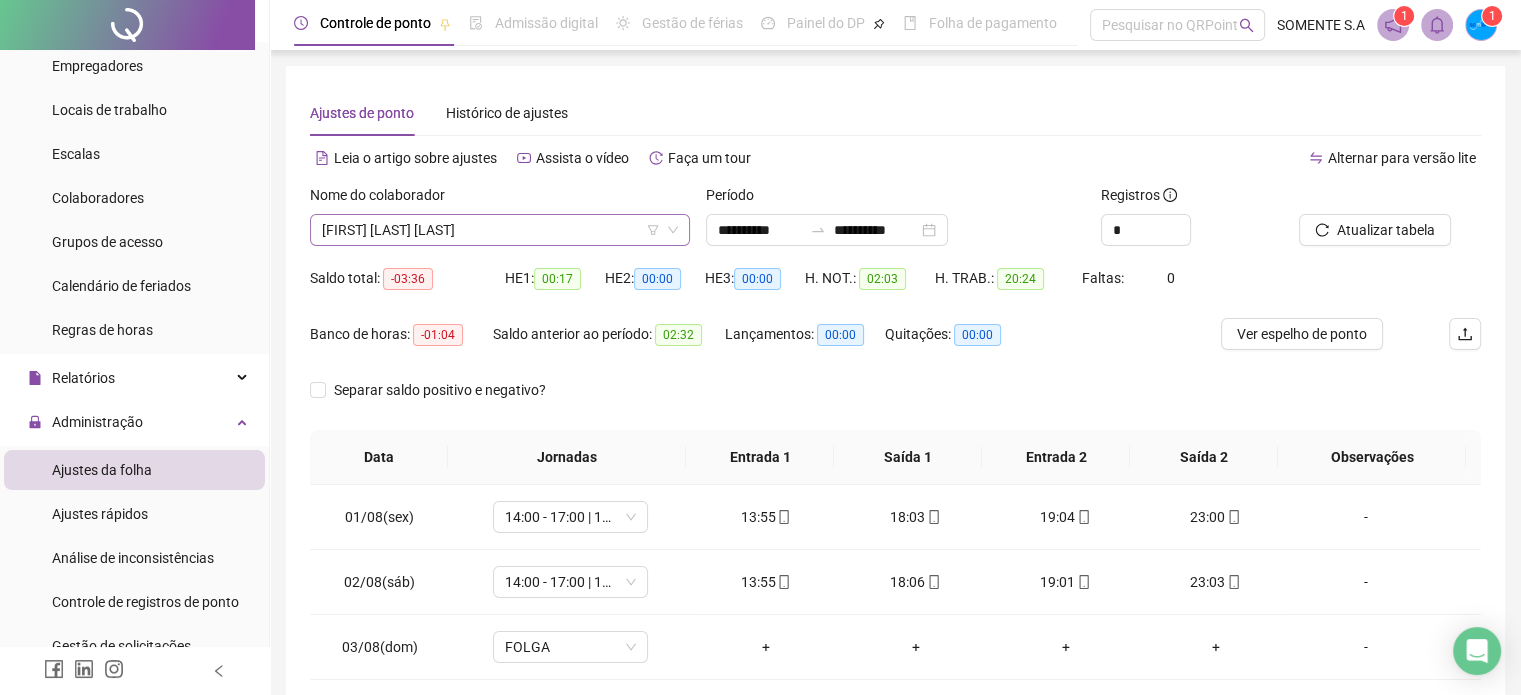 click on "[FIRST] [LAST] [LAST]" at bounding box center (500, 230) 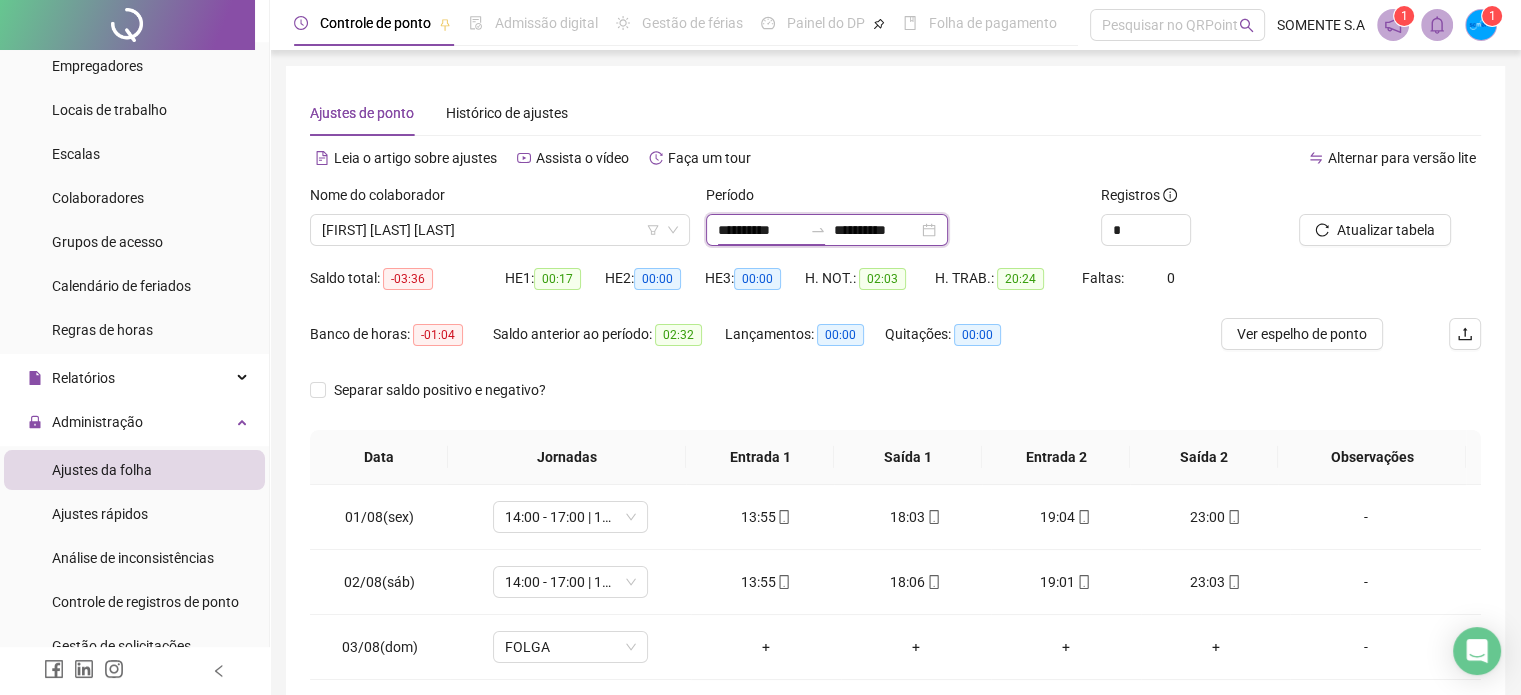 click on "**********" at bounding box center [760, 230] 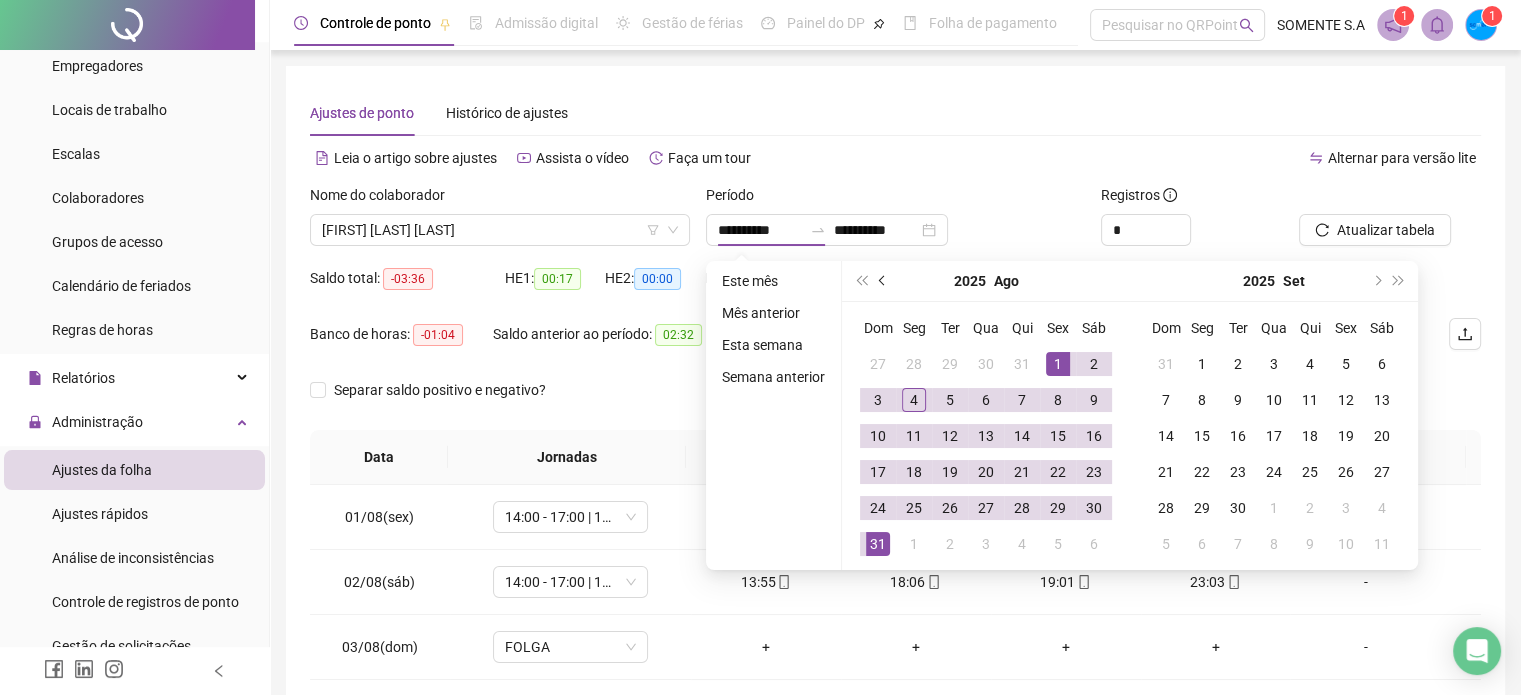 click at bounding box center [884, 281] 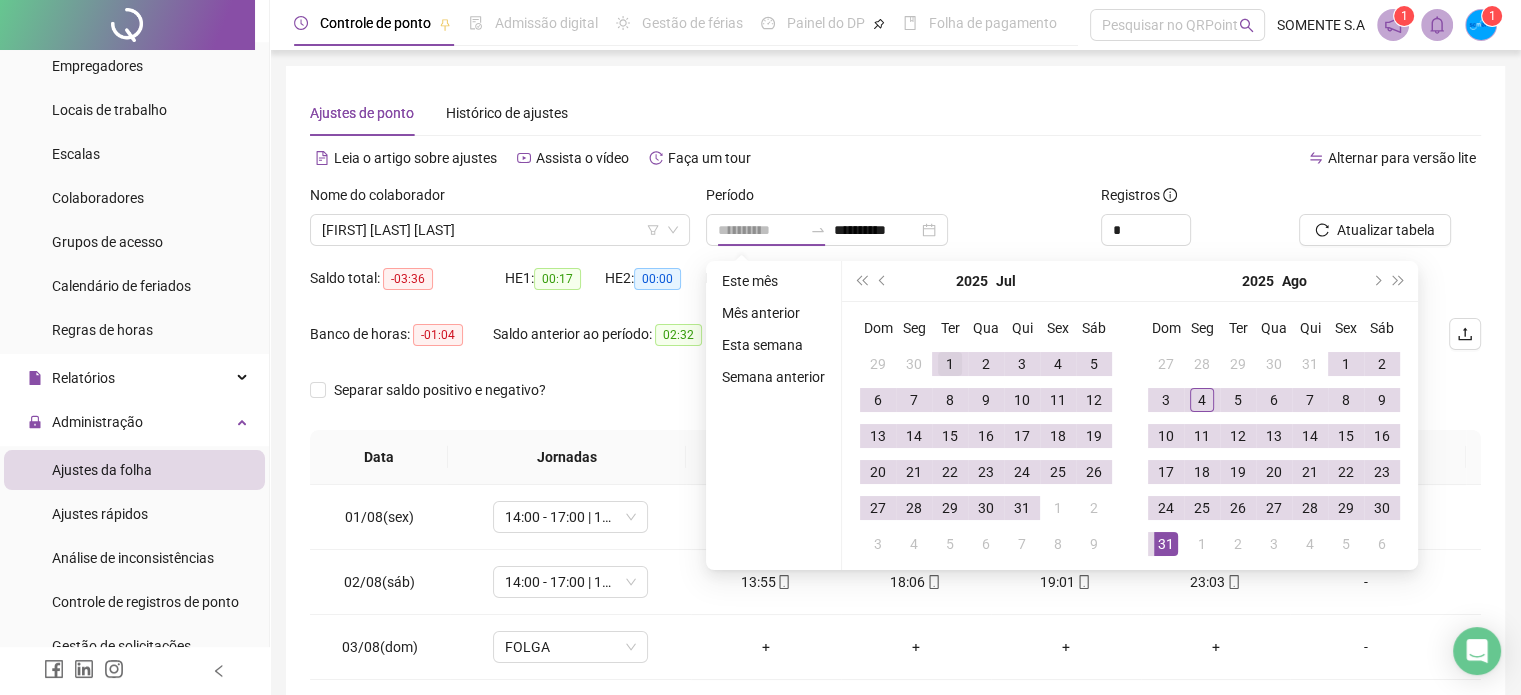 type on "**********" 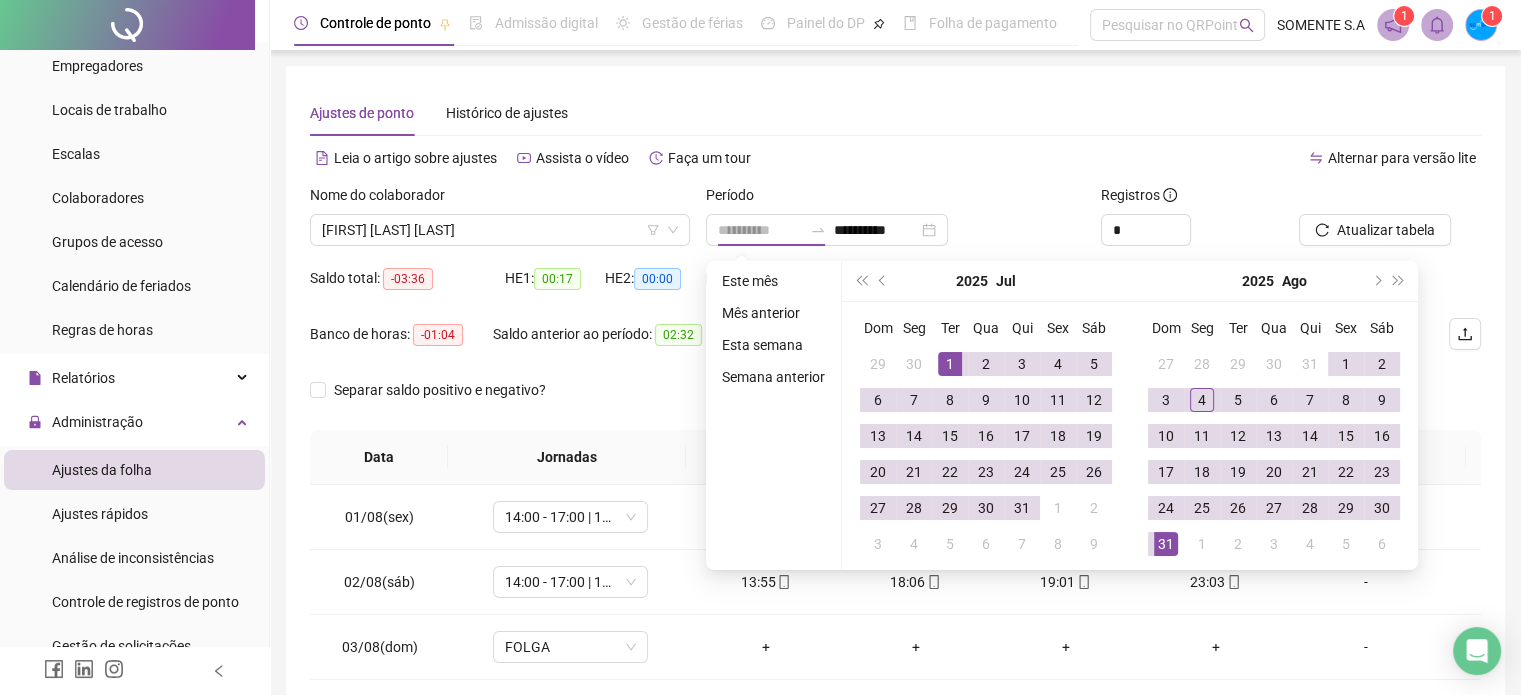 click on "1" at bounding box center (950, 364) 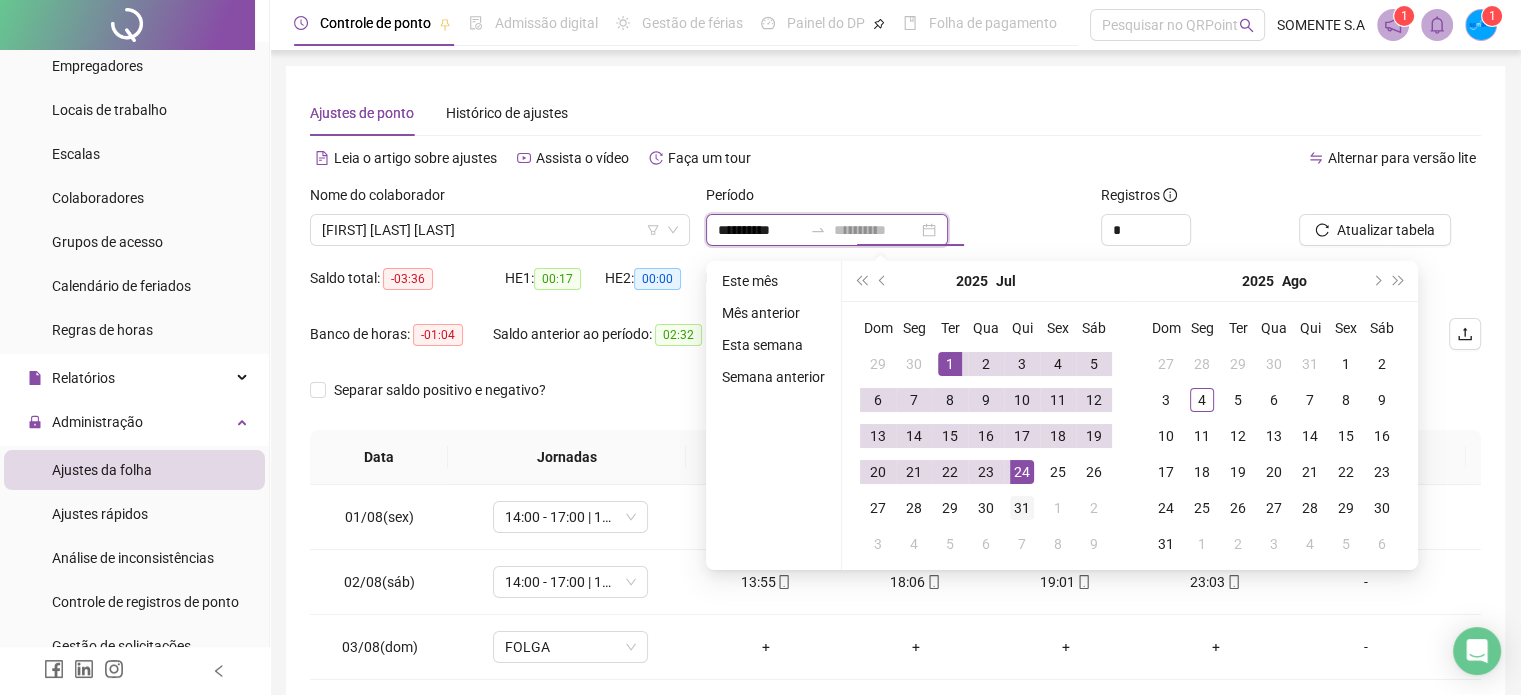 type on "**********" 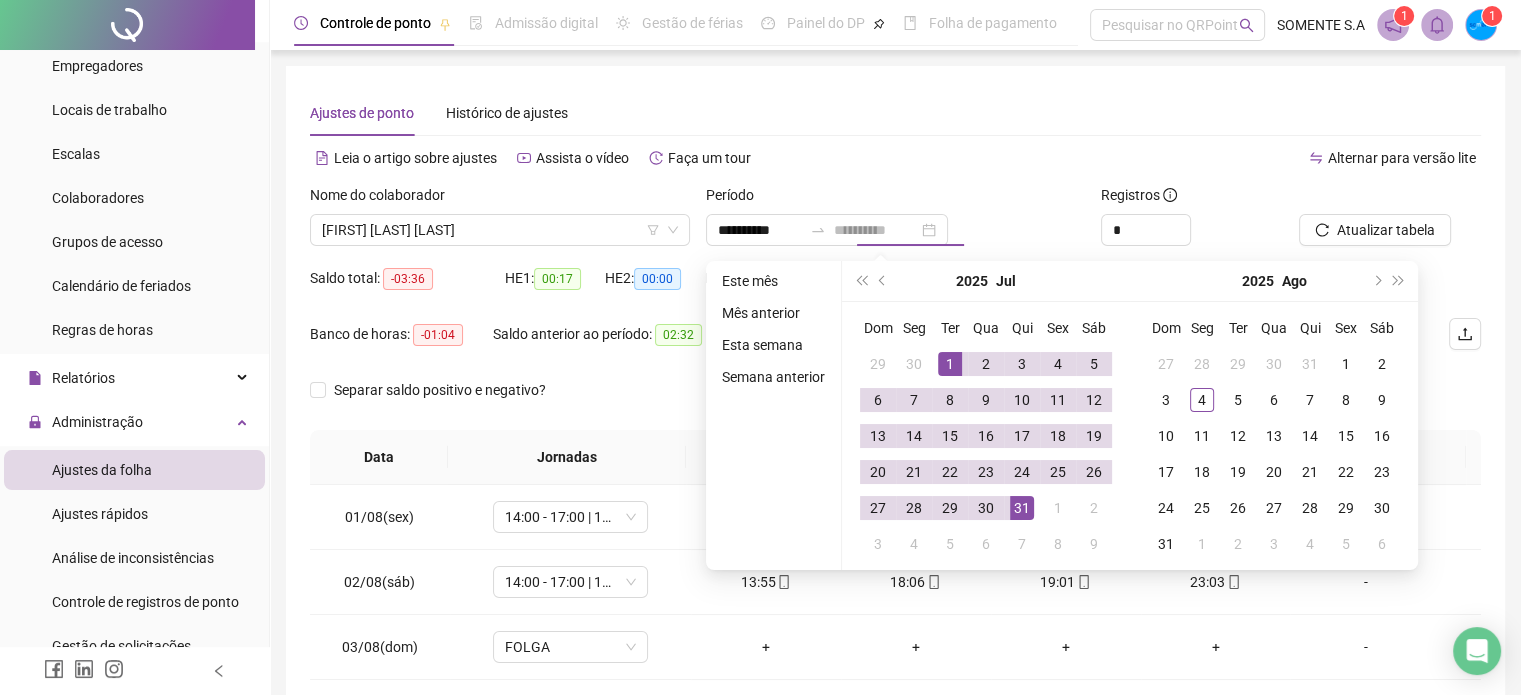 click on "31" at bounding box center (1022, 508) 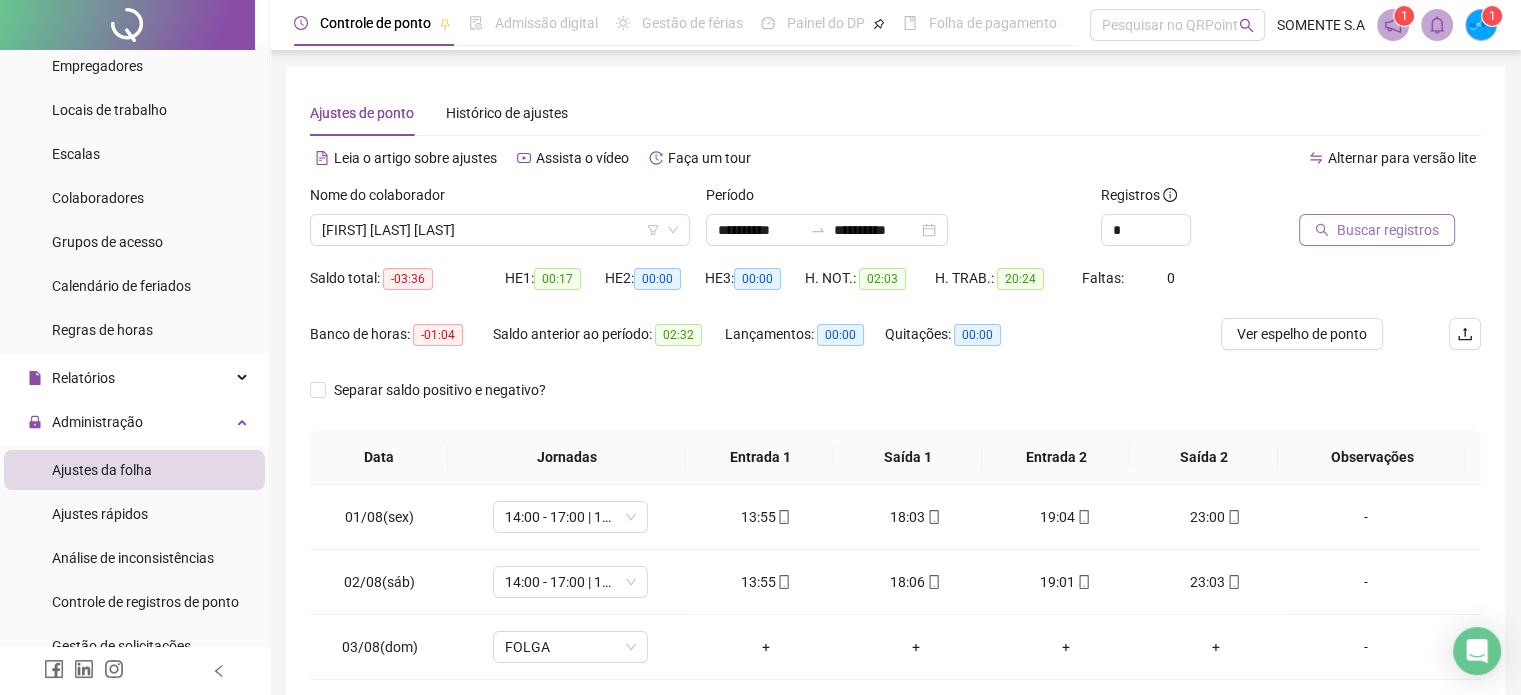 click on "Buscar registros" at bounding box center (1388, 230) 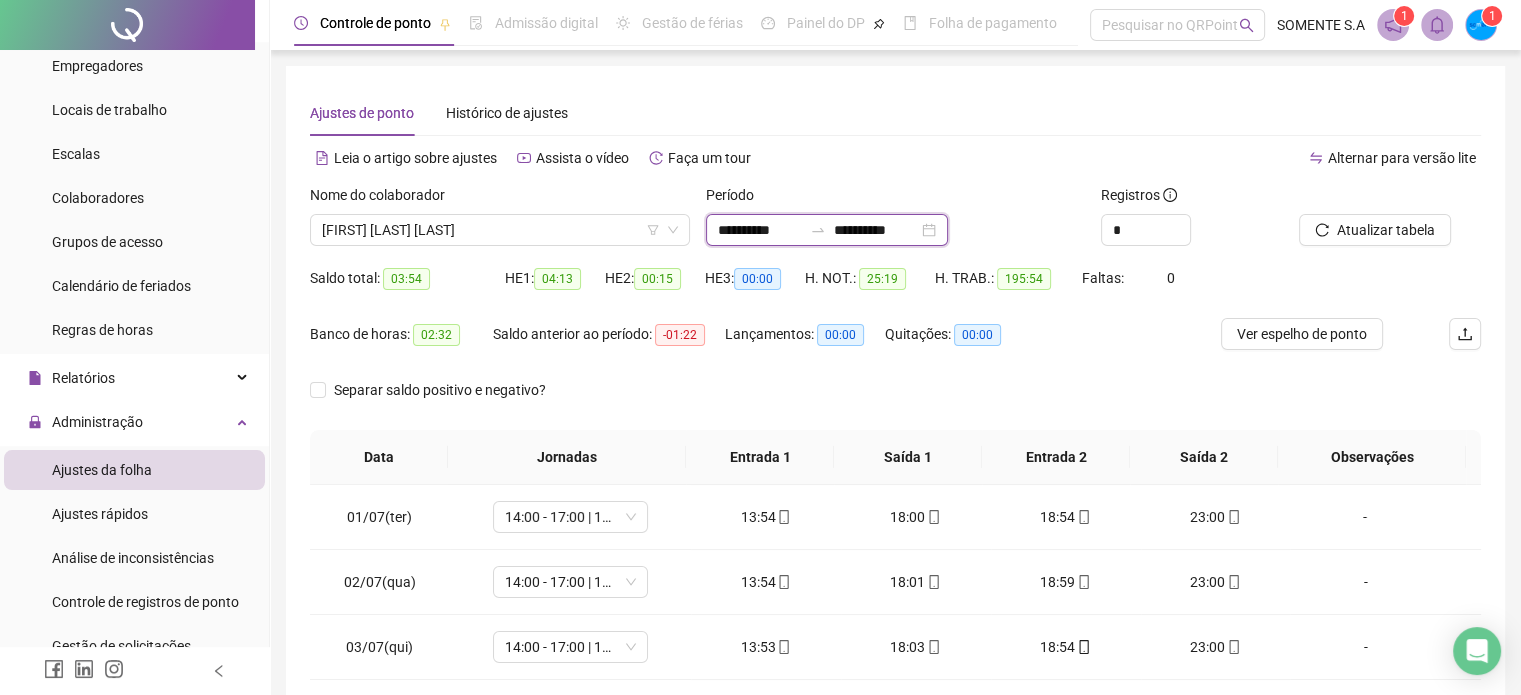 click on "**********" at bounding box center [760, 230] 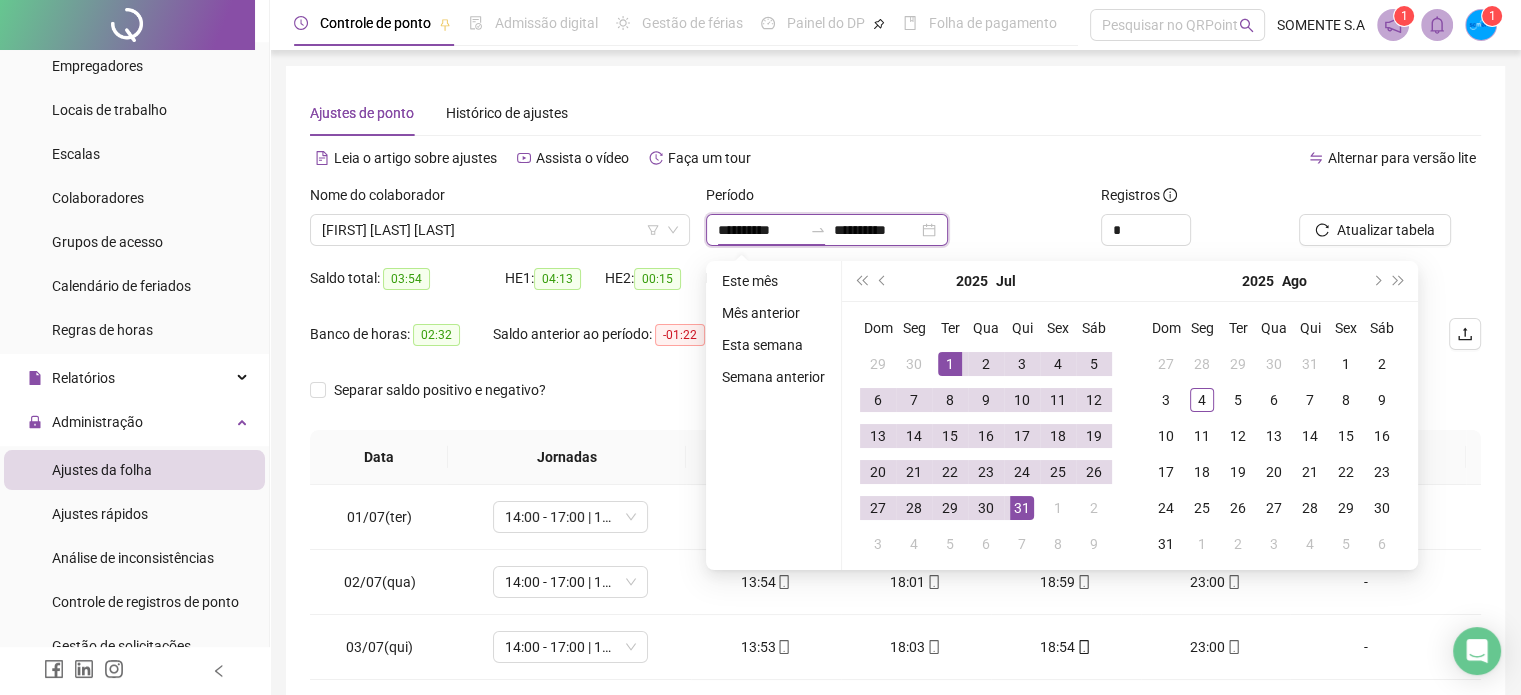 type on "**********" 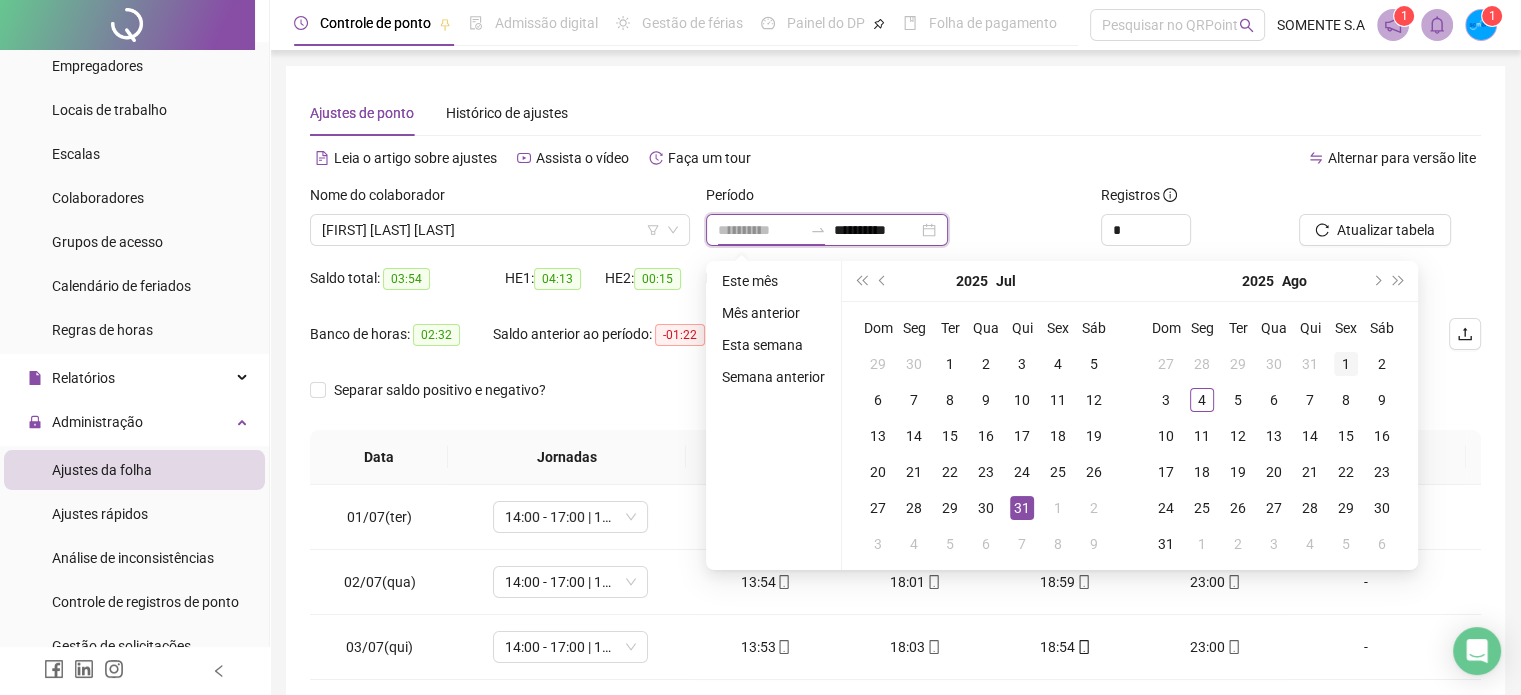 type on "**********" 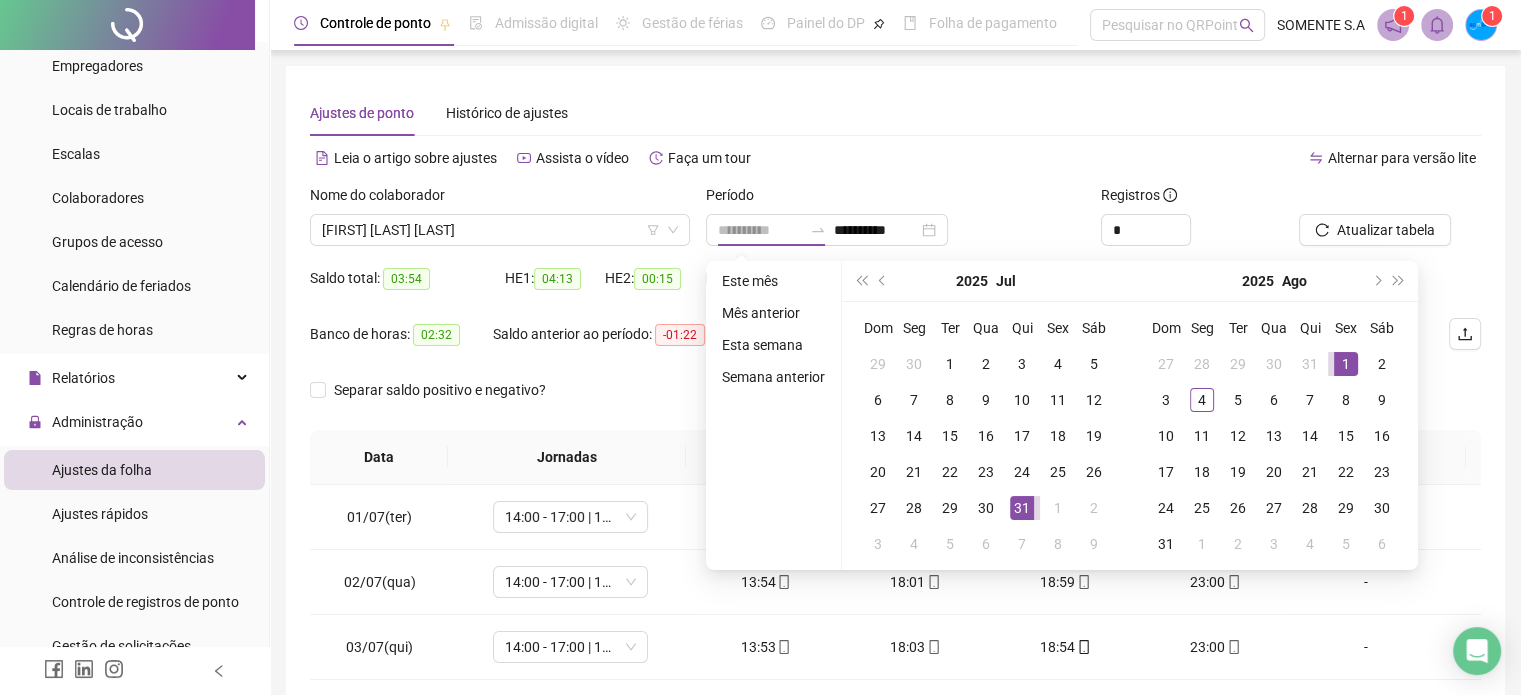 click on "1" at bounding box center [1346, 364] 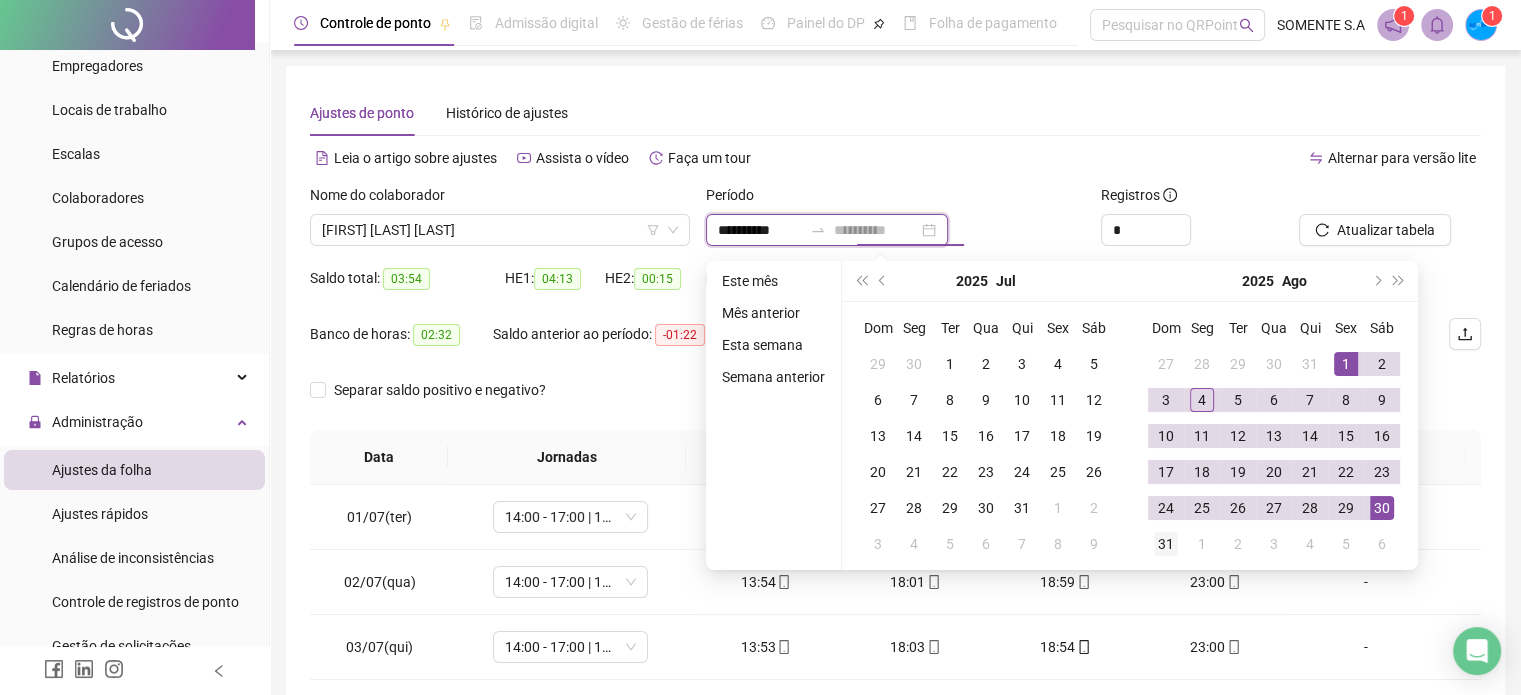 type on "**********" 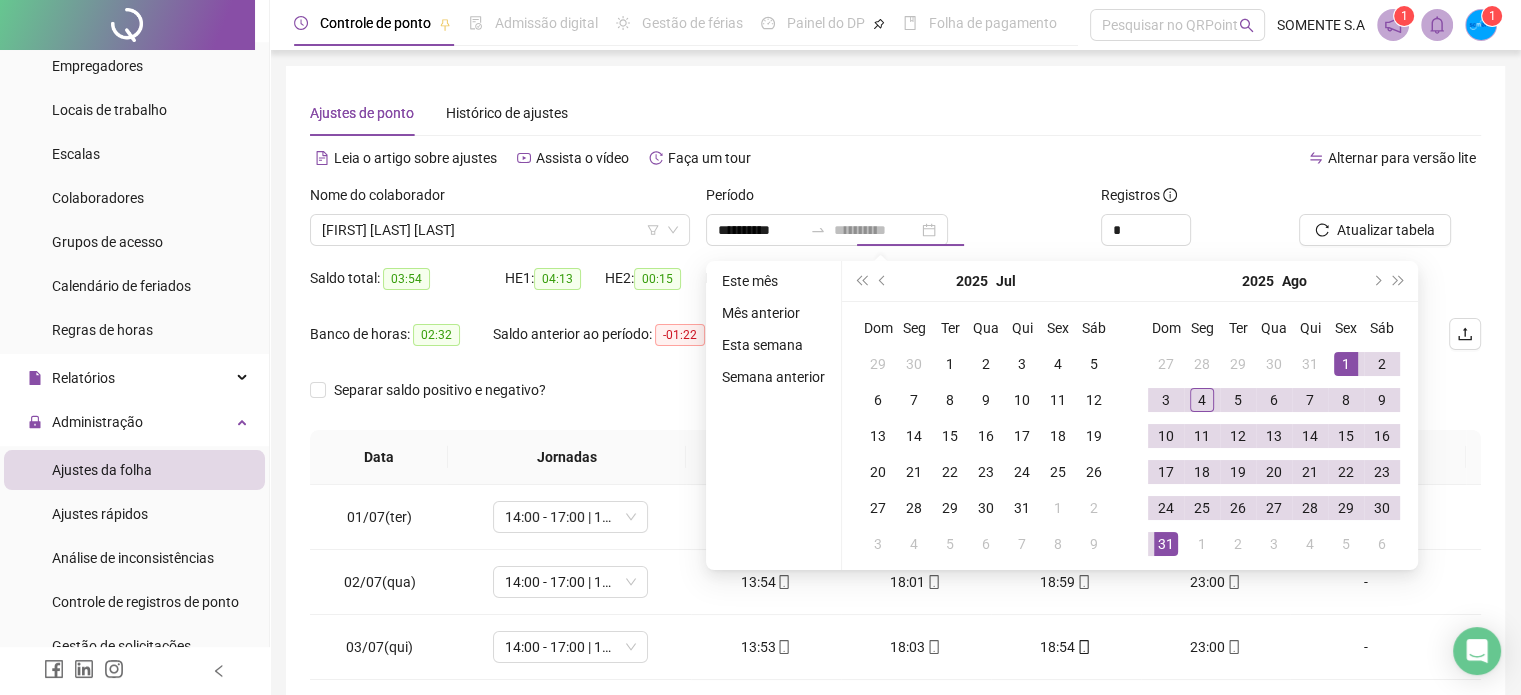 click on "31" at bounding box center [1166, 544] 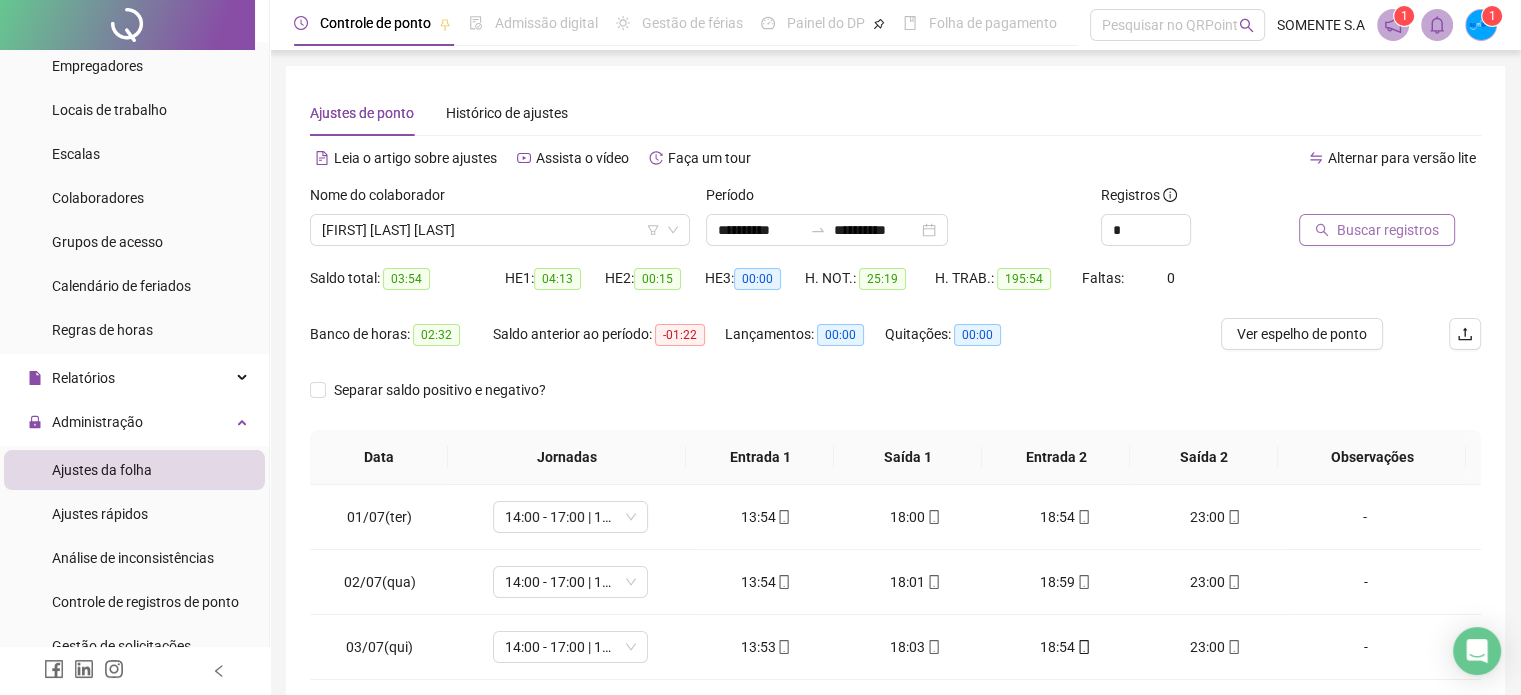 click on "Buscar registros" at bounding box center [1388, 230] 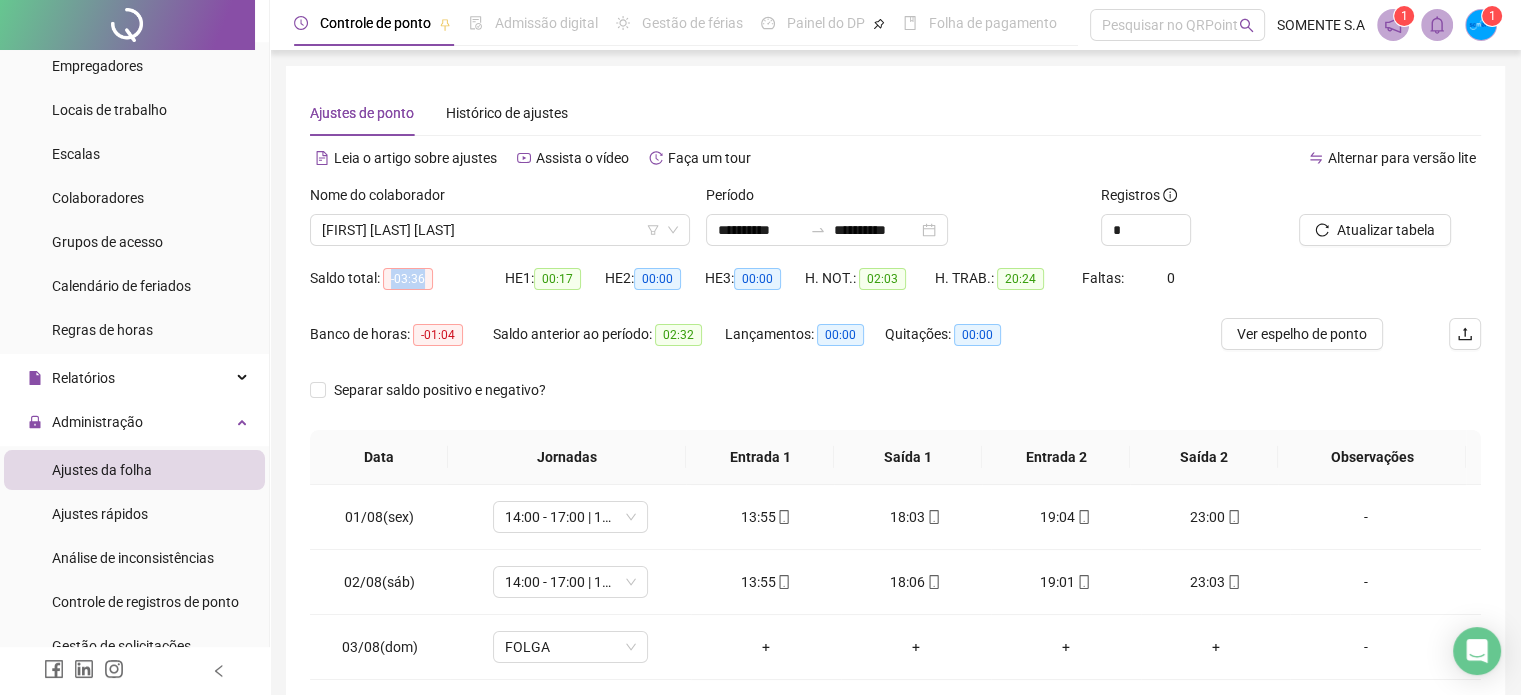 drag, startPoint x: 388, startPoint y: 277, endPoint x: 425, endPoint y: 277, distance: 37 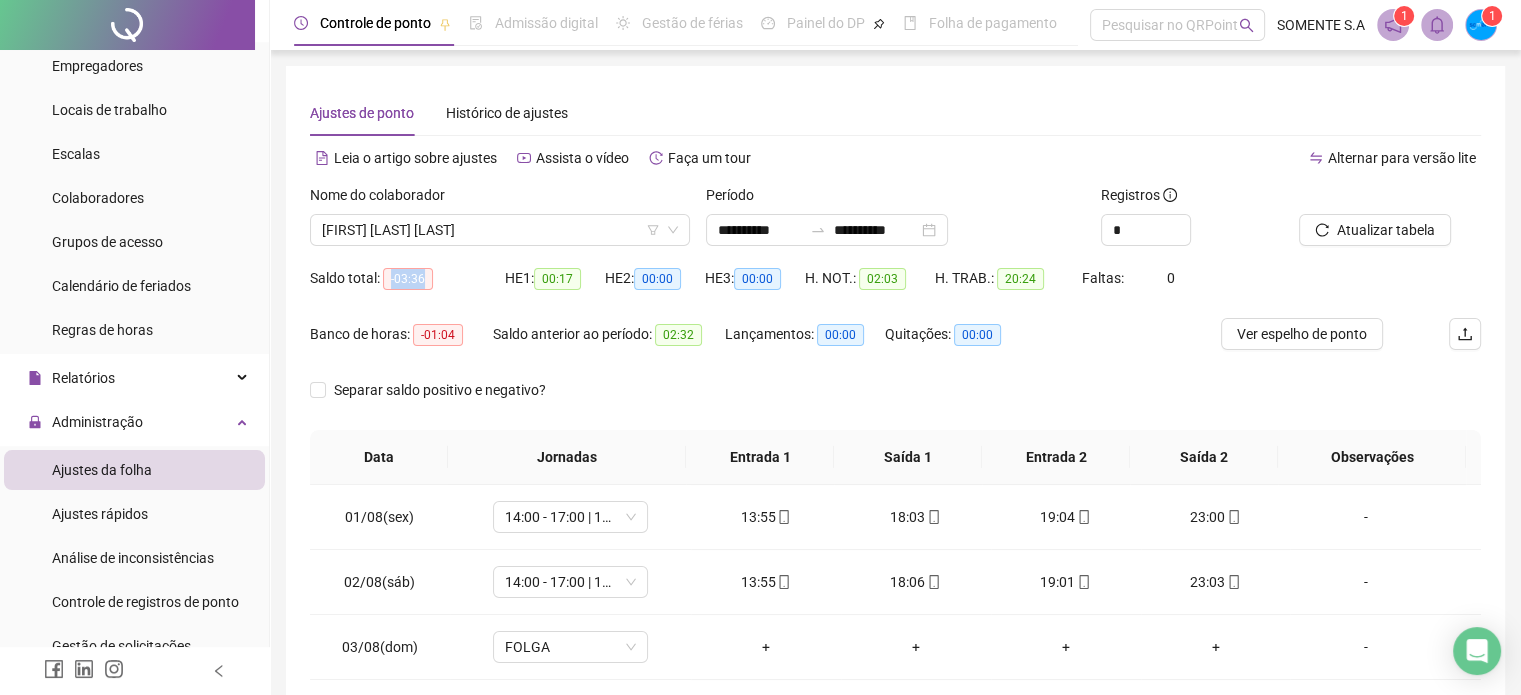 copy on "-03:36" 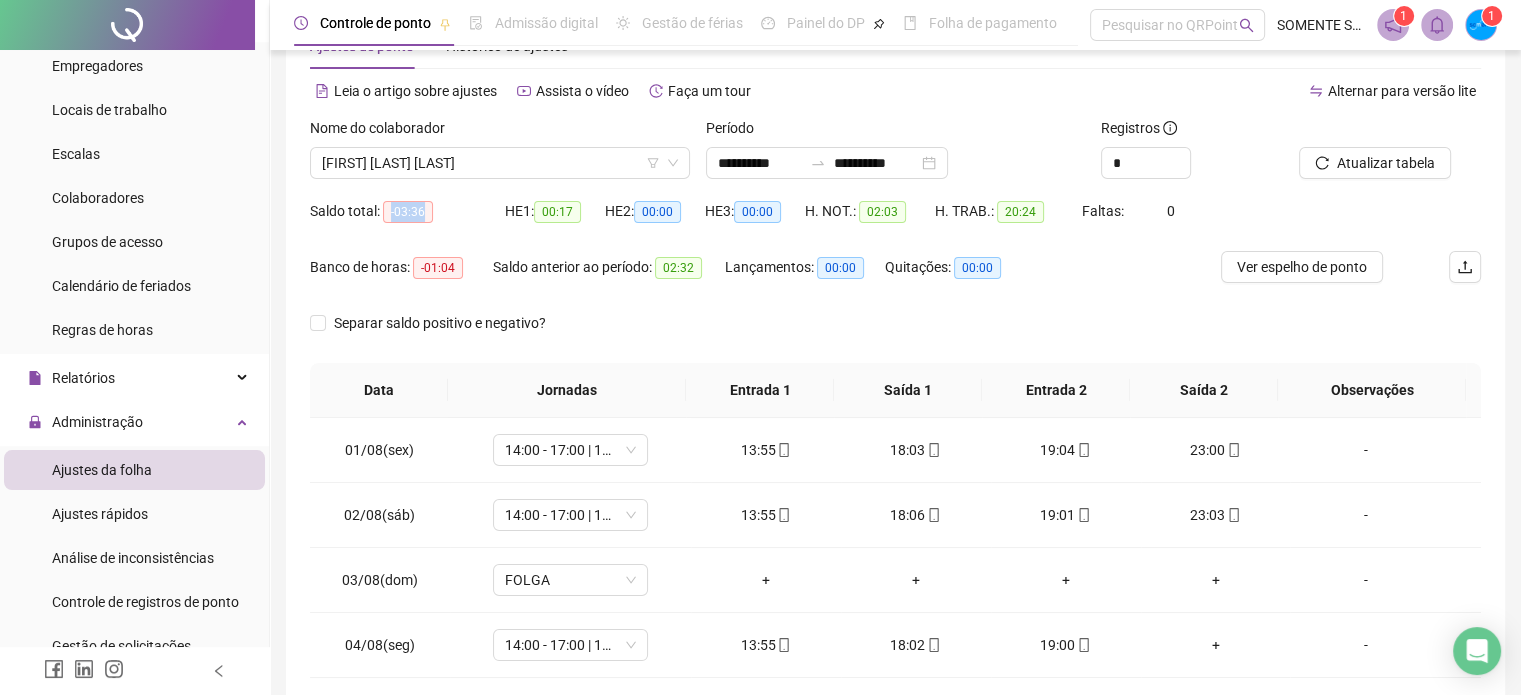 scroll, scrollTop: 0, scrollLeft: 0, axis: both 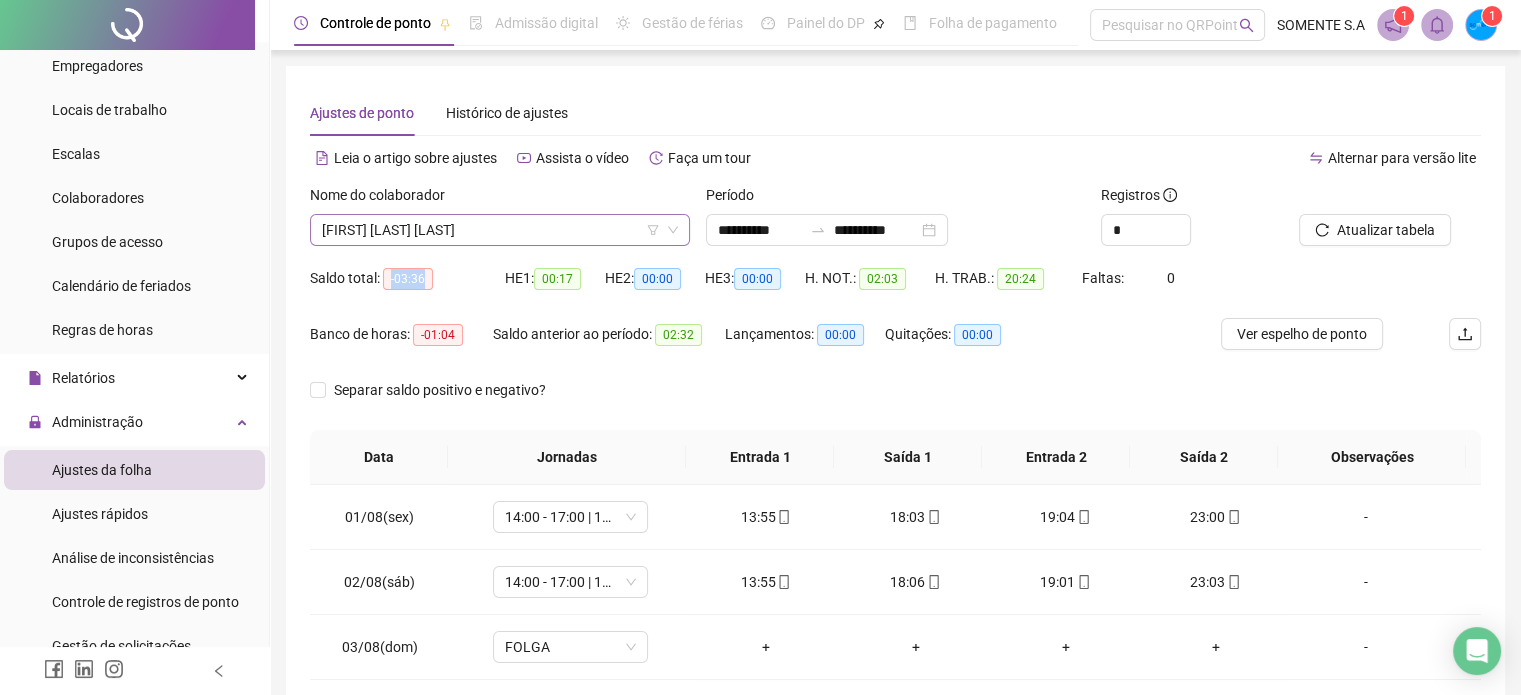 click on "[FIRST] [LAST] [LAST]" at bounding box center (500, 230) 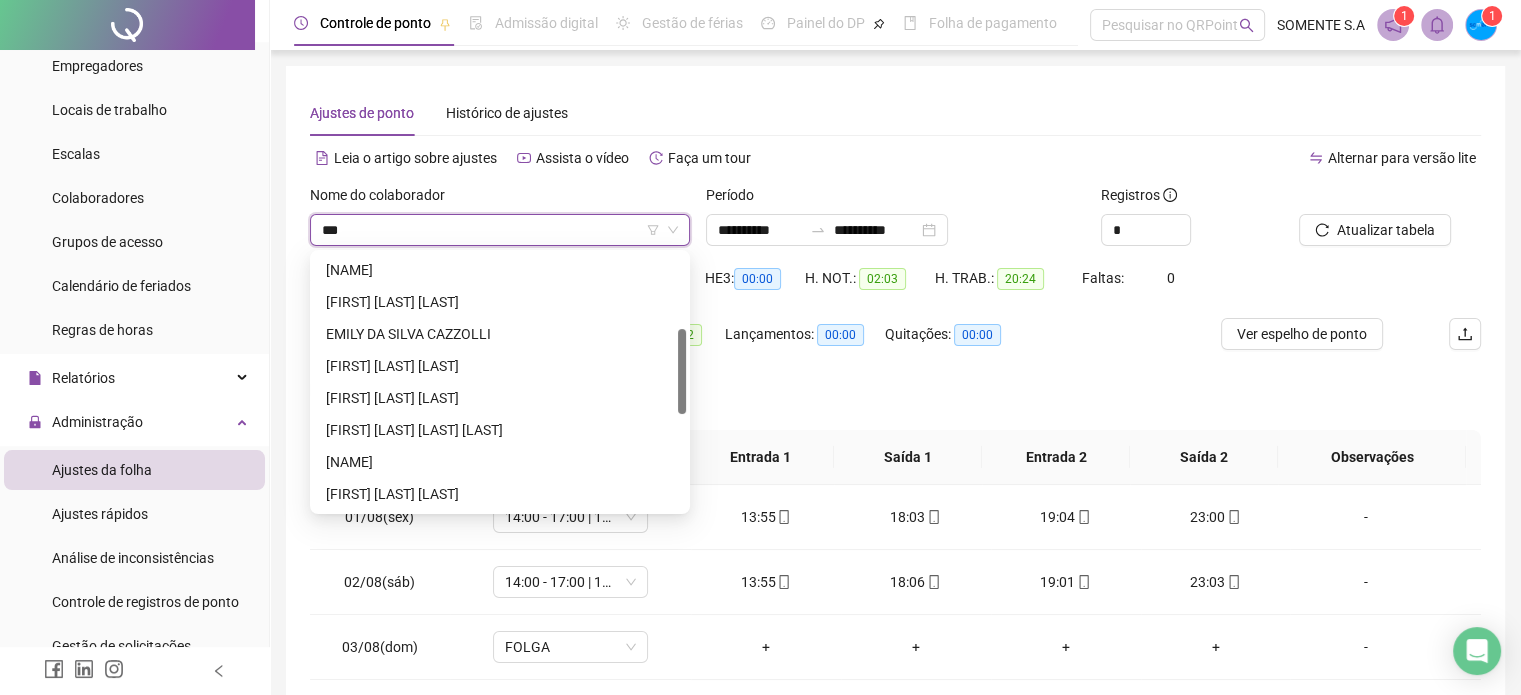 scroll, scrollTop: 0, scrollLeft: 0, axis: both 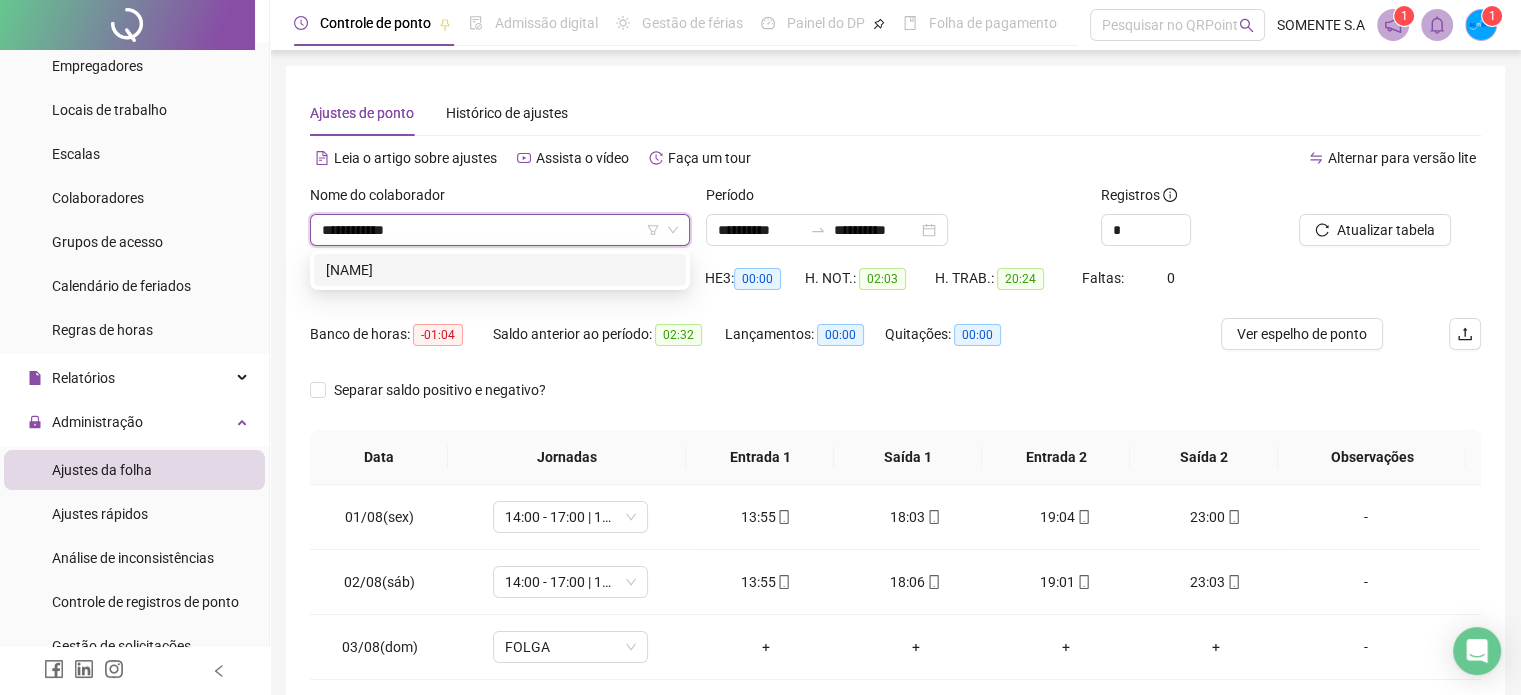 type on "**********" 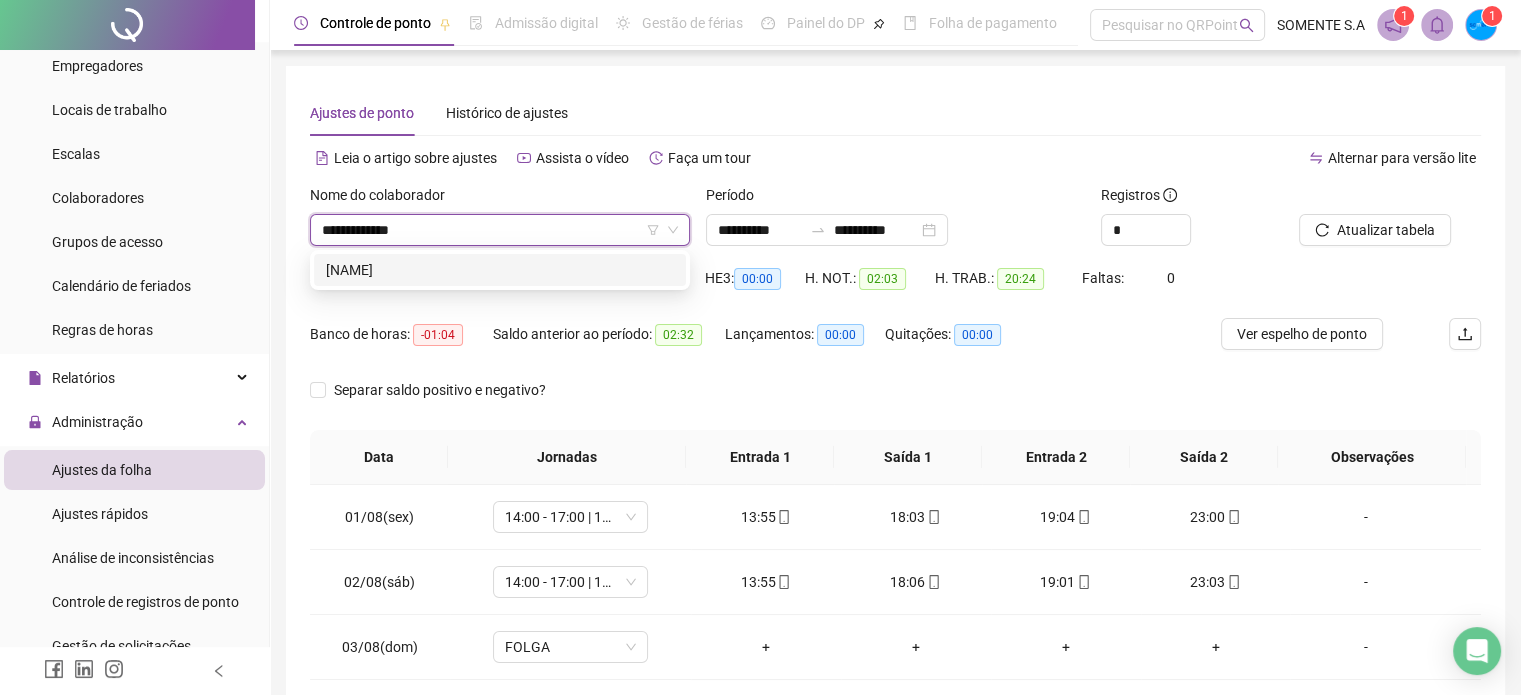 click on "[NAME]" at bounding box center (500, 270) 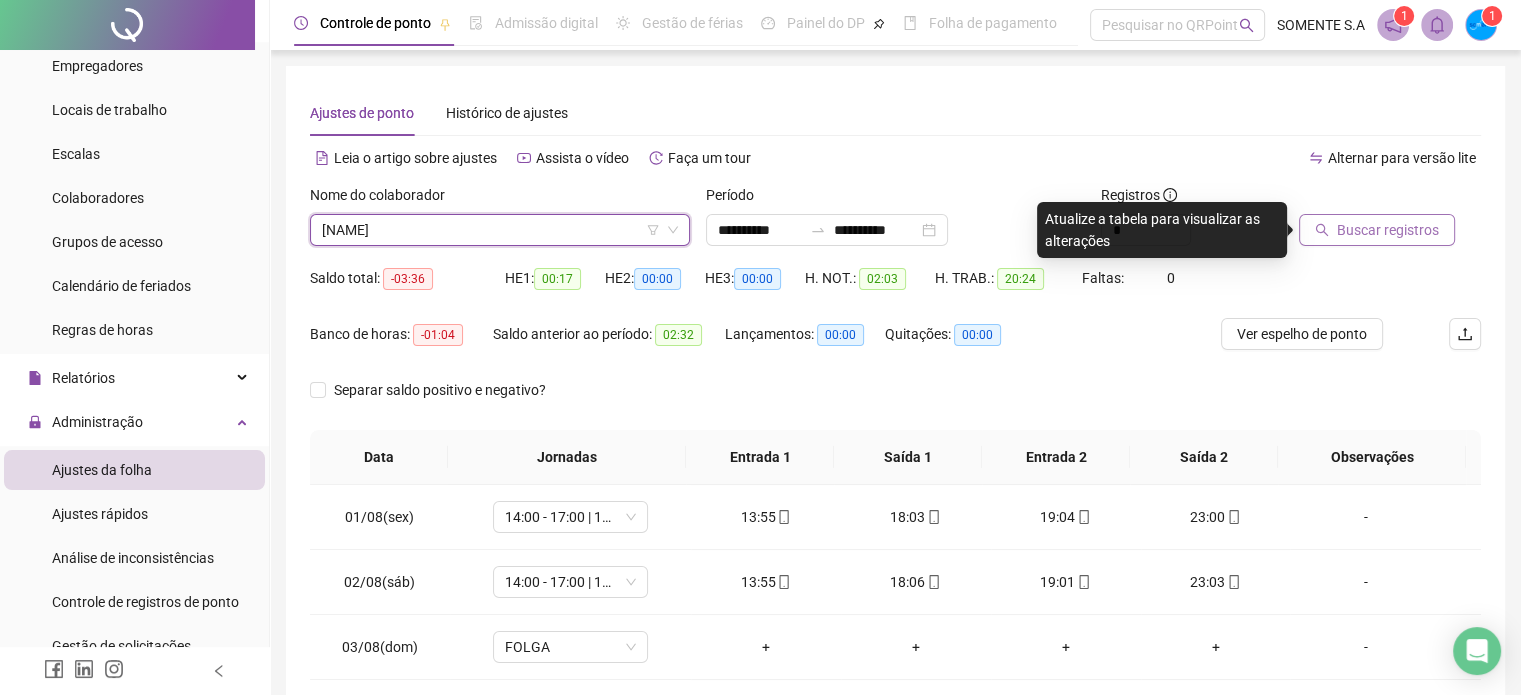 click on "Buscar registros" at bounding box center (1388, 230) 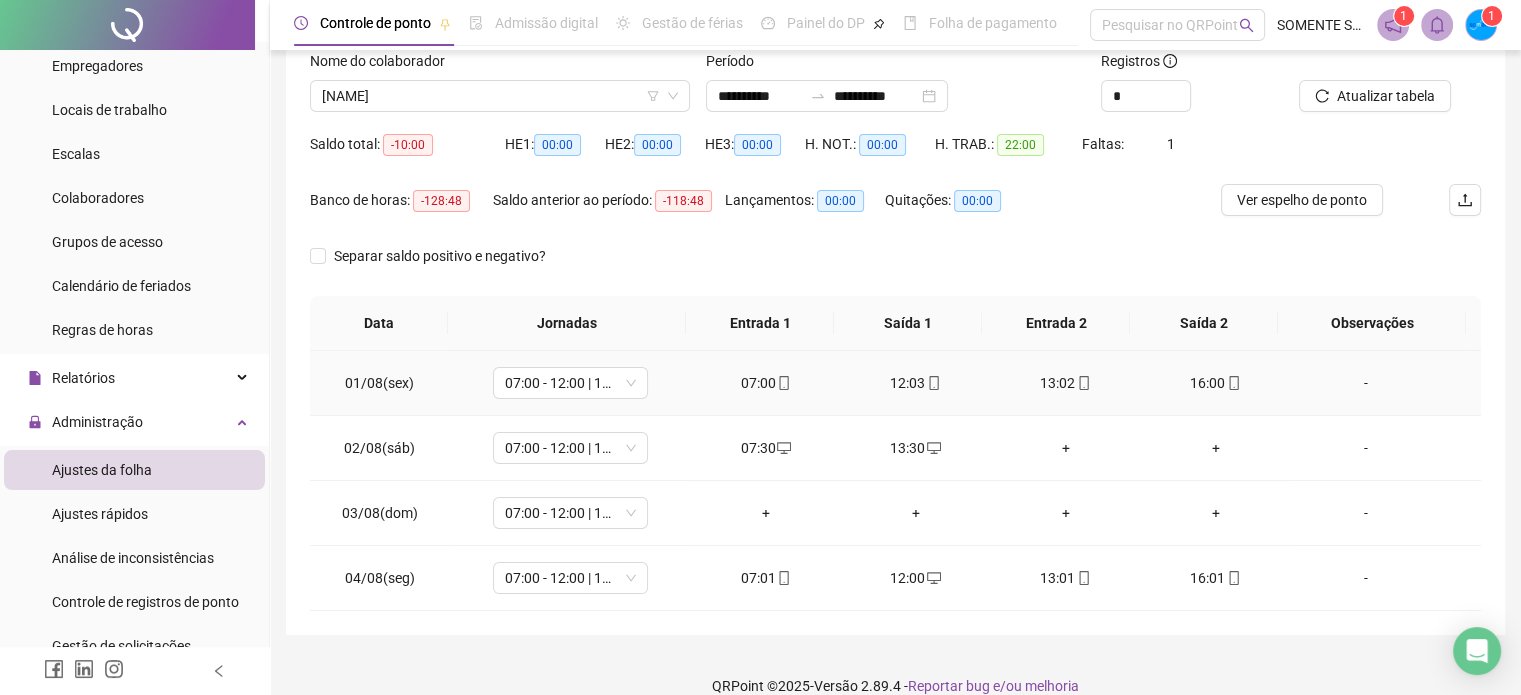 scroll, scrollTop: 159, scrollLeft: 0, axis: vertical 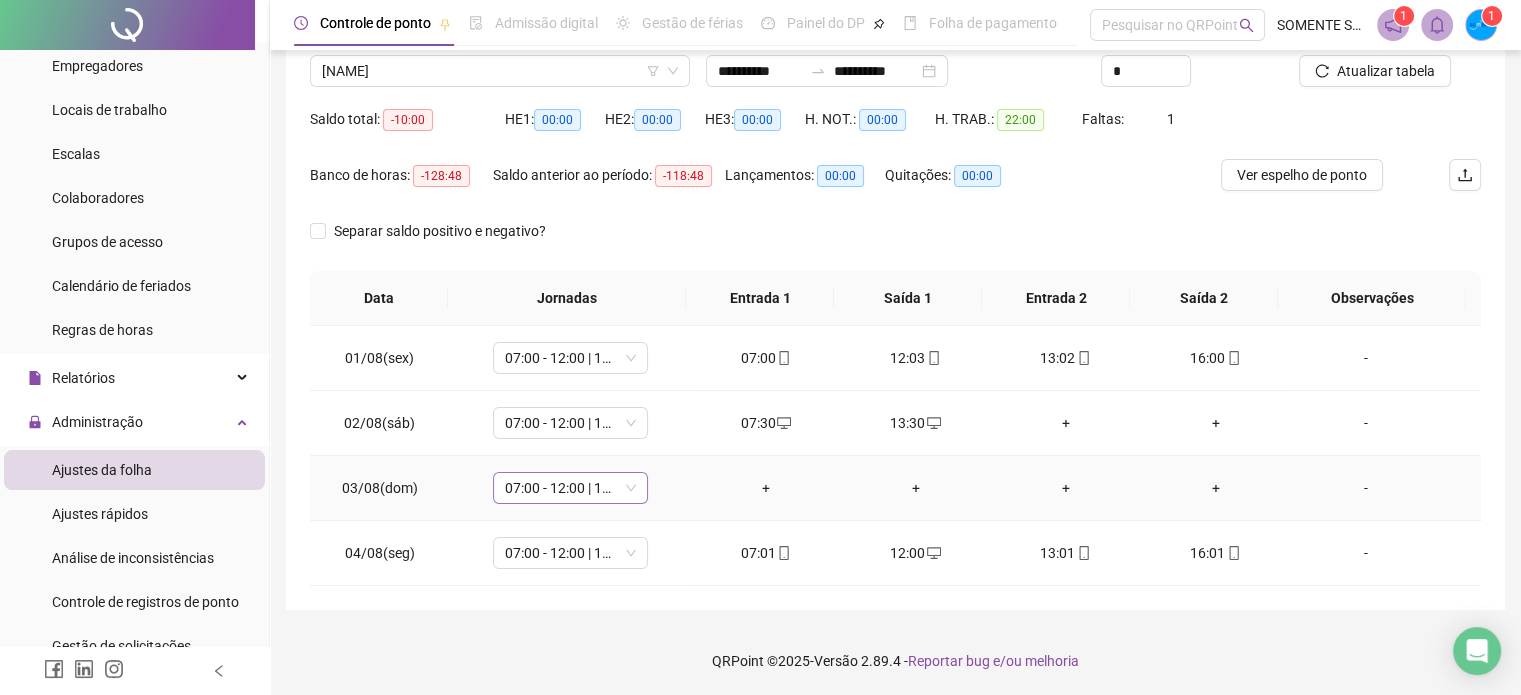 click on "07:00 - 12:00 | 13:00 - 16:00" at bounding box center (570, 488) 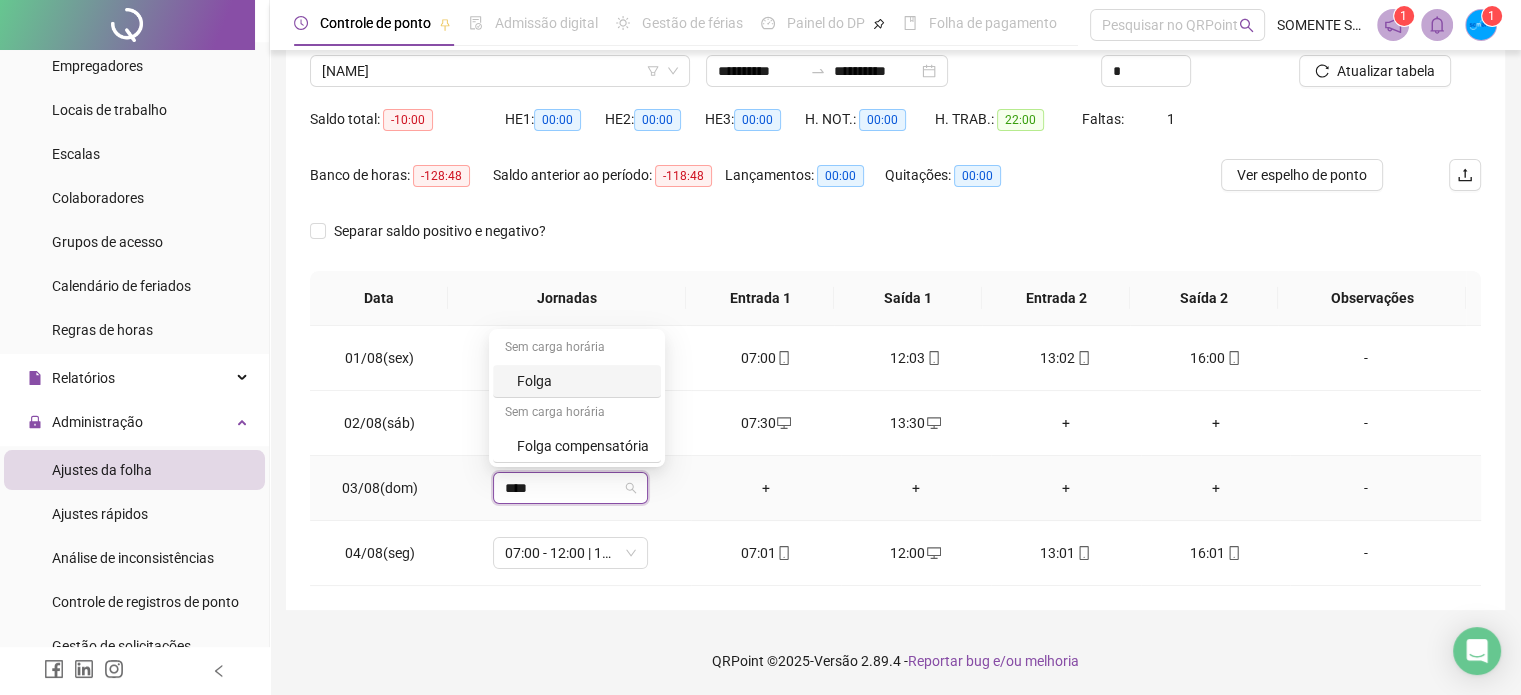 type on "*****" 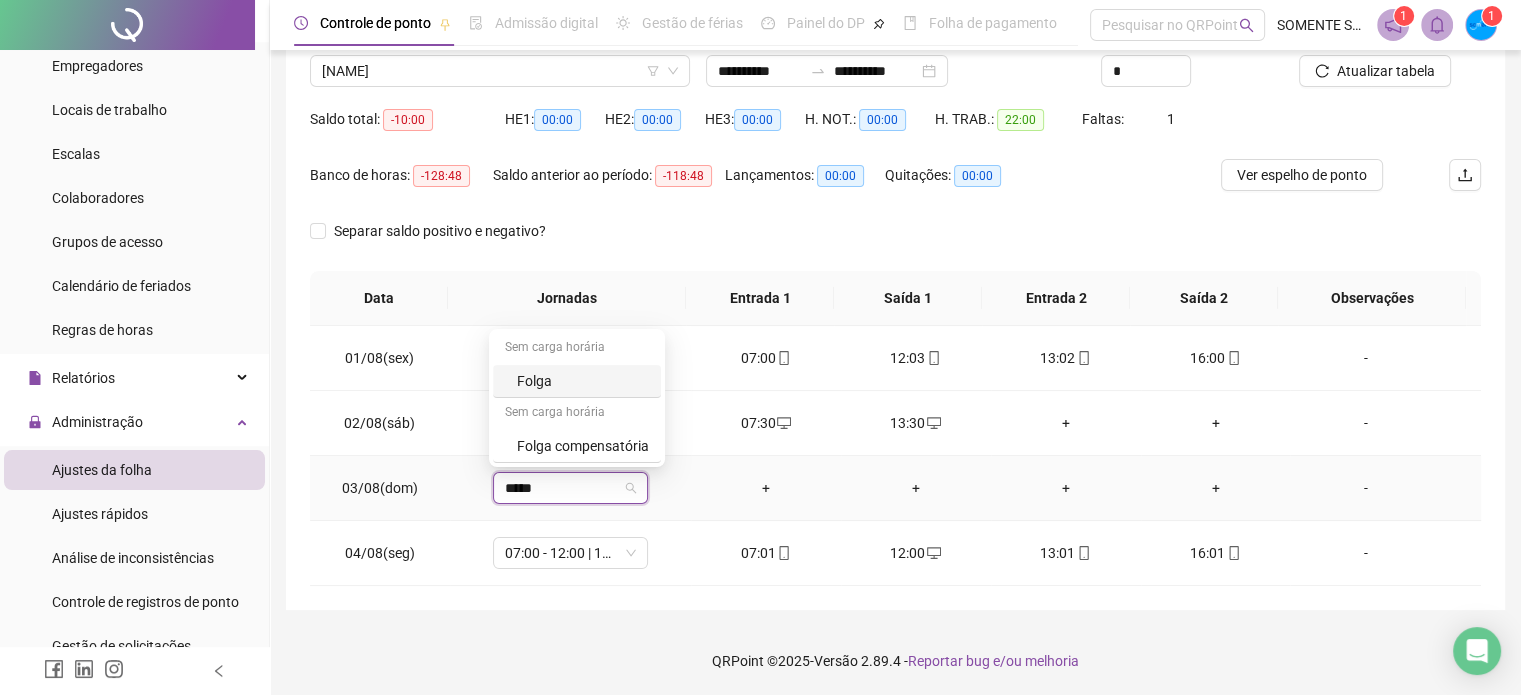 click on "Folga" at bounding box center [583, 381] 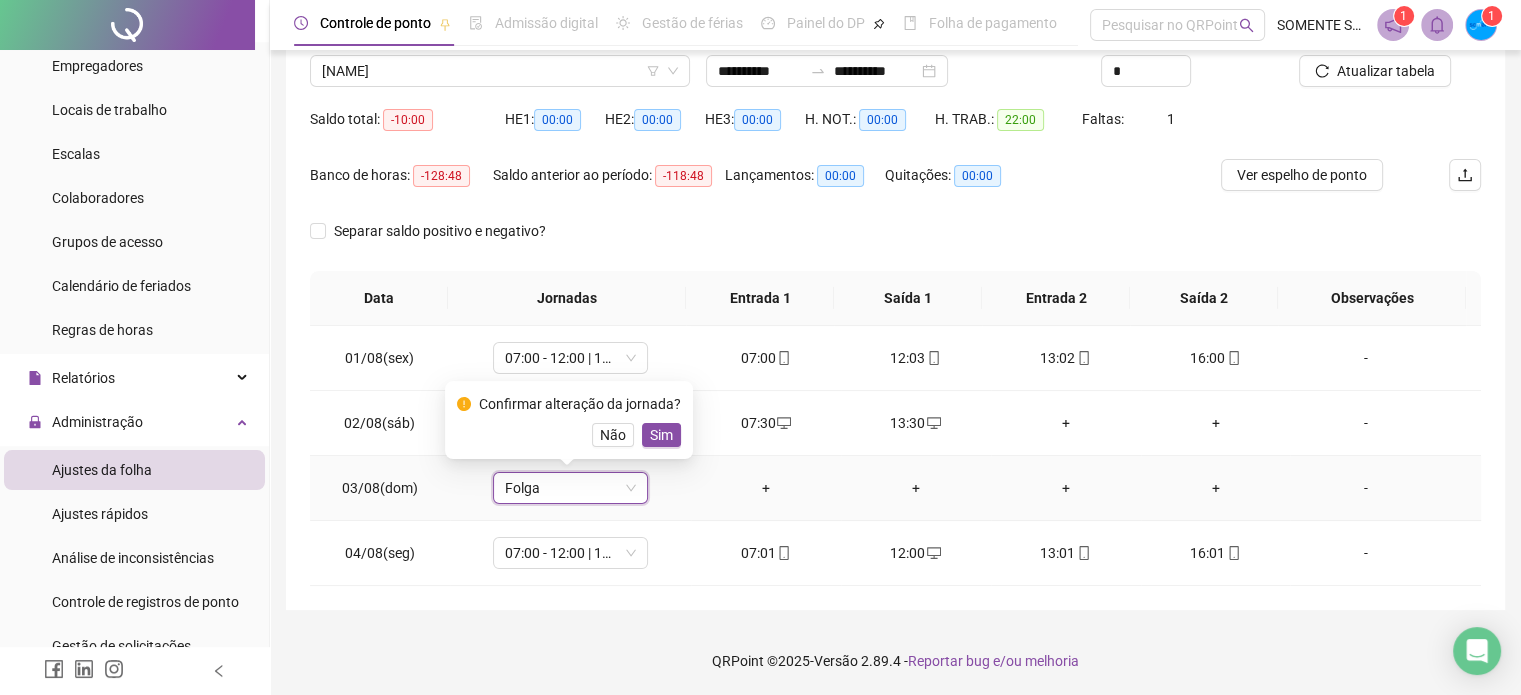 click on "Sim" at bounding box center [661, 435] 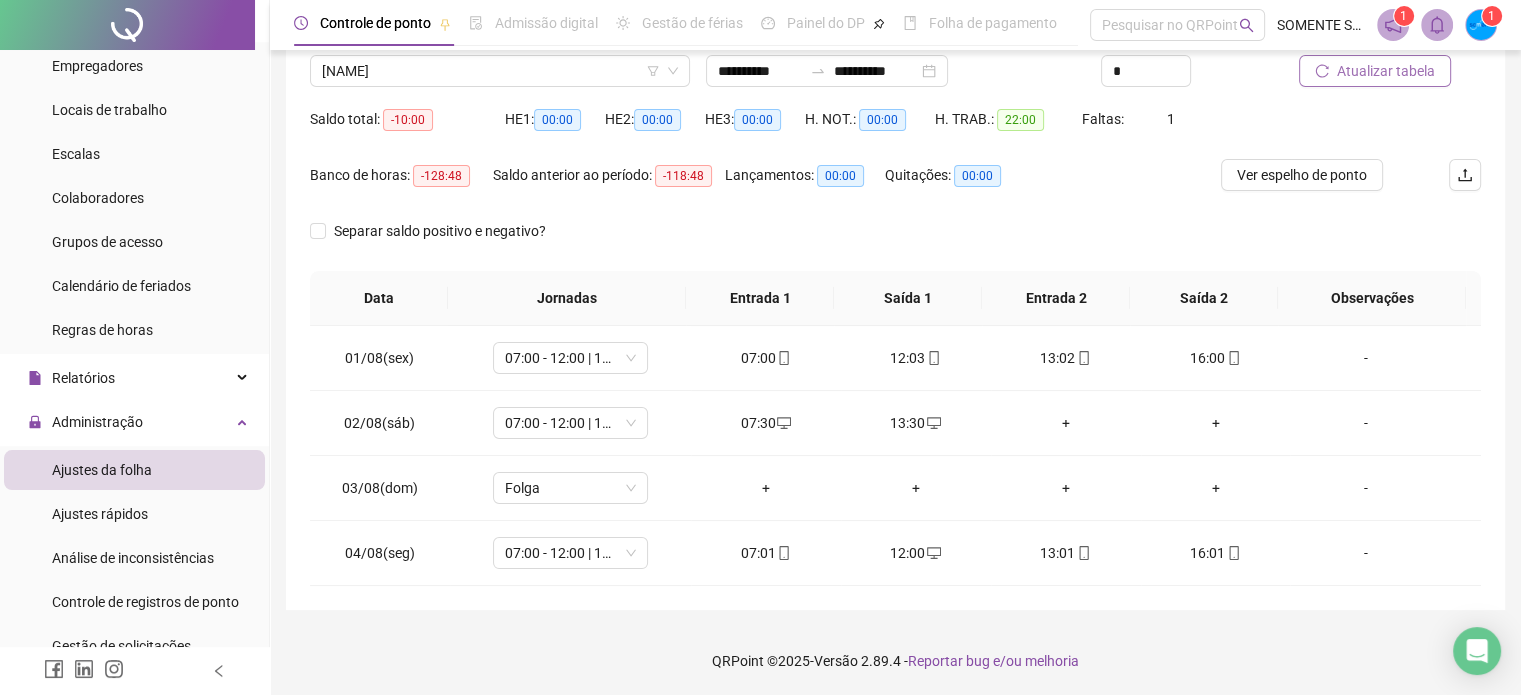 click on "Atualizar tabela" at bounding box center [1386, 71] 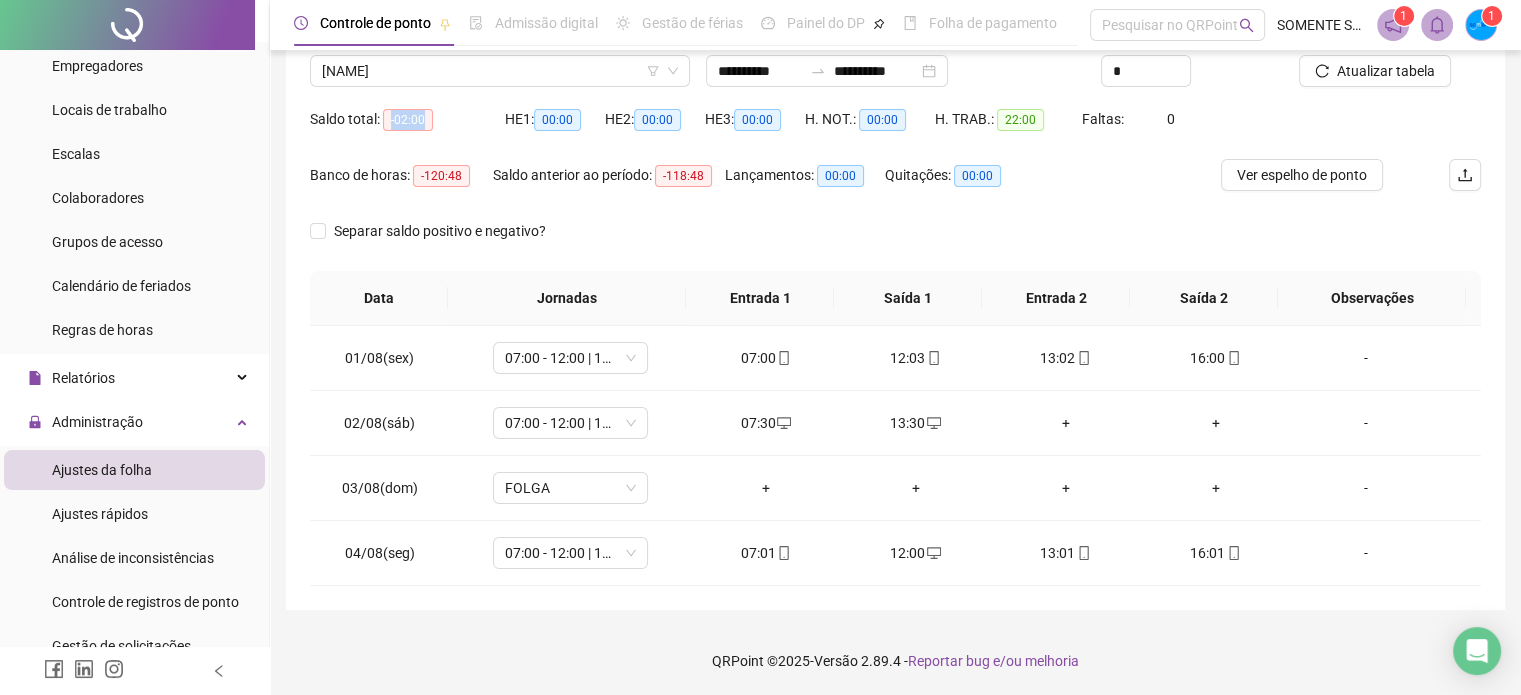 drag, startPoint x: 385, startPoint y: 115, endPoint x: 463, endPoint y: 128, distance: 79.07591 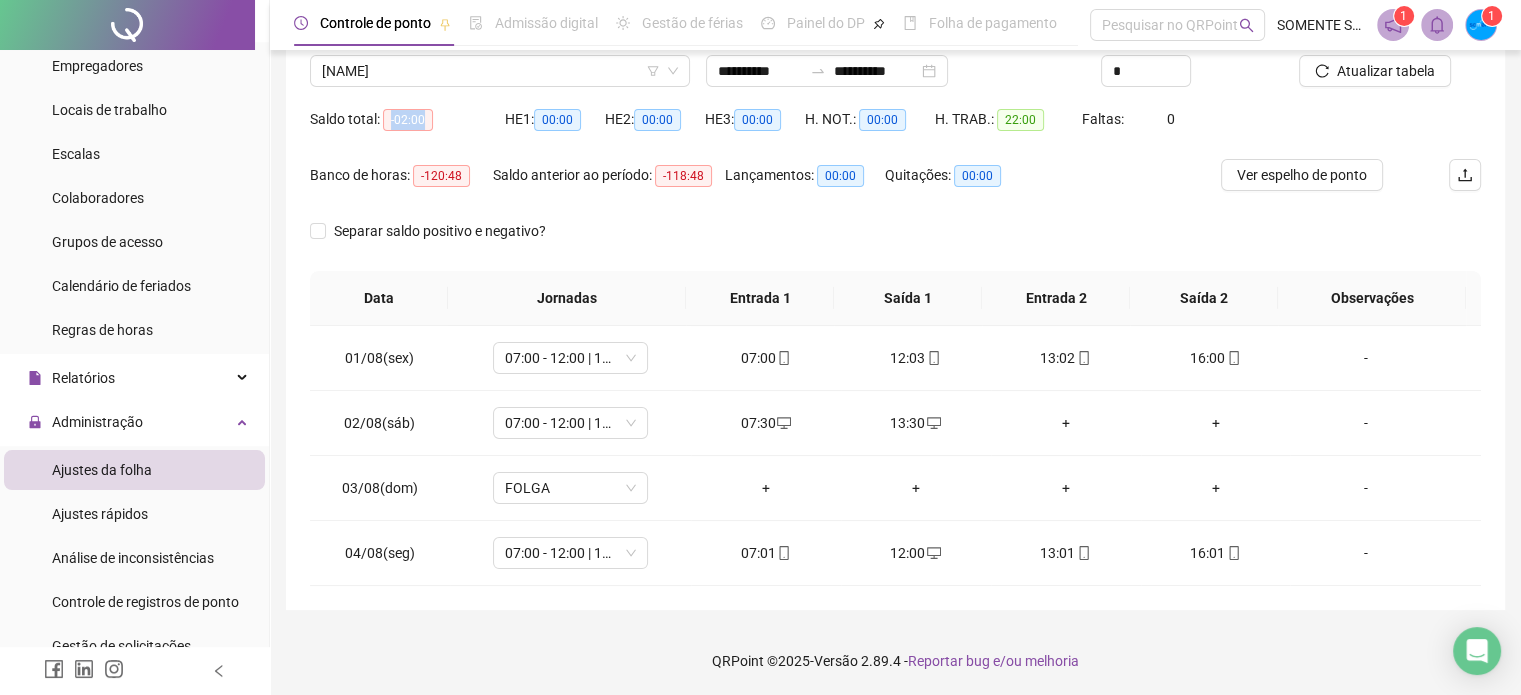 scroll, scrollTop: 59, scrollLeft: 0, axis: vertical 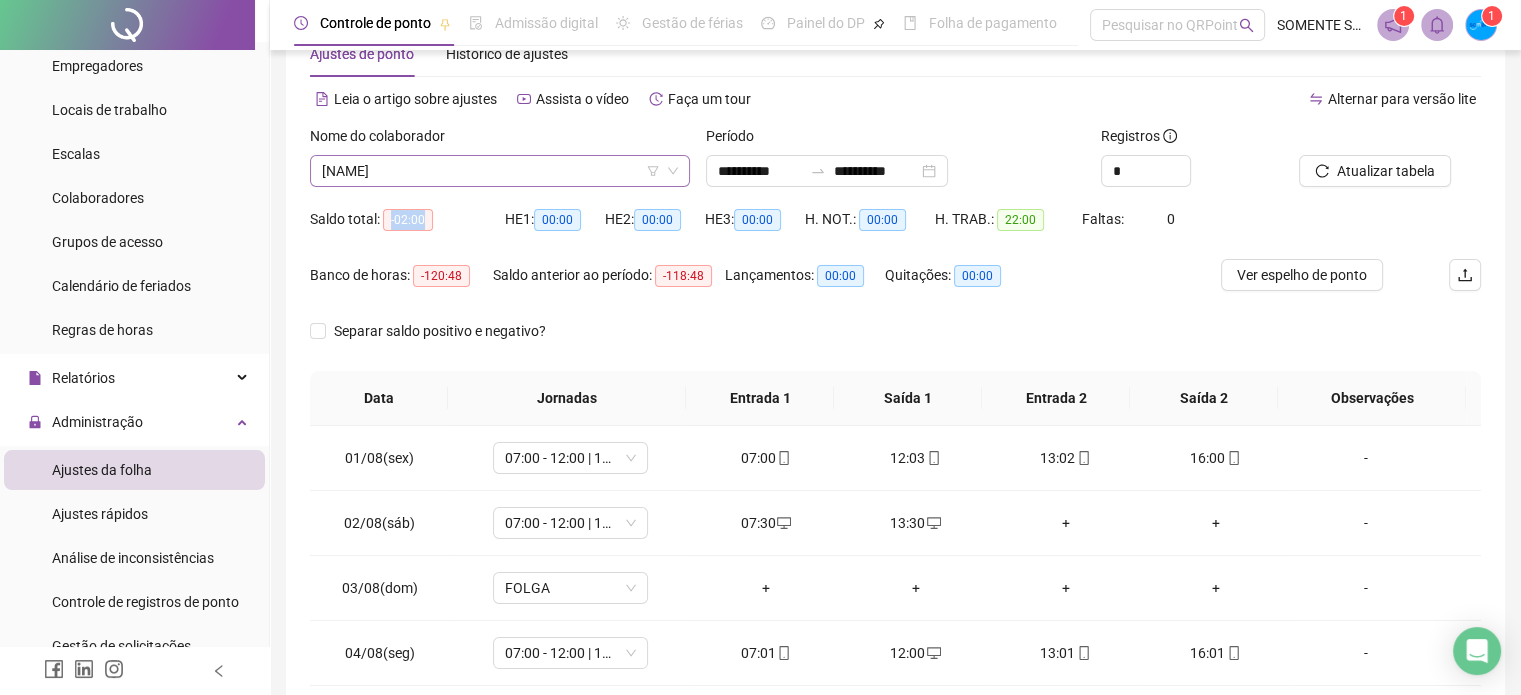 click on "[NAME]" at bounding box center (500, 171) 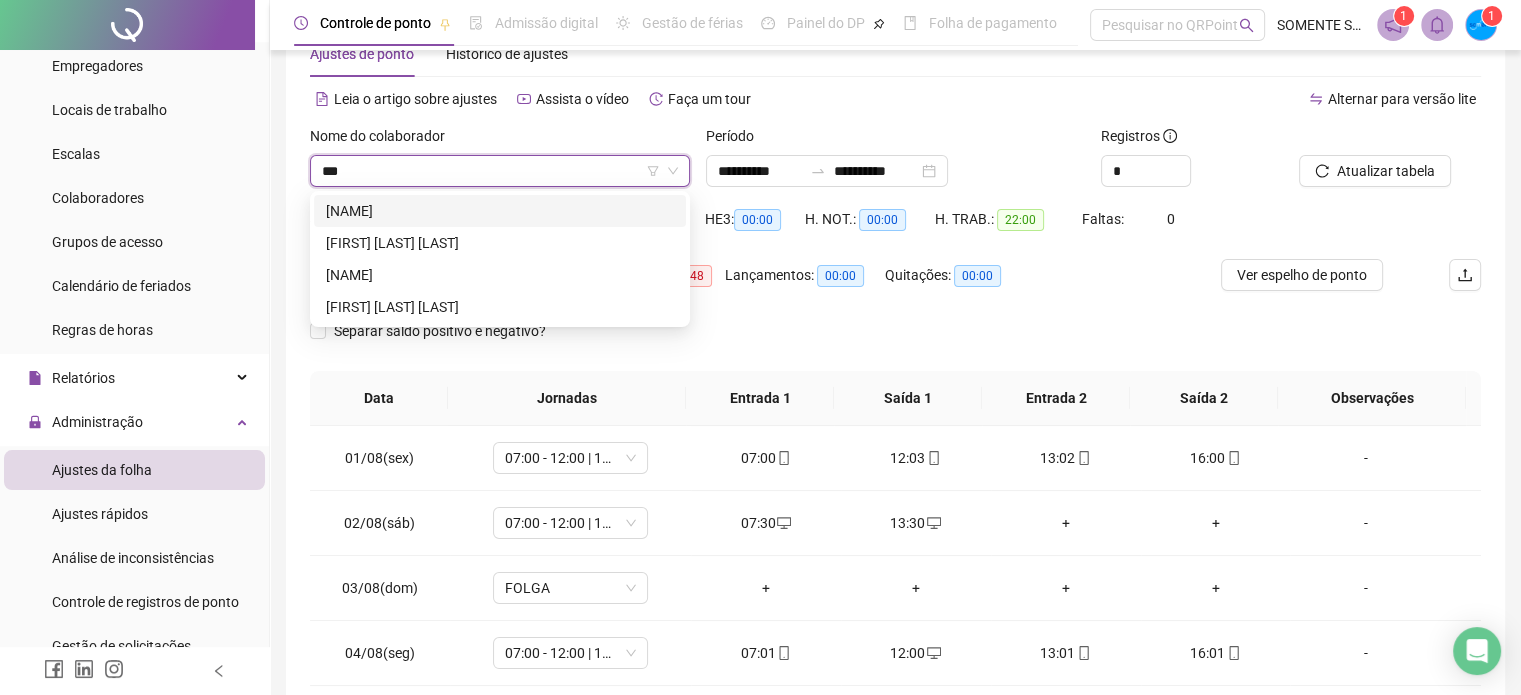 scroll, scrollTop: 0, scrollLeft: 0, axis: both 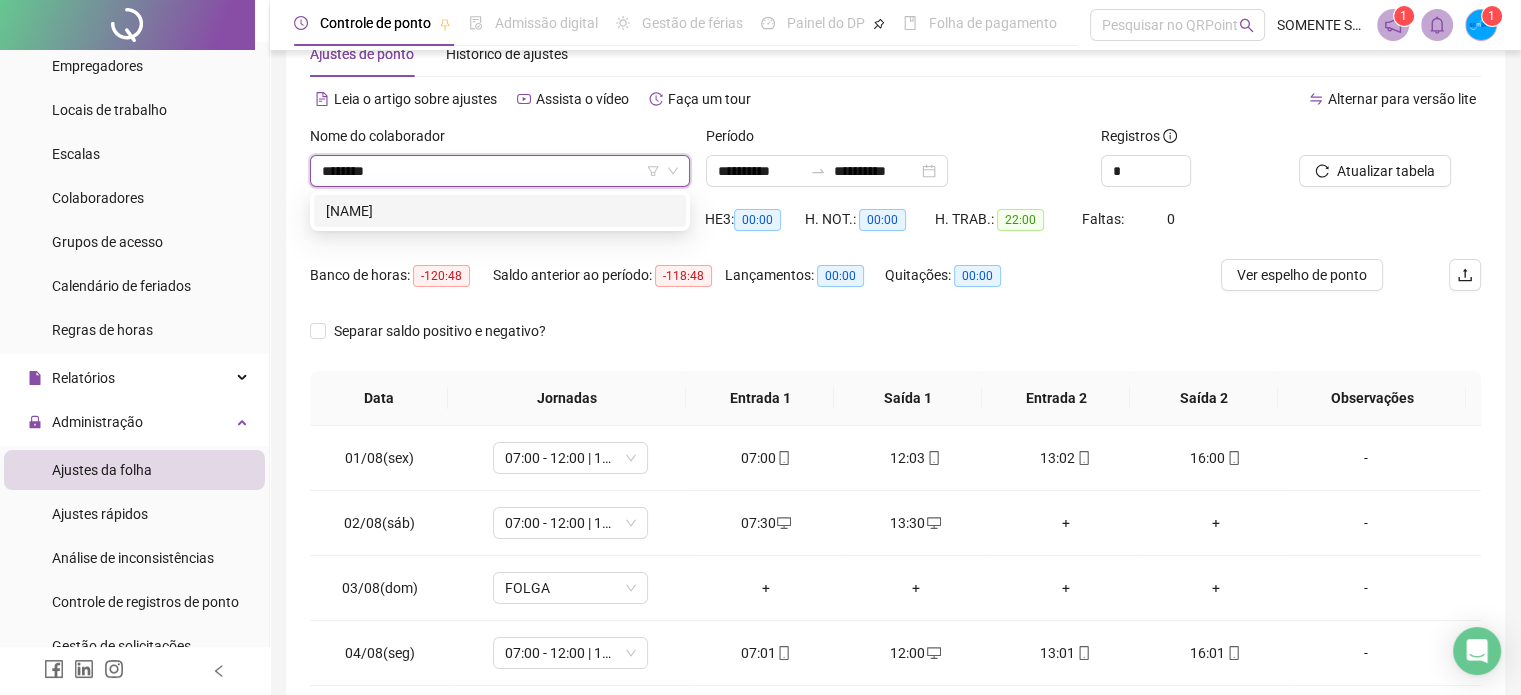 type on "*********" 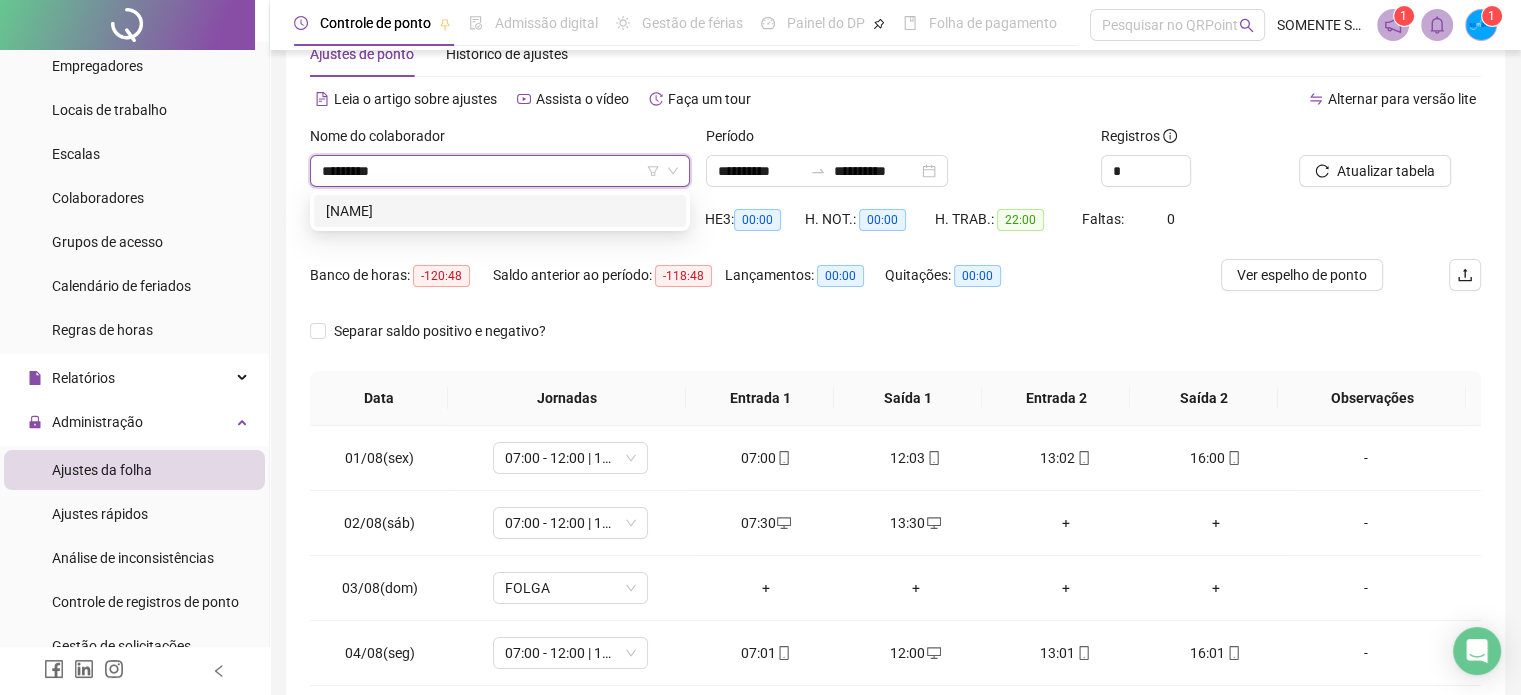 click on "[NAME]" at bounding box center [500, 211] 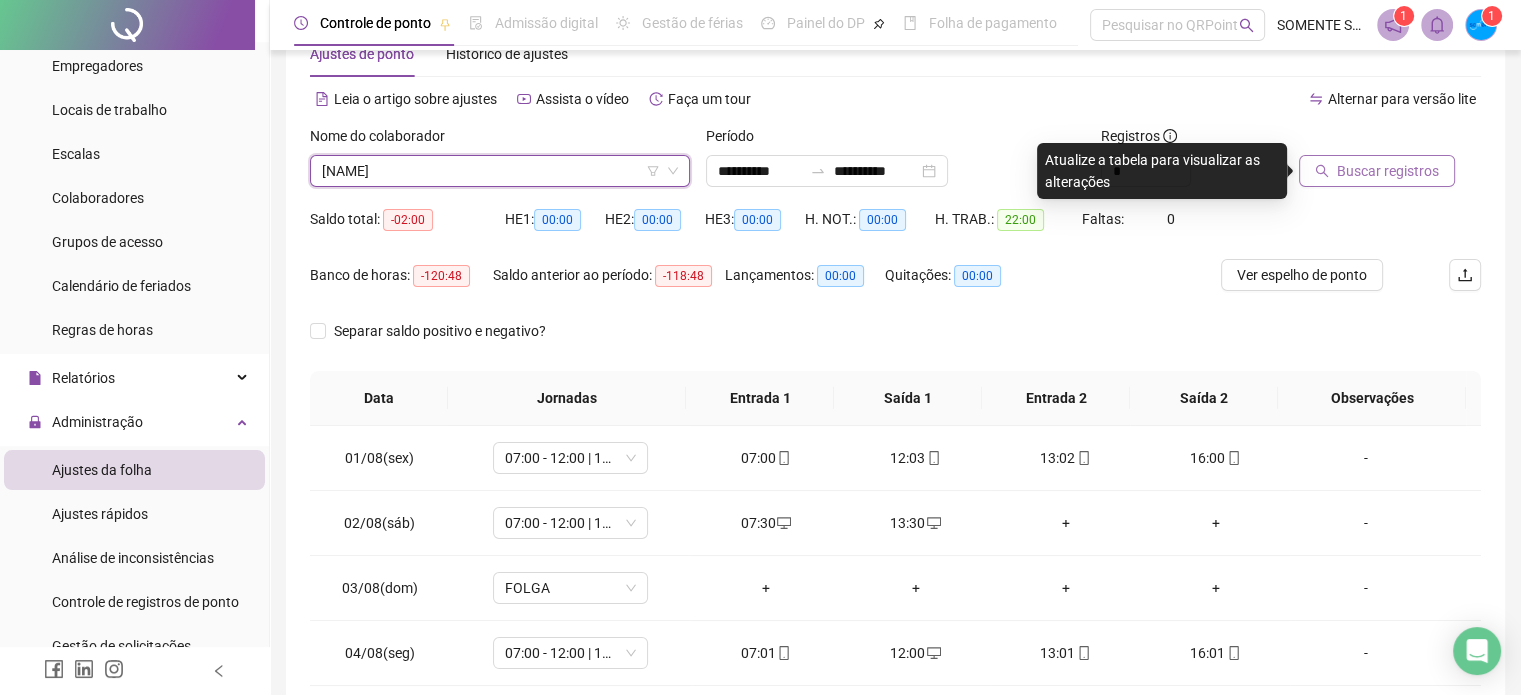 click on "Buscar registros" at bounding box center [1388, 171] 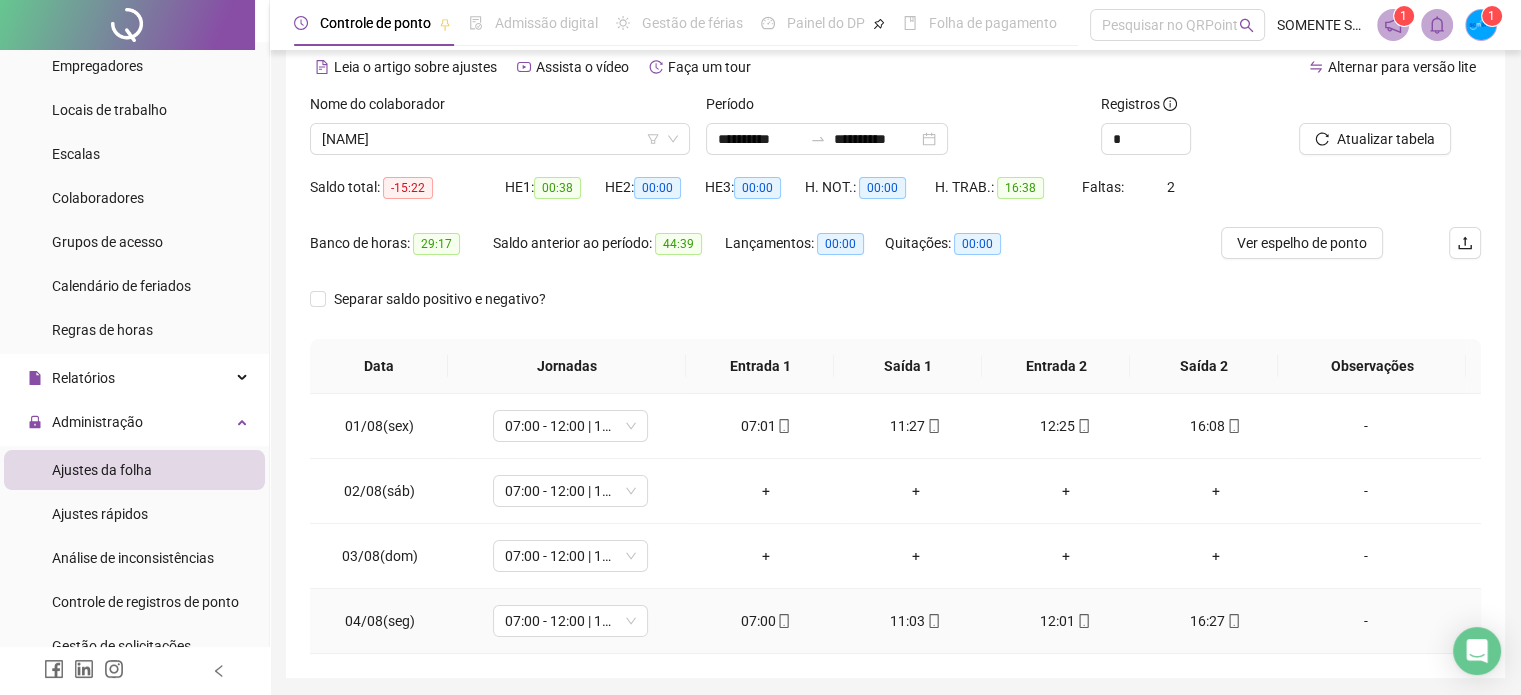 scroll, scrollTop: 0, scrollLeft: 0, axis: both 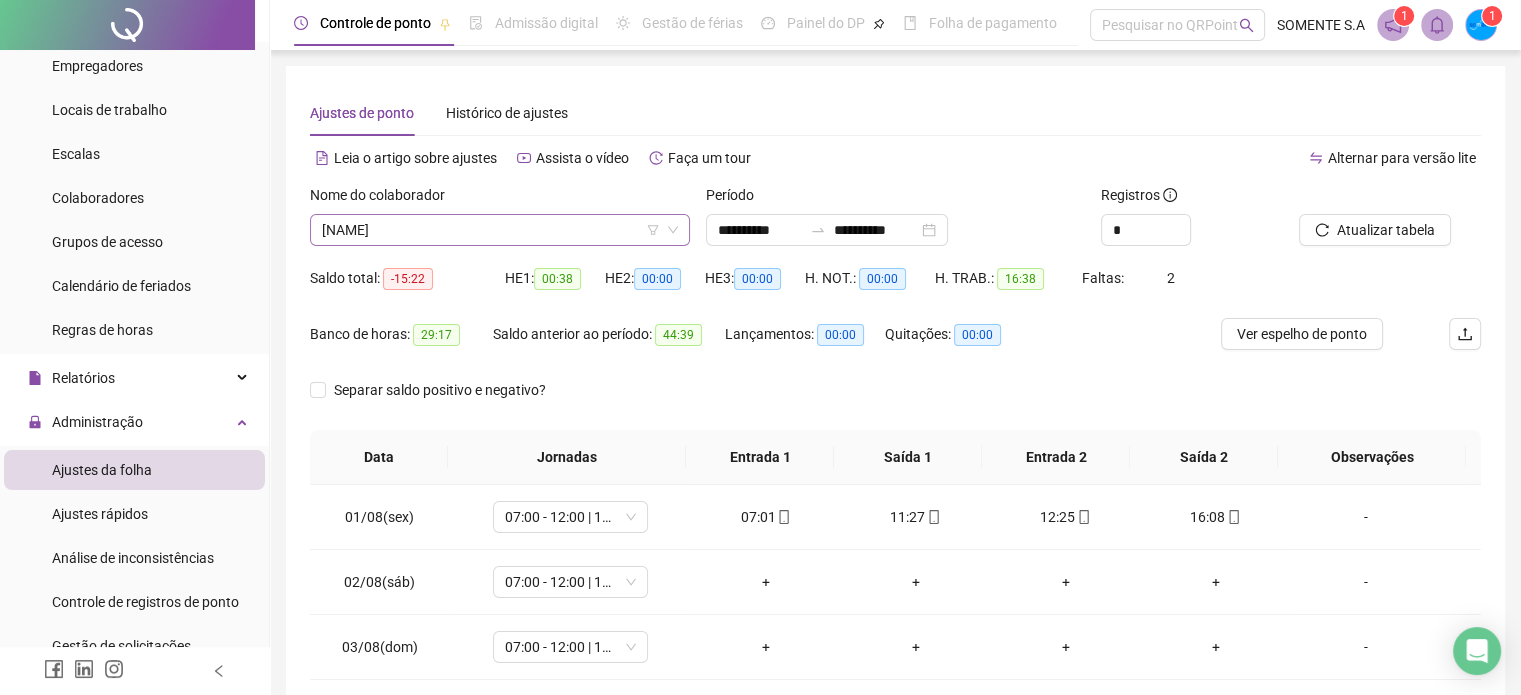 click on "[NAME]" at bounding box center (500, 230) 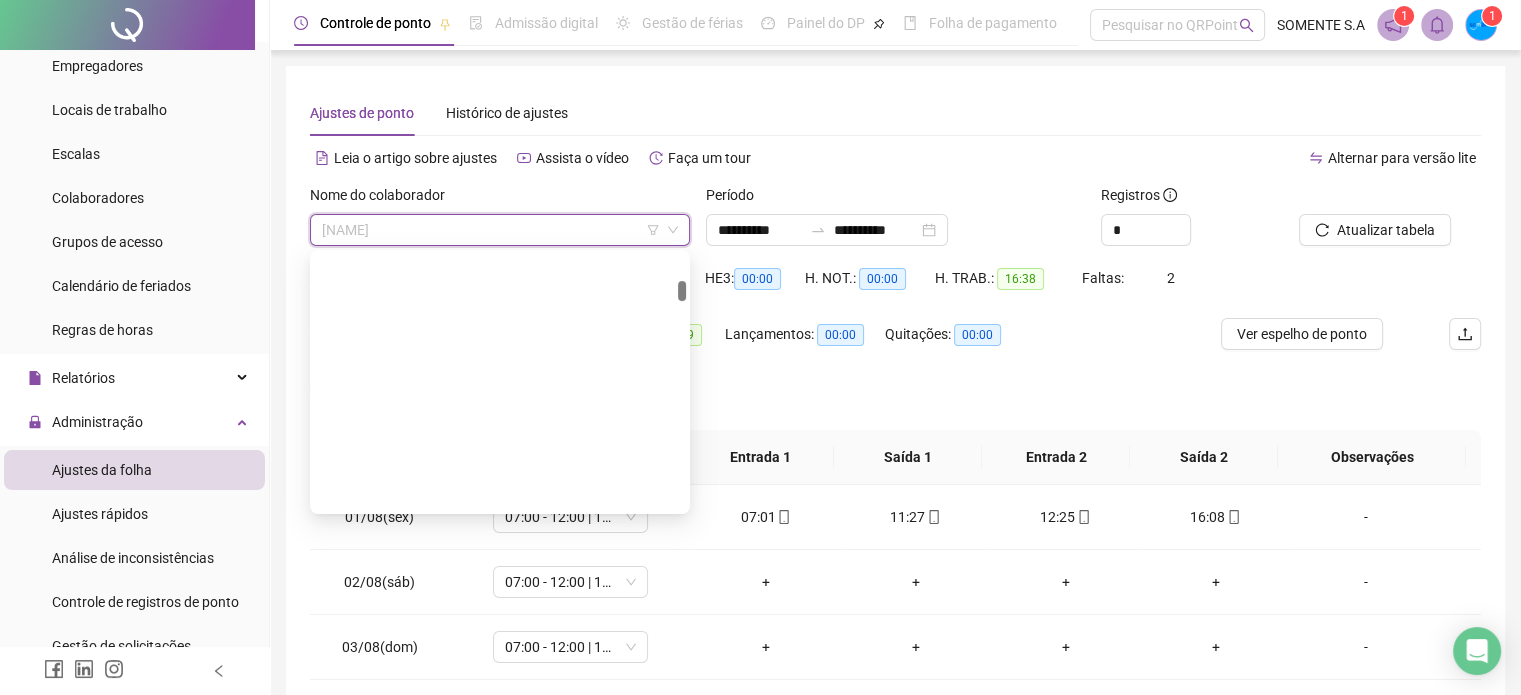 scroll, scrollTop: 416, scrollLeft: 0, axis: vertical 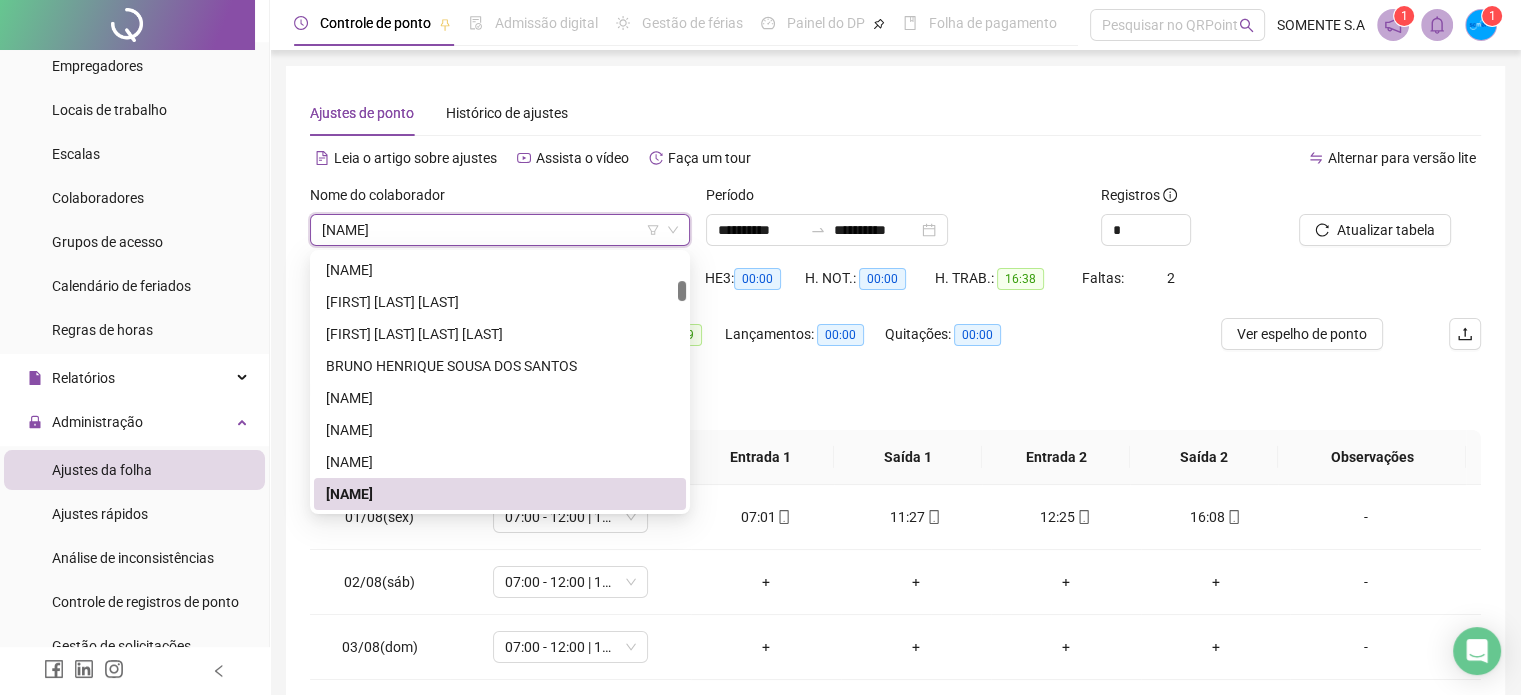 click on "[NAME]" at bounding box center [500, 230] 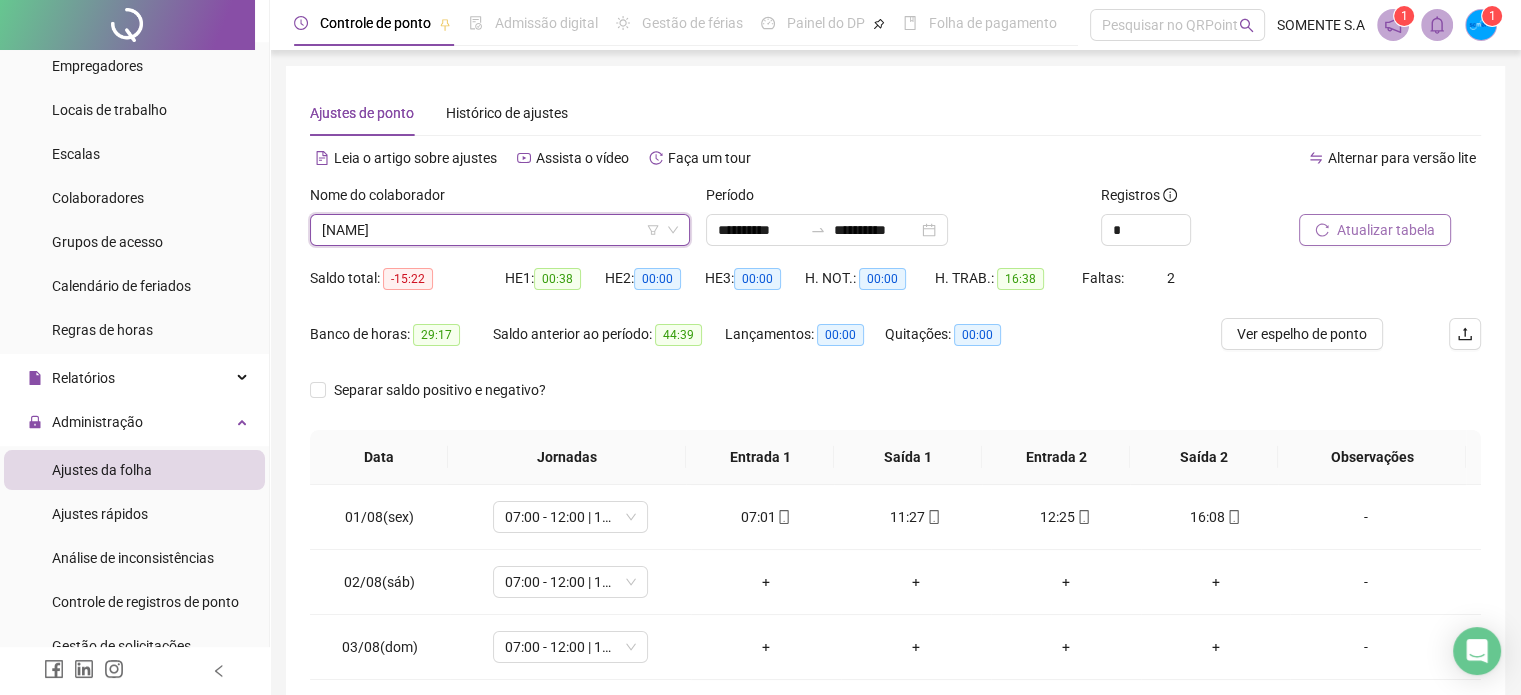 click on "Atualizar tabela" at bounding box center (1386, 230) 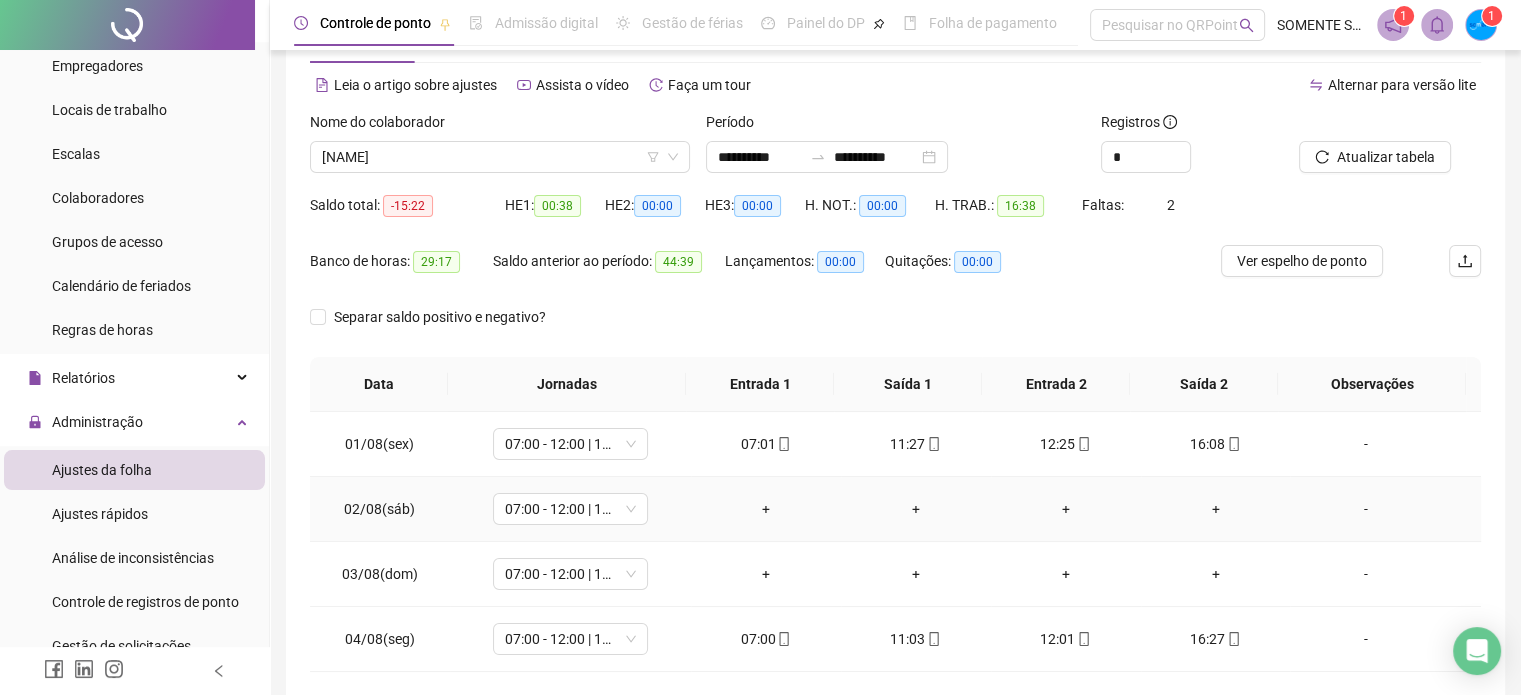 scroll, scrollTop: 0, scrollLeft: 0, axis: both 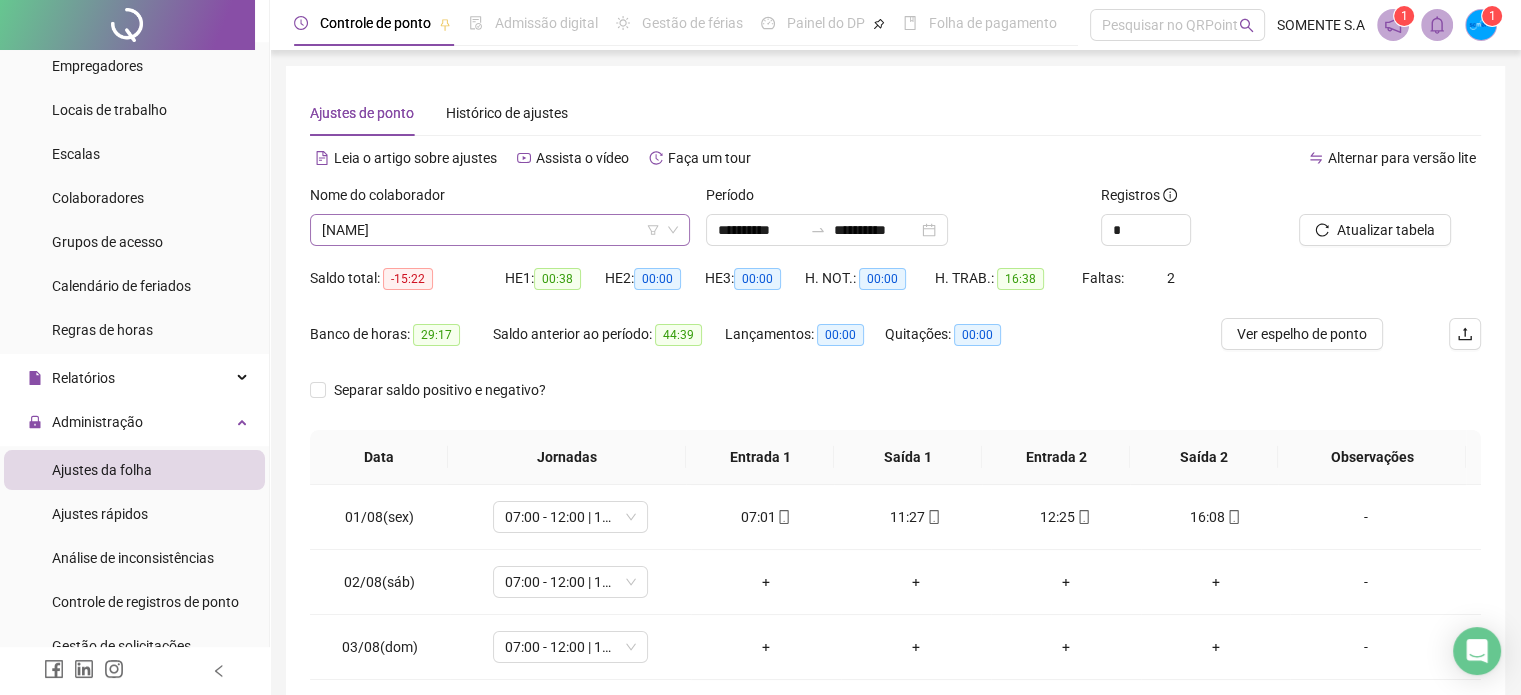 click on "[NAME]" at bounding box center [500, 230] 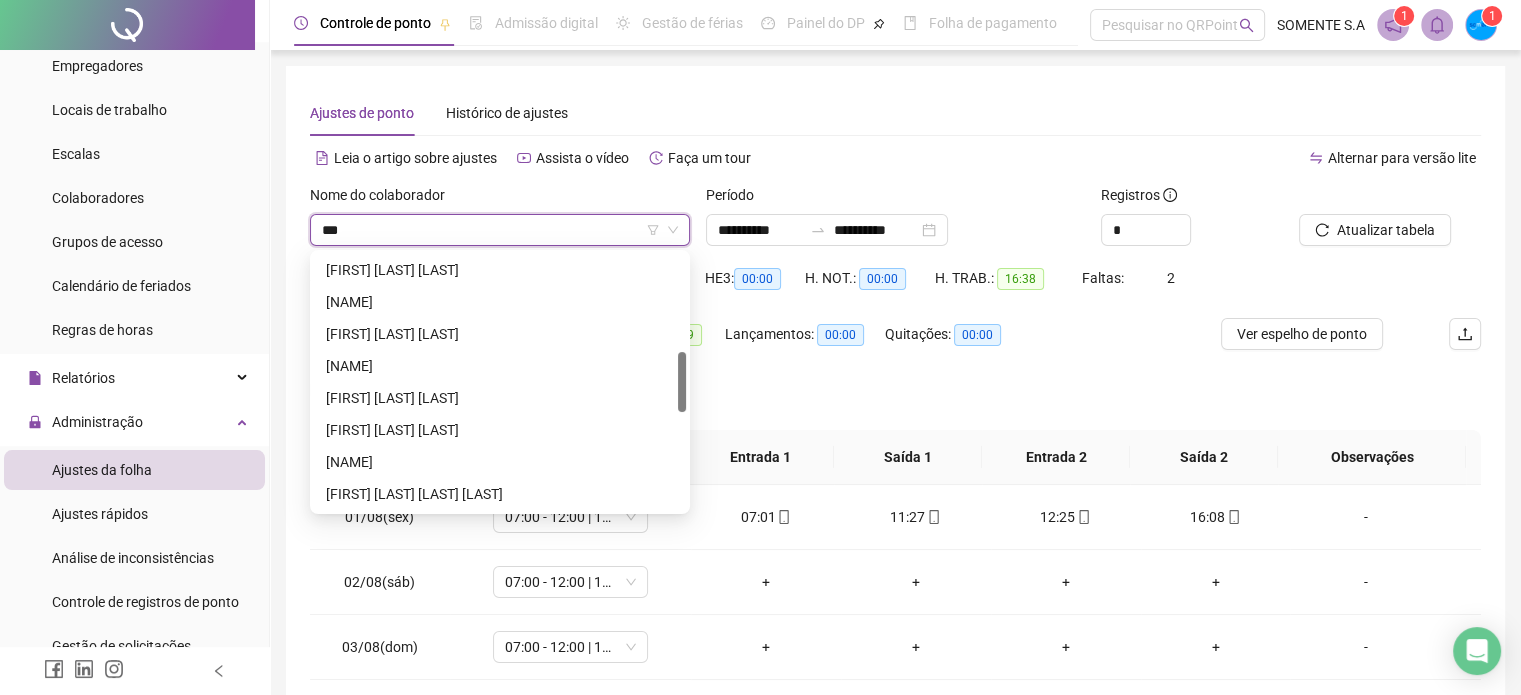 scroll, scrollTop: 0, scrollLeft: 0, axis: both 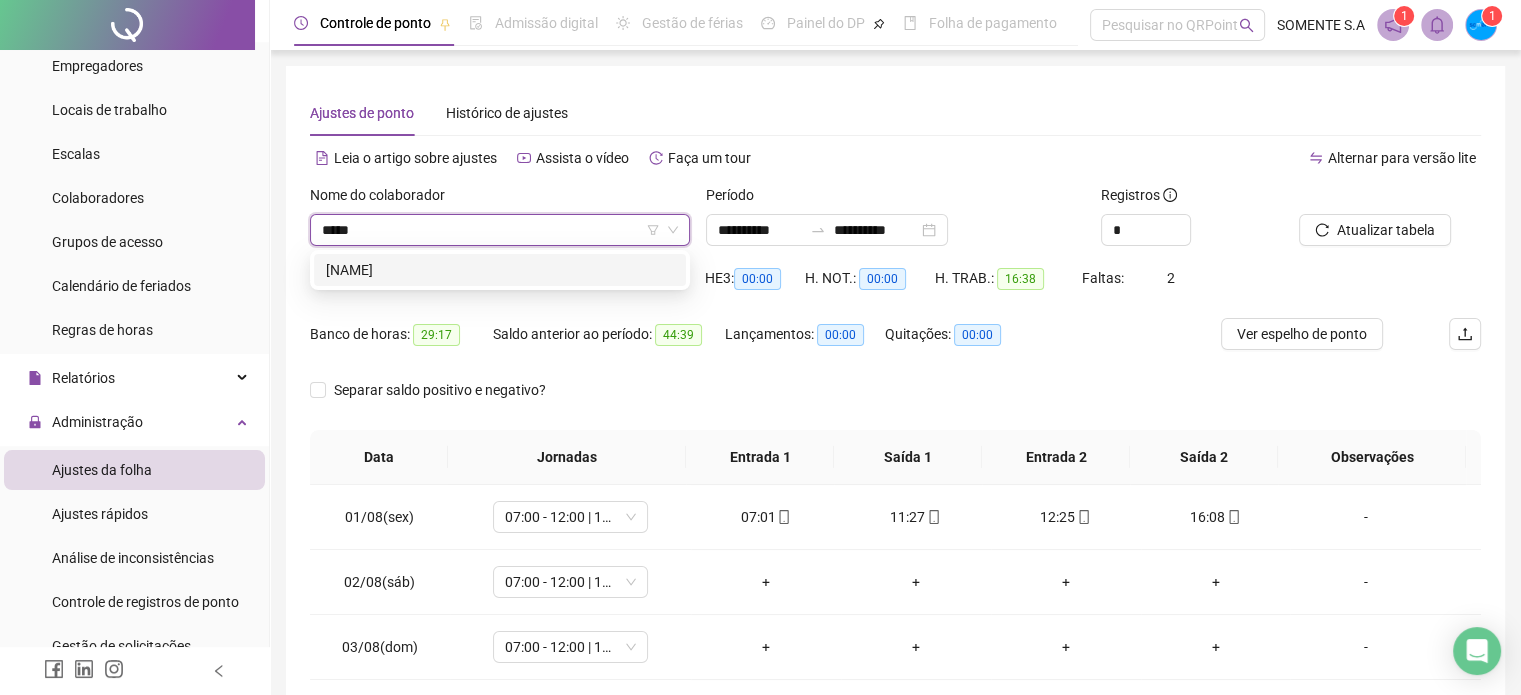 type on "*****" 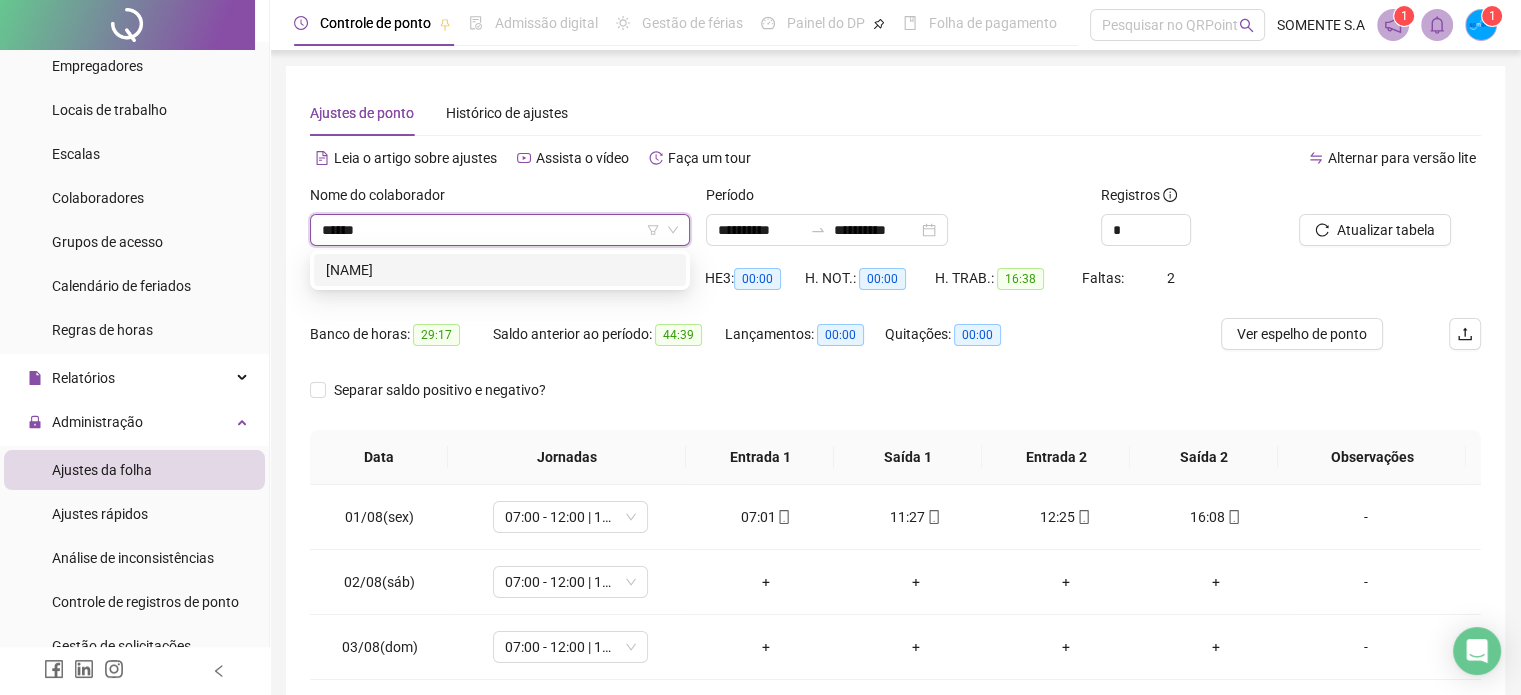 click on "[NAME]" at bounding box center (500, 270) 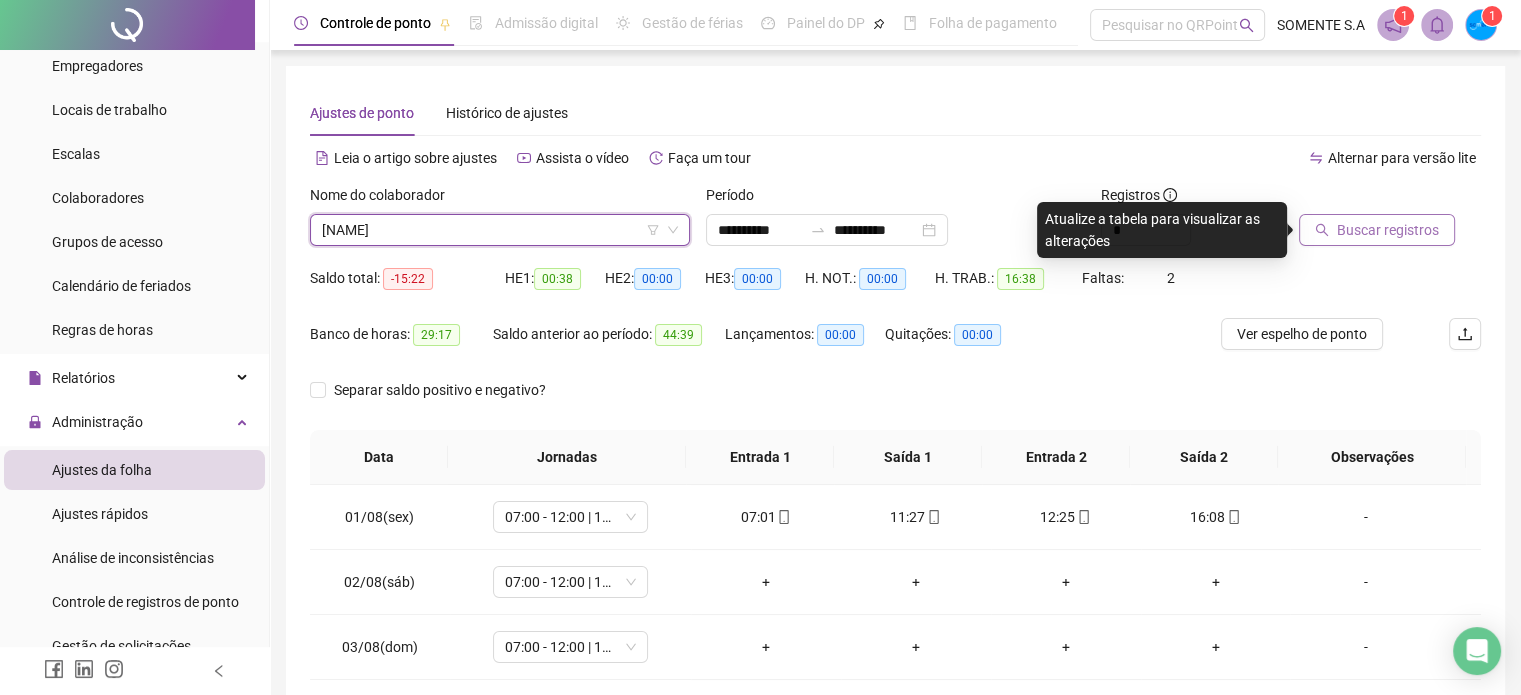 click on "Buscar registros" at bounding box center [1388, 230] 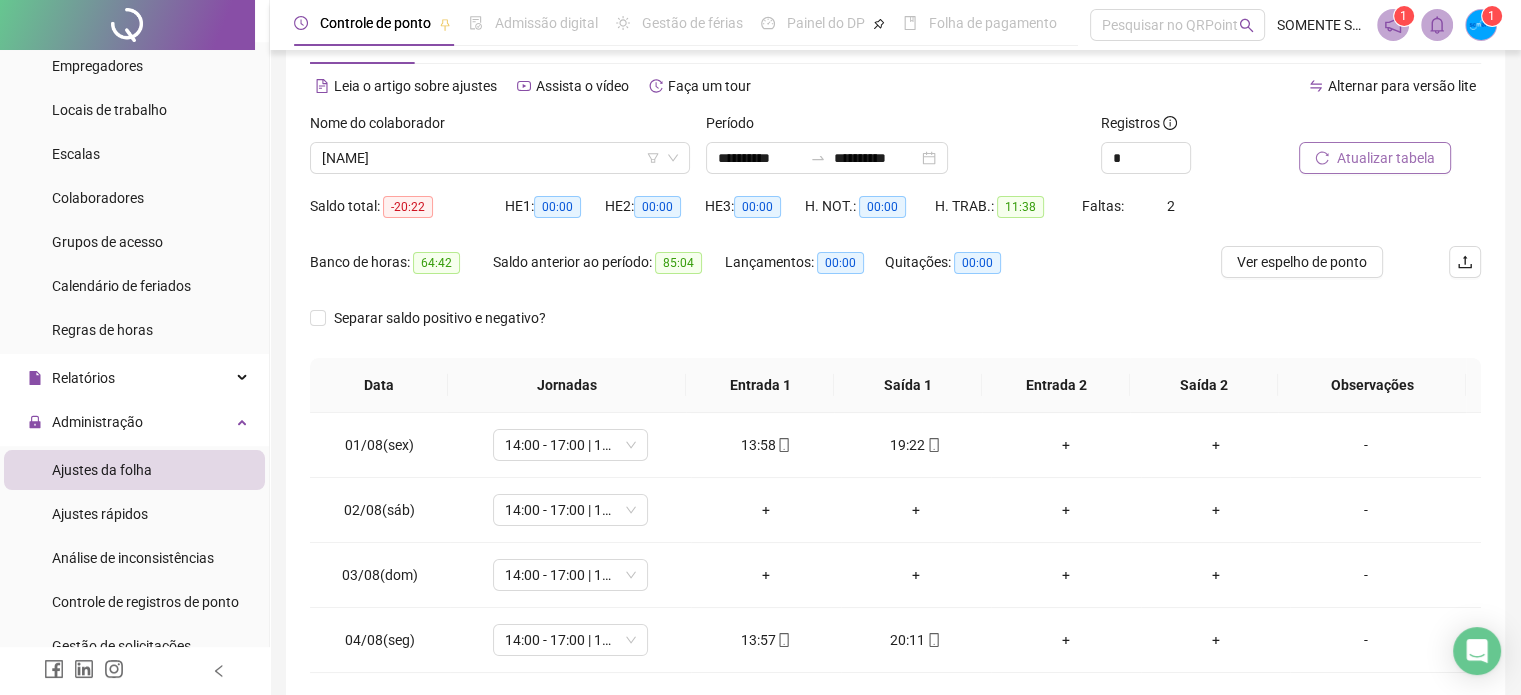 scroll, scrollTop: 159, scrollLeft: 0, axis: vertical 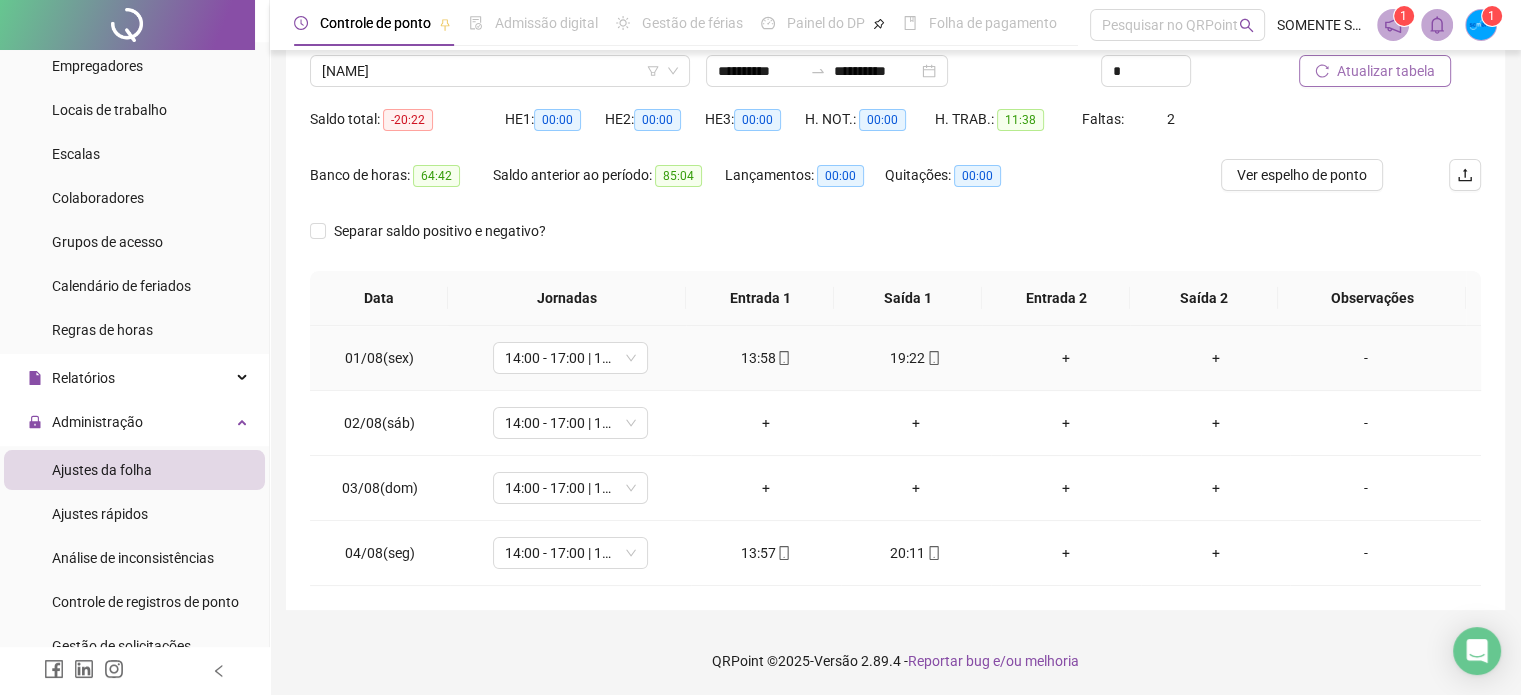 click on "+" at bounding box center (1066, 358) 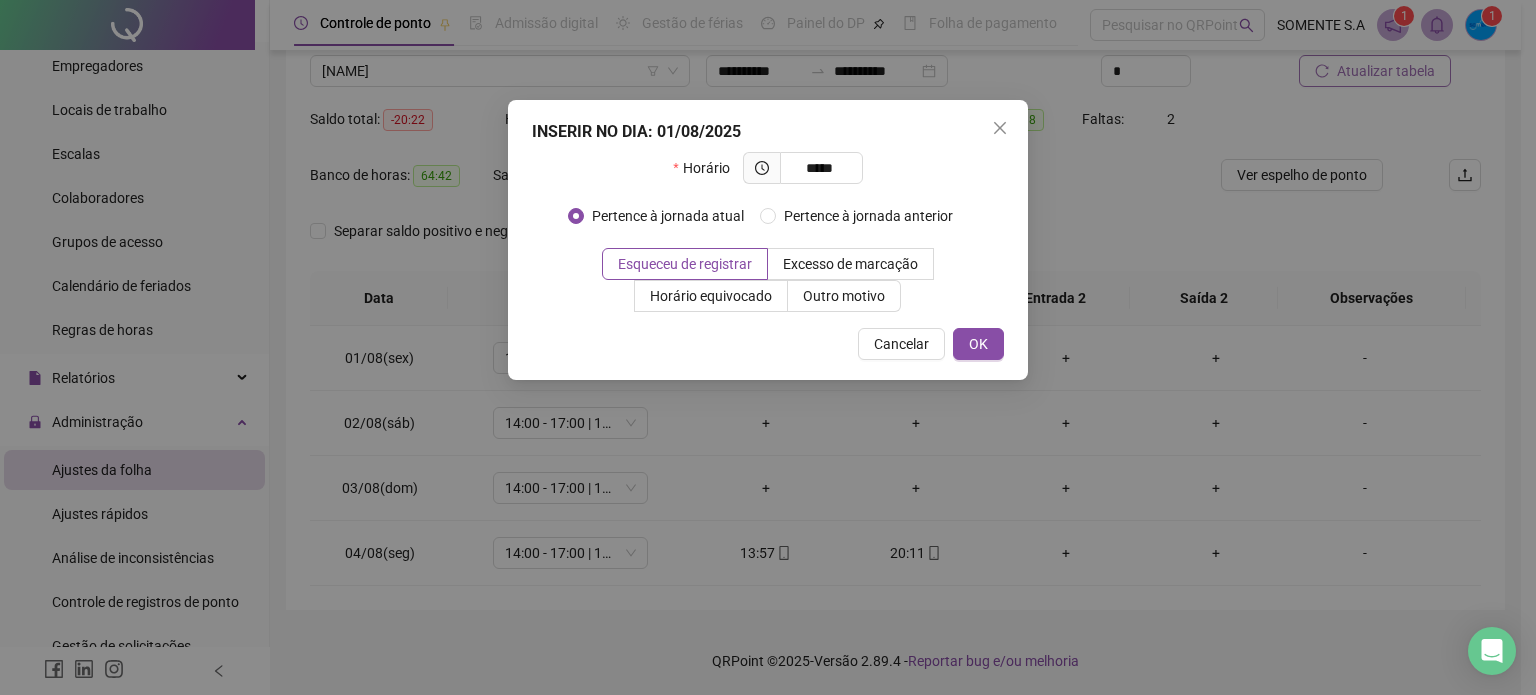 type on "*****" 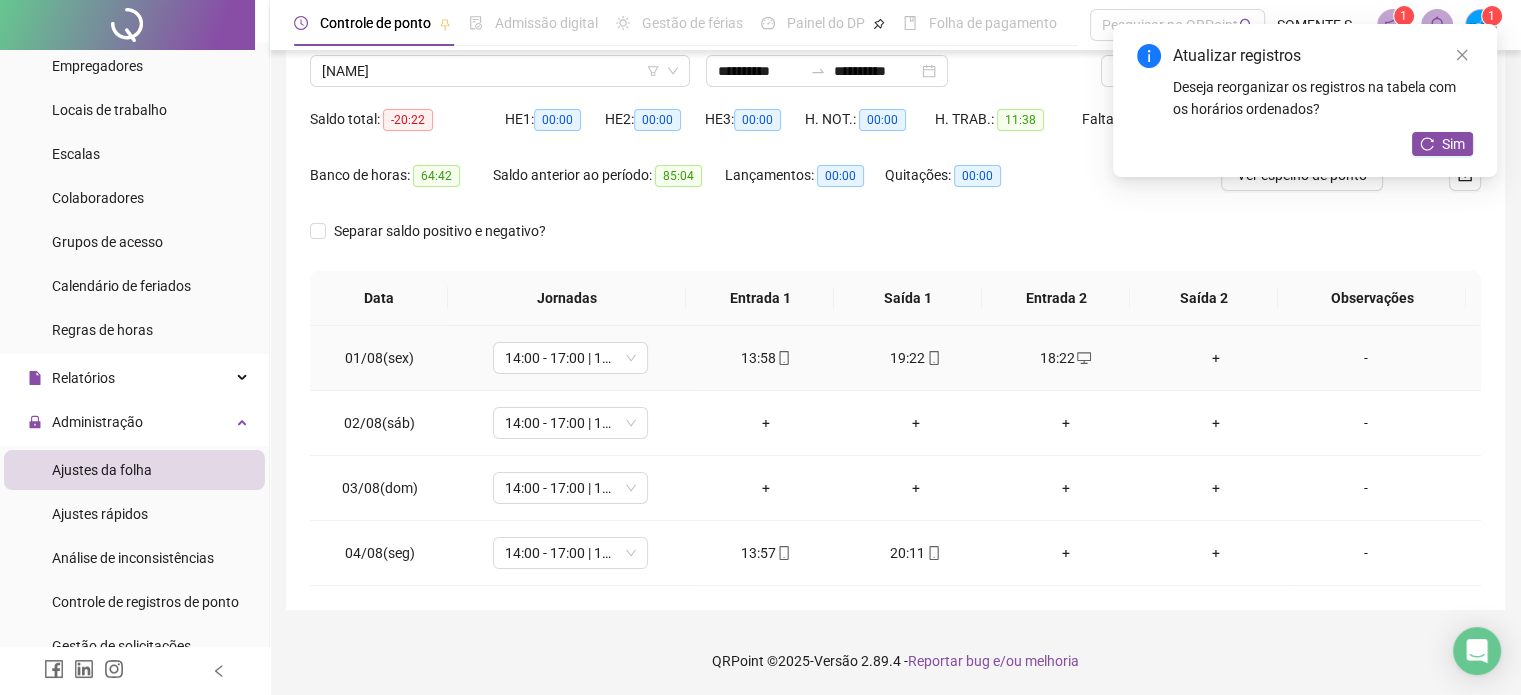 click on "+" at bounding box center (1216, 358) 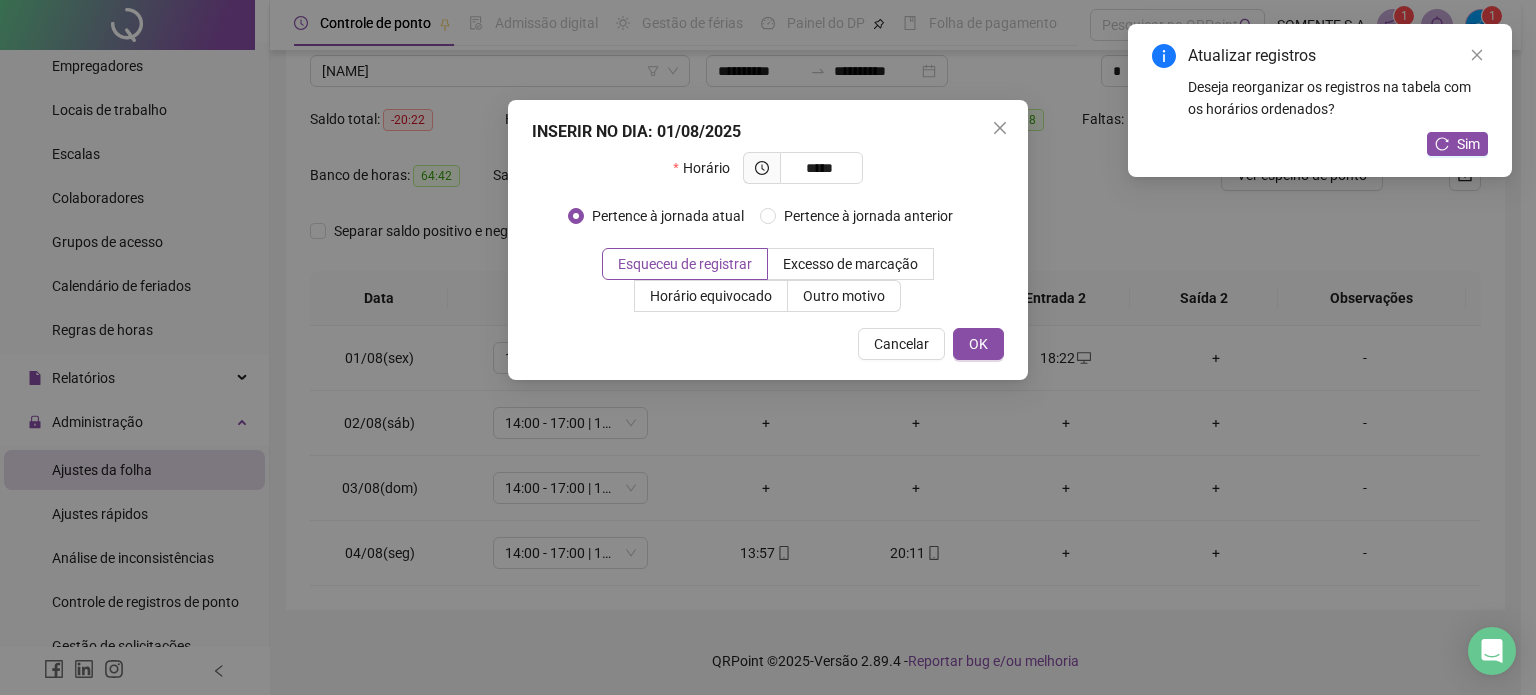 type on "*****" 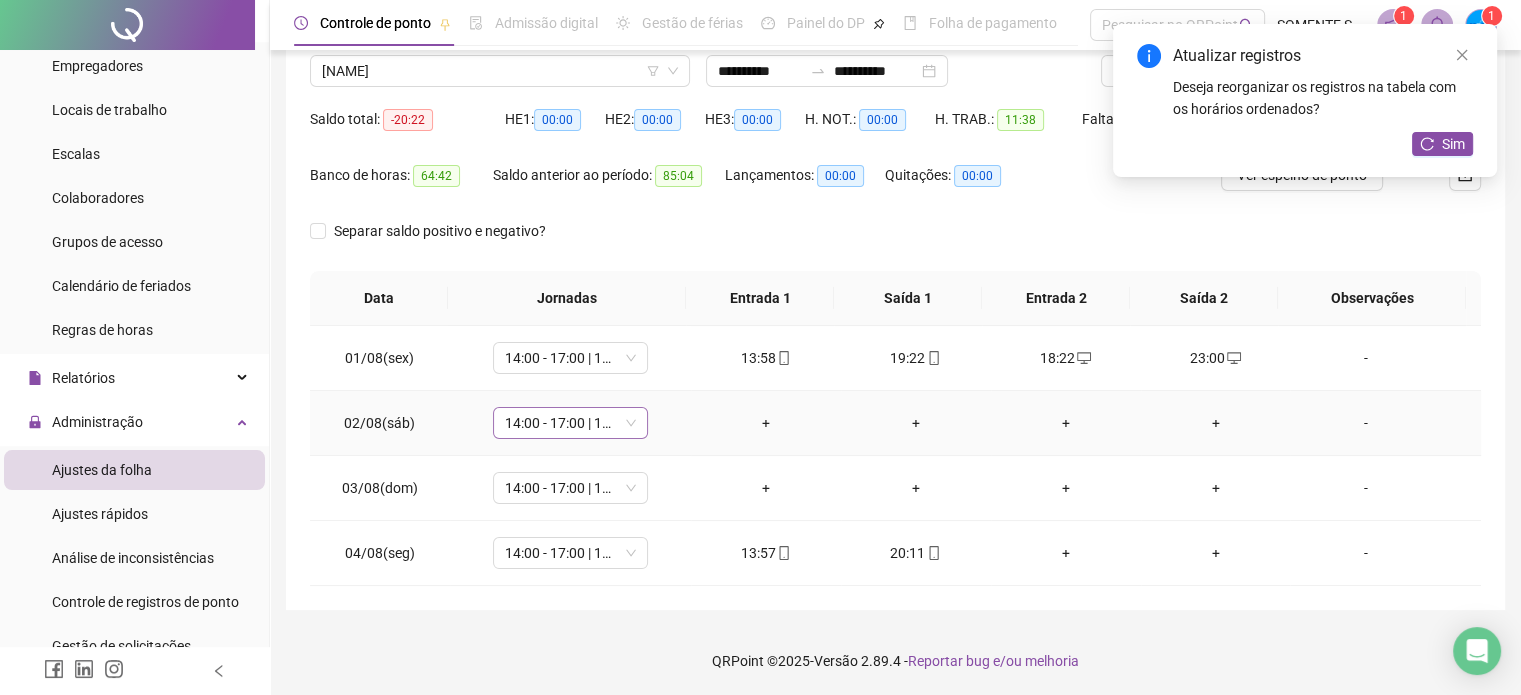 click on "14:00 - 17:00 | 18:00 - 23:00" at bounding box center [570, 423] 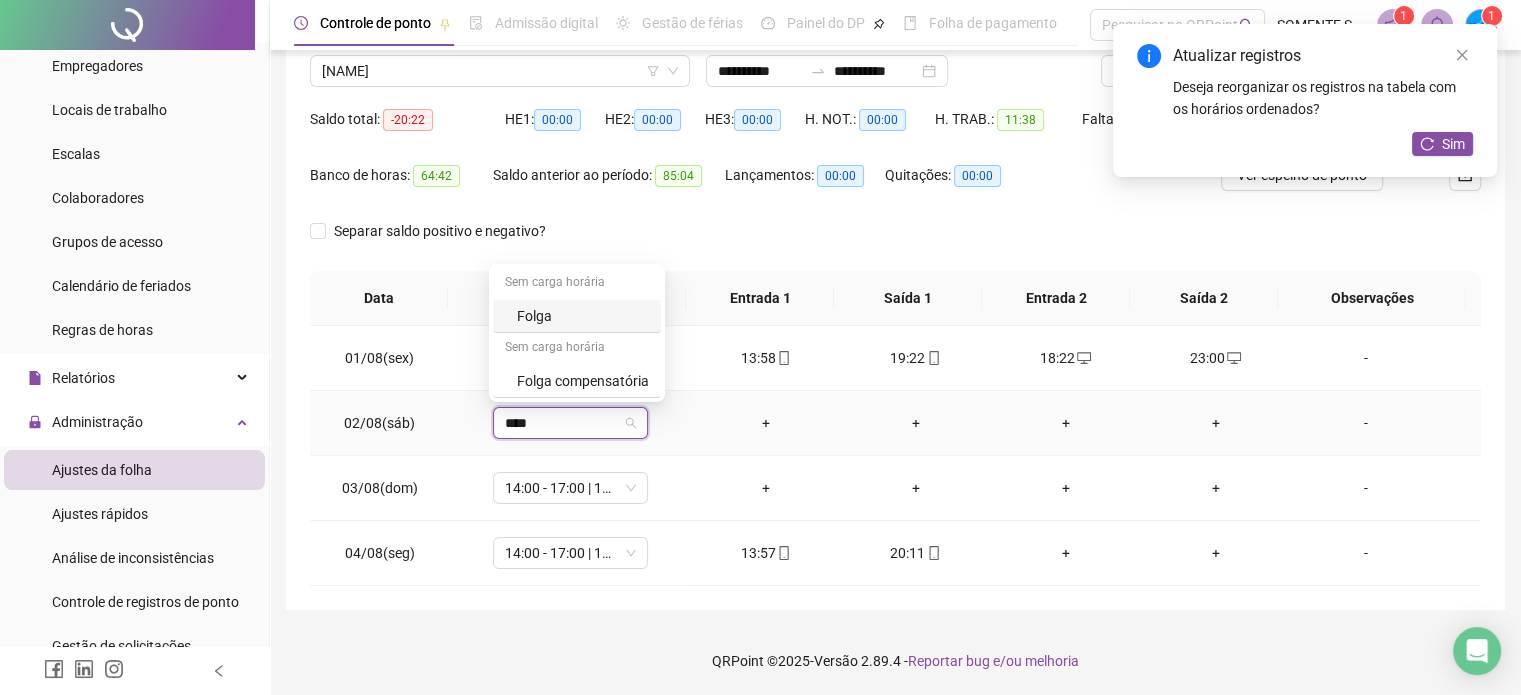 type on "*****" 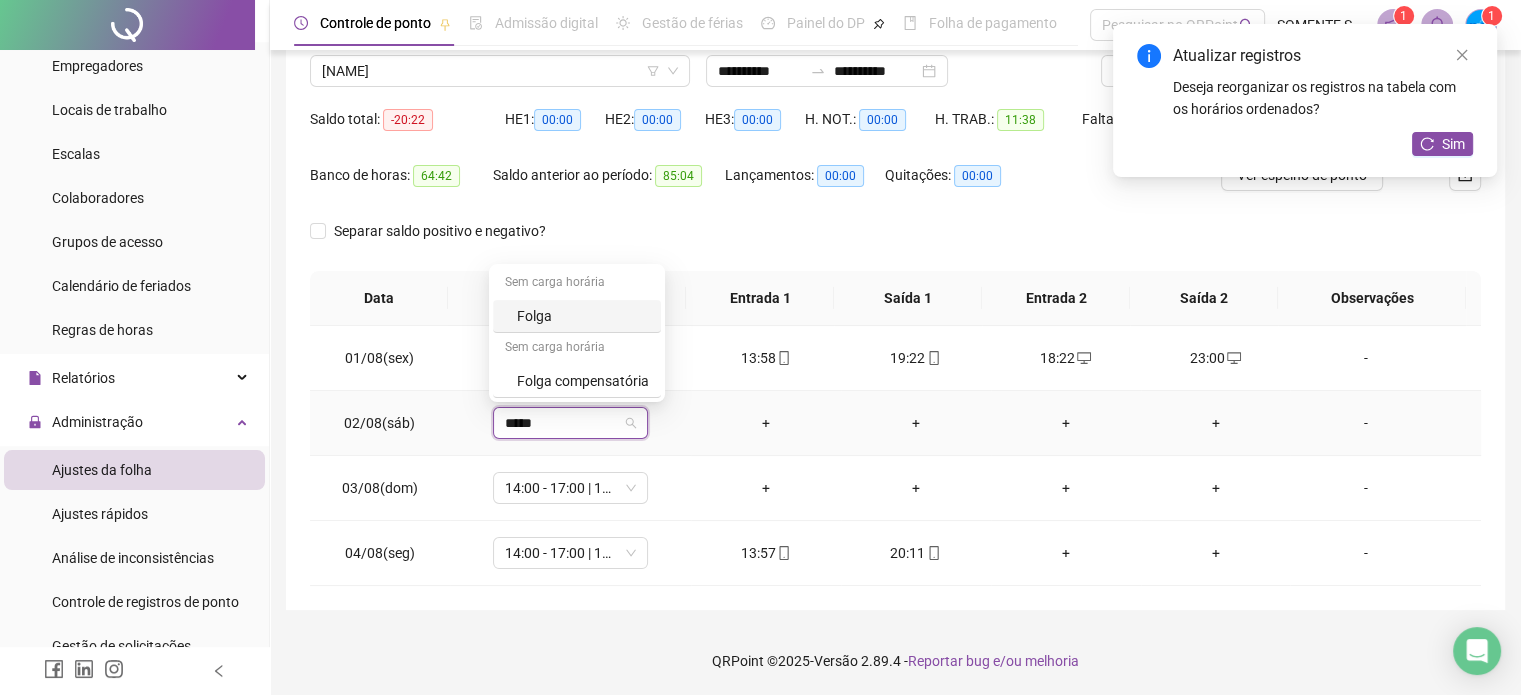 click on "Folga" at bounding box center (583, 316) 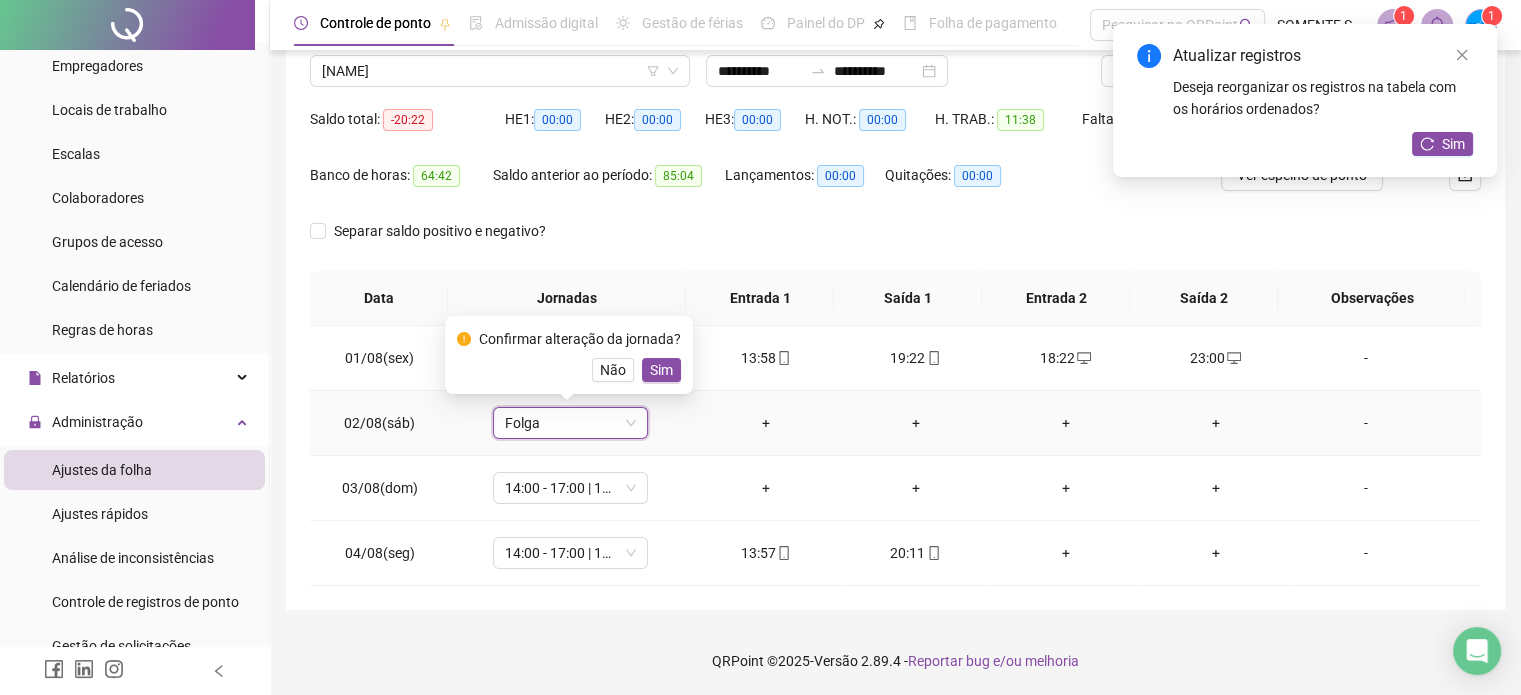 click on "Sim" at bounding box center [661, 370] 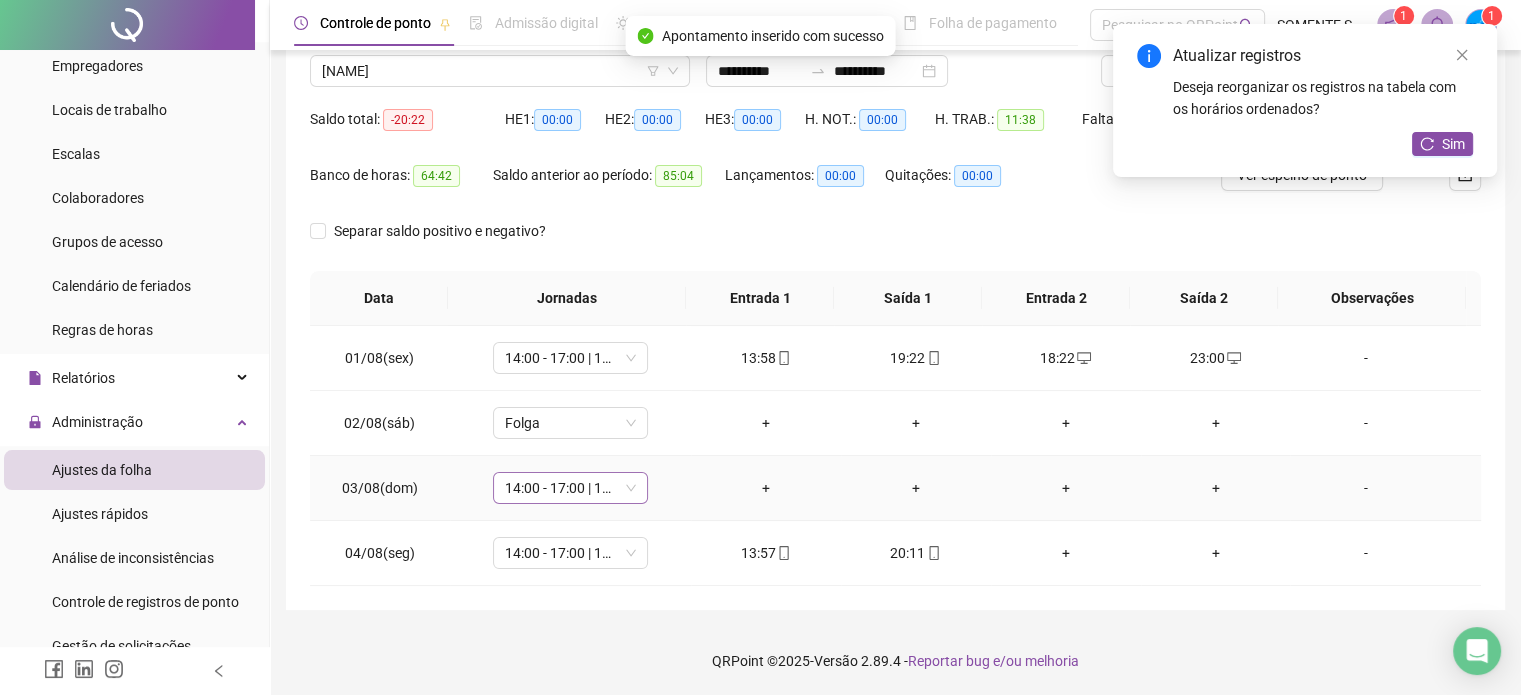 click on "14:00 - 17:00 | 18:00 - 23:00" at bounding box center (570, 488) 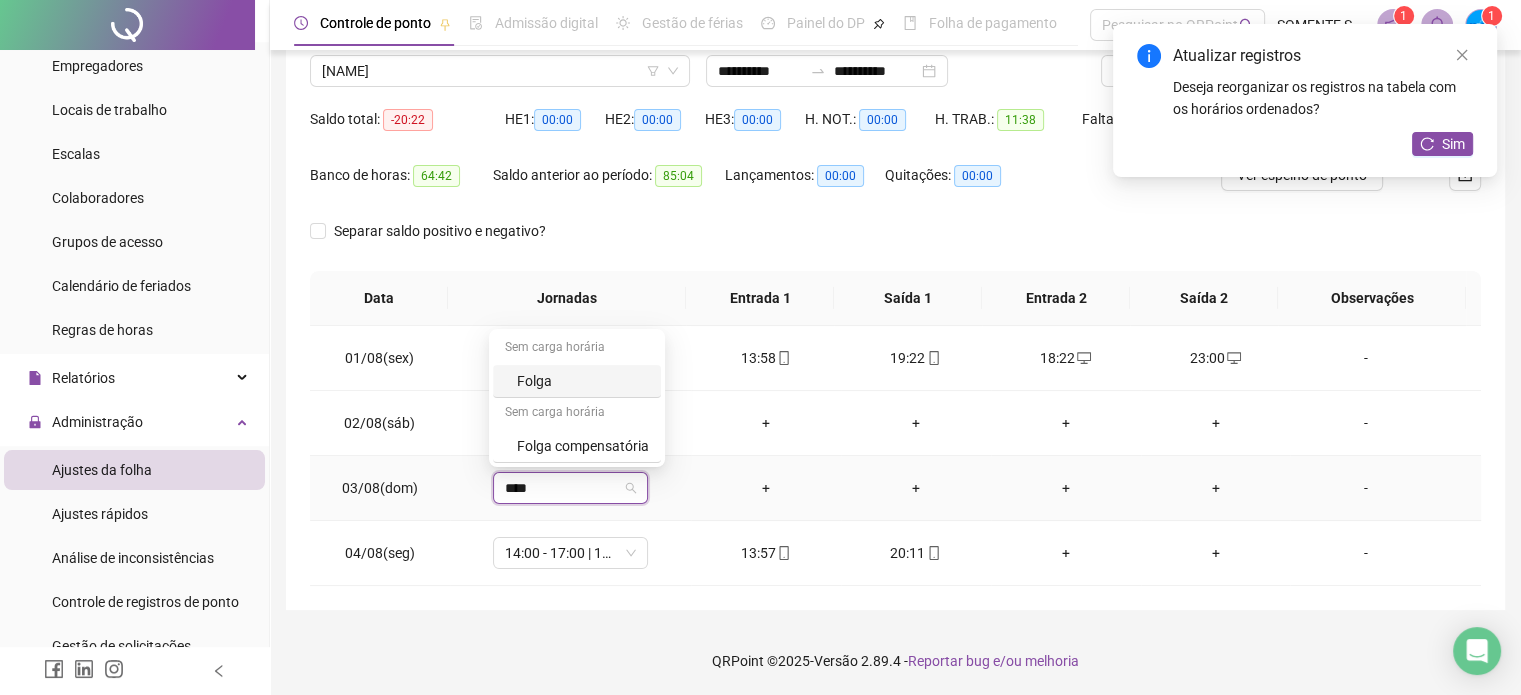 type on "*****" 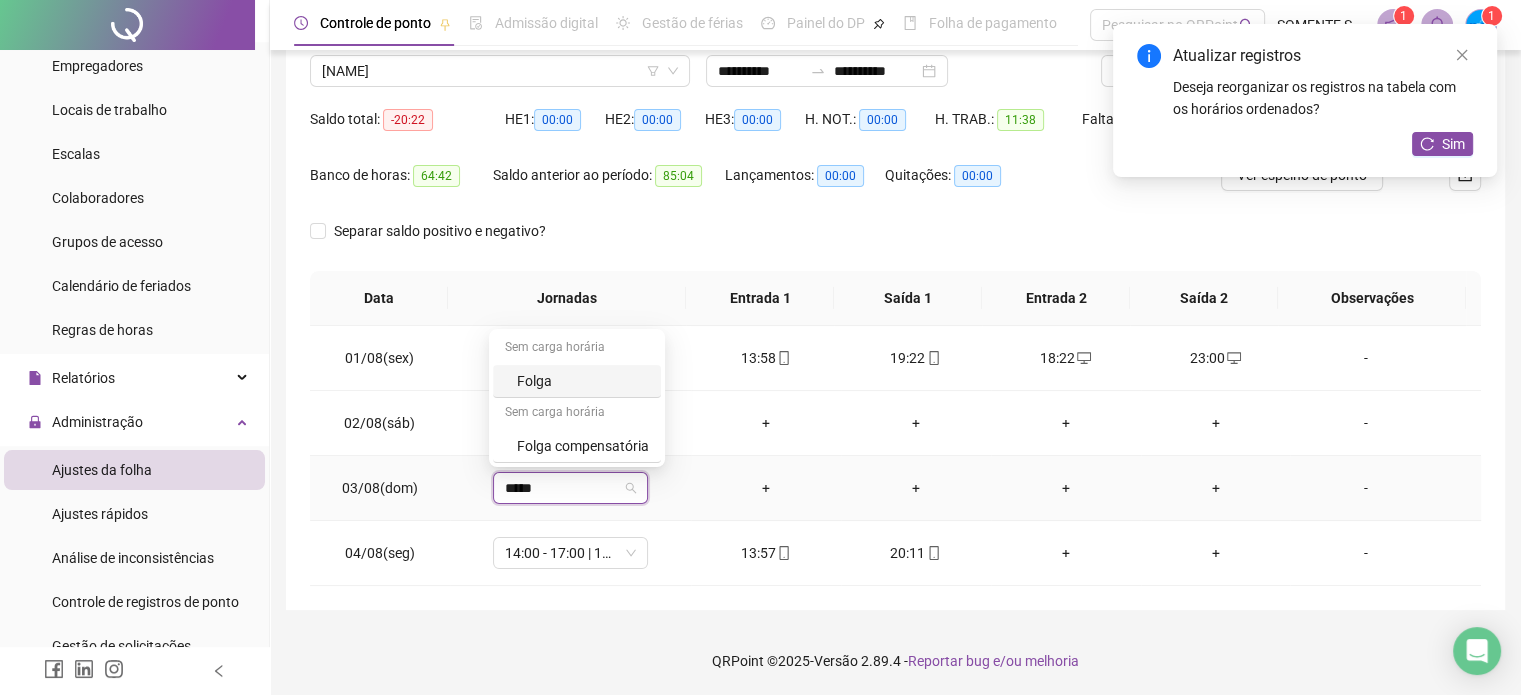 click on "Folga" at bounding box center [583, 381] 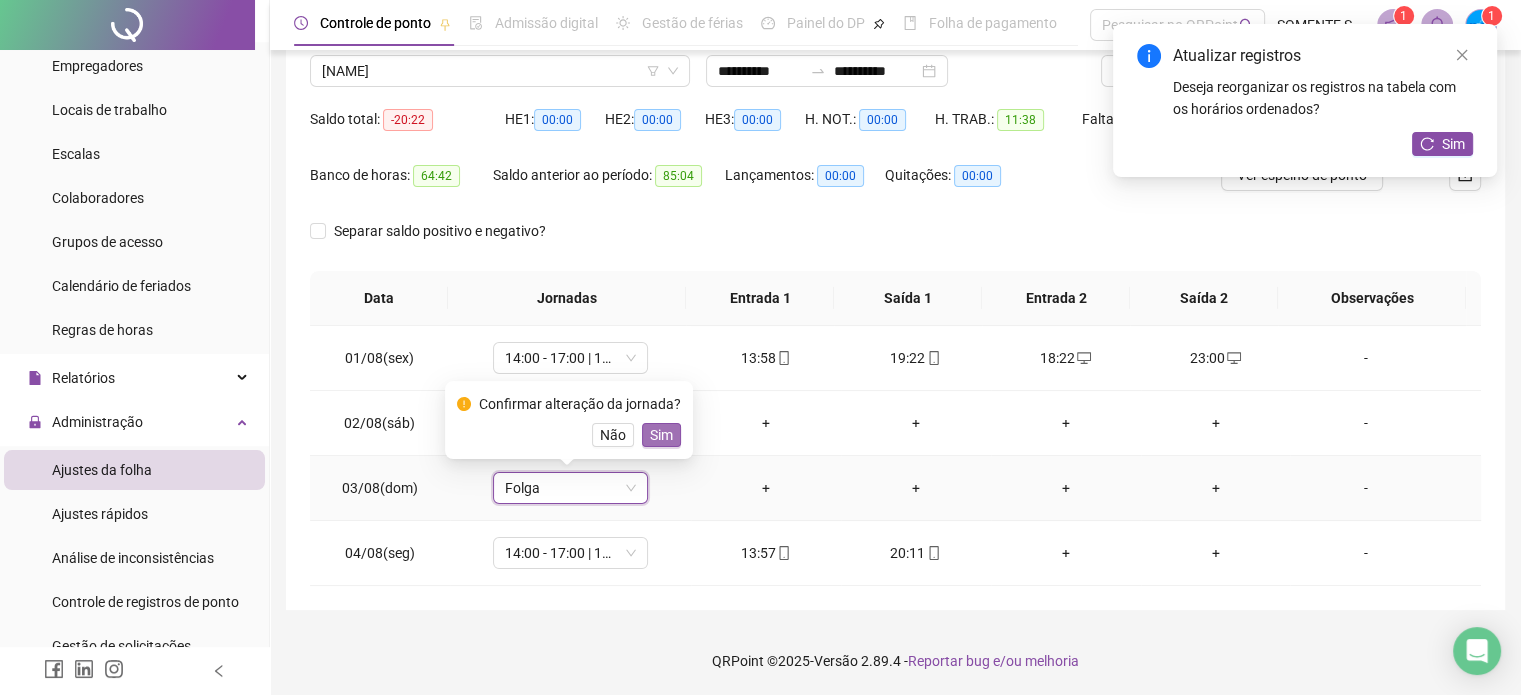 click on "Sim" at bounding box center (661, 435) 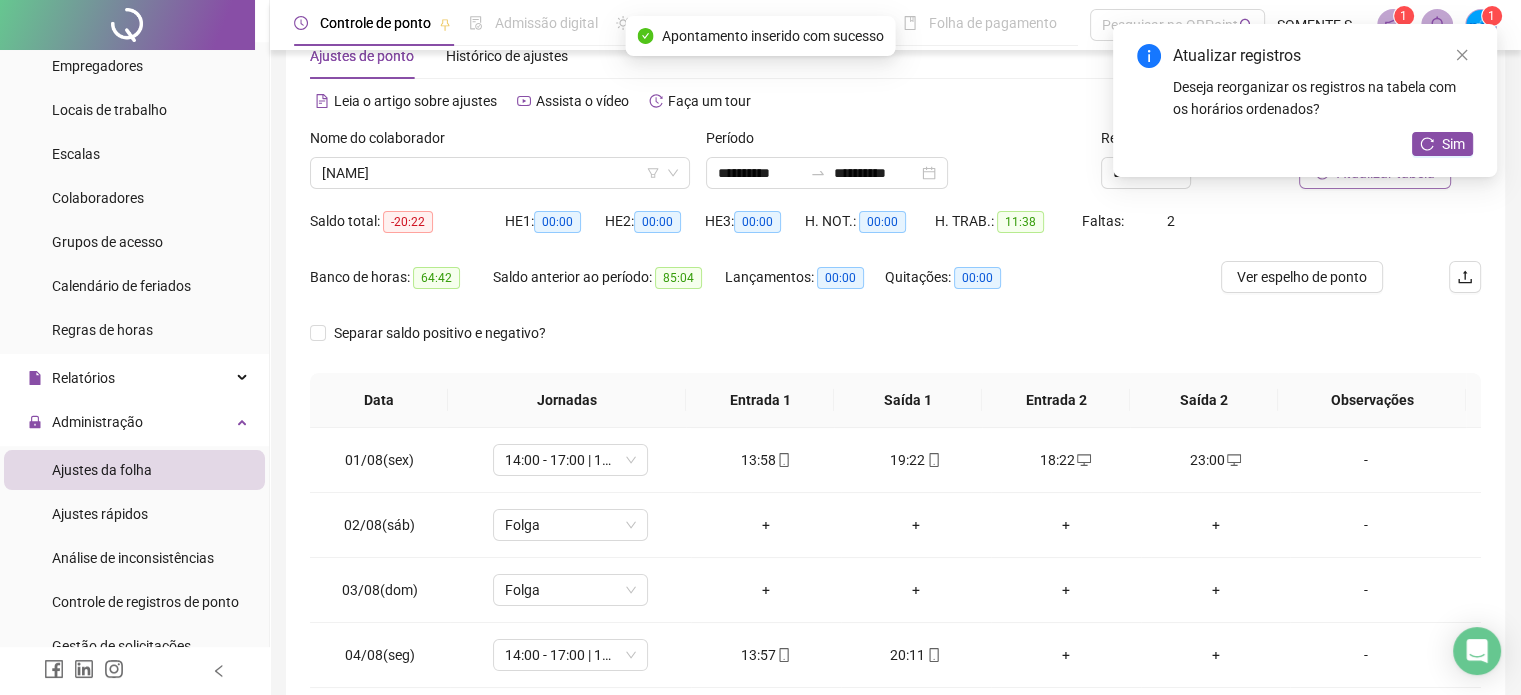 scroll, scrollTop: 0, scrollLeft: 0, axis: both 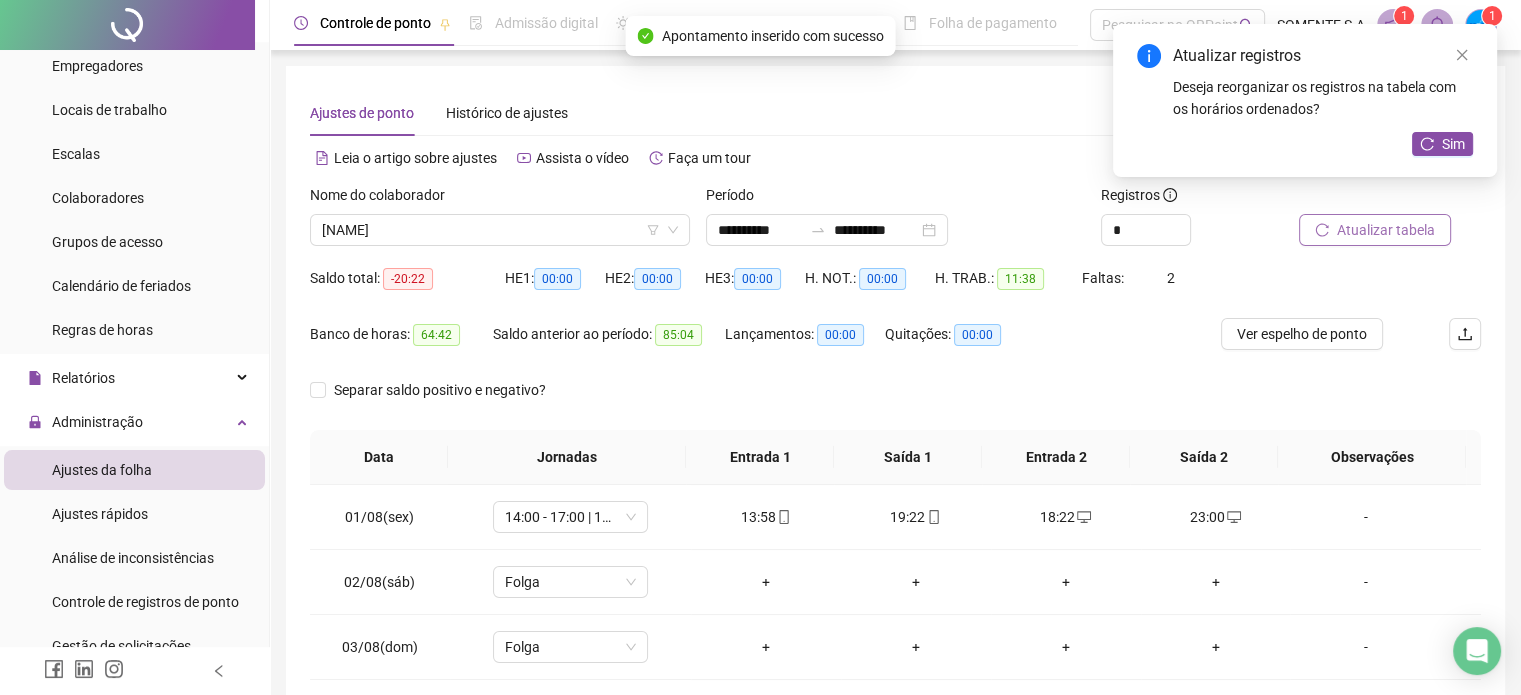 click on "Atualizar tabela" at bounding box center [1386, 230] 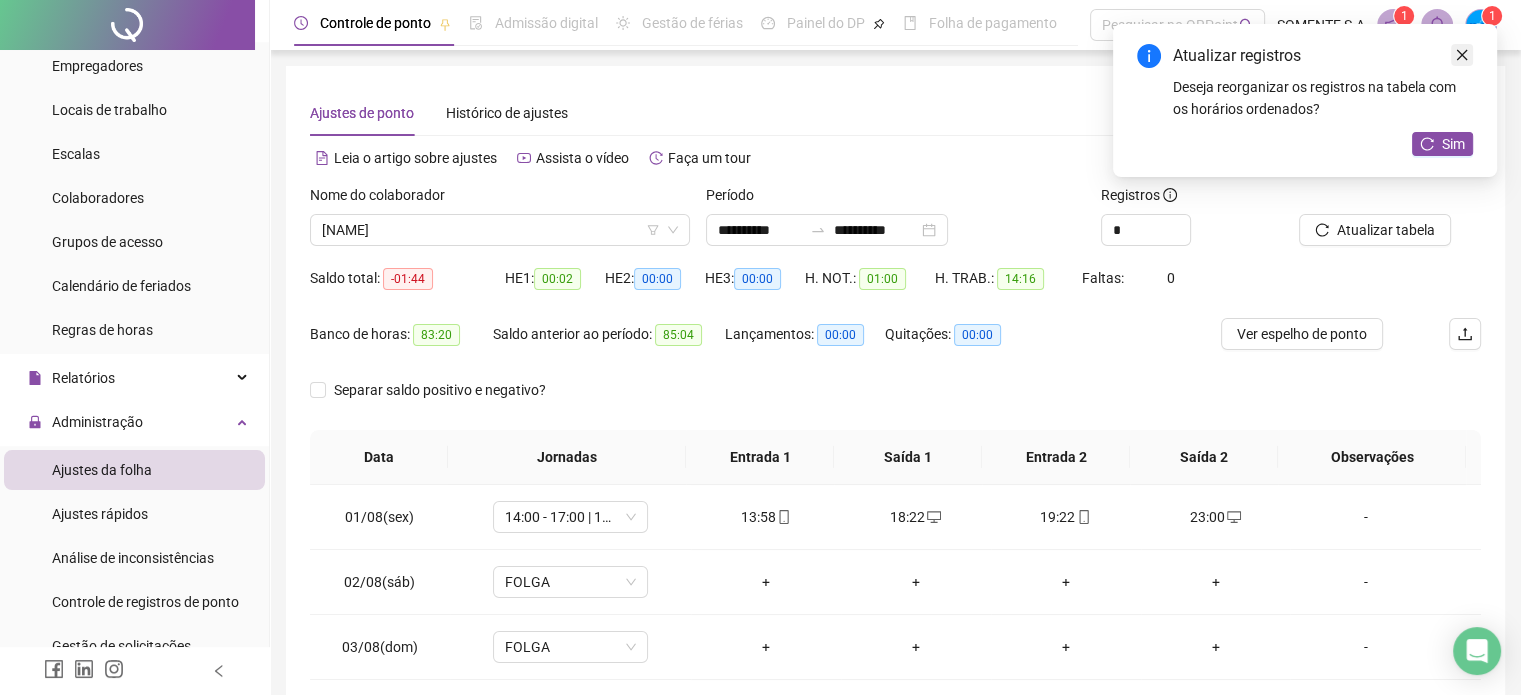 click 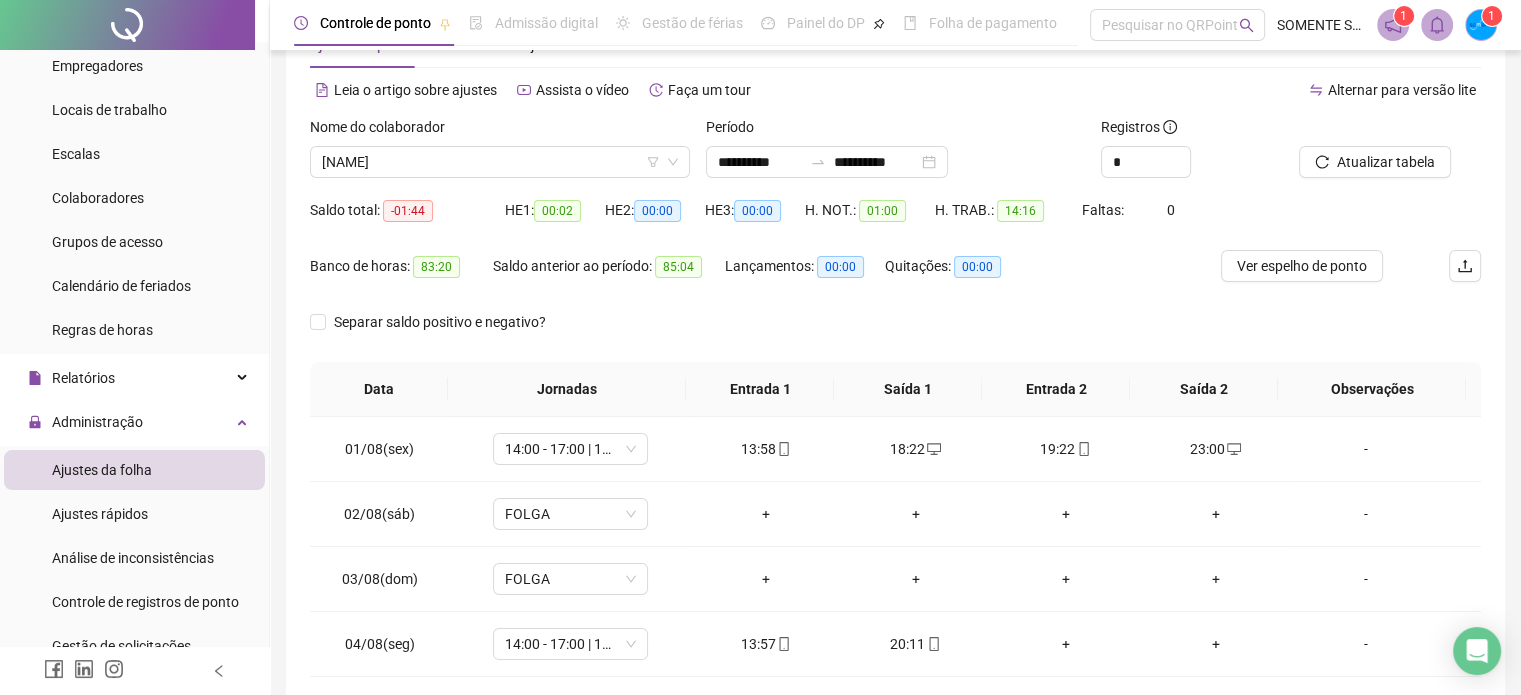 scroll, scrollTop: 159, scrollLeft: 0, axis: vertical 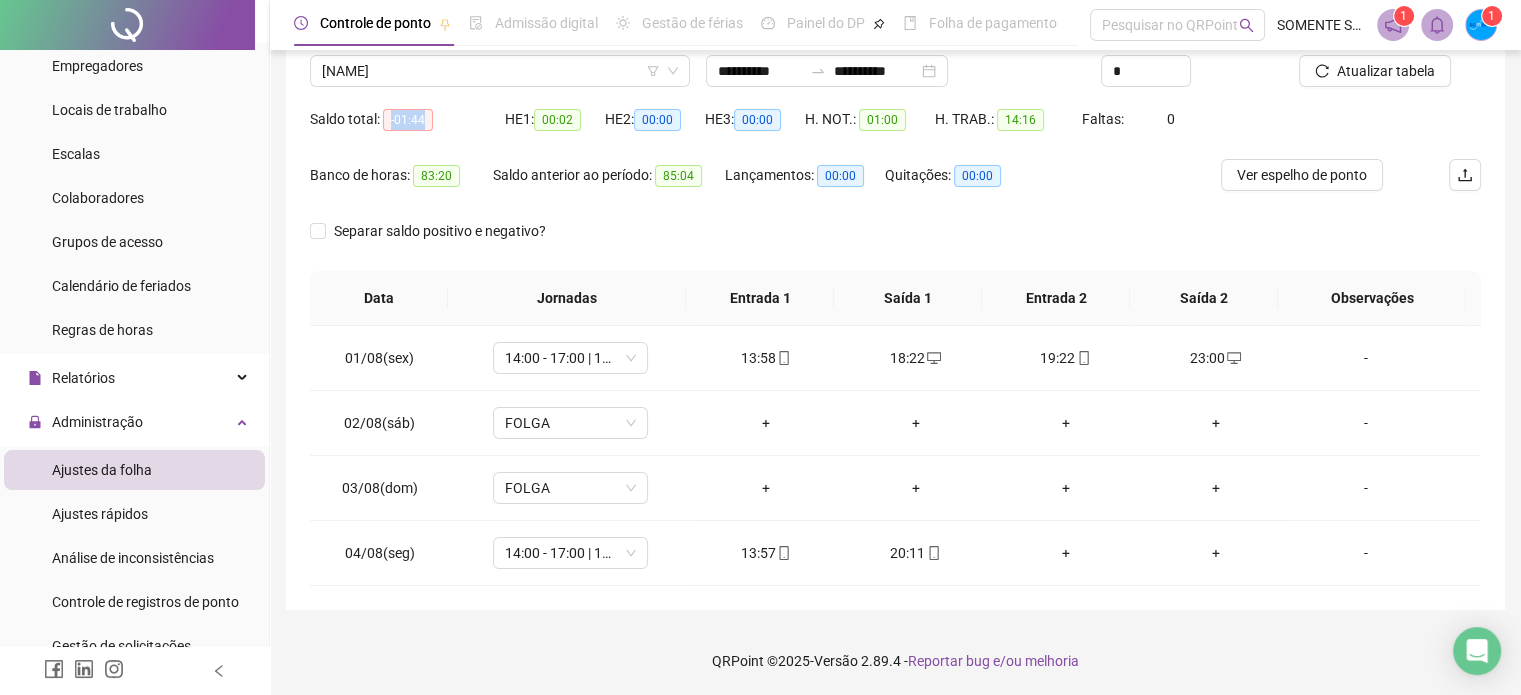 drag, startPoint x: 410, startPoint y: 121, endPoint x: 435, endPoint y: 121, distance: 25 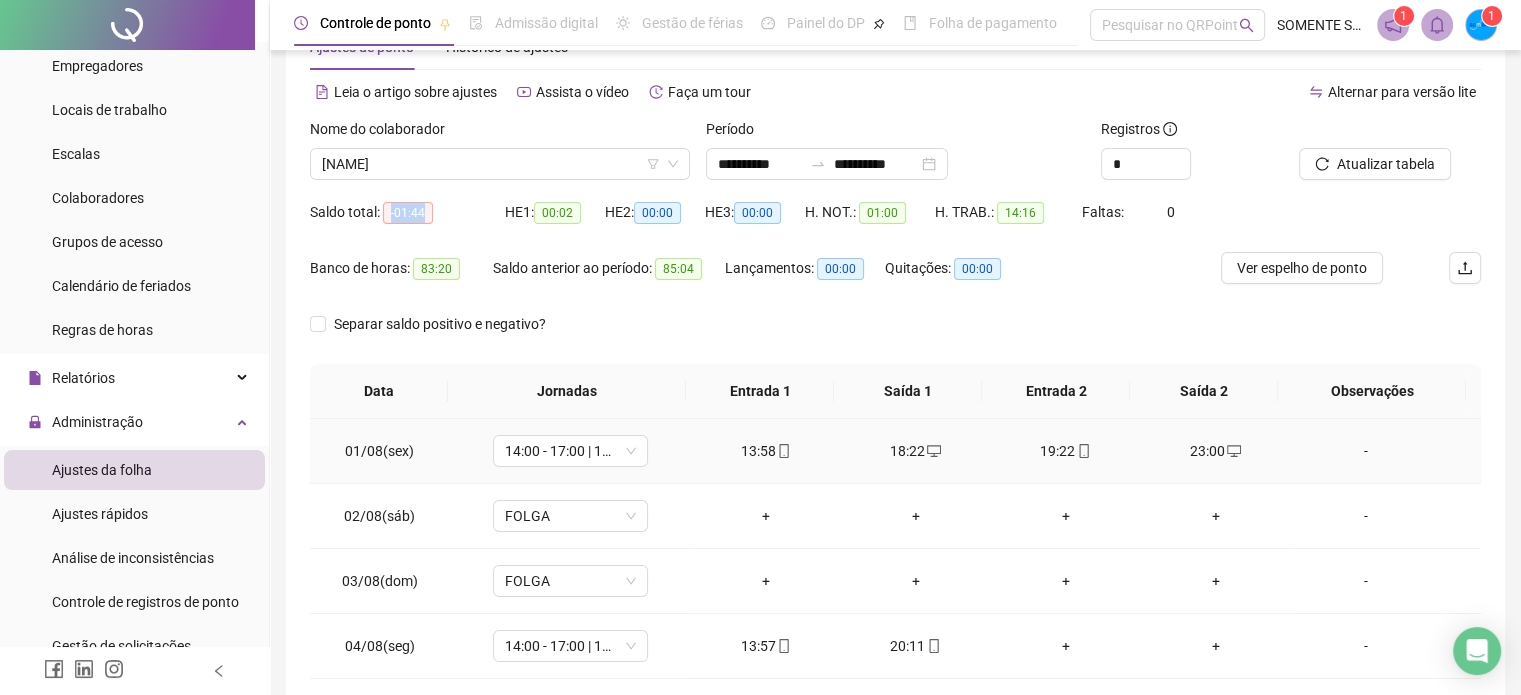 scroll, scrollTop: 0, scrollLeft: 0, axis: both 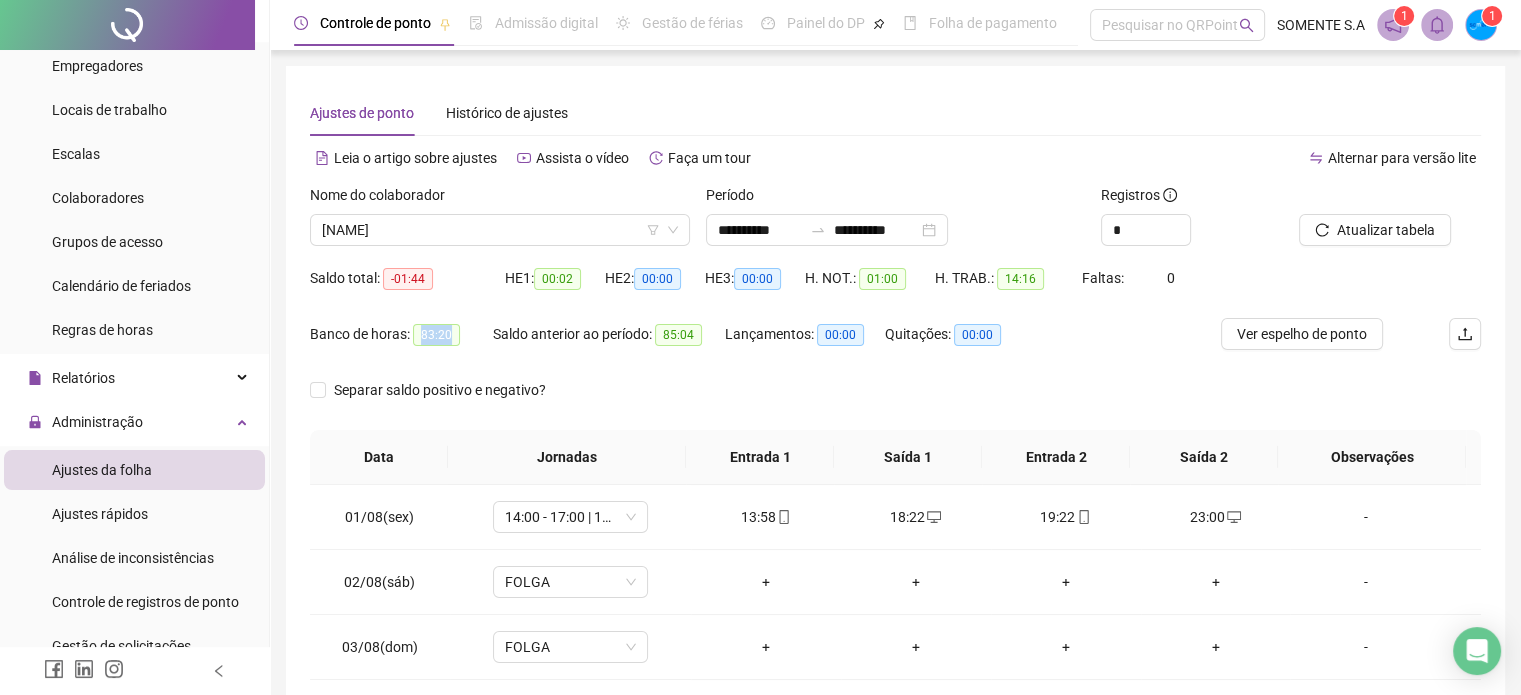 drag, startPoint x: 447, startPoint y: 331, endPoint x: 417, endPoint y: 331, distance: 30 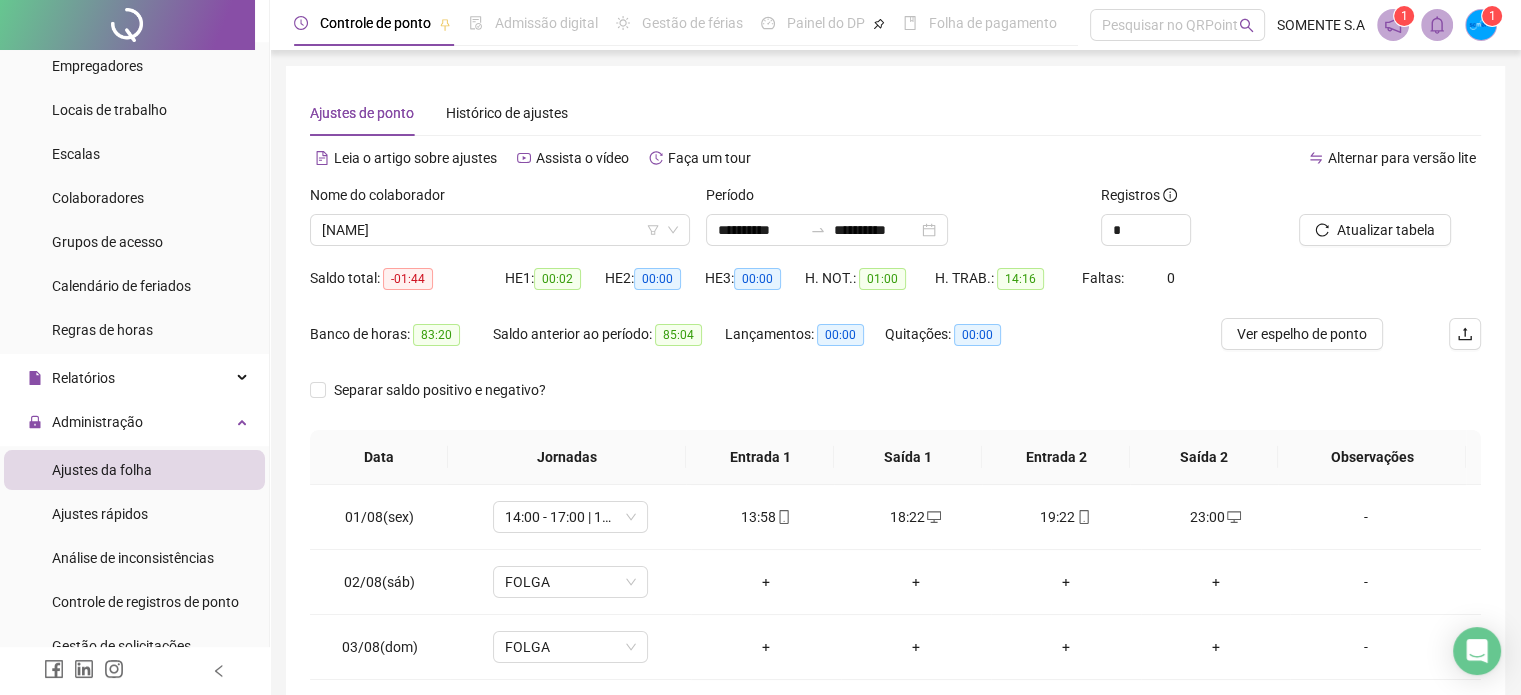 click on "-01:44" at bounding box center (408, 279) 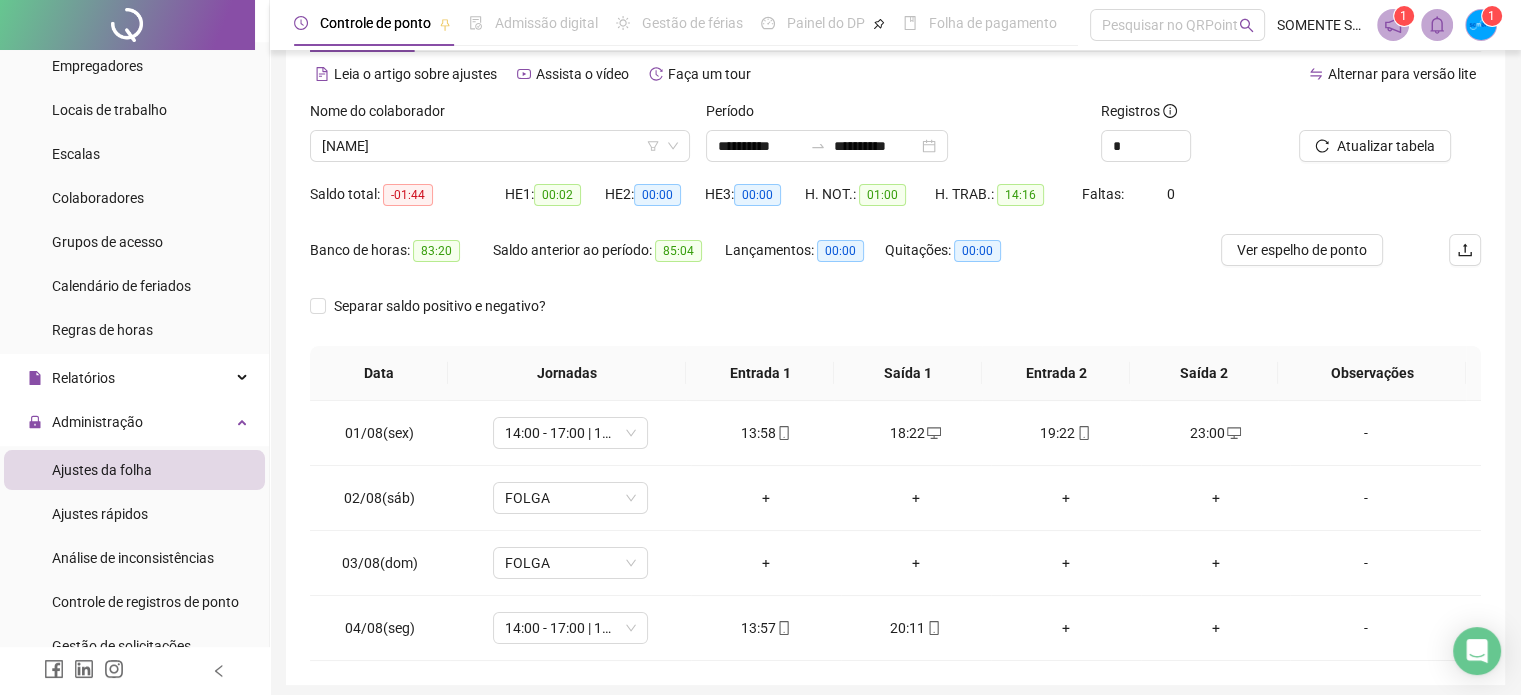 scroll, scrollTop: 159, scrollLeft: 0, axis: vertical 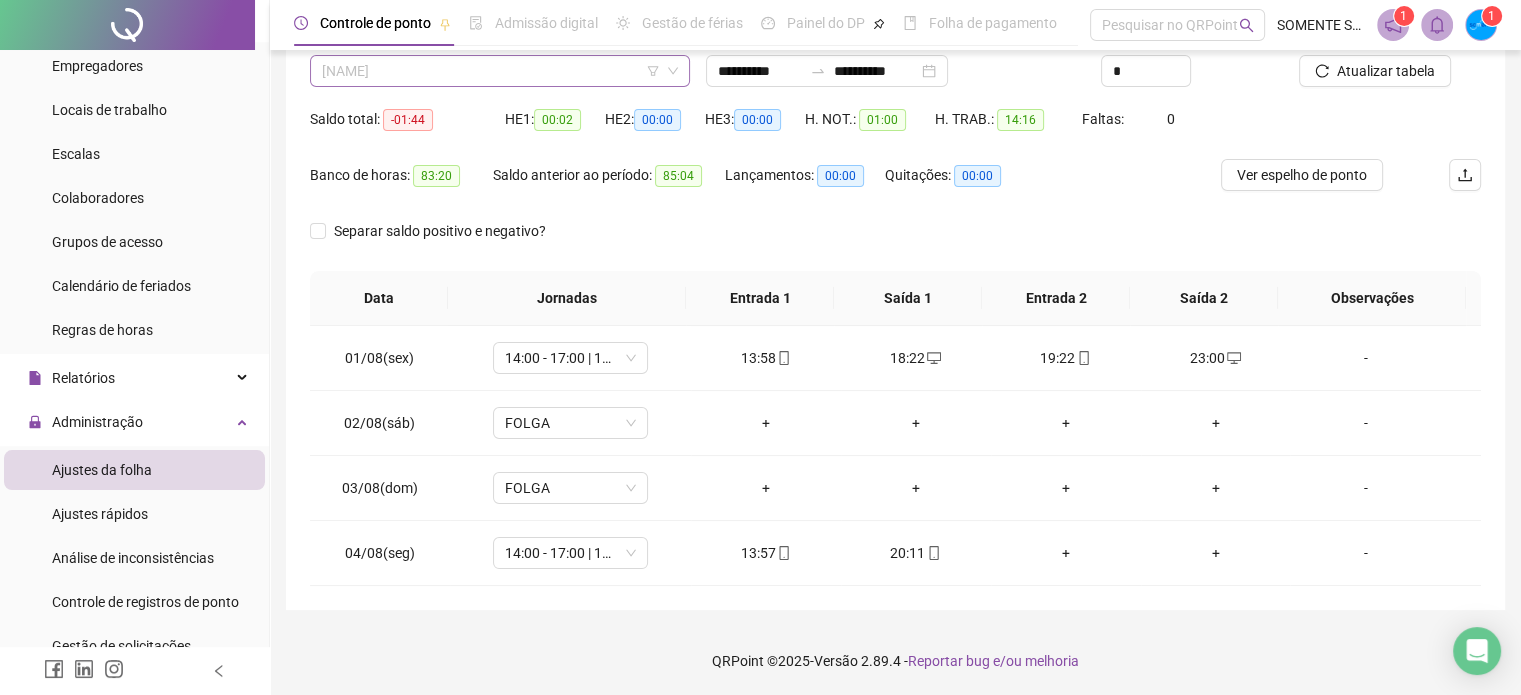 click on "[NAME]" at bounding box center [500, 71] 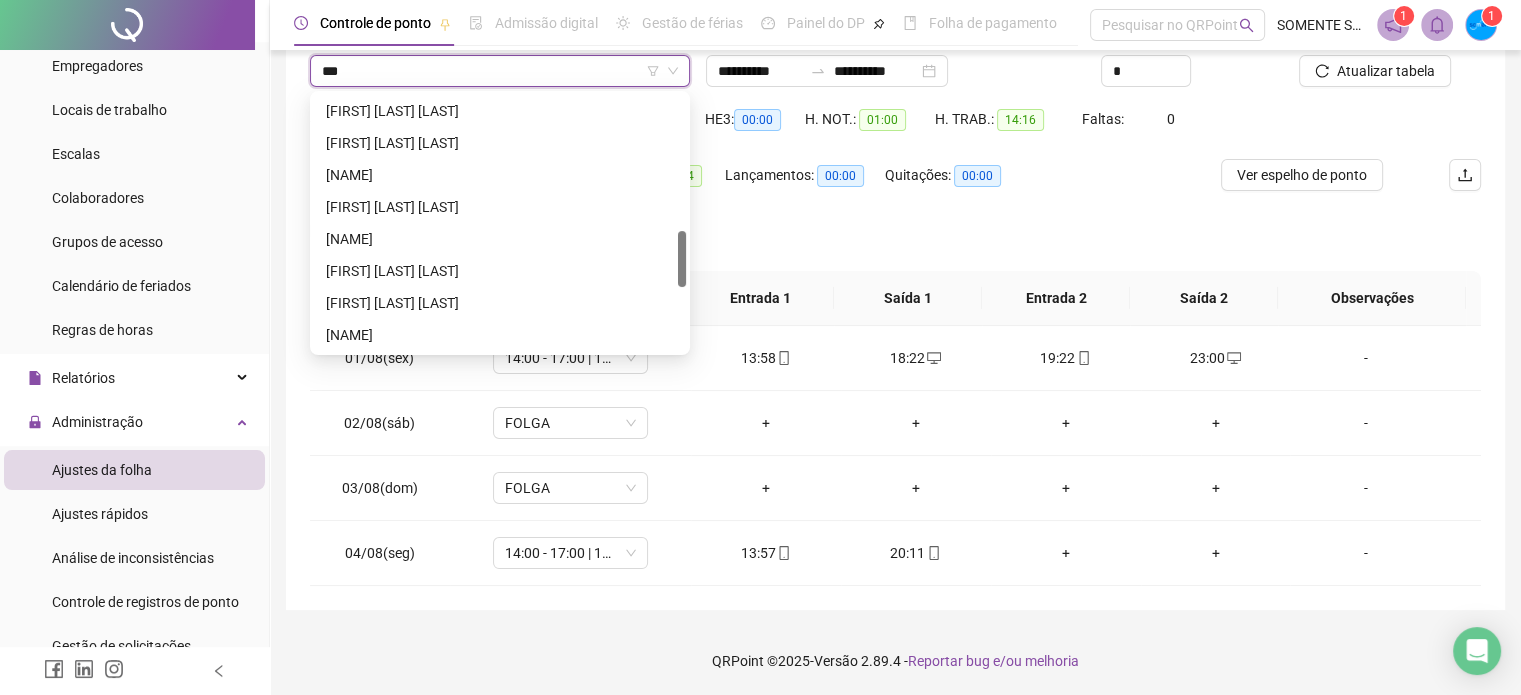 scroll, scrollTop: 0, scrollLeft: 0, axis: both 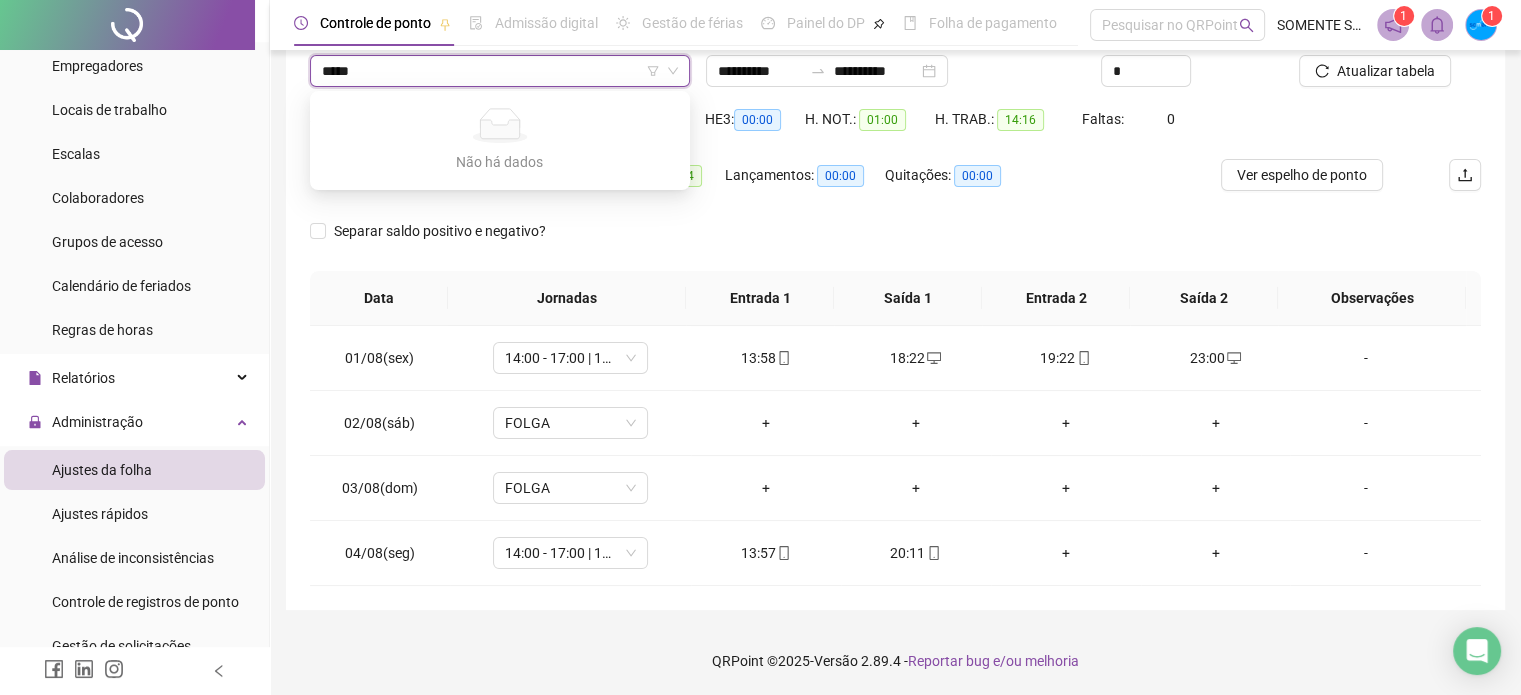 type on "****" 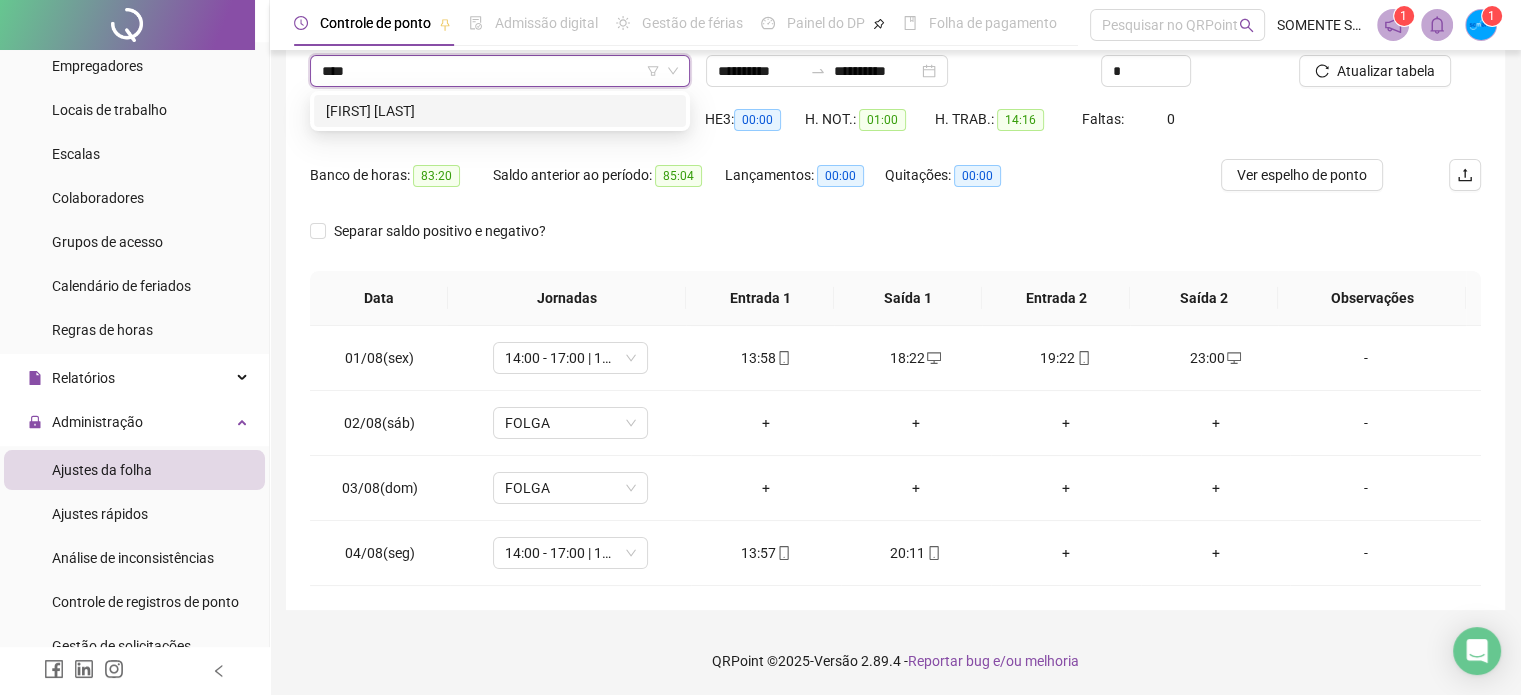 click on "[FIRST] [LAST]" at bounding box center (500, 111) 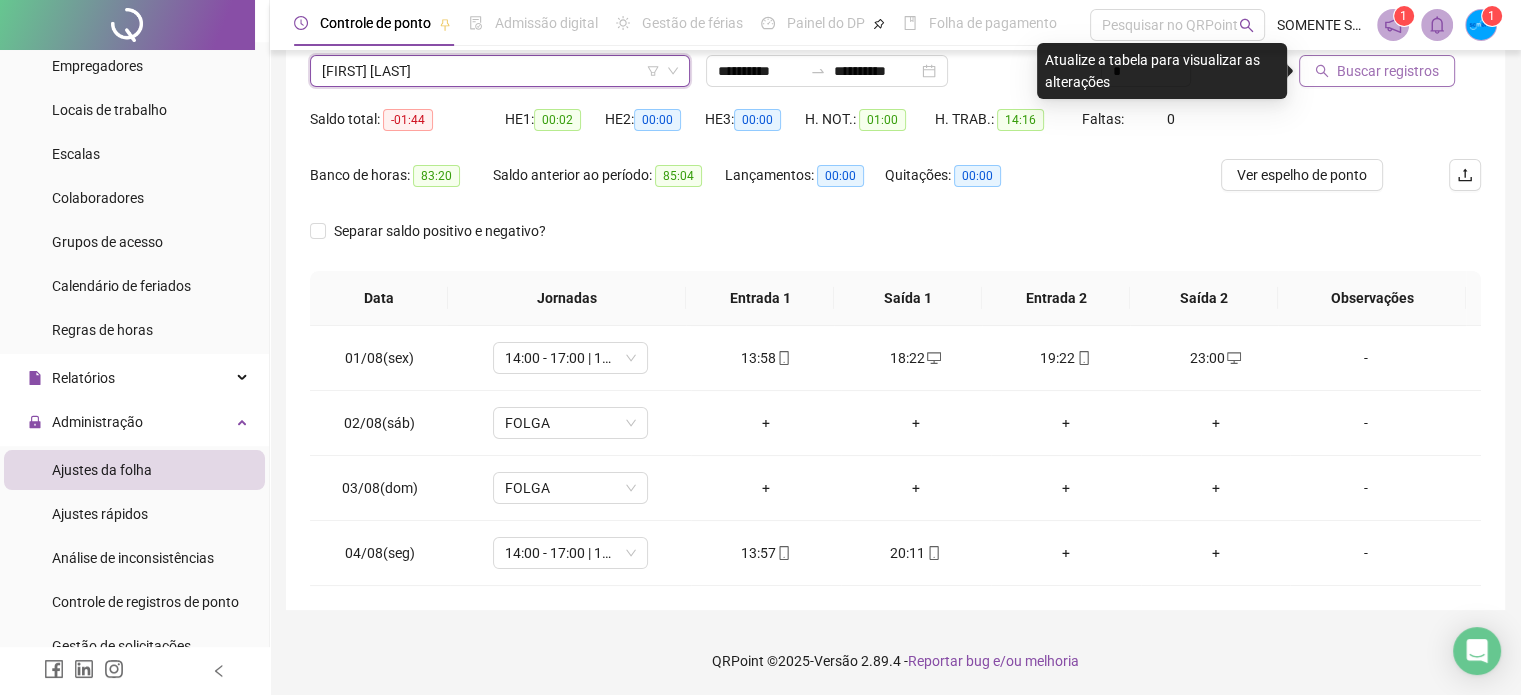 click on "Buscar registros" at bounding box center (1388, 71) 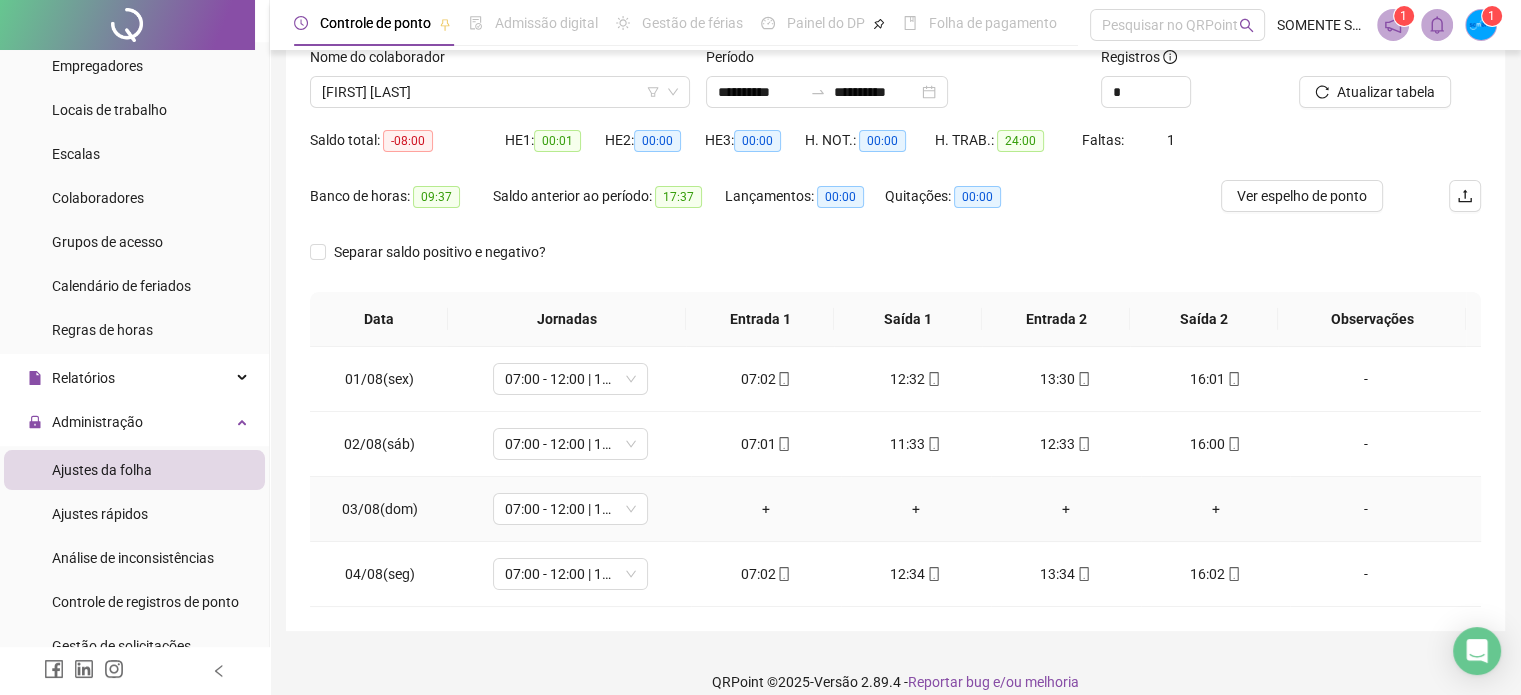 scroll, scrollTop: 159, scrollLeft: 0, axis: vertical 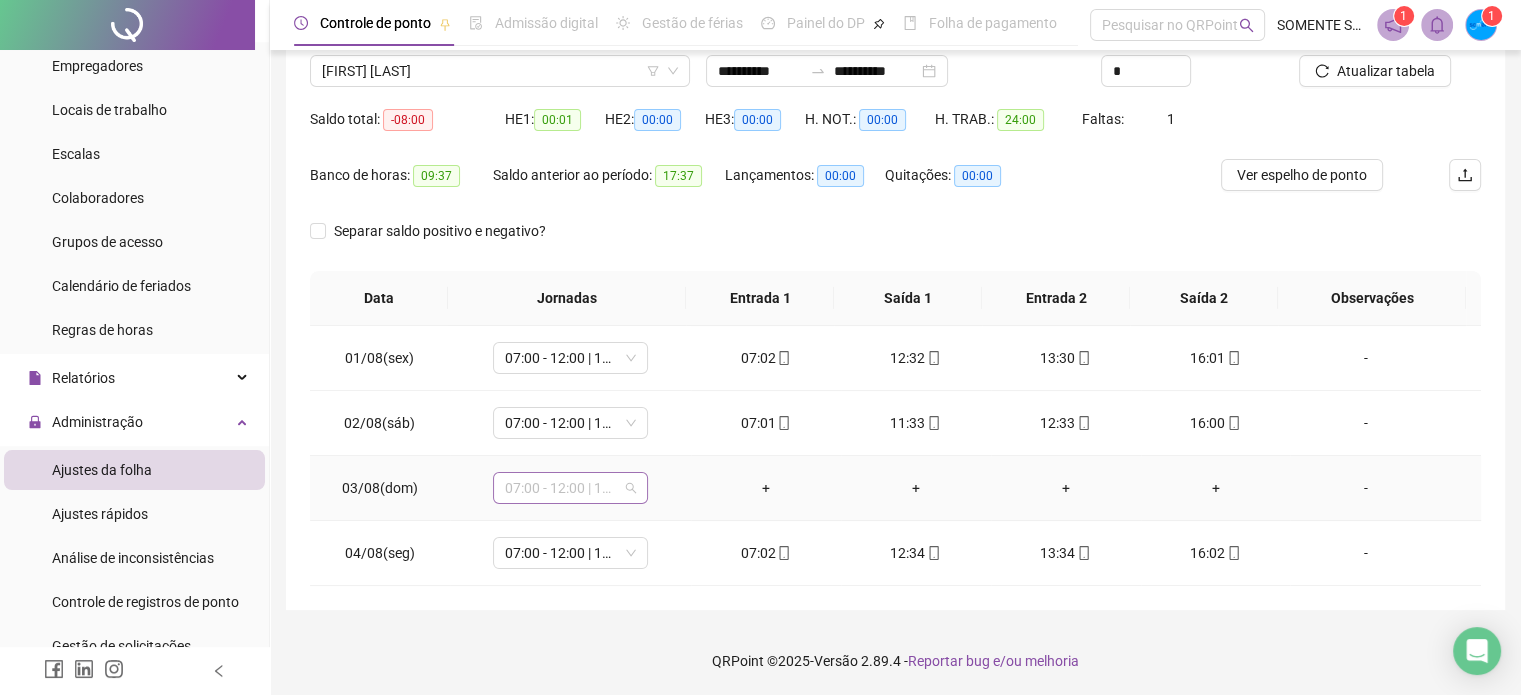 click on "07:00 - 12:00 | 13:00 - 16:00" at bounding box center (570, 488) 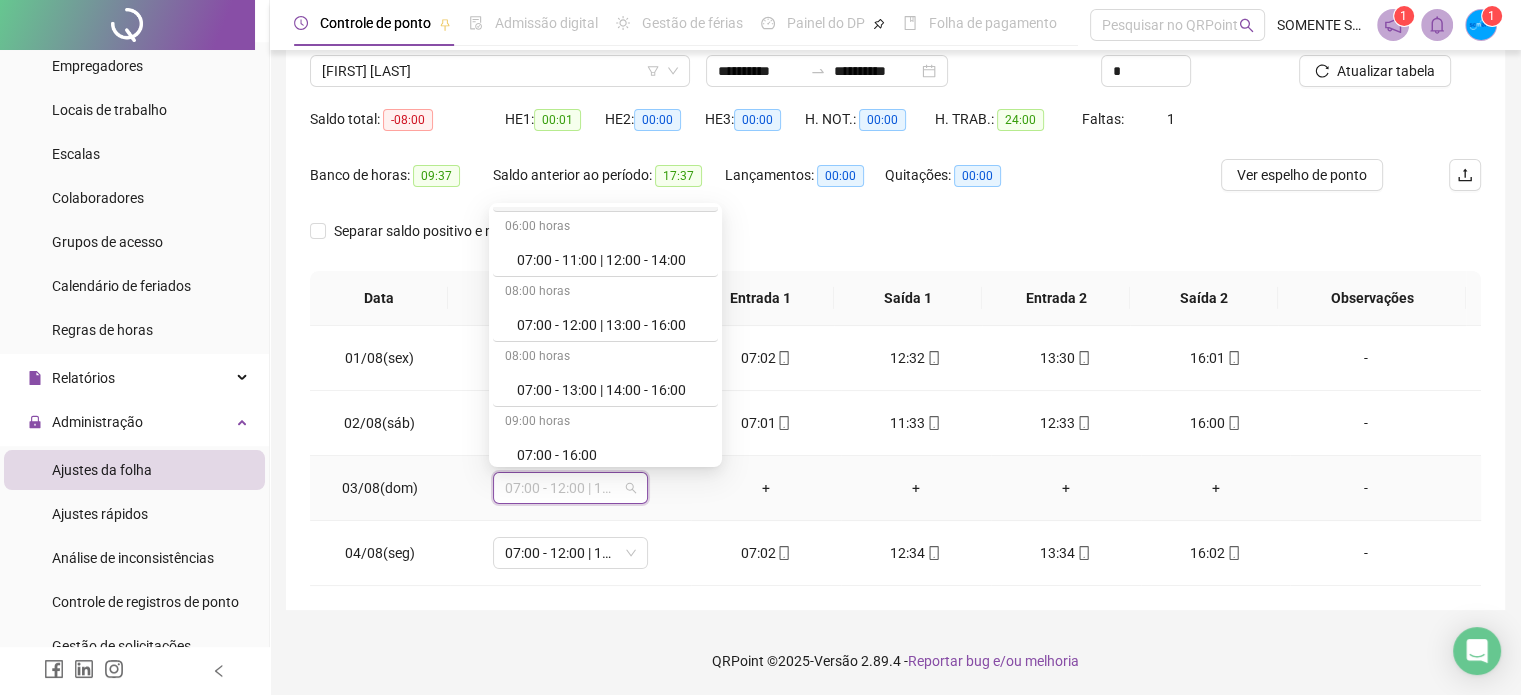 scroll, scrollTop: 0, scrollLeft: 0, axis: both 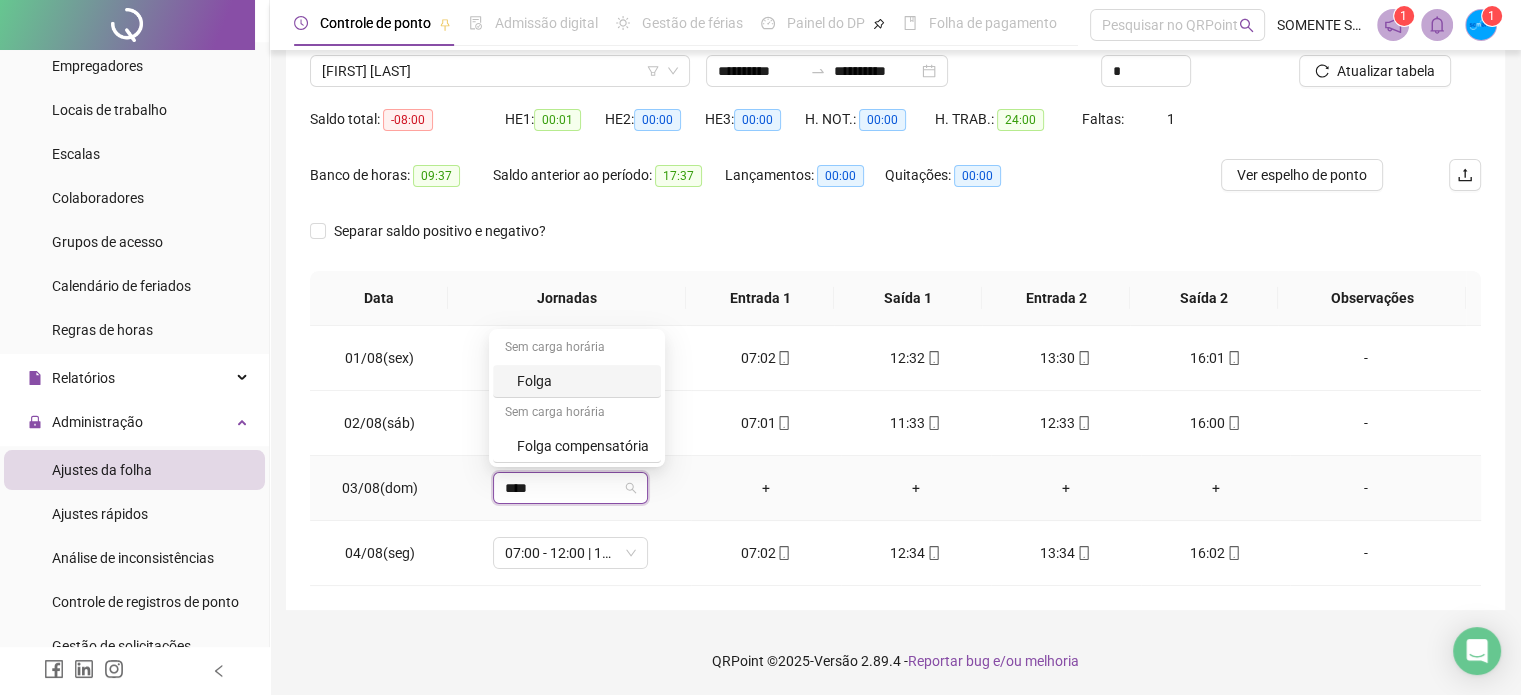 type on "*****" 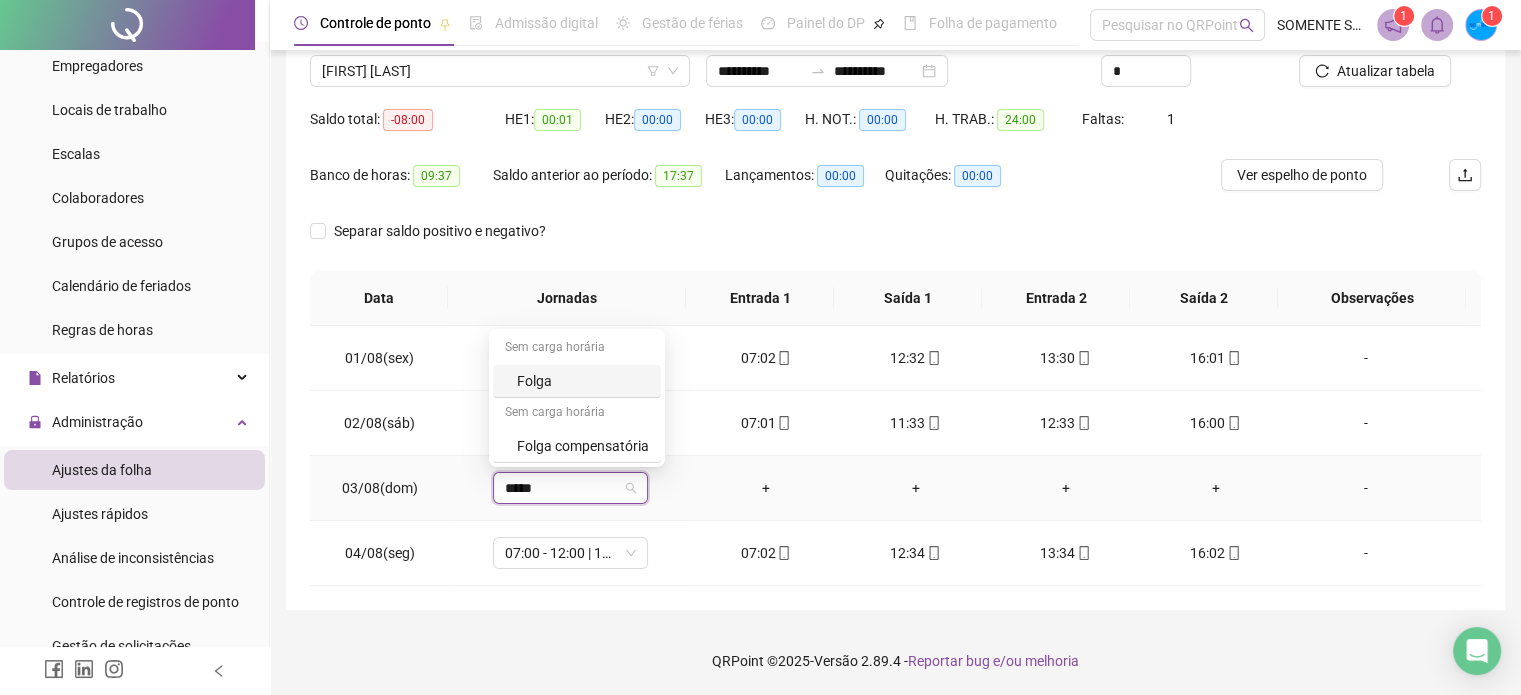 click on "Folga" at bounding box center (583, 381) 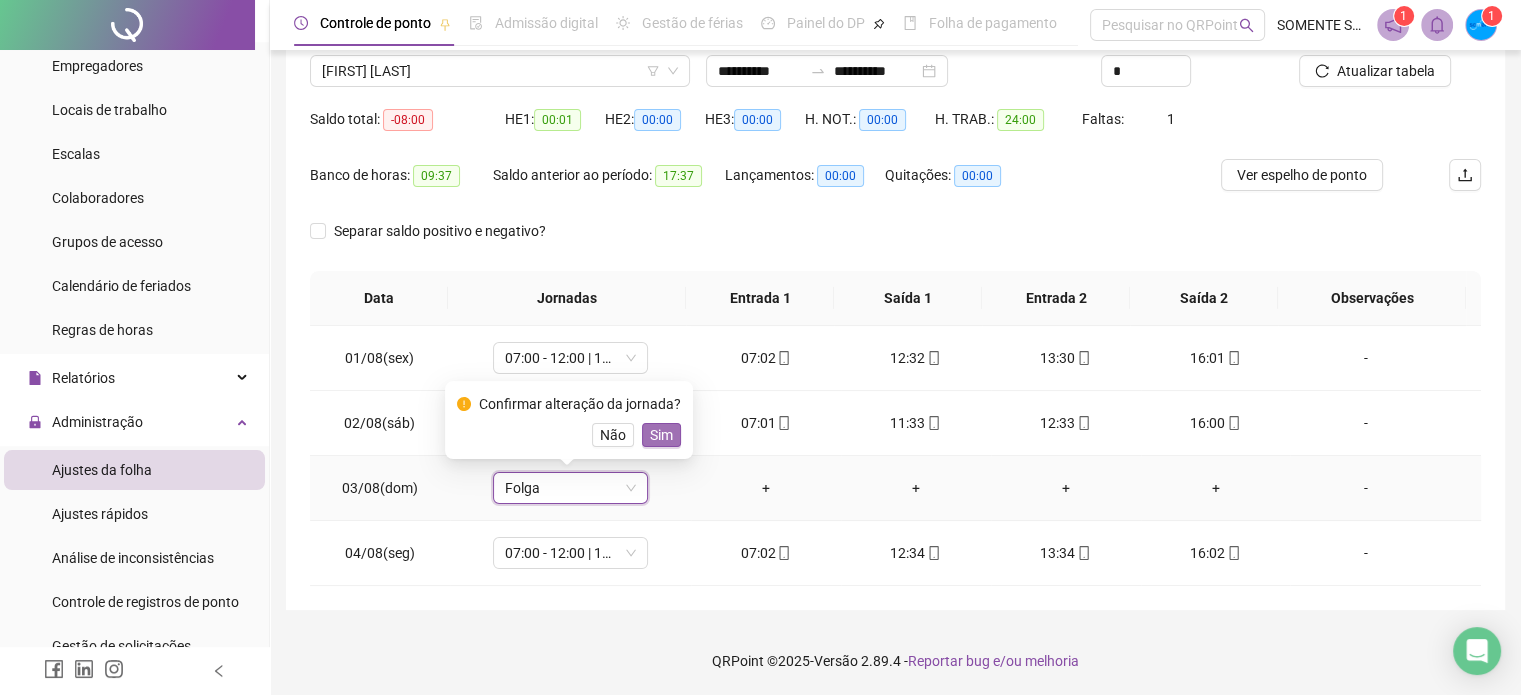 click on "Sim" at bounding box center (661, 435) 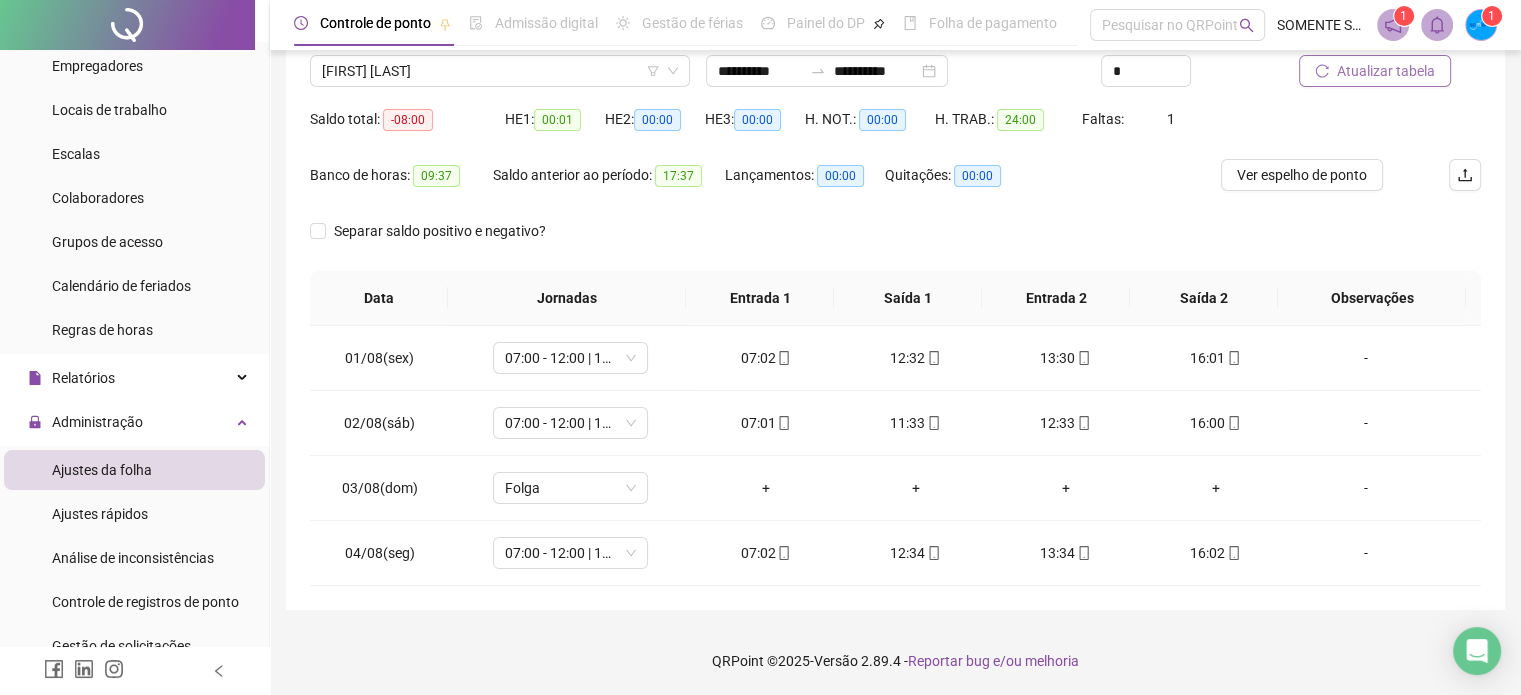 click on "Atualizar tabela" at bounding box center [1386, 71] 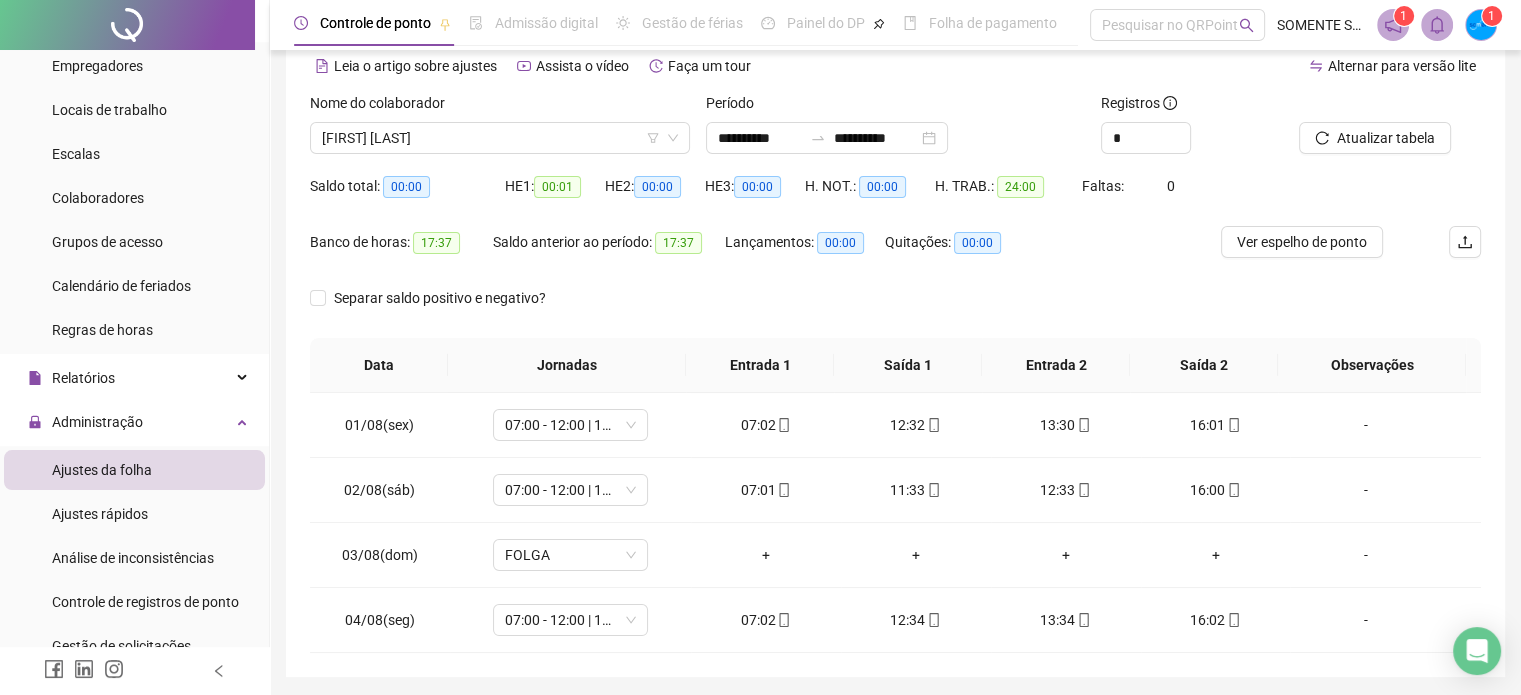 scroll, scrollTop: 59, scrollLeft: 0, axis: vertical 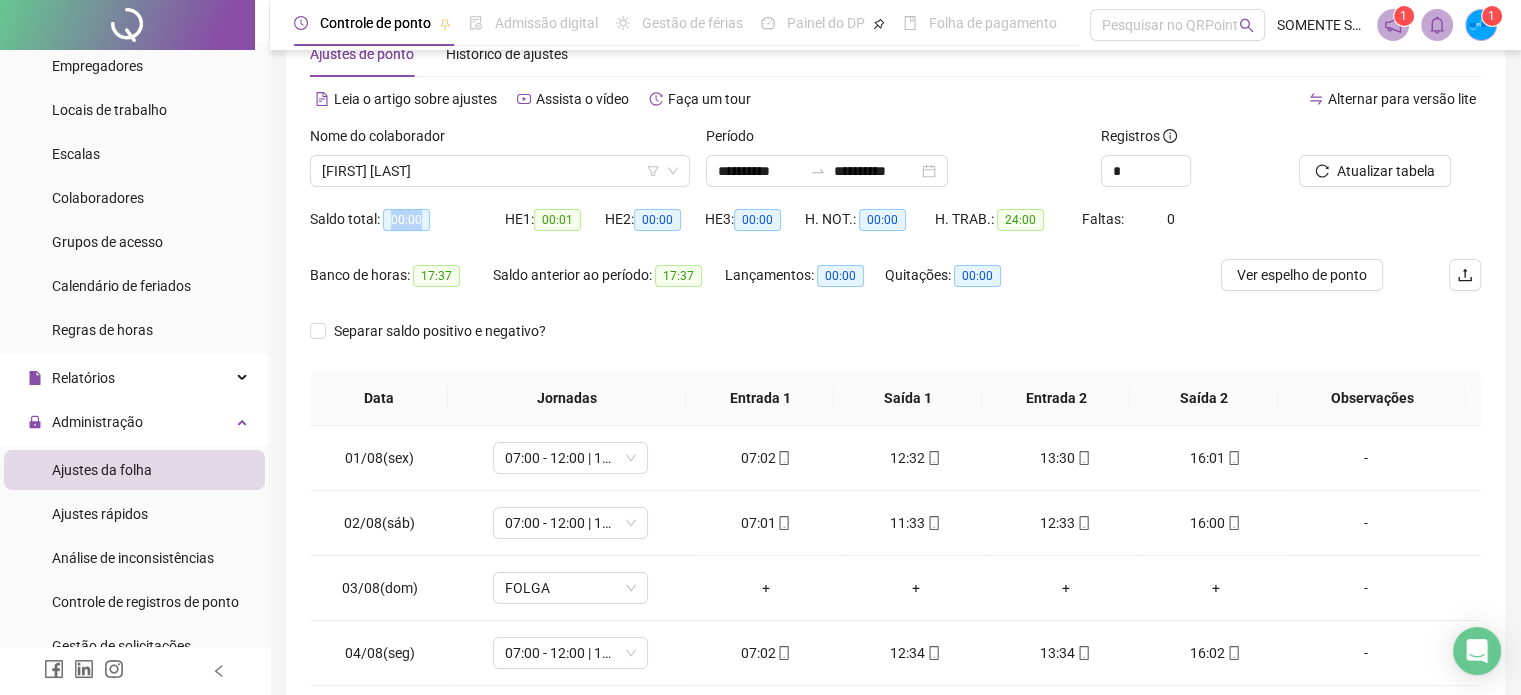 drag, startPoint x: 381, startPoint y: 214, endPoint x: 427, endPoint y: 215, distance: 46.010868 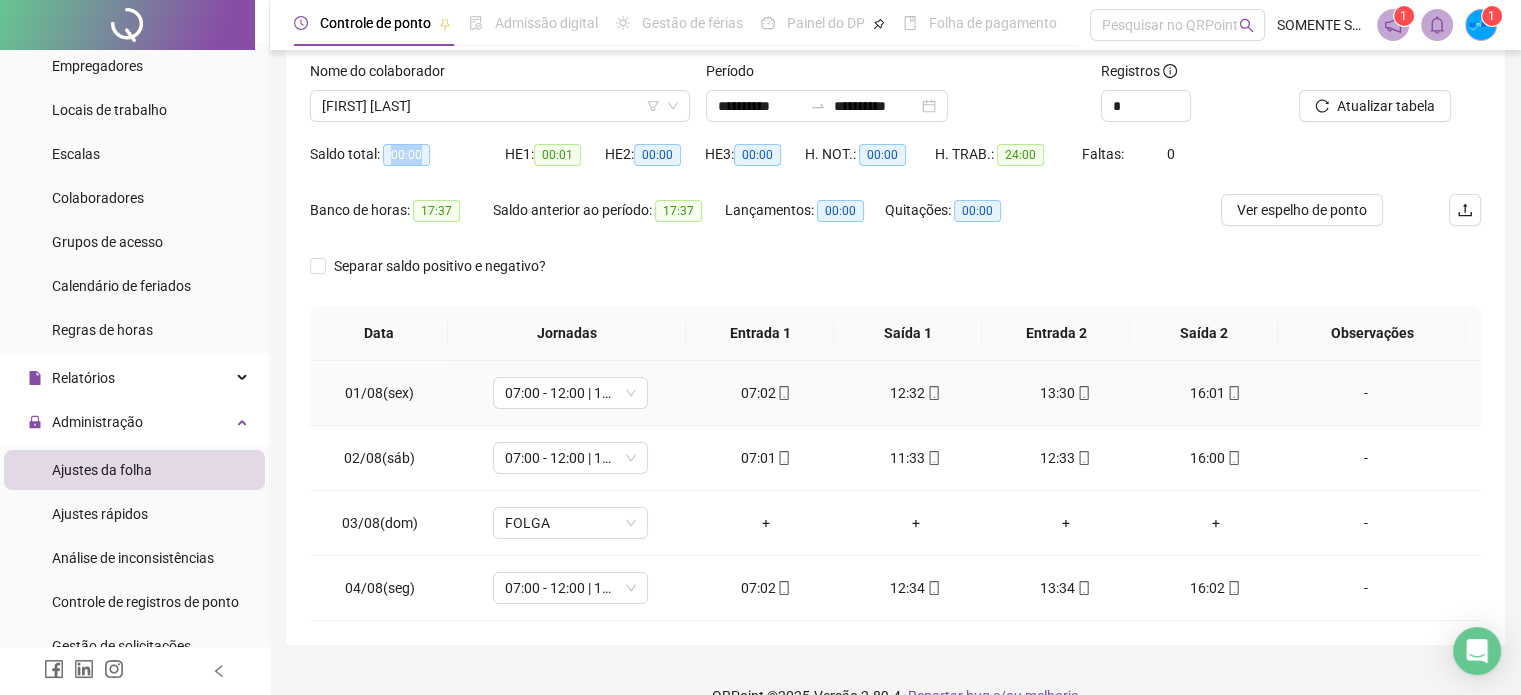 scroll, scrollTop: 159, scrollLeft: 0, axis: vertical 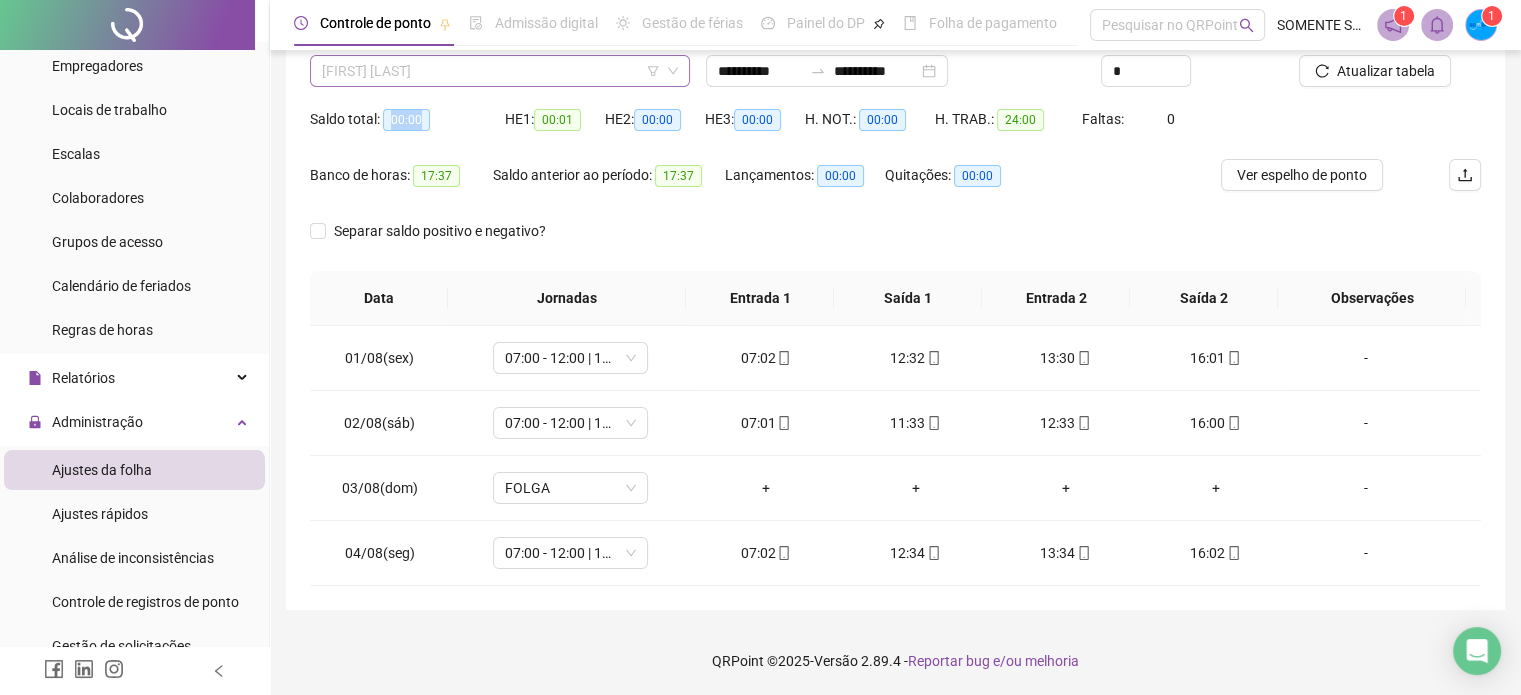 click on "[FIRST] [LAST]" at bounding box center [500, 71] 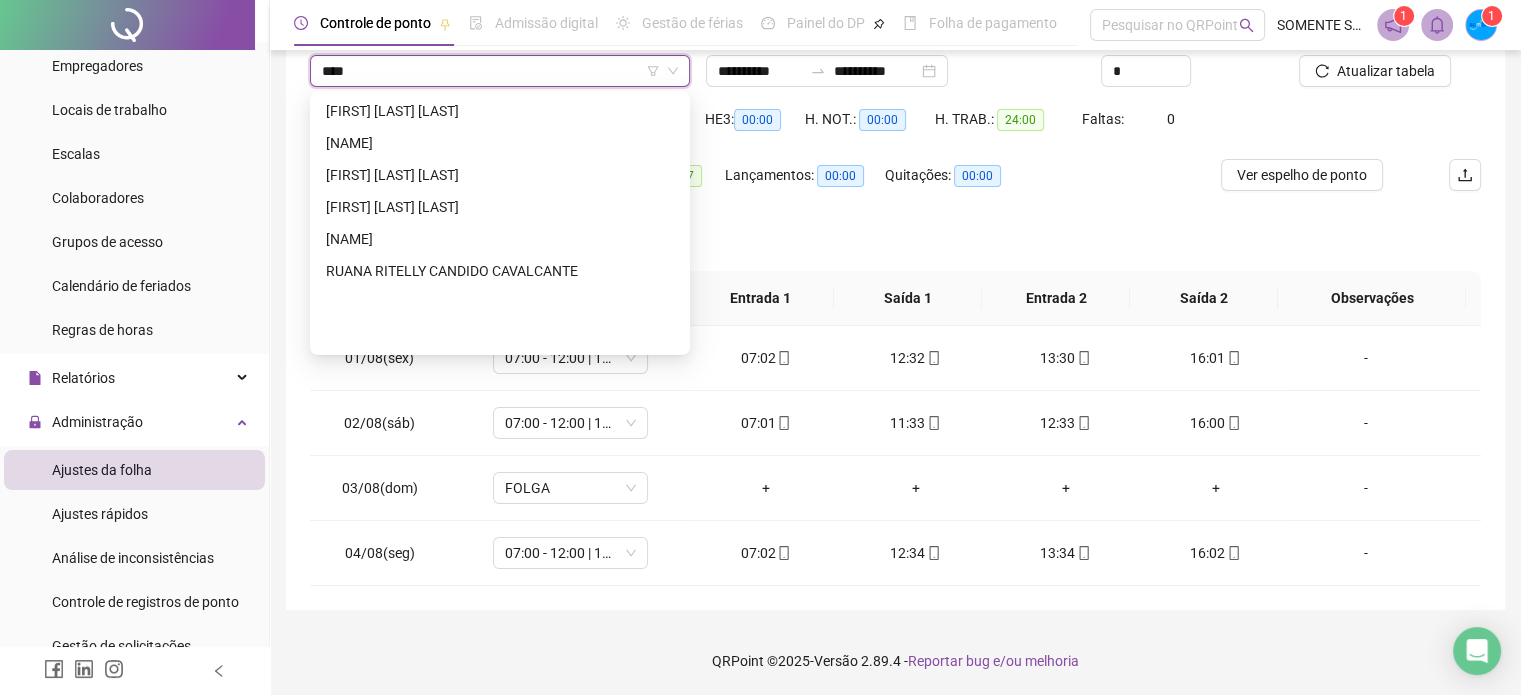scroll, scrollTop: 0, scrollLeft: 0, axis: both 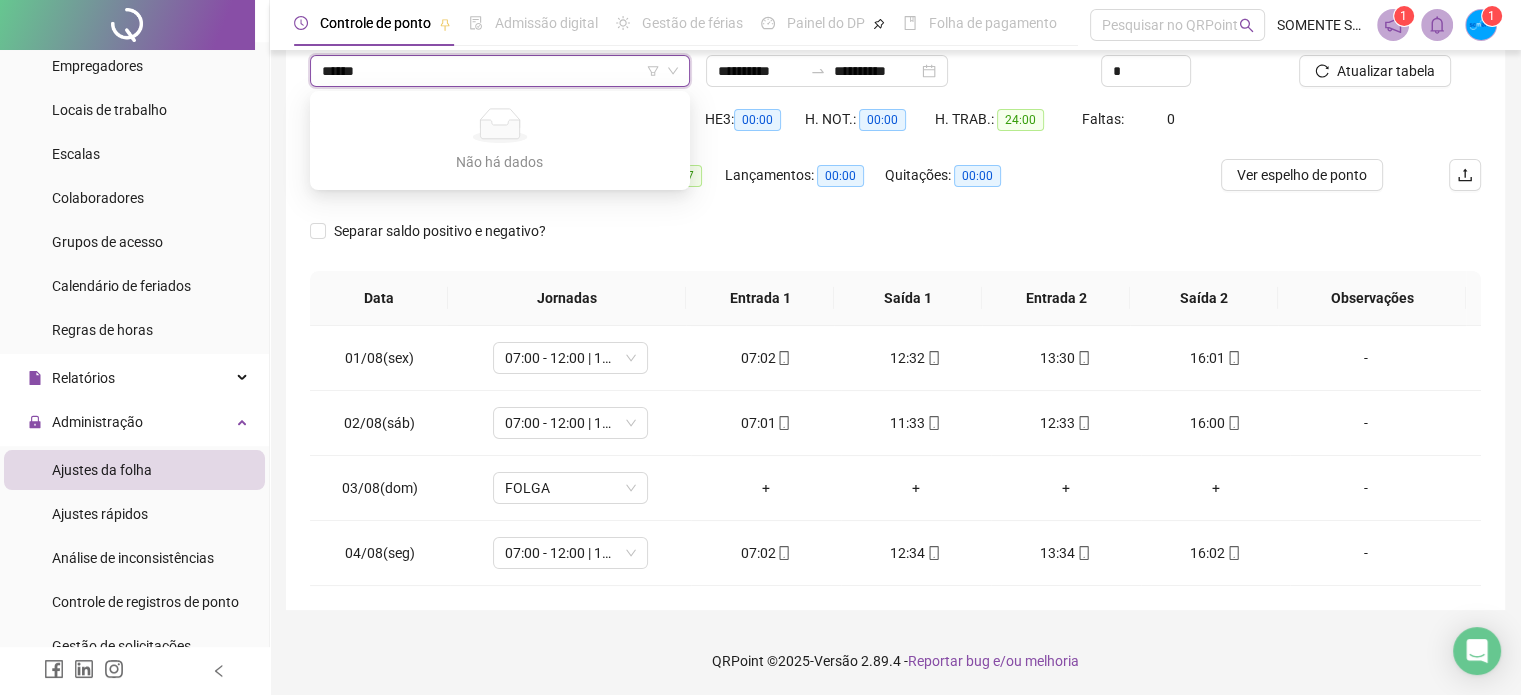 type on "*******" 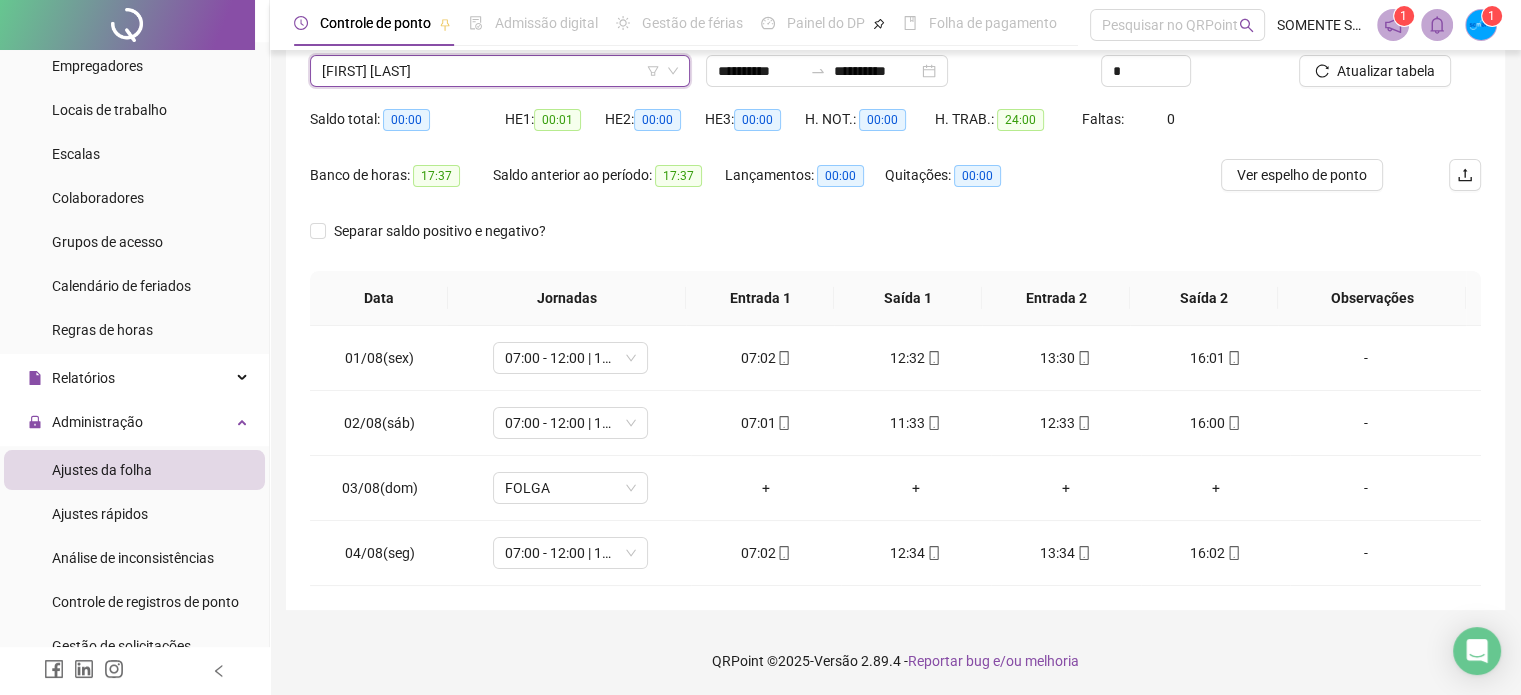 click on "[FIRST] [LAST]" at bounding box center [500, 71] 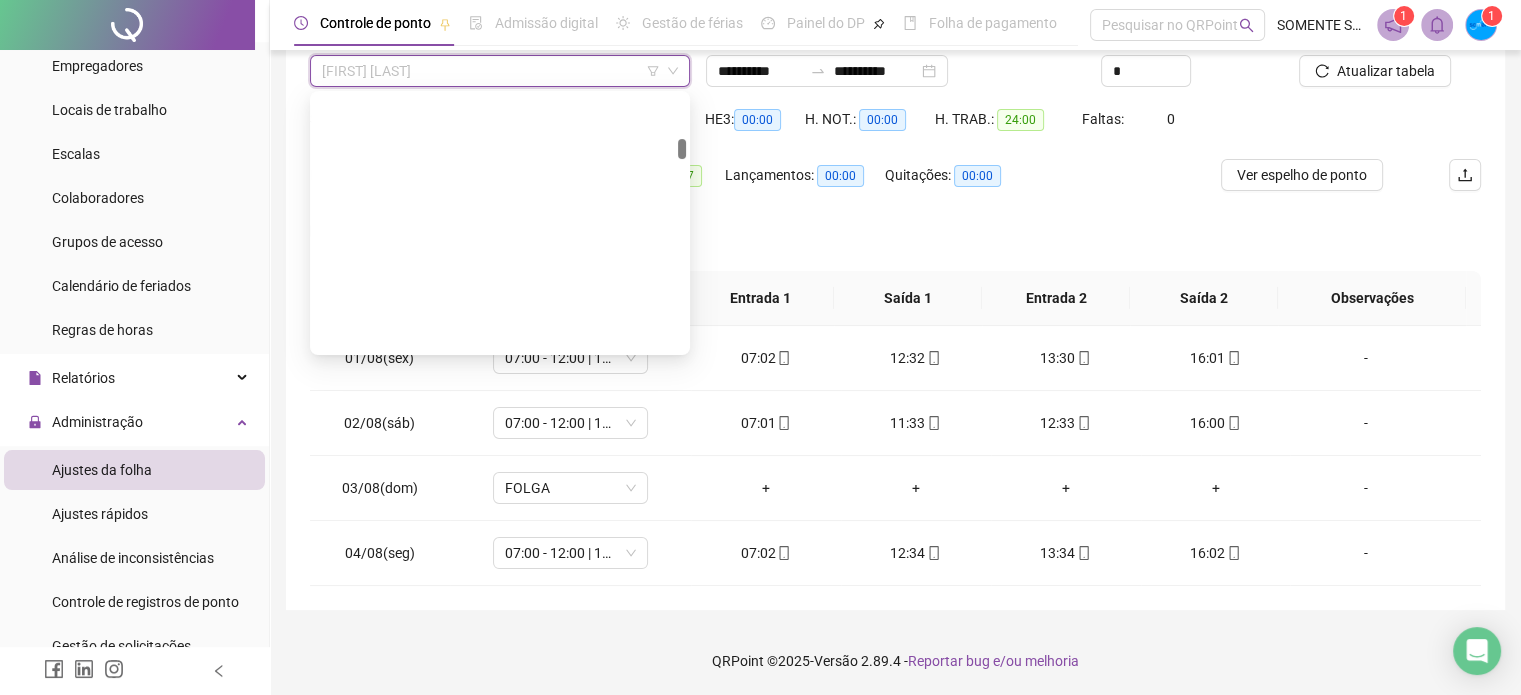 scroll, scrollTop: 672, scrollLeft: 0, axis: vertical 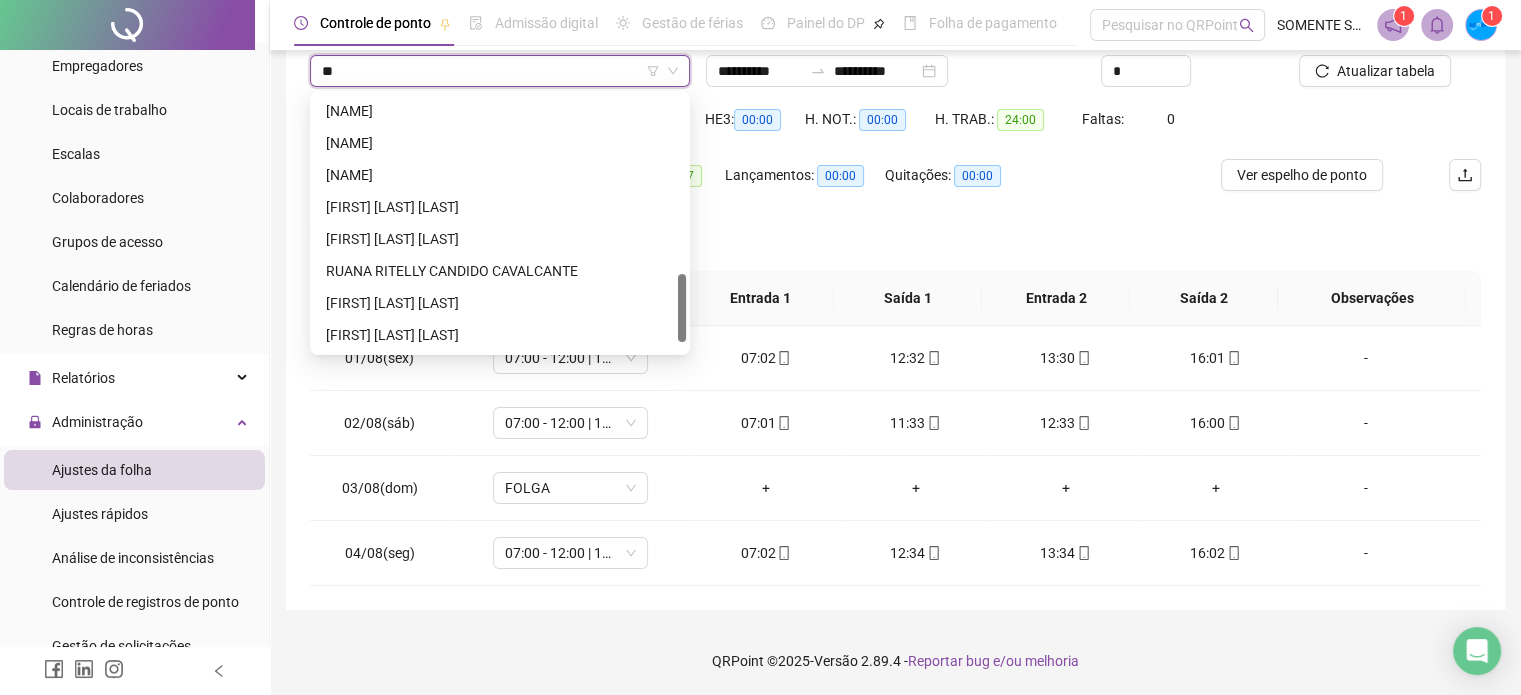 type on "***" 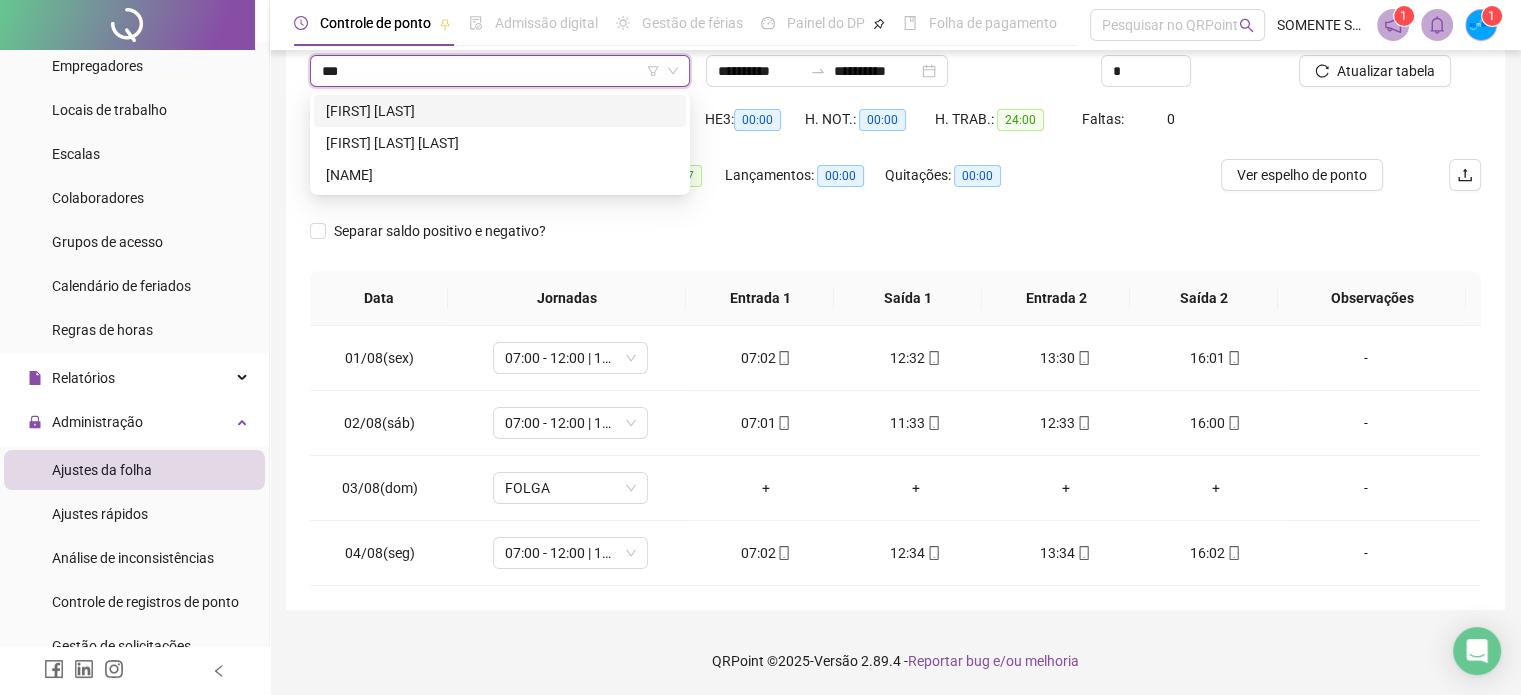 scroll, scrollTop: 0, scrollLeft: 0, axis: both 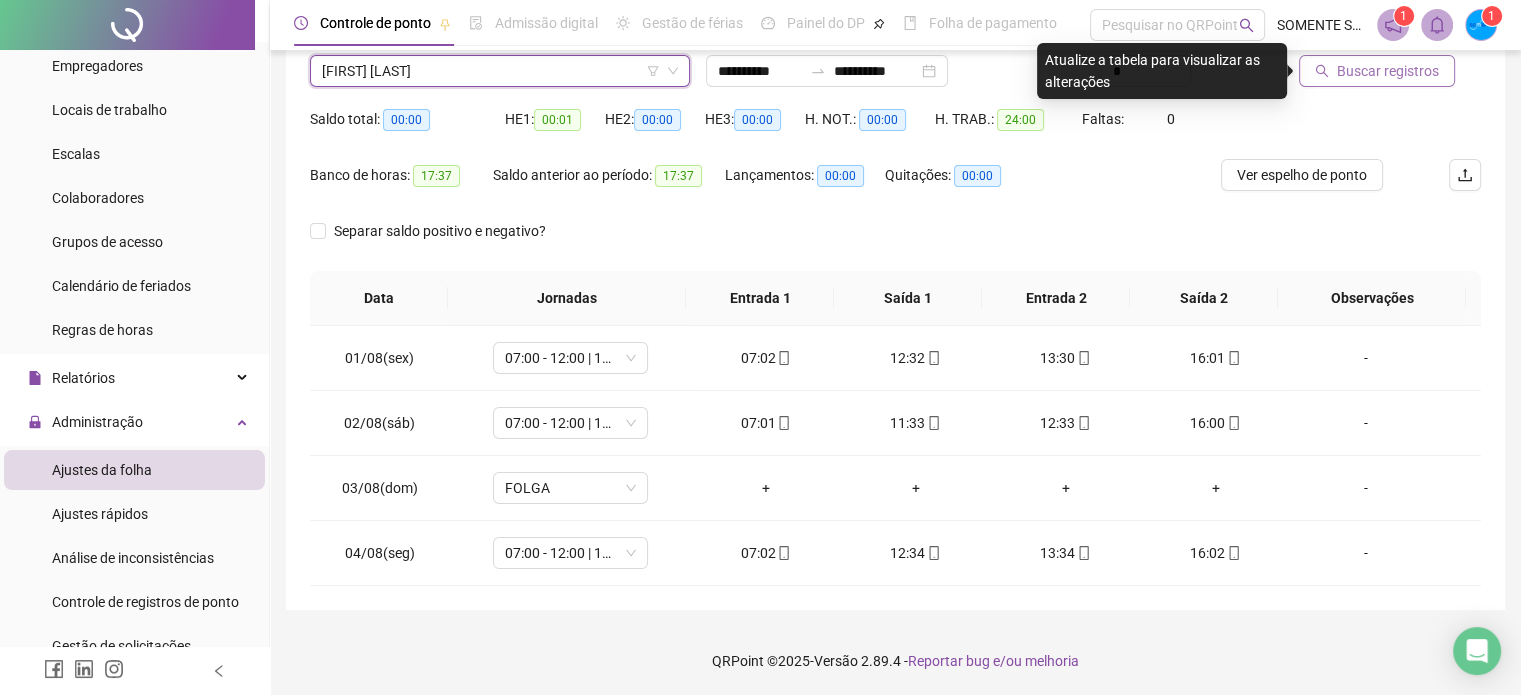 click on "Buscar registros" at bounding box center (1388, 71) 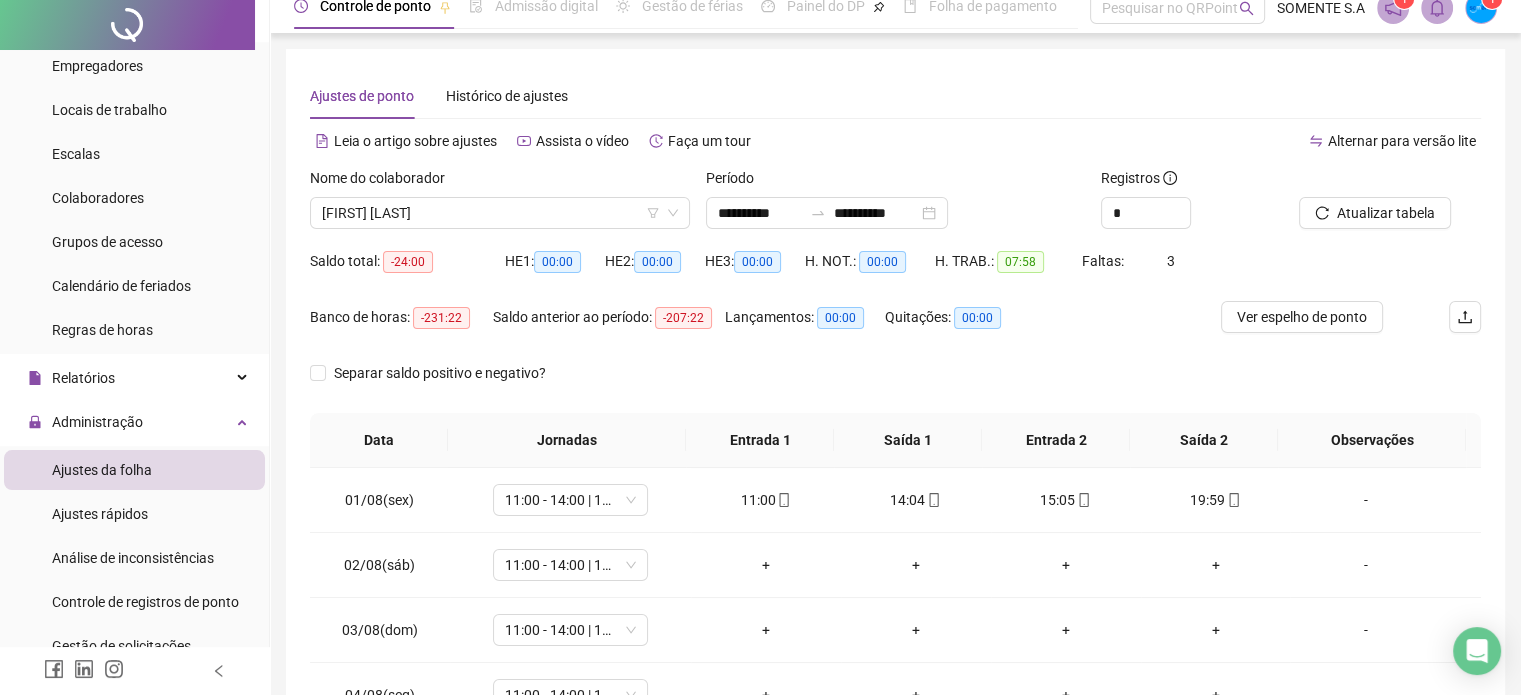 scroll, scrollTop: 0, scrollLeft: 0, axis: both 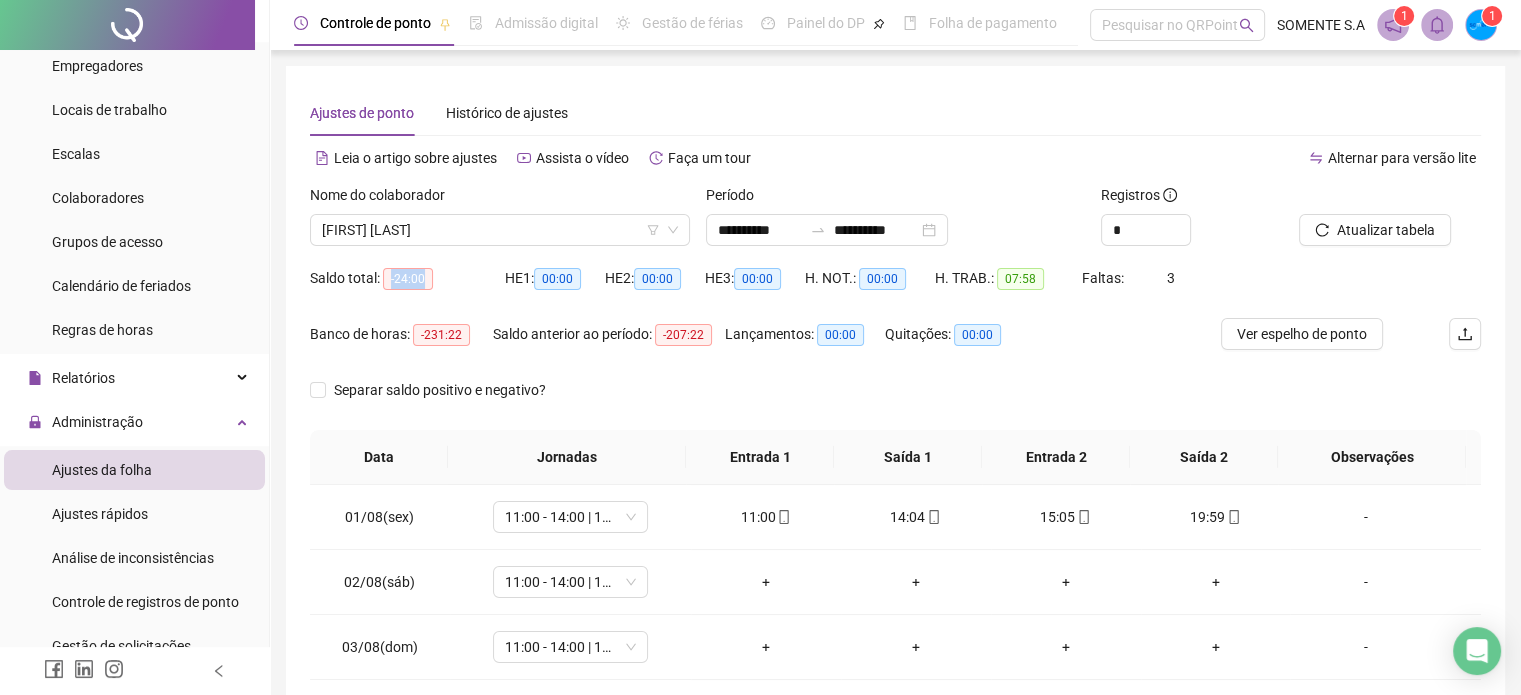 drag, startPoint x: 390, startPoint y: 278, endPoint x: 445, endPoint y: 278, distance: 55 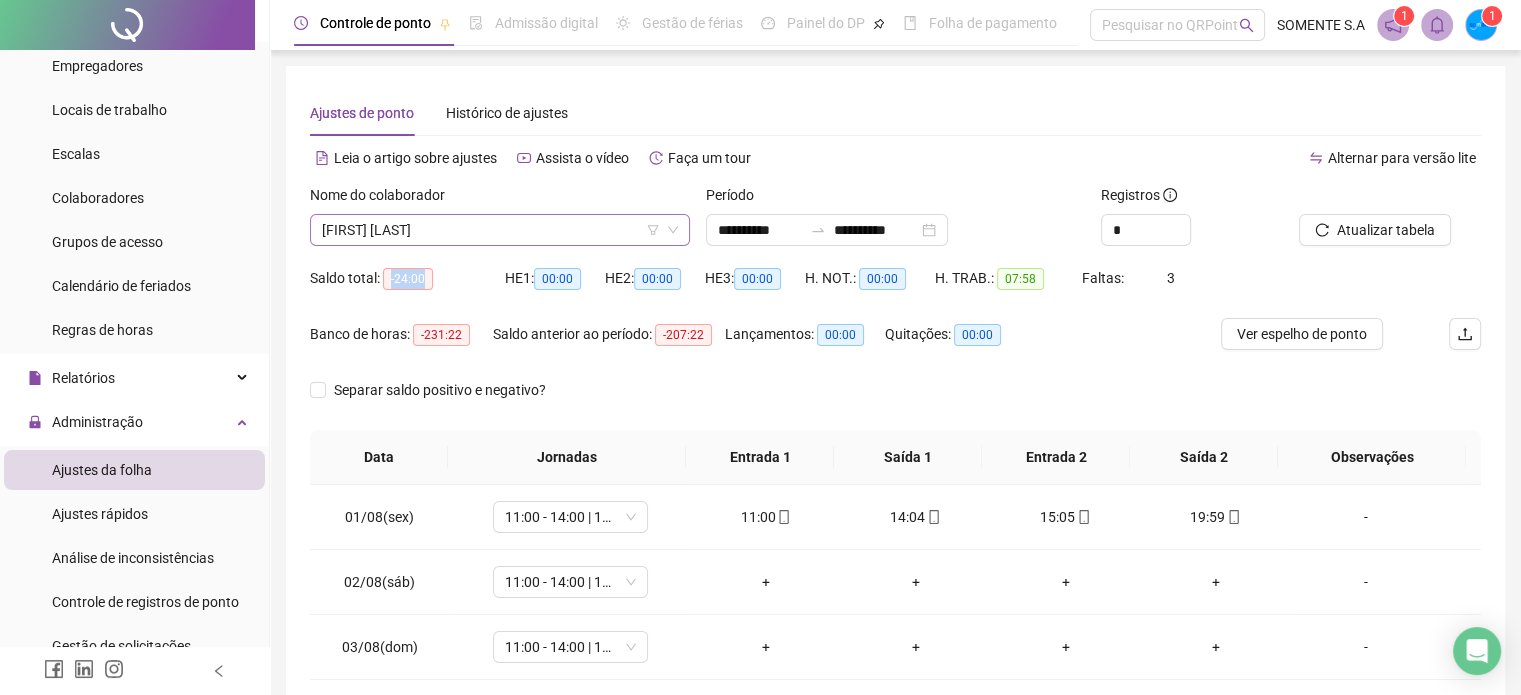 click on "[FIRST] [LAST]" at bounding box center (500, 230) 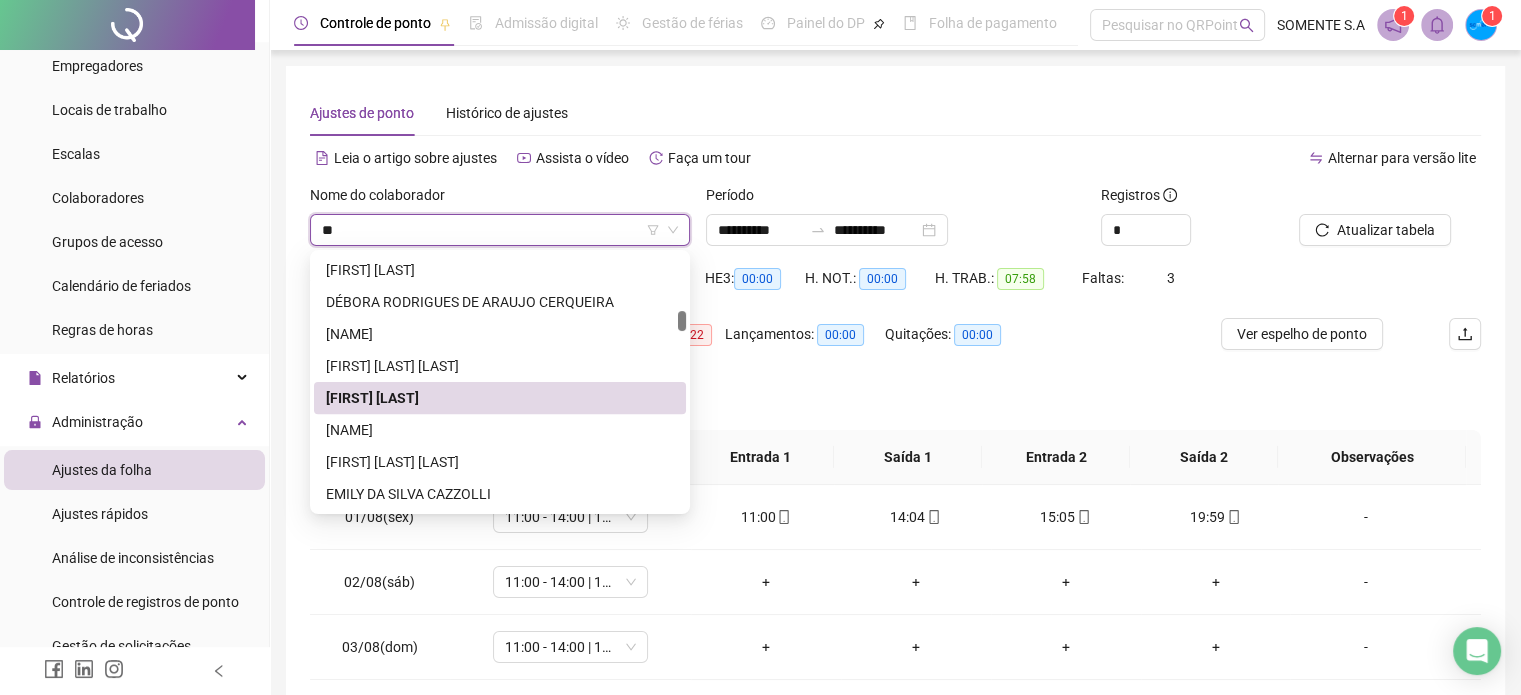 scroll, scrollTop: 320, scrollLeft: 0, axis: vertical 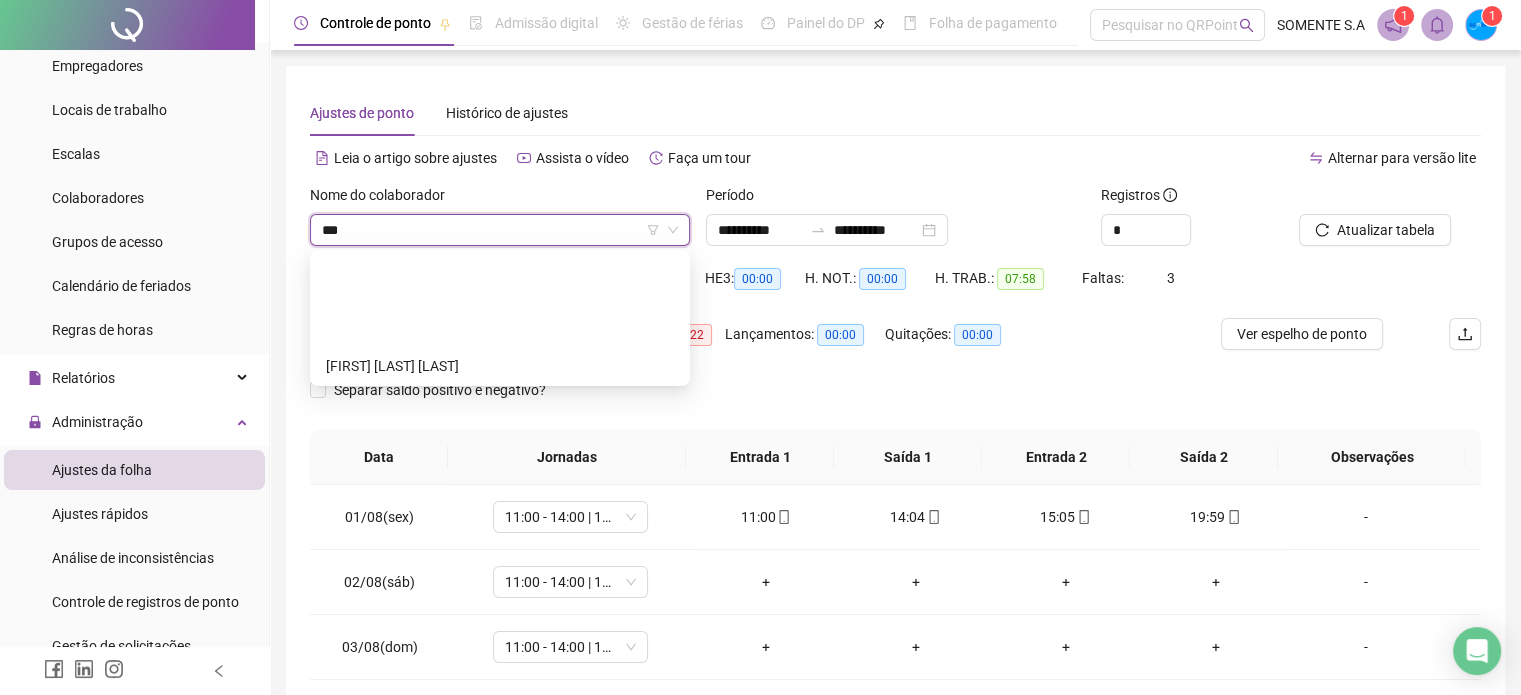 type on "****" 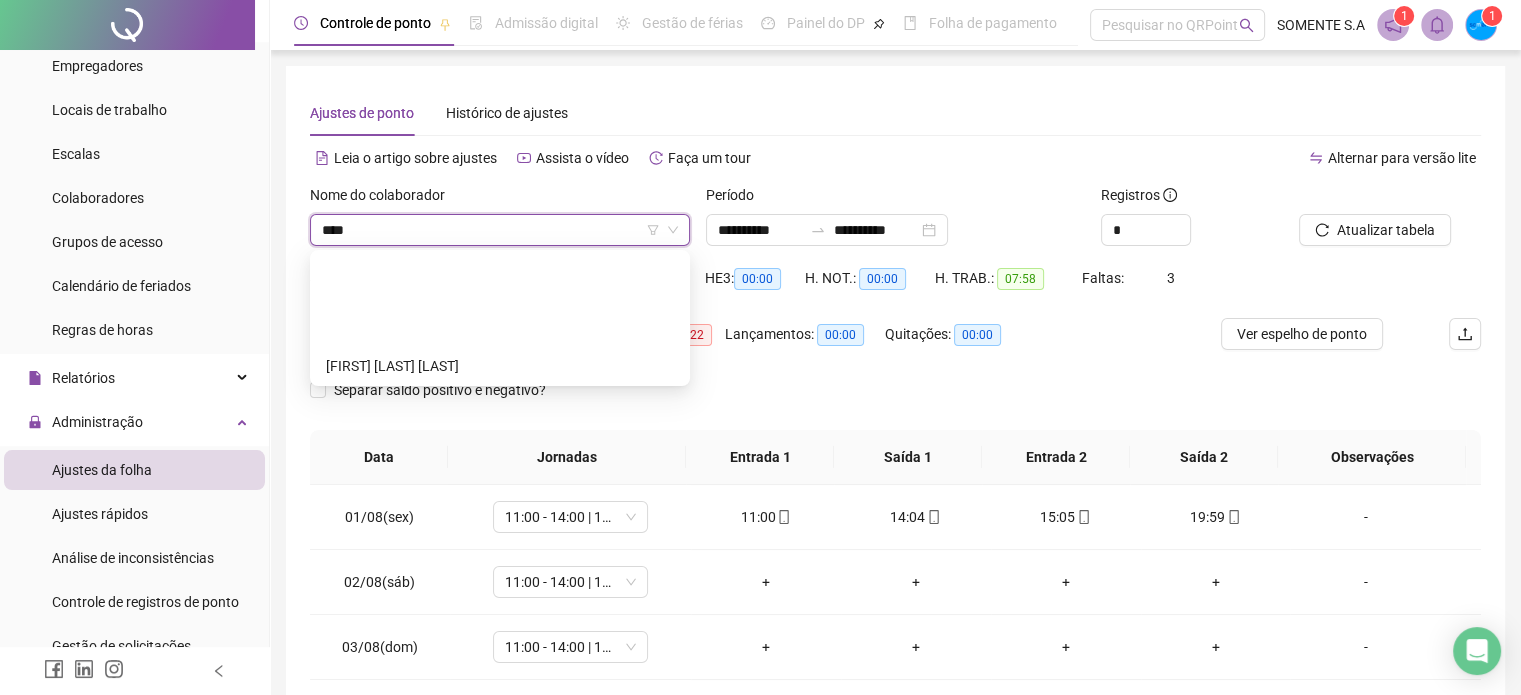 scroll, scrollTop: 0, scrollLeft: 0, axis: both 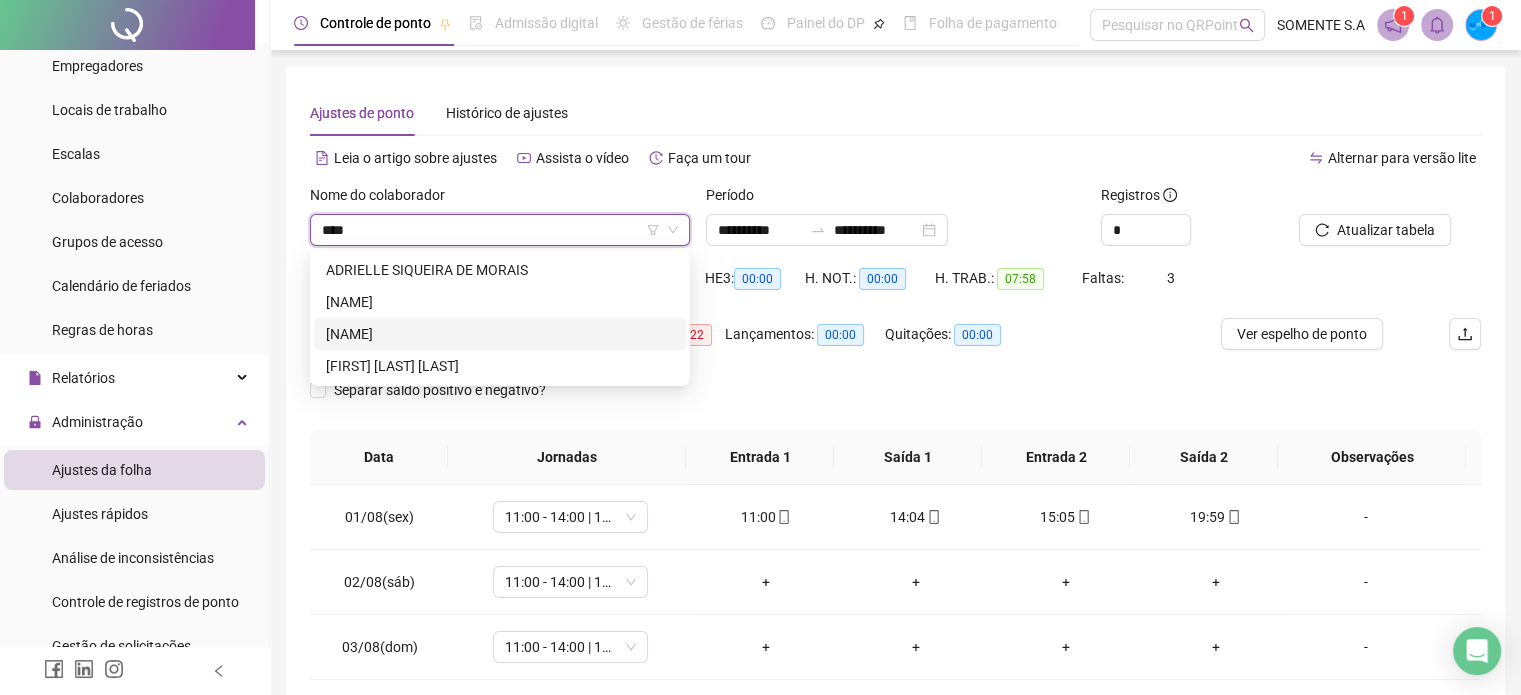 click on "[NAME]" at bounding box center (500, 334) 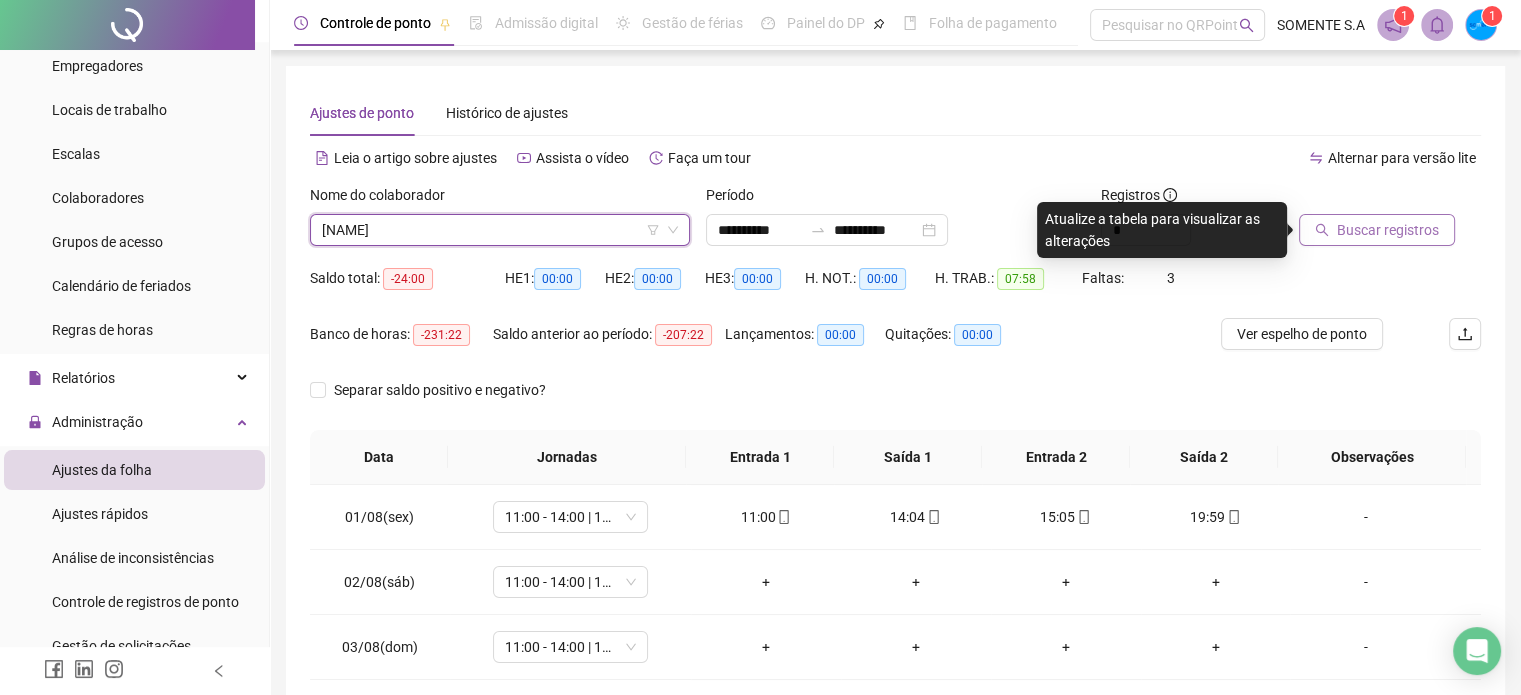 click on "Buscar registros" at bounding box center [1388, 230] 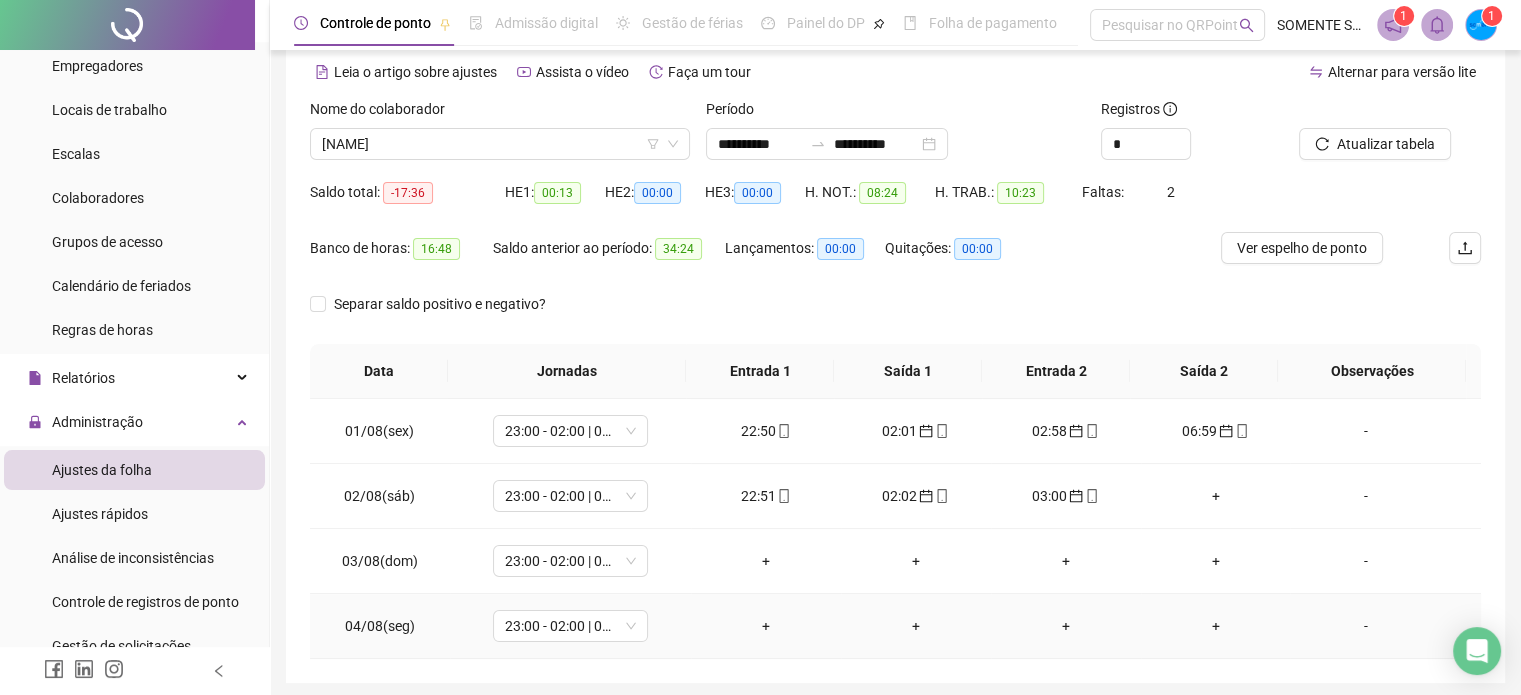 scroll, scrollTop: 0, scrollLeft: 0, axis: both 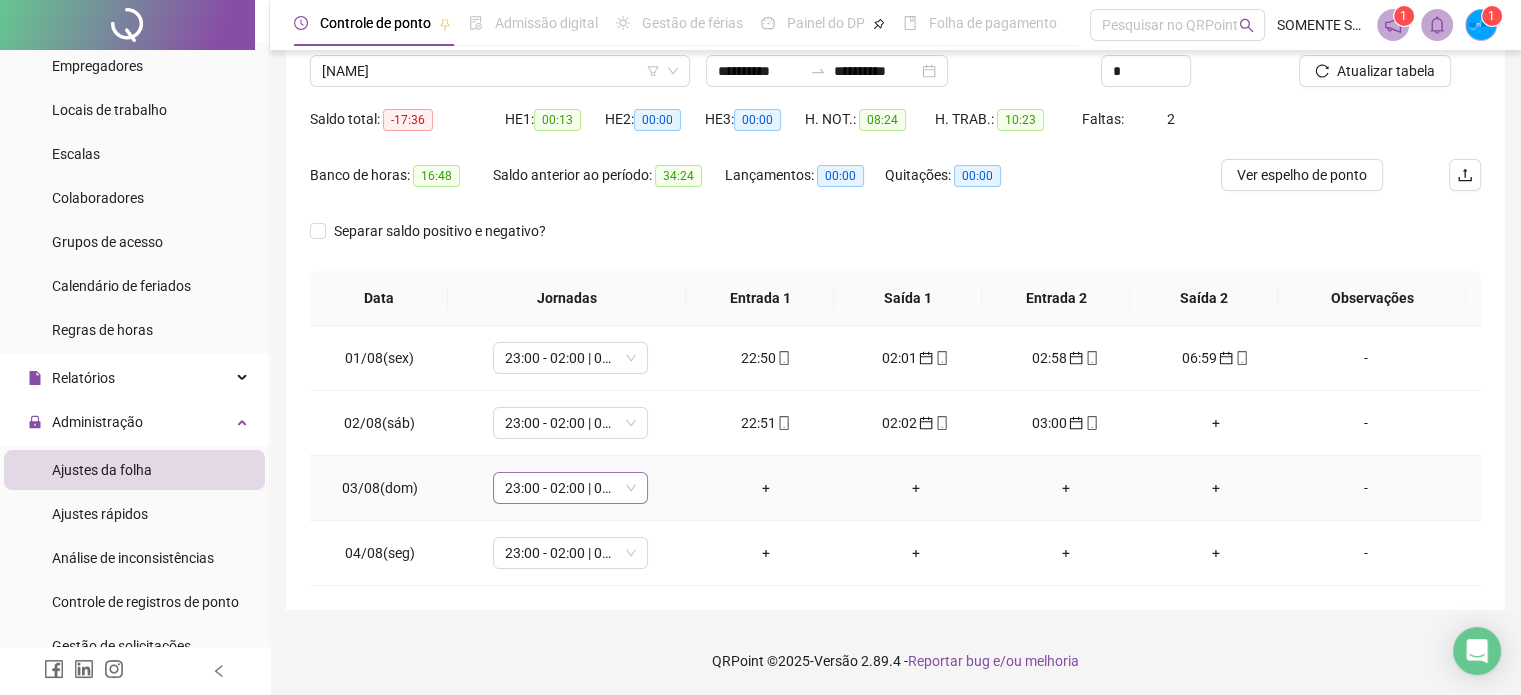 click on "23:00 - 02:00 | 03:00 - 07:00" at bounding box center [570, 488] 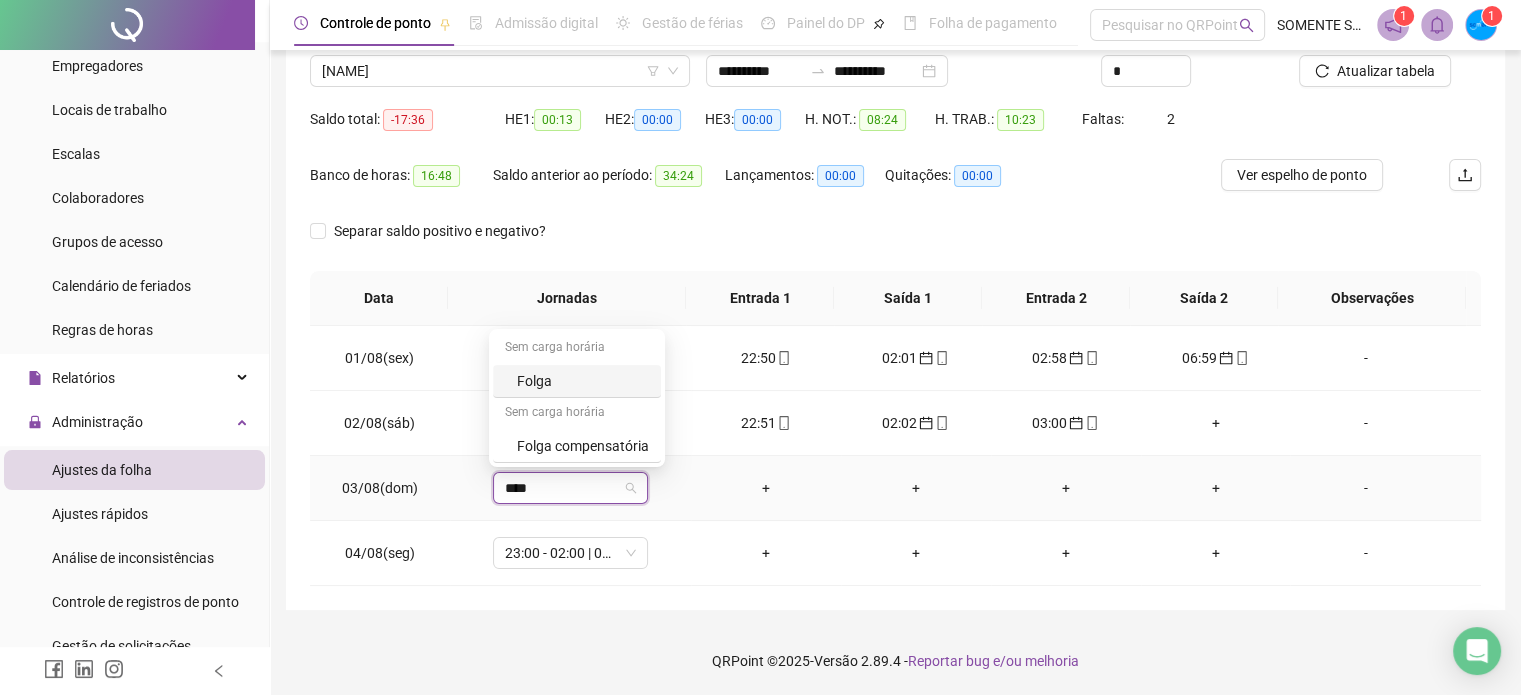 type on "*****" 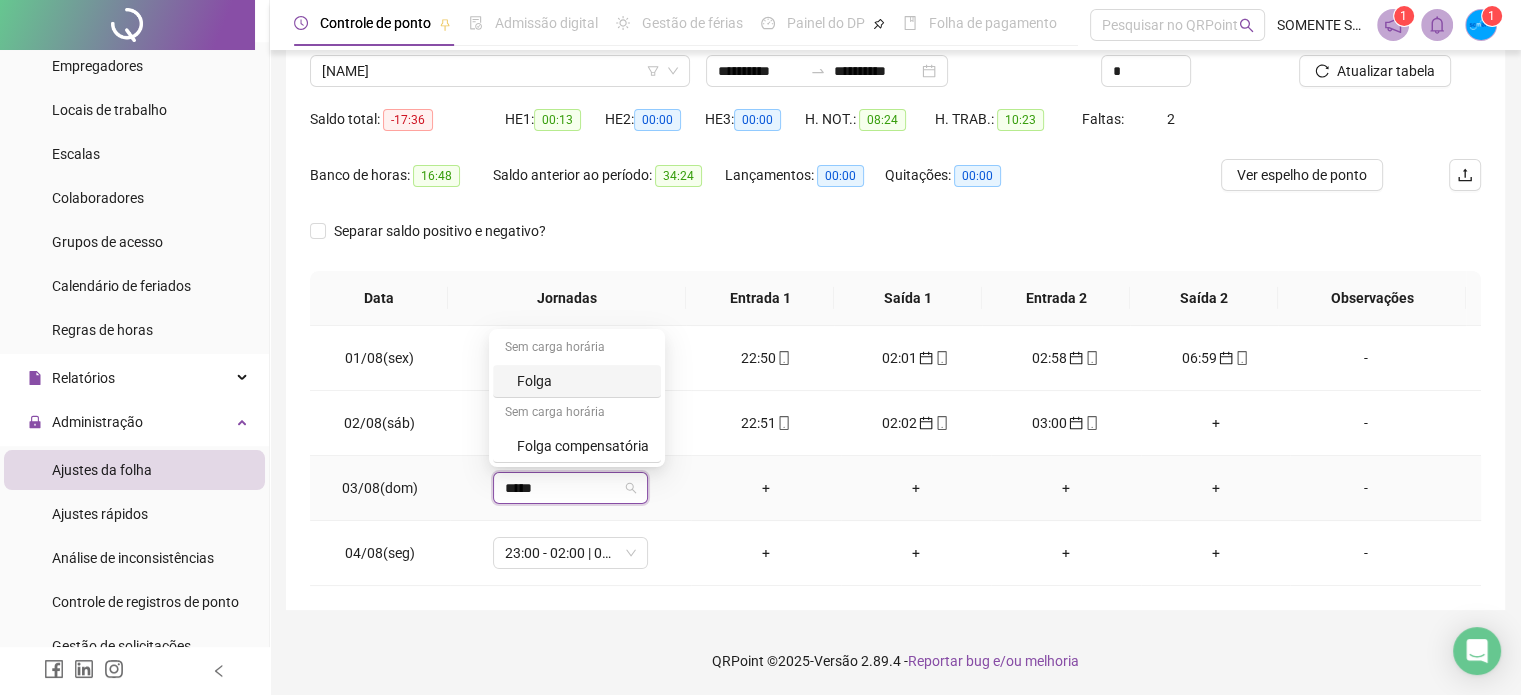 type 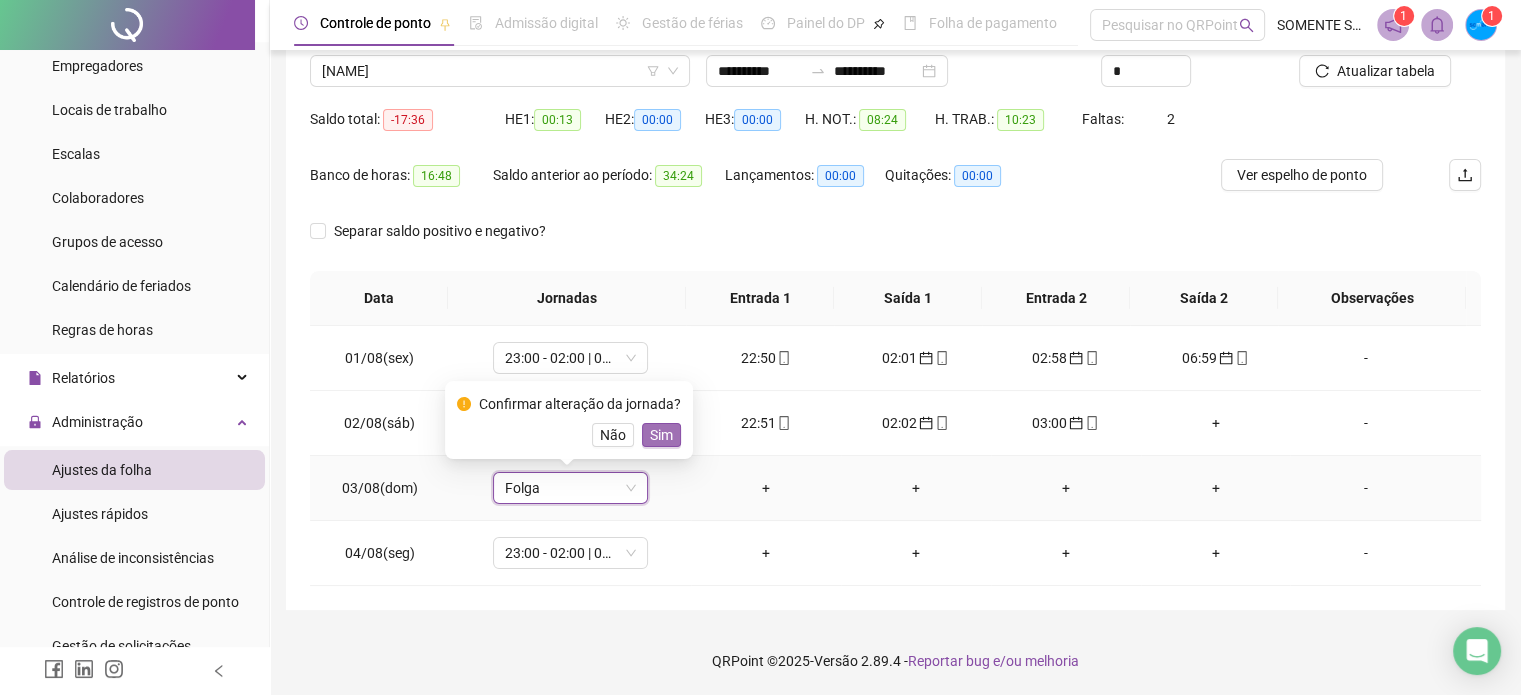 click on "Sim" at bounding box center [661, 435] 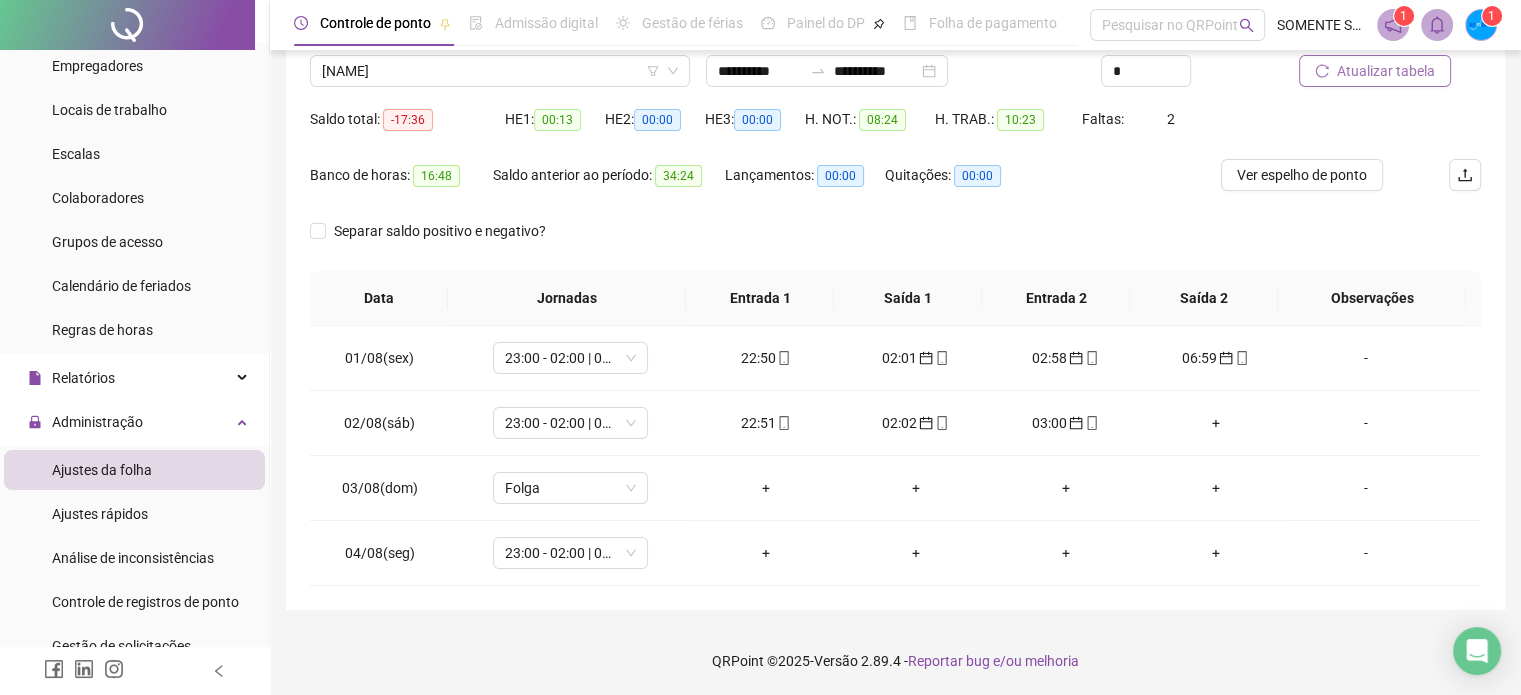 click on "Atualizar tabela" at bounding box center (1386, 71) 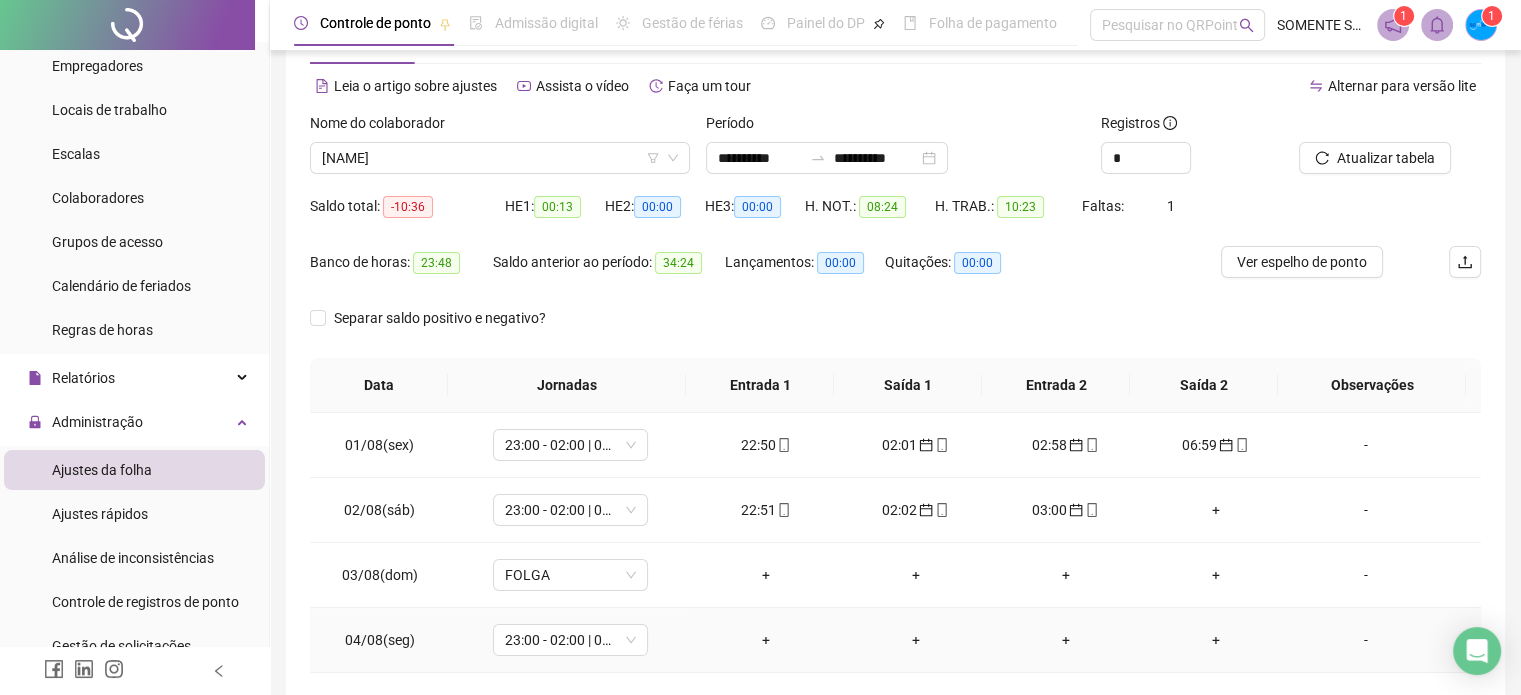 scroll, scrollTop: 0, scrollLeft: 0, axis: both 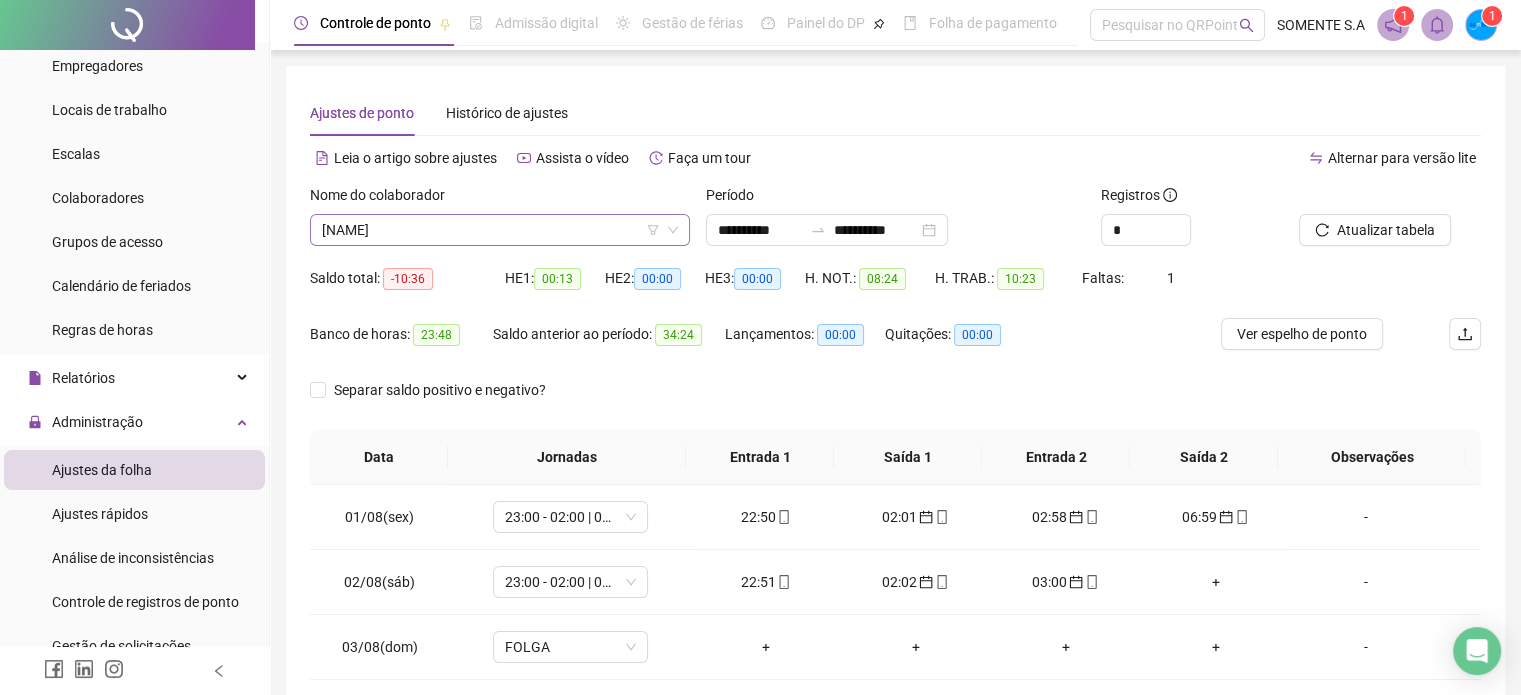 click on "[NAME]" at bounding box center (500, 230) 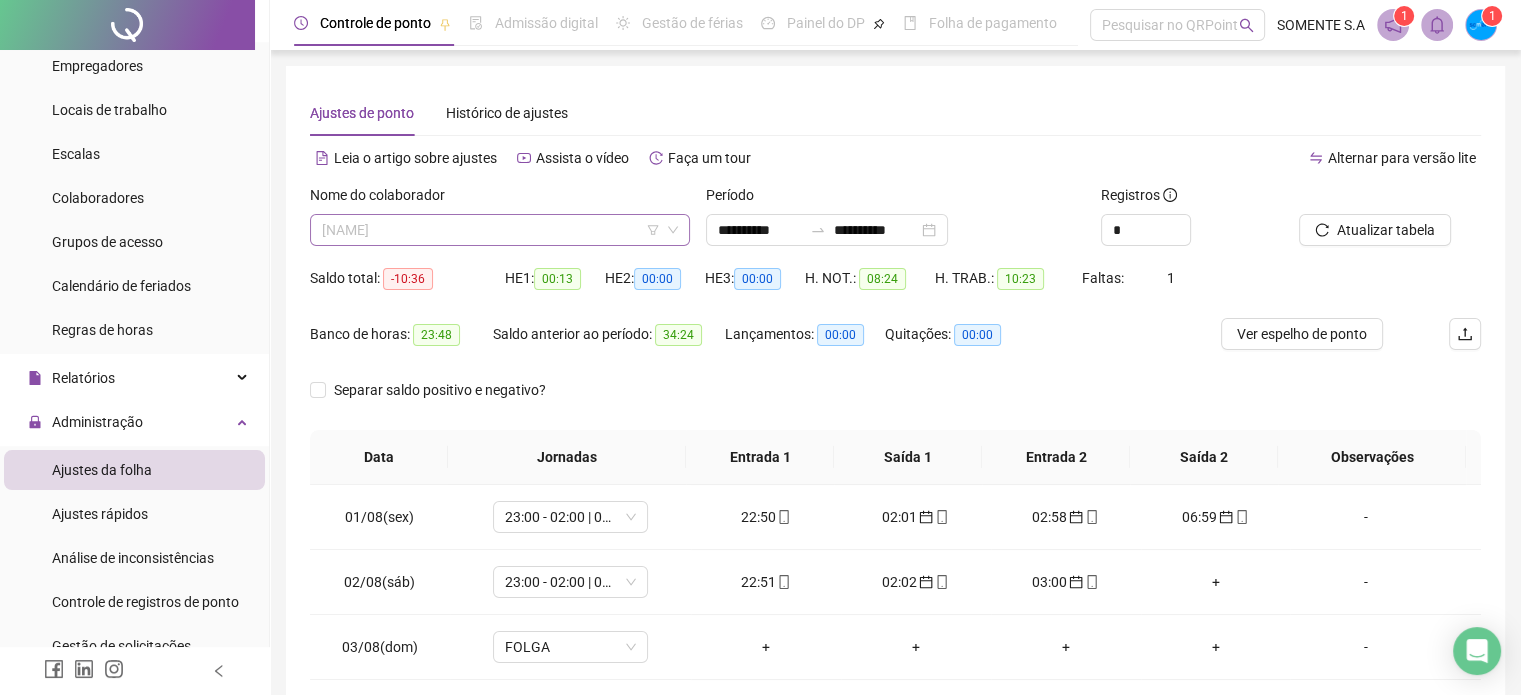 click on "[NAME]" at bounding box center [500, 230] 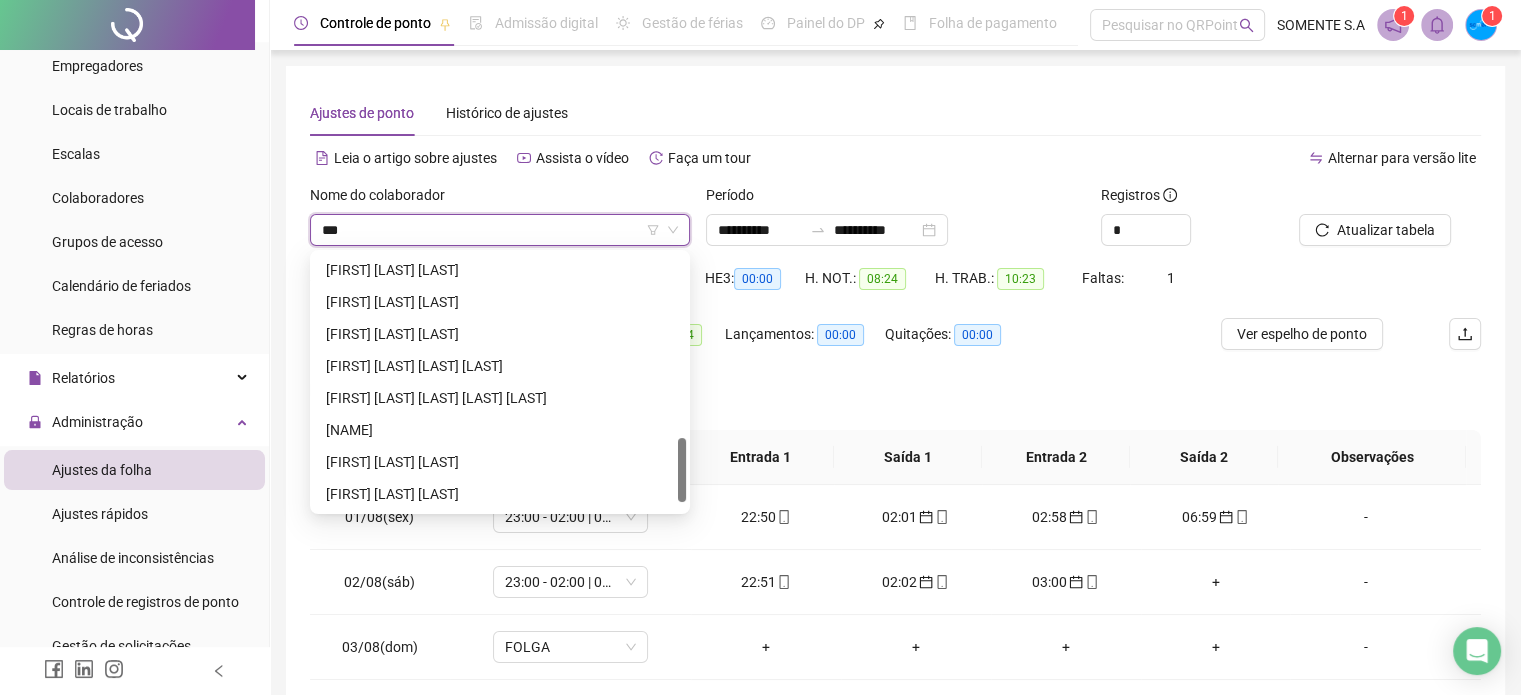 scroll, scrollTop: 0, scrollLeft: 0, axis: both 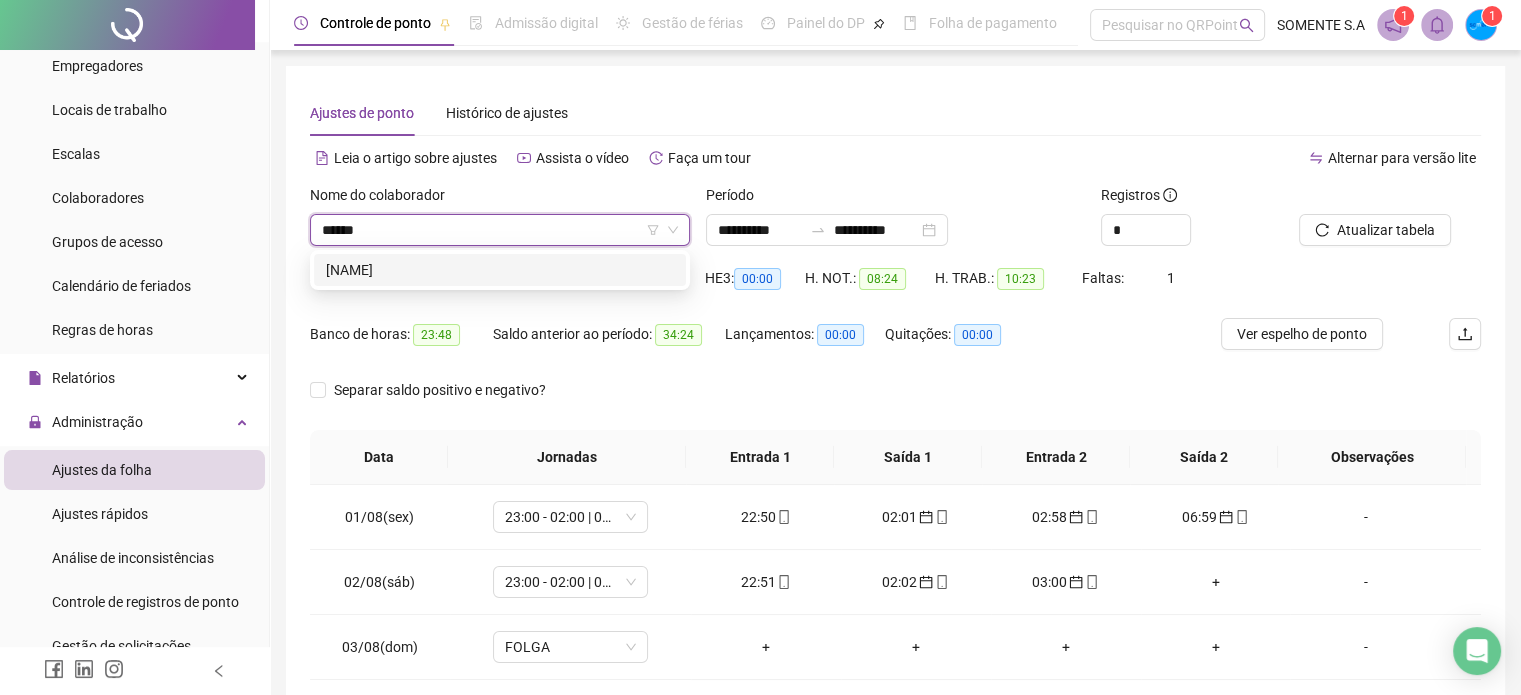 type on "*******" 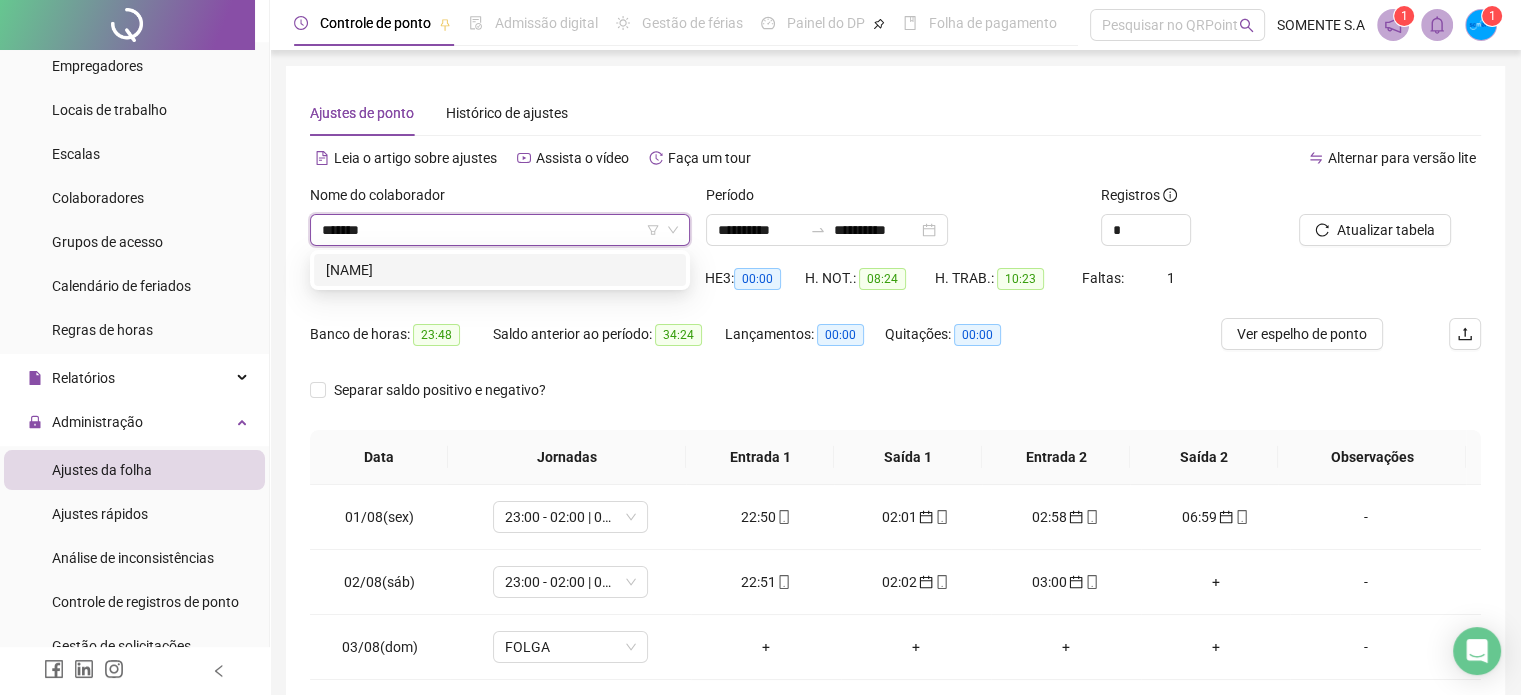 click on "[NAME]" at bounding box center (500, 270) 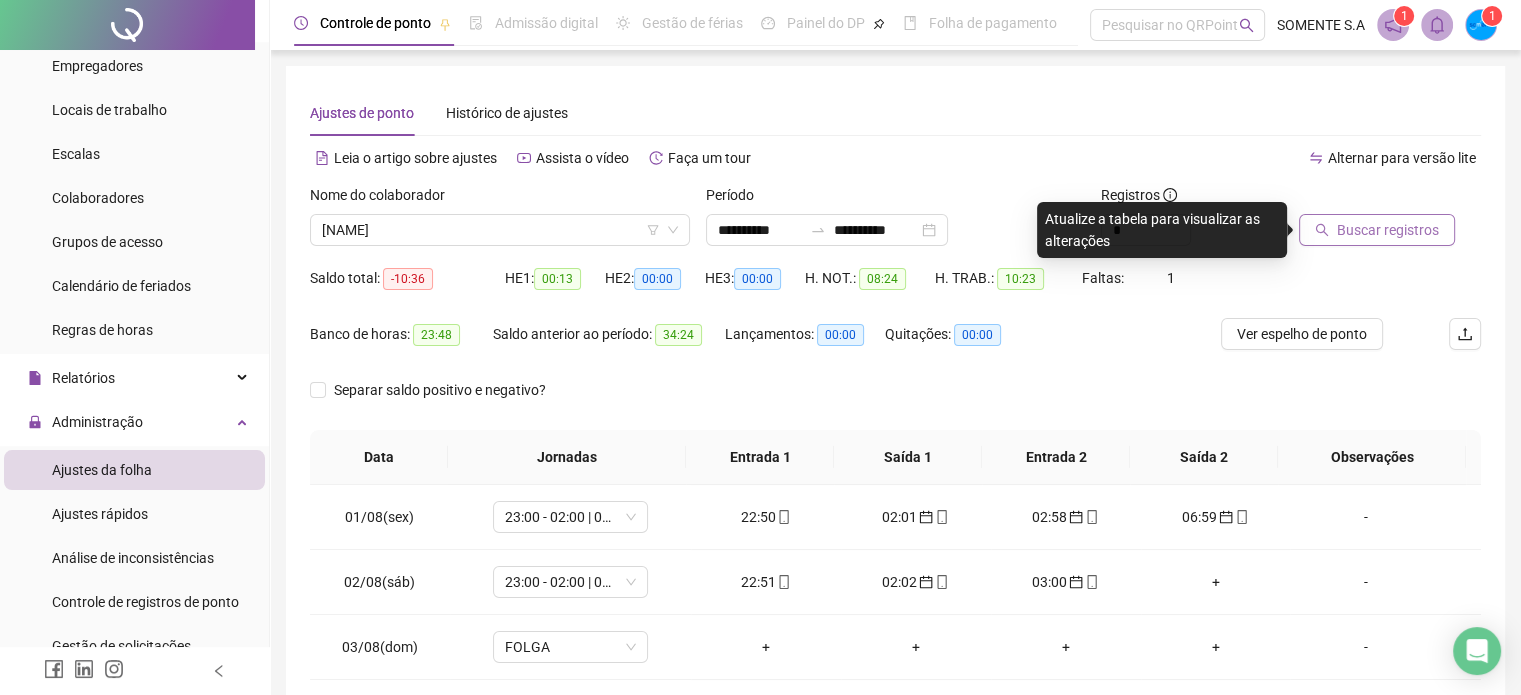 click on "Buscar registros" at bounding box center [1388, 230] 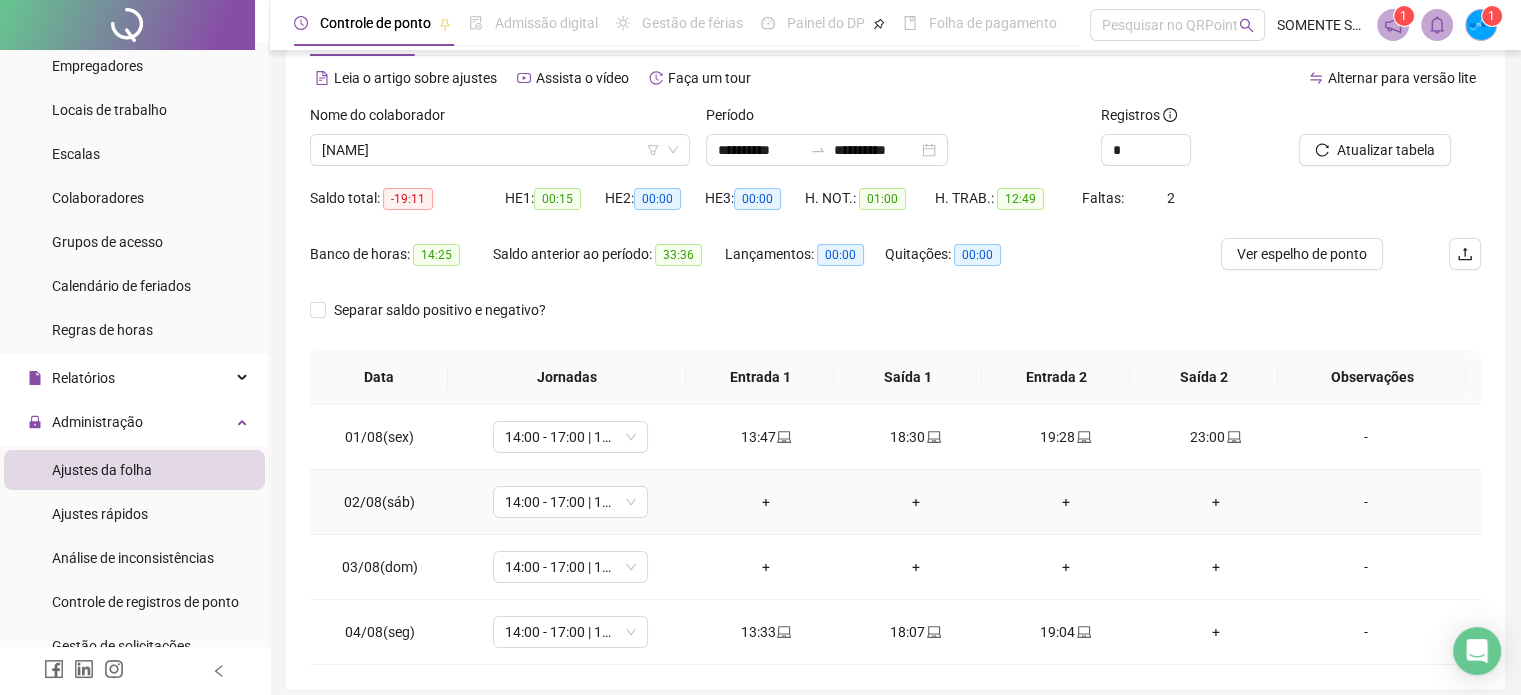 scroll, scrollTop: 159, scrollLeft: 0, axis: vertical 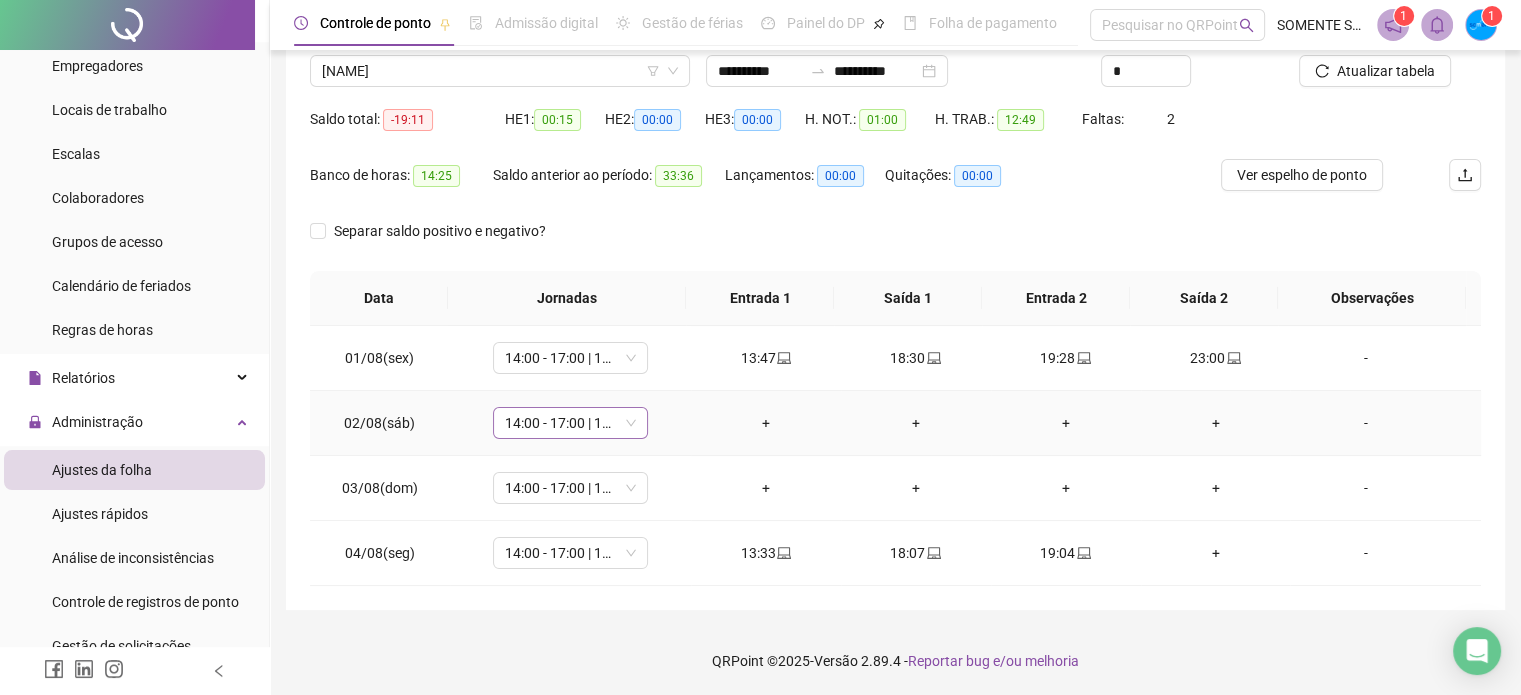 click on "14:00 - 17:00 | 18:00 - 23:00" at bounding box center (570, 423) 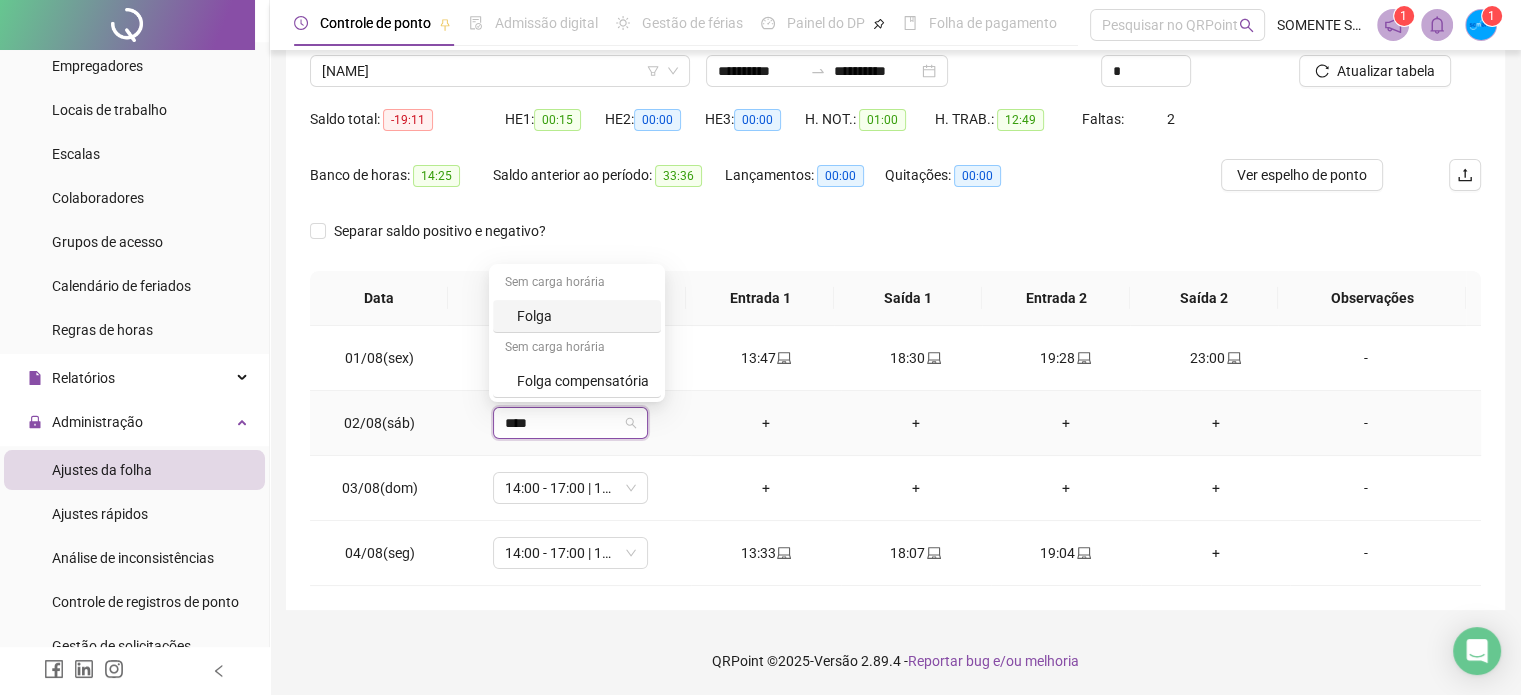 type on "*****" 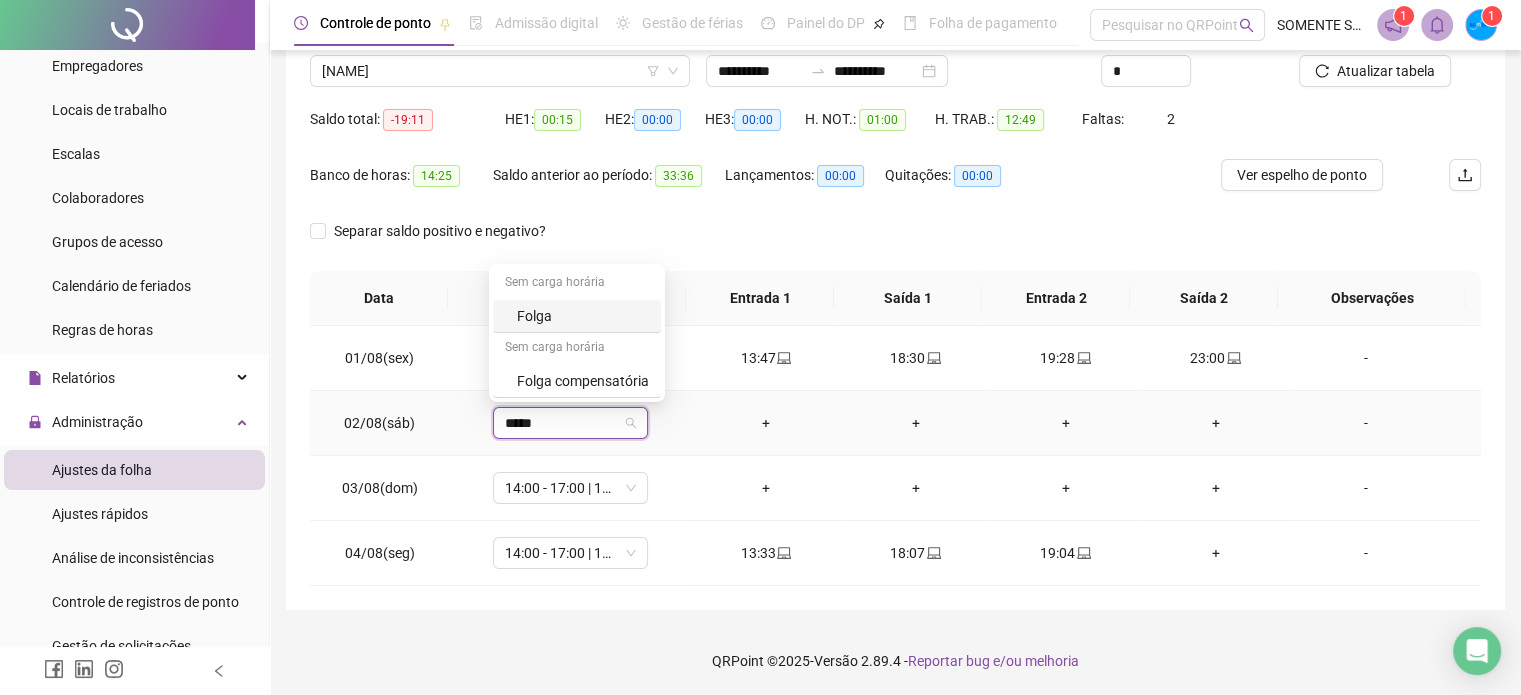 click on "Folga" at bounding box center [583, 316] 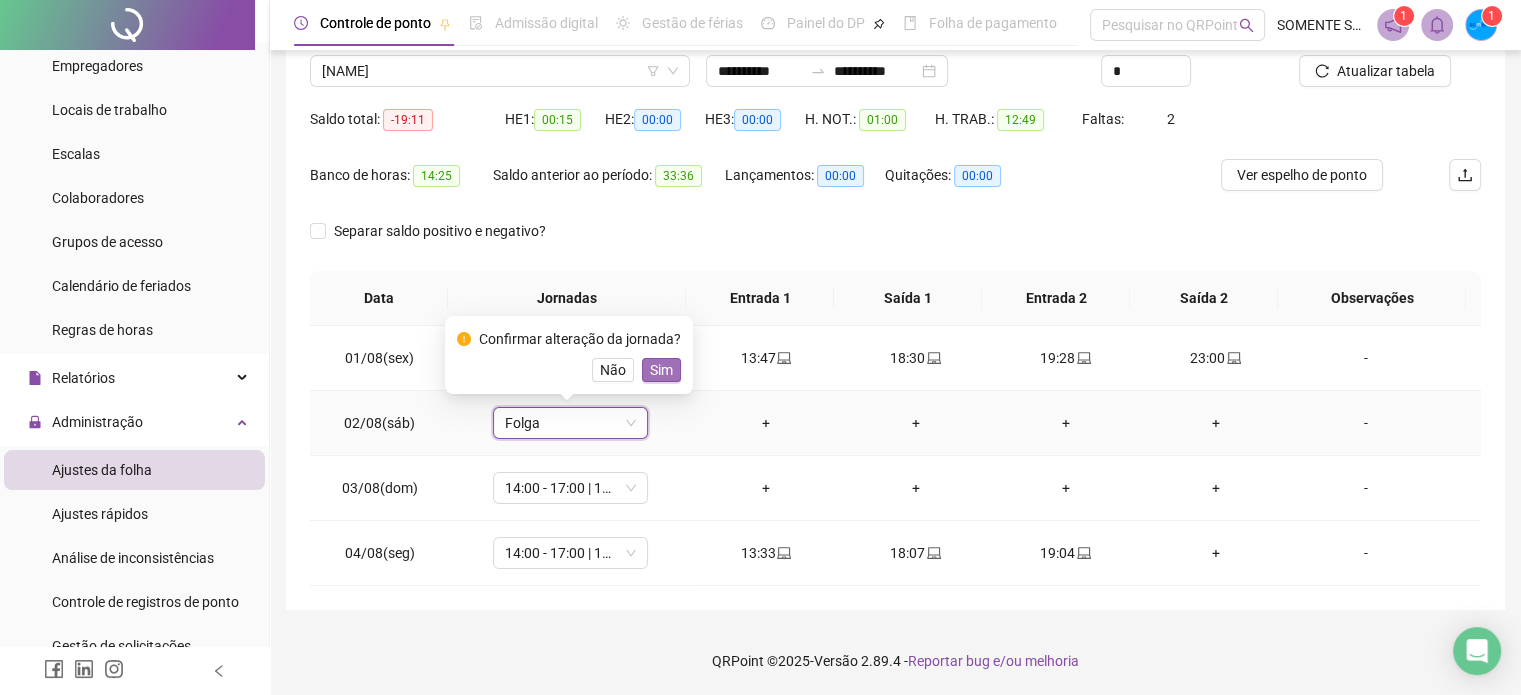 click on "Sim" at bounding box center [661, 370] 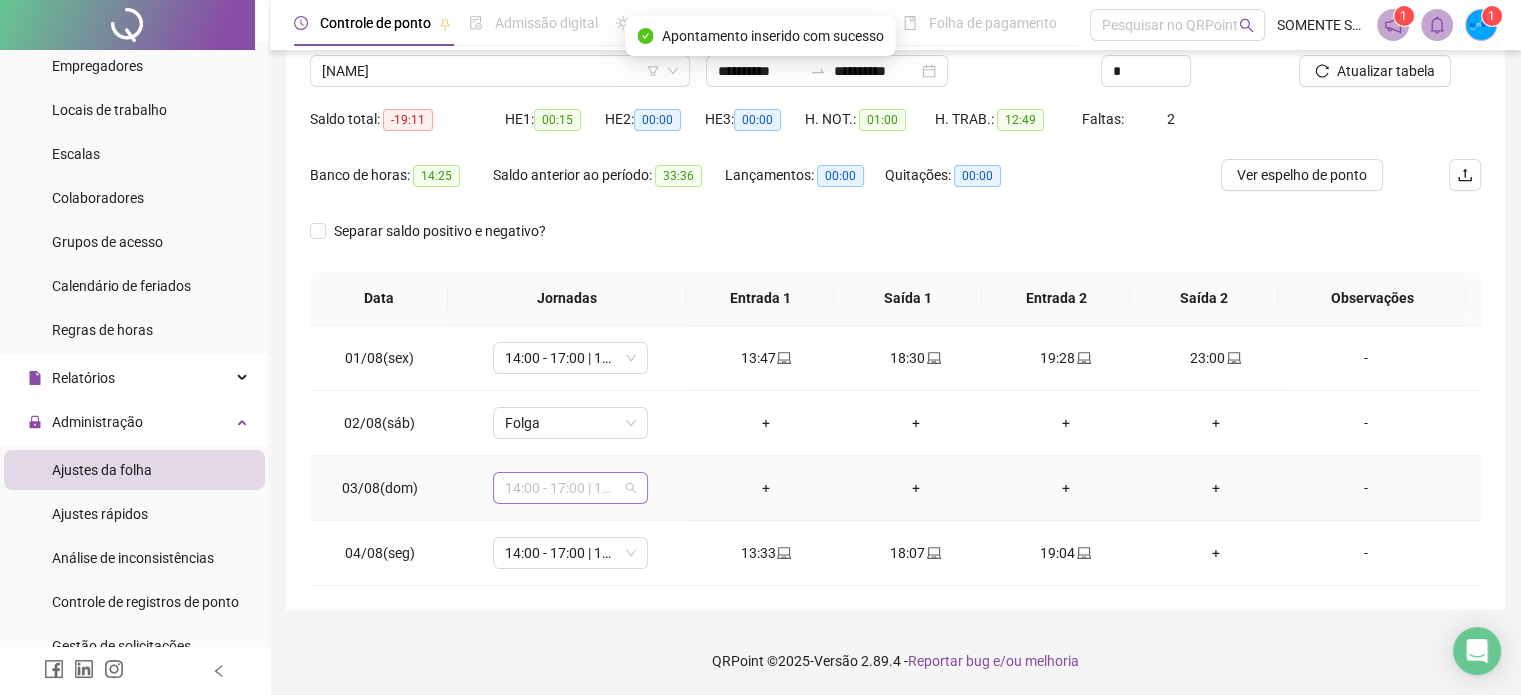 click on "14:00 - 17:00 | 18:00 - 23:00" at bounding box center (570, 488) 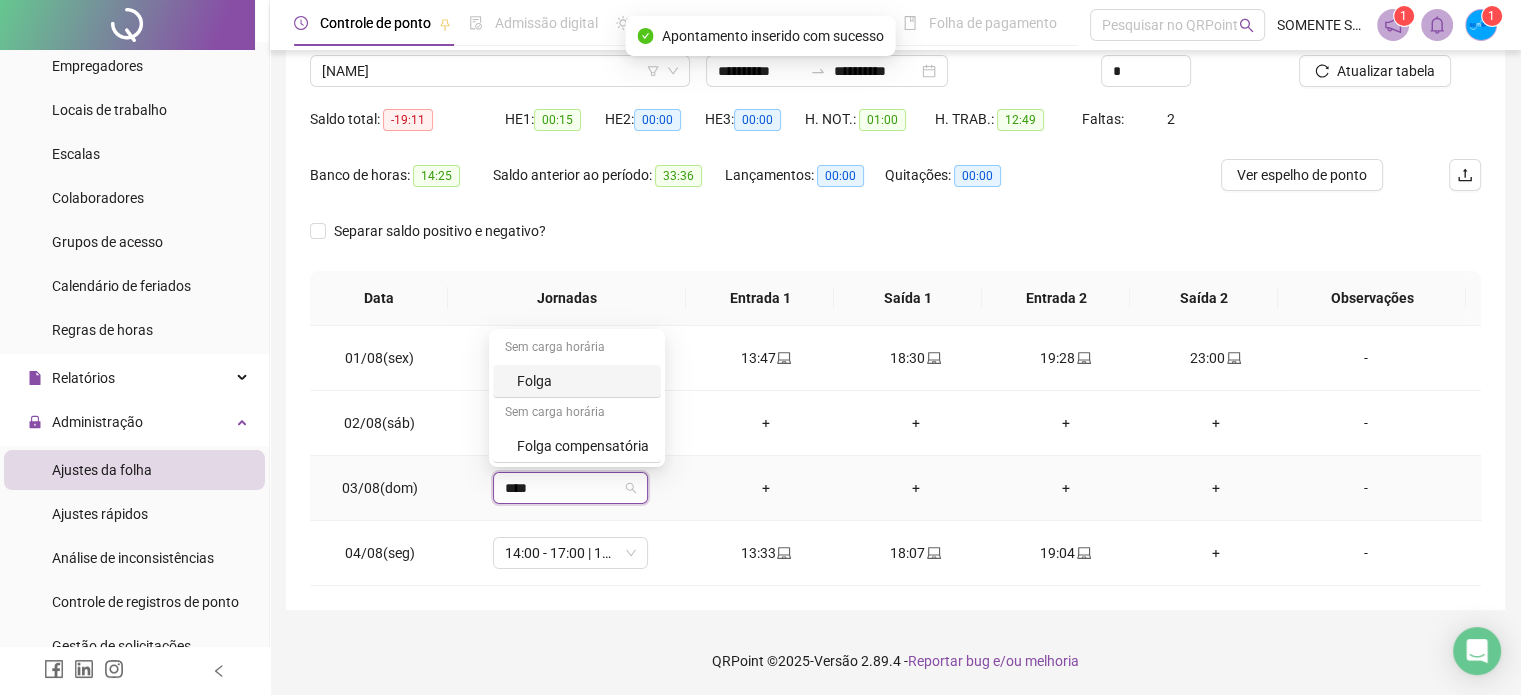 type on "*****" 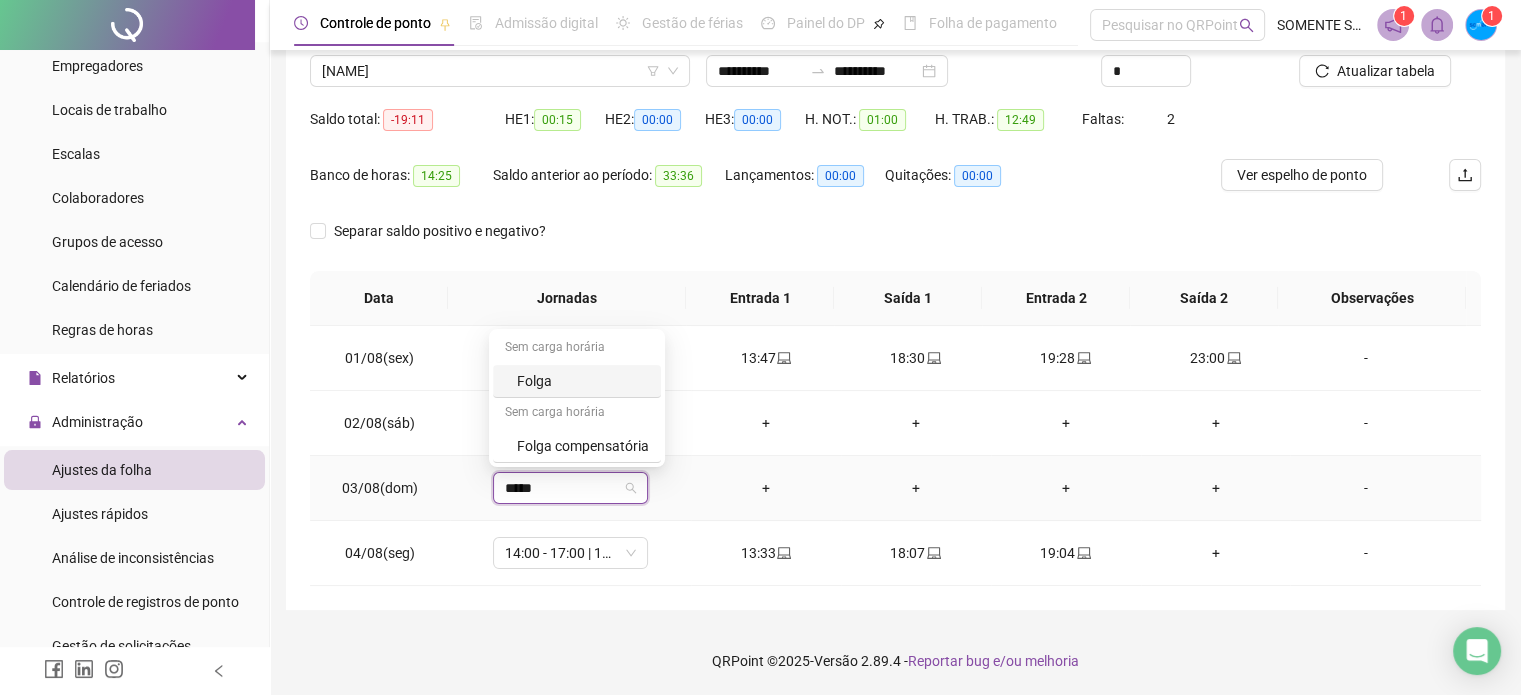 click on "Folga" at bounding box center [583, 381] 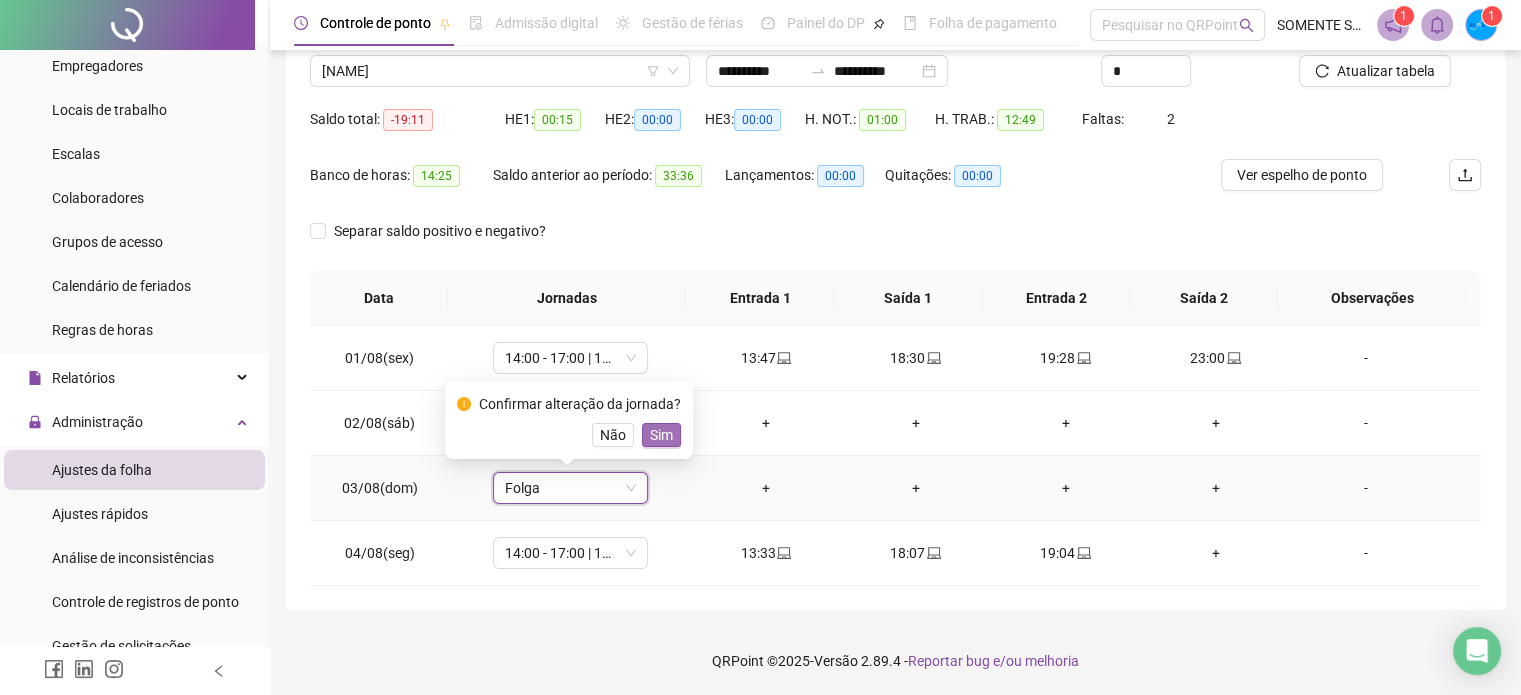 click on "Sim" at bounding box center [661, 435] 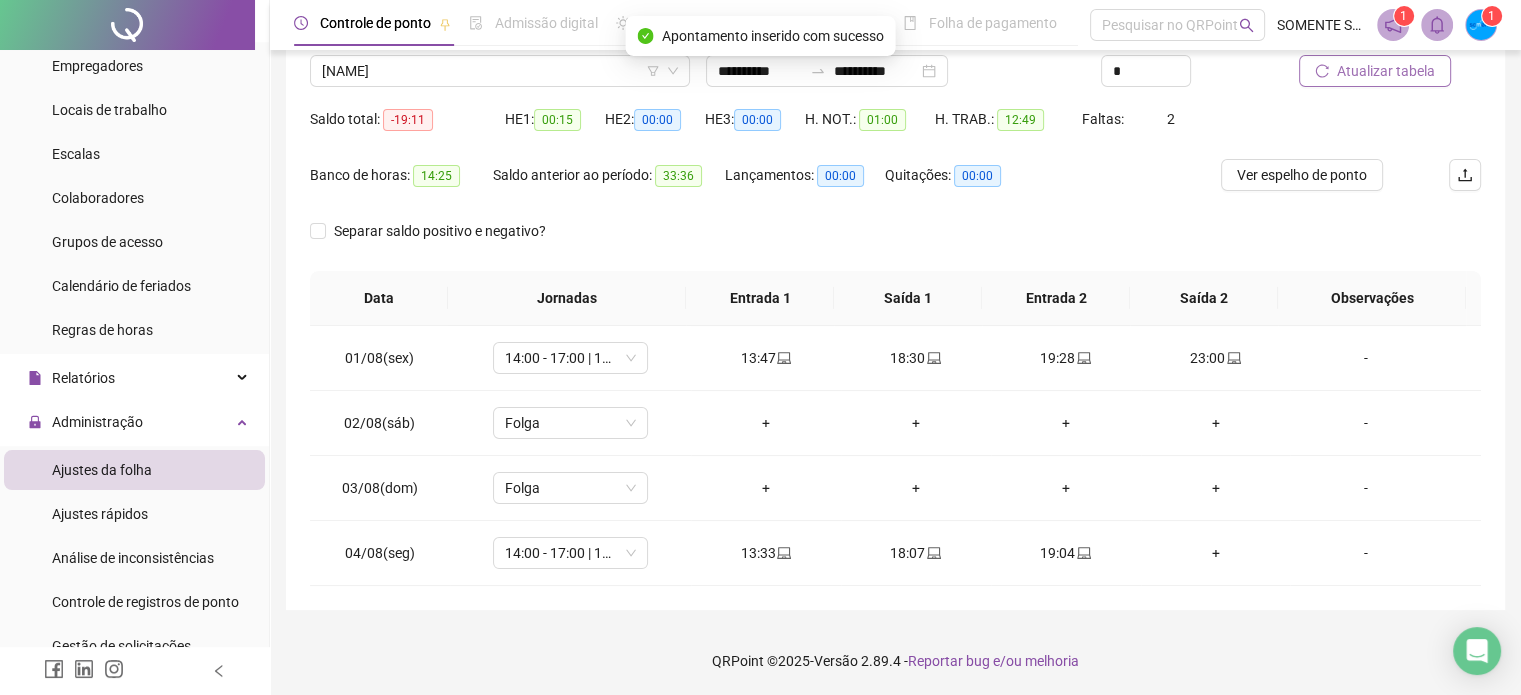 click on "Atualizar tabela" at bounding box center (1386, 71) 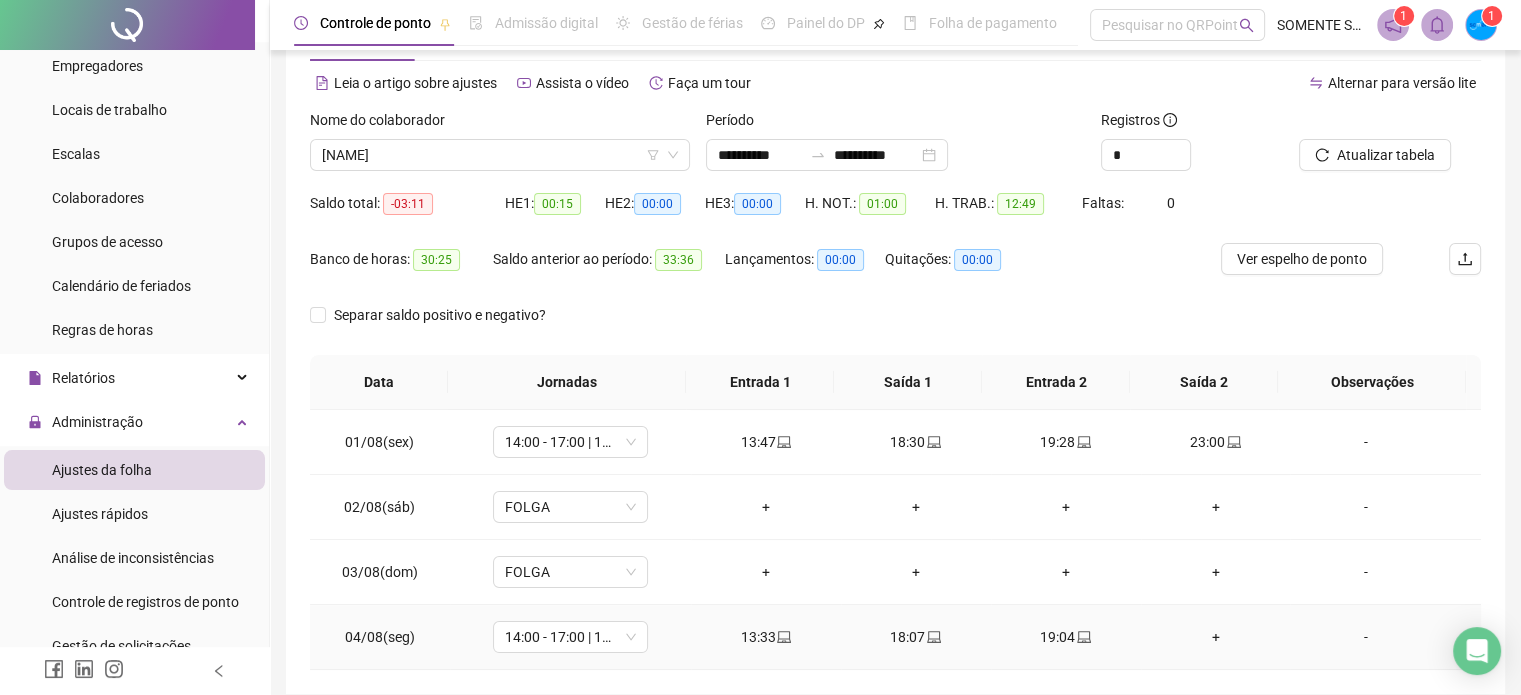 scroll, scrollTop: 0, scrollLeft: 0, axis: both 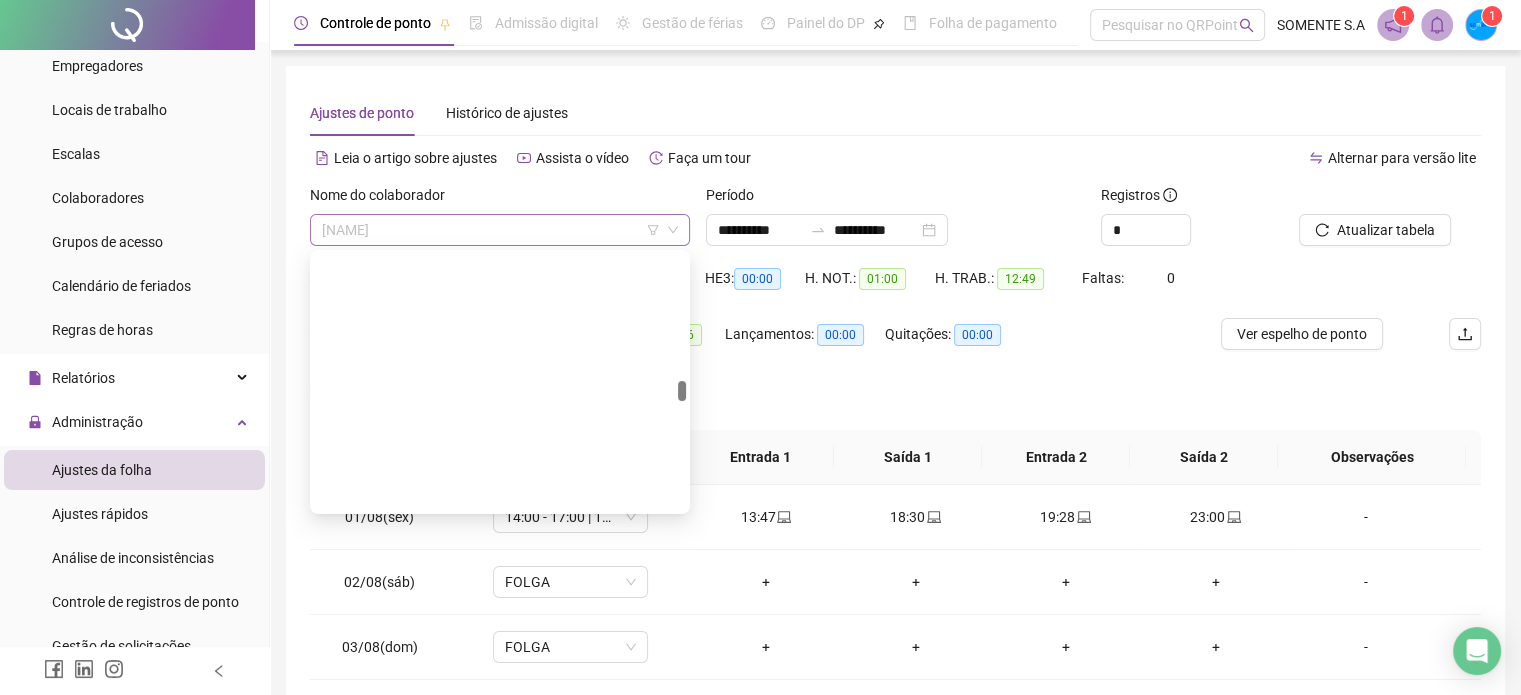 click on "[NAME]" at bounding box center [500, 230] 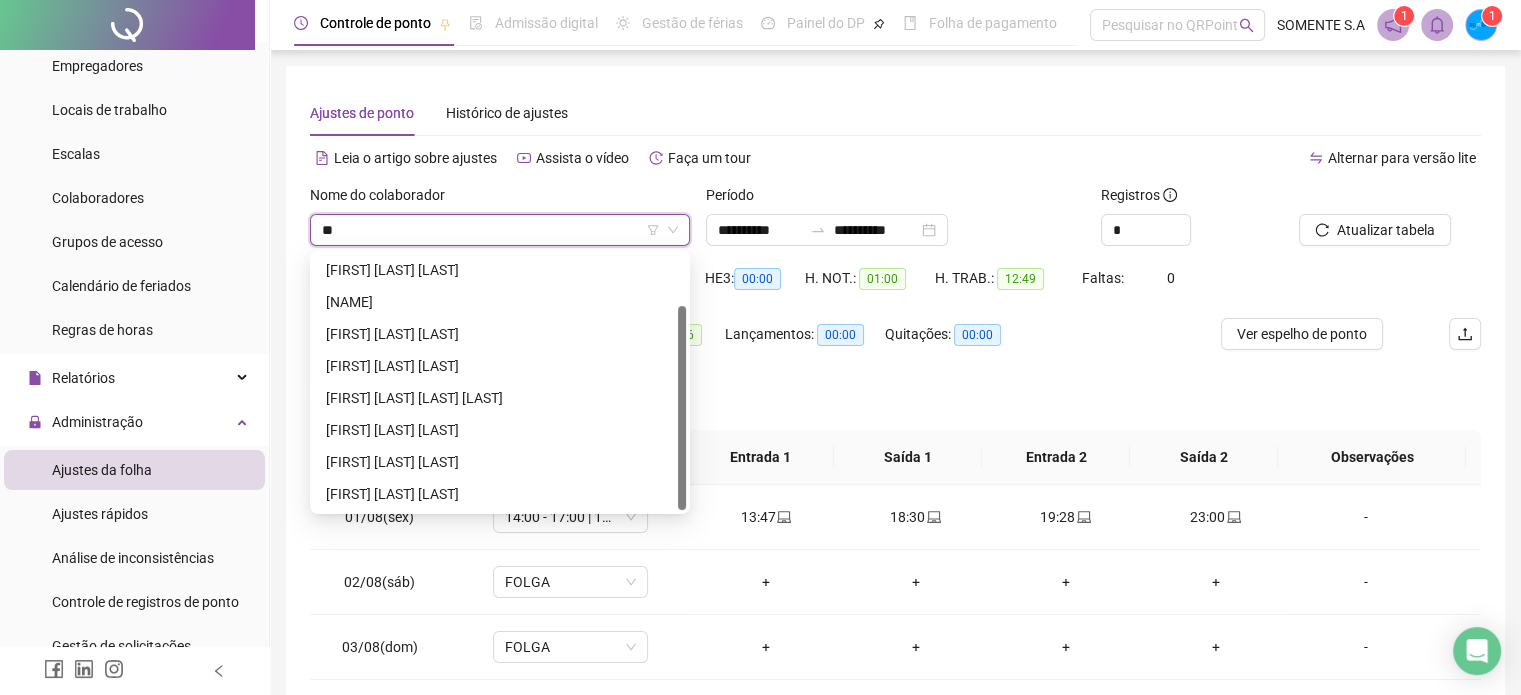 scroll, scrollTop: 0, scrollLeft: 0, axis: both 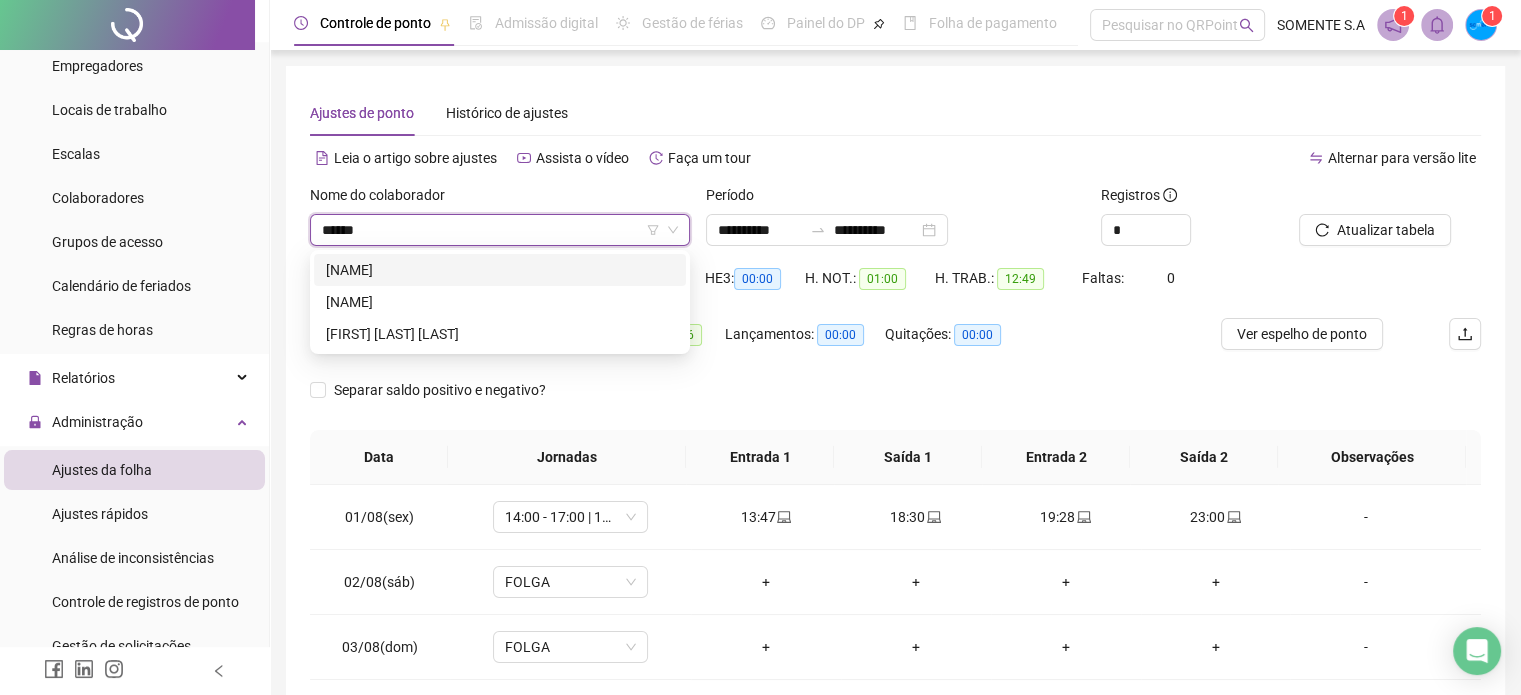 type on "******" 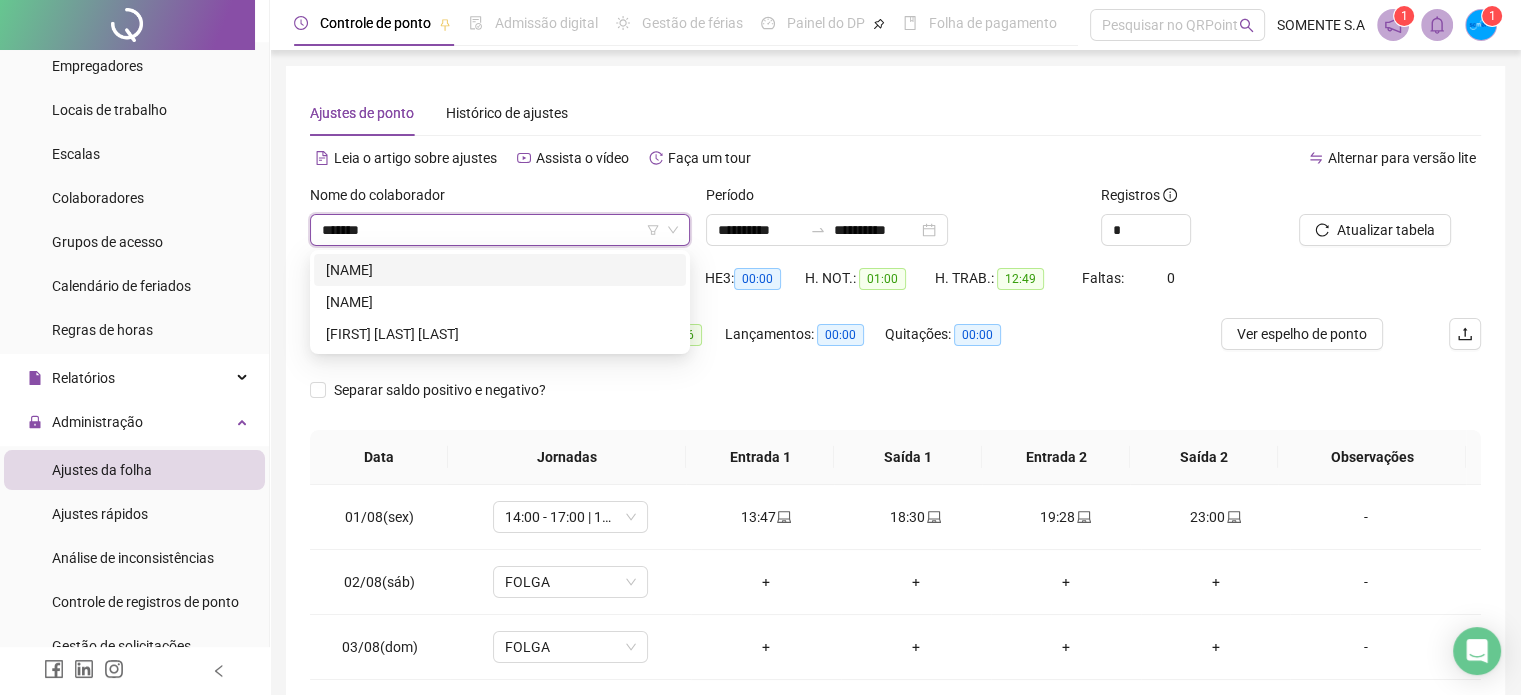 click on "[NAME]" at bounding box center (500, 270) 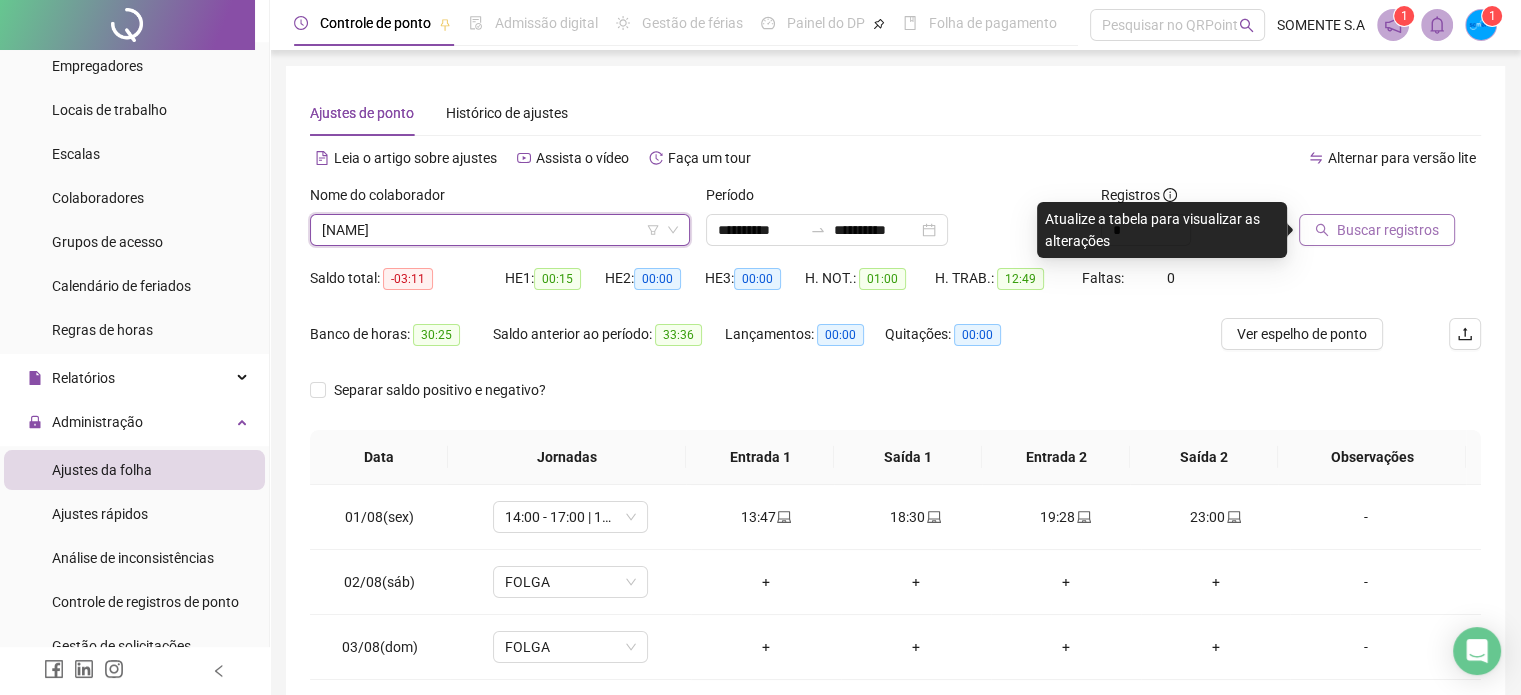 click on "Buscar registros" at bounding box center [1388, 230] 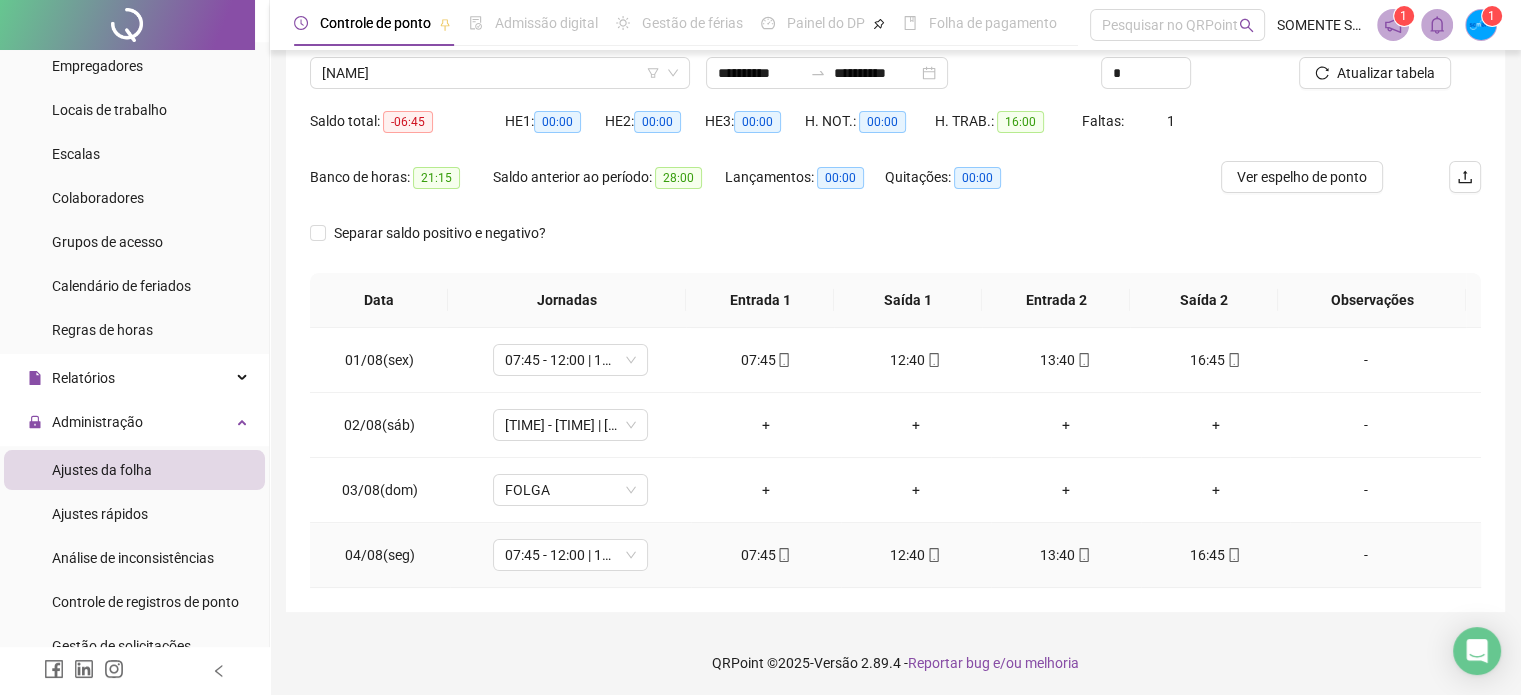 scroll, scrollTop: 159, scrollLeft: 0, axis: vertical 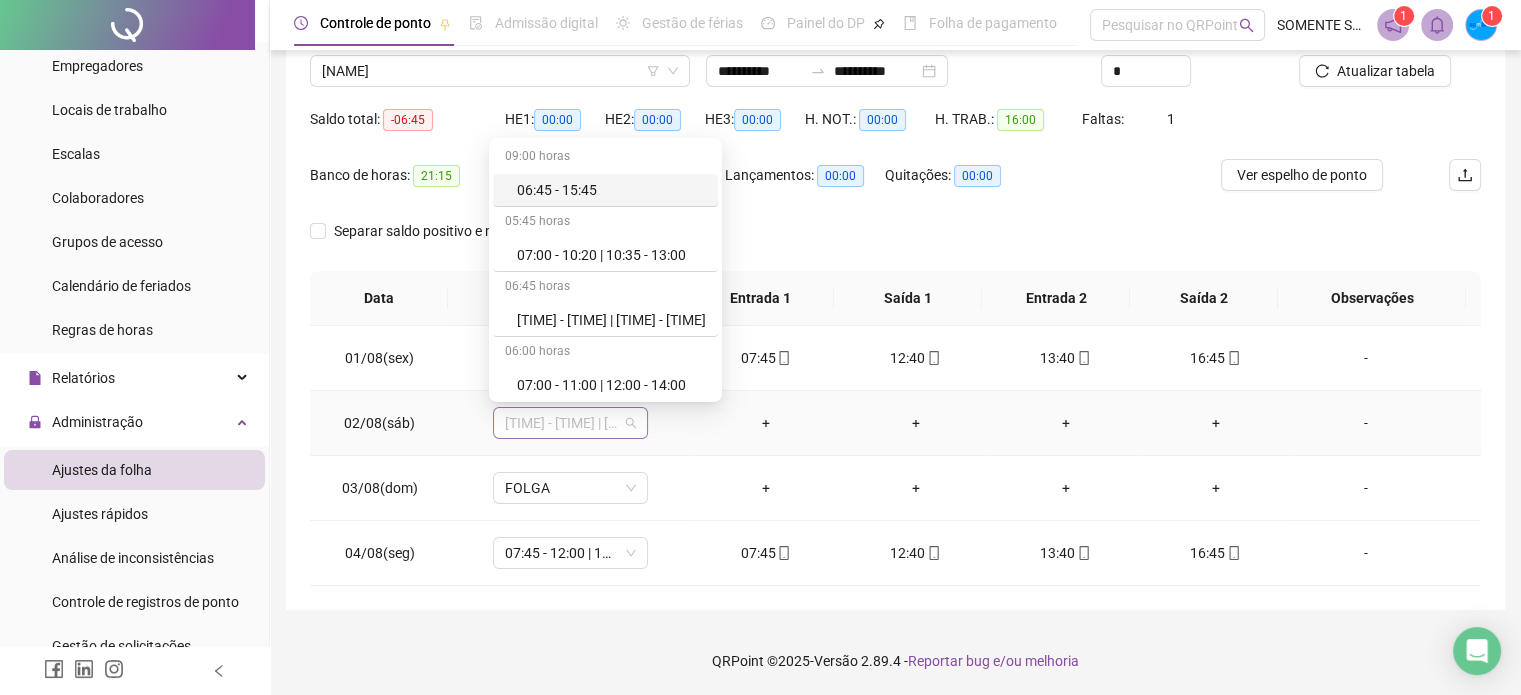 click on "[TIME] - [TIME] | [TIME] - [TIME]" at bounding box center [570, 423] 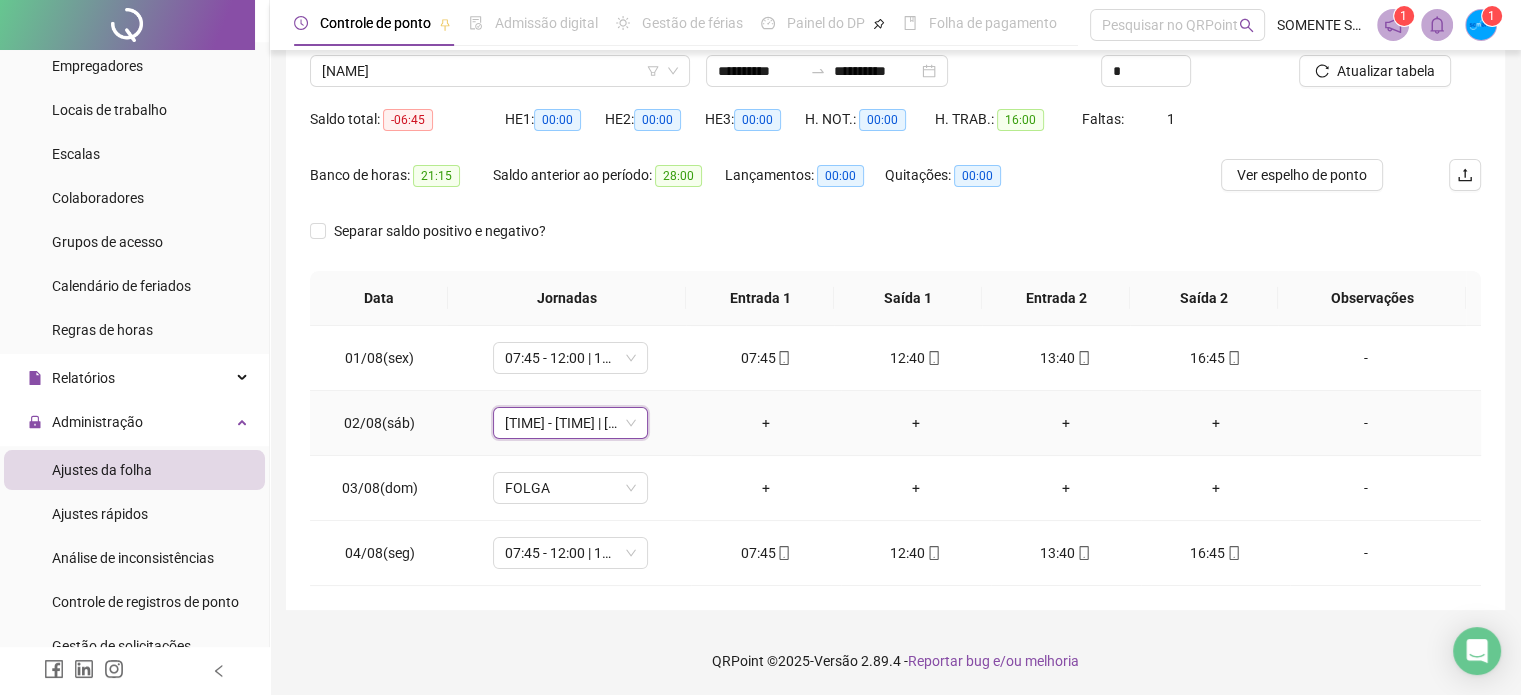 click on "[TIME] - [TIME] | [TIME] - [TIME]" at bounding box center (570, 423) 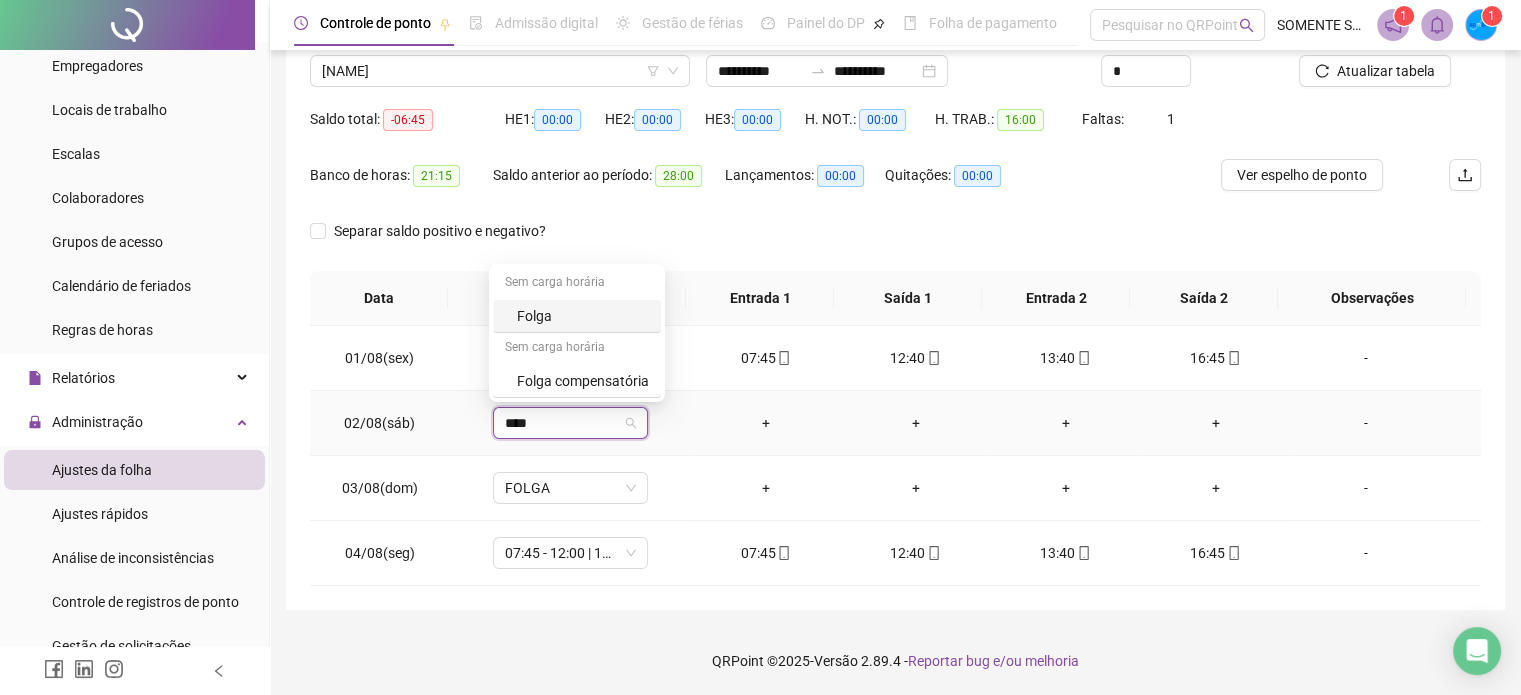 type on "*****" 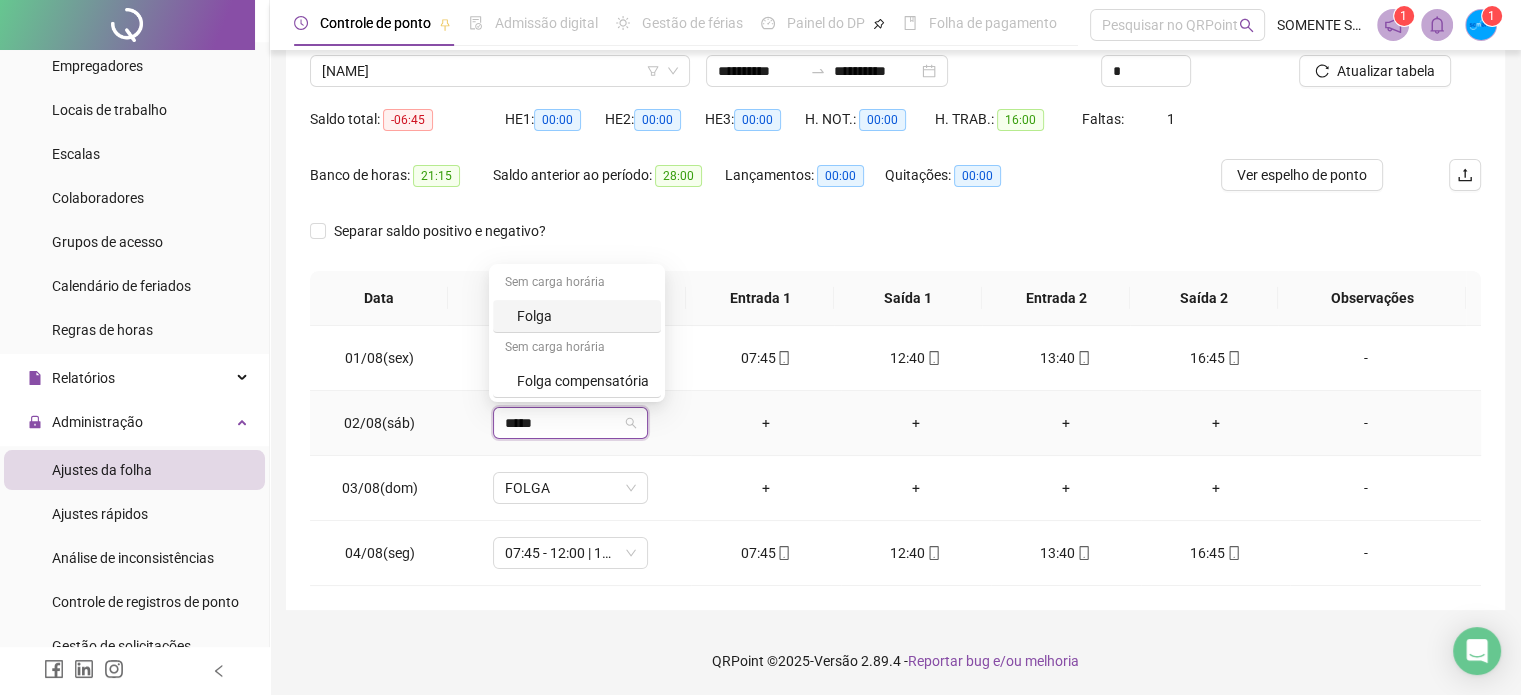click on "Folga" at bounding box center (583, 316) 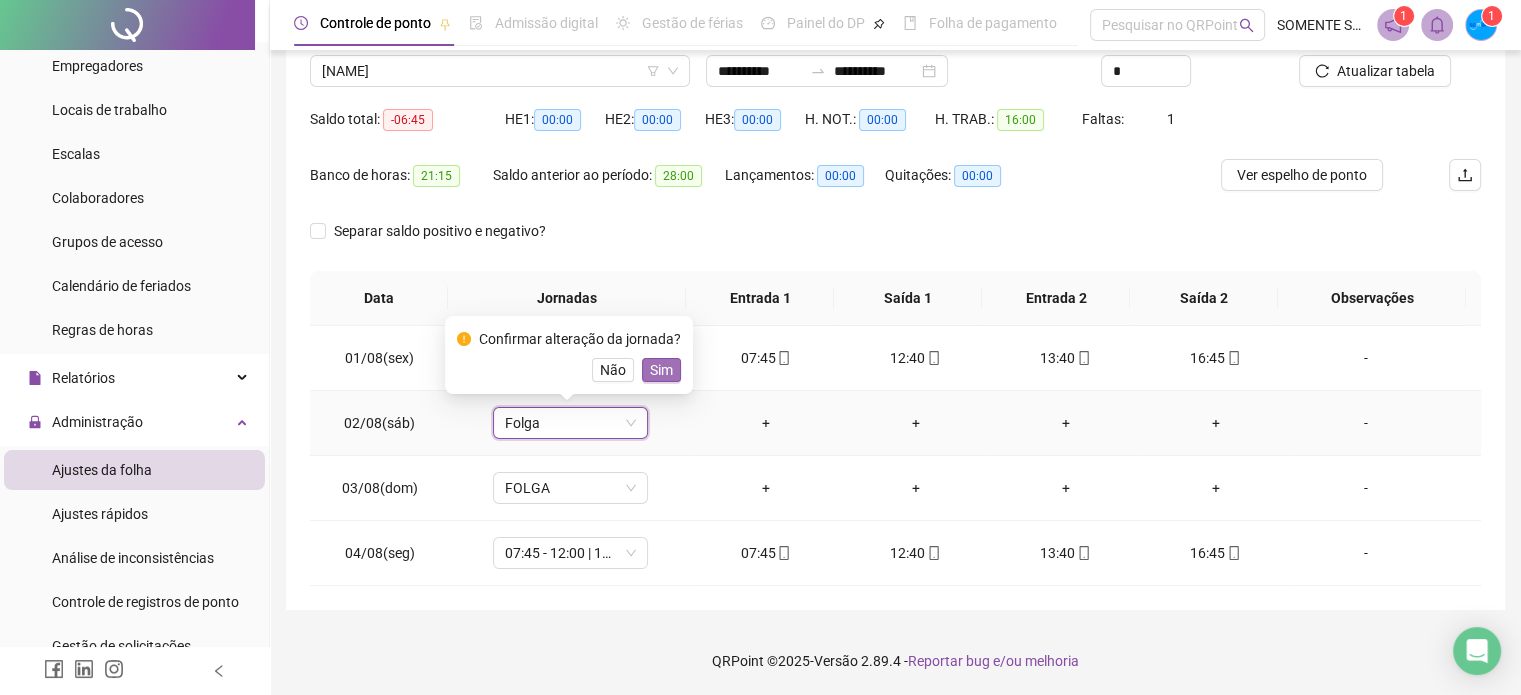 click on "Sim" at bounding box center [661, 370] 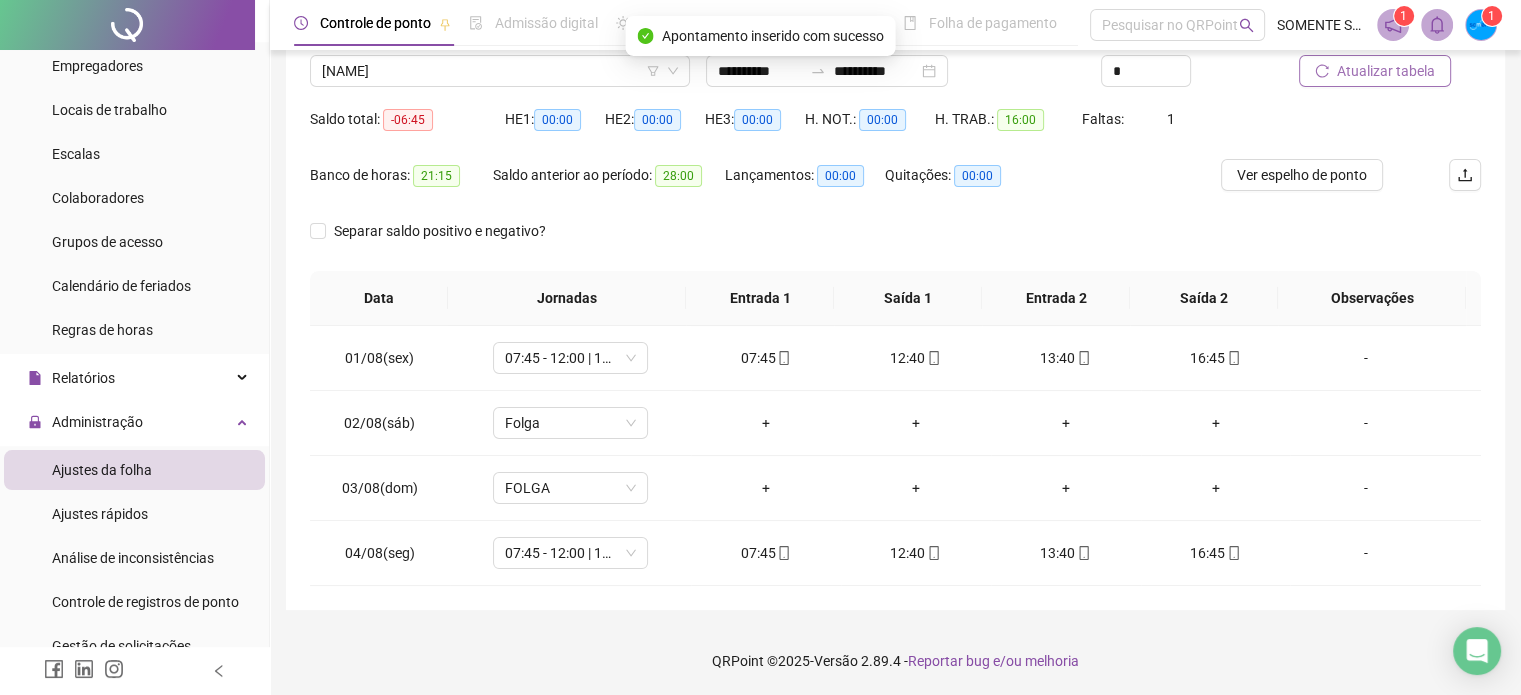 click on "Atualizar tabela" at bounding box center [1386, 71] 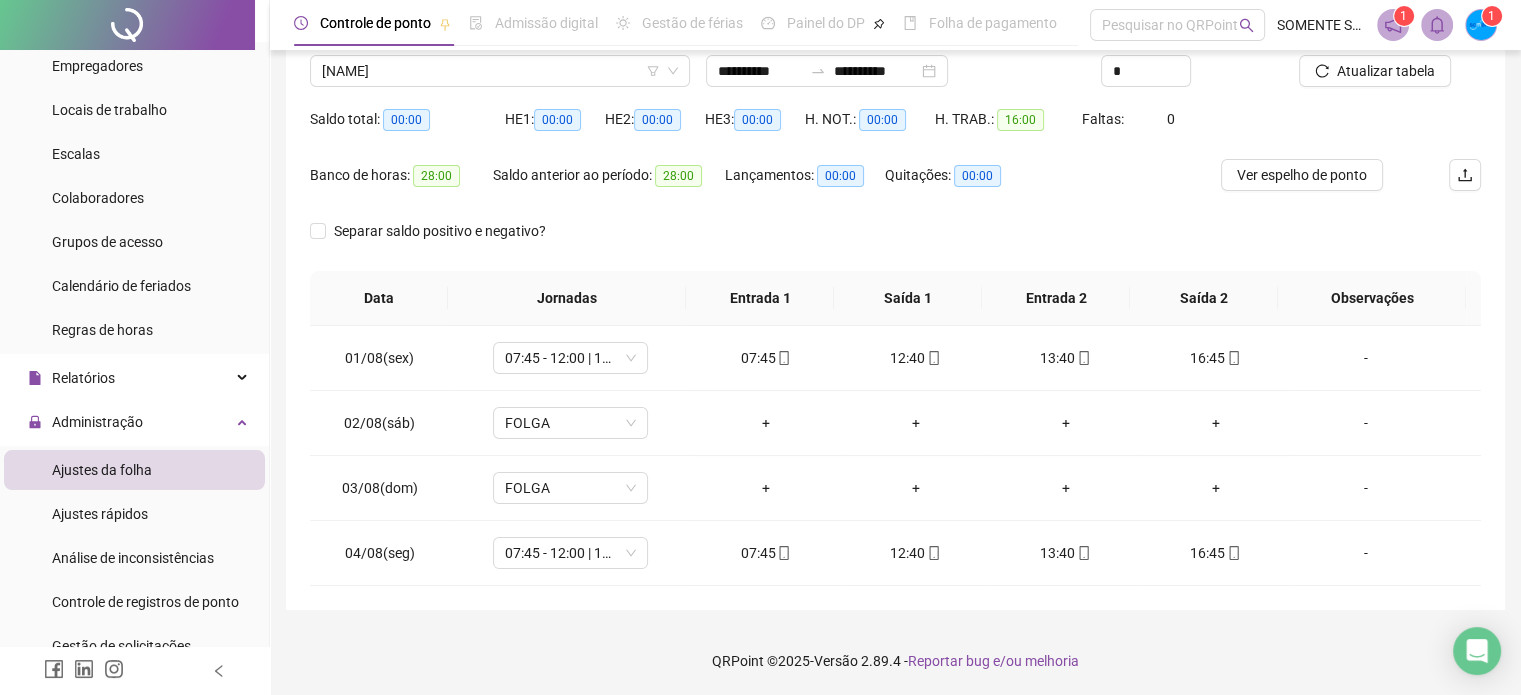 scroll, scrollTop: 0, scrollLeft: 0, axis: both 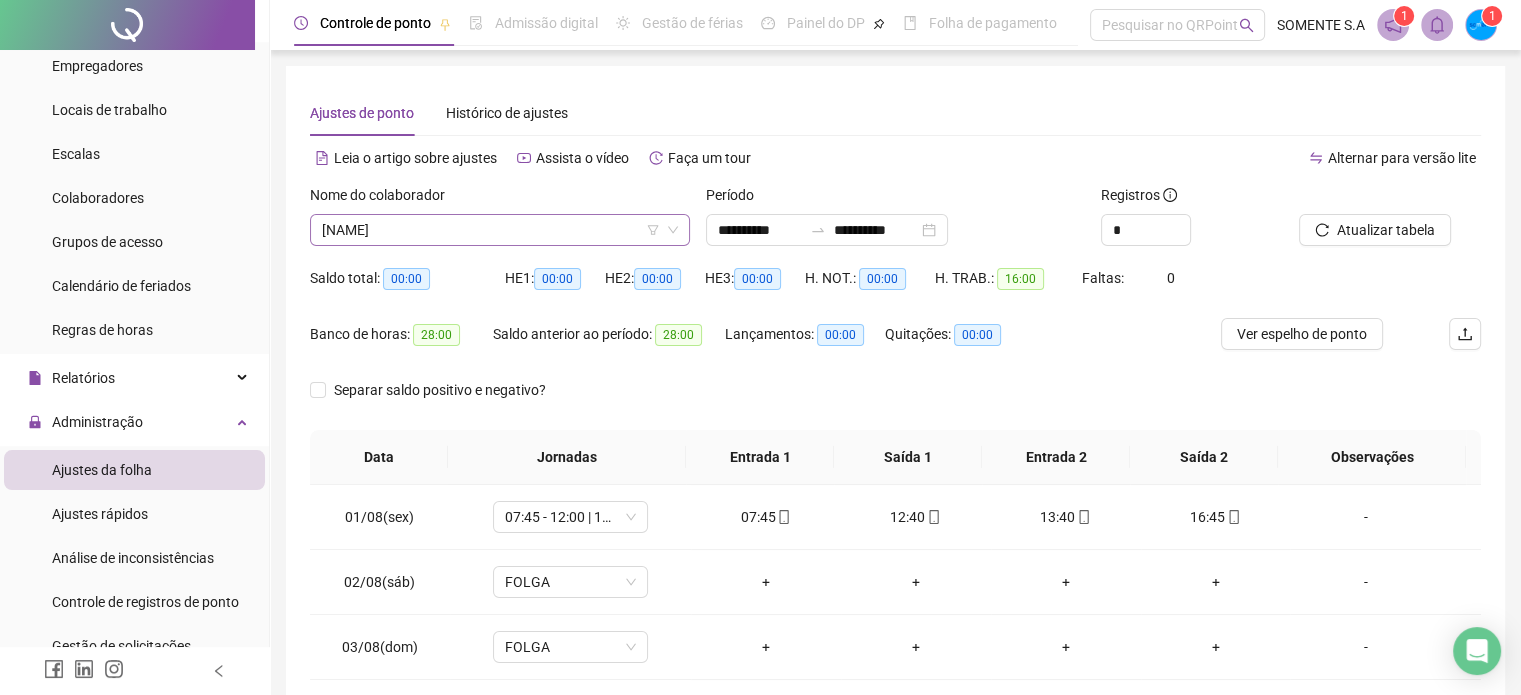 click on "[NAME]" at bounding box center (500, 230) 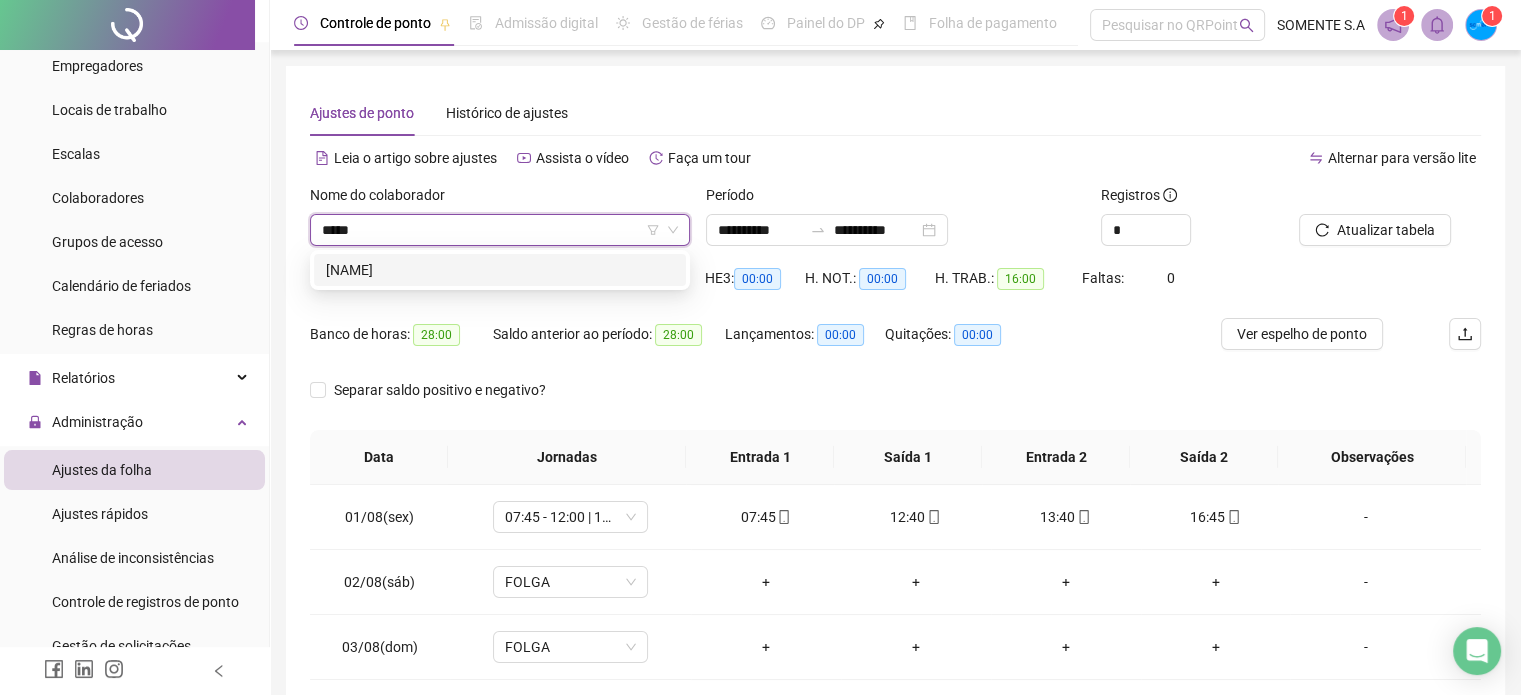 type on "******" 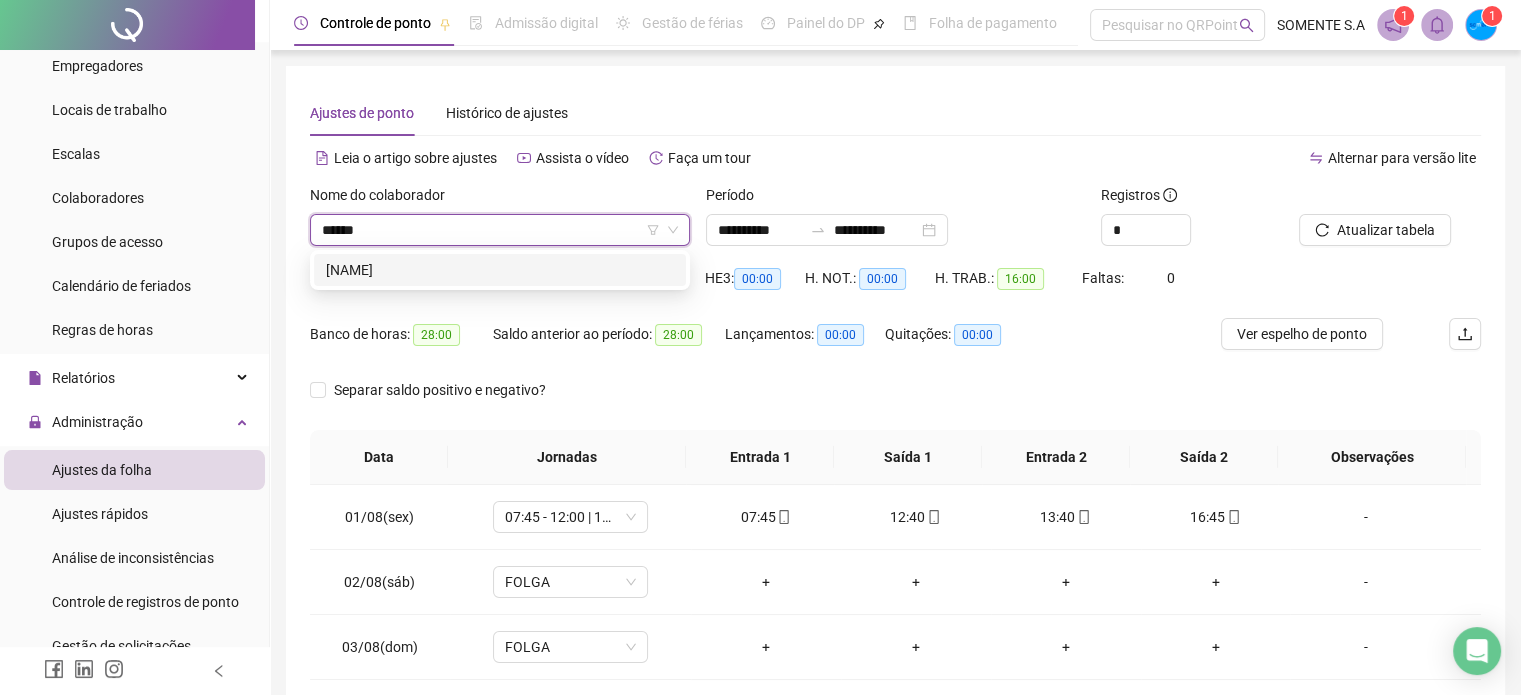 click on "[NAME]" at bounding box center (500, 270) 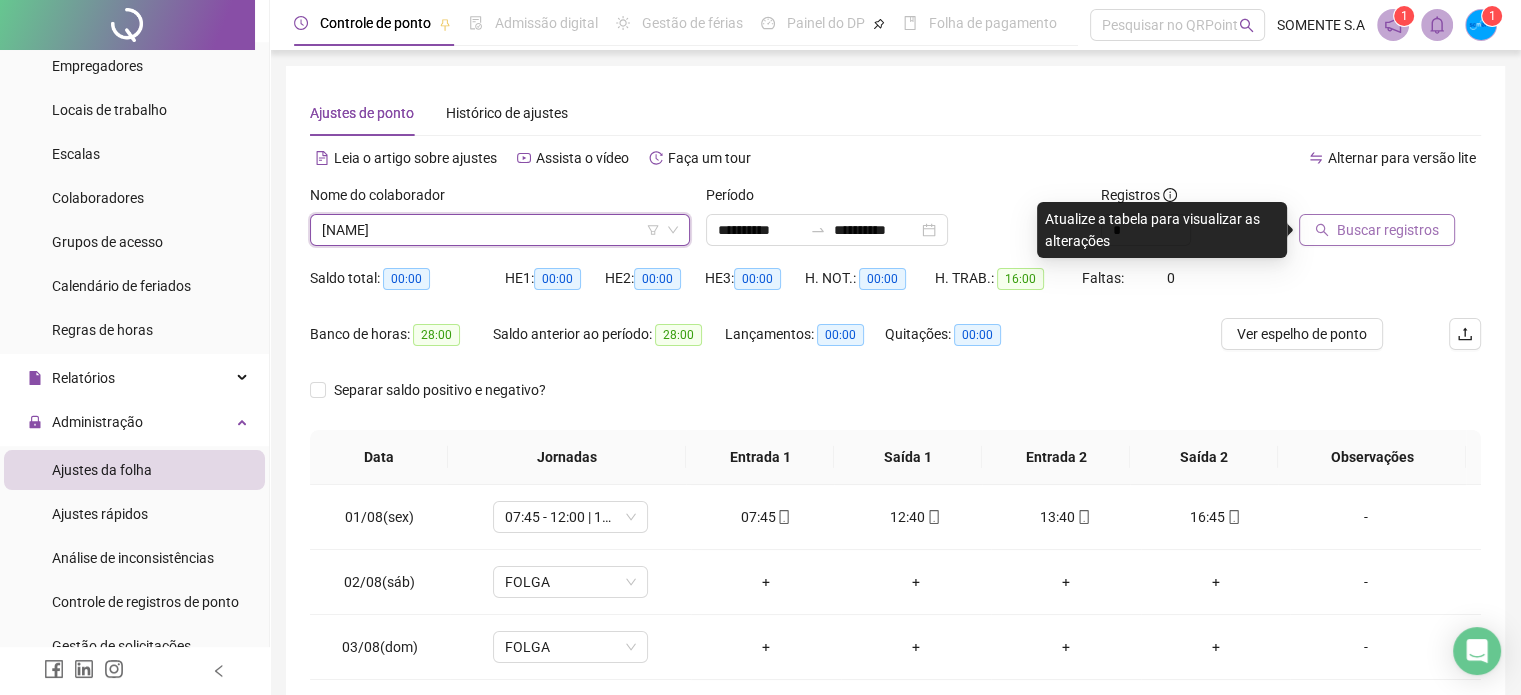 click on "Buscar registros" at bounding box center [1388, 230] 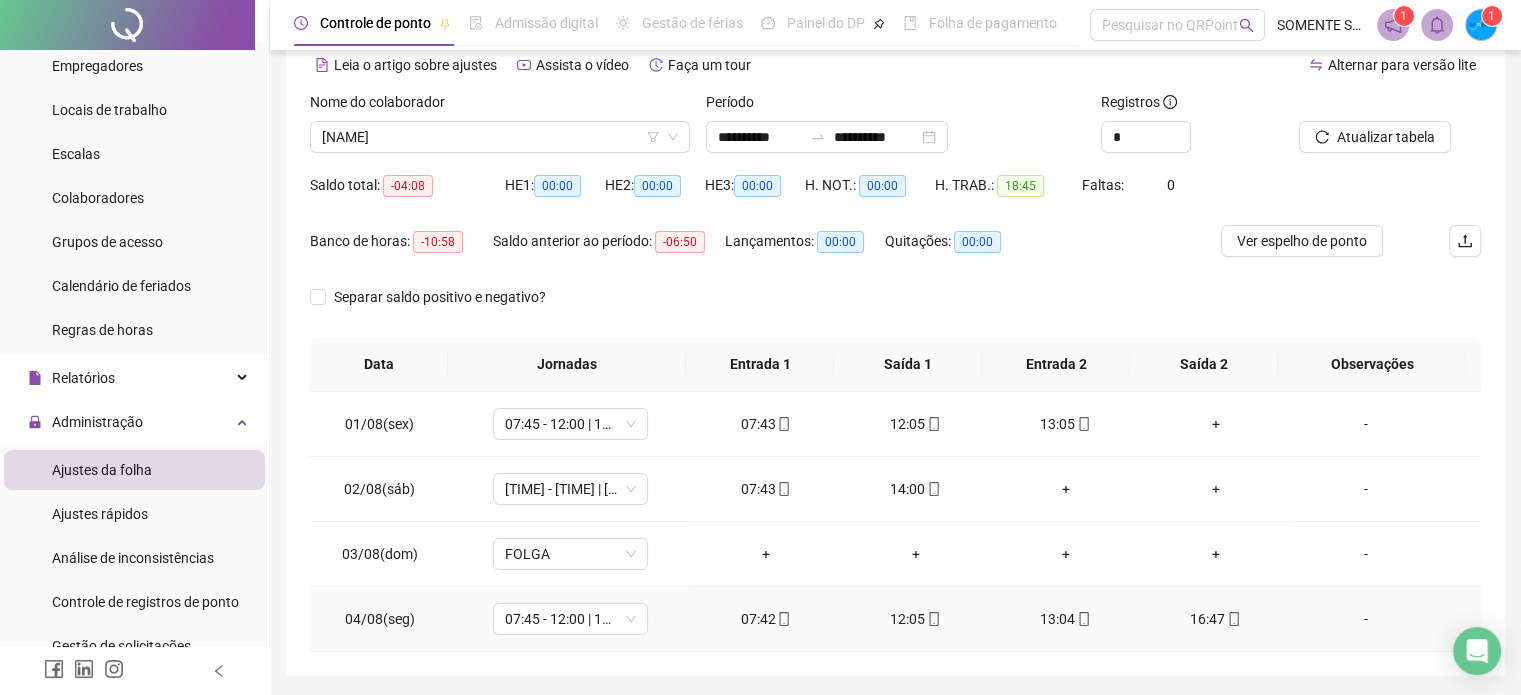 scroll, scrollTop: 59, scrollLeft: 0, axis: vertical 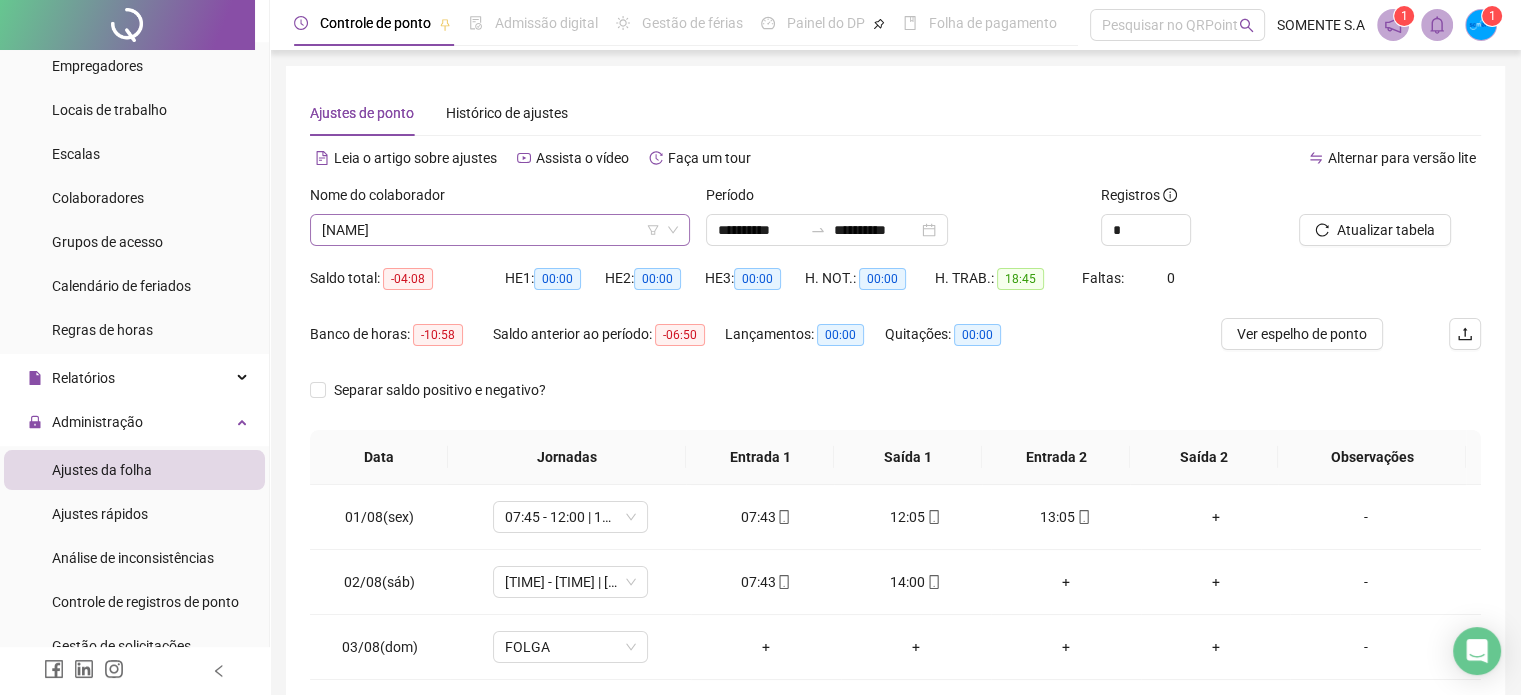 click on "[NAME]" at bounding box center [500, 230] 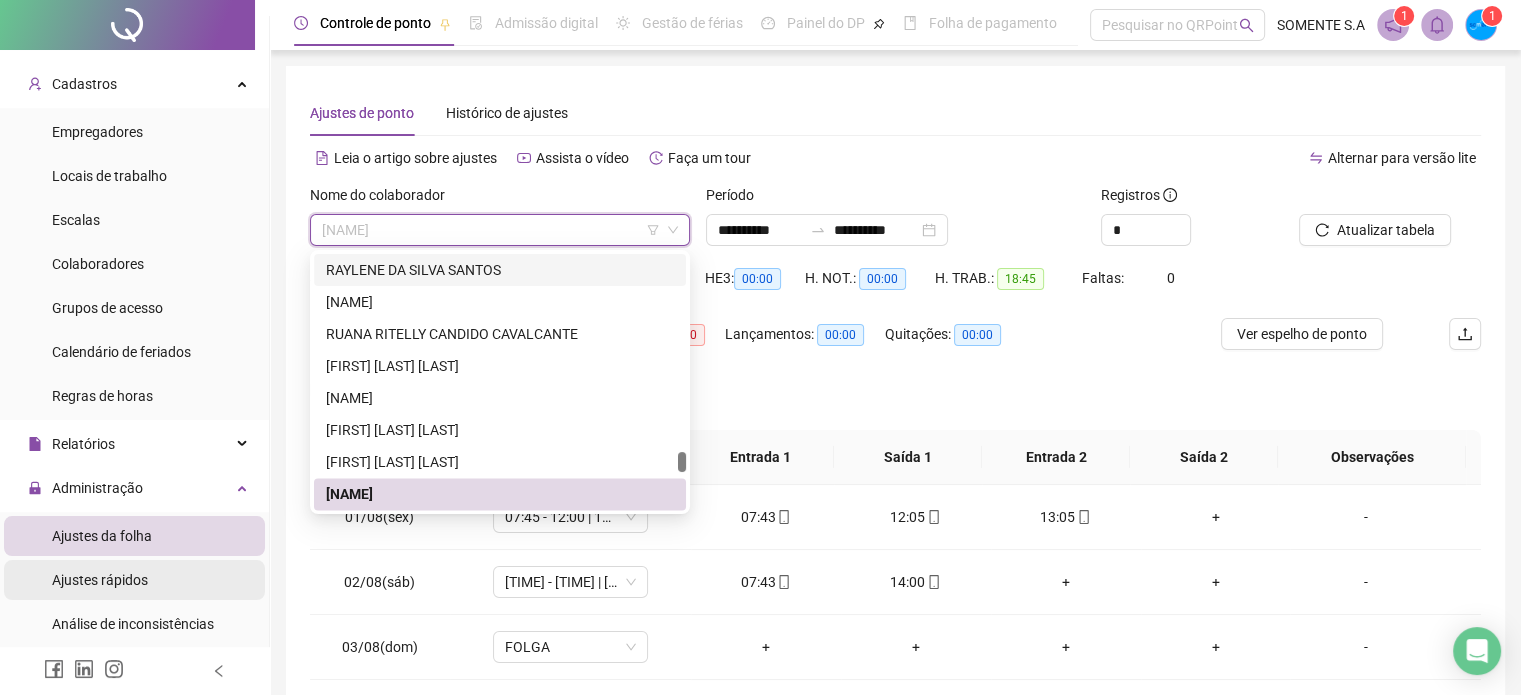 scroll, scrollTop: 0, scrollLeft: 0, axis: both 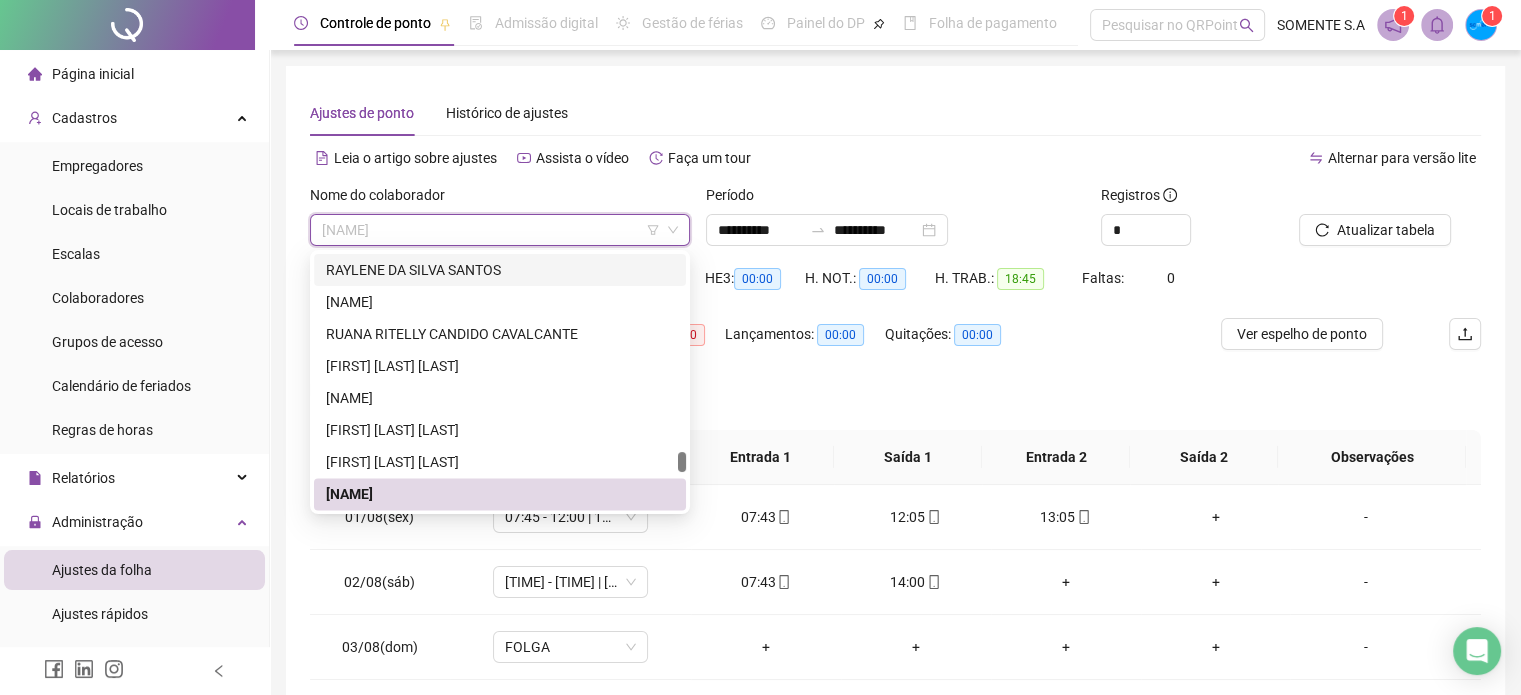 click on "Ajustes de ponto Histórico de ajustes" at bounding box center [895, 113] 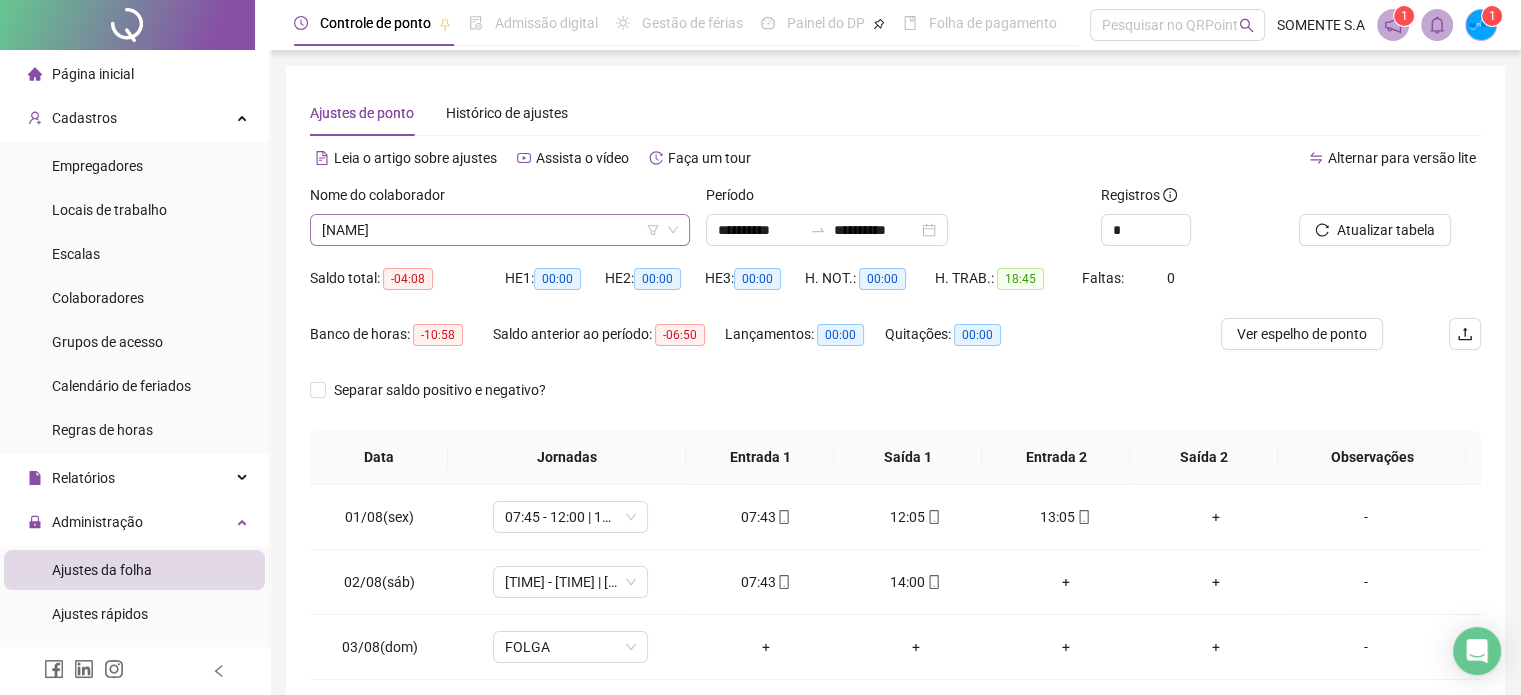 click on "[NAME]" at bounding box center (500, 230) 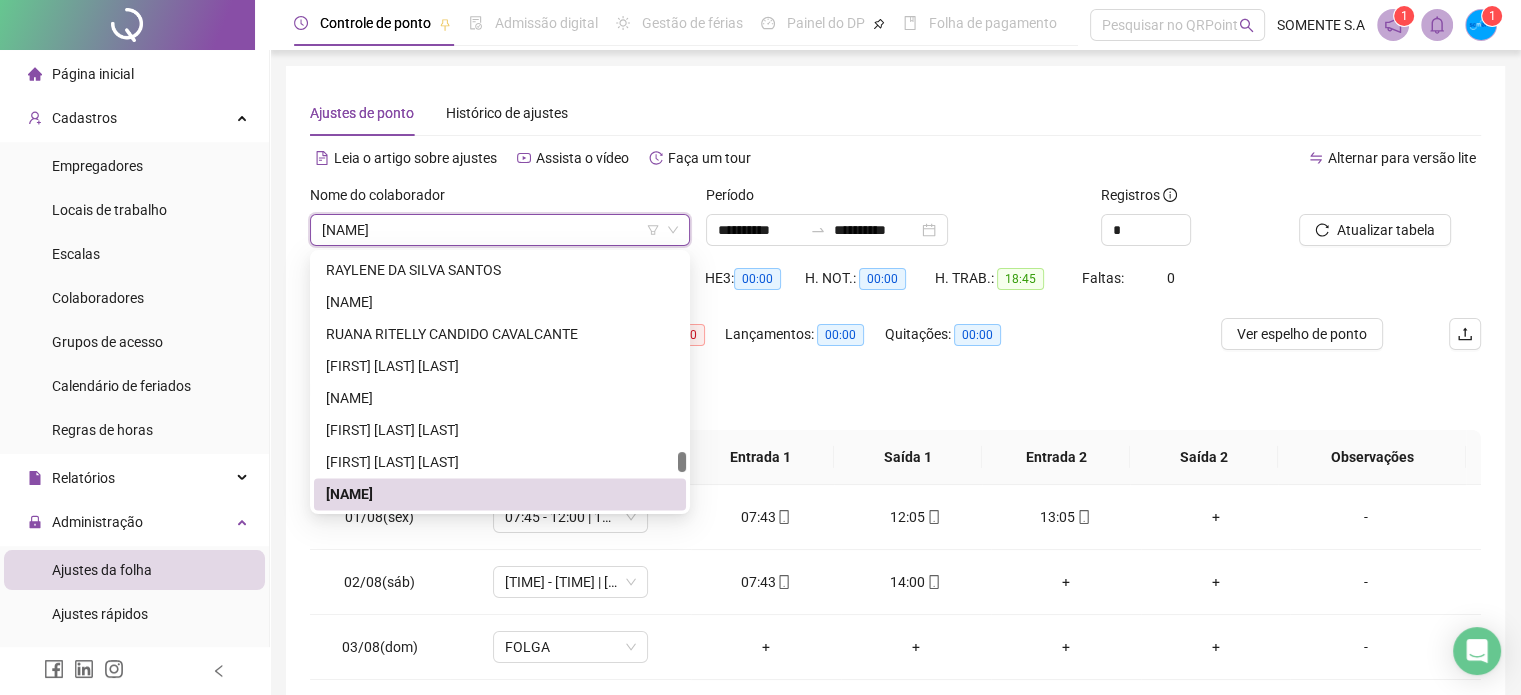 click on "Alternar para versão lite" at bounding box center [1189, 158] 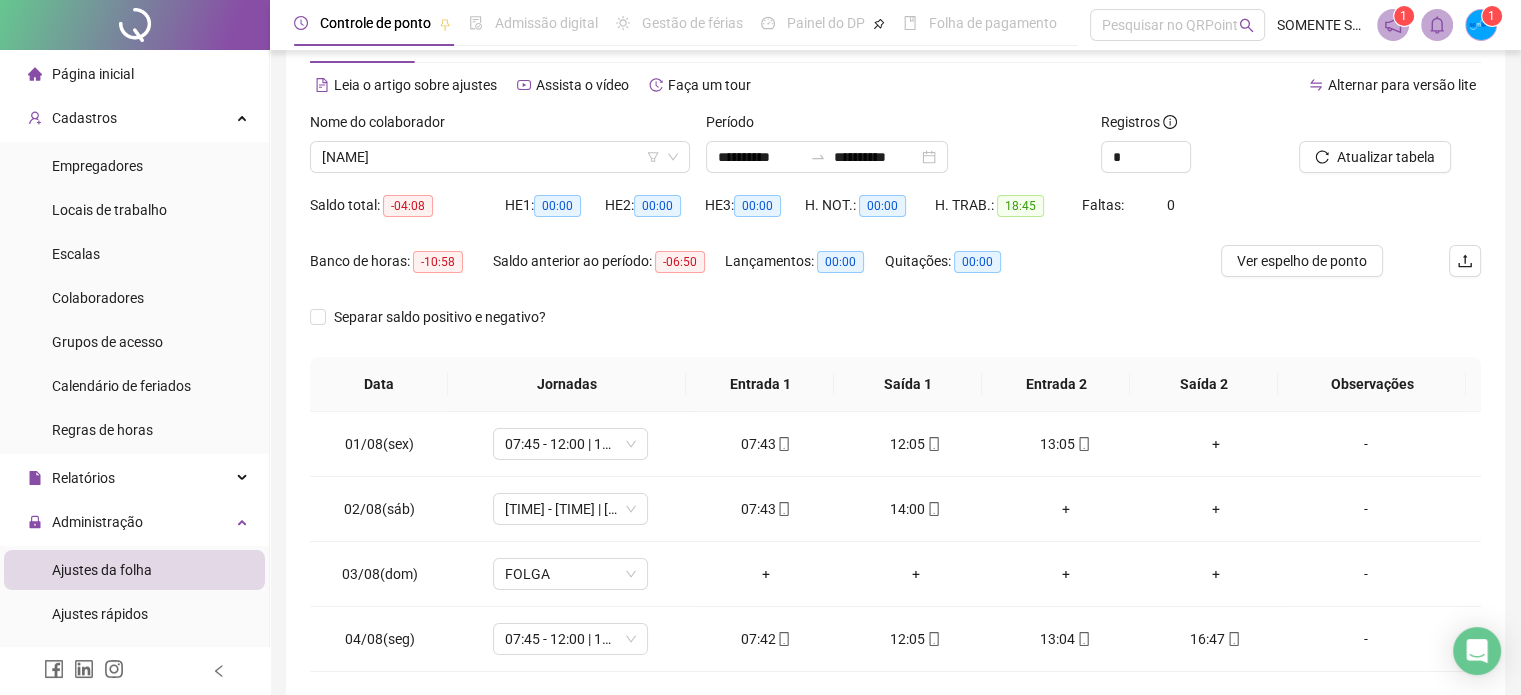 scroll, scrollTop: 0, scrollLeft: 0, axis: both 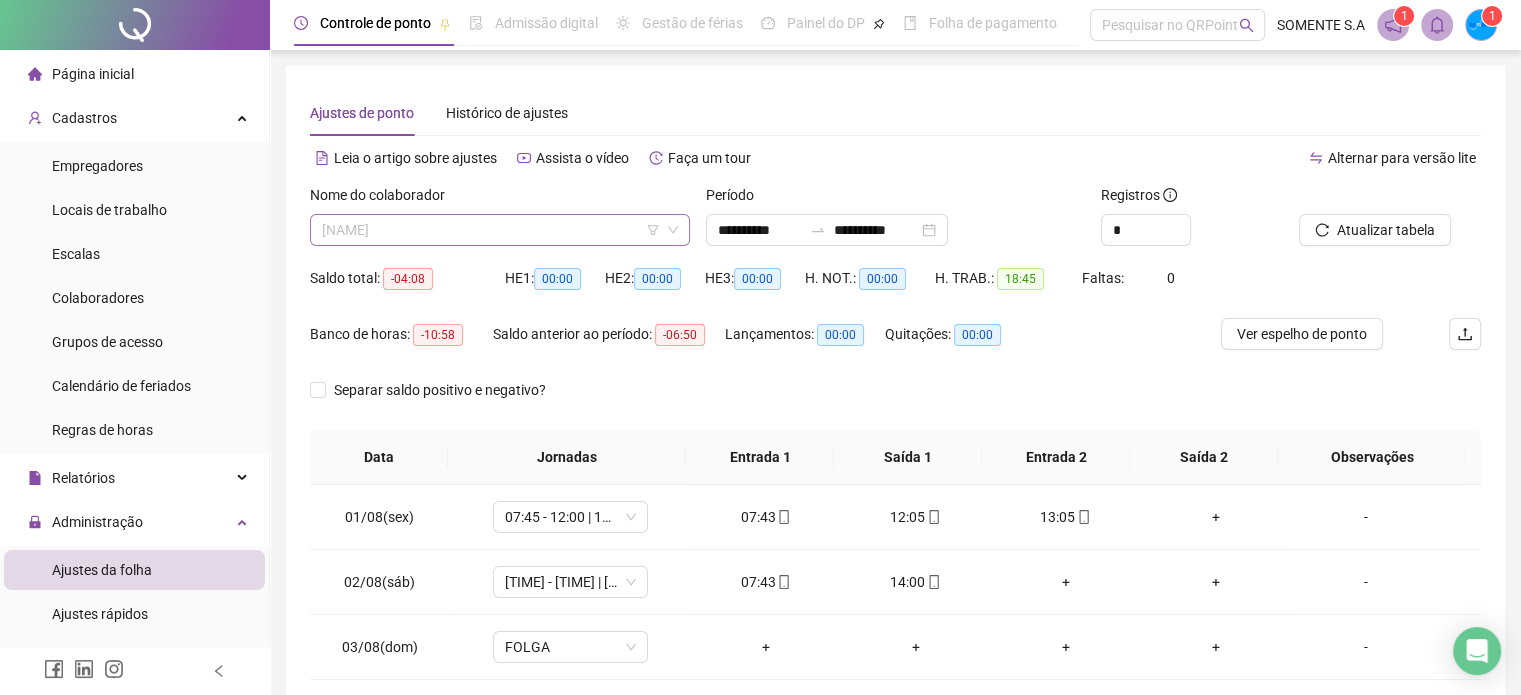 click on "[NAME]" at bounding box center (500, 230) 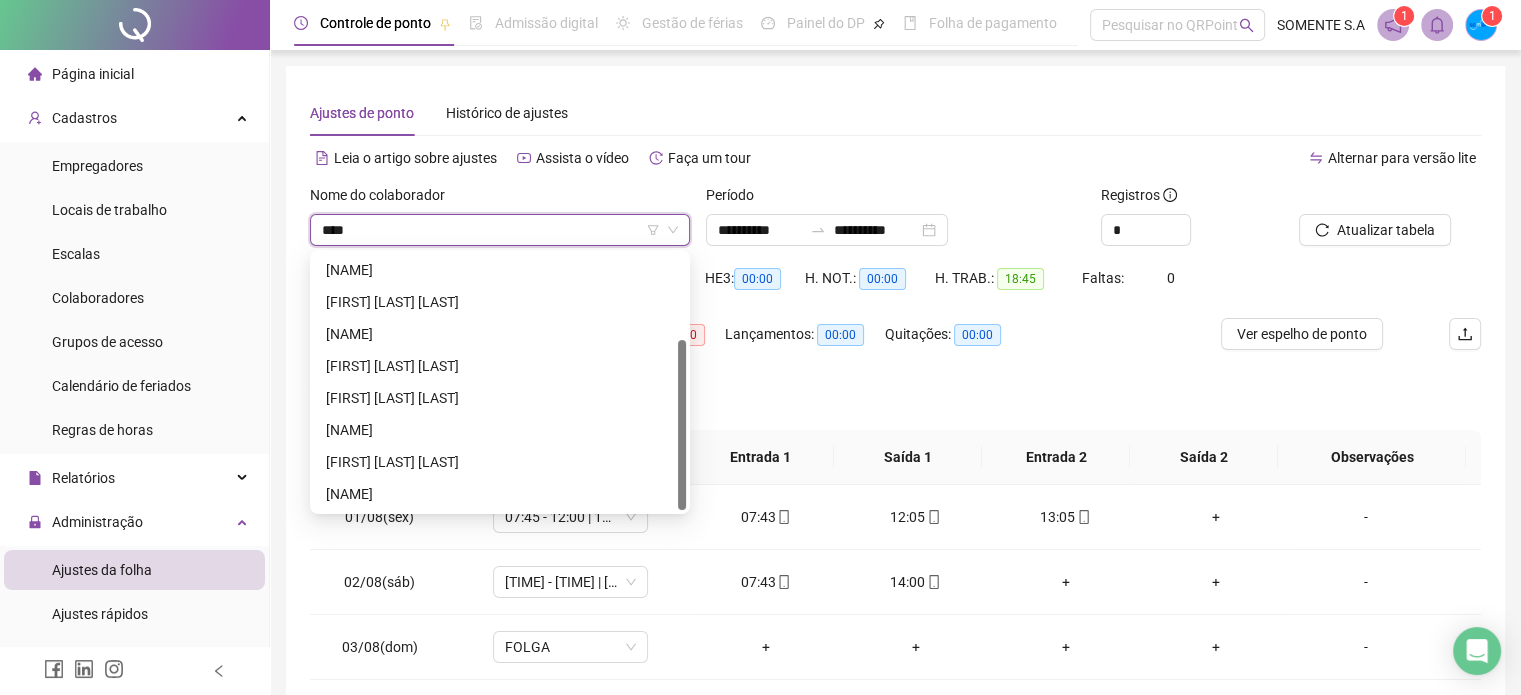 scroll, scrollTop: 0, scrollLeft: 0, axis: both 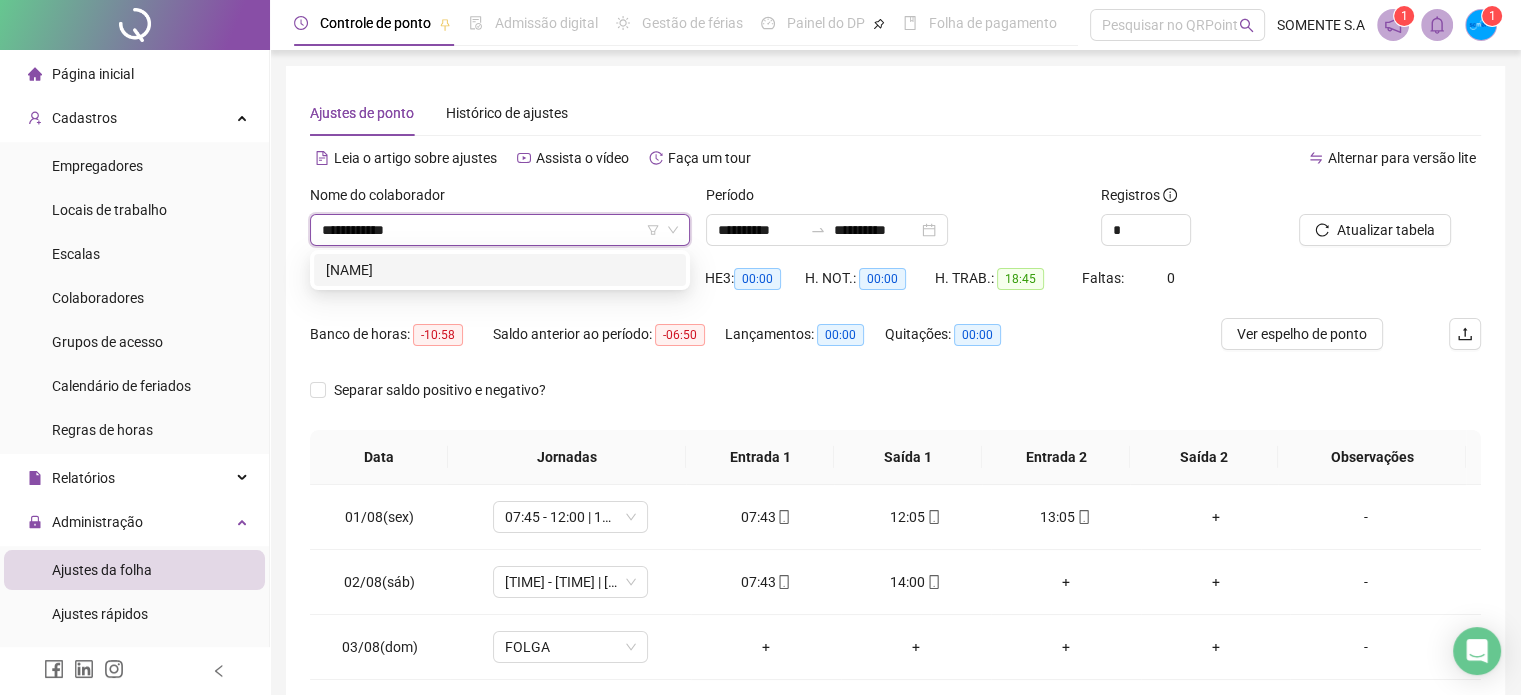 type on "**********" 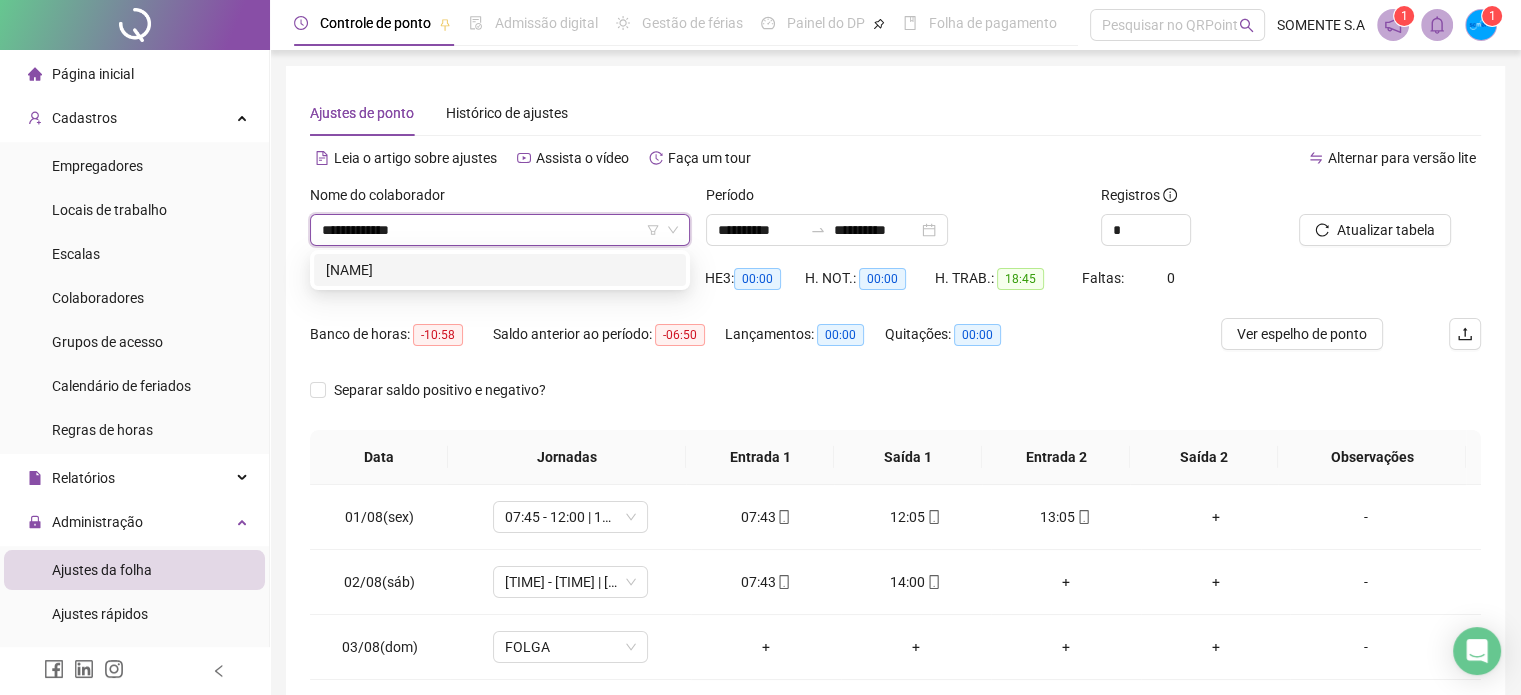 click on "[NAME]" at bounding box center (500, 270) 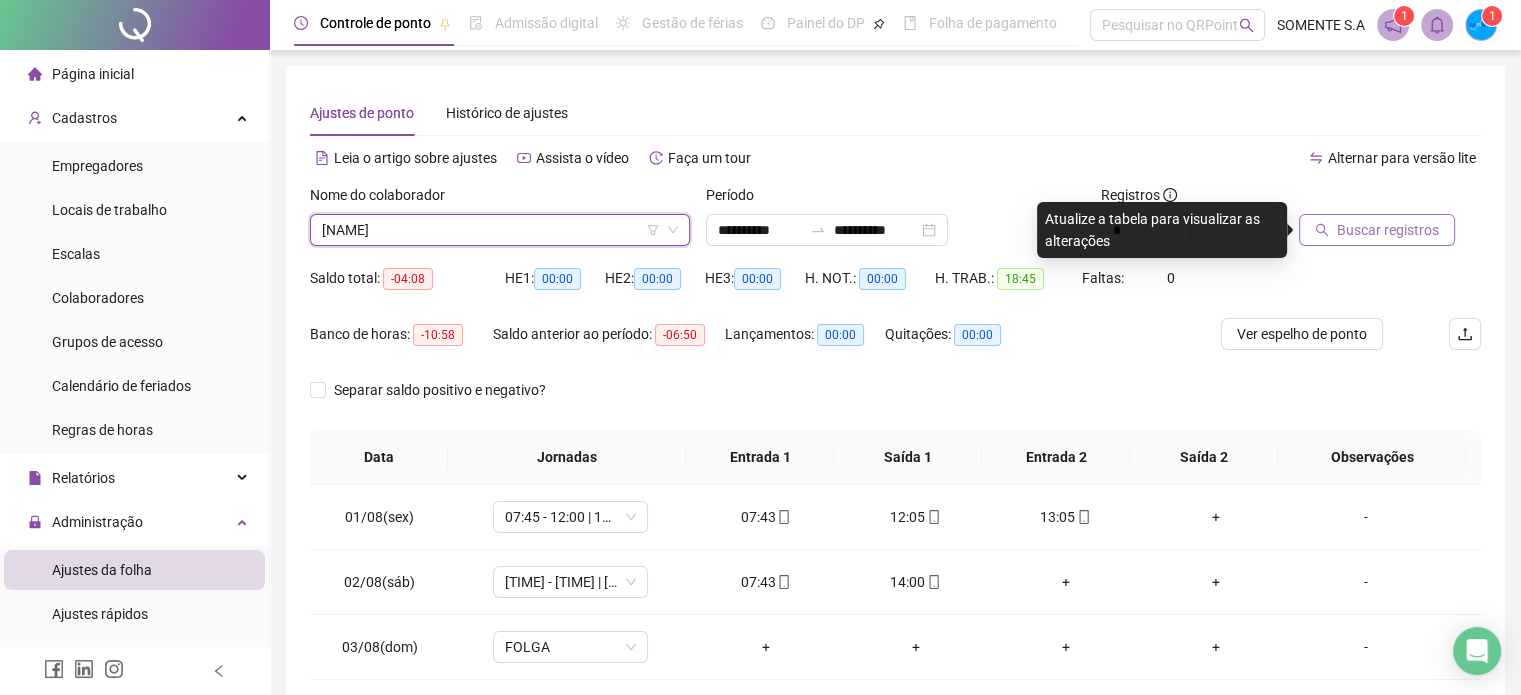 click on "Buscar registros" at bounding box center [1388, 230] 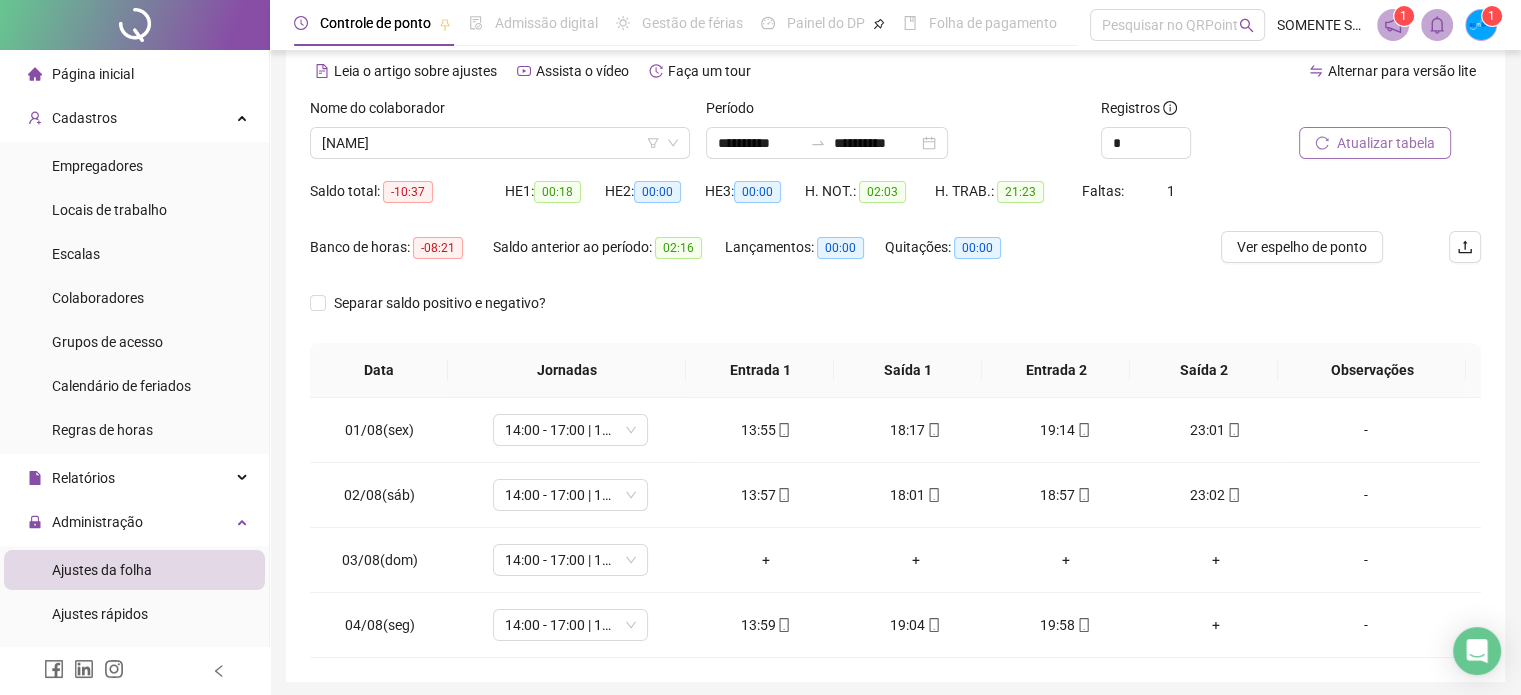 scroll, scrollTop: 159, scrollLeft: 0, axis: vertical 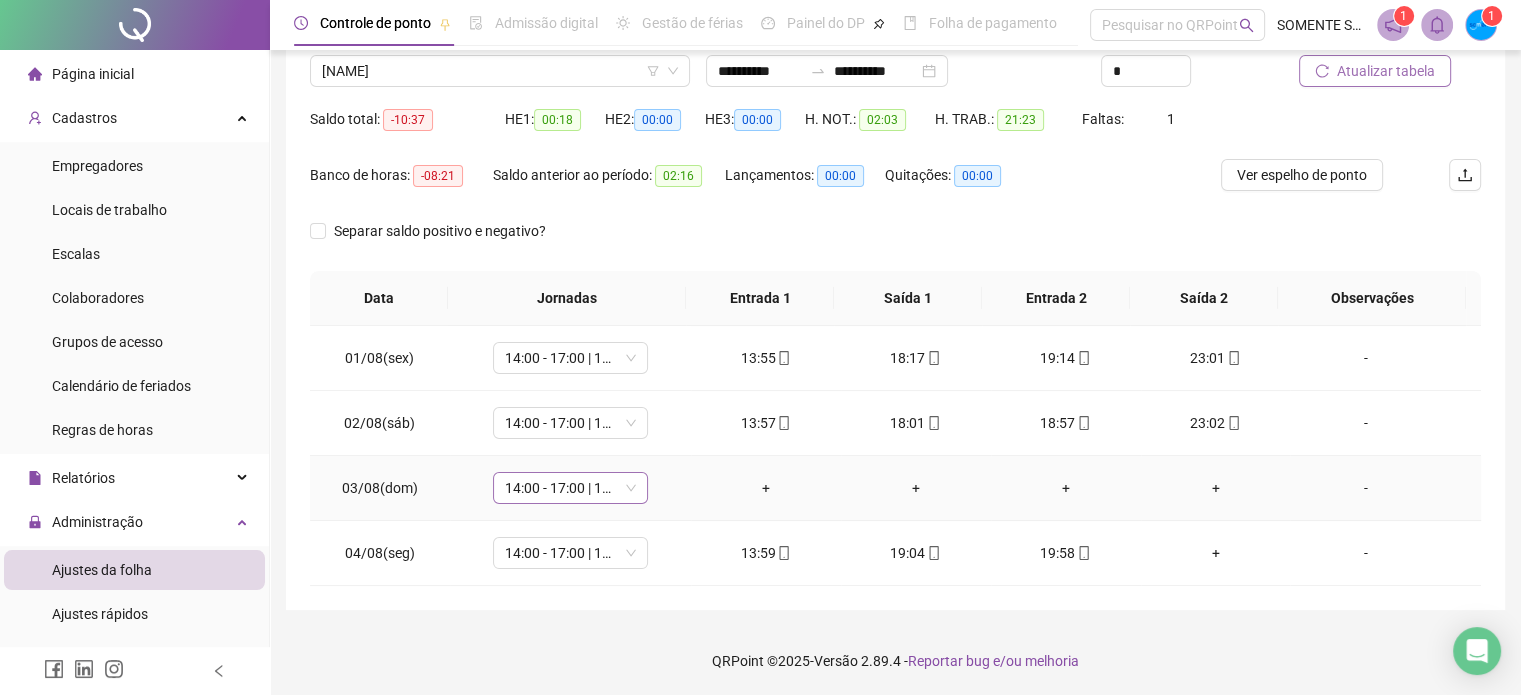 click on "14:00 - 17:00 | 18:00 - 23:00" at bounding box center (570, 488) 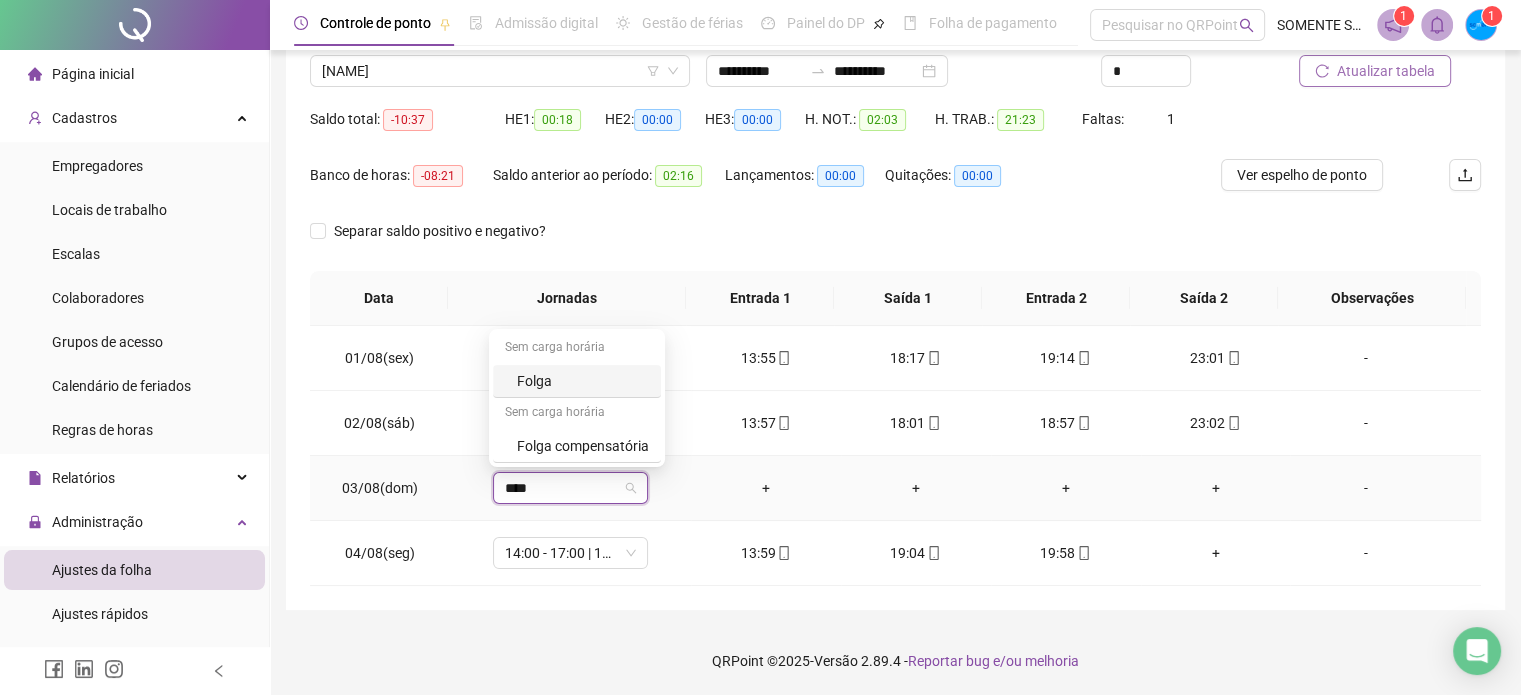 type on "*****" 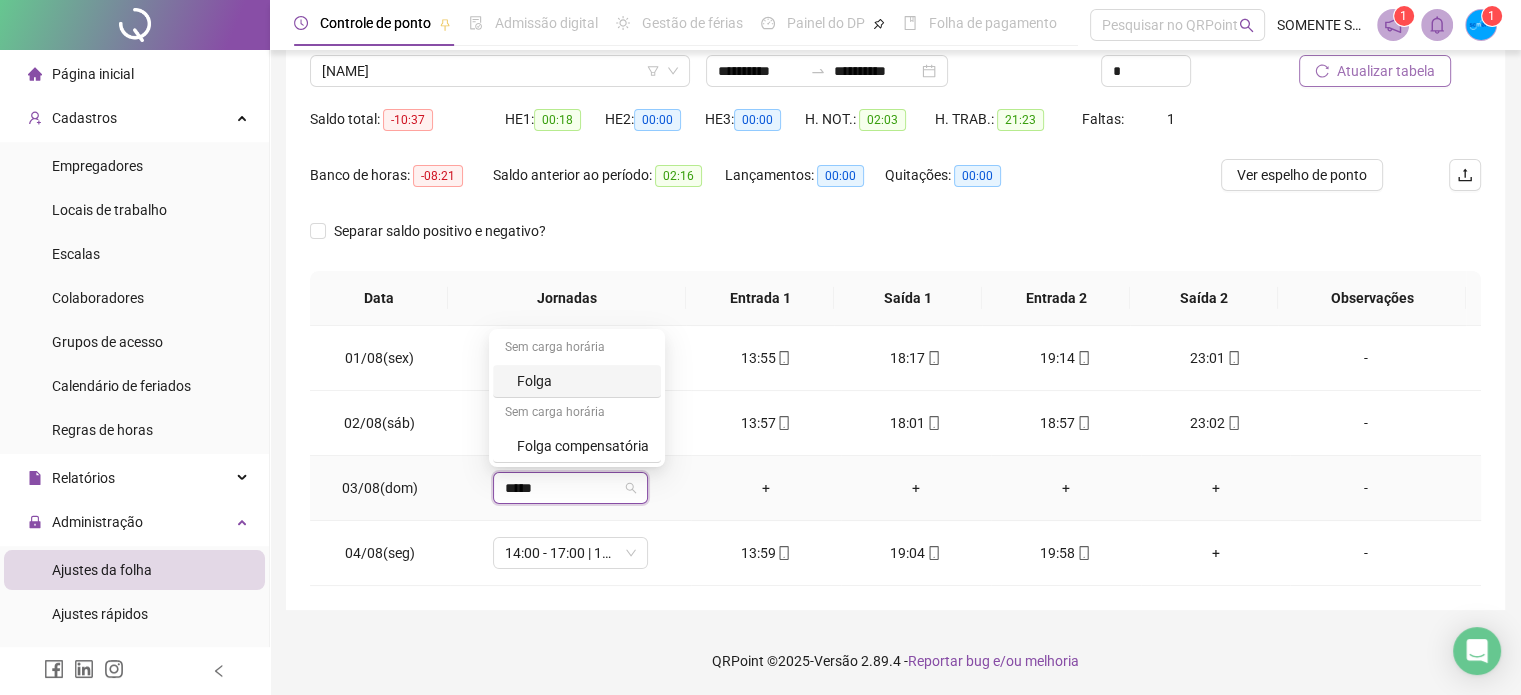 click on "Folga" at bounding box center (577, 381) 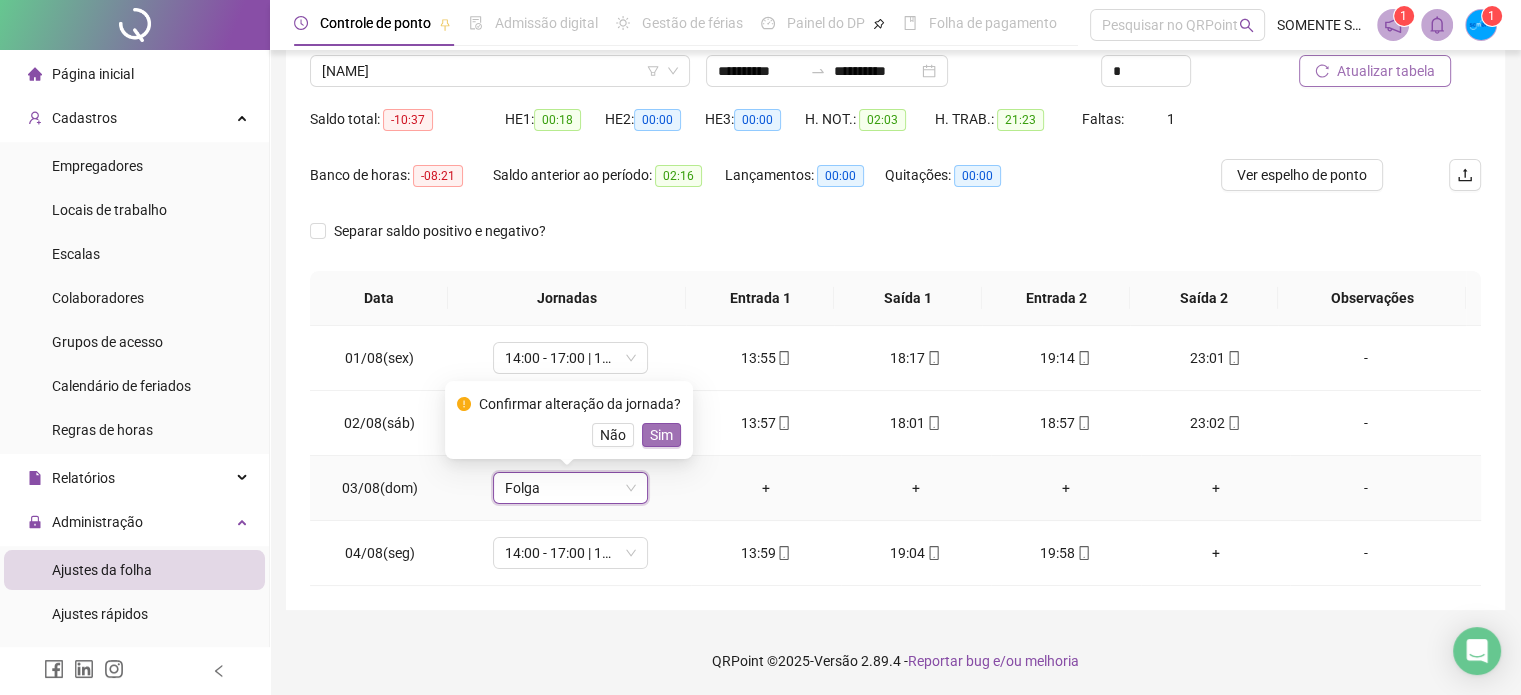 click on "Sim" at bounding box center (661, 435) 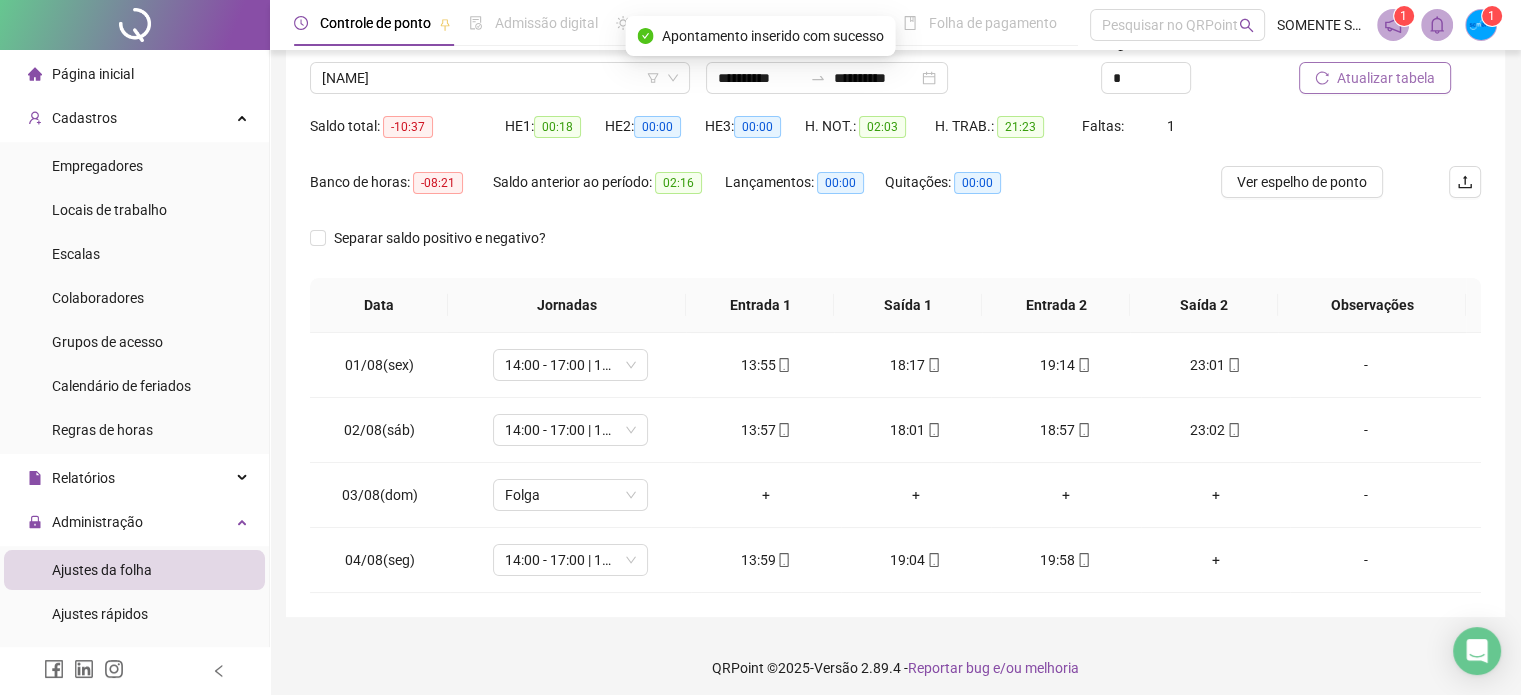 scroll, scrollTop: 0, scrollLeft: 0, axis: both 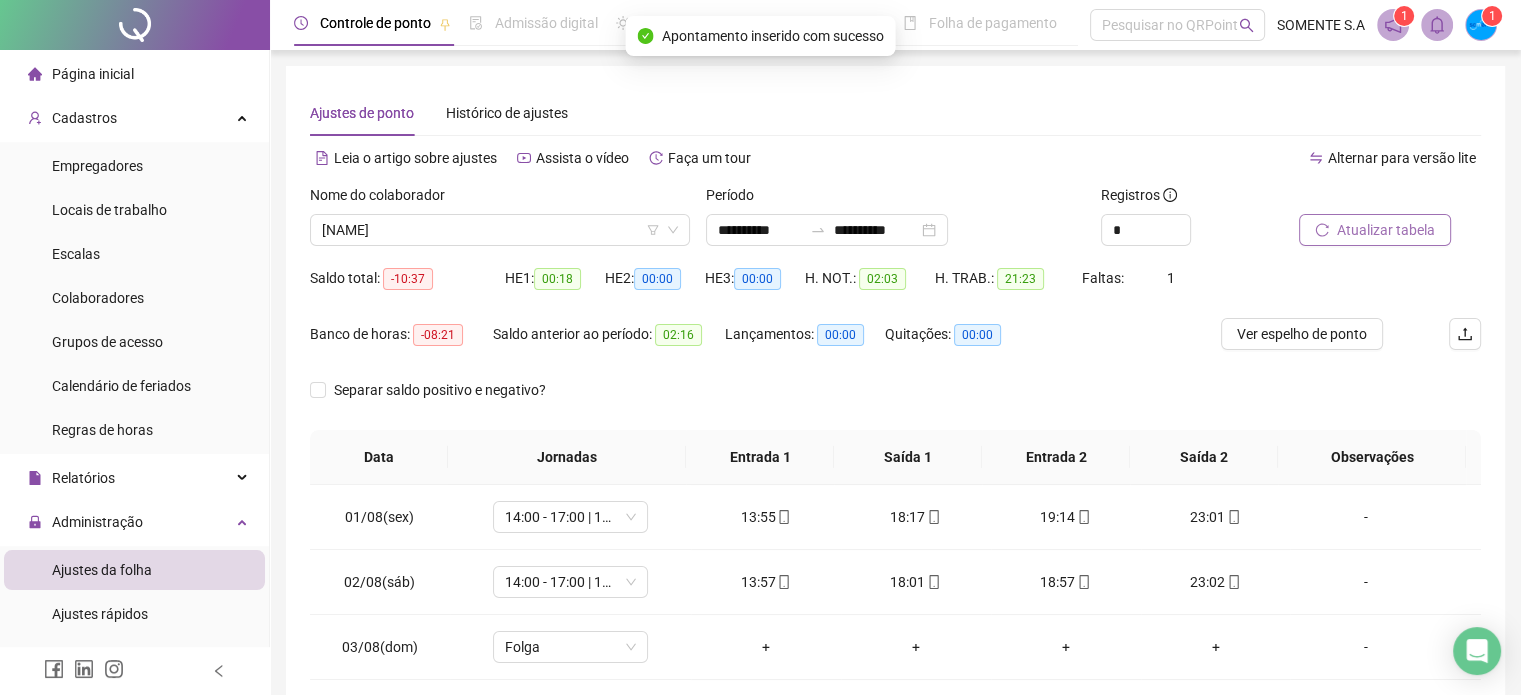 click on "Atualizar tabela" at bounding box center [1386, 230] 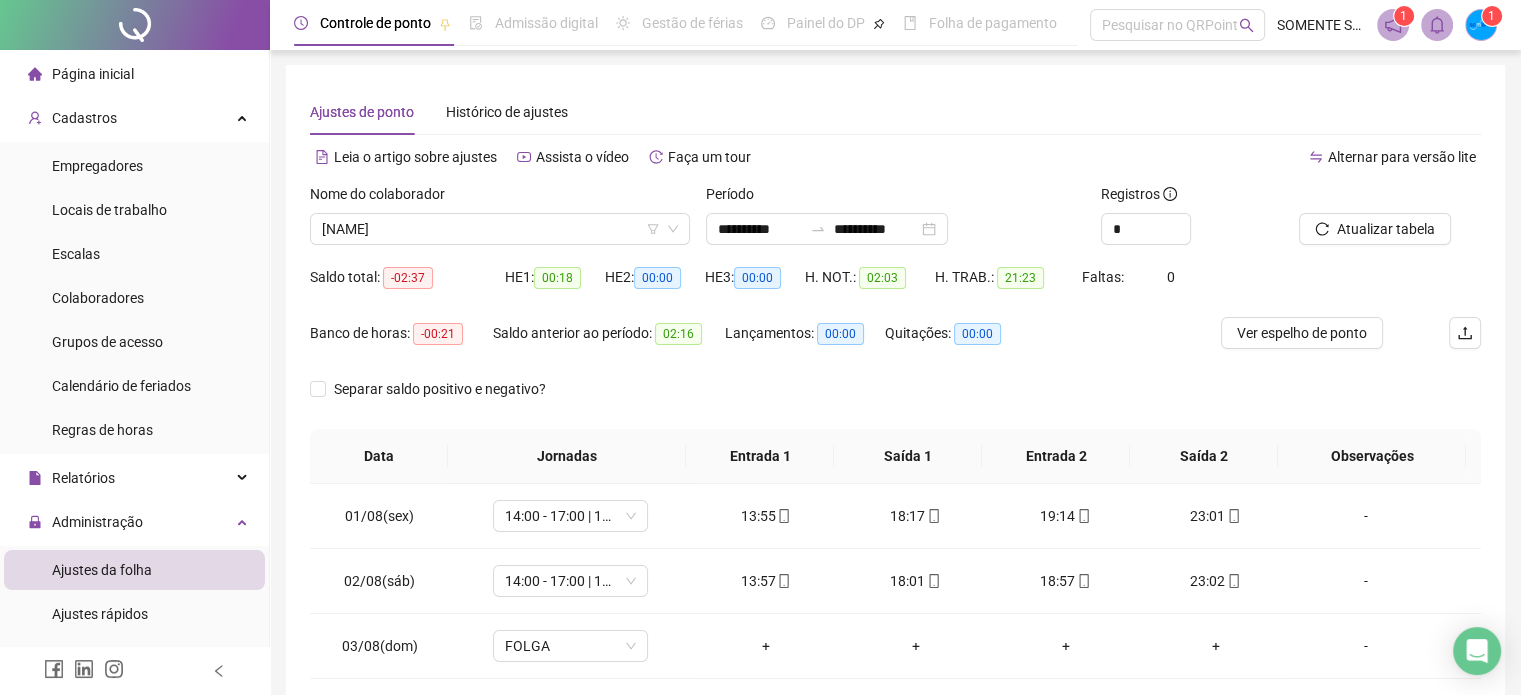scroll, scrollTop: 0, scrollLeft: 0, axis: both 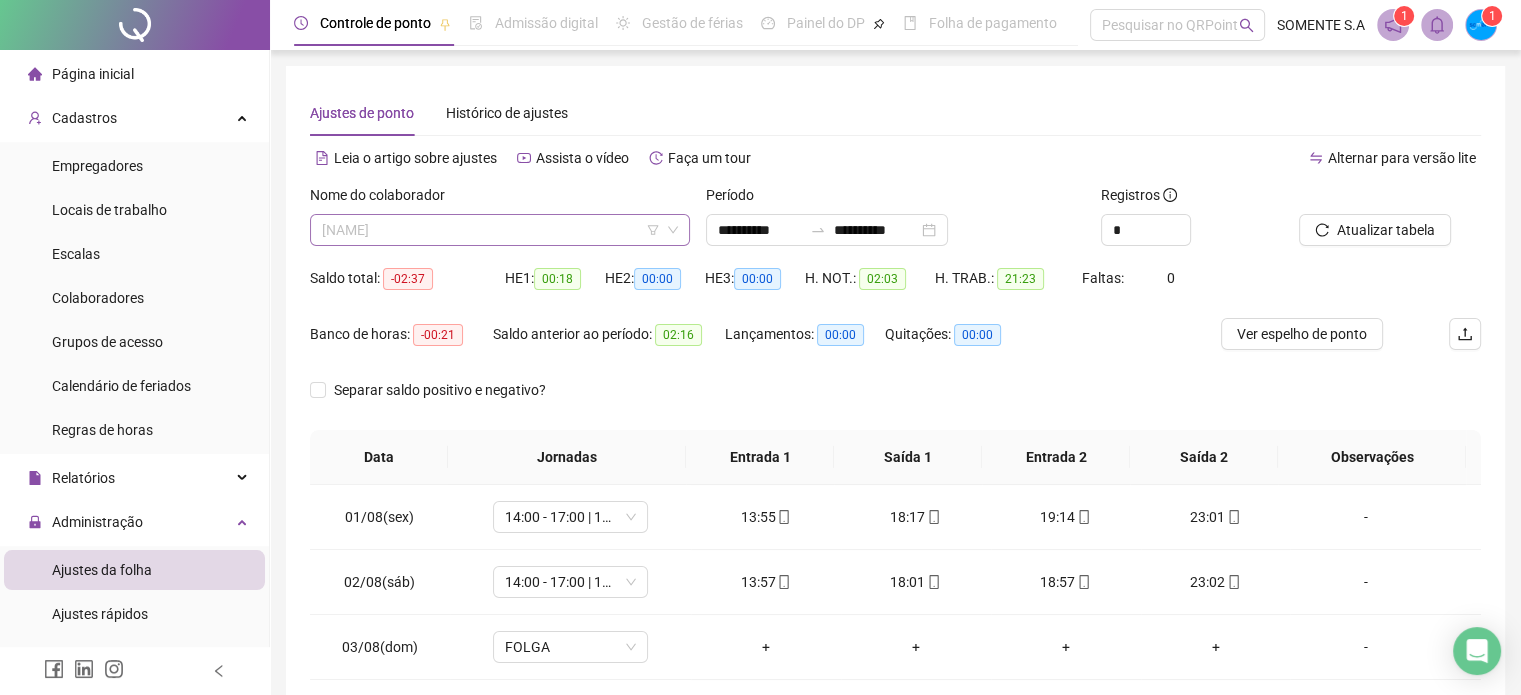 click on "[NAME]" at bounding box center [500, 230] 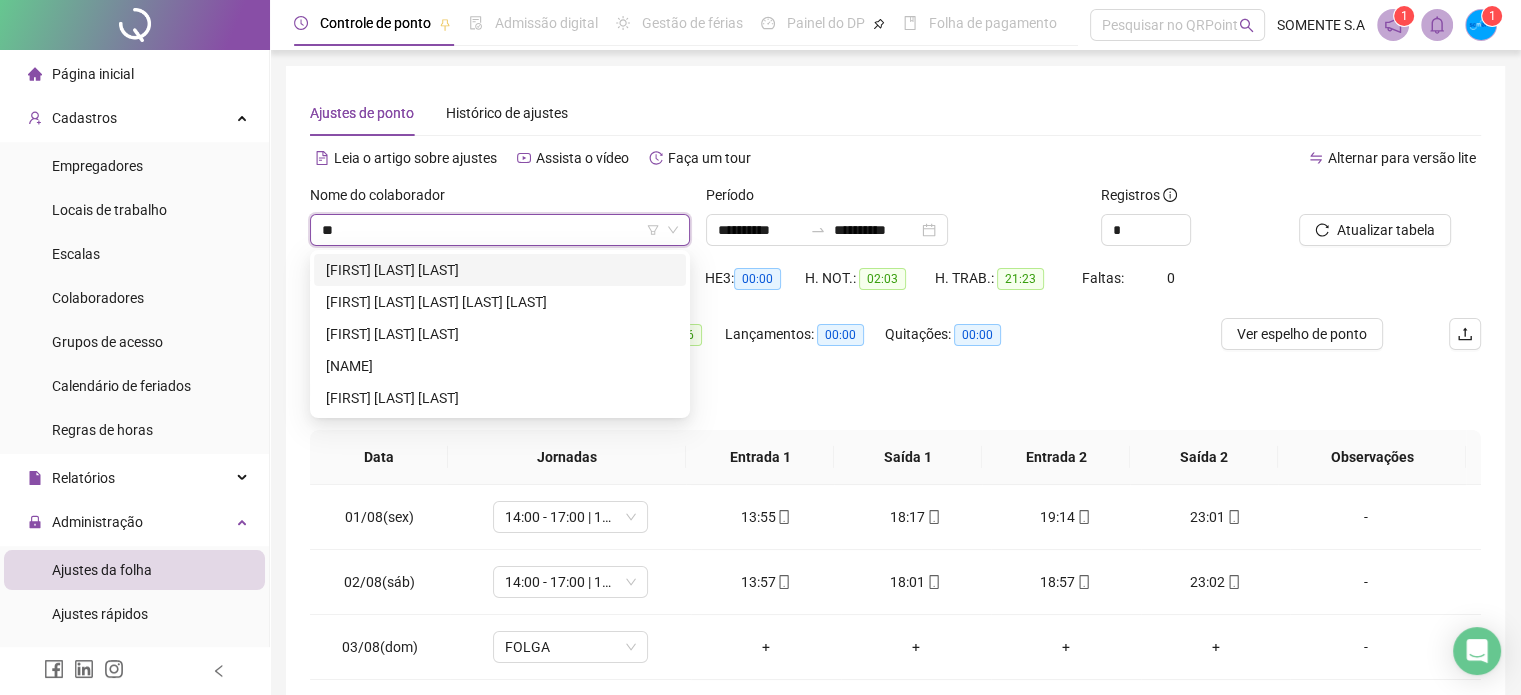 scroll, scrollTop: 0, scrollLeft: 0, axis: both 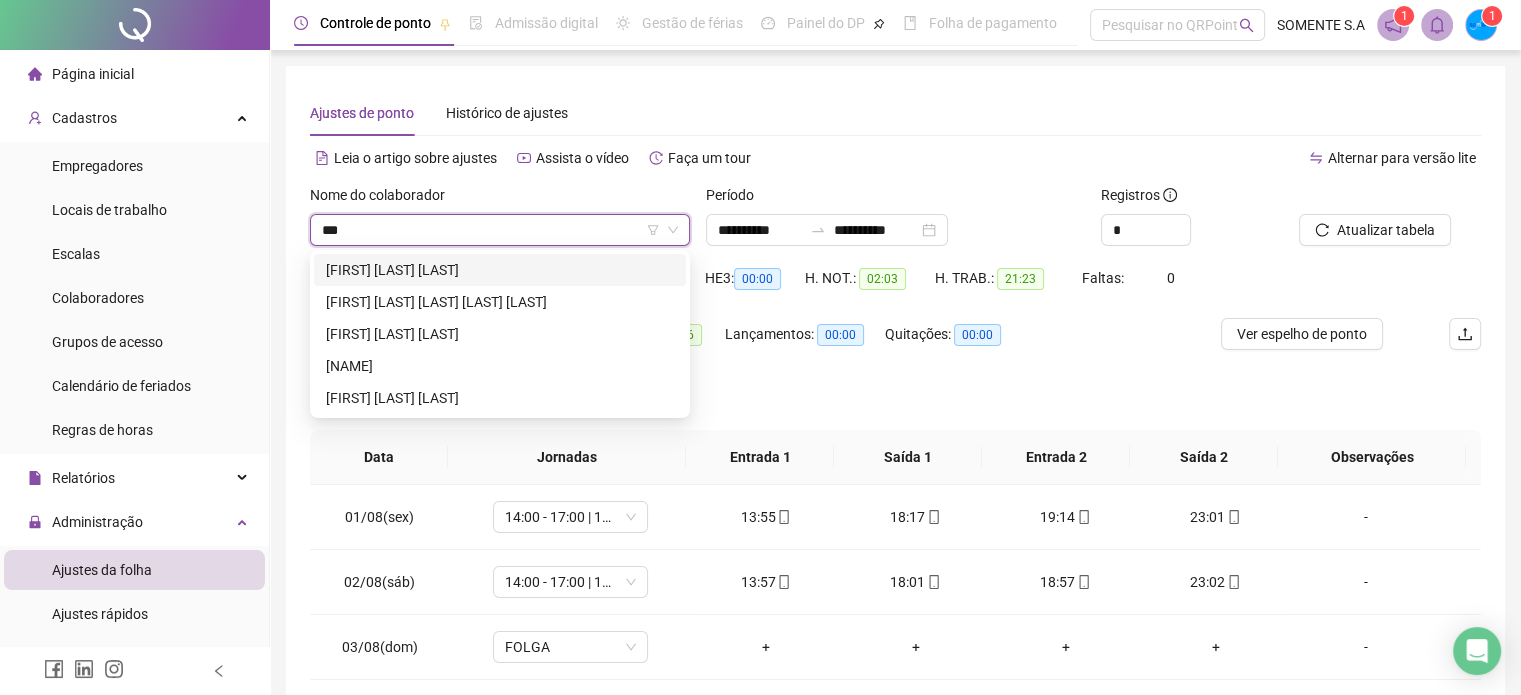 type on "****" 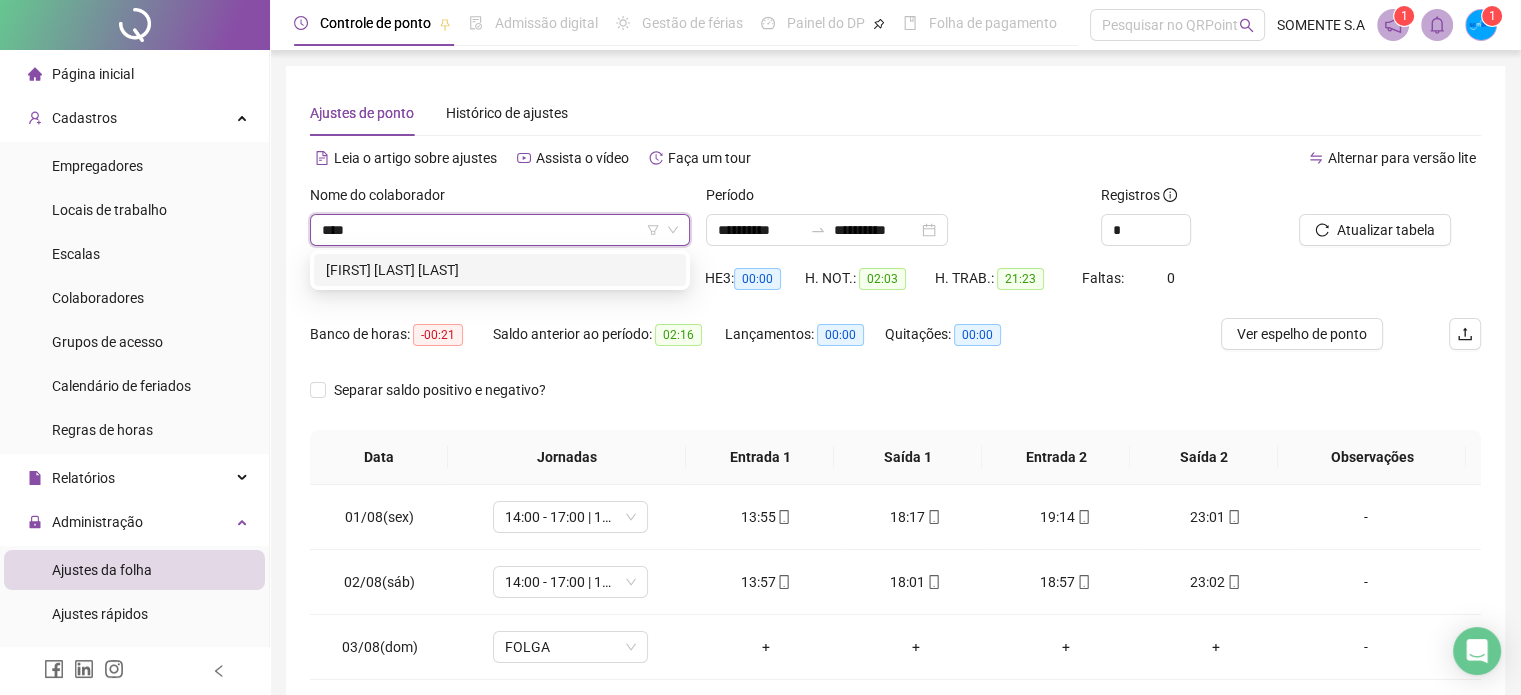 click on "[FIRST] [LAST] [LAST]" at bounding box center (500, 270) 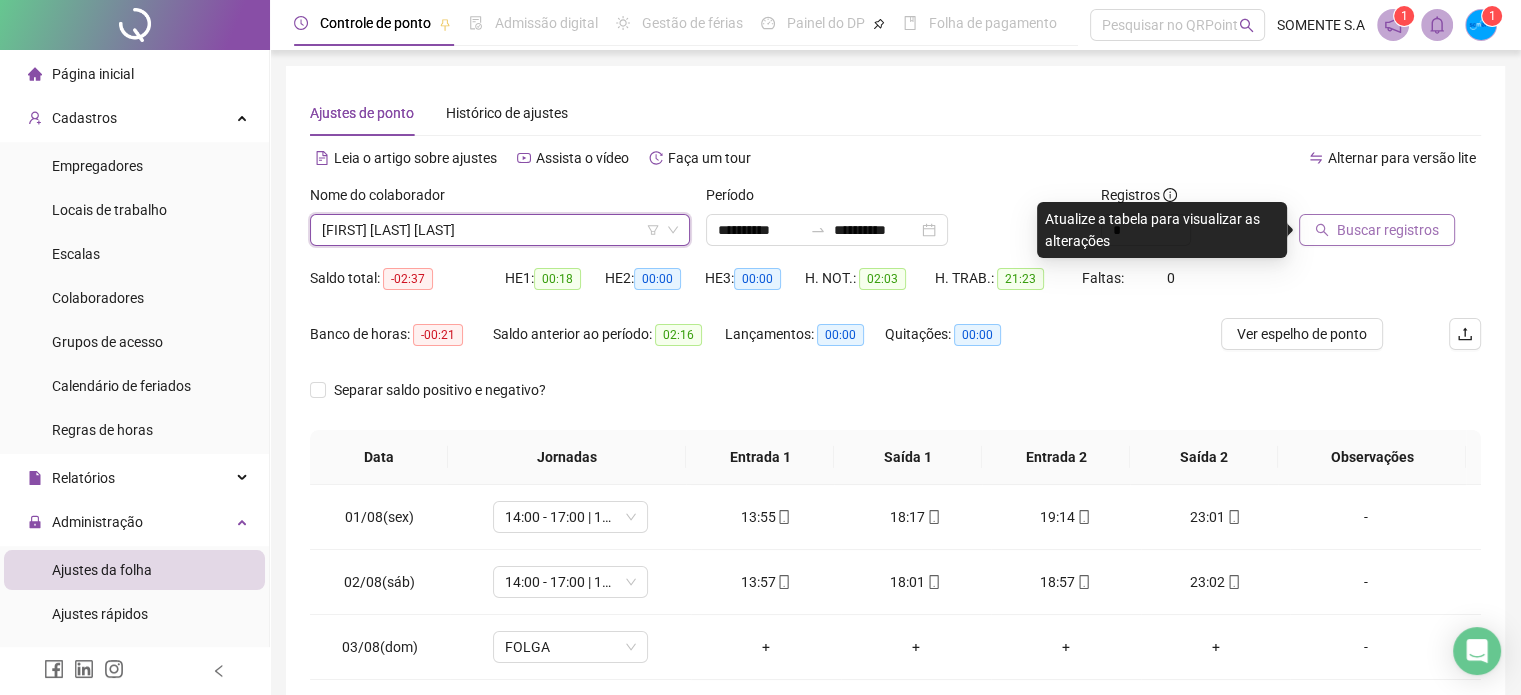 click on "Buscar registros" at bounding box center (1388, 230) 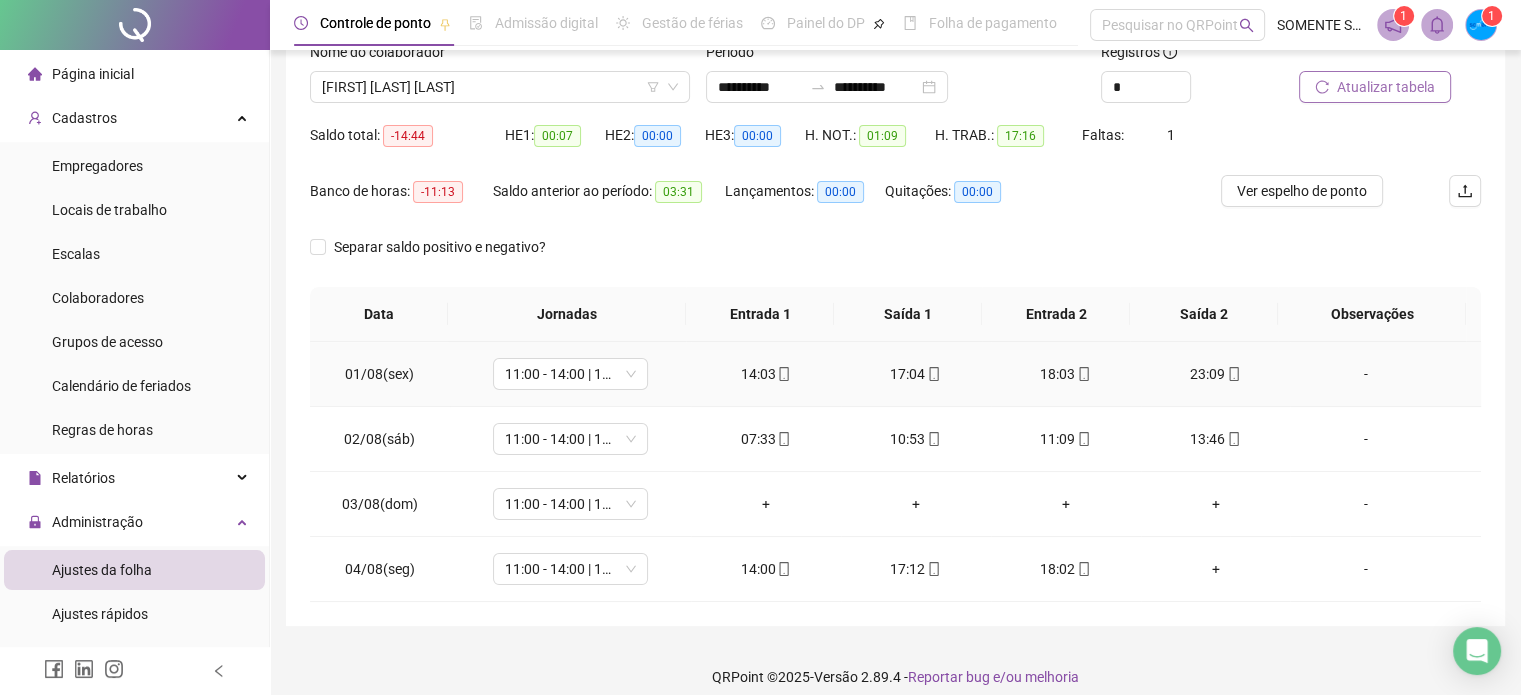 scroll, scrollTop: 159, scrollLeft: 0, axis: vertical 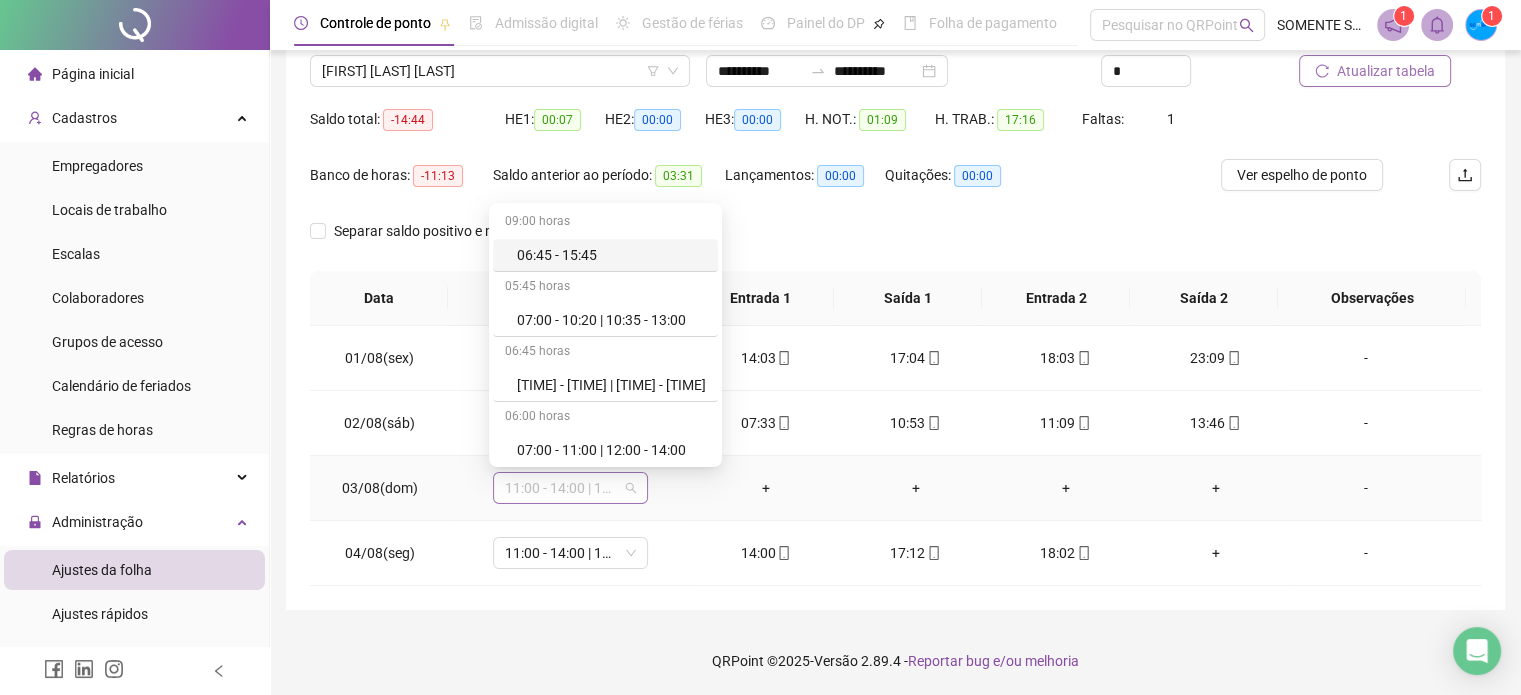 click on "11:00 - 14:00 | 15:00 - 20:00" at bounding box center (570, 488) 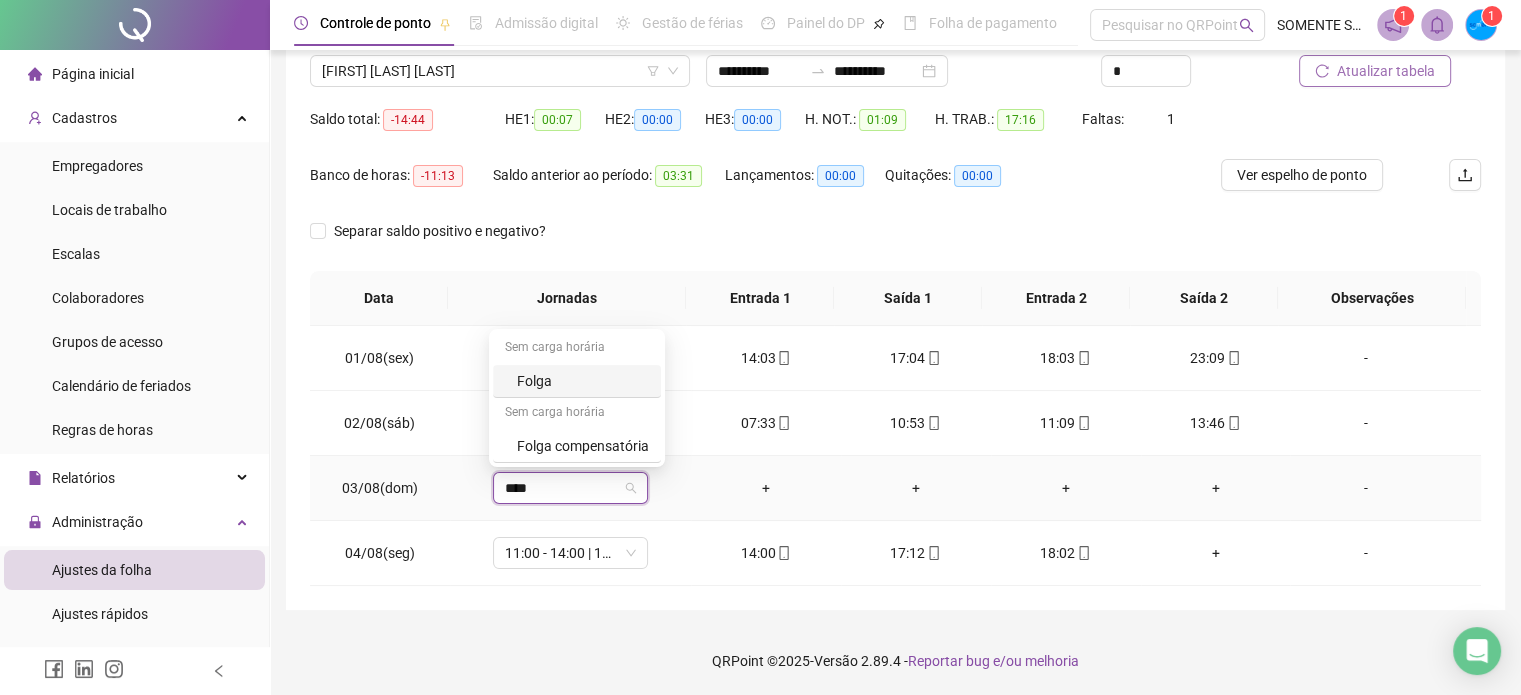 type on "*****" 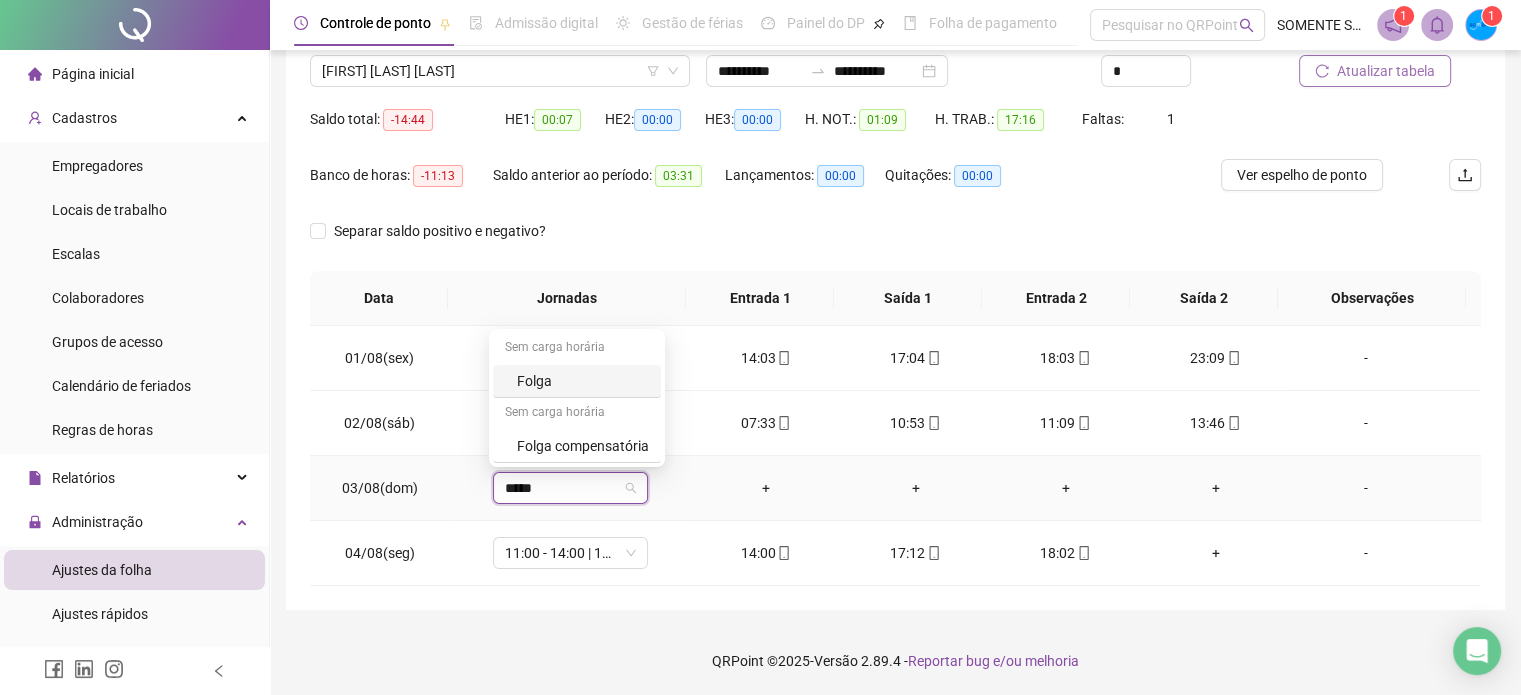 click on "Folga" at bounding box center (583, 381) 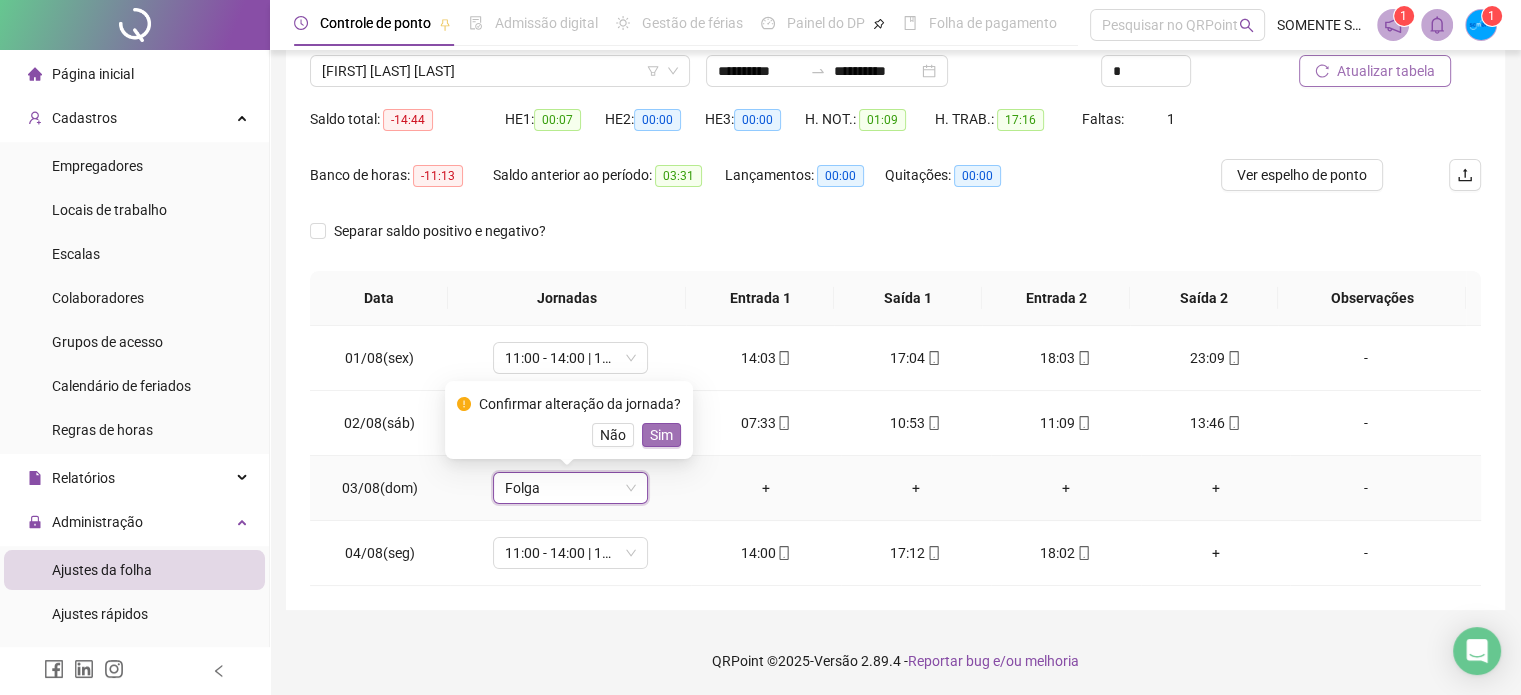 click on "Sim" at bounding box center [661, 435] 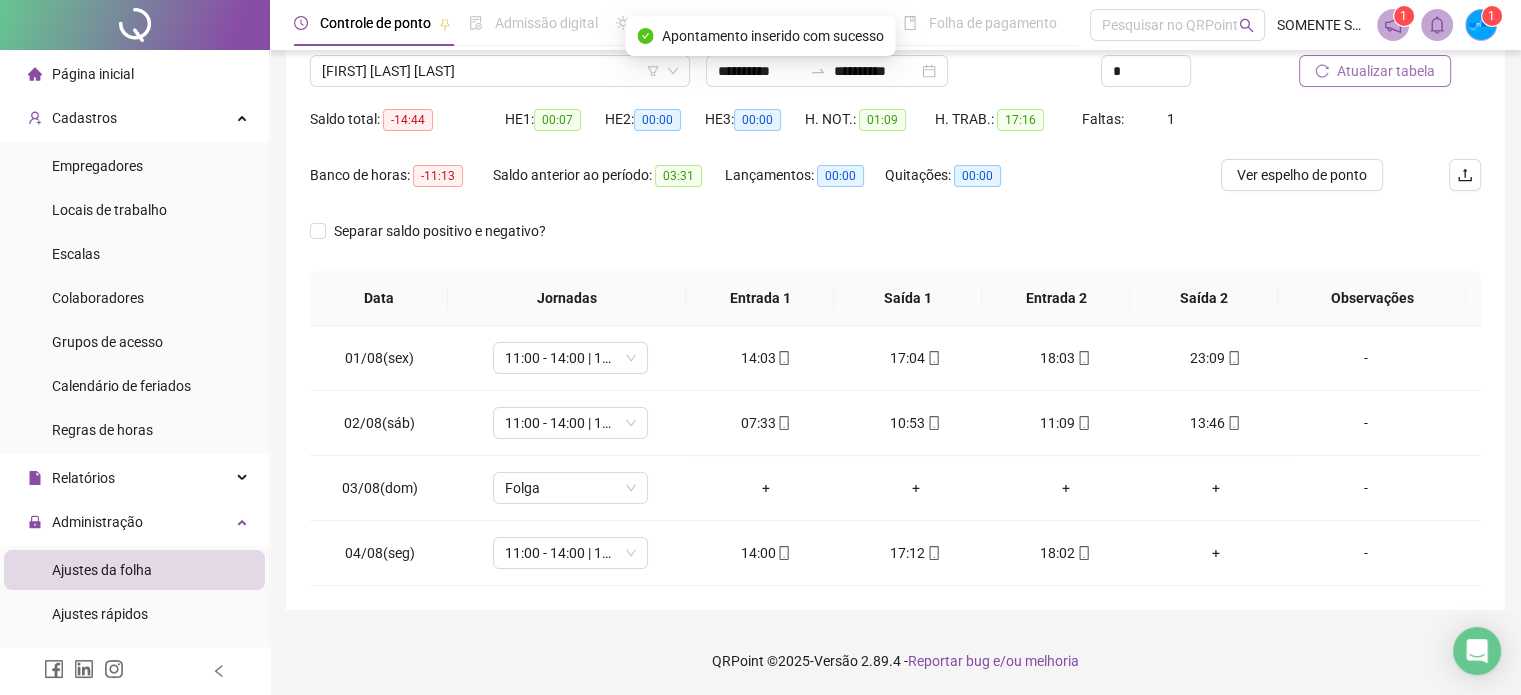 click on "Atualizar tabela" at bounding box center (1386, 71) 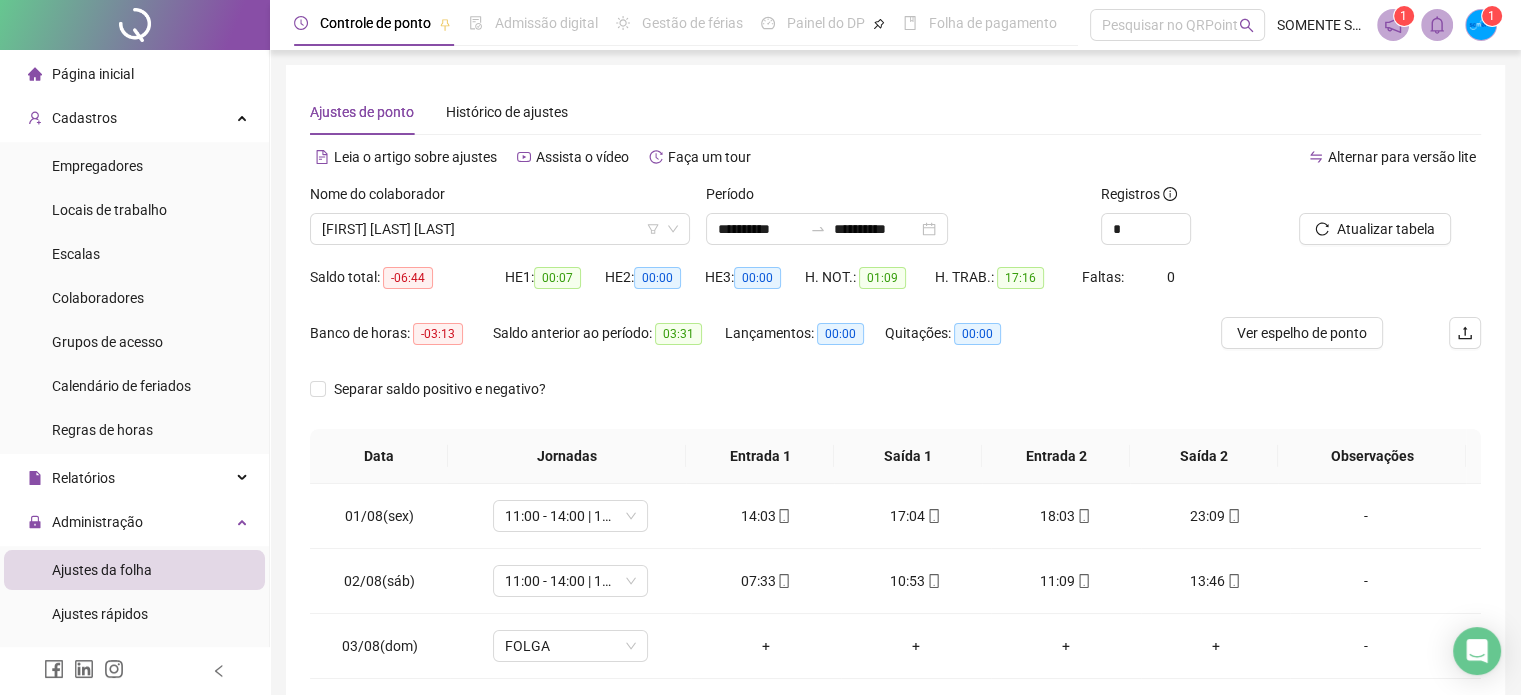 scroll, scrollTop: 0, scrollLeft: 0, axis: both 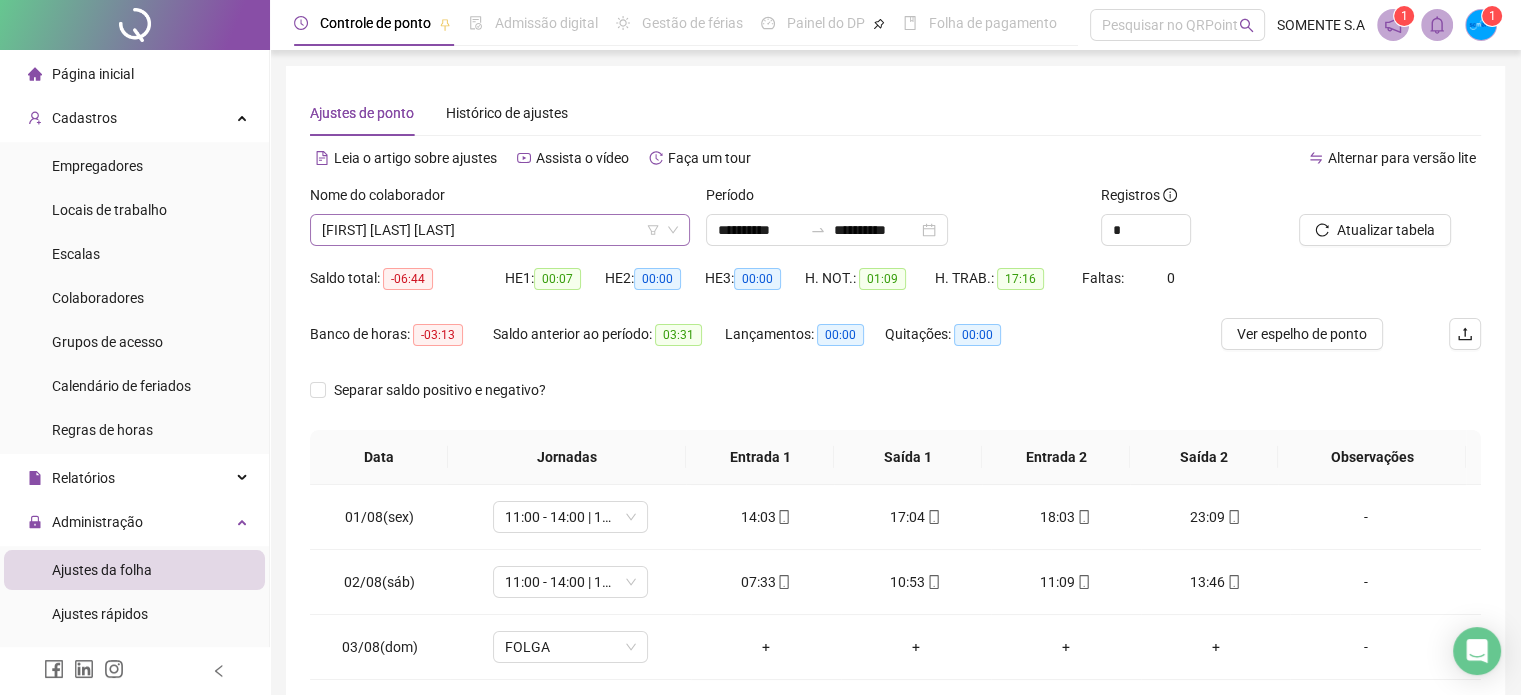 click on "[FIRST] [LAST] [LAST]" at bounding box center (500, 230) 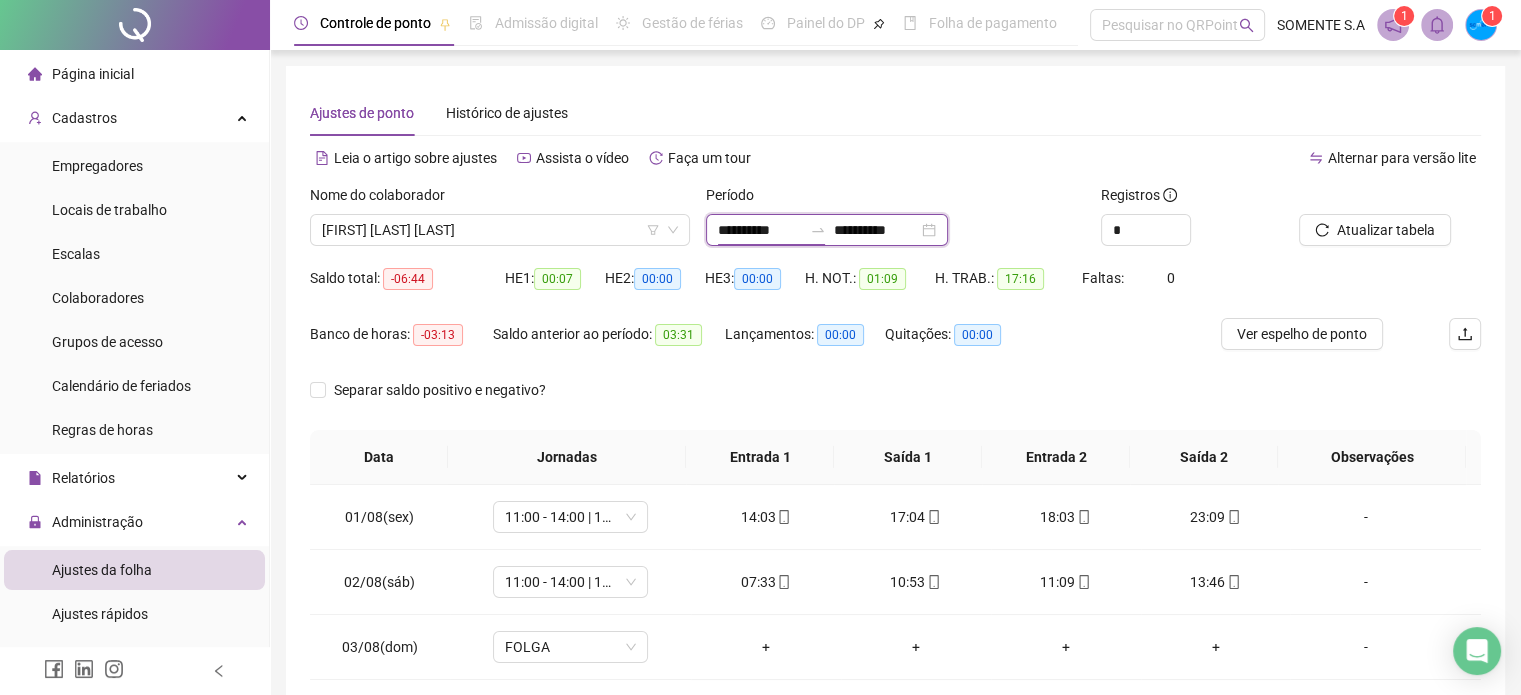 click on "**********" at bounding box center (760, 230) 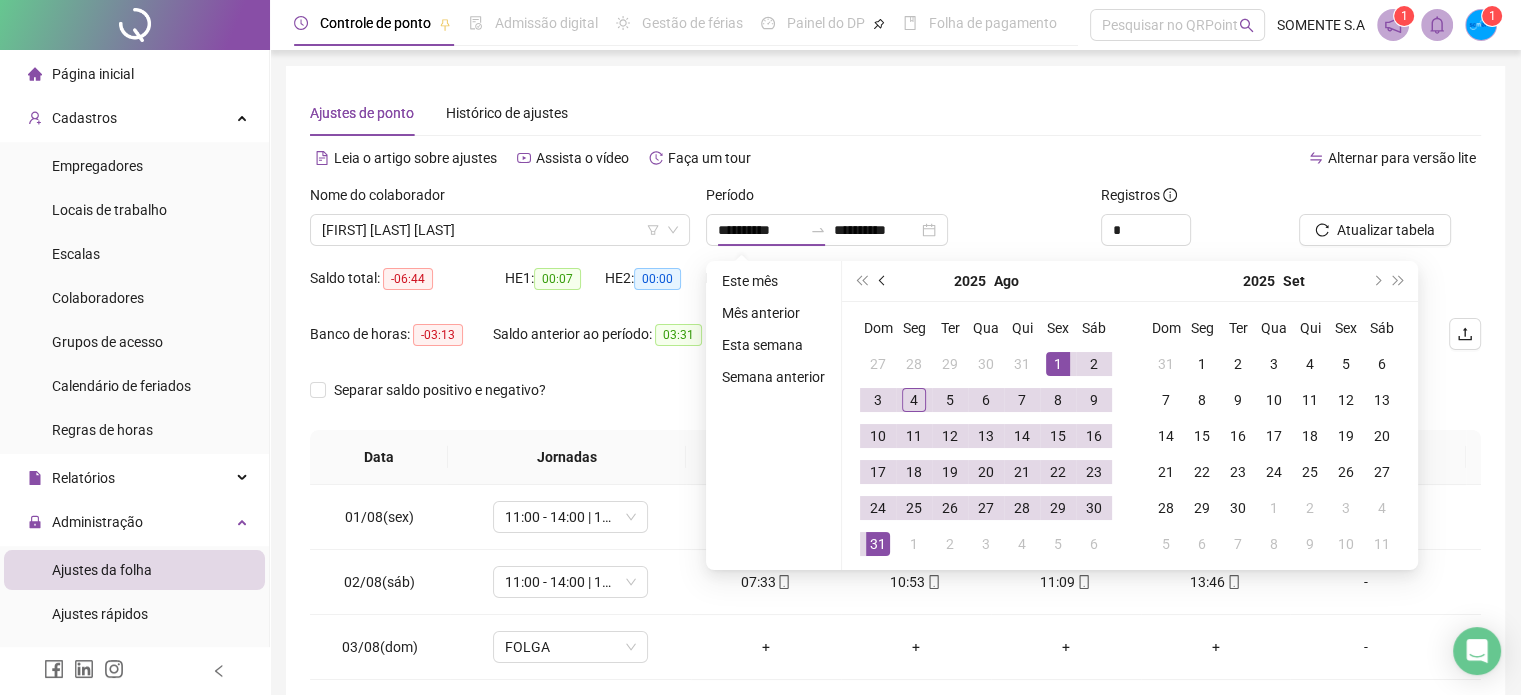 click at bounding box center [884, 281] 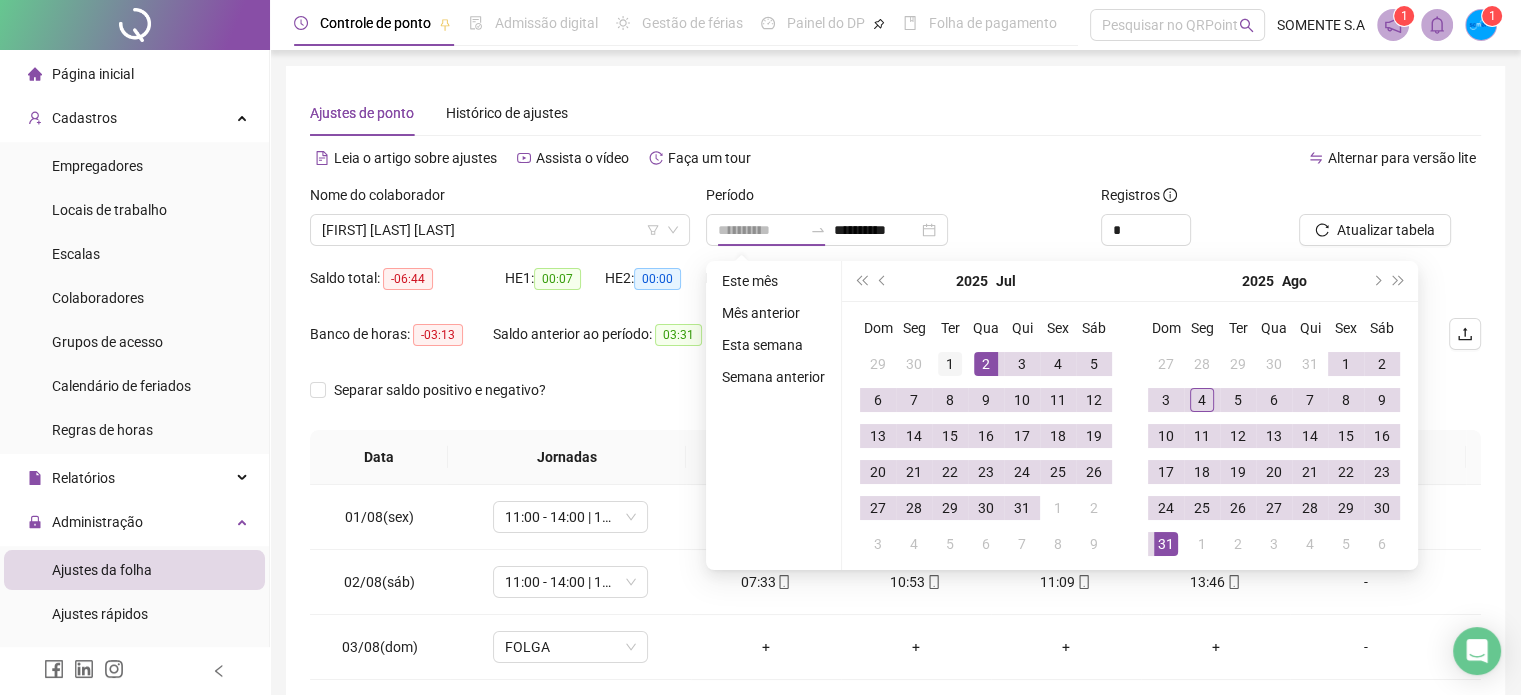 type on "**********" 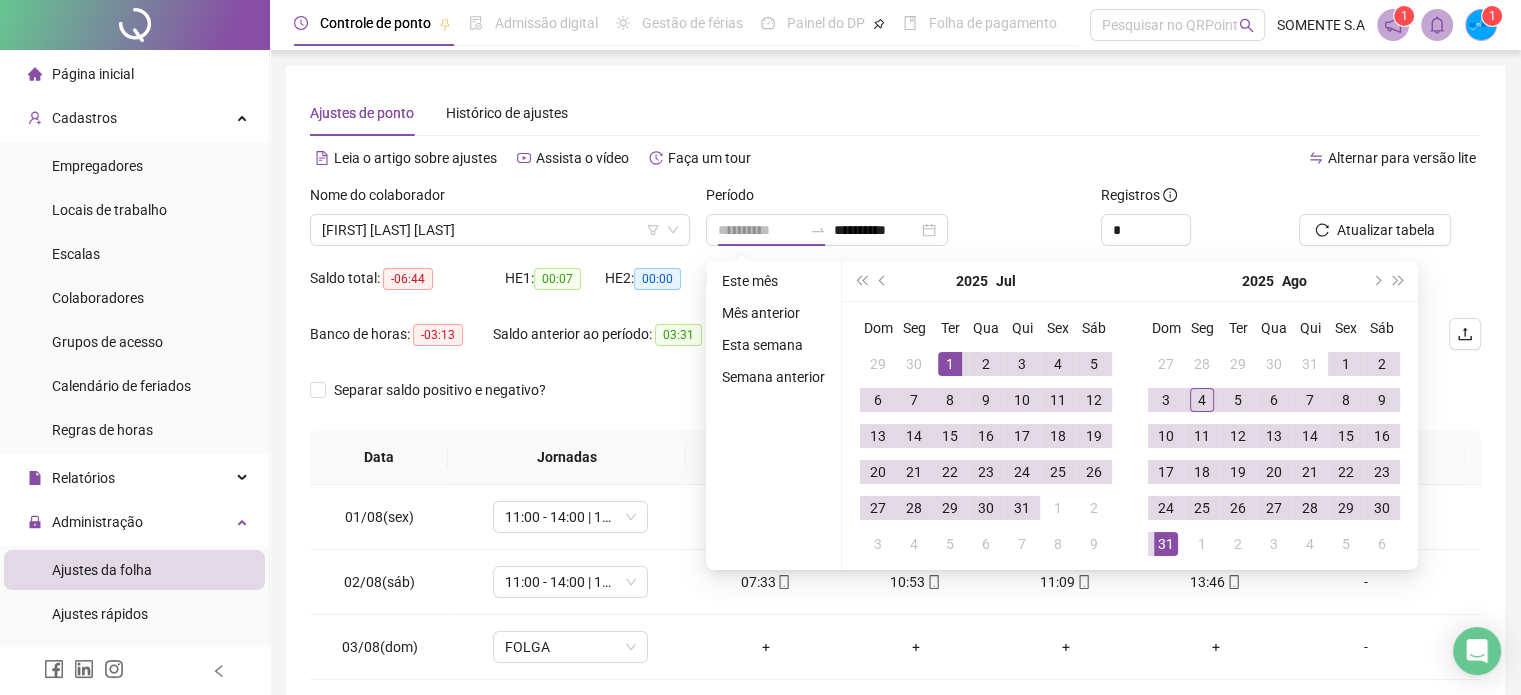 click on "1" at bounding box center [950, 364] 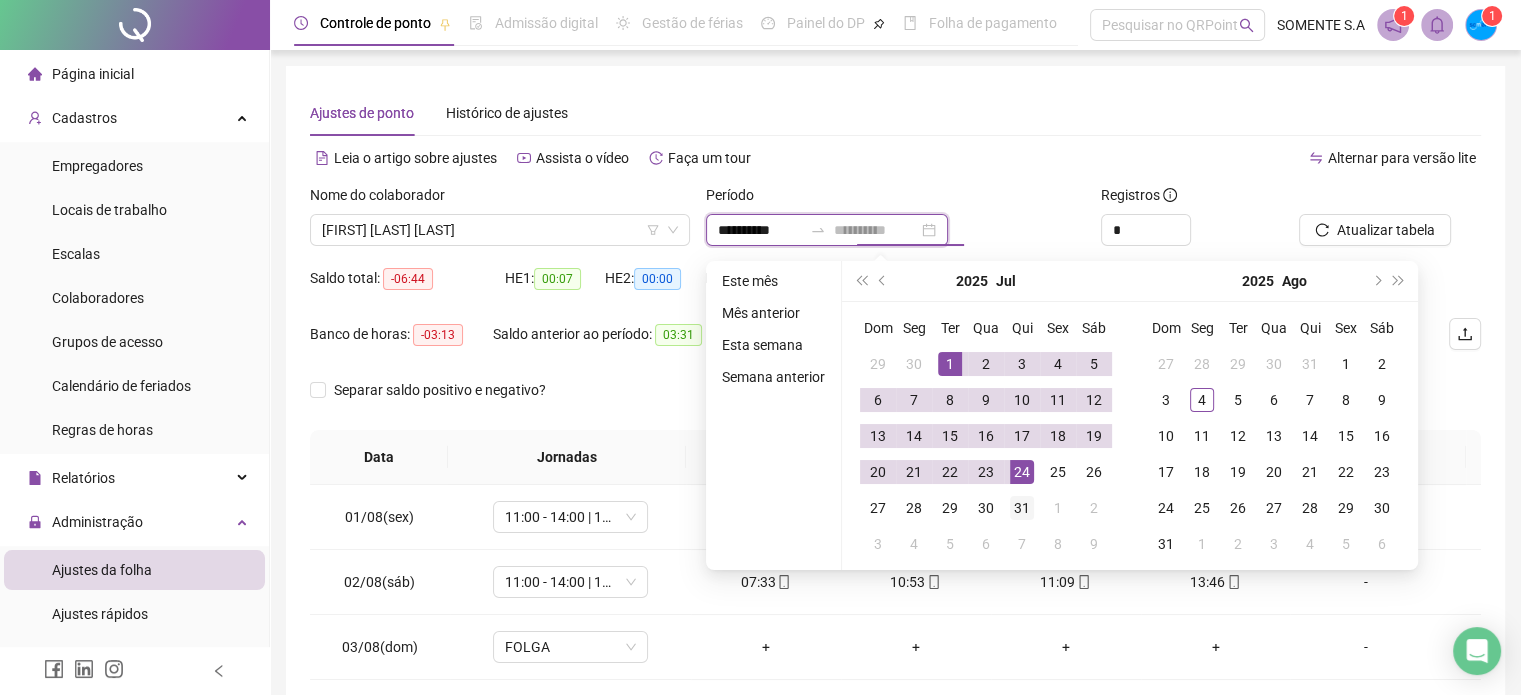 type on "**********" 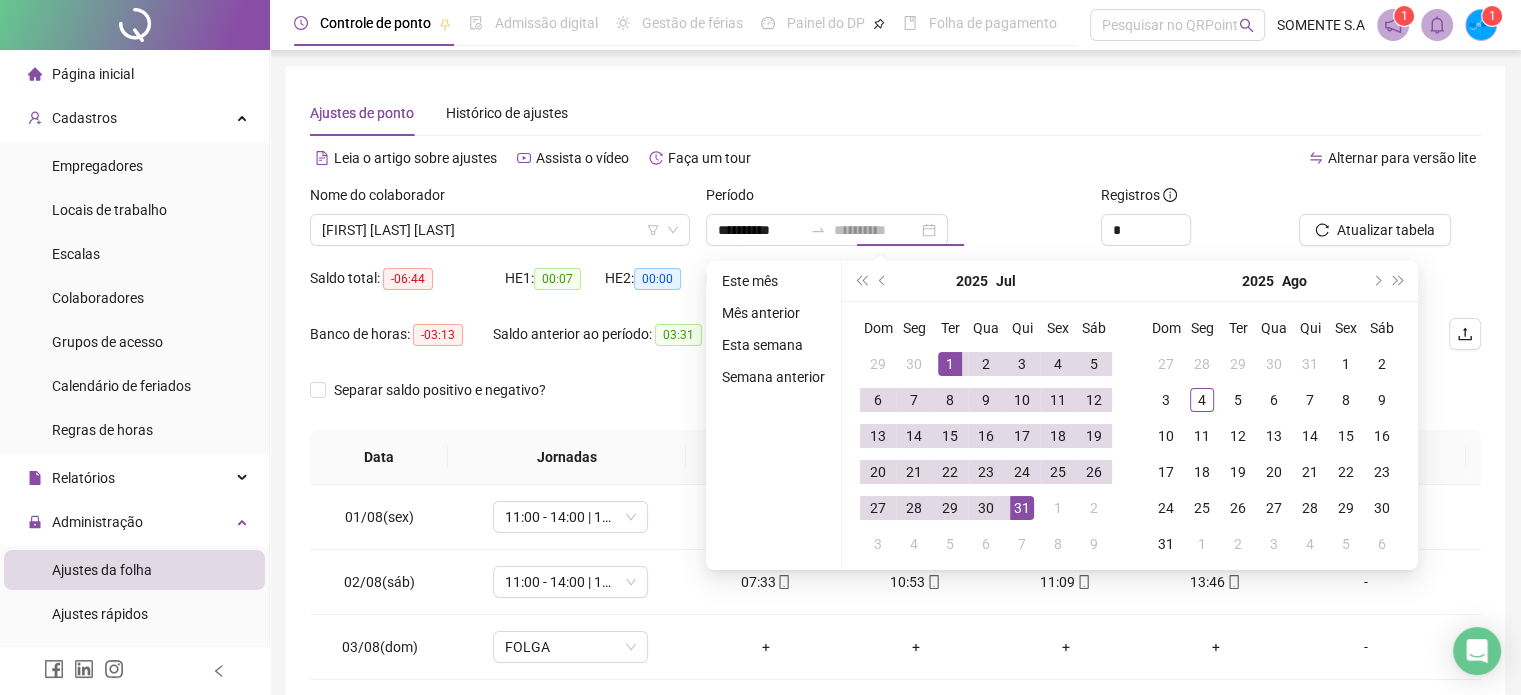 click on "31" at bounding box center (1022, 508) 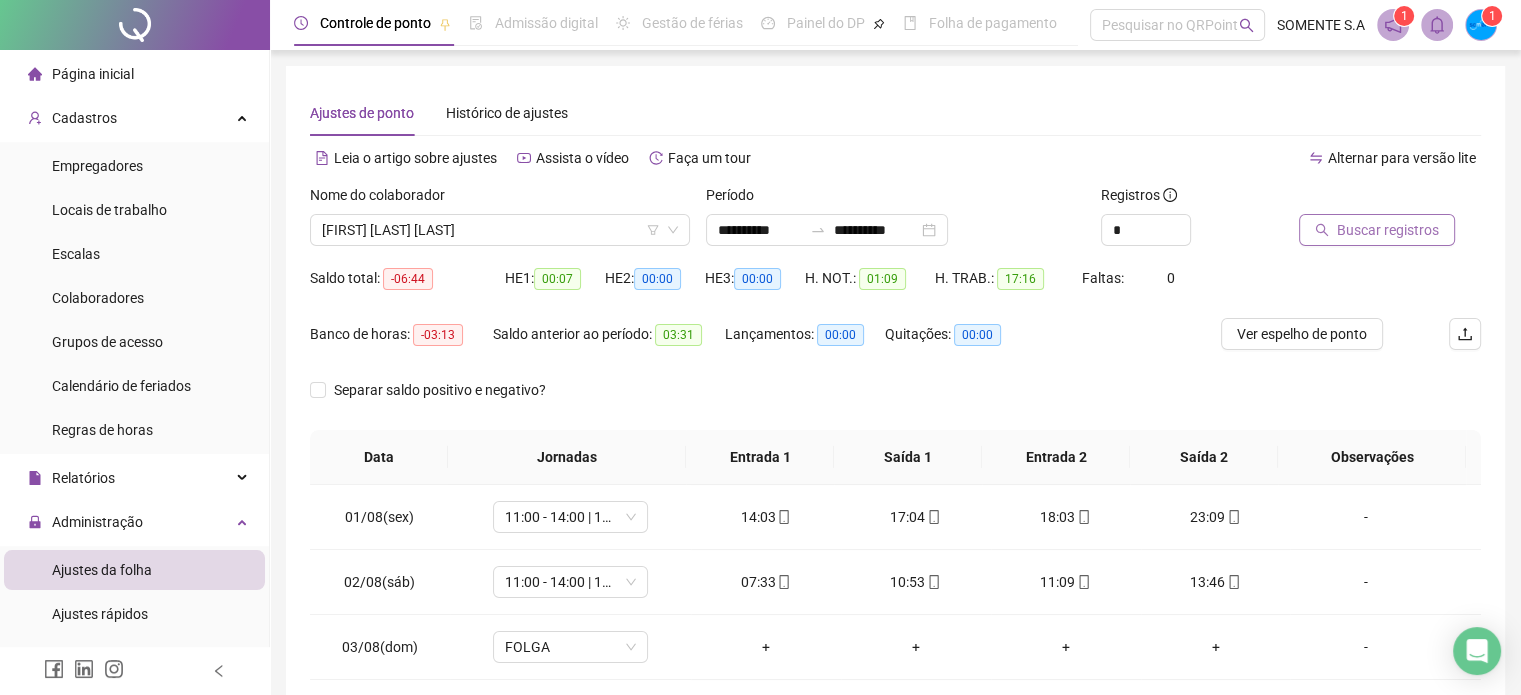 click on "Buscar registros" at bounding box center (1388, 230) 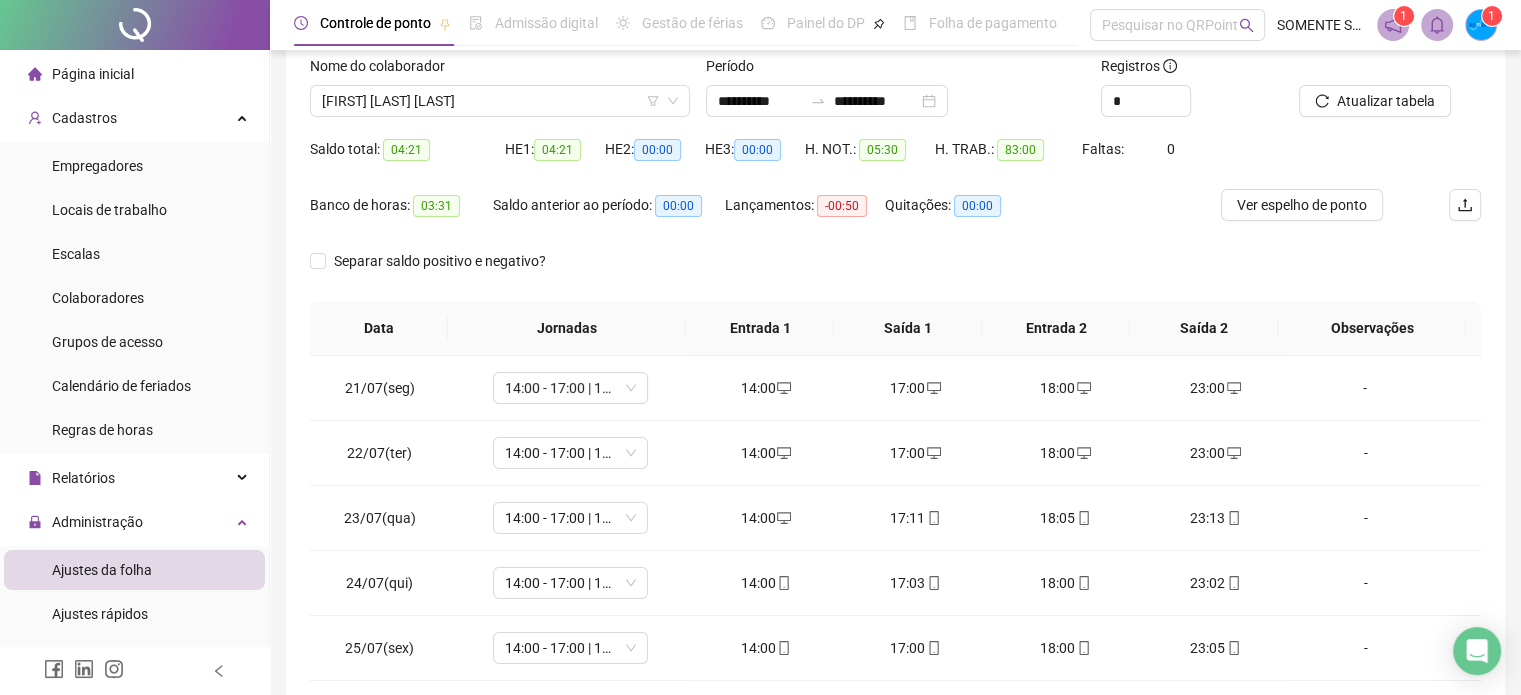 scroll, scrollTop: 326, scrollLeft: 0, axis: vertical 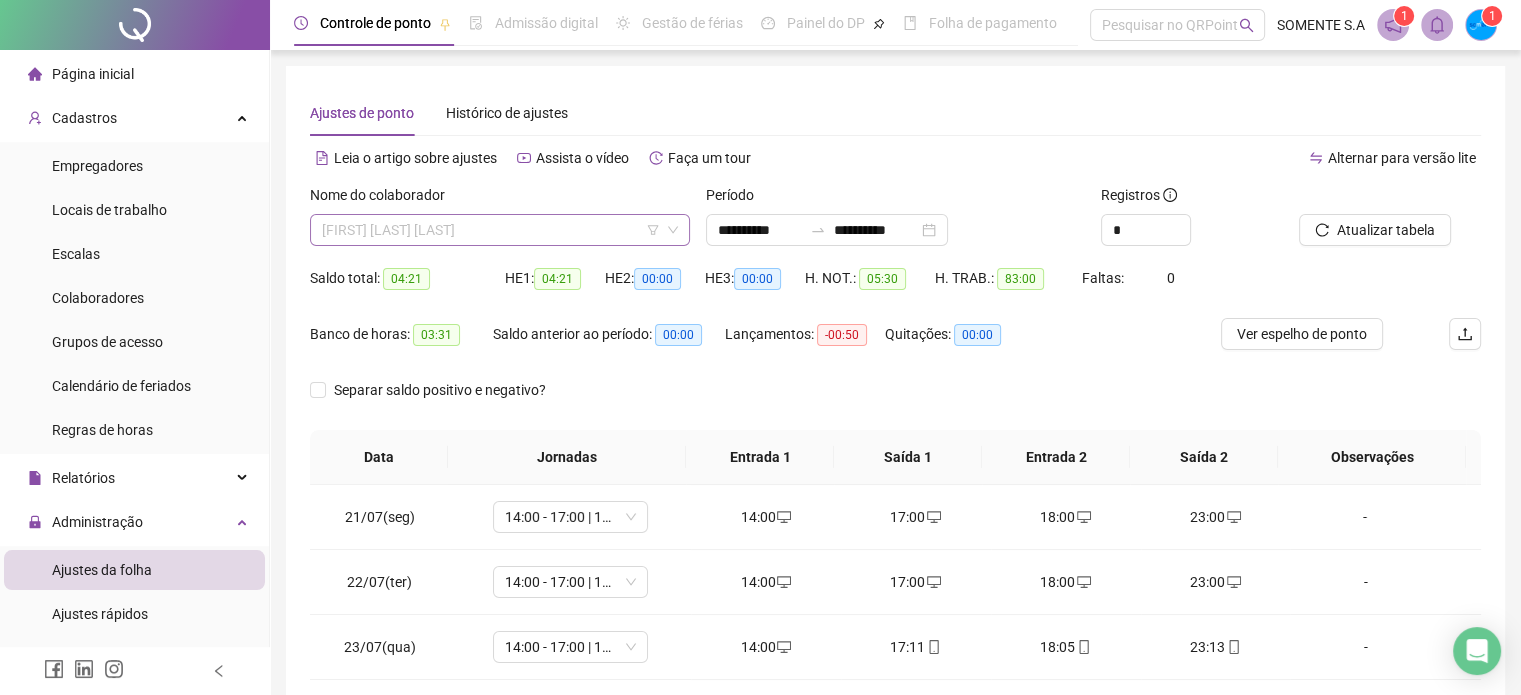 click on "[FIRST] [LAST] [LAST]" at bounding box center [500, 230] 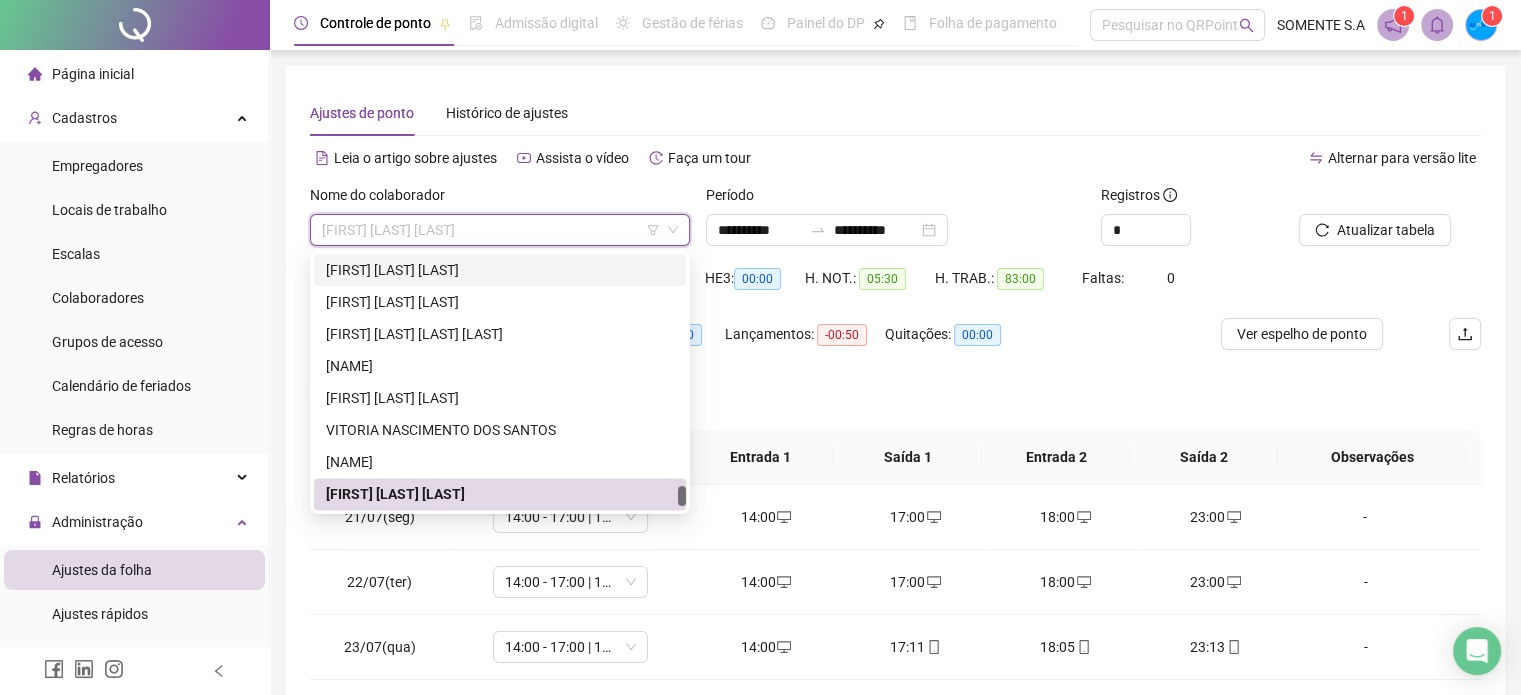 click on "Leia o artigo sobre ajustes Assista o vídeo Faça um tour" at bounding box center (603, 168) 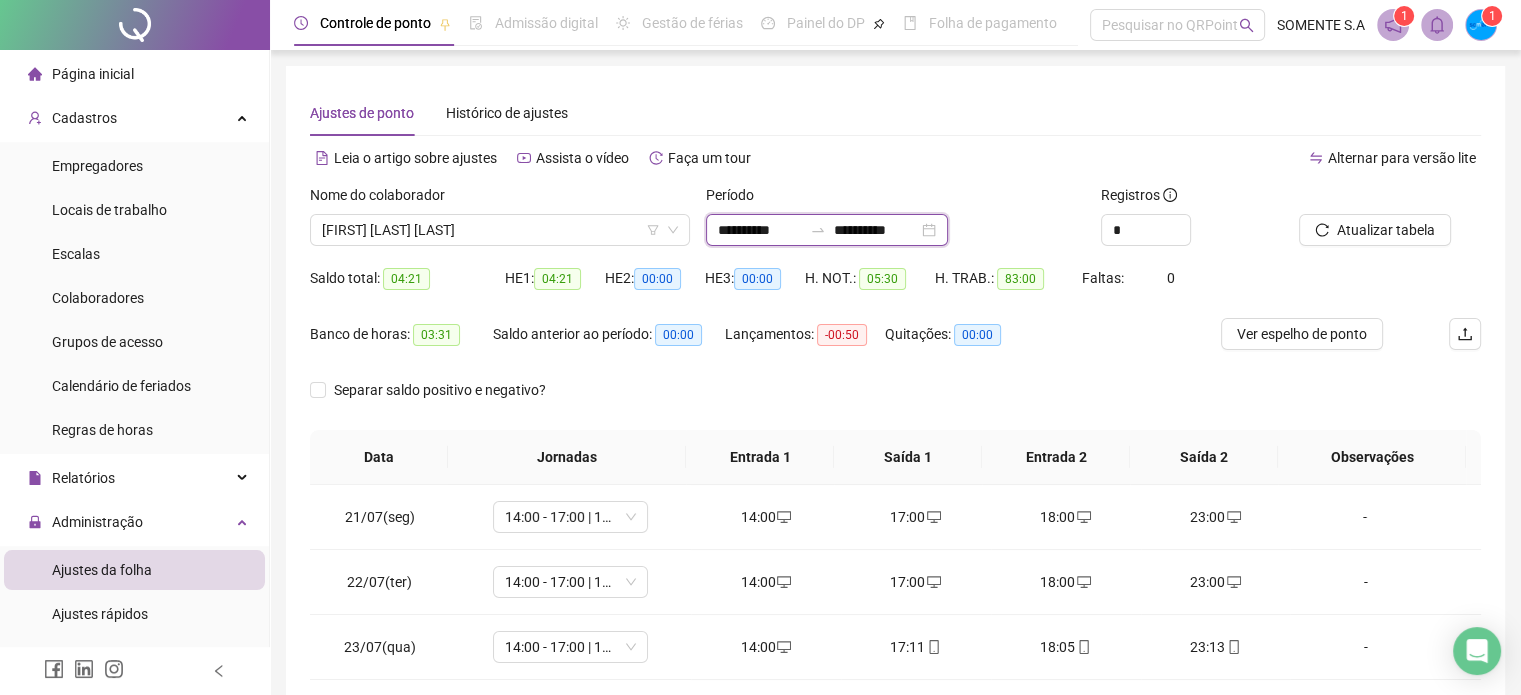 click on "**********" at bounding box center (760, 230) 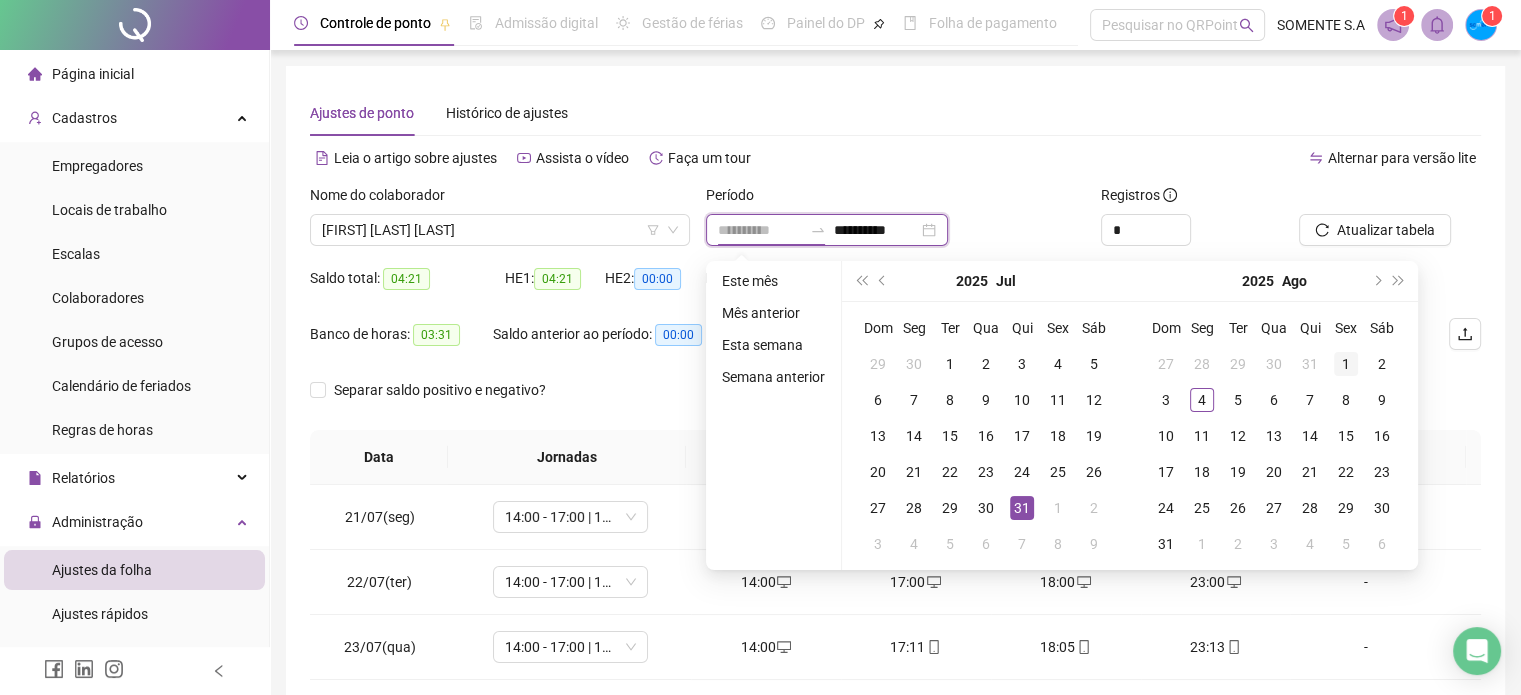 type on "**********" 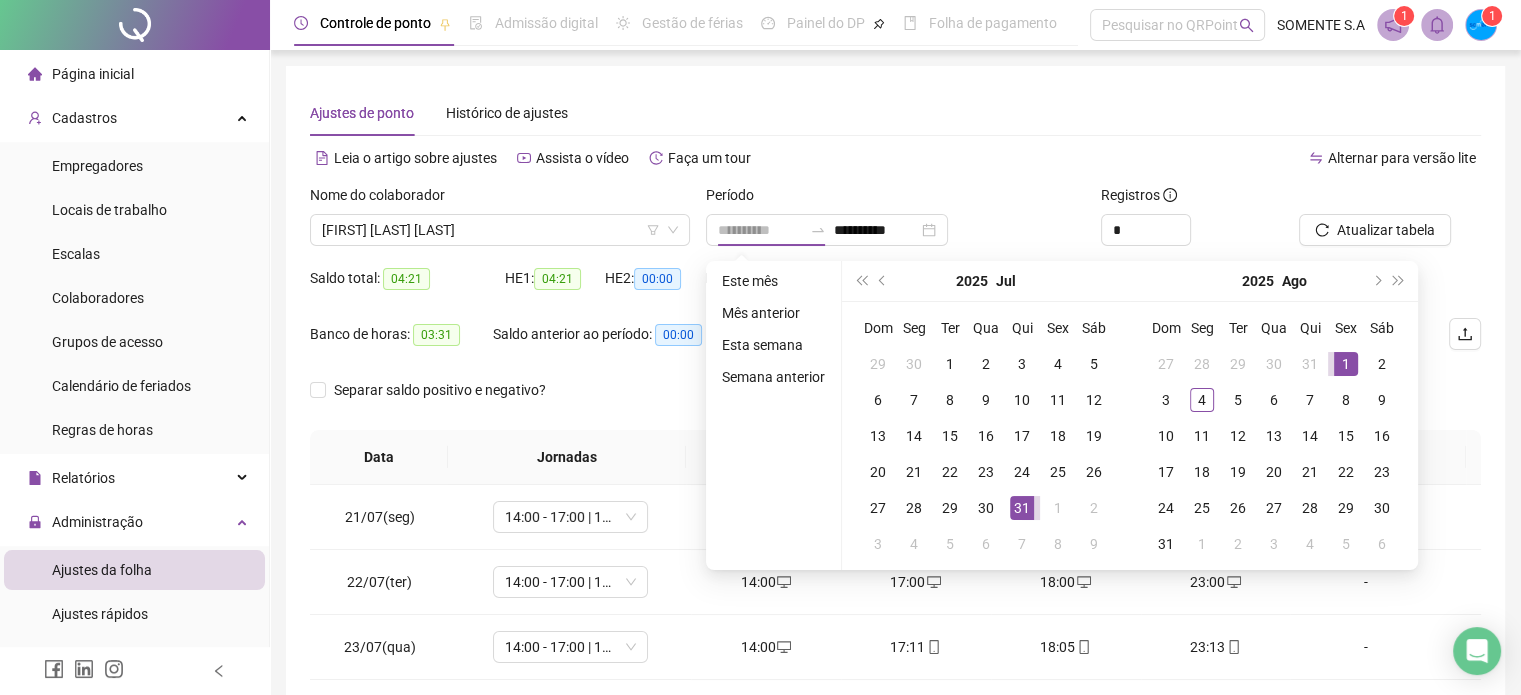 click on "1" at bounding box center (1346, 364) 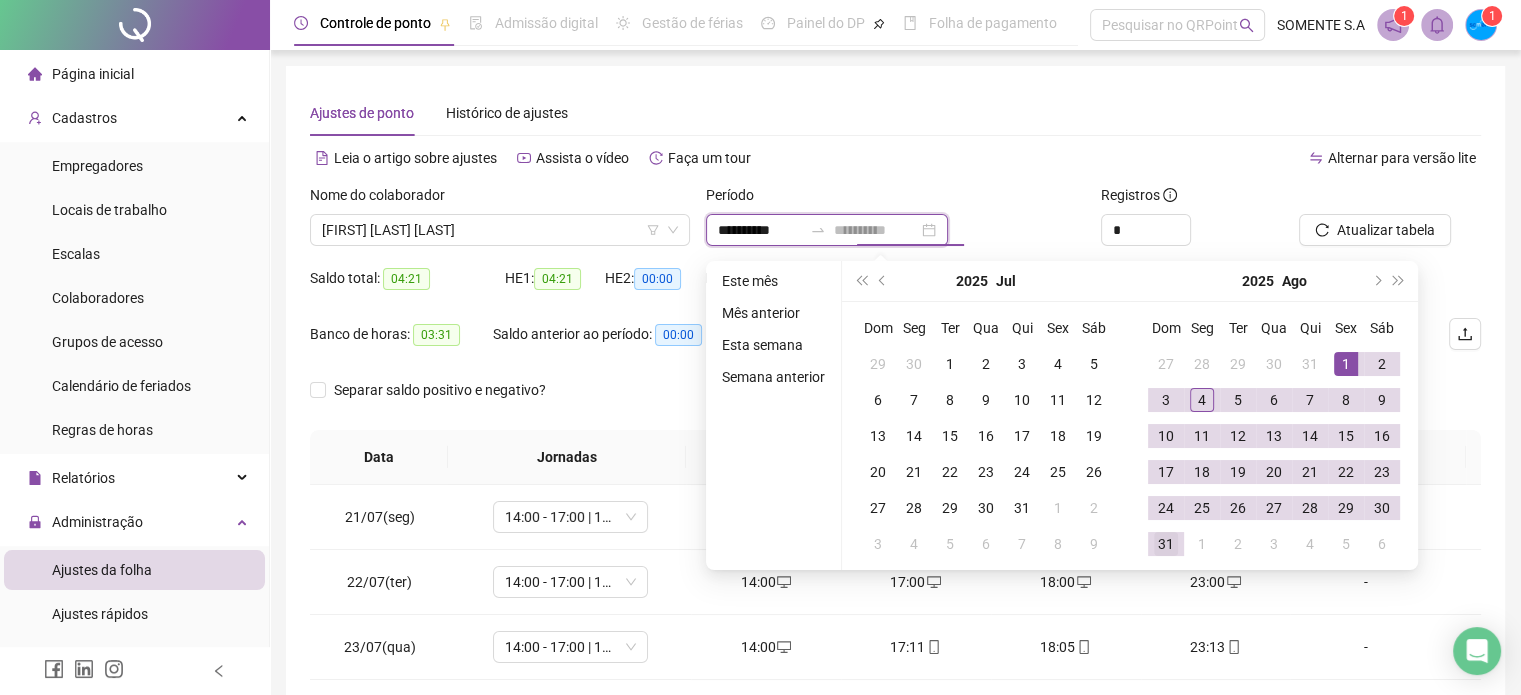 type on "**********" 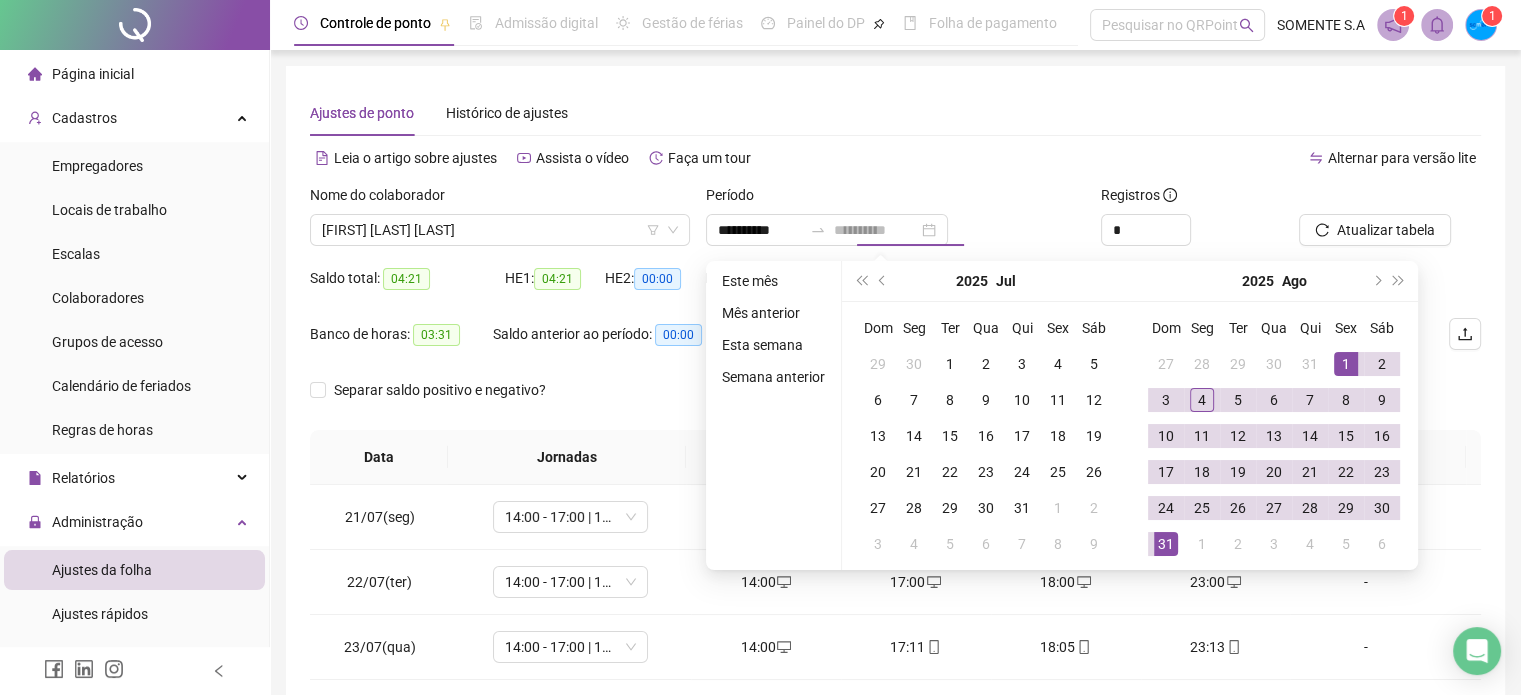click on "31" at bounding box center [1166, 544] 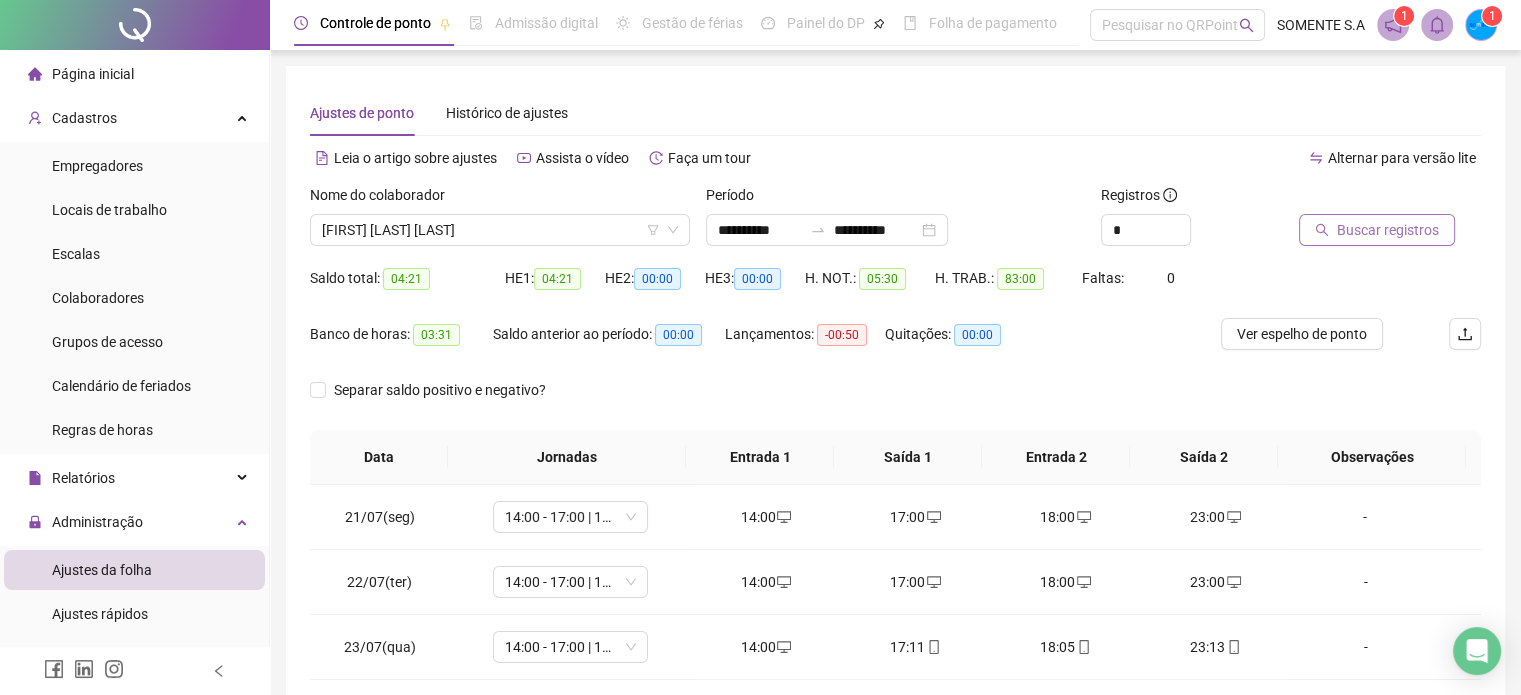 click on "Buscar registros" at bounding box center (1388, 230) 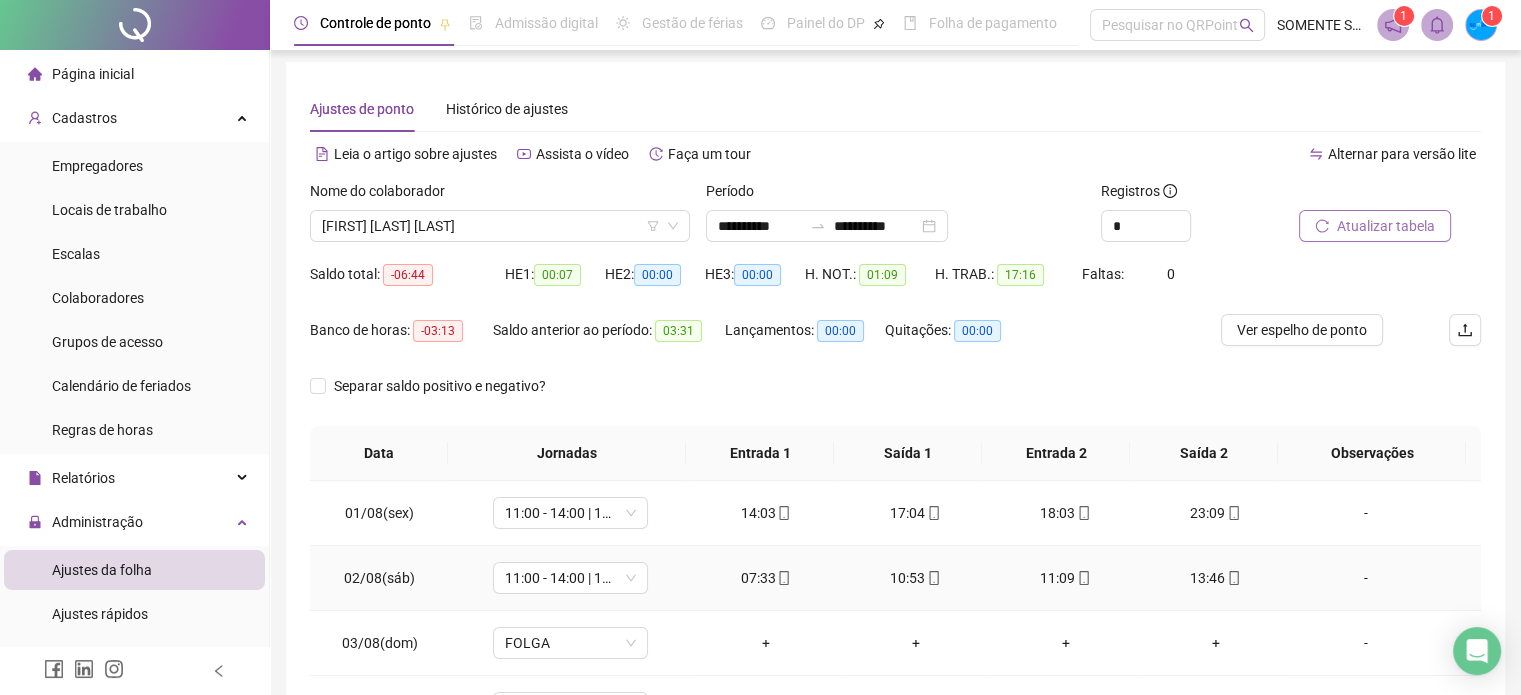 scroll, scrollTop: 0, scrollLeft: 0, axis: both 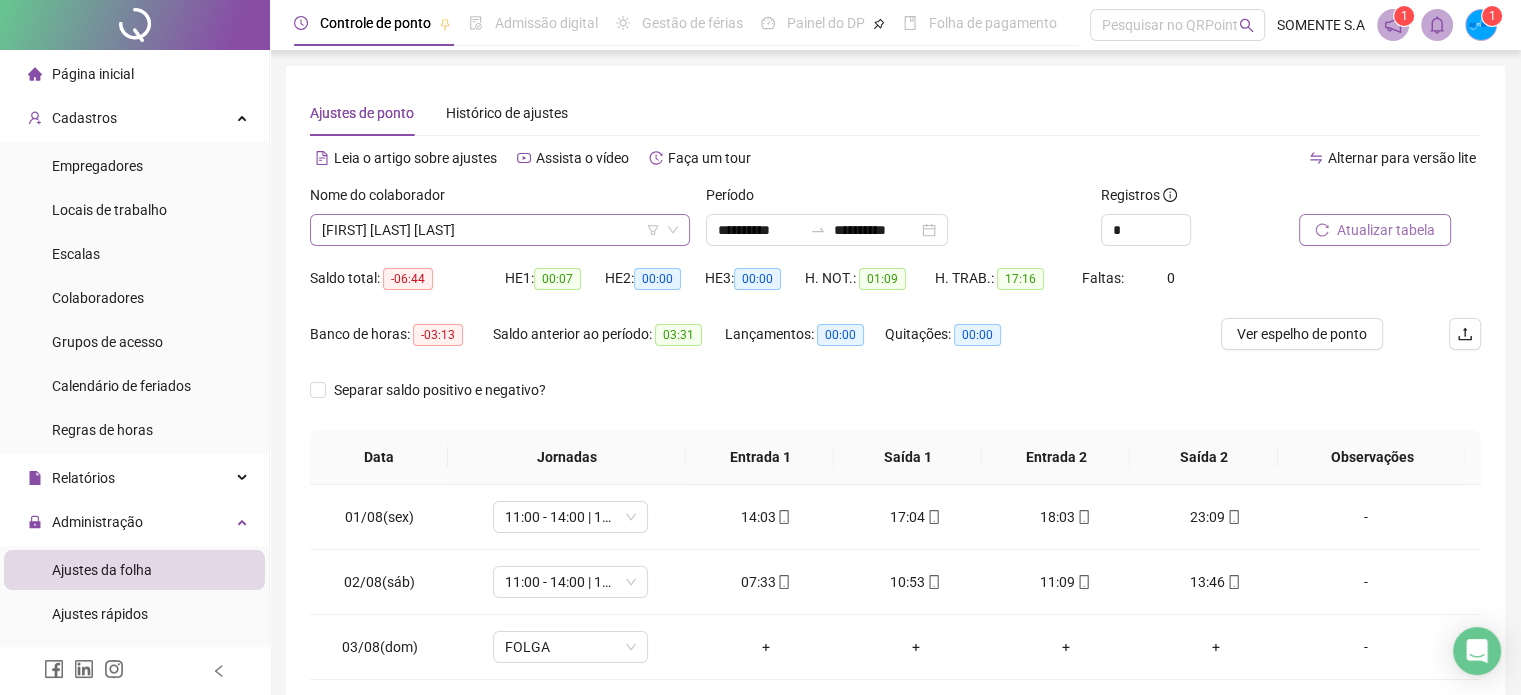 click on "[FIRST] [LAST] [LAST]" at bounding box center (500, 230) 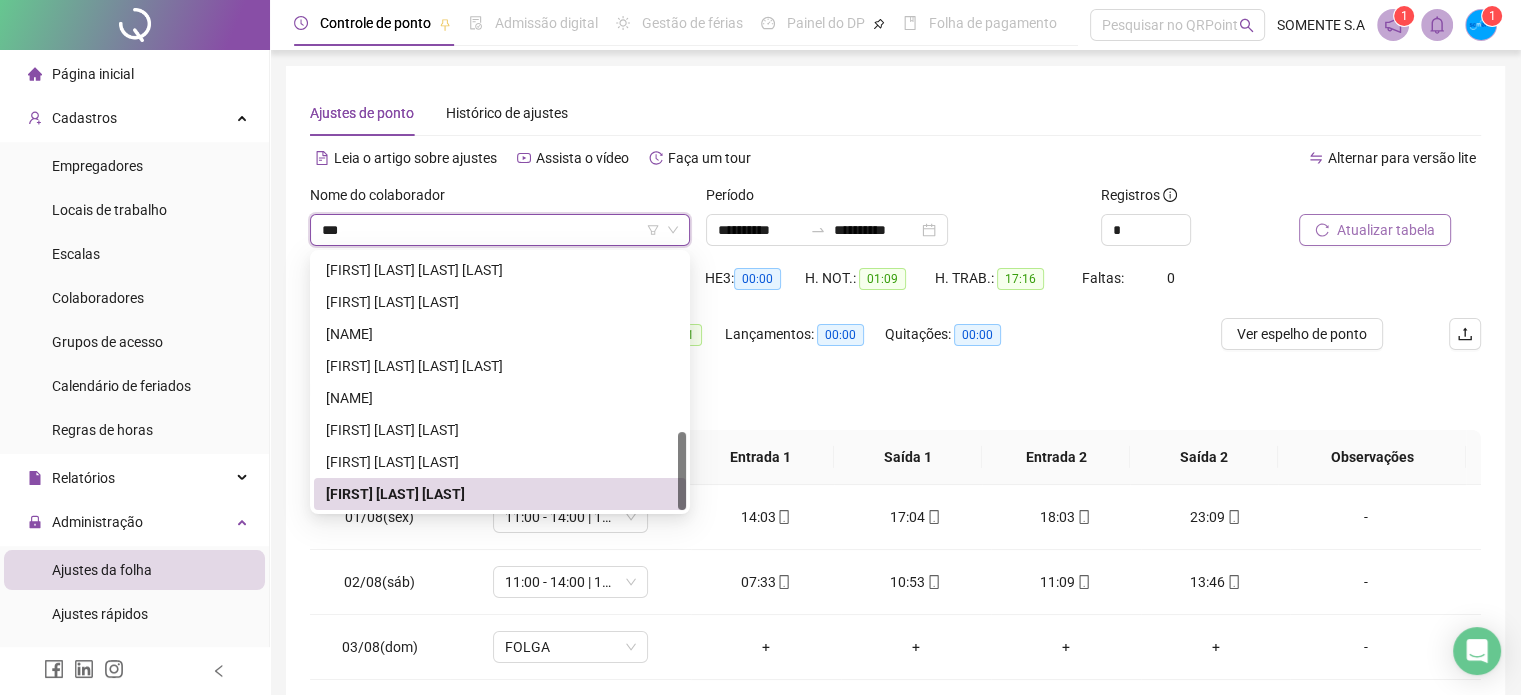 scroll, scrollTop: 0, scrollLeft: 0, axis: both 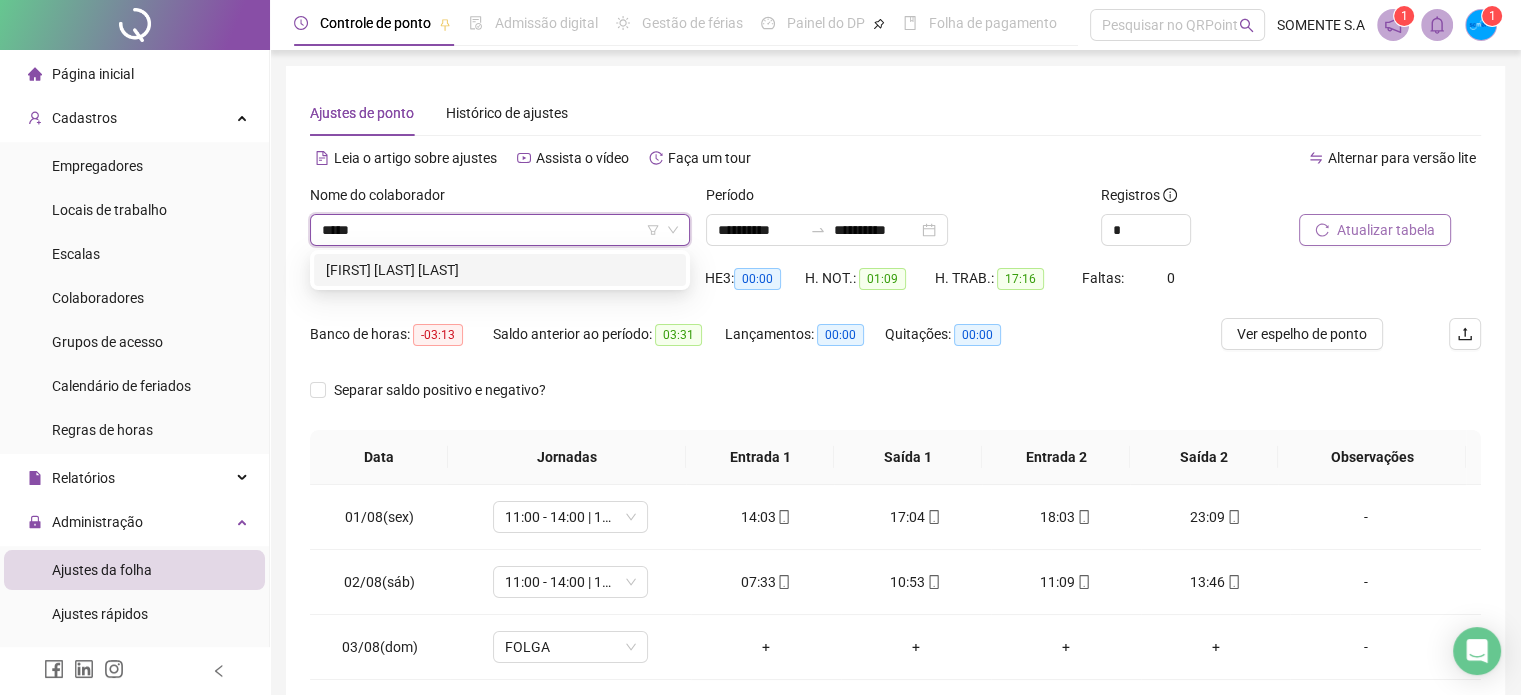 type on "*****" 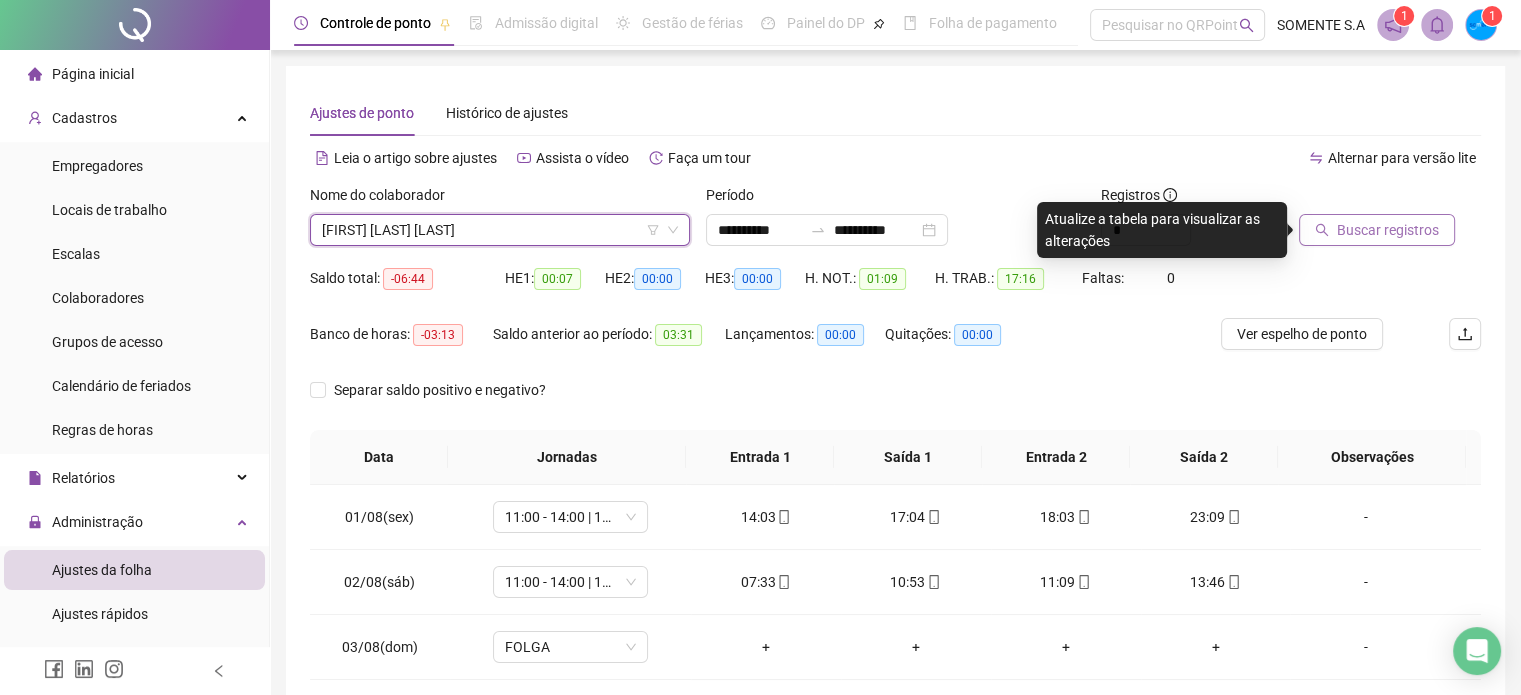 click on "Buscar registros" at bounding box center [1388, 230] 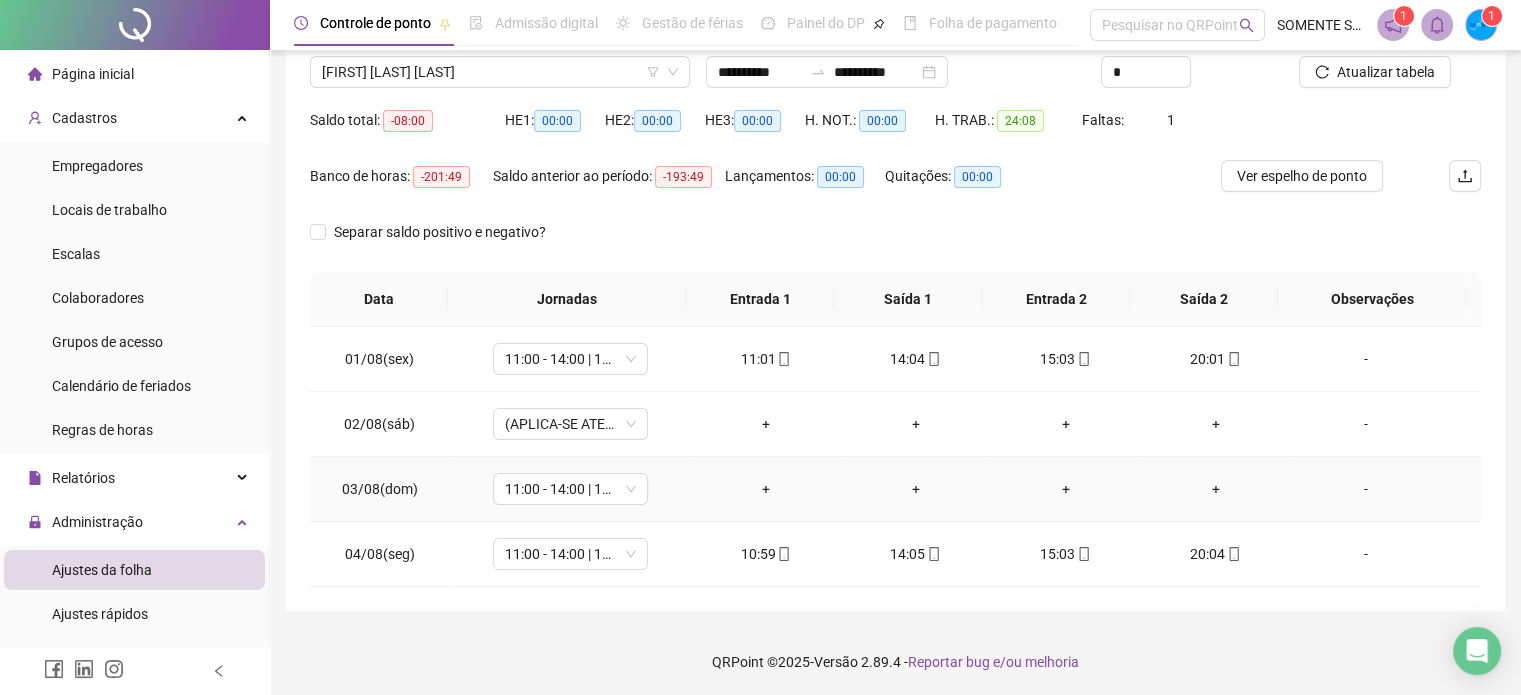 scroll, scrollTop: 159, scrollLeft: 0, axis: vertical 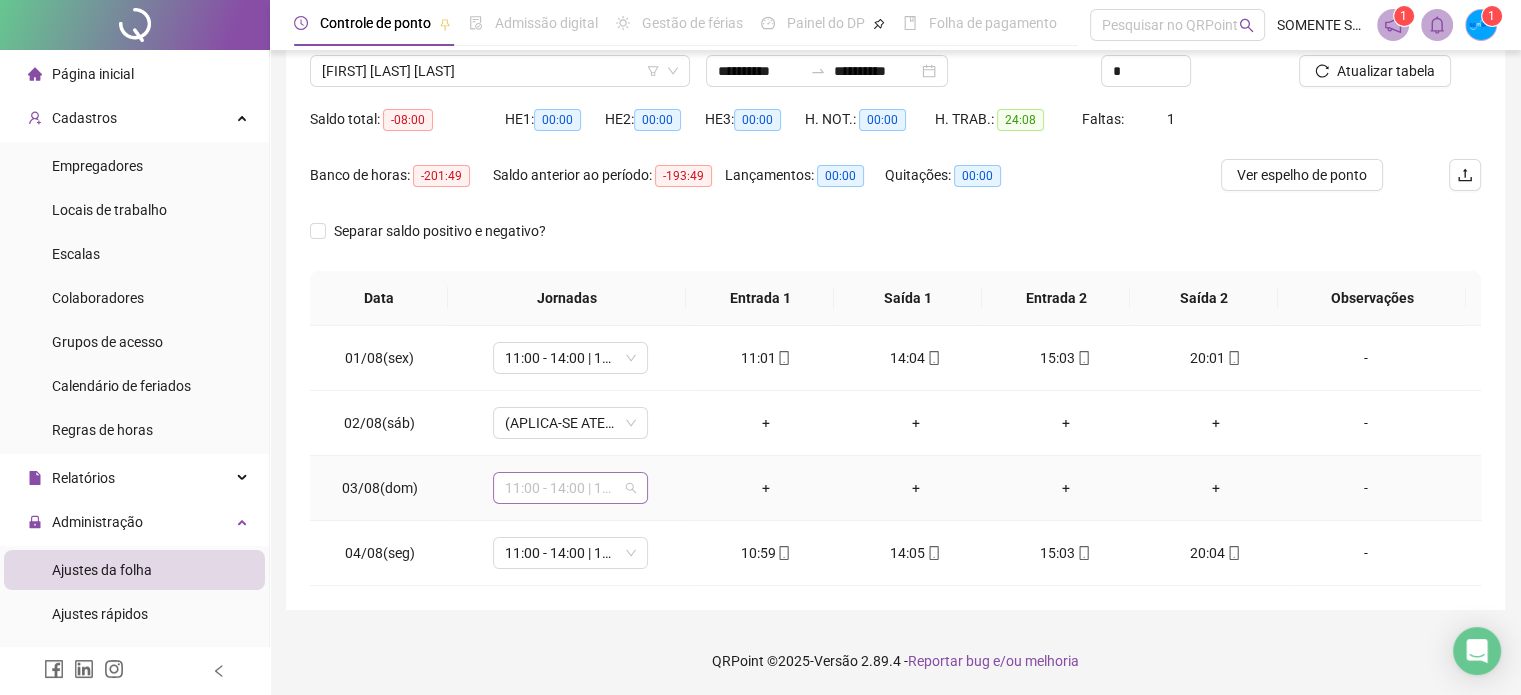 click on "11:00 - 14:00 | 15:00 - 20:00" at bounding box center [570, 488] 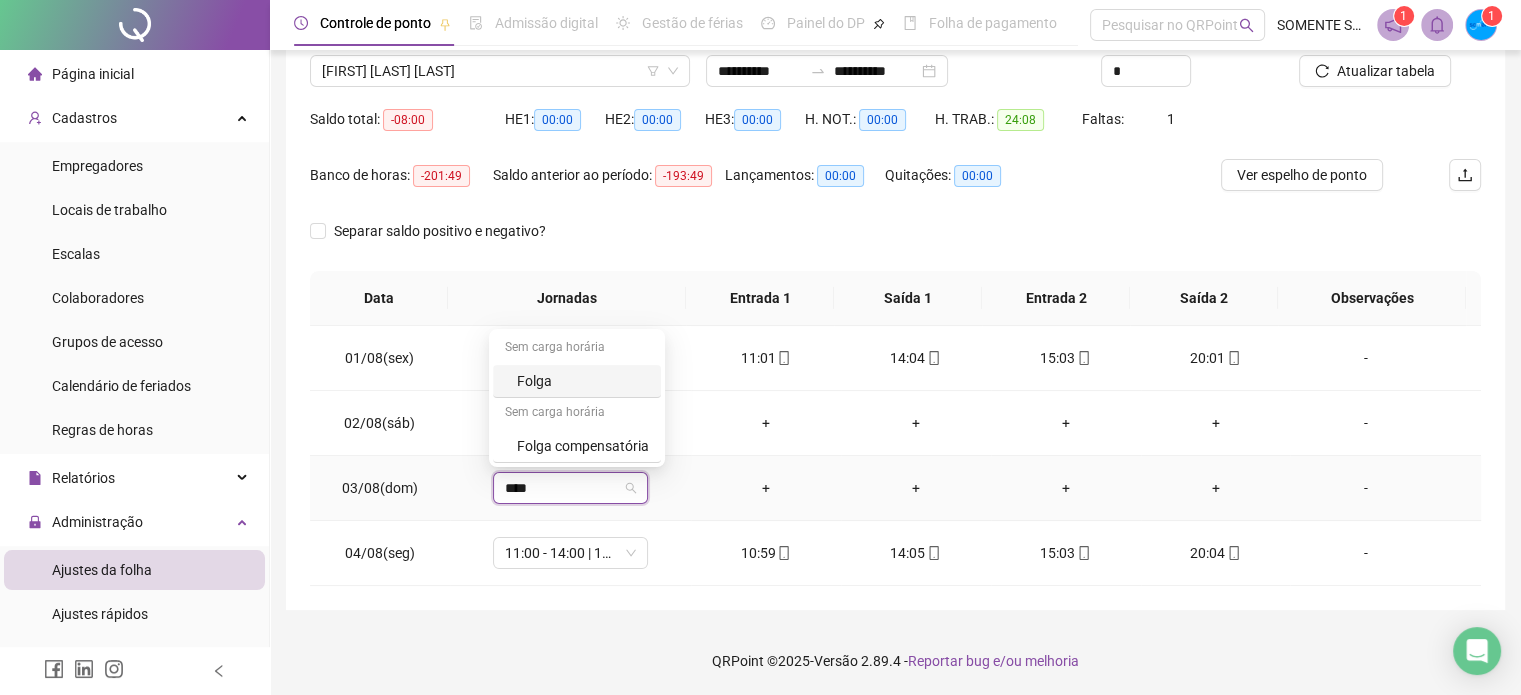 type on "*****" 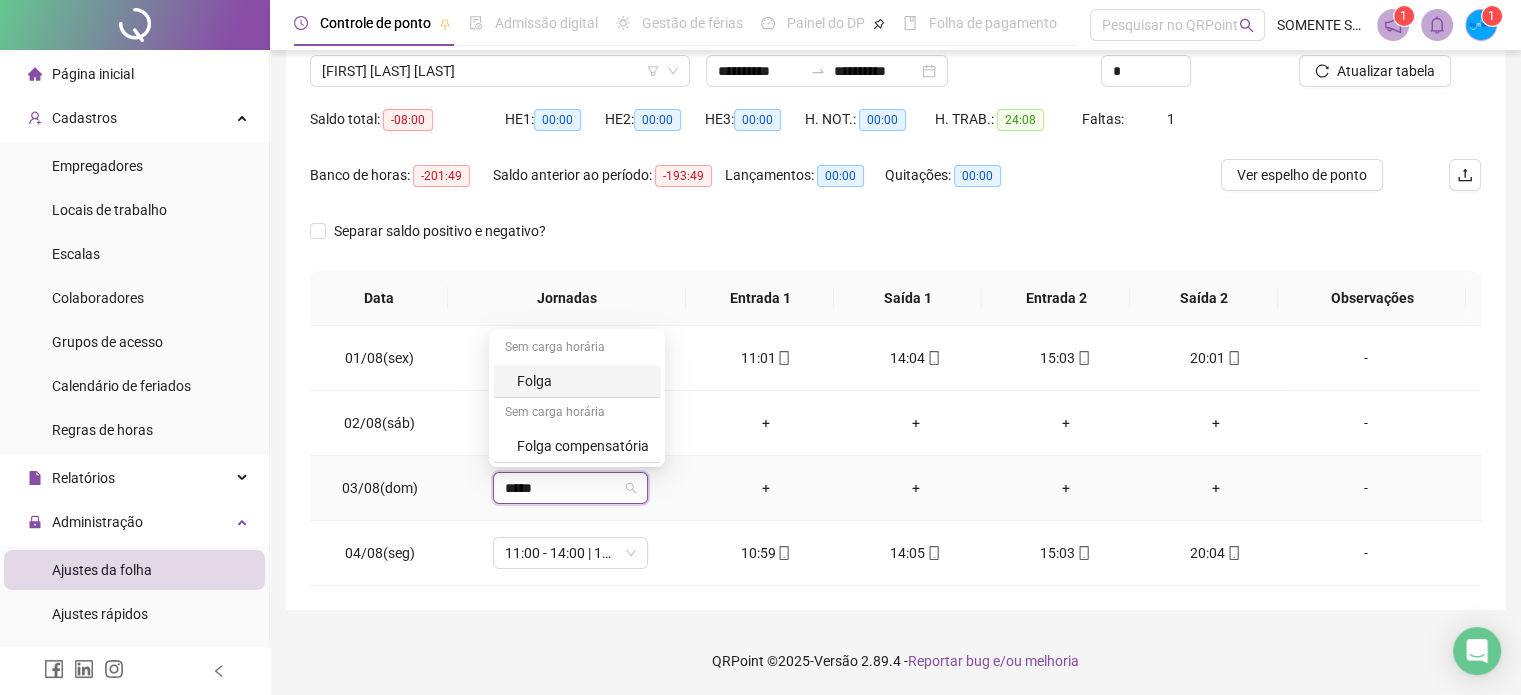 drag, startPoint x: 523, startPoint y: 366, endPoint x: 535, endPoint y: 390, distance: 26.832815 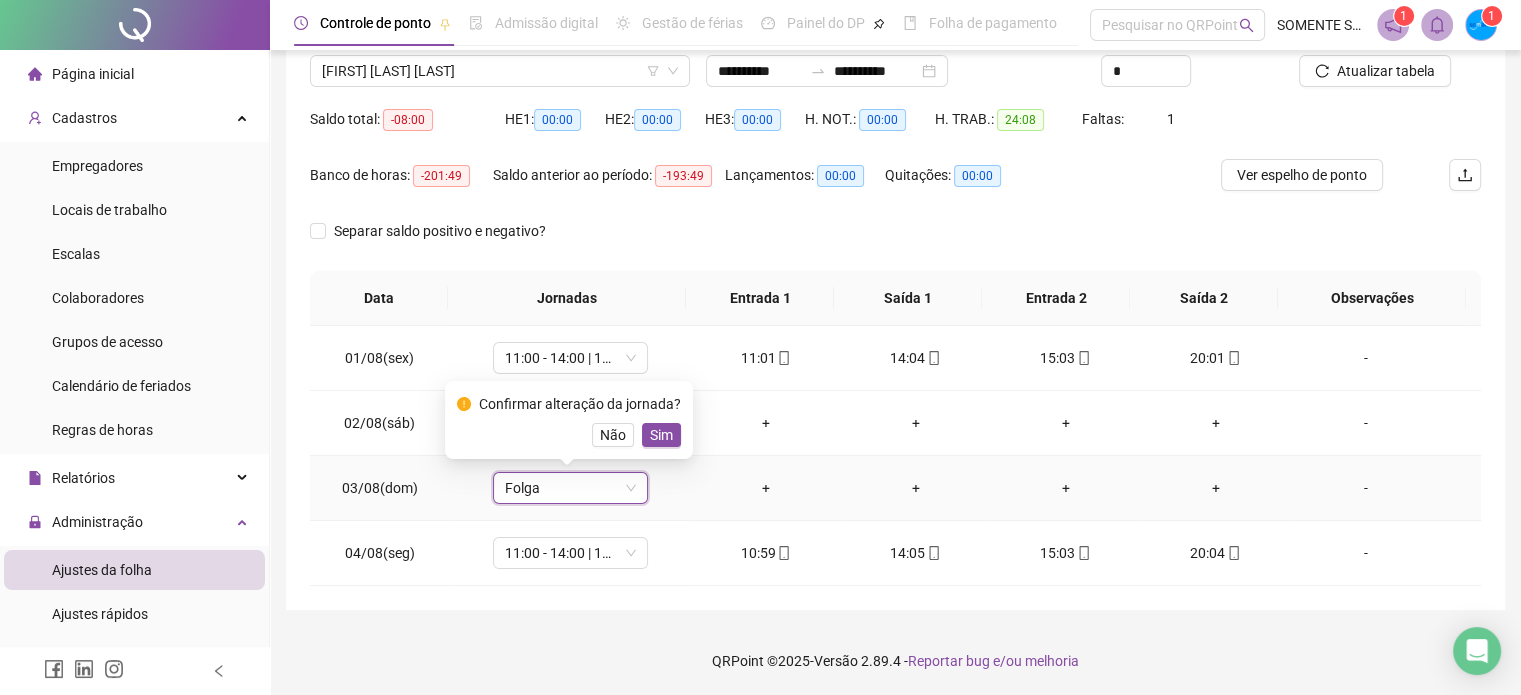 drag, startPoint x: 665, startPoint y: 438, endPoint x: 836, endPoint y: 484, distance: 177.07907 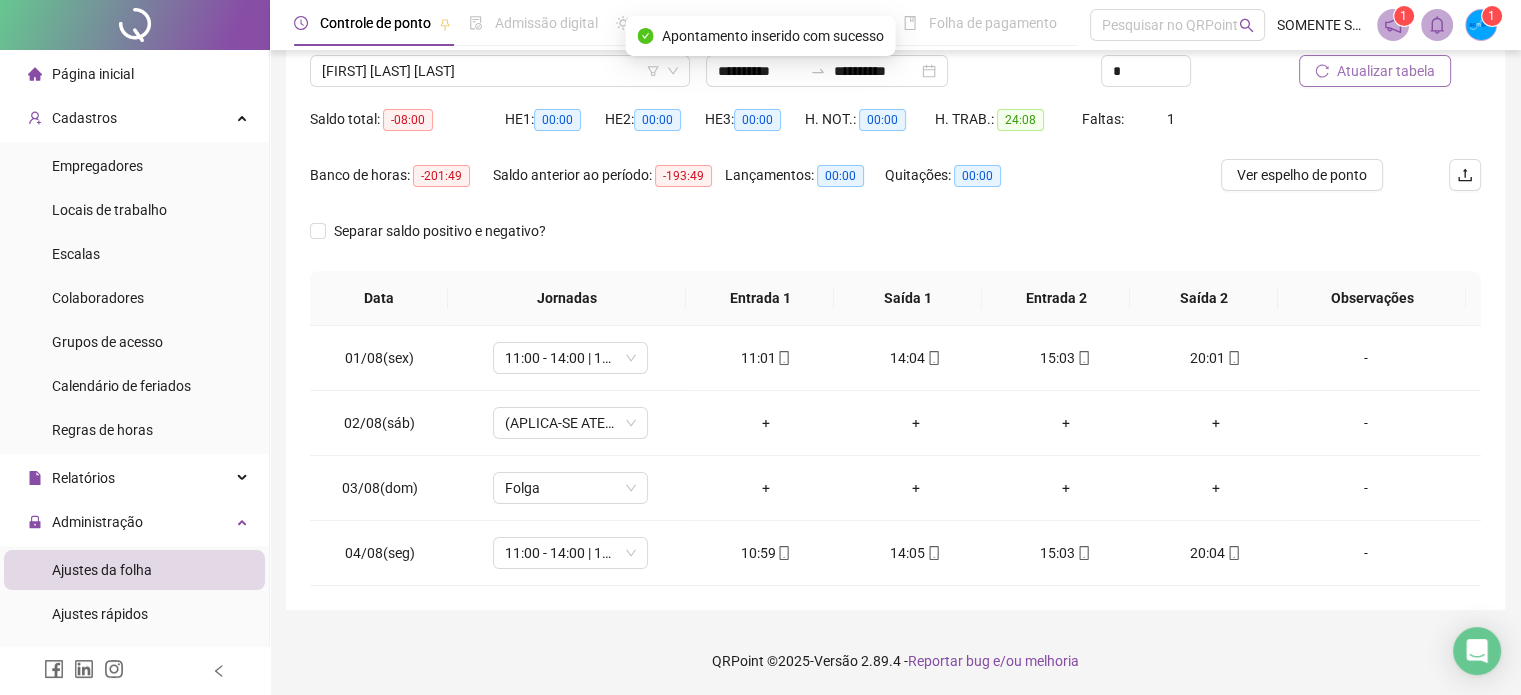 click on "Atualizar tabela" at bounding box center (1386, 71) 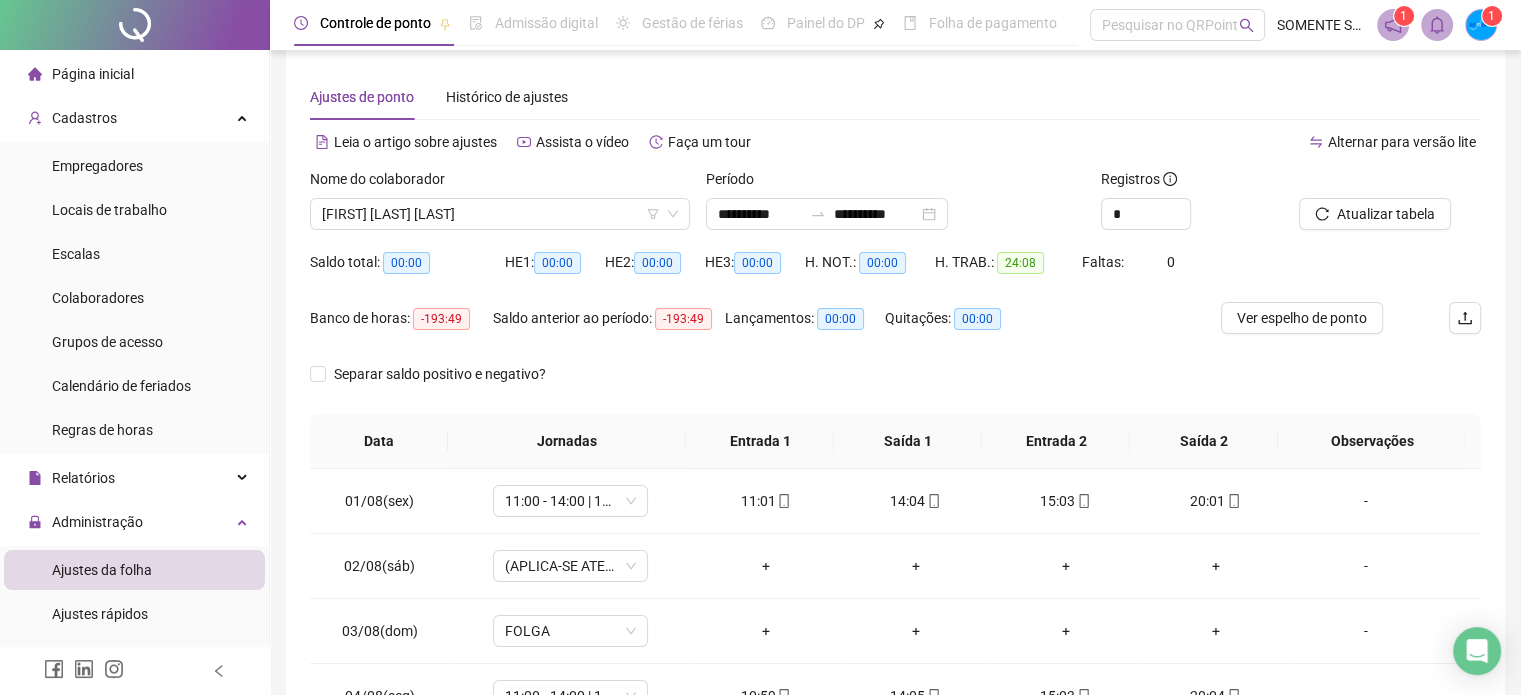 scroll, scrollTop: 0, scrollLeft: 0, axis: both 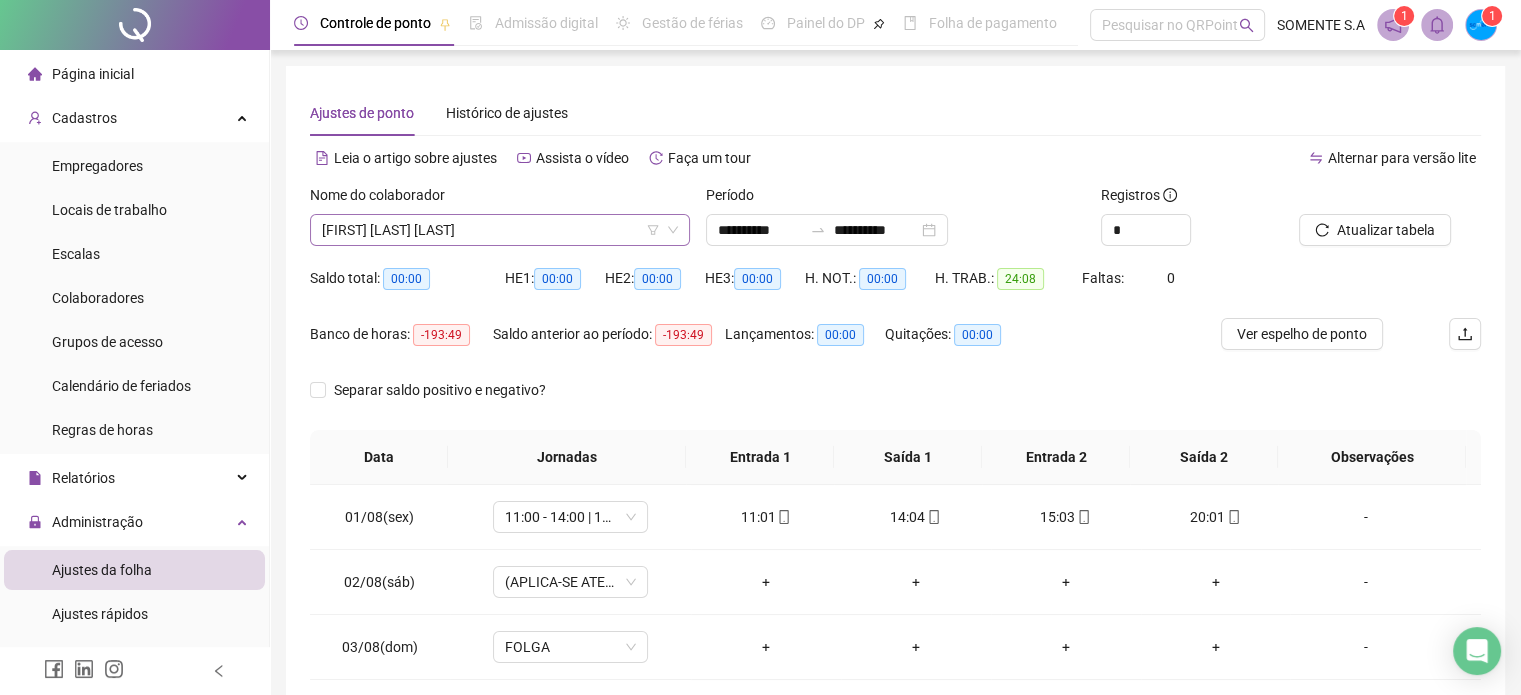 click on "[FIRST] [LAST] [LAST]" at bounding box center [500, 230] 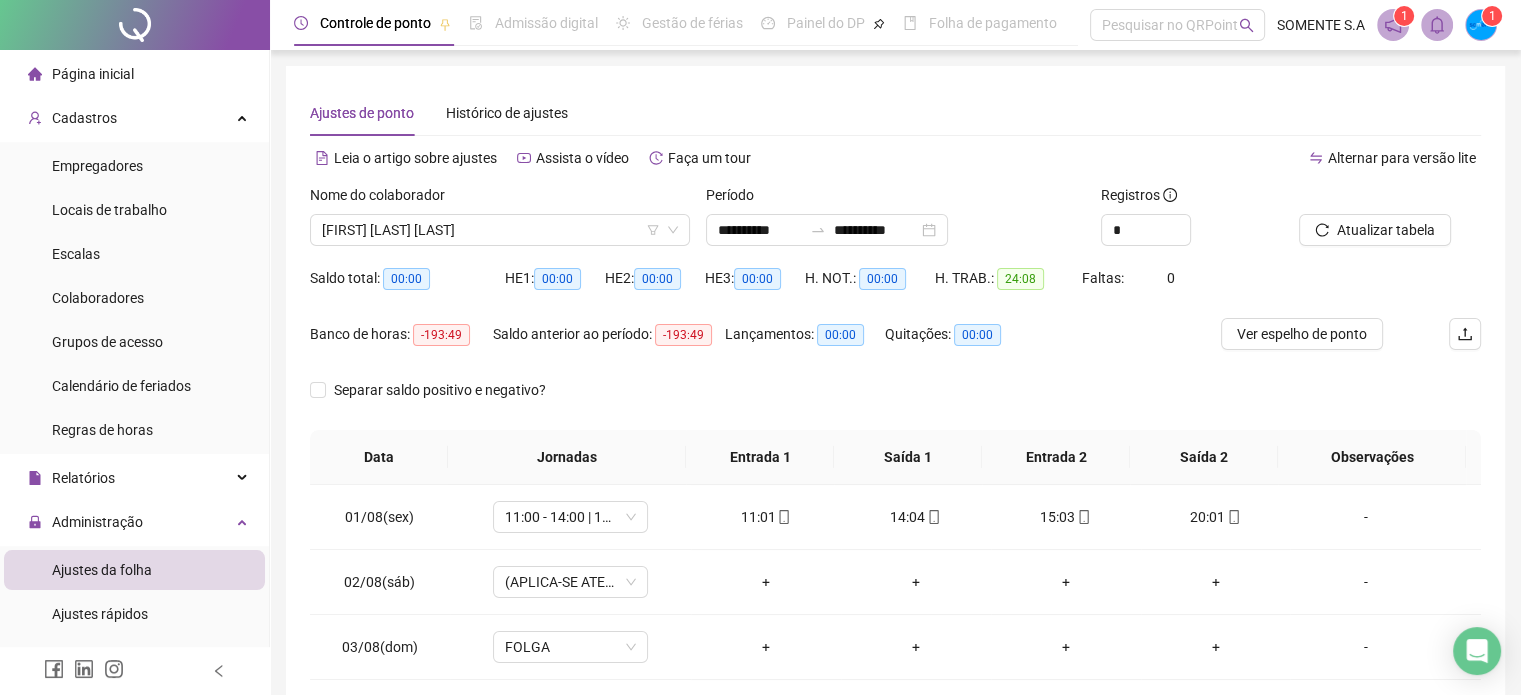 scroll, scrollTop: 1216, scrollLeft: 0, axis: vertical 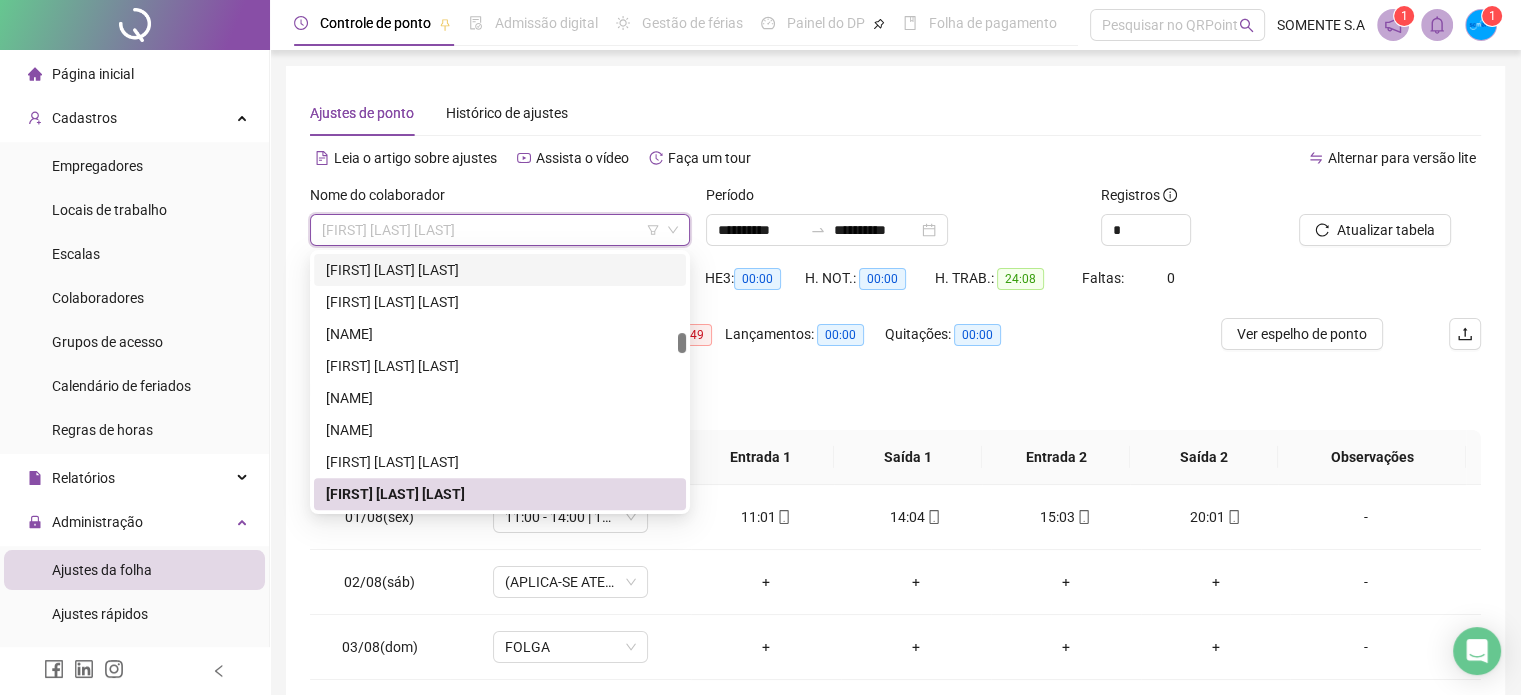 click on "Alternar para versão lite" at bounding box center (1189, 158) 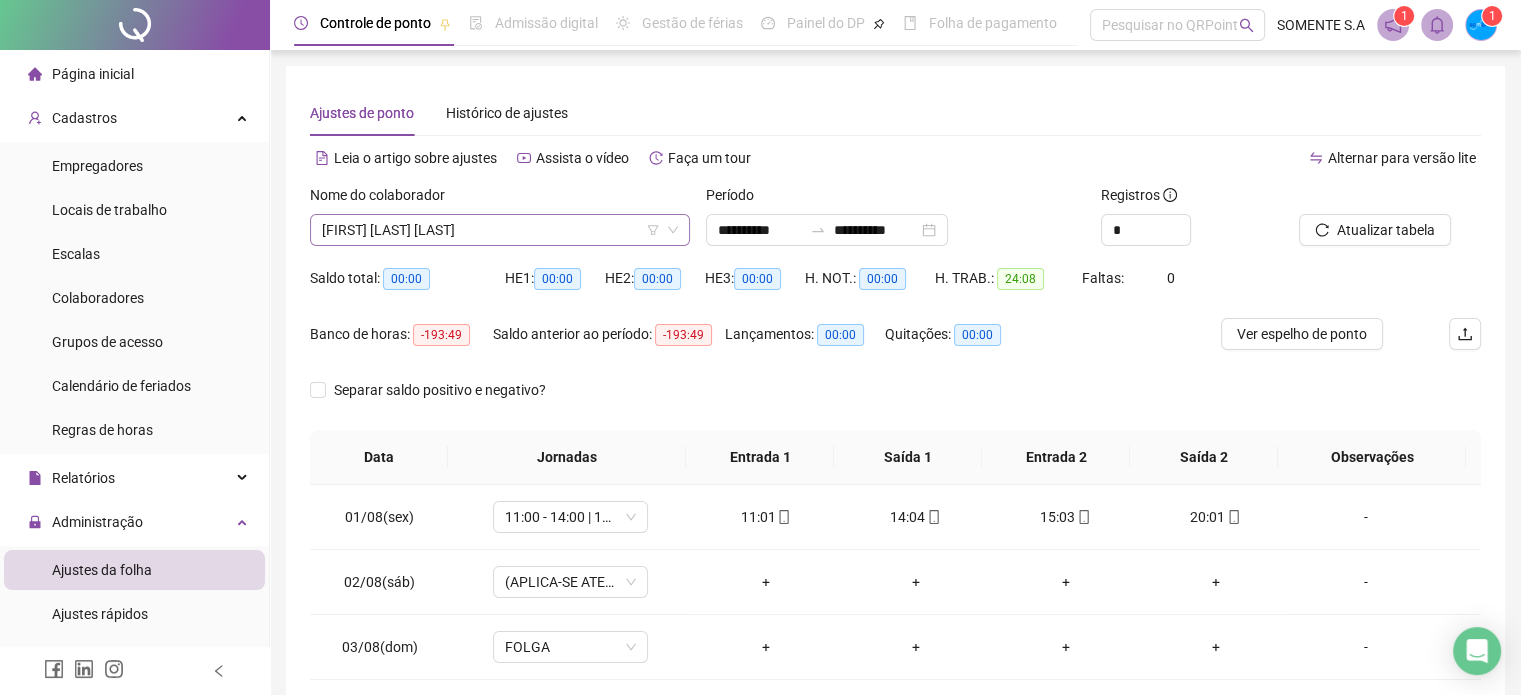 click on "[FIRST] [LAST] [LAST]" at bounding box center [500, 230] 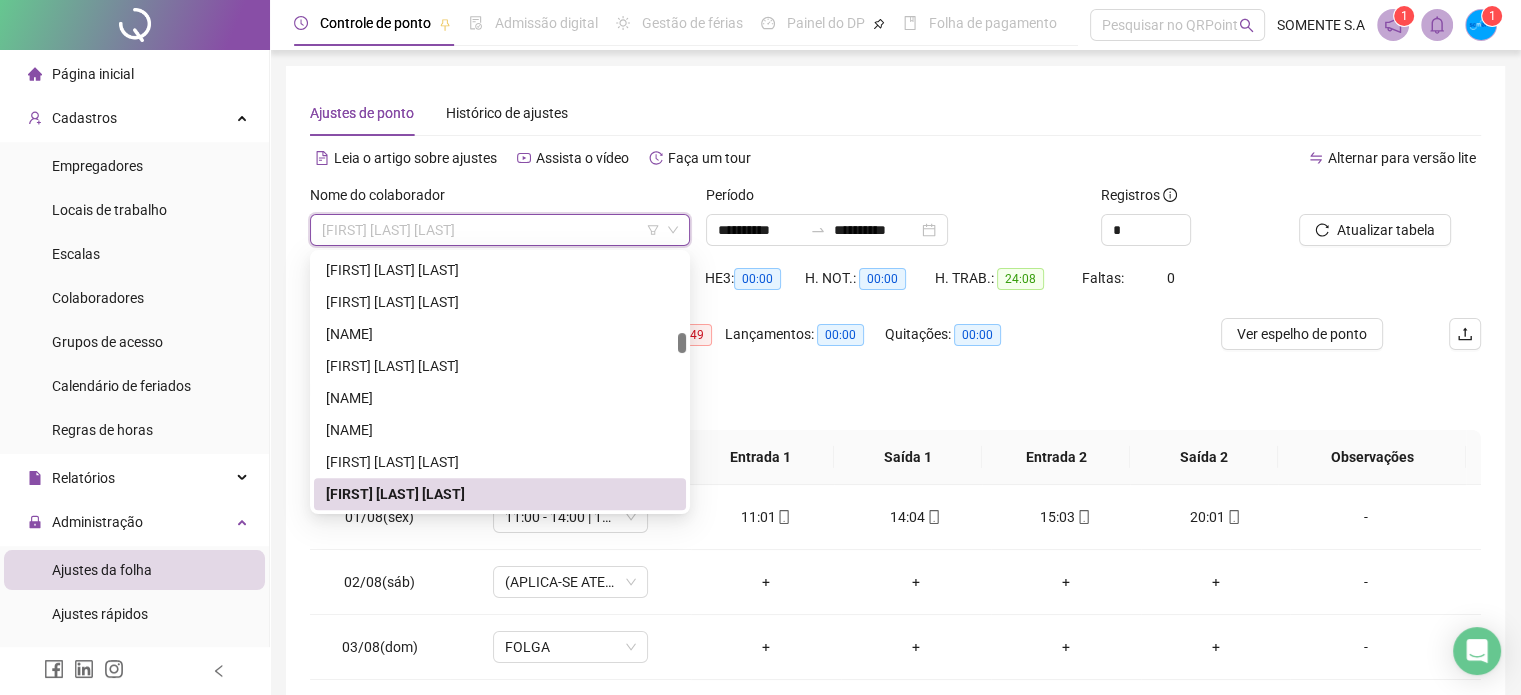 click on "[FIRST] [LAST] [LAST]" at bounding box center (500, 230) 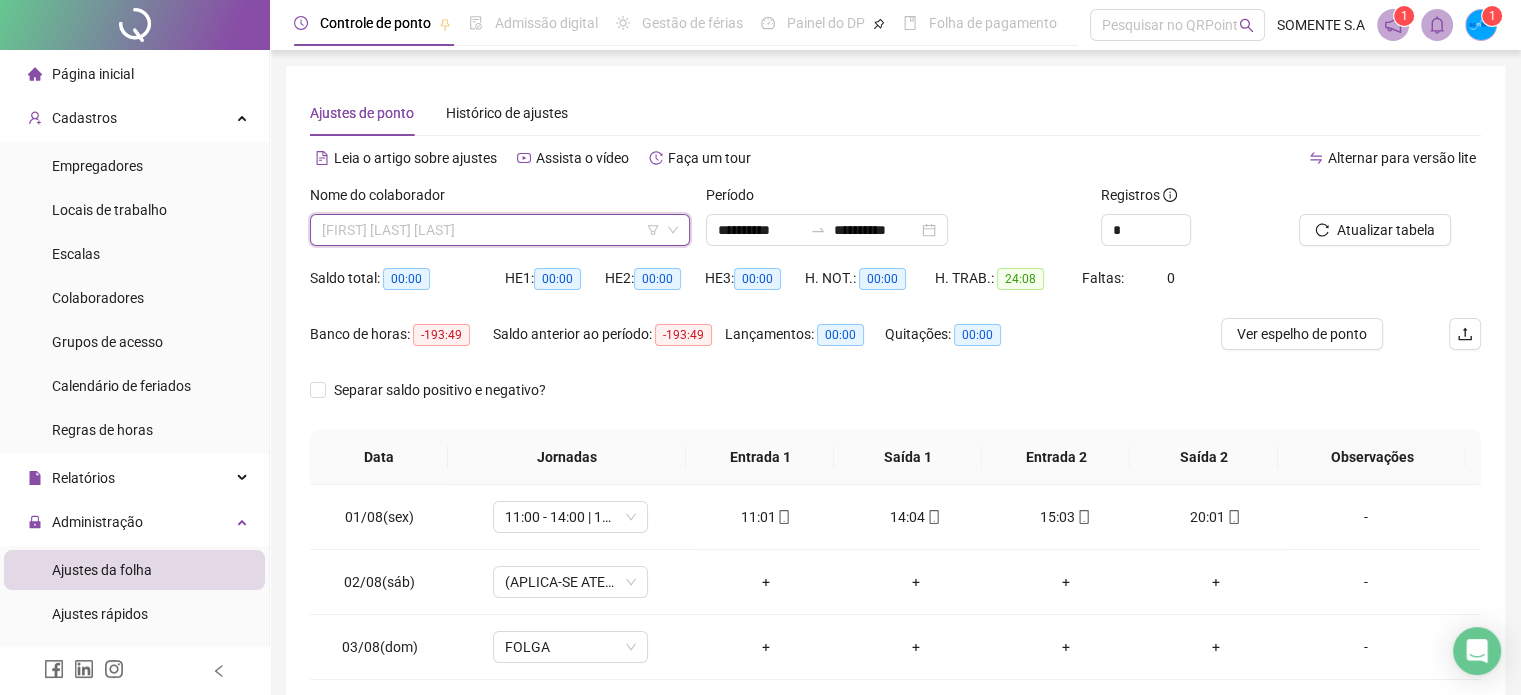 click on "[FIRST] [LAST] [LAST]" at bounding box center [500, 230] 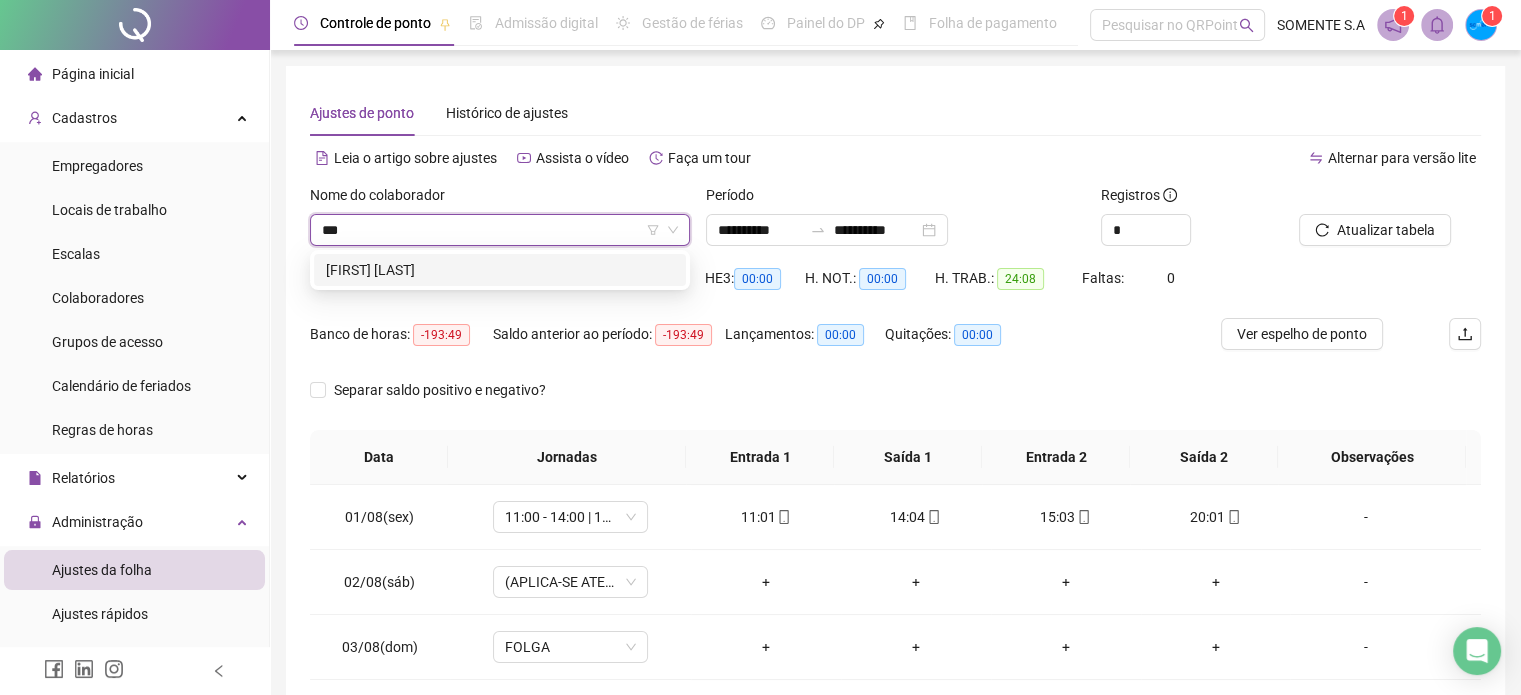 scroll, scrollTop: 0, scrollLeft: 0, axis: both 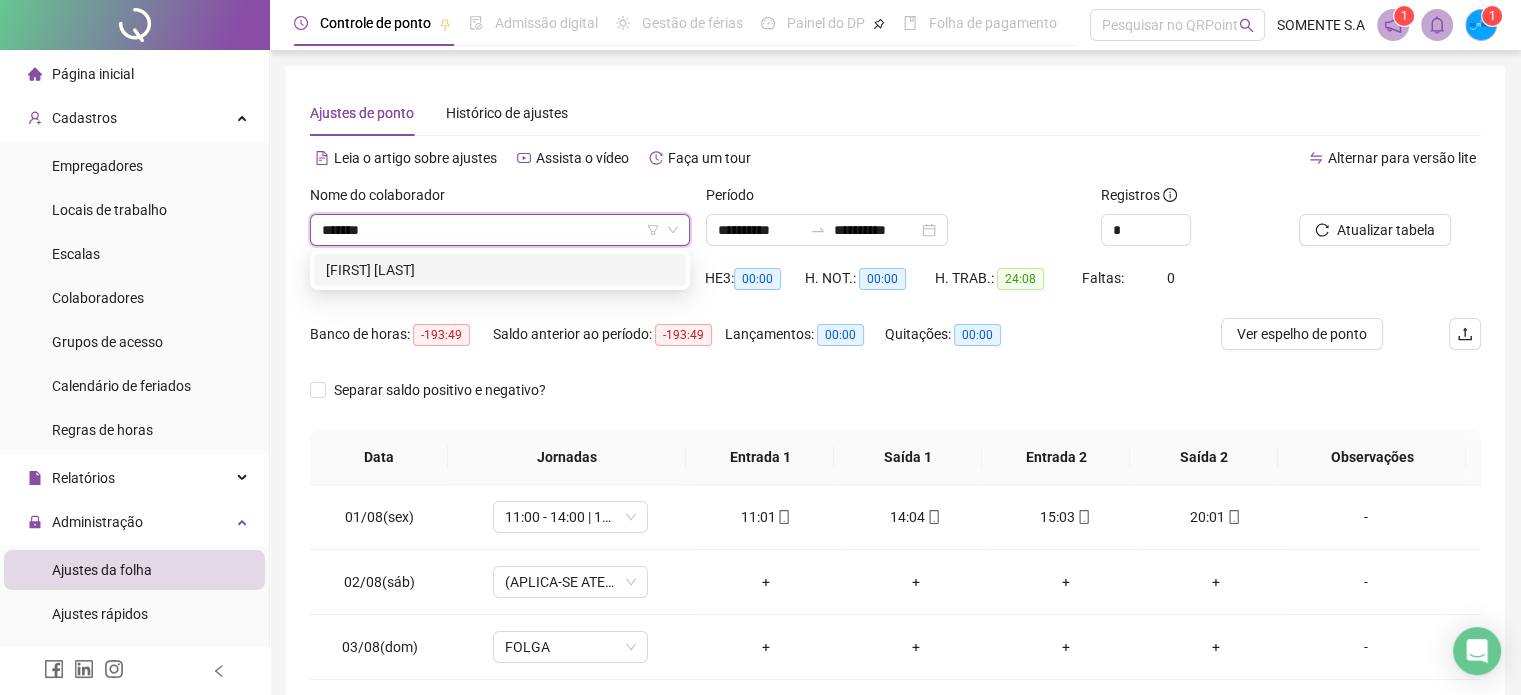 type on "******" 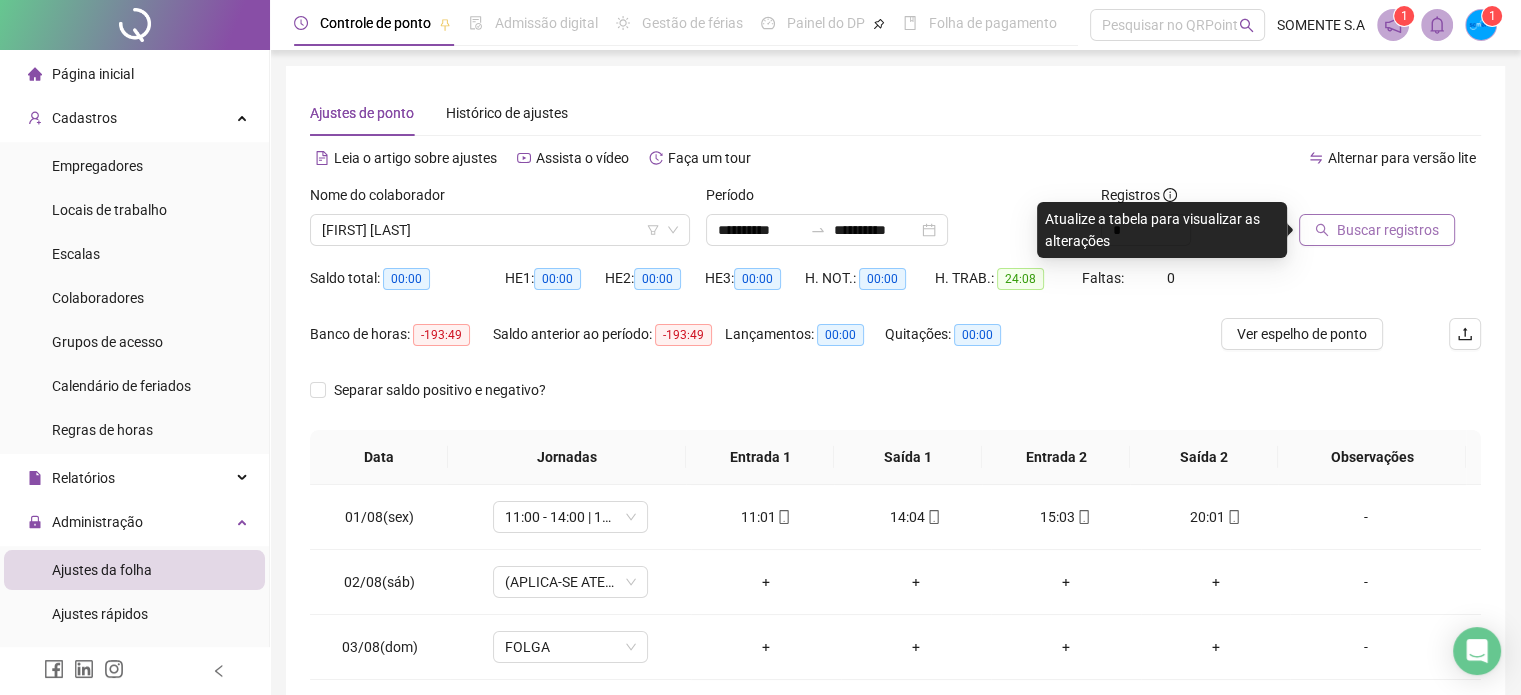 click on "Buscar registros" at bounding box center [1388, 230] 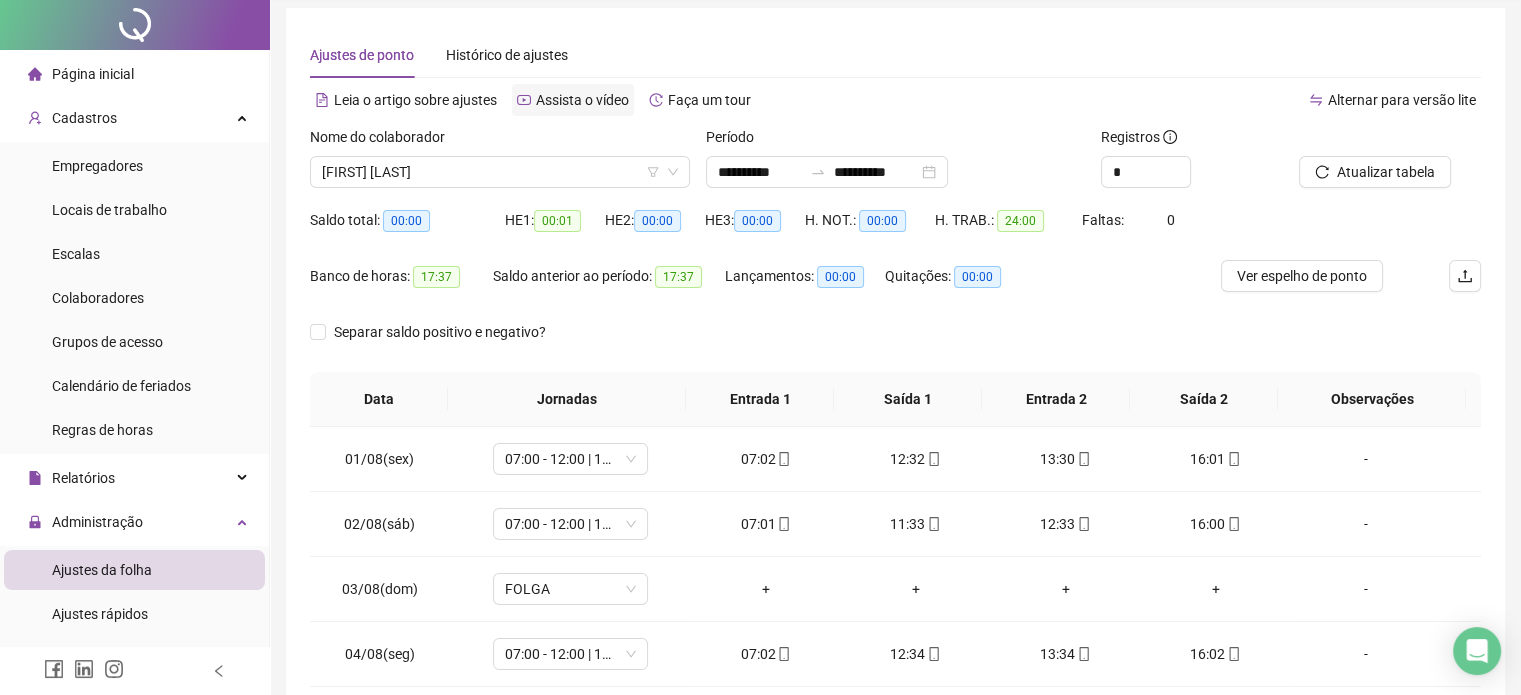 scroll, scrollTop: 0, scrollLeft: 0, axis: both 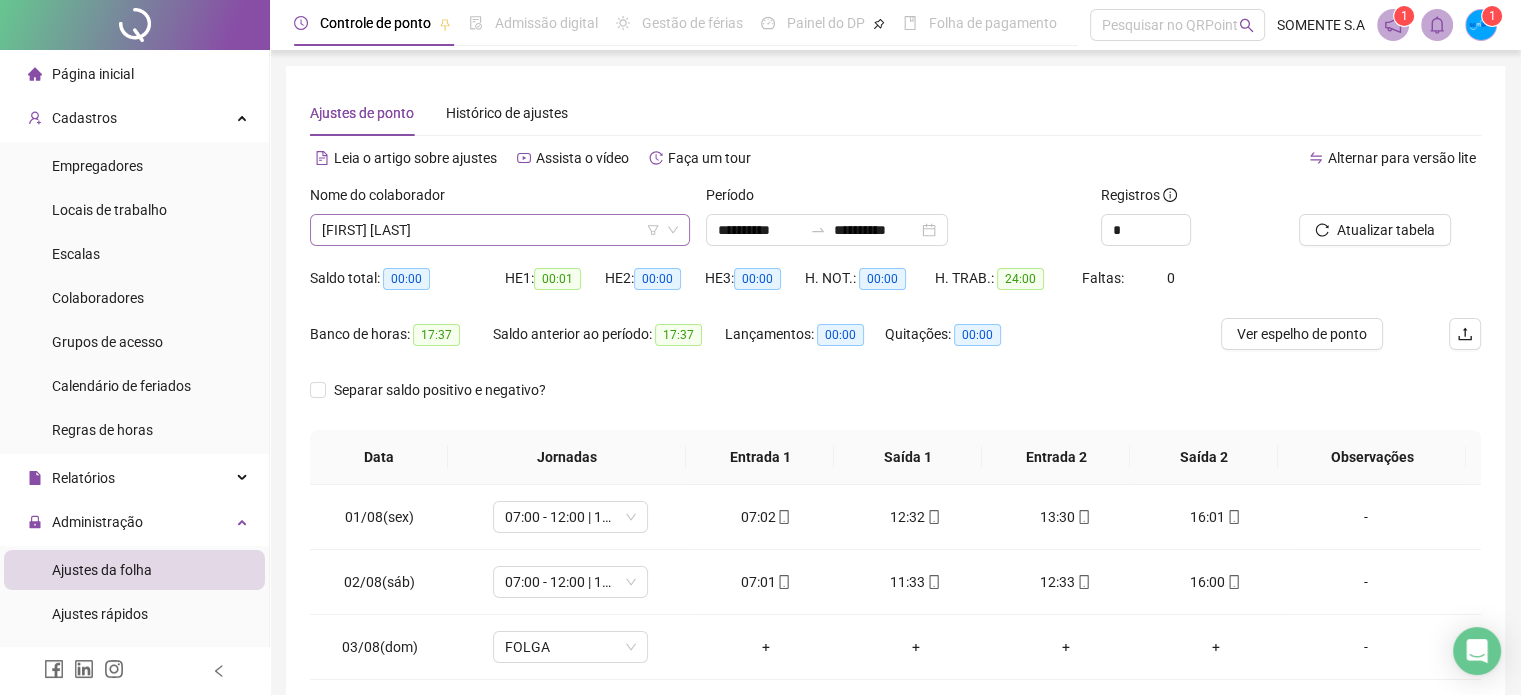 click at bounding box center (491, 230) 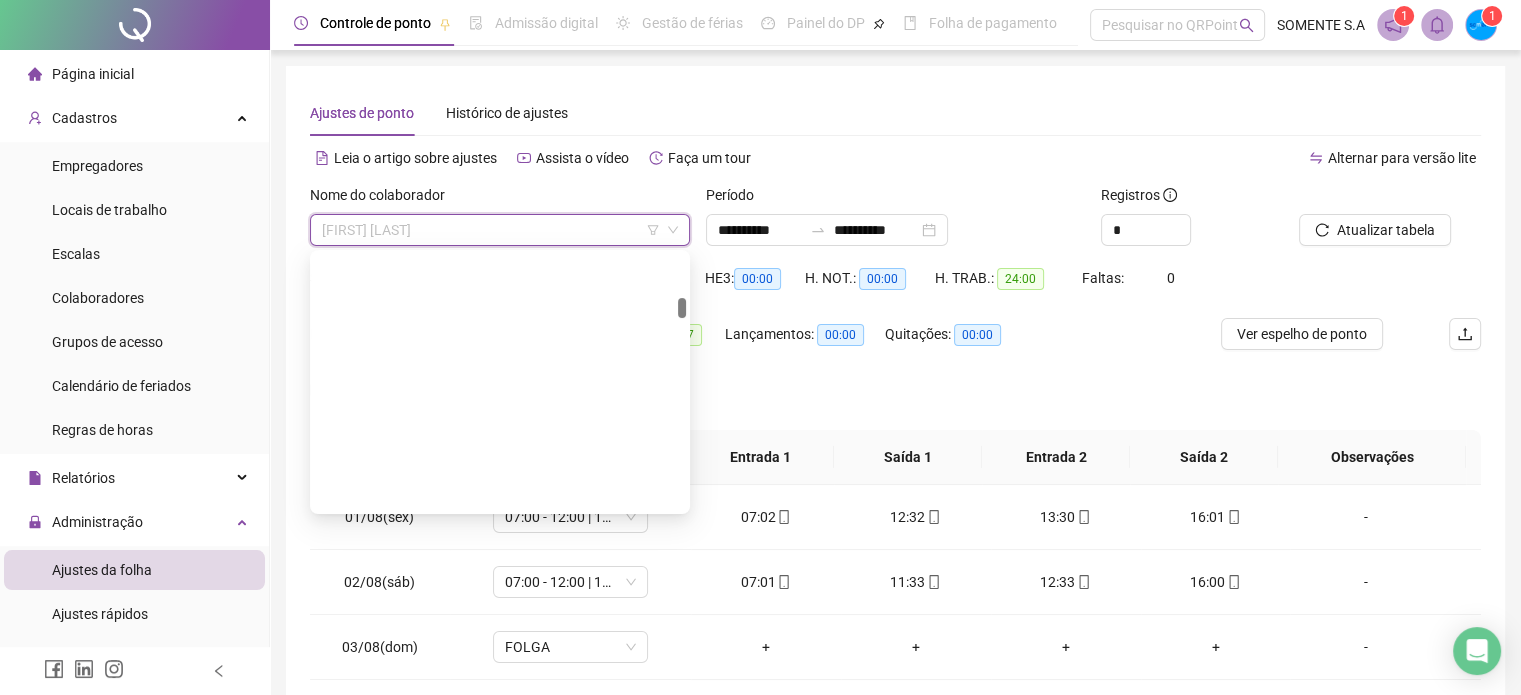 scroll, scrollTop: 672, scrollLeft: 0, axis: vertical 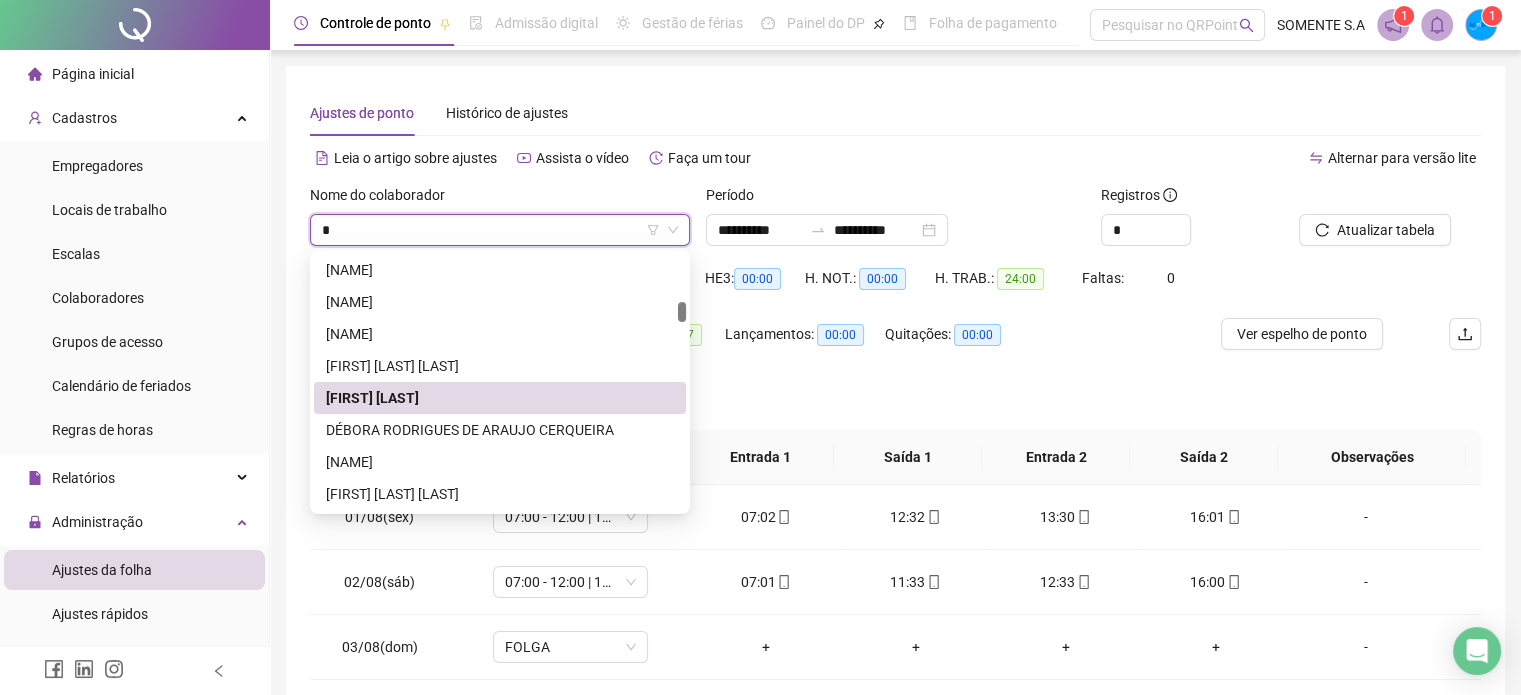 type on "**" 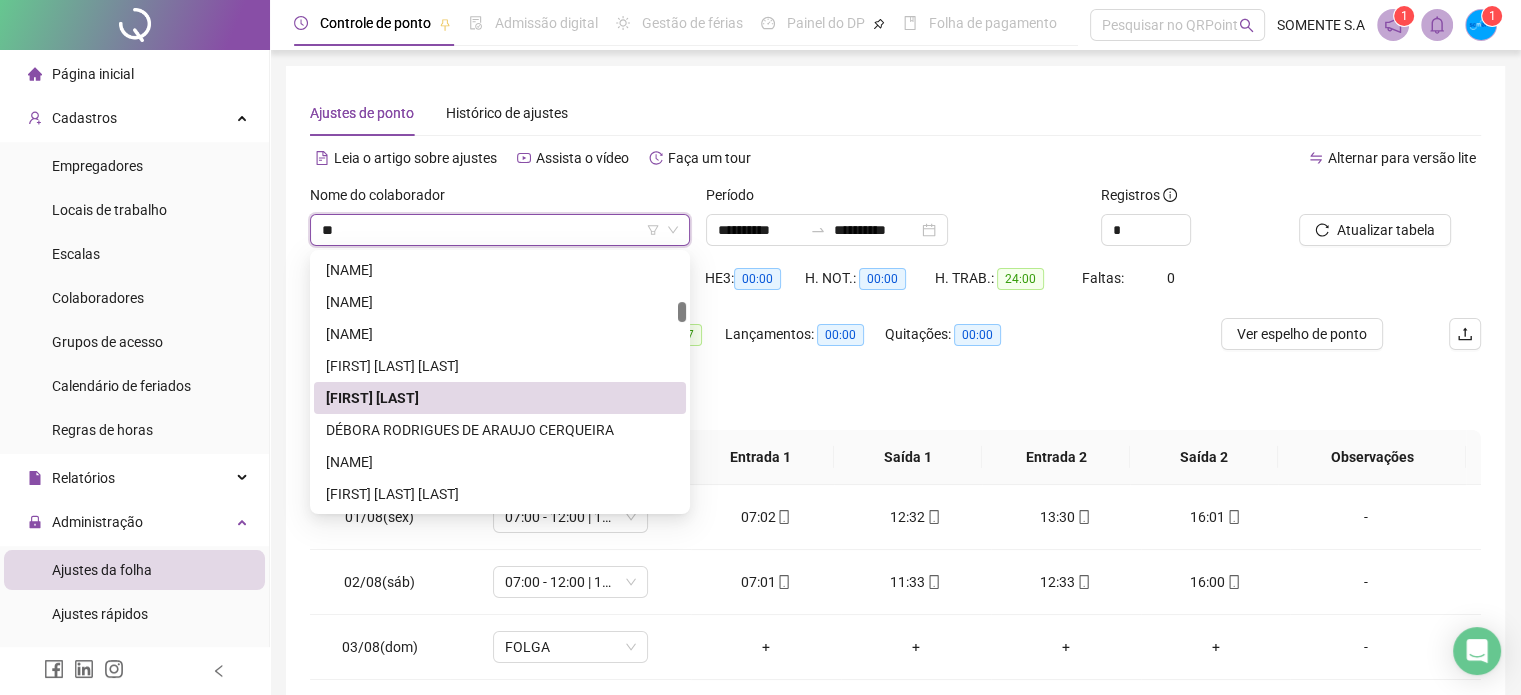 scroll, scrollTop: 0, scrollLeft: 0, axis: both 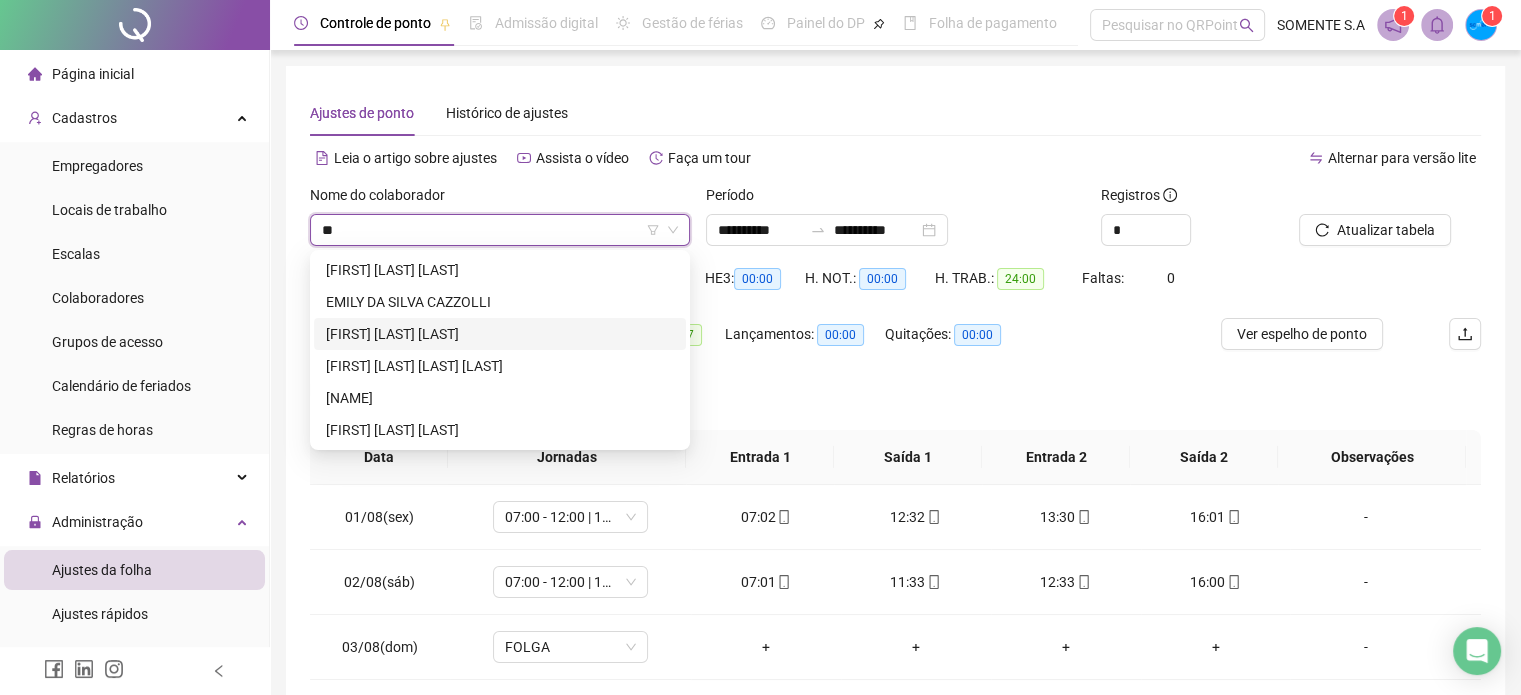 click on "[FIRST] [LAST] [LAST]" at bounding box center [500, 334] 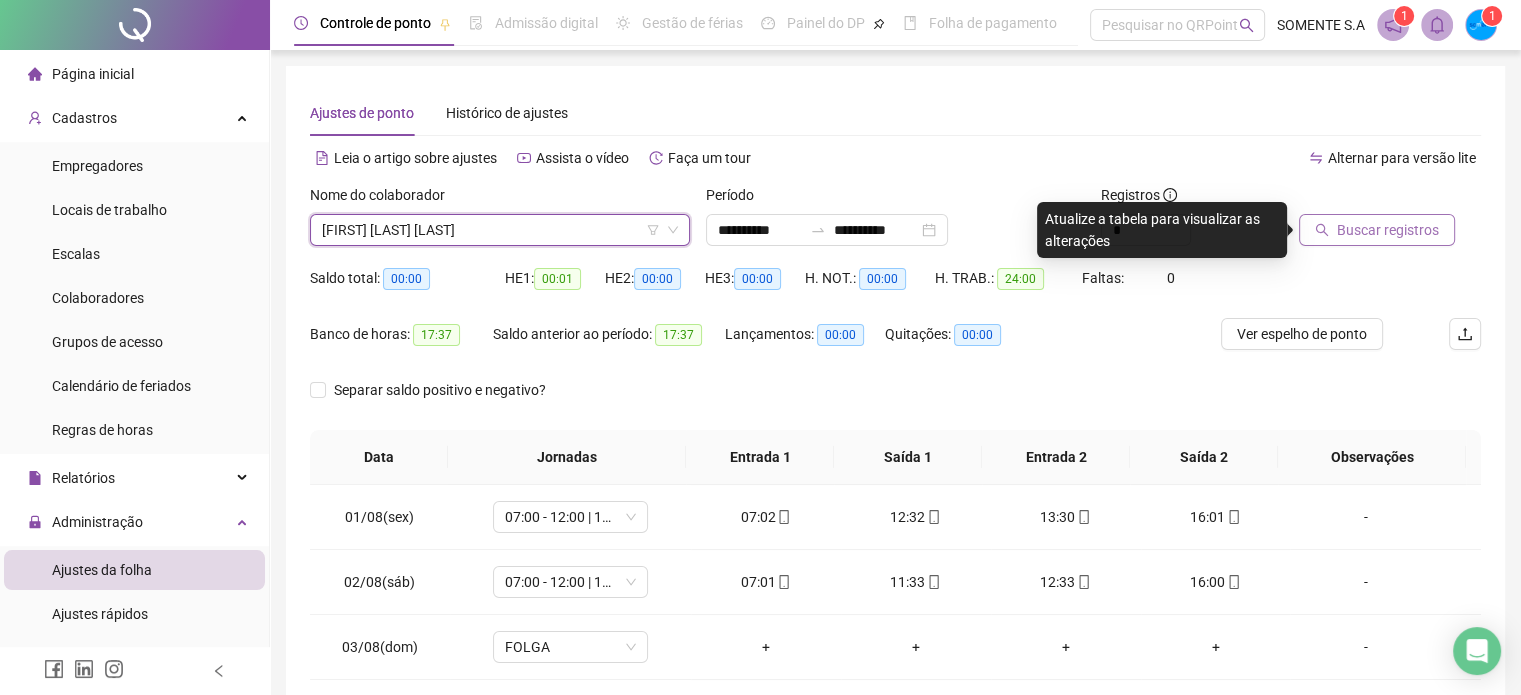 click on "Buscar registros" at bounding box center [1377, 230] 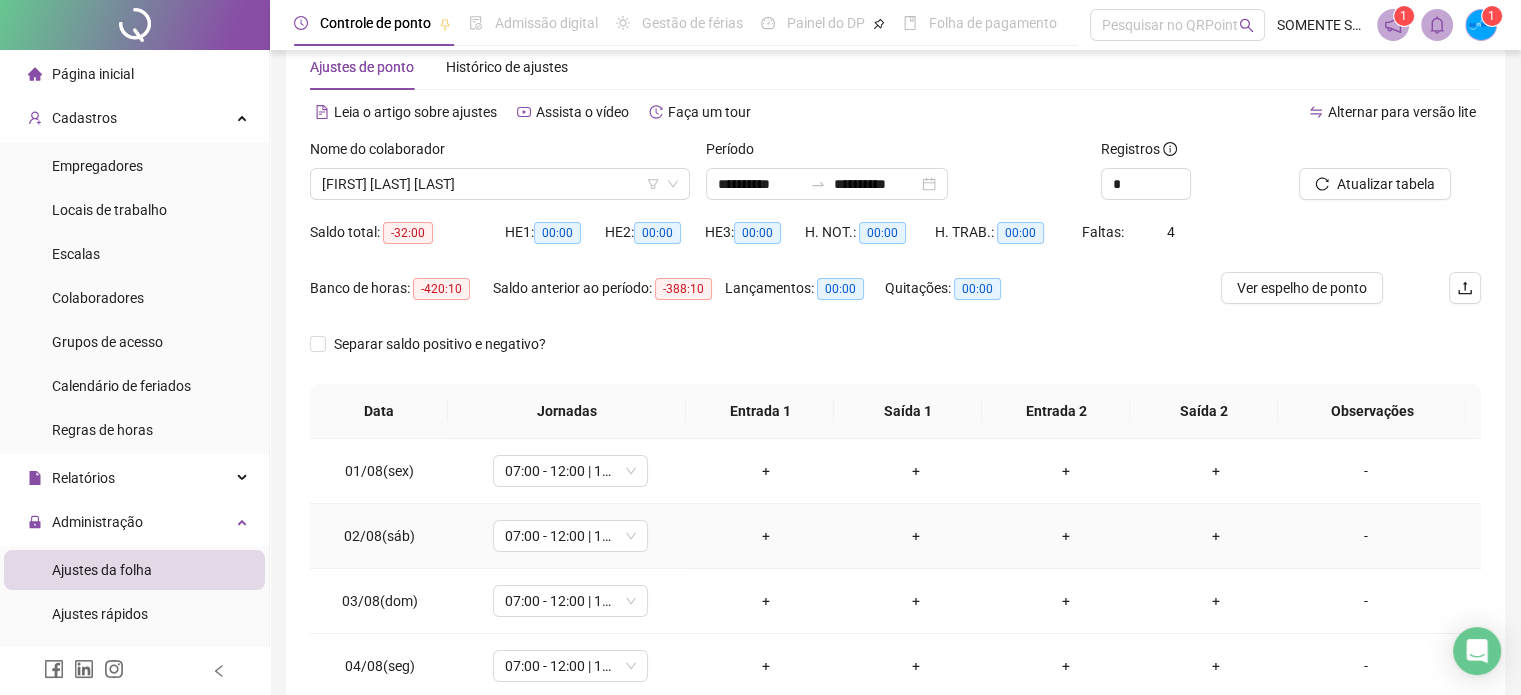 scroll, scrollTop: 0, scrollLeft: 0, axis: both 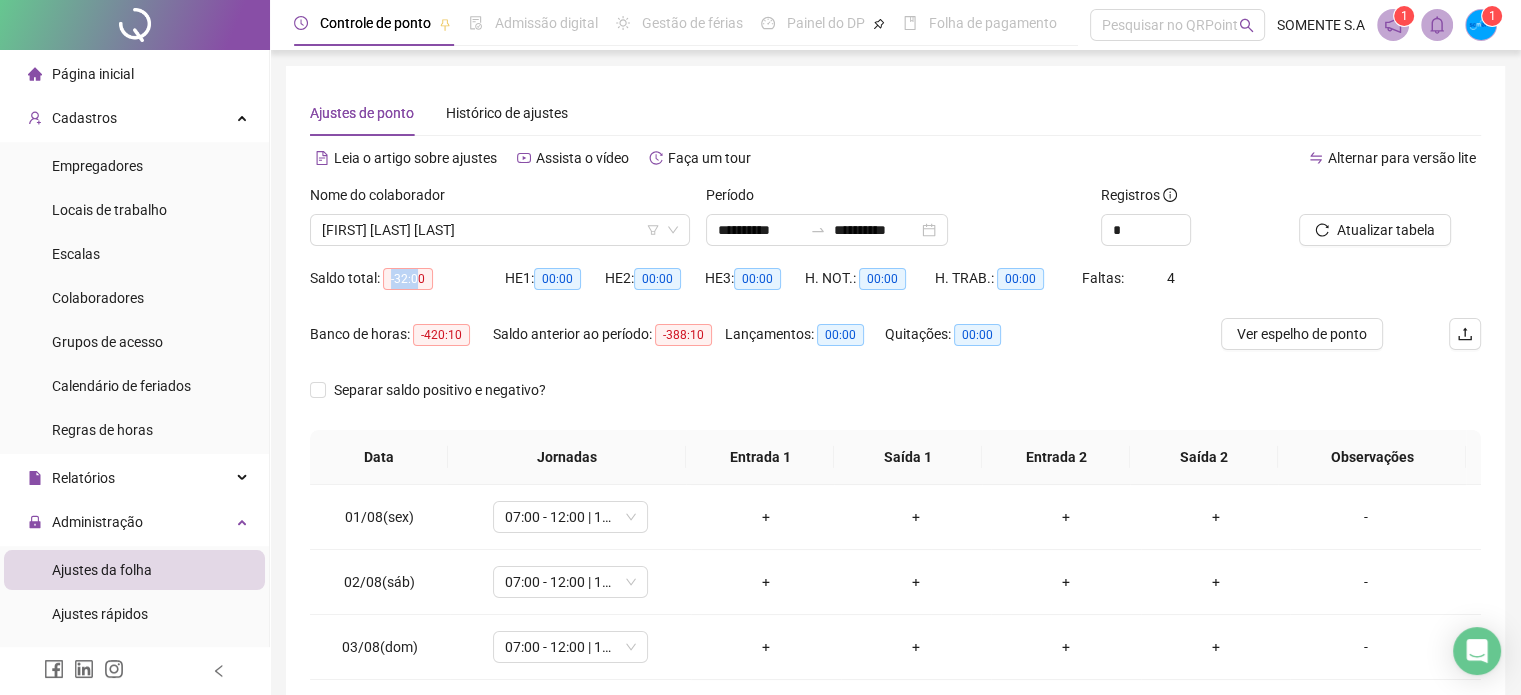 drag, startPoint x: 420, startPoint y: 278, endPoint x: 391, endPoint y: 281, distance: 29.15476 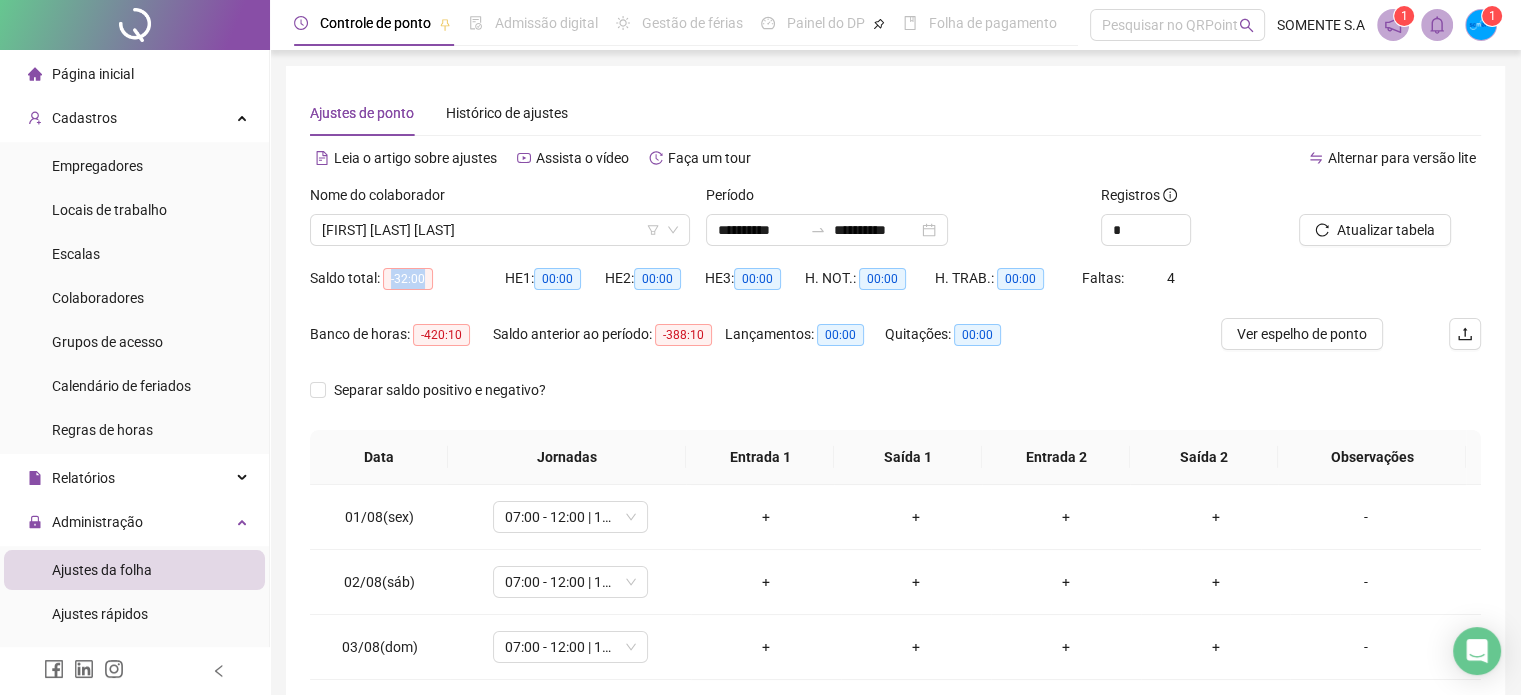 drag, startPoint x: 388, startPoint y: 279, endPoint x: 434, endPoint y: 284, distance: 46.270943 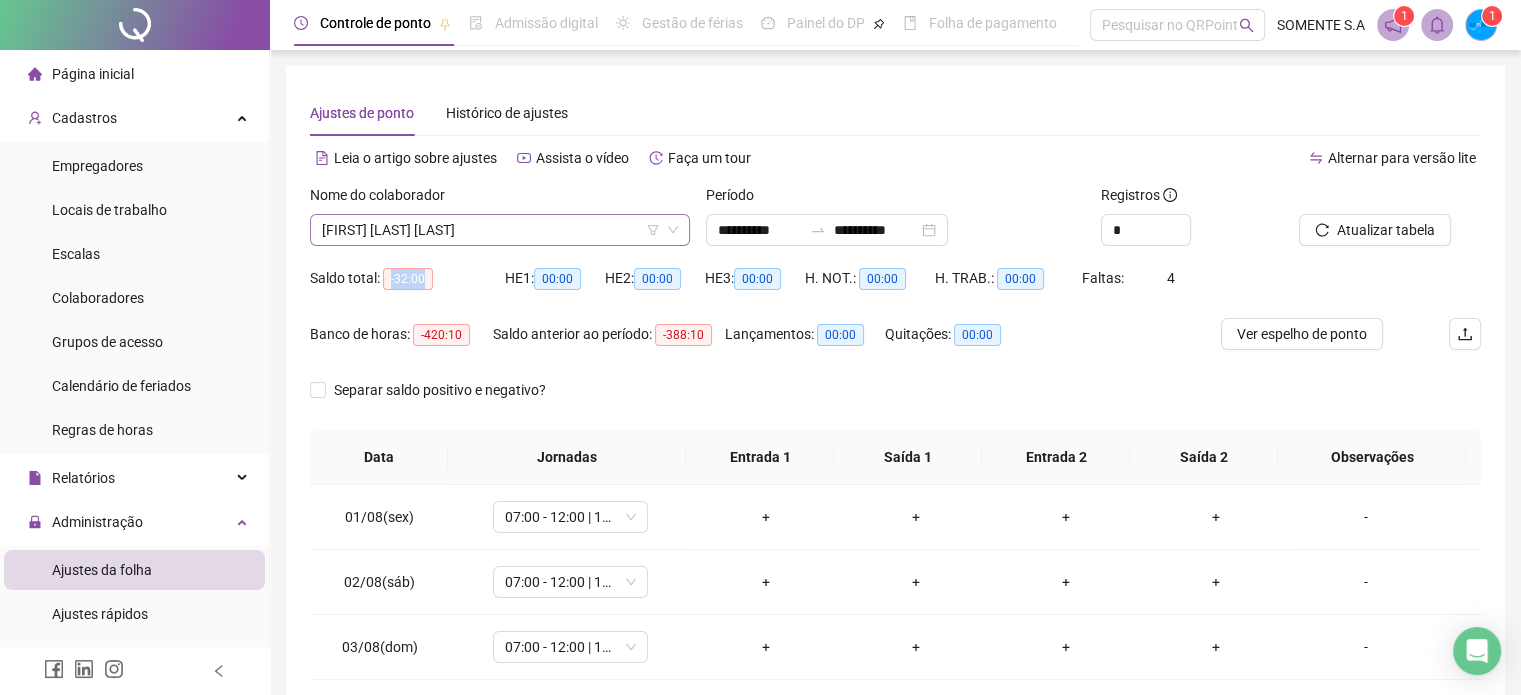 click on "[FIRST] [LAST] [LAST]" at bounding box center [500, 230] 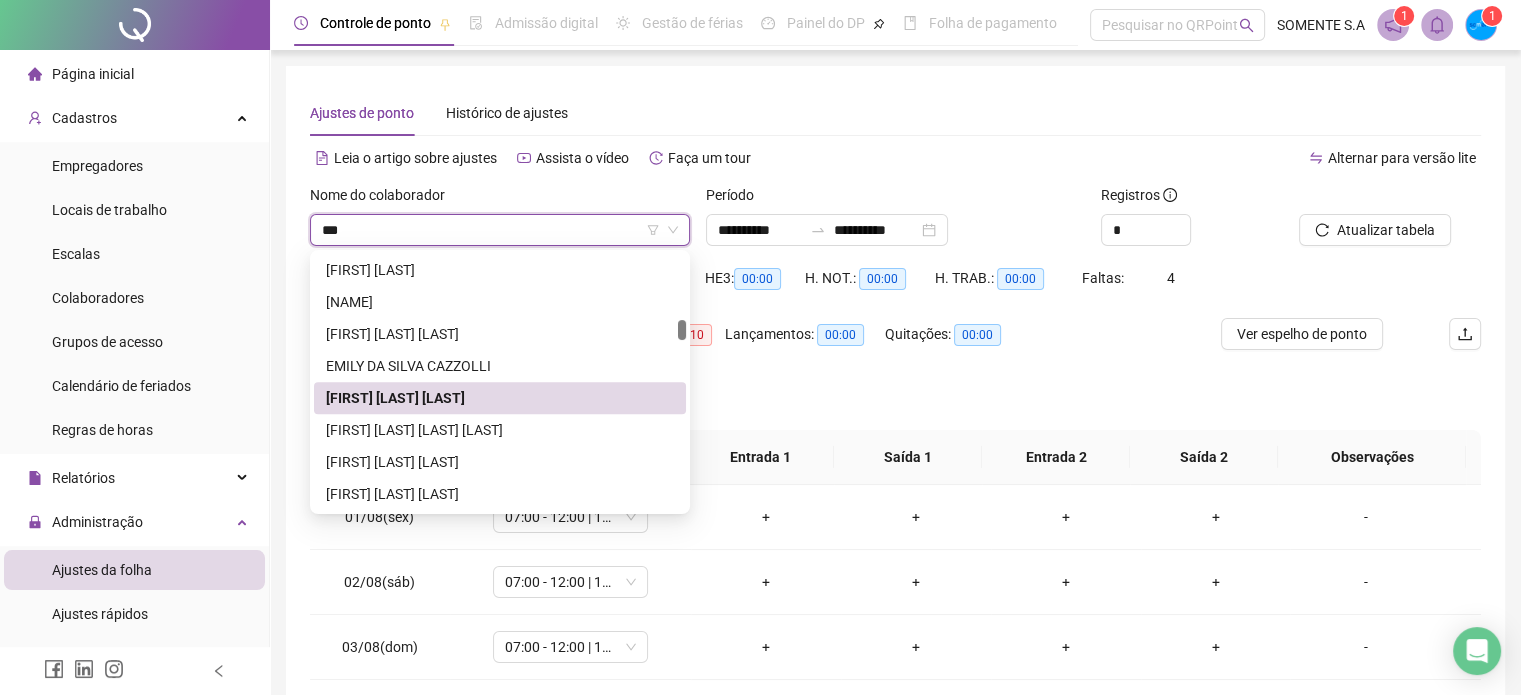 scroll, scrollTop: 0, scrollLeft: 0, axis: both 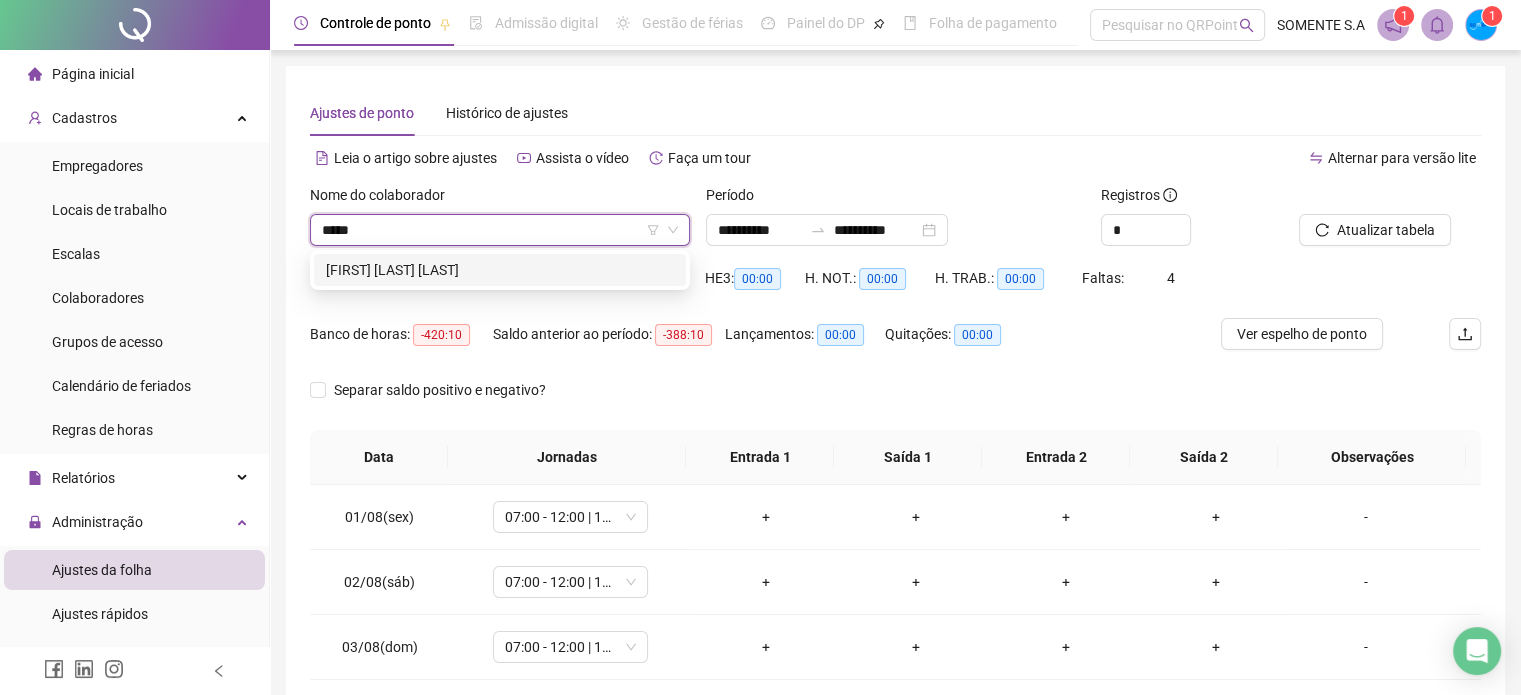 type on "******" 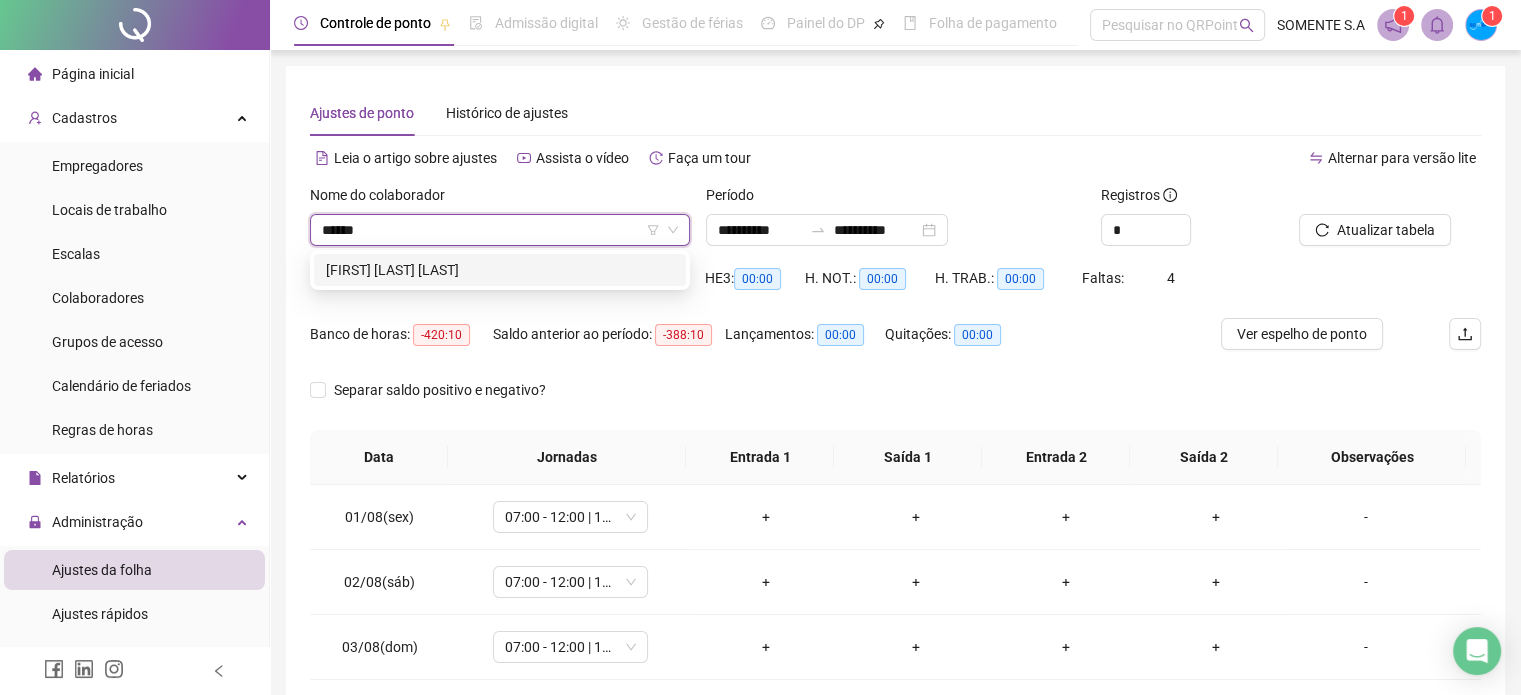 type 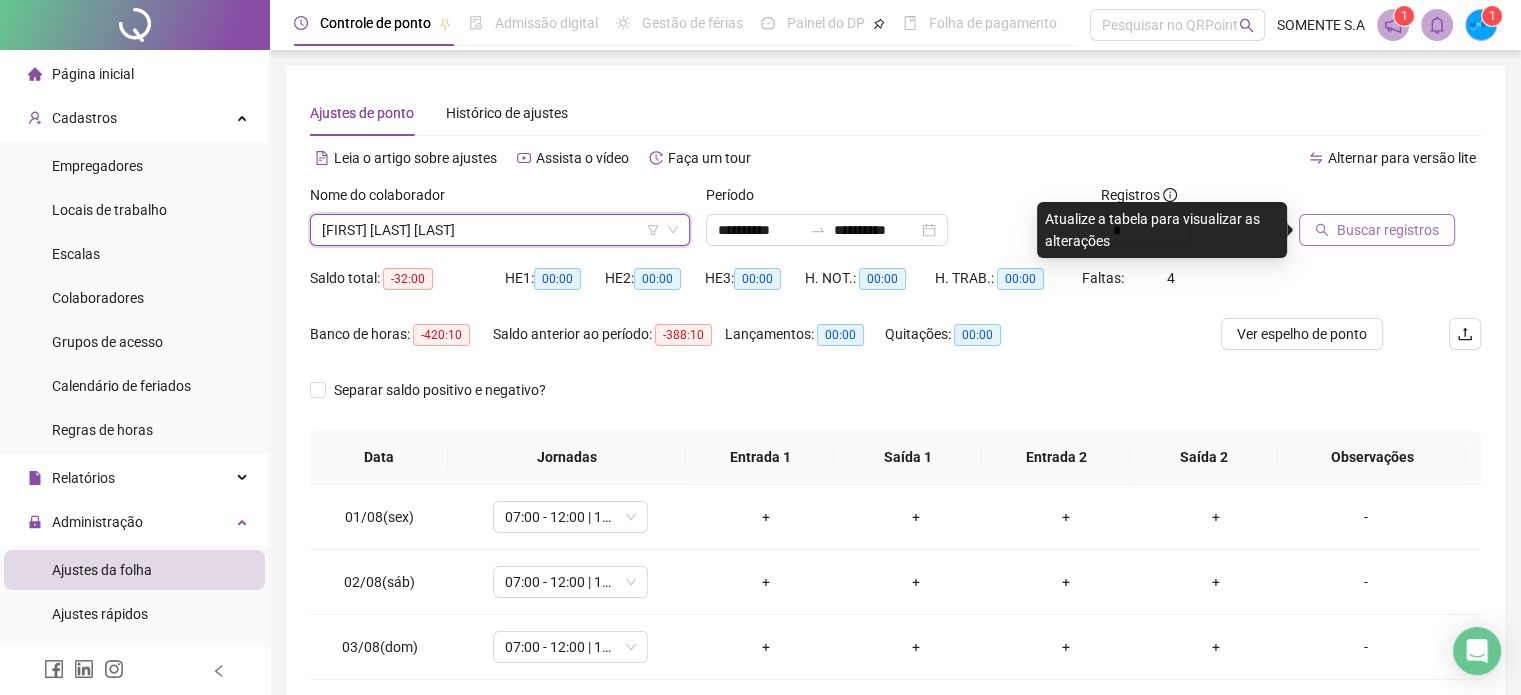 click on "Buscar registros" at bounding box center [1388, 230] 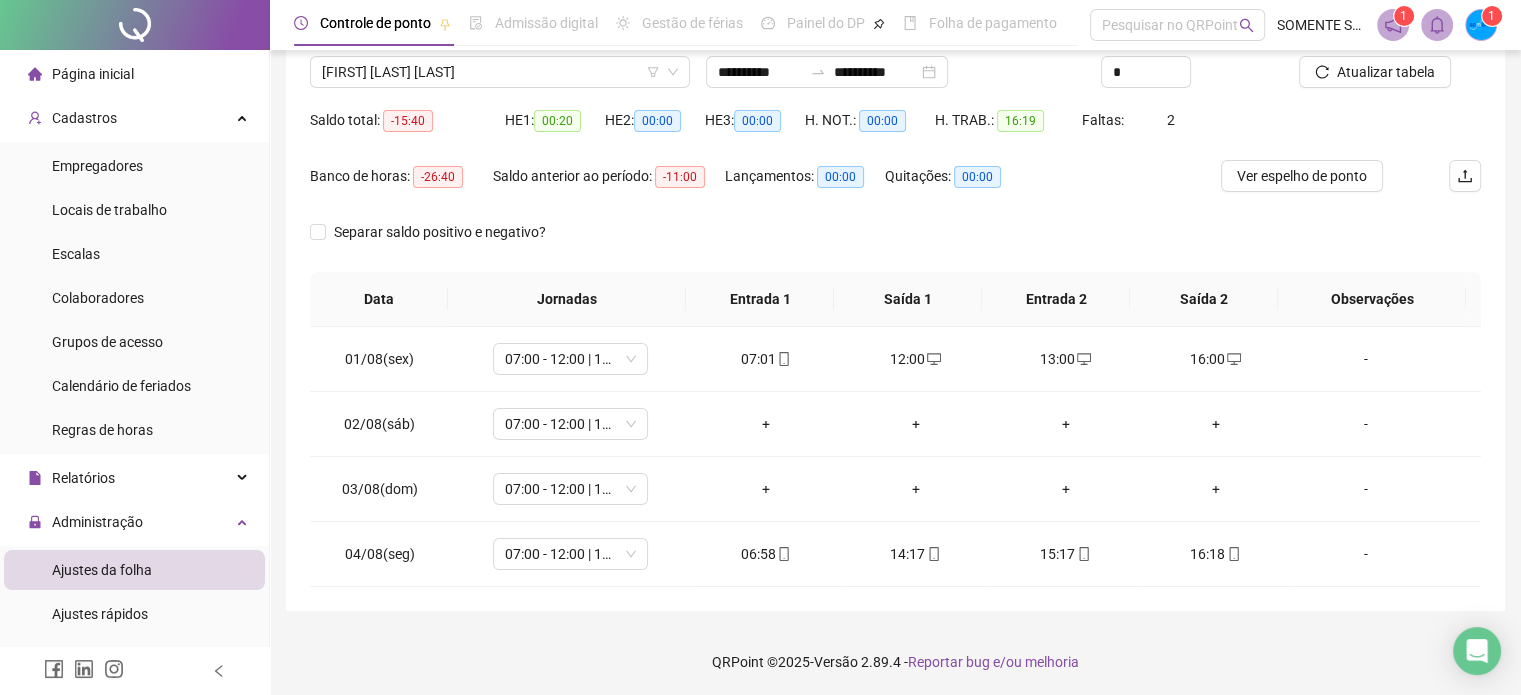 scroll, scrollTop: 159, scrollLeft: 0, axis: vertical 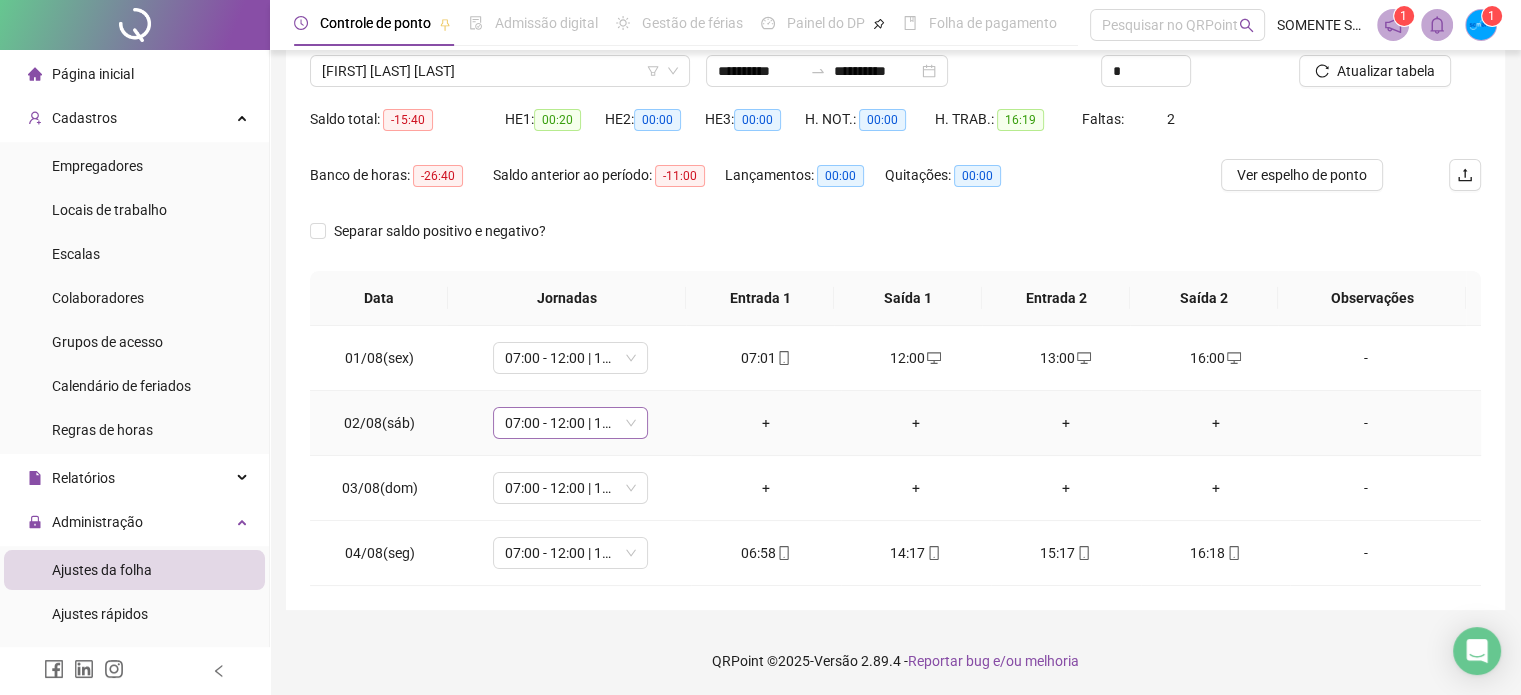 click on "07:00 - 12:00 | 13:00 - 16:00" at bounding box center (570, 423) 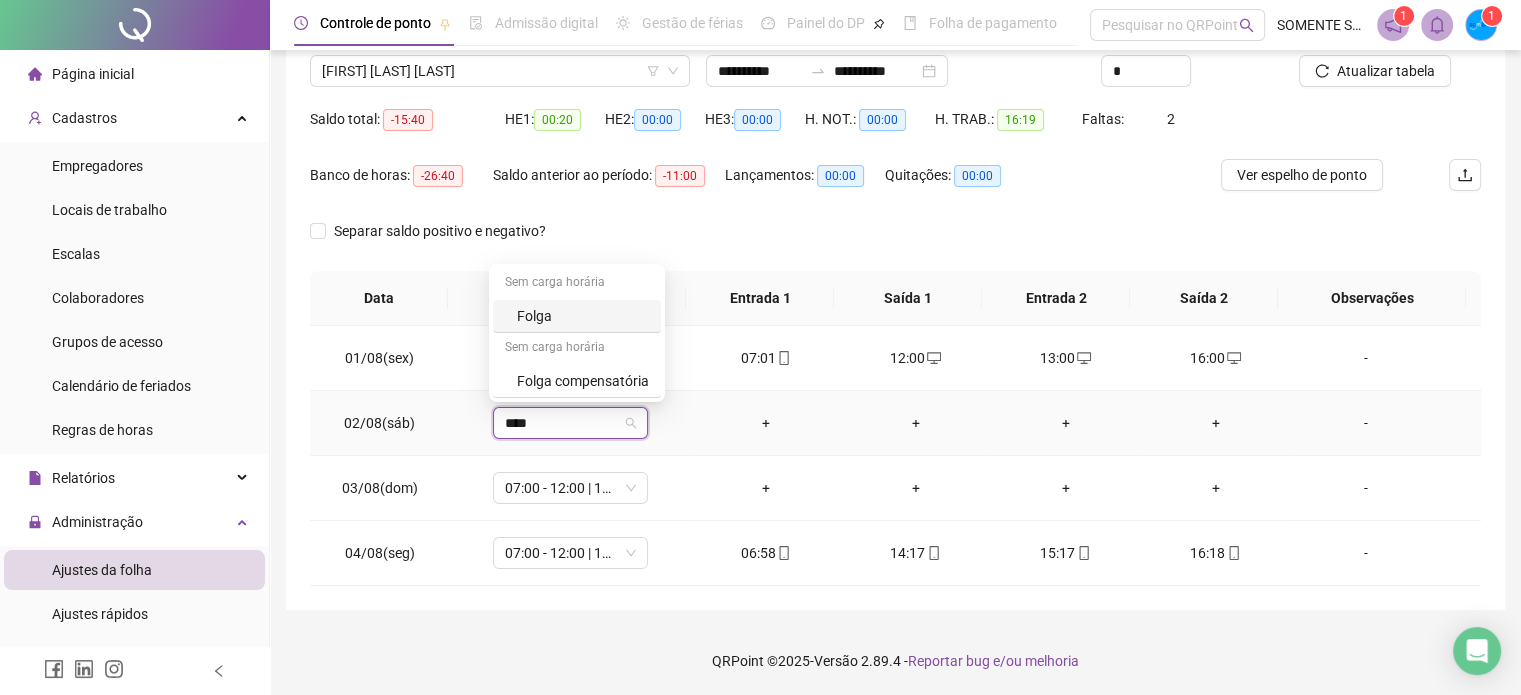type 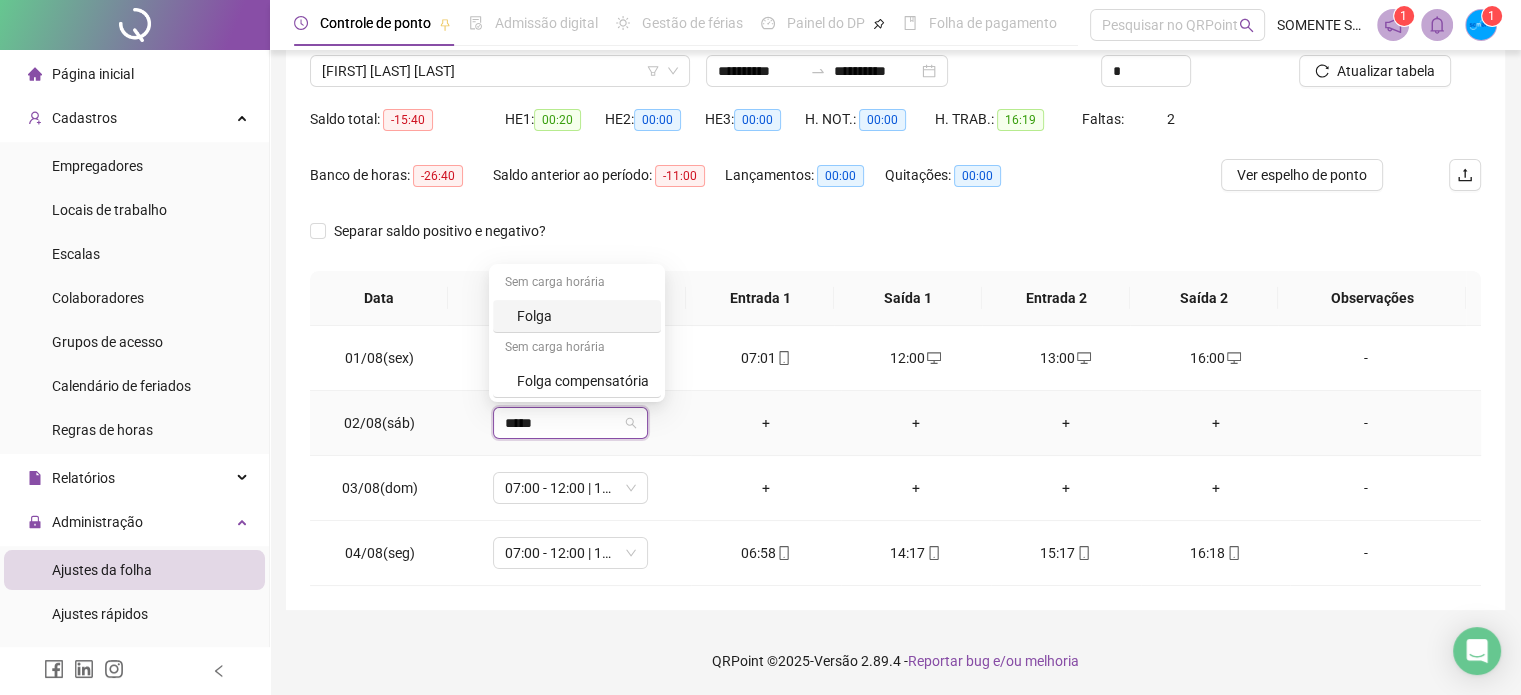 click on "Folga" at bounding box center [583, 316] 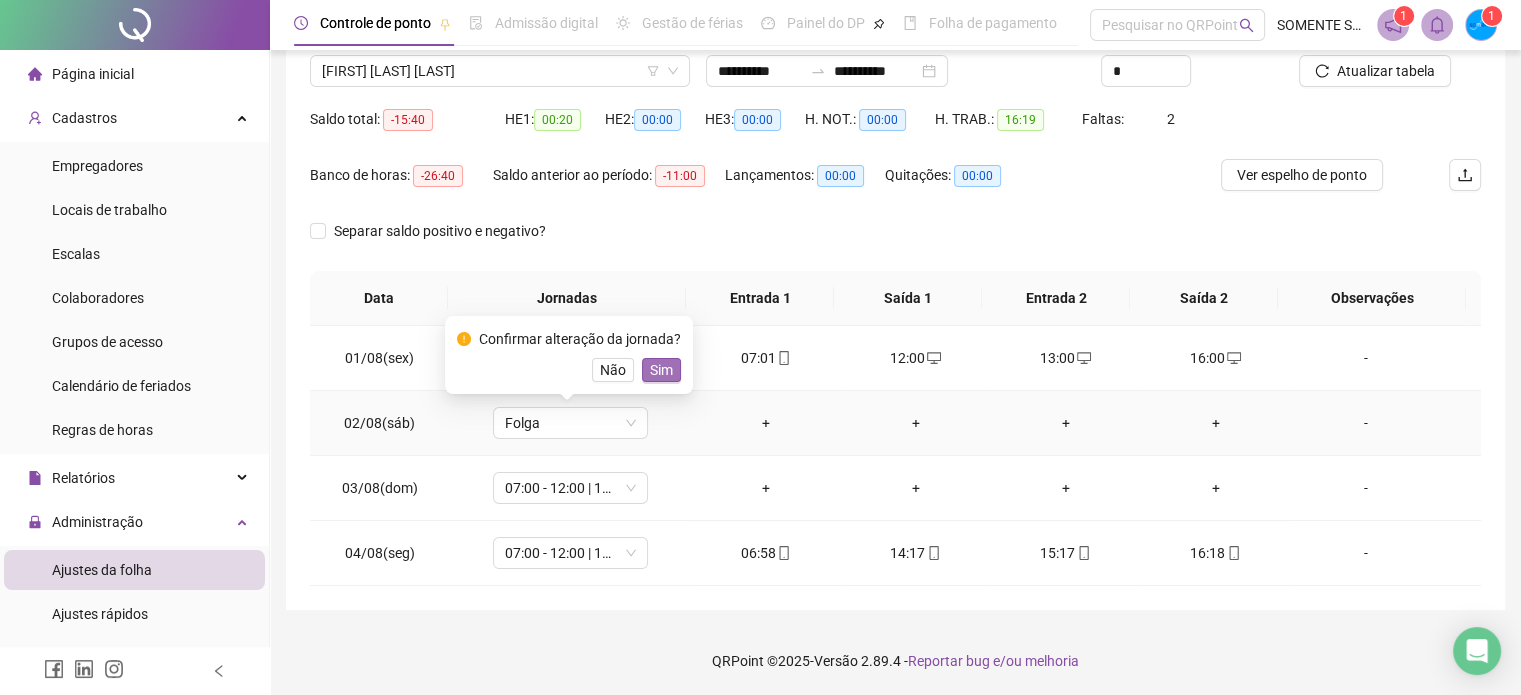 click on "Sim" at bounding box center (661, 370) 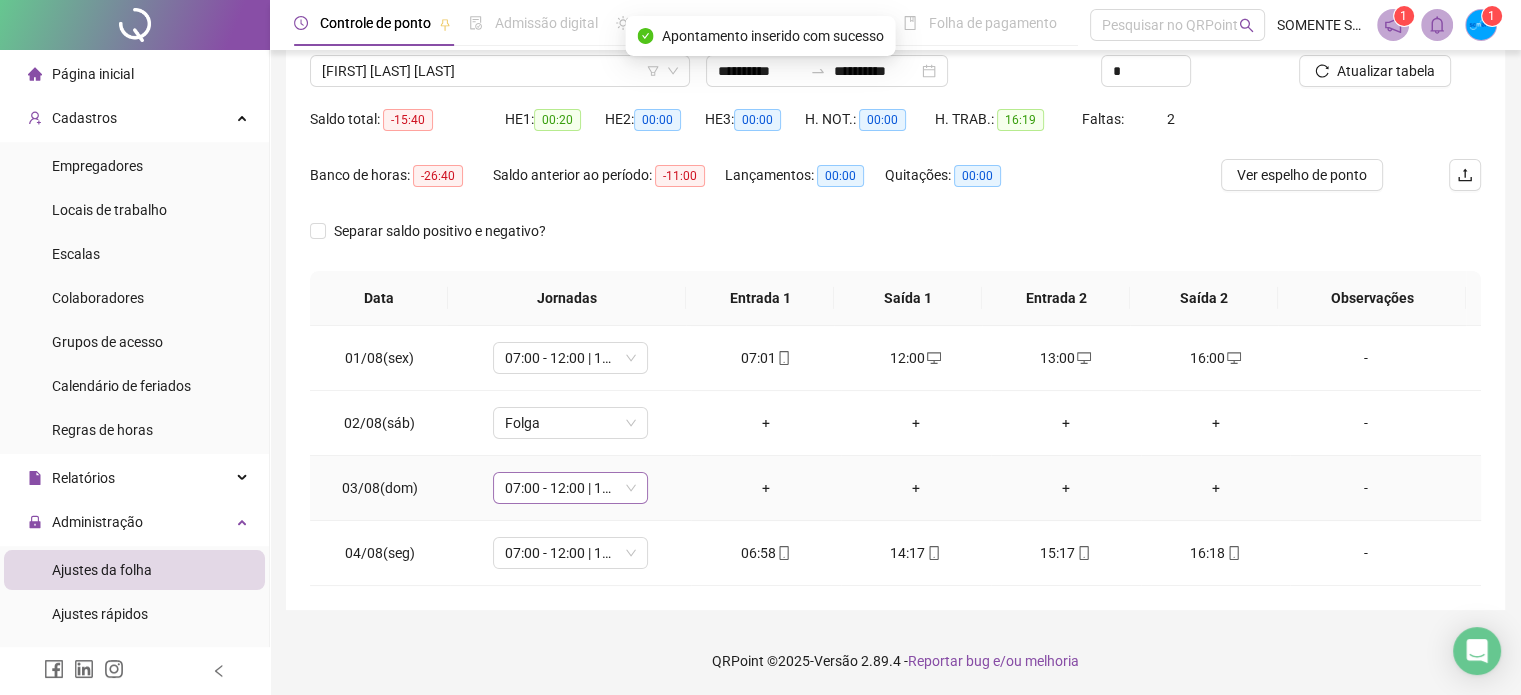 click on "07:00 - 12:00 | 13:00 - 16:00" at bounding box center [570, 488] 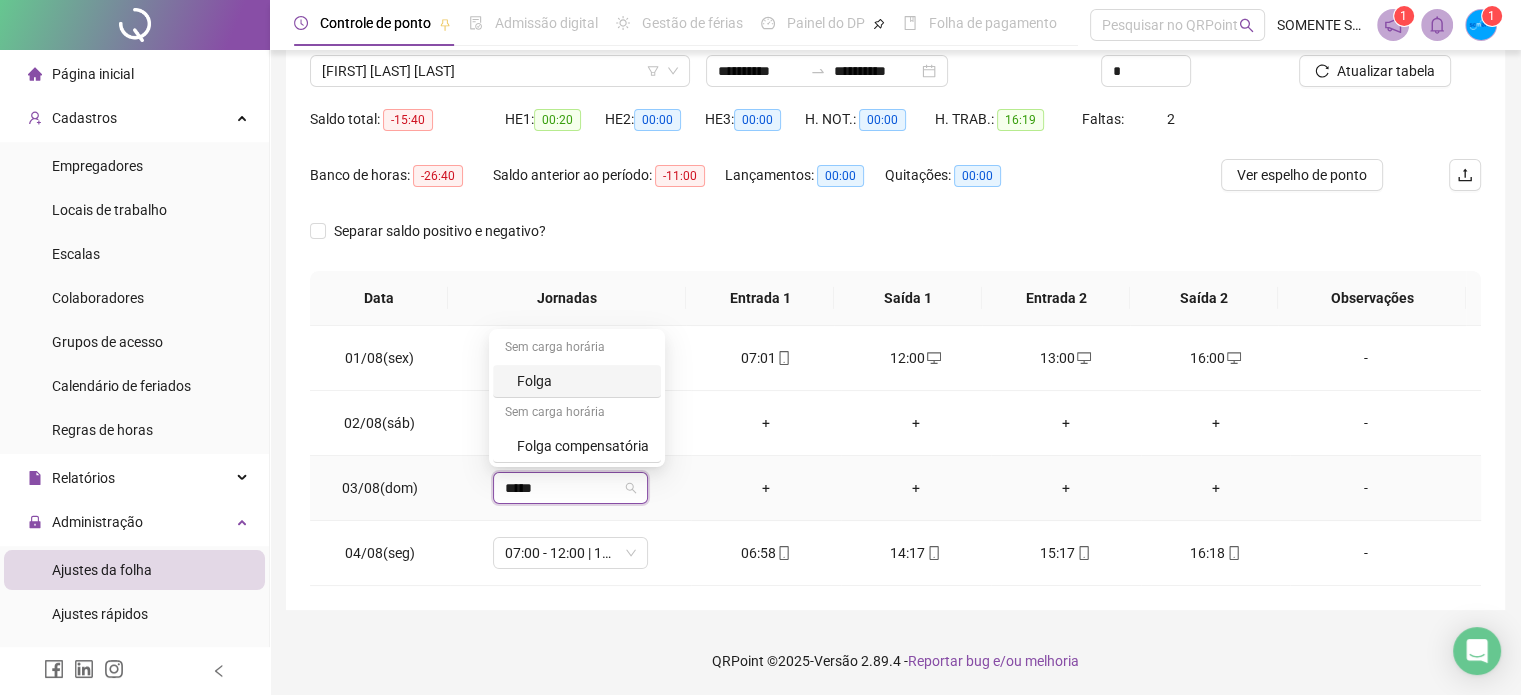 click on "Folga" at bounding box center (583, 381) 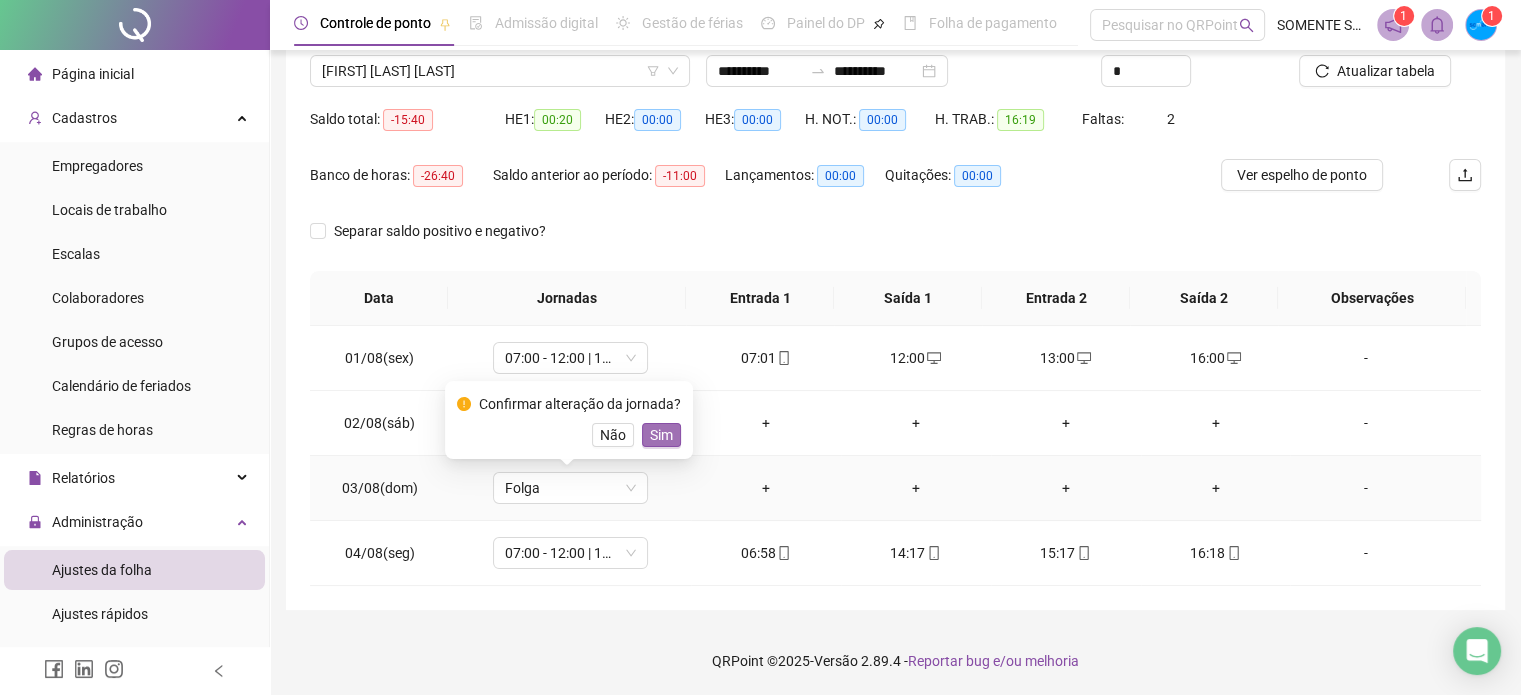 click on "Sim" at bounding box center (661, 435) 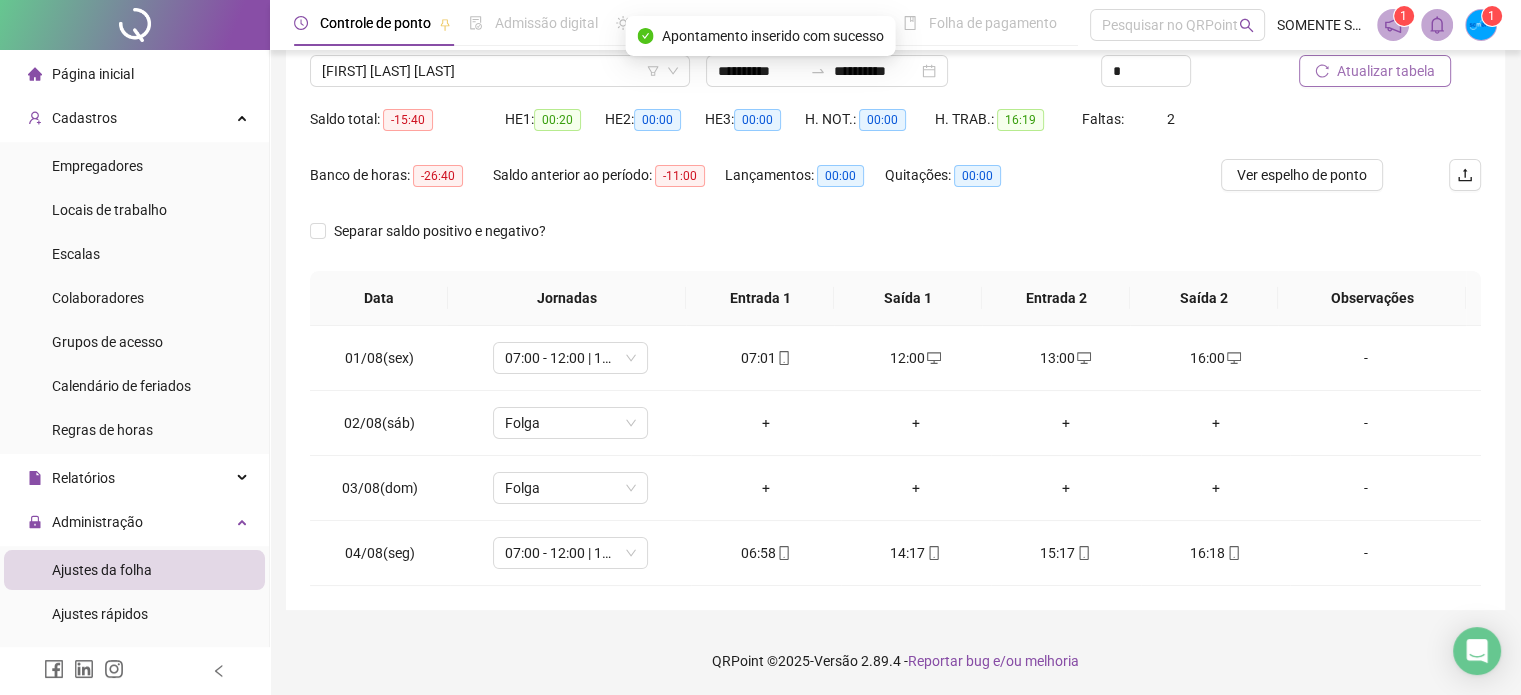 click on "Atualizar tabela" at bounding box center (1386, 71) 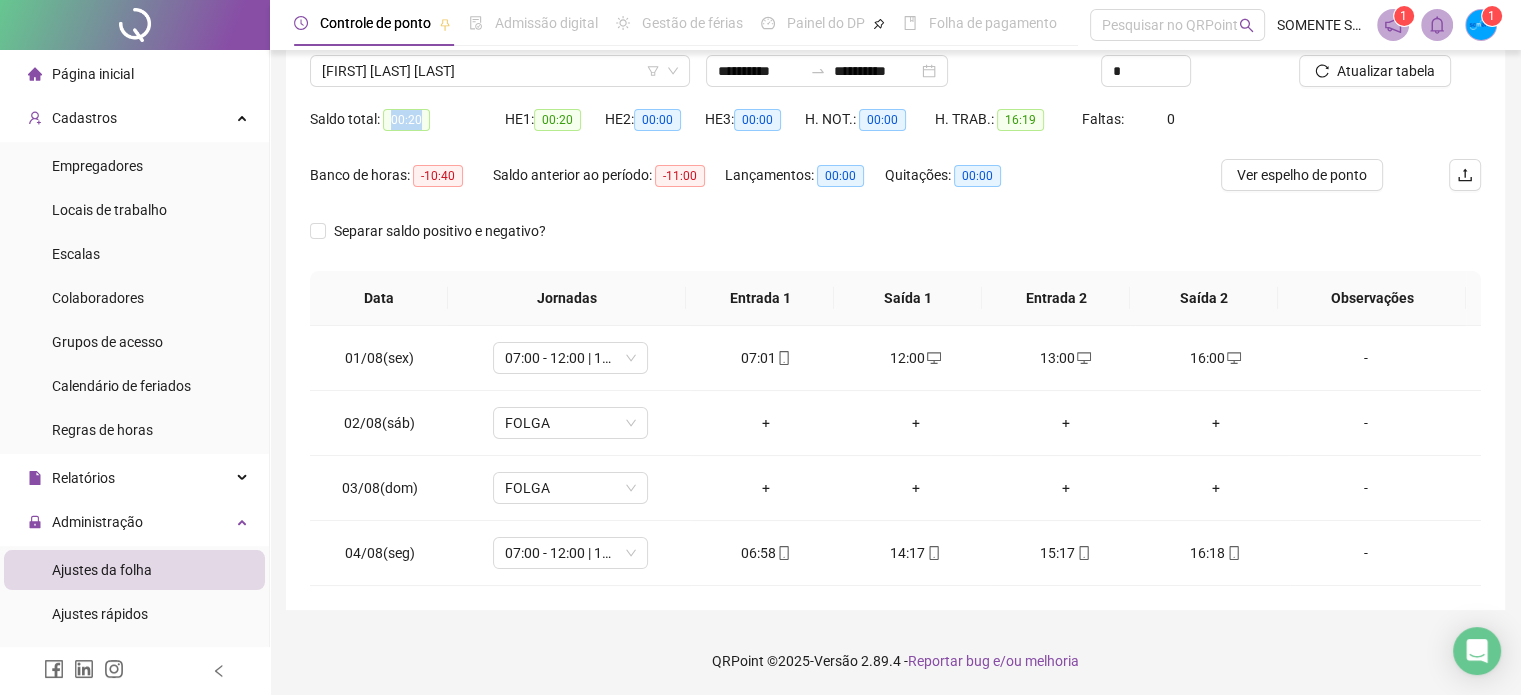 drag, startPoint x: 387, startPoint y: 121, endPoint x: 431, endPoint y: 124, distance: 44.102154 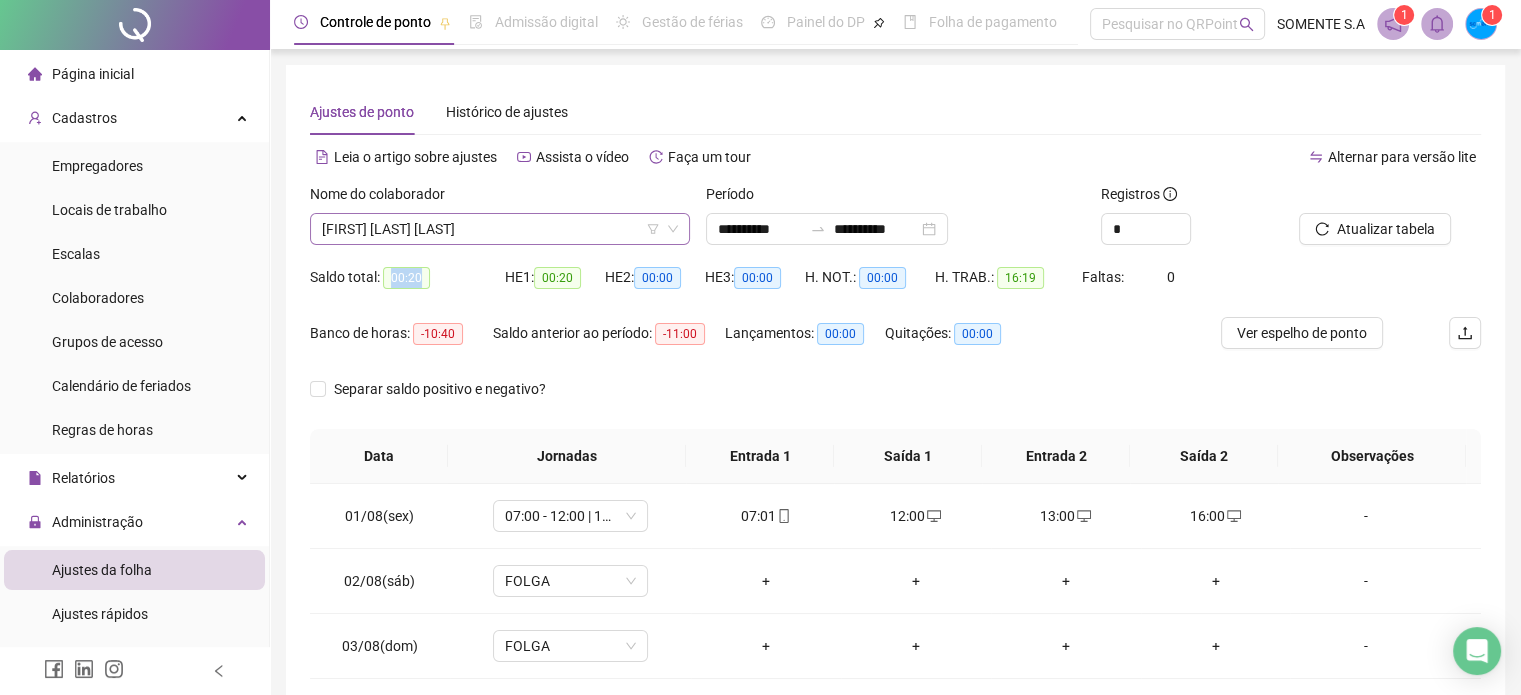 scroll, scrollTop: 0, scrollLeft: 0, axis: both 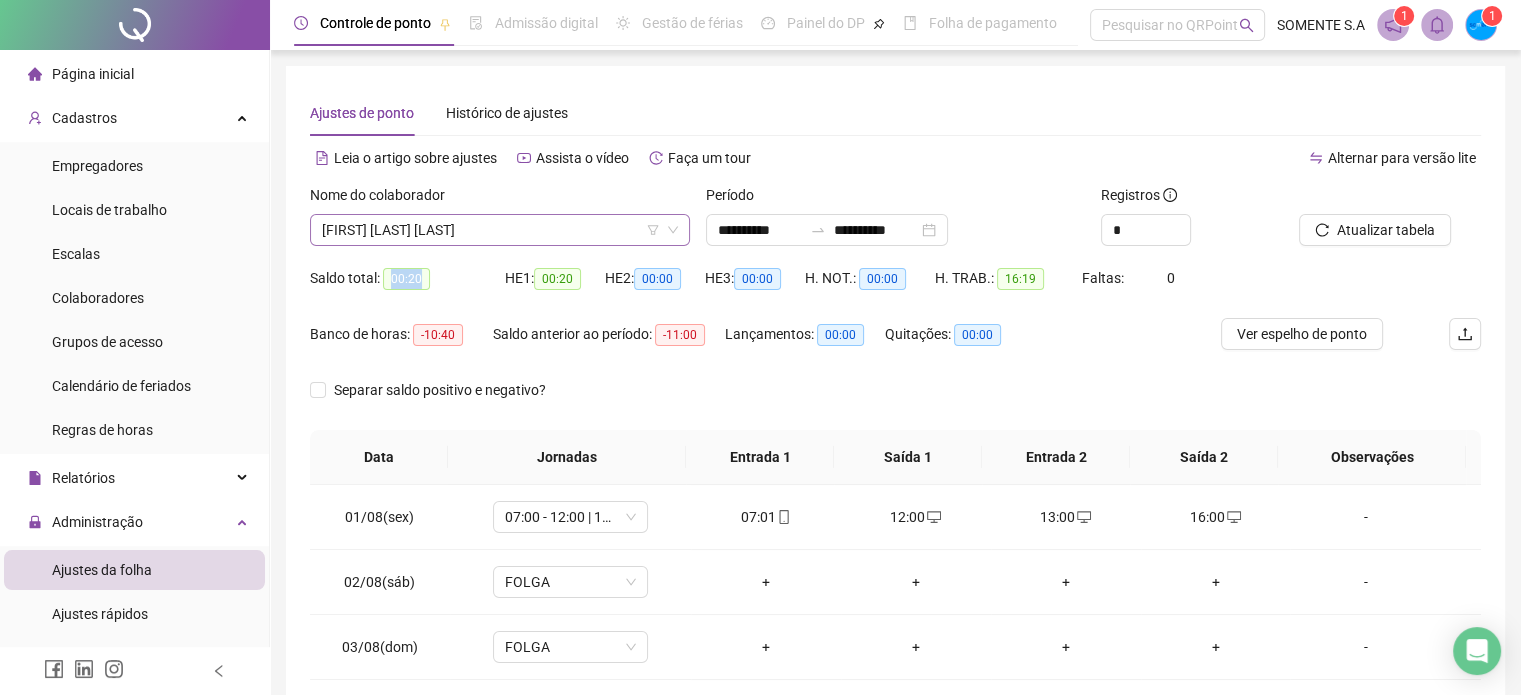click on "[FIRST] [LAST] [LAST]" at bounding box center (500, 230) 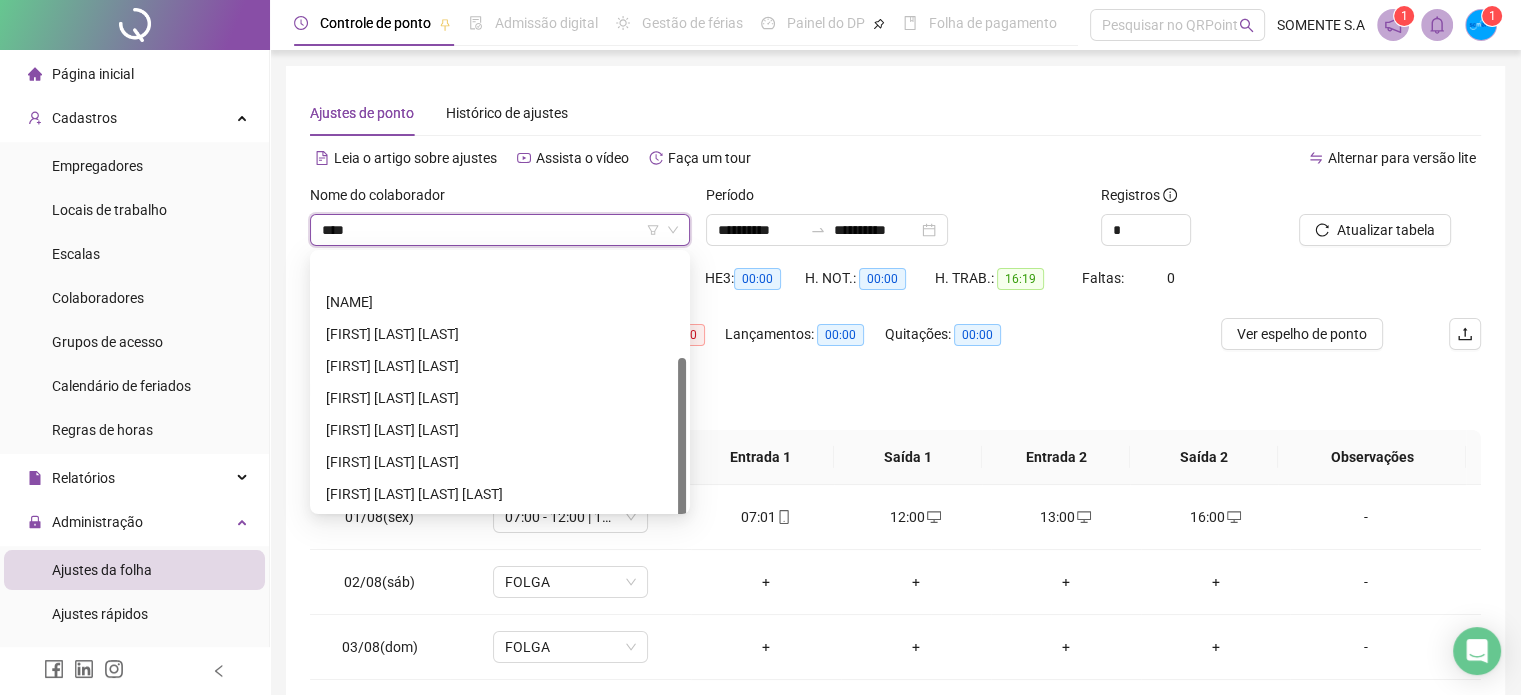 scroll, scrollTop: 0, scrollLeft: 0, axis: both 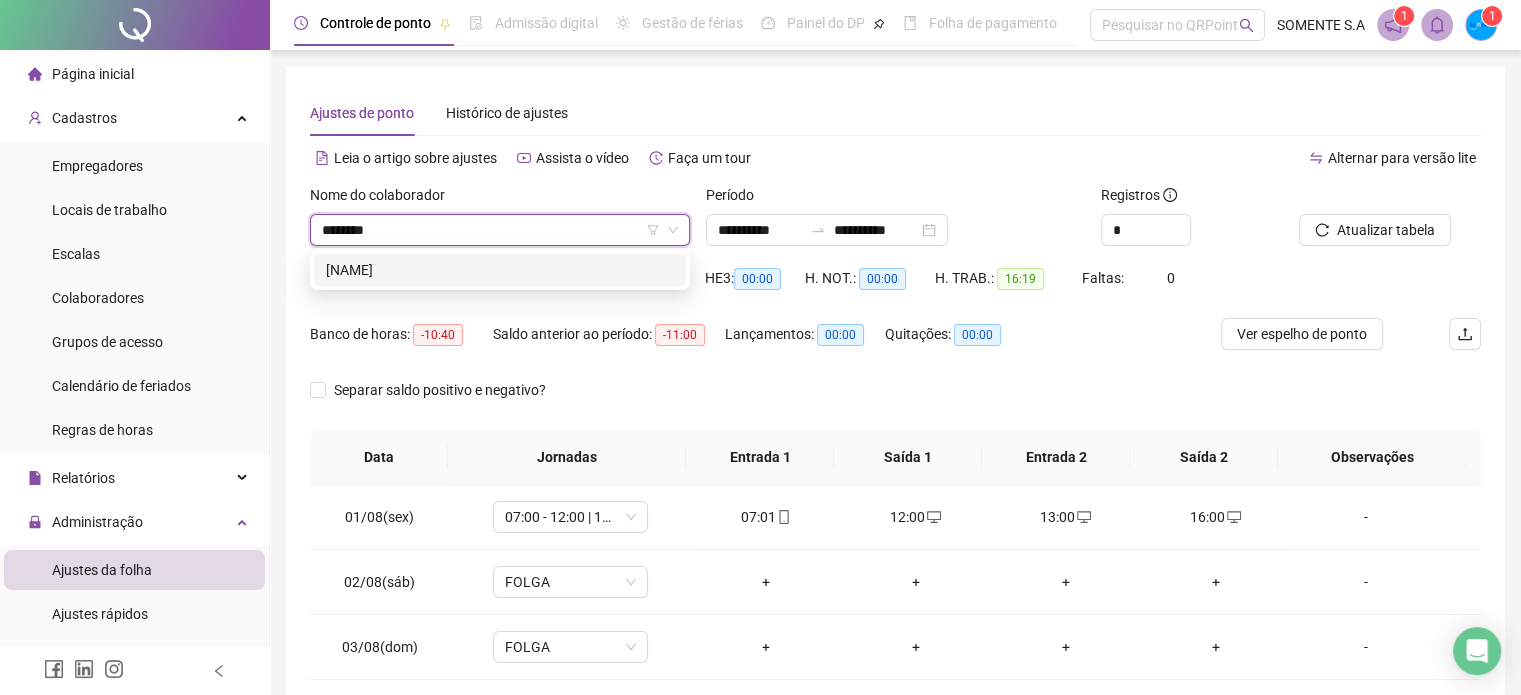 drag, startPoint x: 430, startPoint y: 264, endPoint x: 585, endPoint y: 303, distance: 159.83116 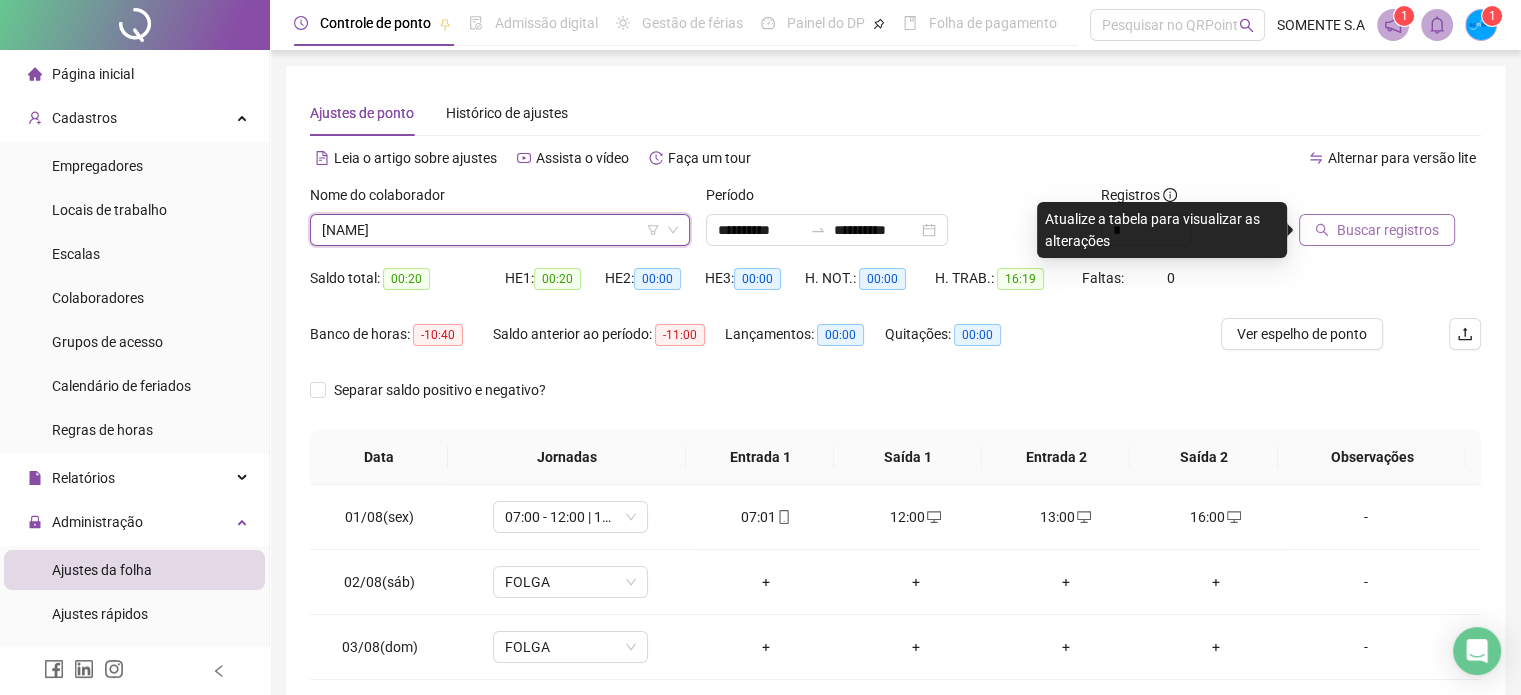 click on "Buscar registros" at bounding box center (1377, 230) 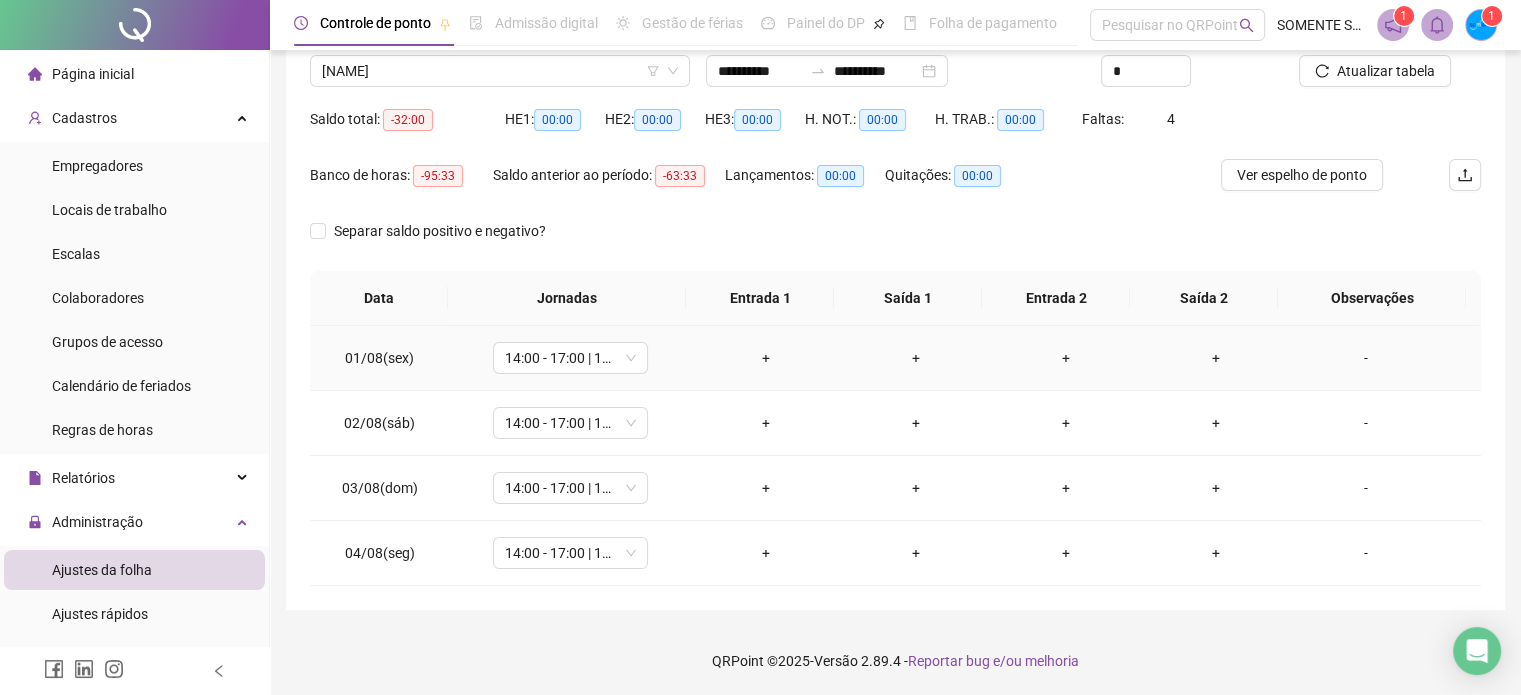 scroll, scrollTop: 0, scrollLeft: 0, axis: both 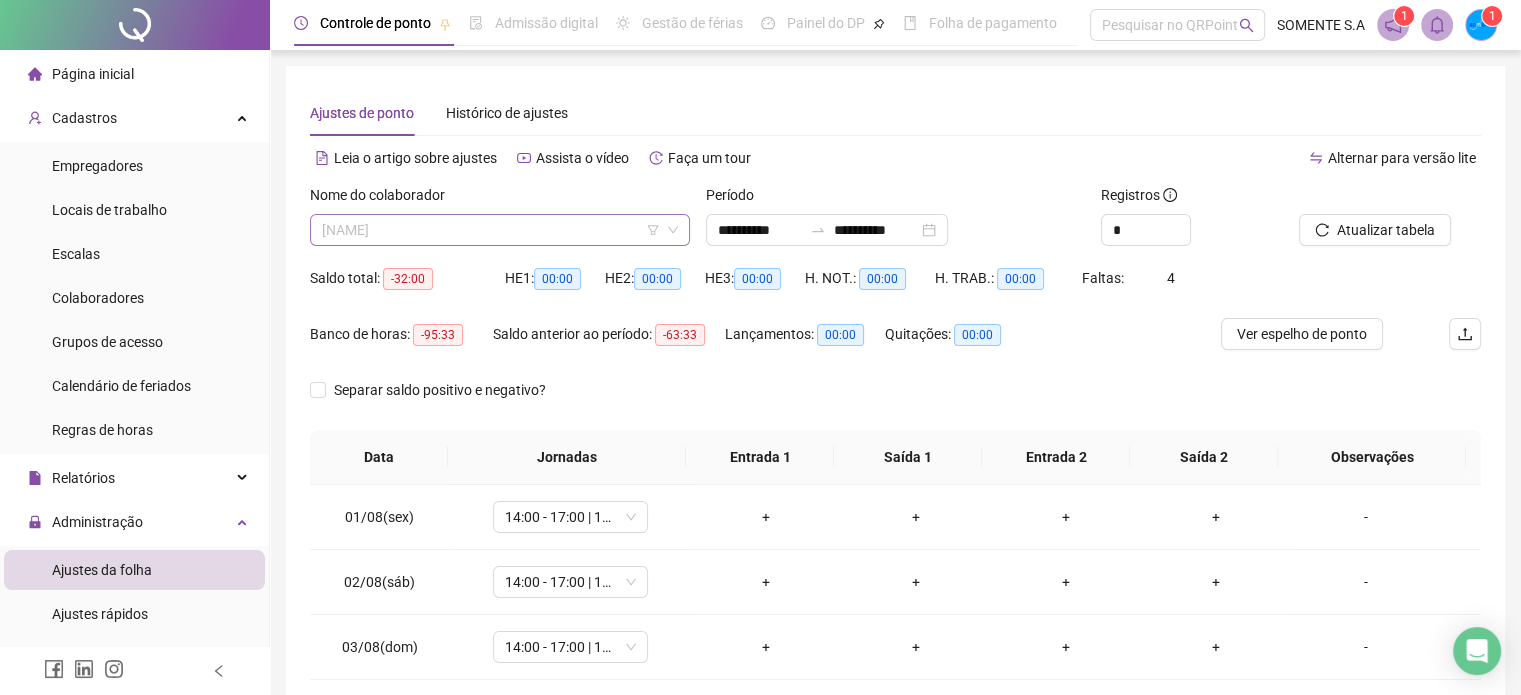 click on "[NAME]" at bounding box center [500, 230] 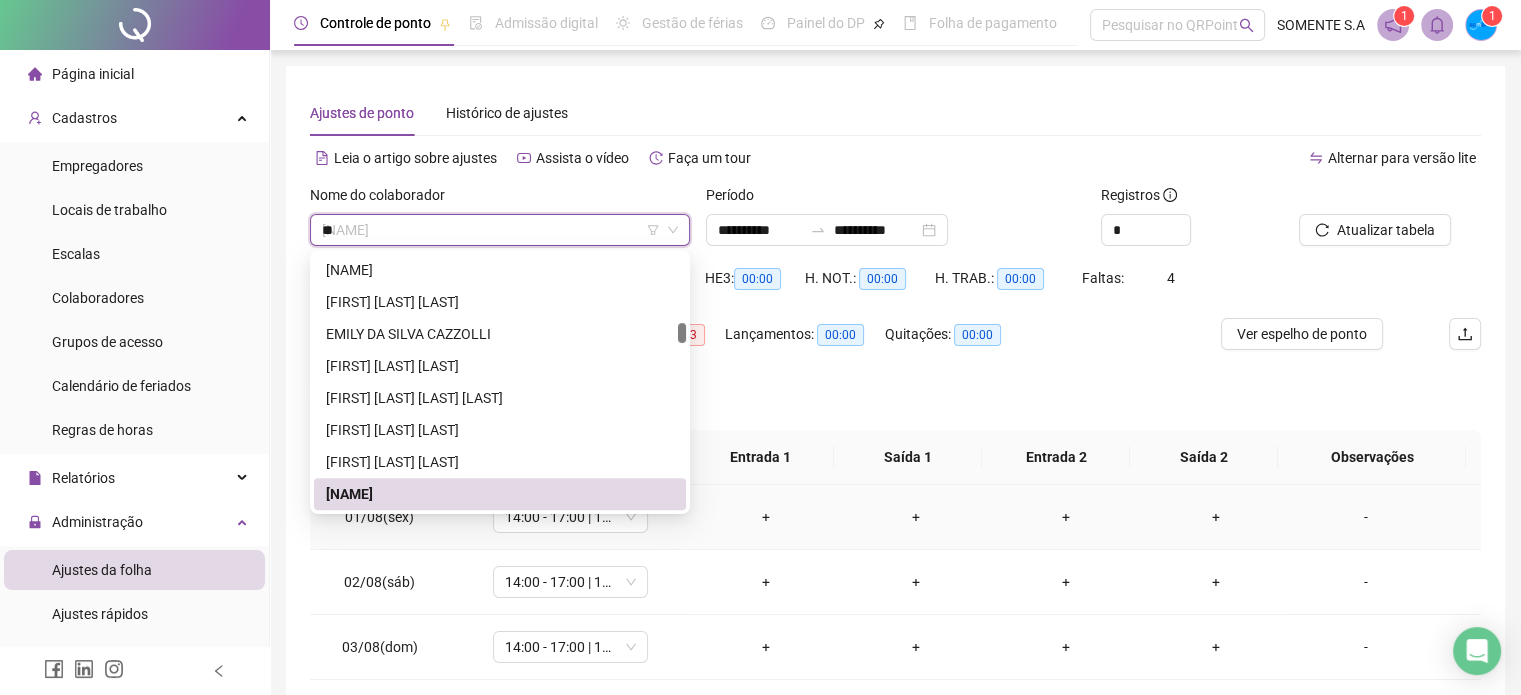 scroll, scrollTop: 0, scrollLeft: 0, axis: both 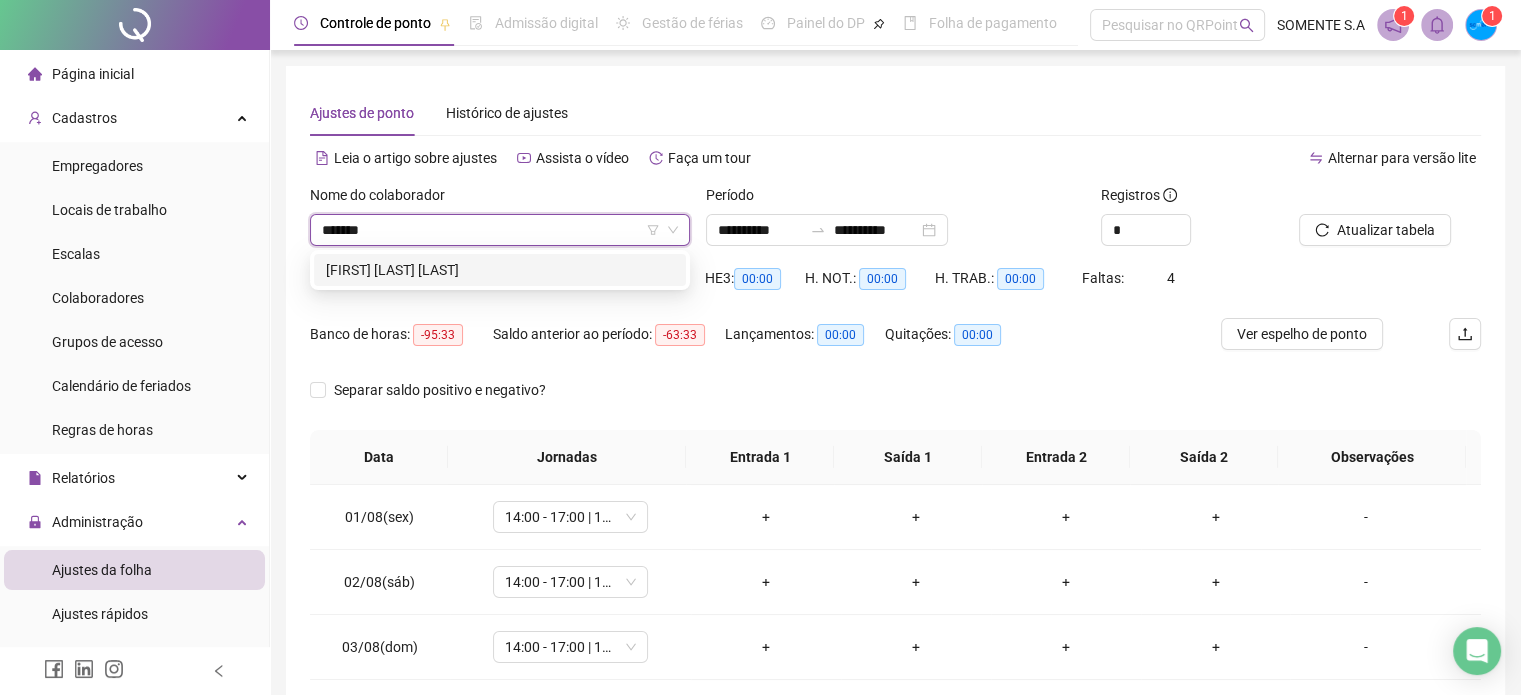 click on "[FIRST] [LAST] [LAST]" at bounding box center [500, 270] 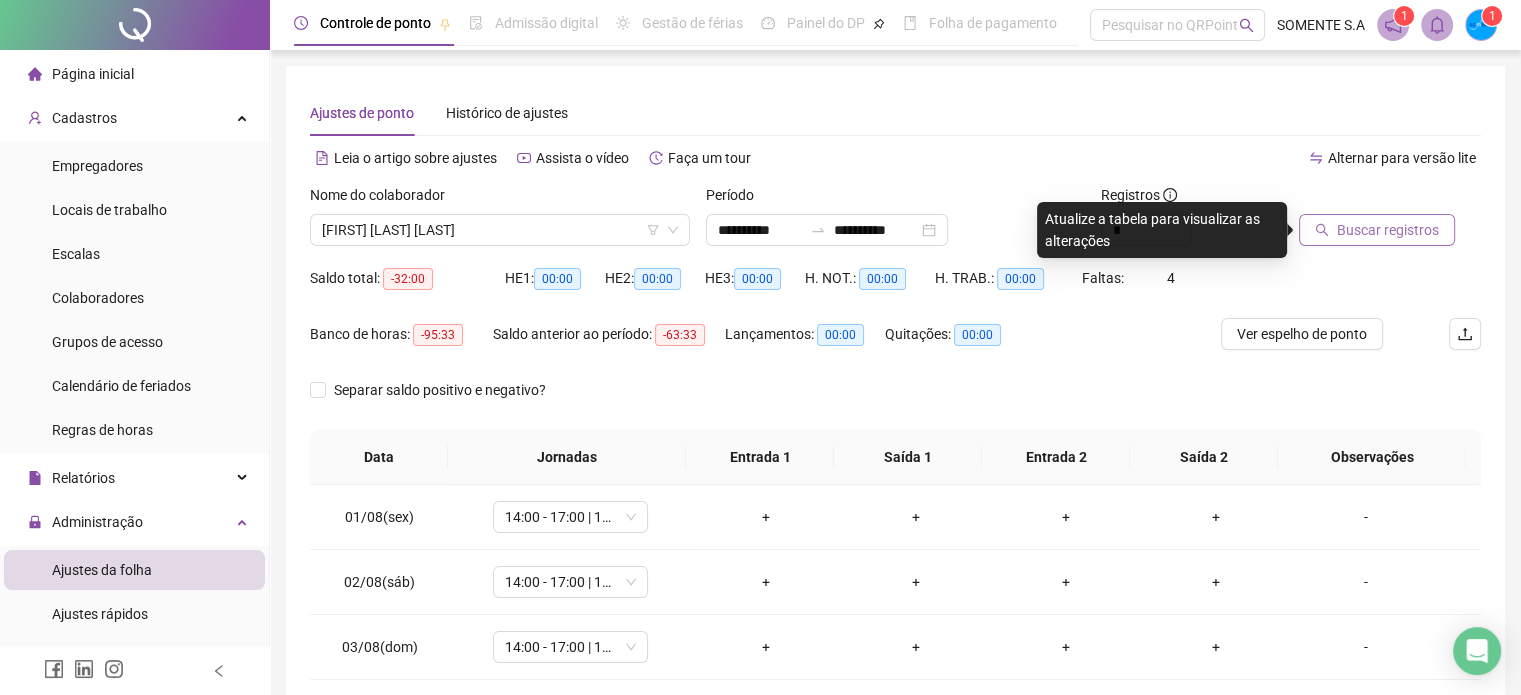 click on "Buscar registros" at bounding box center [1377, 230] 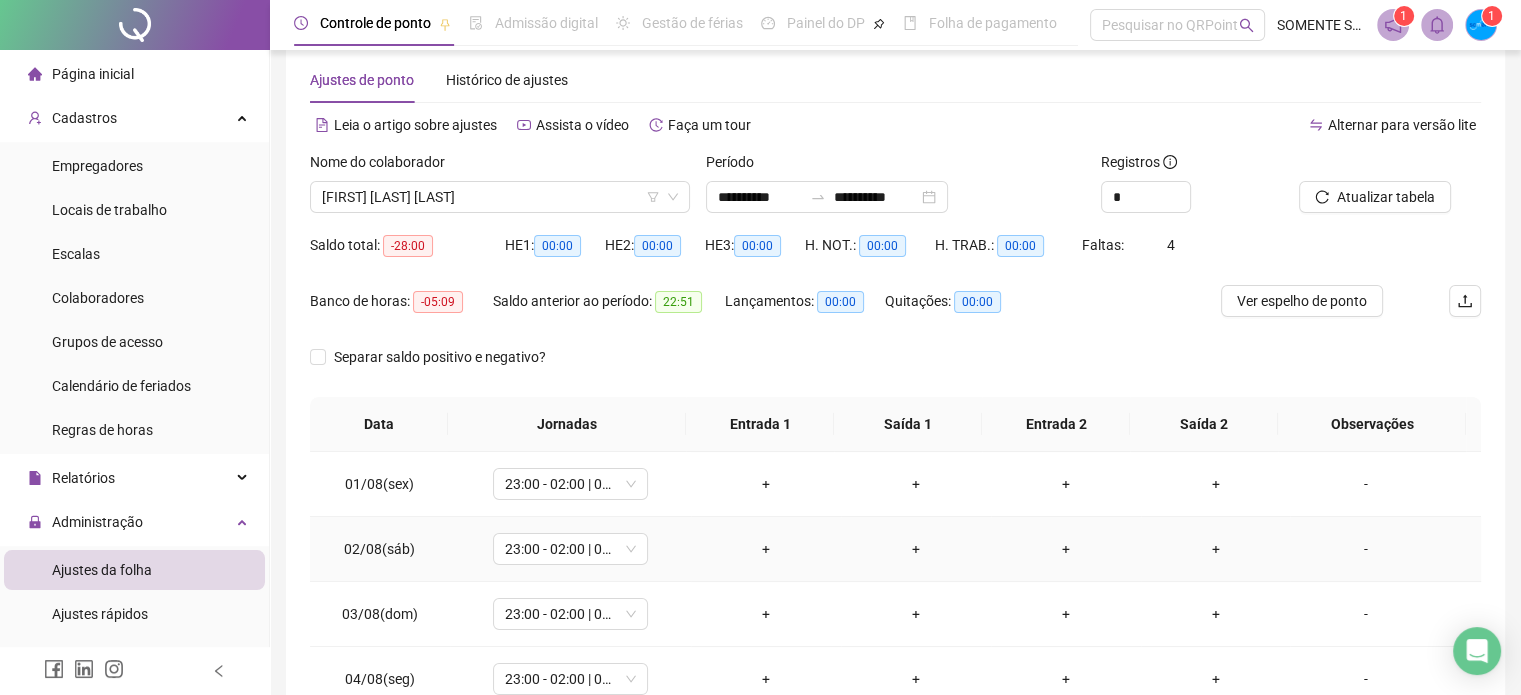 scroll, scrollTop: 0, scrollLeft: 0, axis: both 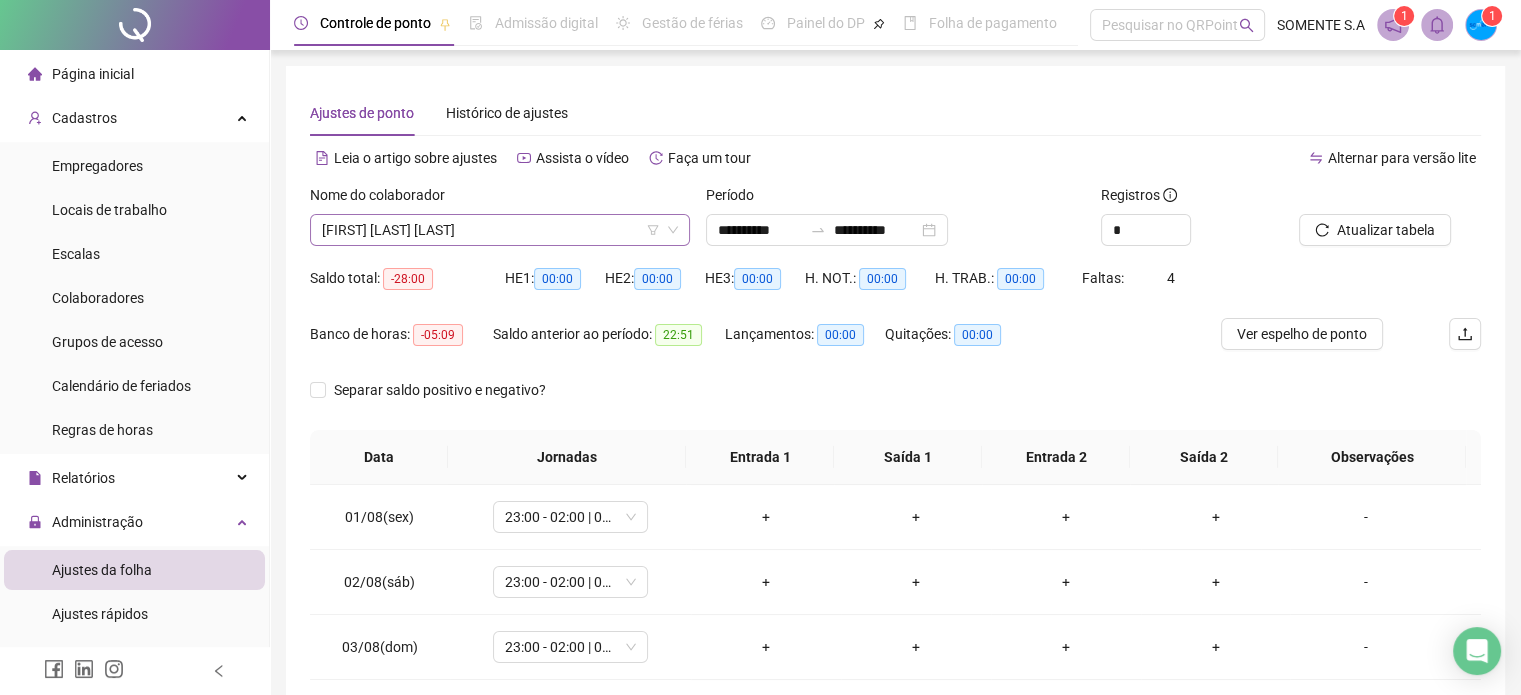 click at bounding box center (491, 230) 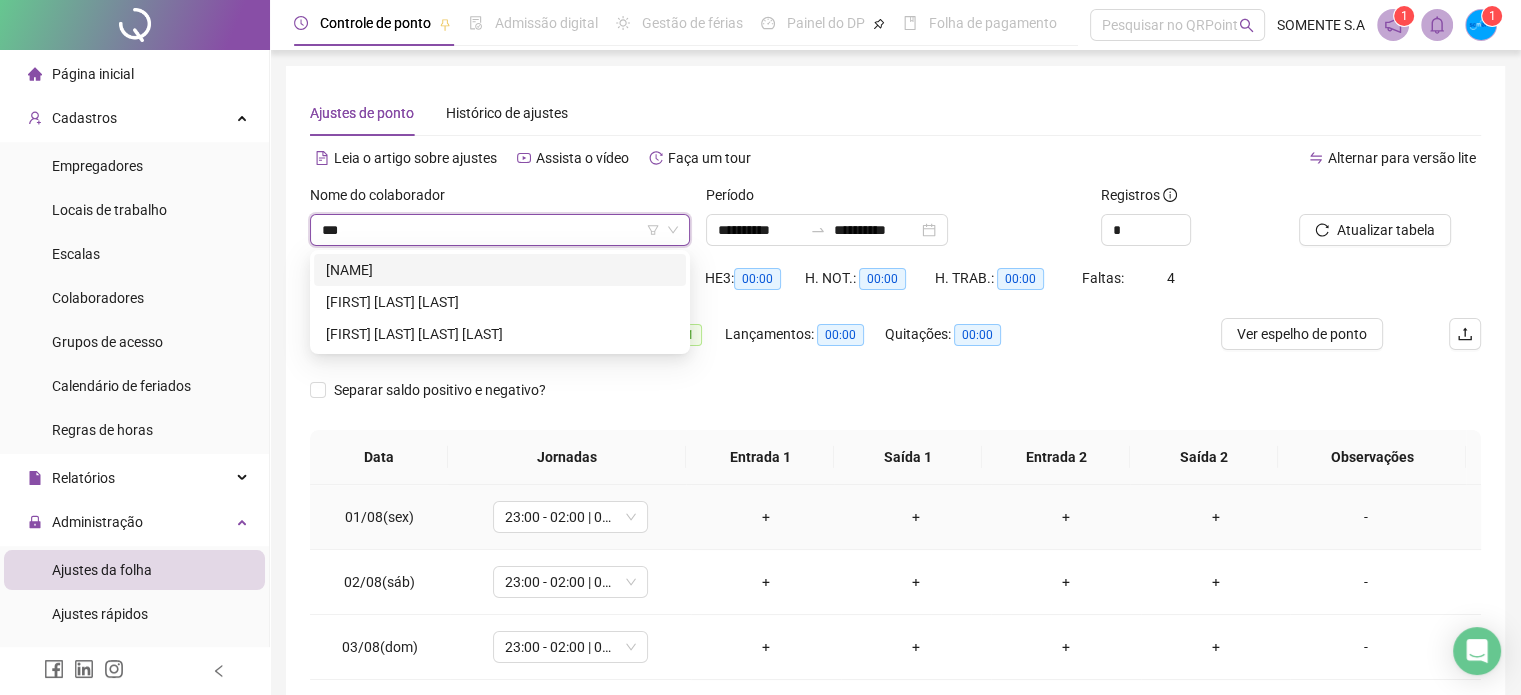 scroll, scrollTop: 0, scrollLeft: 0, axis: both 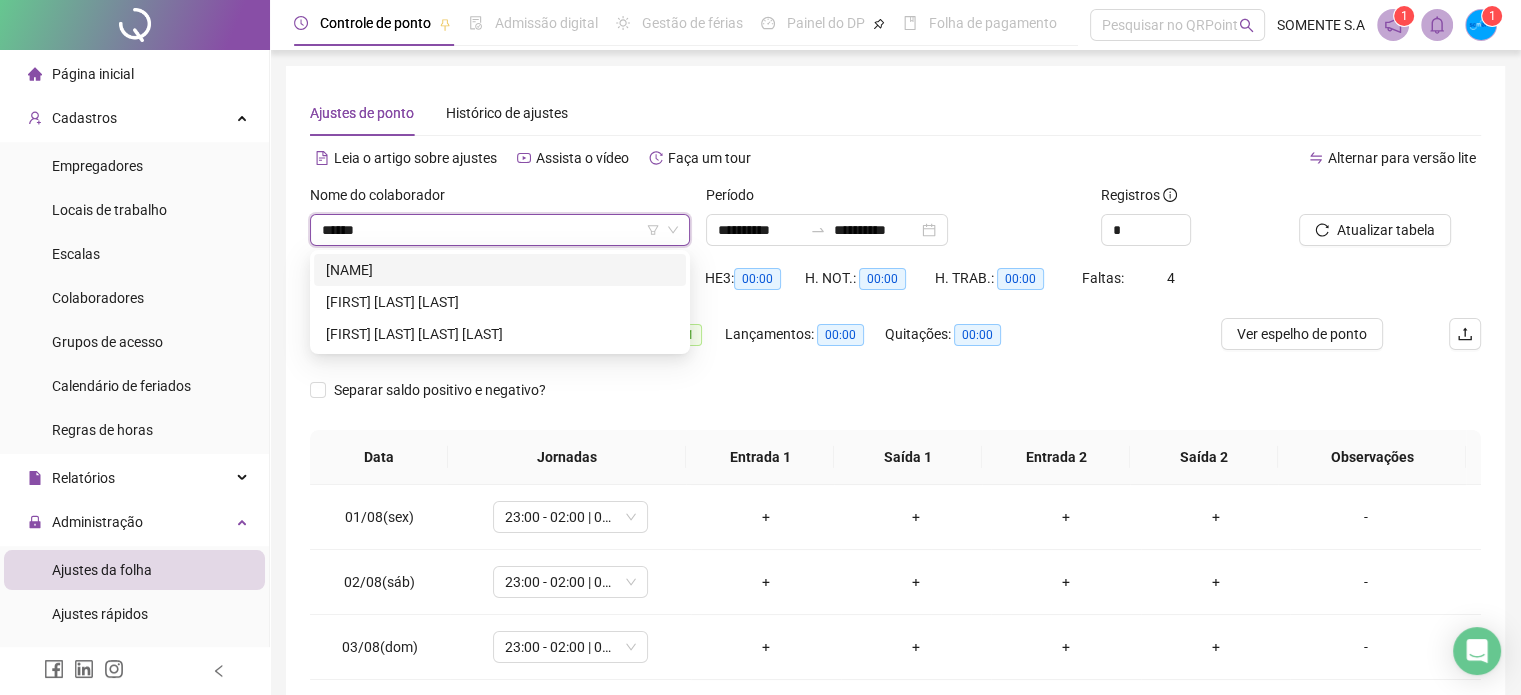 click on "[NAME]" at bounding box center (500, 270) 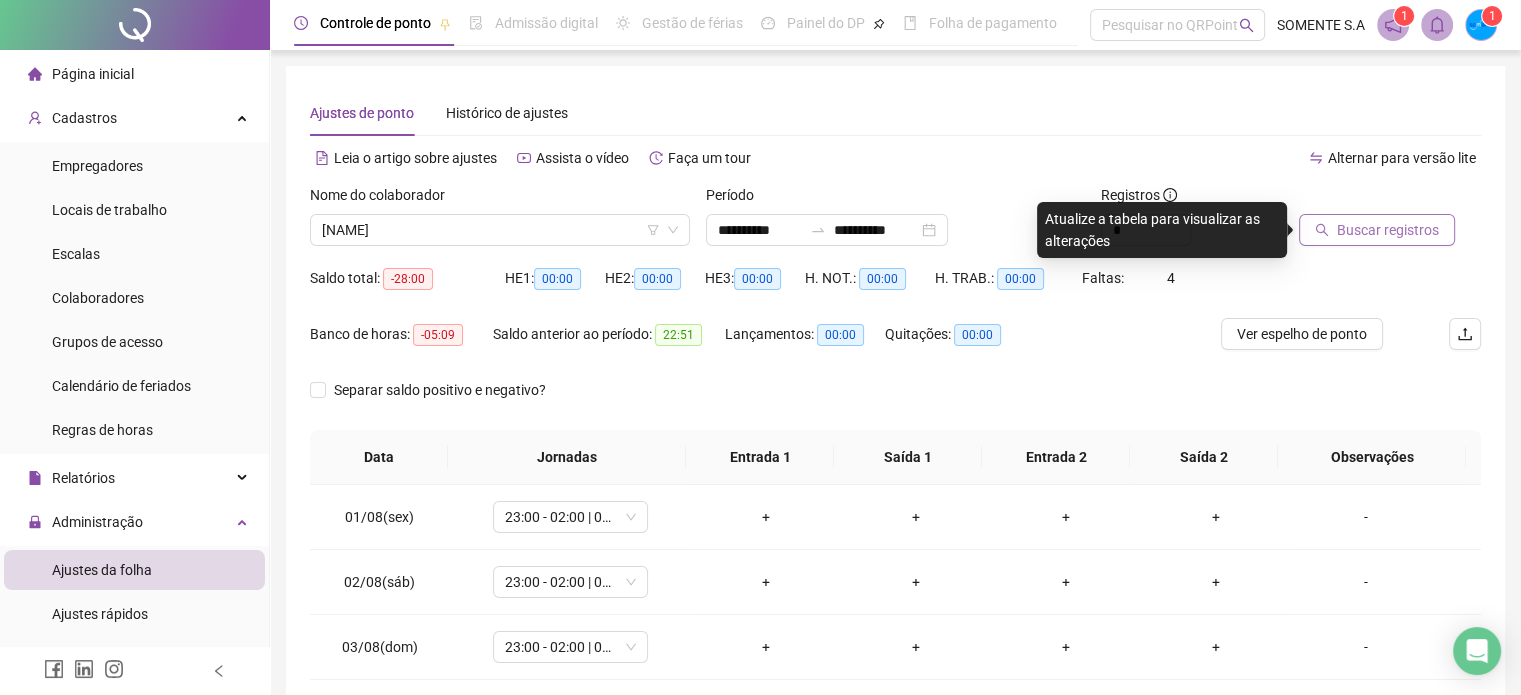 click on "Buscar registros" at bounding box center (1388, 230) 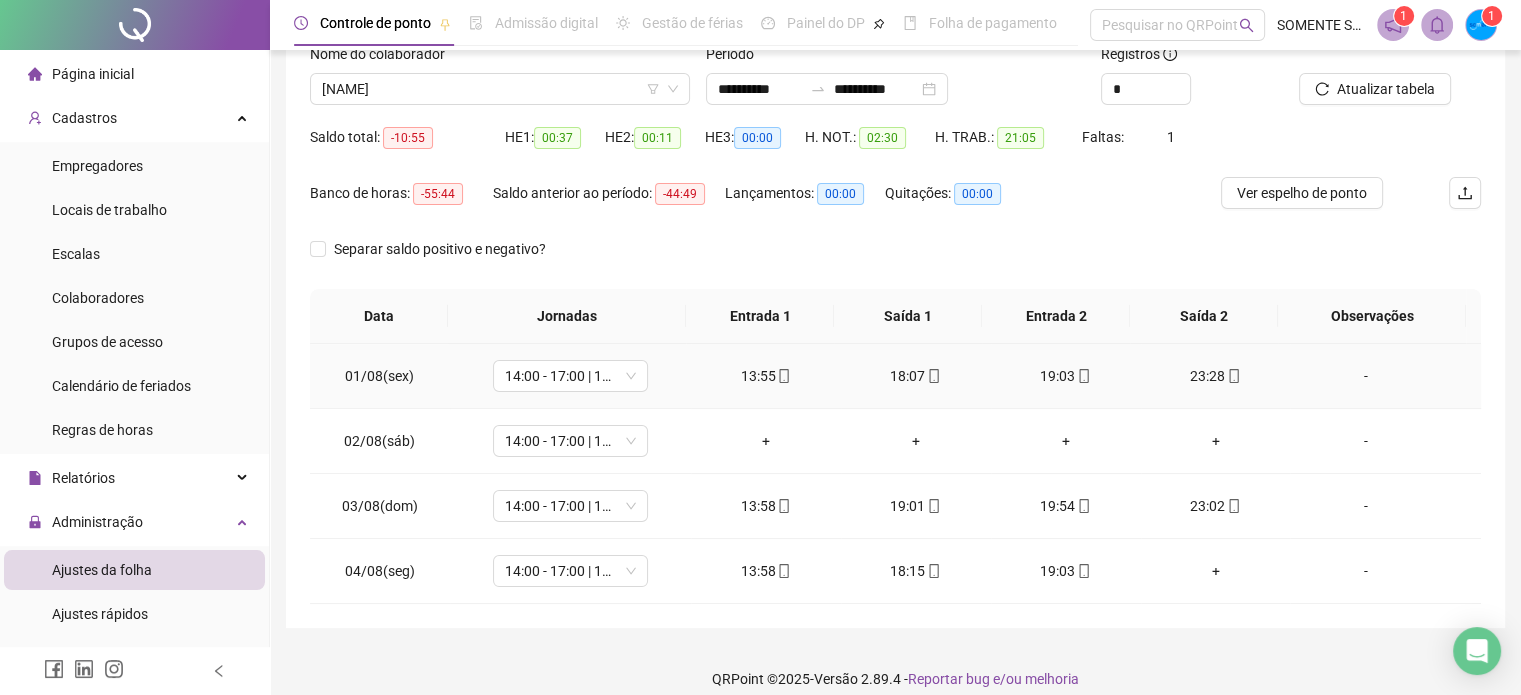 scroll, scrollTop: 159, scrollLeft: 0, axis: vertical 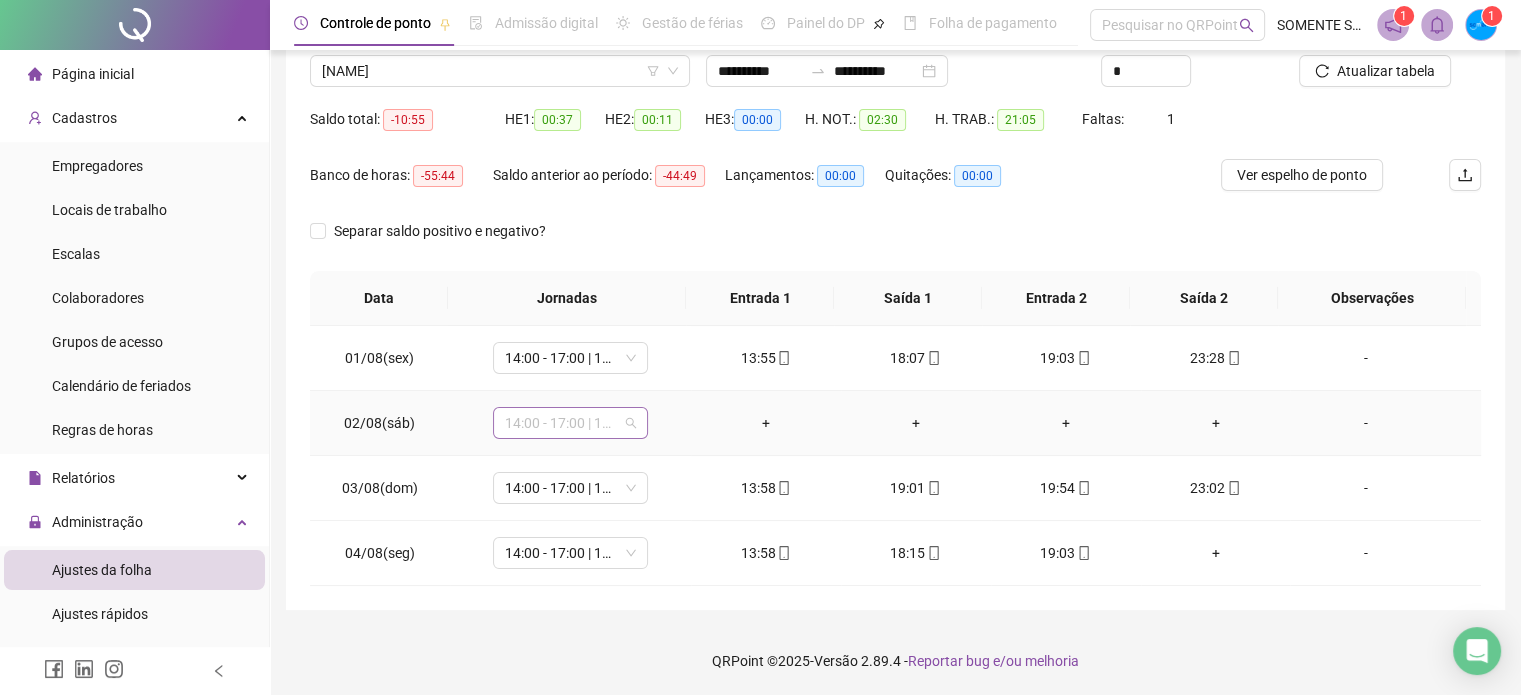click on "14:00 - 17:00 | 18:00 - 23:00" at bounding box center [570, 423] 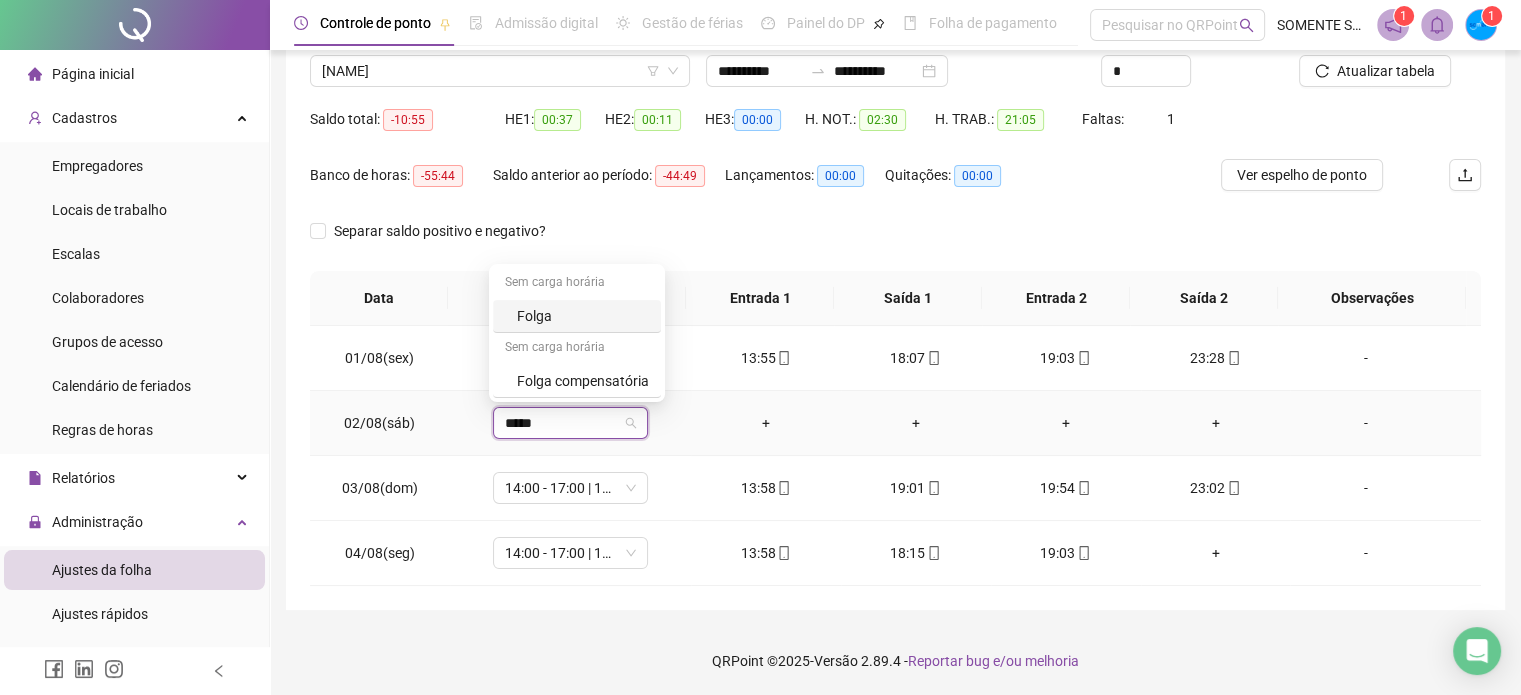click on "Folga" at bounding box center [583, 316] 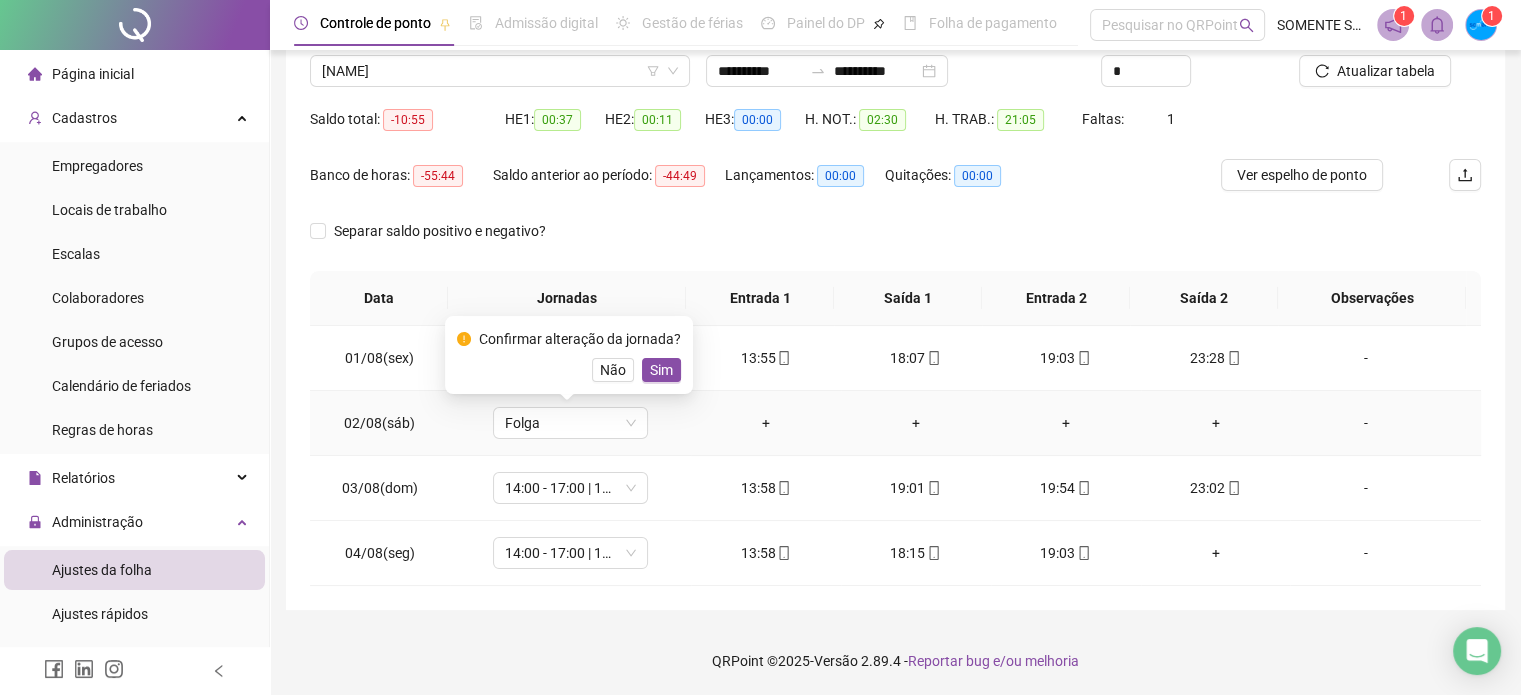 click on "Não Sim" at bounding box center [569, 370] 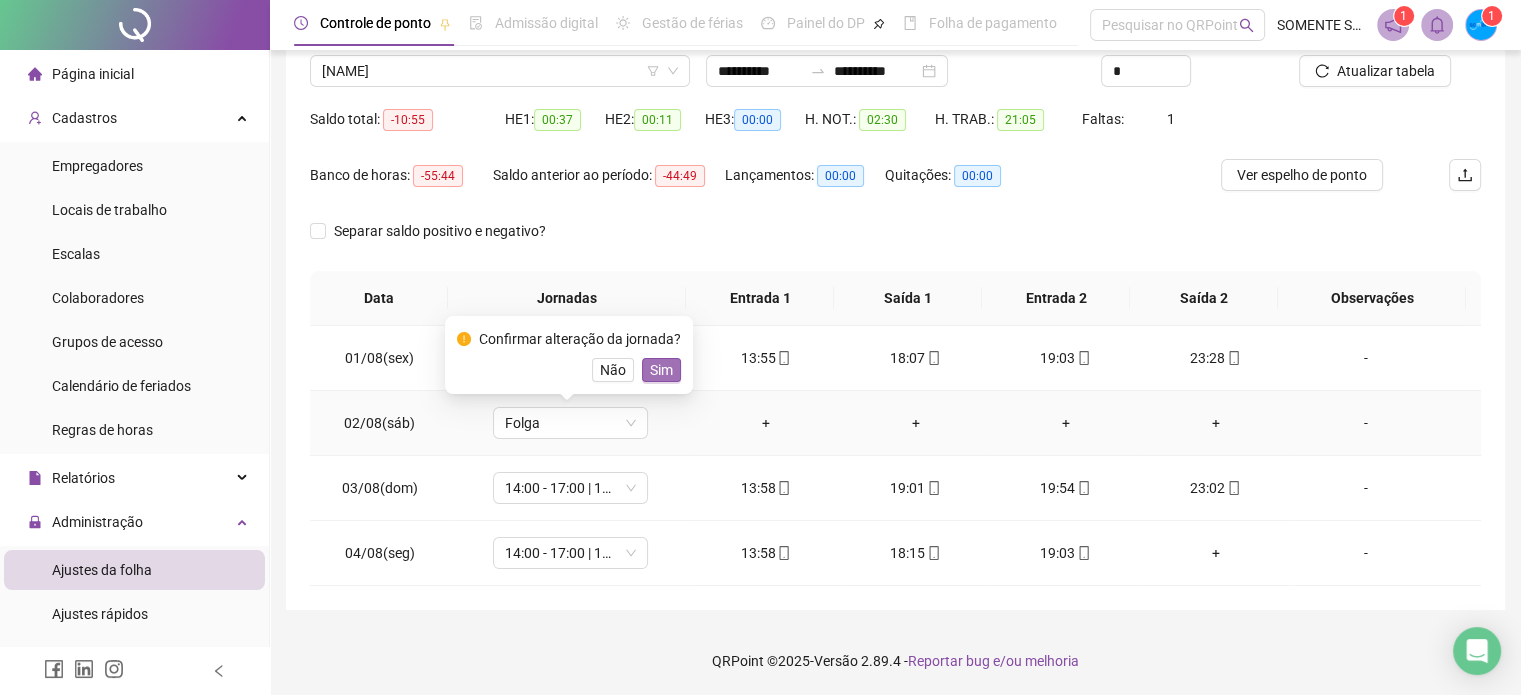 click on "Sim" at bounding box center (661, 370) 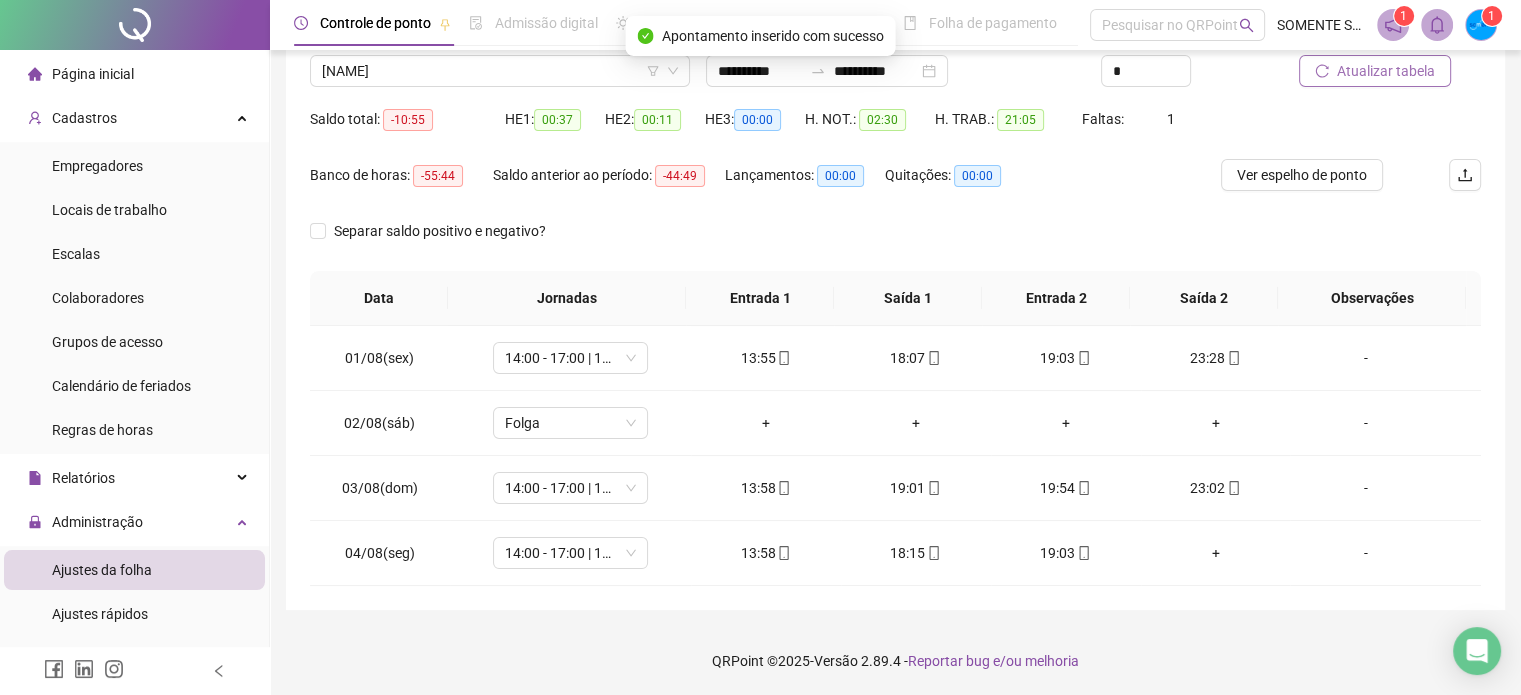 click on "Atualizar tabela" at bounding box center [1386, 71] 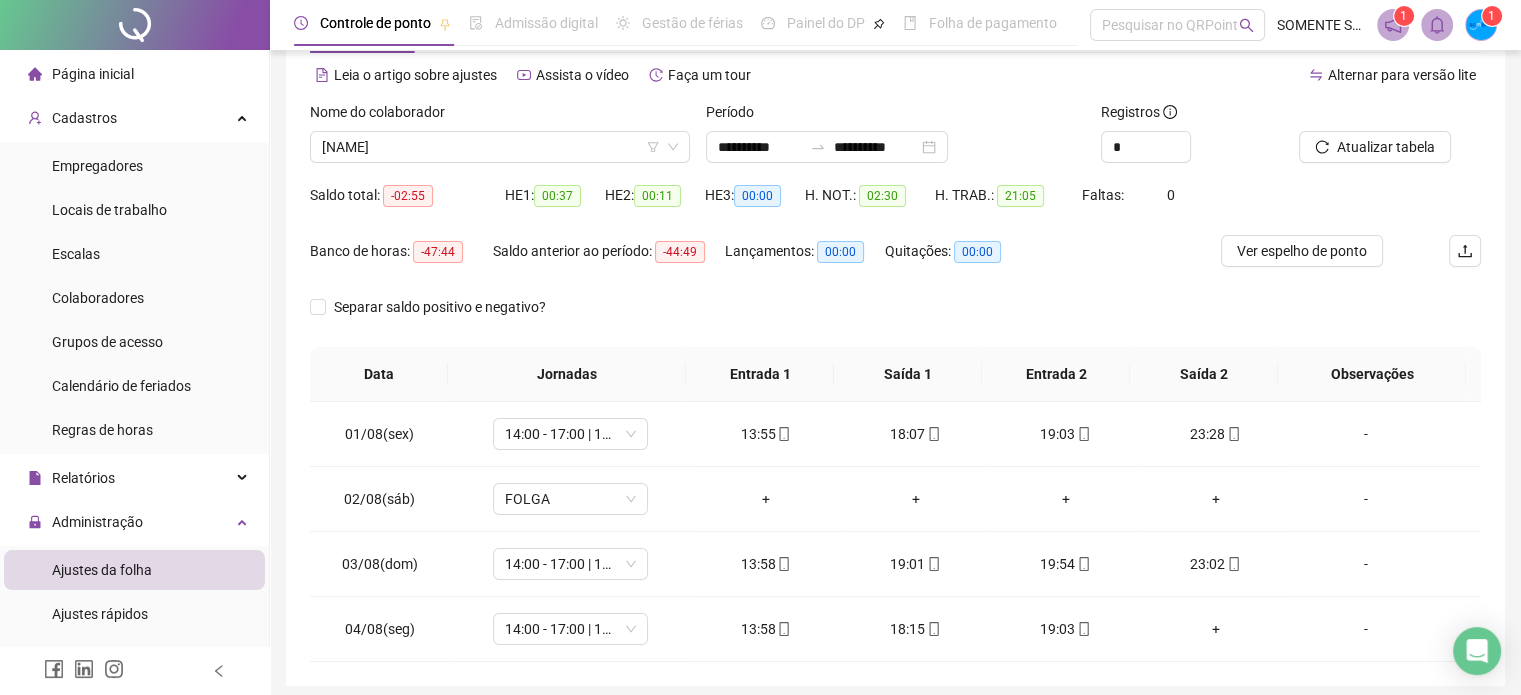 scroll, scrollTop: 0, scrollLeft: 0, axis: both 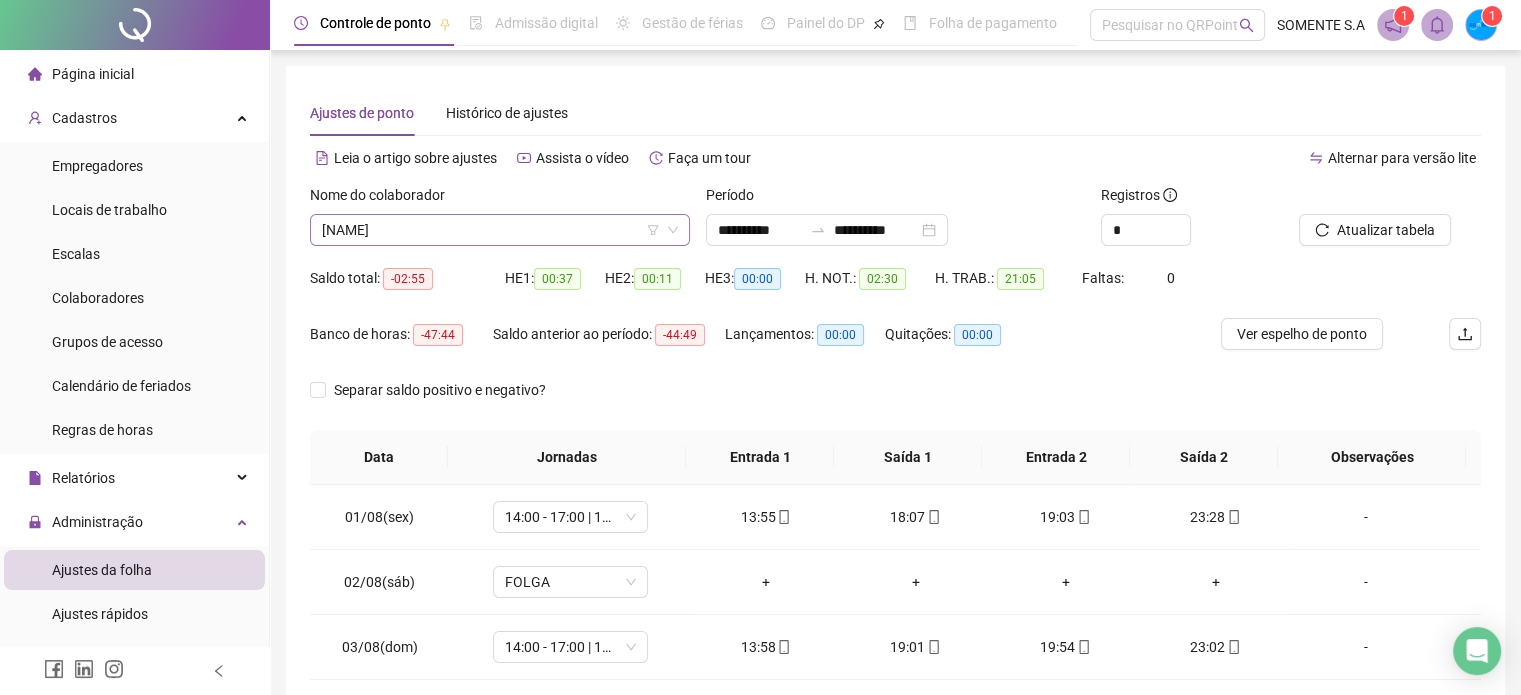 click on "[NAME]" at bounding box center [500, 230] 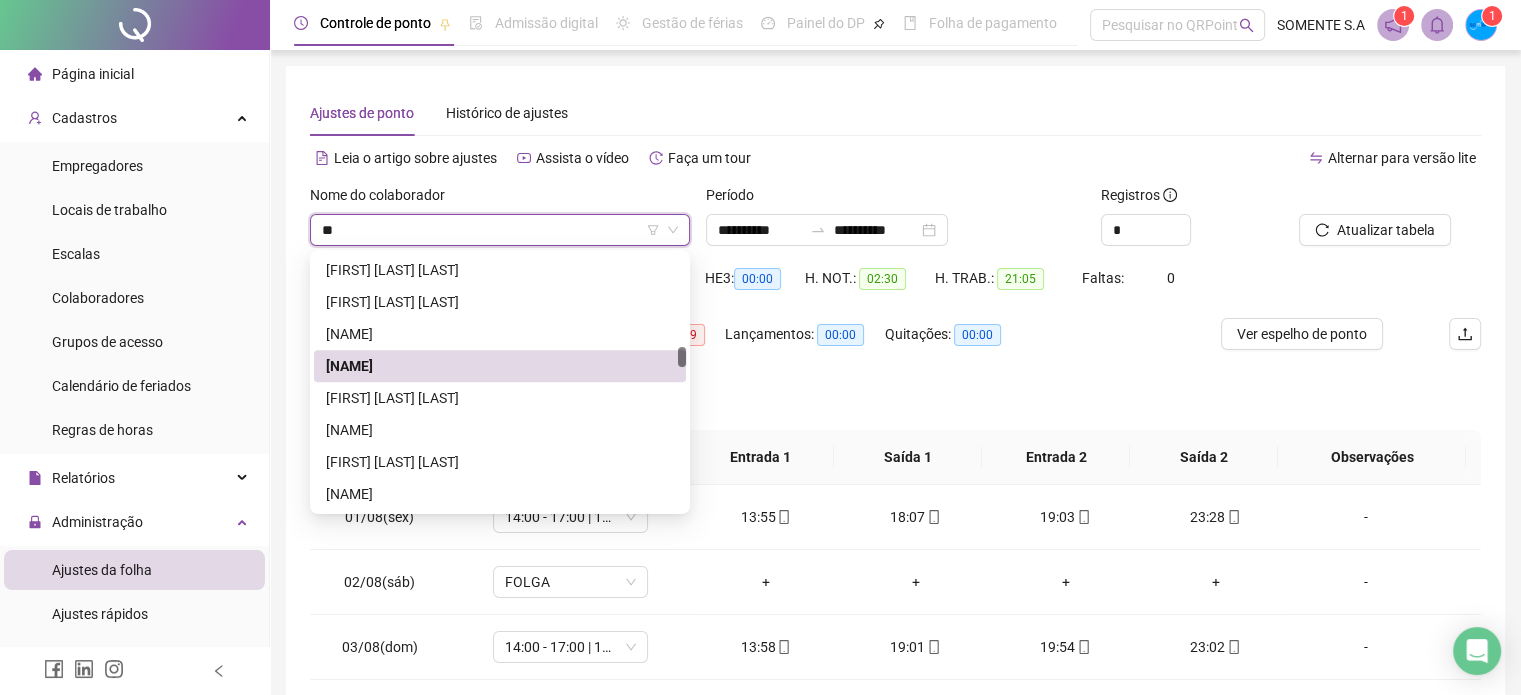 scroll, scrollTop: 288, scrollLeft: 0, axis: vertical 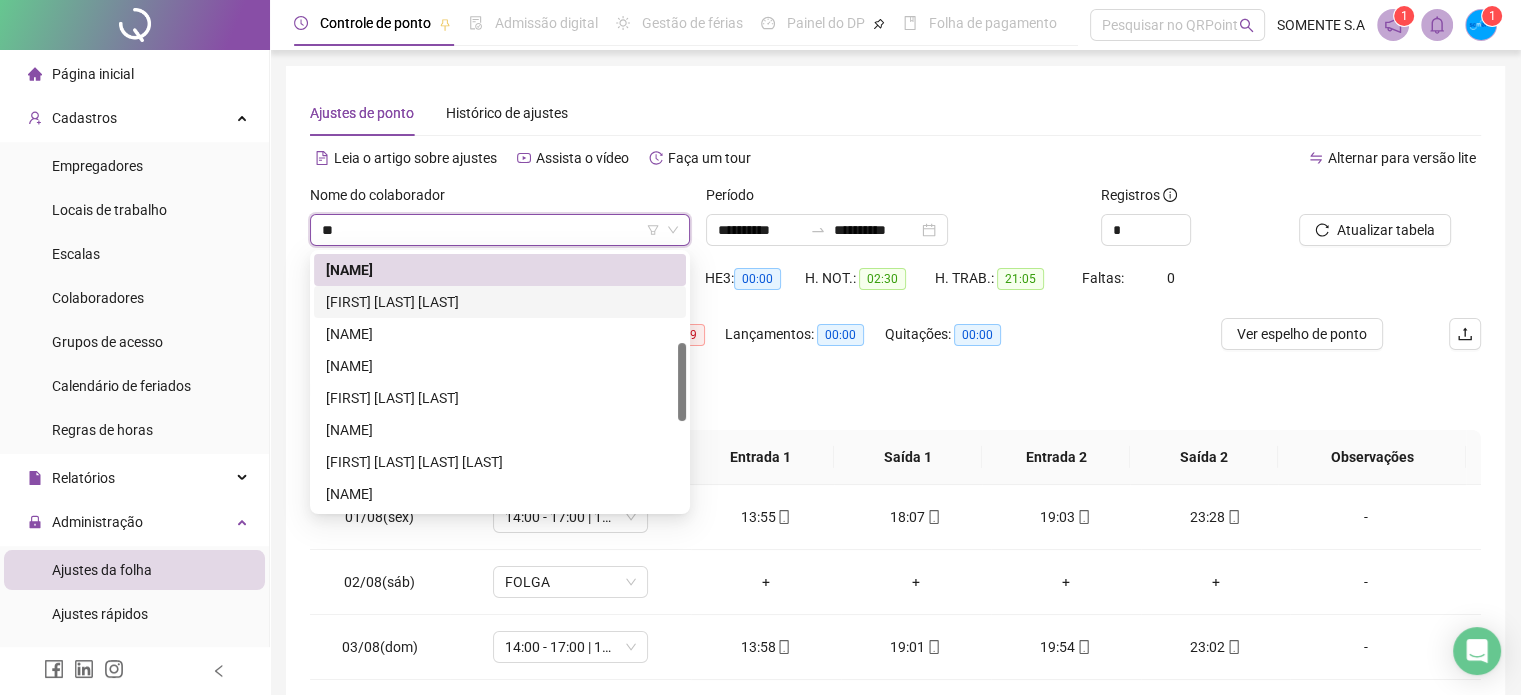 click on "[FIRST] [LAST] [LAST]" at bounding box center (500, 302) 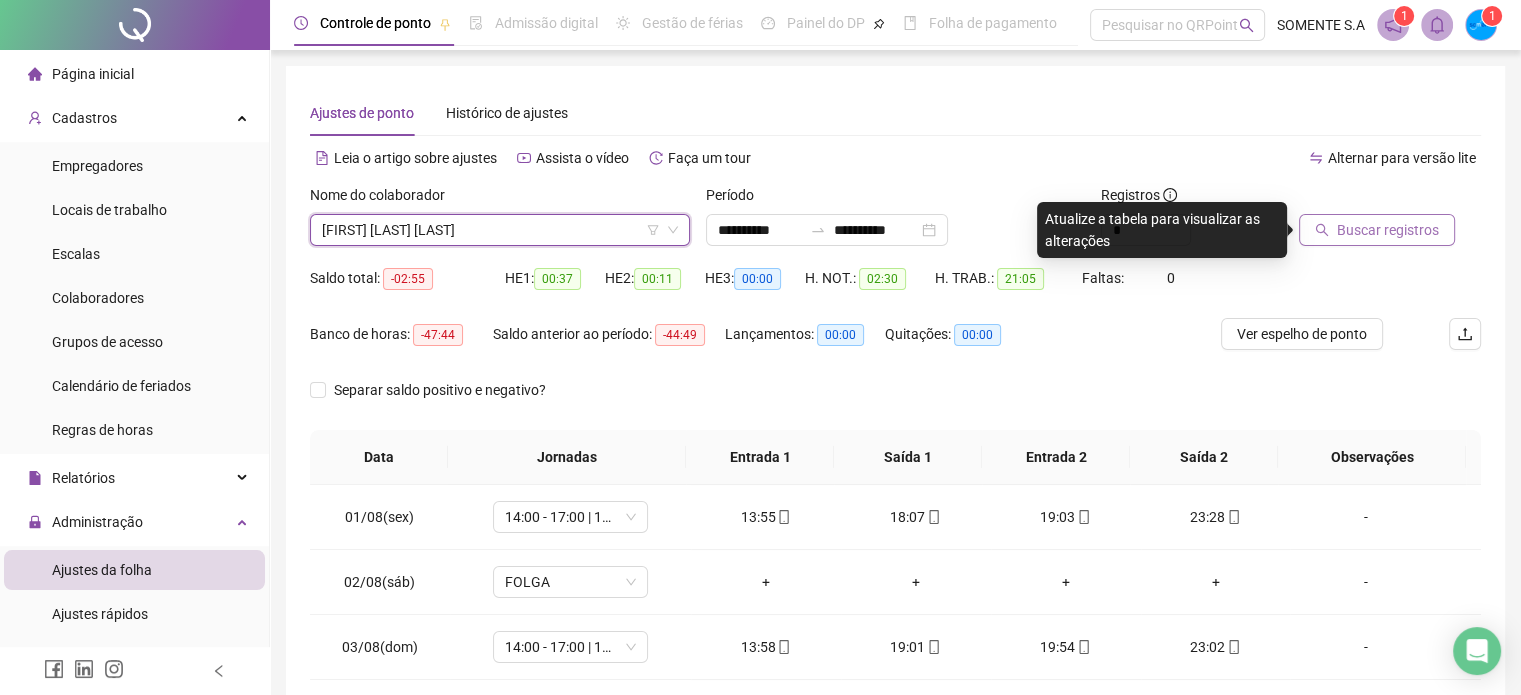 click on "Buscar registros" at bounding box center [1388, 230] 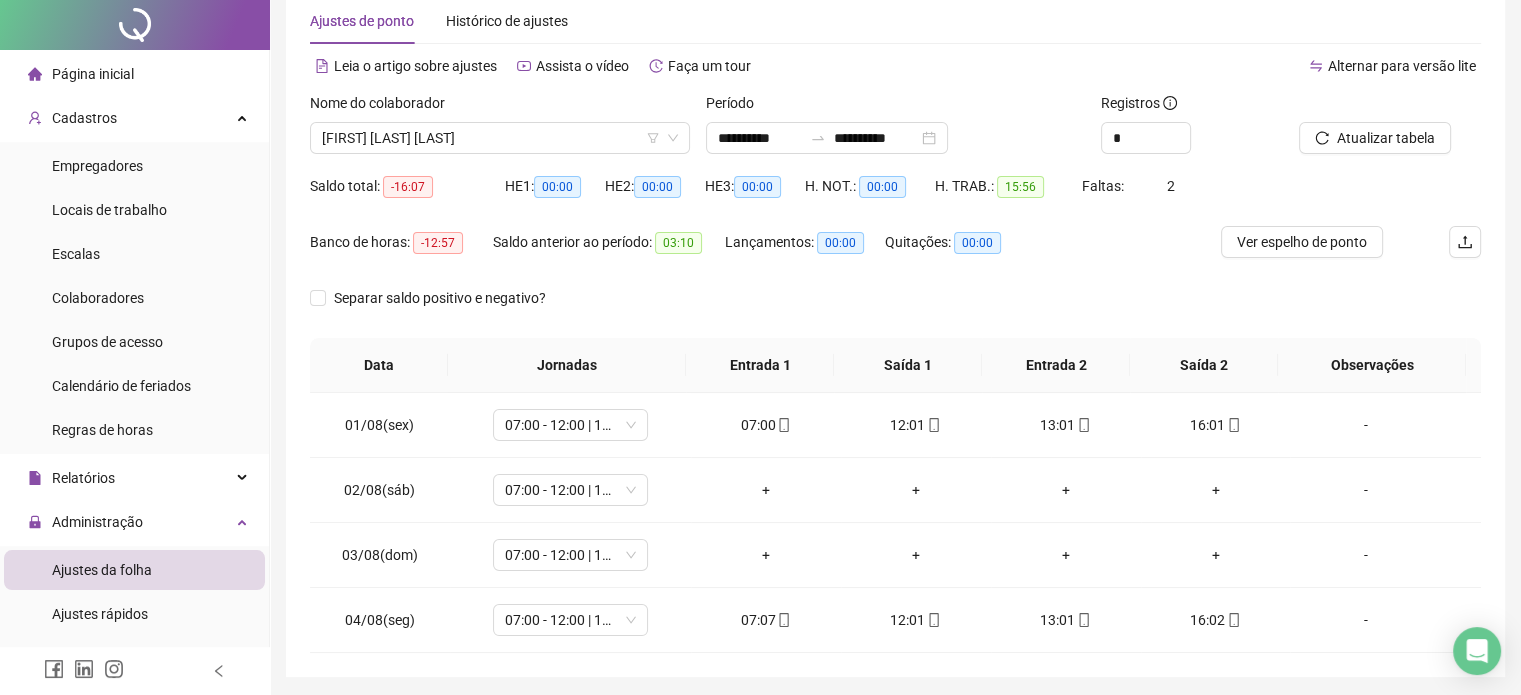 scroll, scrollTop: 159, scrollLeft: 0, axis: vertical 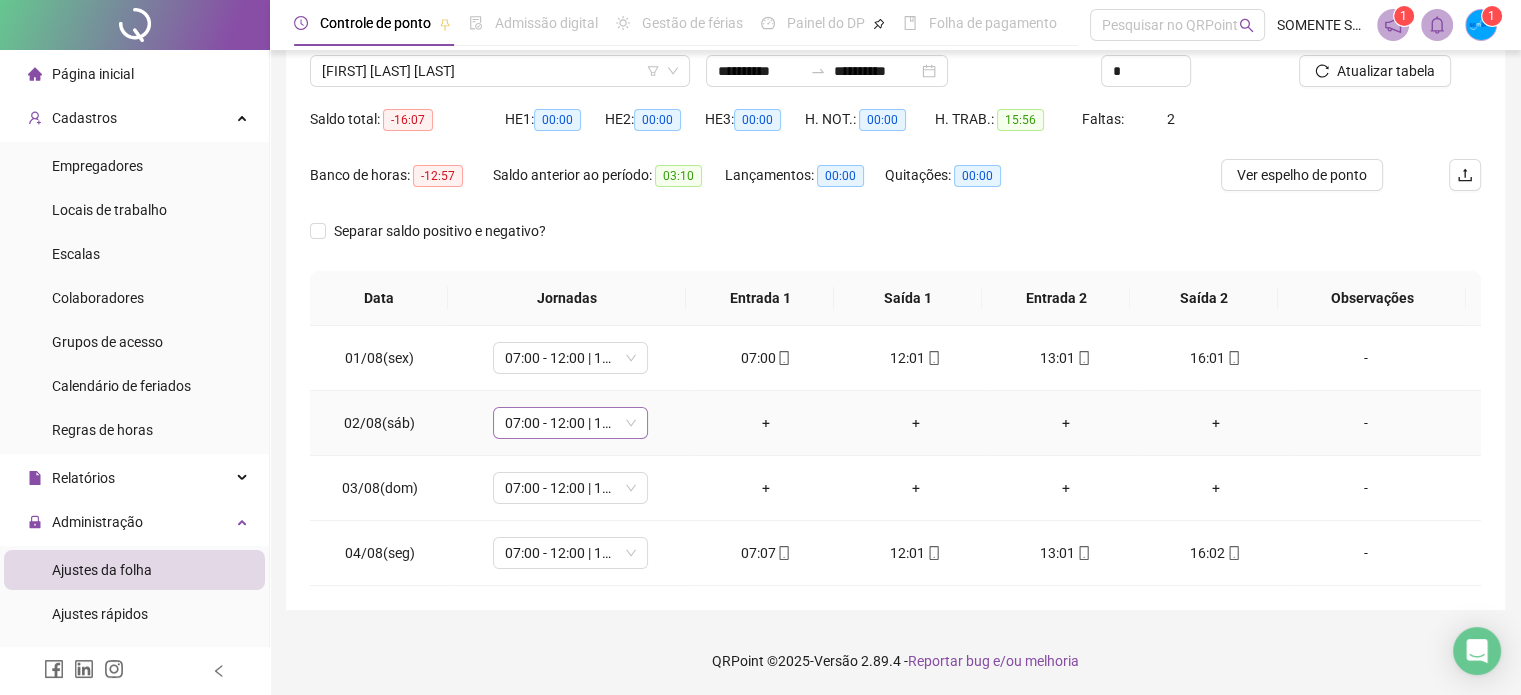 click on "07:00 - 12:00 | 13:00 - 16:00" at bounding box center [570, 423] 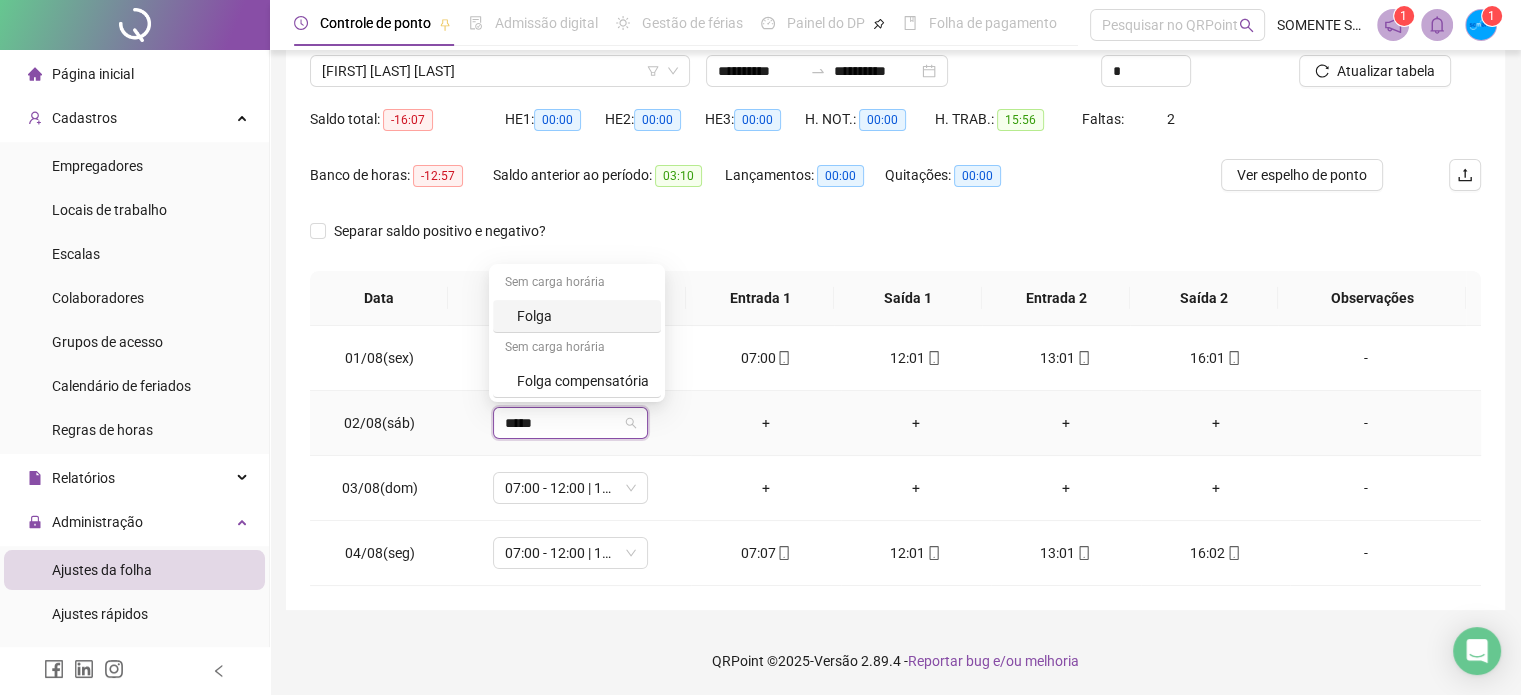 click on "Folga" at bounding box center [583, 316] 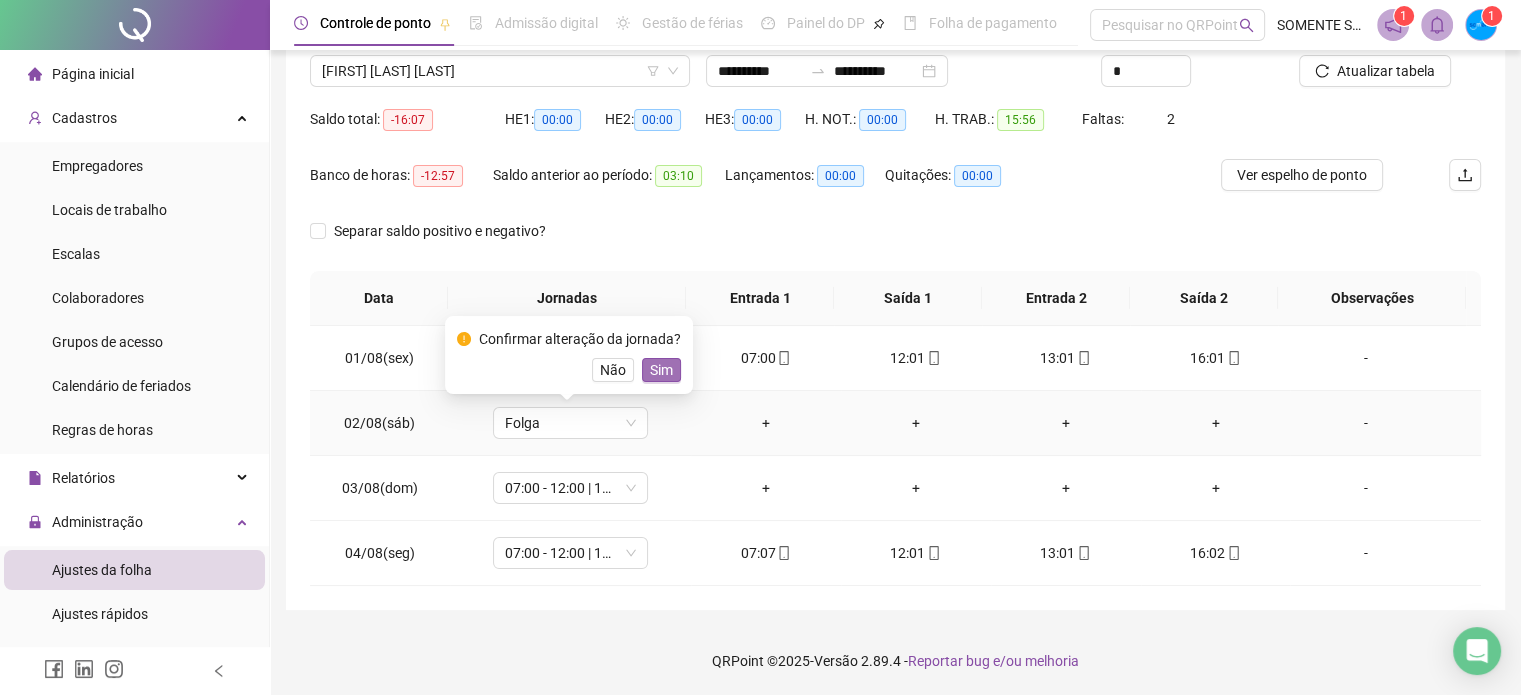 click on "Sim" at bounding box center [661, 370] 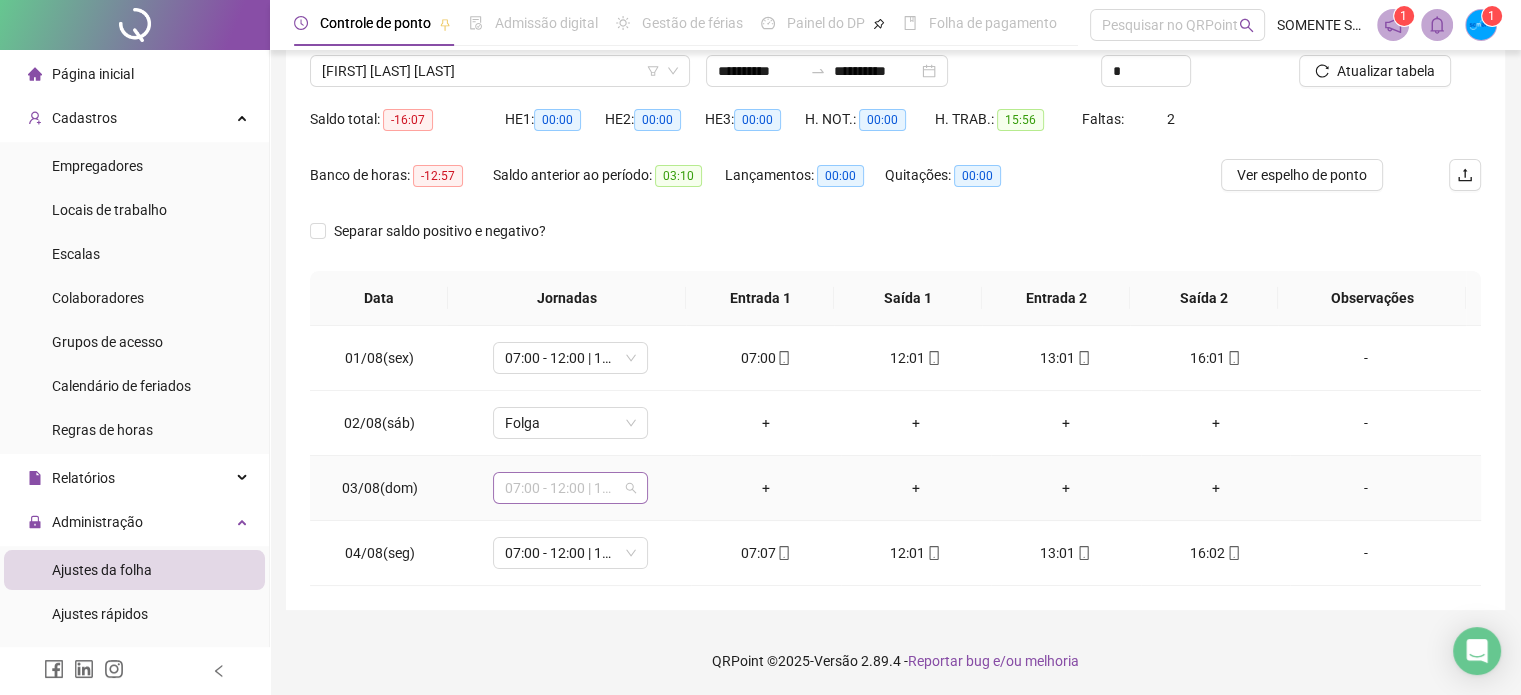 click on "07:00 - 12:00 | 13:00 - 16:00" at bounding box center [570, 488] 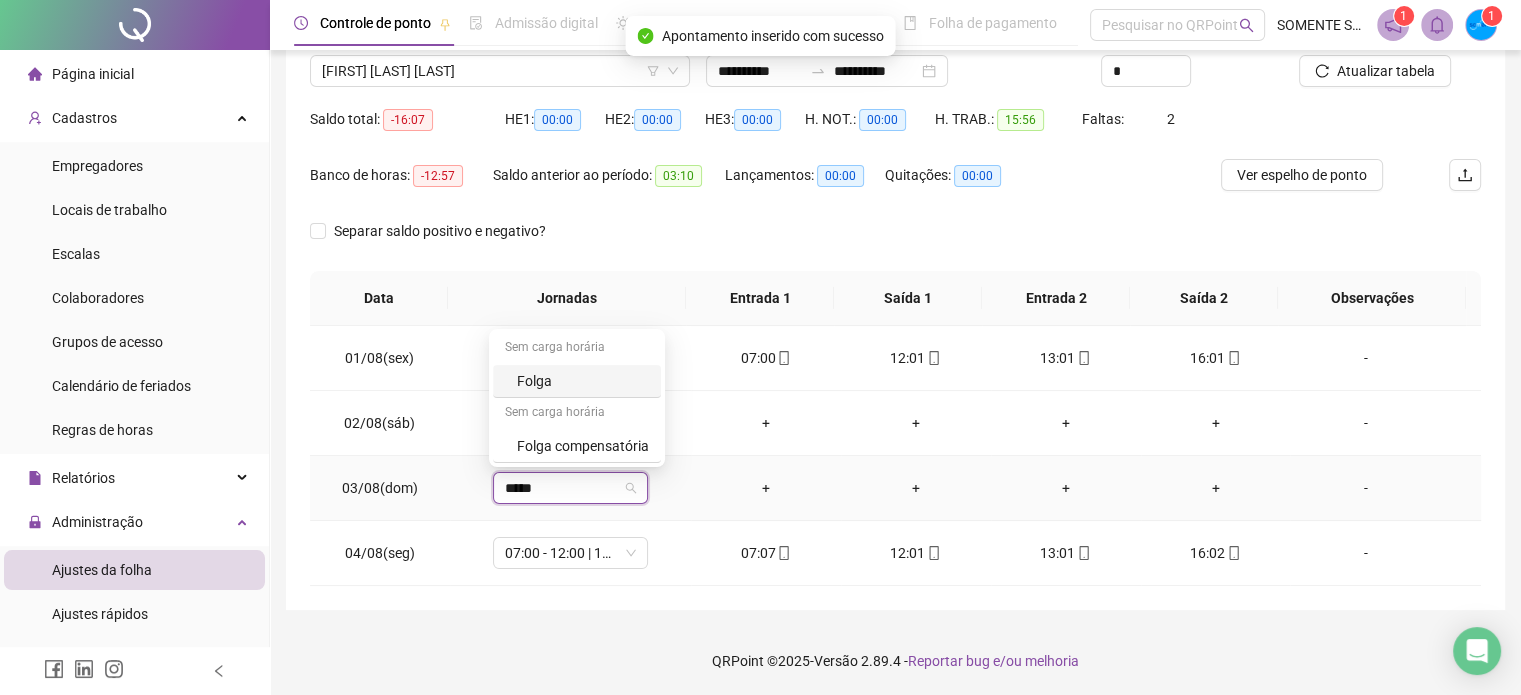 click on "Folga" at bounding box center [583, 381] 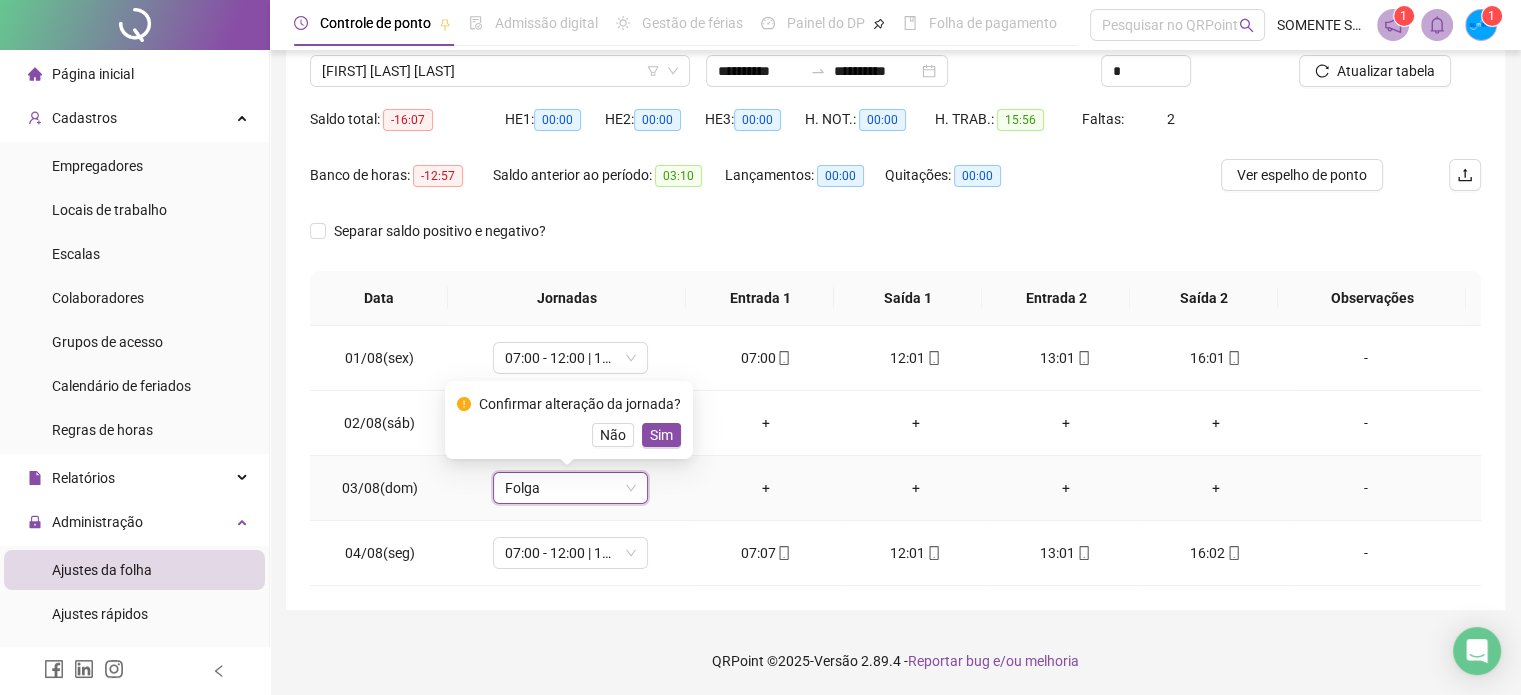 click on "Sim" at bounding box center (661, 435) 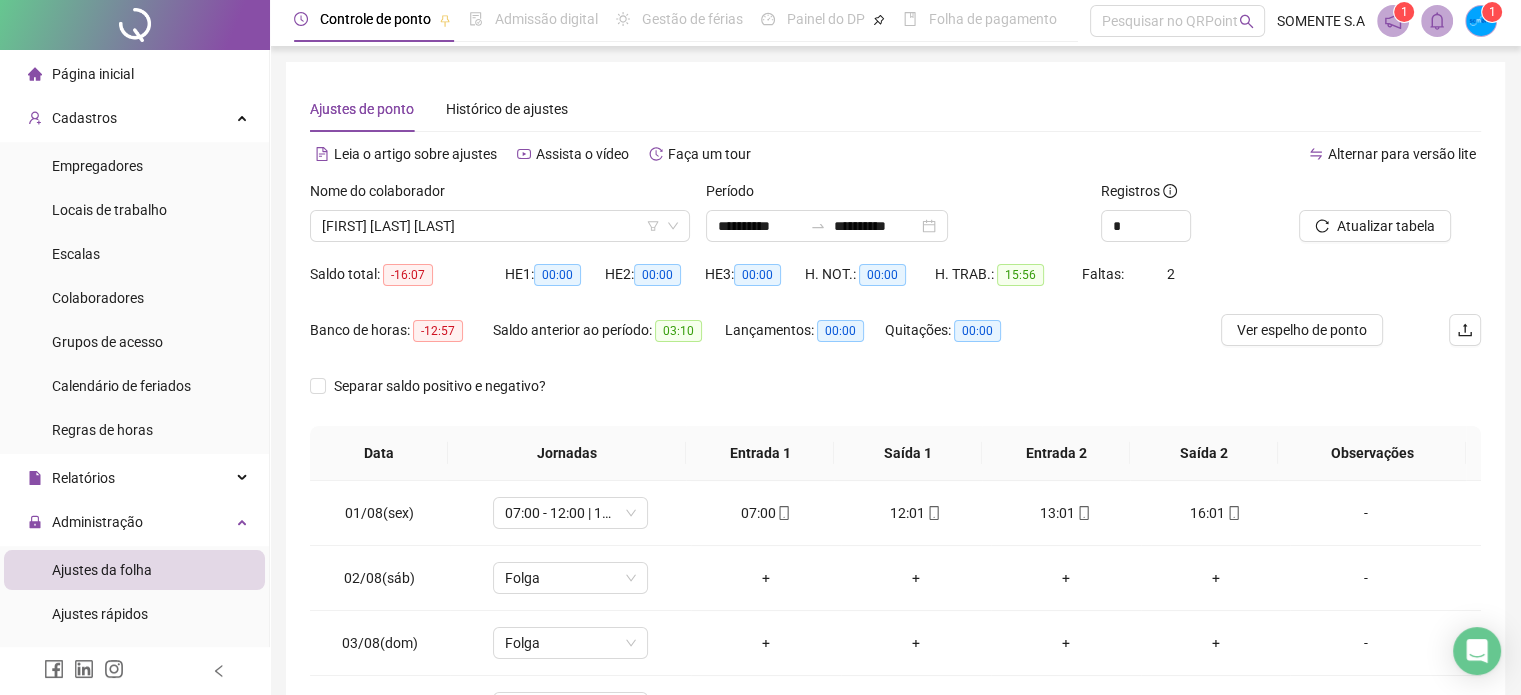 scroll, scrollTop: 0, scrollLeft: 0, axis: both 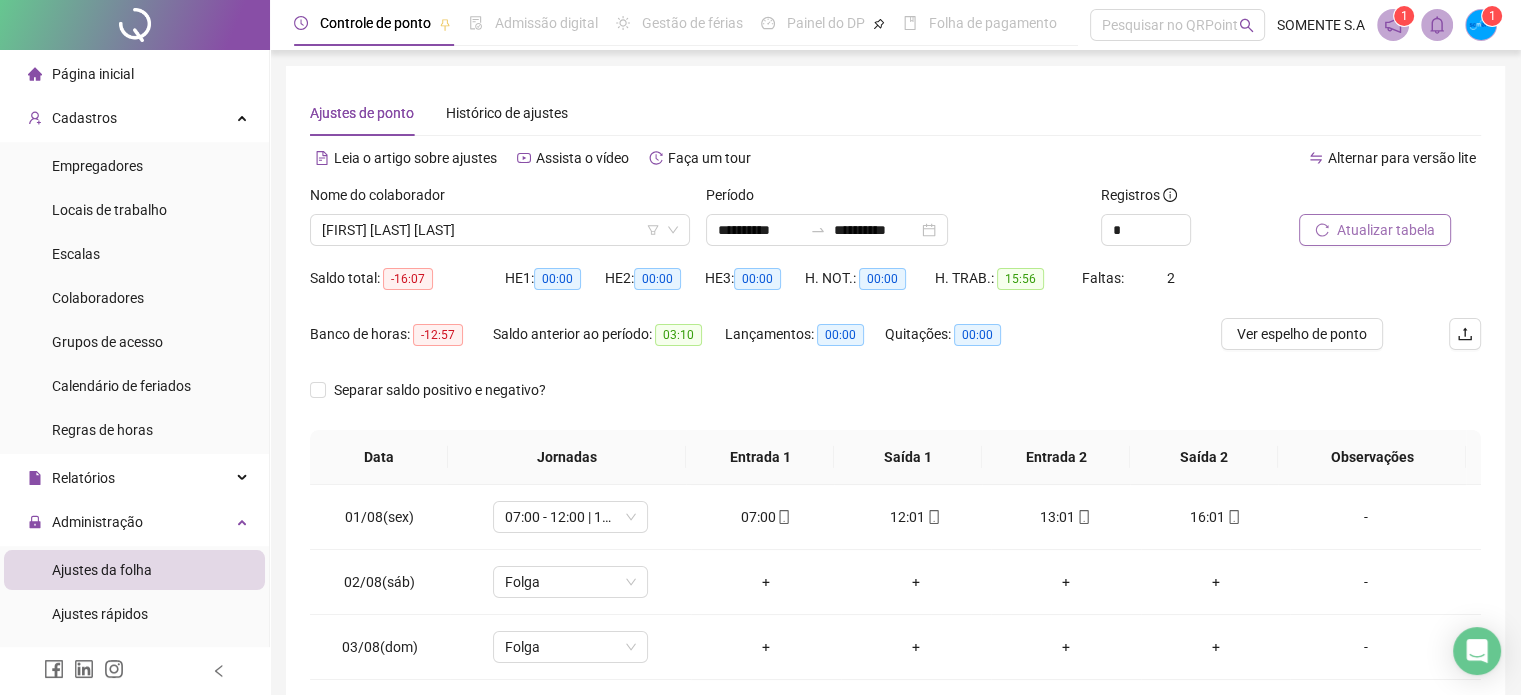 click on "Atualizar tabela" at bounding box center (1386, 230) 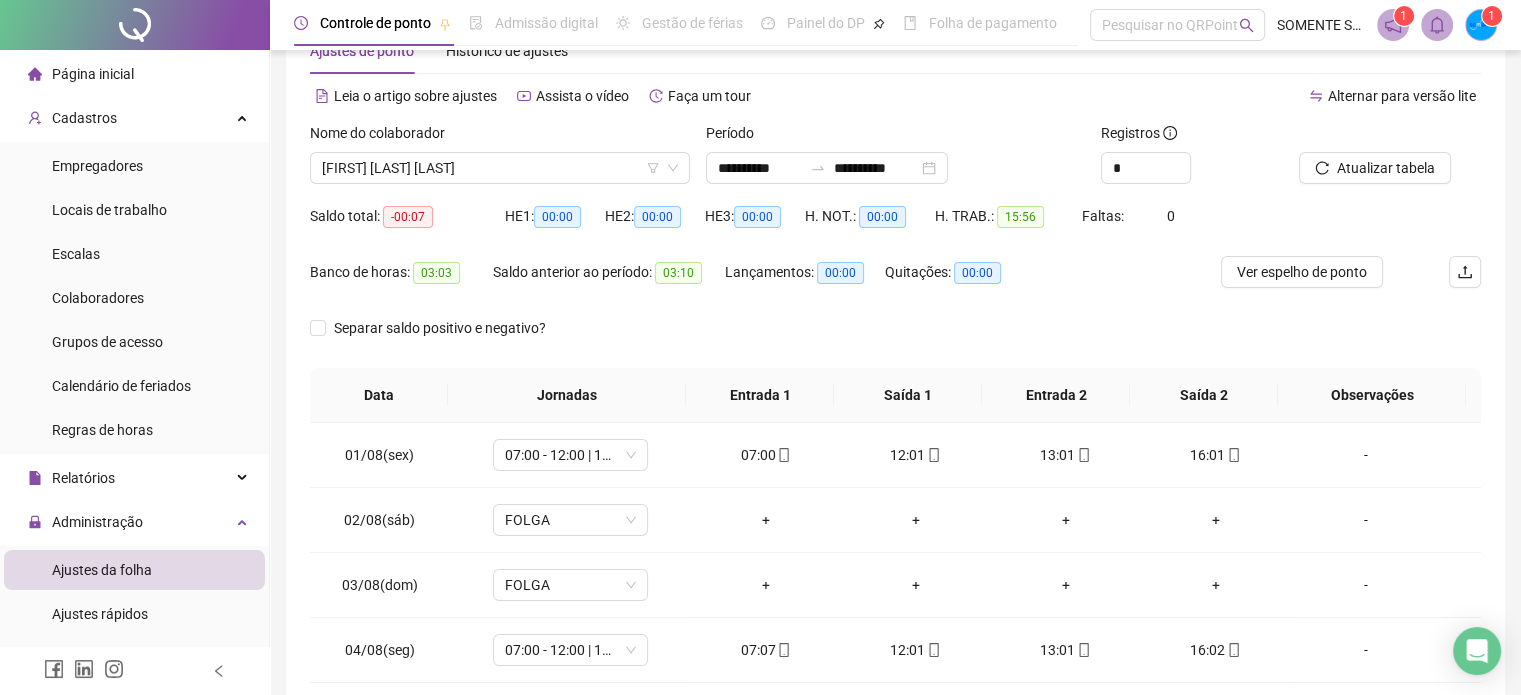scroll, scrollTop: 159, scrollLeft: 0, axis: vertical 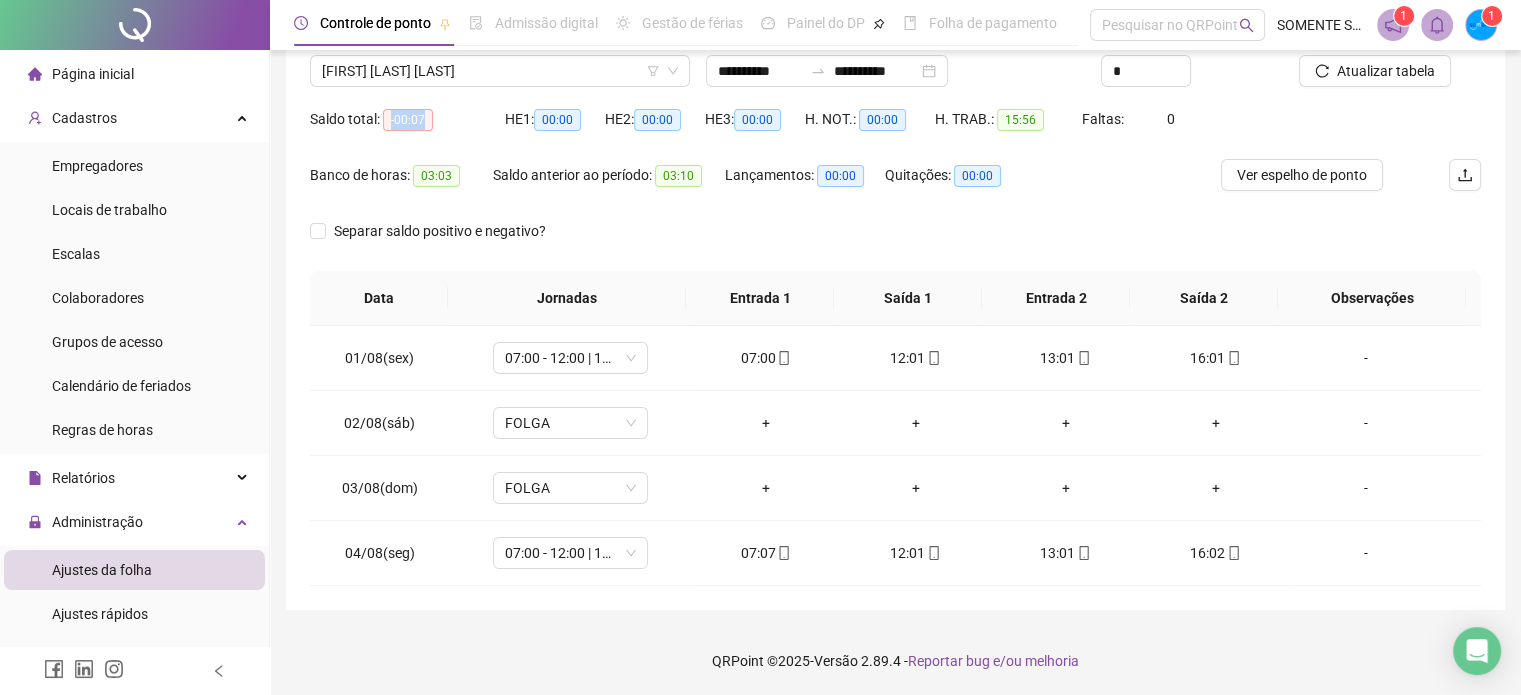 drag, startPoint x: 391, startPoint y: 122, endPoint x: 464, endPoint y: 127, distance: 73.171036 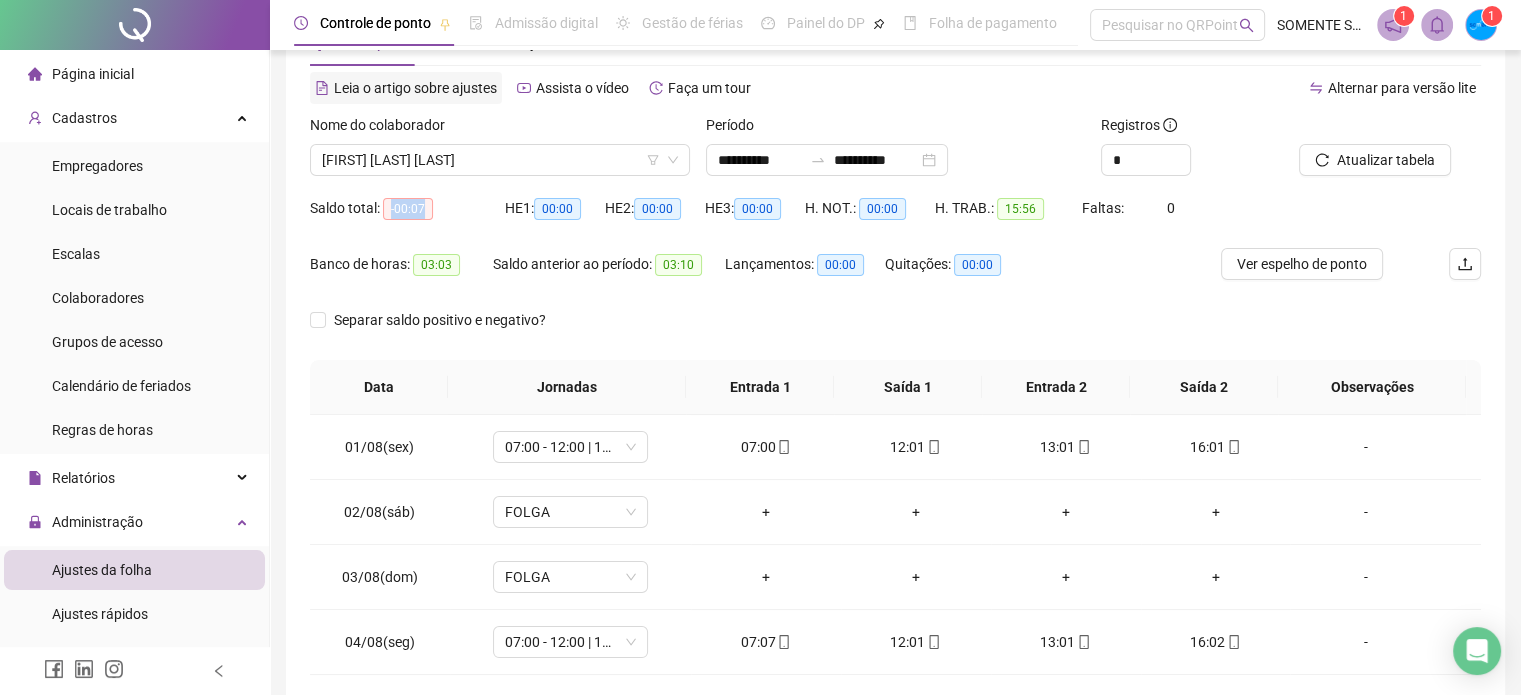 scroll, scrollTop: 0, scrollLeft: 0, axis: both 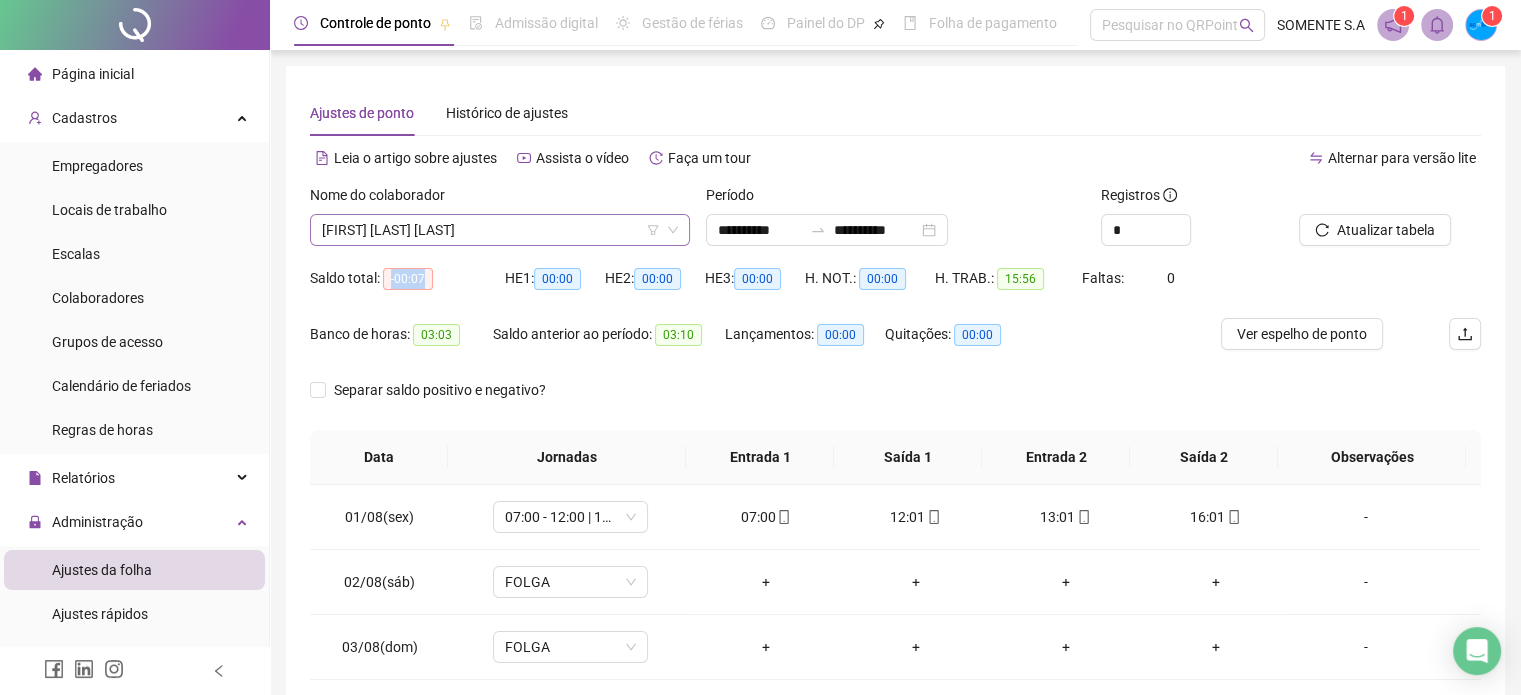 click on "[FIRST] [LAST] [LAST]" at bounding box center (500, 230) 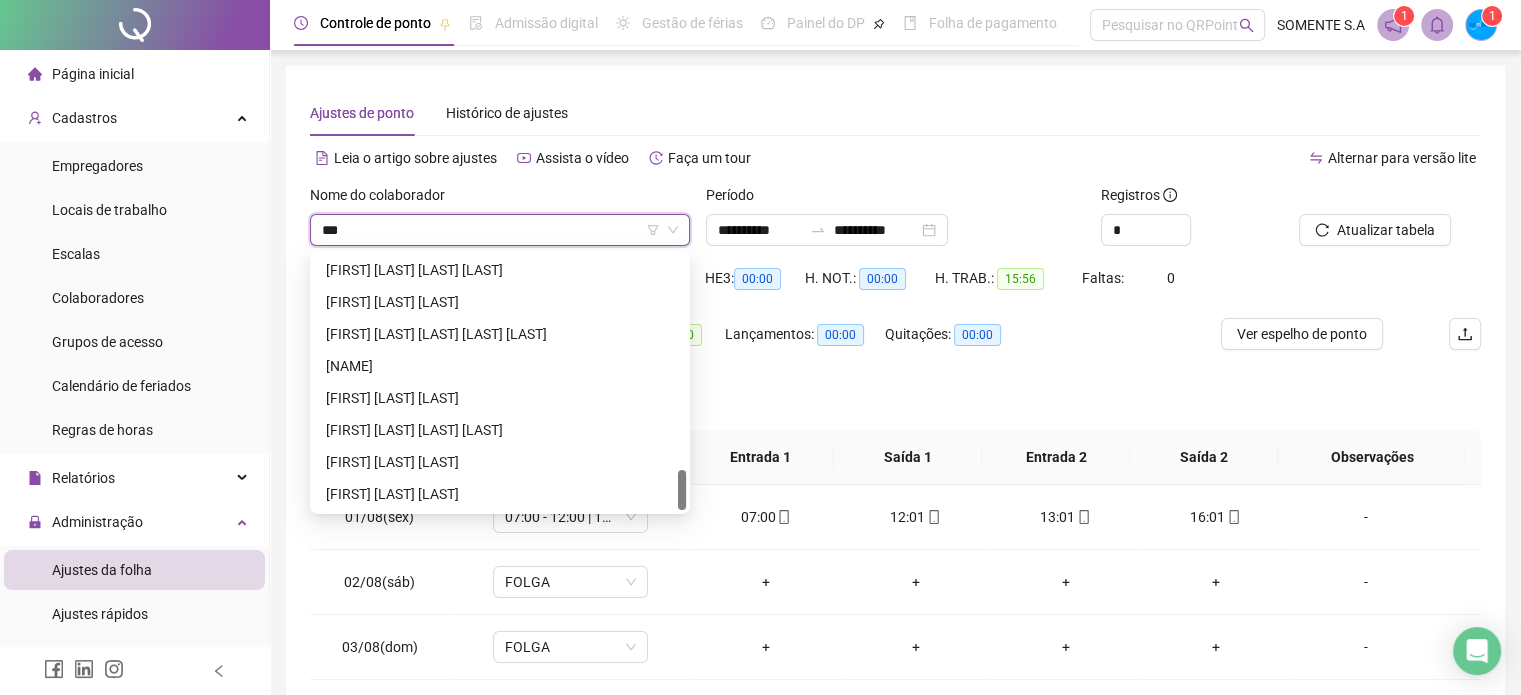 scroll, scrollTop: 0, scrollLeft: 0, axis: both 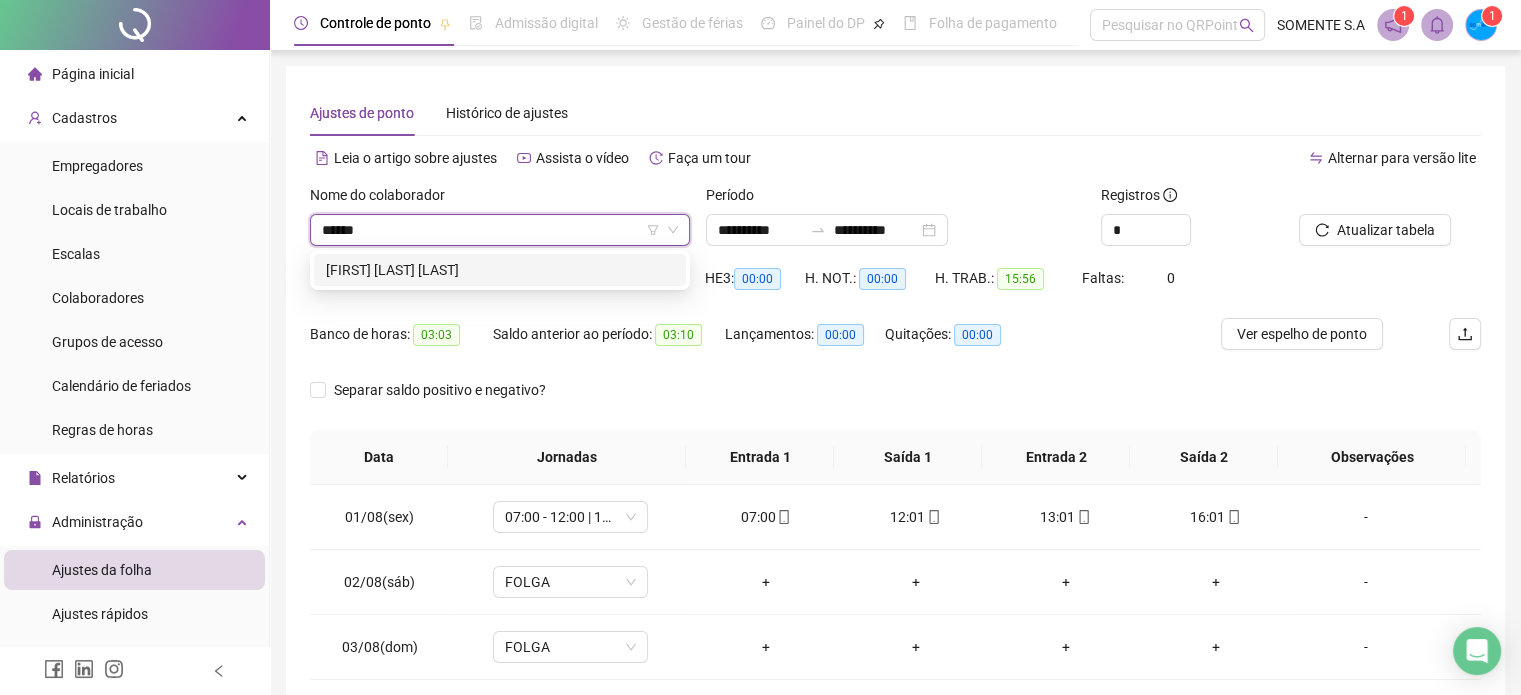 click on "[FIRST] [LAST] [LAST]" at bounding box center [500, 270] 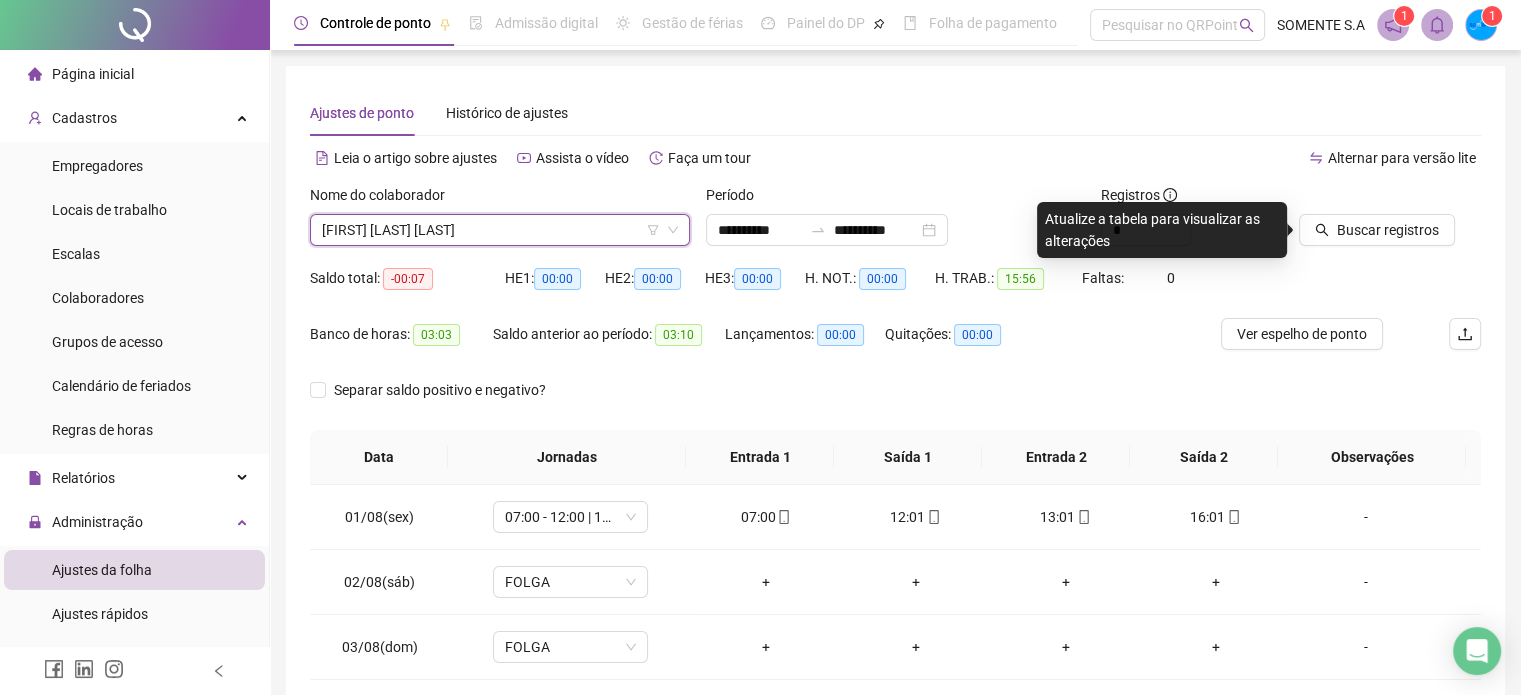 click at bounding box center [1365, 199] 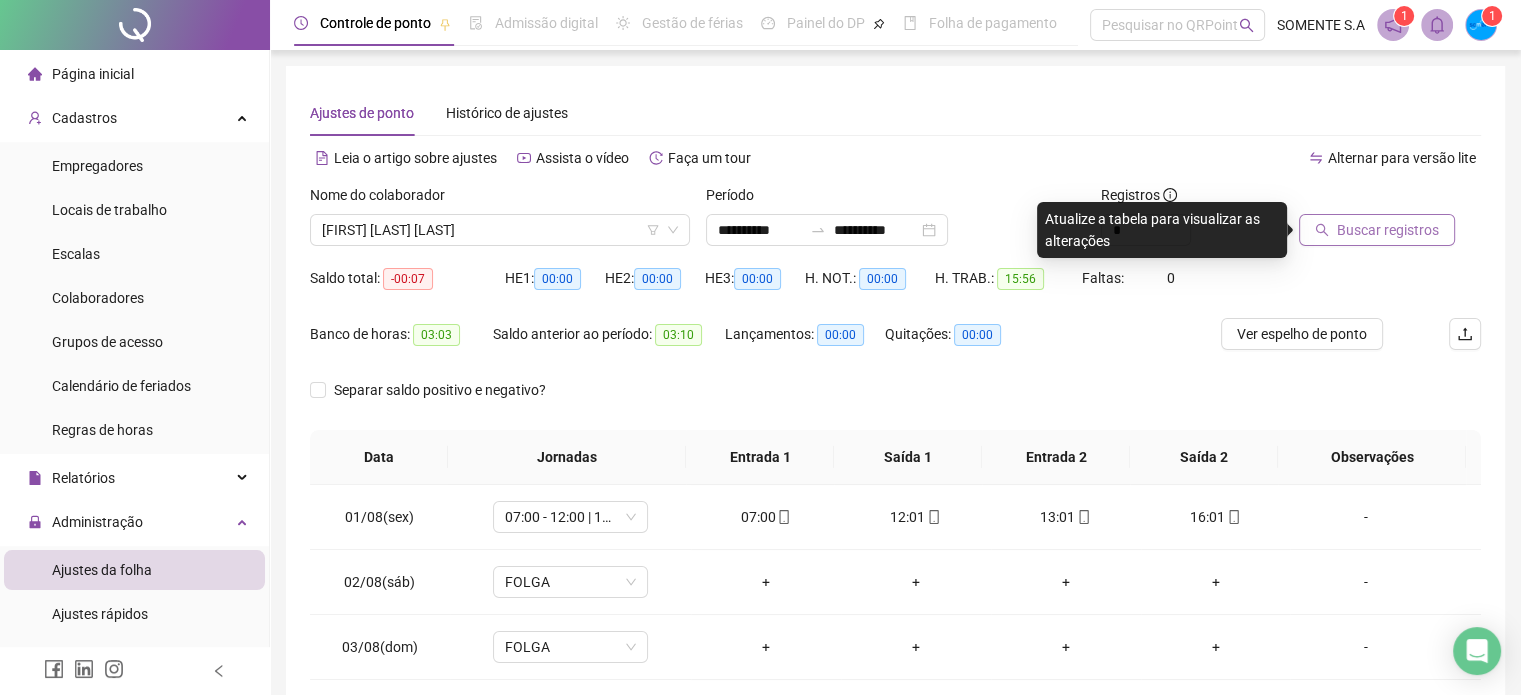 click on "Buscar registros" at bounding box center [1388, 230] 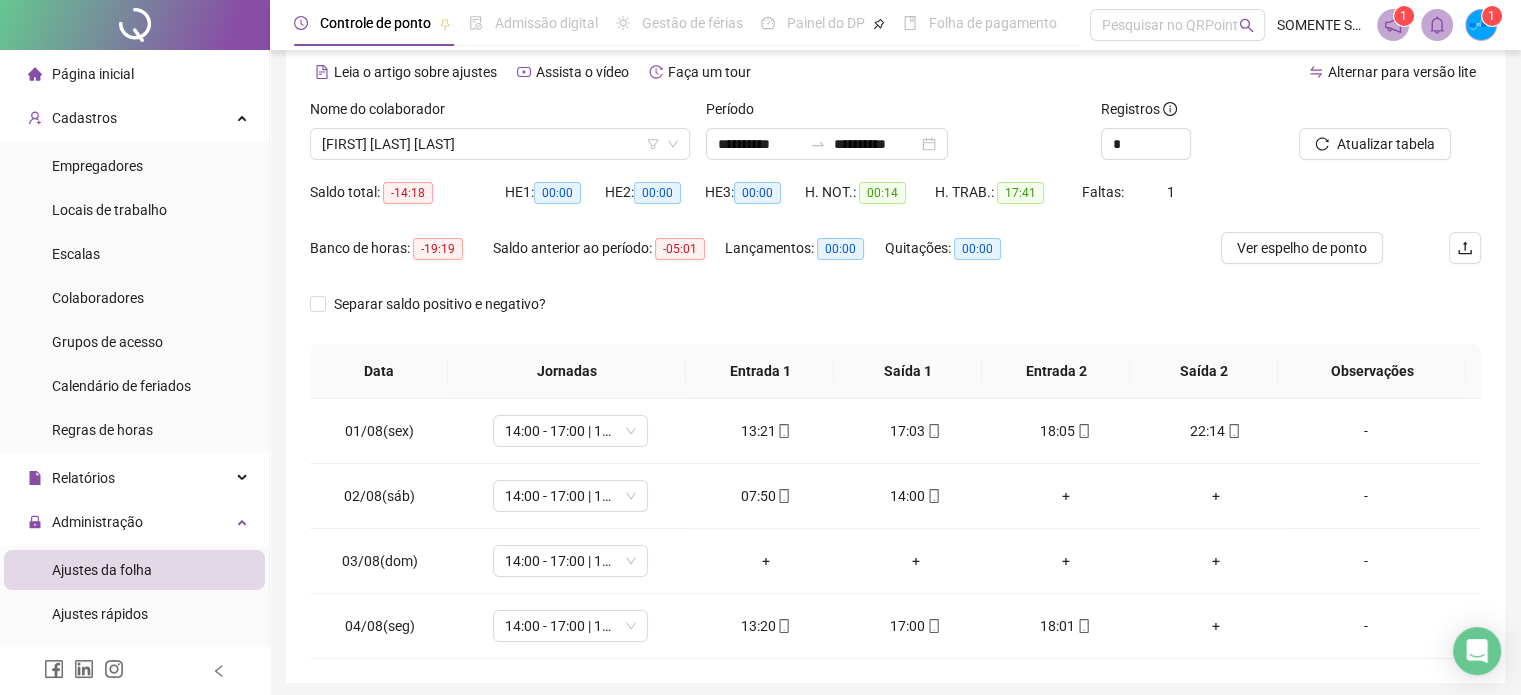 scroll, scrollTop: 159, scrollLeft: 0, axis: vertical 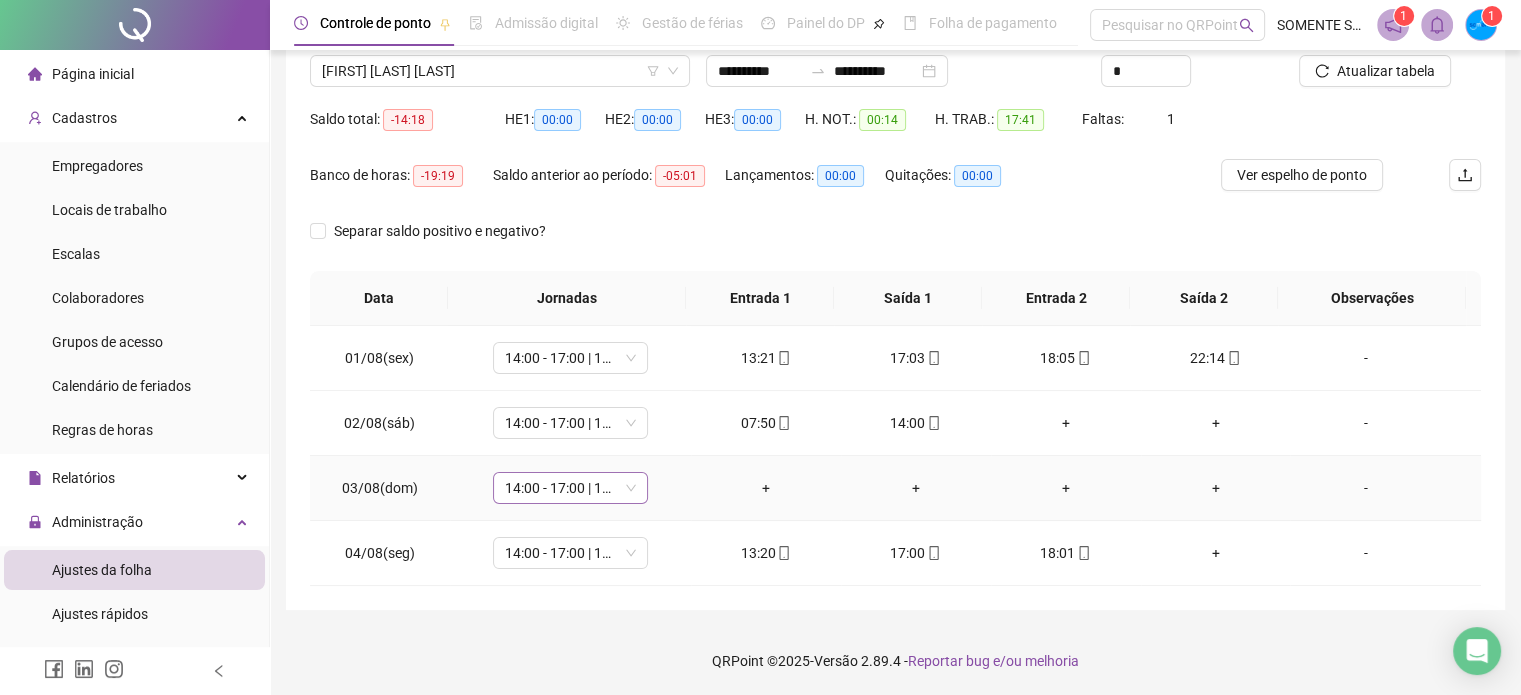 click on "14:00 - 17:00 | 18:00 - 23:00" at bounding box center [570, 488] 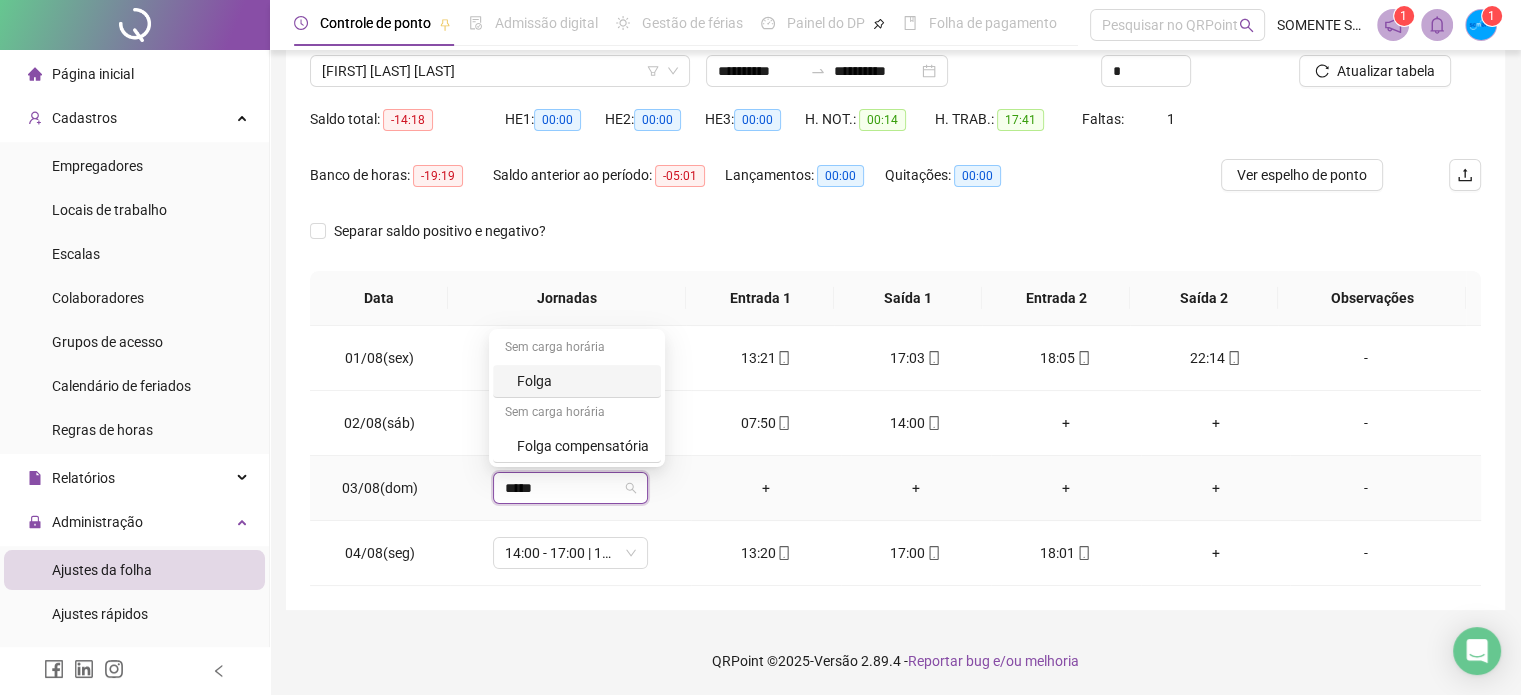 click on "Folga" at bounding box center [583, 381] 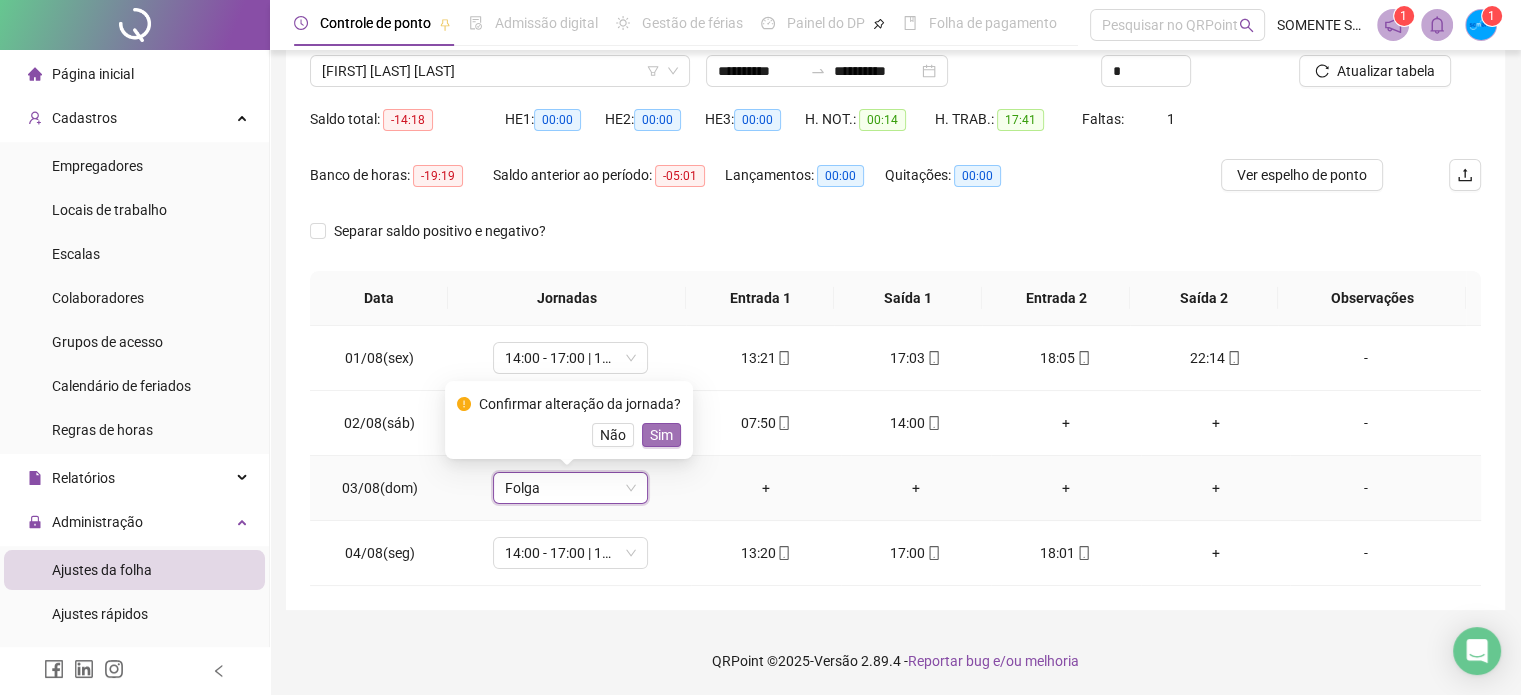 click on "Sim" at bounding box center [661, 435] 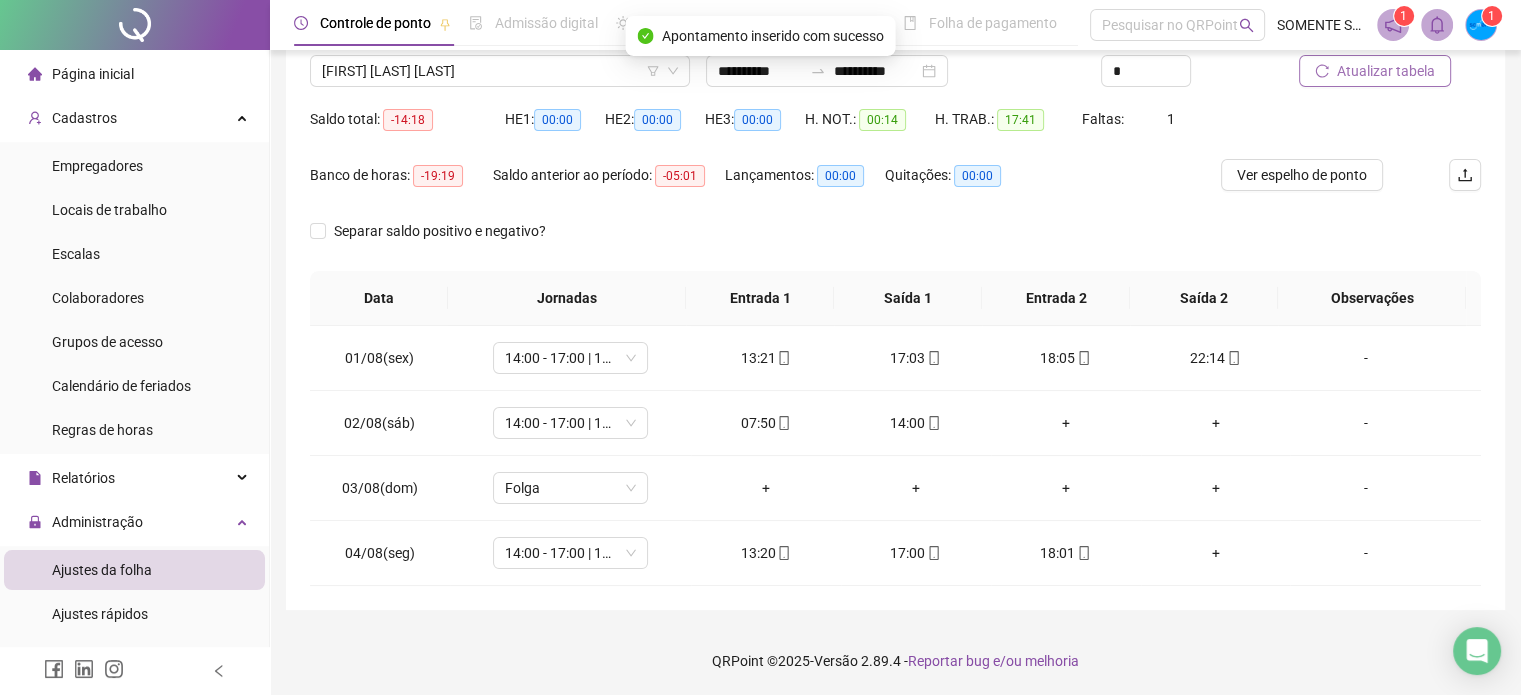 click on "Atualizar tabela" at bounding box center (1386, 71) 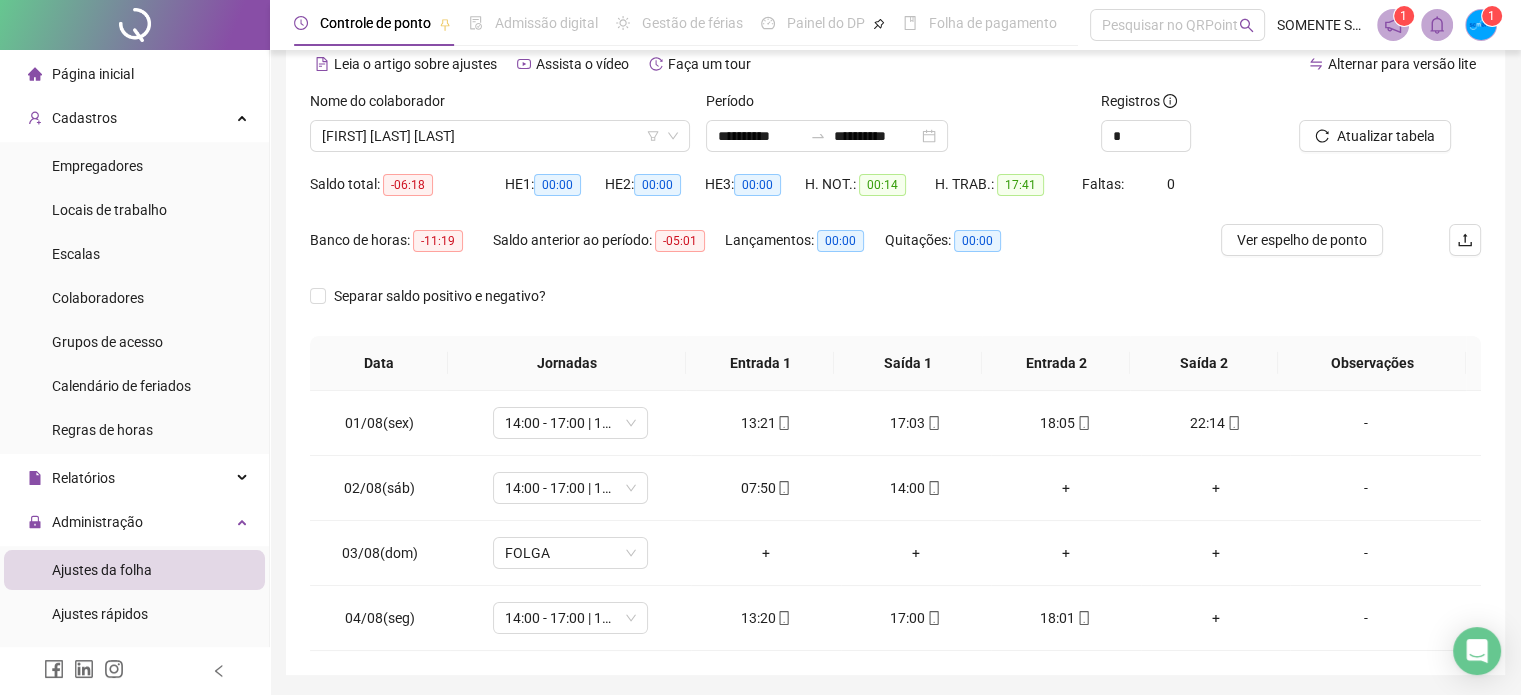 scroll, scrollTop: 59, scrollLeft: 0, axis: vertical 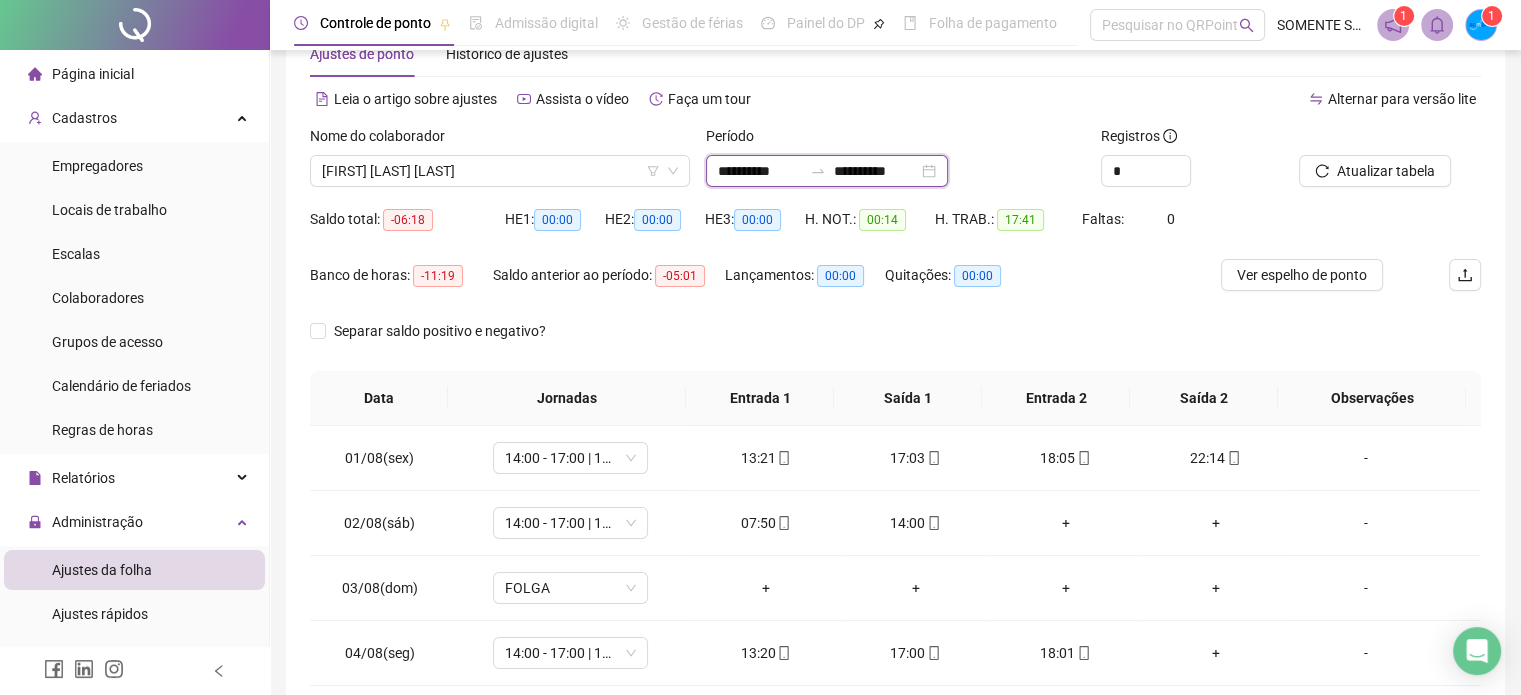 click on "**********" at bounding box center (760, 171) 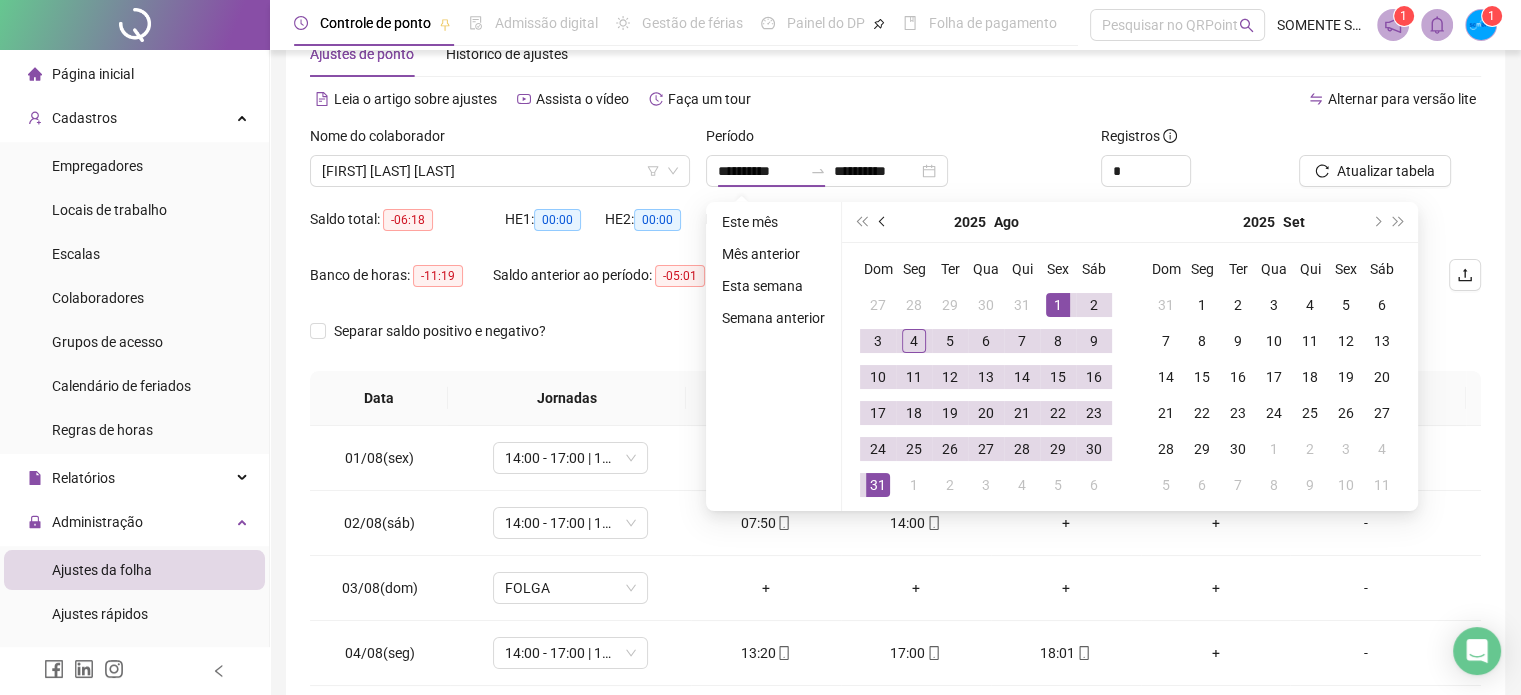 click at bounding box center [883, 222] 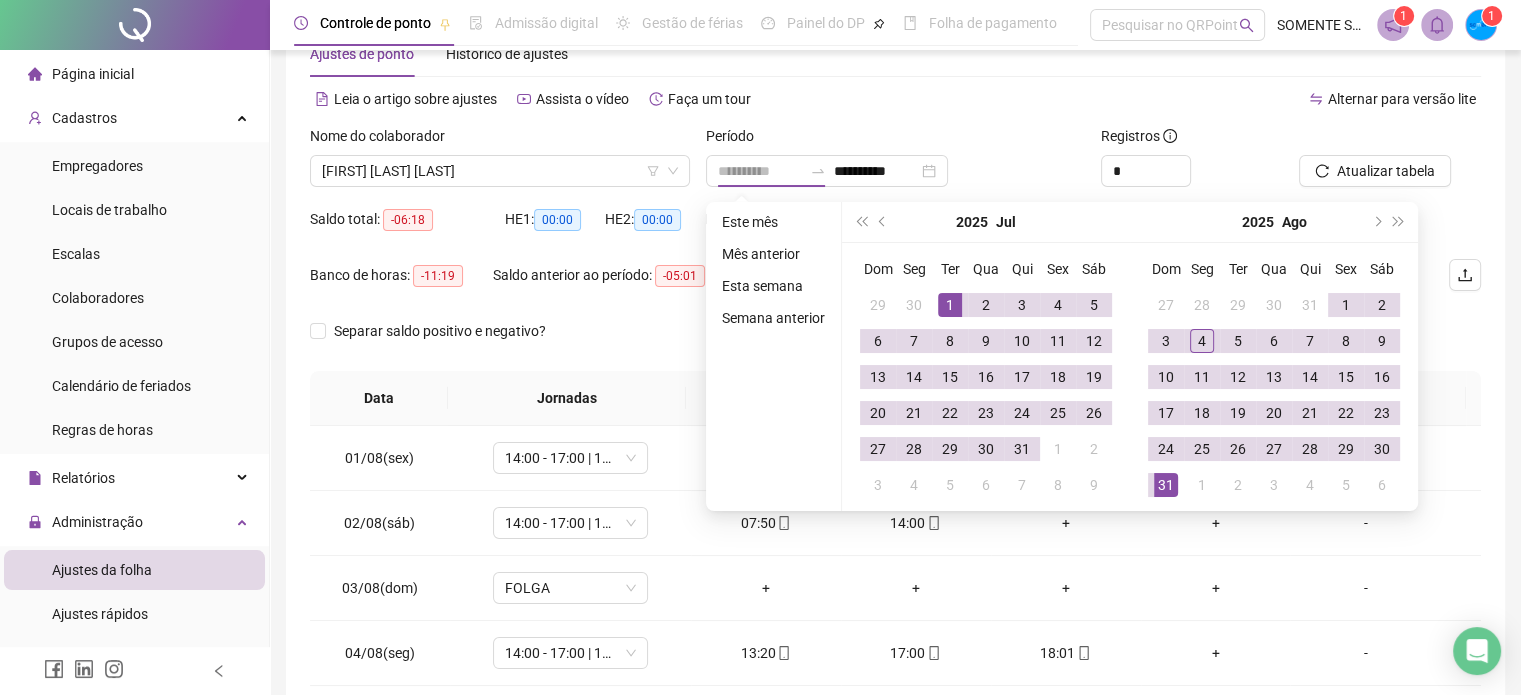 click on "1" at bounding box center [950, 305] 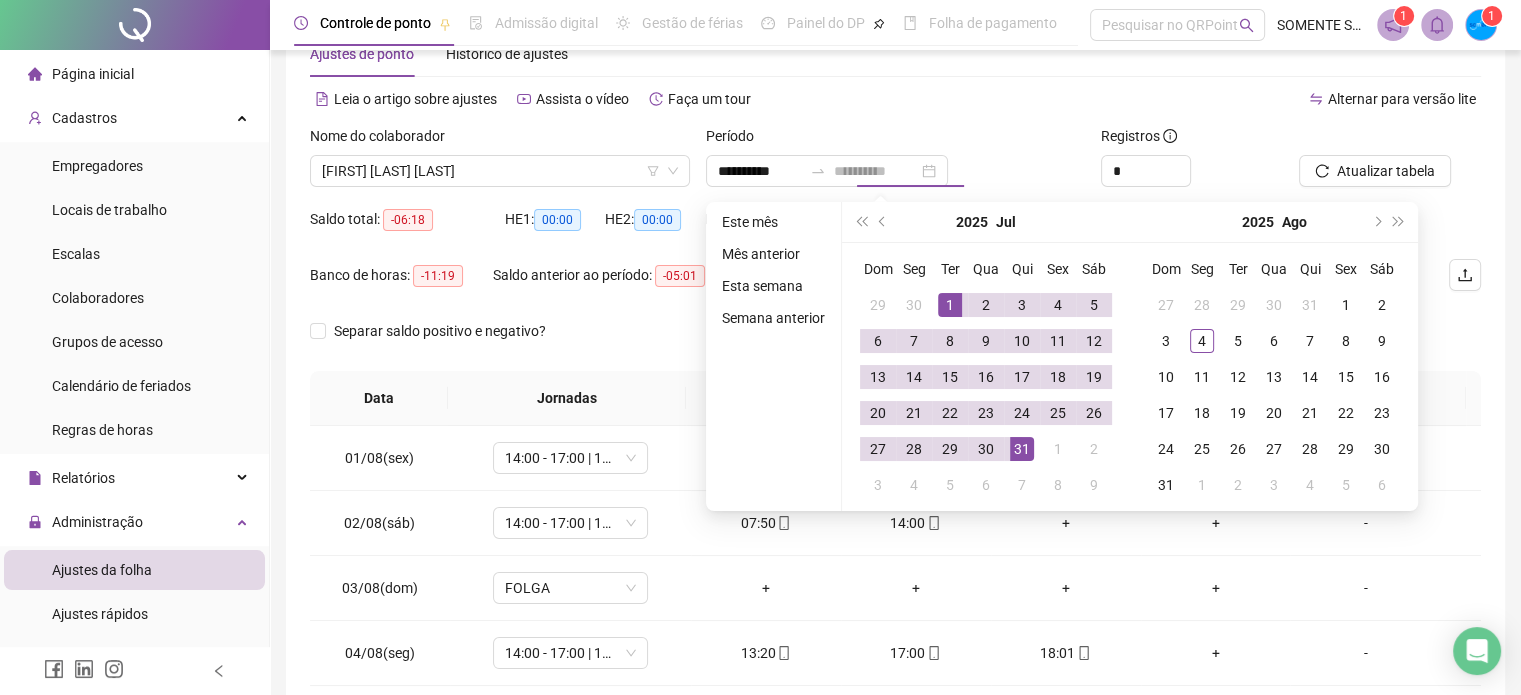 click on "31" at bounding box center (1022, 449) 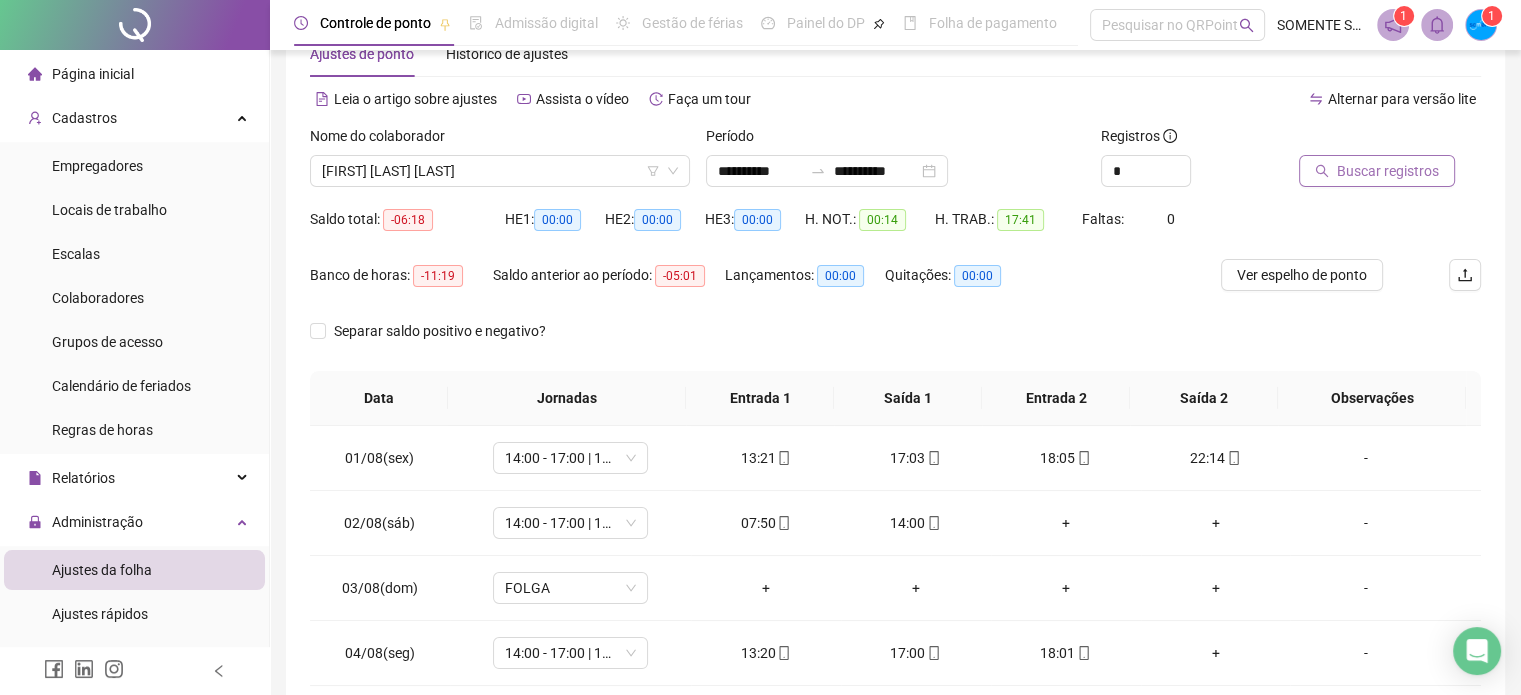 click on "Buscar registros" at bounding box center (1388, 171) 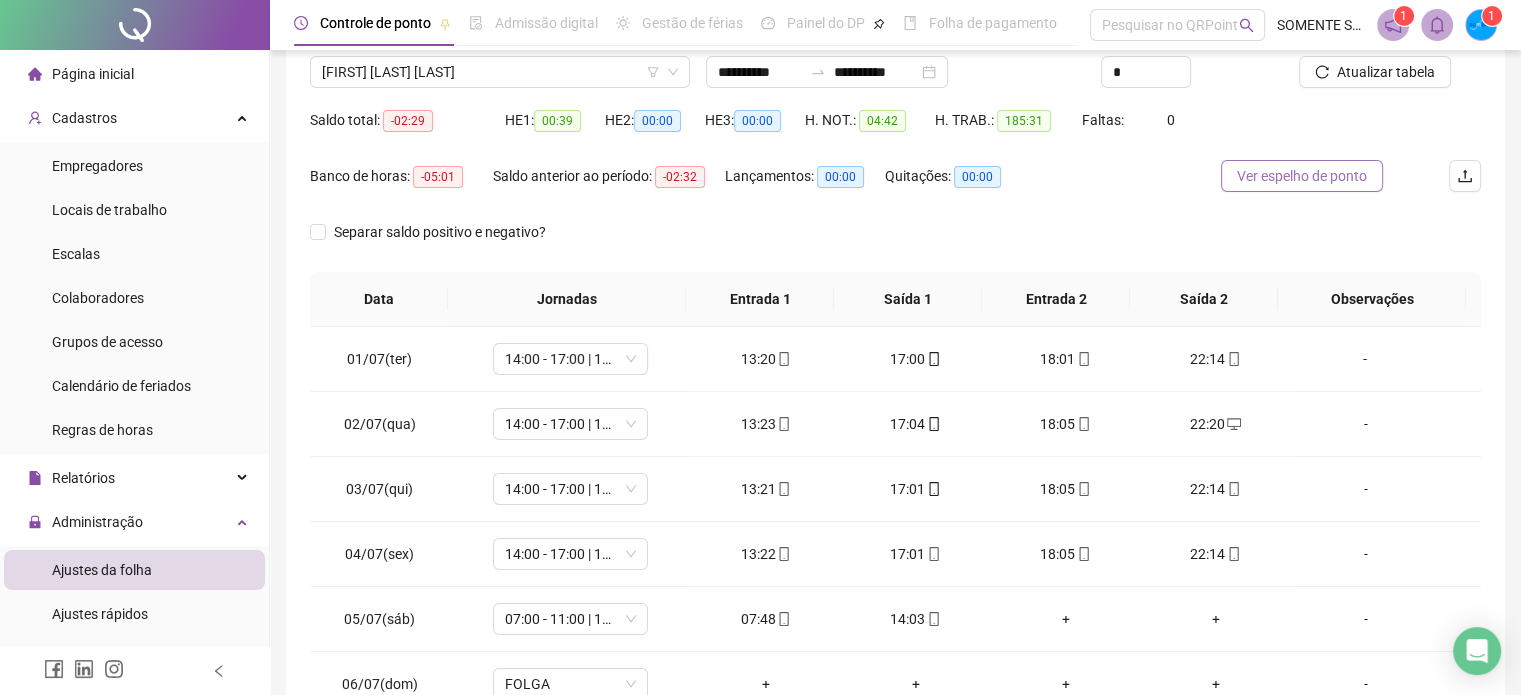 scroll, scrollTop: 259, scrollLeft: 0, axis: vertical 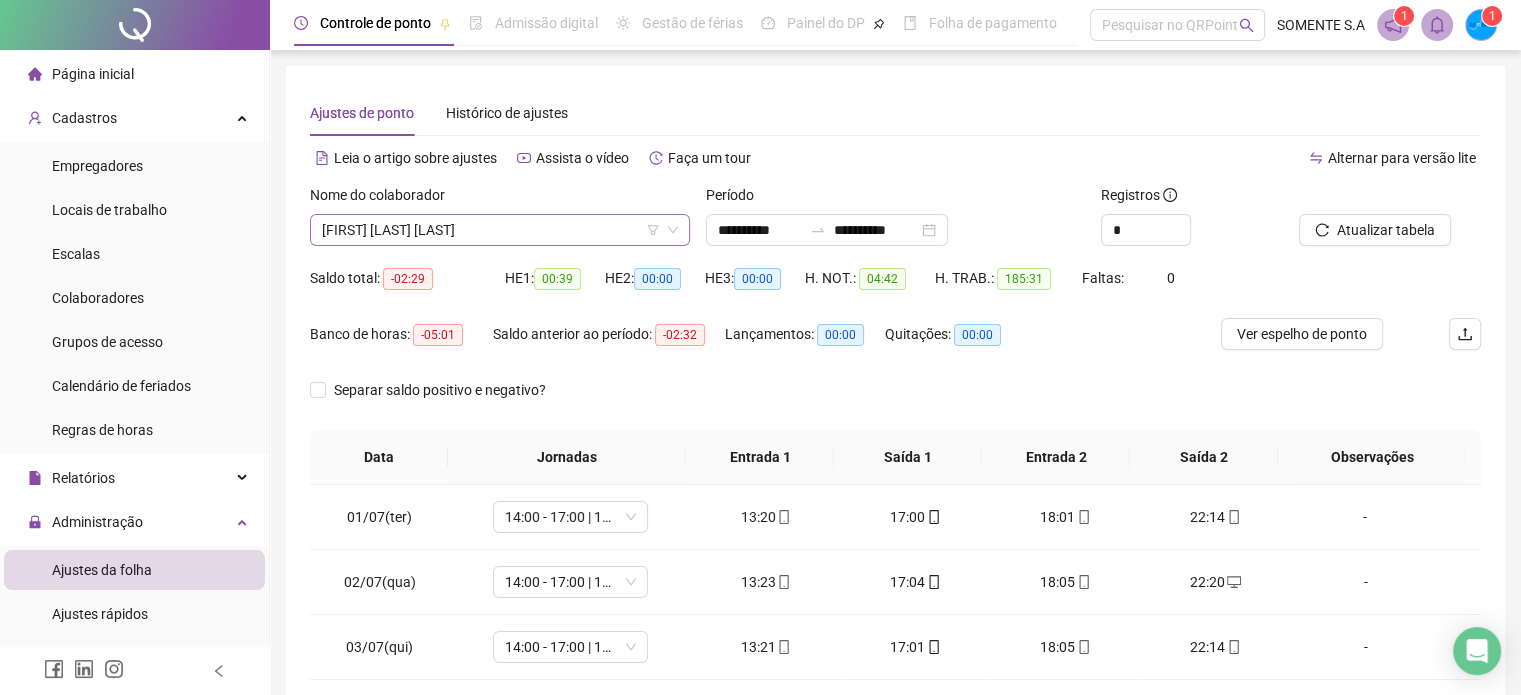 click on "[FIRST] [LAST] [LAST]" at bounding box center [500, 230] 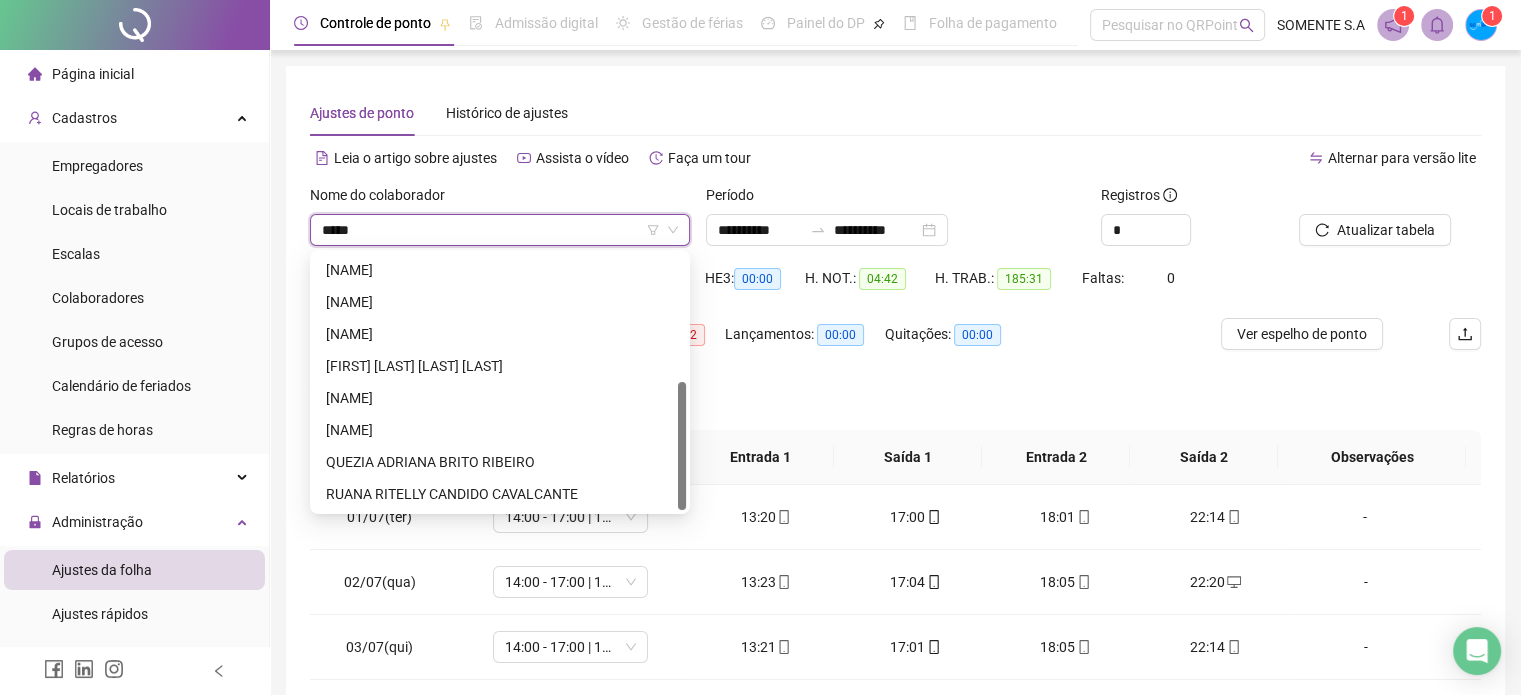 scroll, scrollTop: 0, scrollLeft: 0, axis: both 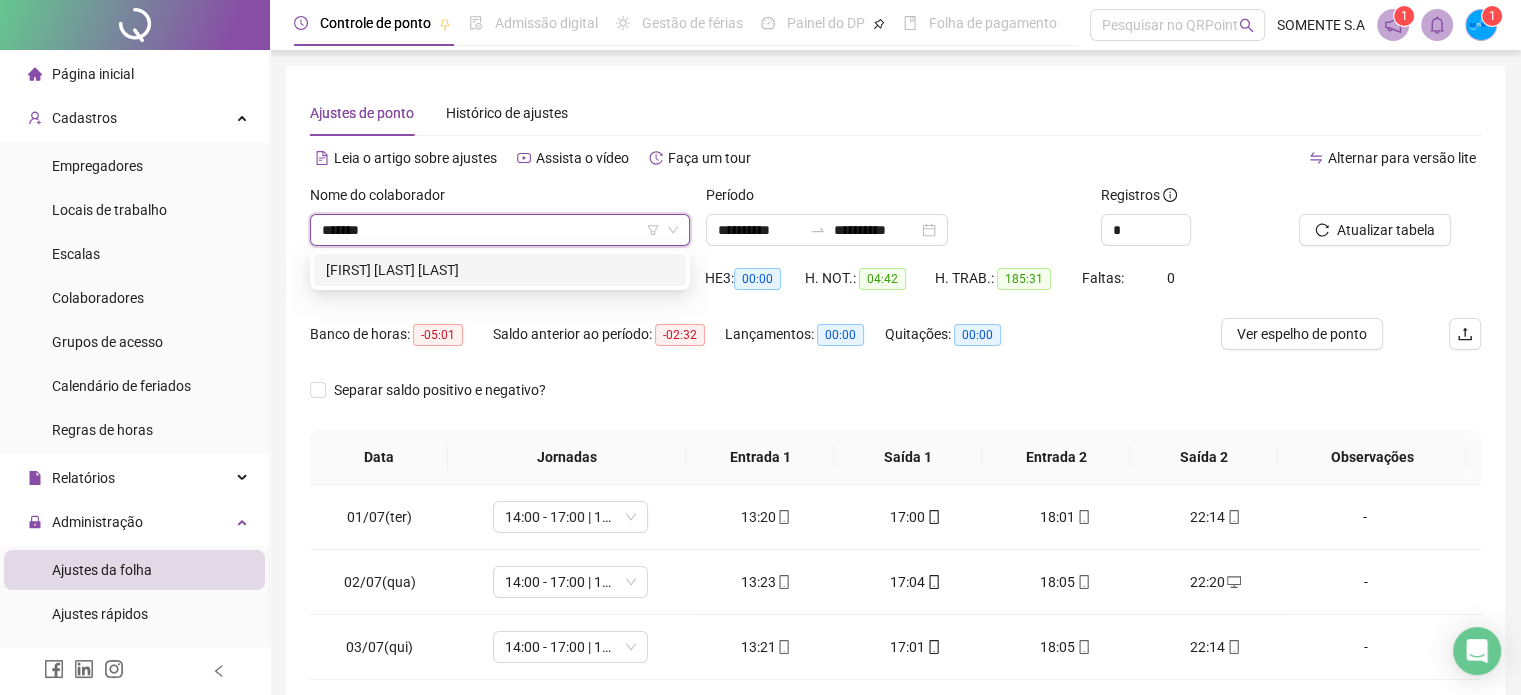 click on "[FIRST] [LAST] [LAST]" at bounding box center (500, 270) 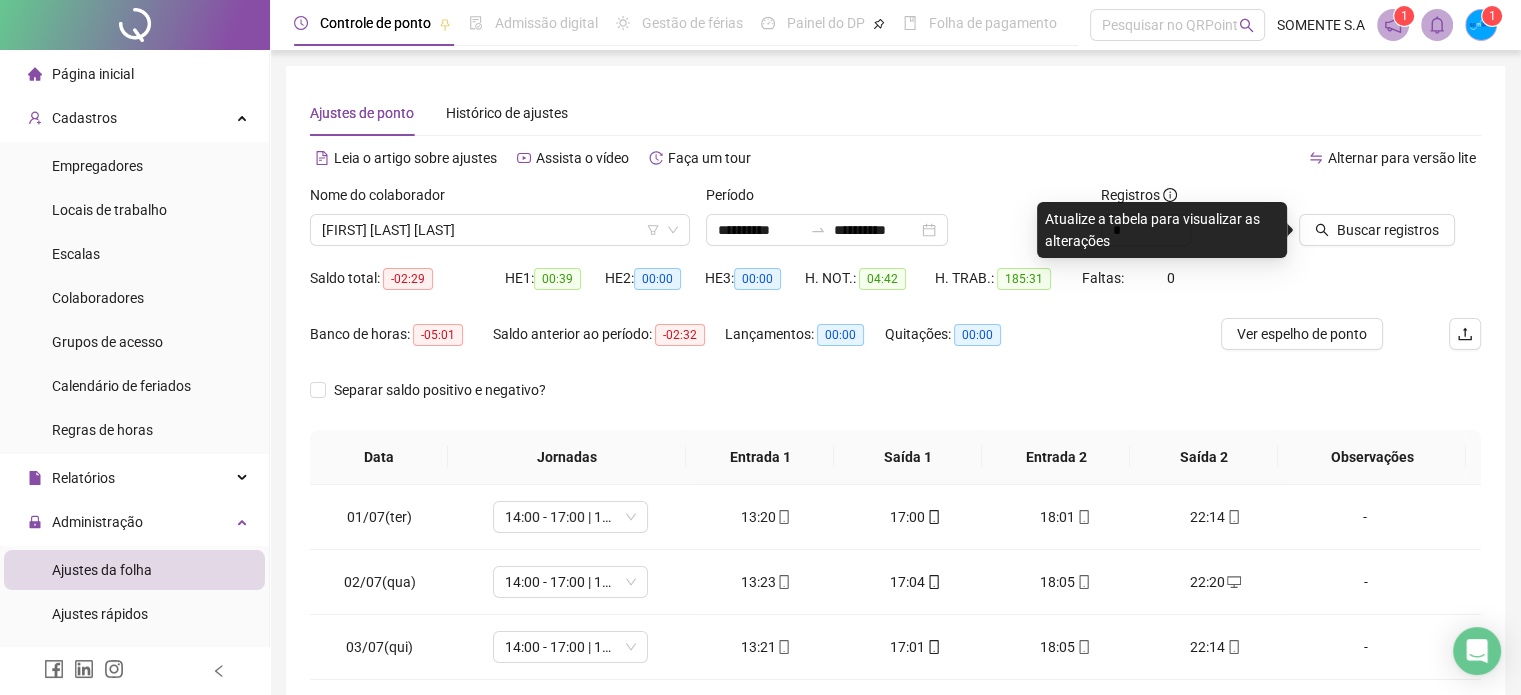click on "Período" at bounding box center (896, 199) 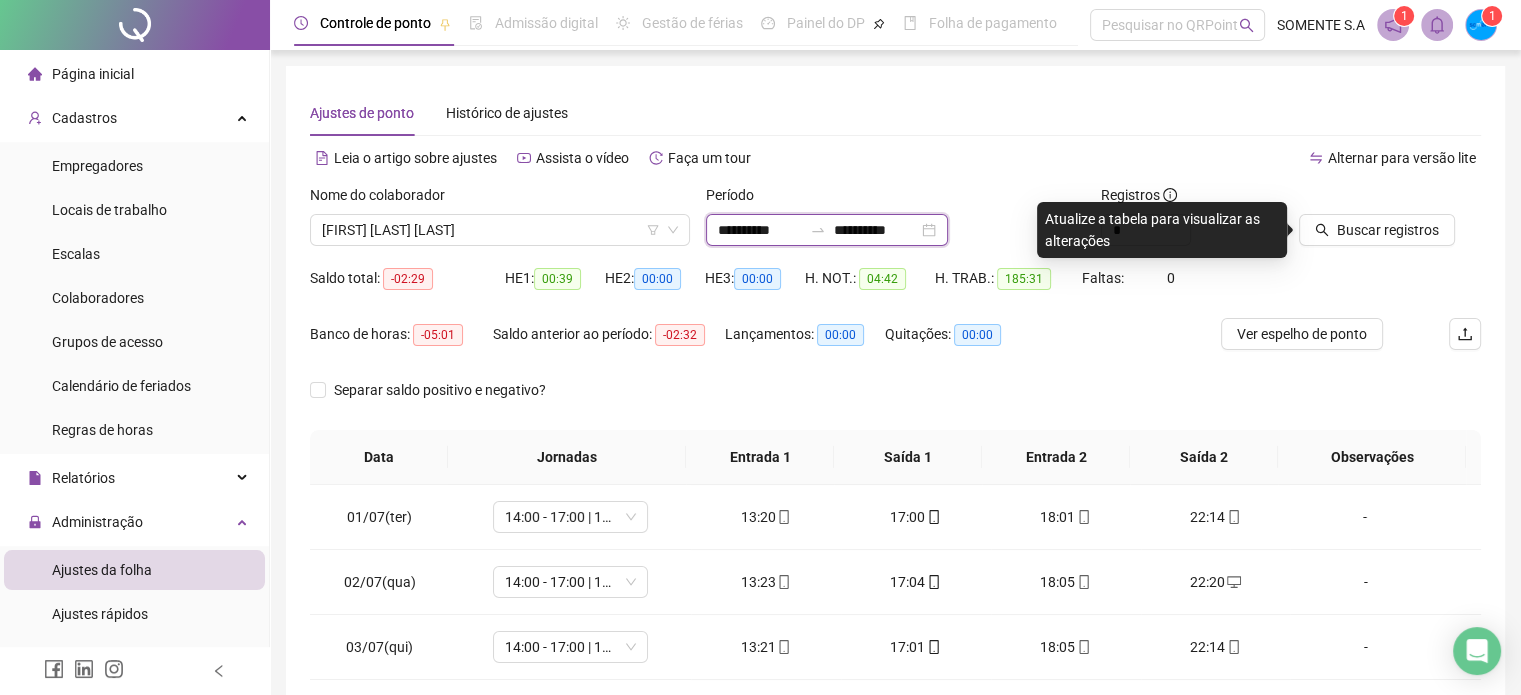 click on "**********" at bounding box center [760, 230] 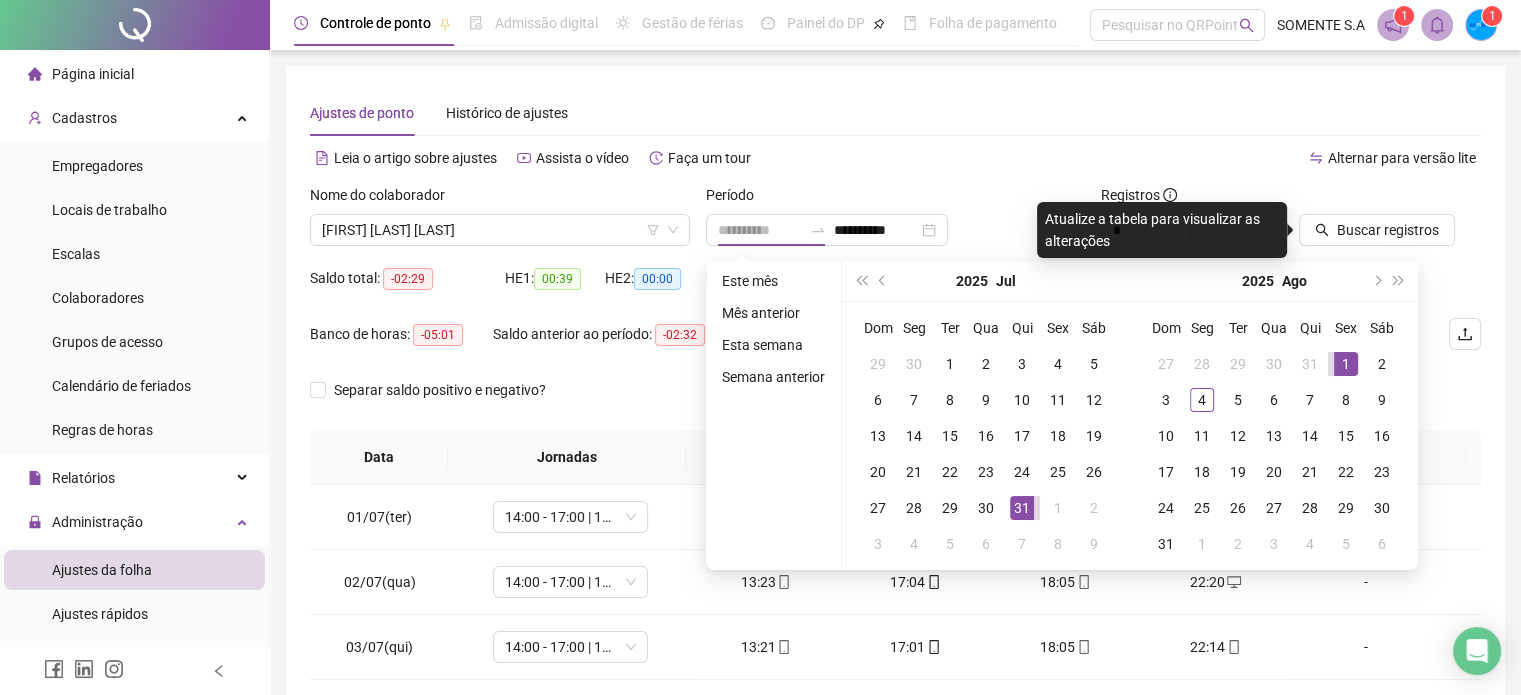 click on "1" at bounding box center [1346, 364] 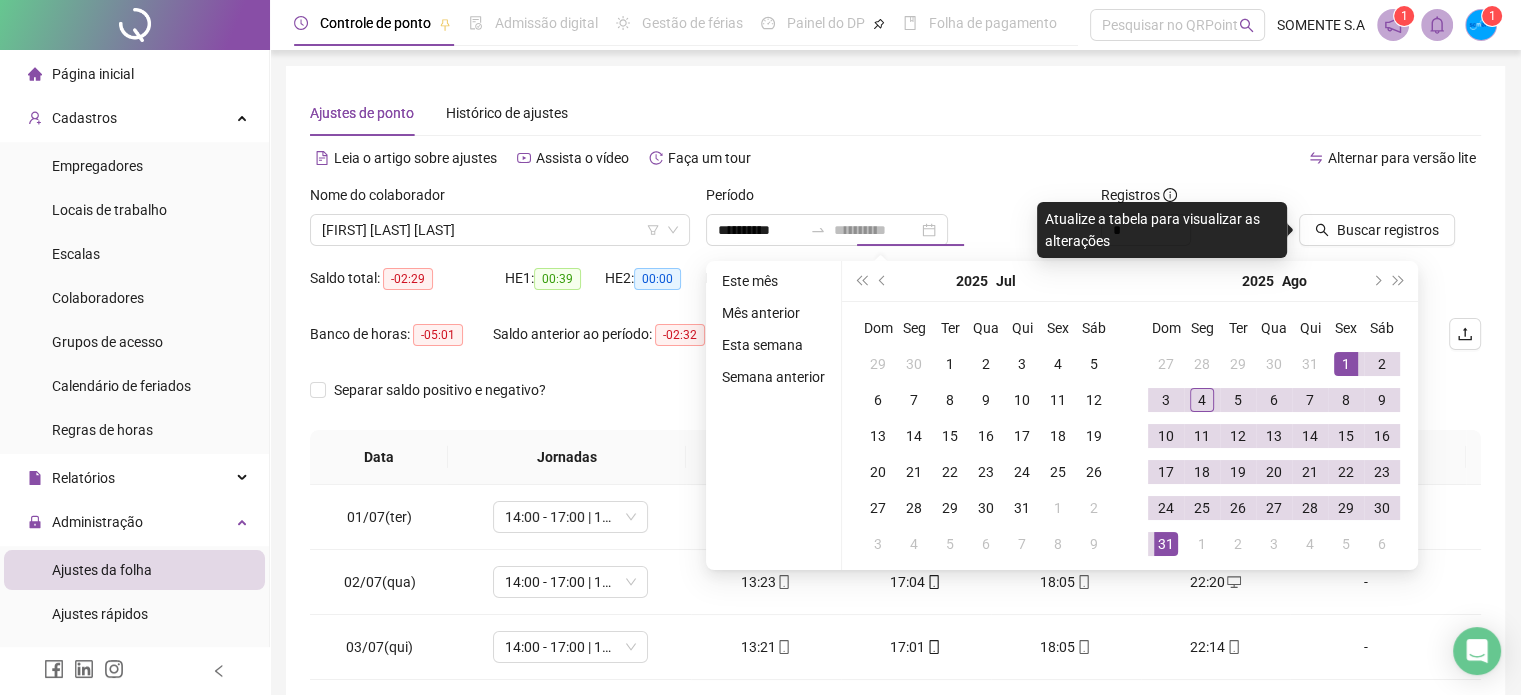 click on "31" at bounding box center (1166, 544) 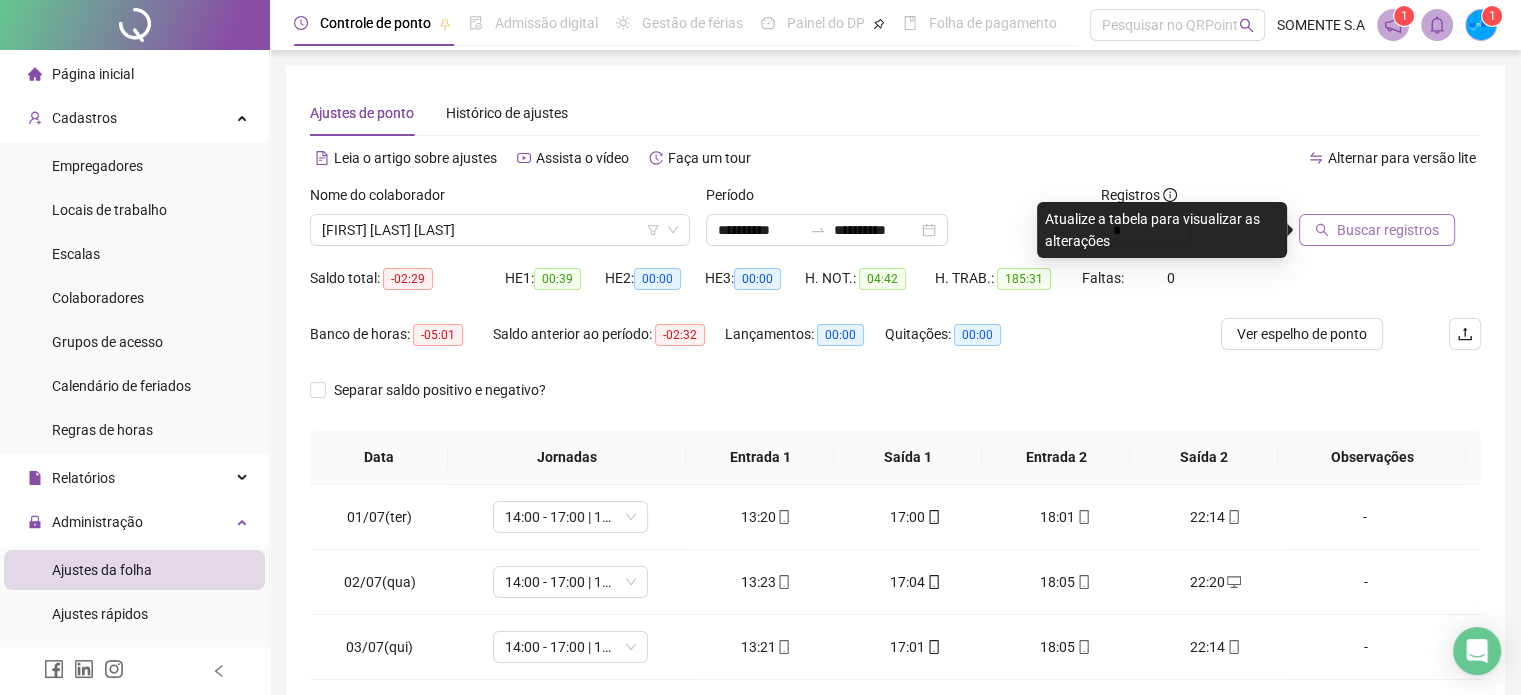 click on "Buscar registros" at bounding box center [1377, 230] 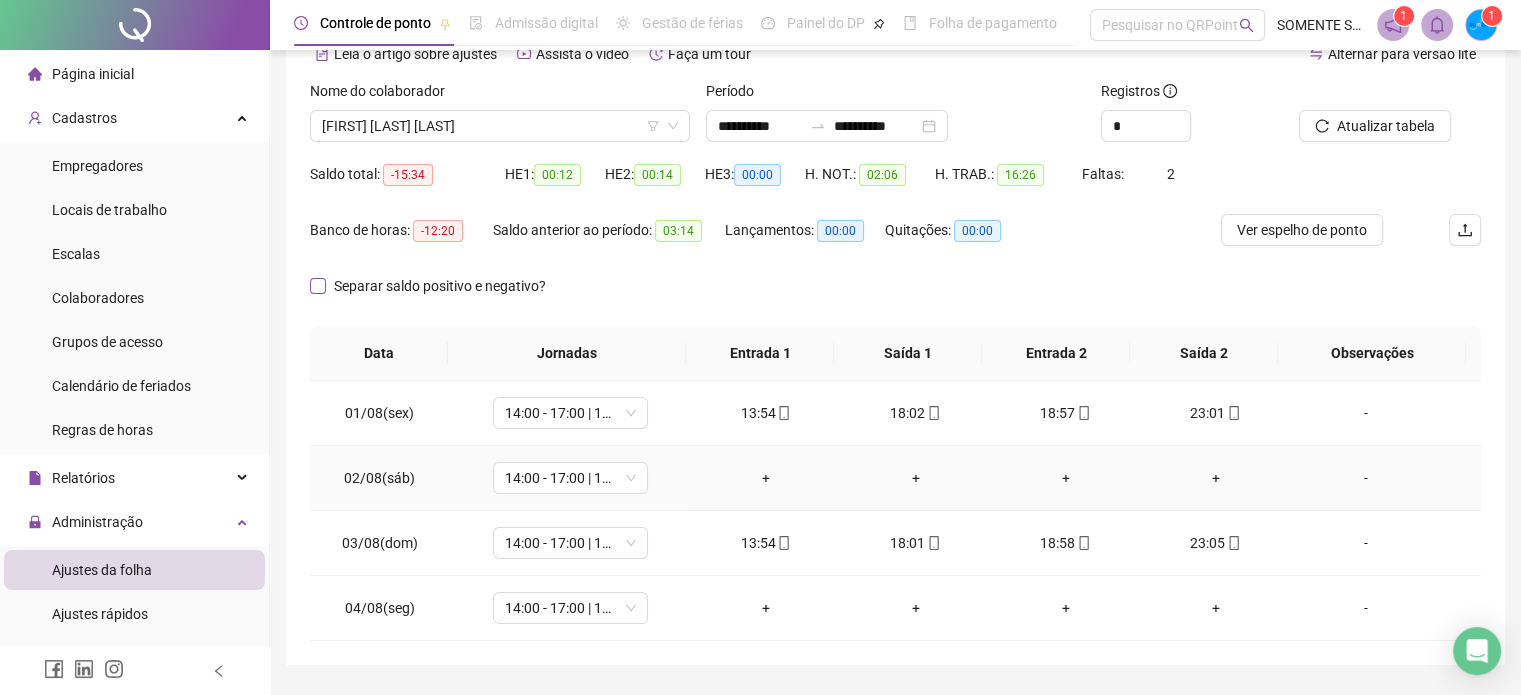 scroll, scrollTop: 0, scrollLeft: 0, axis: both 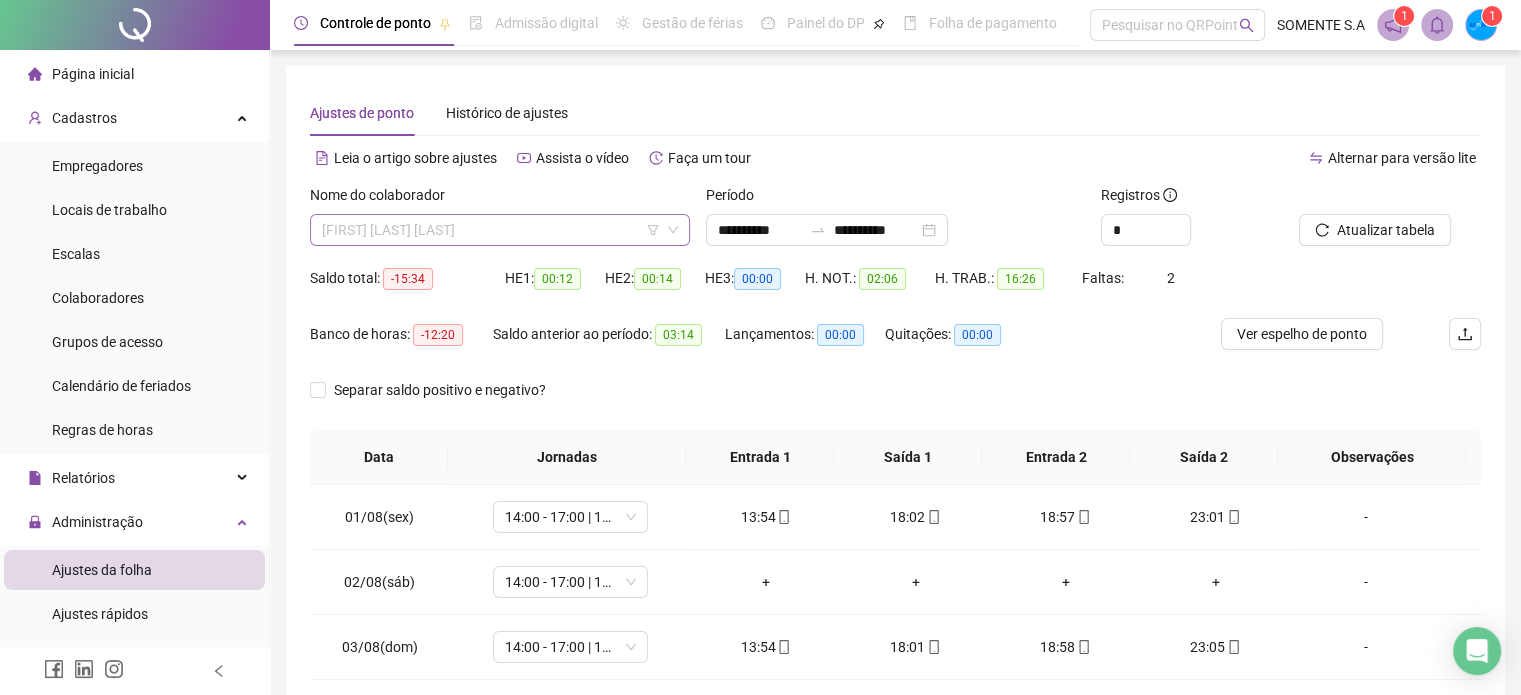 click on "[FIRST] [LAST] [LAST]" at bounding box center (500, 230) 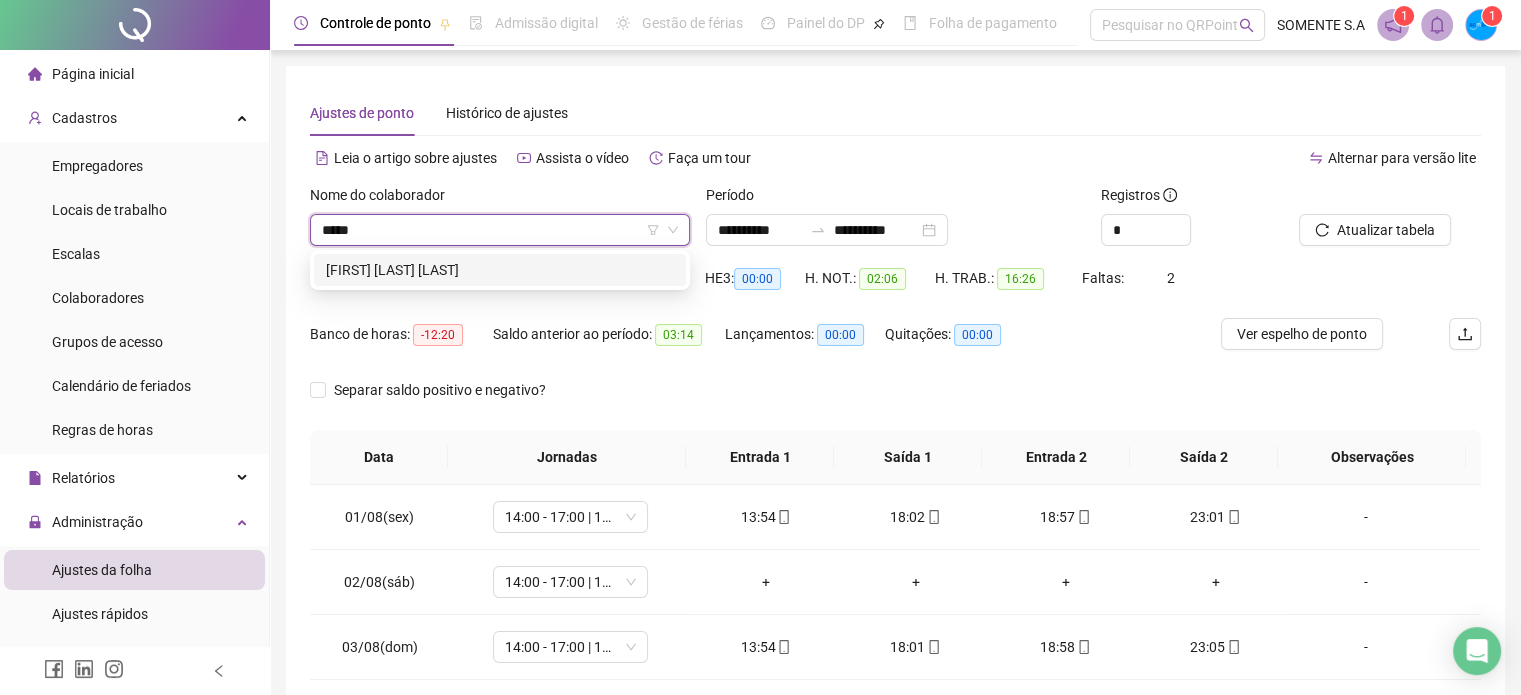 click on "[FIRST] [LAST] [LAST]" at bounding box center (500, 270) 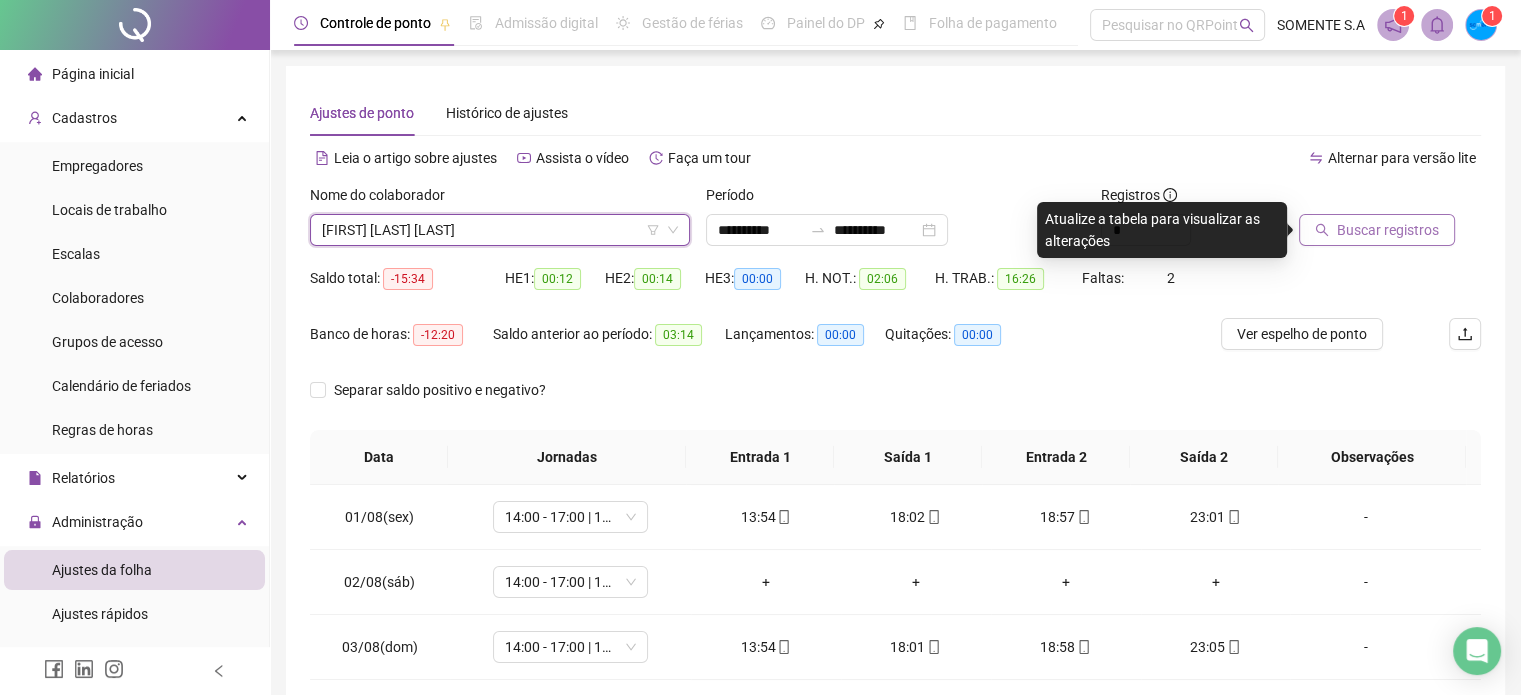 click on "Buscar registros" at bounding box center [1388, 230] 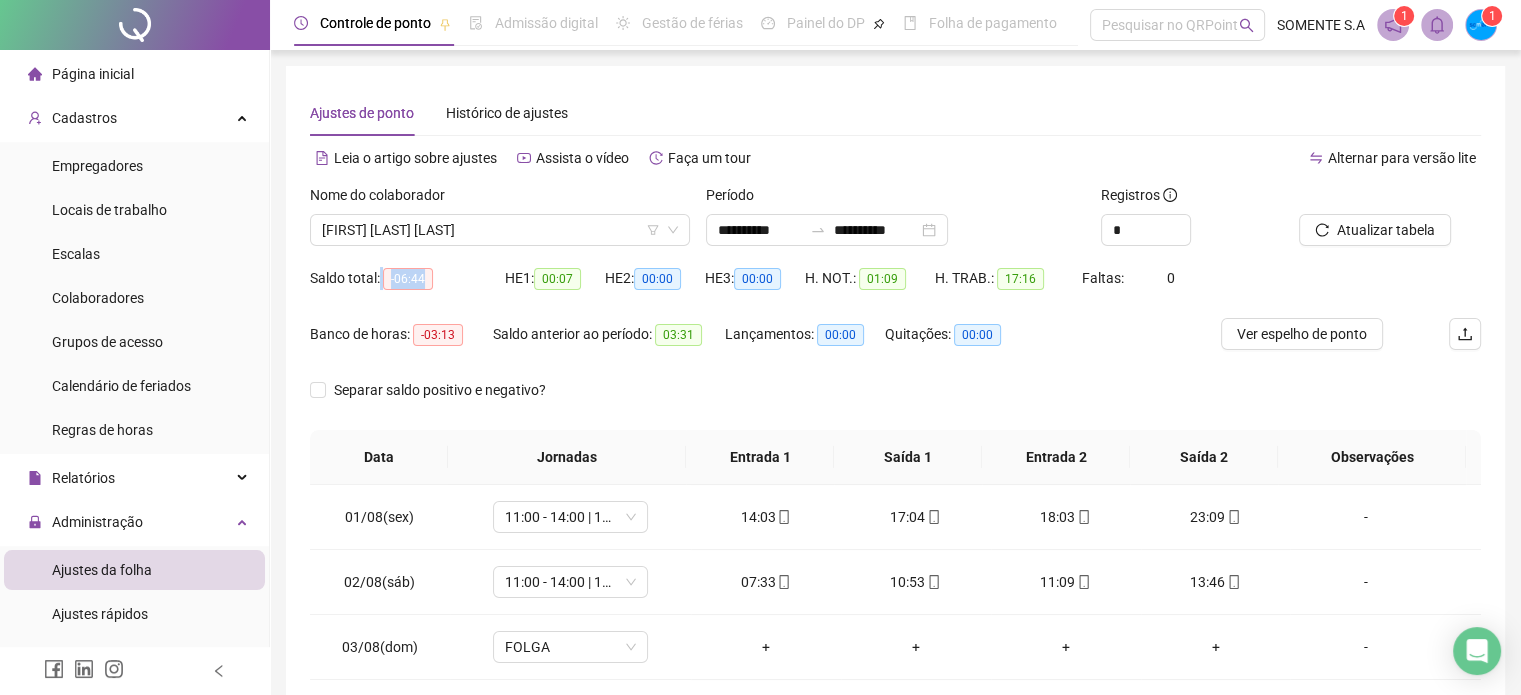 drag, startPoint x: 378, startPoint y: 276, endPoint x: 477, endPoint y: 285, distance: 99.40825 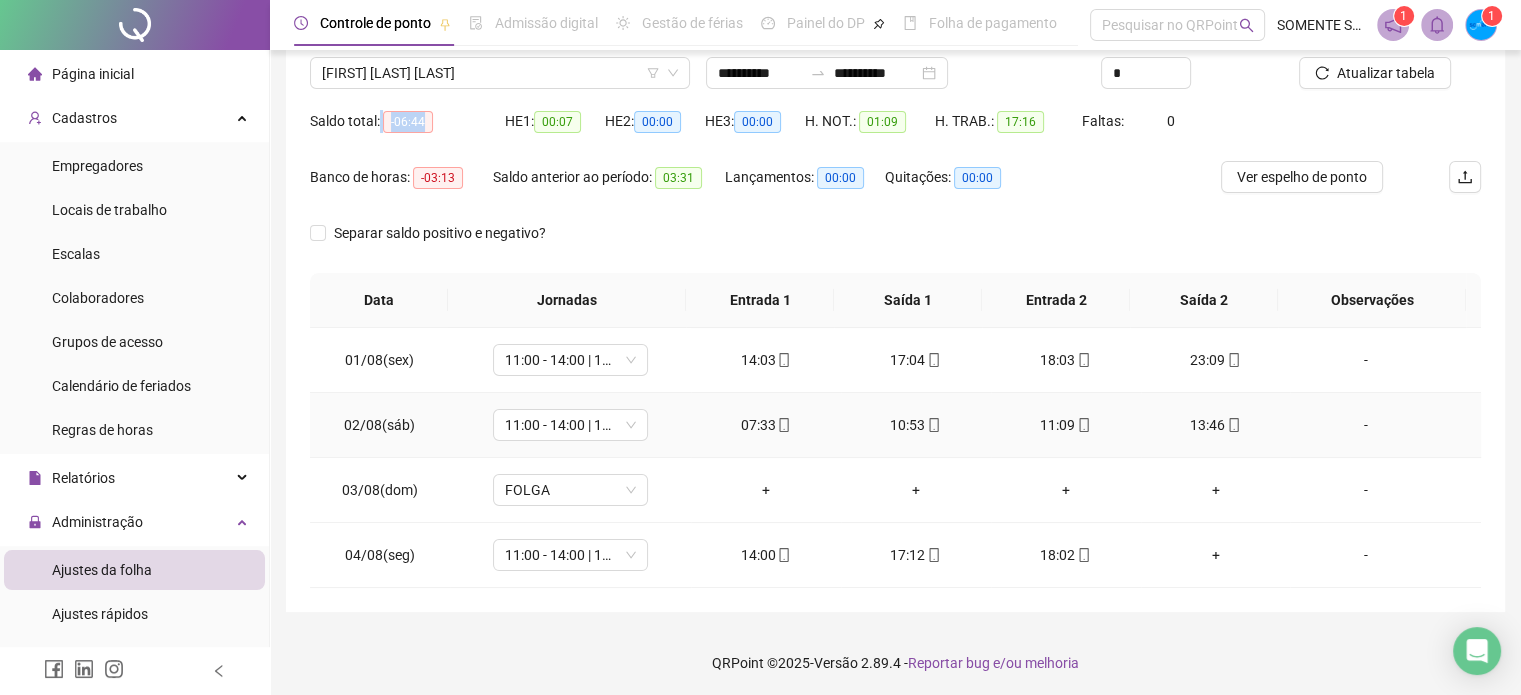 scroll, scrollTop: 159, scrollLeft: 0, axis: vertical 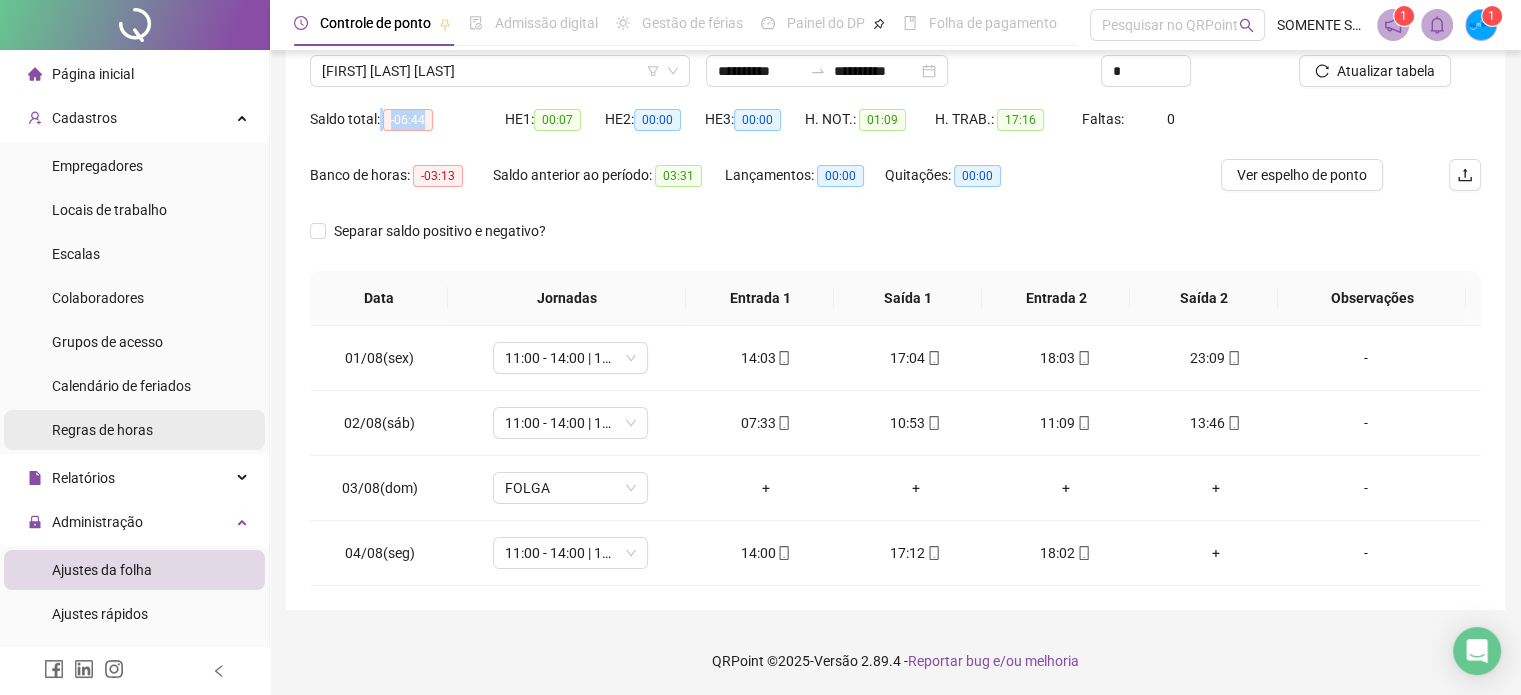 click on "Regras de horas" at bounding box center (102, 430) 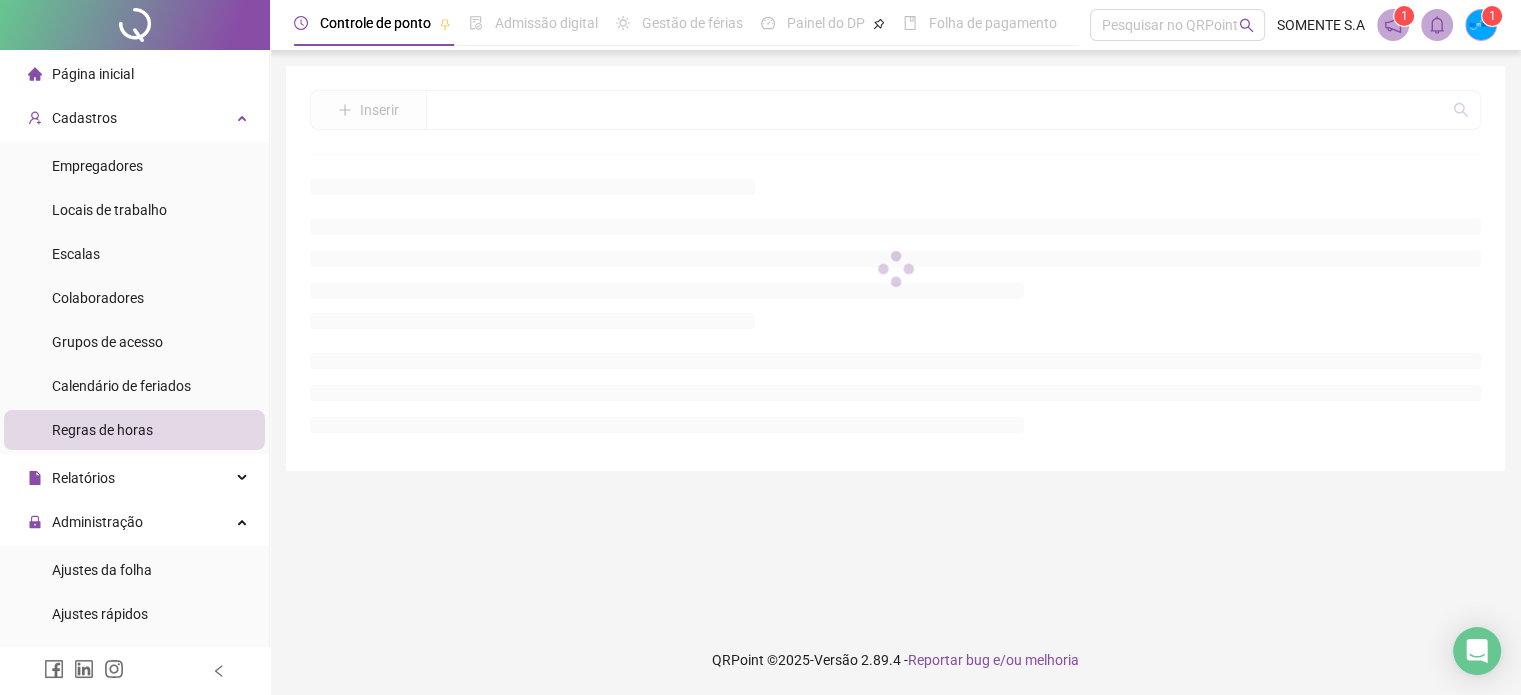 scroll, scrollTop: 0, scrollLeft: 0, axis: both 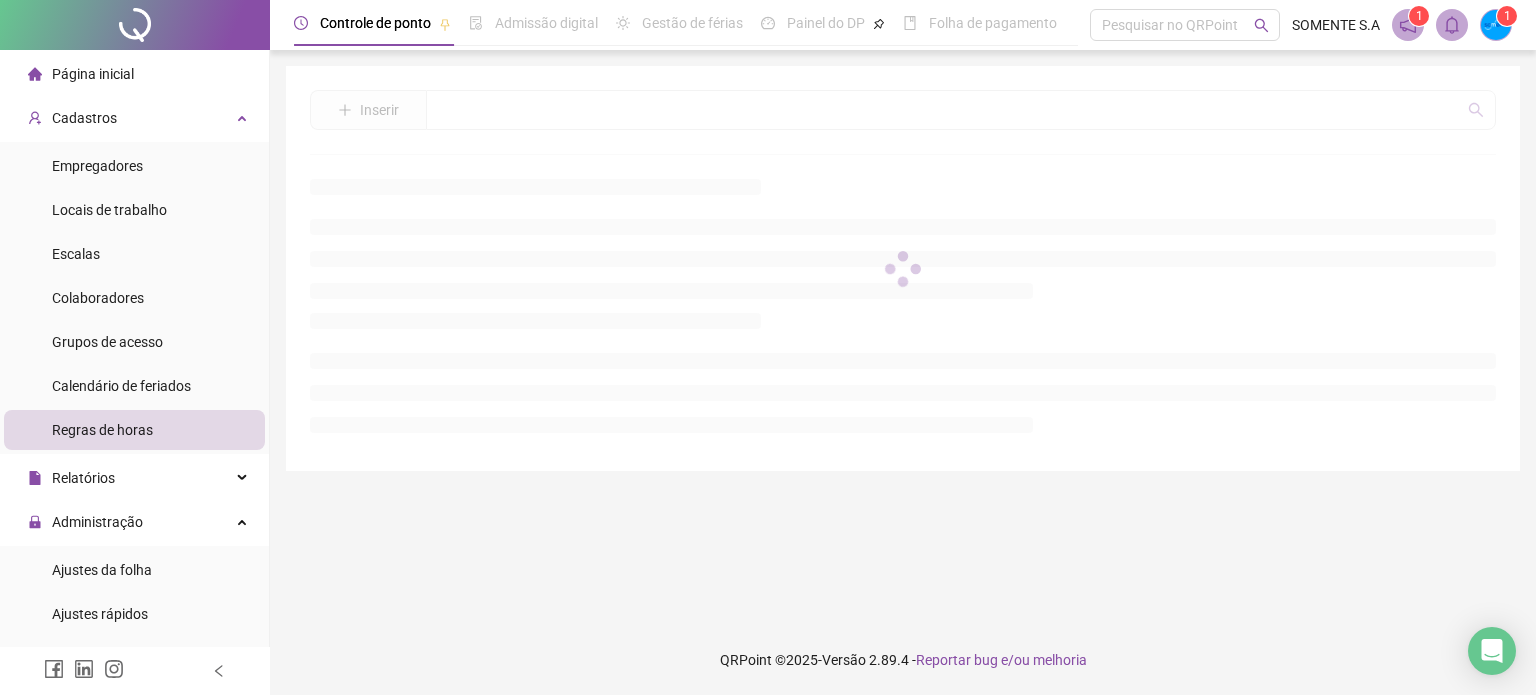 click on "Regras de horas" at bounding box center [102, 430] 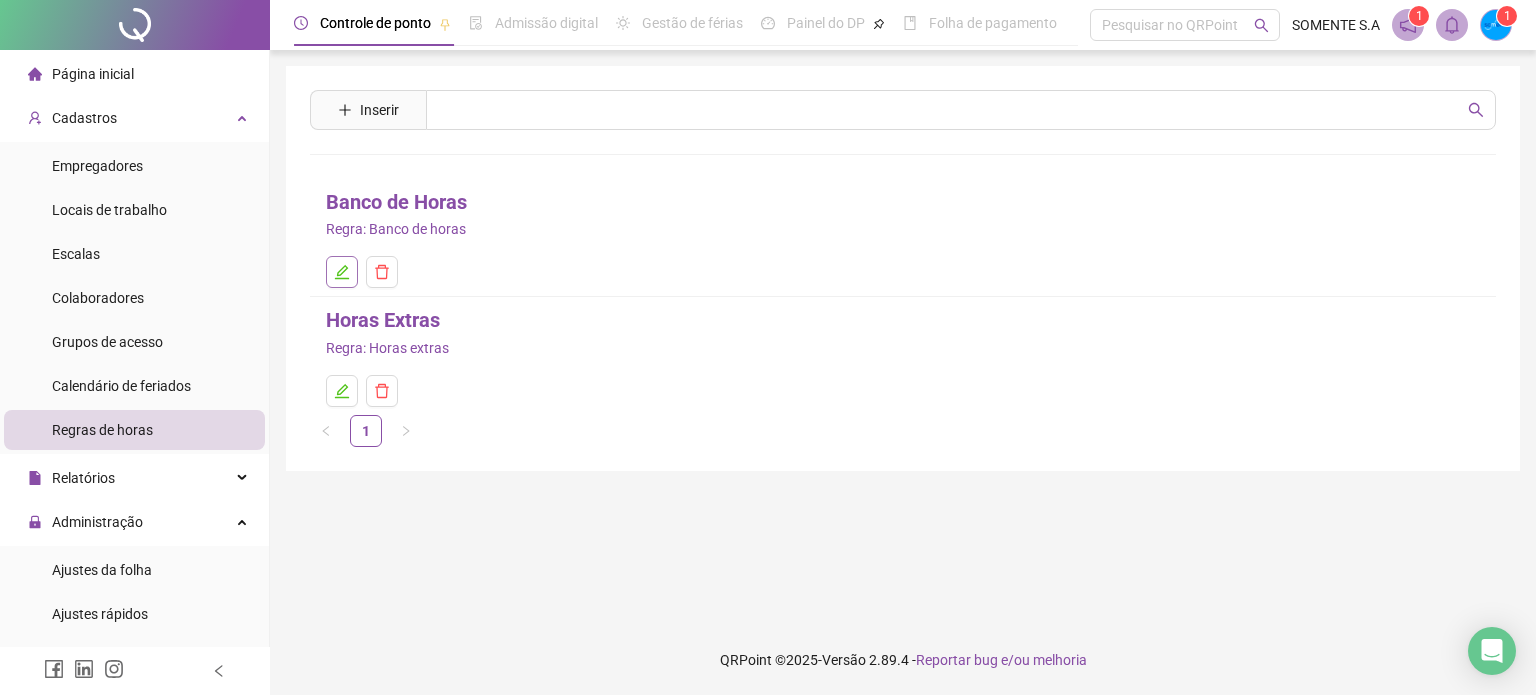click 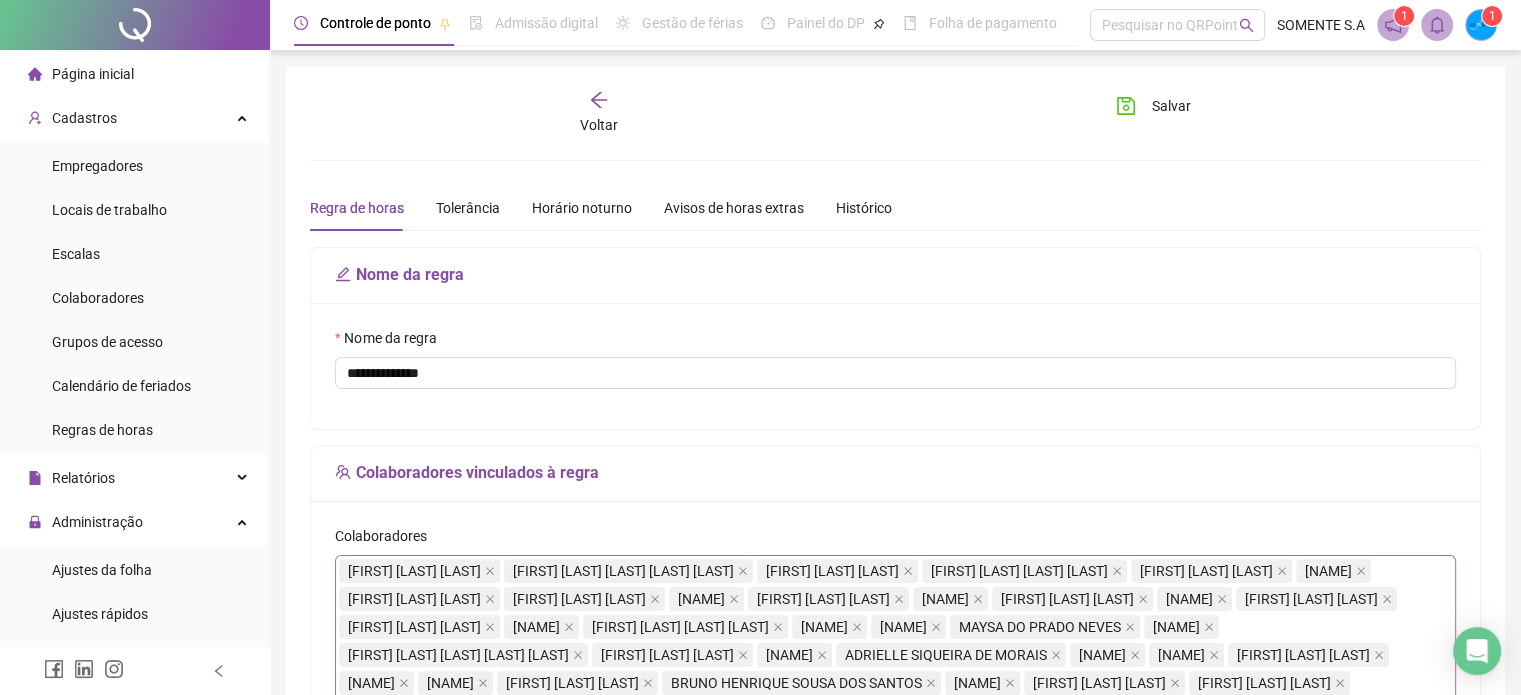 scroll, scrollTop: 0, scrollLeft: 0, axis: both 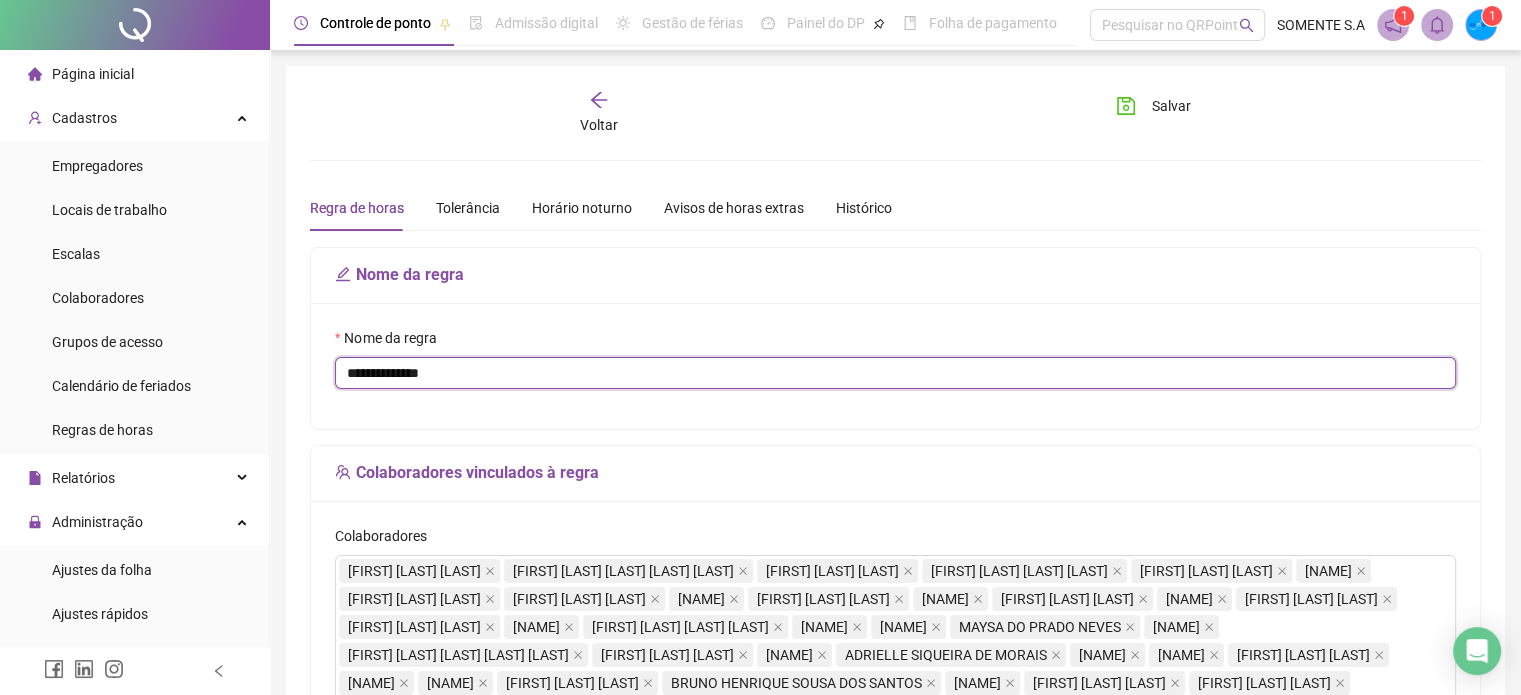 click on "**********" at bounding box center [895, 373] 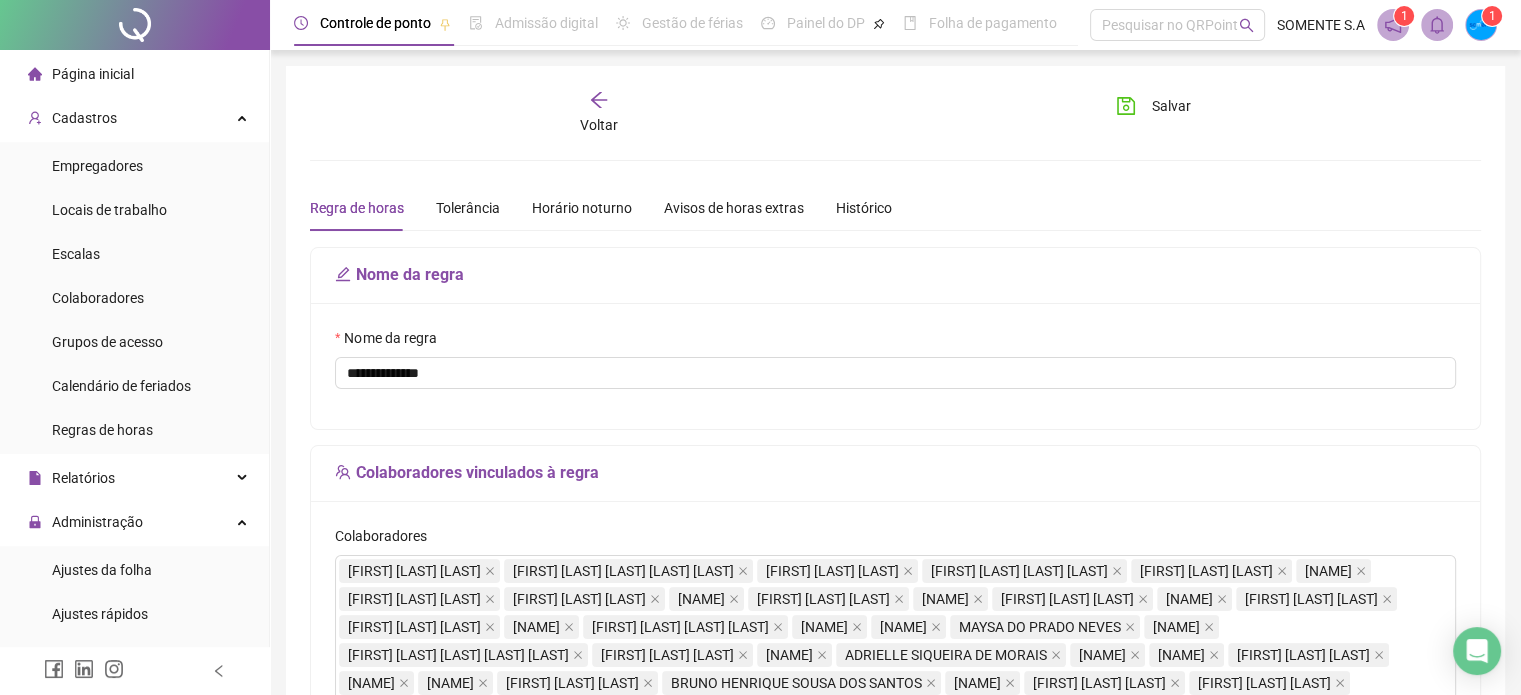 click on "Nome da regra" at bounding box center [895, 276] 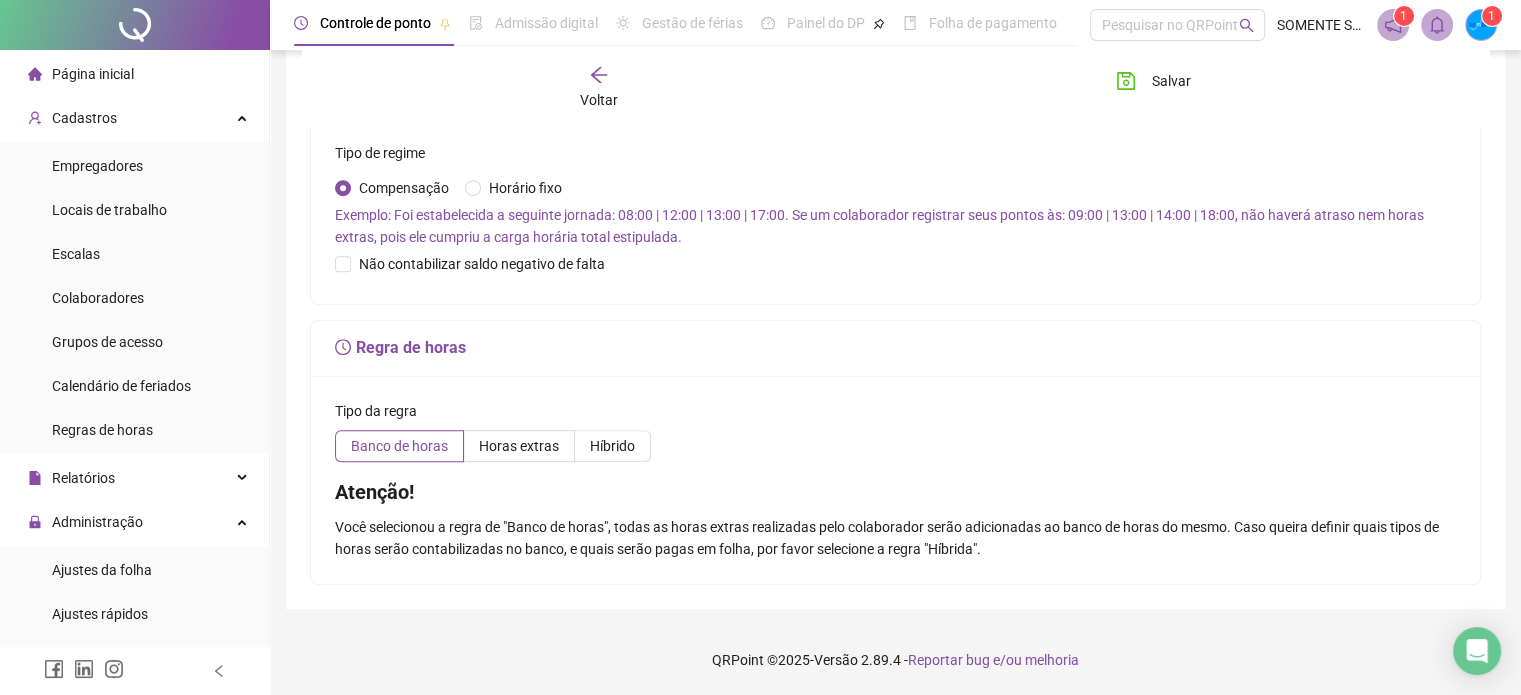 scroll, scrollTop: 1390, scrollLeft: 0, axis: vertical 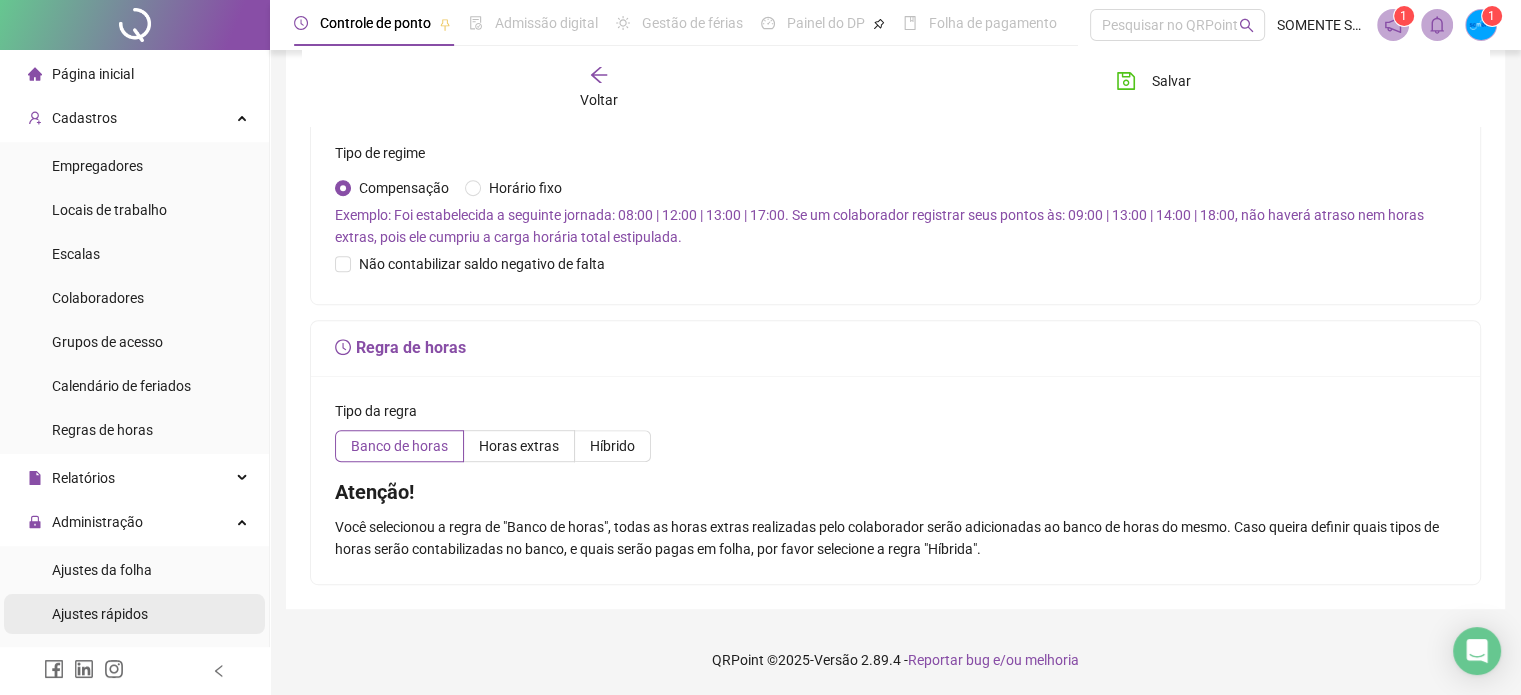 click on "Ajustes rápidos" at bounding box center [100, 614] 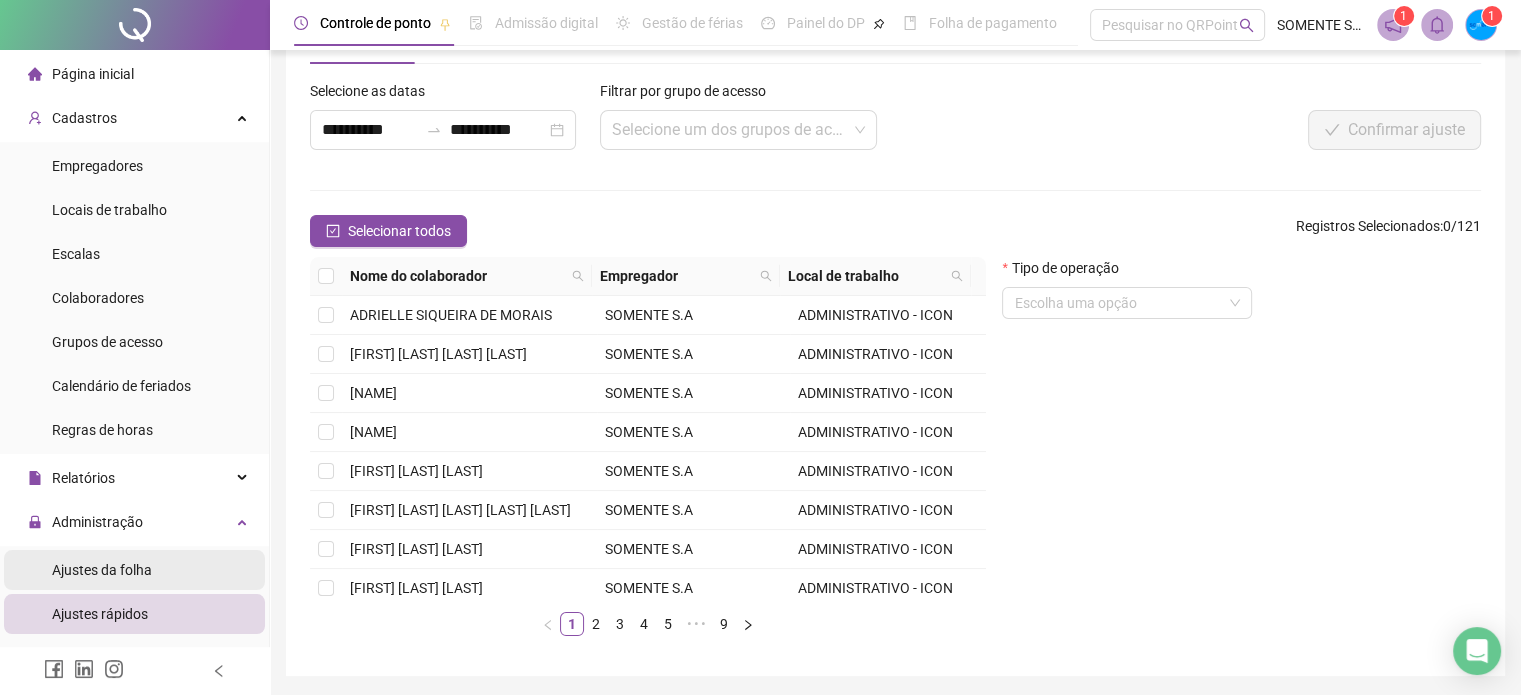 scroll, scrollTop: 38, scrollLeft: 0, axis: vertical 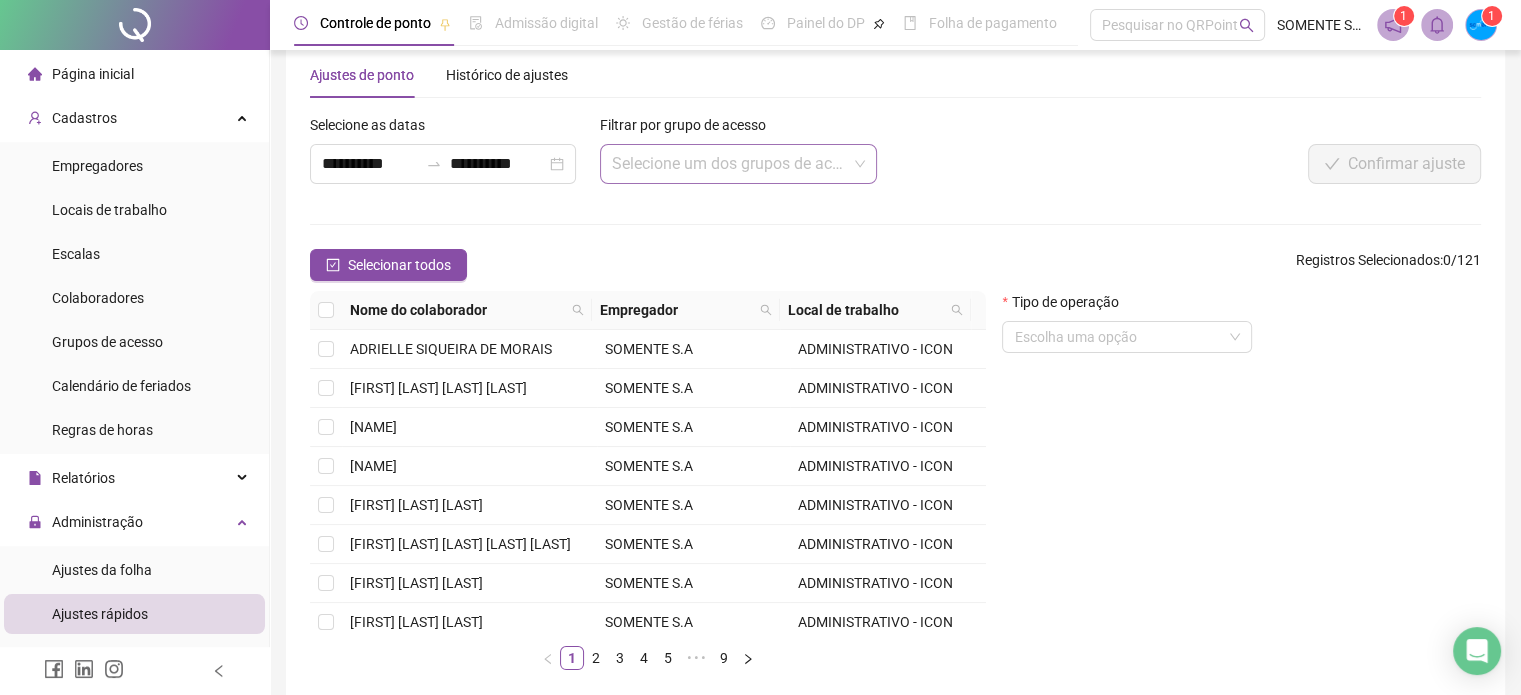 click at bounding box center (730, 164) 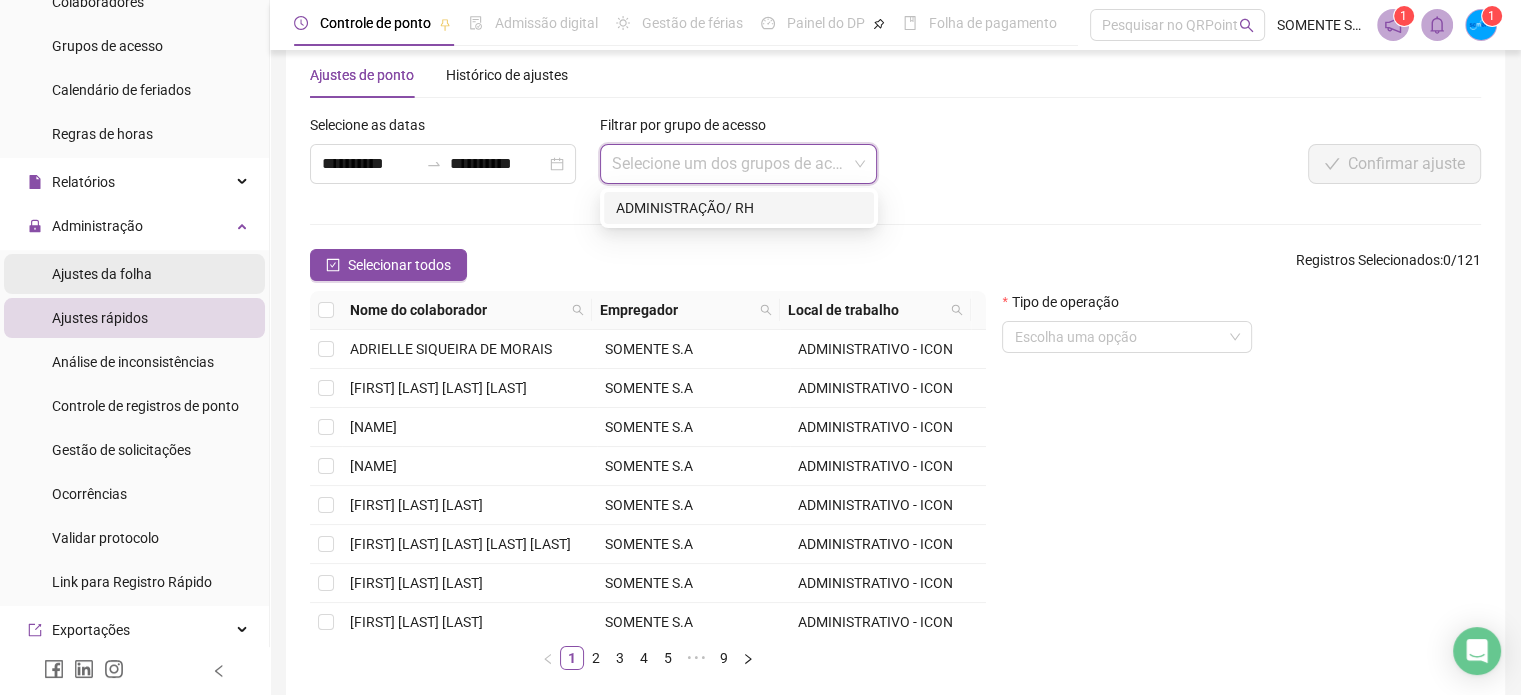 scroll, scrollTop: 300, scrollLeft: 0, axis: vertical 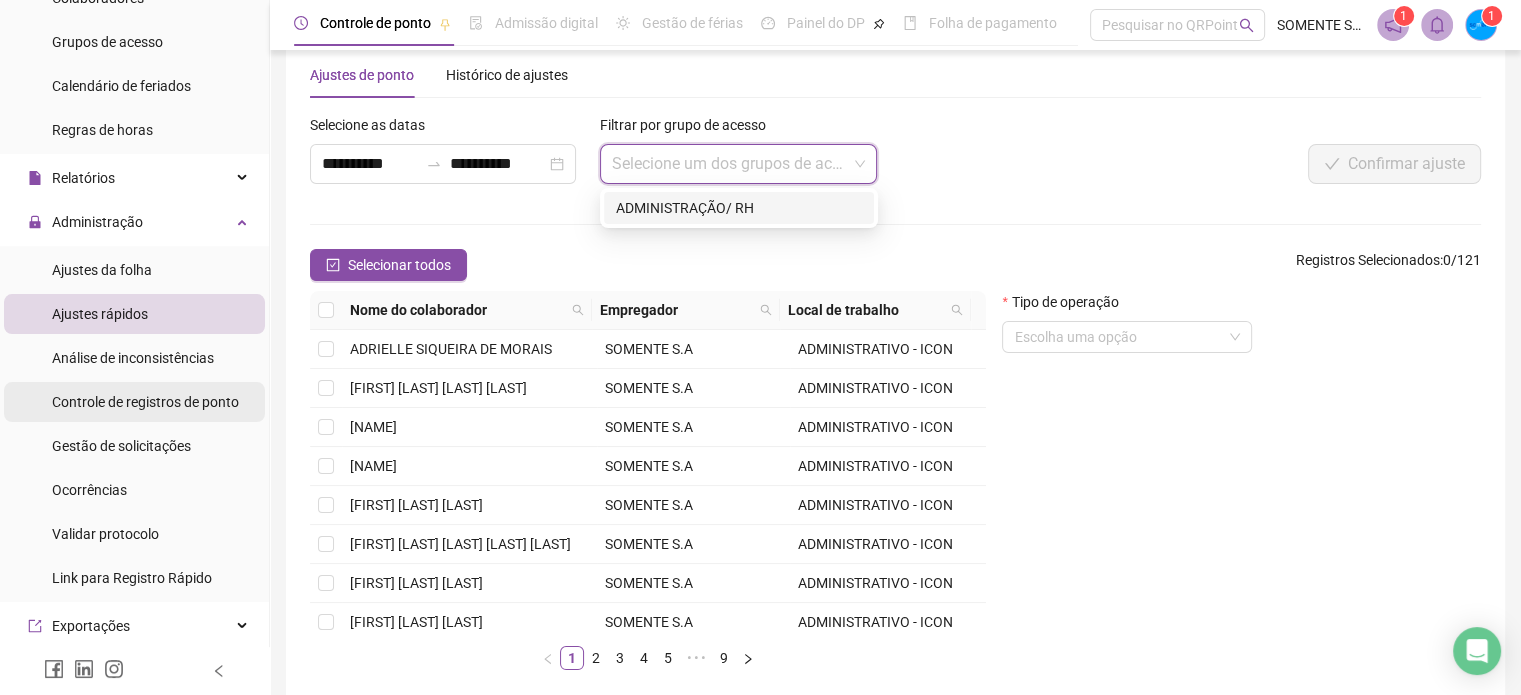 click on "Controle de registros de ponto" at bounding box center (145, 402) 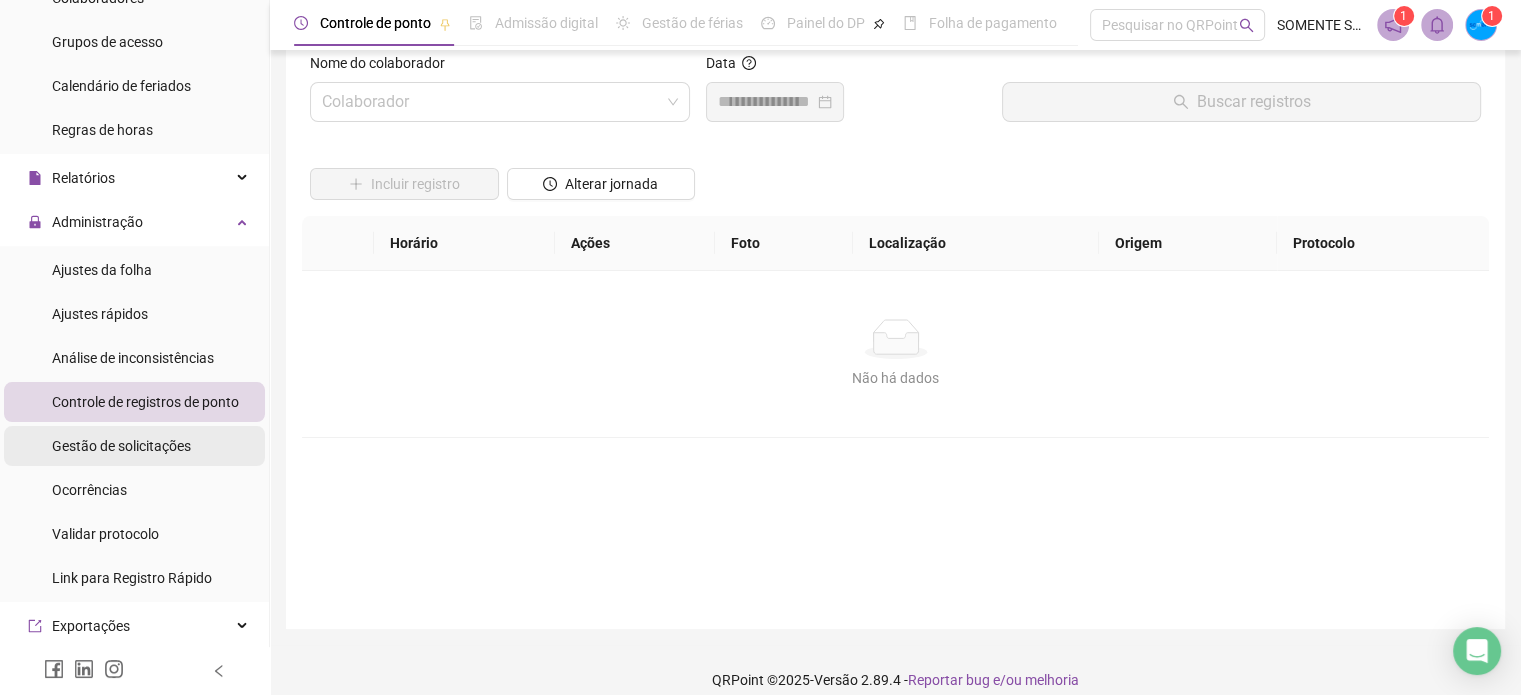 click on "Gestão de solicitações" at bounding box center [121, 446] 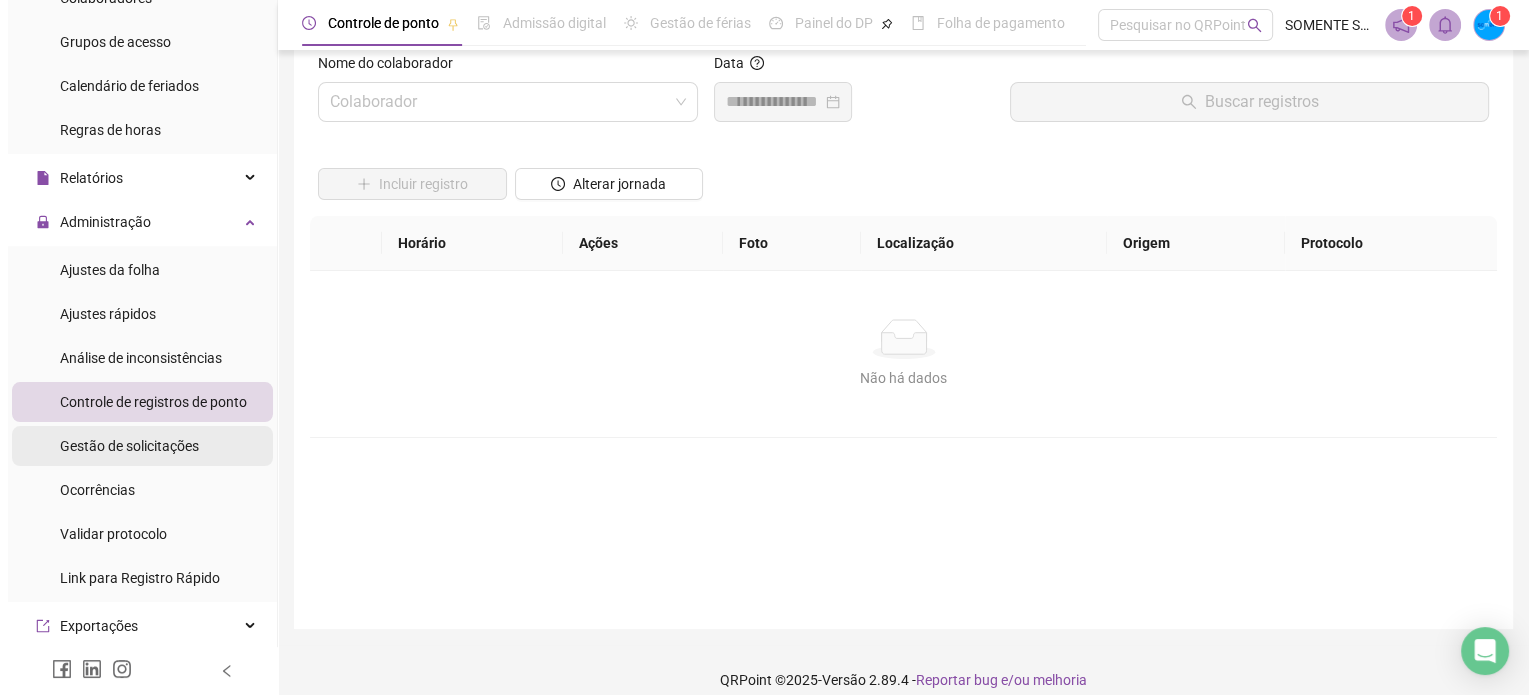 scroll, scrollTop: 0, scrollLeft: 0, axis: both 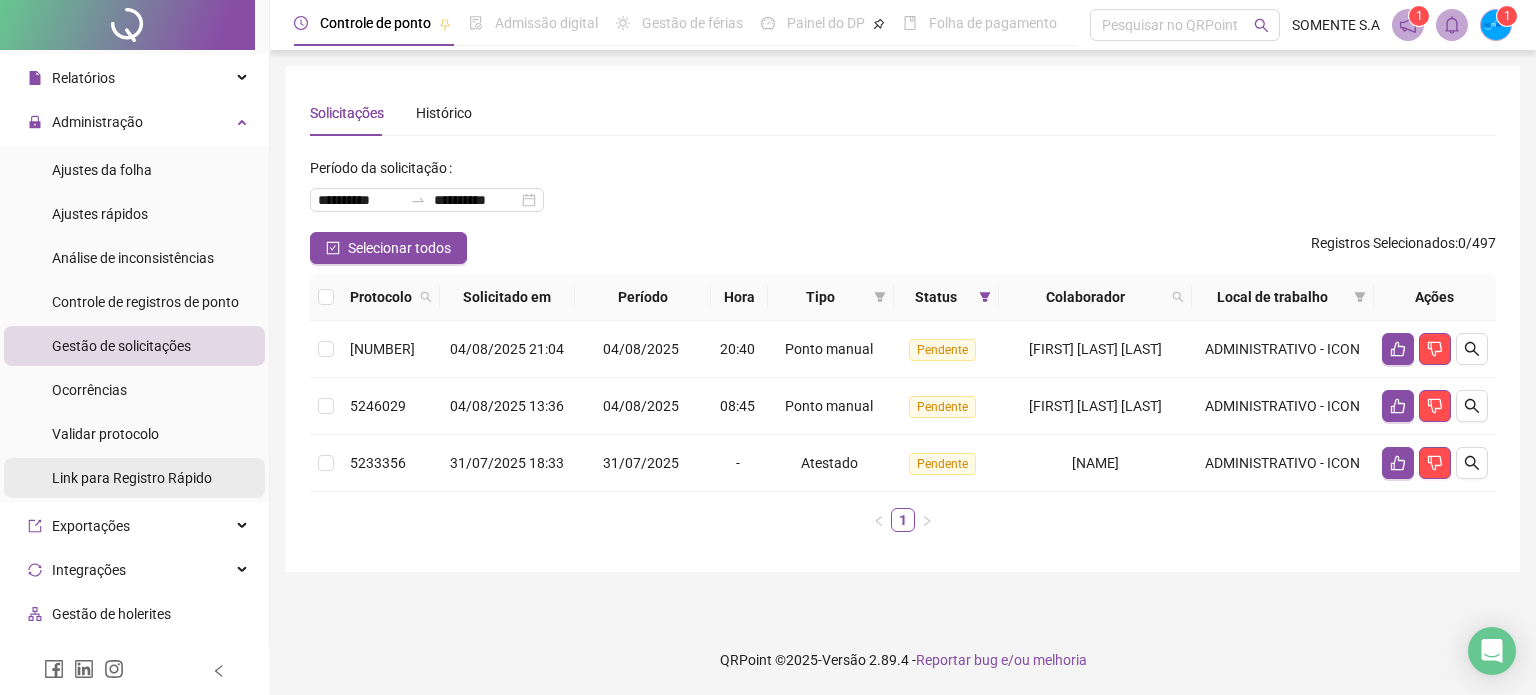 click on "Link para Registro Rápido" at bounding box center (132, 478) 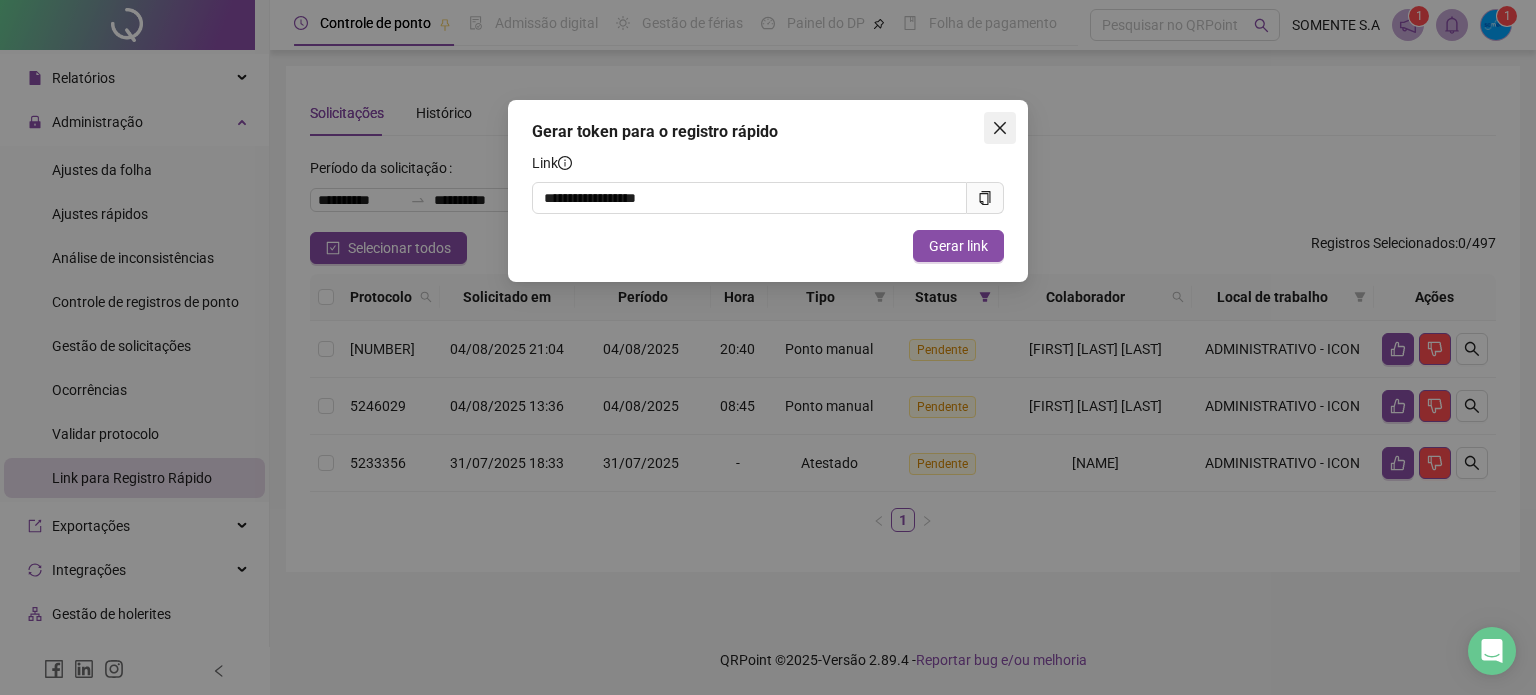 click 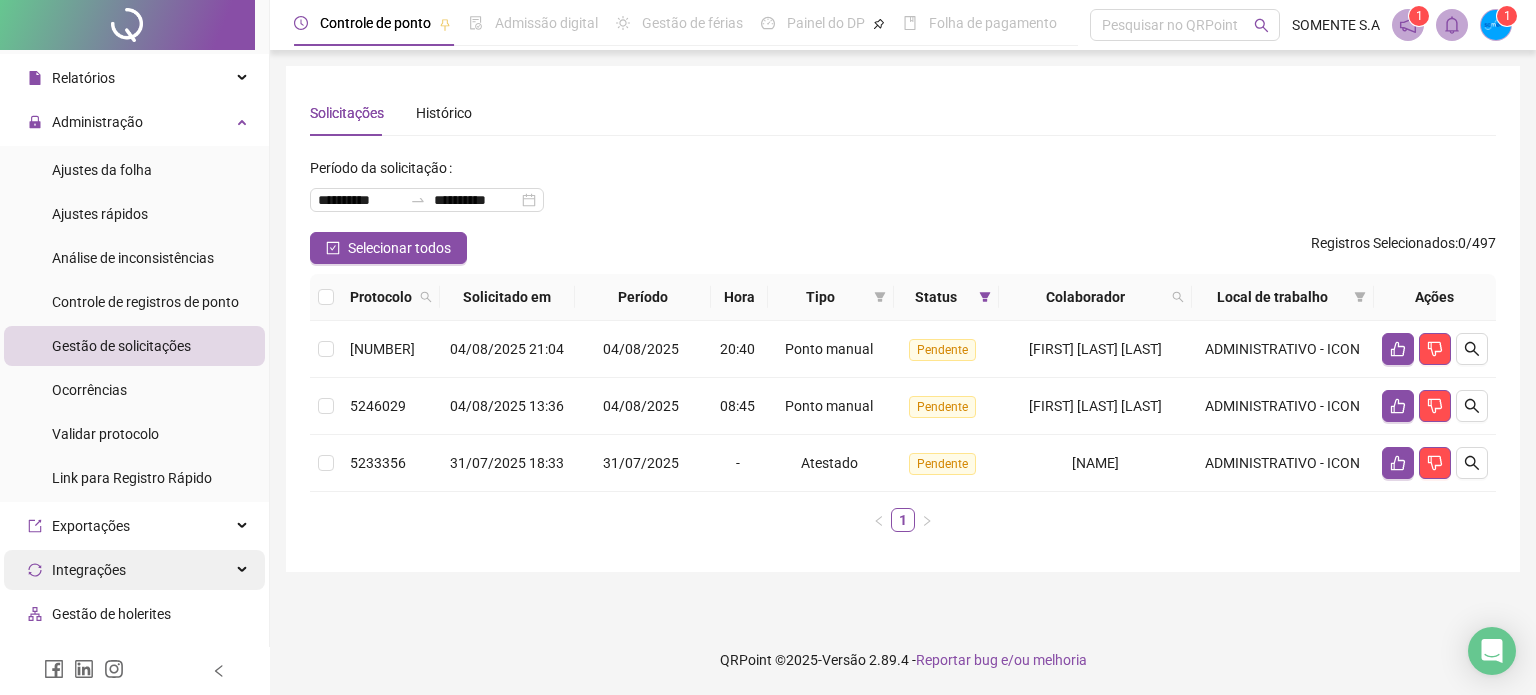 click on "Integrações" at bounding box center [77, 570] 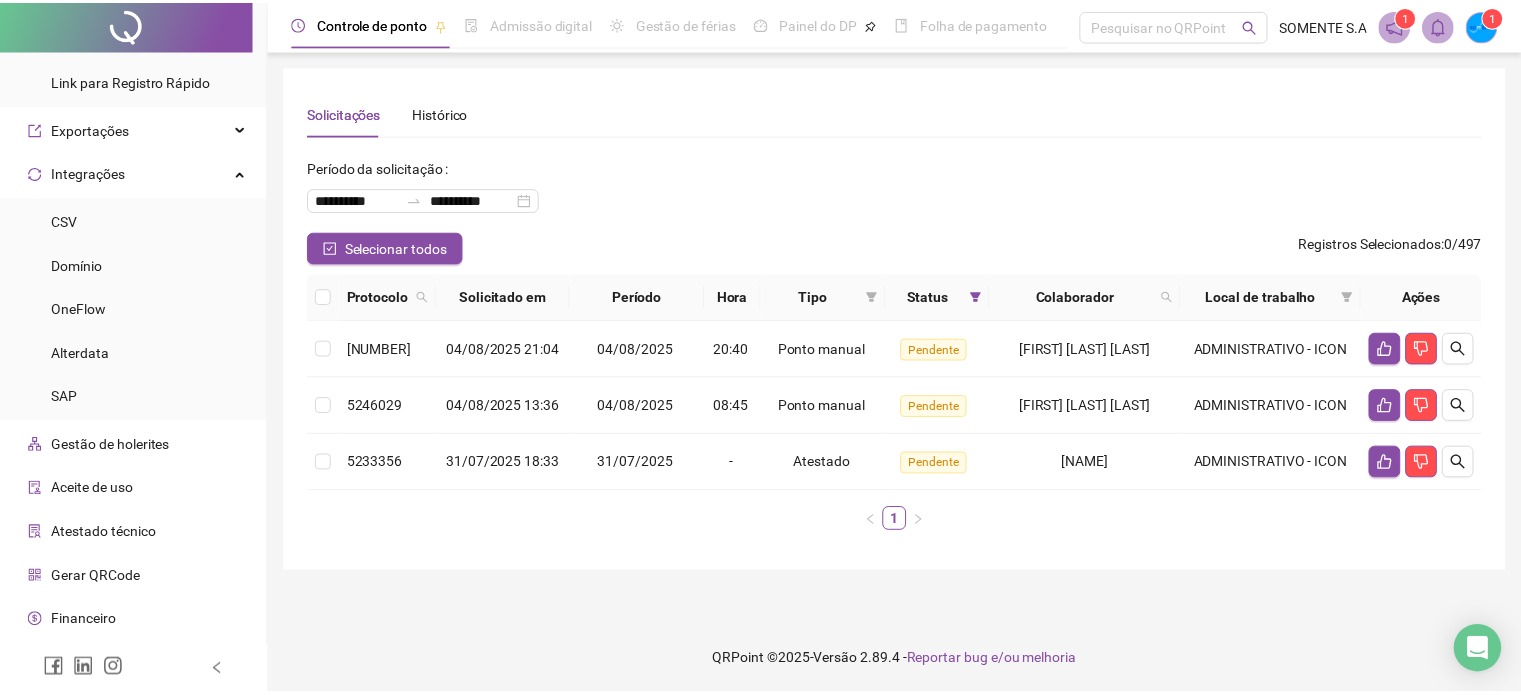 scroll, scrollTop: 800, scrollLeft: 0, axis: vertical 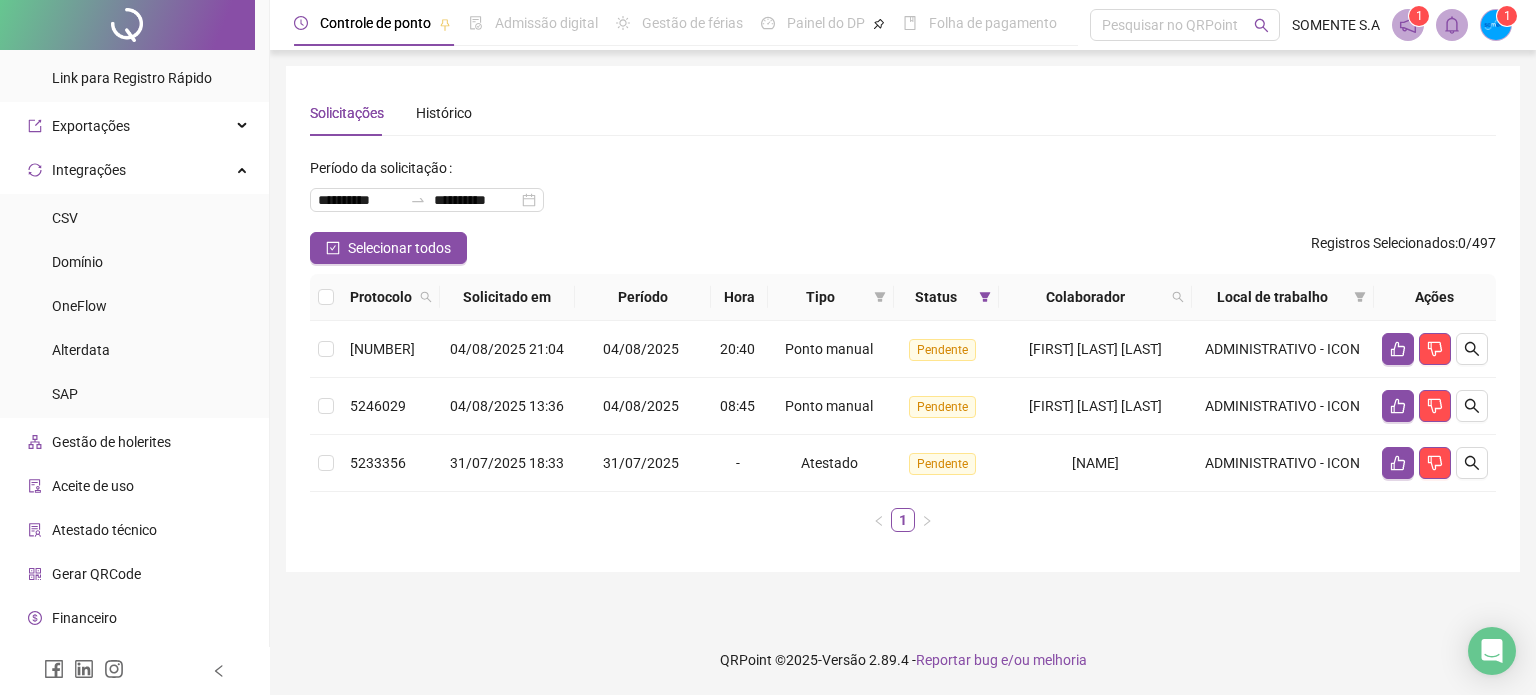 click on "Gestão de holerites" at bounding box center (111, 442) 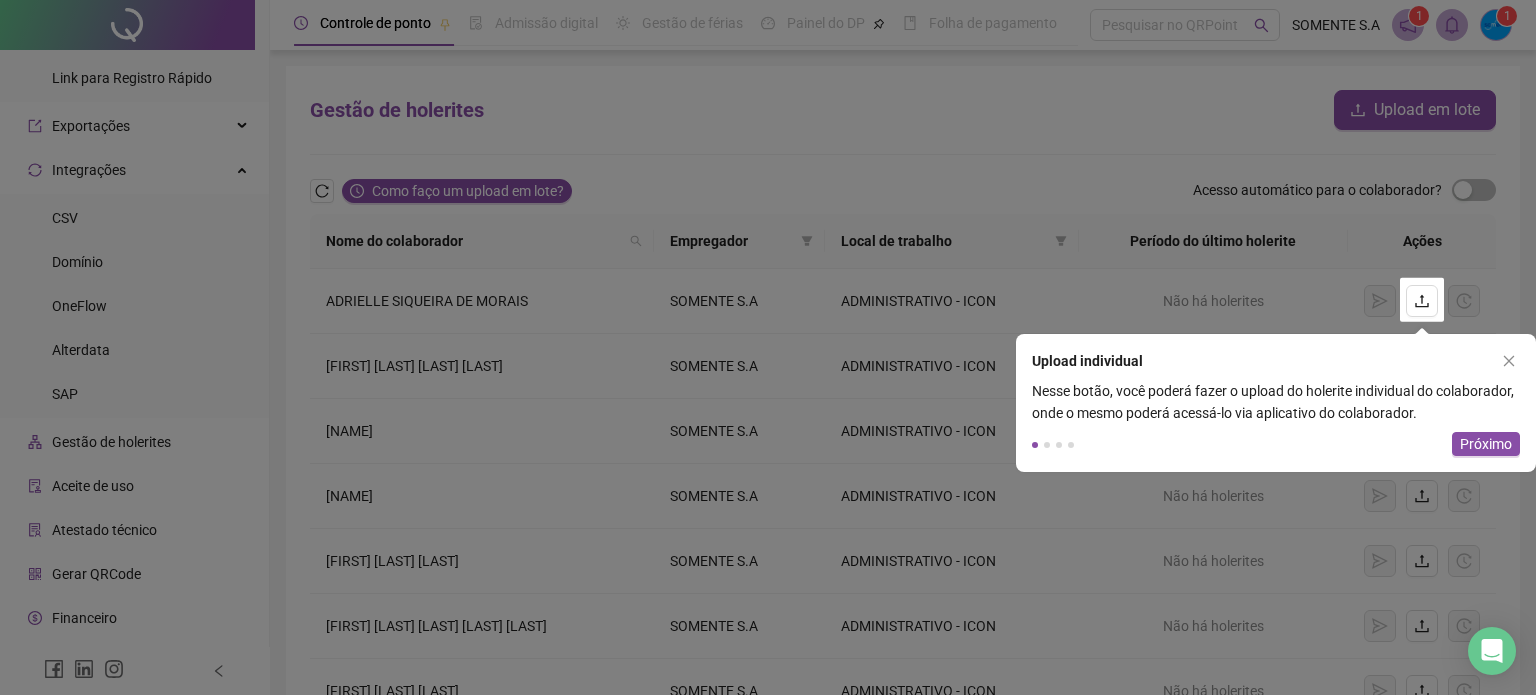 click 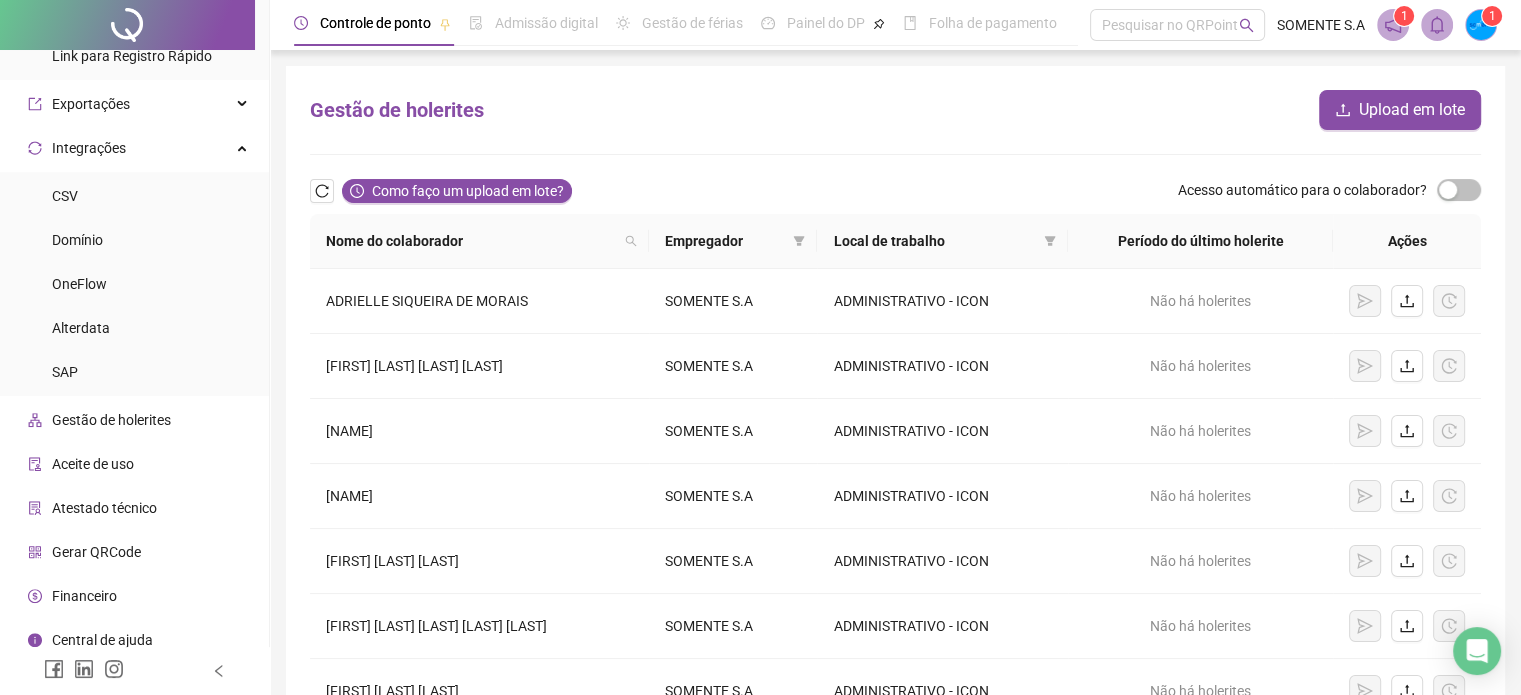 scroll, scrollTop: 835, scrollLeft: 0, axis: vertical 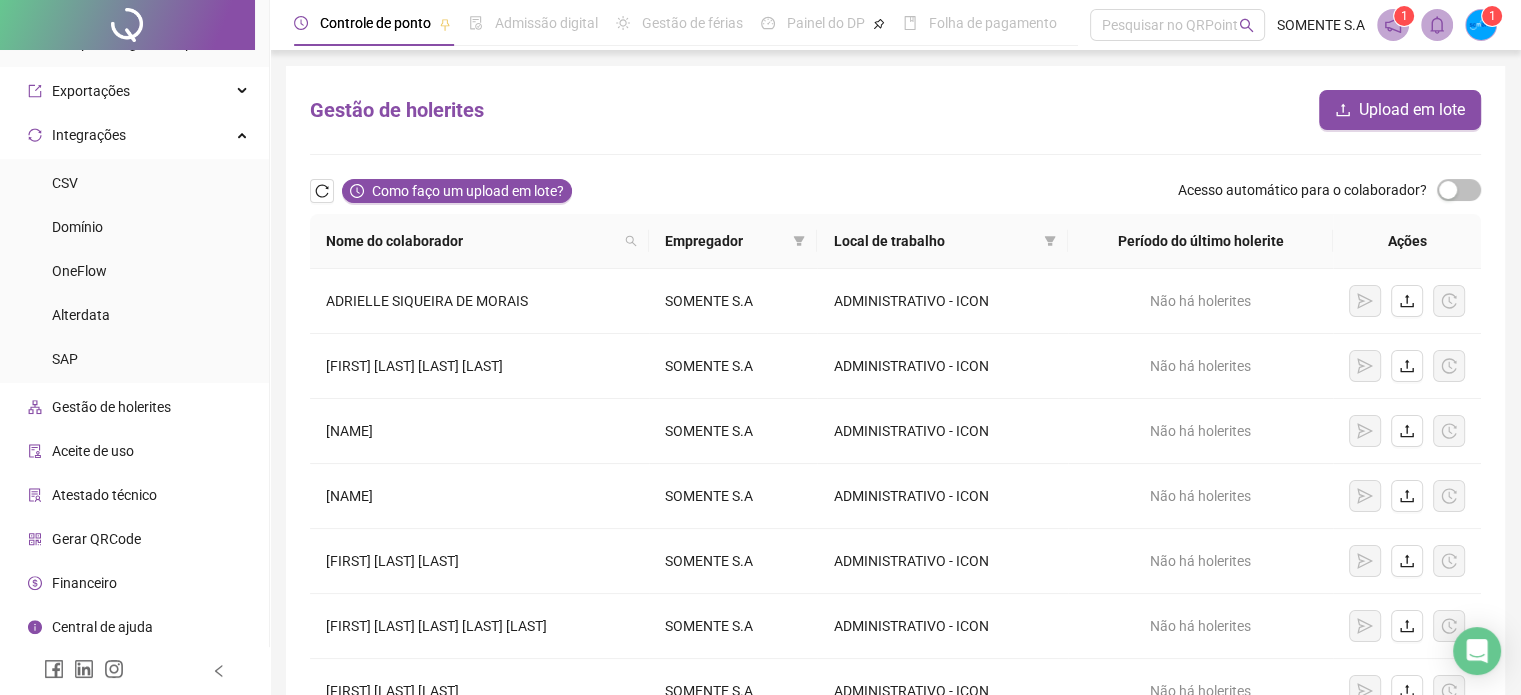 click on "Financeiro" at bounding box center [84, 583] 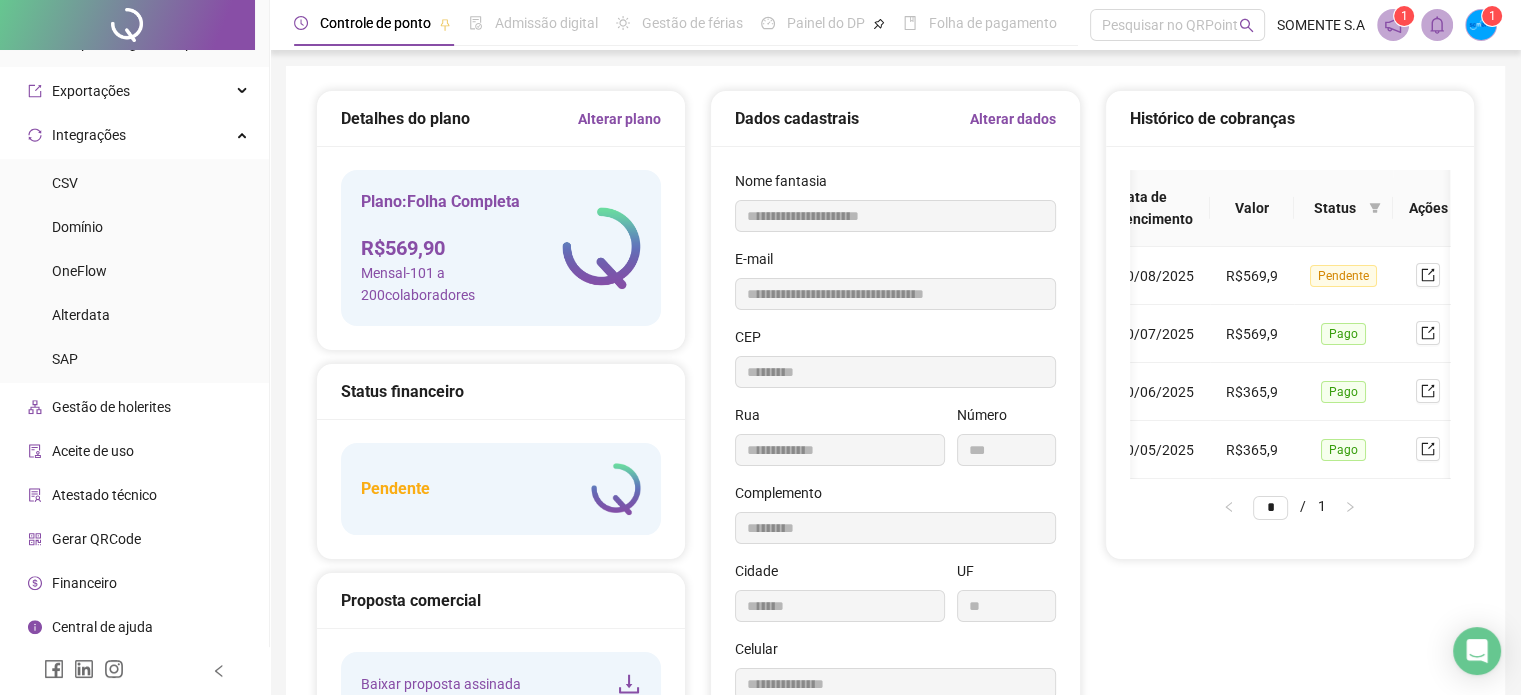scroll, scrollTop: 0, scrollLeft: 0, axis: both 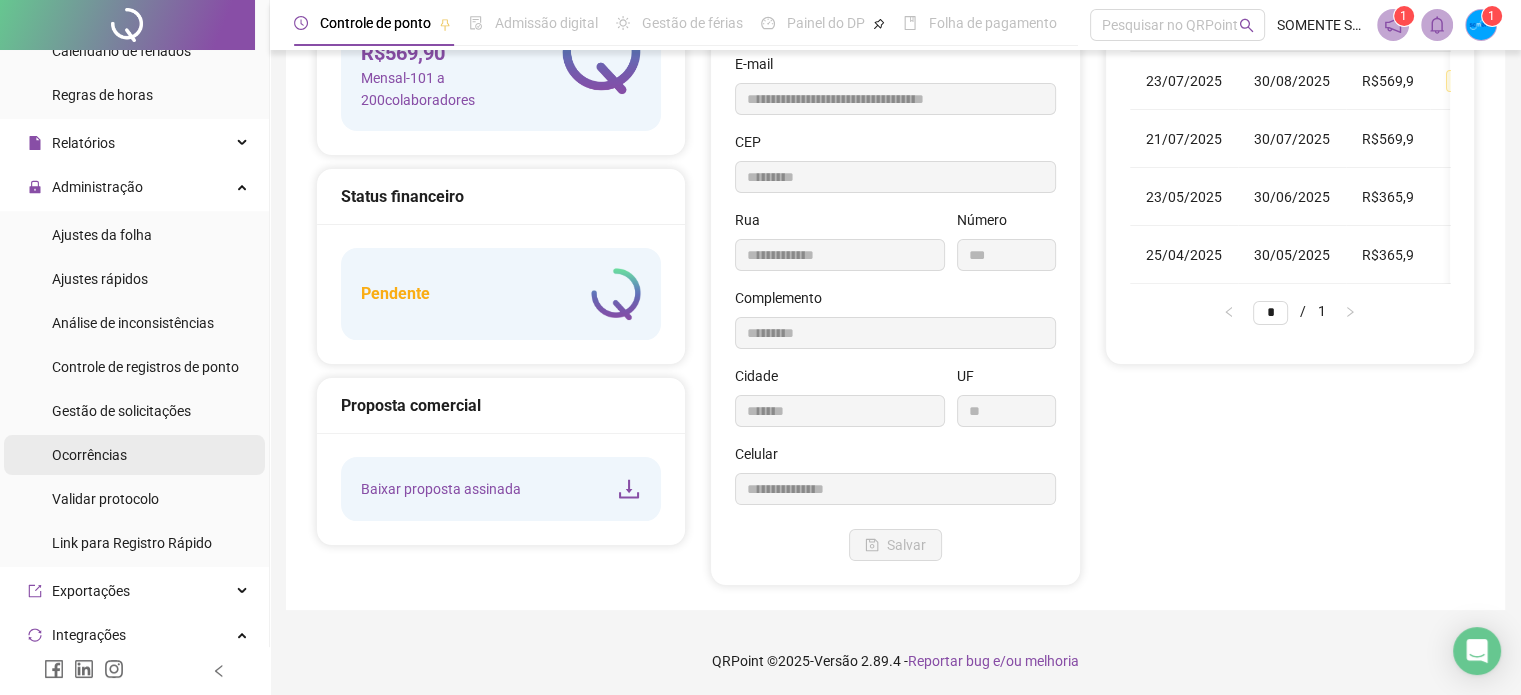 click on "Ocorrências" at bounding box center [89, 455] 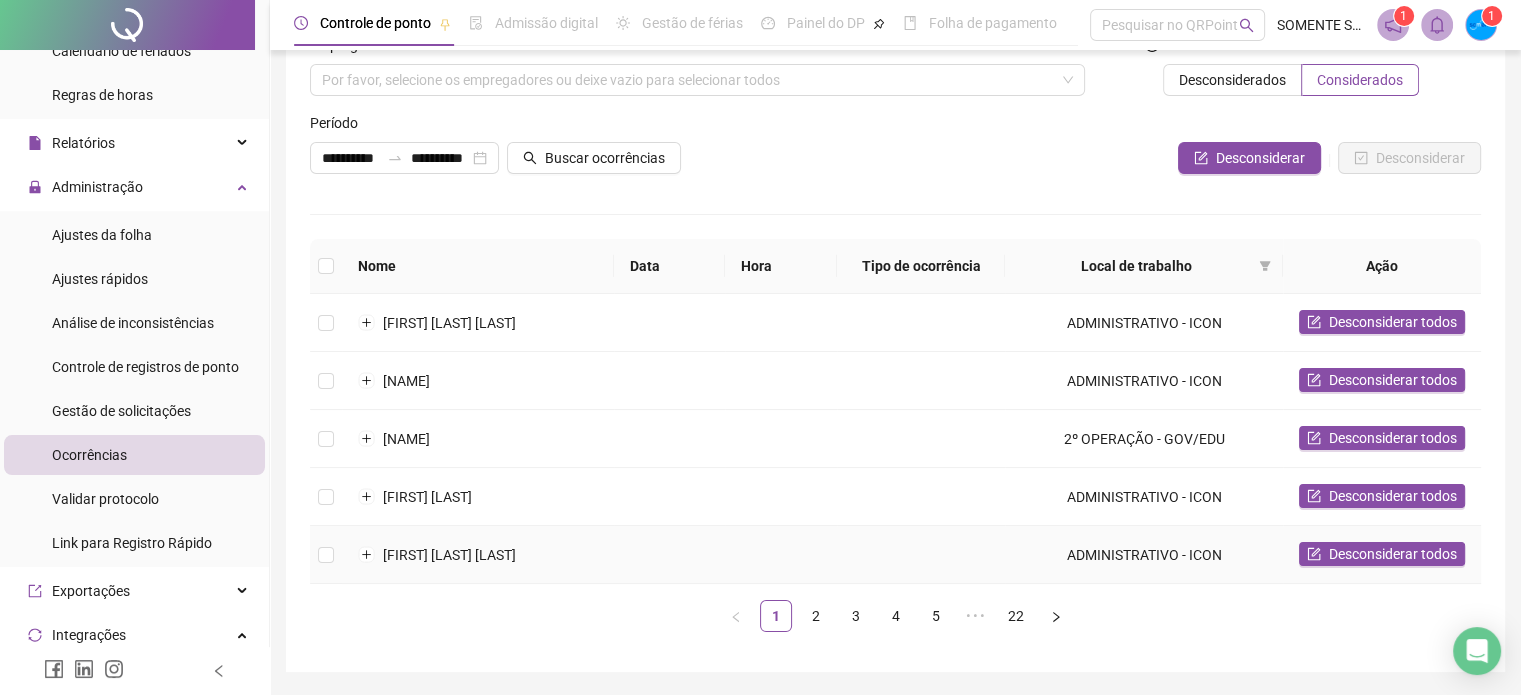 scroll, scrollTop: 0, scrollLeft: 0, axis: both 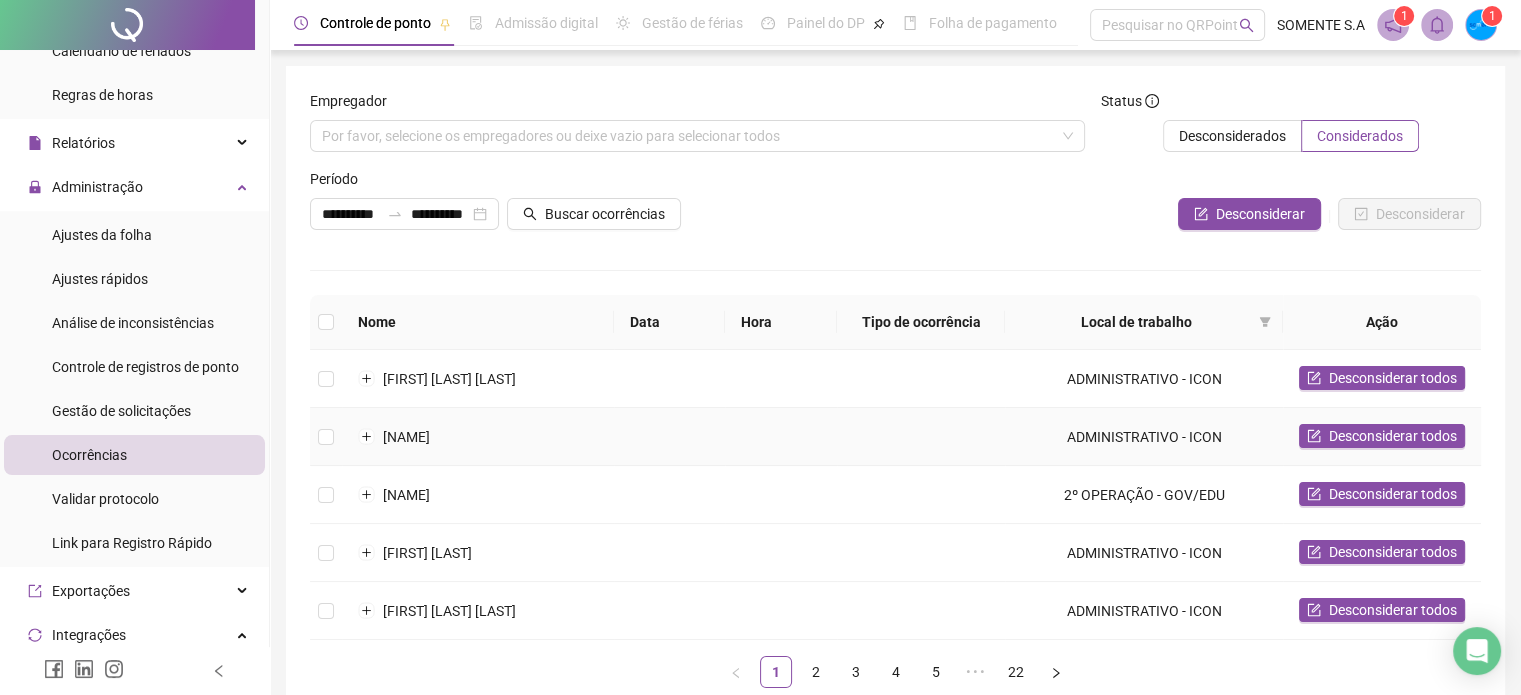 click on "[NAME]" at bounding box center (478, 437) 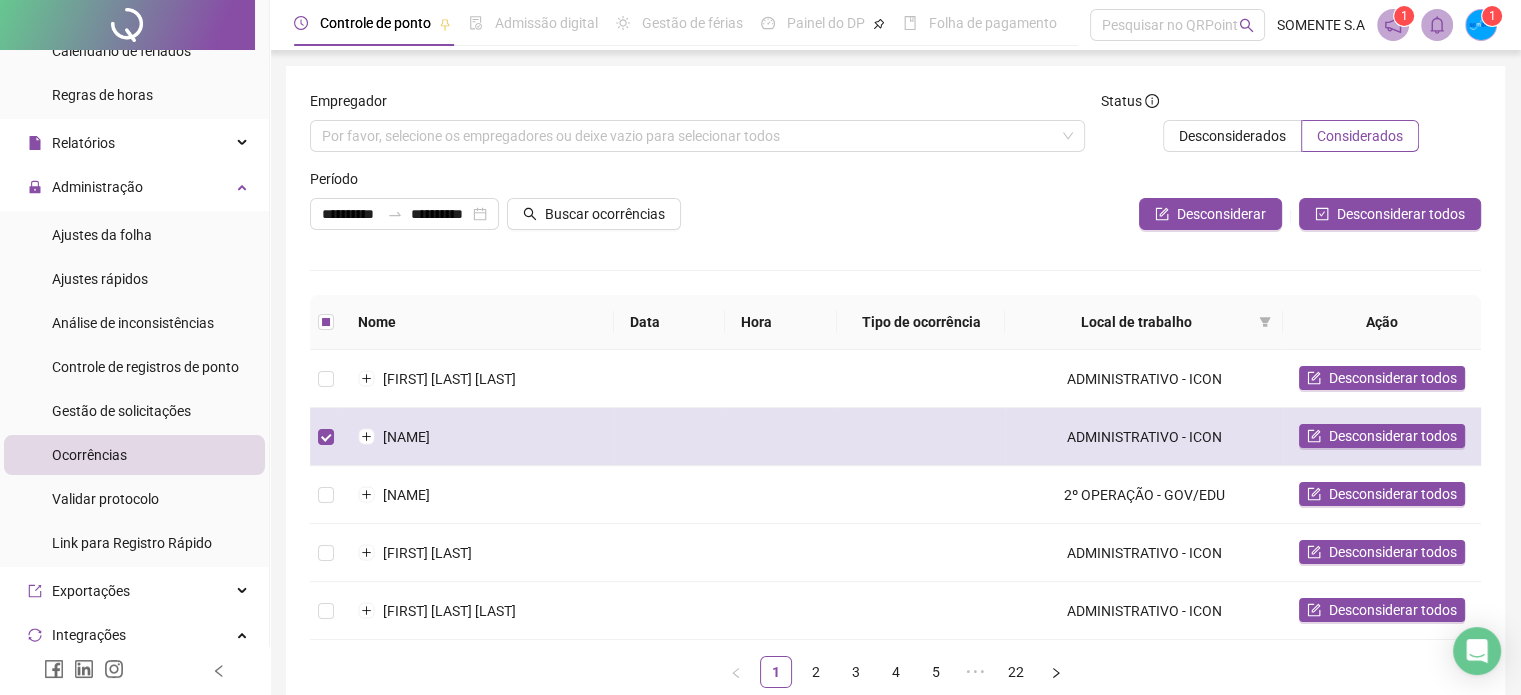 click on "[NAME]" at bounding box center [478, 437] 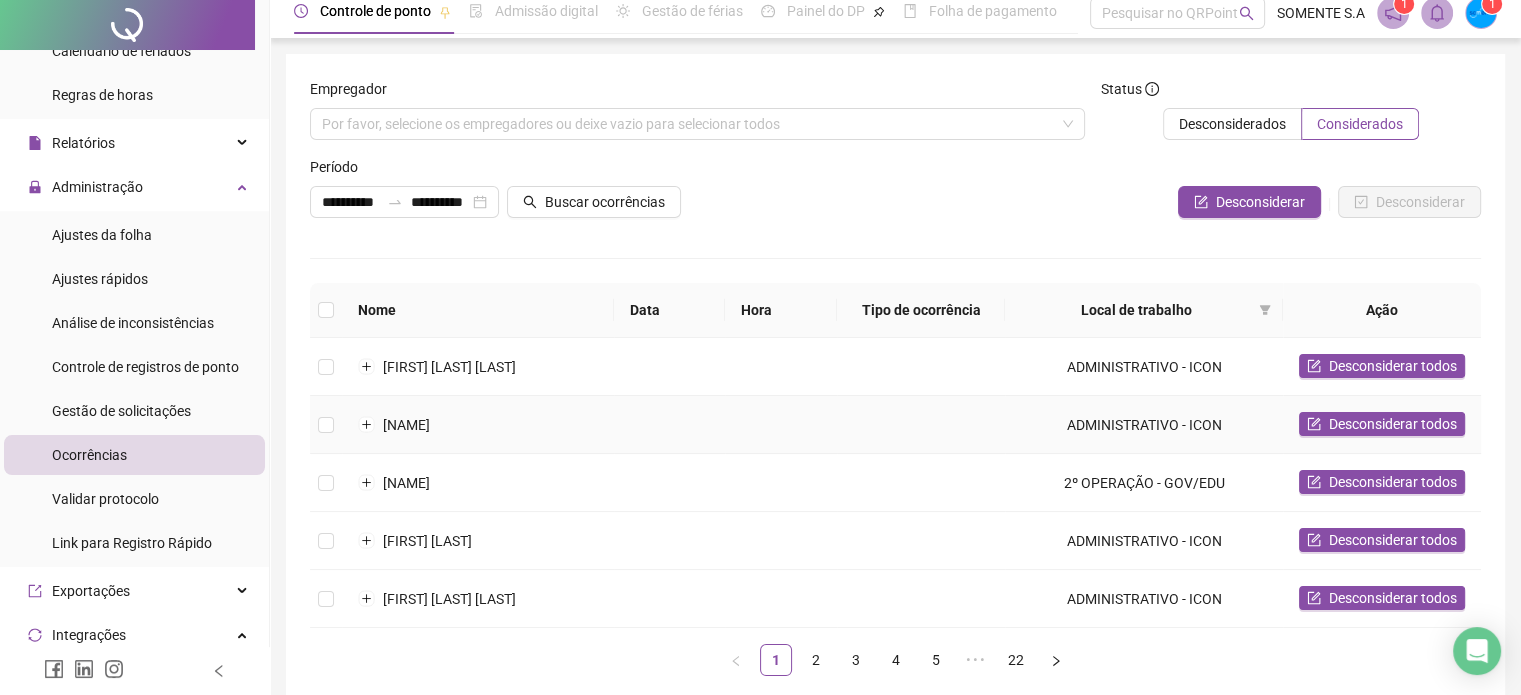 scroll, scrollTop: 0, scrollLeft: 0, axis: both 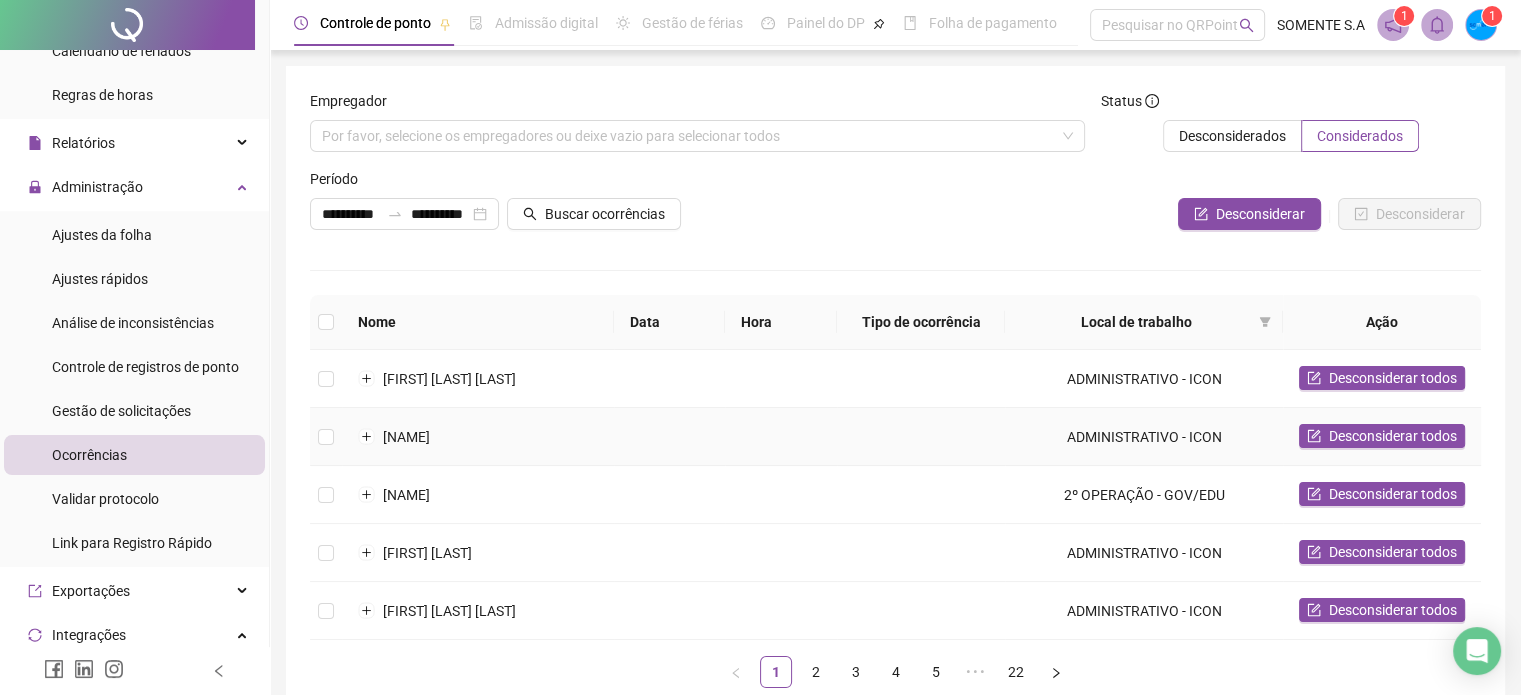 click on "ADMINISTRATIVO - ICON" at bounding box center (1144, 437) 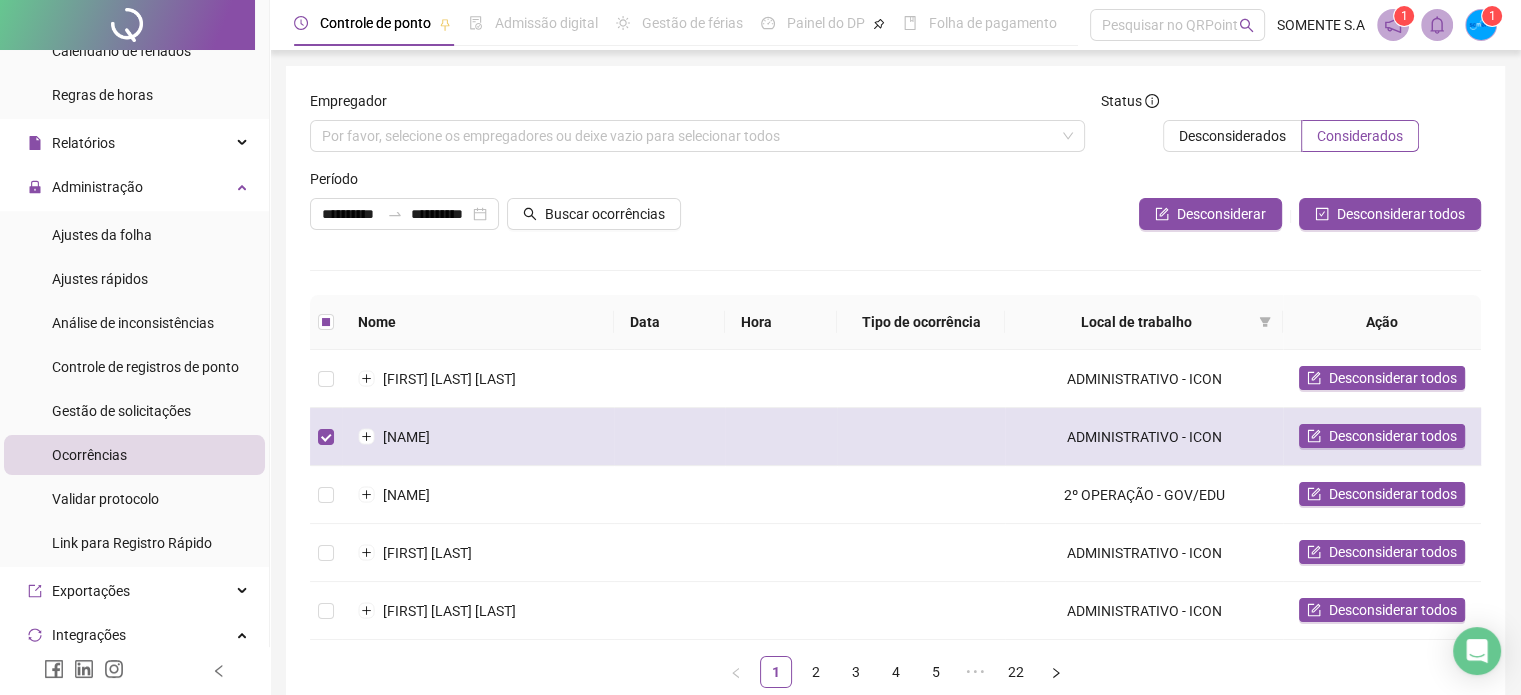 click on "ADMINISTRATIVO - ICON" at bounding box center [1144, 437] 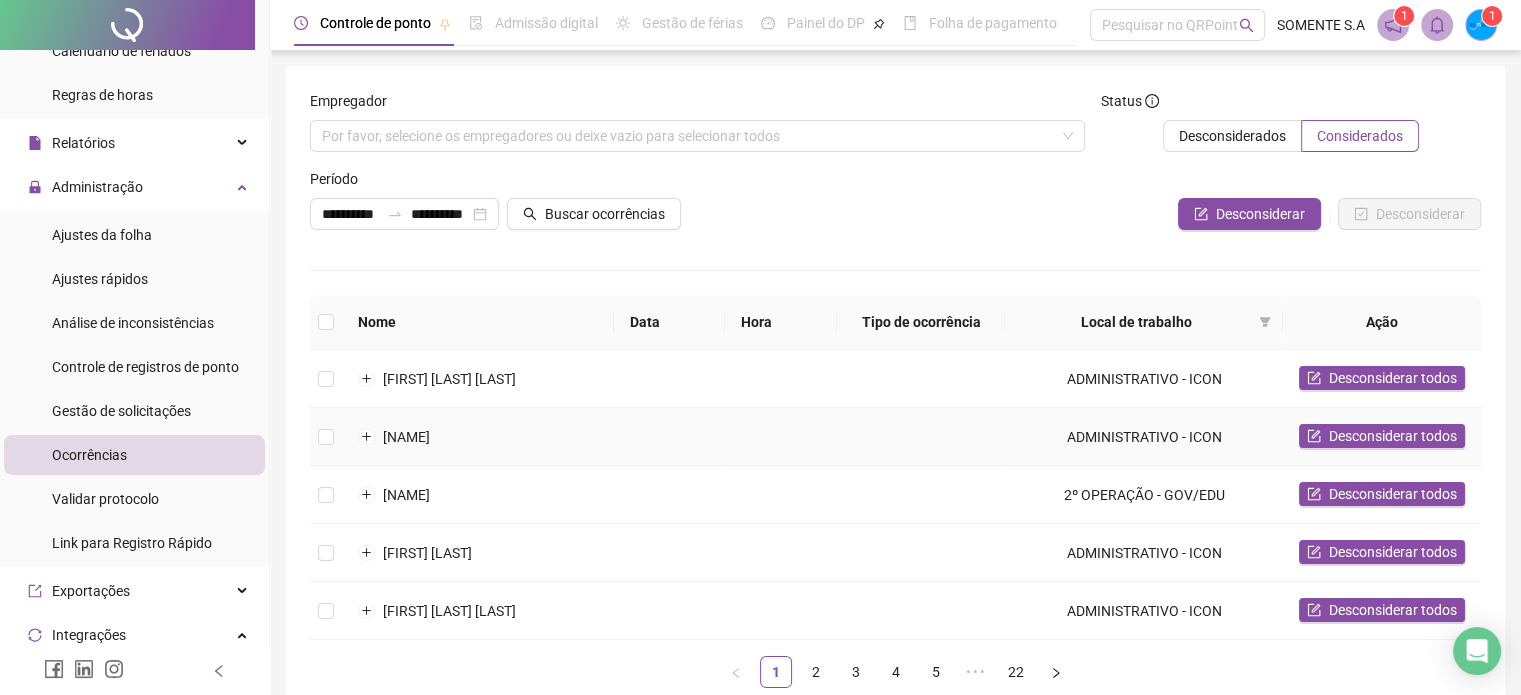 click on "[NAME]" at bounding box center (478, 437) 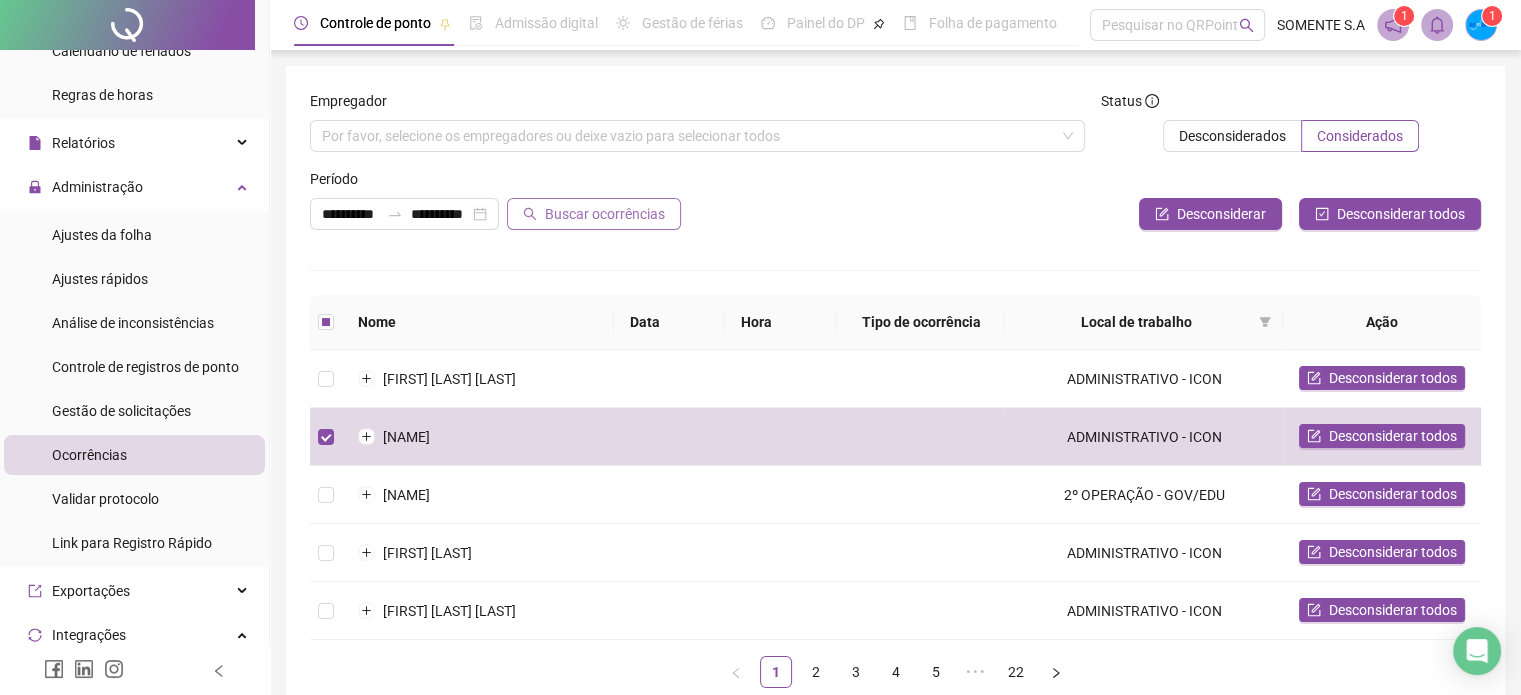 click on "Buscar ocorrências" at bounding box center [605, 214] 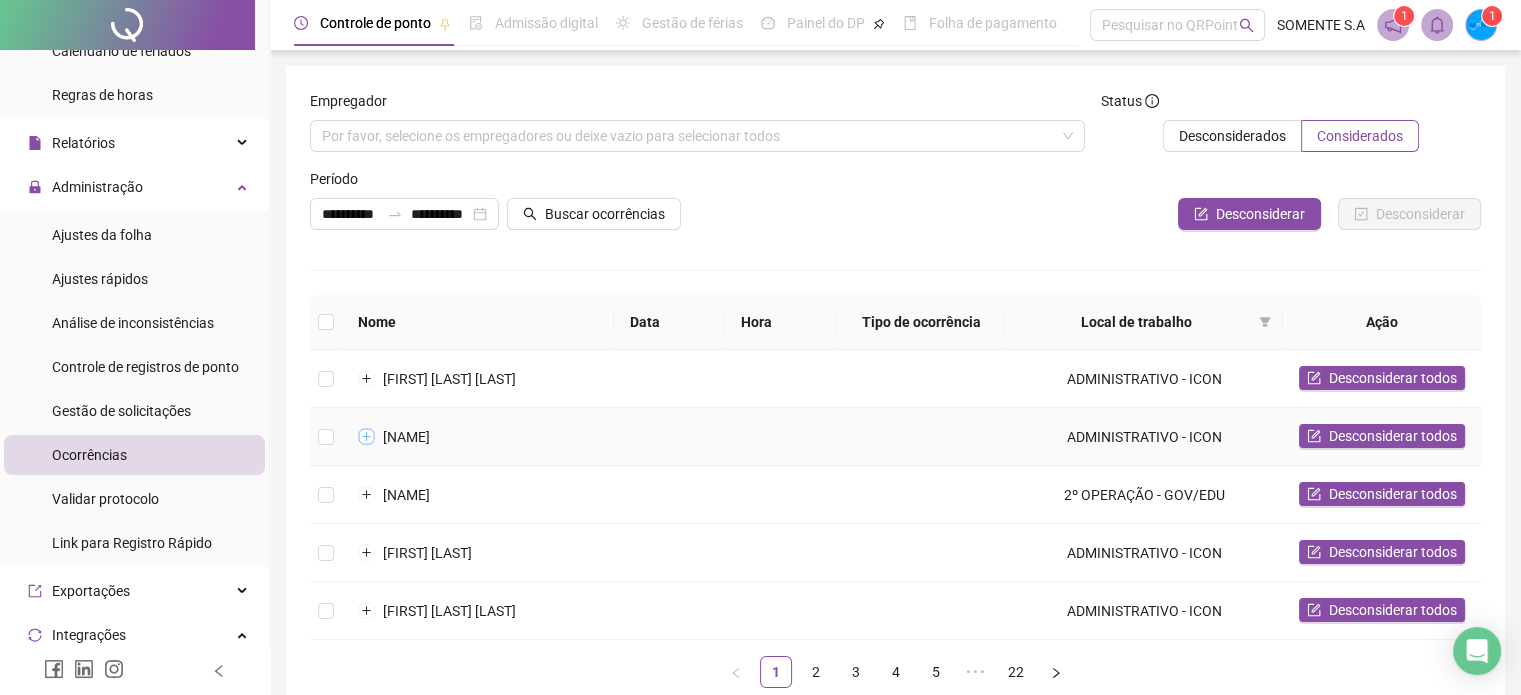 click at bounding box center (367, 437) 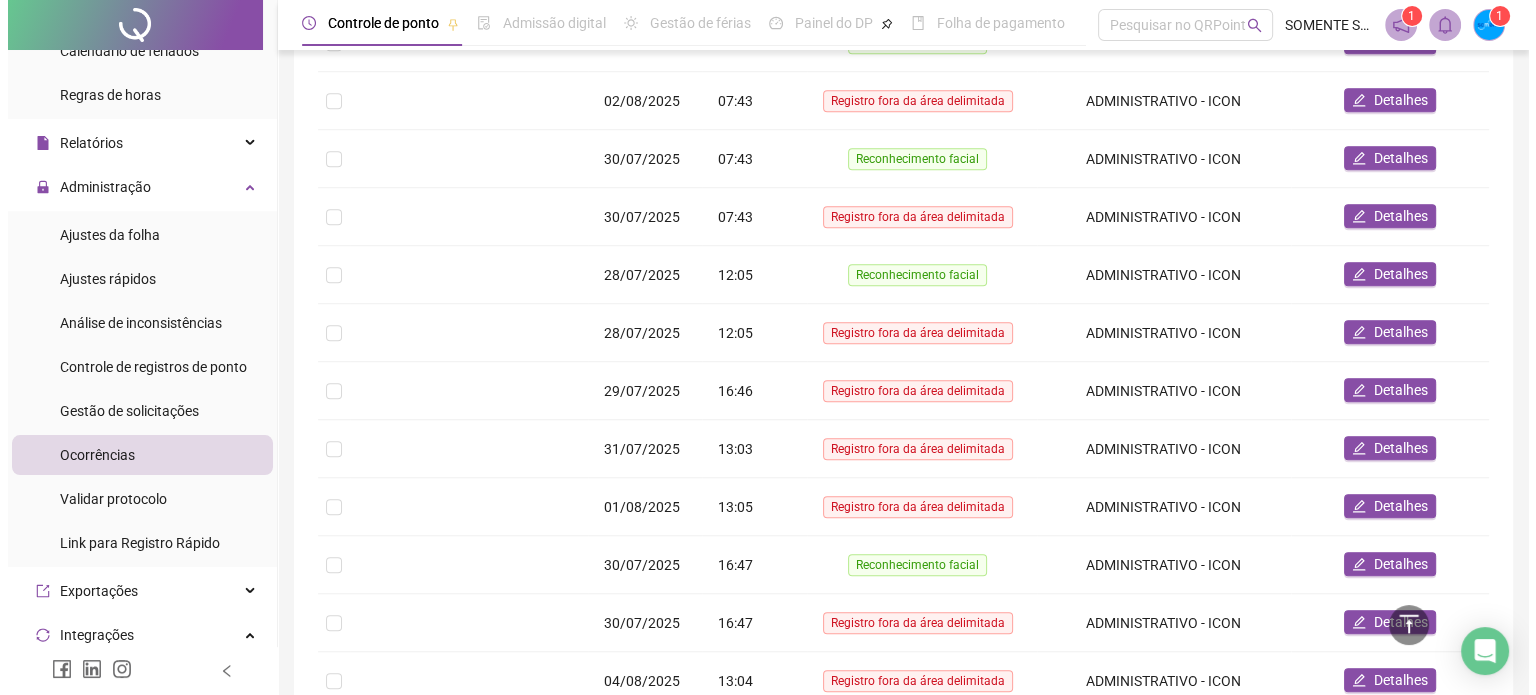 scroll, scrollTop: 1500, scrollLeft: 0, axis: vertical 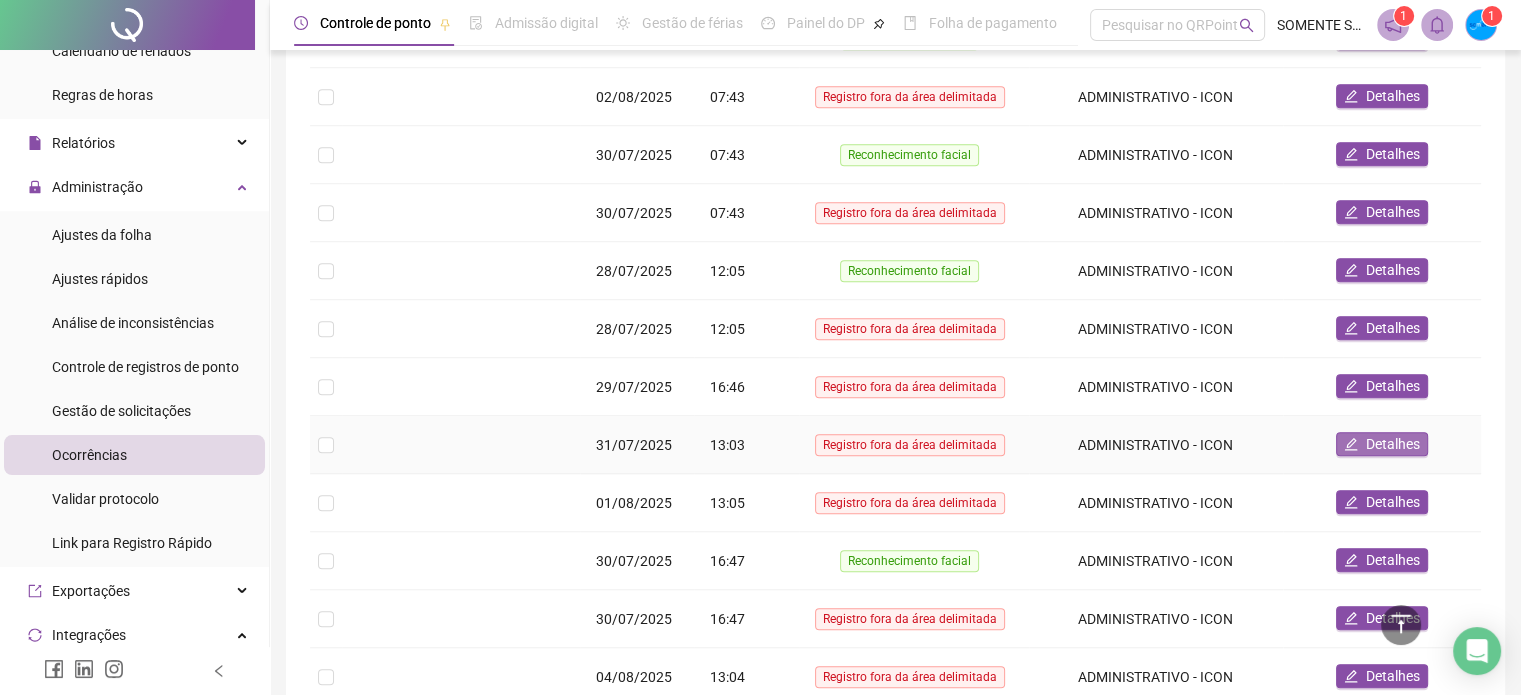 click on "Detalhes" at bounding box center (1393, 444) 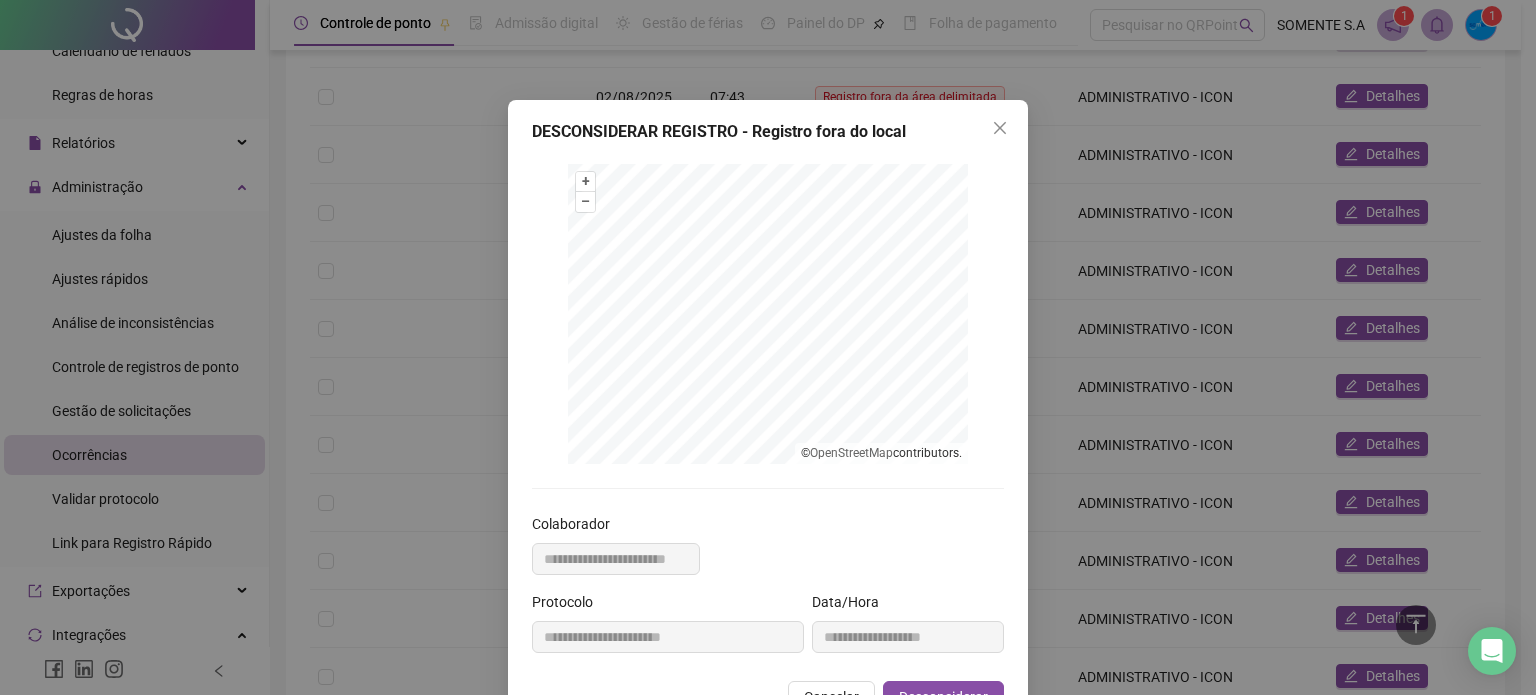 scroll, scrollTop: 61, scrollLeft: 0, axis: vertical 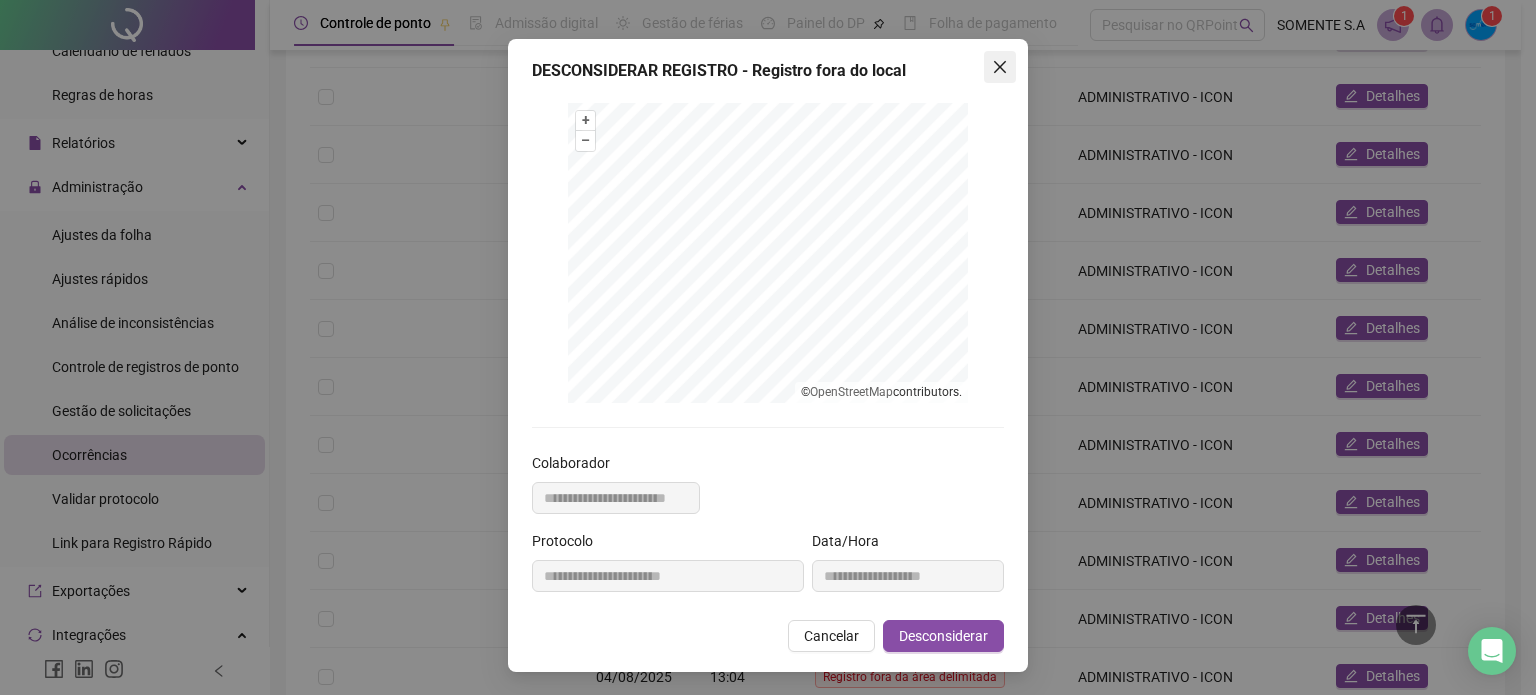 click 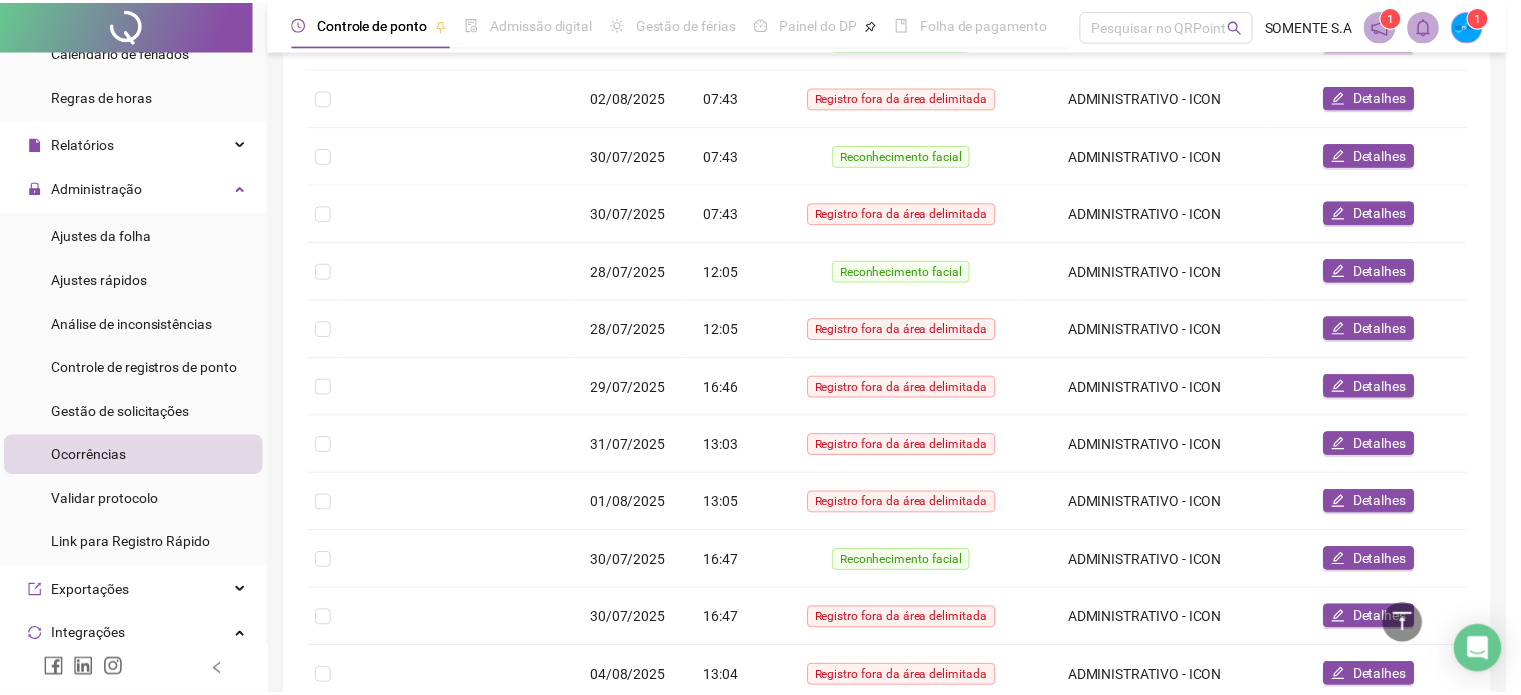 scroll, scrollTop: 0, scrollLeft: 0, axis: both 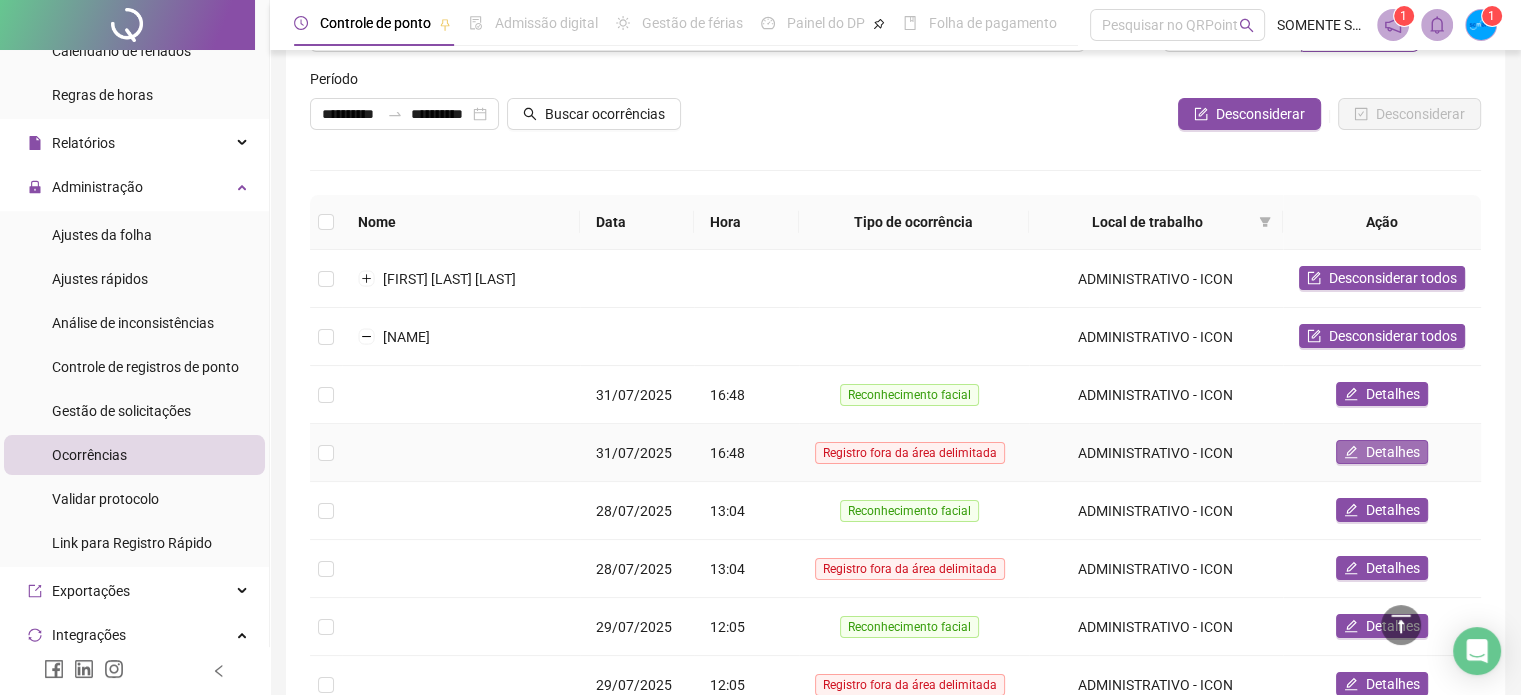 click on "Detalhes" at bounding box center (1393, 452) 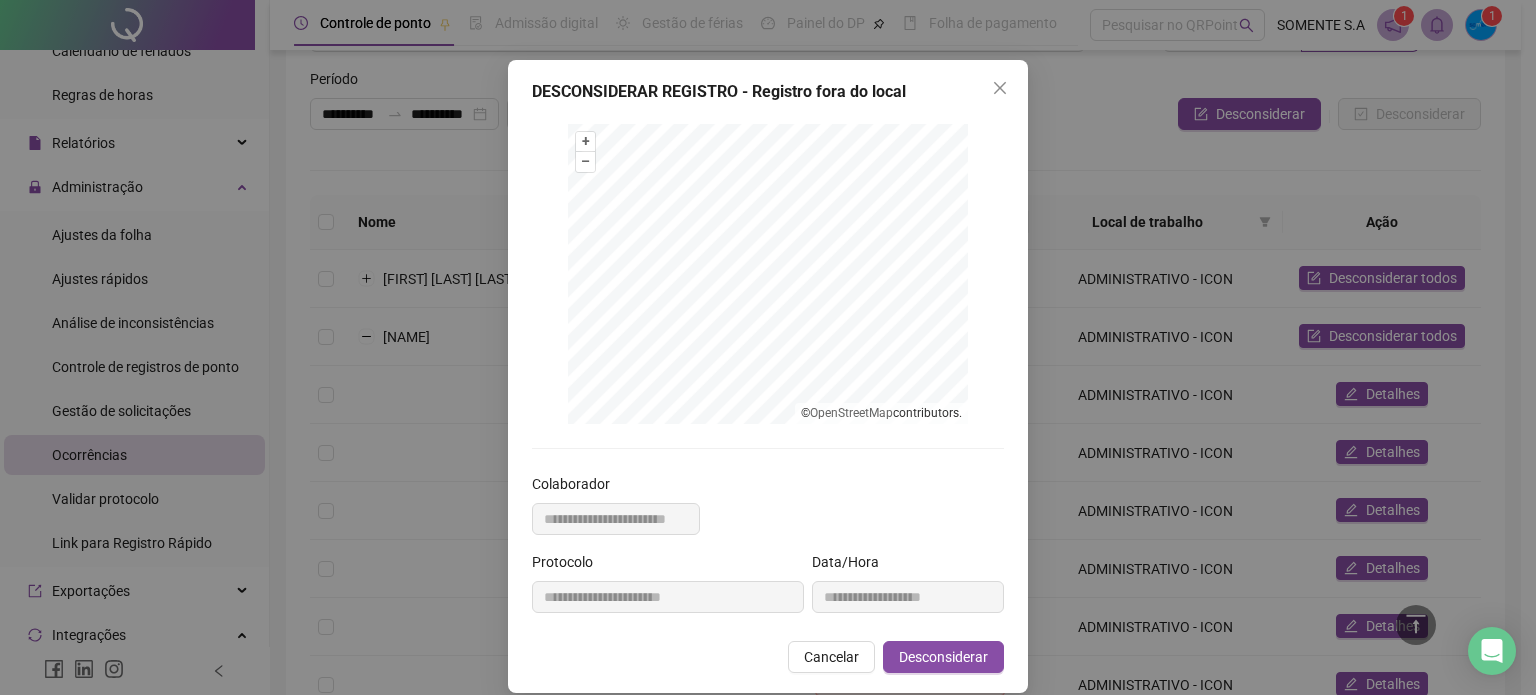 scroll, scrollTop: 61, scrollLeft: 0, axis: vertical 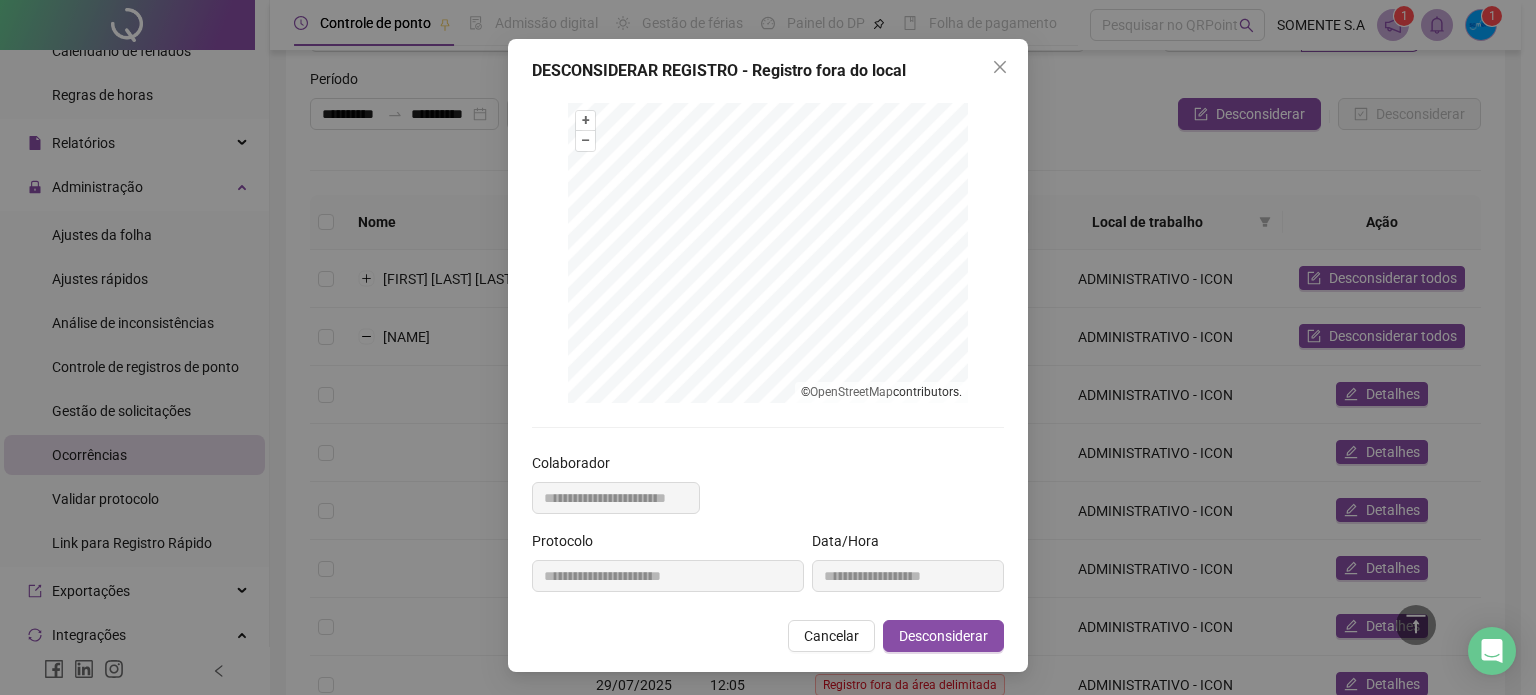 click on "OpenStreetMap" at bounding box center [851, 392] 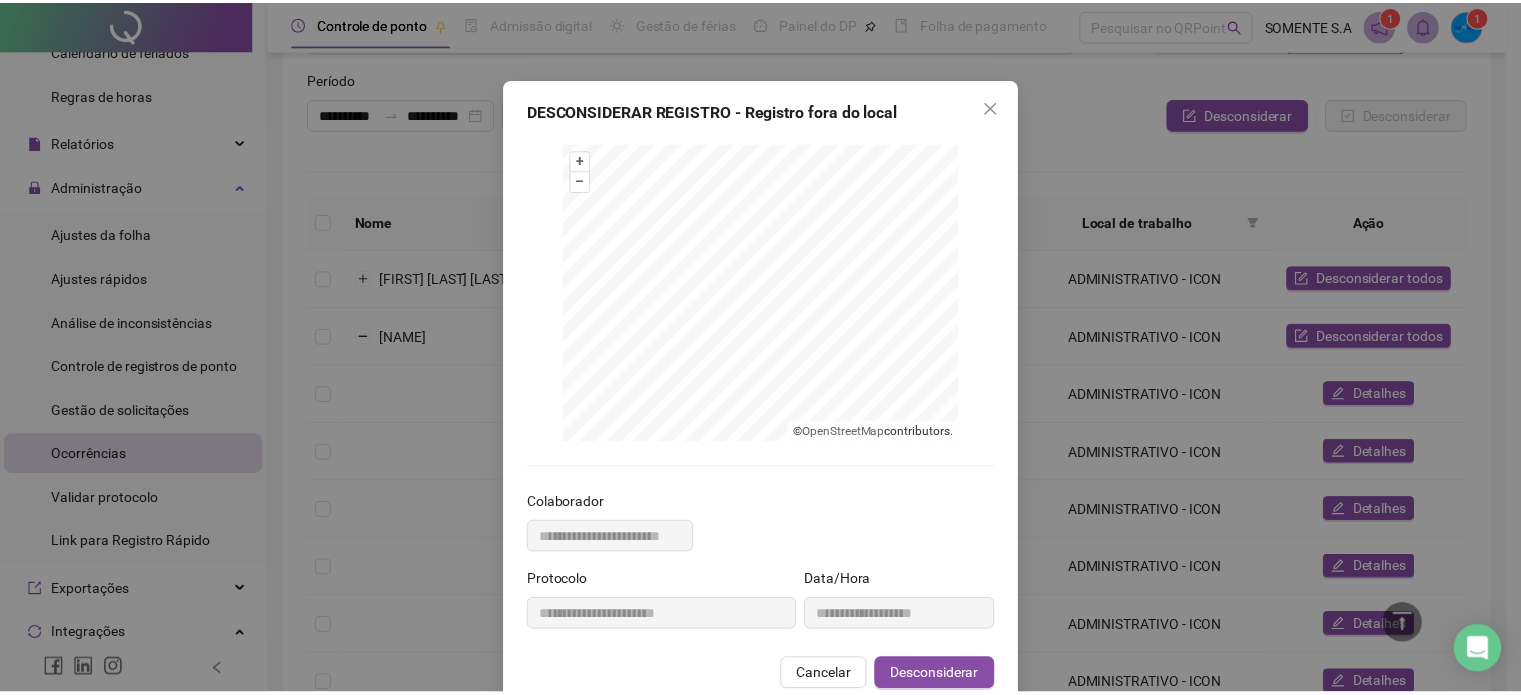 scroll, scrollTop: 0, scrollLeft: 0, axis: both 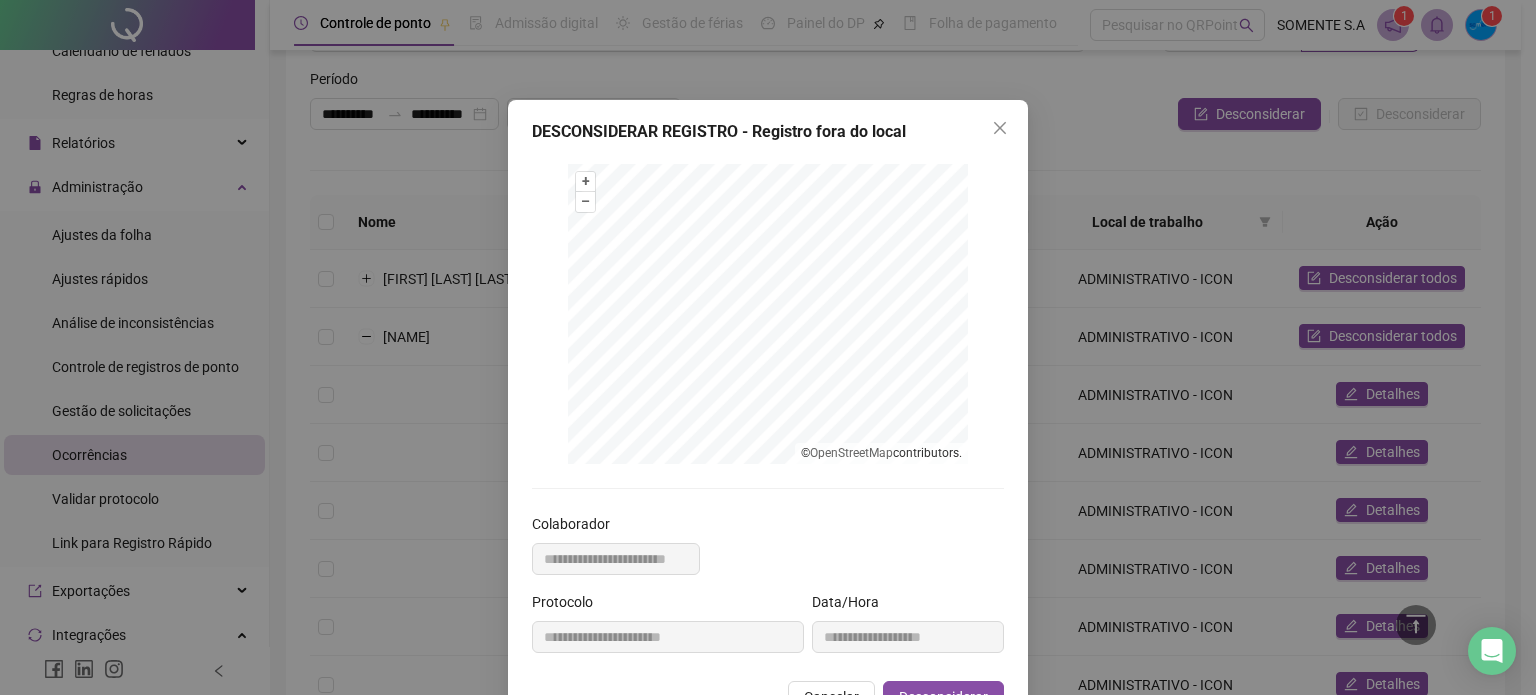 click on "**********" at bounding box center [768, 416] 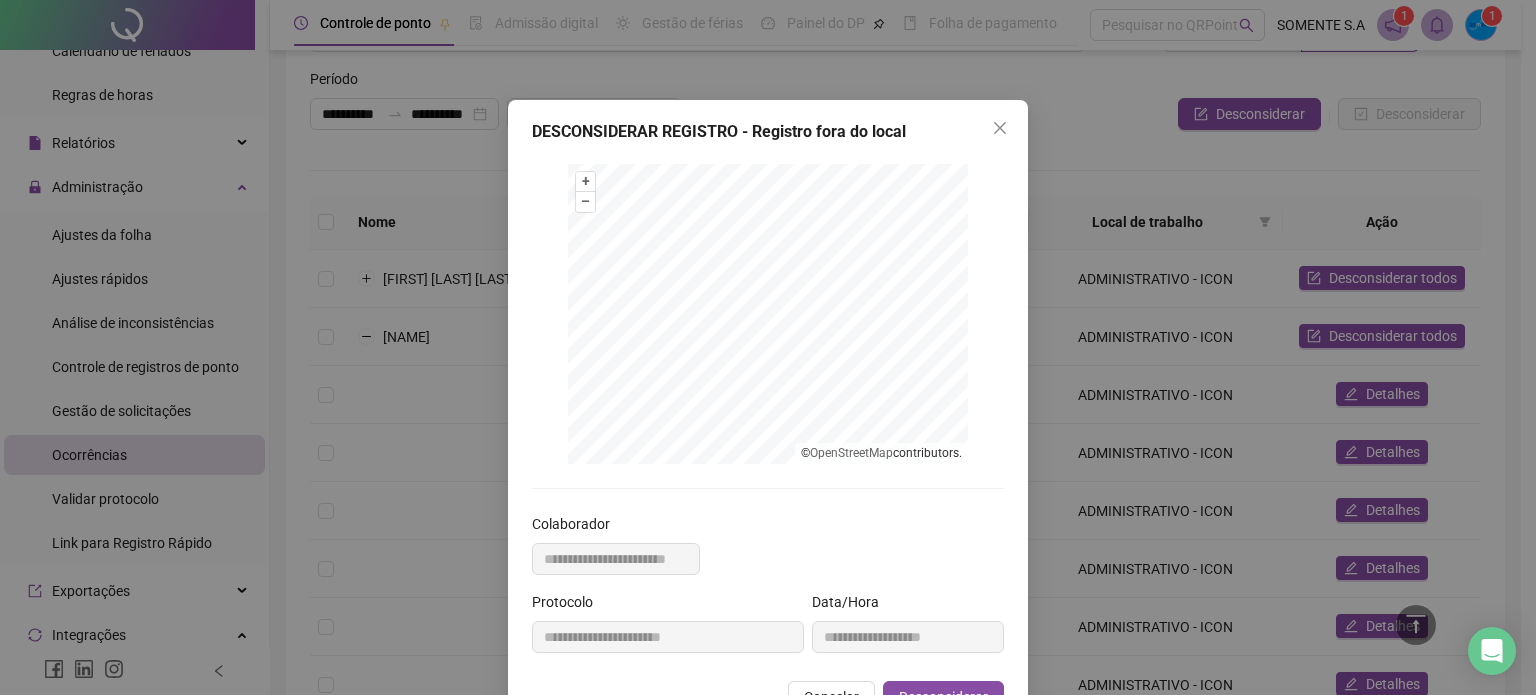 click on "**********" at bounding box center [768, 416] 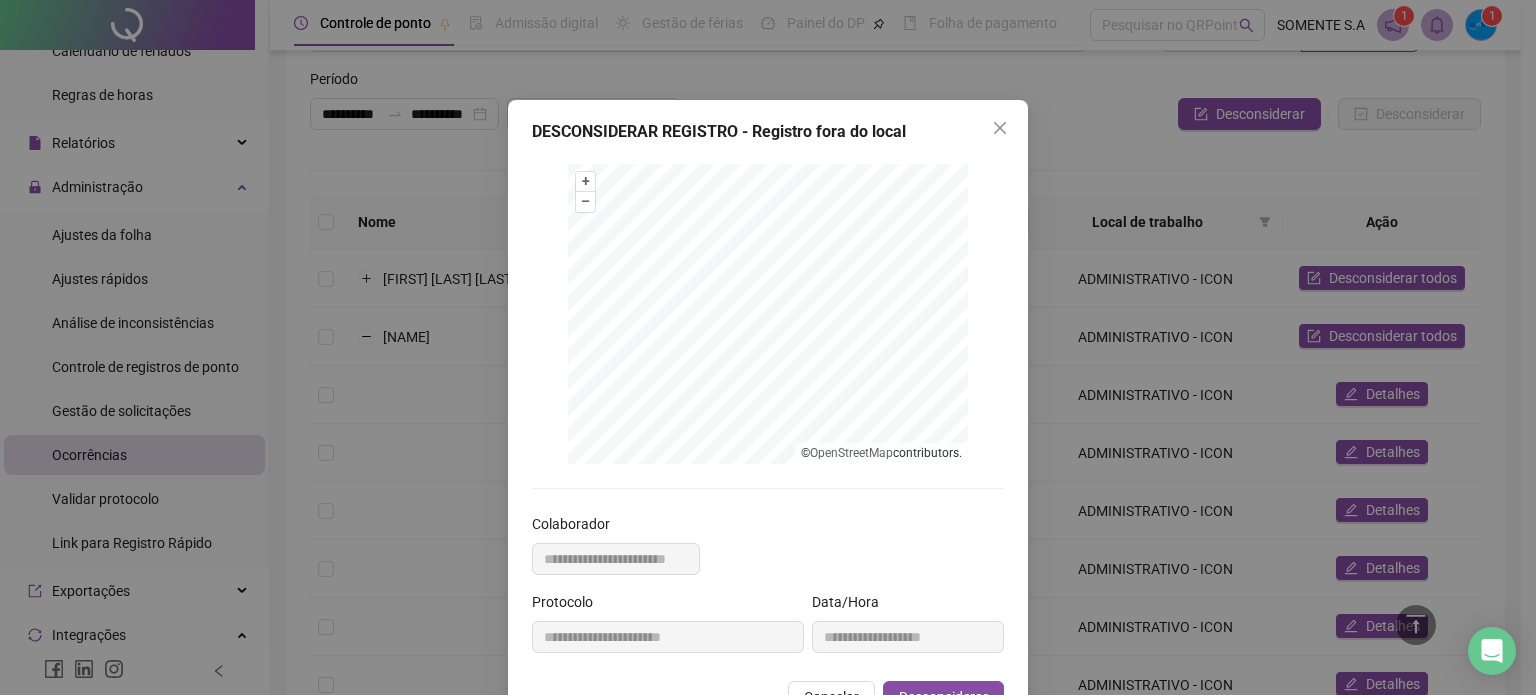 click on "**********" at bounding box center (768, 416) 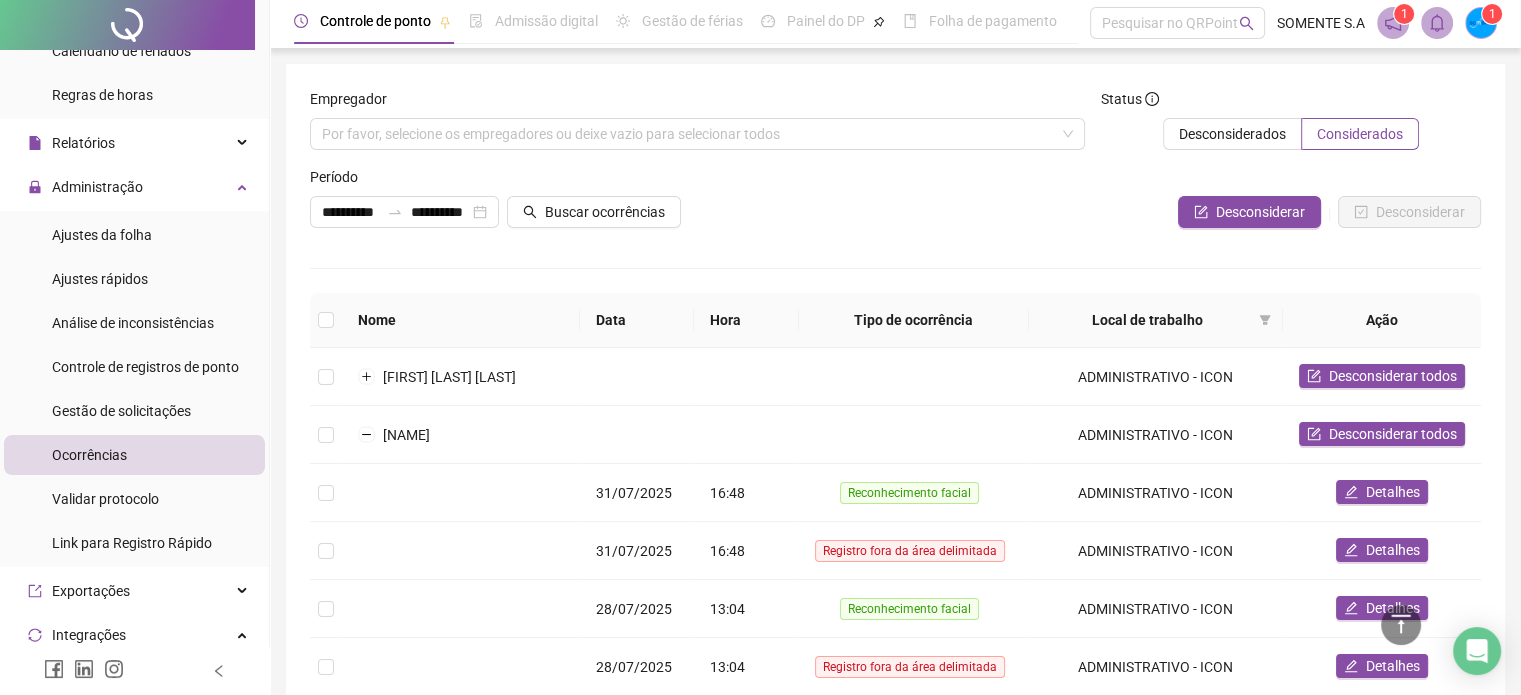 scroll, scrollTop: 0, scrollLeft: 0, axis: both 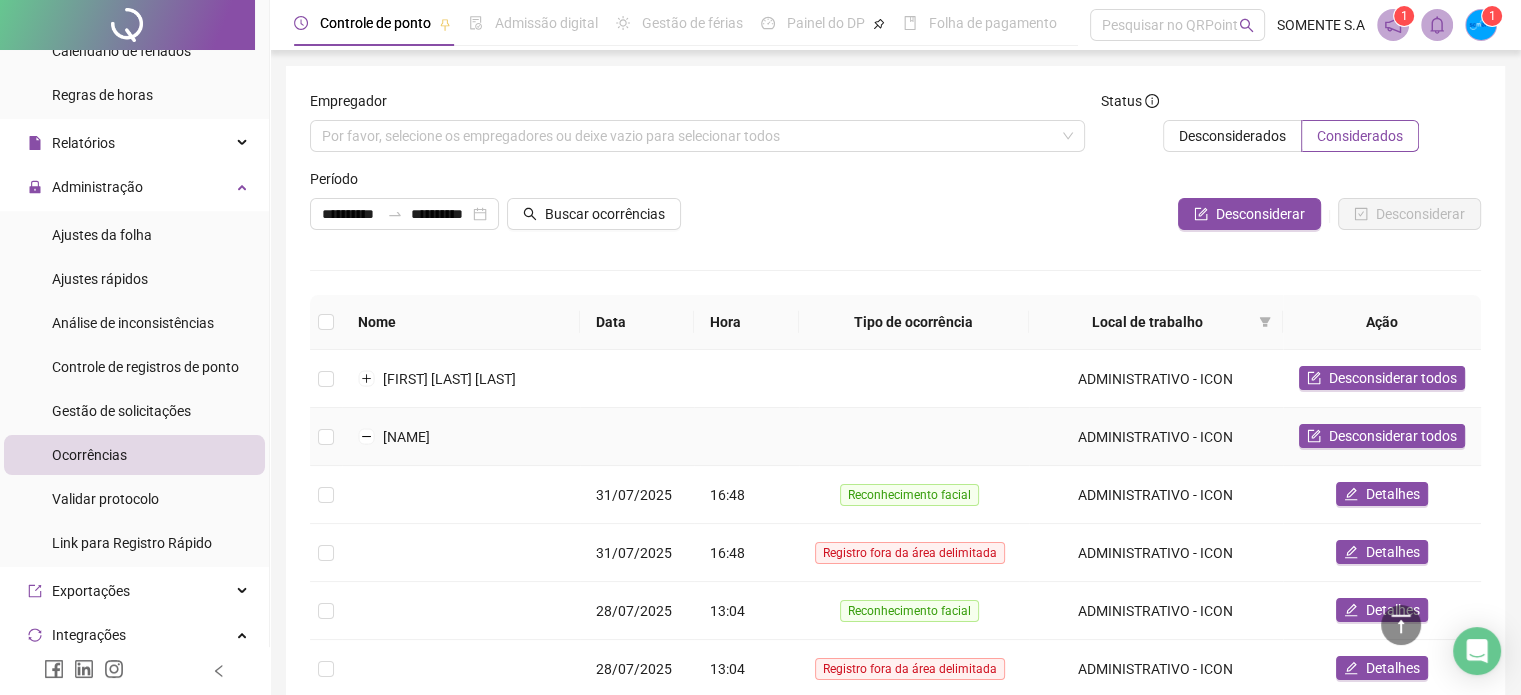 click on "[NAME]" at bounding box center [461, 437] 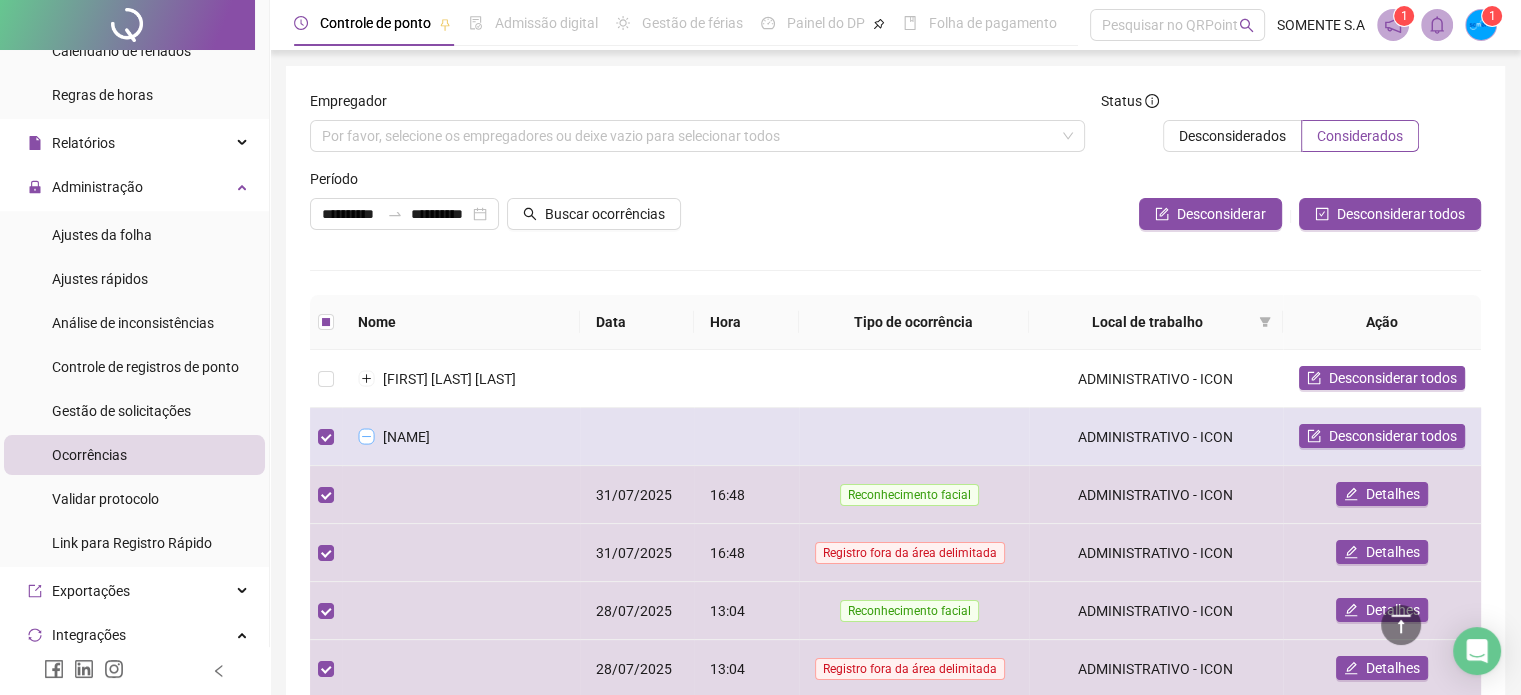 click at bounding box center (367, 437) 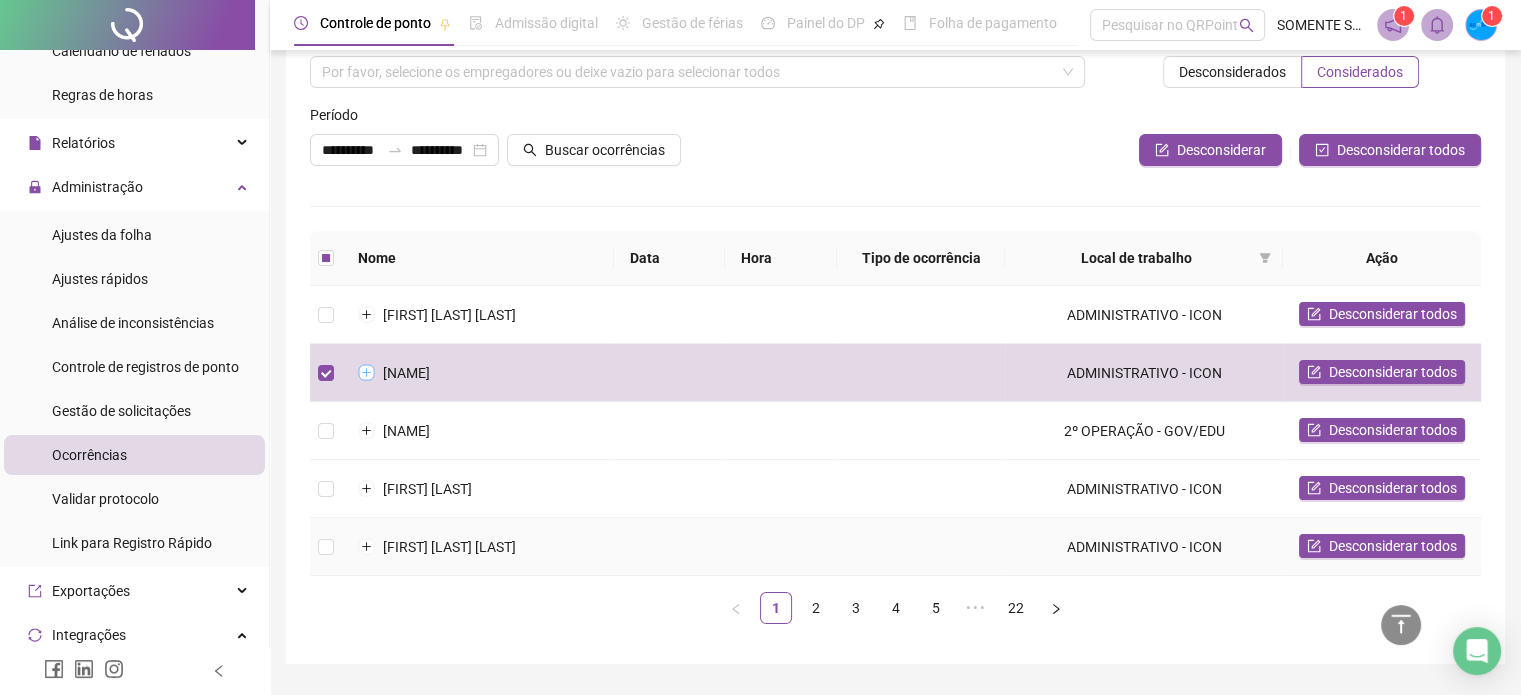 scroll, scrollTop: 133, scrollLeft: 0, axis: vertical 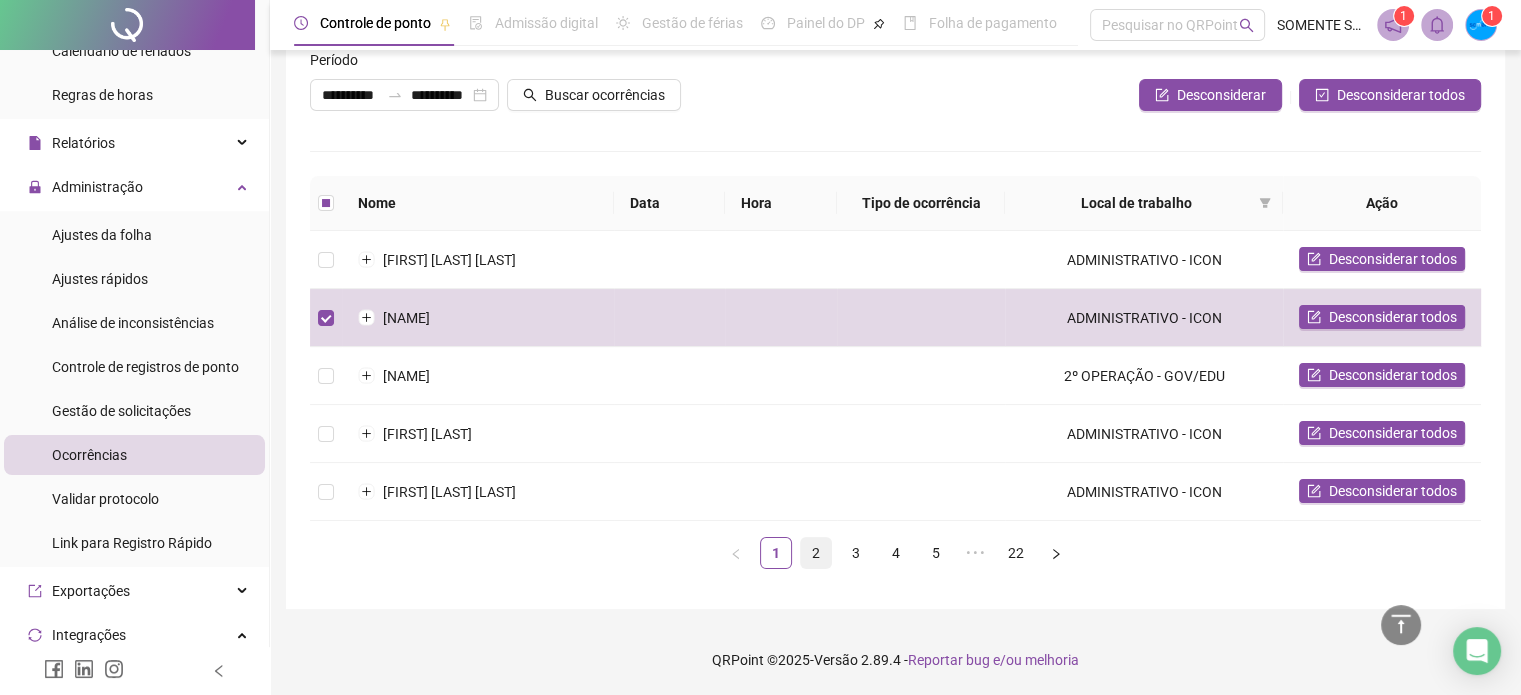 click on "2" at bounding box center (816, 553) 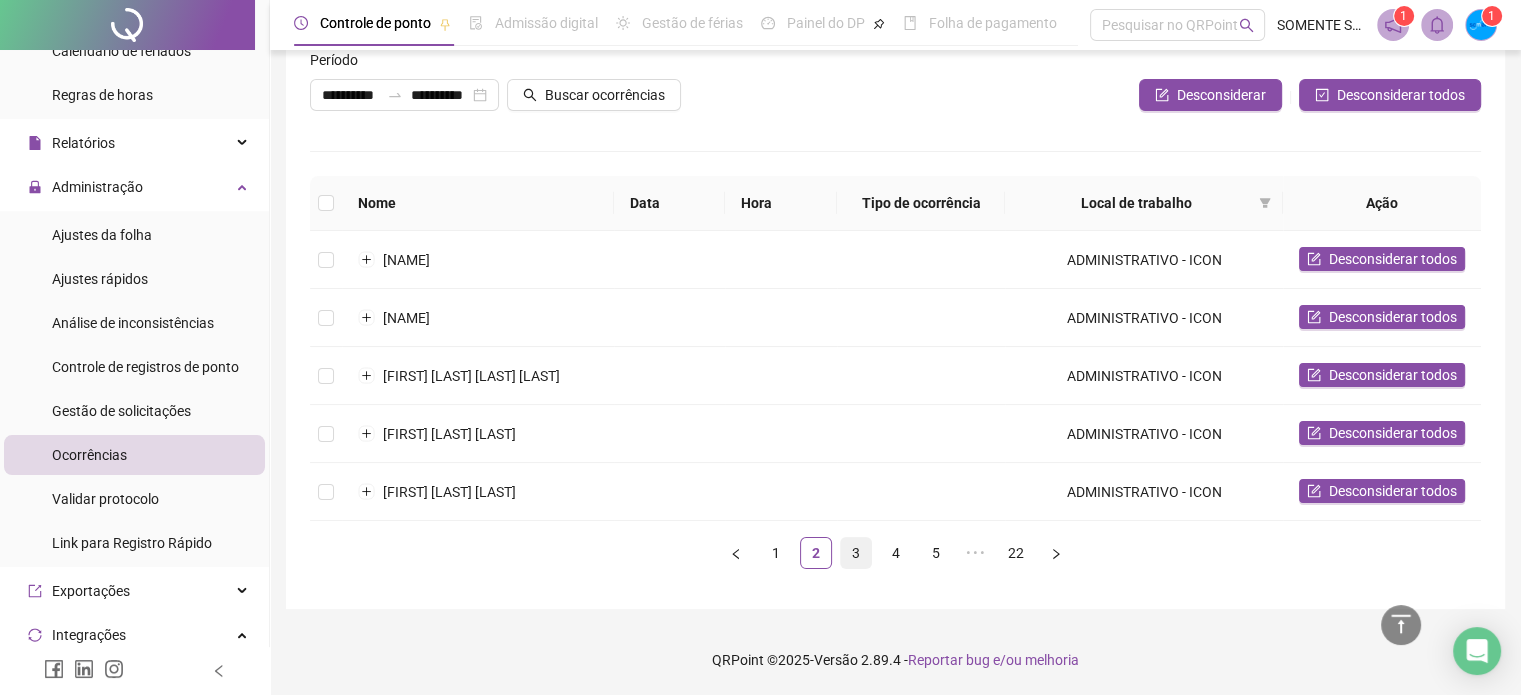 click on "3" at bounding box center (856, 553) 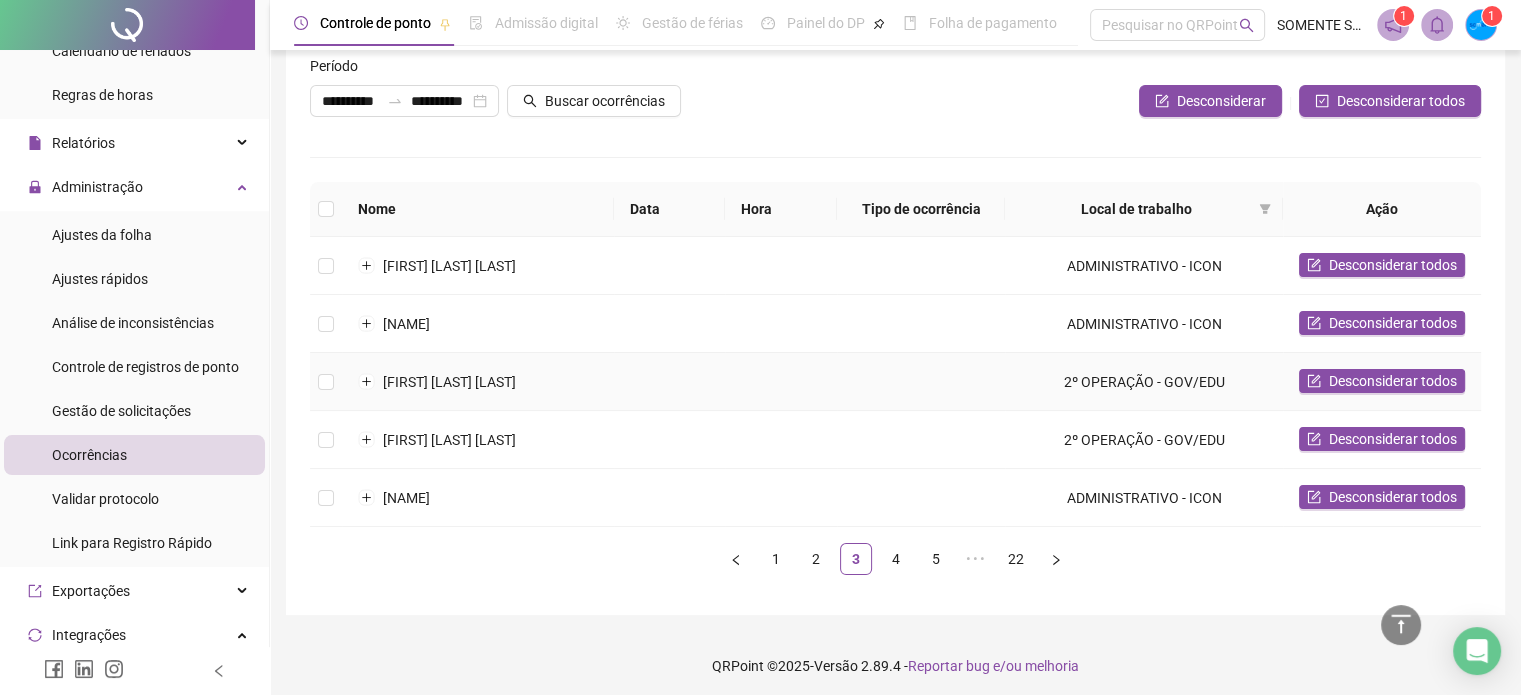 scroll, scrollTop: 0, scrollLeft: 0, axis: both 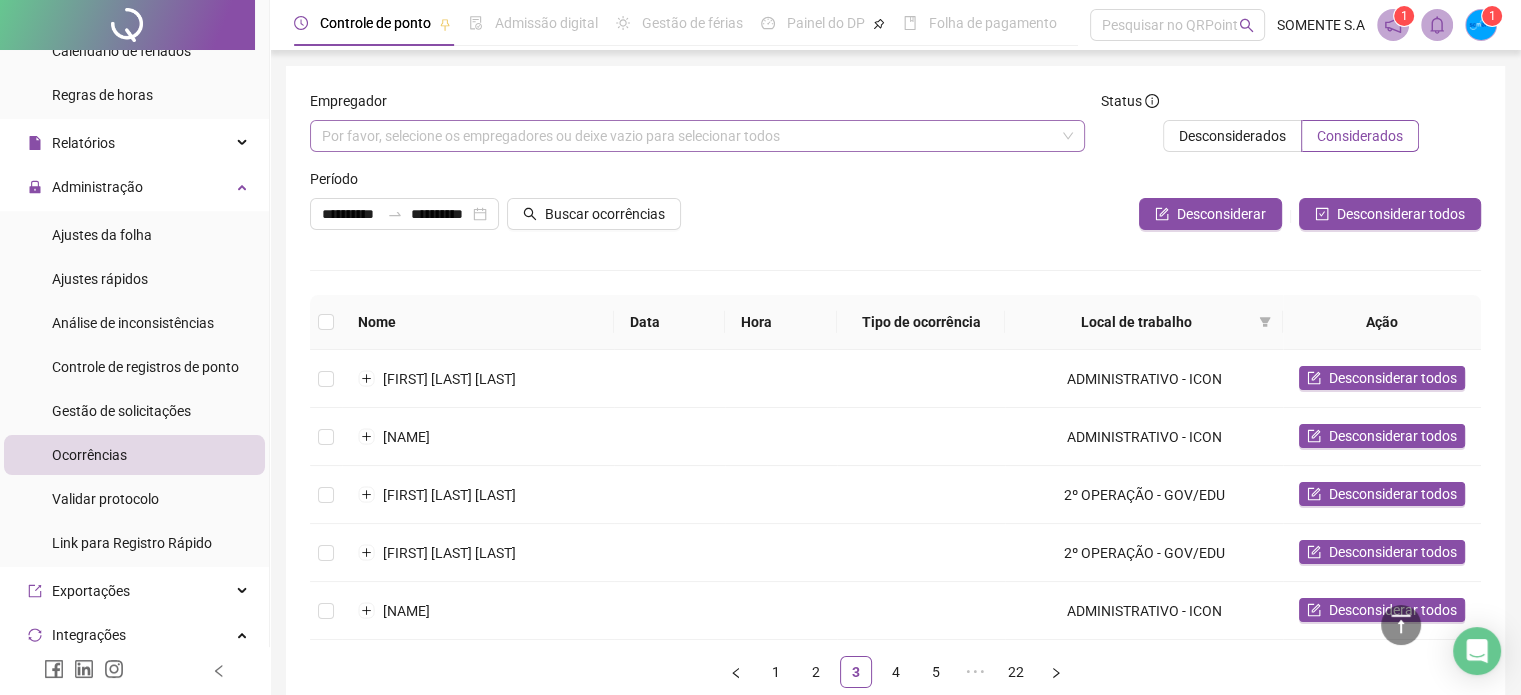 click on "Por favor, selecione os empregadores ou deixe vazio para selecionar todos" at bounding box center (697, 136) 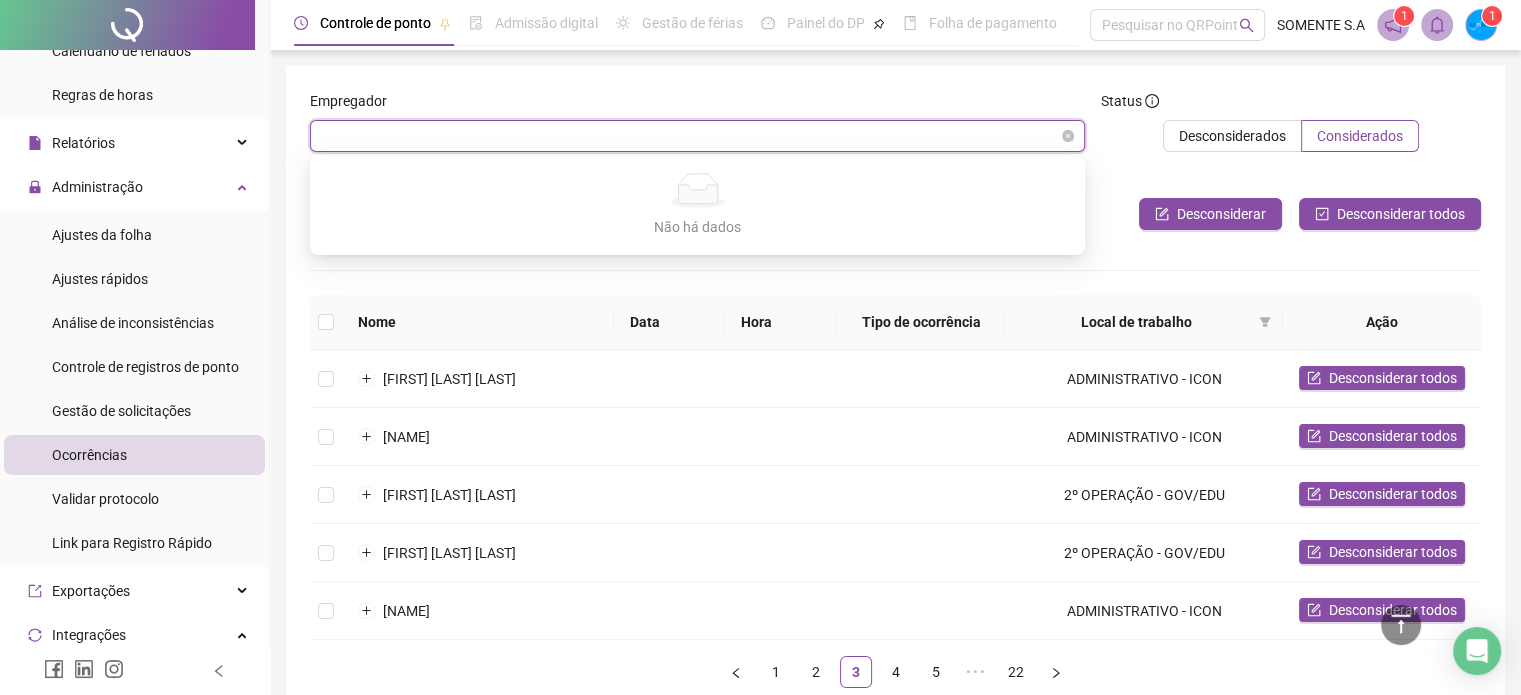 click on "LILIANE" at bounding box center (697, 136) 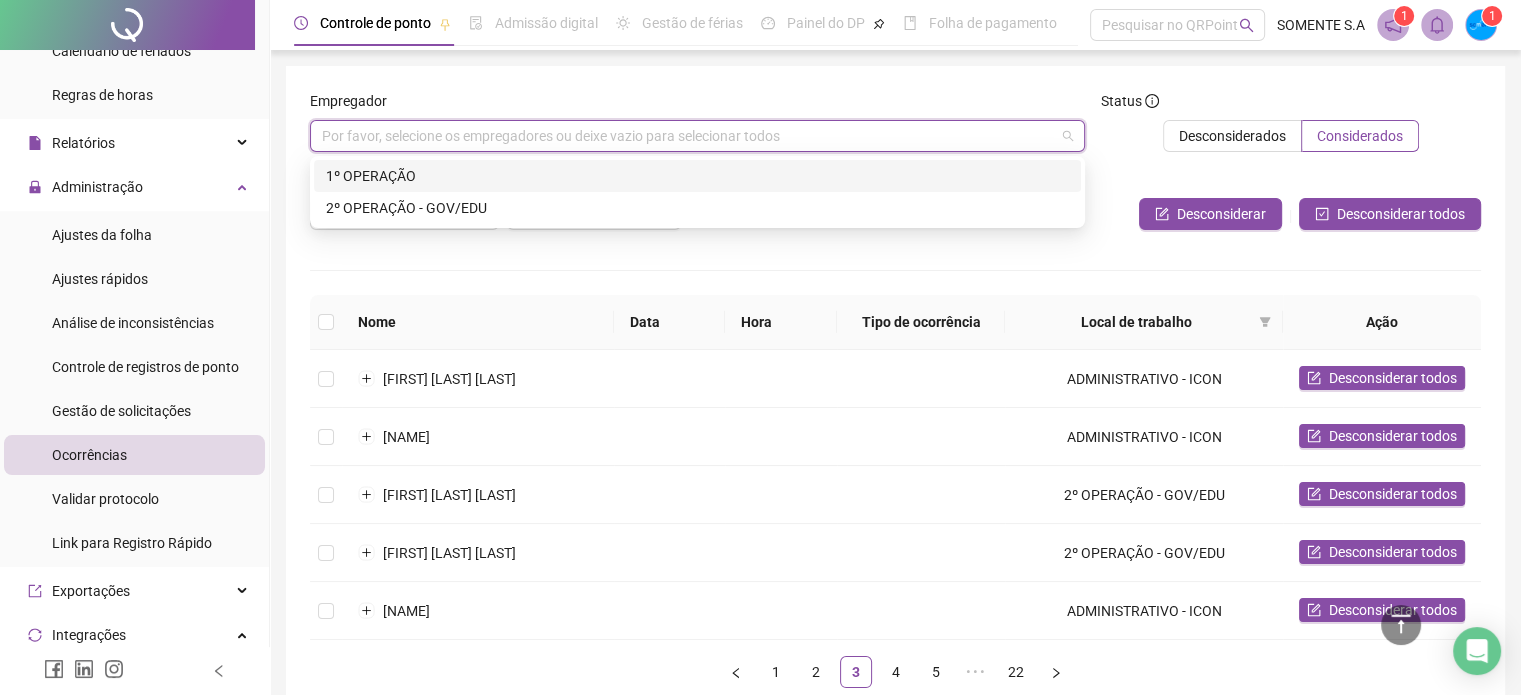 click on "1º OPERAÇÃO" at bounding box center [697, 176] 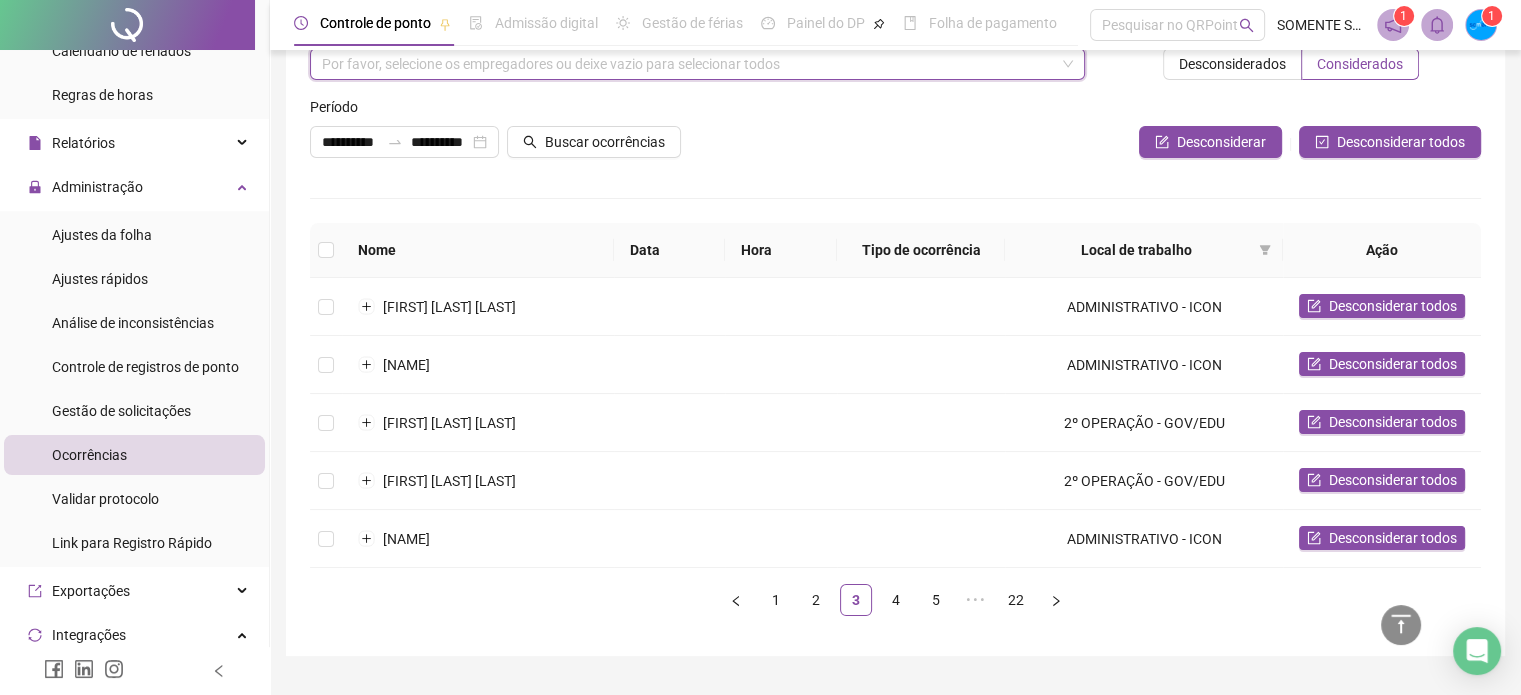 scroll, scrollTop: 113, scrollLeft: 0, axis: vertical 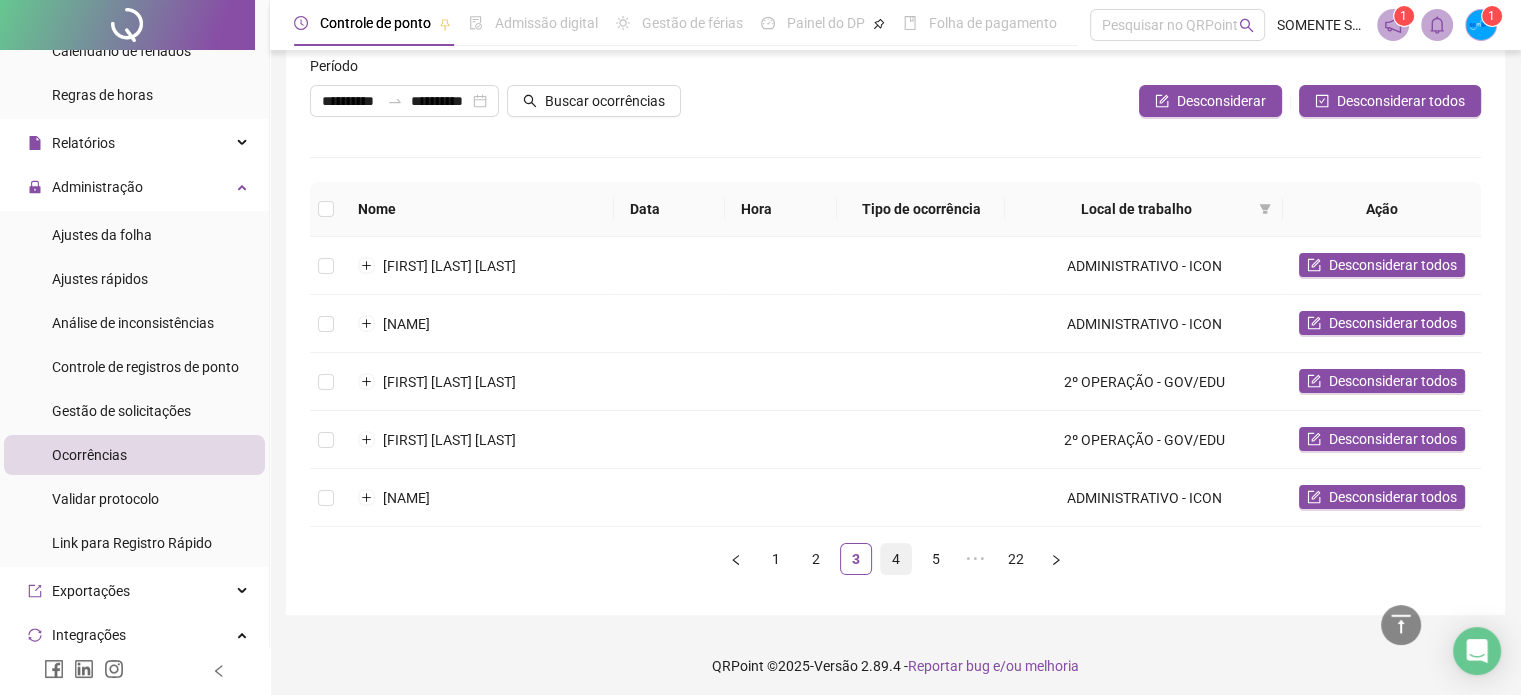 click on "4" at bounding box center [896, 559] 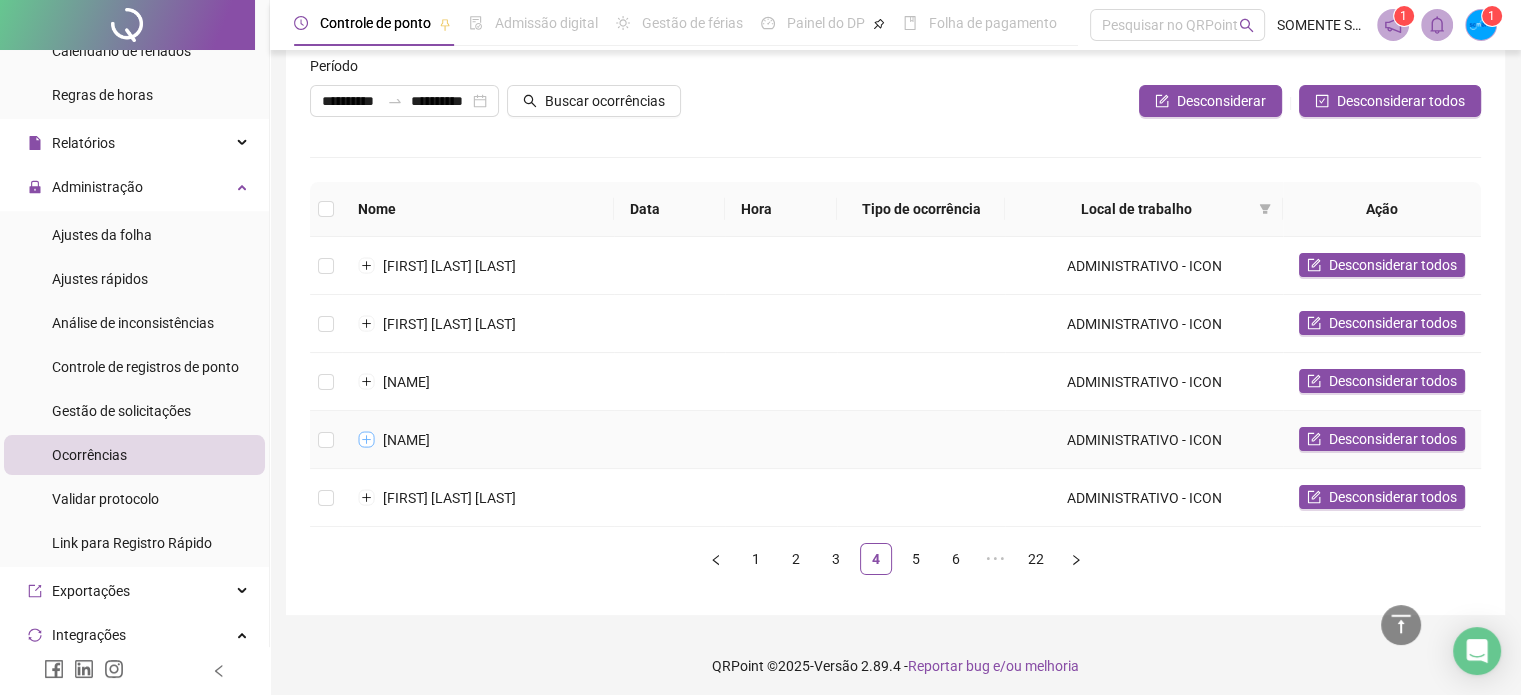 click at bounding box center [367, 440] 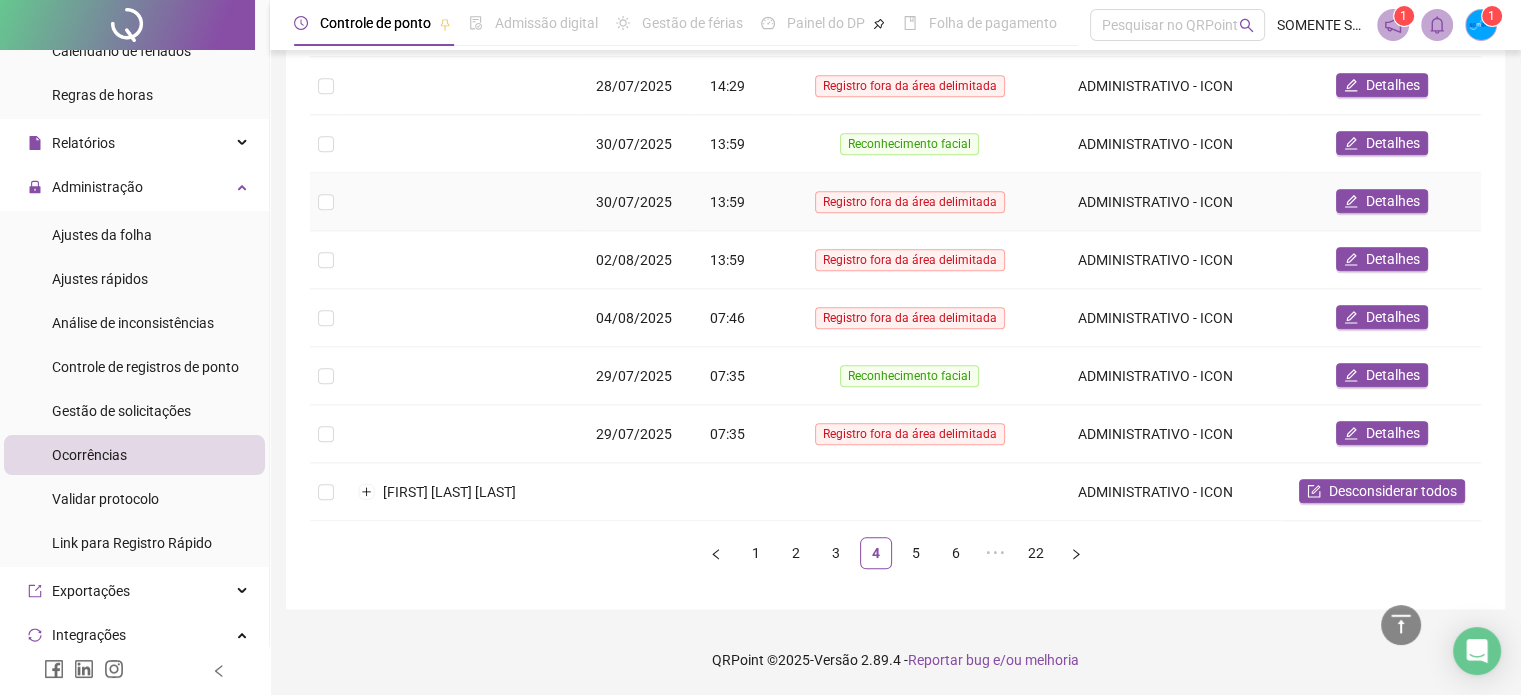 scroll, scrollTop: 2281, scrollLeft: 0, axis: vertical 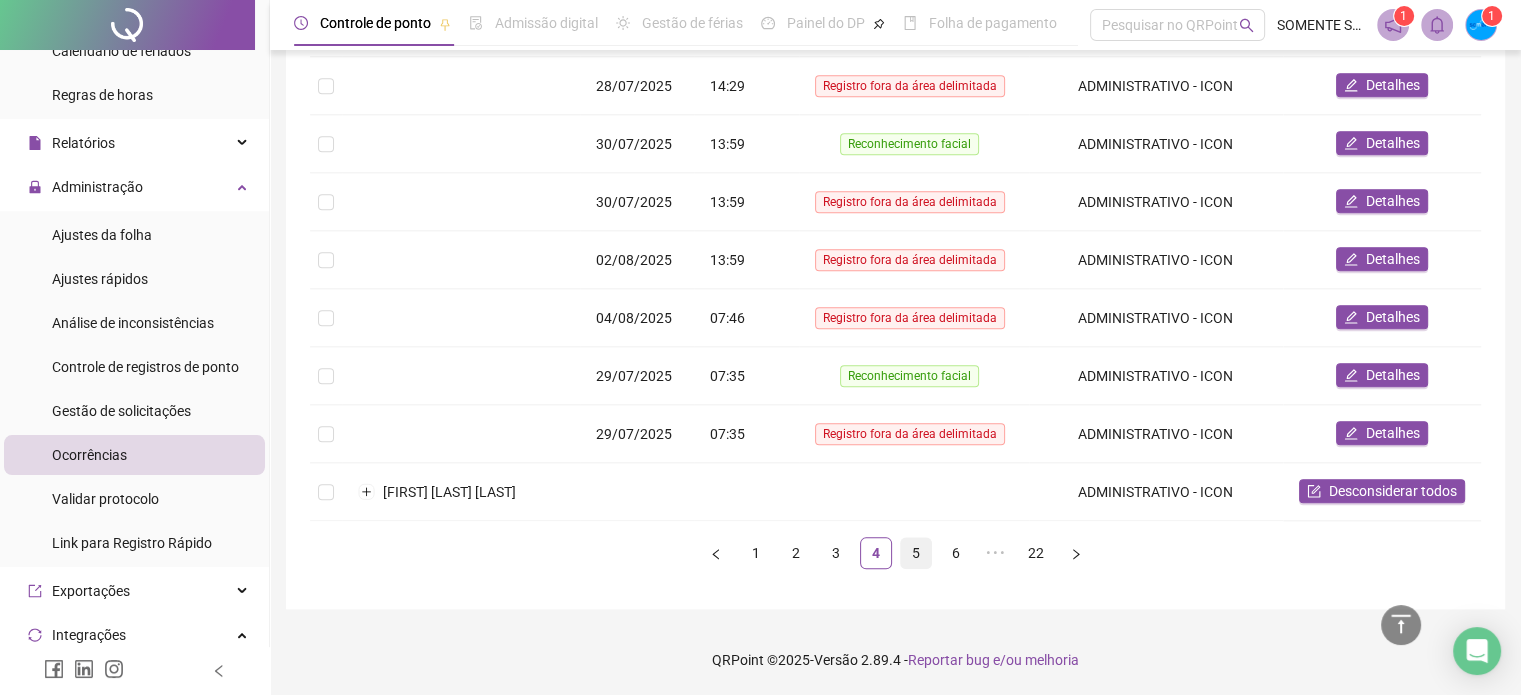click on "5" at bounding box center [916, 553] 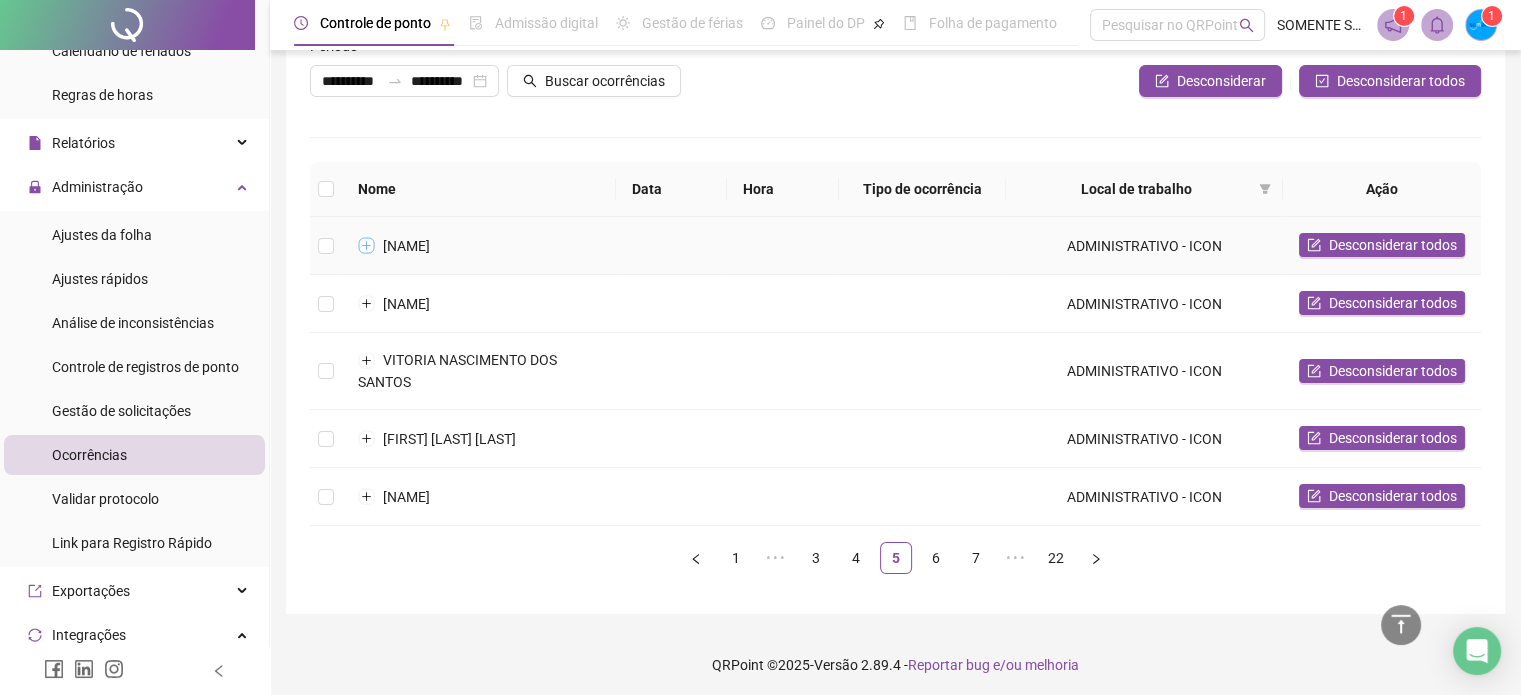 click at bounding box center (367, 246) 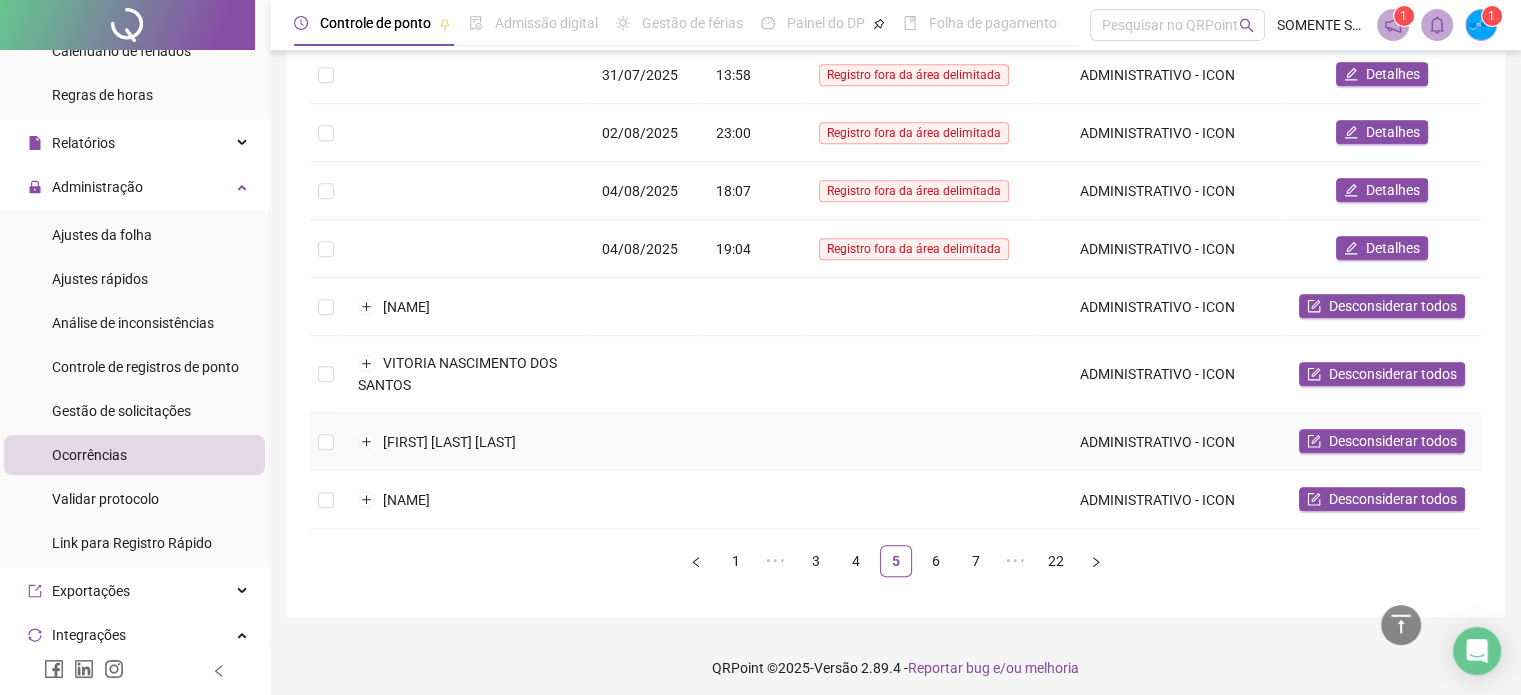 scroll, scrollTop: 1064, scrollLeft: 0, axis: vertical 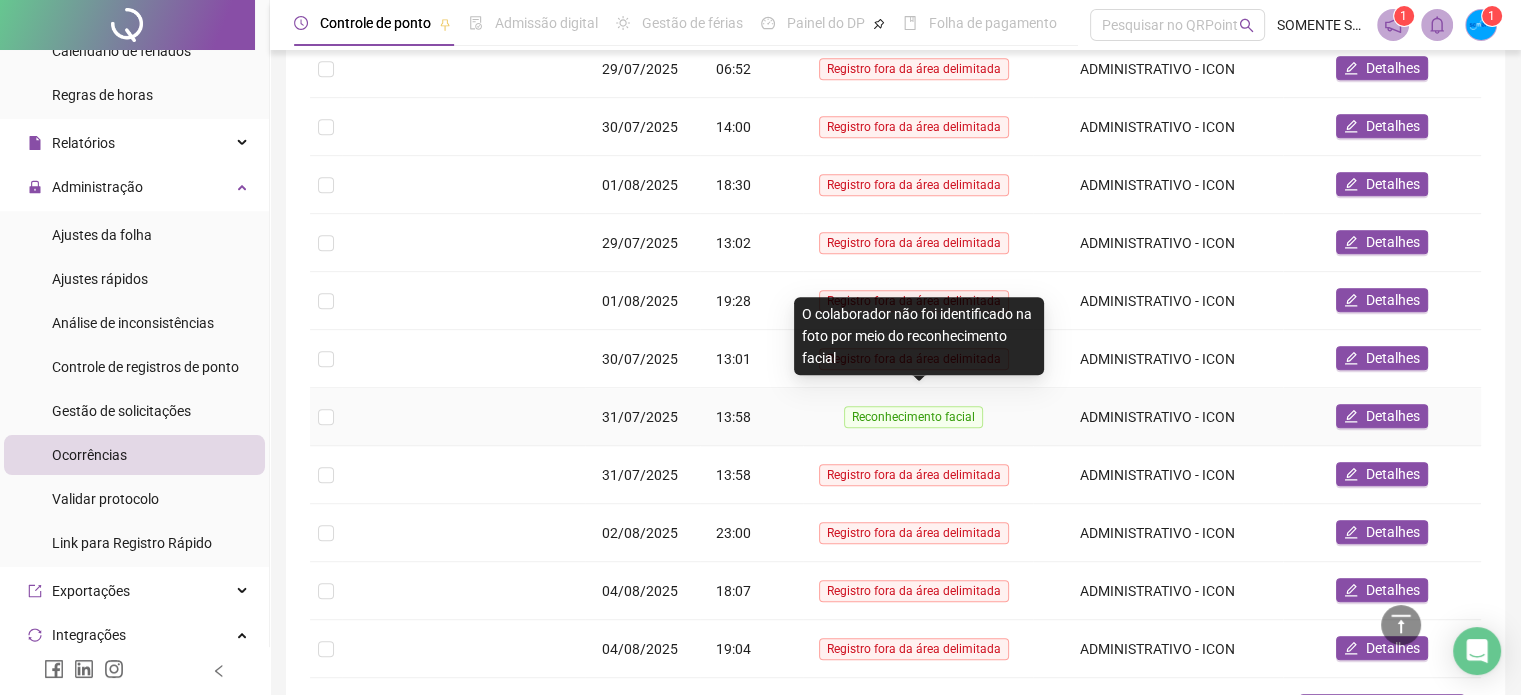 click on "Reconhecimento facial" at bounding box center [913, 417] 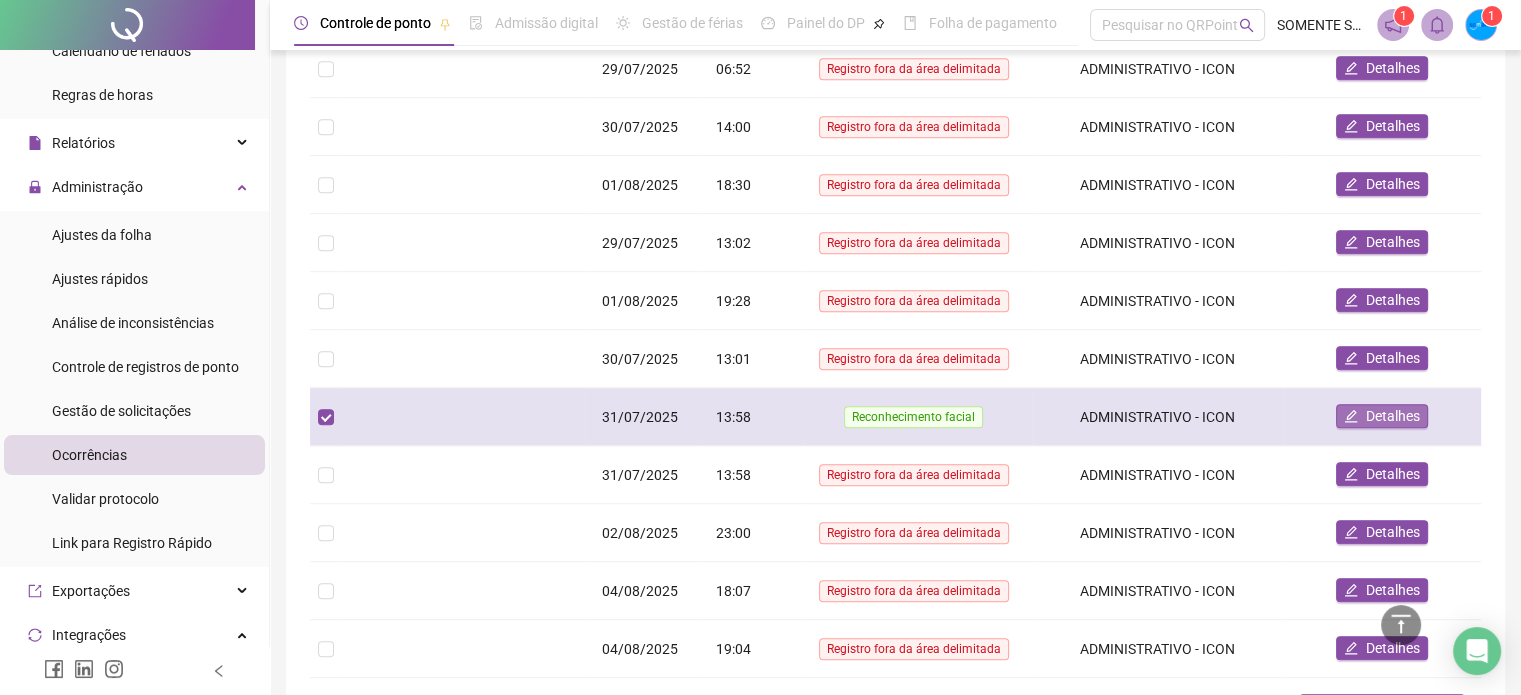 click on "Detalhes" at bounding box center [1393, 416] 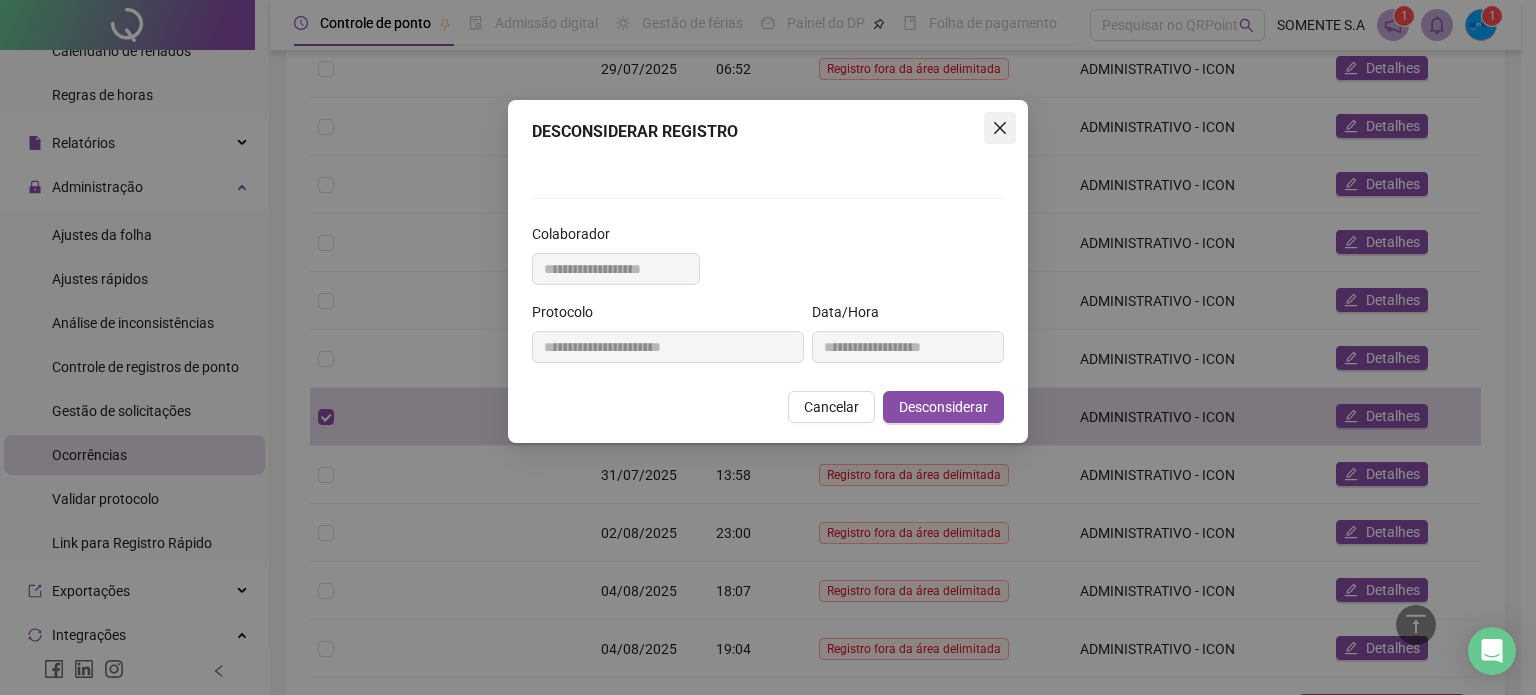click 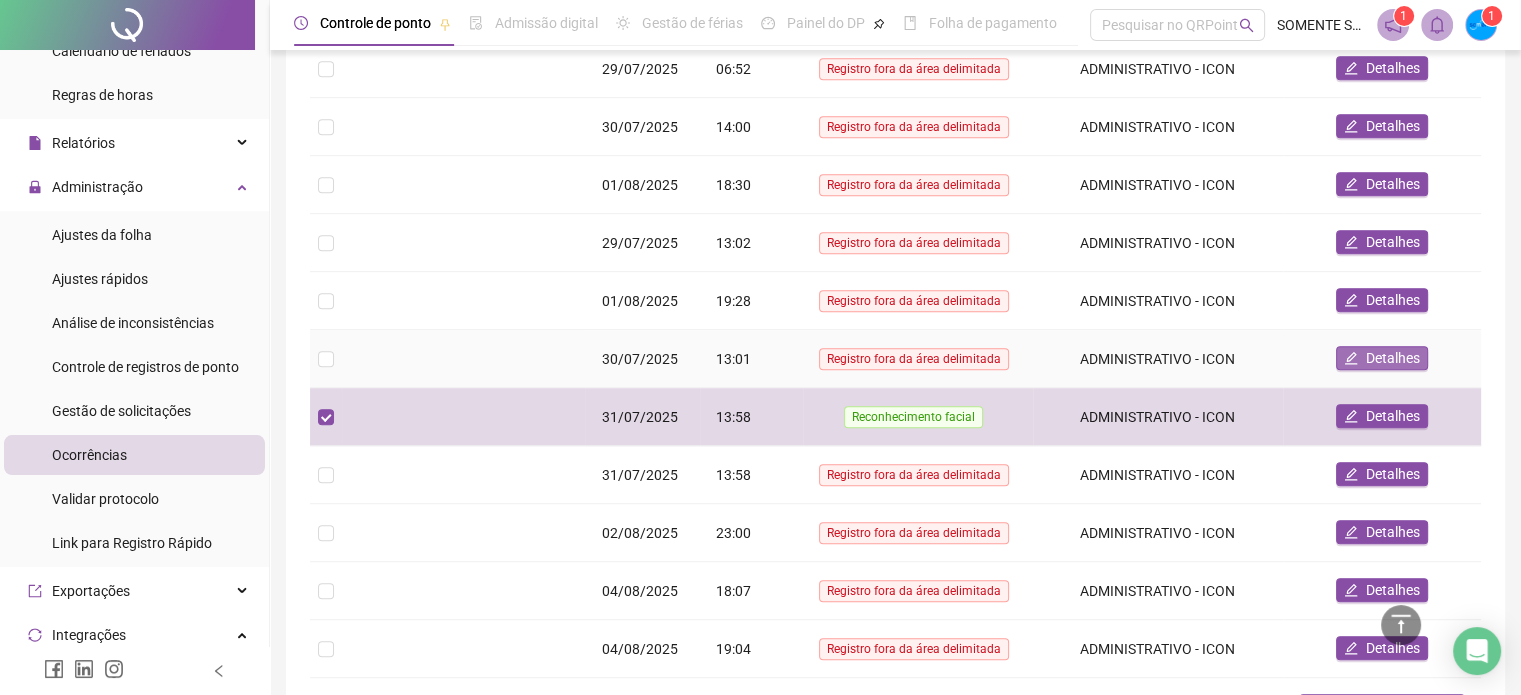 click on "Detalhes" at bounding box center [1393, 358] 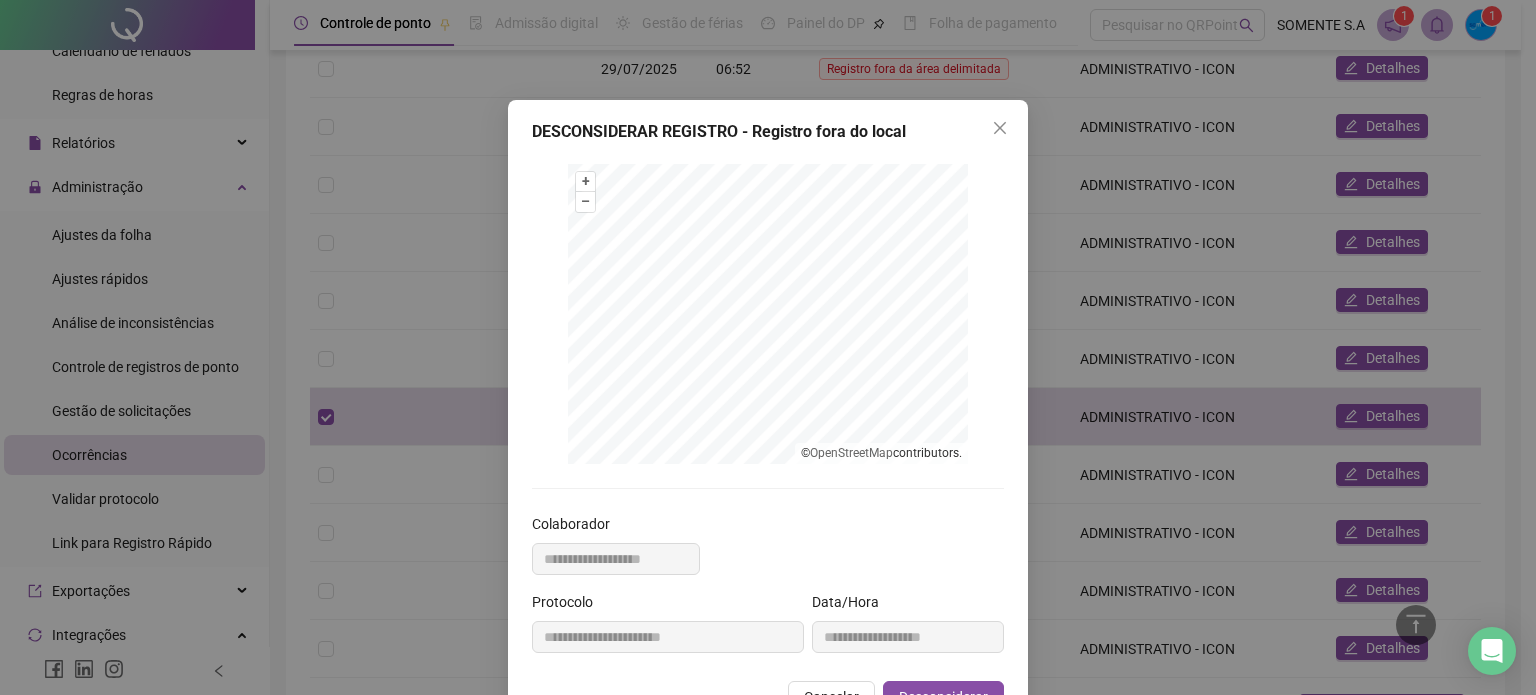click on "**********" at bounding box center [768, 416] 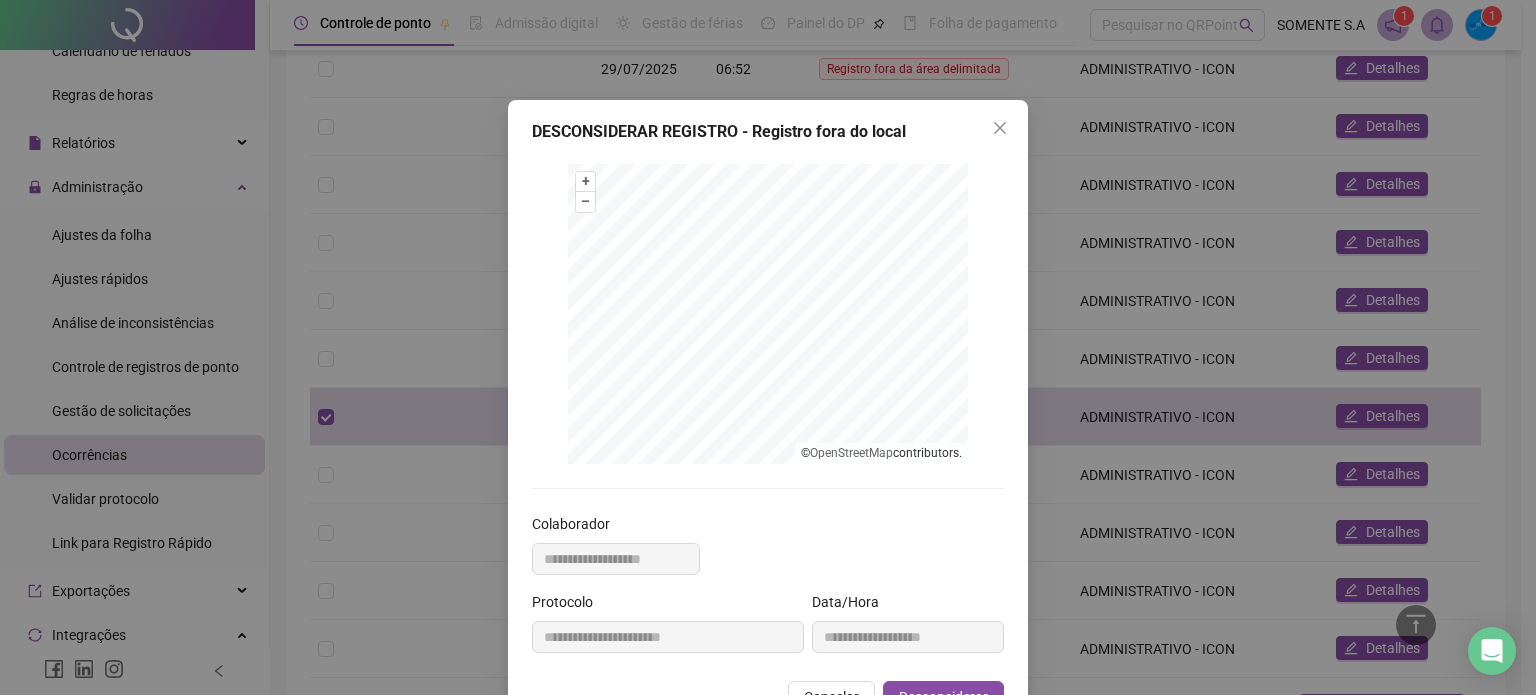 drag, startPoint x: 804, startPoint y: 162, endPoint x: 702, endPoint y: 475, distance: 329.20056 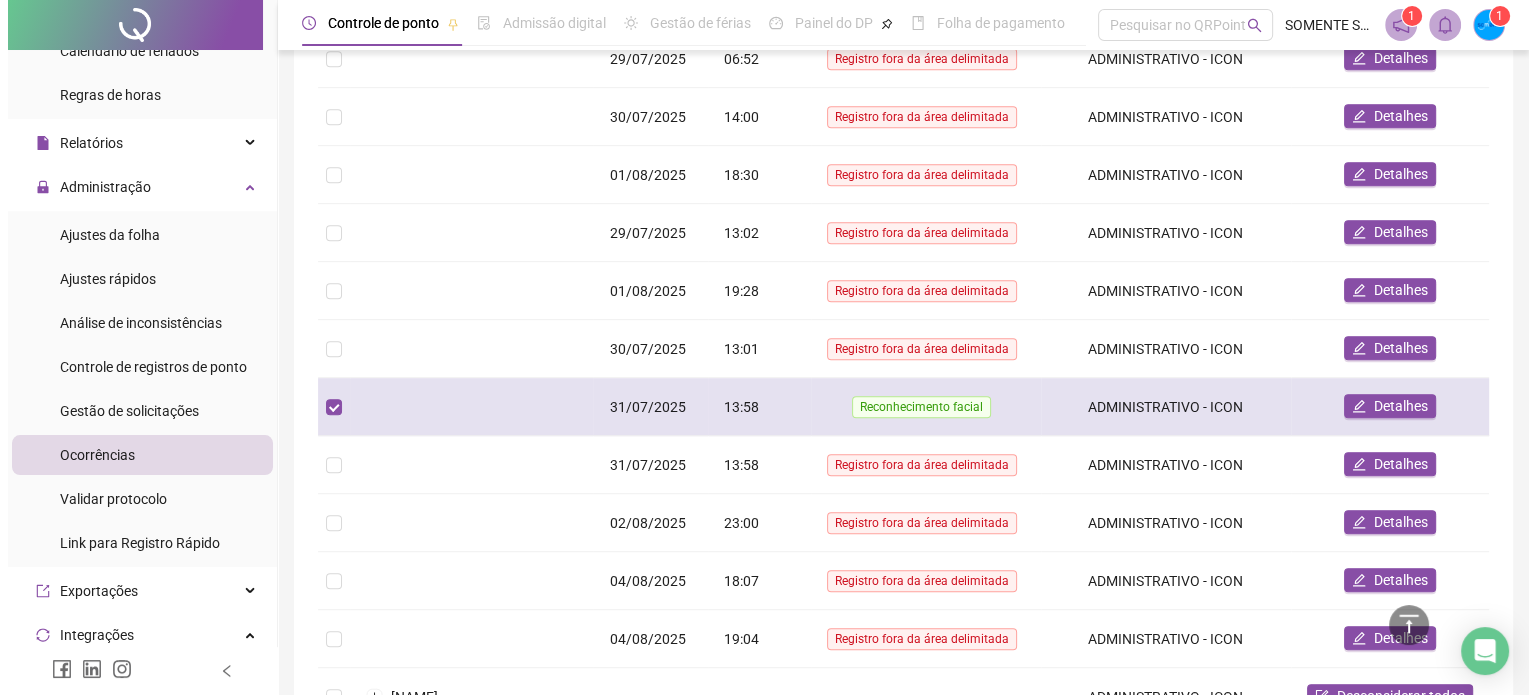 scroll, scrollTop: 1064, scrollLeft: 0, axis: vertical 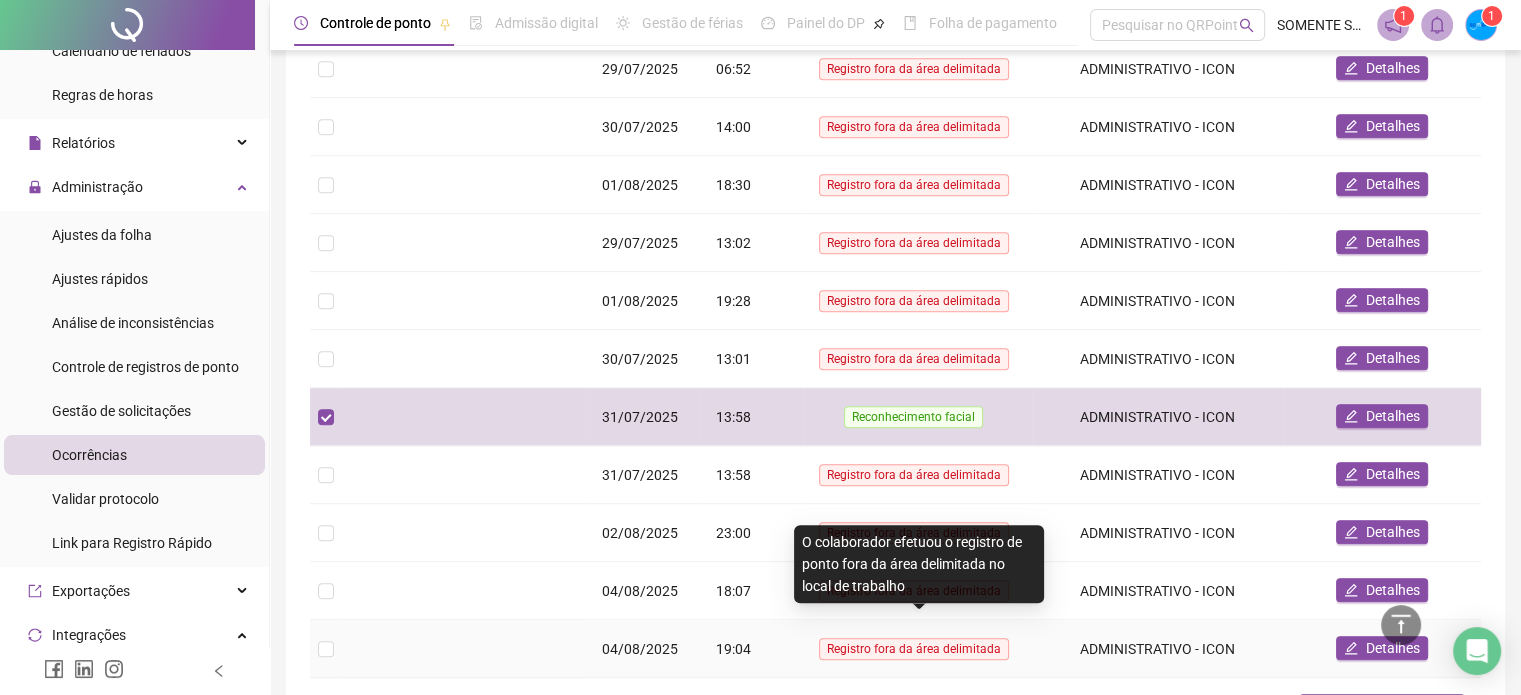 click on "Registro fora da área delimitada" at bounding box center (914, 649) 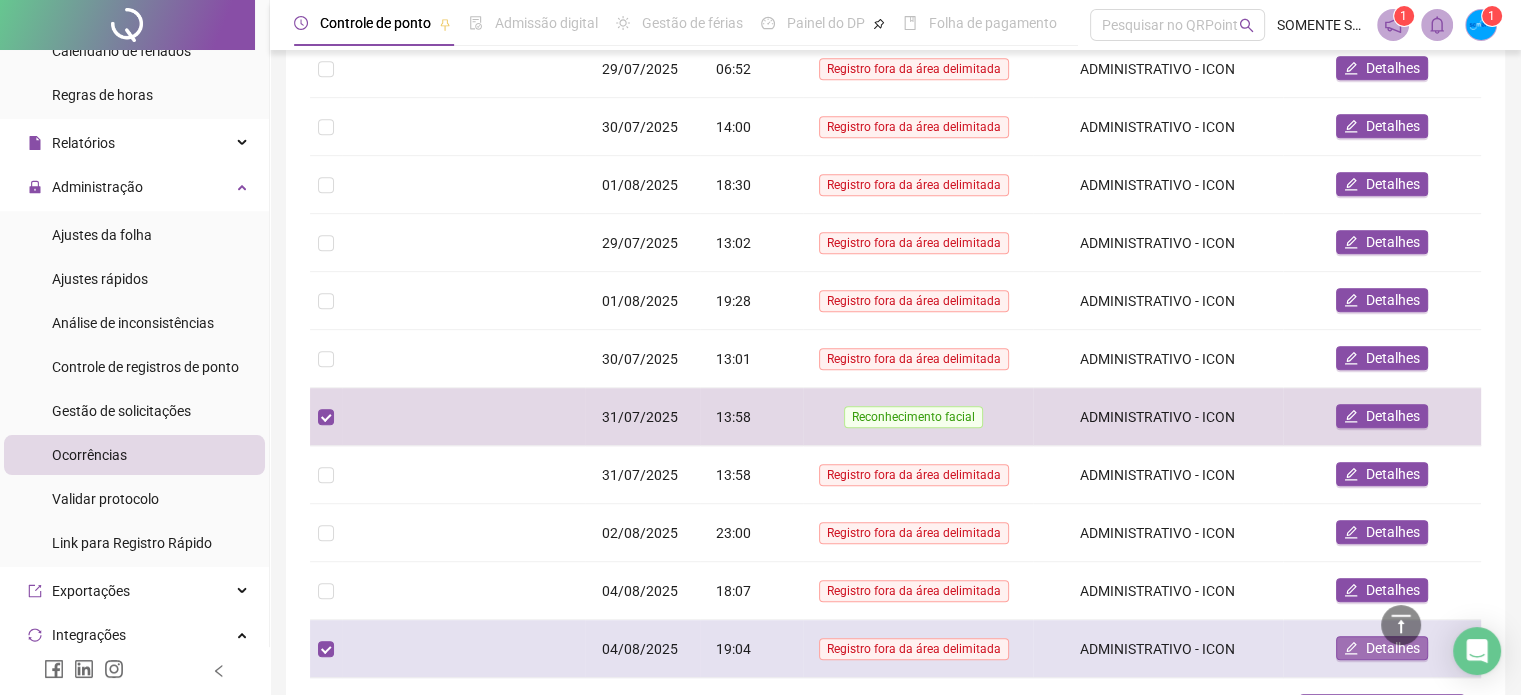 click 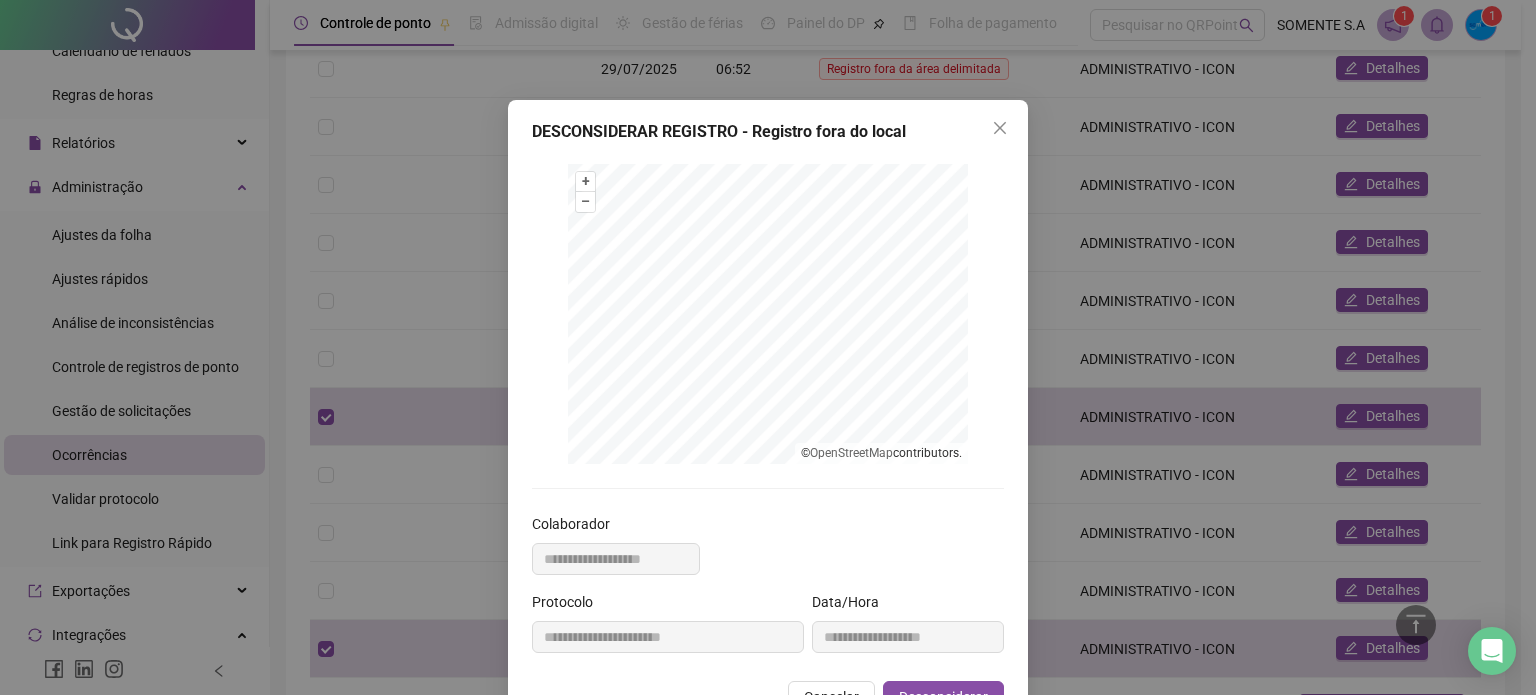 click on "**********" at bounding box center [768, 416] 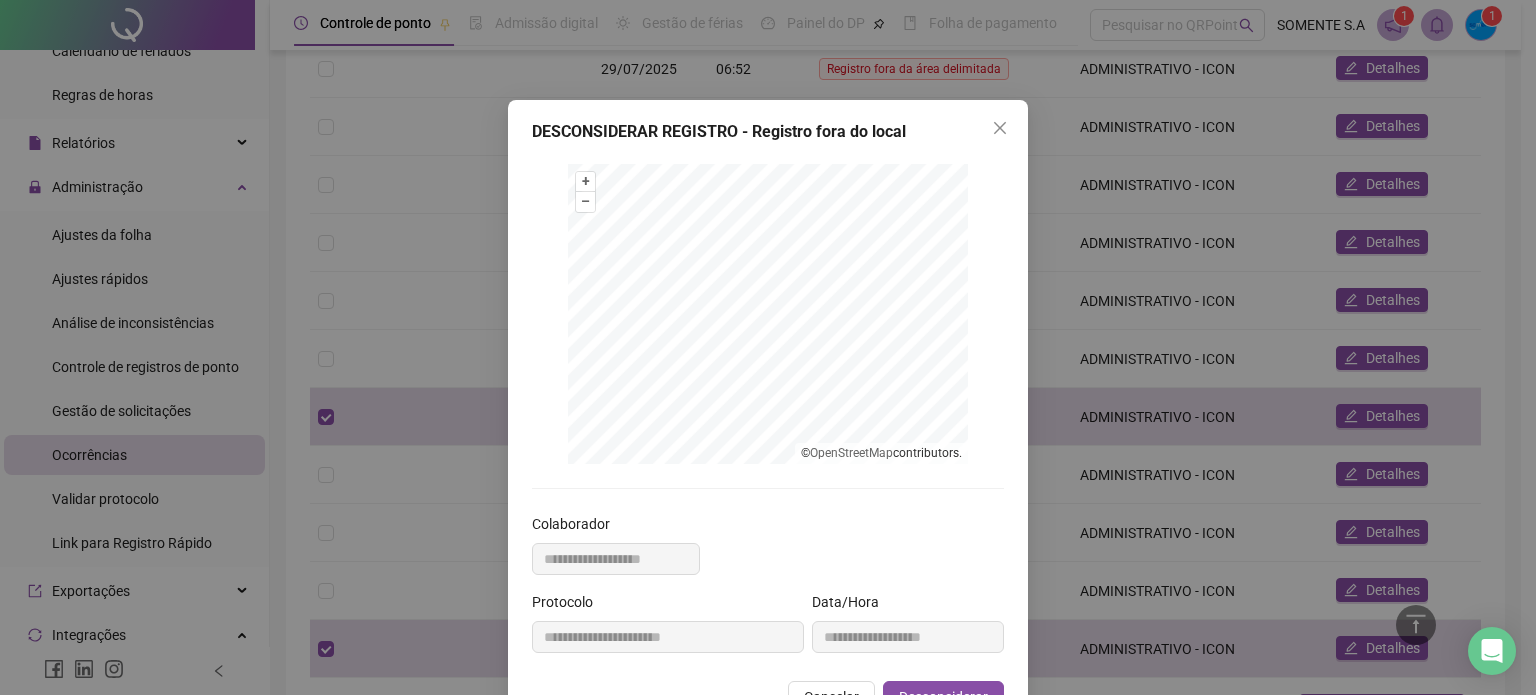 click on "+ – ⇧ › ©  OpenStreetMap  contributors." at bounding box center [768, 314] 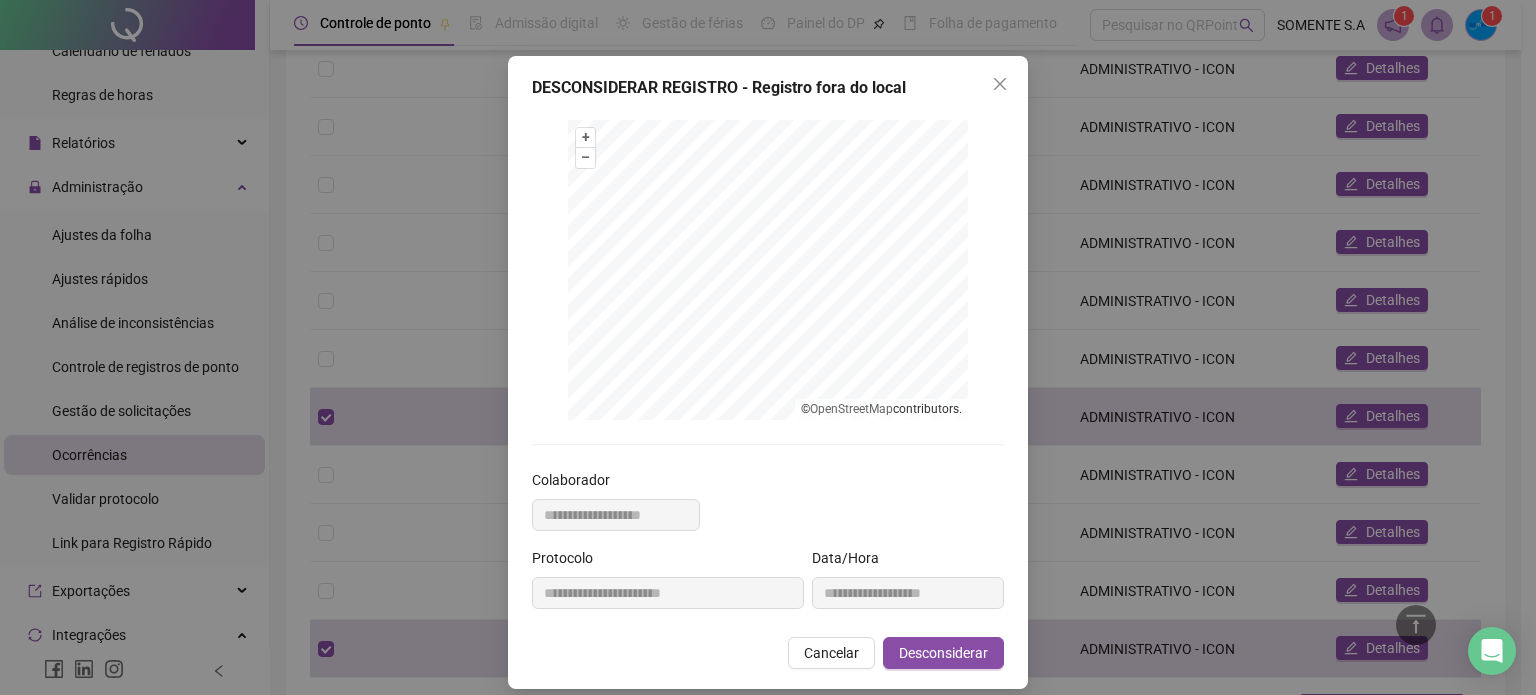 scroll, scrollTop: 61, scrollLeft: 0, axis: vertical 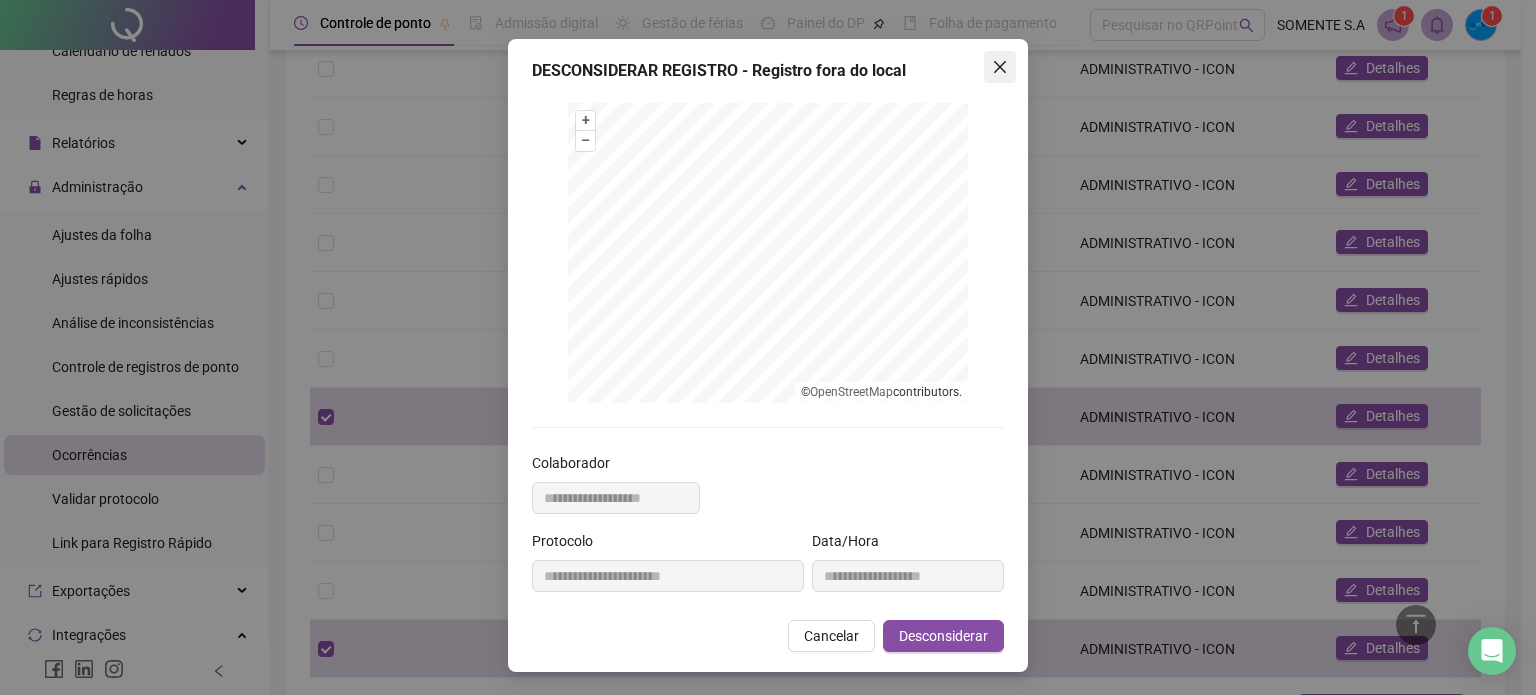 click at bounding box center [1000, 67] 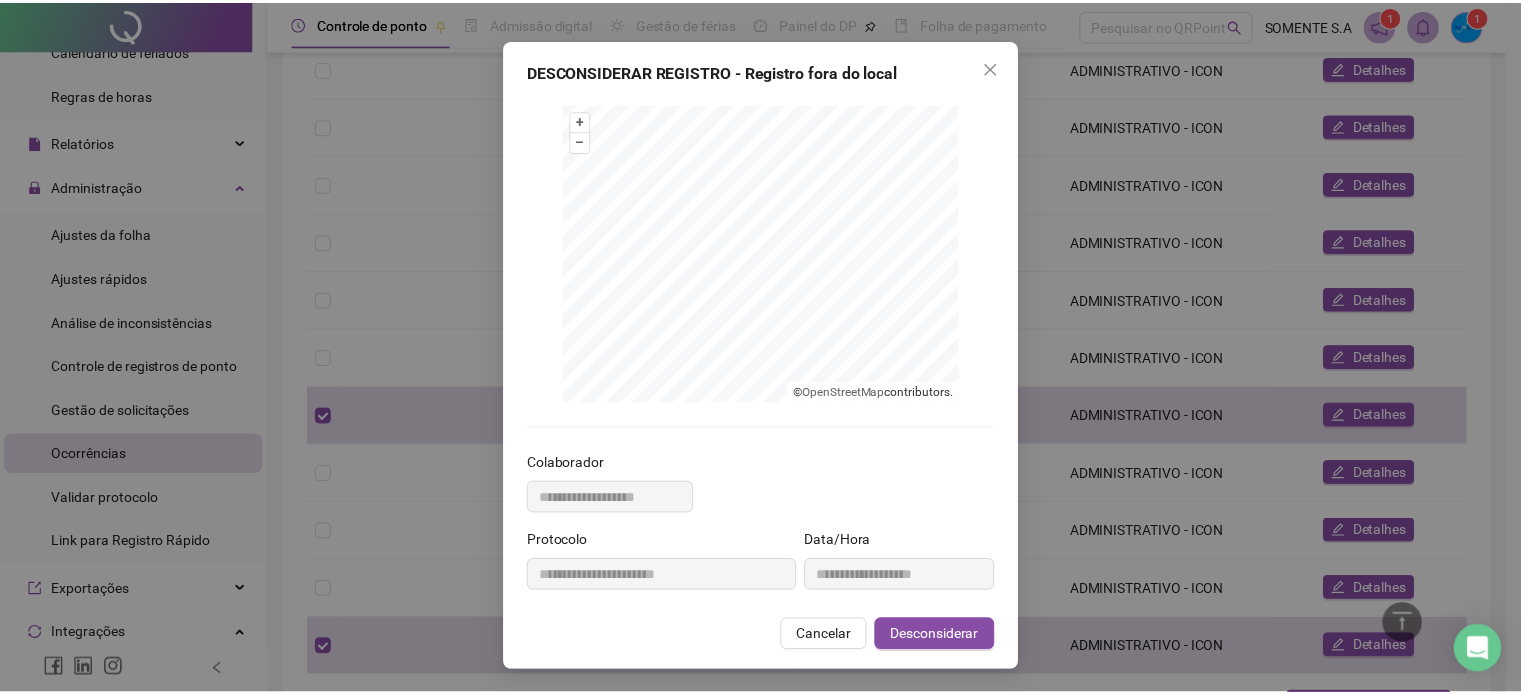 scroll, scrollTop: 0, scrollLeft: 0, axis: both 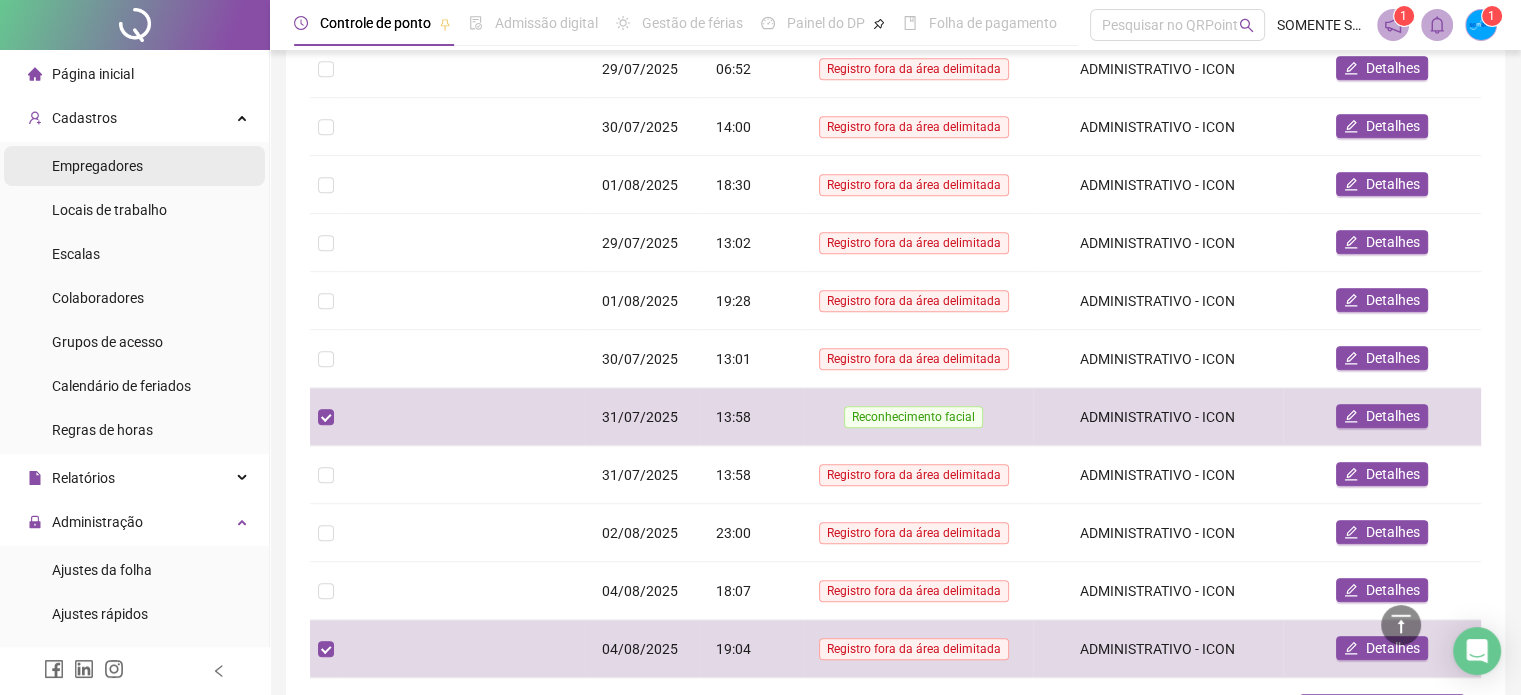click on "Empregadores" at bounding box center [97, 166] 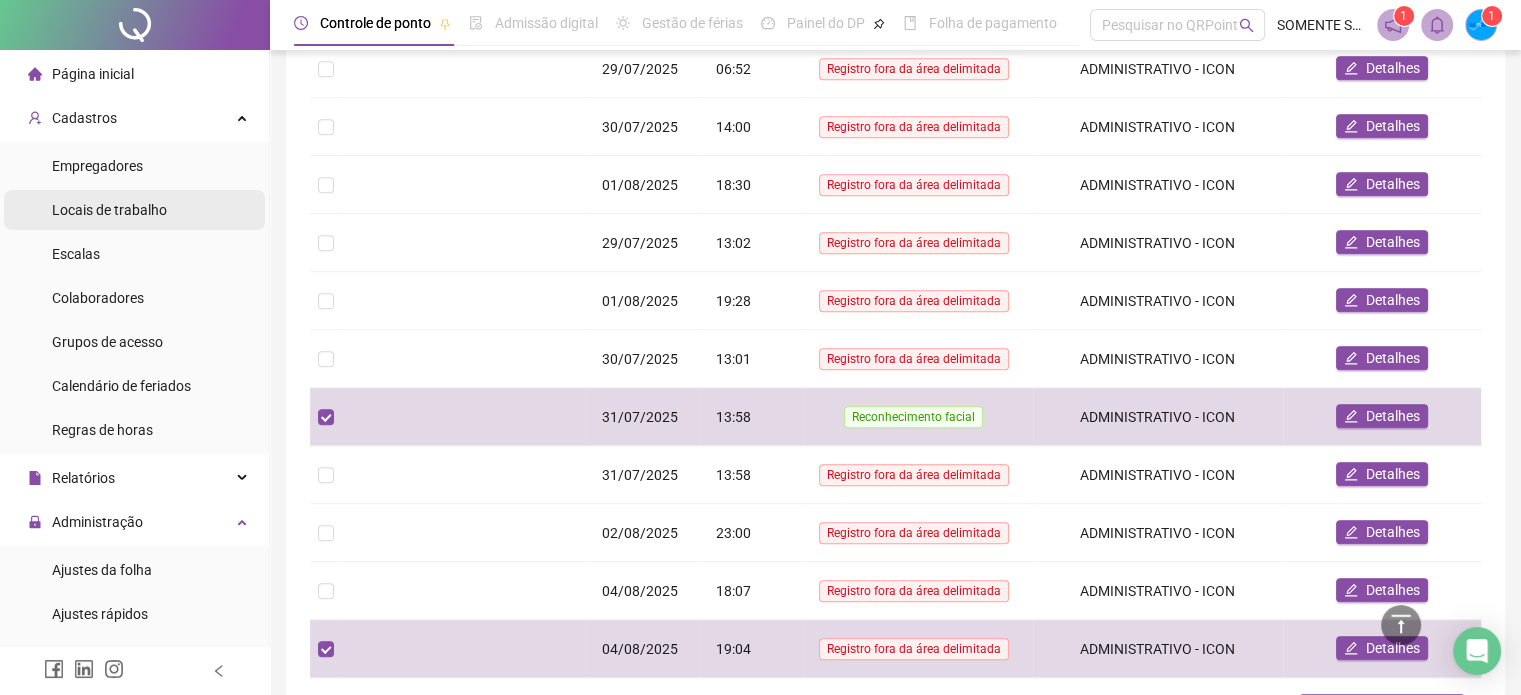 scroll, scrollTop: 0, scrollLeft: 0, axis: both 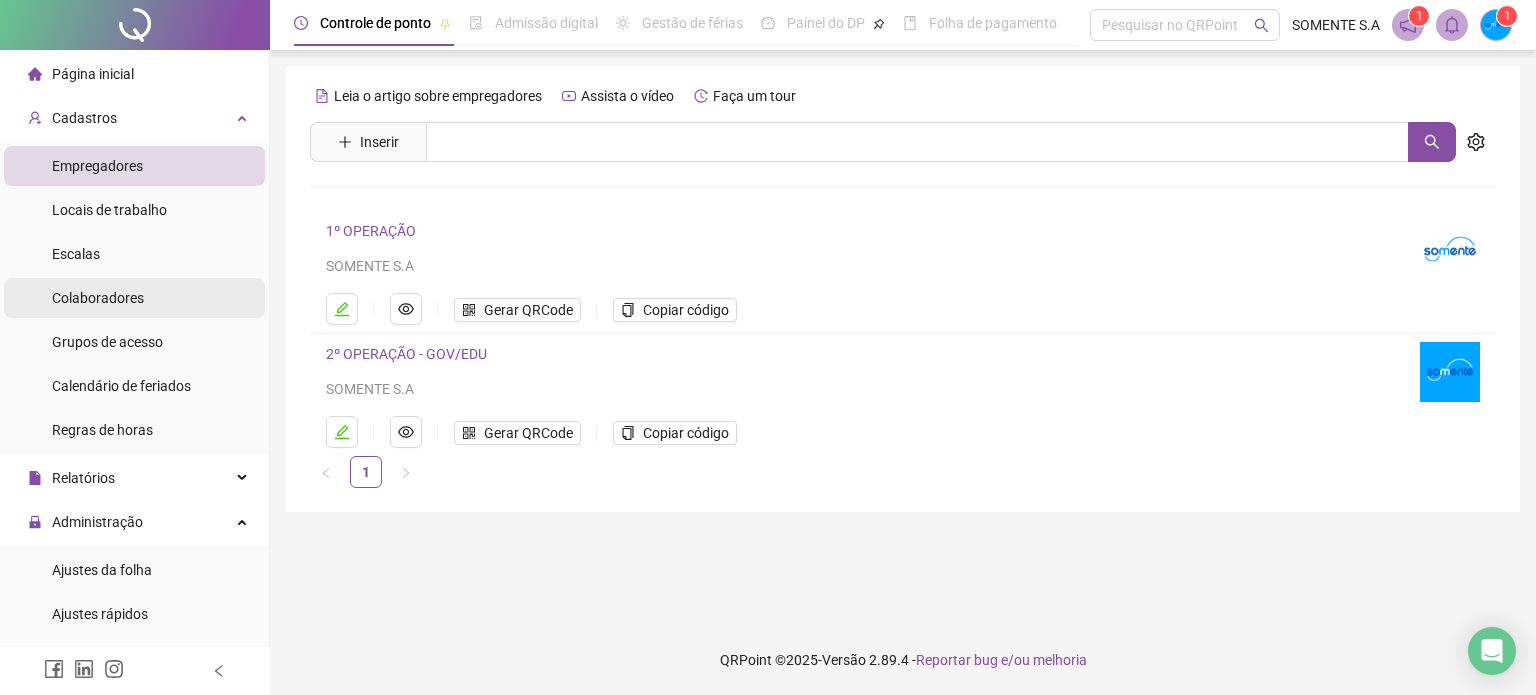 click on "Colaboradores" at bounding box center [98, 298] 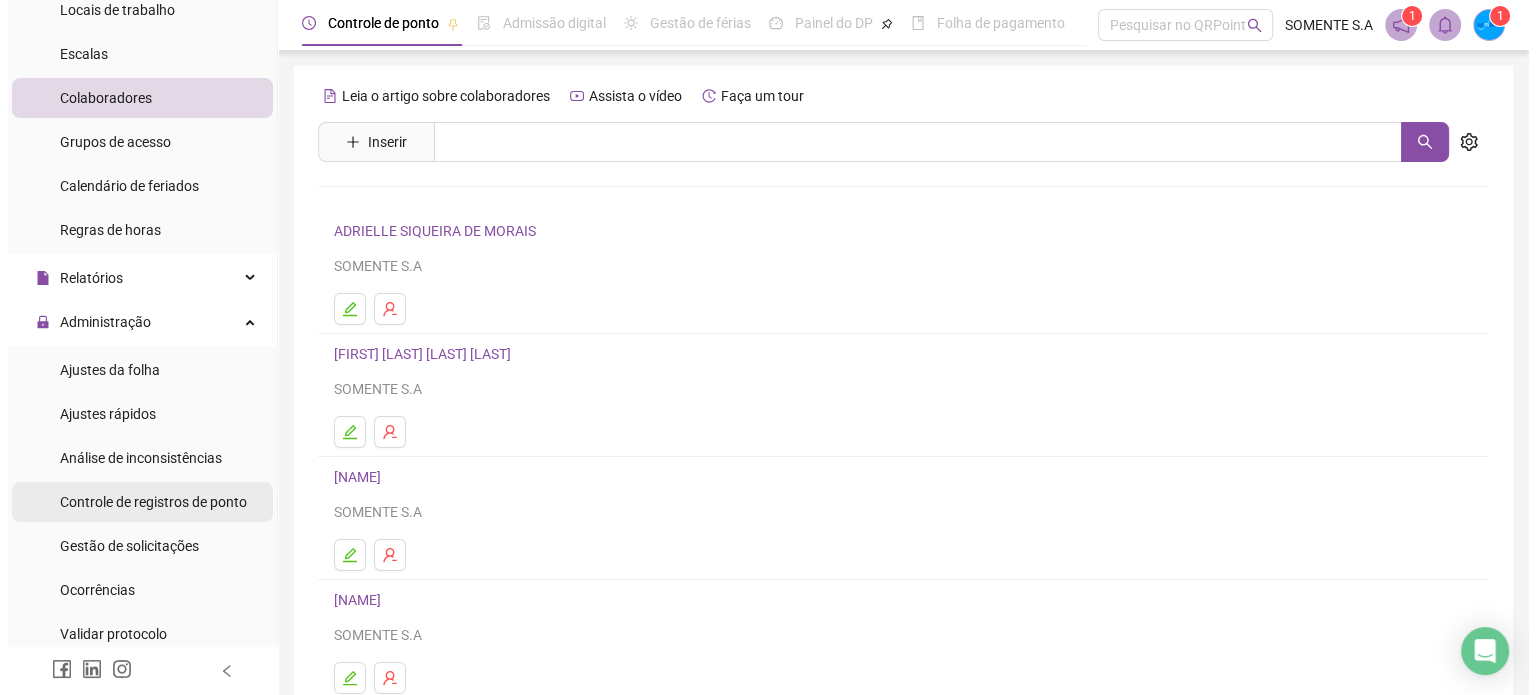 scroll, scrollTop: 400, scrollLeft: 0, axis: vertical 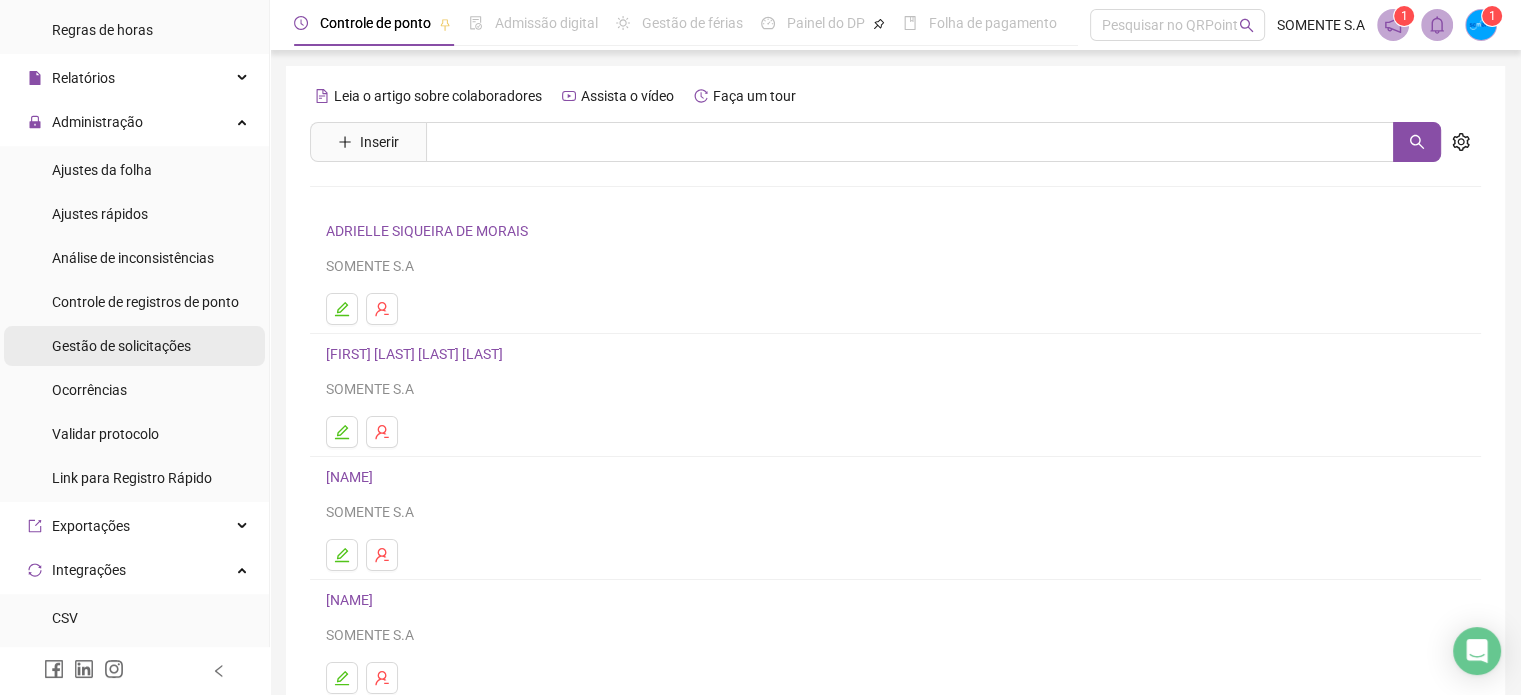 click on "Gestão de solicitações" at bounding box center [121, 346] 